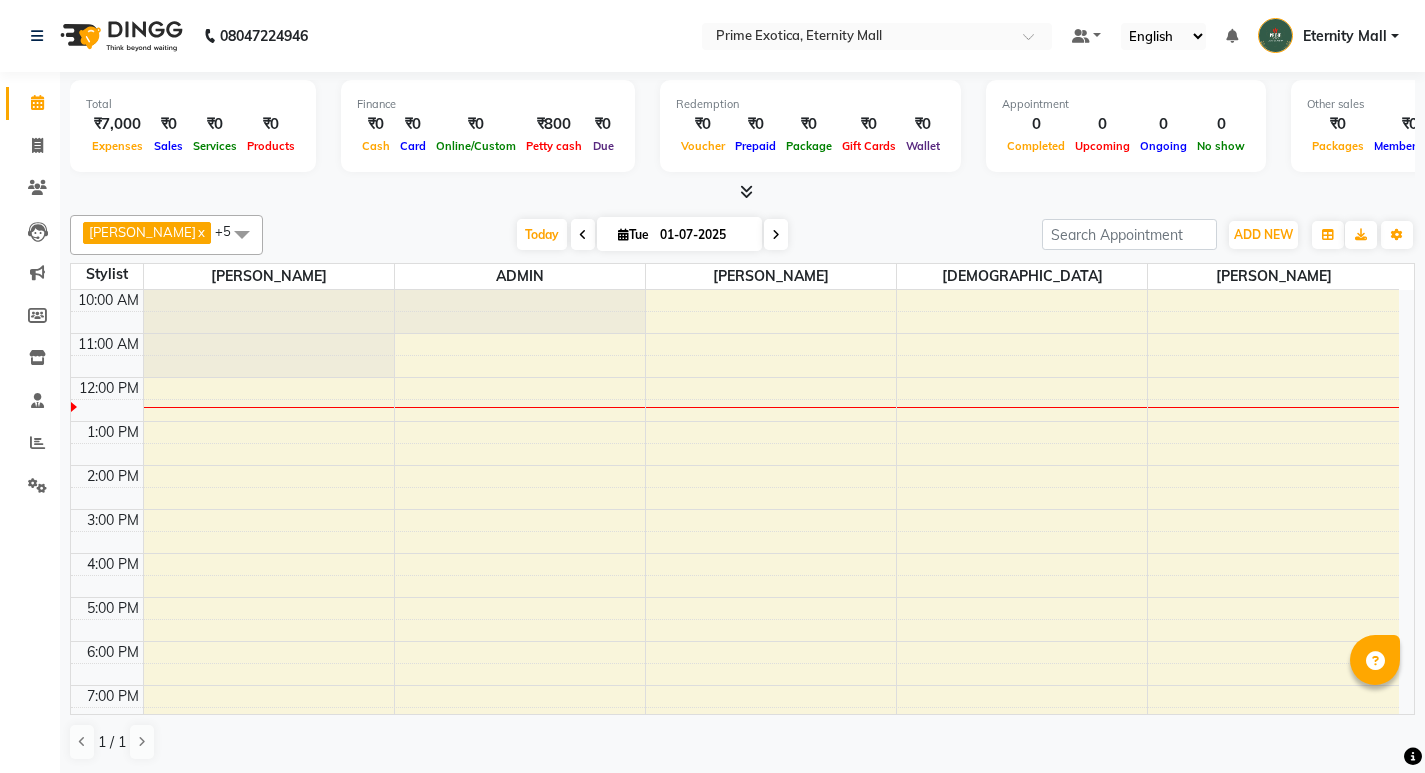 scroll, scrollTop: 0, scrollLeft: 0, axis: both 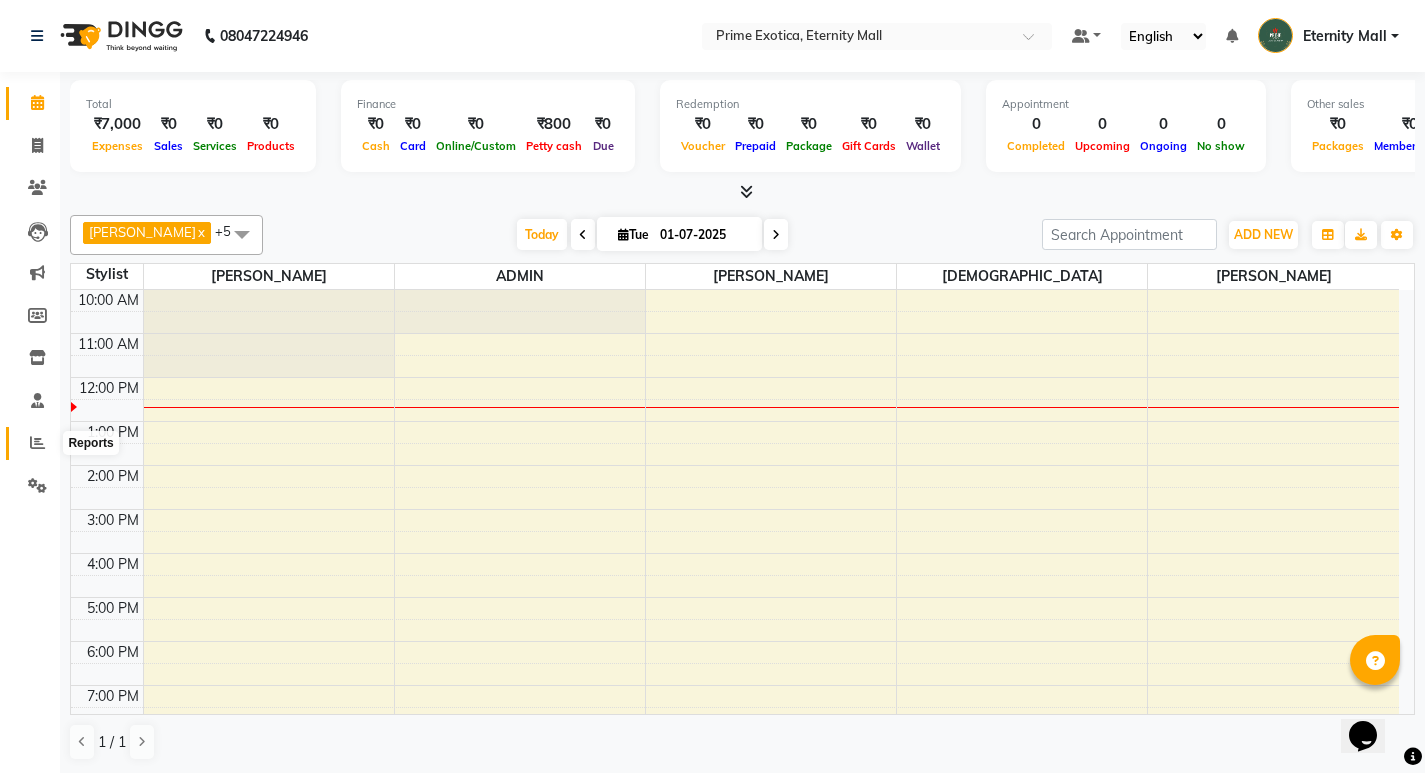 click 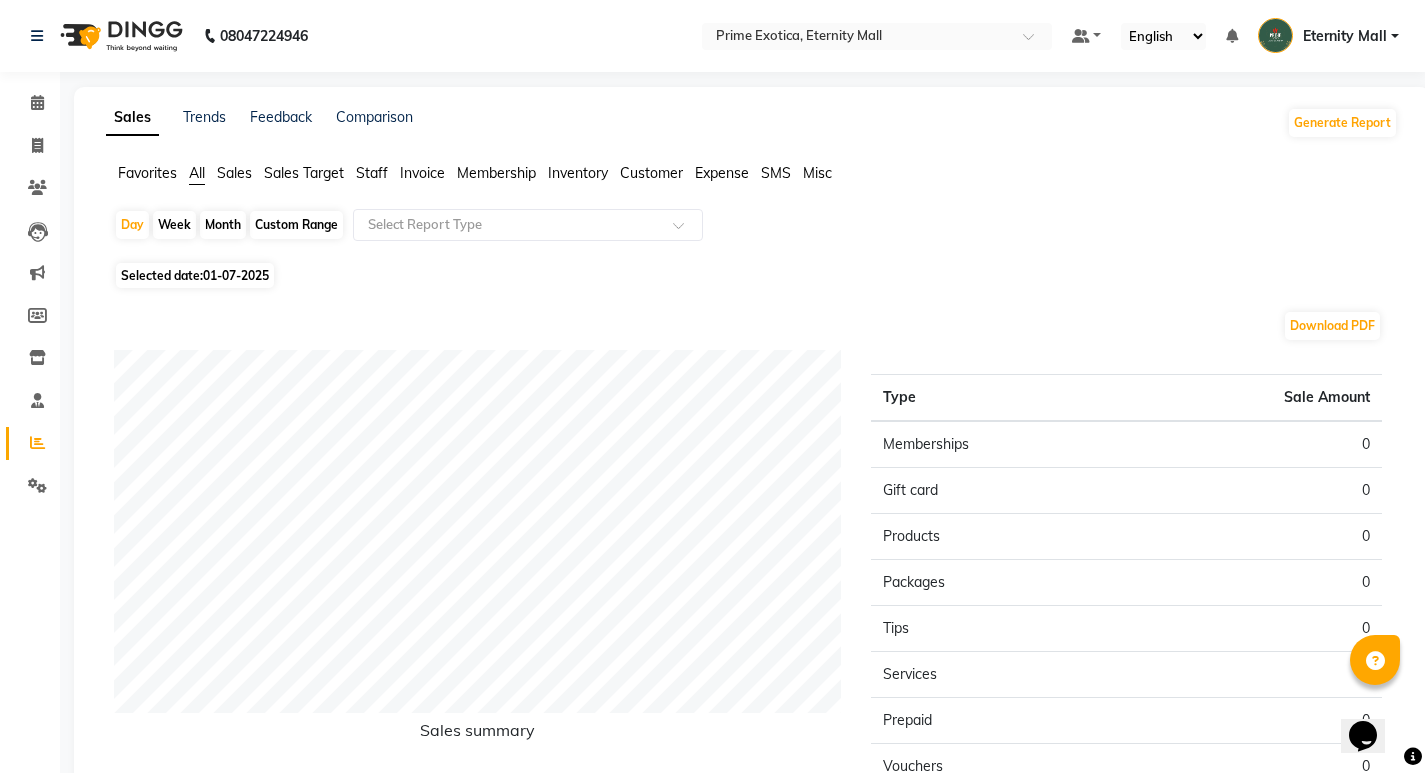 click 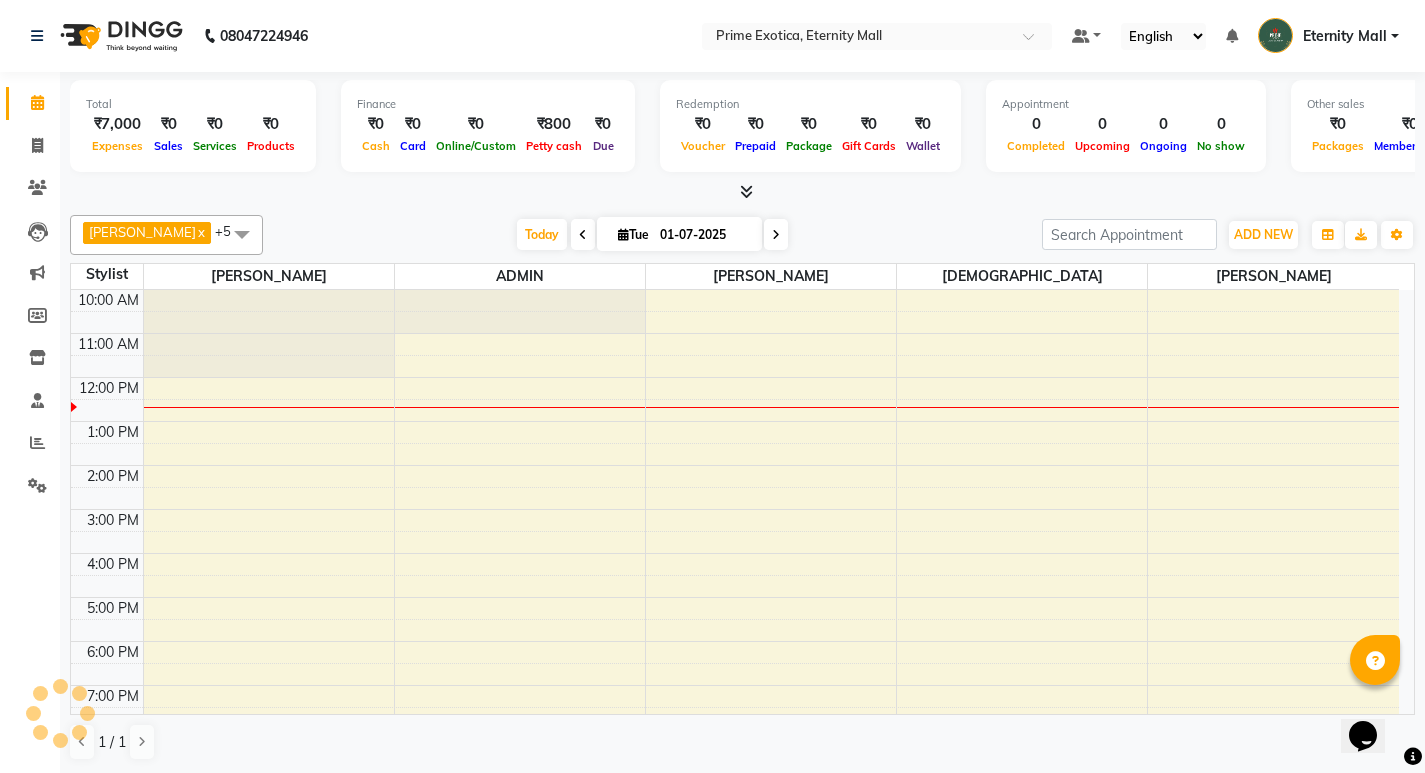 scroll, scrollTop: 0, scrollLeft: 0, axis: both 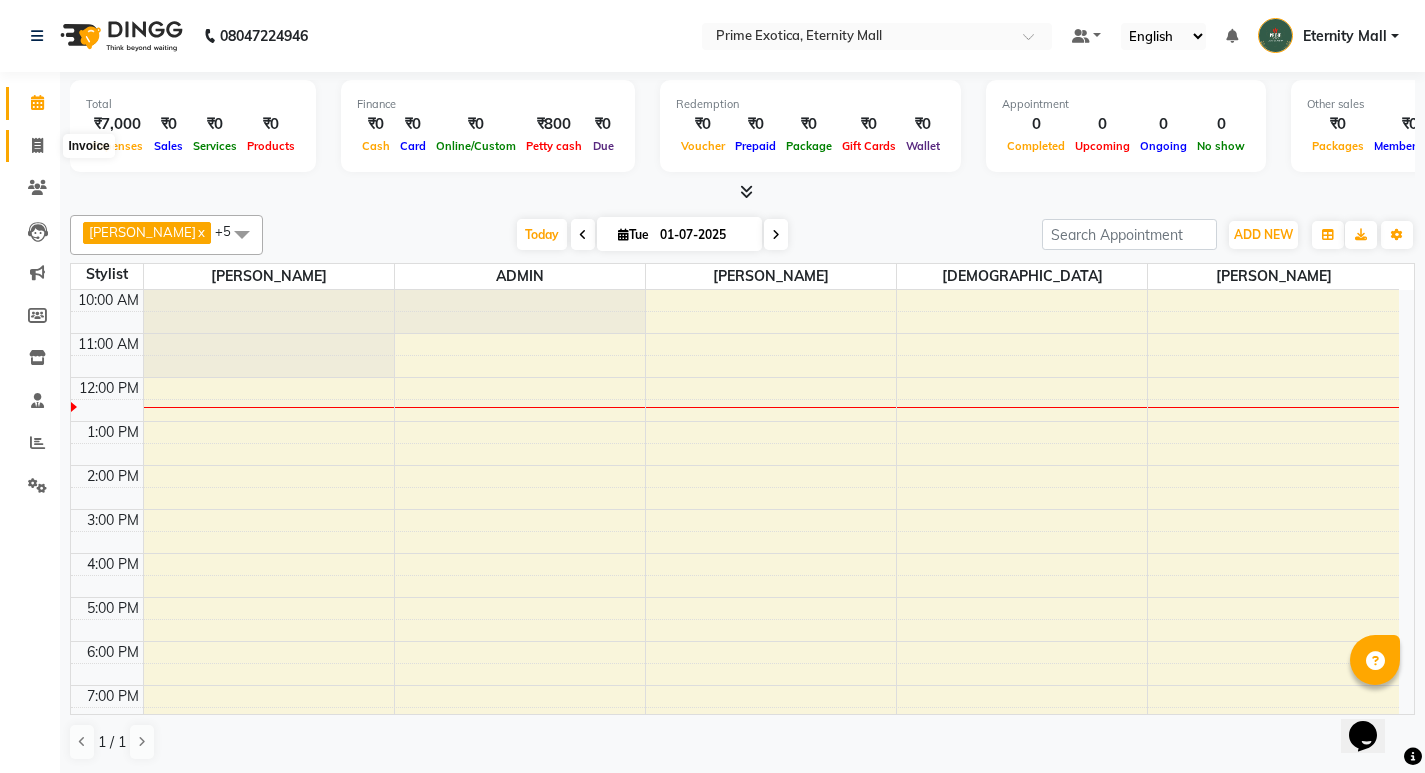 click 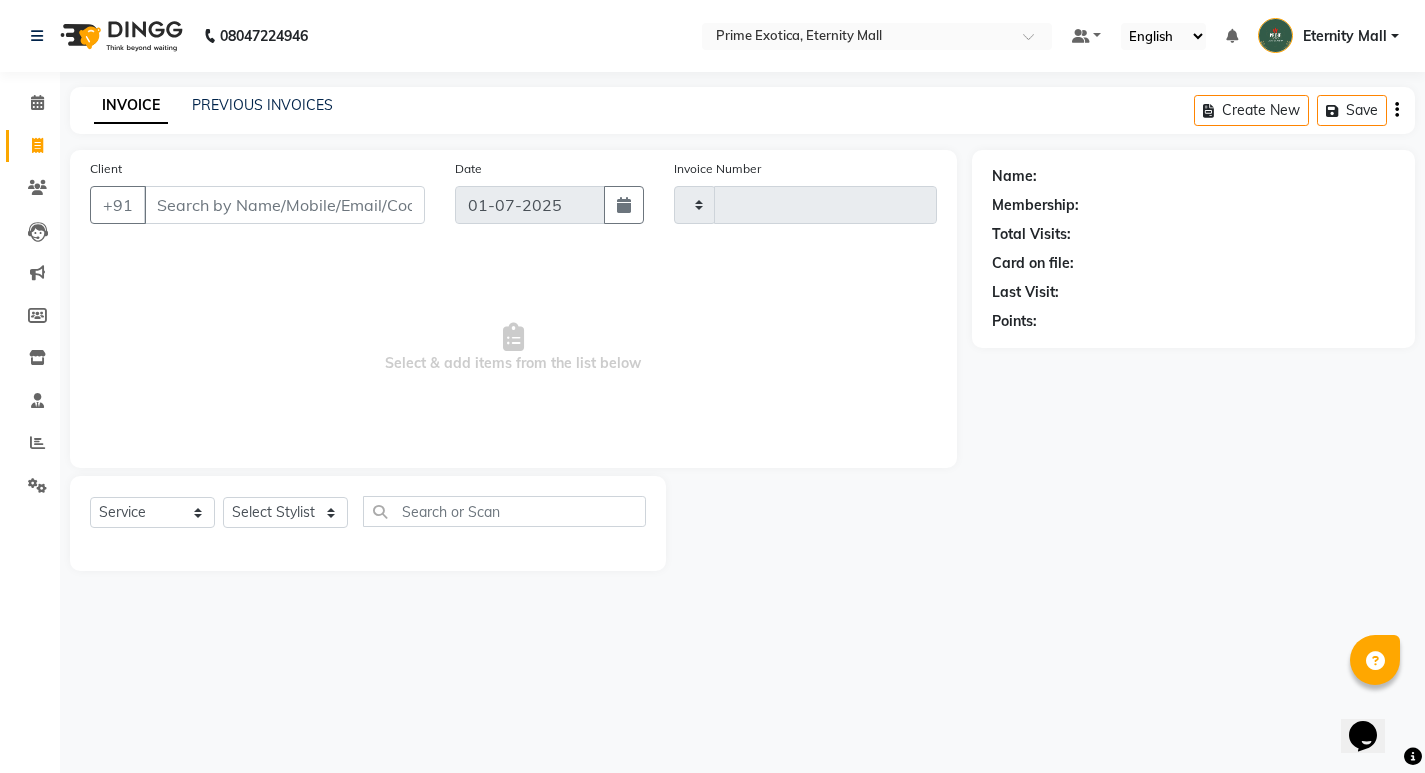 type on "2142" 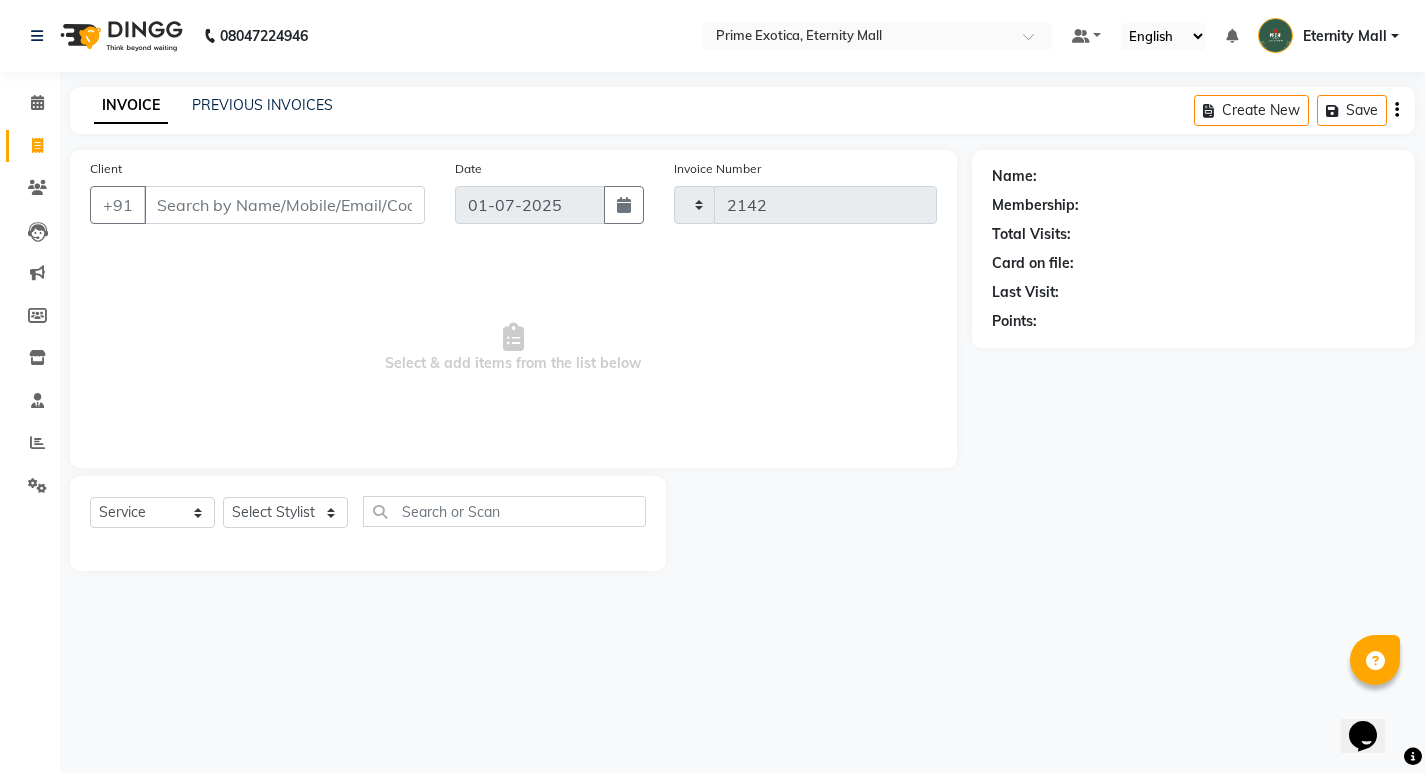 select on "5774" 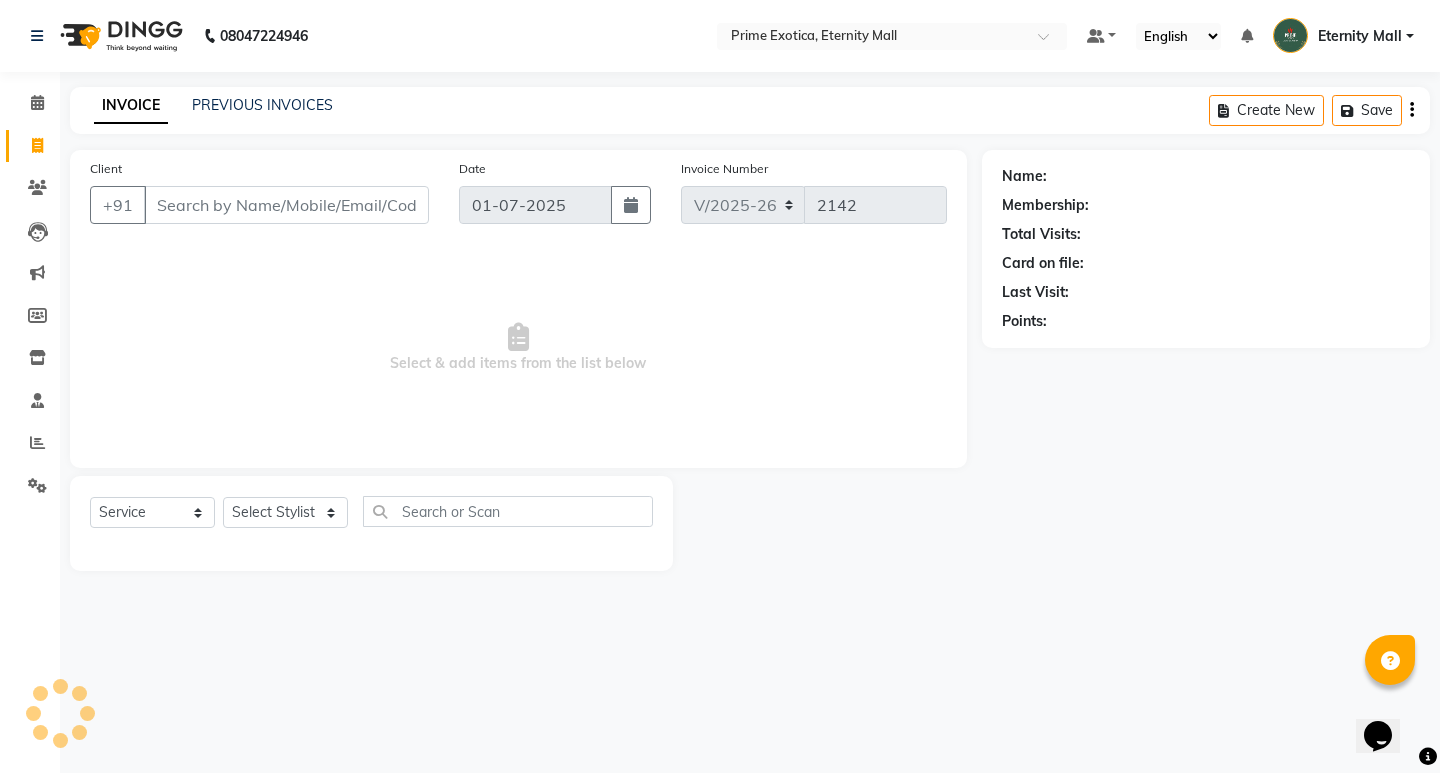 click on "Client" at bounding box center [286, 205] 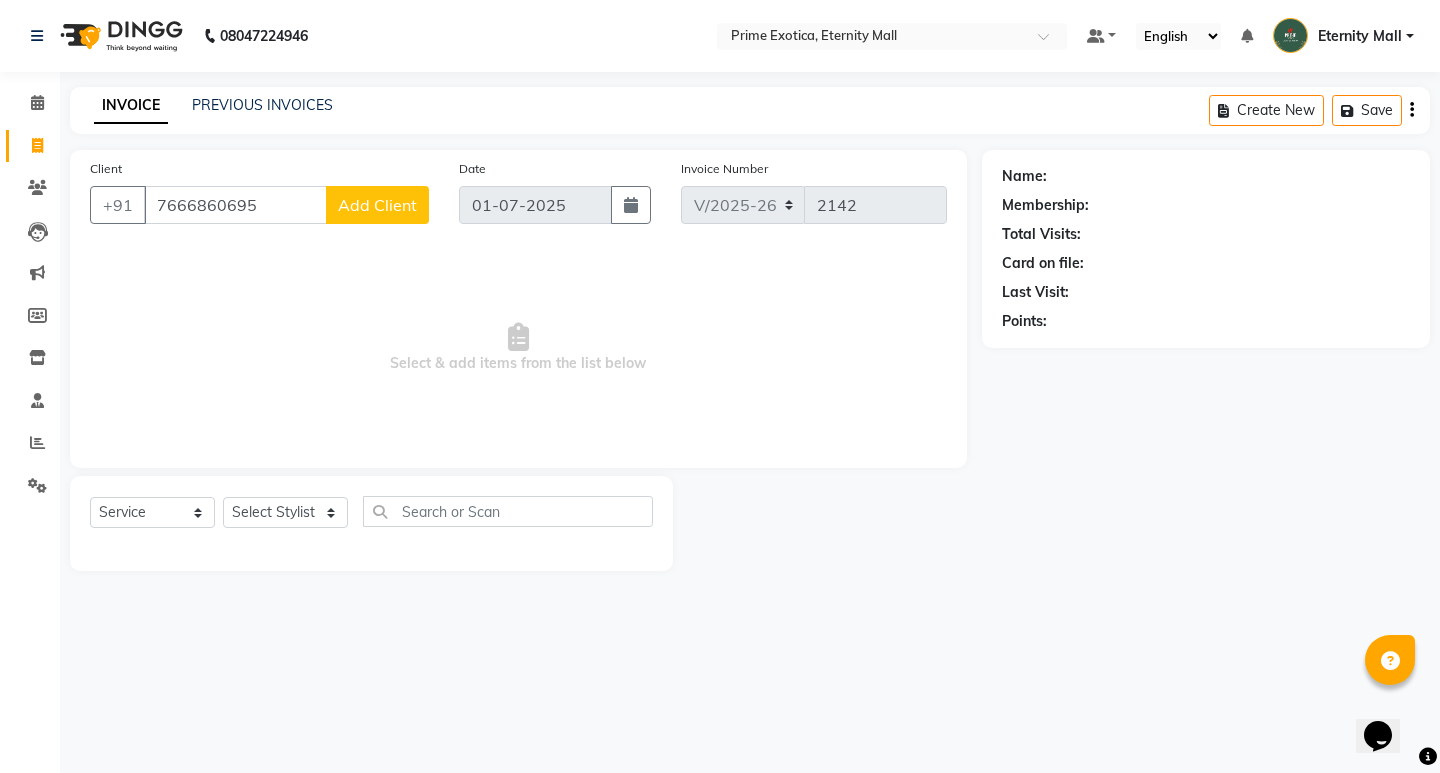 type on "7666860695" 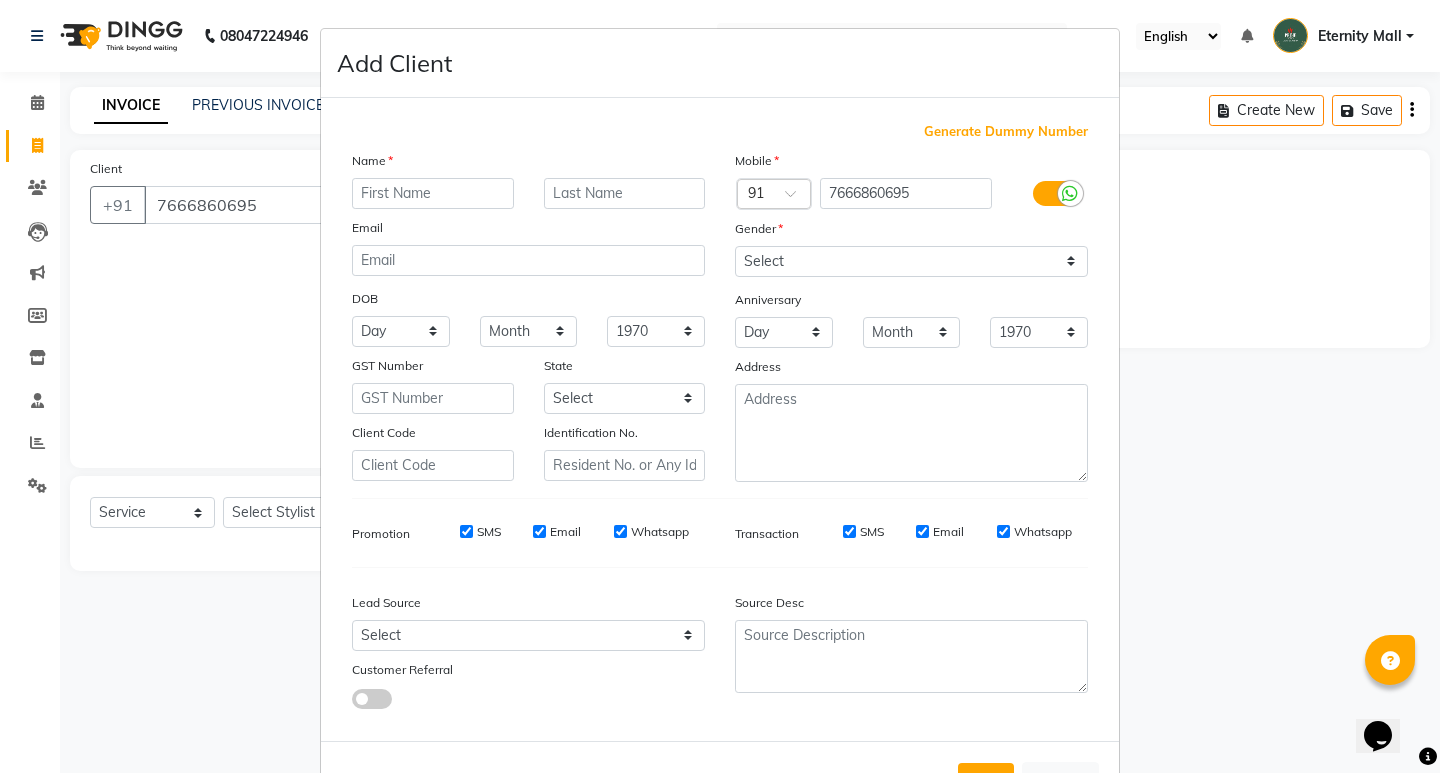 click at bounding box center [433, 193] 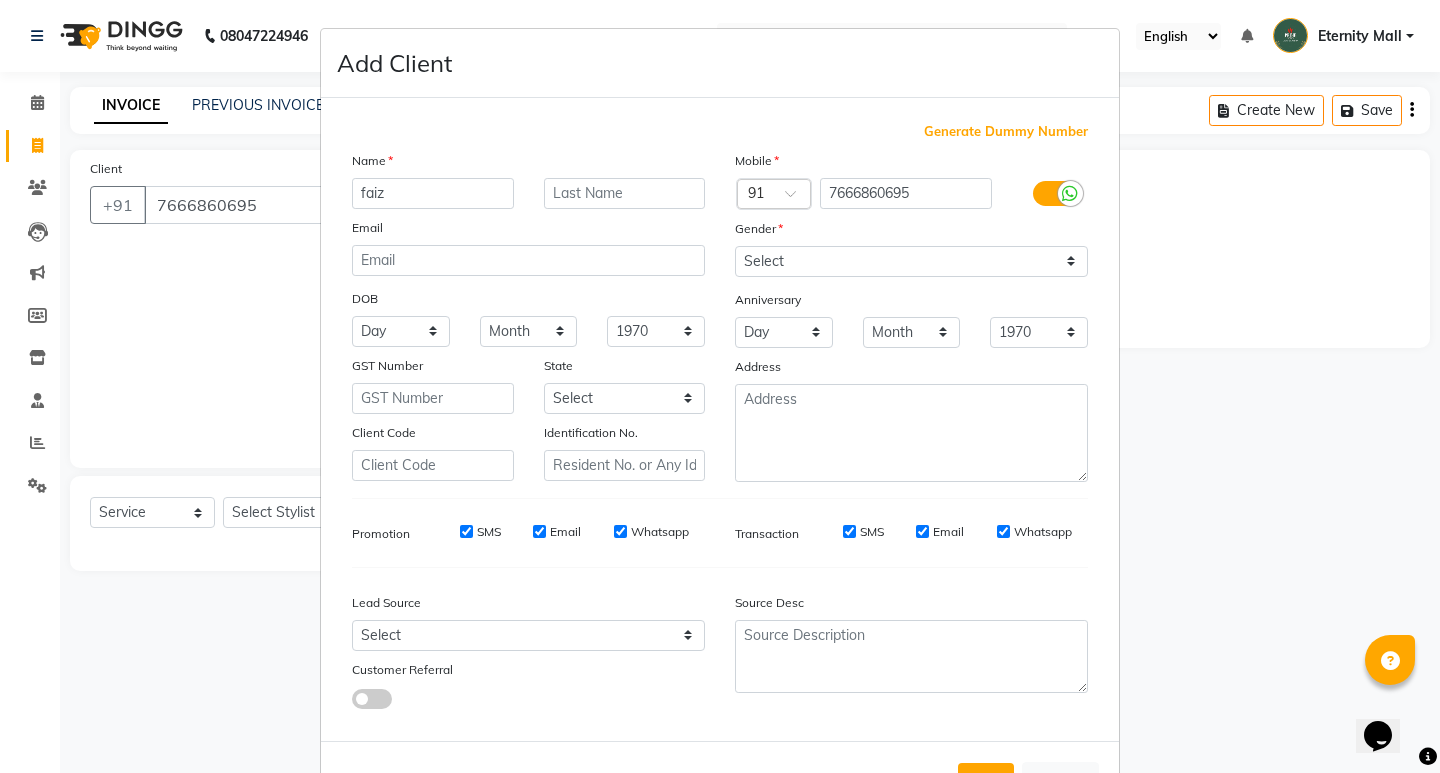 type on "faiz" 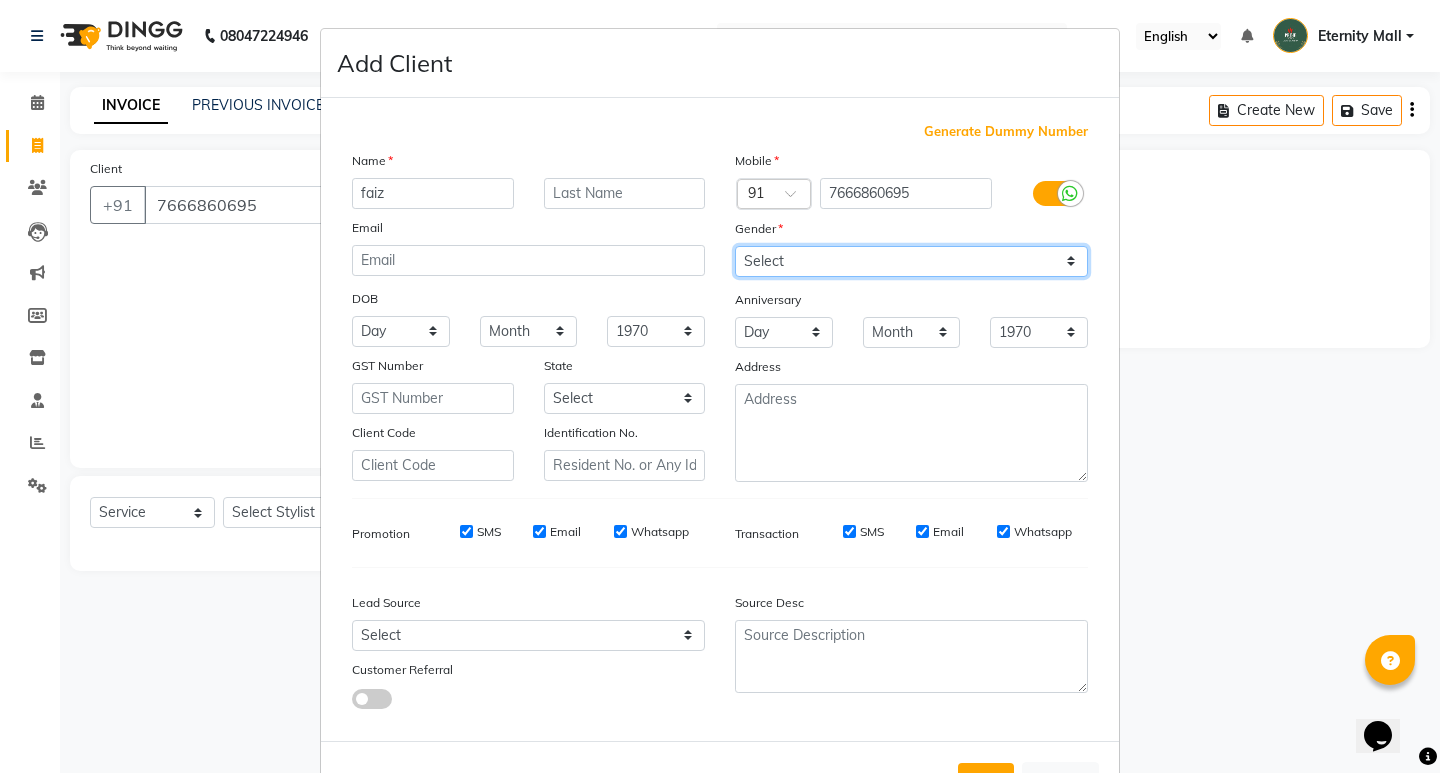 click on "Select [DEMOGRAPHIC_DATA] [DEMOGRAPHIC_DATA] Other Prefer Not To Say" at bounding box center [911, 261] 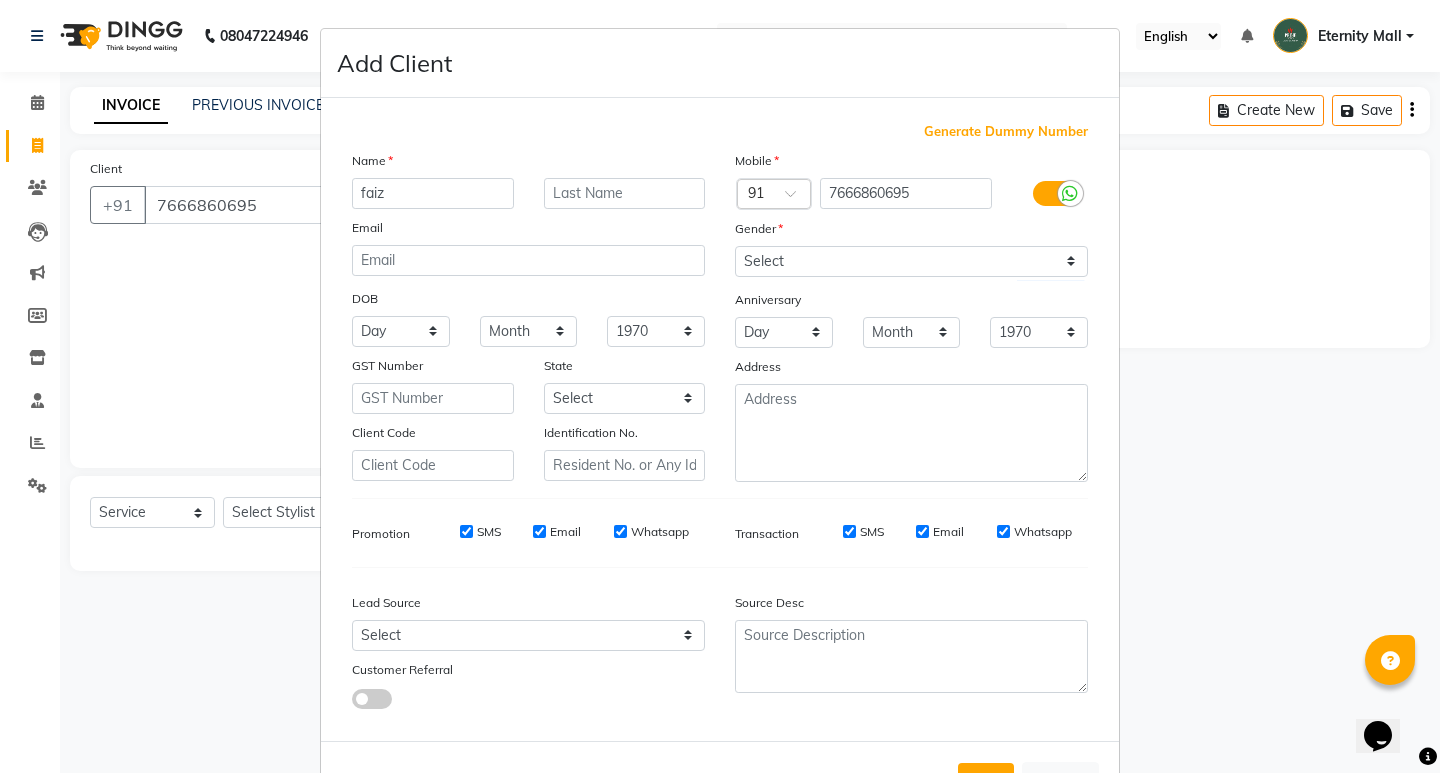 click on "Add Client Generate Dummy Number Name faiz Email DOB Day 01 02 03 04 05 06 07 08 09 10 11 12 13 14 15 16 17 18 19 20 21 22 23 24 25 26 27 28 29 30 31 Month January February March April May June July August September October November [DATE] 1941 1942 1943 1944 1945 1946 1947 1948 1949 1950 1951 1952 1953 1954 1955 1956 1957 1958 1959 1960 1961 1962 1963 1964 1965 1966 1967 1968 1969 1970 1971 1972 1973 1974 1975 1976 1977 1978 1979 1980 1981 1982 1983 1984 1985 1986 1987 1988 1989 1990 1991 1992 1993 1994 1995 1996 1997 1998 1999 2000 2001 2002 2003 2004 2005 2006 2007 2008 2009 2010 2011 2012 2013 2014 2015 2016 2017 2018 2019 2020 2021 2022 2023 2024 GST Number State Select [GEOGRAPHIC_DATA] [GEOGRAPHIC_DATA] [GEOGRAPHIC_DATA] [GEOGRAPHIC_DATA] [GEOGRAPHIC_DATA] [GEOGRAPHIC_DATA] [GEOGRAPHIC_DATA] [GEOGRAPHIC_DATA] and [GEOGRAPHIC_DATA] [GEOGRAPHIC_DATA] [GEOGRAPHIC_DATA] [GEOGRAPHIC_DATA] [GEOGRAPHIC_DATA] [GEOGRAPHIC_DATA] [GEOGRAPHIC_DATA] [GEOGRAPHIC_DATA] [GEOGRAPHIC_DATA] [GEOGRAPHIC_DATA] [GEOGRAPHIC_DATA] [GEOGRAPHIC_DATA] [GEOGRAPHIC_DATA] [GEOGRAPHIC_DATA] [GEOGRAPHIC_DATA] [GEOGRAPHIC_DATA] [GEOGRAPHIC_DATA] [GEOGRAPHIC_DATA] [GEOGRAPHIC_DATA] [GEOGRAPHIC_DATA] [GEOGRAPHIC_DATA] [GEOGRAPHIC_DATA]" at bounding box center [720, 386] 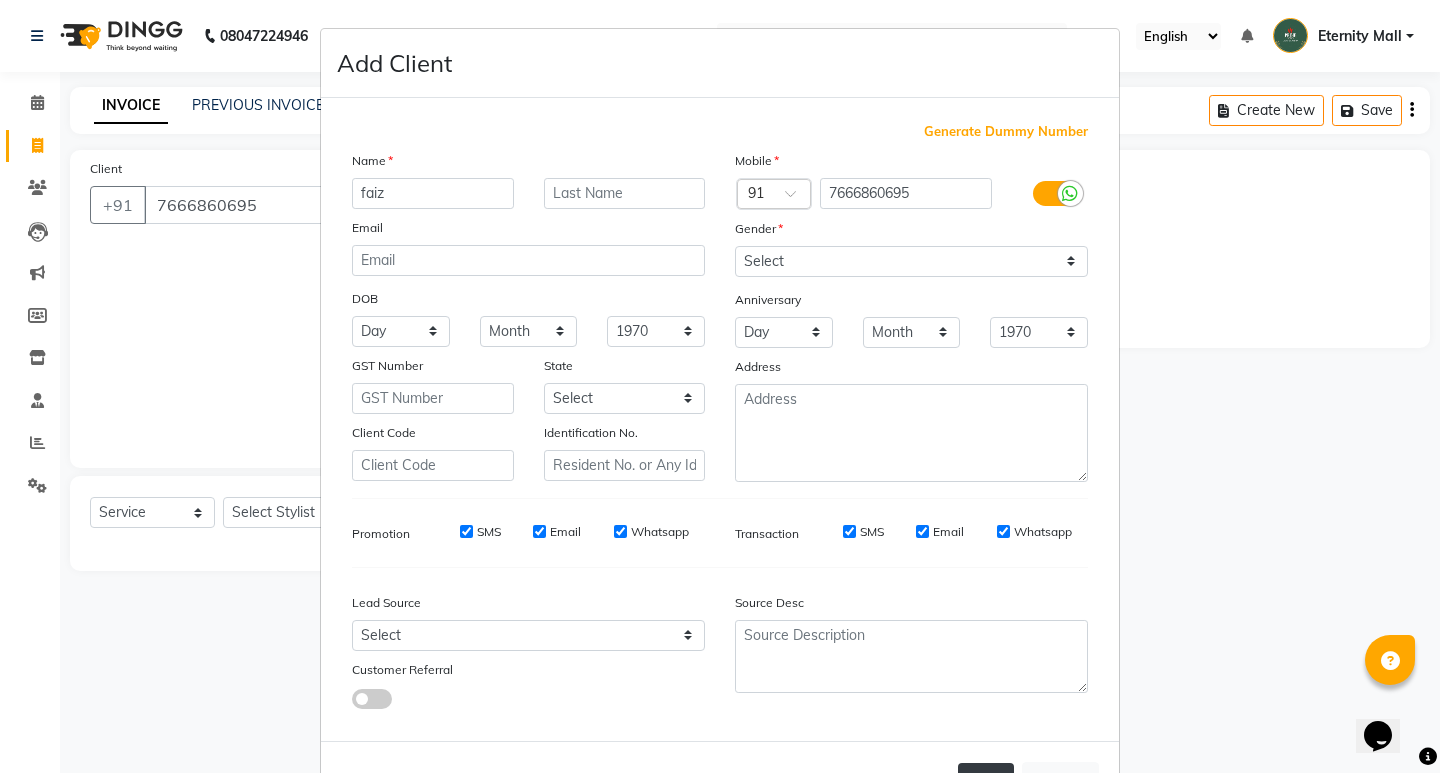 click on "Add" at bounding box center (986, 781) 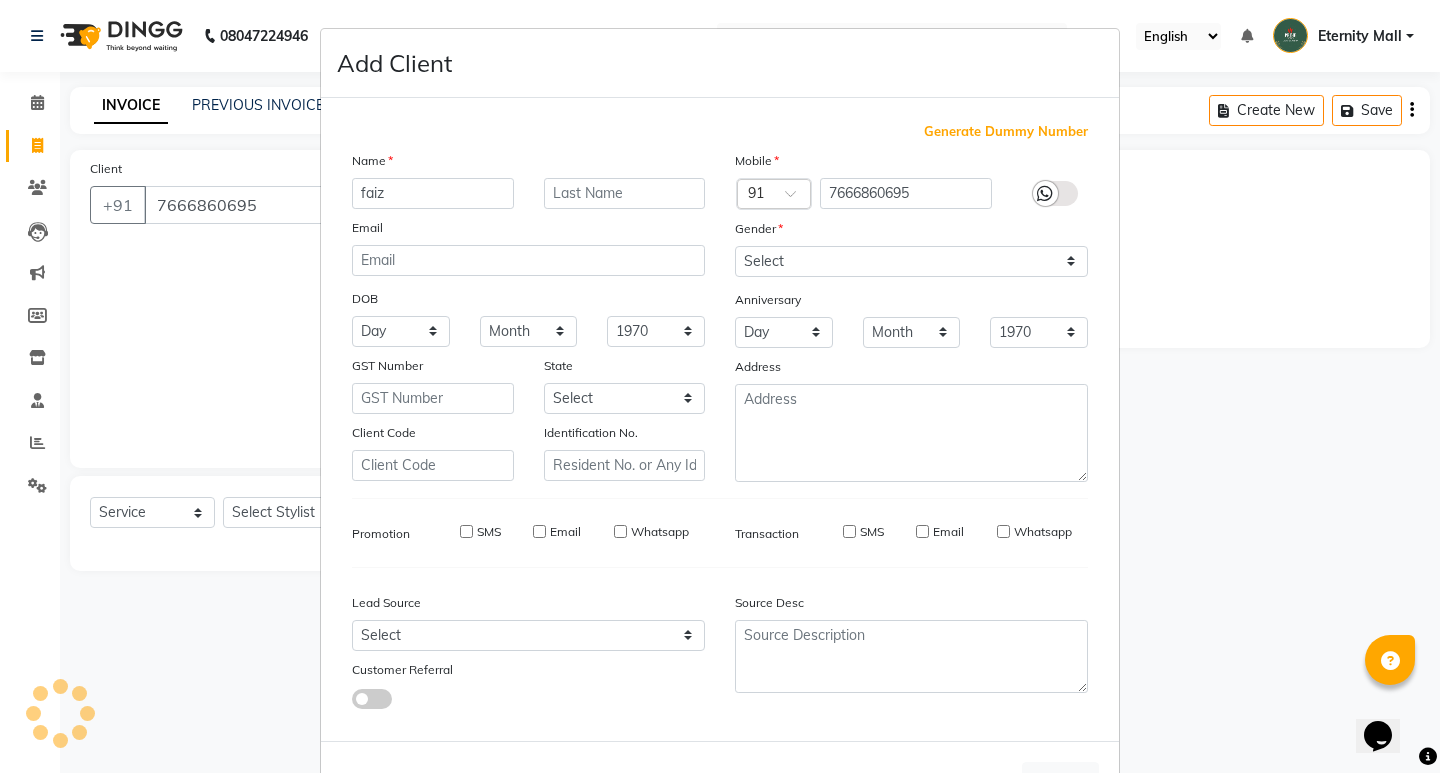 type 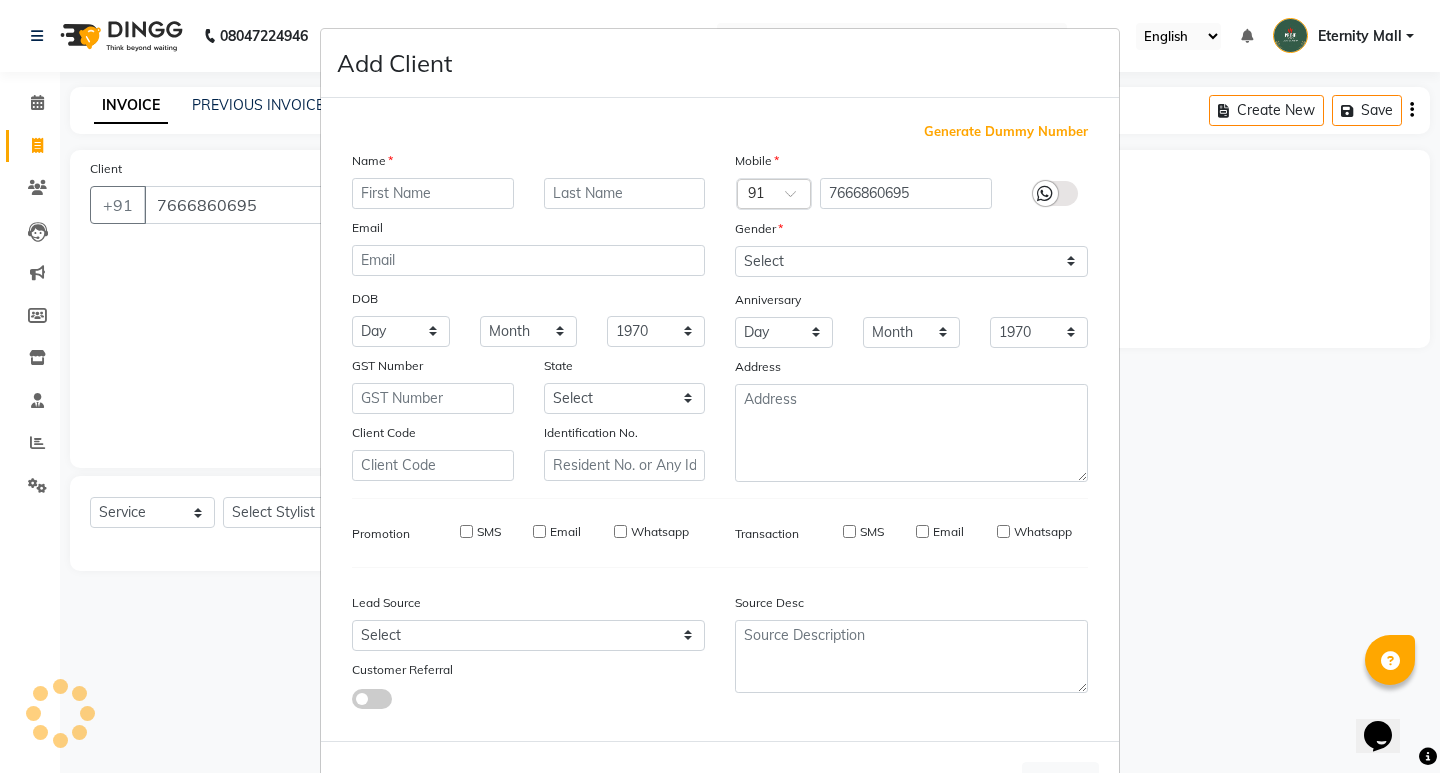 select 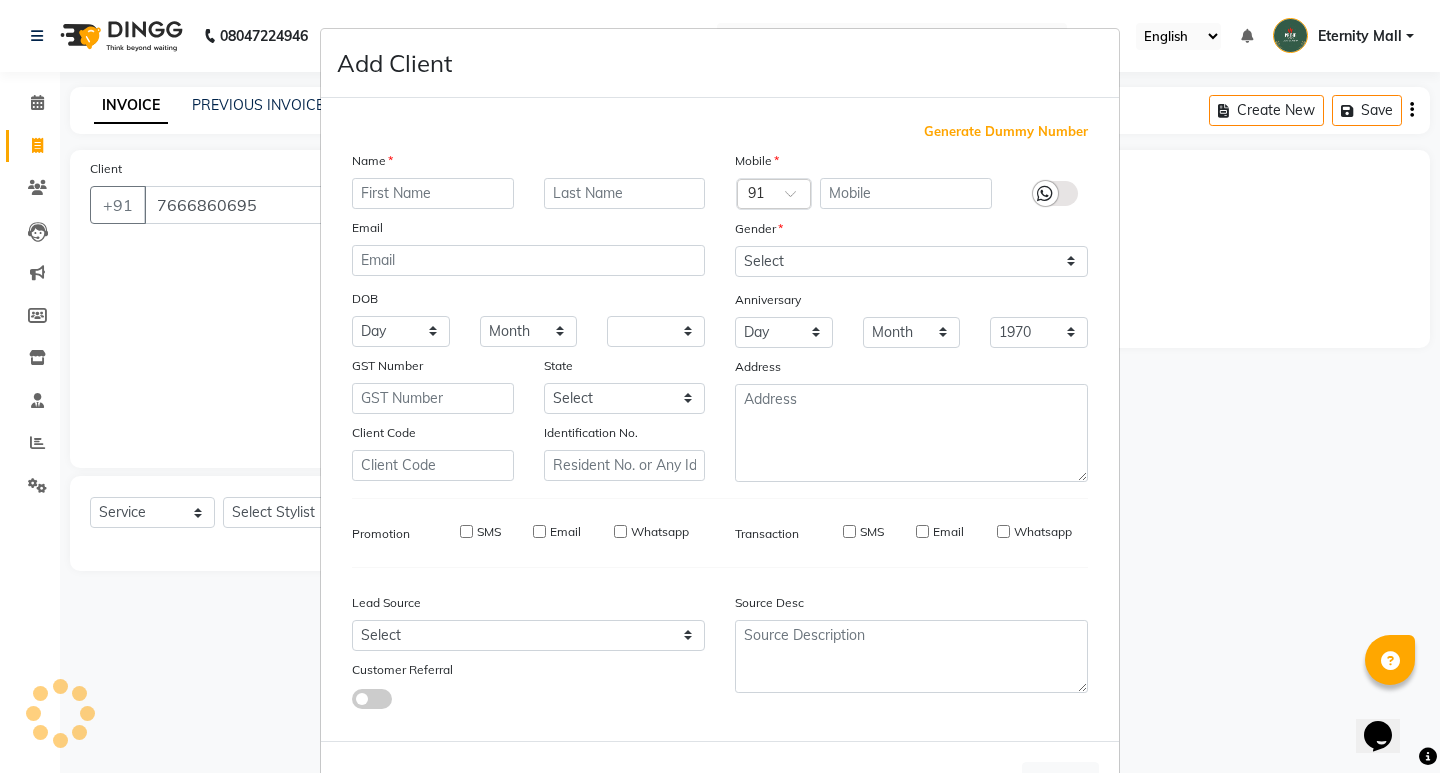 select 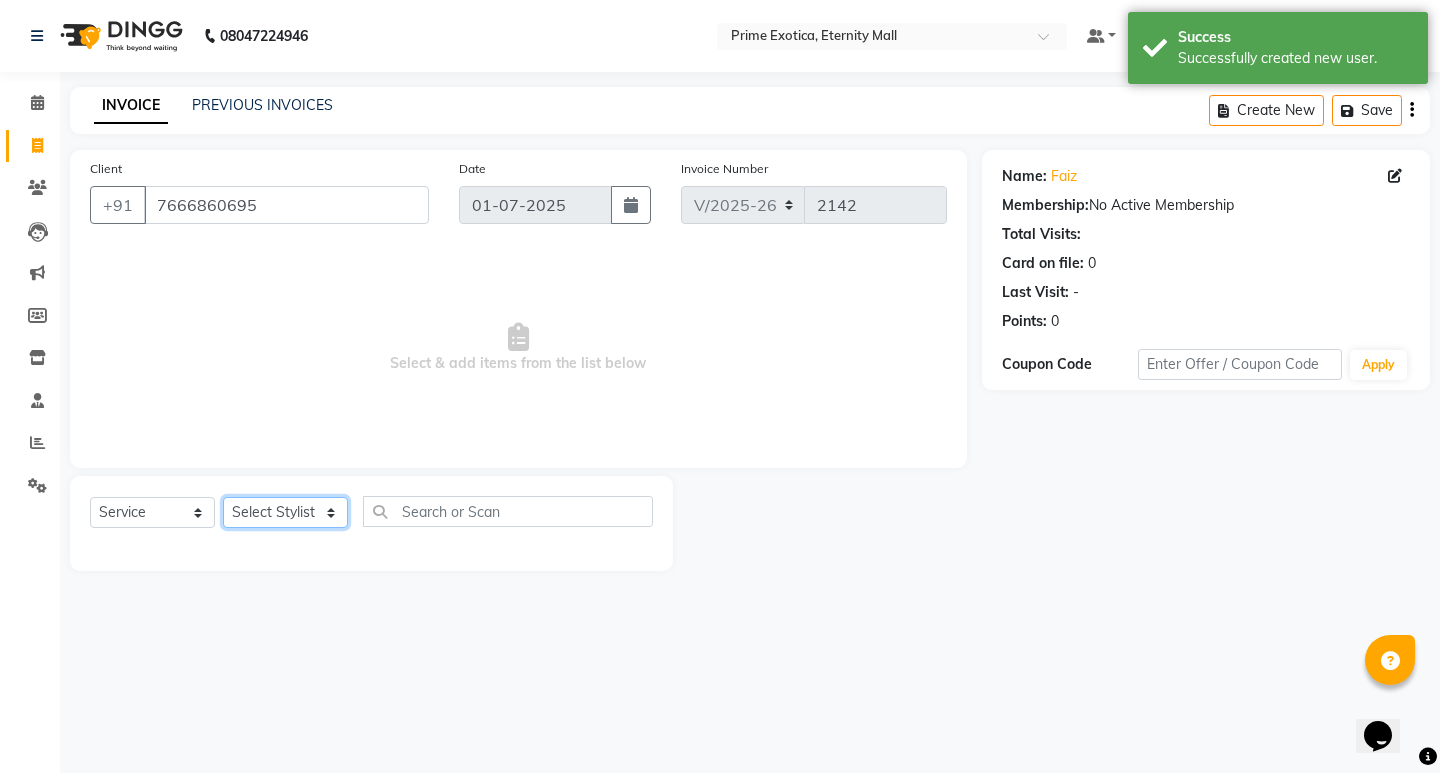 click on "Select Stylist ADMIN ajay vikram lakshane [PERSON_NAME] Mukesh [PERSON_NAME]  [PERSON_NAME]" 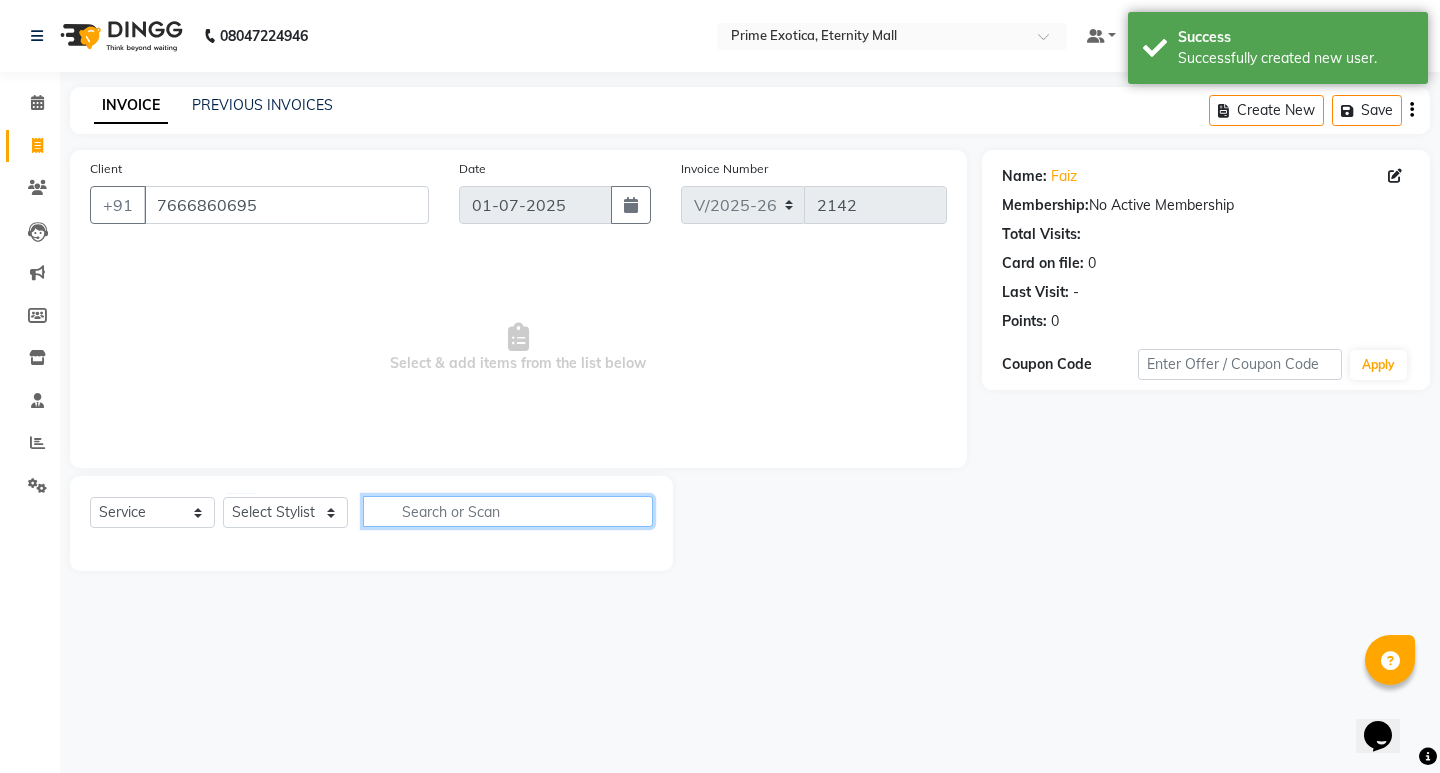 click 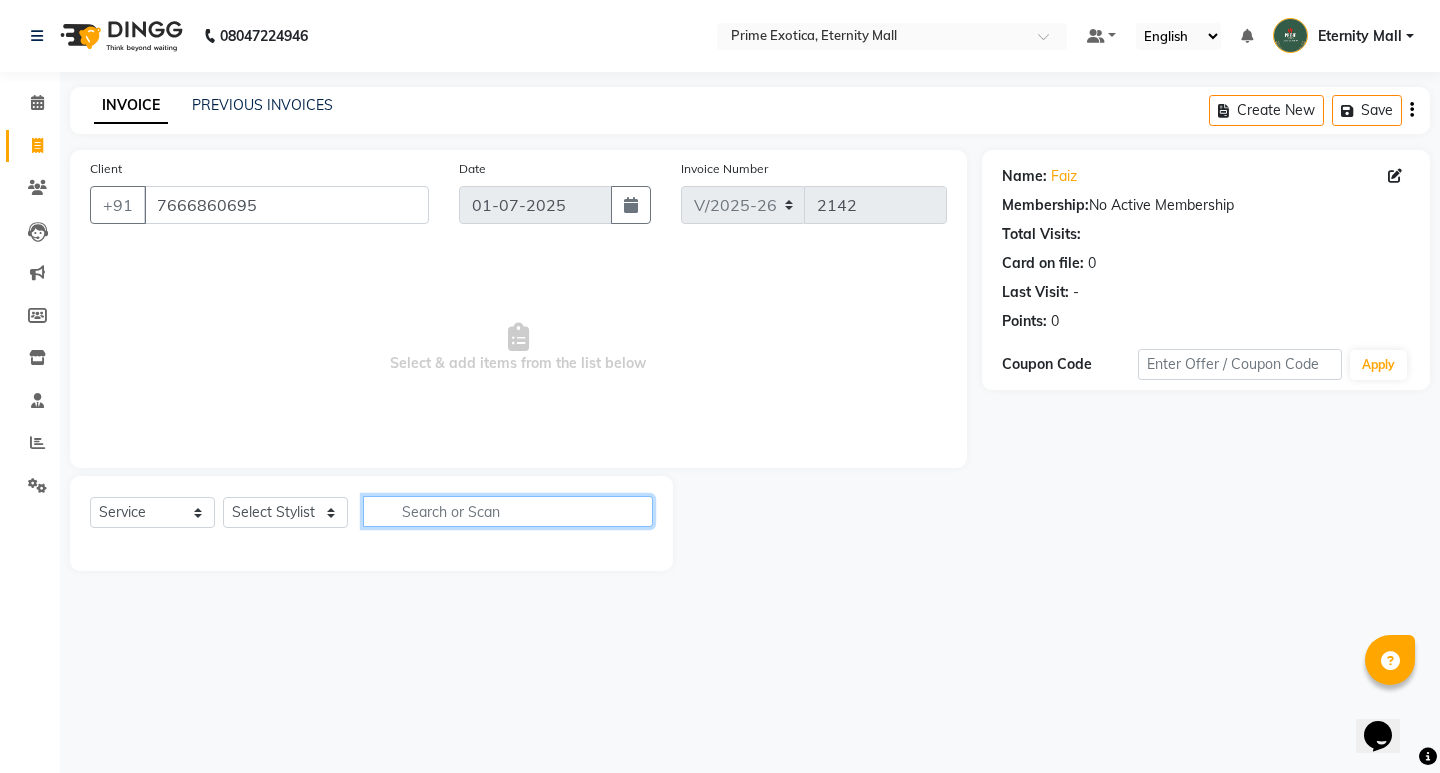 click 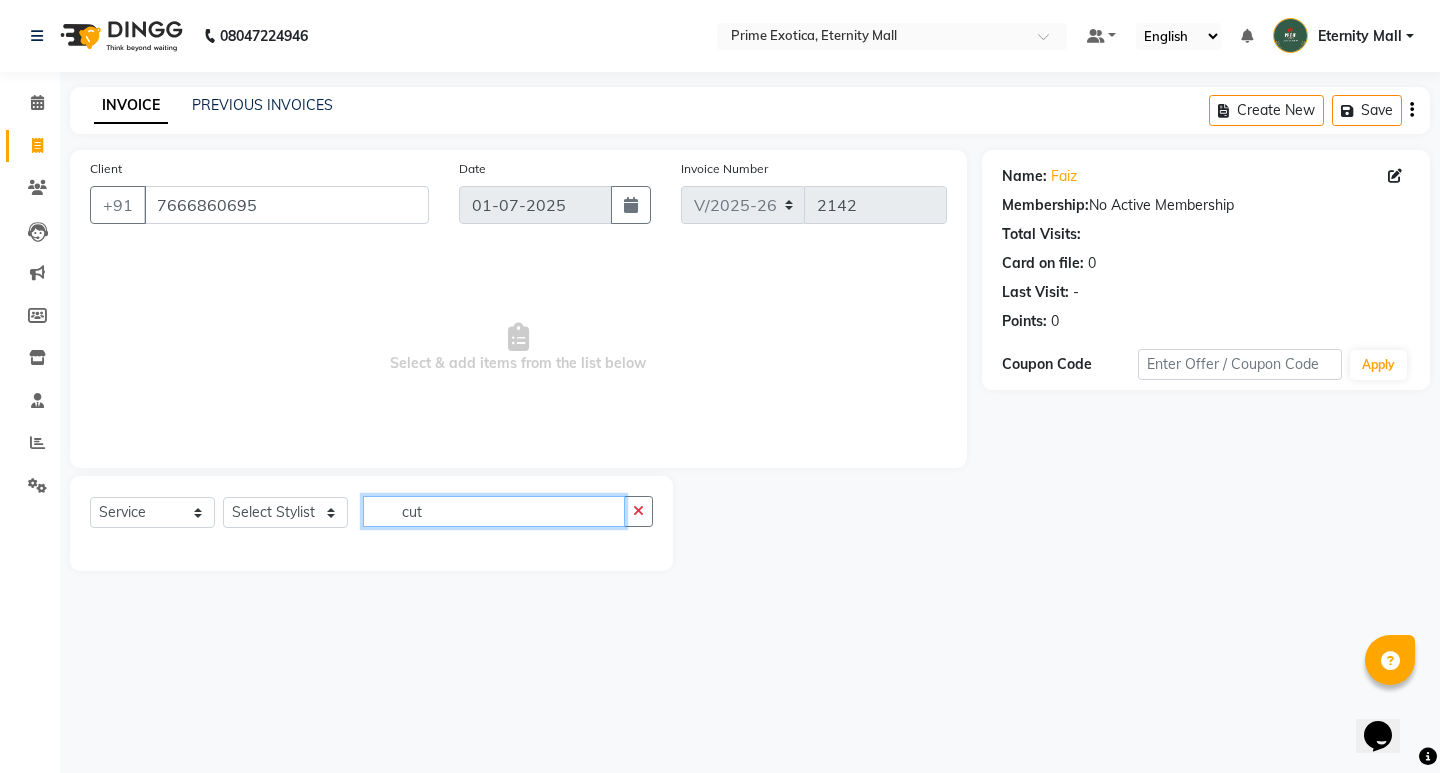 click on "cut" 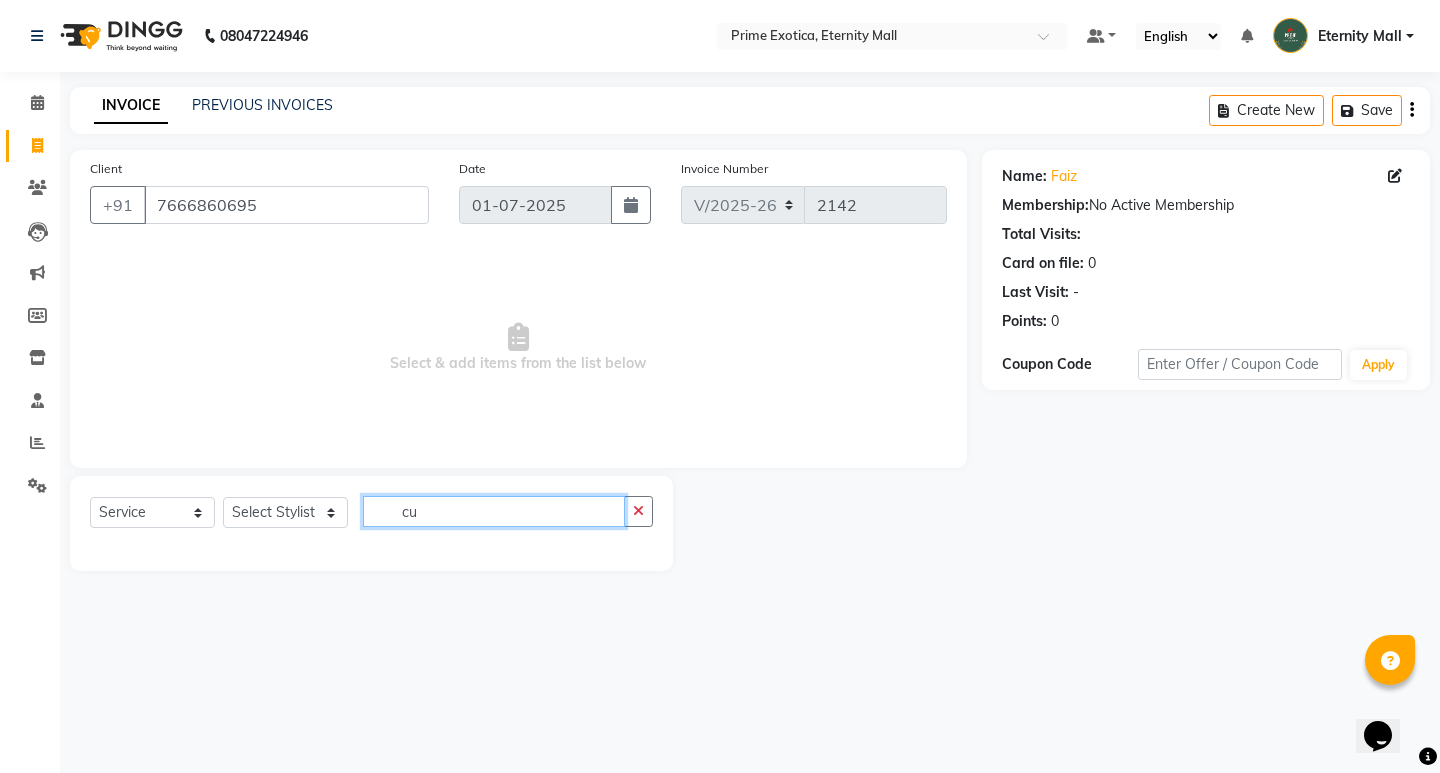 type on "c" 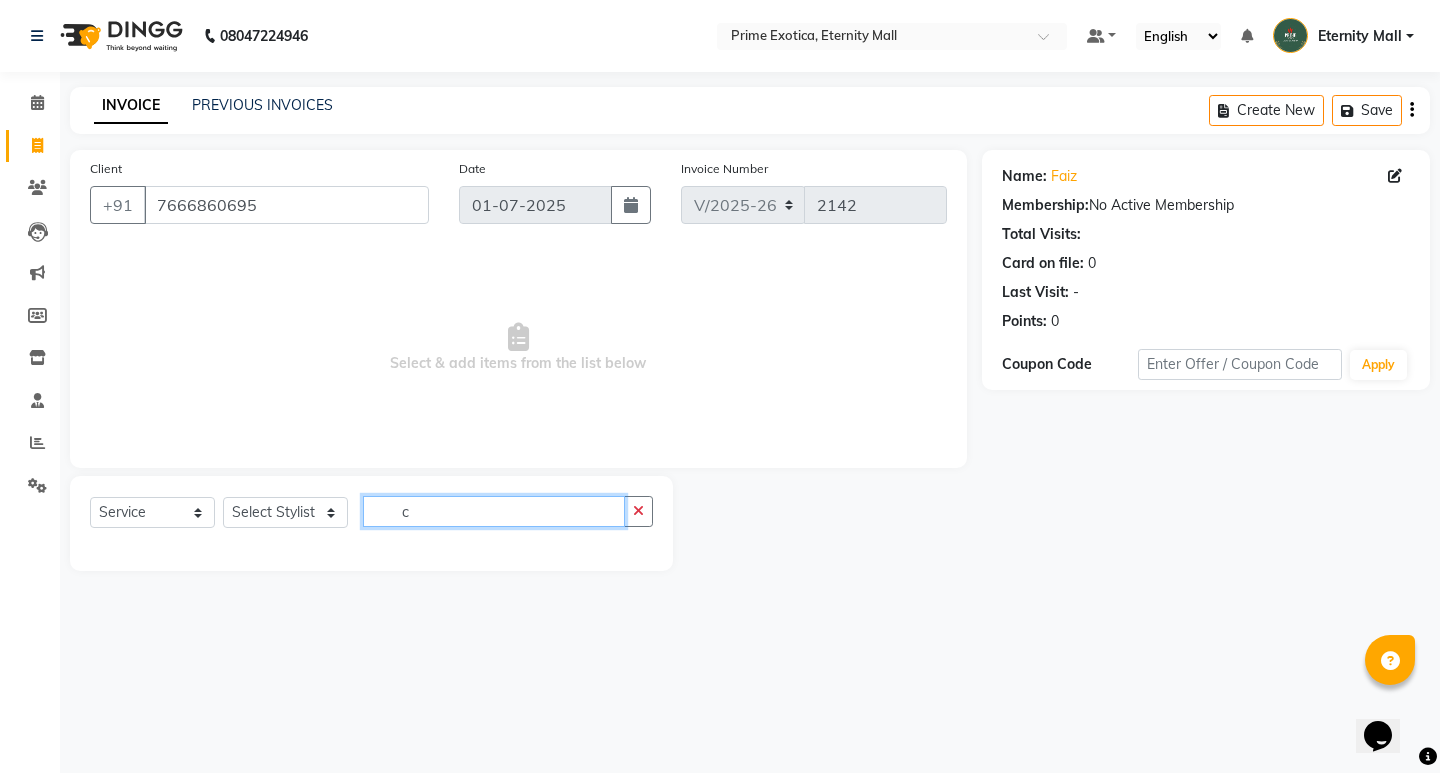 type 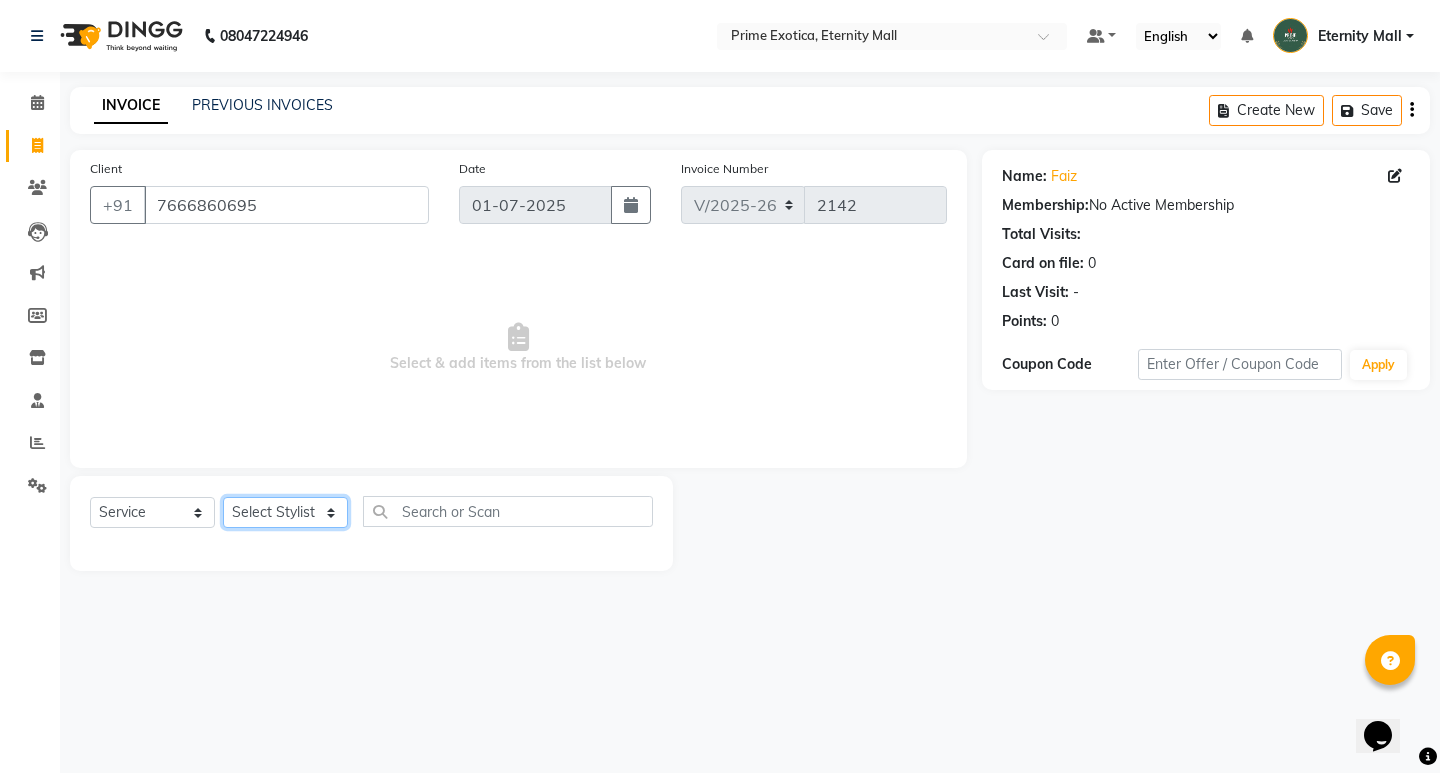 click on "Select Stylist ADMIN ajay vikram lakshane [PERSON_NAME] Mukesh [PERSON_NAME]  [PERSON_NAME]" 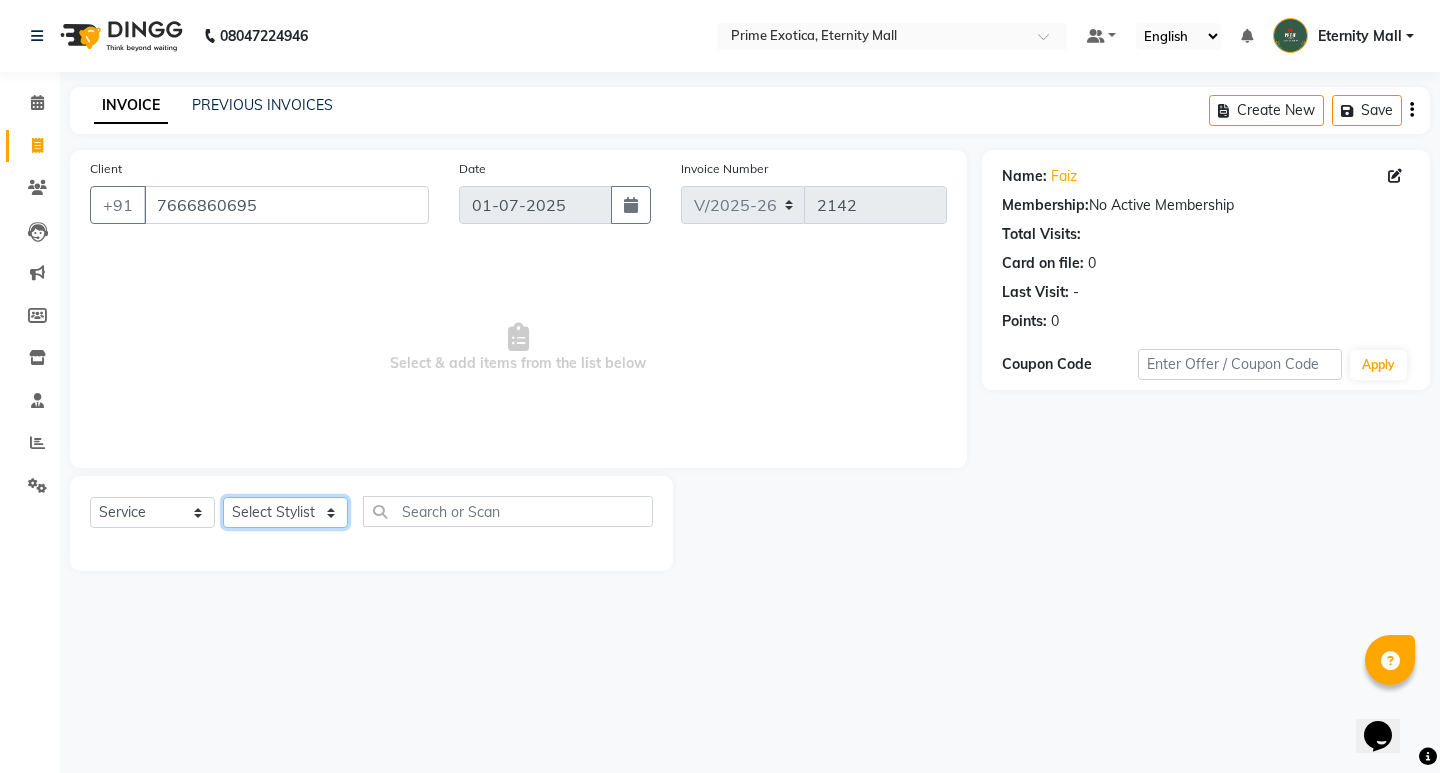 click on "Select Stylist ADMIN ajay vikram lakshane [PERSON_NAME] Mukesh [PERSON_NAME]  [PERSON_NAME]" 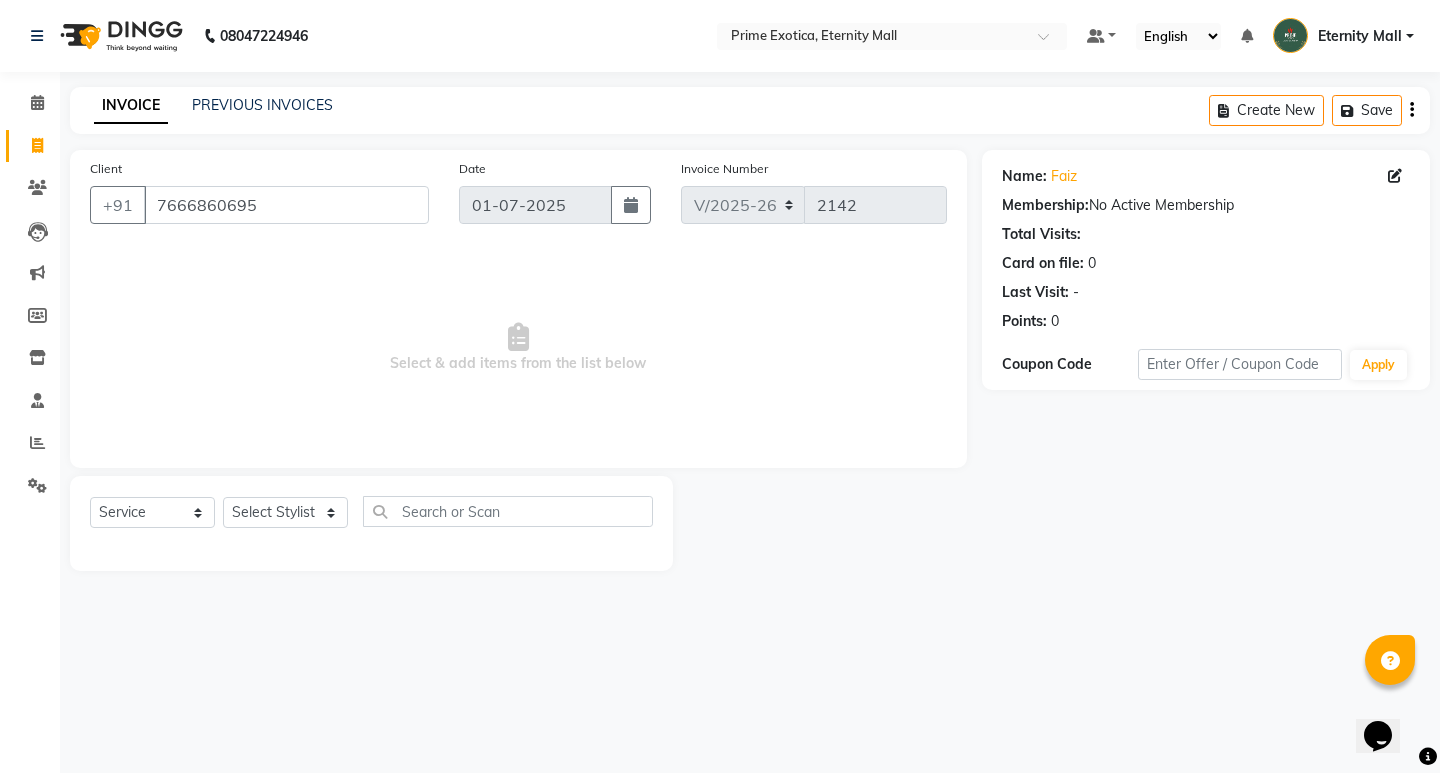 click on "Select & add items from the list below" at bounding box center (518, 348) 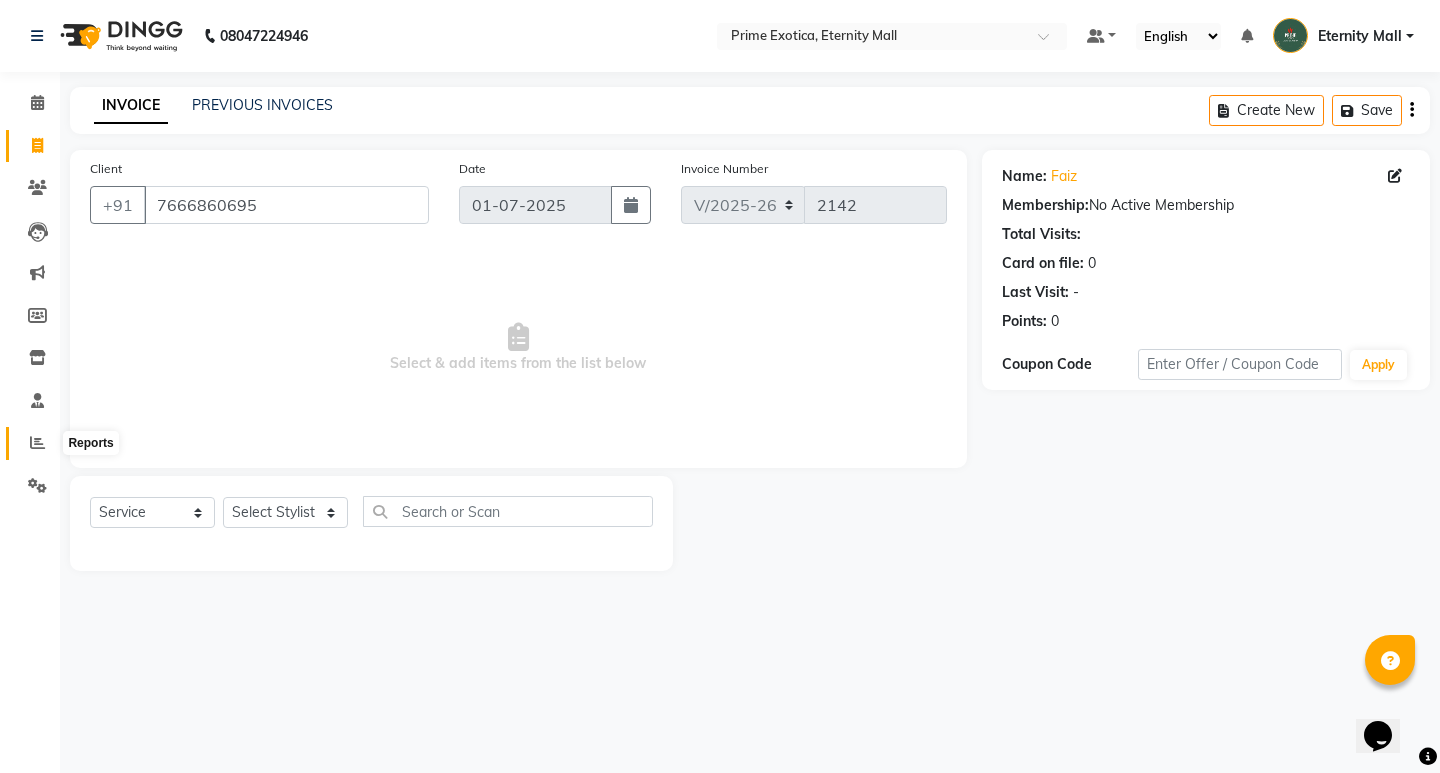 click 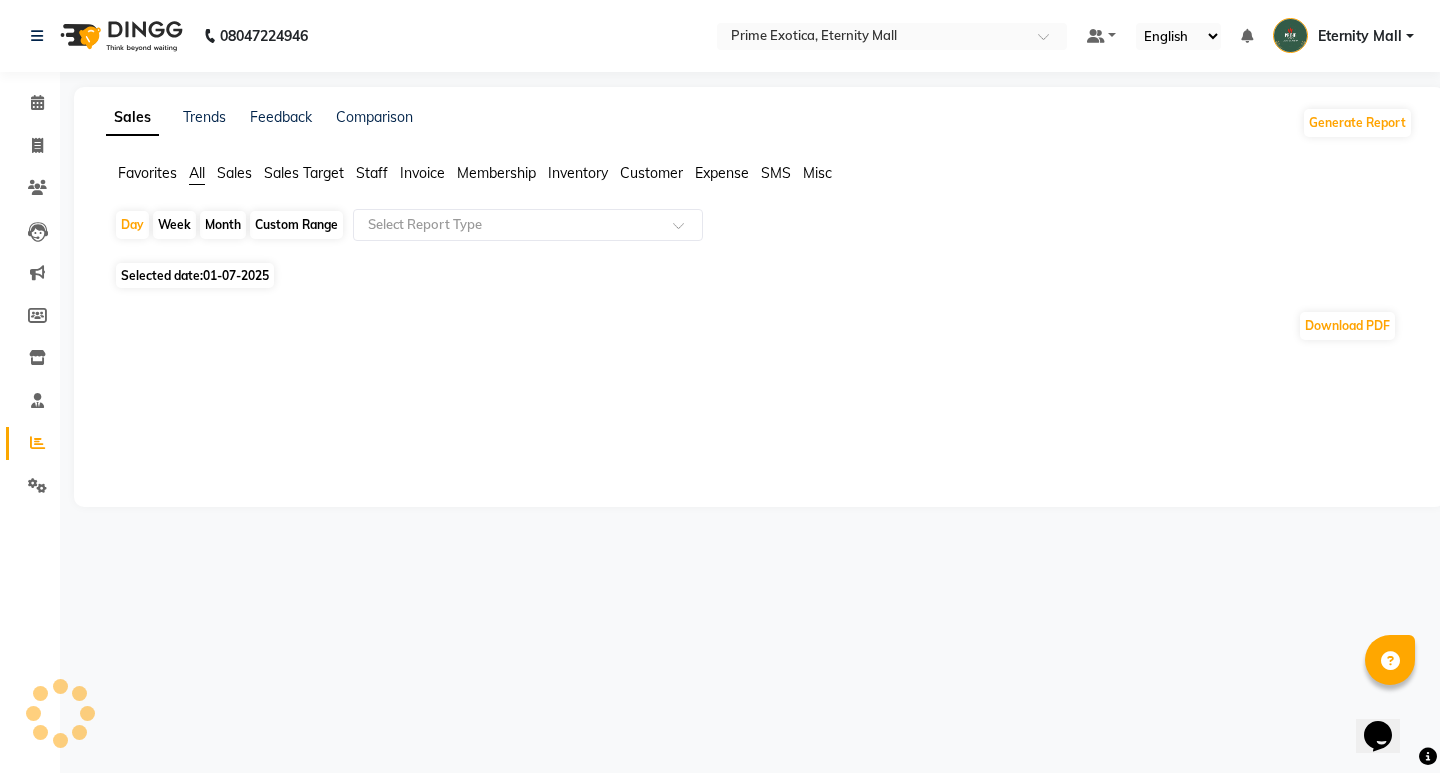click 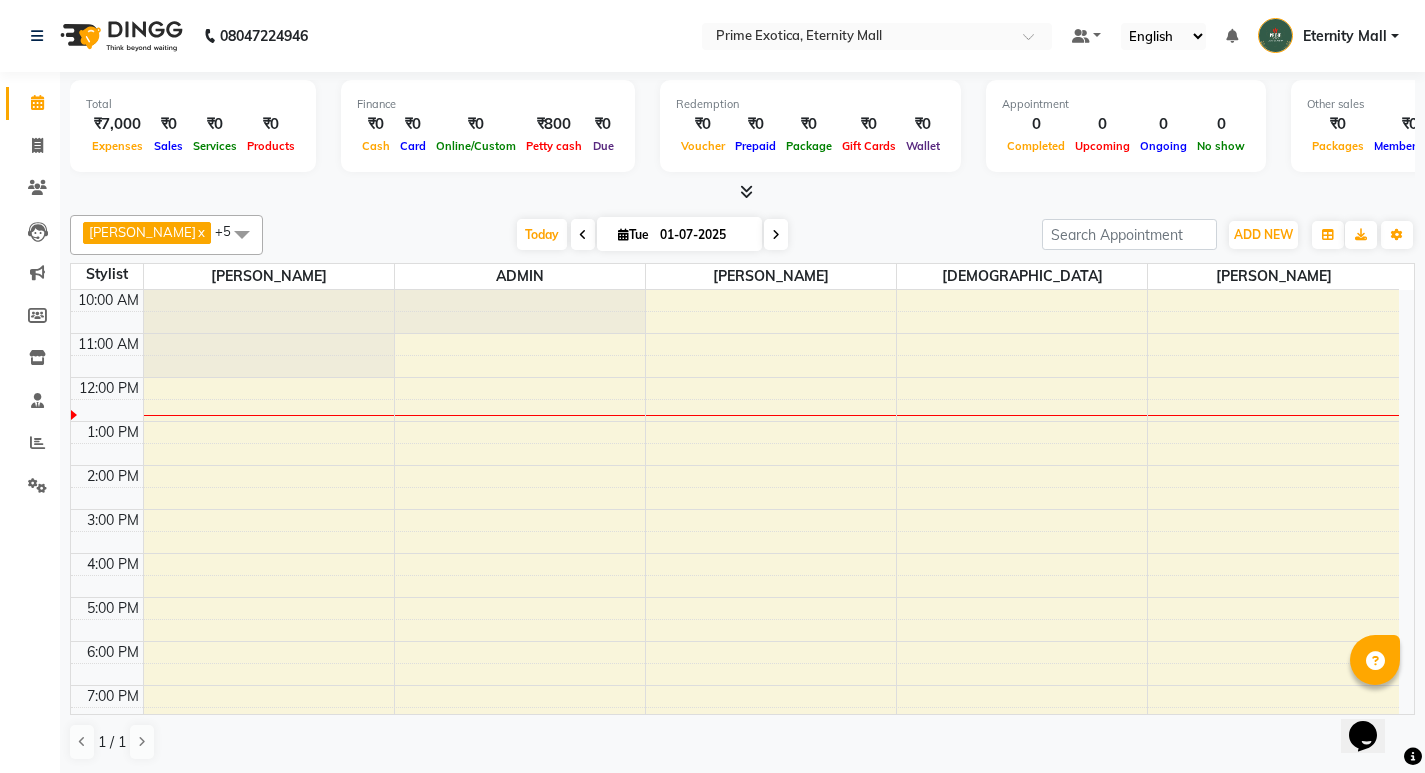 scroll, scrollTop: 0, scrollLeft: 0, axis: both 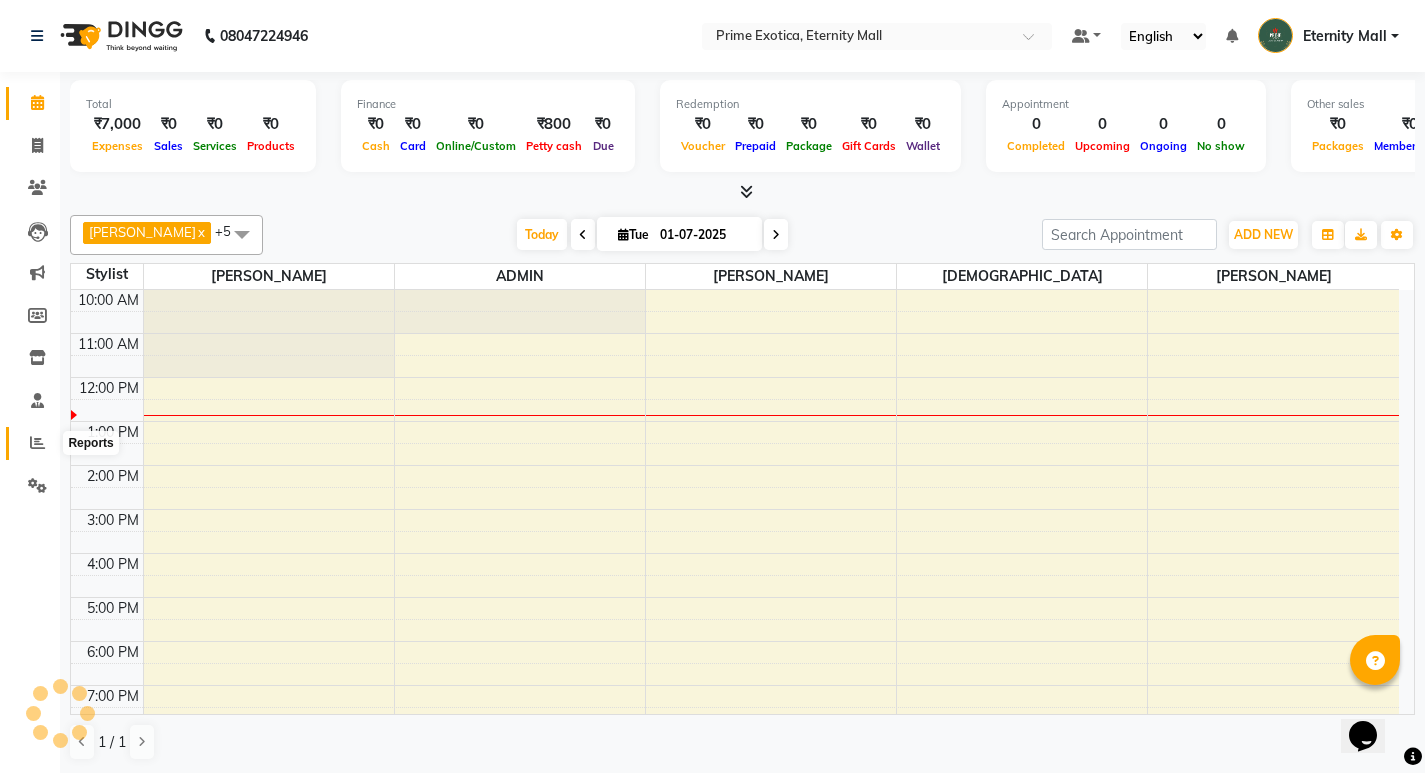 click 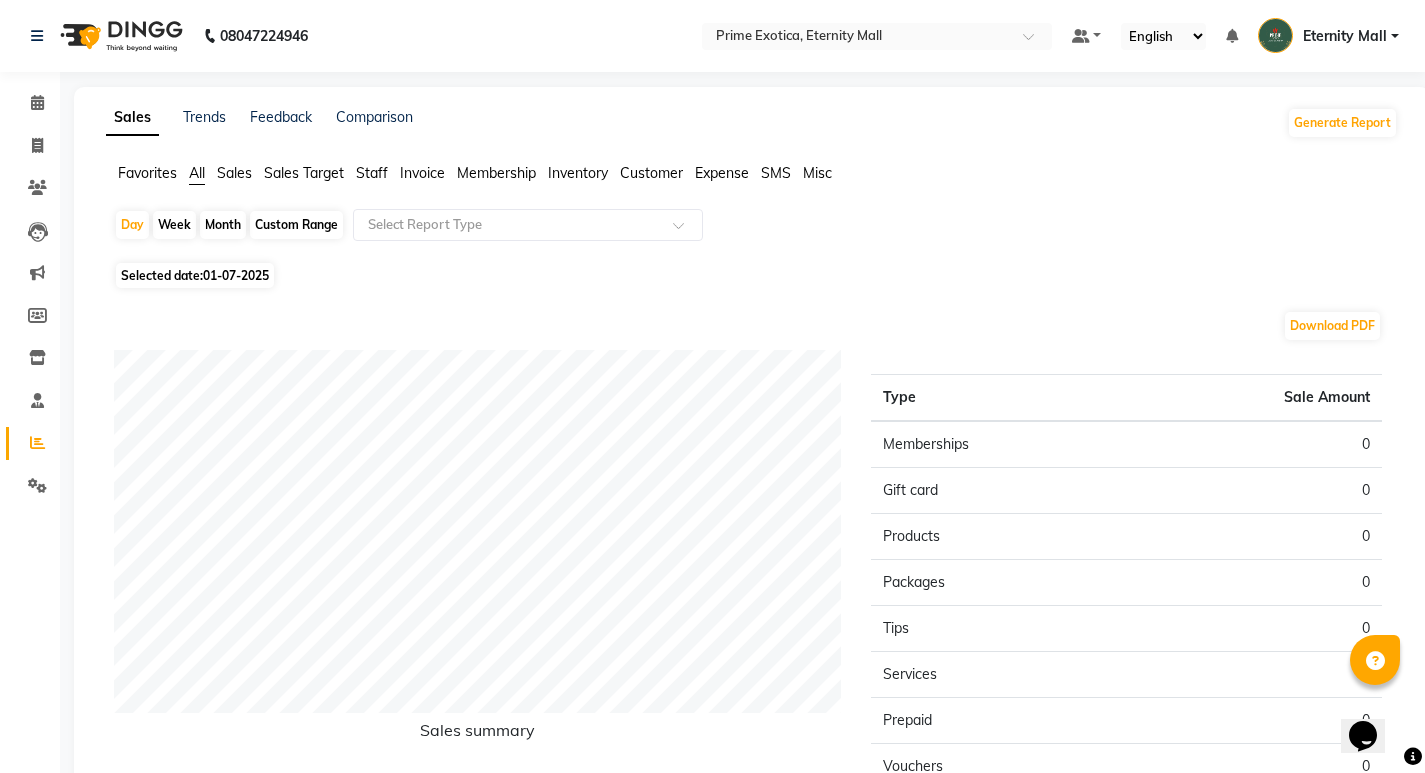 click on "Month" 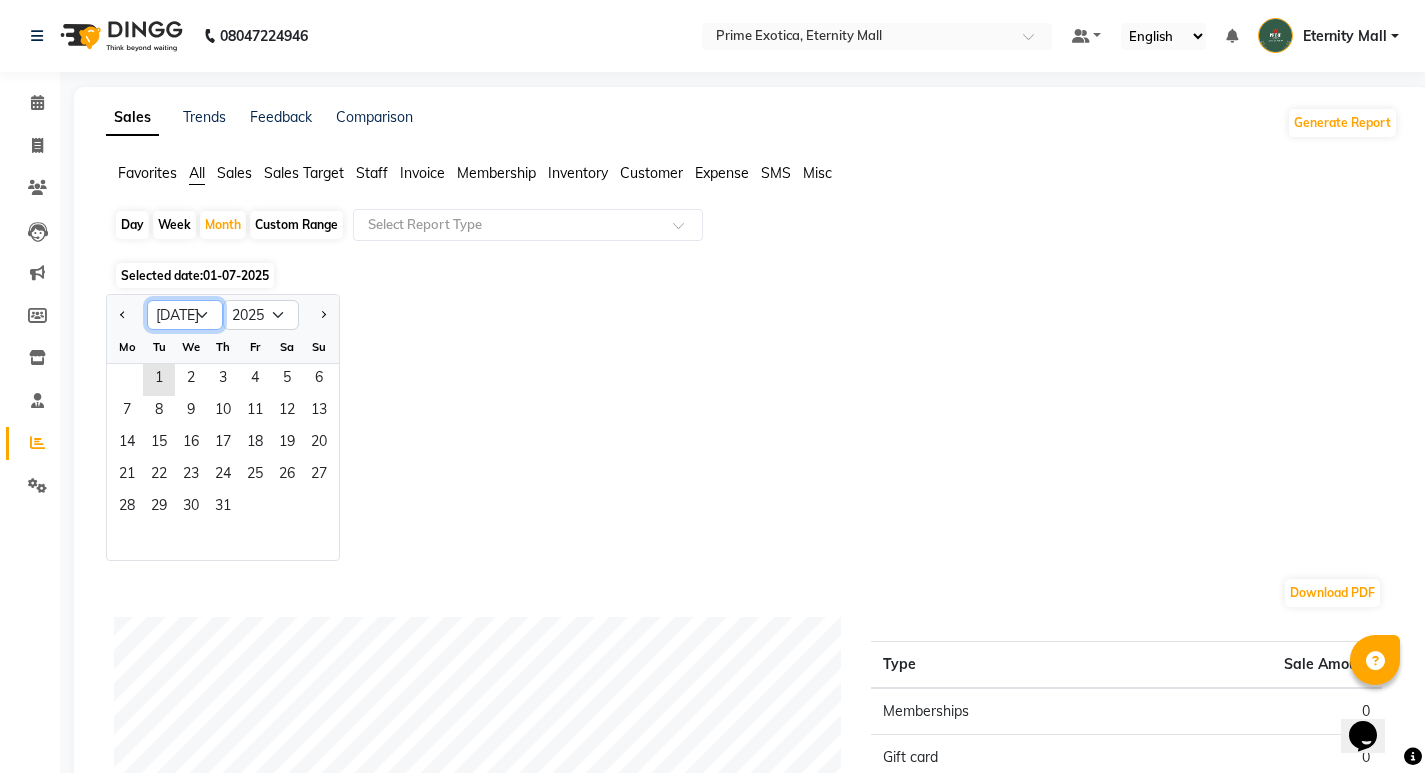 click on "Jan Feb Mar Apr May Jun [DATE] Aug Sep Oct Nov Dec" 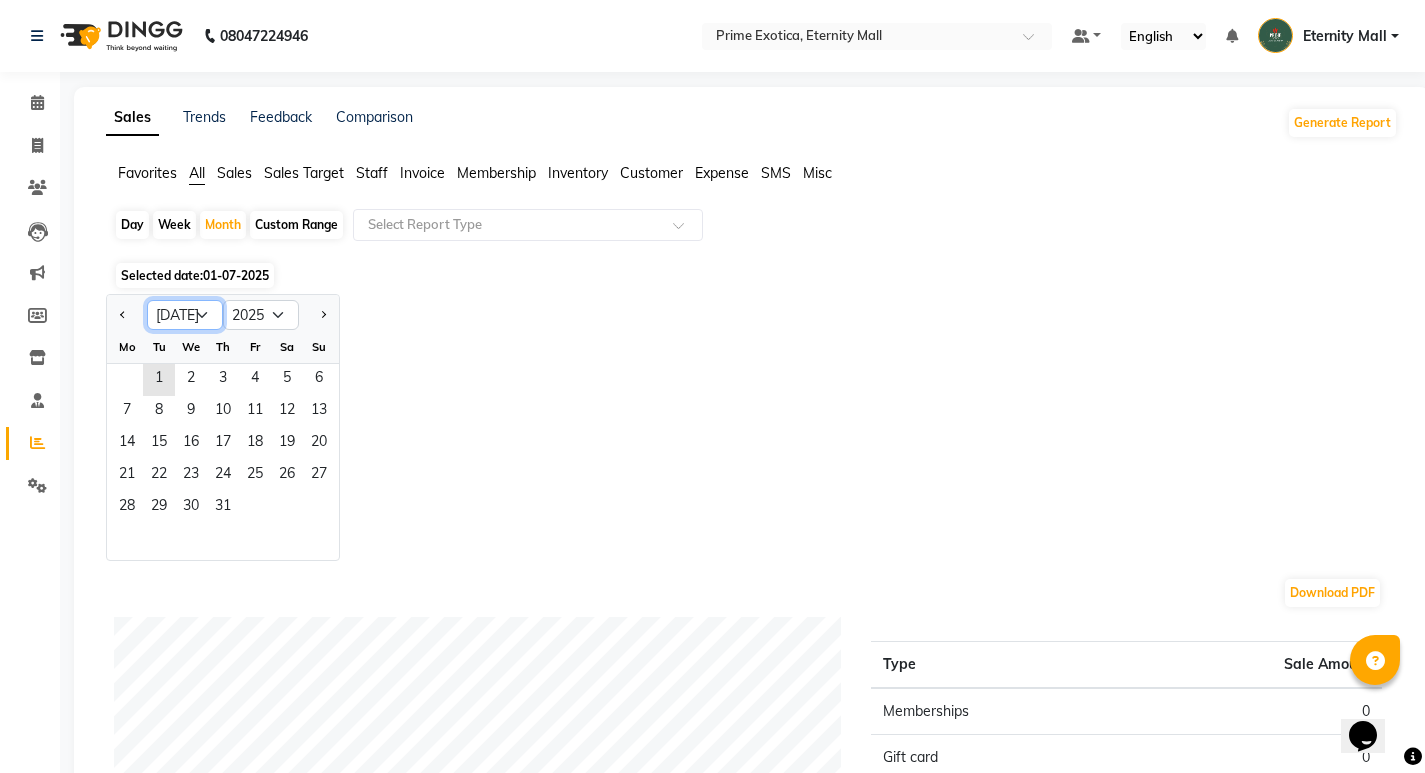 select on "6" 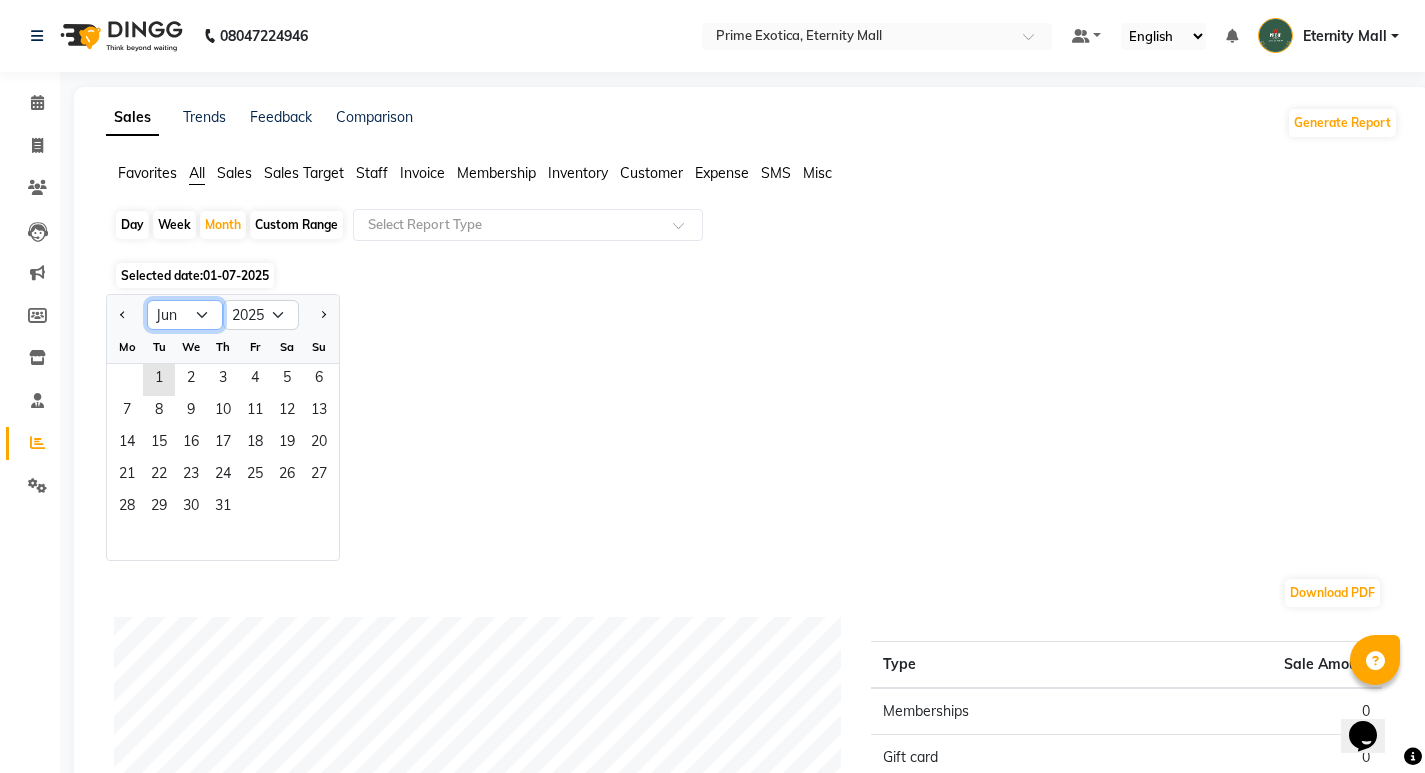 click on "Jan Feb Mar Apr May Jun [DATE] Aug Sep Oct Nov Dec" 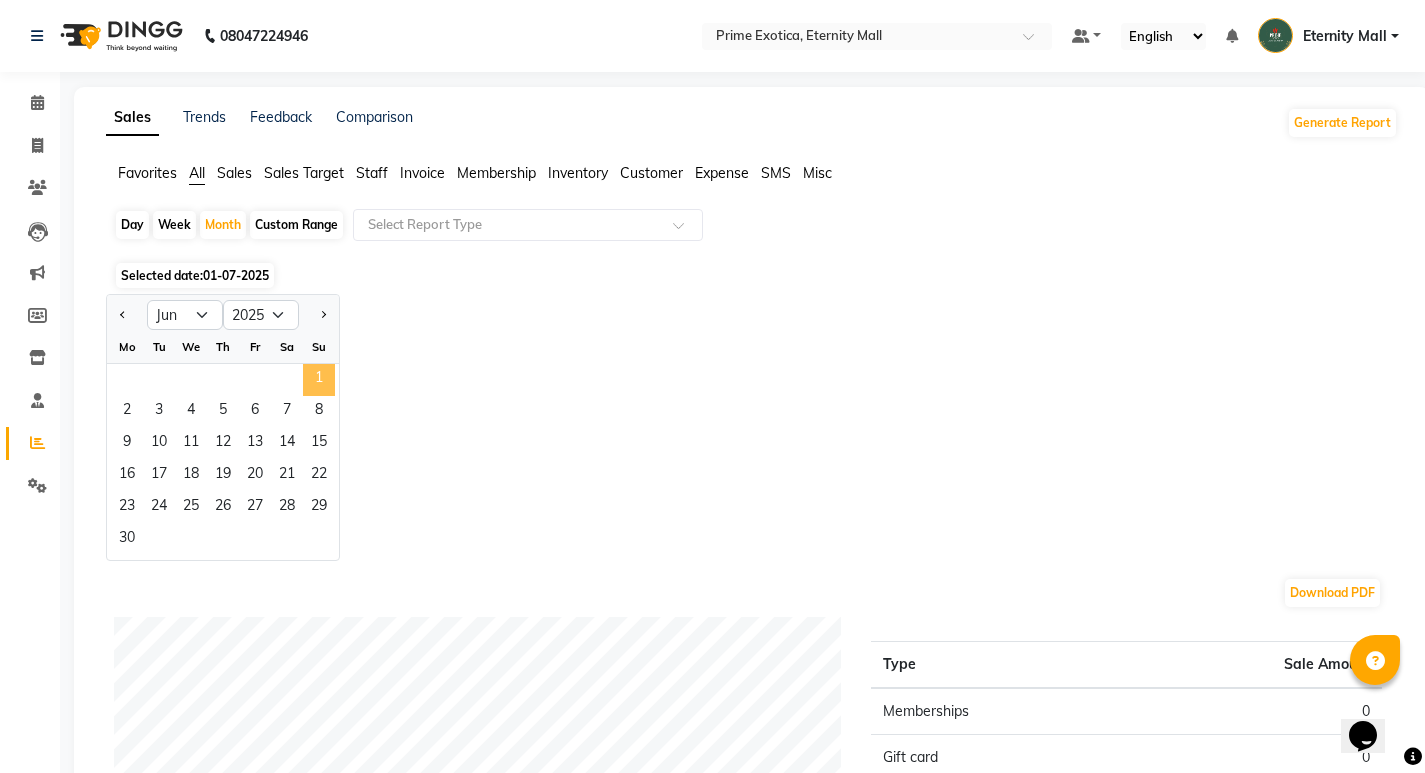 click on "1" 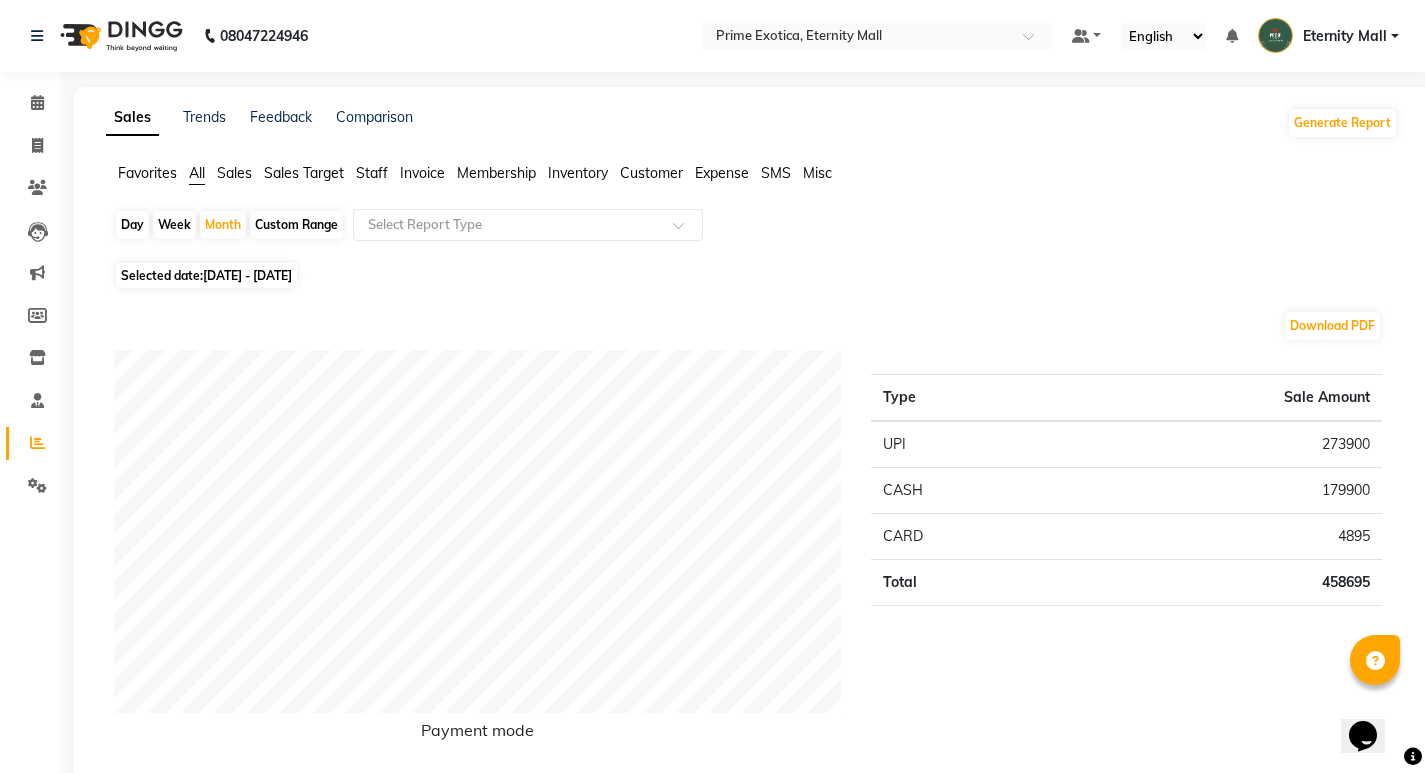 click on "Staff" 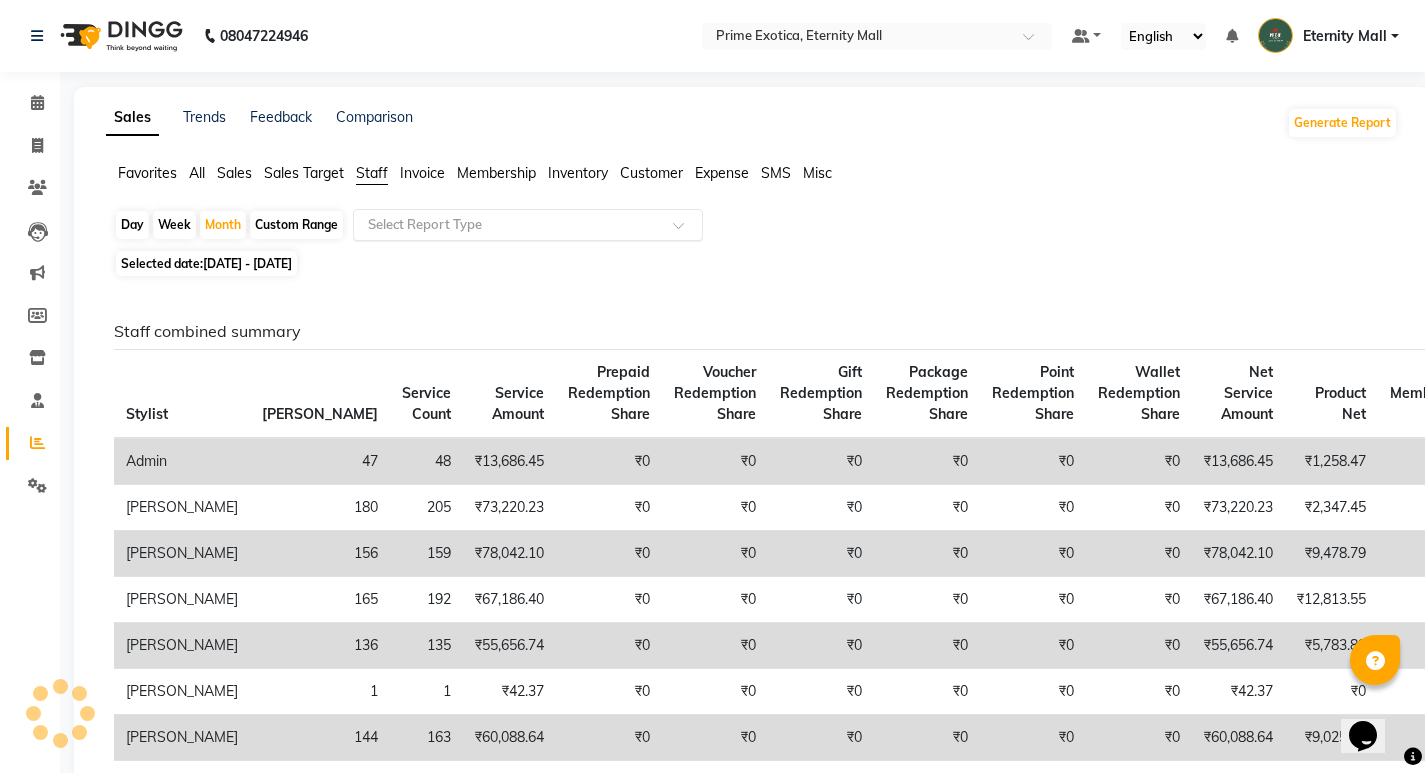 click 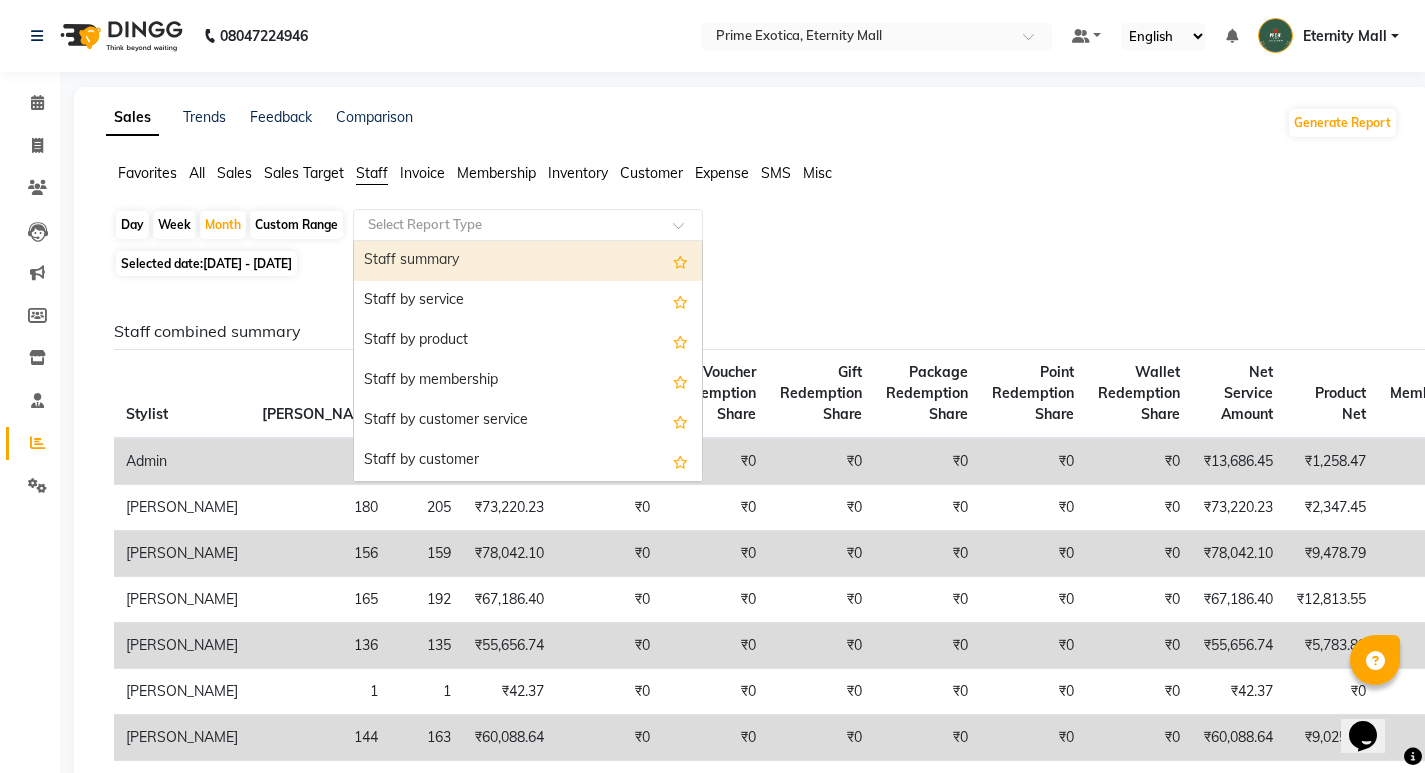 click on "Staff summary" at bounding box center (528, 261) 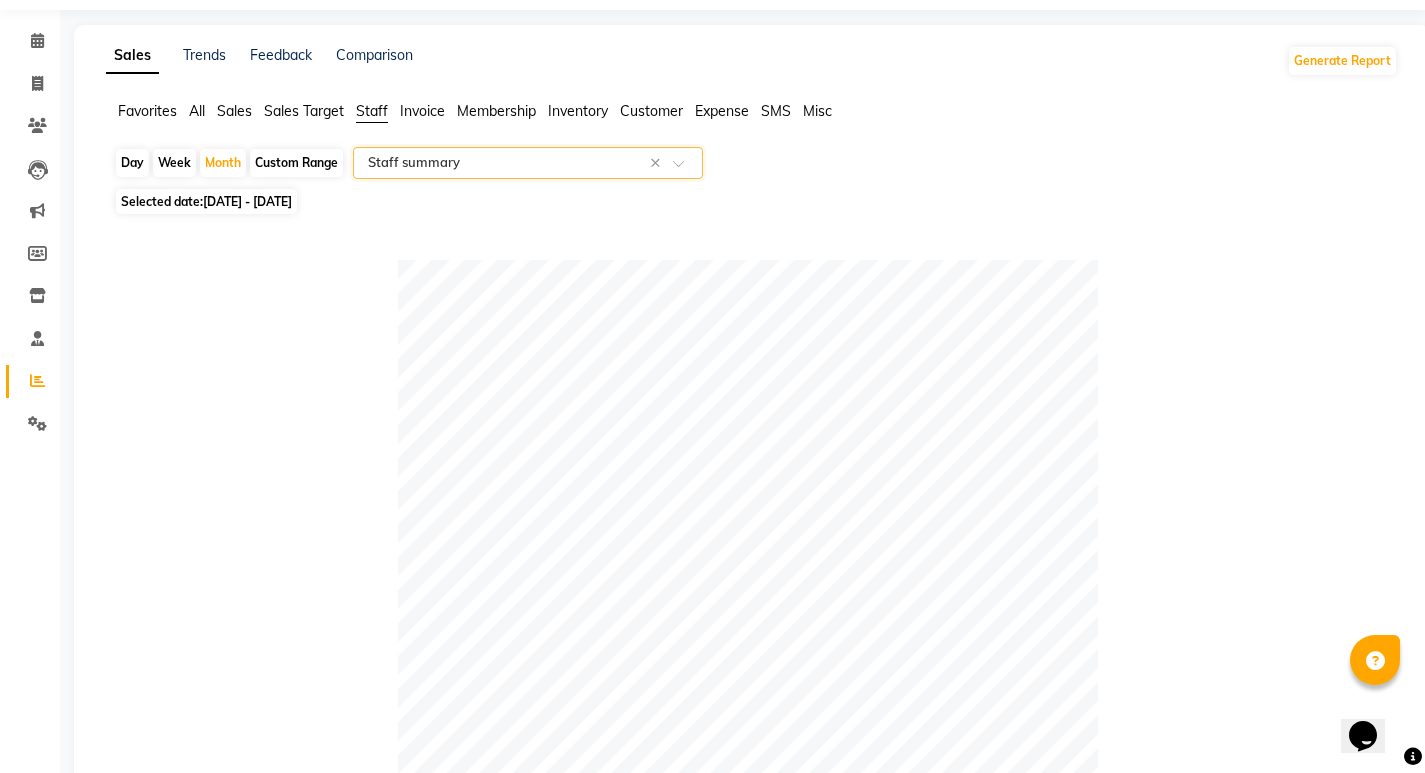 scroll, scrollTop: 0, scrollLeft: 0, axis: both 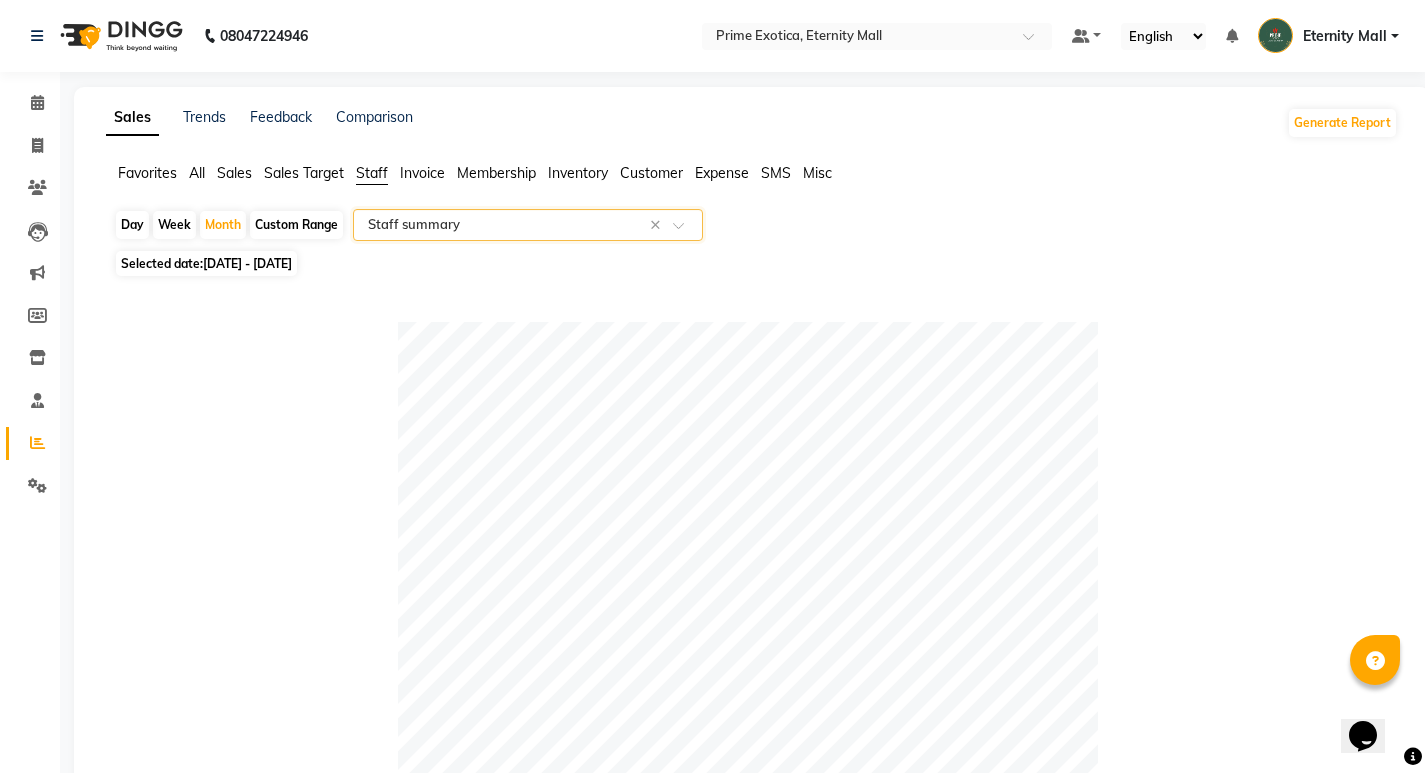 click 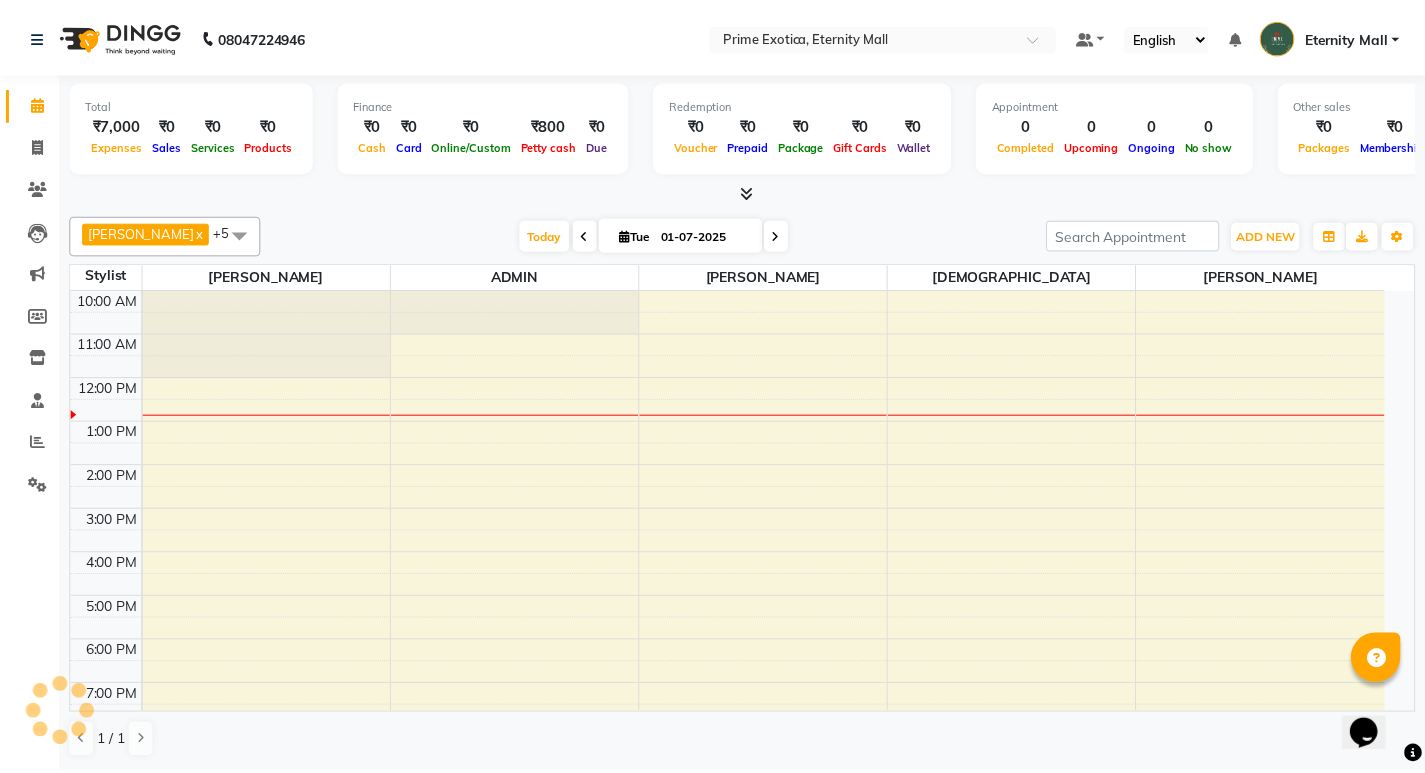 scroll, scrollTop: 0, scrollLeft: 0, axis: both 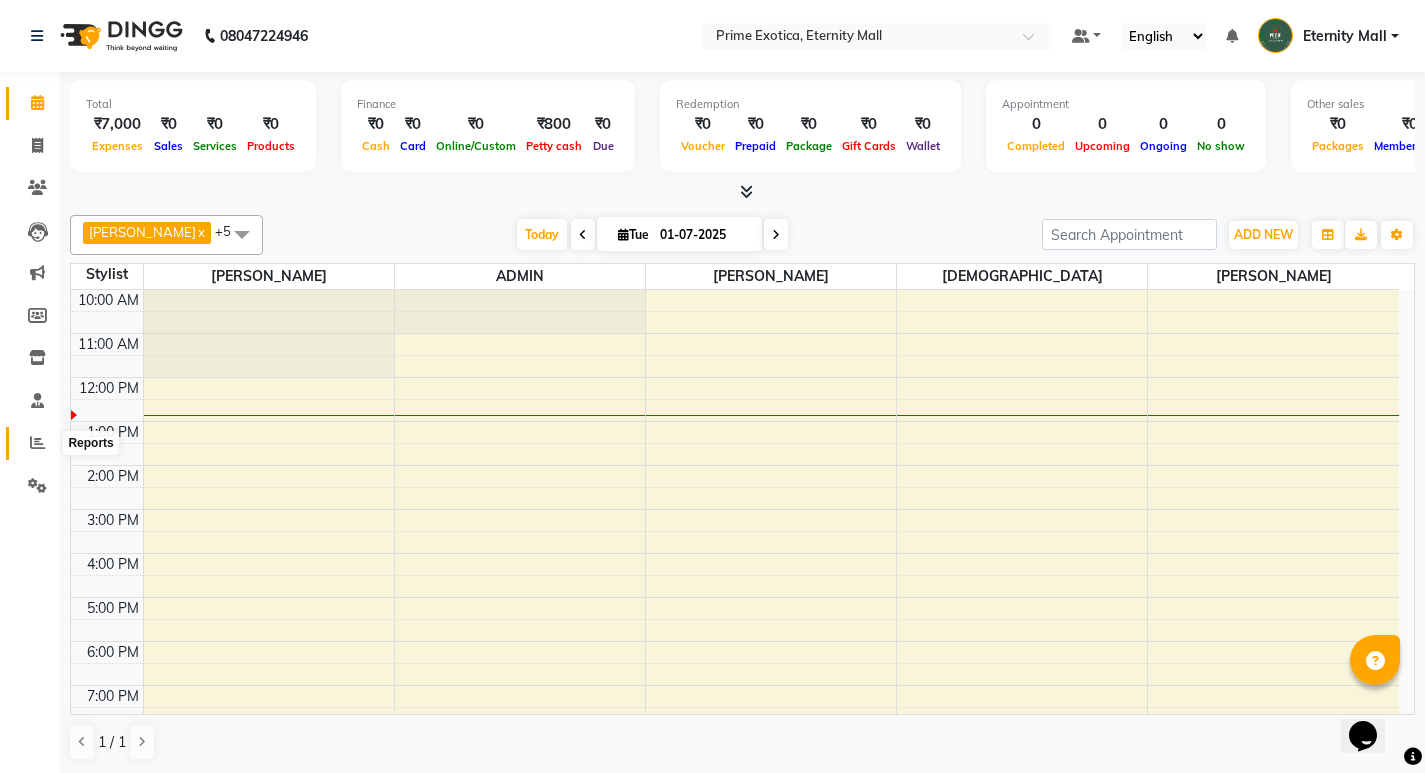 click 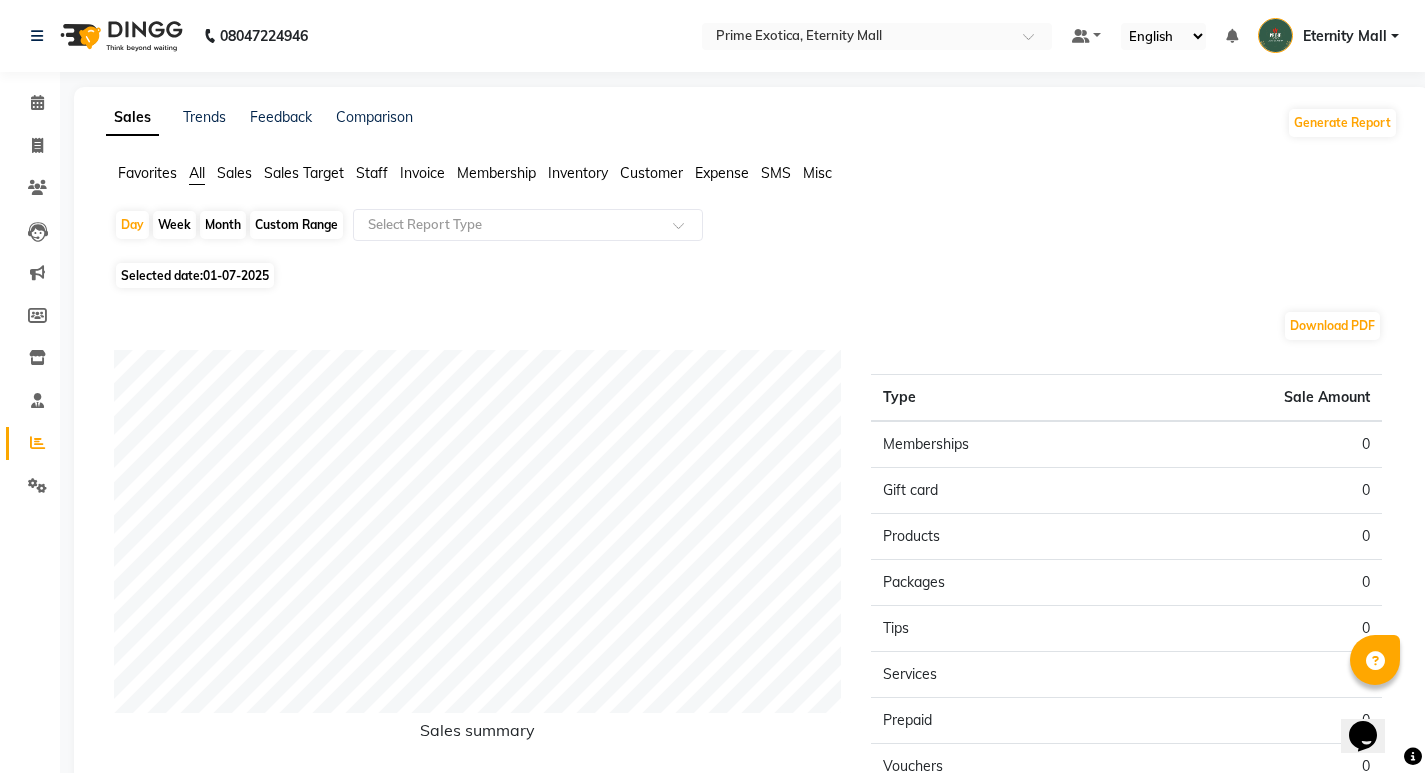 click on "Month" 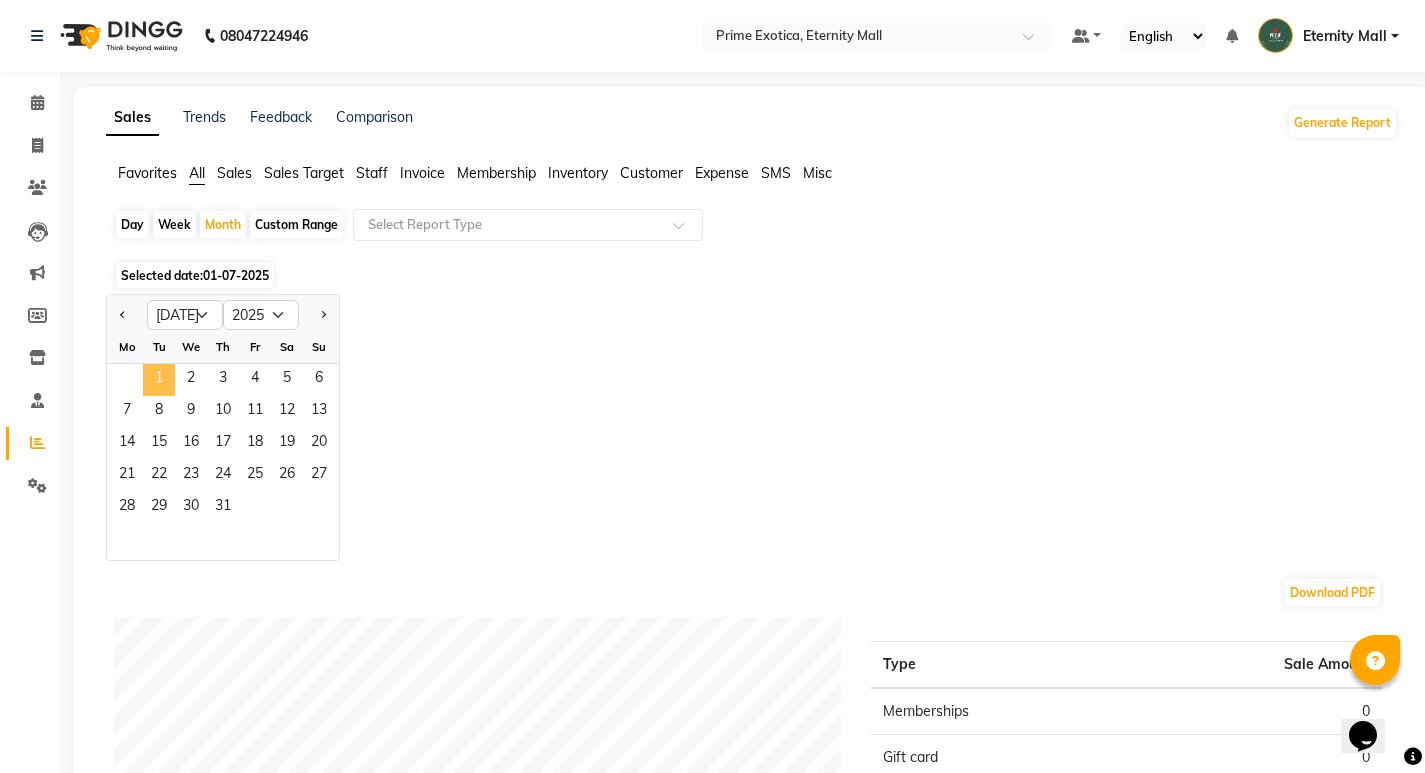 click on "1" 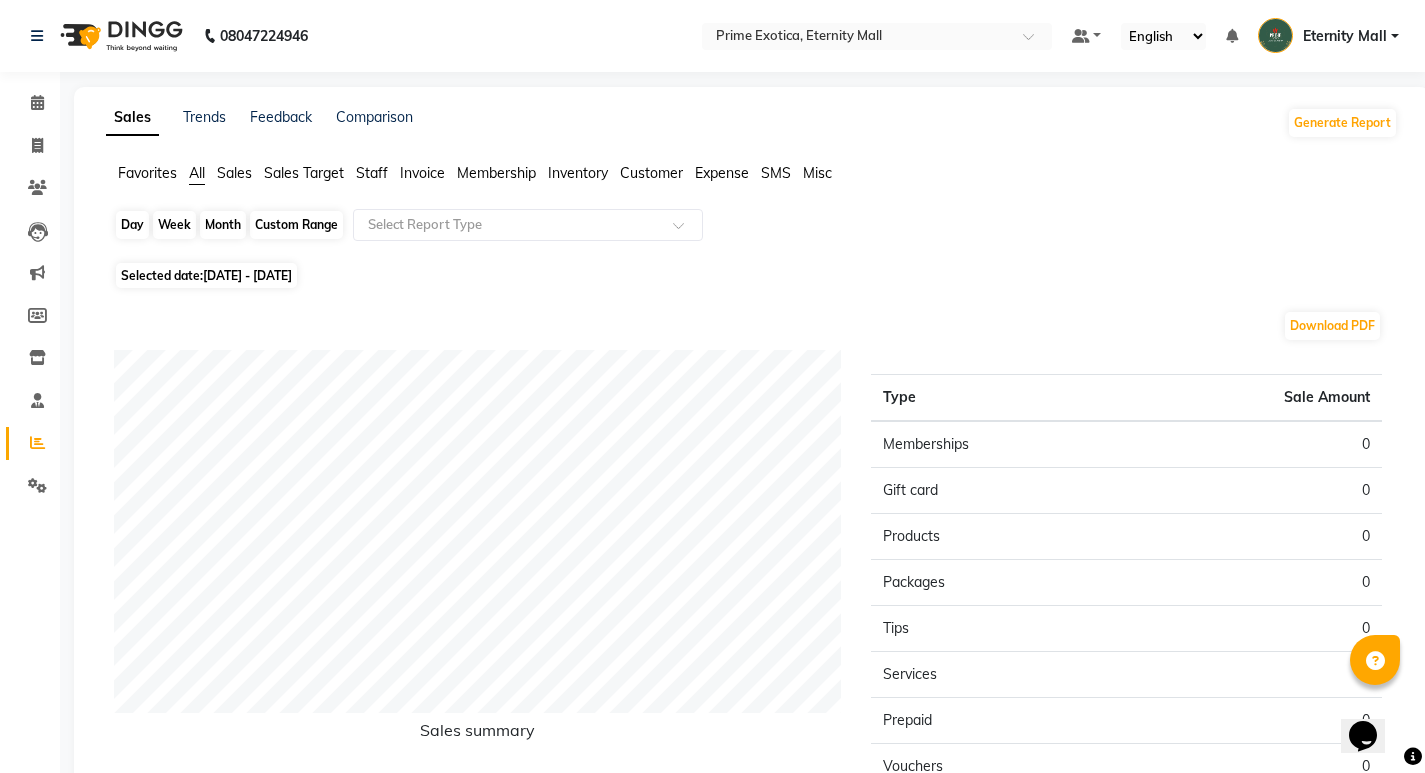 click on "Month" 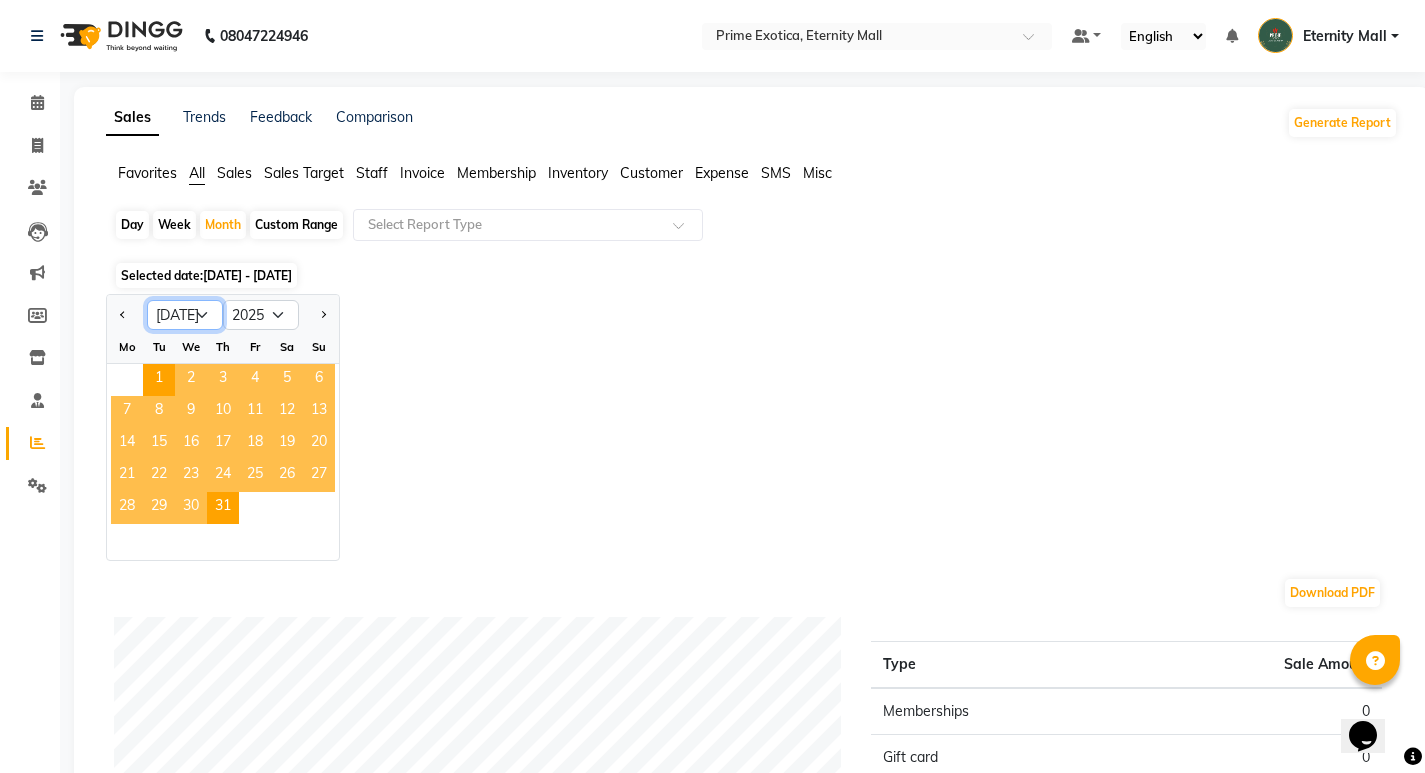 click on "Jan Feb Mar Apr May Jun [DATE] Aug Sep Oct Nov Dec" 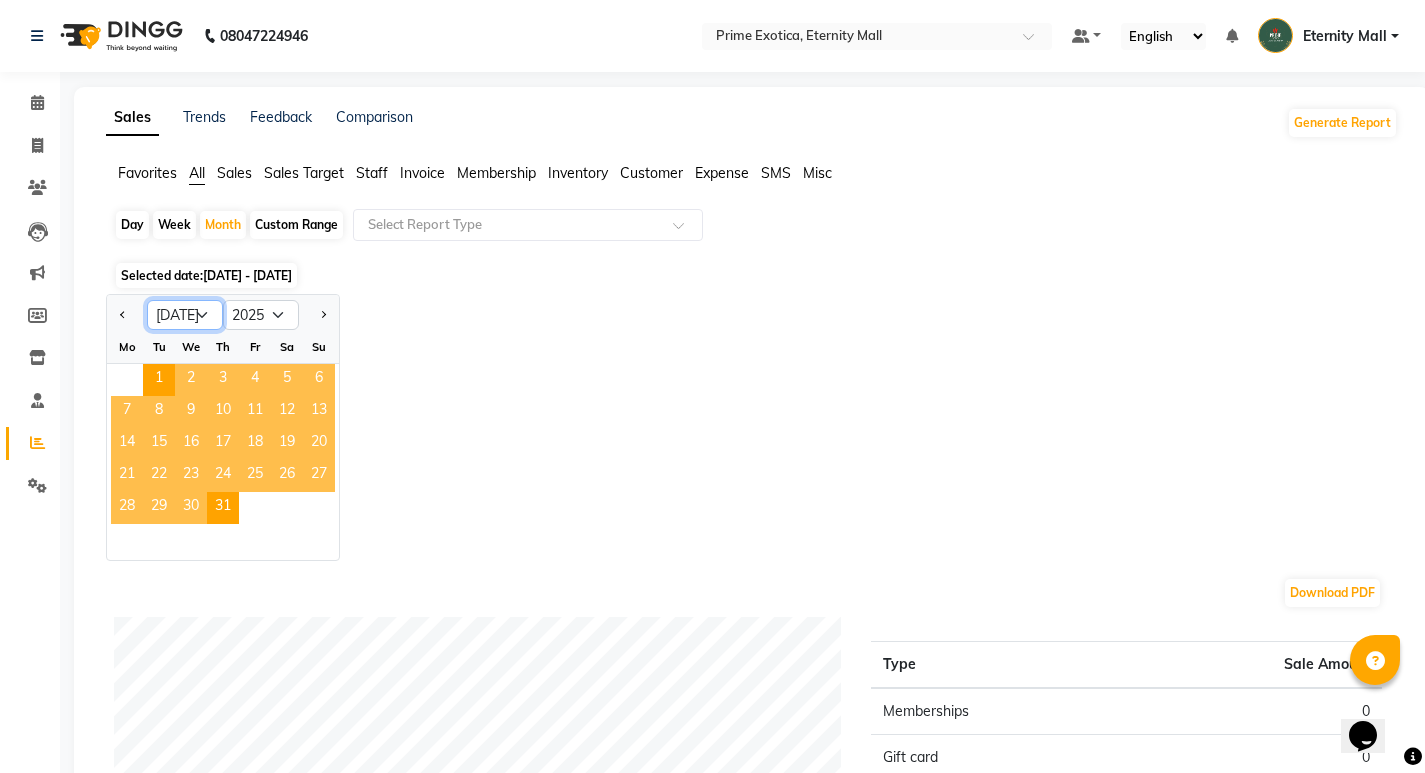 click on "Jan Feb Mar Apr May Jun [DATE] Aug Sep Oct Nov Dec" 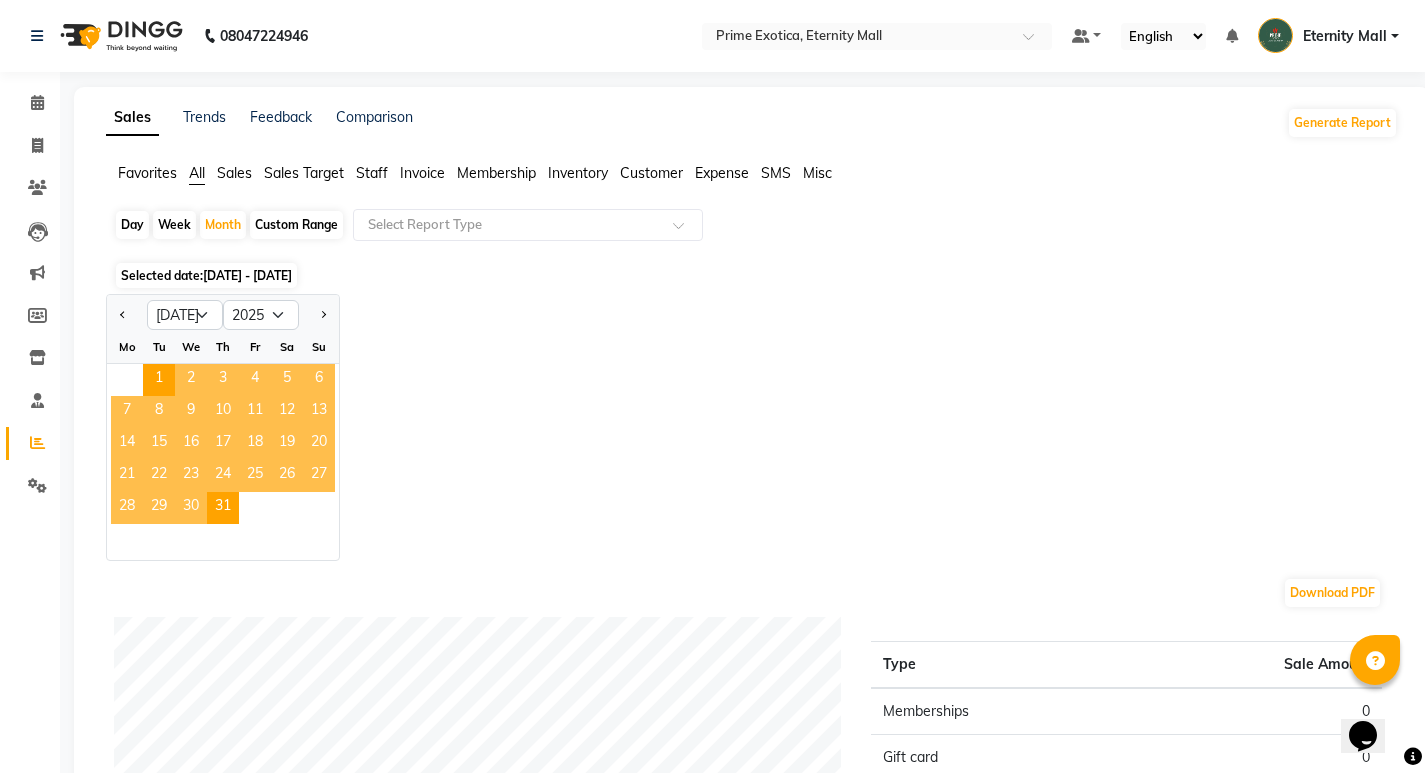 click on "Staff" 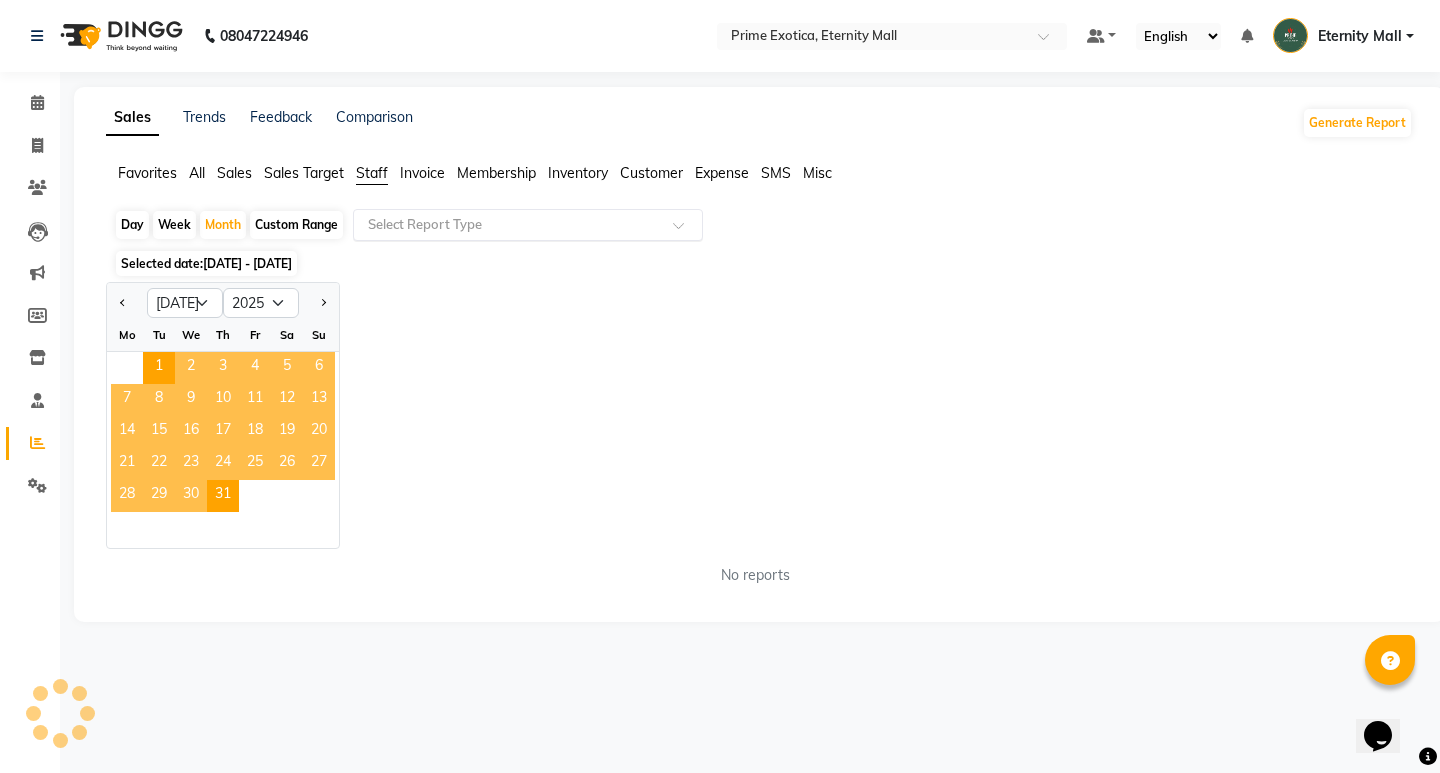 click 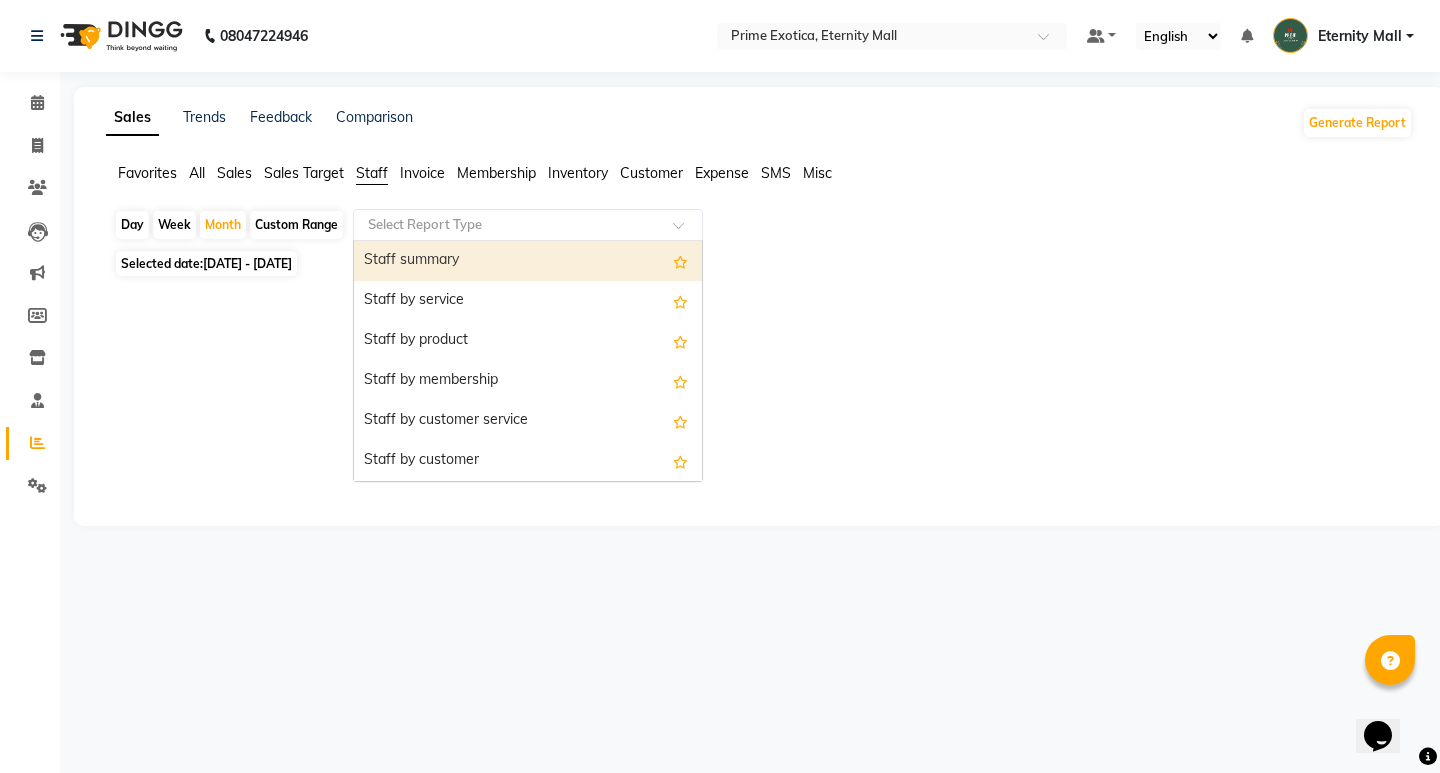 click on "Staff summary" at bounding box center (528, 261) 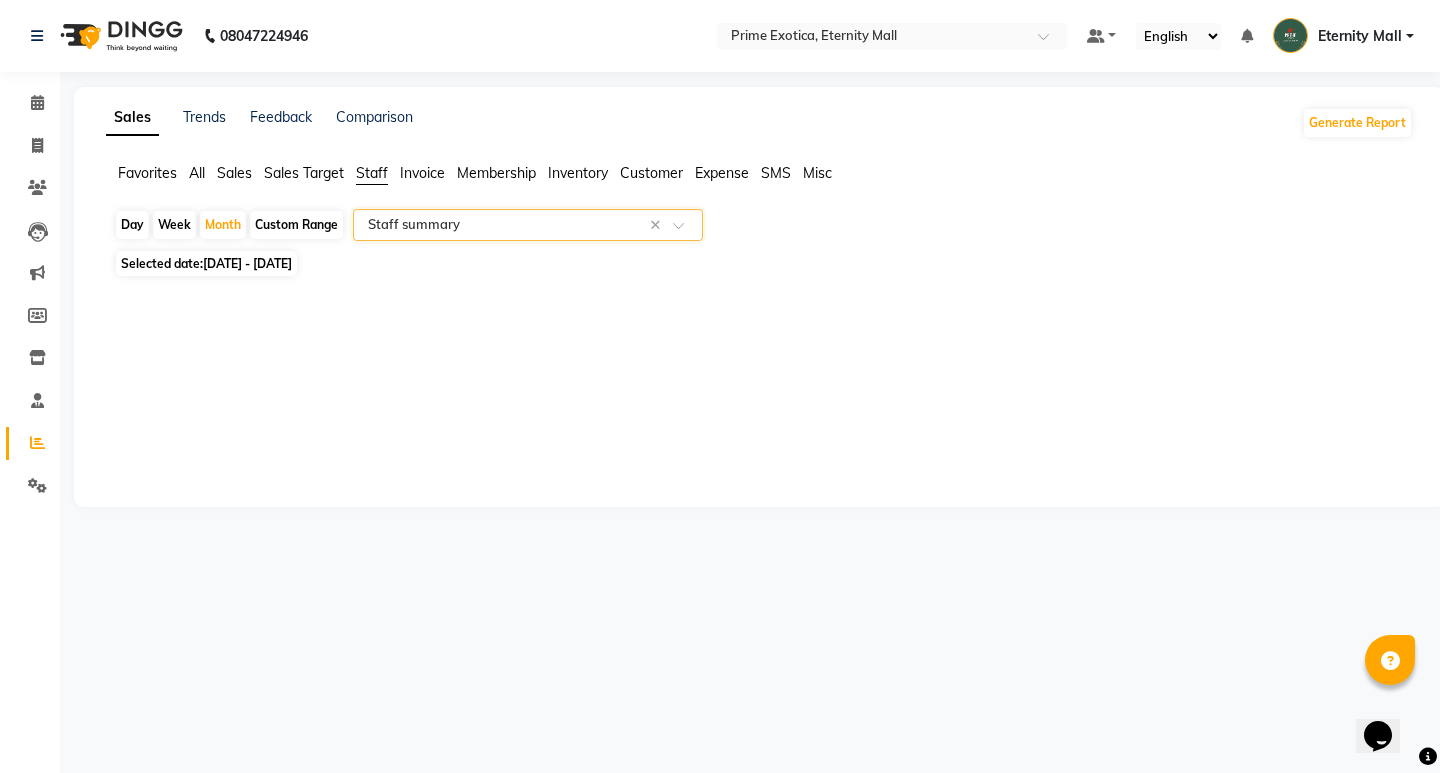 click 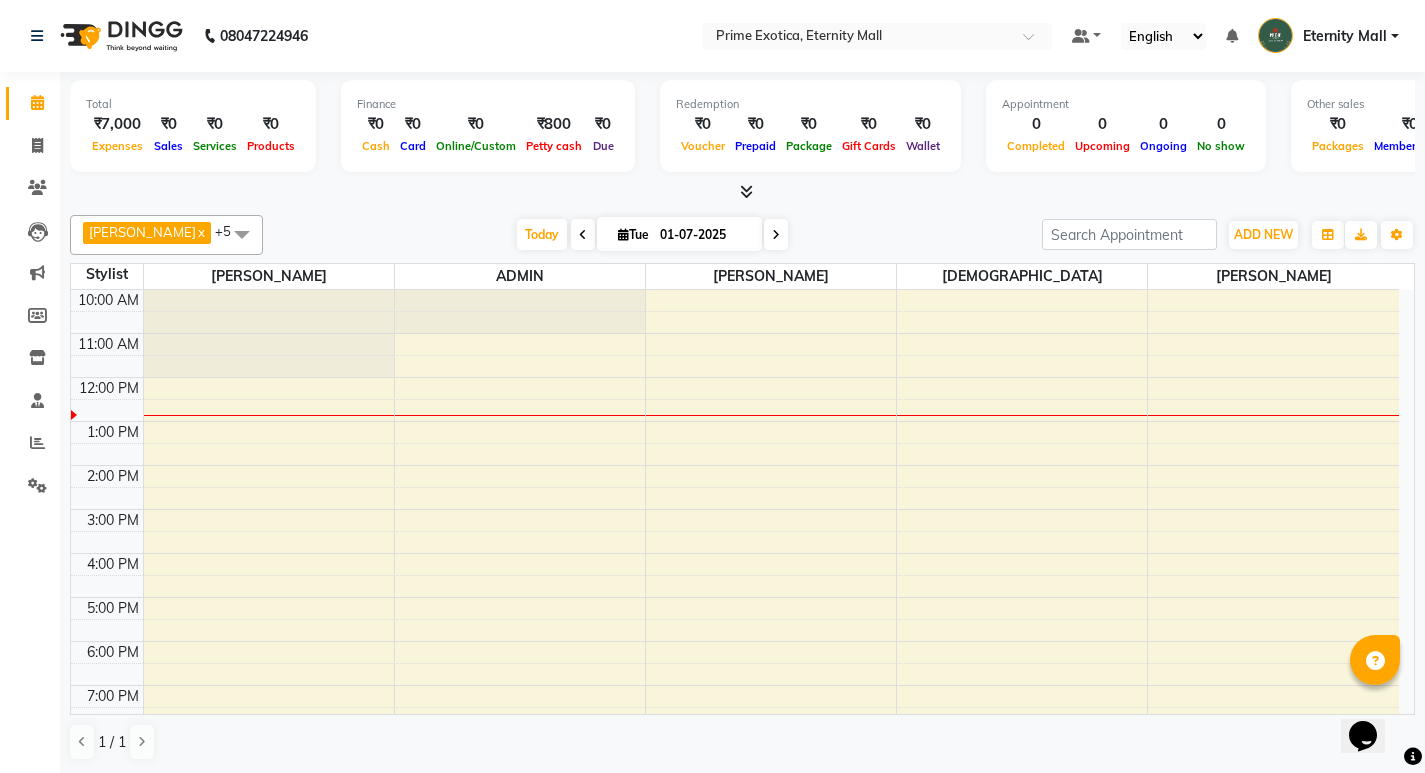 click at bounding box center [242, 234] 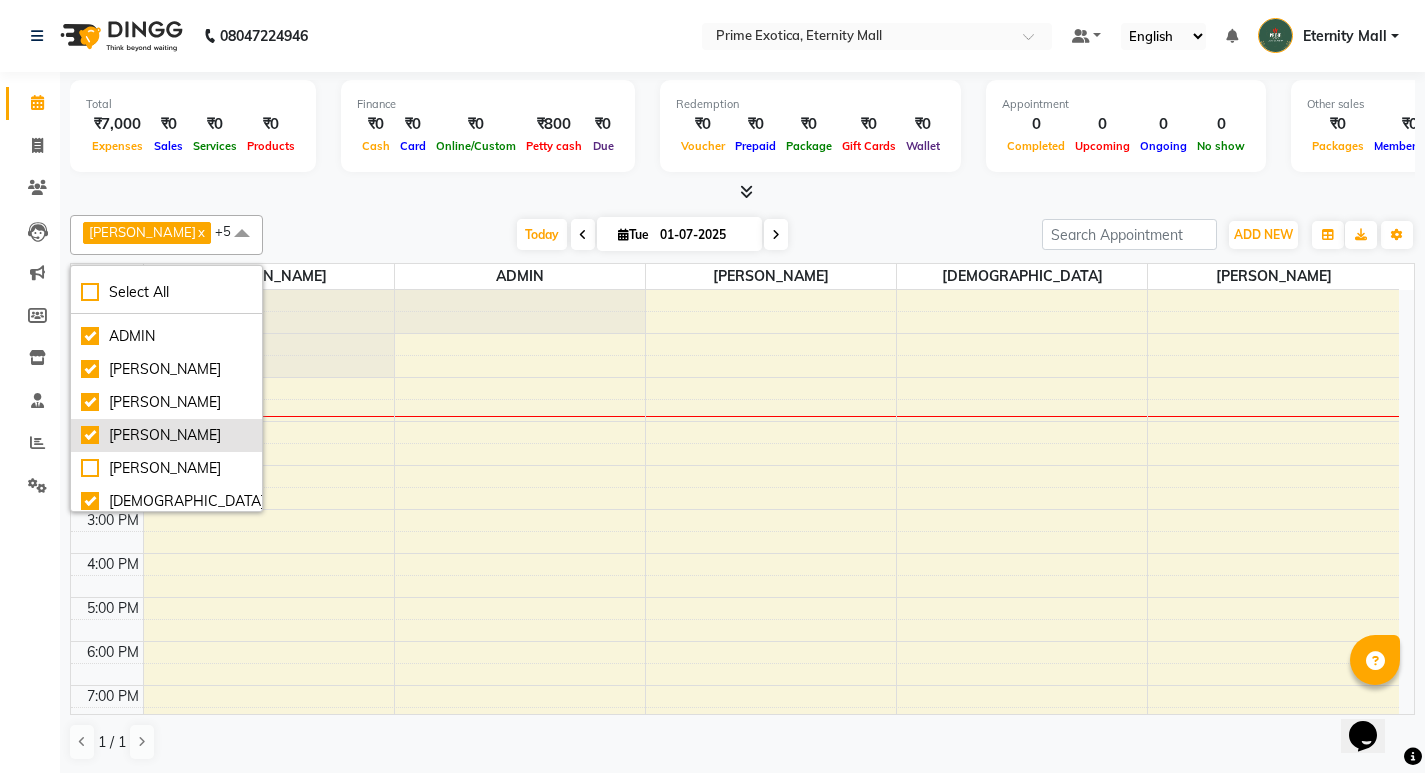scroll, scrollTop: 34, scrollLeft: 0, axis: vertical 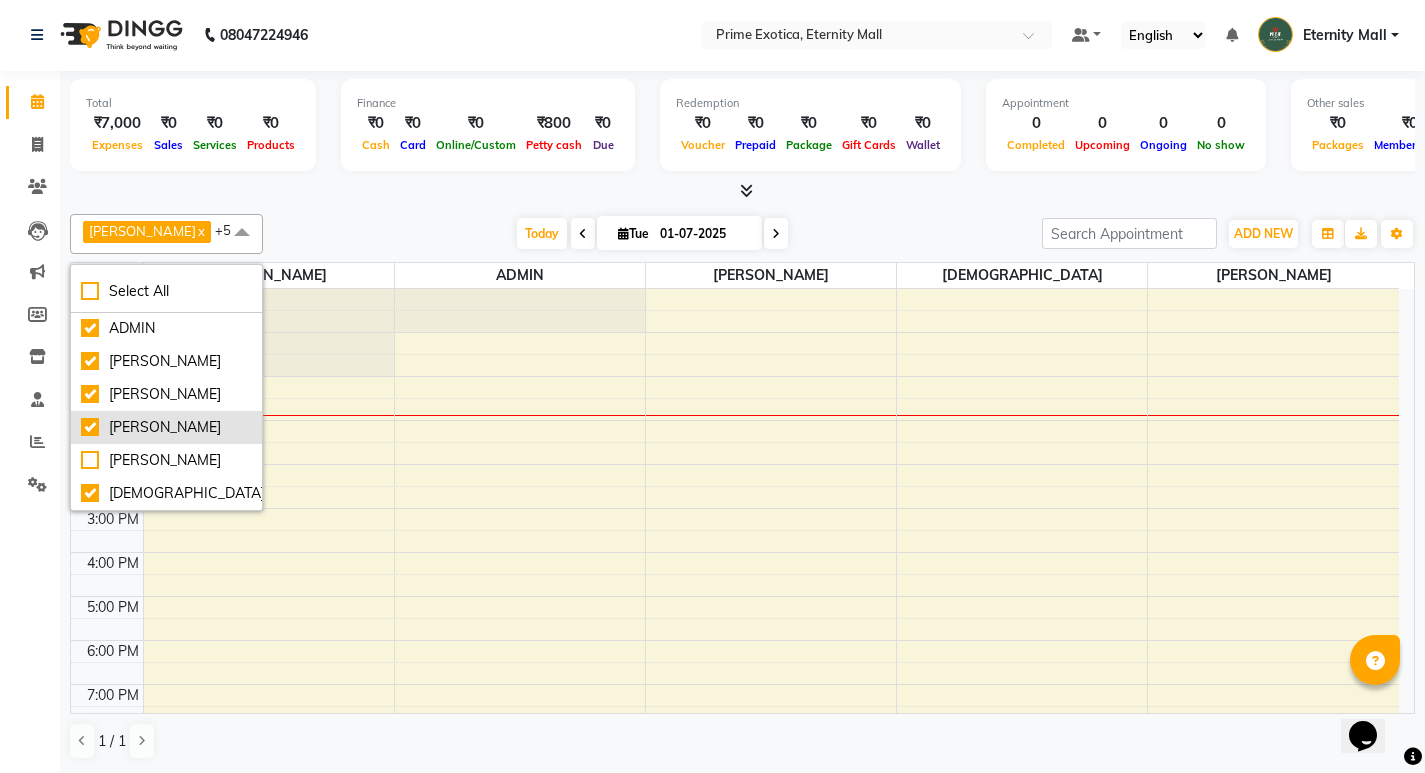 click on "[PERSON_NAME]" at bounding box center (166, 427) 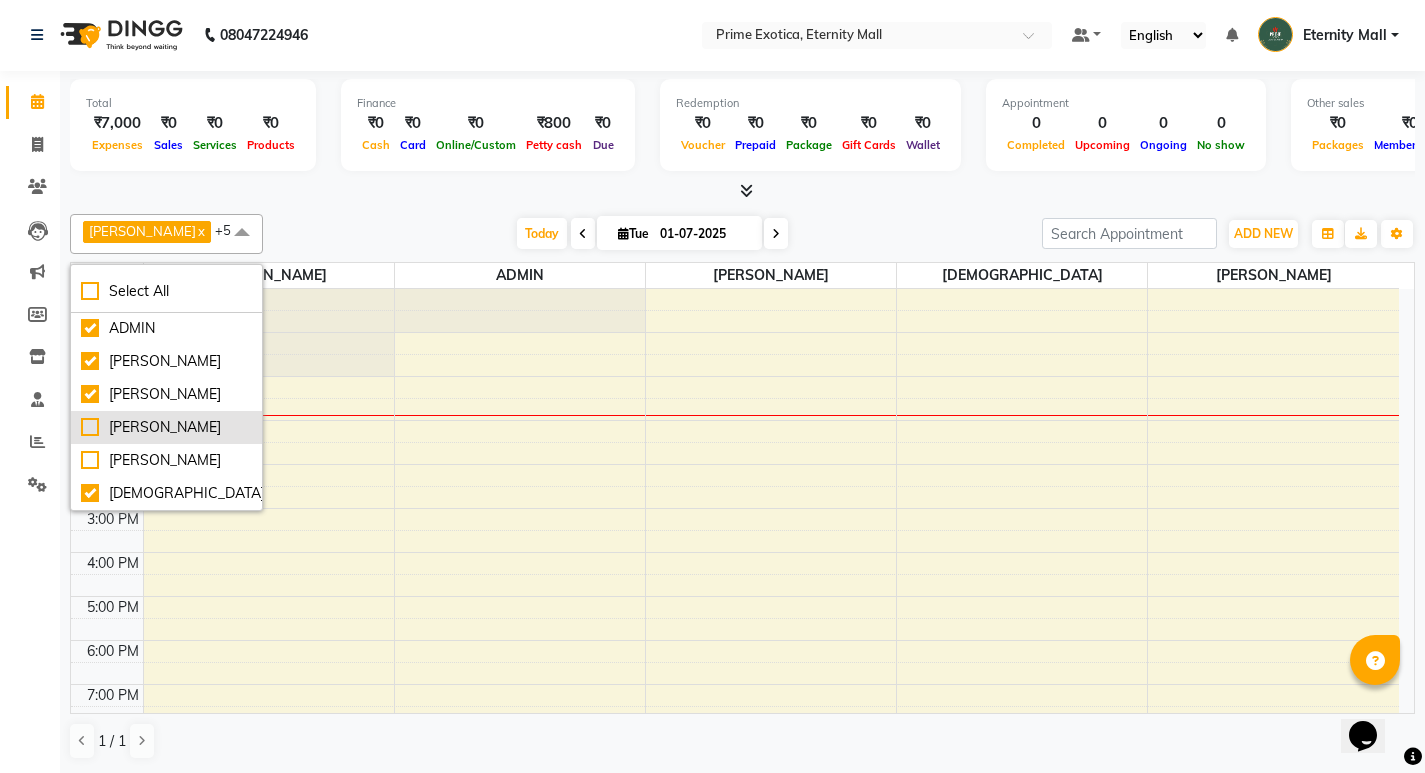 checkbox on "false" 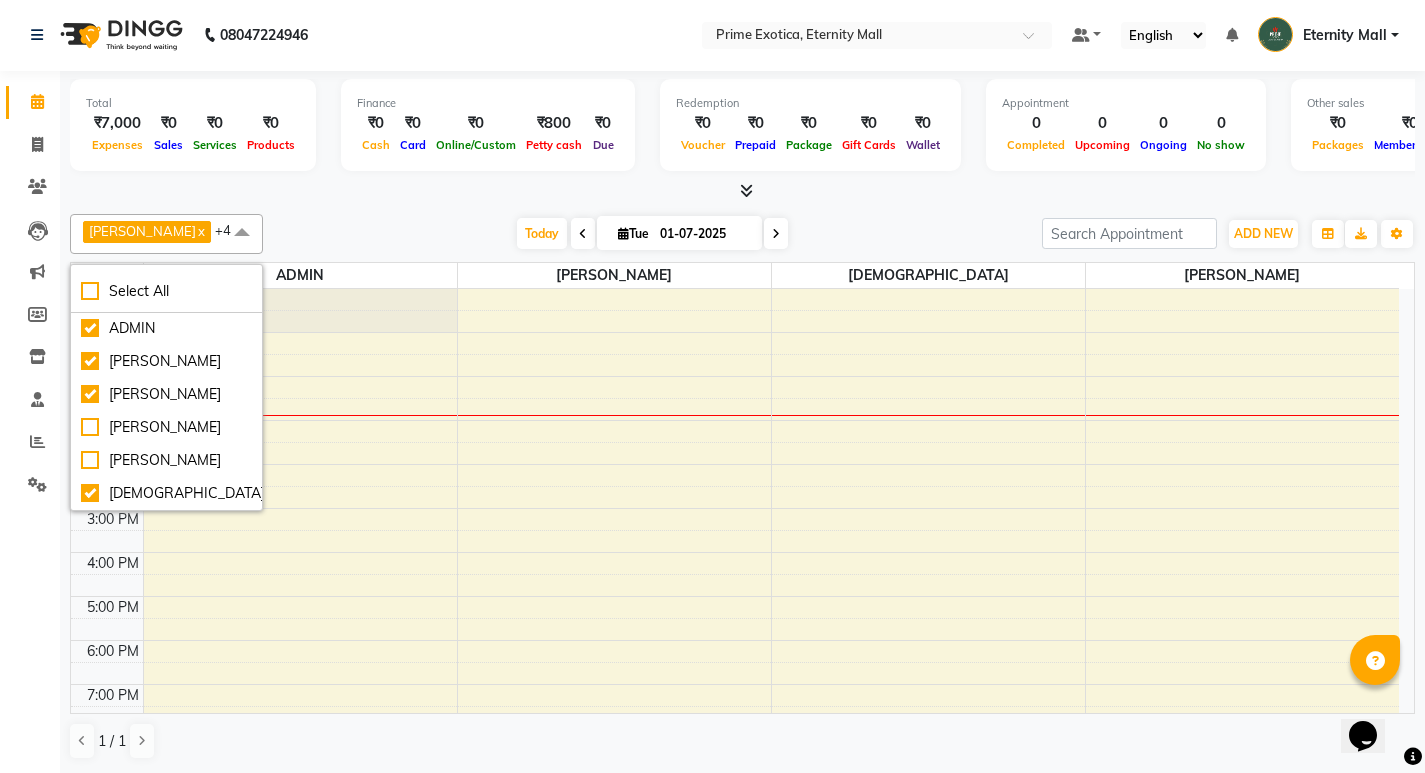 click at bounding box center [242, 233] 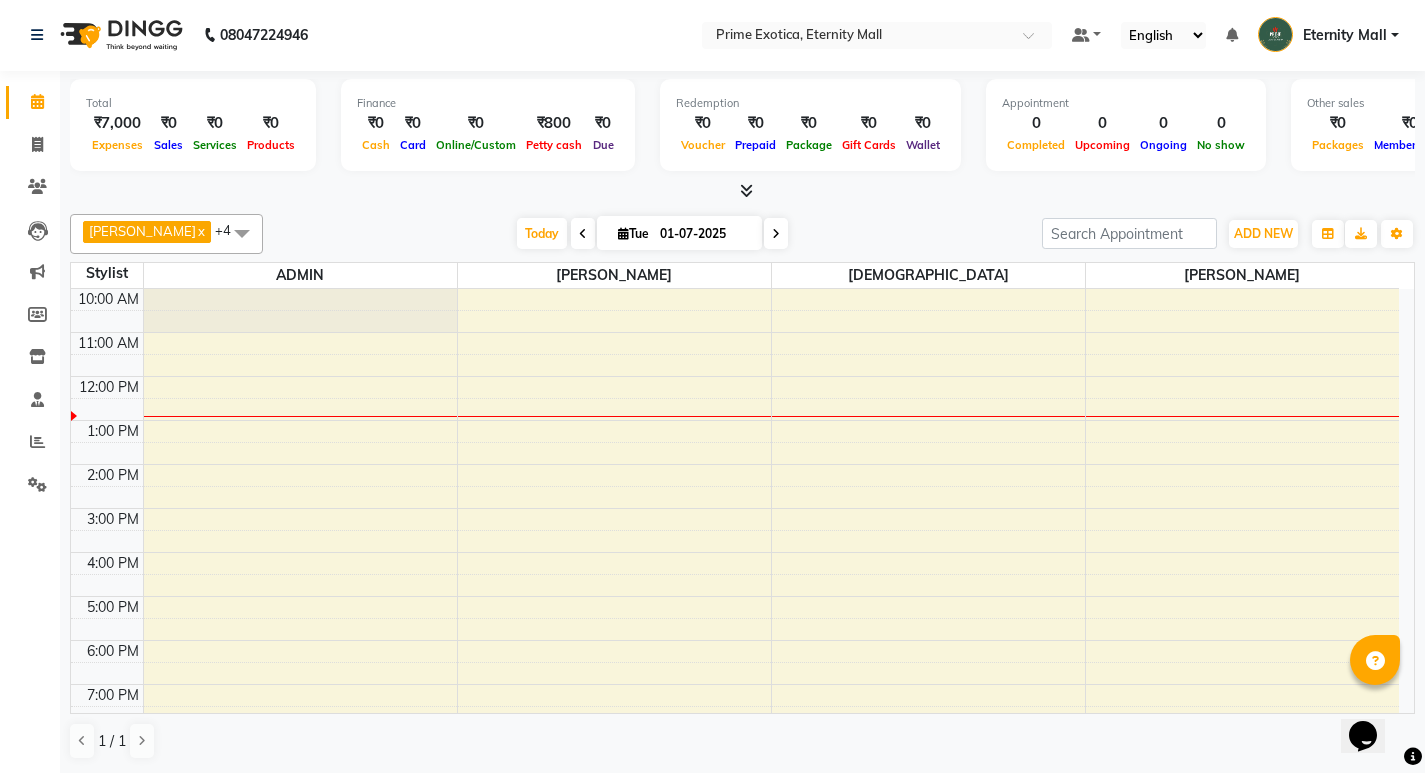 click at bounding box center [242, 233] 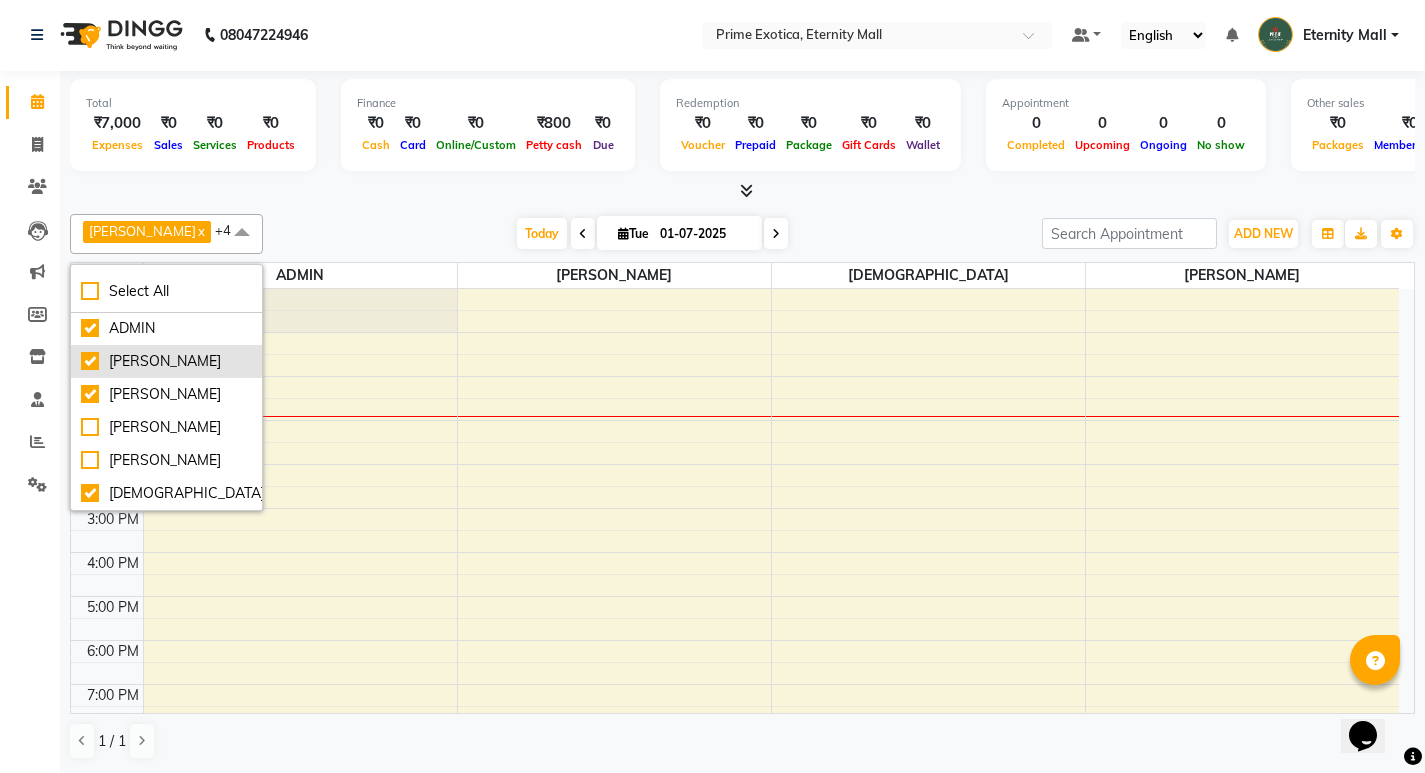 click on "[PERSON_NAME]" at bounding box center (166, 361) 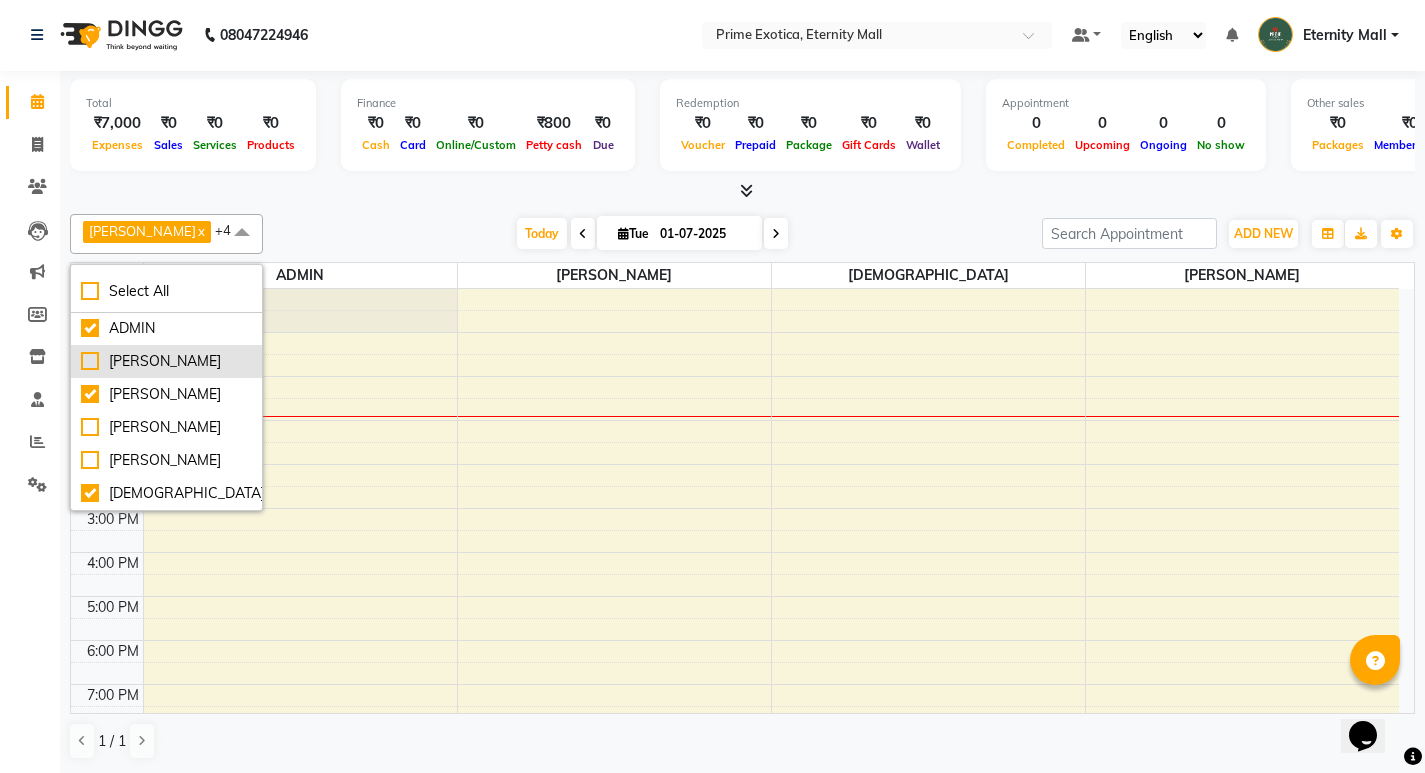 checkbox on "false" 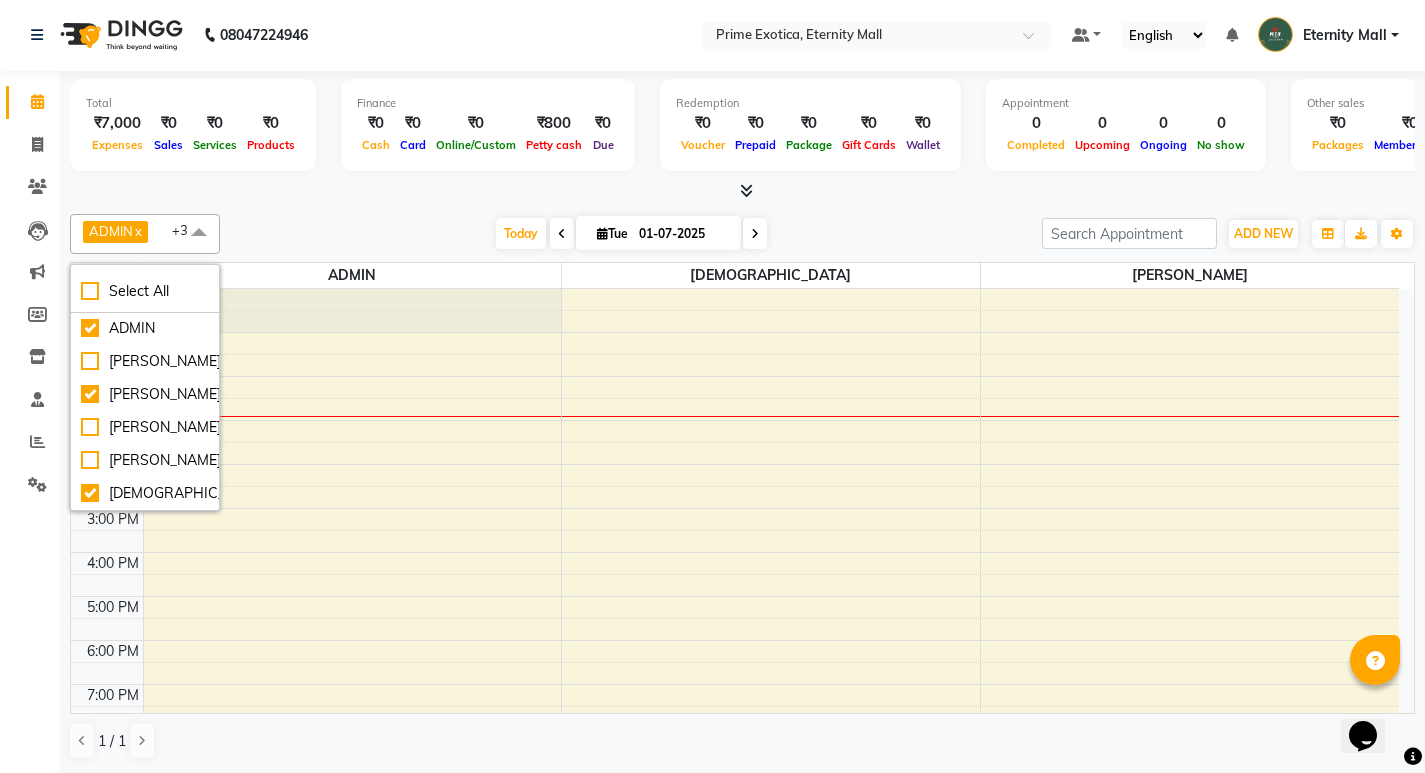 click on "ADMIN  x [PERSON_NAME]  x [PERSON_NAME]  x [PERSON_NAME]   x +3 Select All AB  ADMIN ajay vikram lakshane [PERSON_NAME] Mukesh [PERSON_NAME]  [PERSON_NAME]  [DATE]  [DATE] Toggle Dropdown Add Appointment Add Invoice Add Expense Add Attendance Add Client Add Transaction Toggle Dropdown Add Appointment Add Invoice Add Expense Add Attendance Add Client ADD NEW Toggle Dropdown Add Appointment Add Invoice Add Expense Add Attendance Add Client Add Transaction ADMIN  x [PERSON_NAME]  x [PERSON_NAME]  x [PERSON_NAME]   x +3 Select All AB  ADMIN ajay vikram lakshane [PERSON_NAME] Mukesh [PERSON_NAME]  [PERSON_NAME]  Group By  Staff View   Room View  View as Vertical  Vertical - Week View  Horizontal  Horizontal - Week View  List  Toggle Dropdown Calendar Settings Manage Tags   Arrange Stylists   Reset Stylists  Full Screen Appointment Form Zoom 50% Staff/Room Display Count 6" at bounding box center (742, 234) 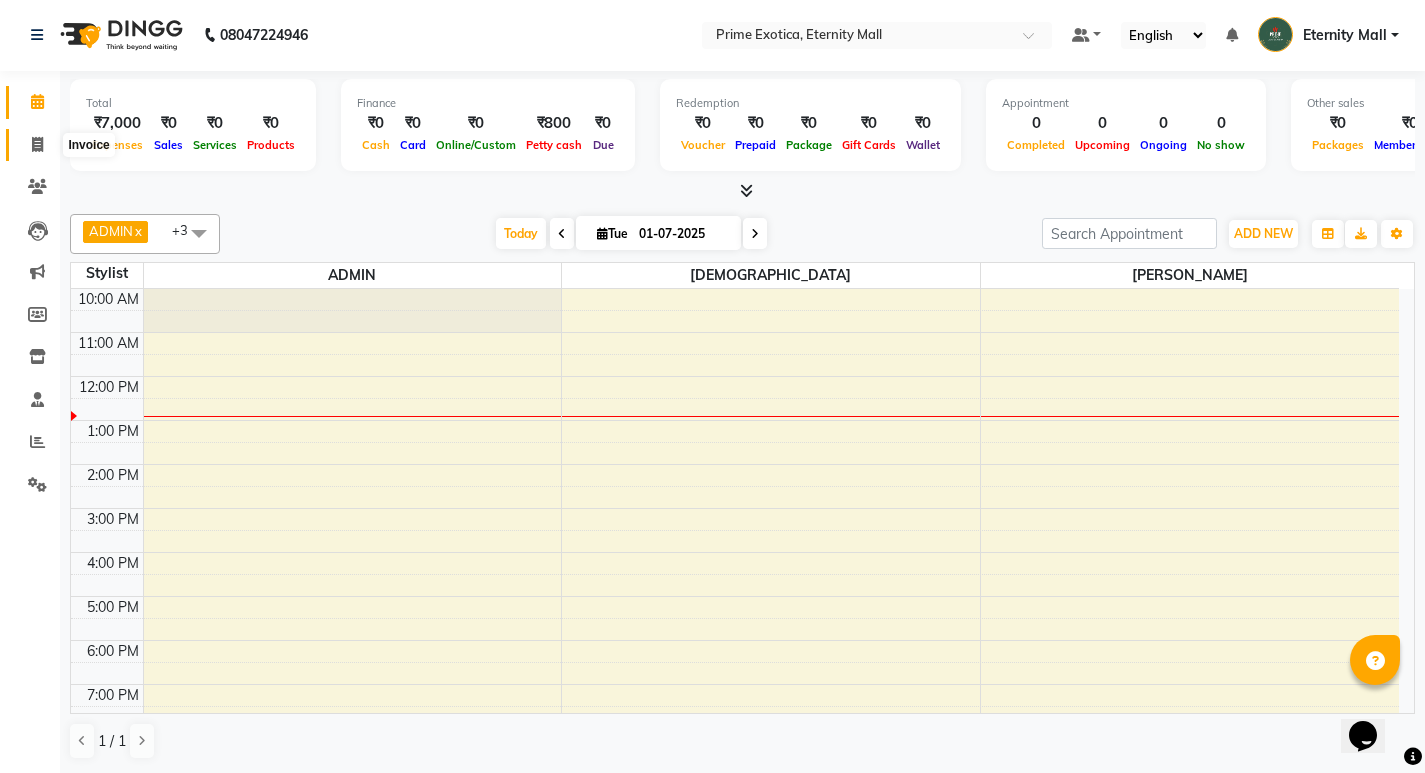 click 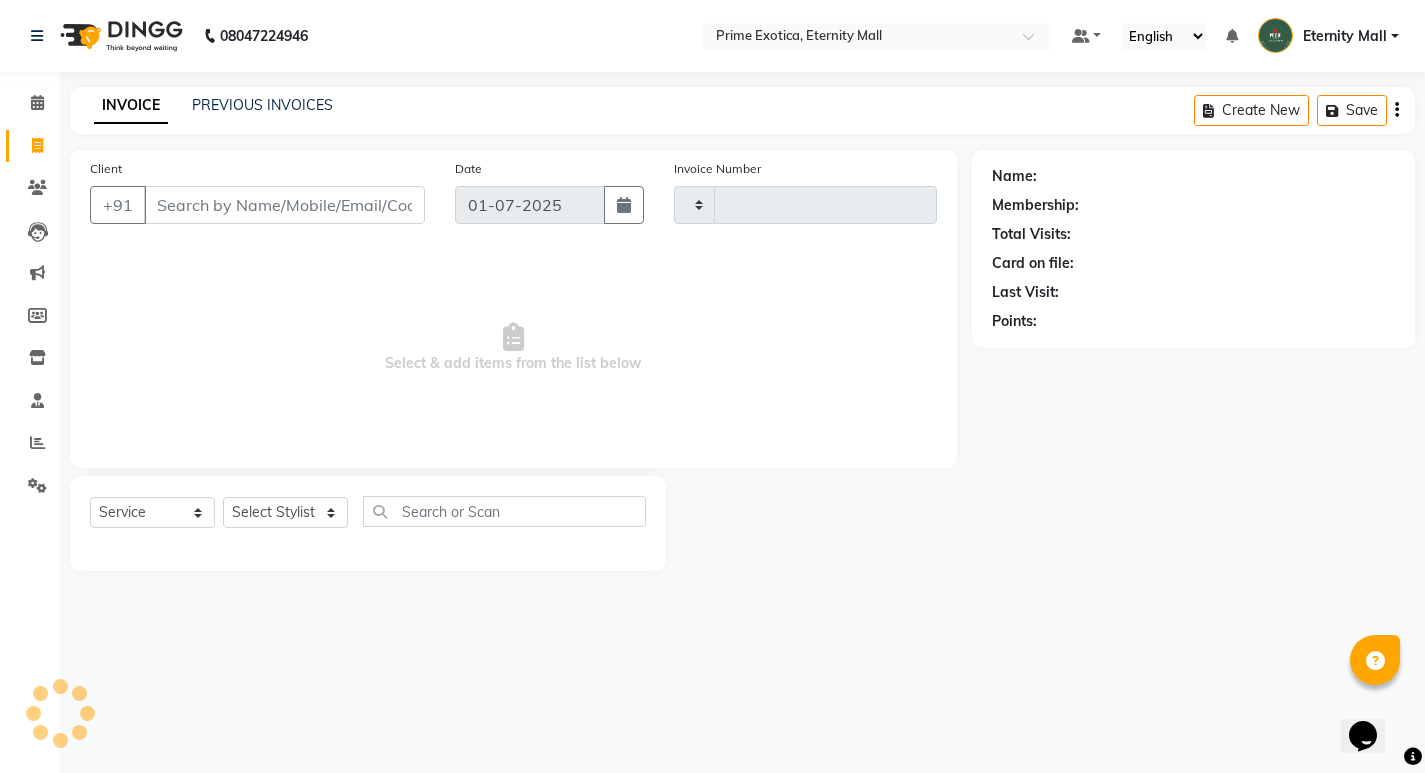type on "2142" 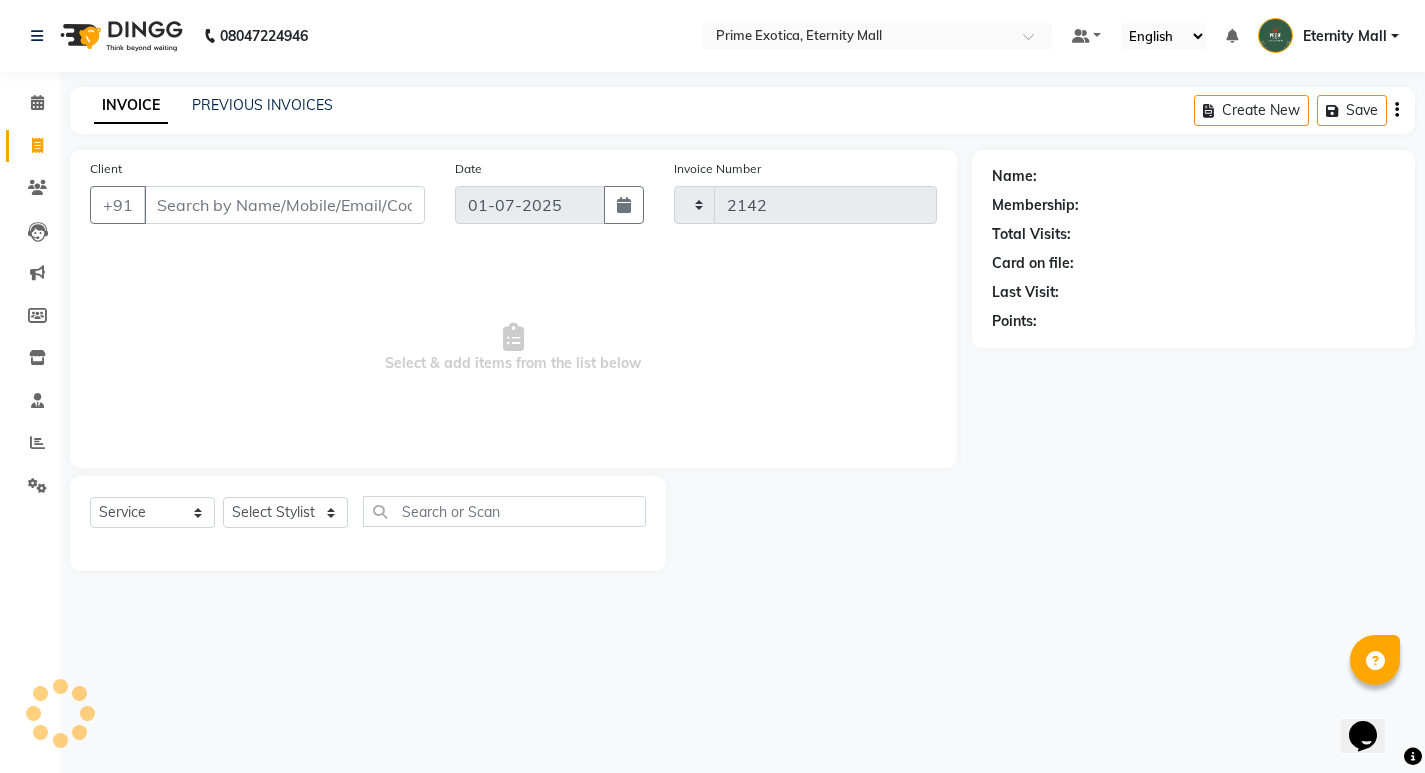 select on "5774" 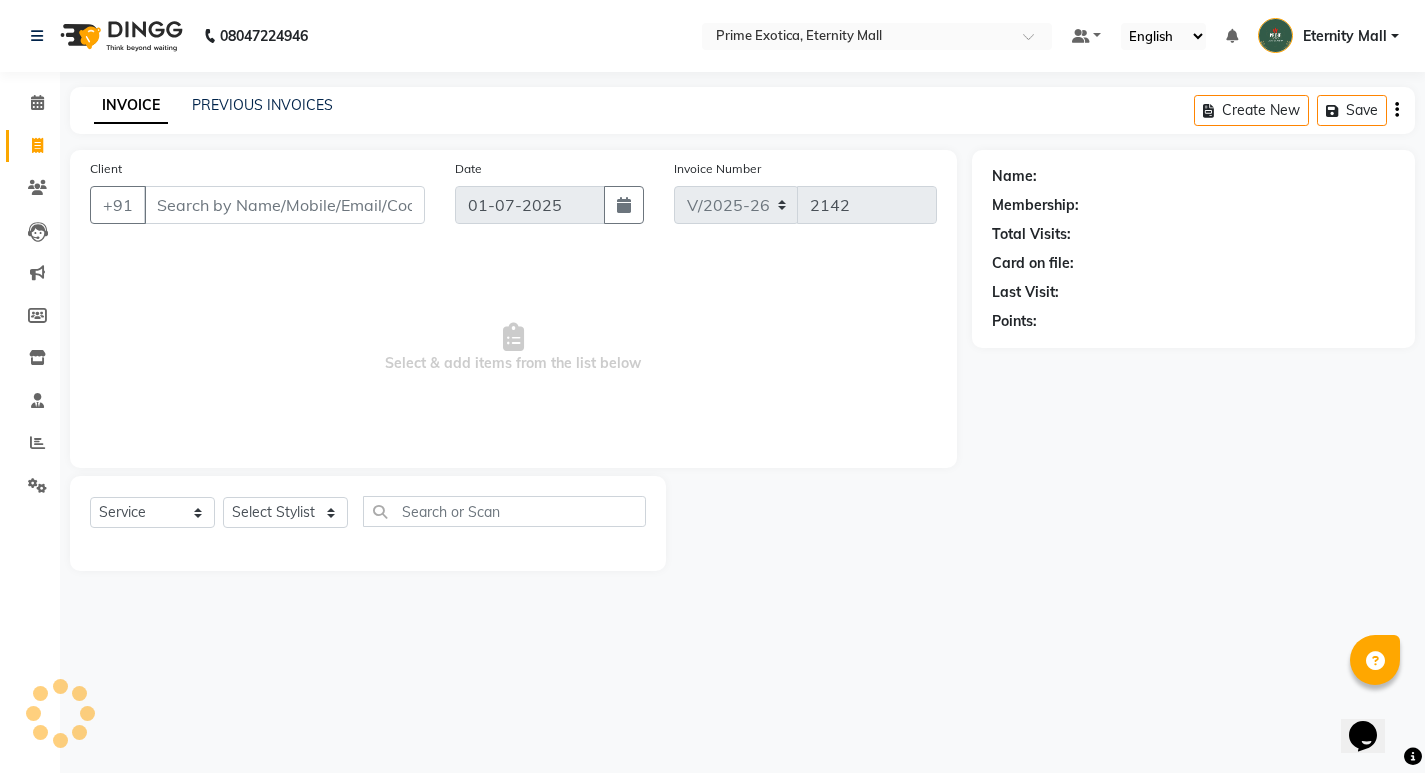 scroll, scrollTop: 0, scrollLeft: 0, axis: both 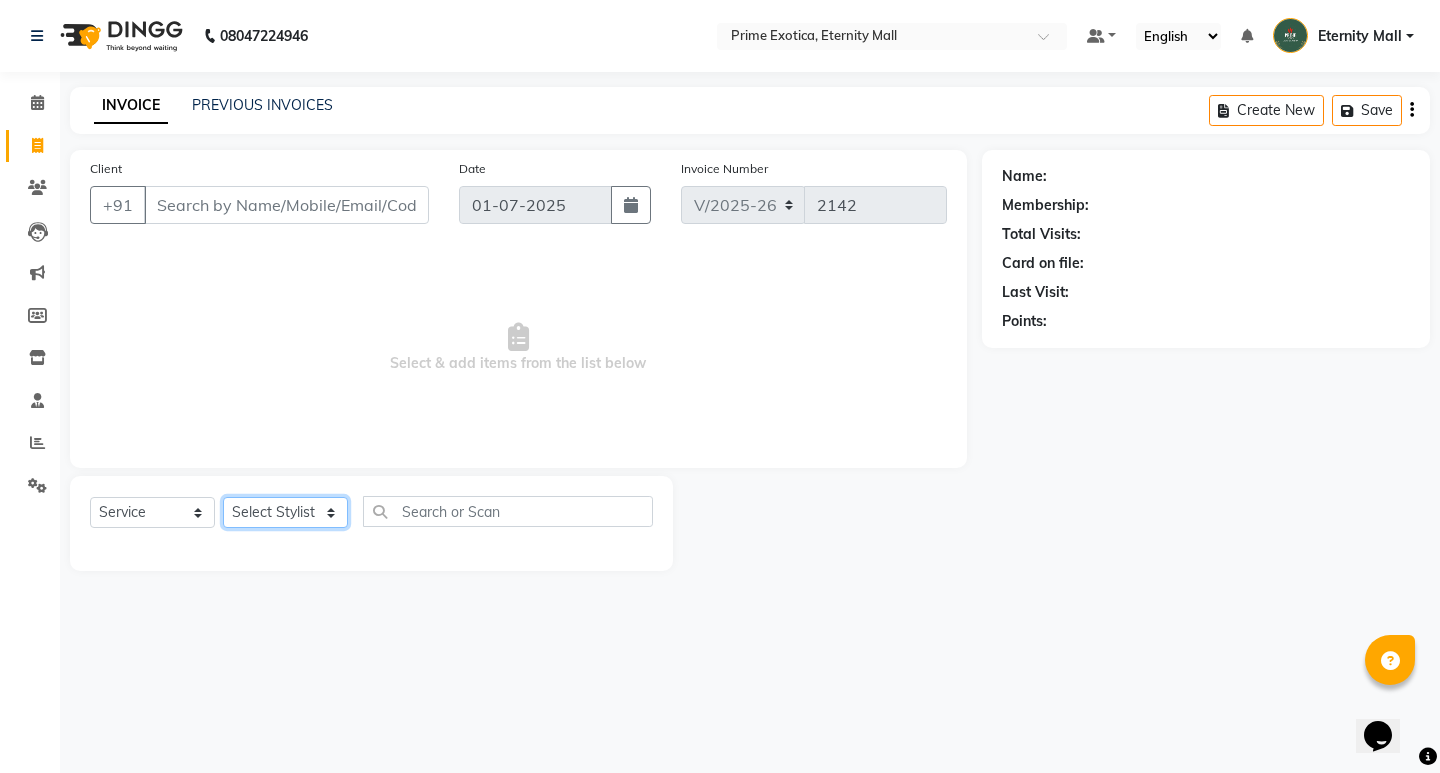 click on "Select Stylist AB  ADMIN ajay vikram lakshane [PERSON_NAME] [PERSON_NAME]  [PERSON_NAME]" 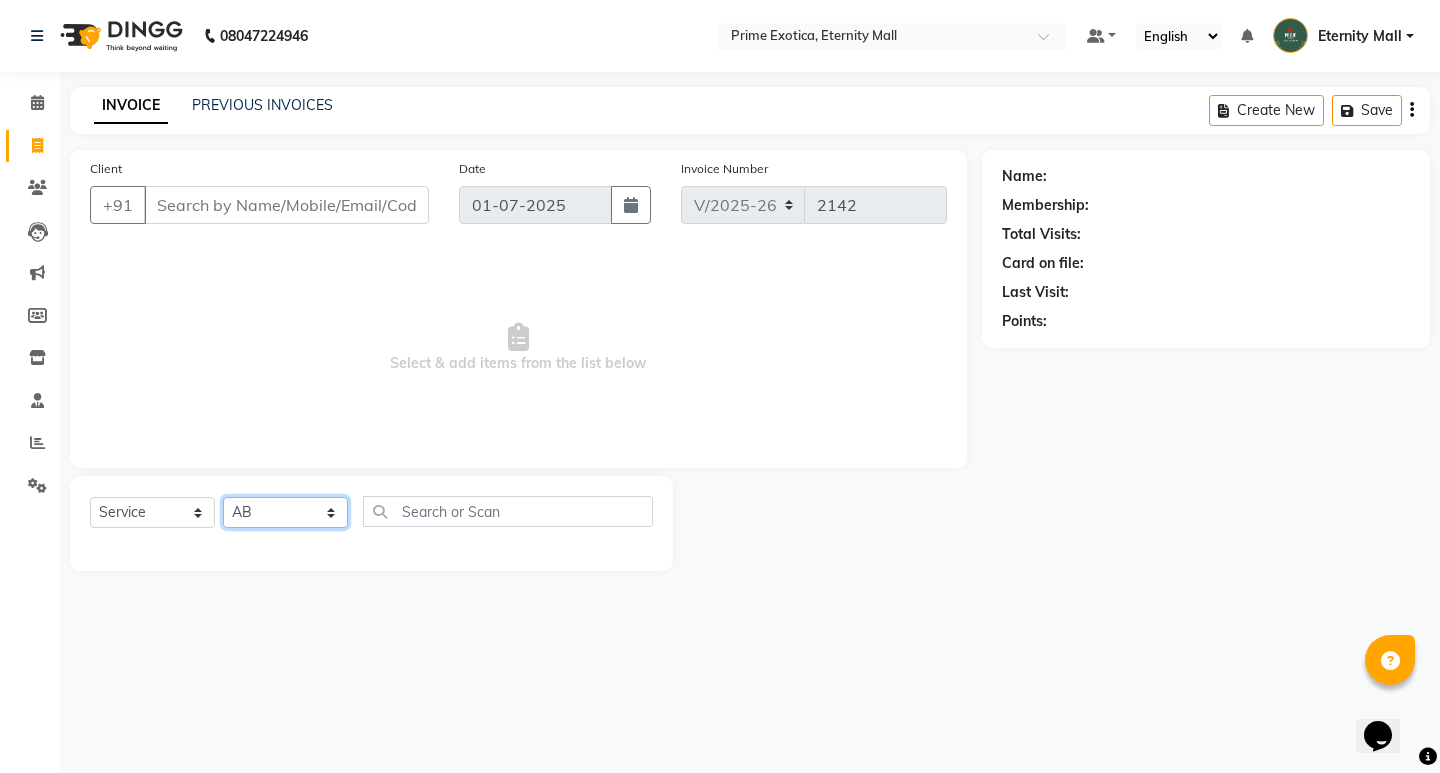 click on "Select Stylist AB  ADMIN ajay vikram lakshane [PERSON_NAME] [PERSON_NAME]  [PERSON_NAME]" 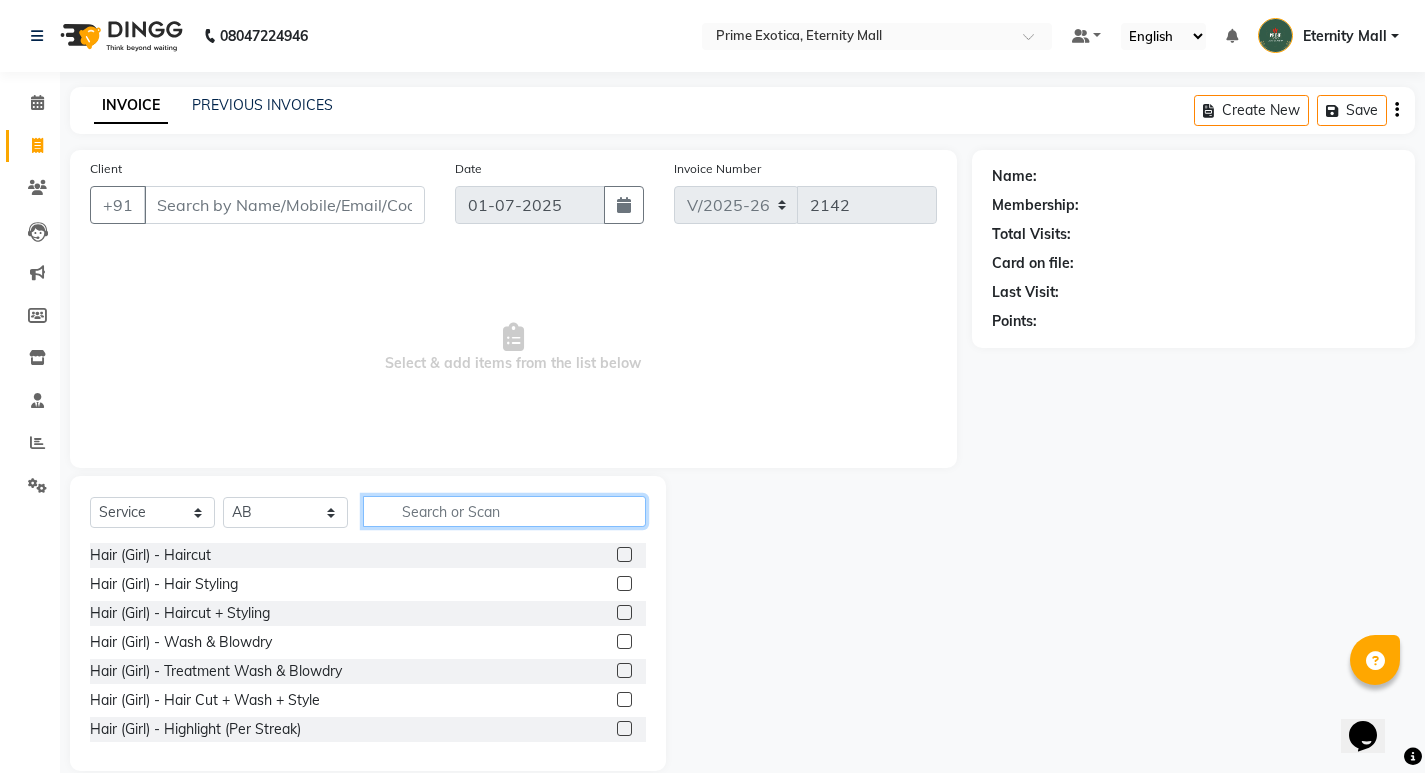 click 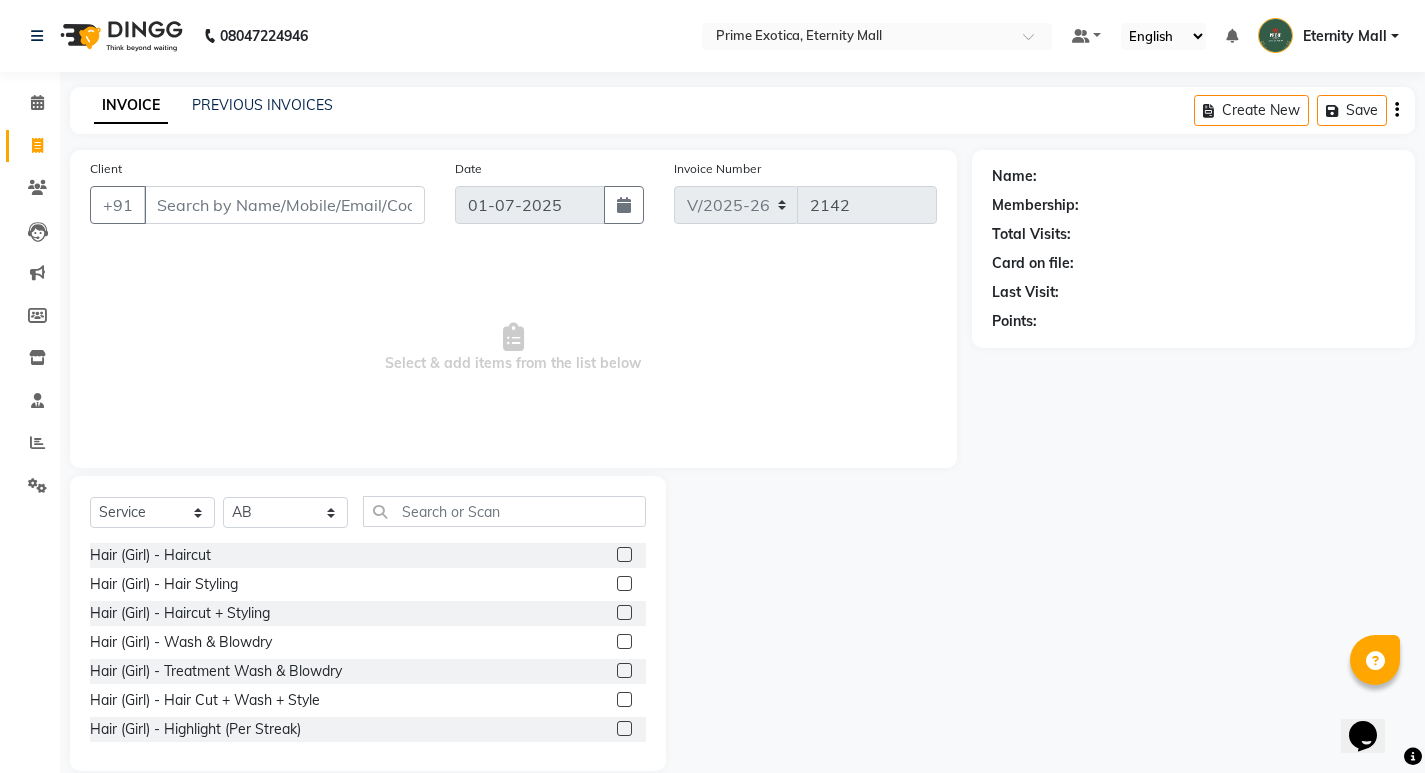 click 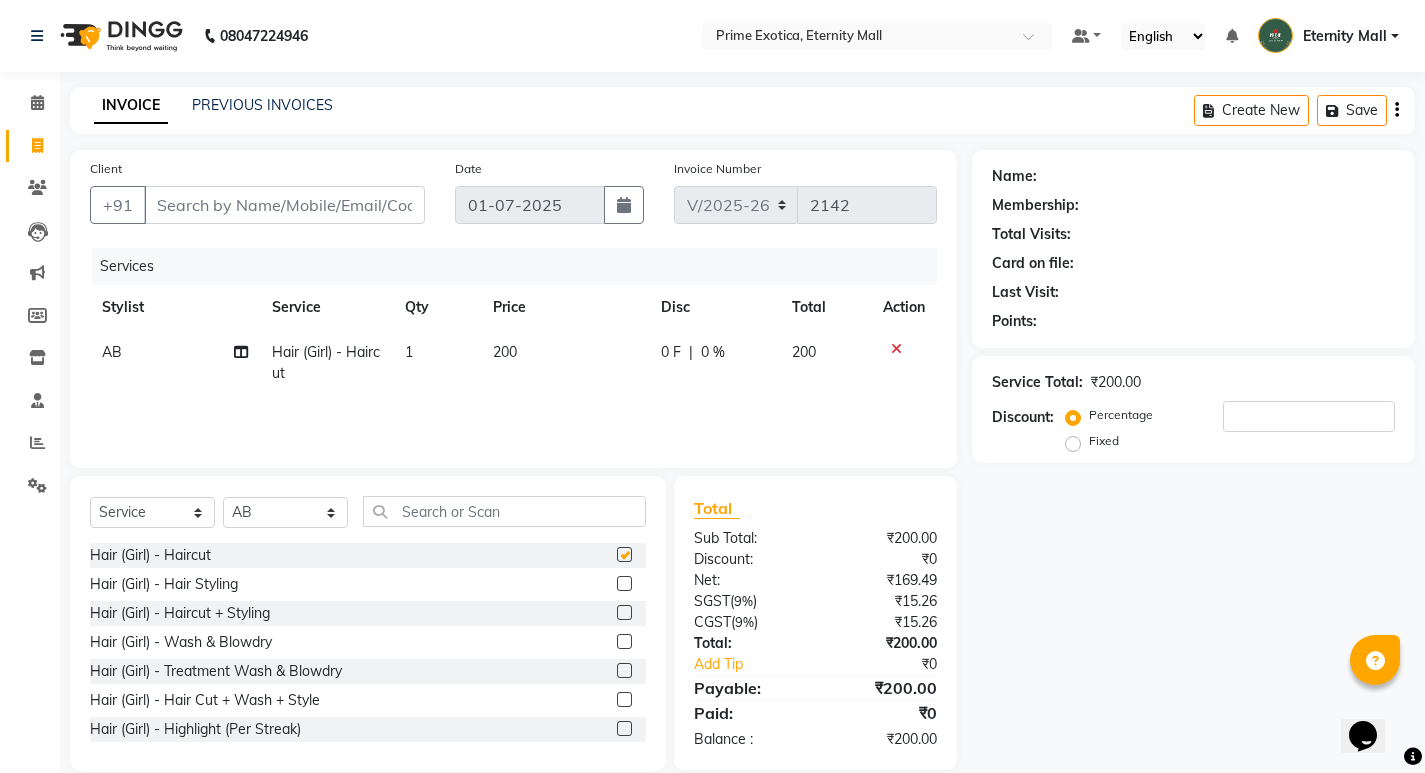 checkbox on "false" 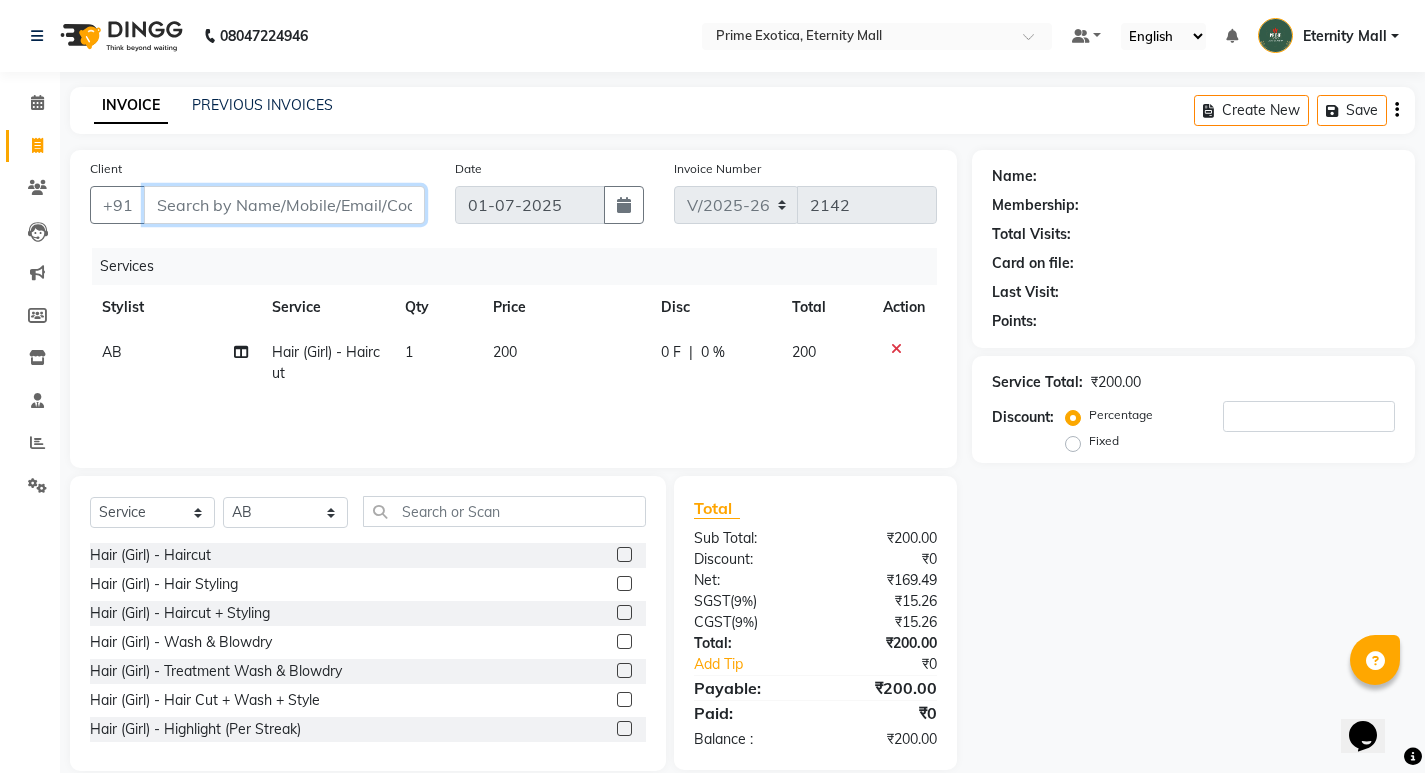 click on "Client" at bounding box center [284, 205] 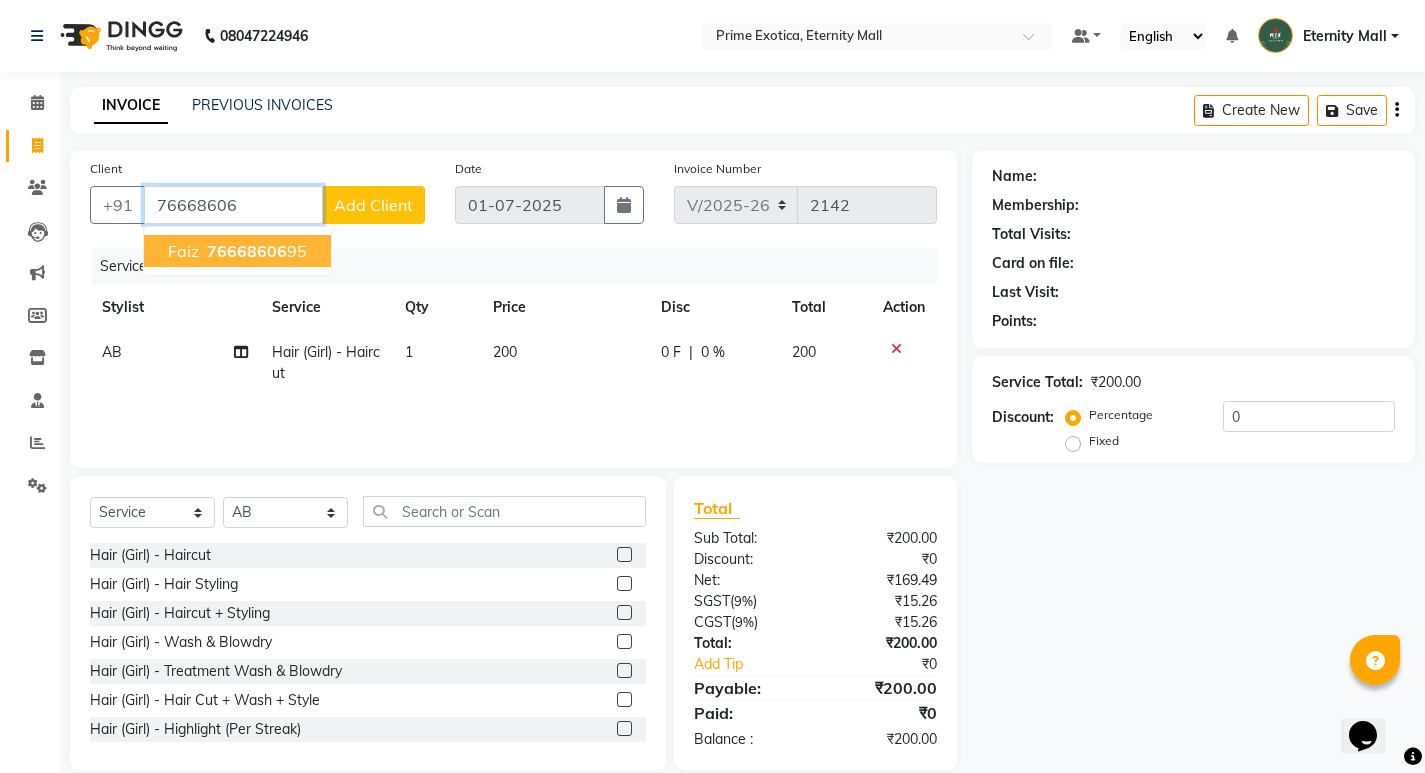 click on "76668606" at bounding box center [247, 251] 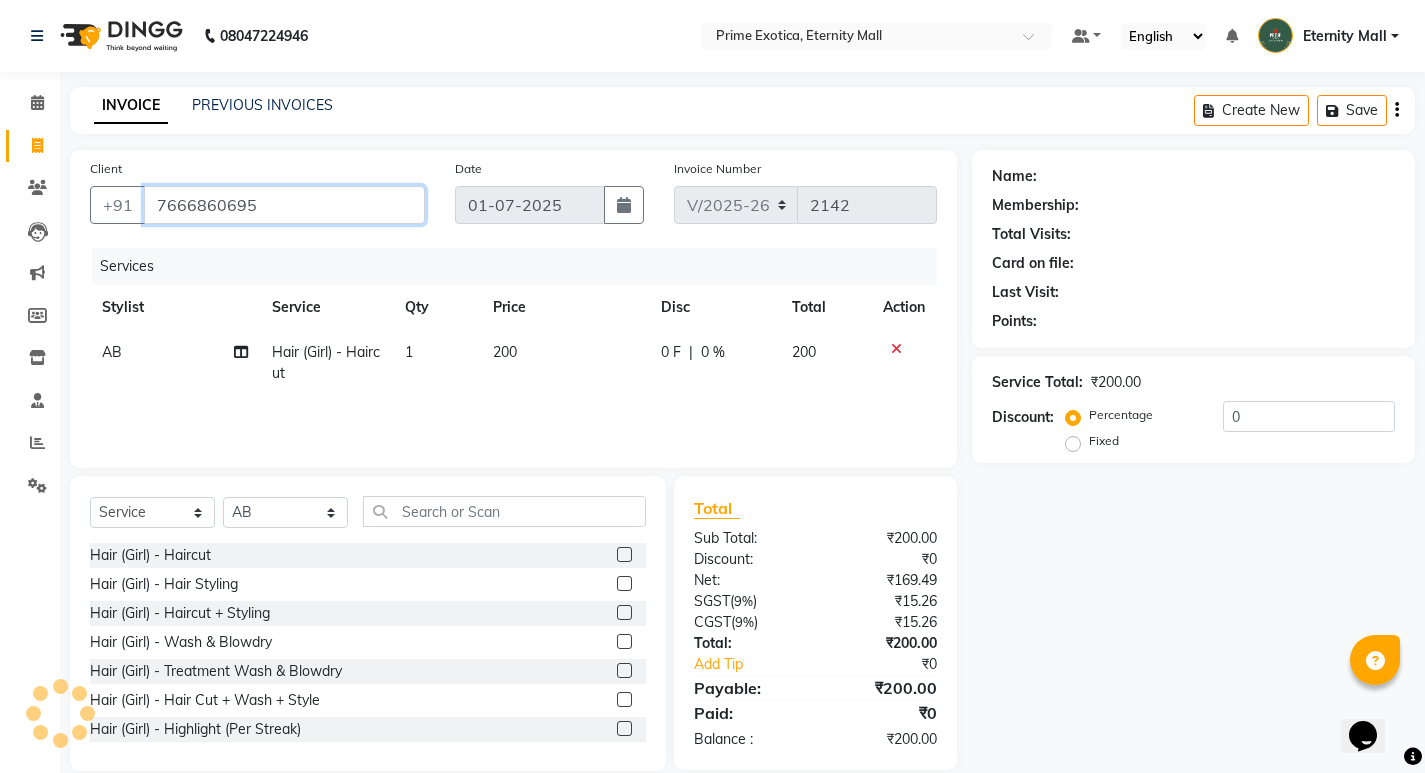 type on "7666860695" 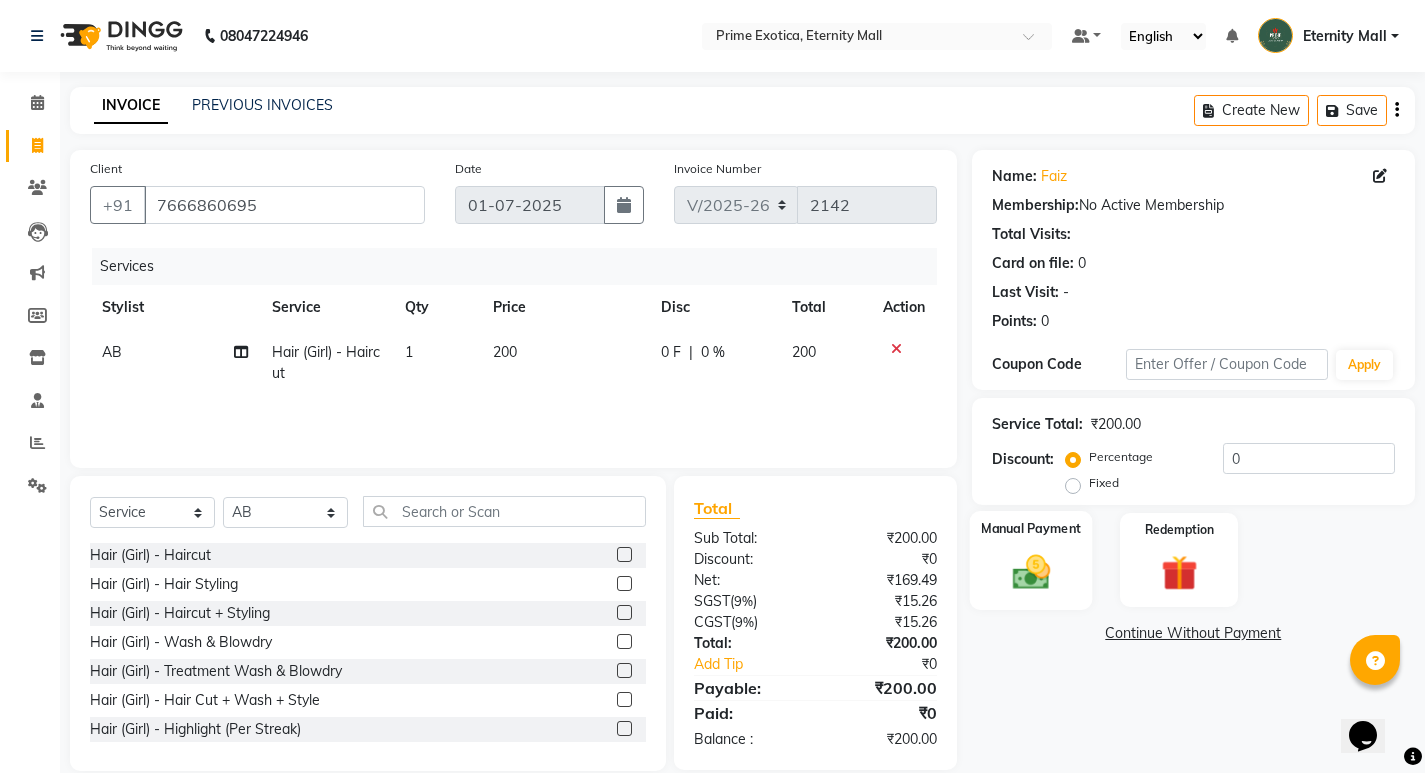 click 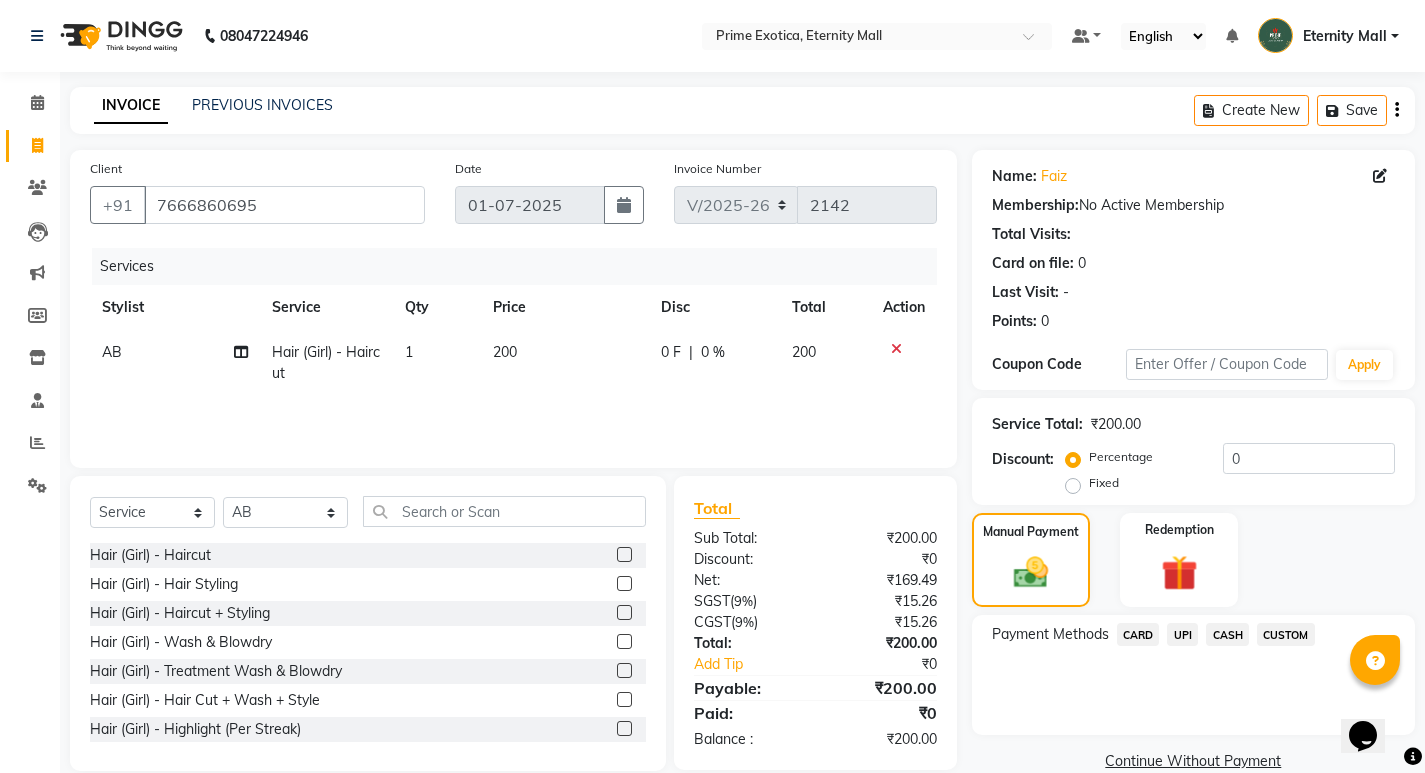 click on "CASH" 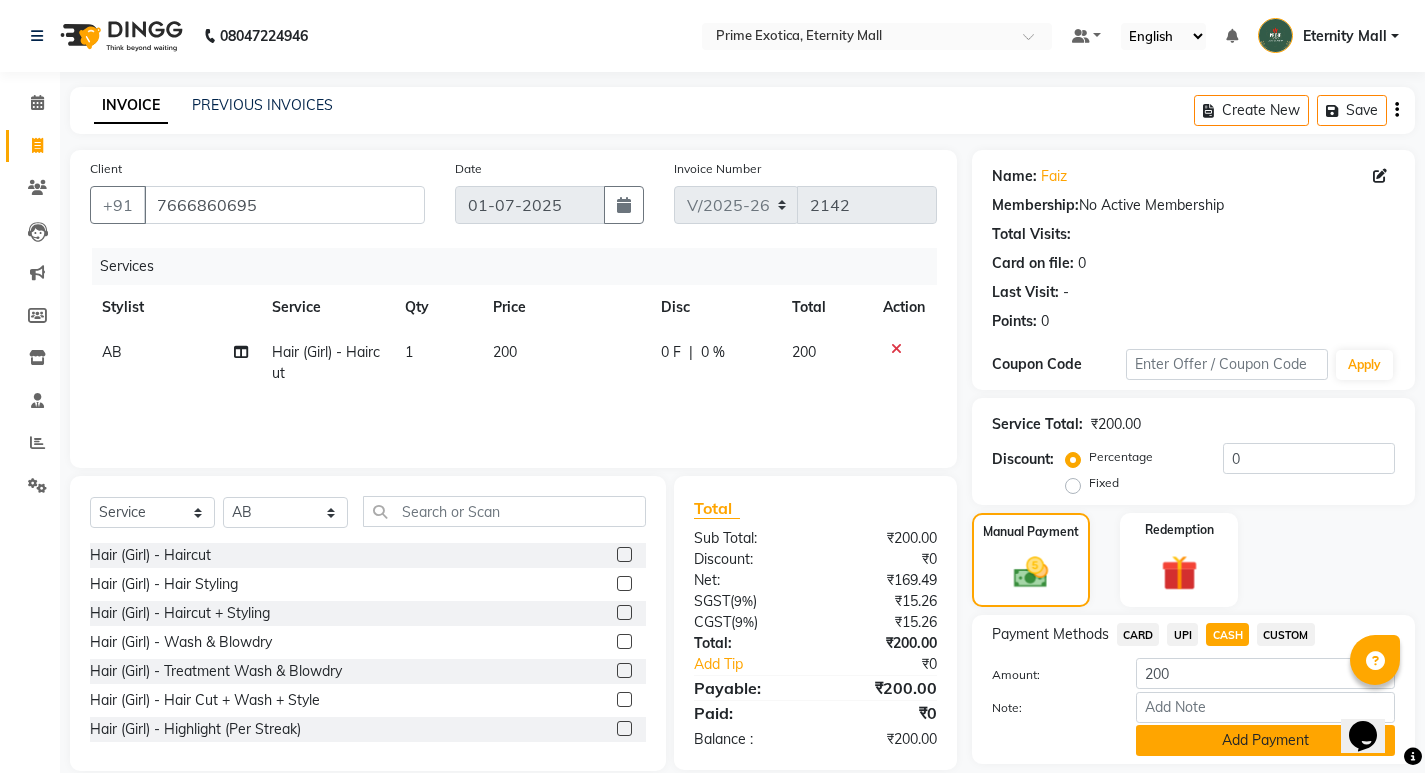 click on "Add Payment" 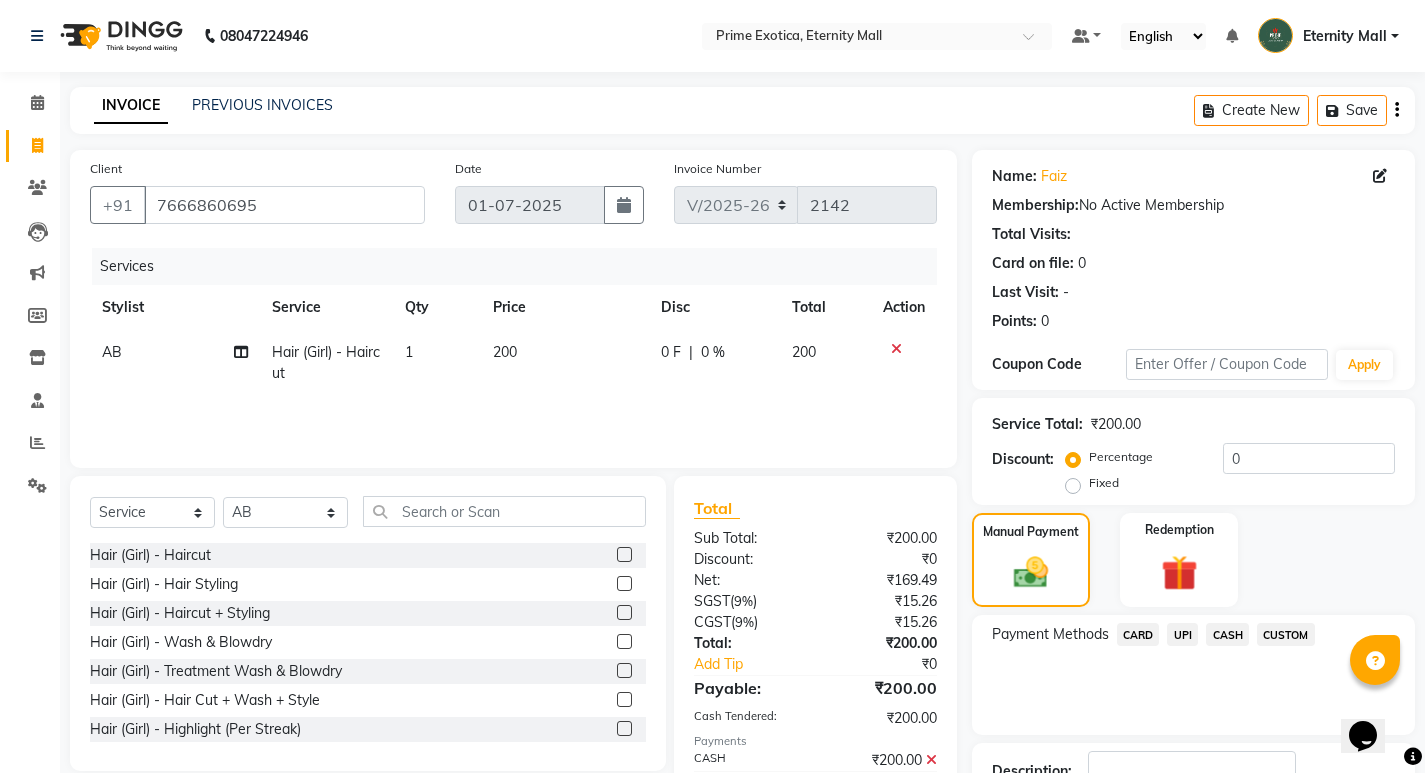 scroll, scrollTop: 146, scrollLeft: 0, axis: vertical 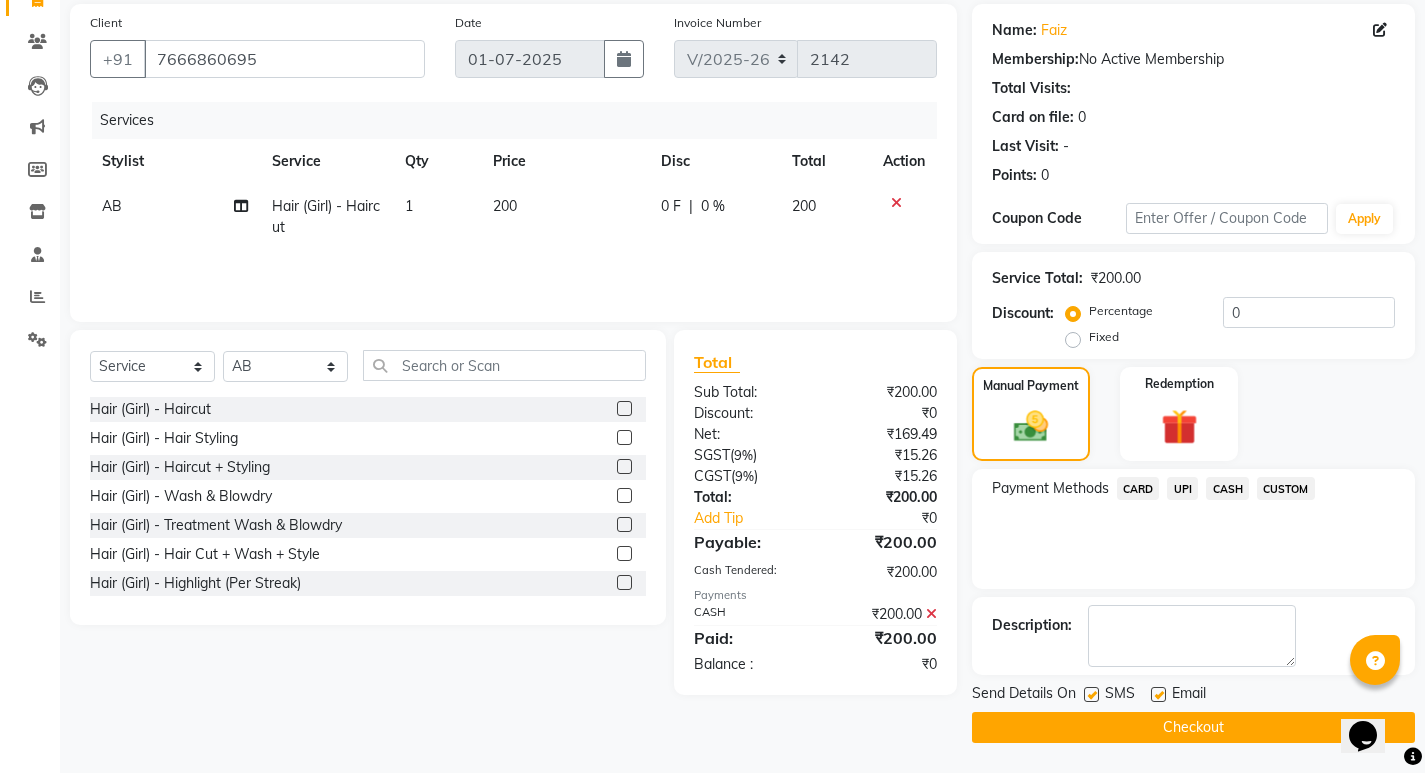 click on "Checkout" 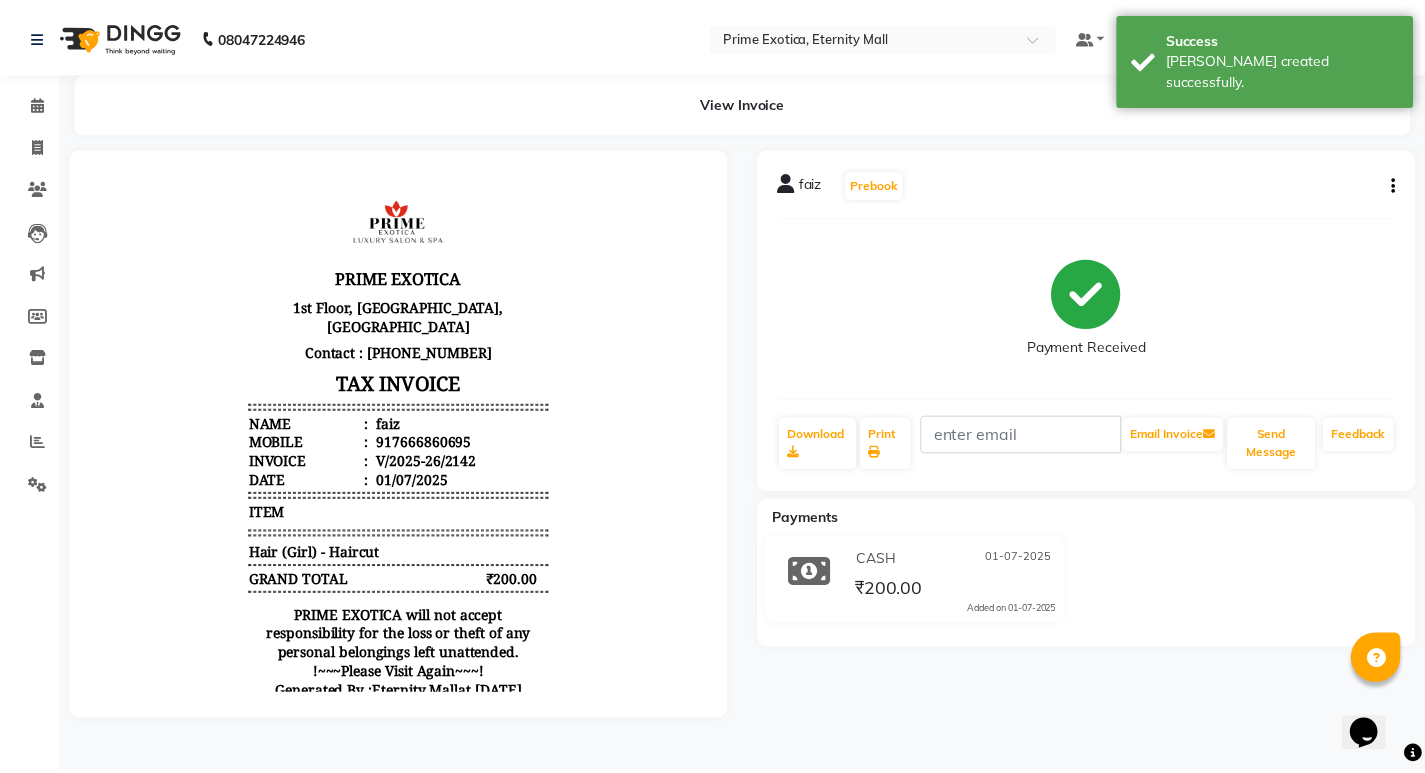 scroll, scrollTop: 0, scrollLeft: 0, axis: both 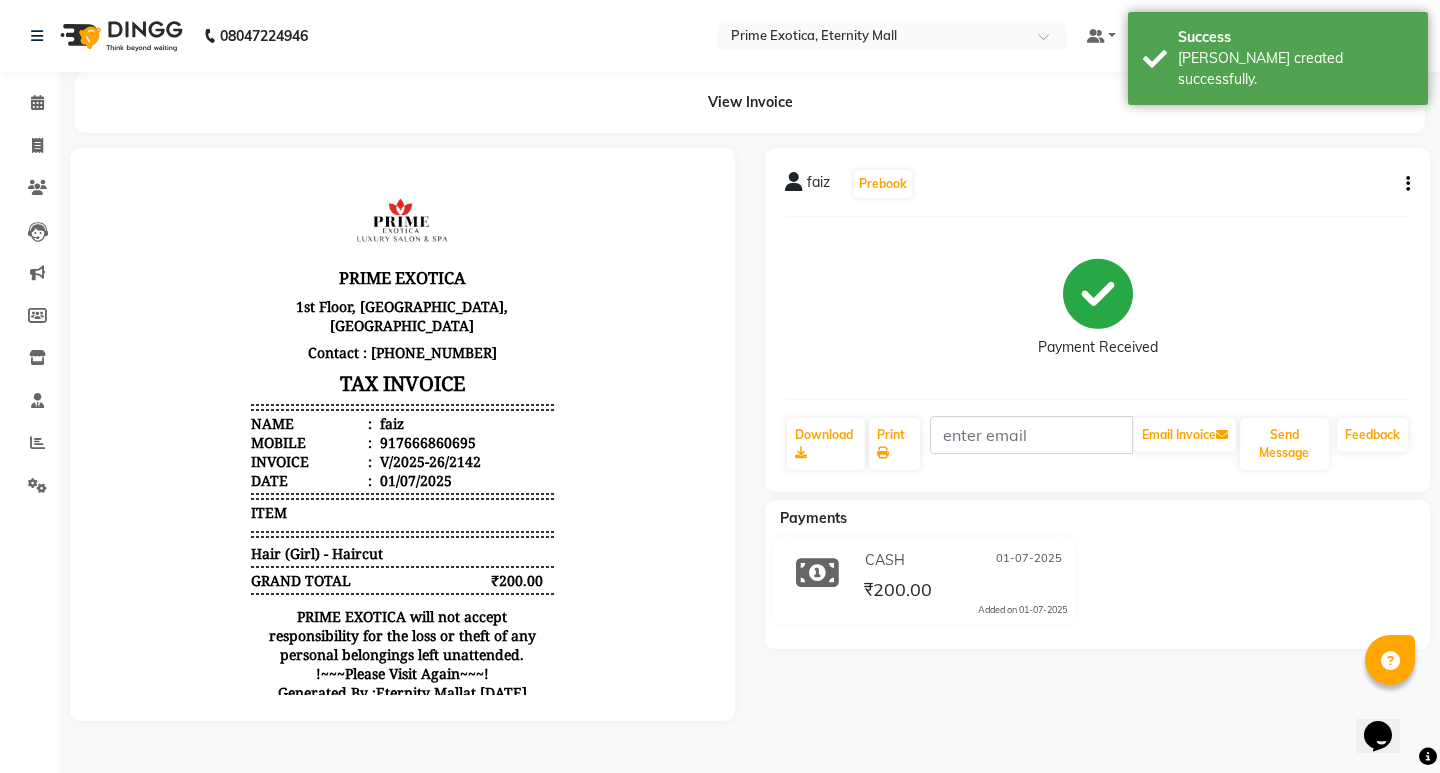 click 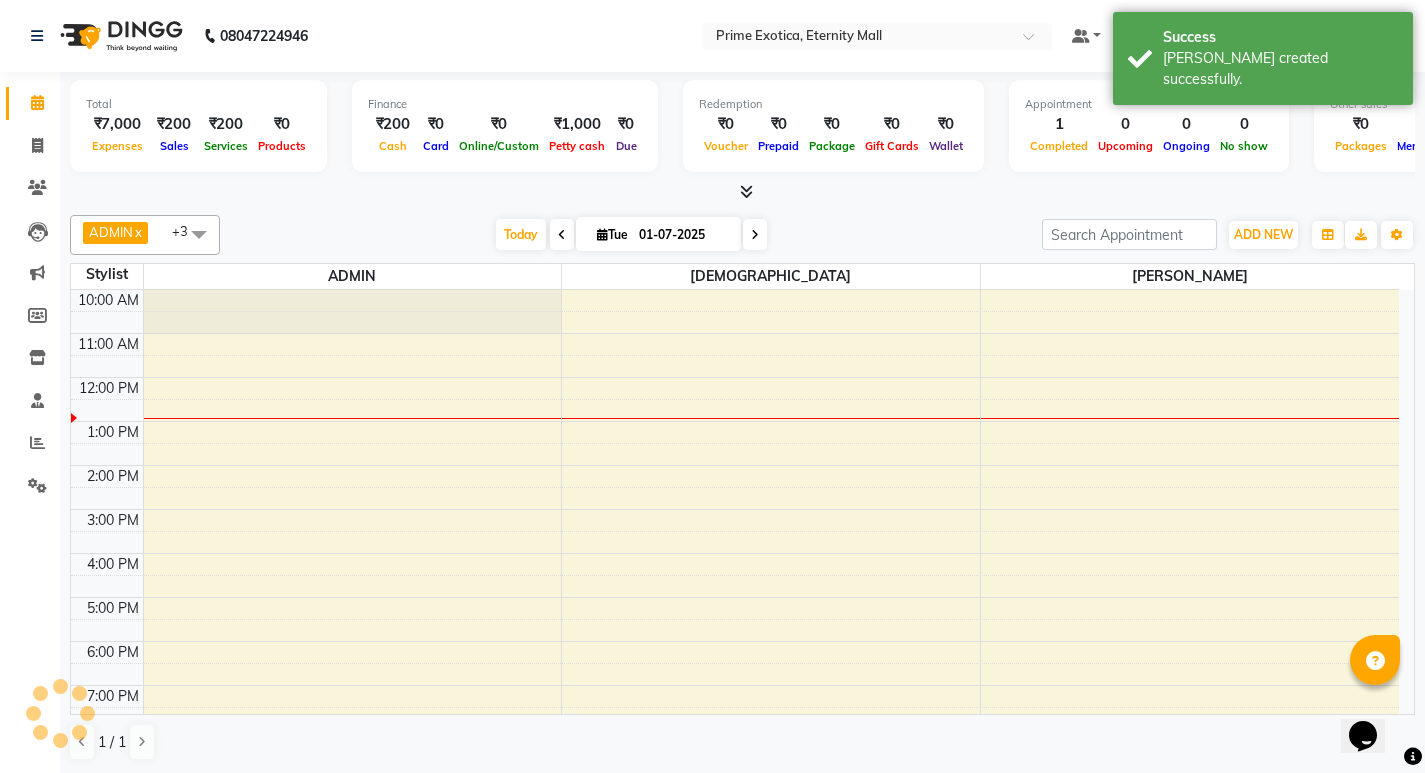 scroll, scrollTop: 65, scrollLeft: 0, axis: vertical 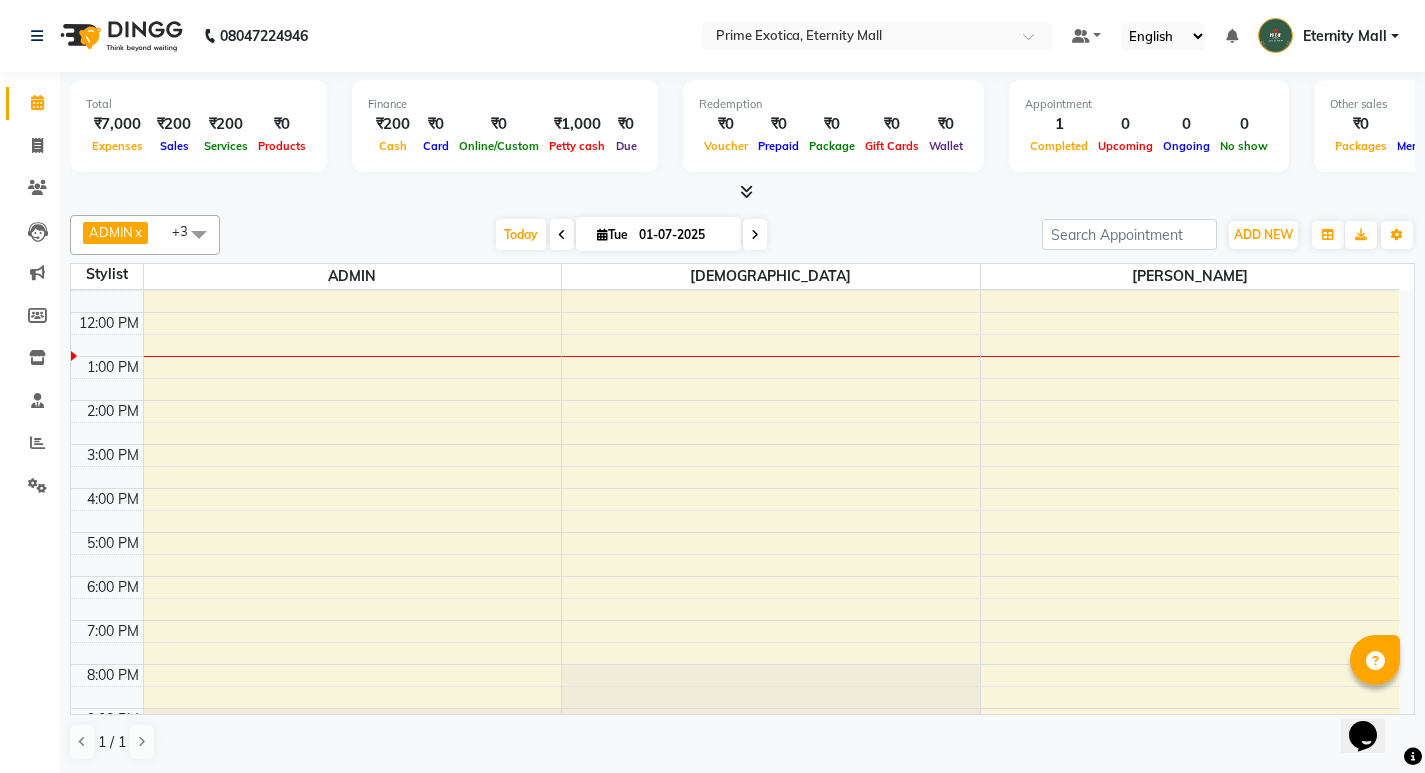 click at bounding box center [199, 234] 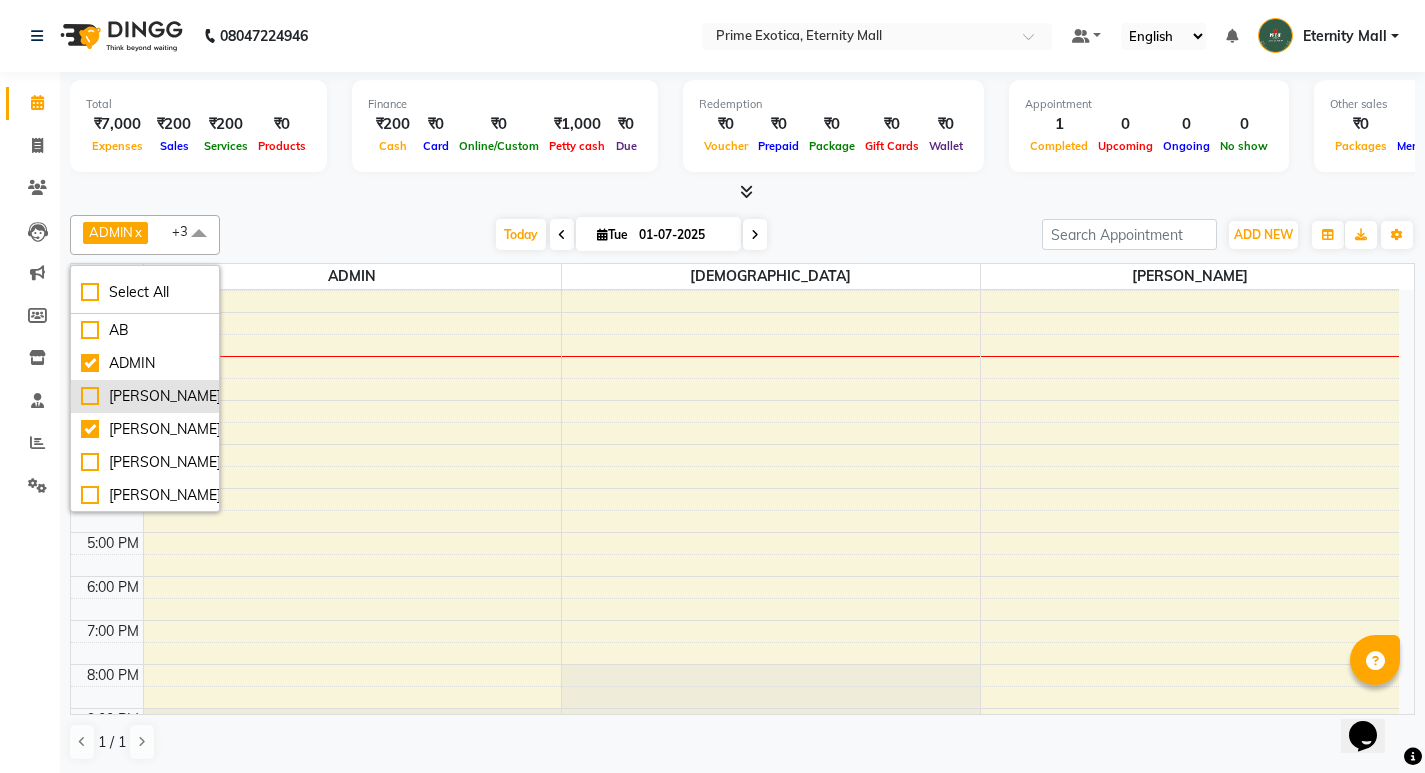 scroll, scrollTop: 97, scrollLeft: 0, axis: vertical 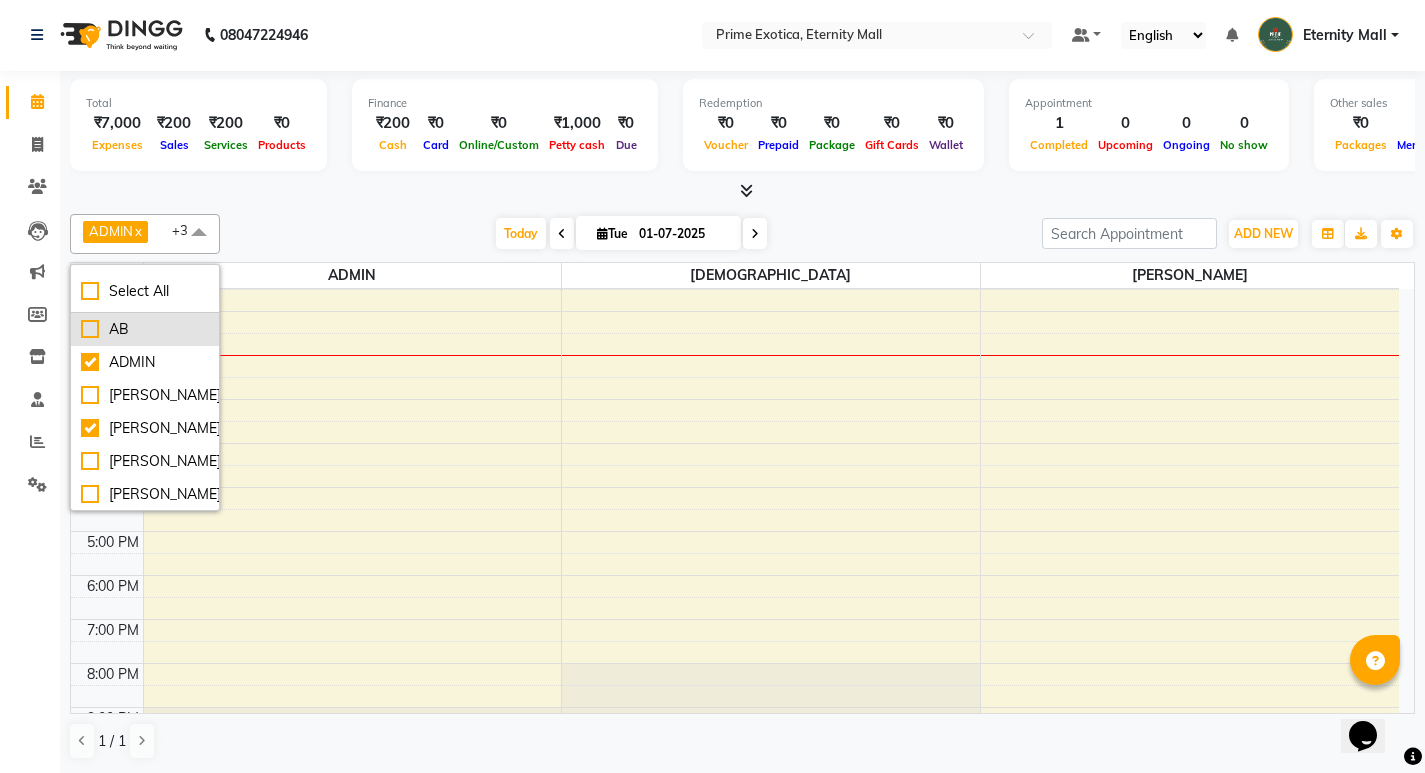 click on "AB" at bounding box center (145, 329) 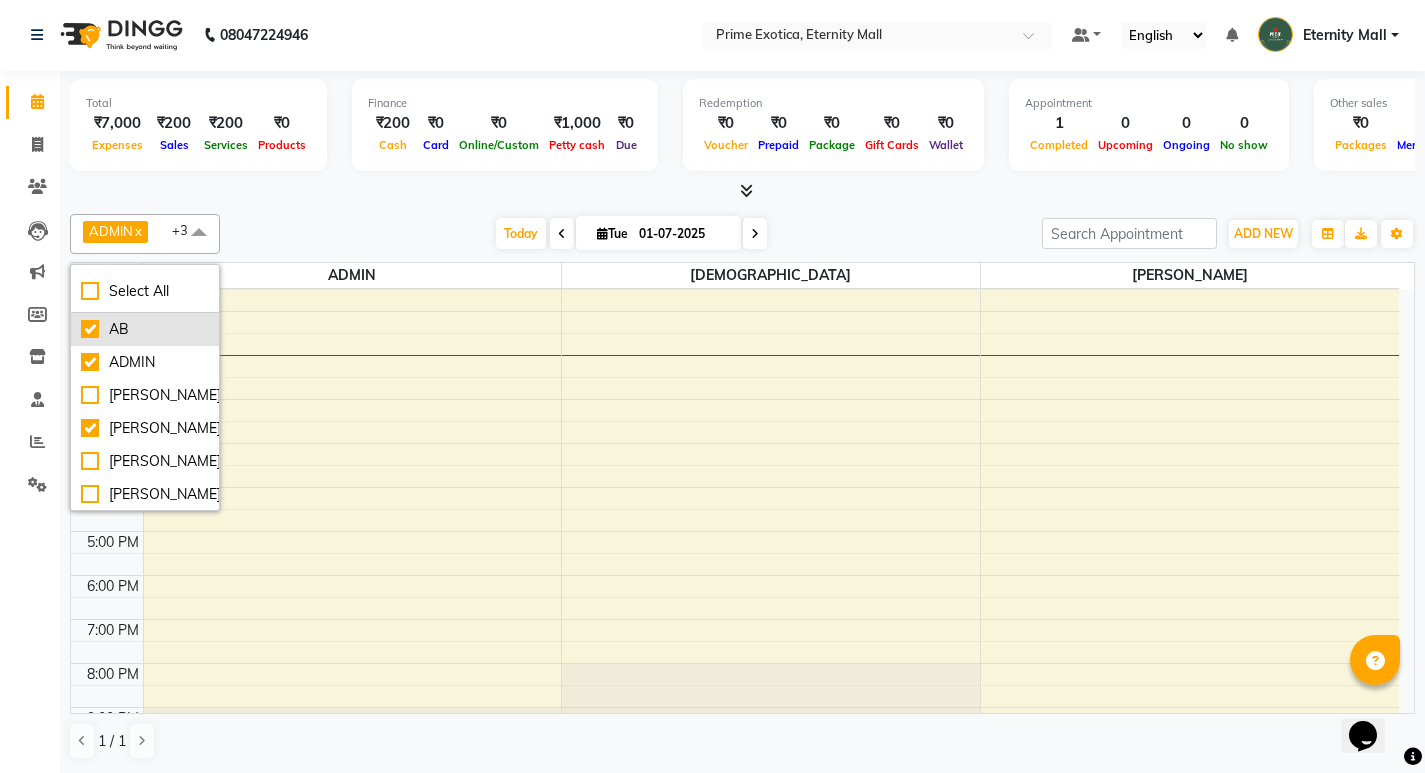 checkbox on "true" 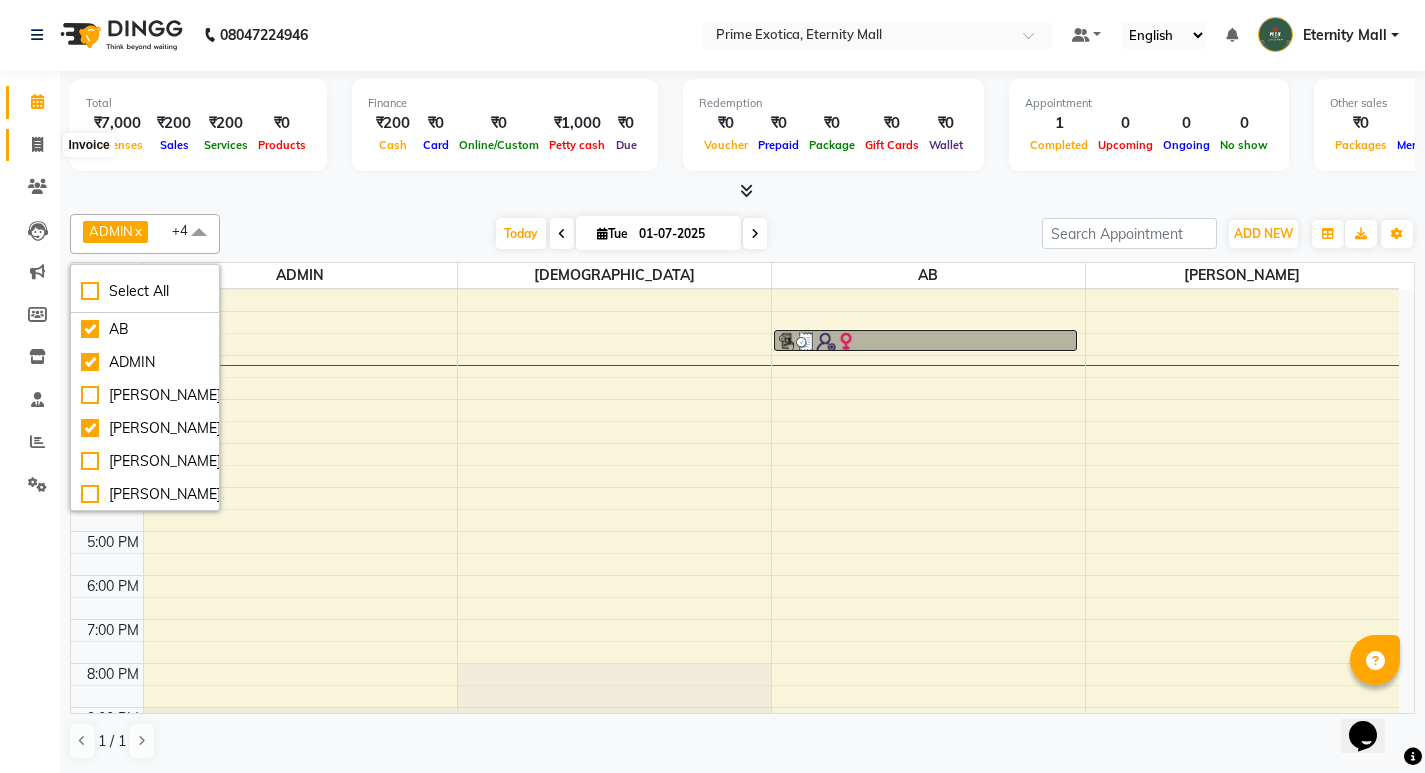 click 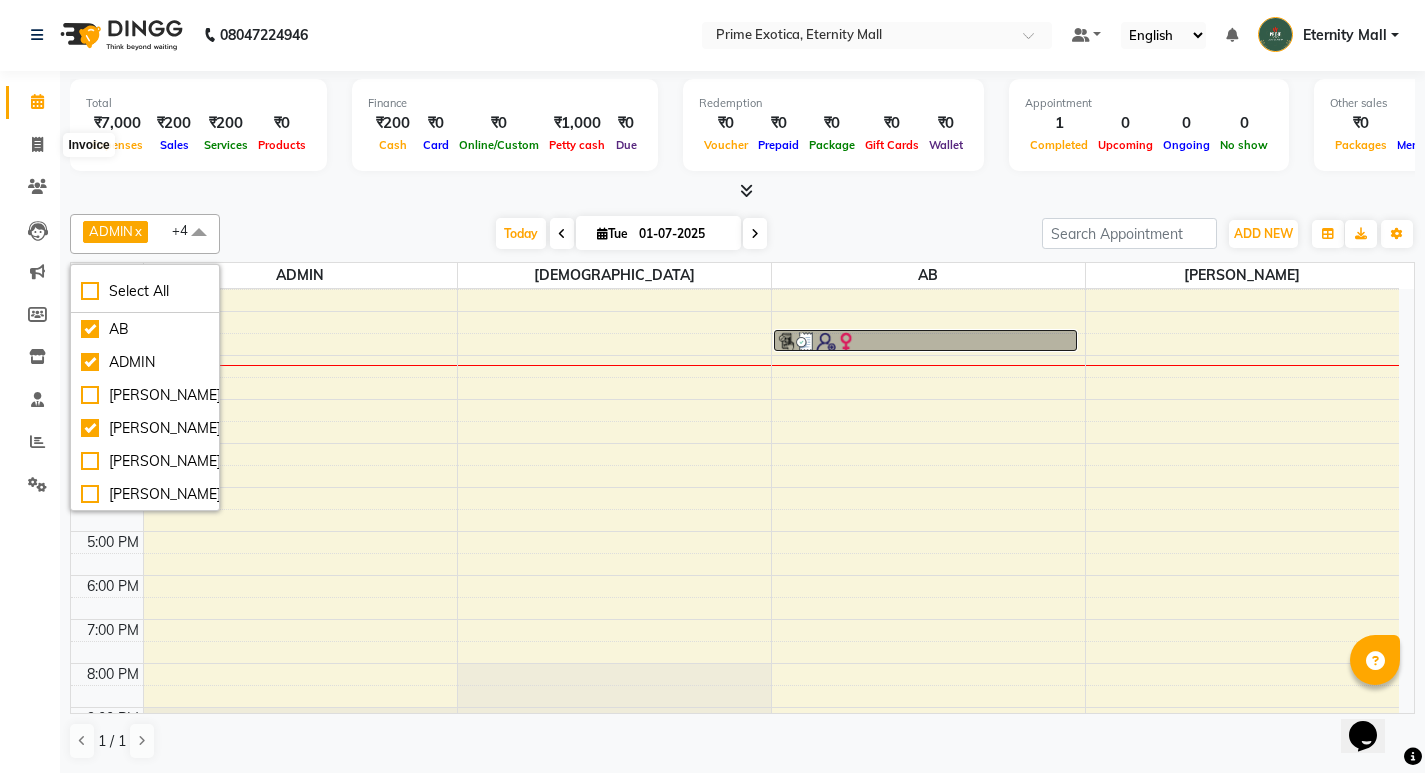 select on "service" 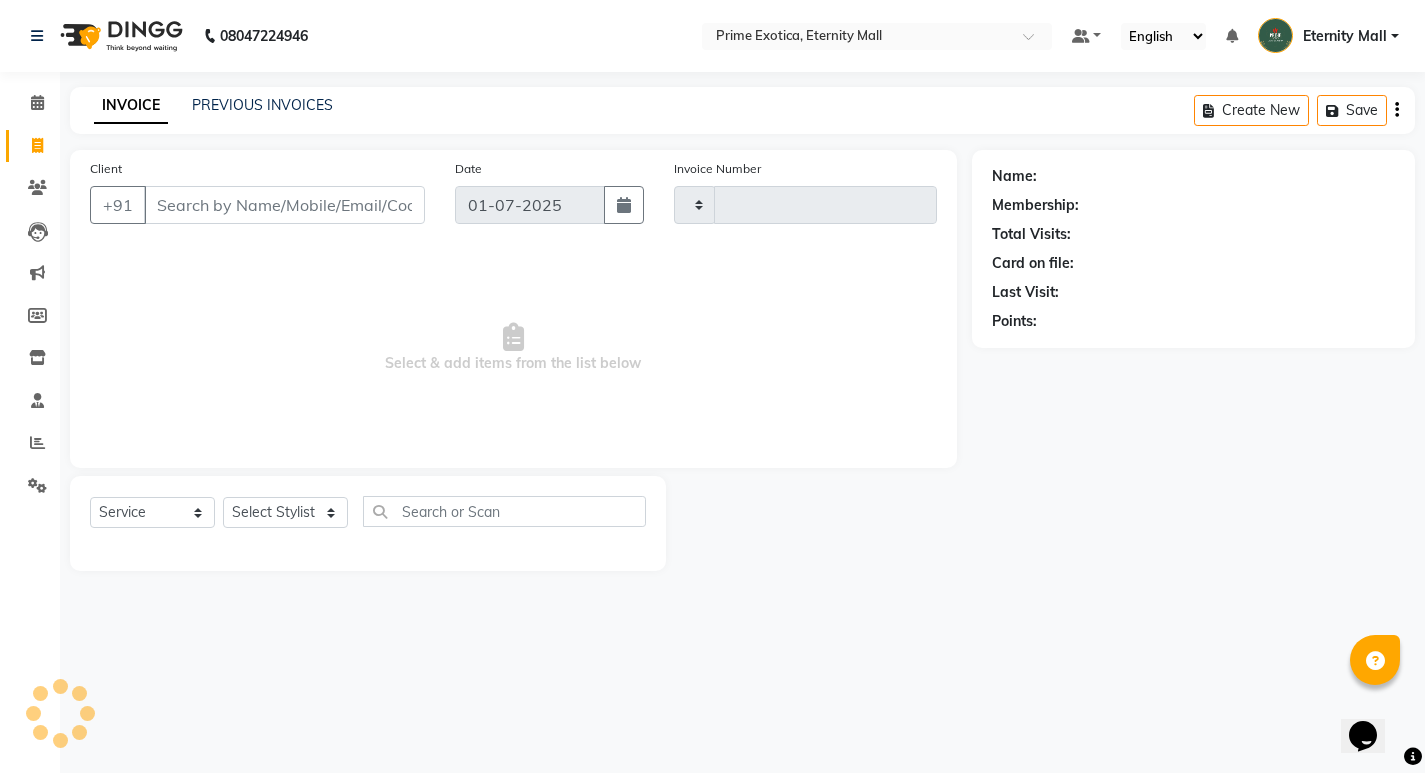 type on "2143" 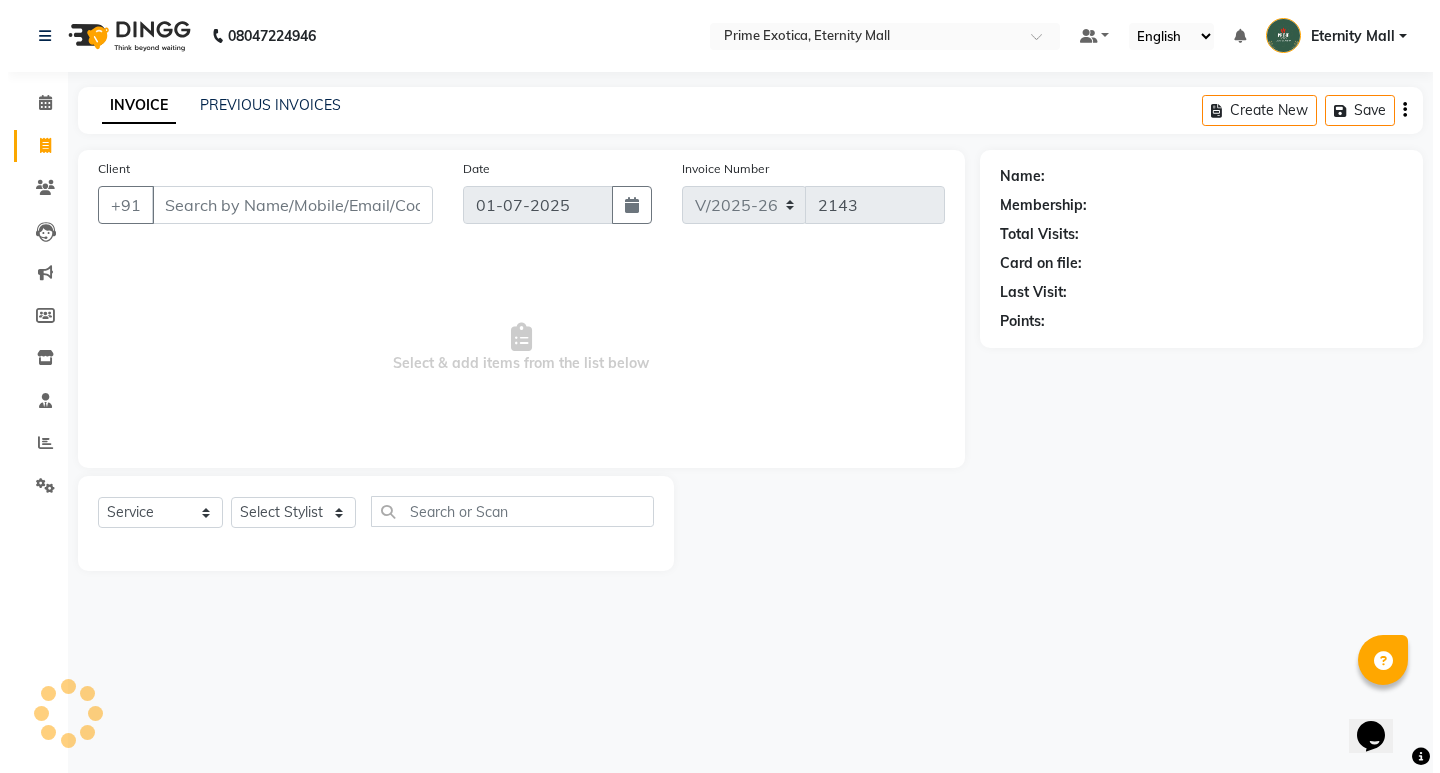 scroll, scrollTop: 0, scrollLeft: 0, axis: both 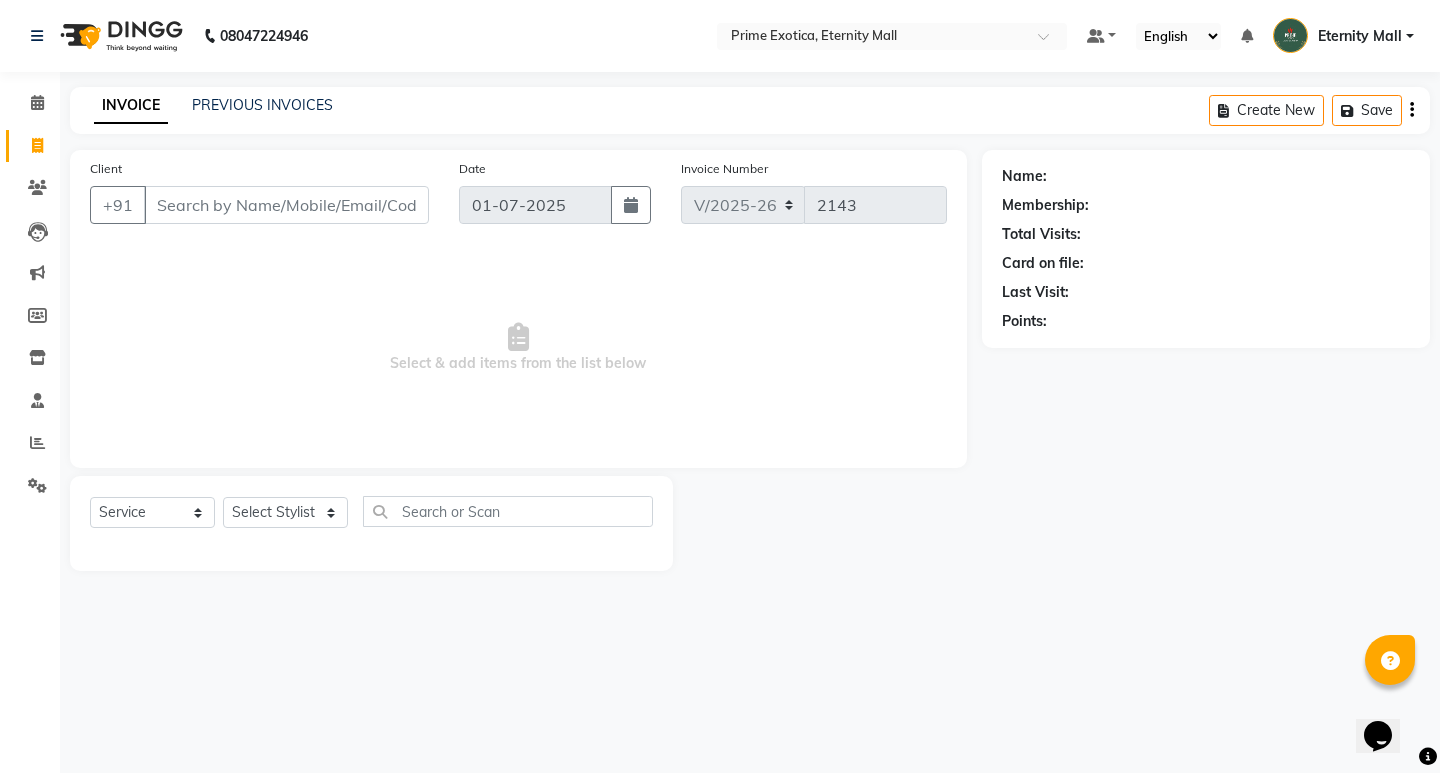drag, startPoint x: 303, startPoint y: 482, endPoint x: 304, endPoint y: 499, distance: 17.029387 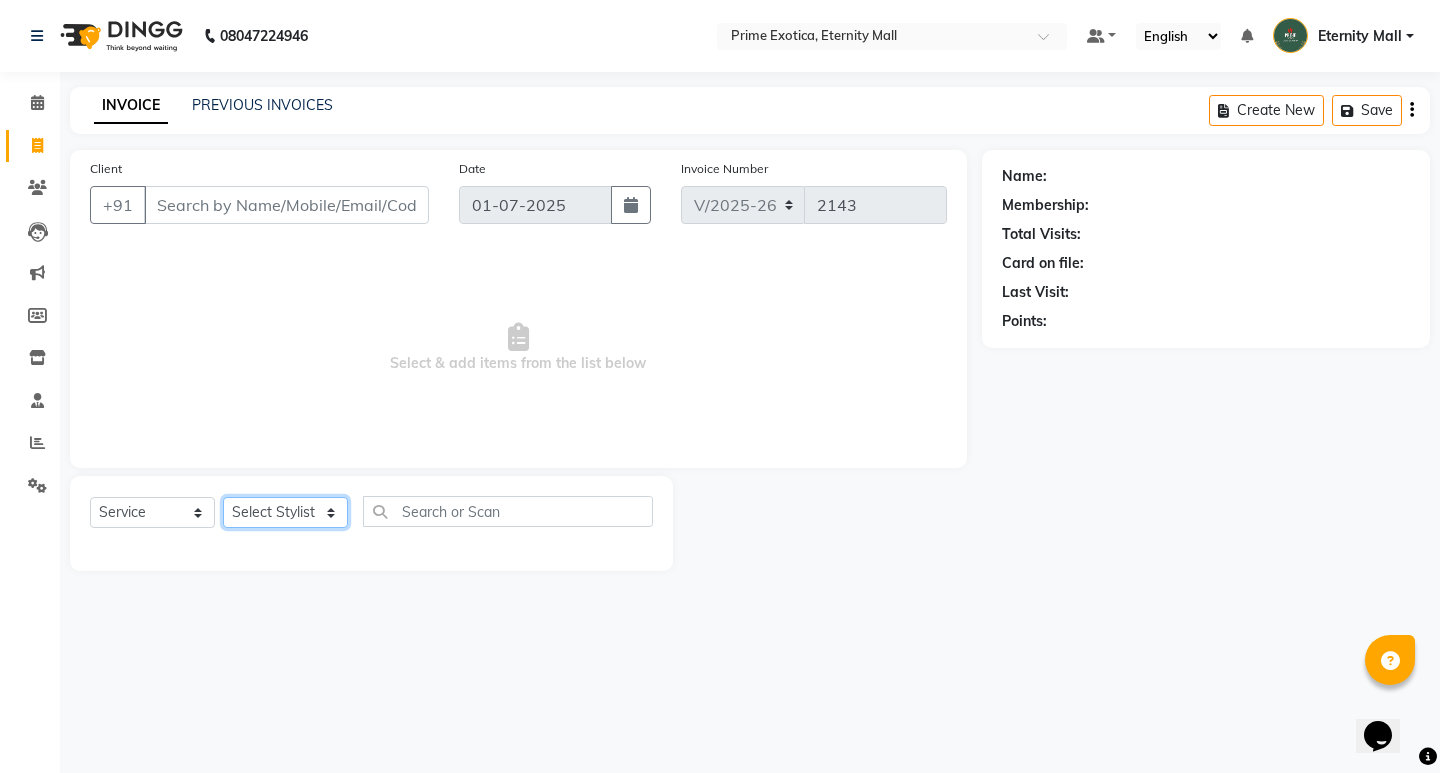 click on "Select Stylist AB  ADMIN ajay vikram lakshane [PERSON_NAME] [PERSON_NAME]  [PERSON_NAME]" 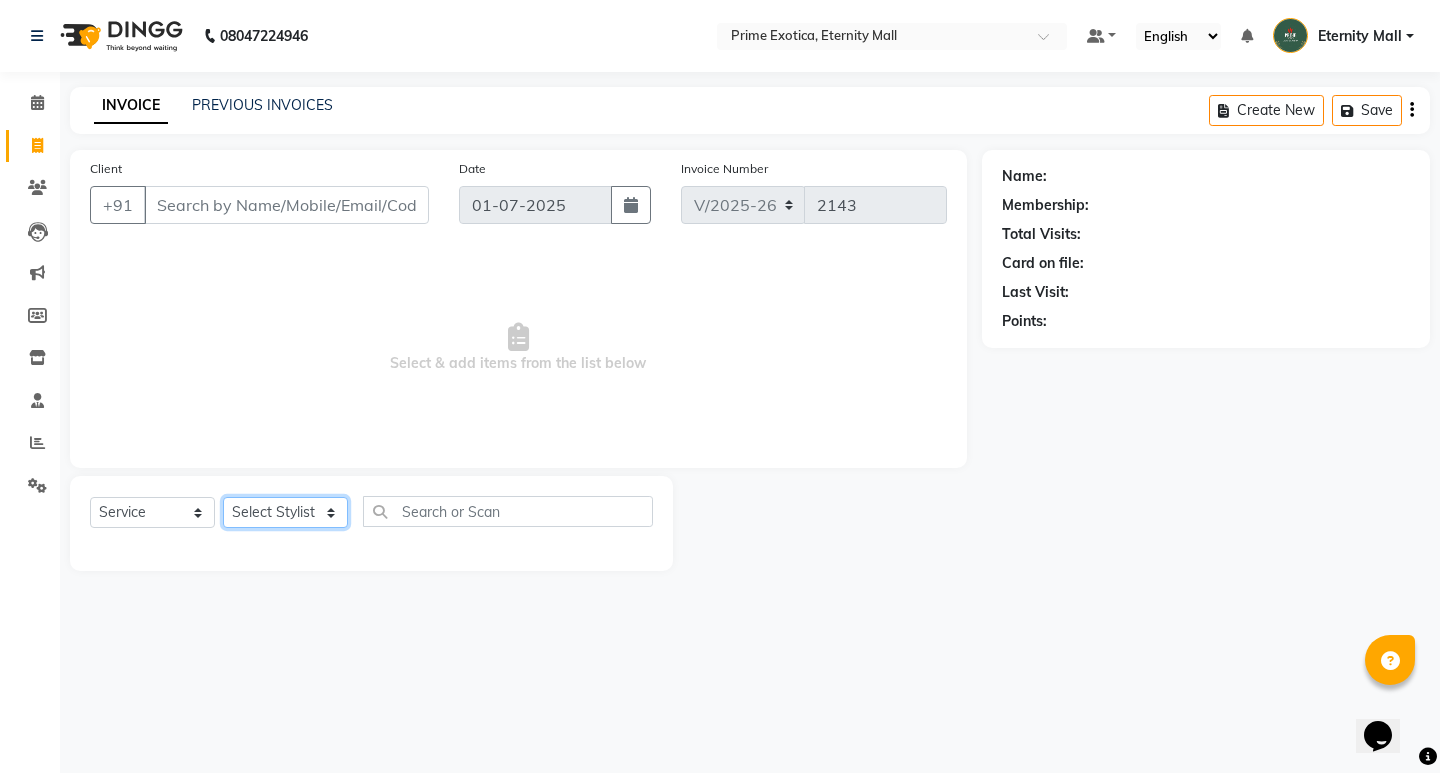 select on "67677" 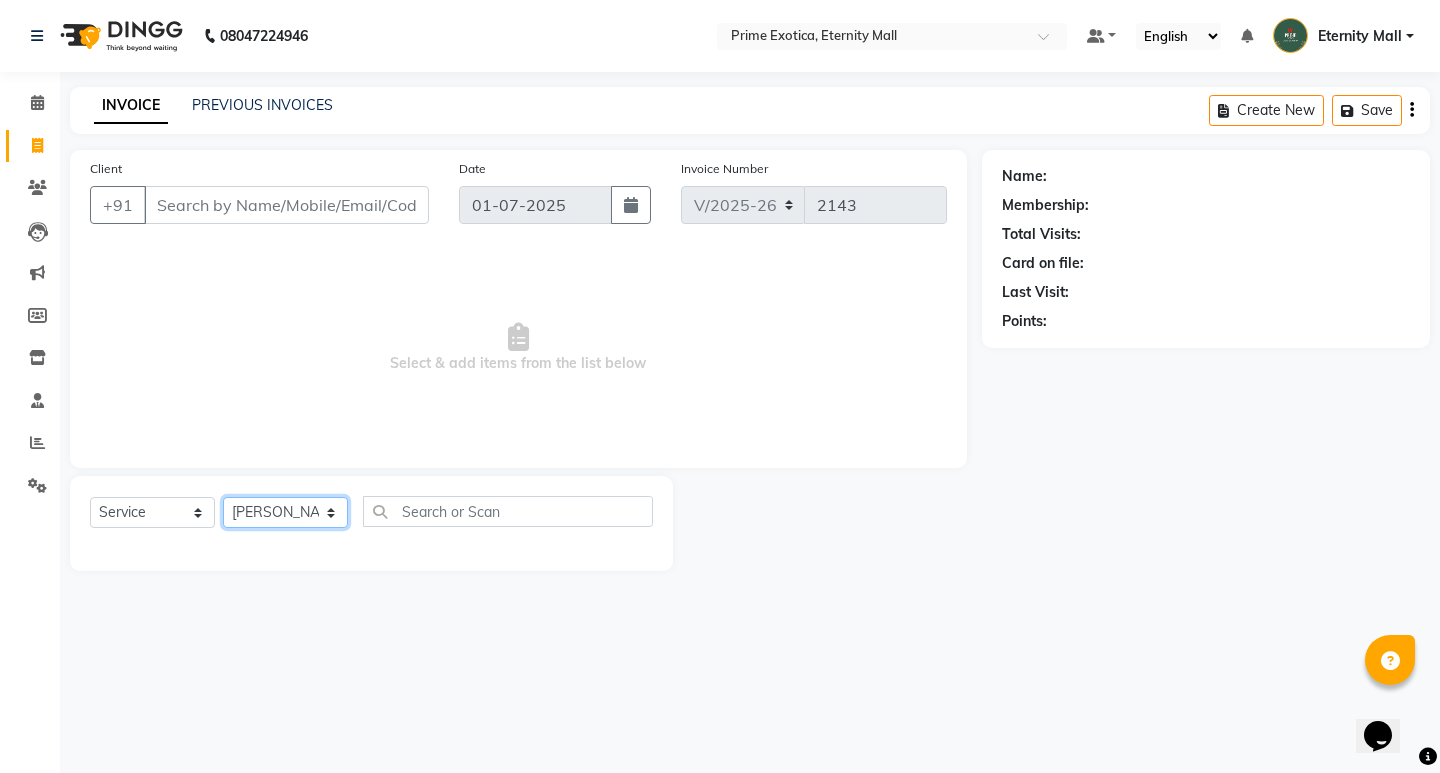 click on "Select Stylist AB  ADMIN ajay vikram lakshane [PERSON_NAME] [PERSON_NAME]  [PERSON_NAME]" 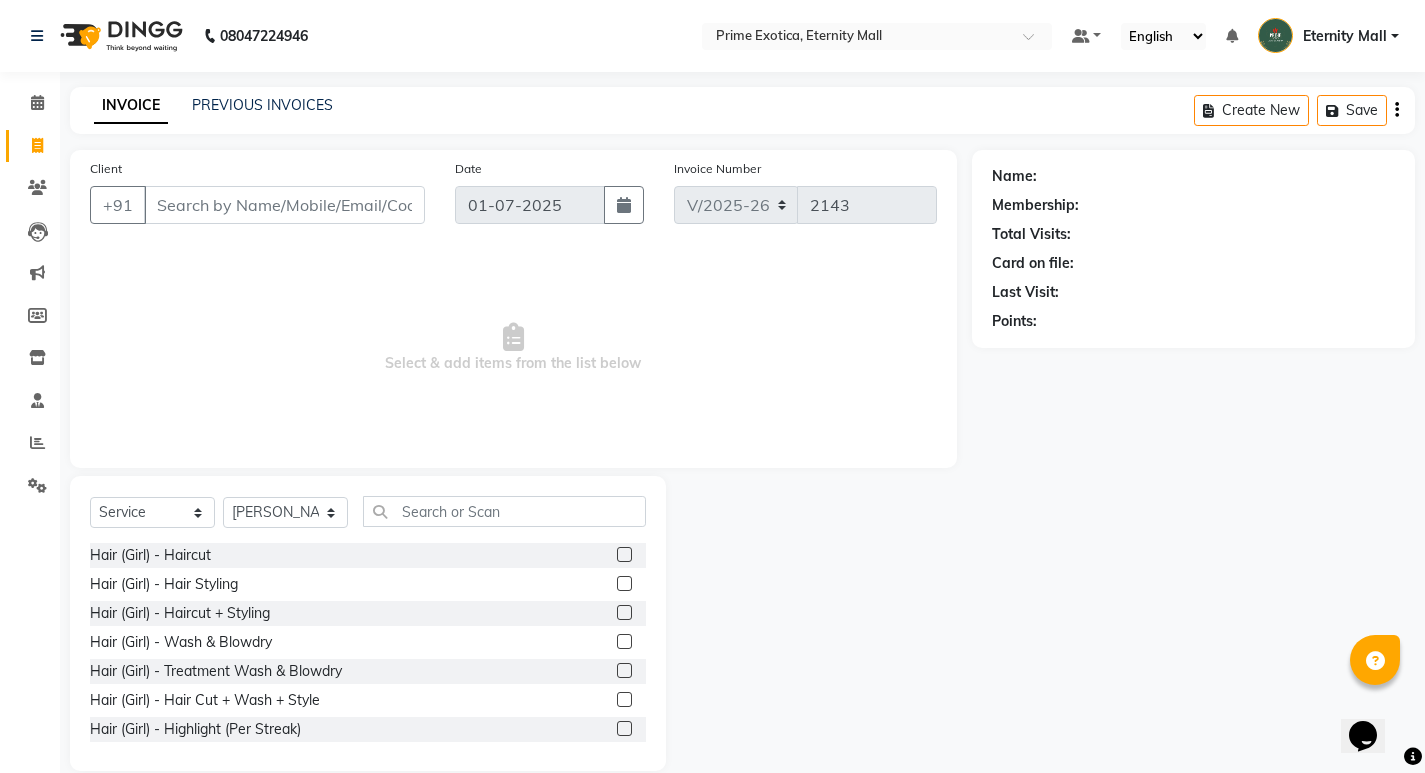 click 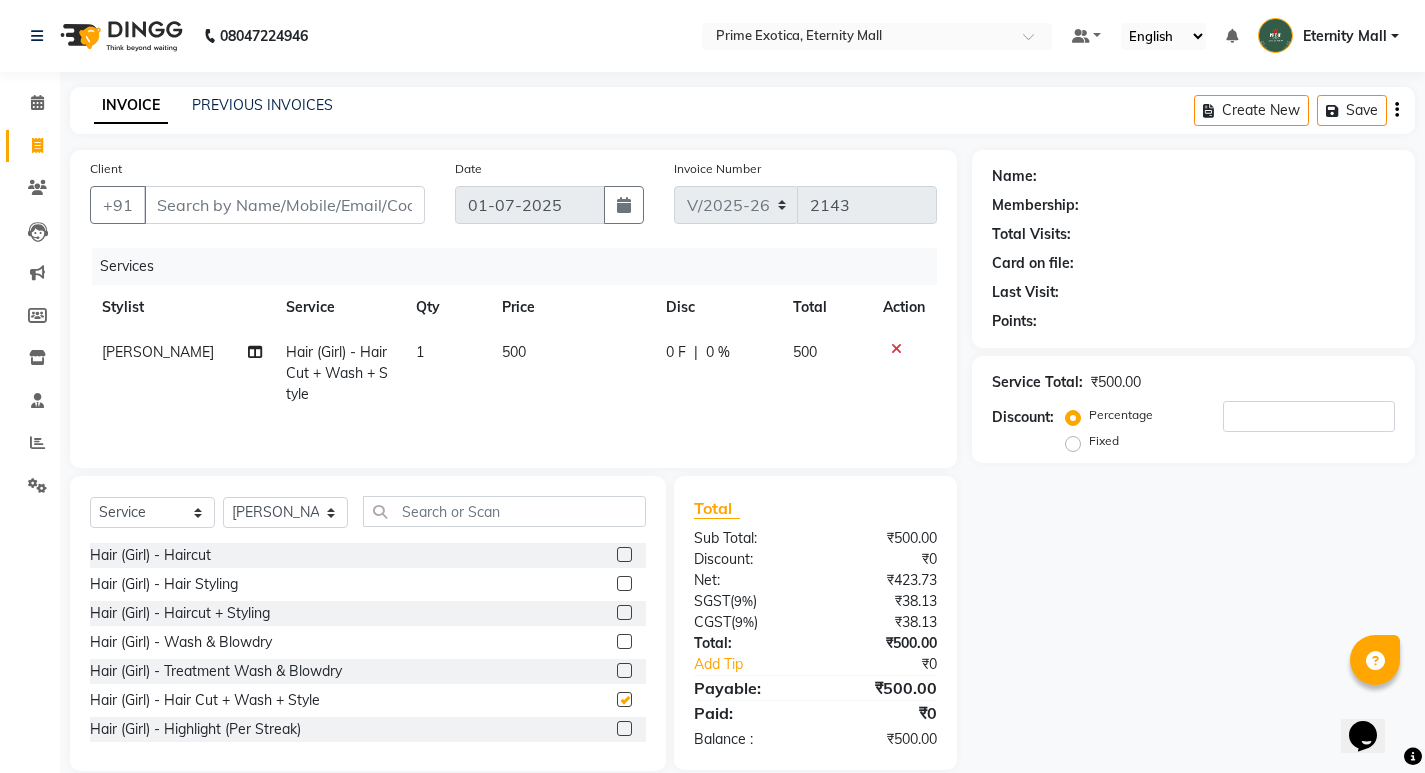 checkbox on "false" 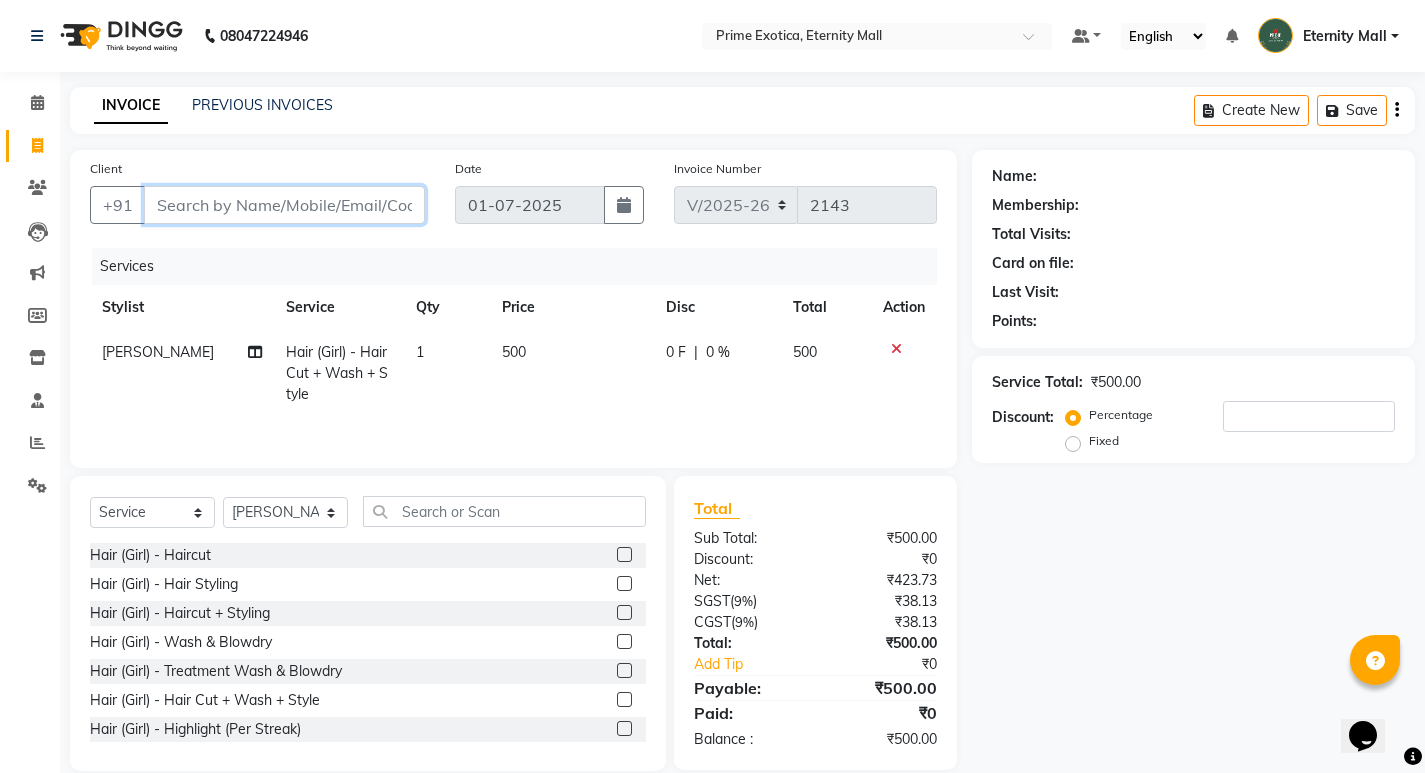 click on "Client" at bounding box center (284, 205) 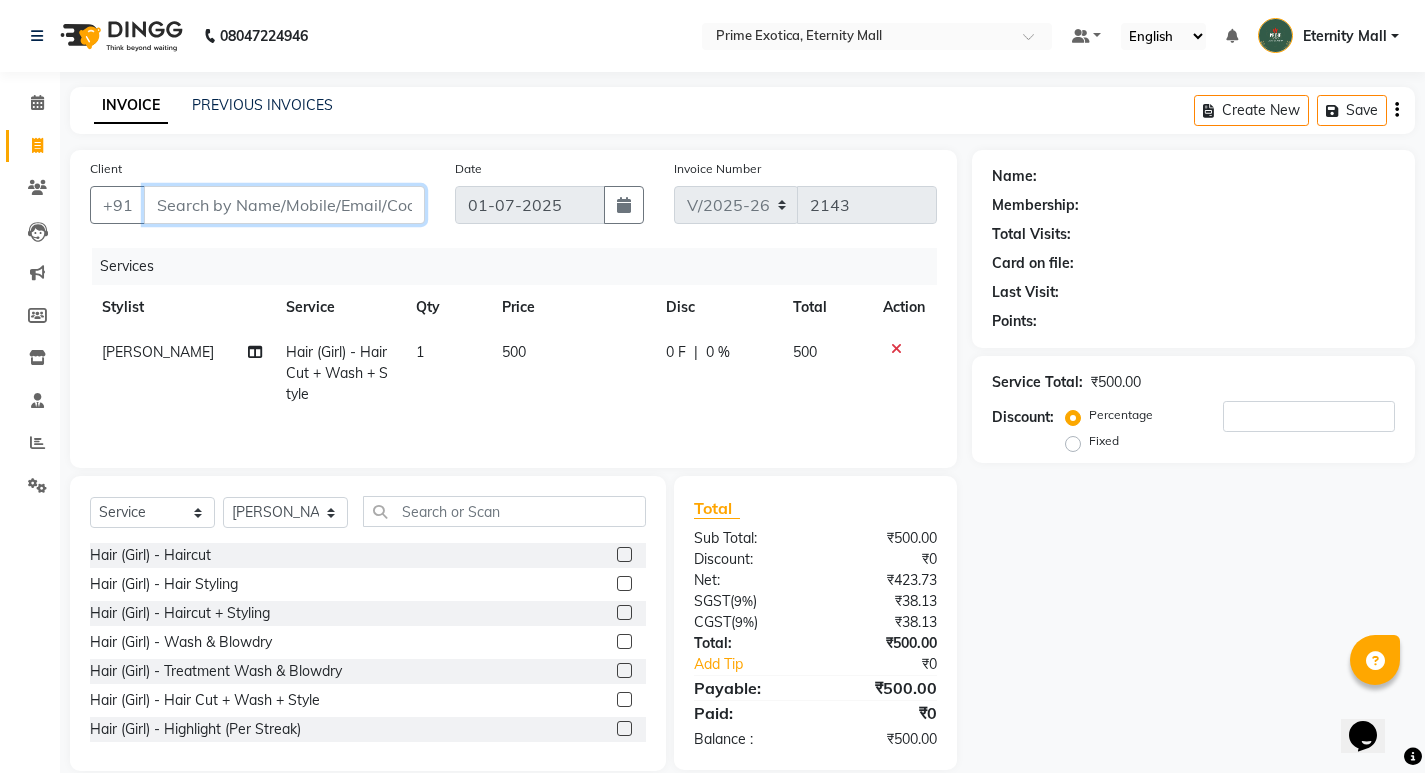 type on "7" 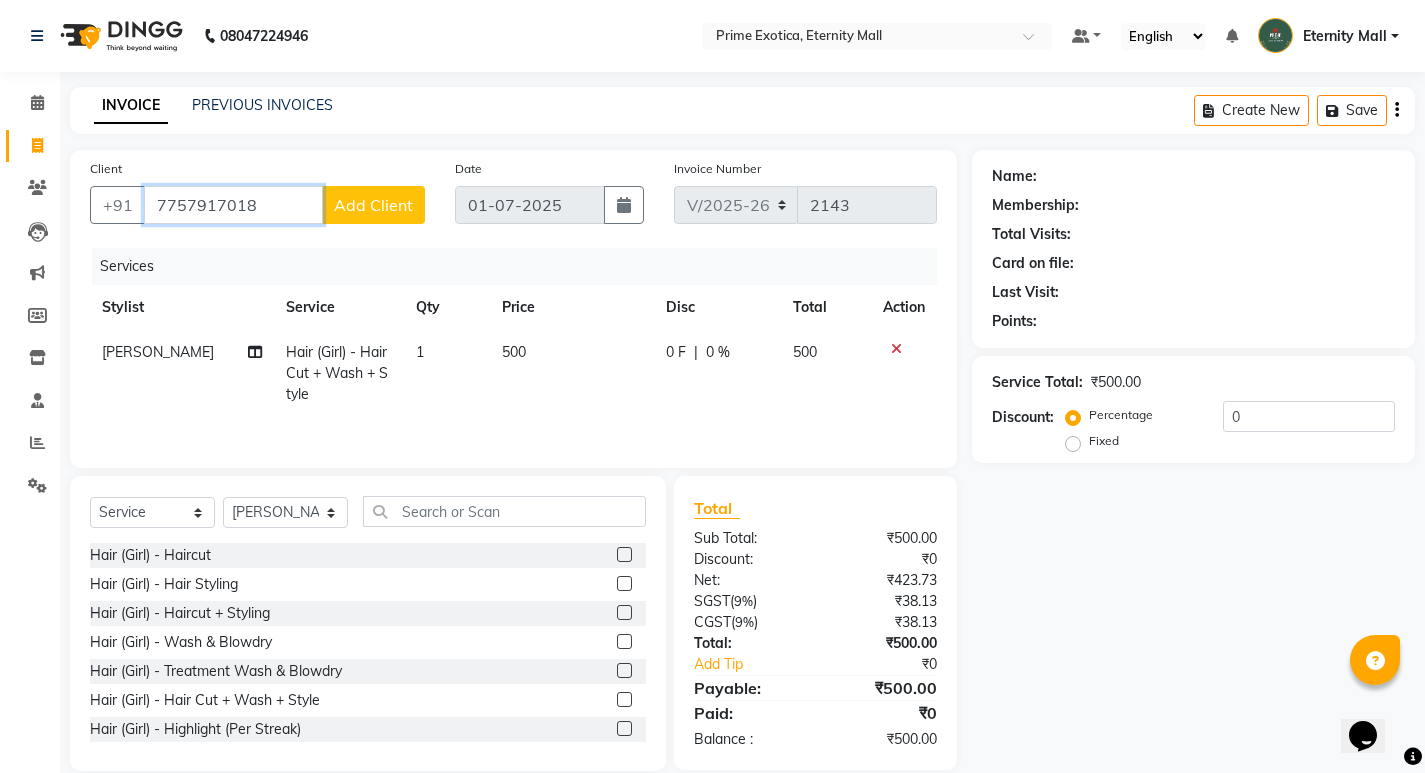 type on "7757917018" 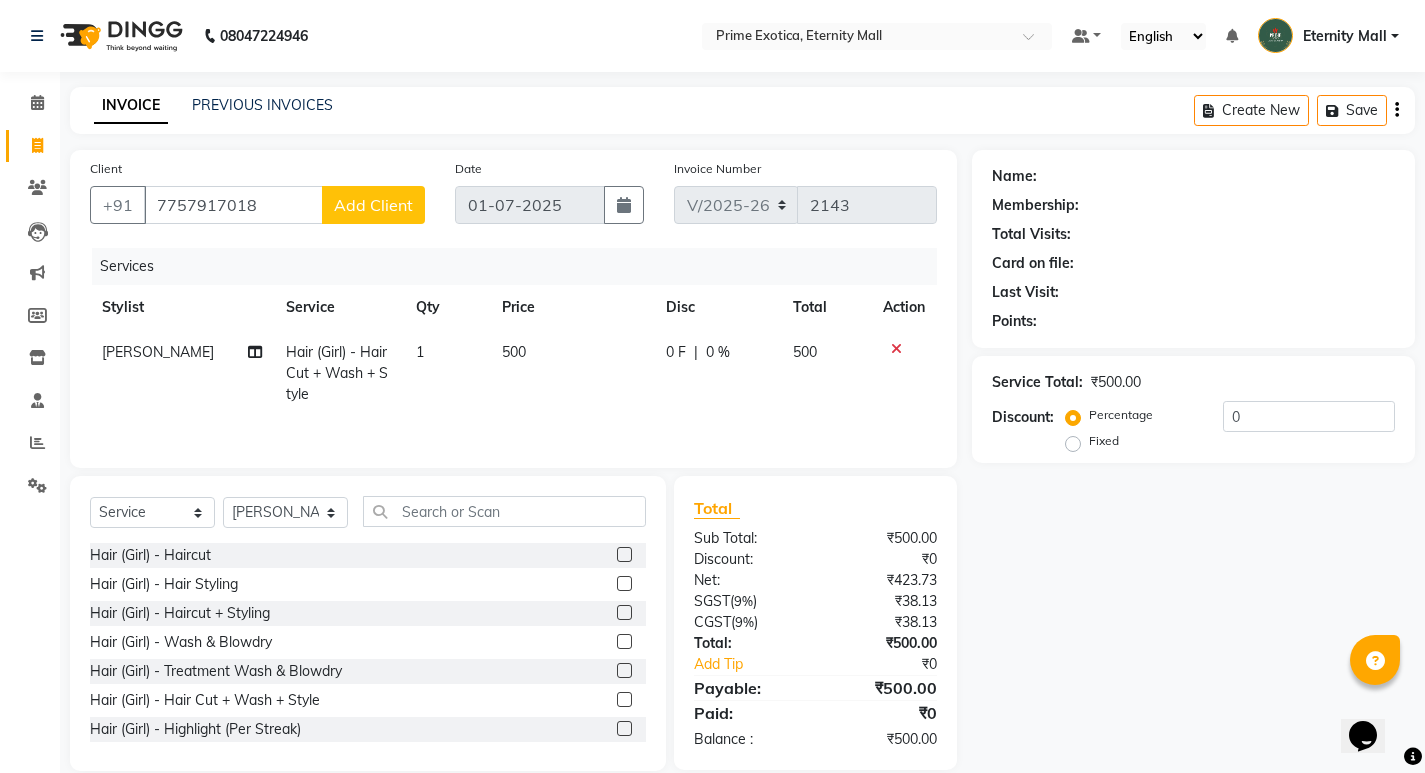 click on "Add Client" 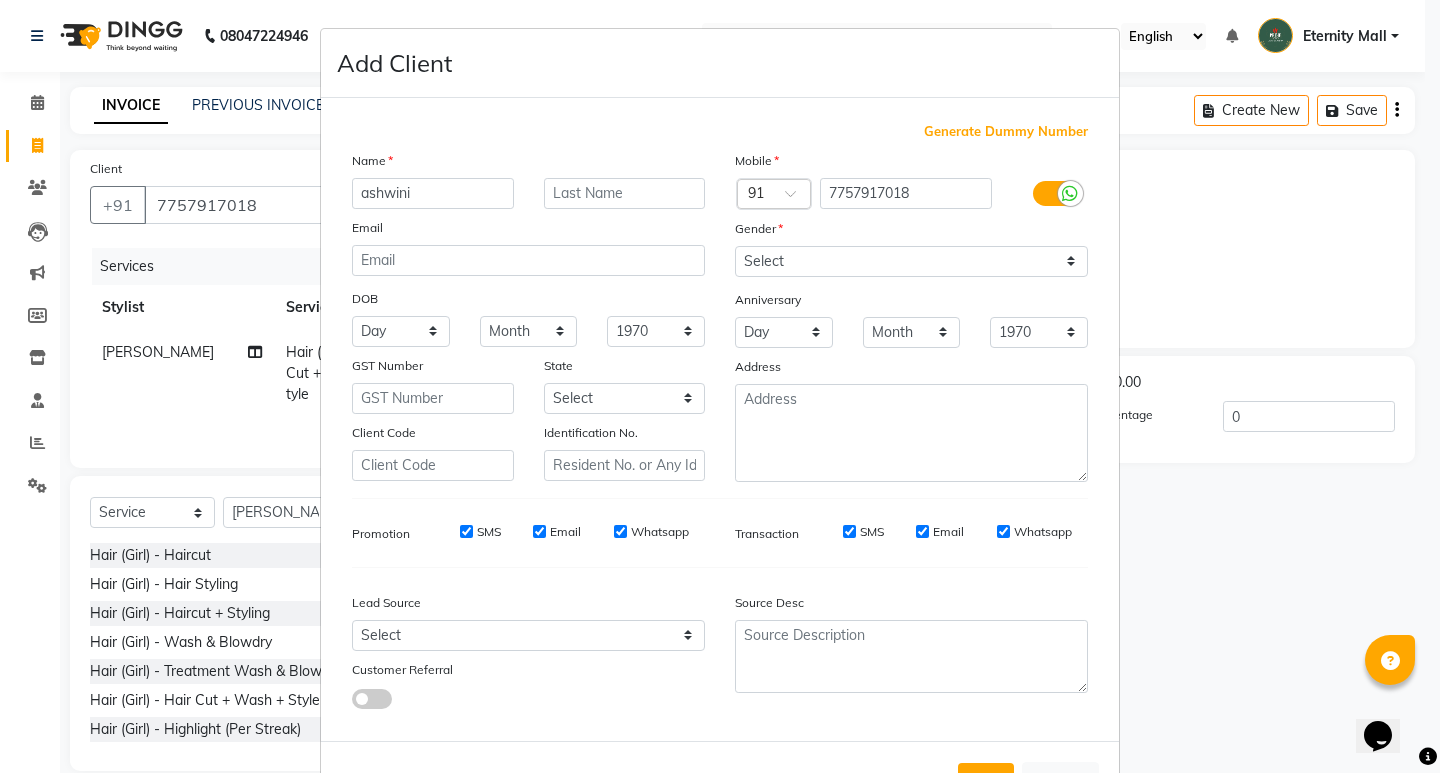 type on "ashwini" 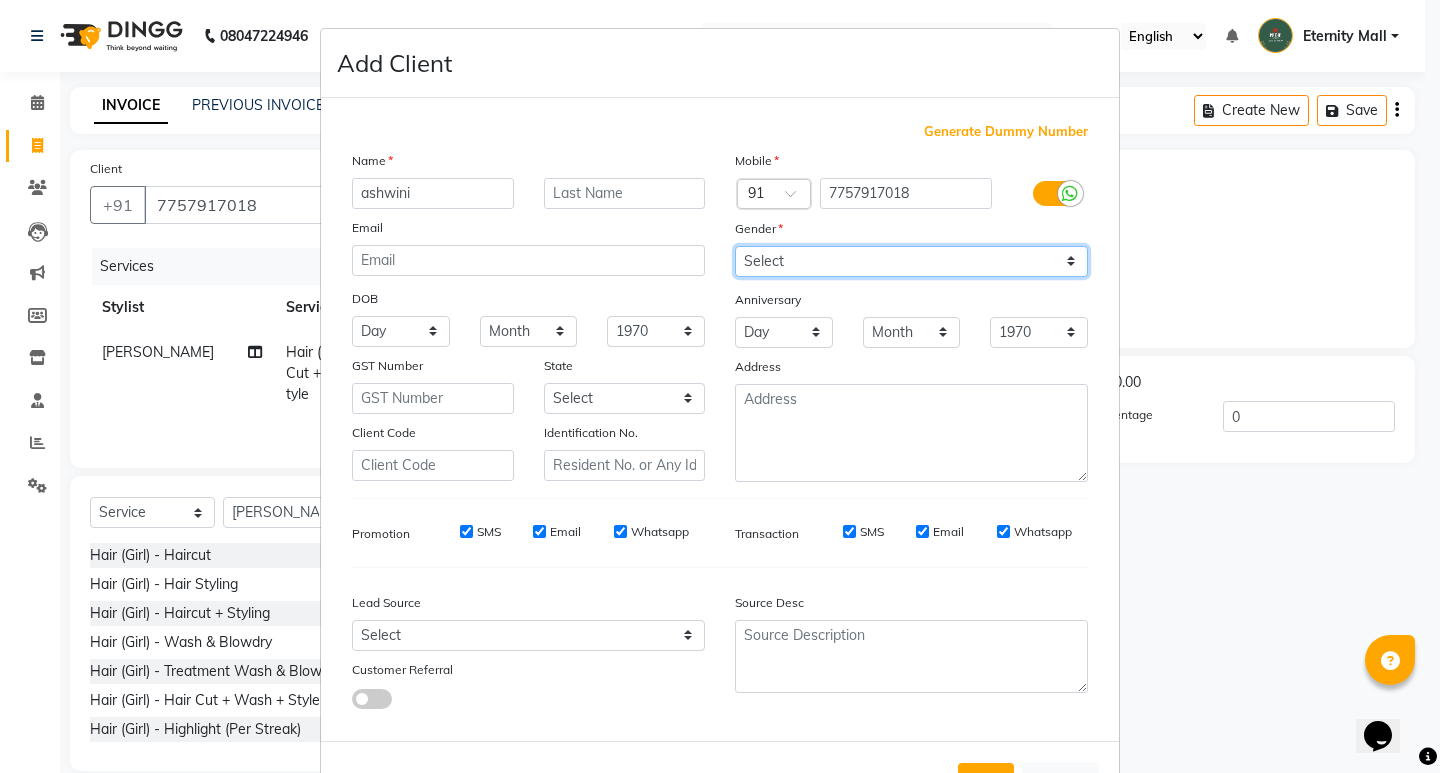 click on "Select [DEMOGRAPHIC_DATA] [DEMOGRAPHIC_DATA] Other Prefer Not To Say" at bounding box center (911, 261) 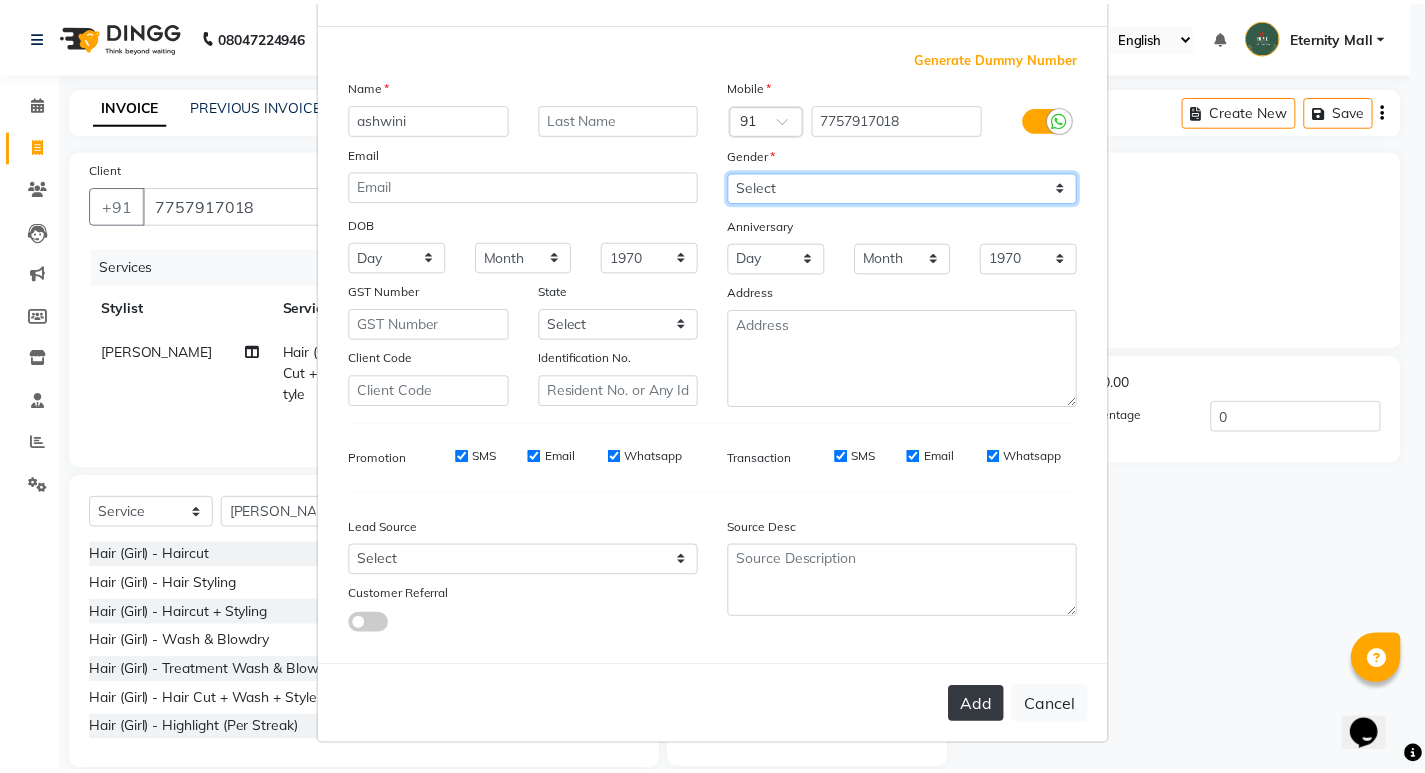scroll, scrollTop: 76, scrollLeft: 0, axis: vertical 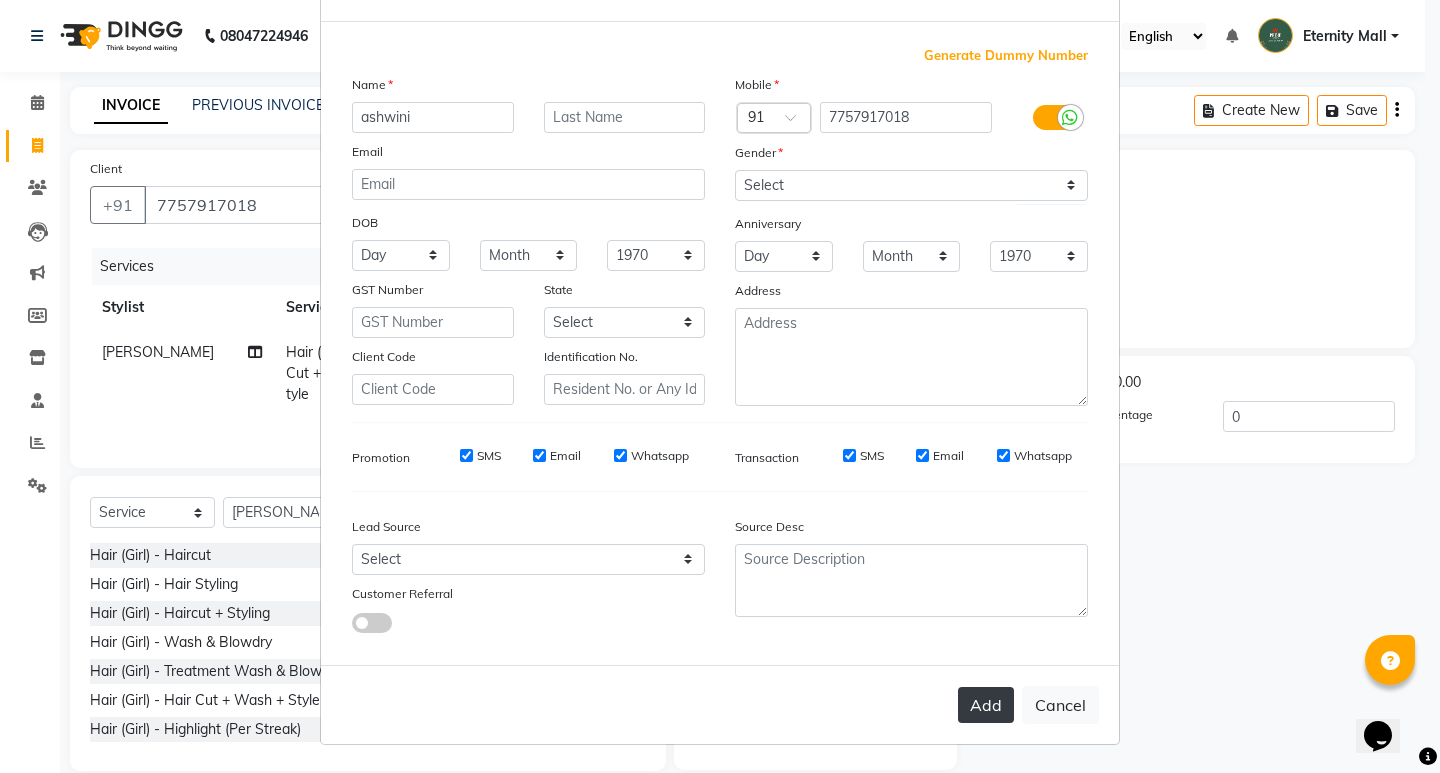 click on "Add" at bounding box center [986, 705] 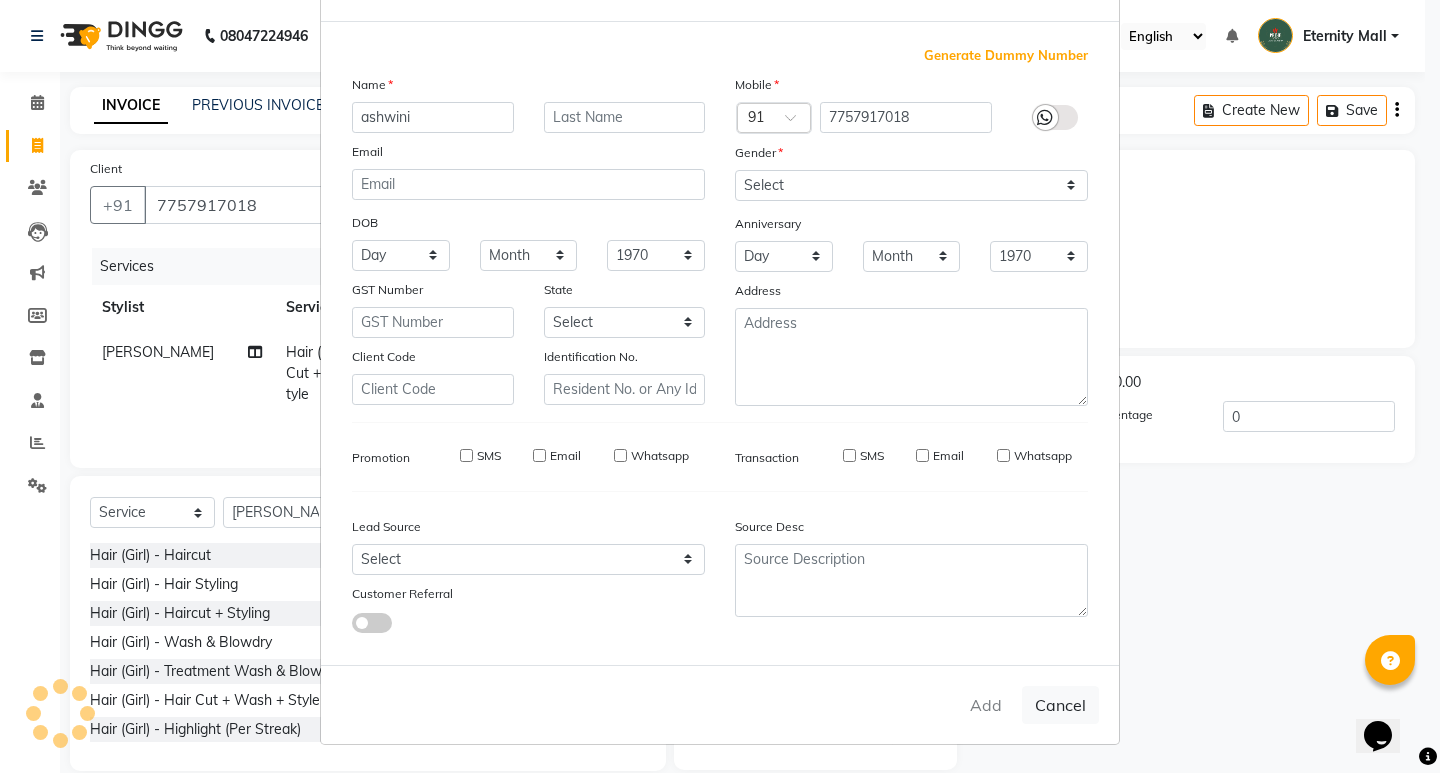 type 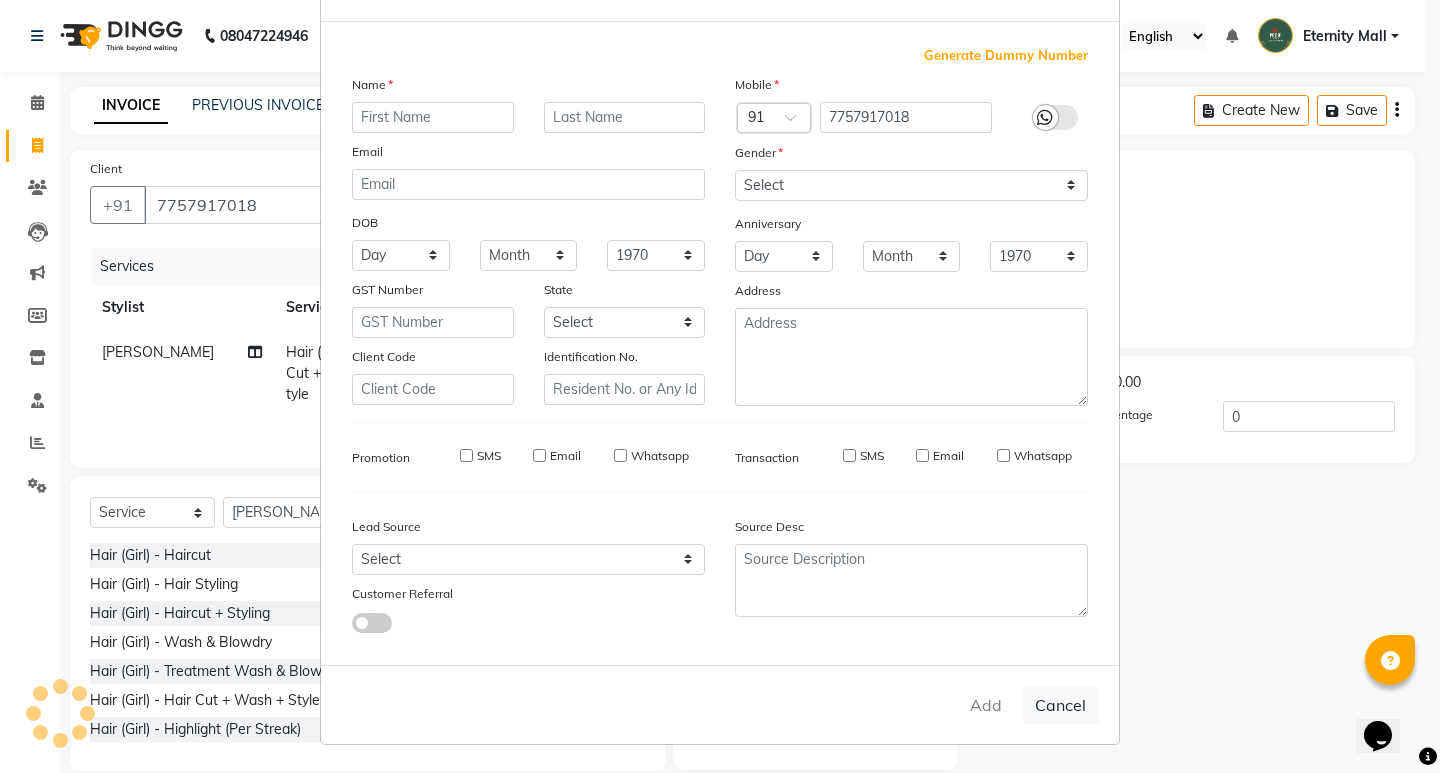 select 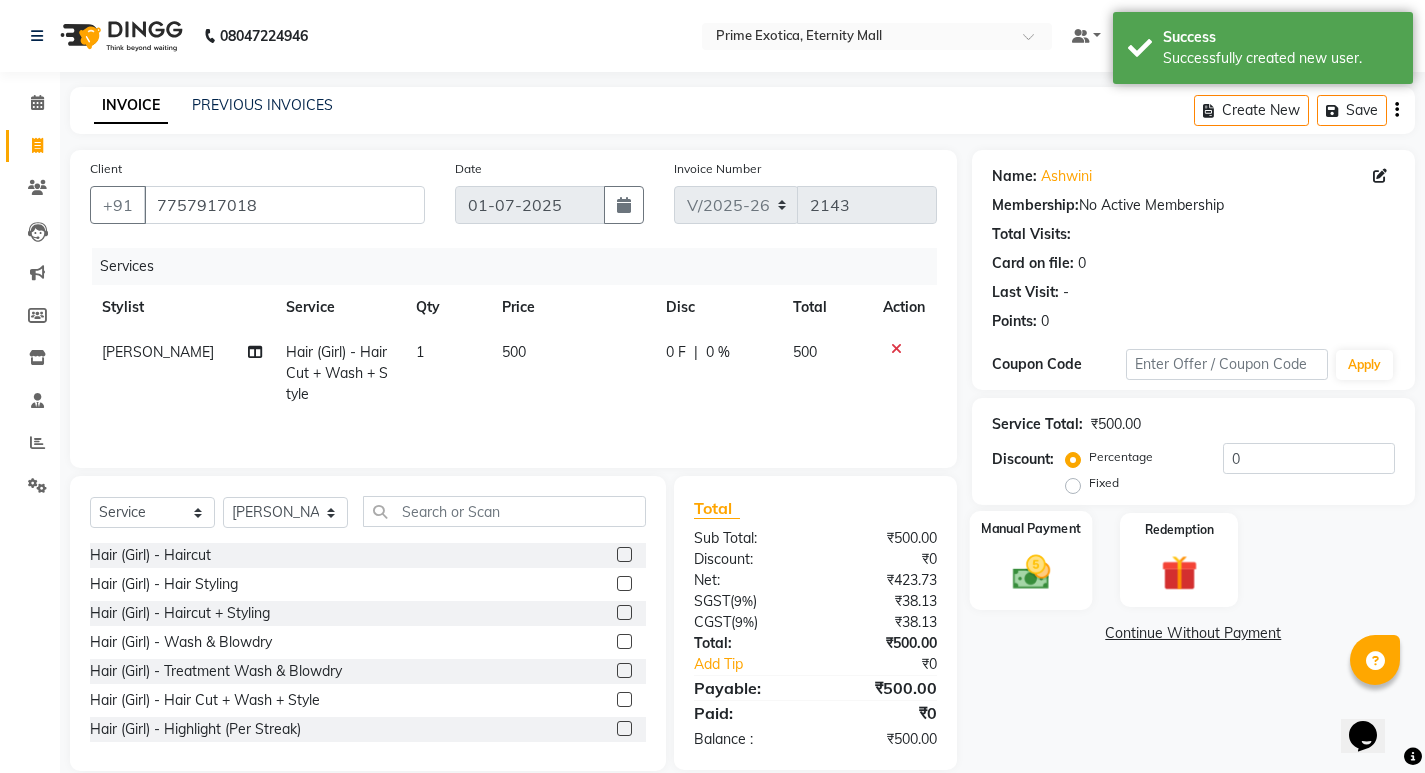 click 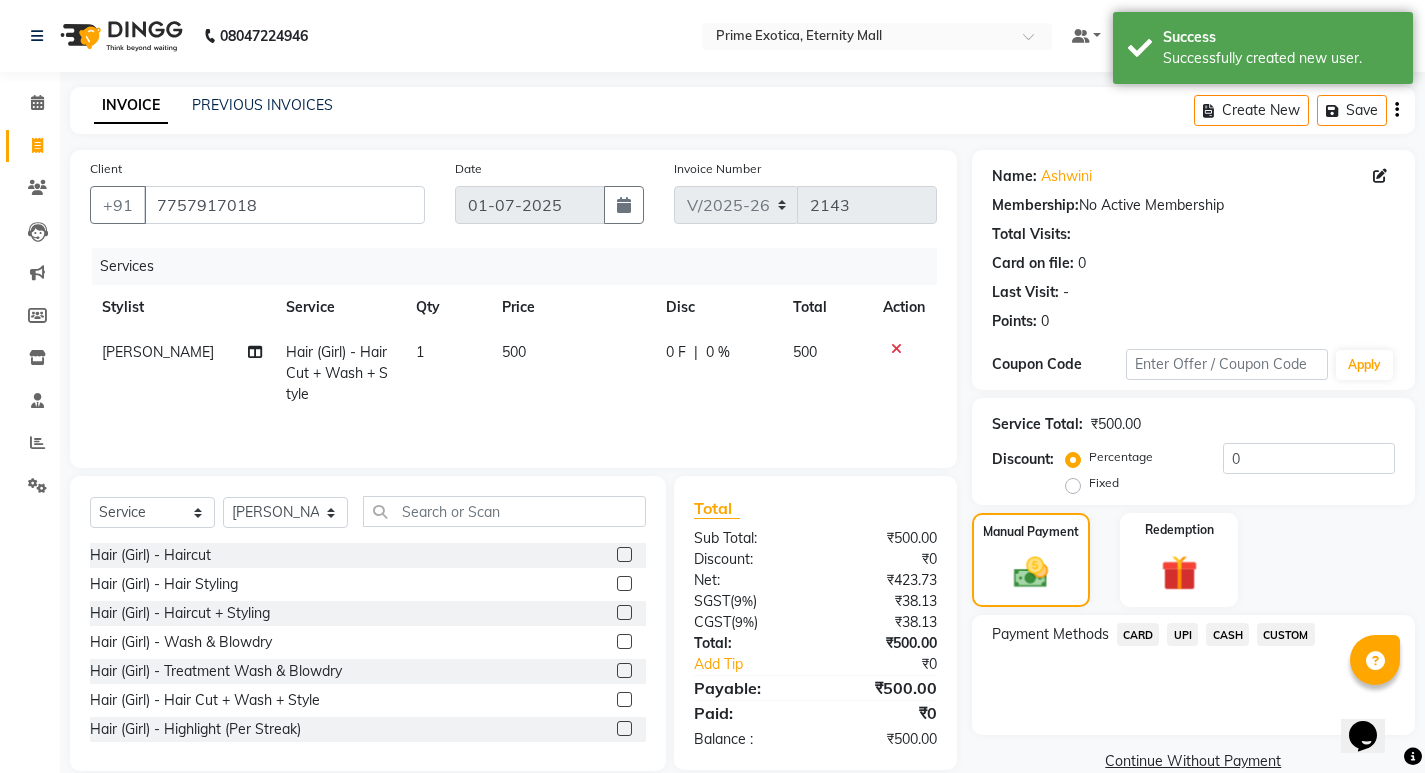 click on "UPI" 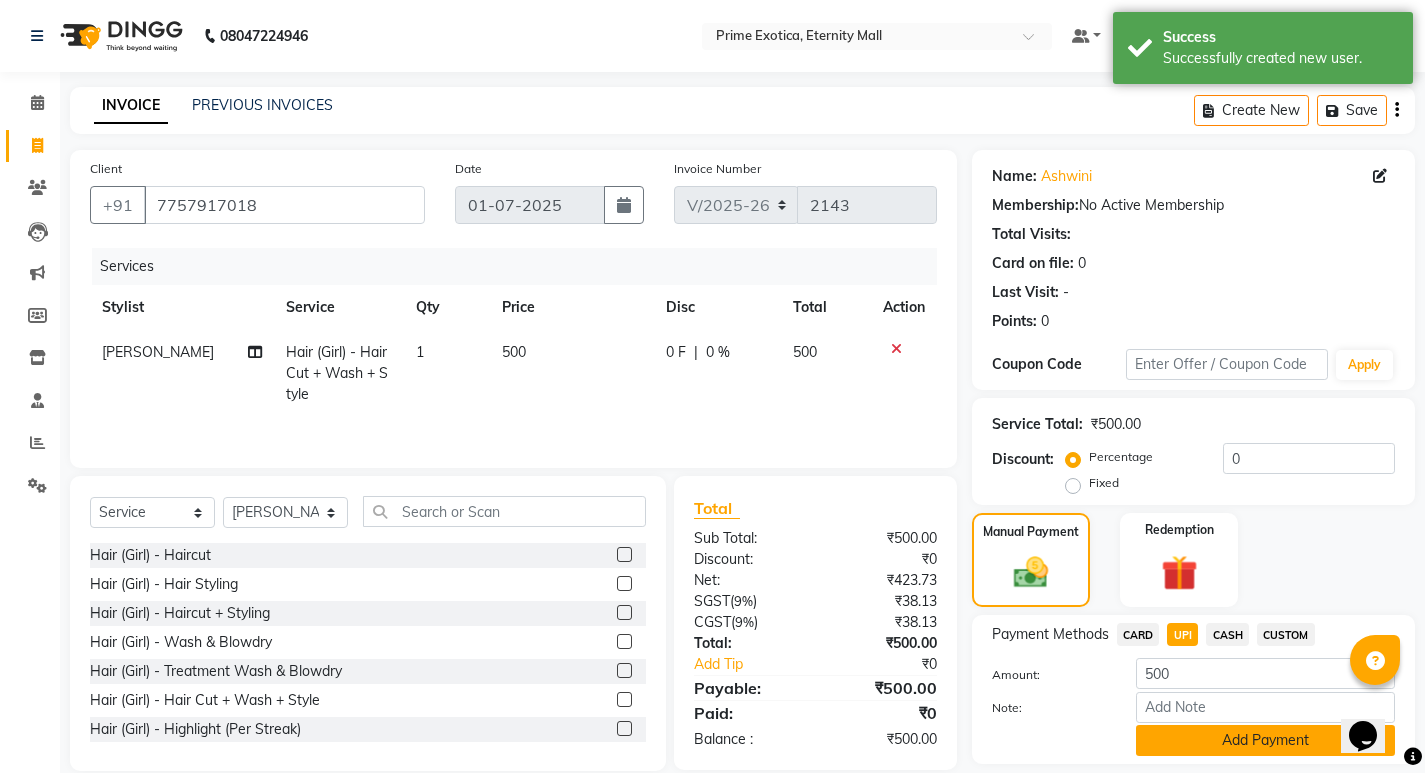 click on "Add Payment" 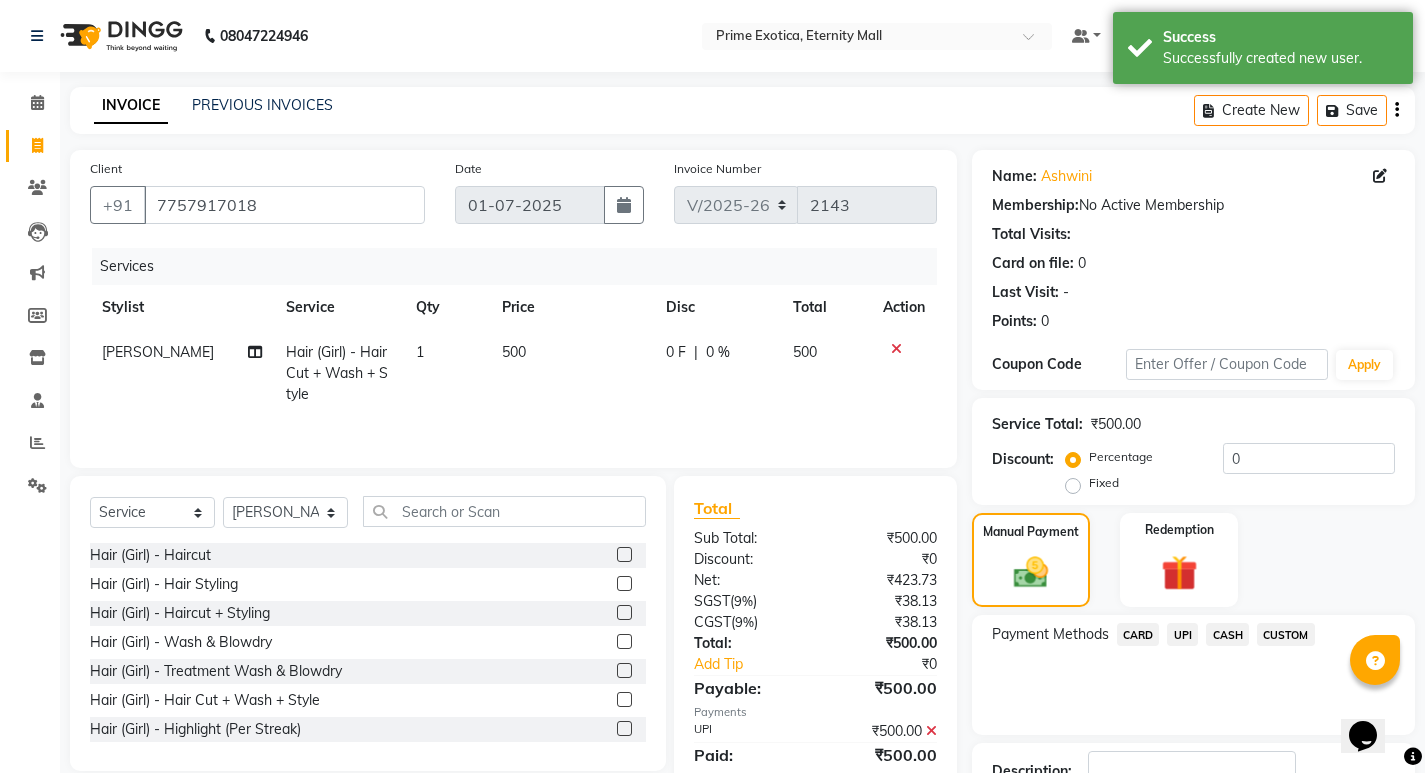 scroll, scrollTop: 146, scrollLeft: 0, axis: vertical 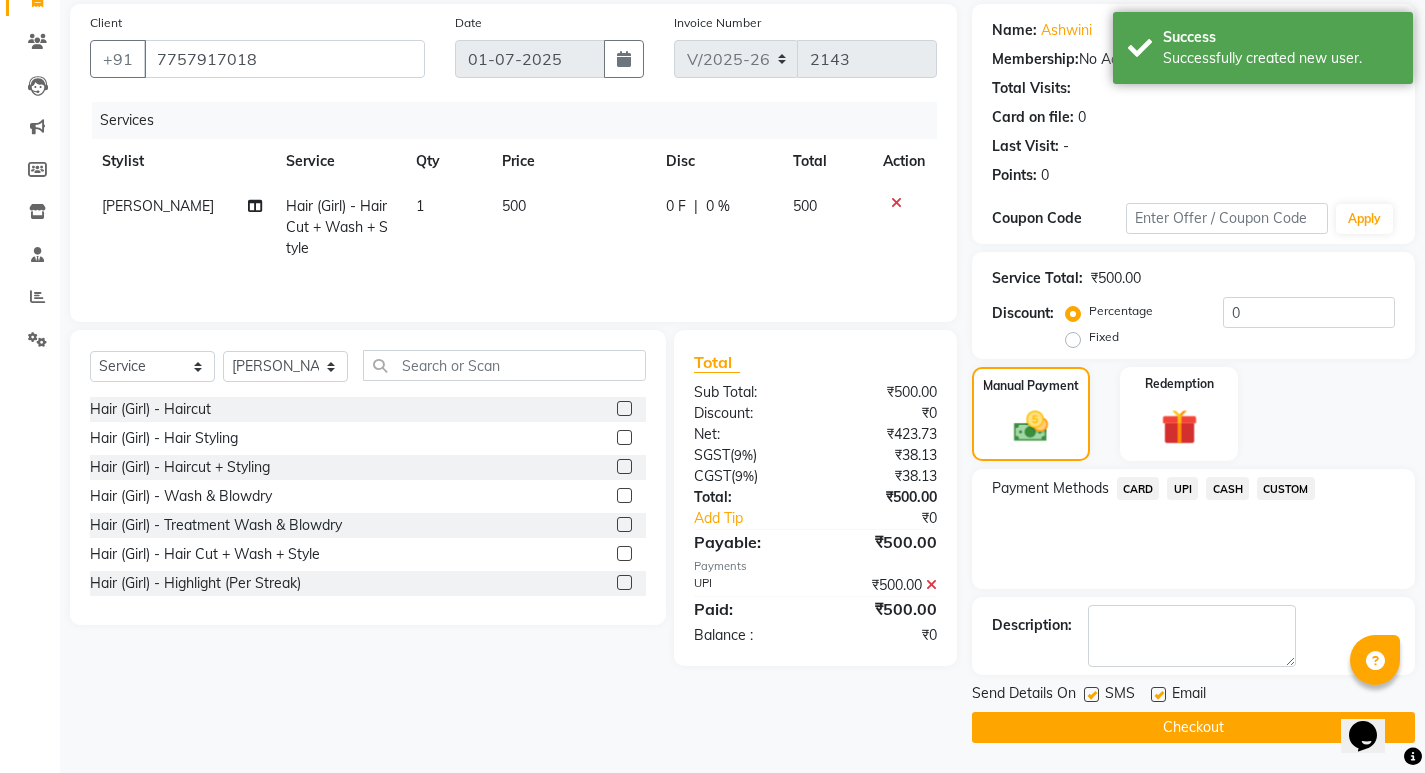 click on "Checkout" 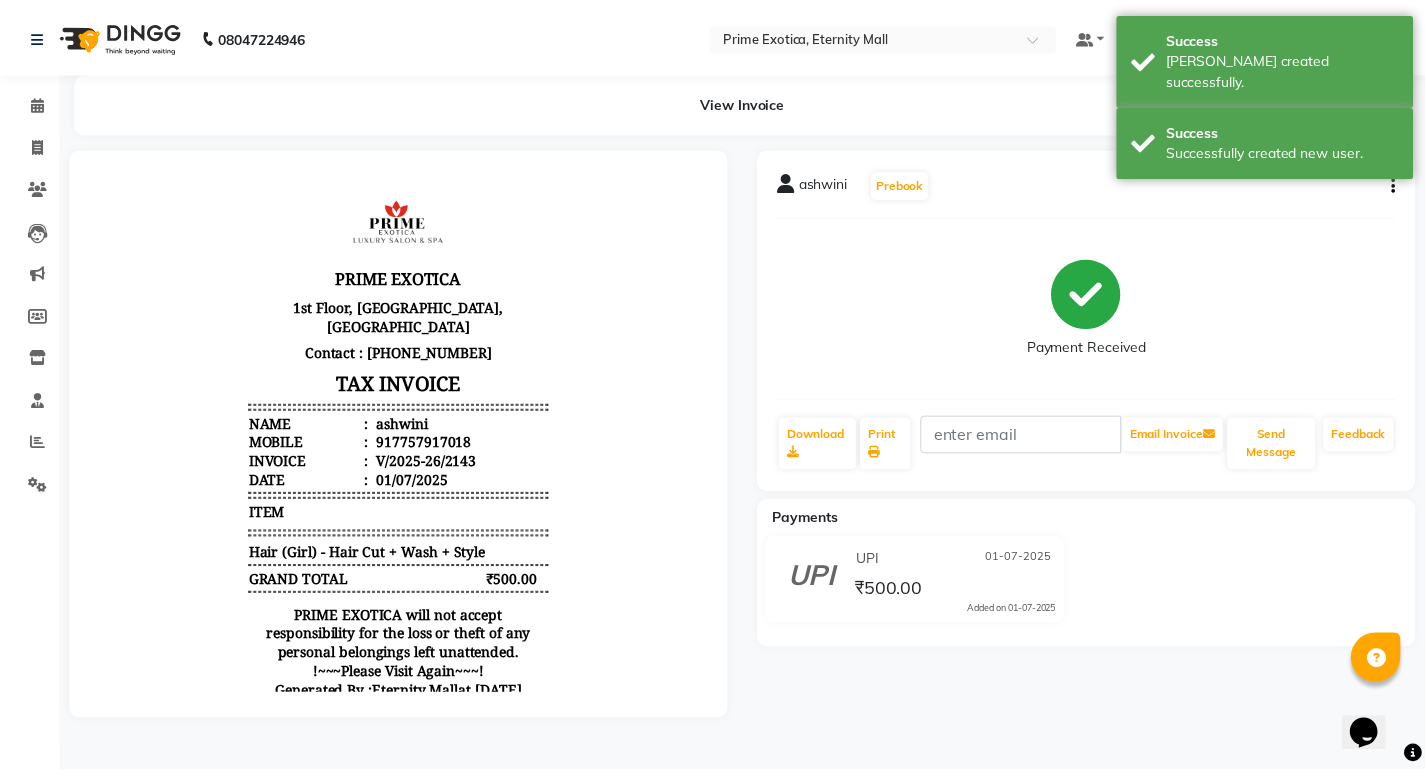 scroll, scrollTop: 0, scrollLeft: 0, axis: both 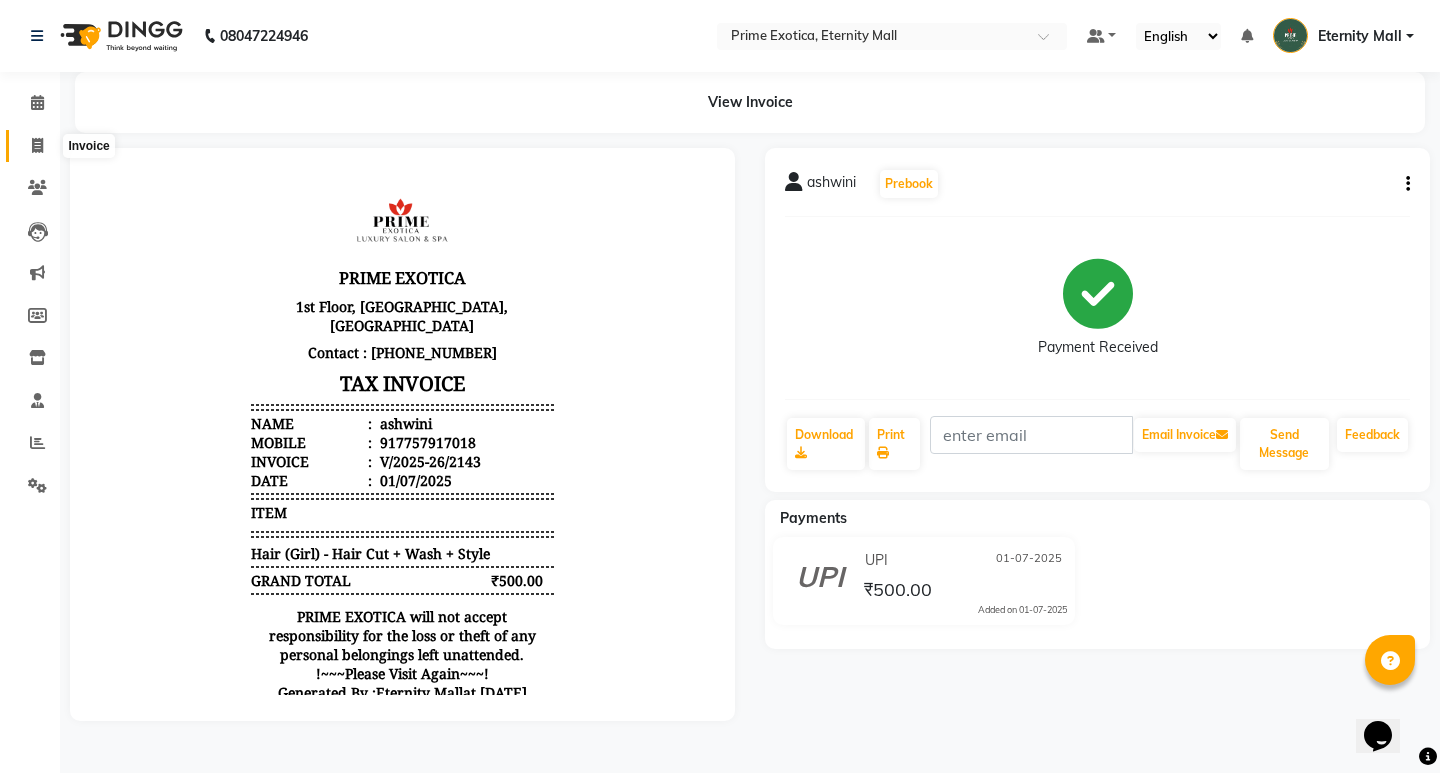 click 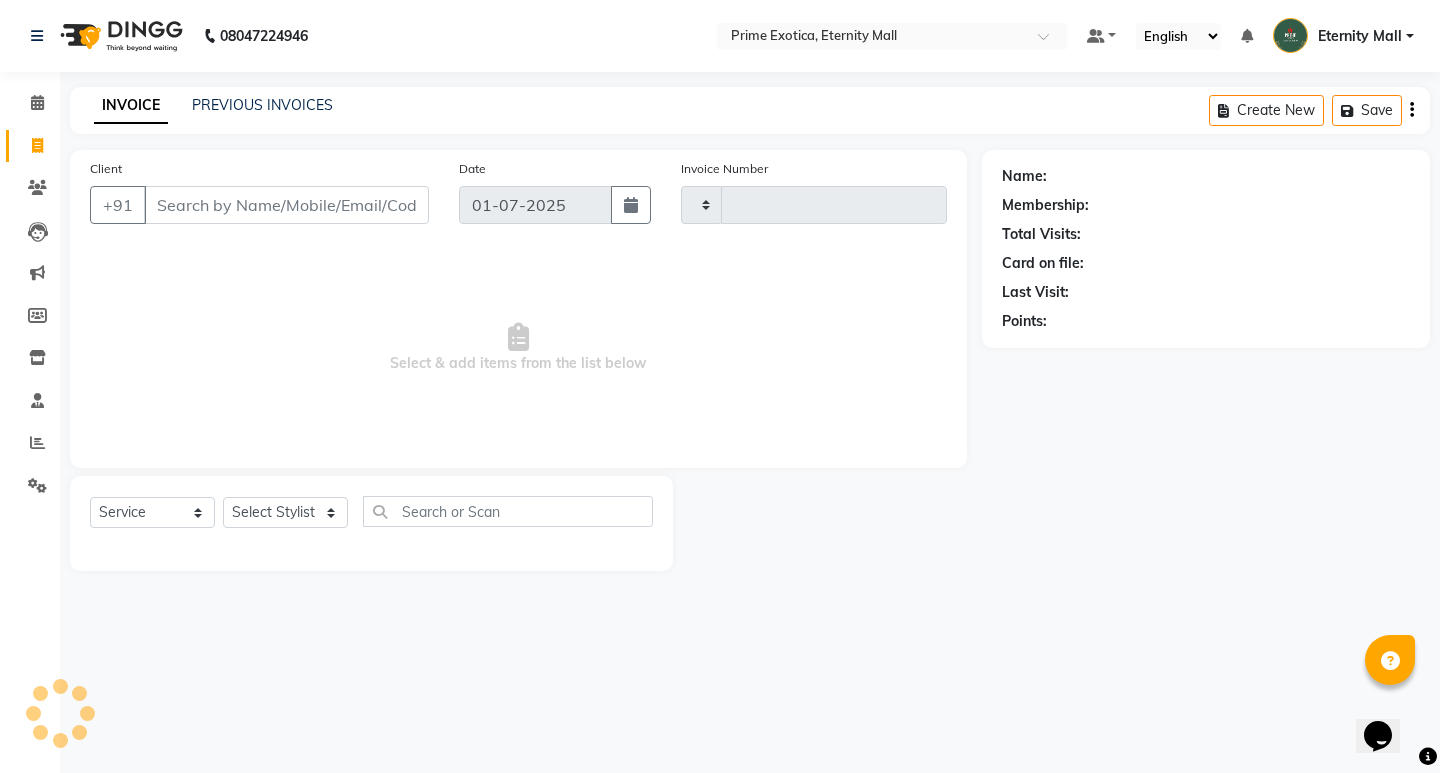 type on "2144" 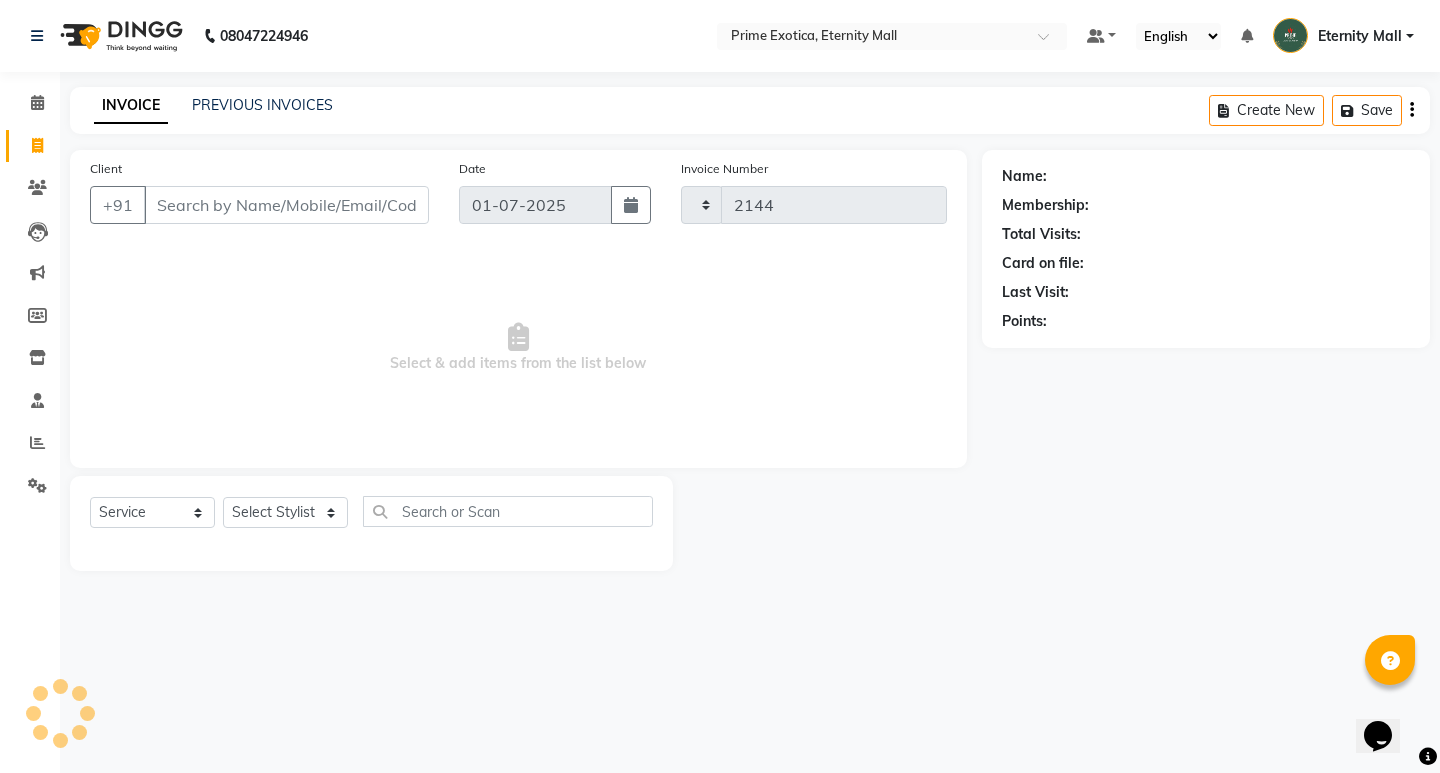 select on "5774" 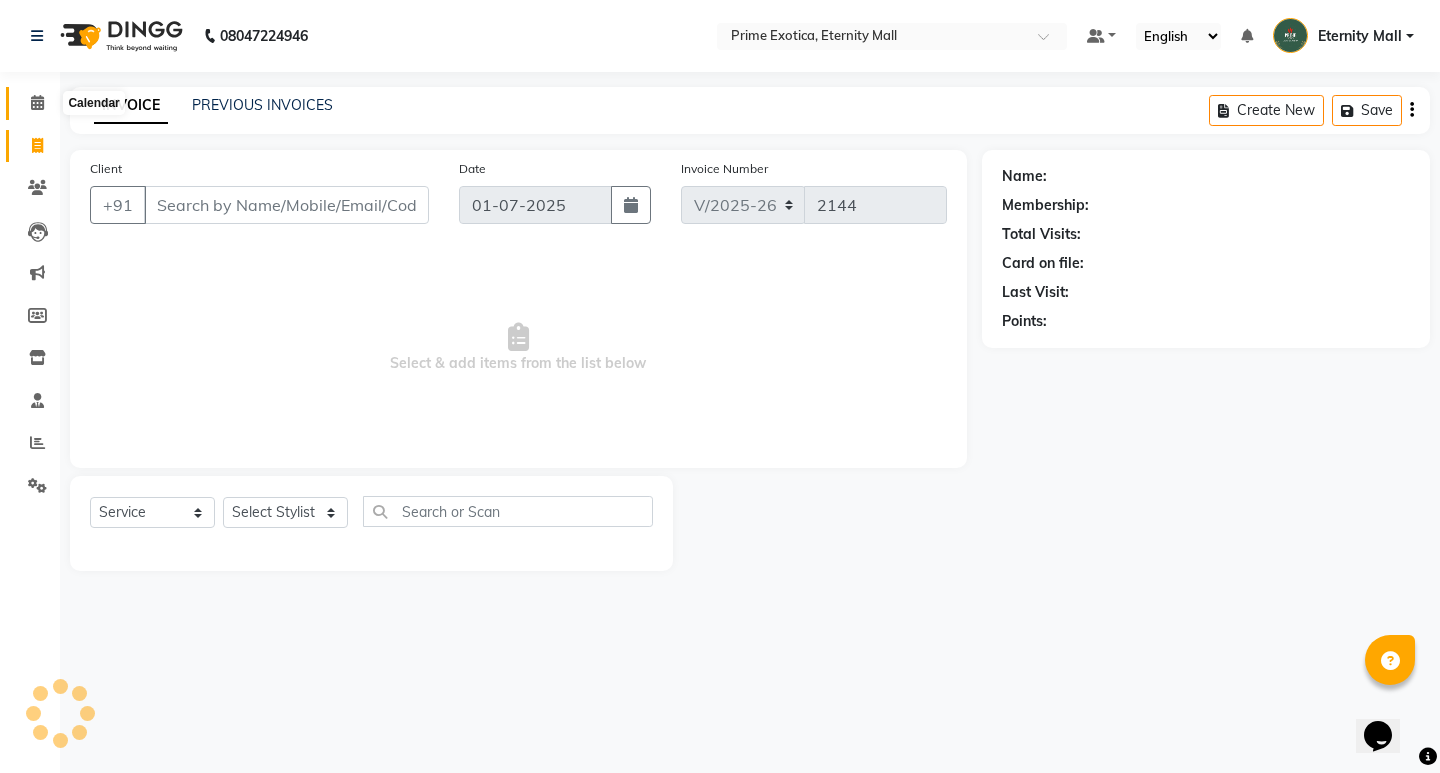 click 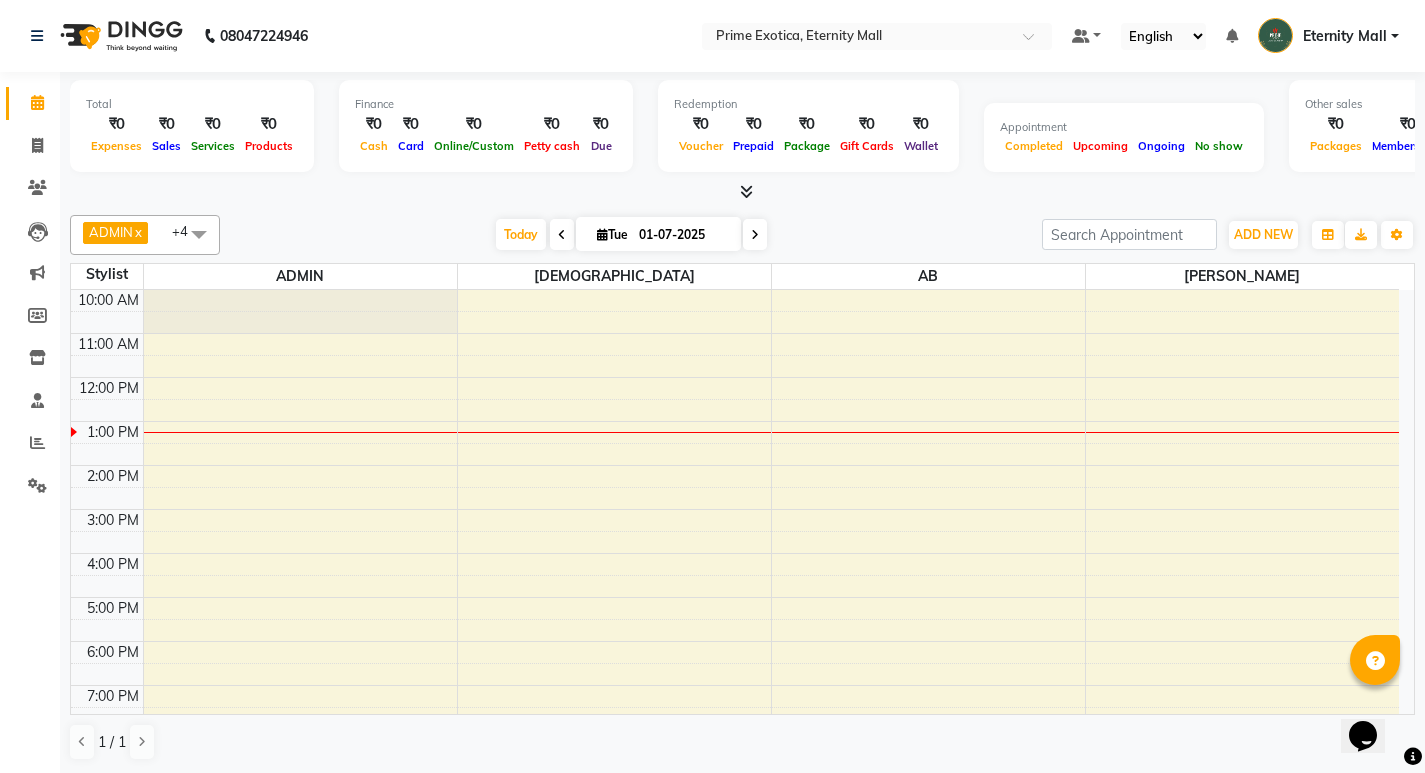 scroll, scrollTop: 0, scrollLeft: 0, axis: both 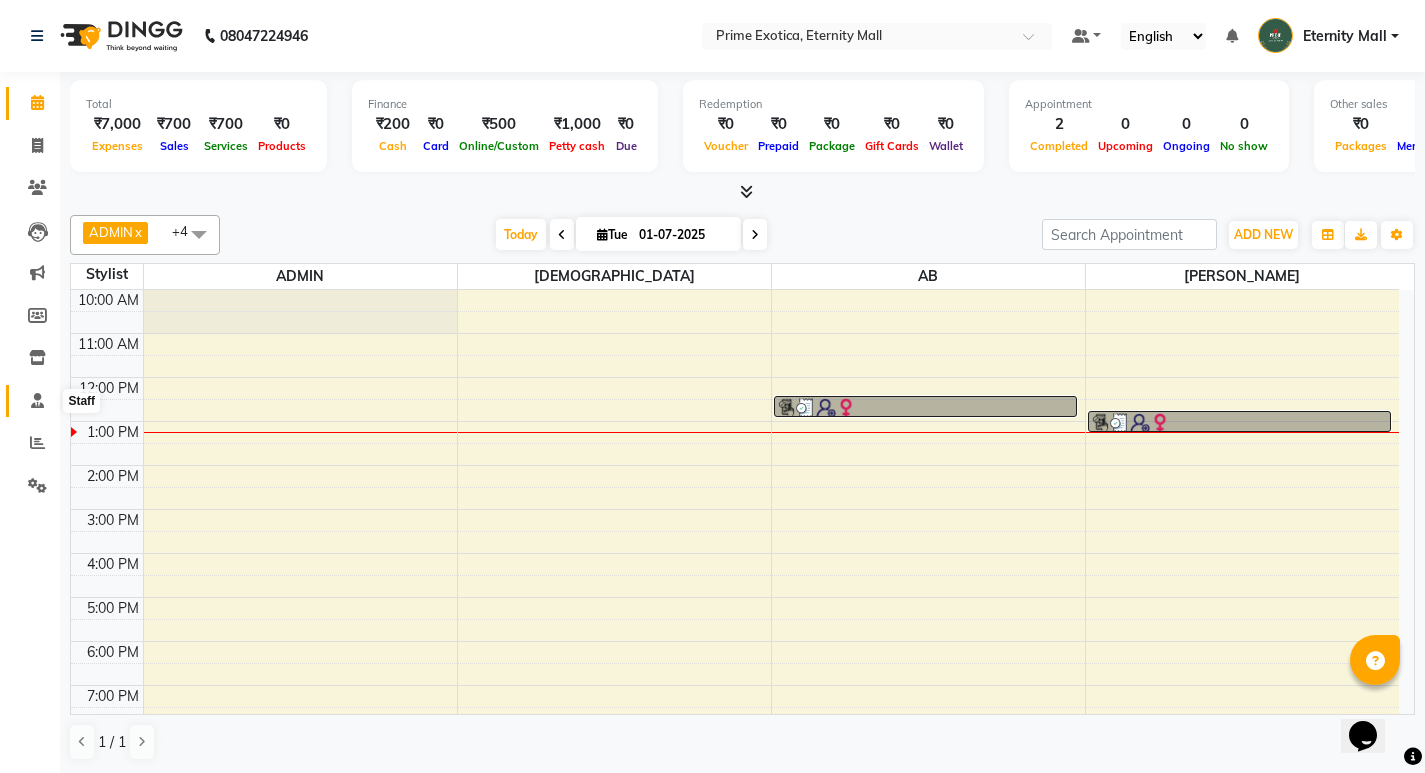 click 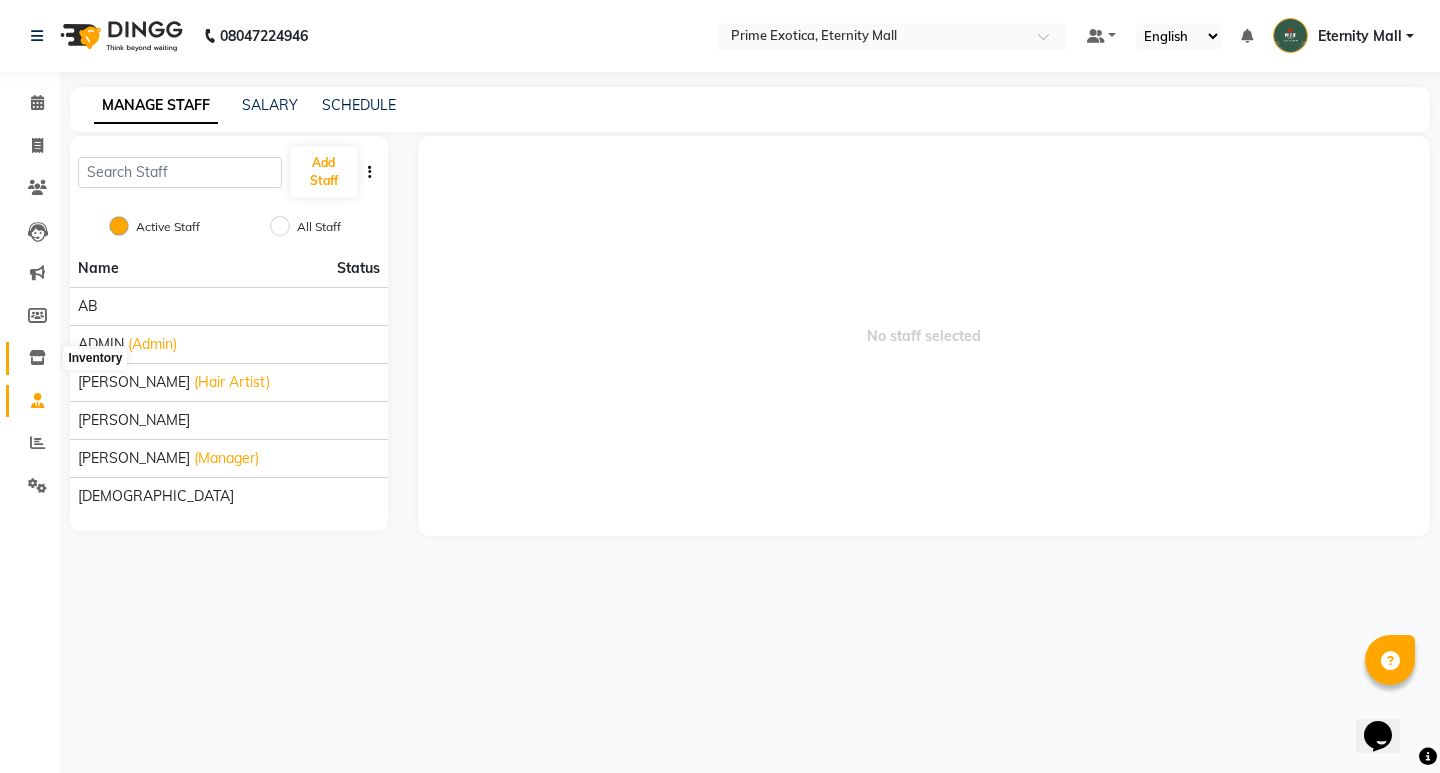 click 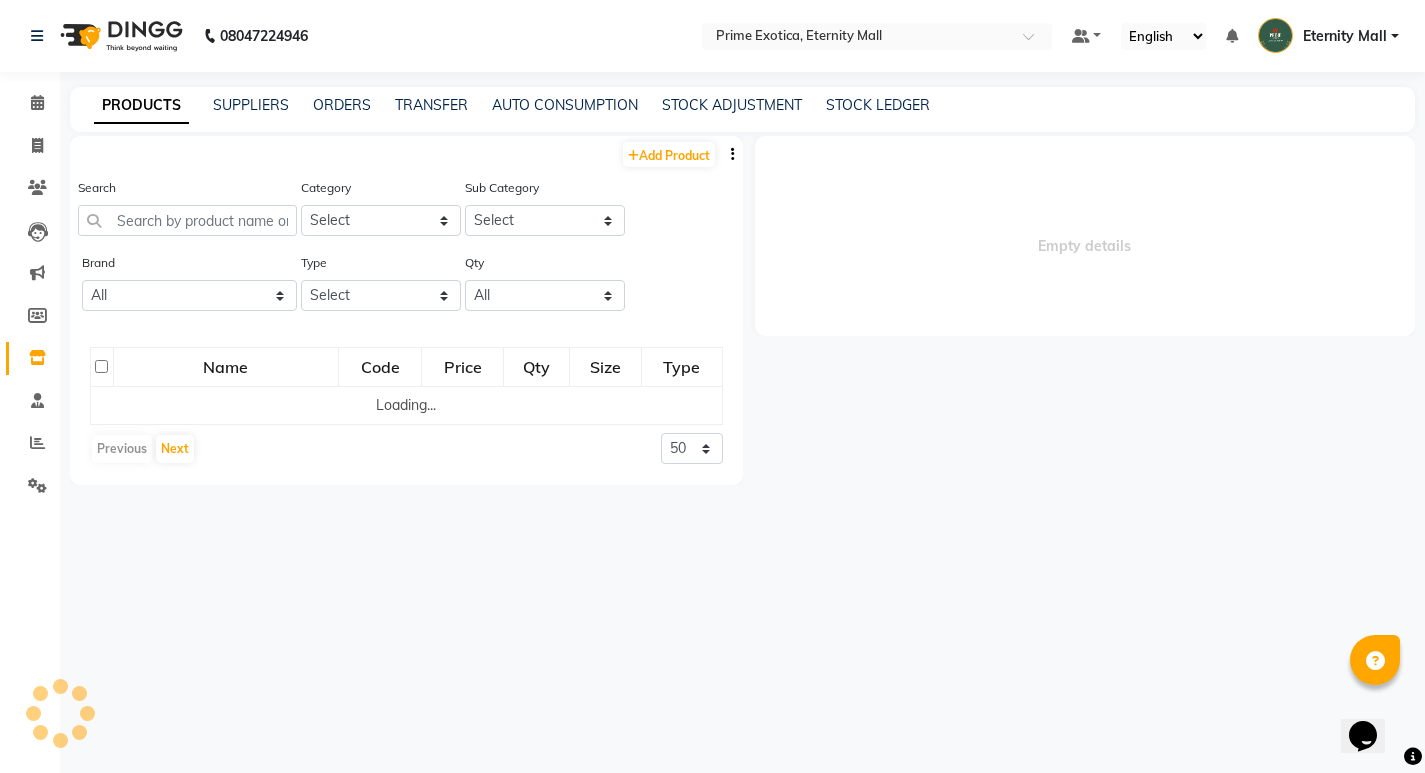 select 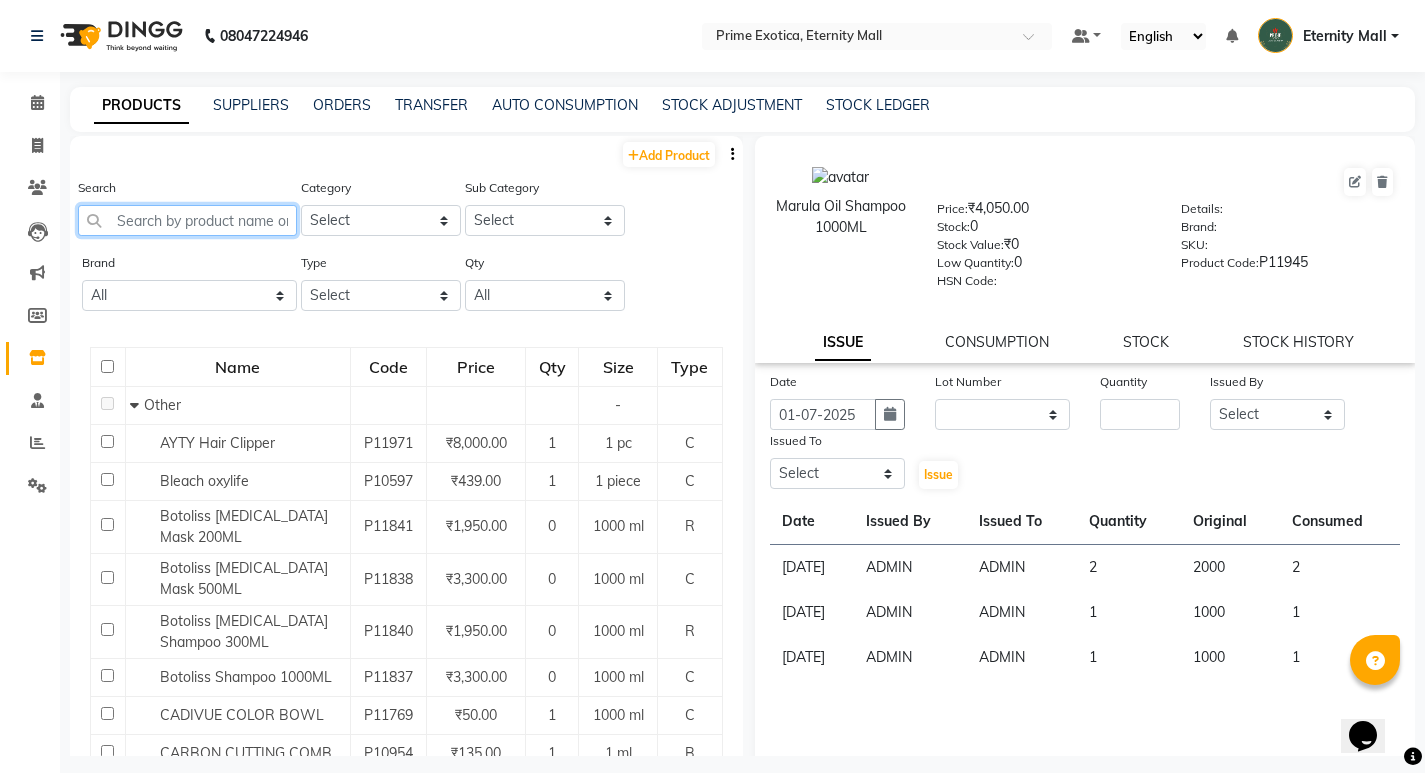 click 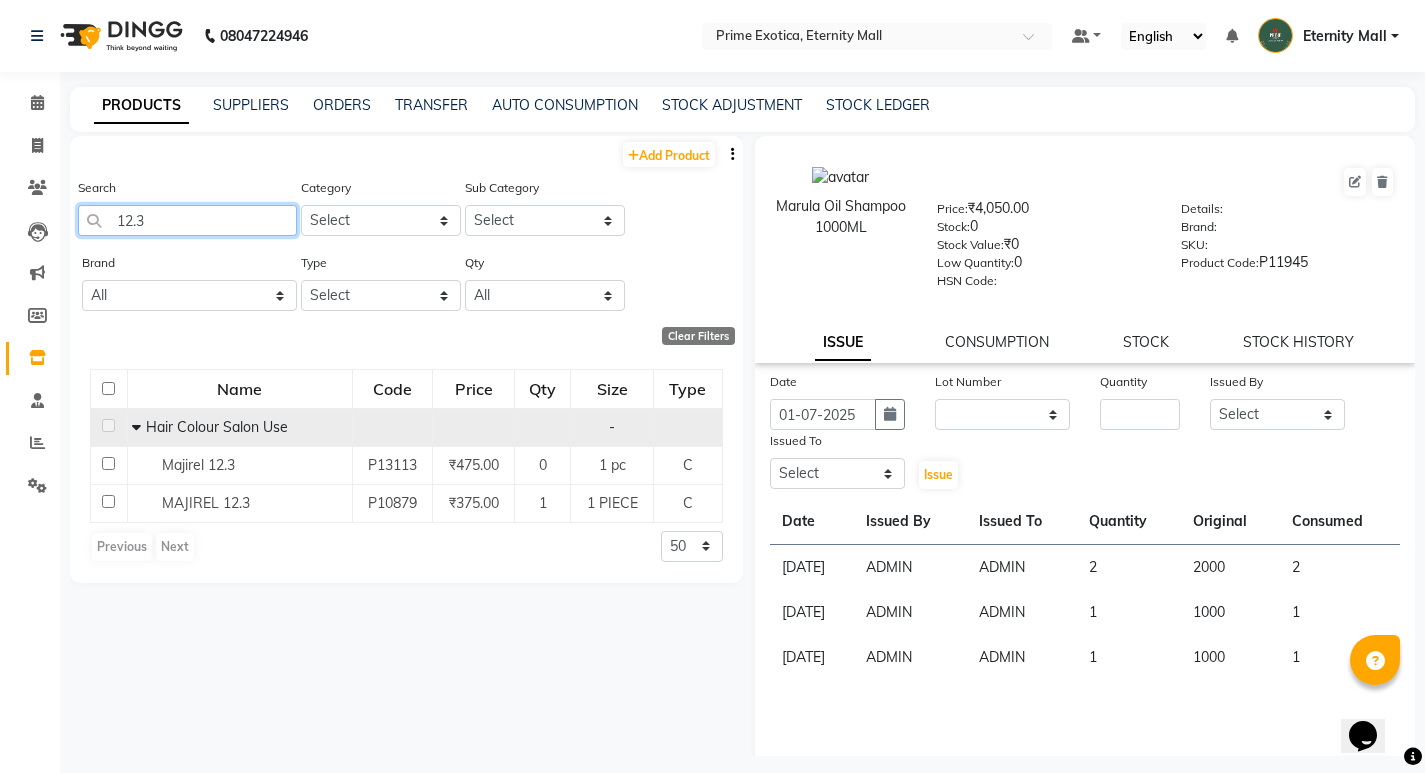 type on "12.3" 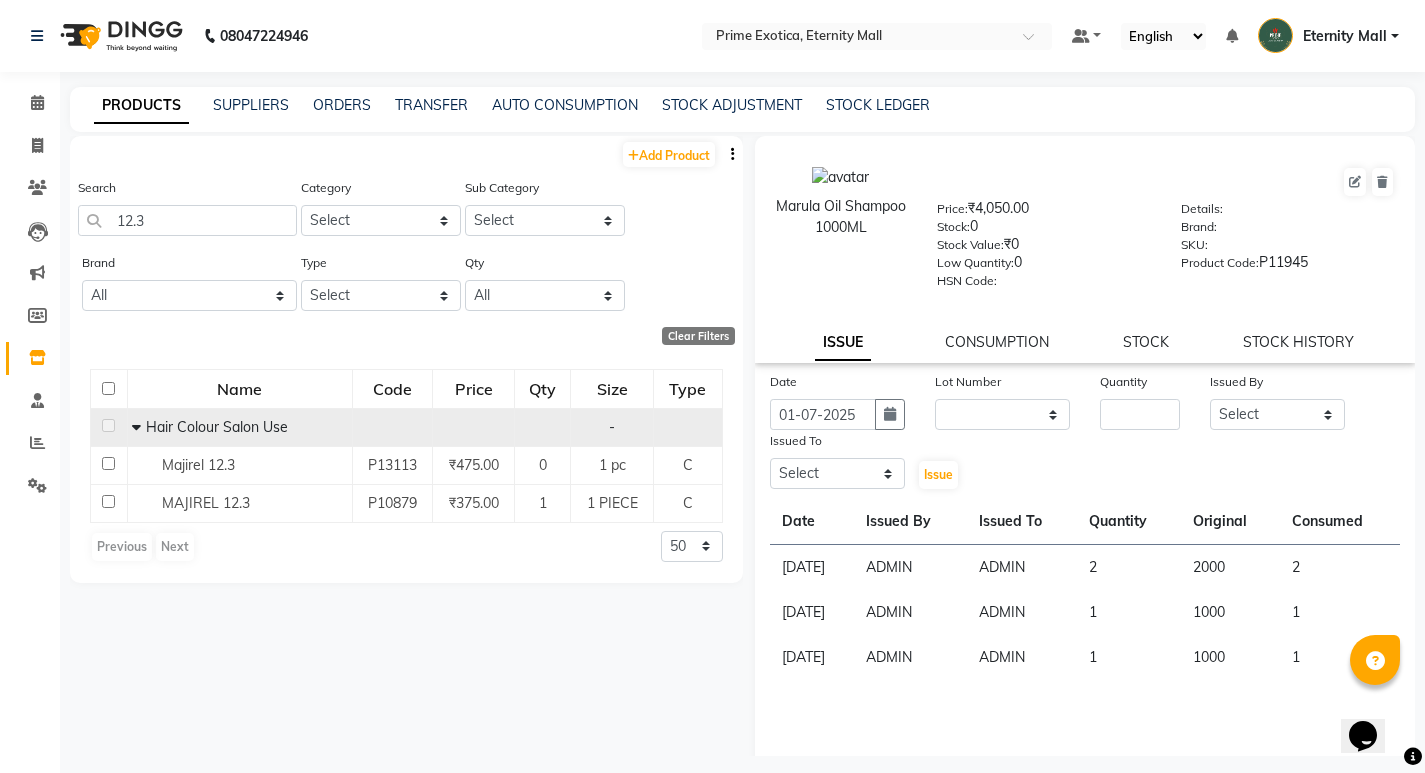 click 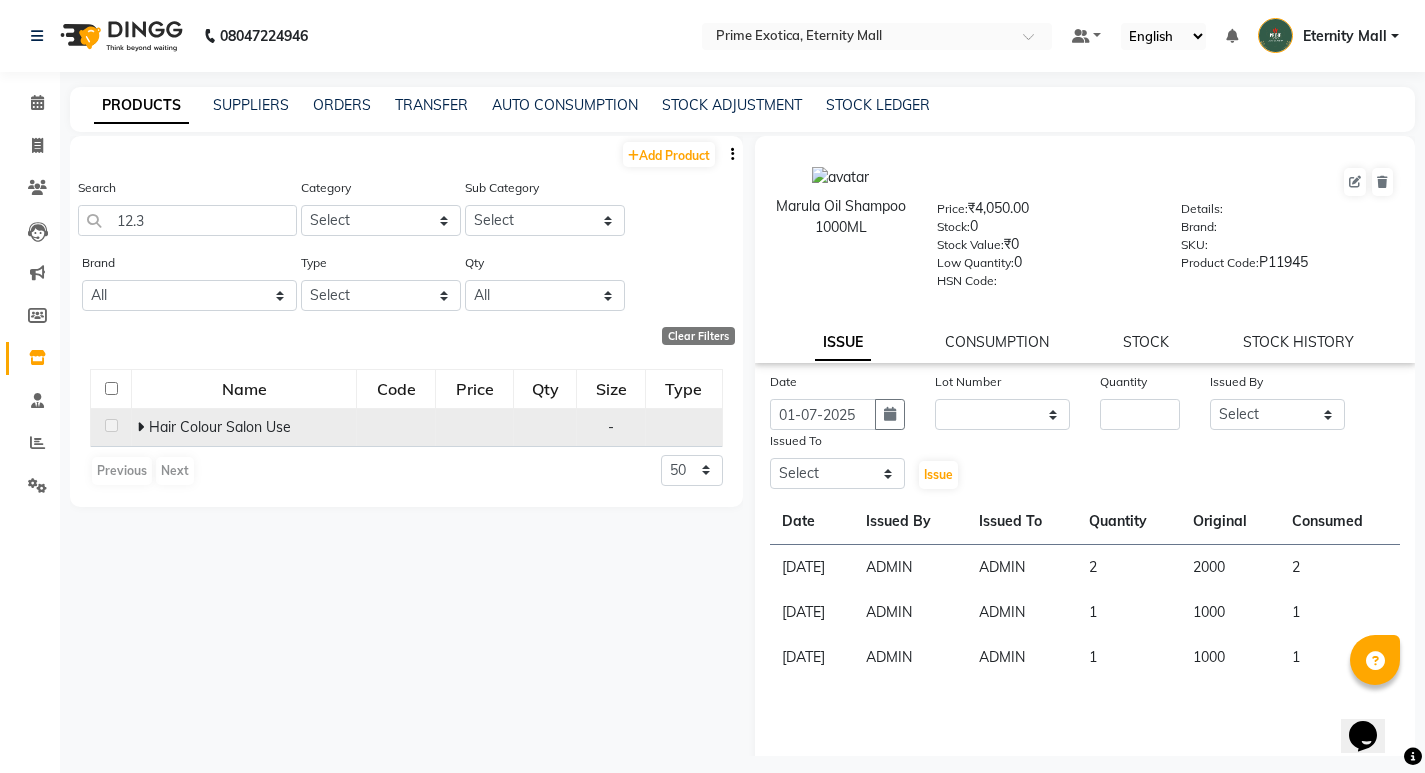 click 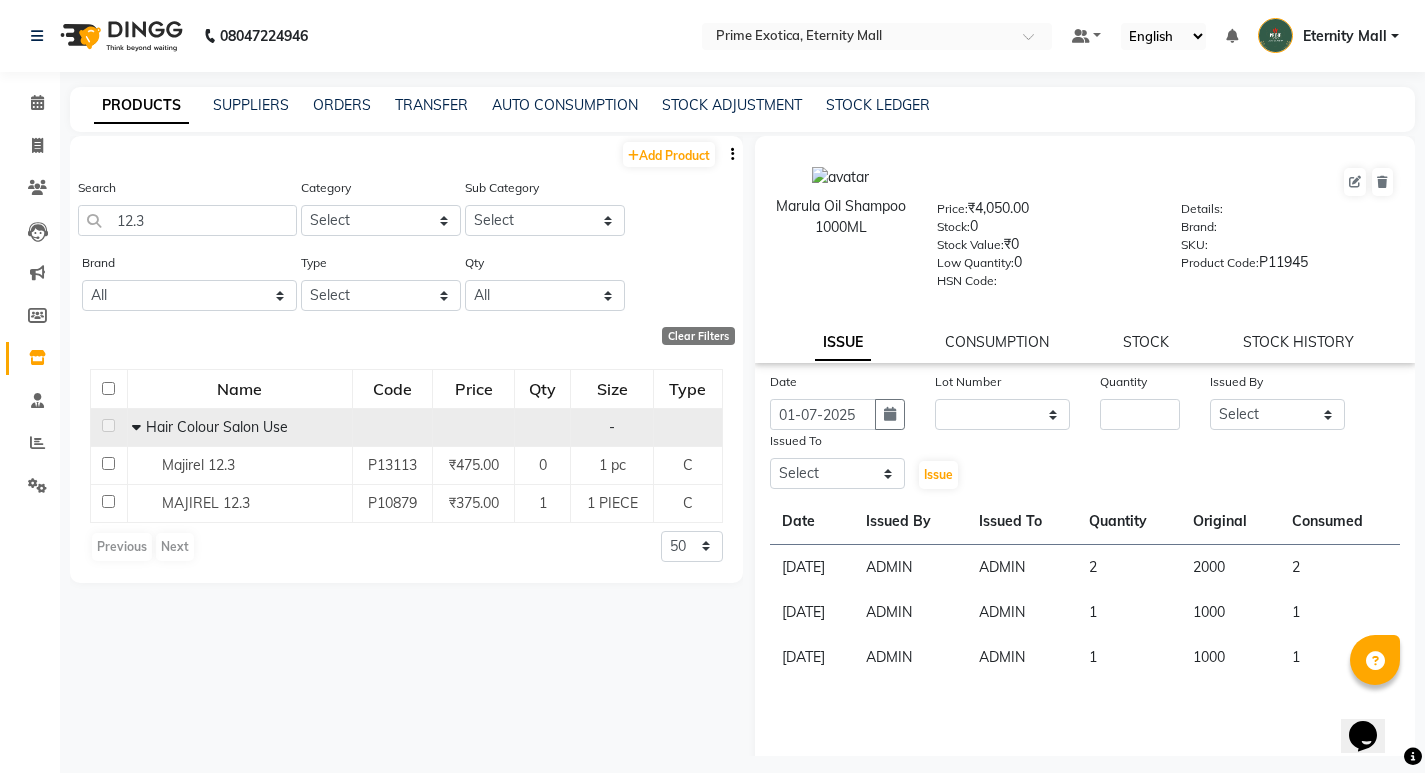click on "PRODUCTS SUPPLIERS ORDERS TRANSFER AUTO CONSUMPTION STOCK ADJUSTMENT STOCK LEDGER" 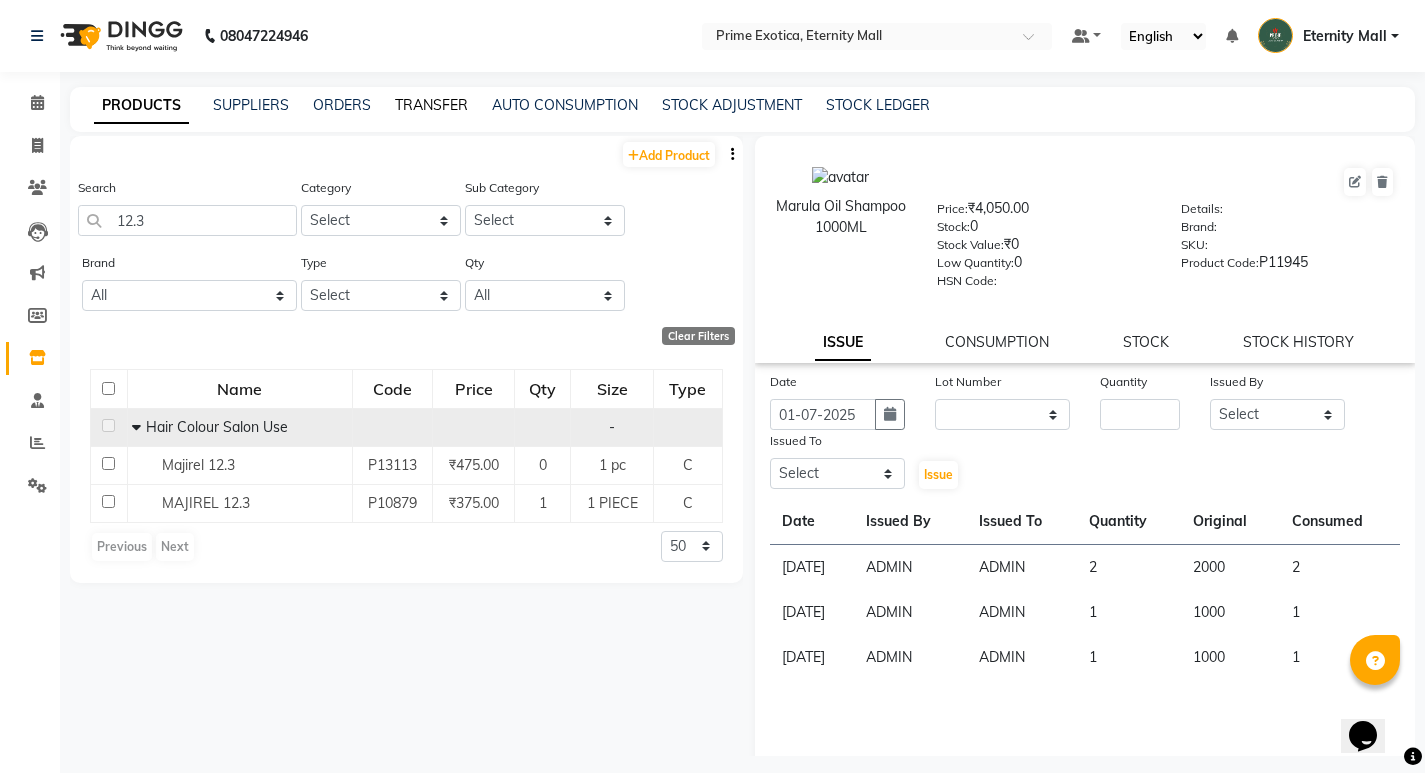 click on "TRANSFER" 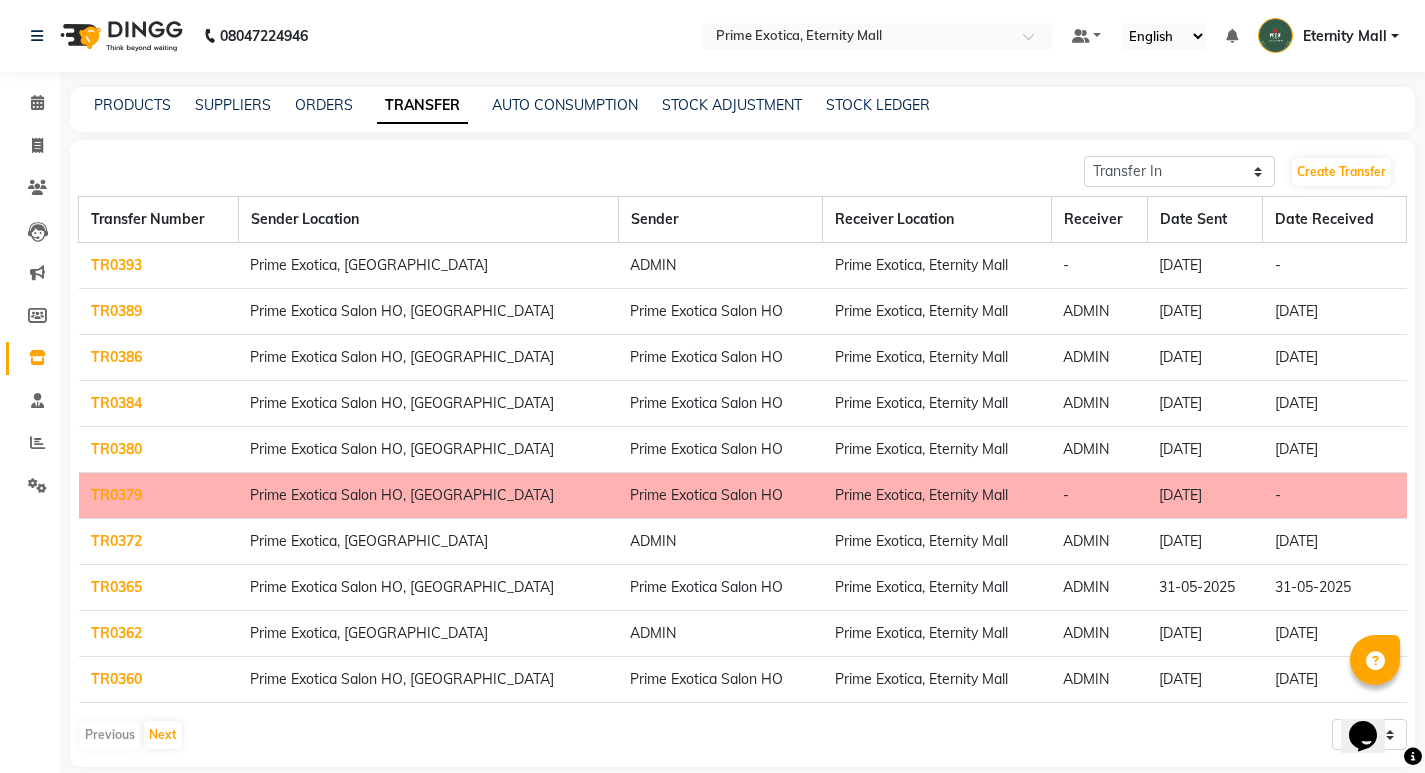 click on "TR0393" 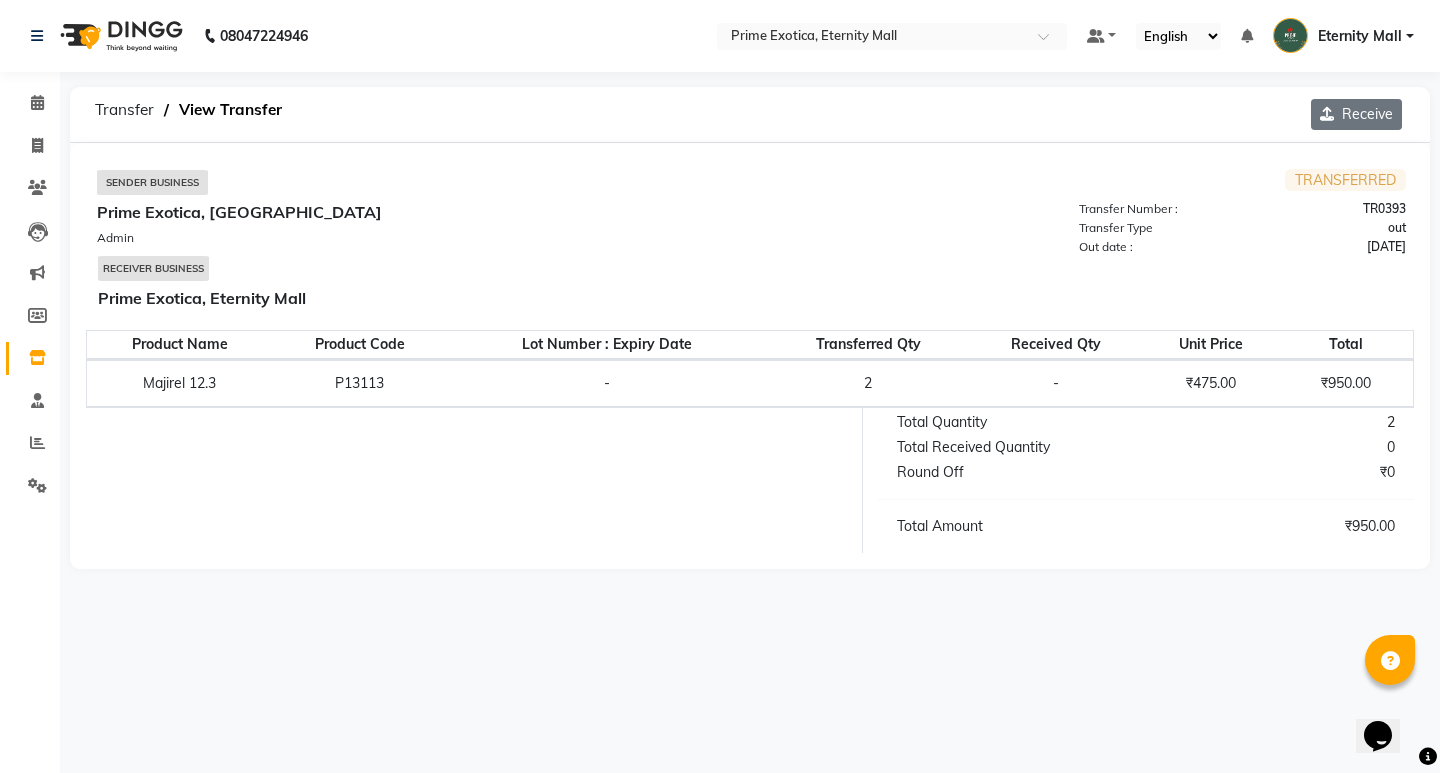 click on "Receive" 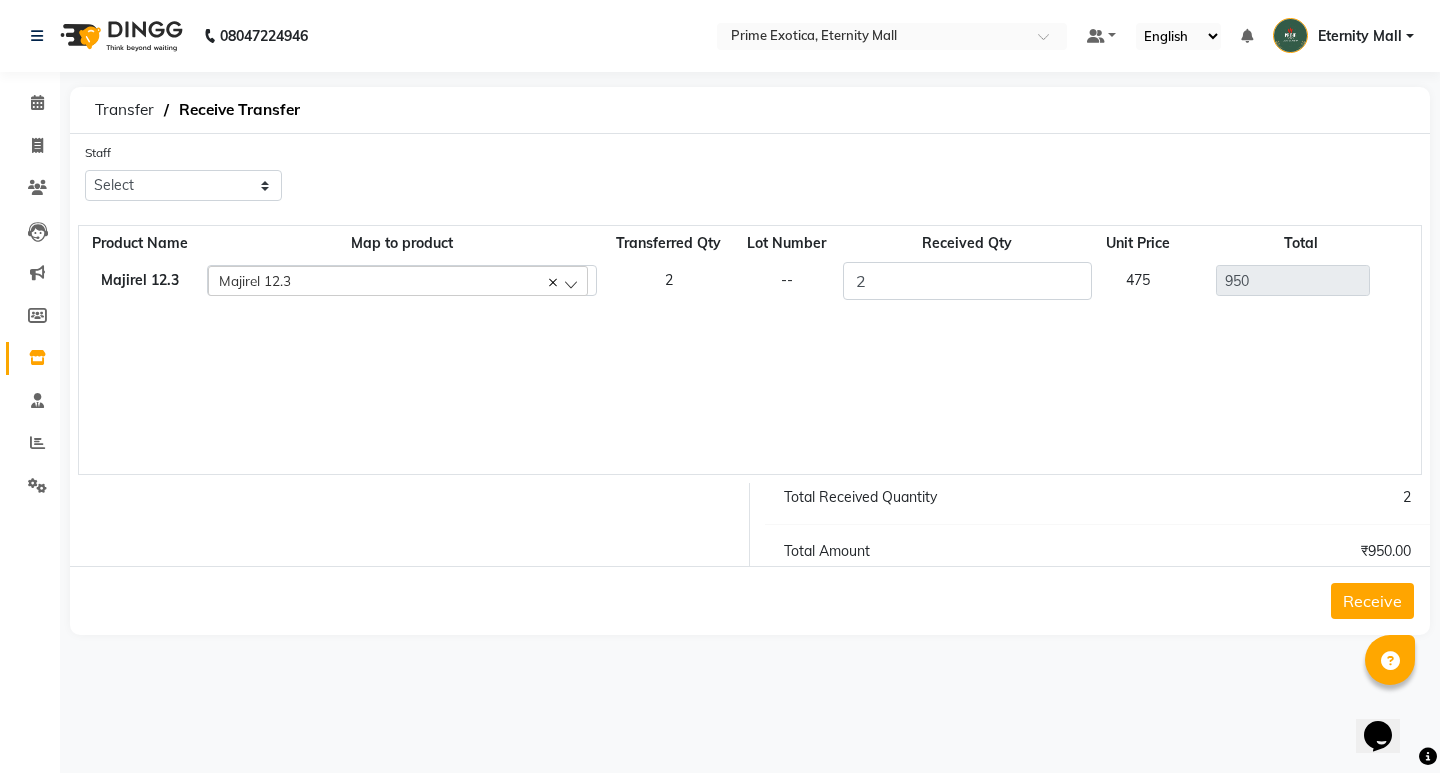 click on "Staff Select AB  ADMIN ajay vikram lakshane [PERSON_NAME] [PERSON_NAME]  [PERSON_NAME]" 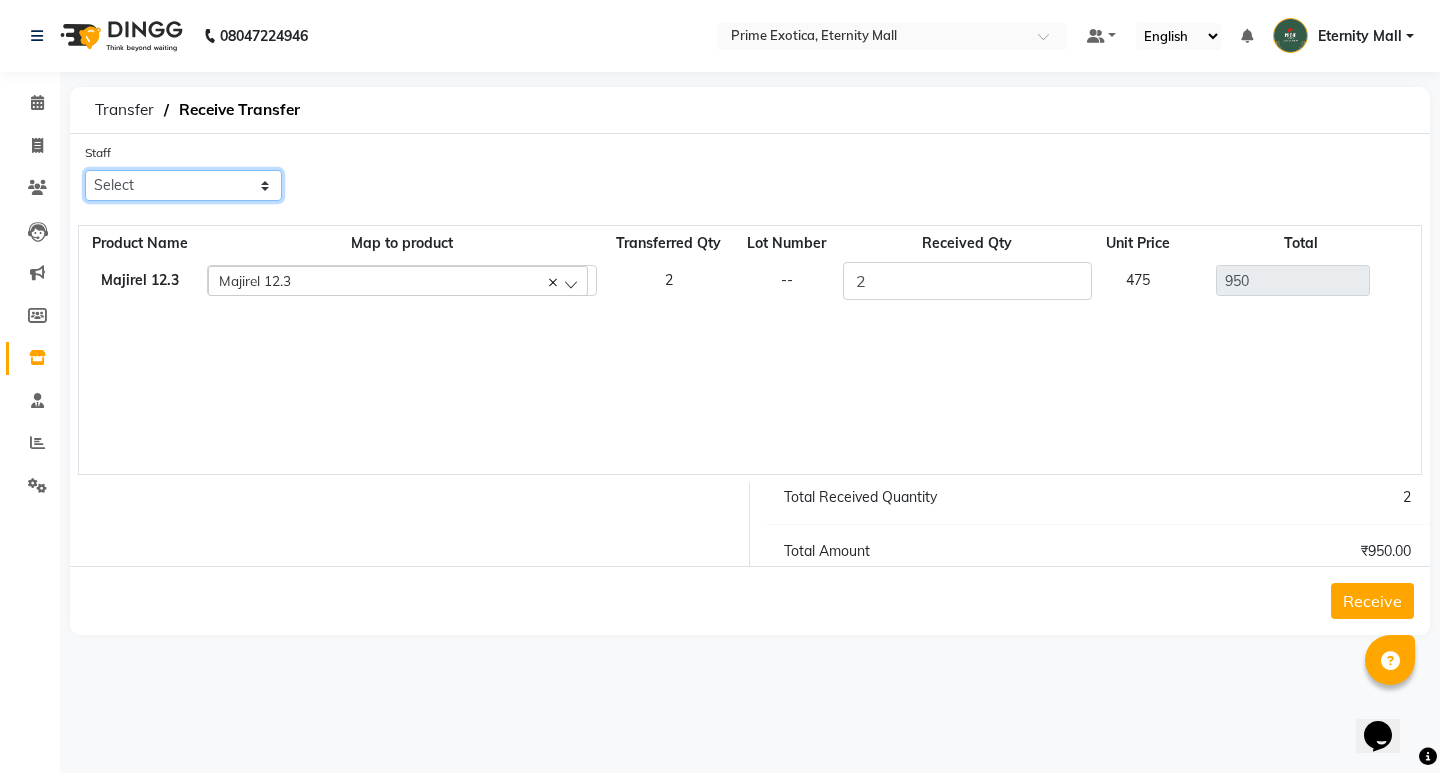 click on "Select AB  ADMIN ajay vikram lakshane [PERSON_NAME] [PERSON_NAME]  [PERSON_NAME]" at bounding box center (183, 185) 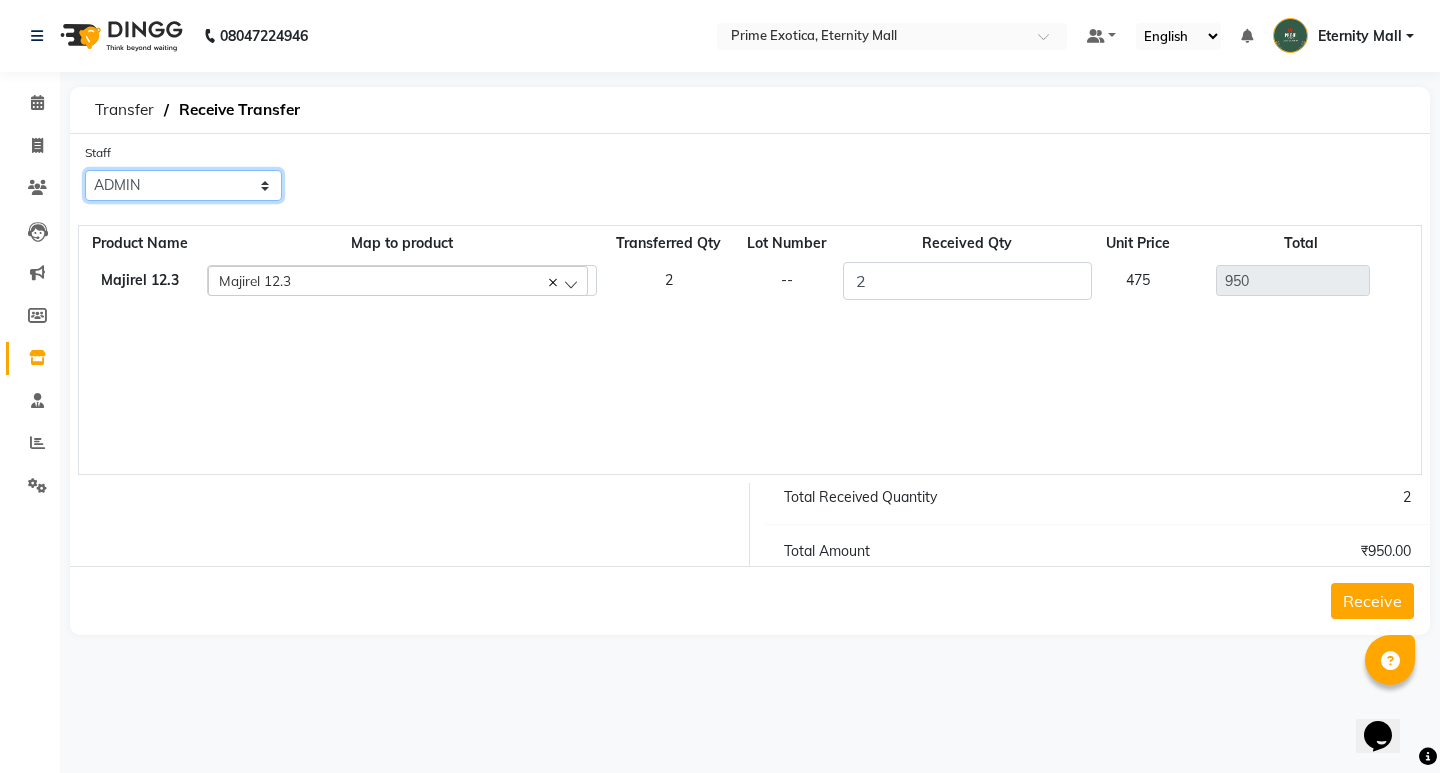 click on "Select AB  ADMIN ajay vikram lakshane [PERSON_NAME] [PERSON_NAME]  [PERSON_NAME]" at bounding box center [183, 185] 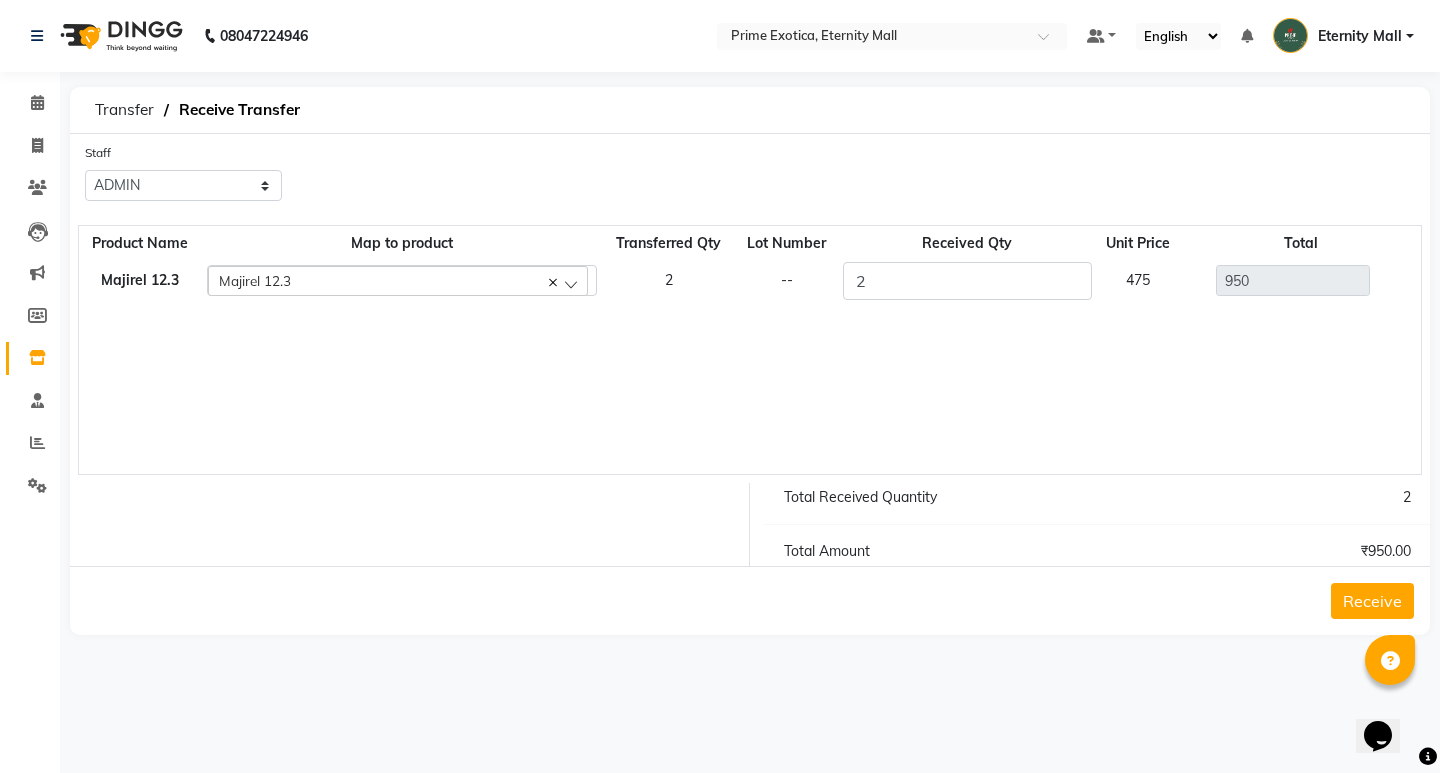 click on "Receive" 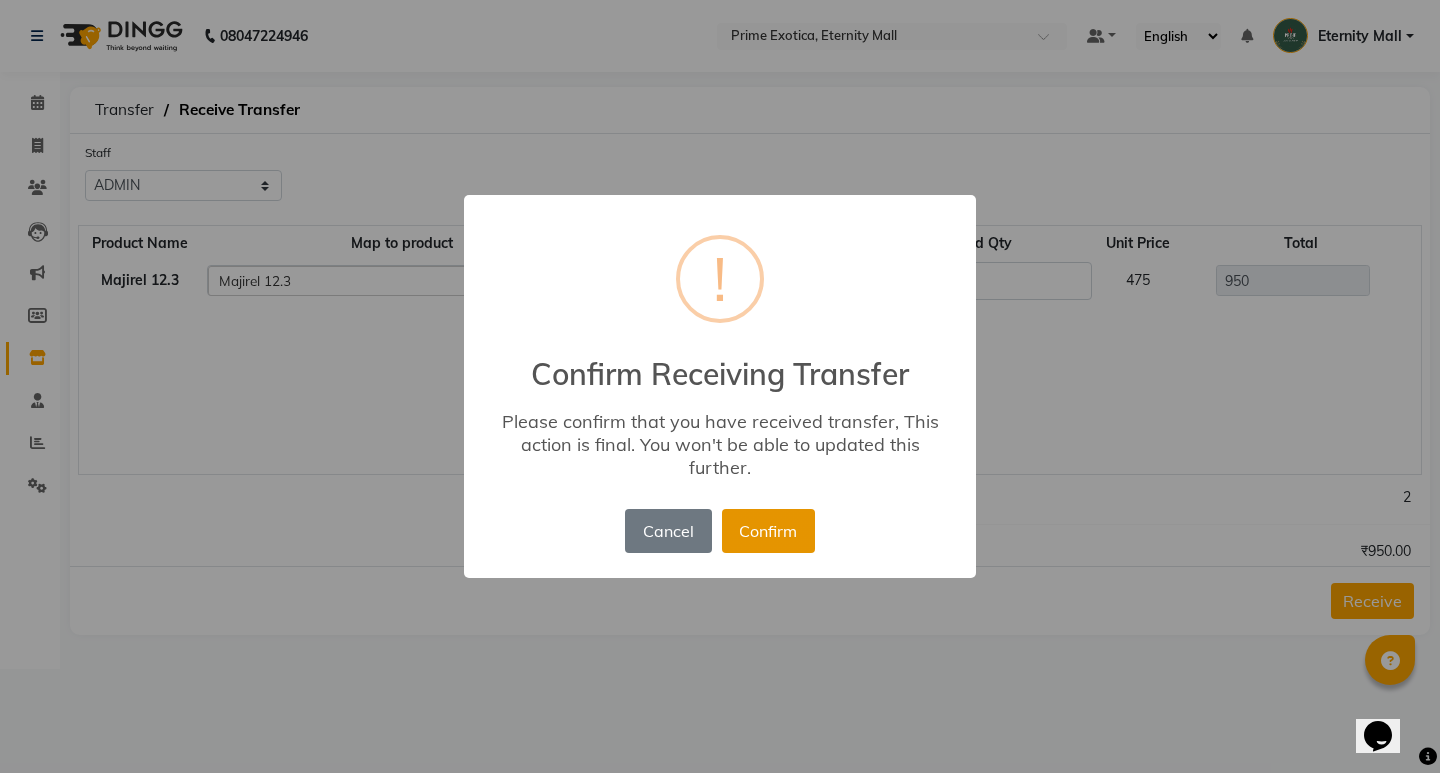 click on "Confirm" at bounding box center (768, 531) 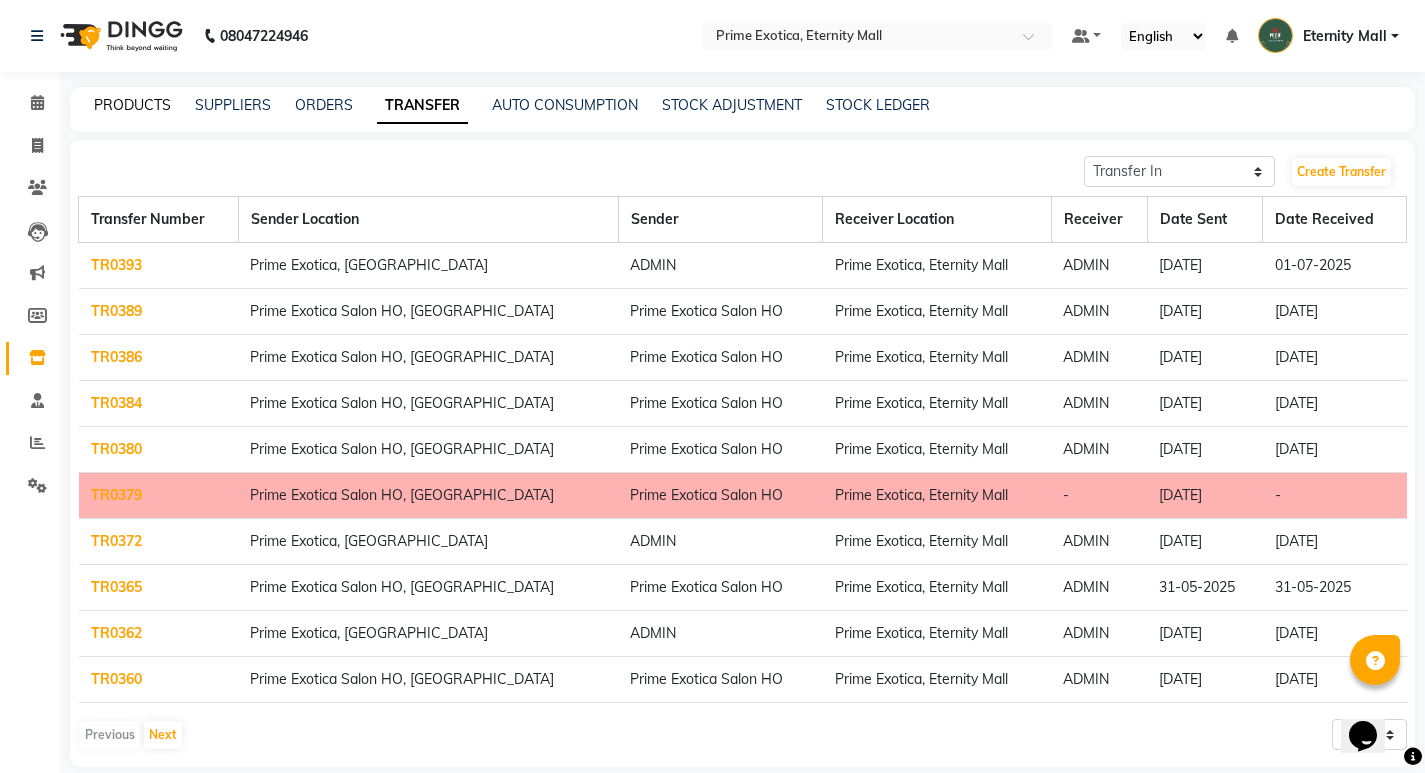 click on "PRODUCTS" 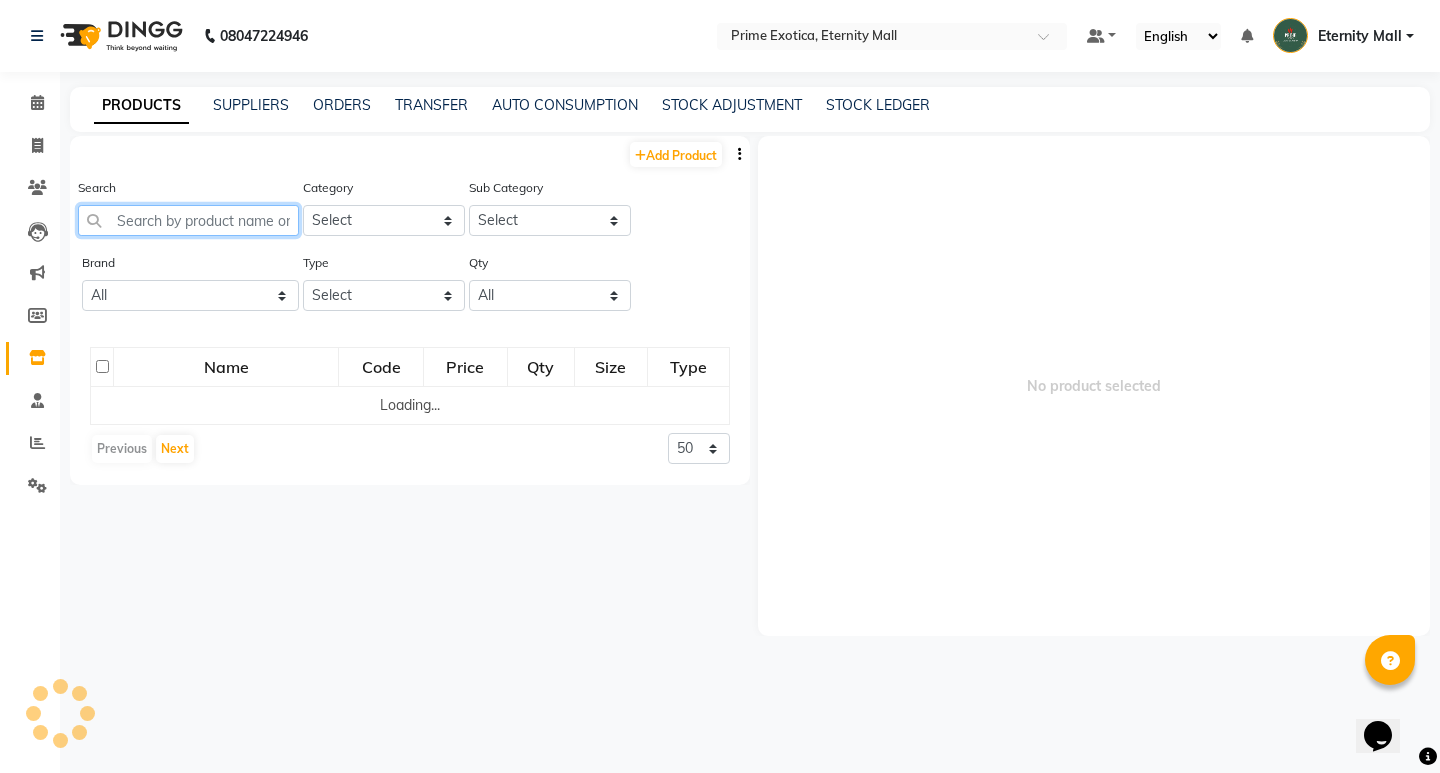 click 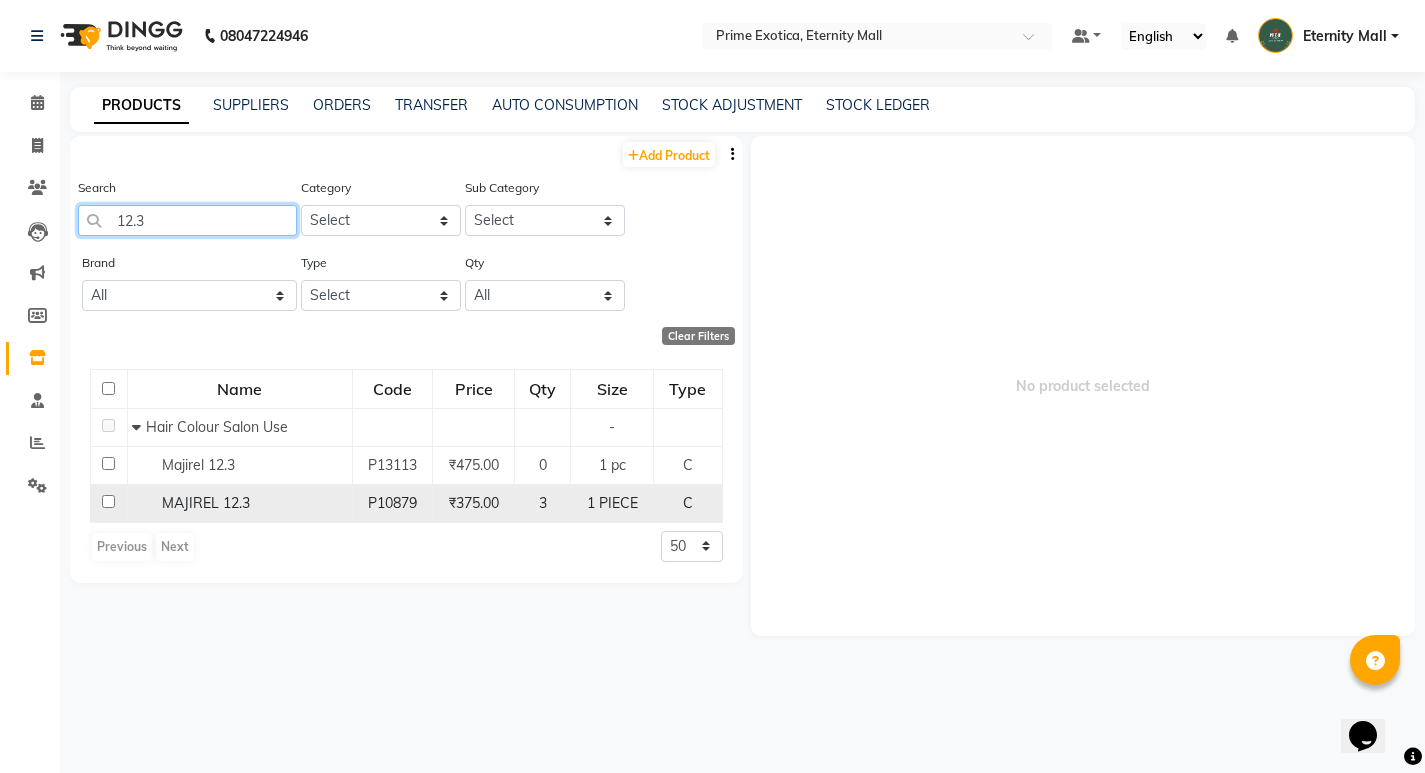 type on "12.3" 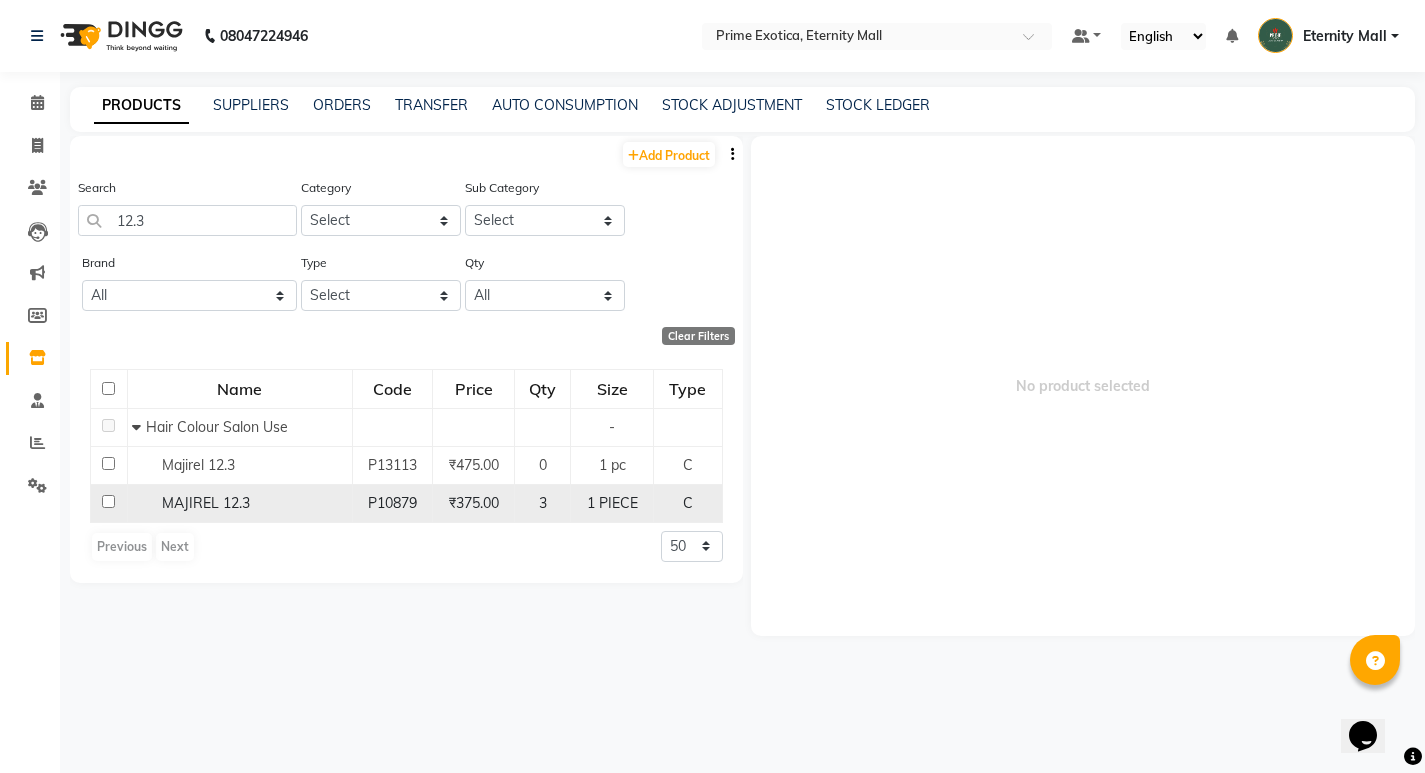 click 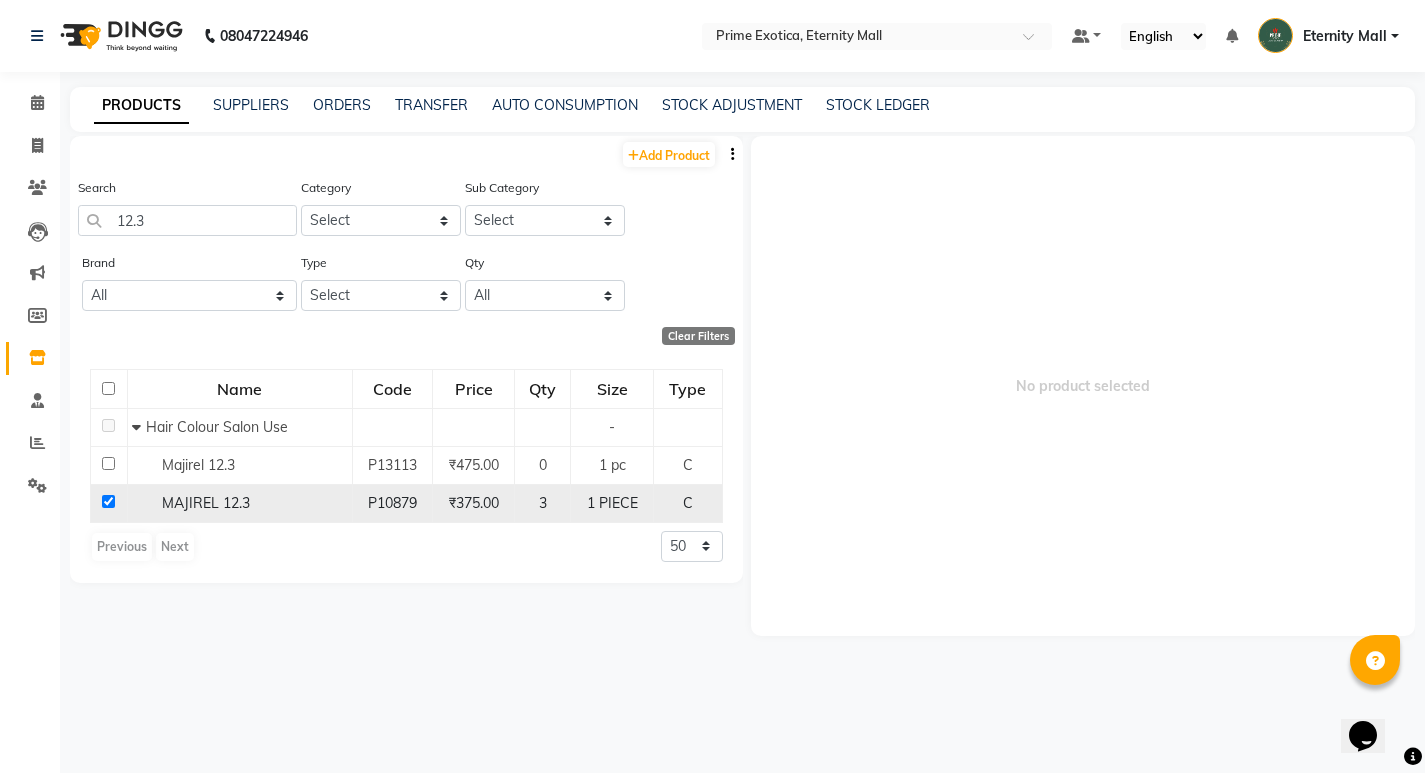 checkbox on "true" 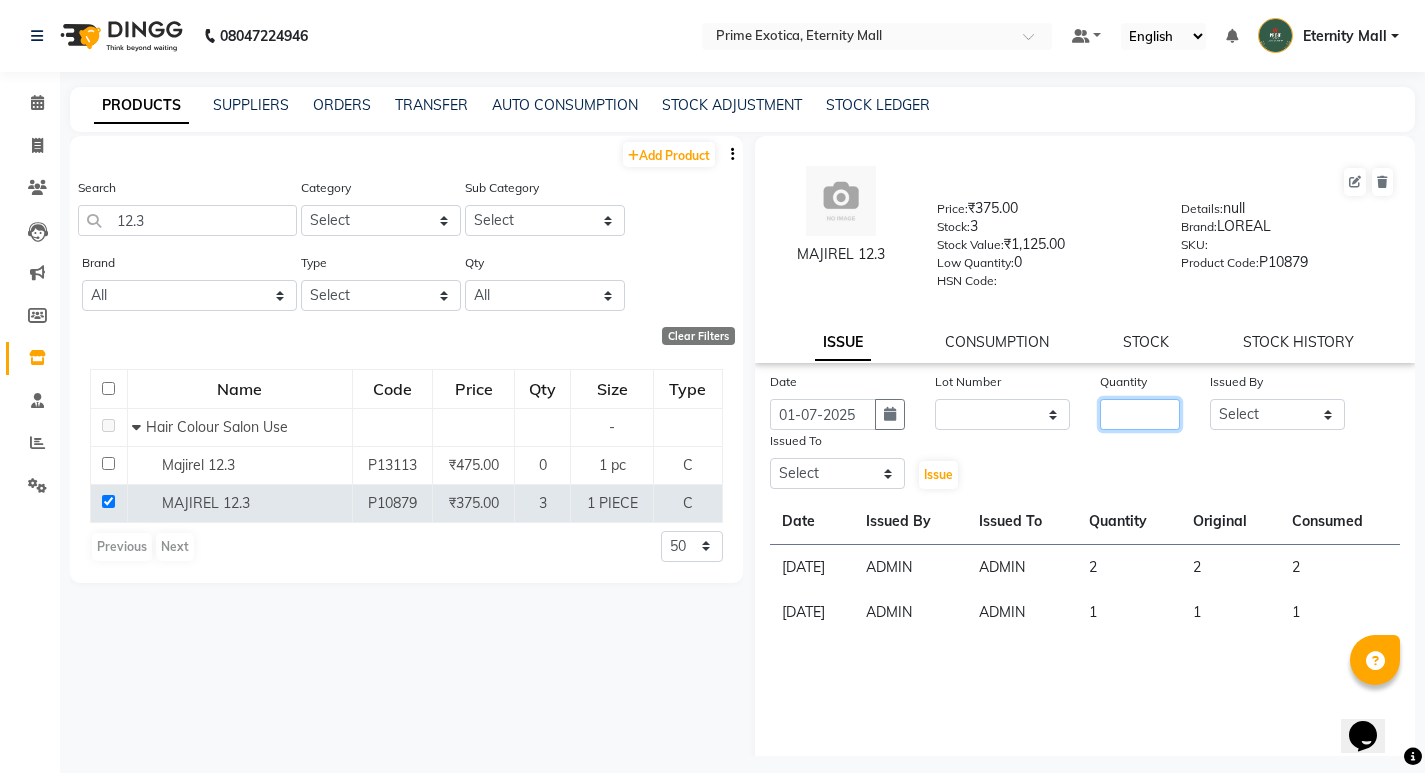 click 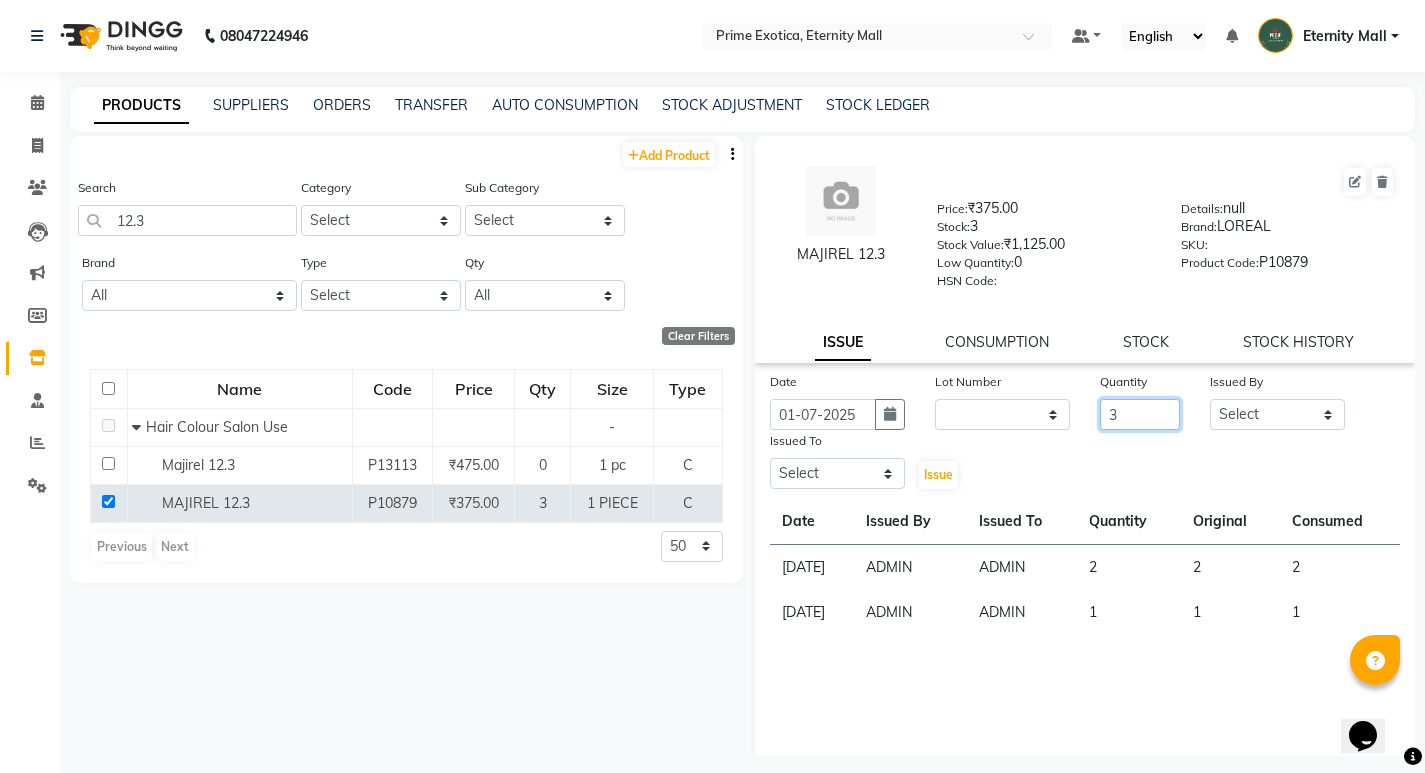 type on "3" 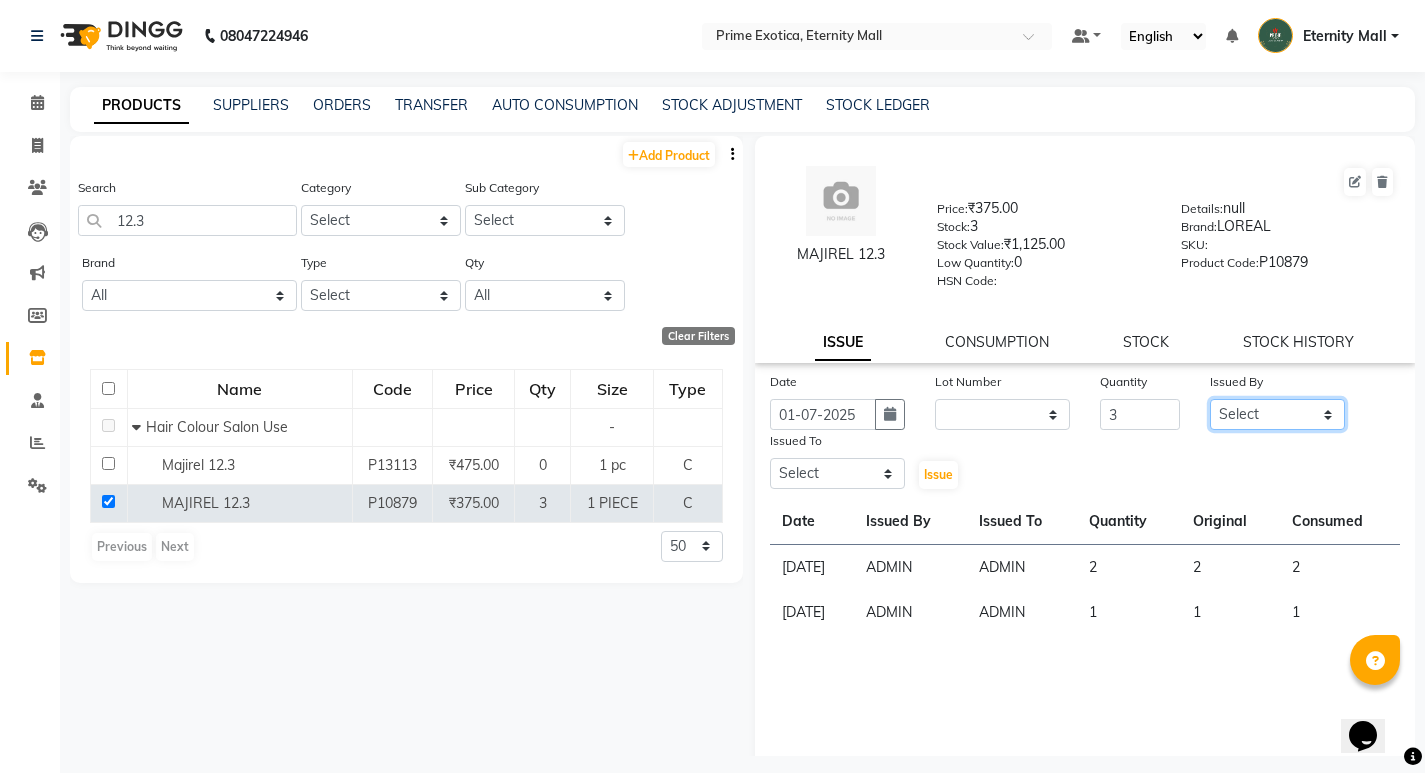 click on "Select AB  ADMIN ajay vikram lakshane [PERSON_NAME] [PERSON_NAME]  [PERSON_NAME]" 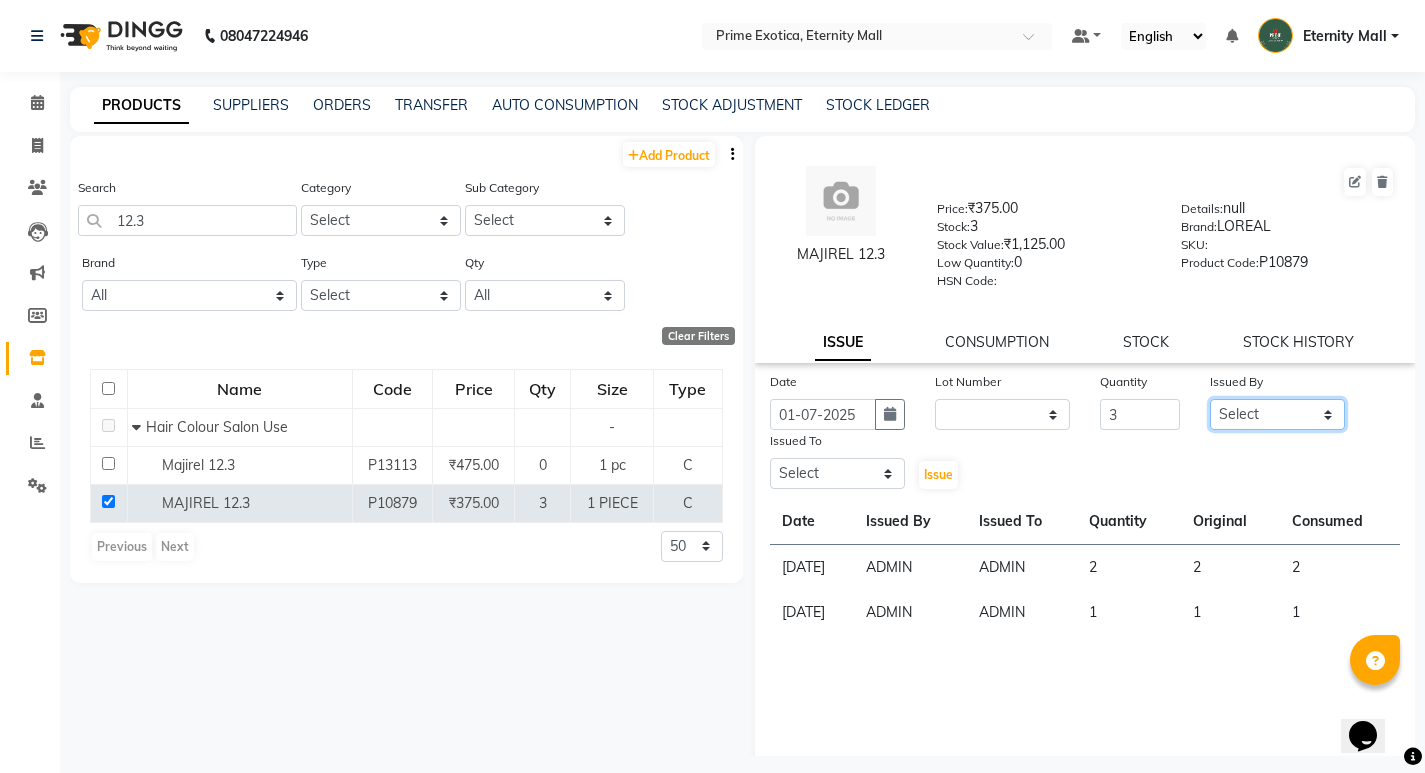 select on "40040" 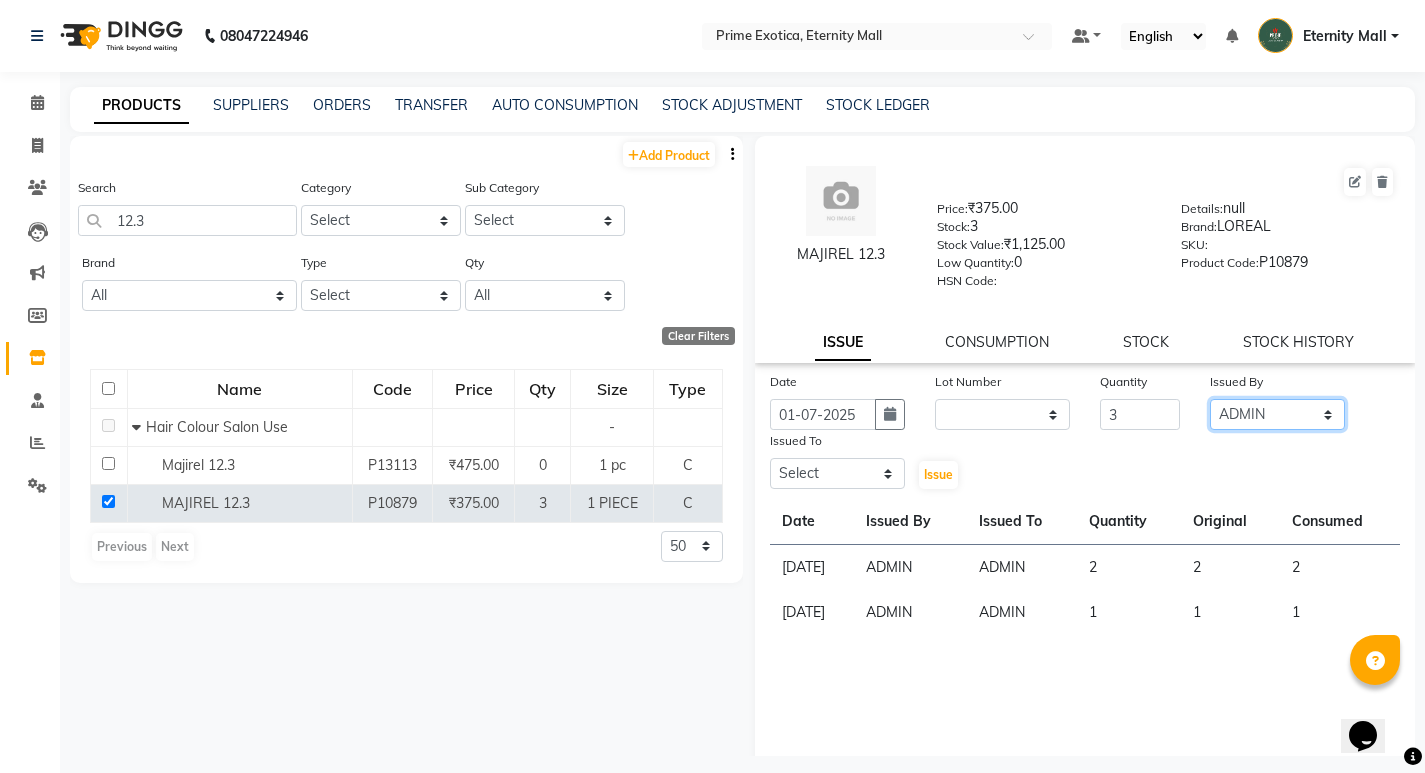click on "Select AB  ADMIN ajay vikram lakshane [PERSON_NAME] [PERSON_NAME]  [PERSON_NAME]" 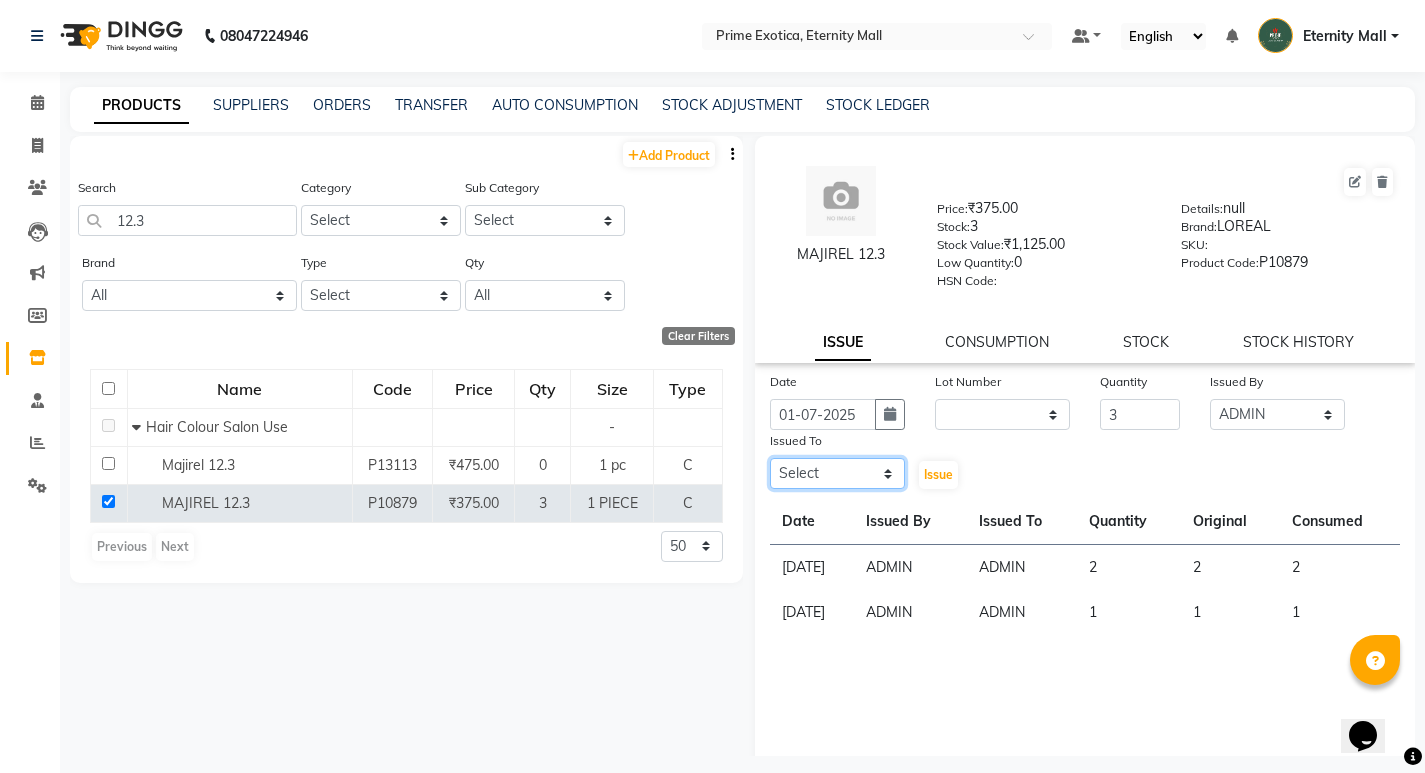 click on "Select AB  ADMIN ajay vikram lakshane [PERSON_NAME] [PERSON_NAME]  [PERSON_NAME]" 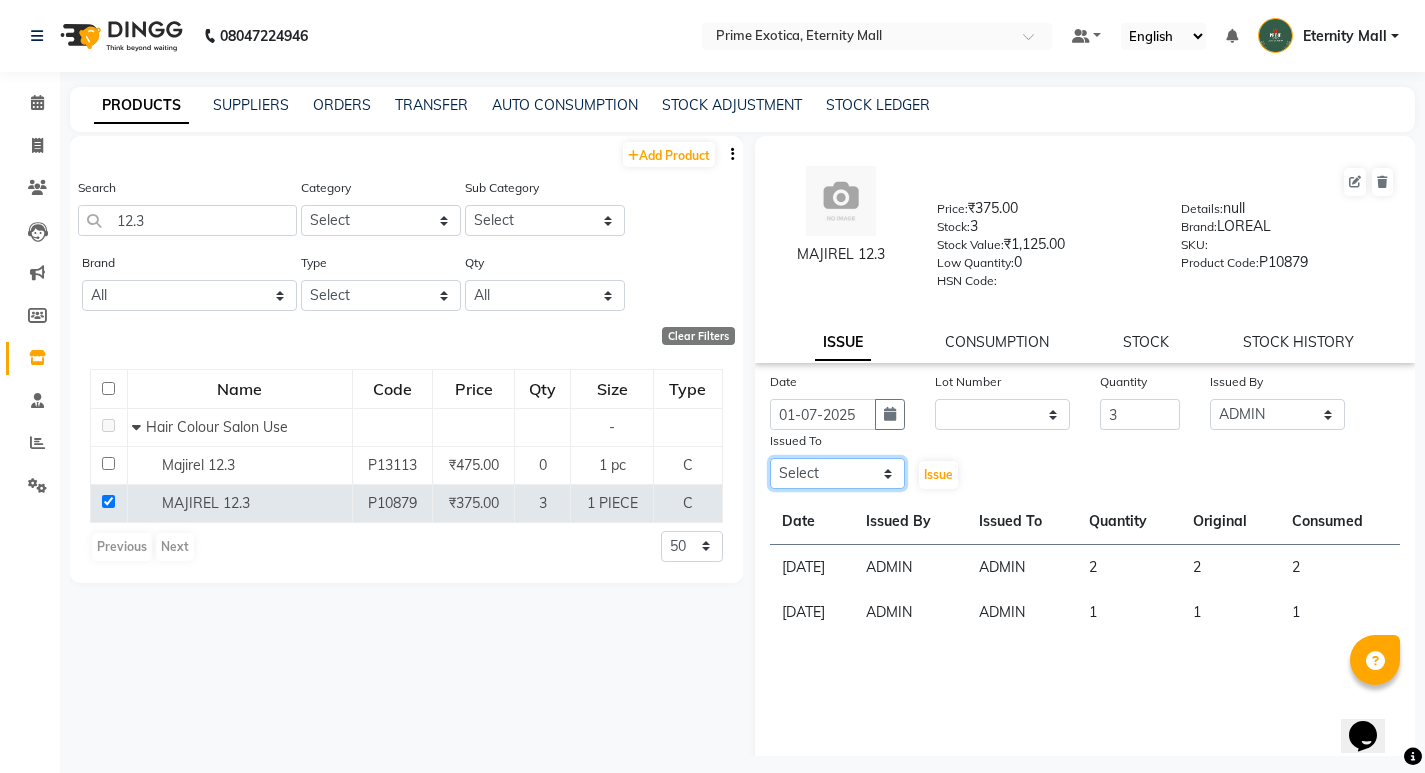 select on "40040" 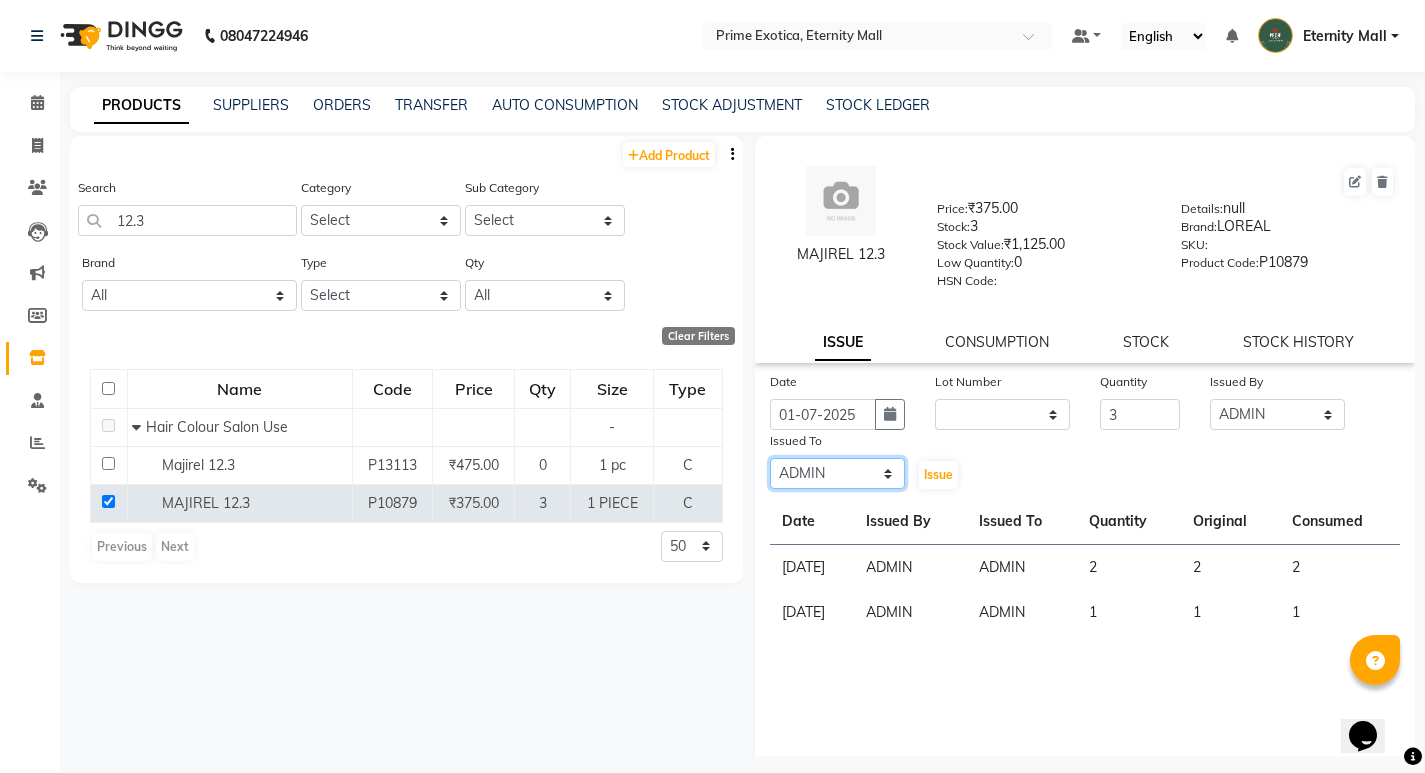 click on "Select AB  ADMIN ajay vikram lakshane [PERSON_NAME] [PERSON_NAME]  [PERSON_NAME]" 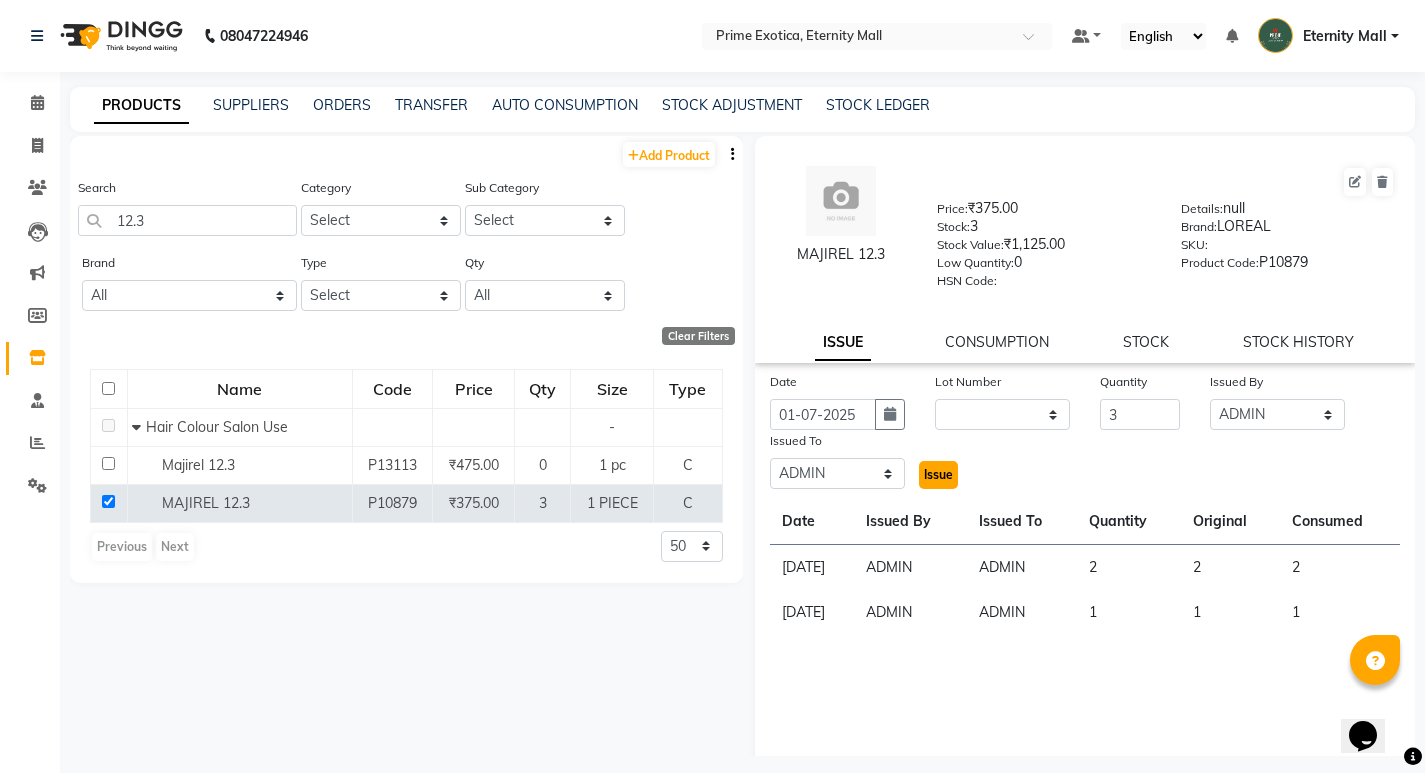 click on "Issue" 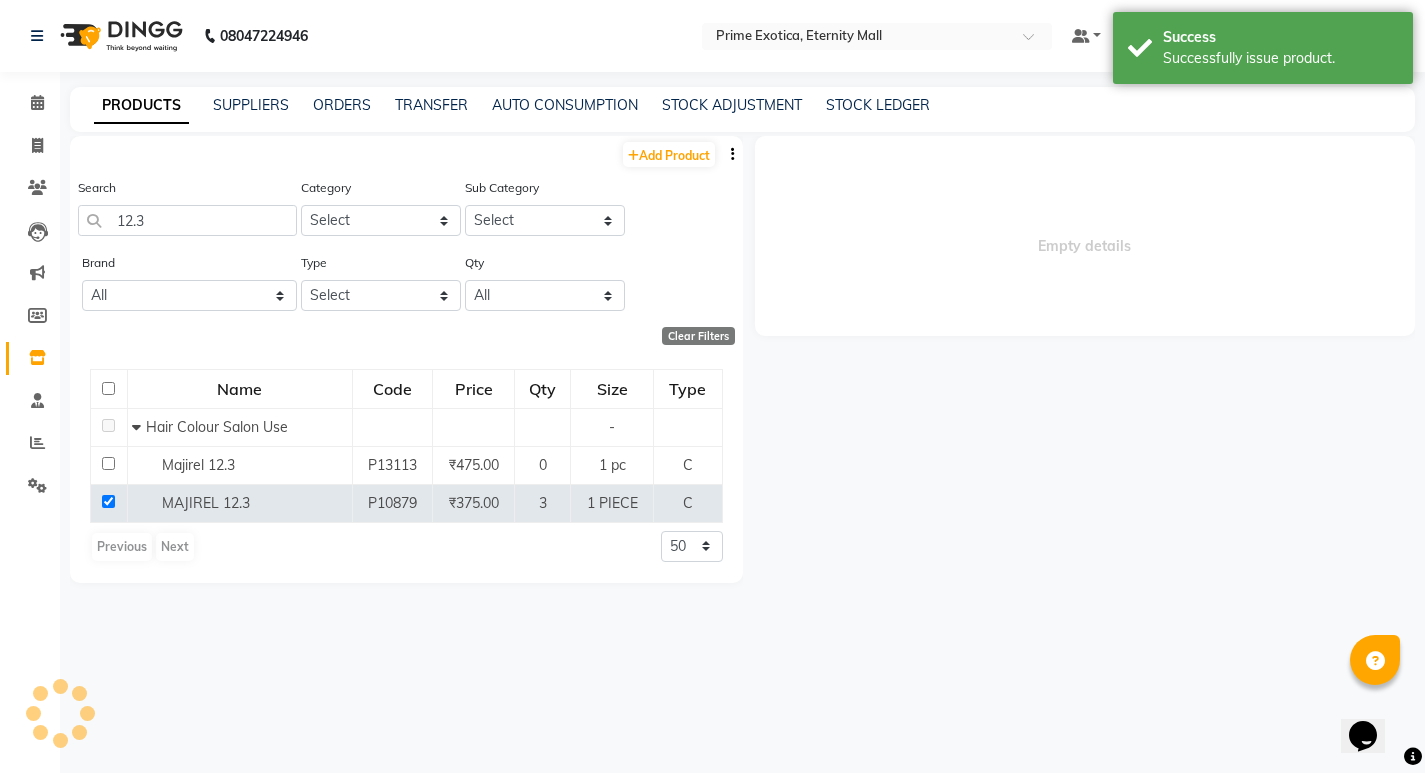 select 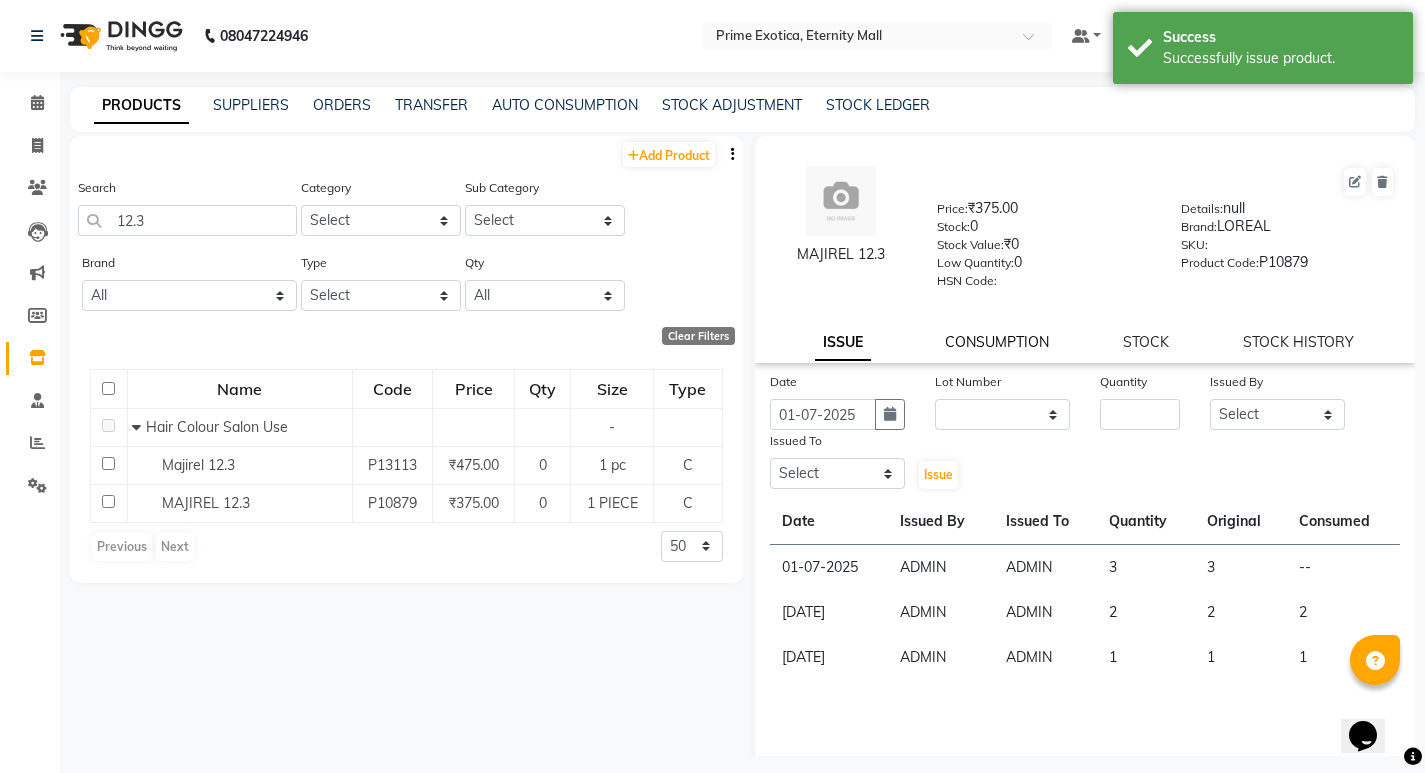 click on "CONSUMPTION" 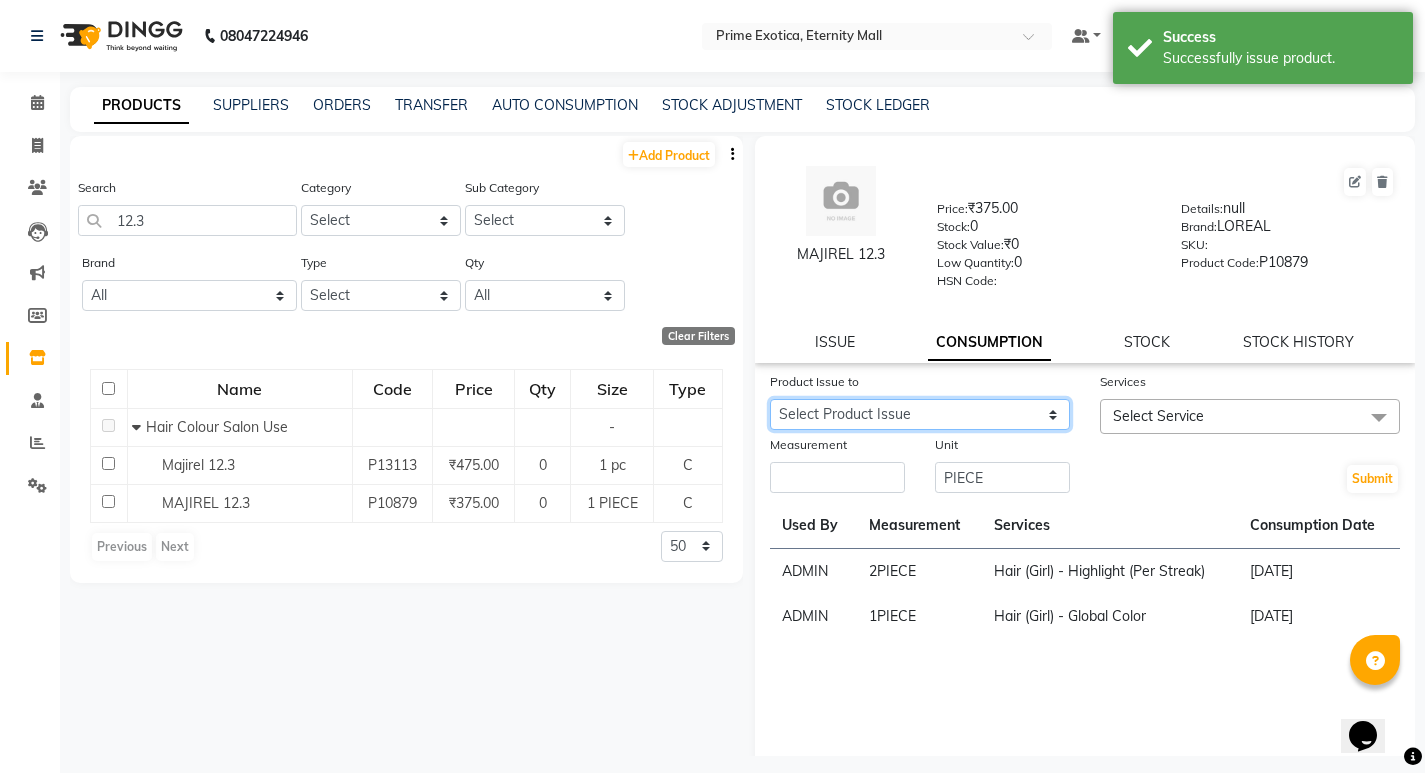 click on "Select Product Issue [DATE], Issued to: ADMIN, Balance: 3" 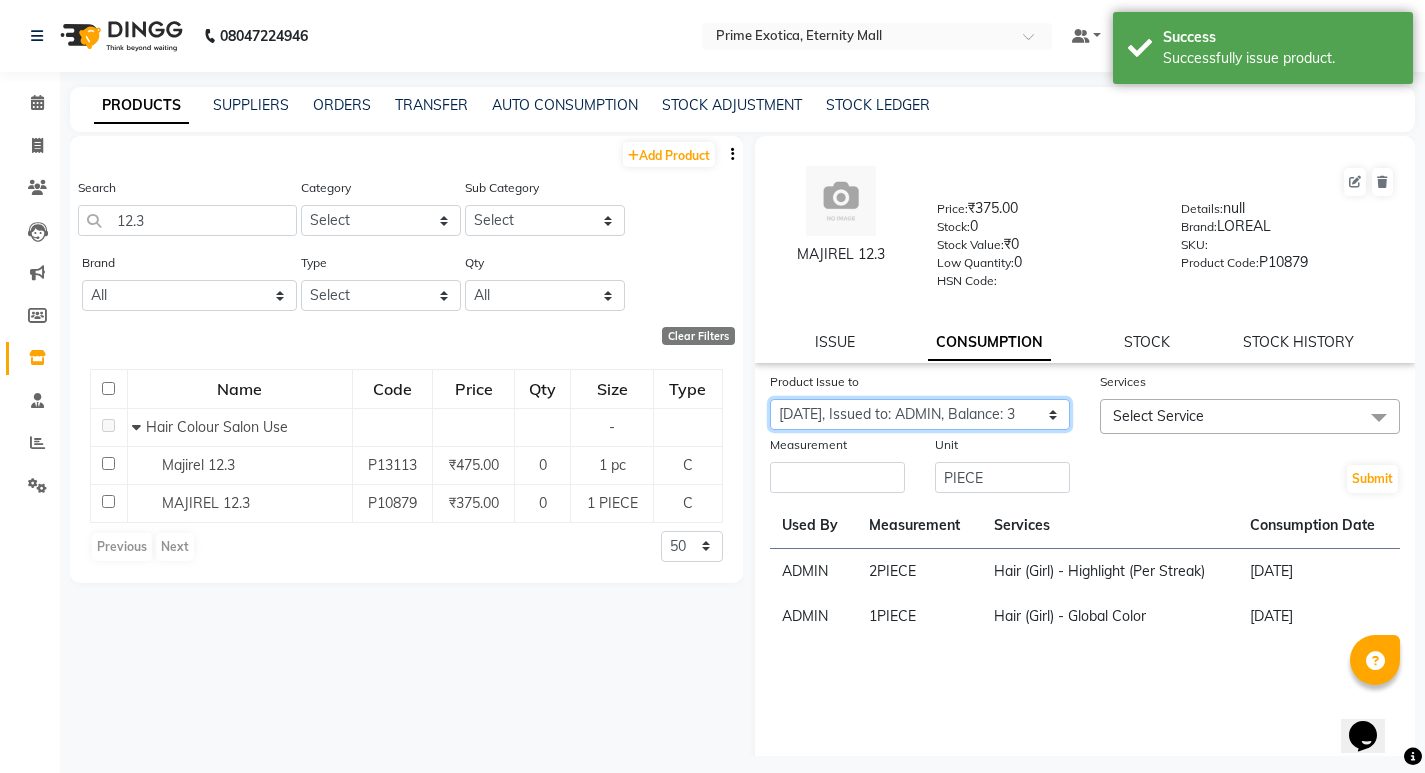 click on "Select Product Issue [DATE], Issued to: ADMIN, Balance: 3" 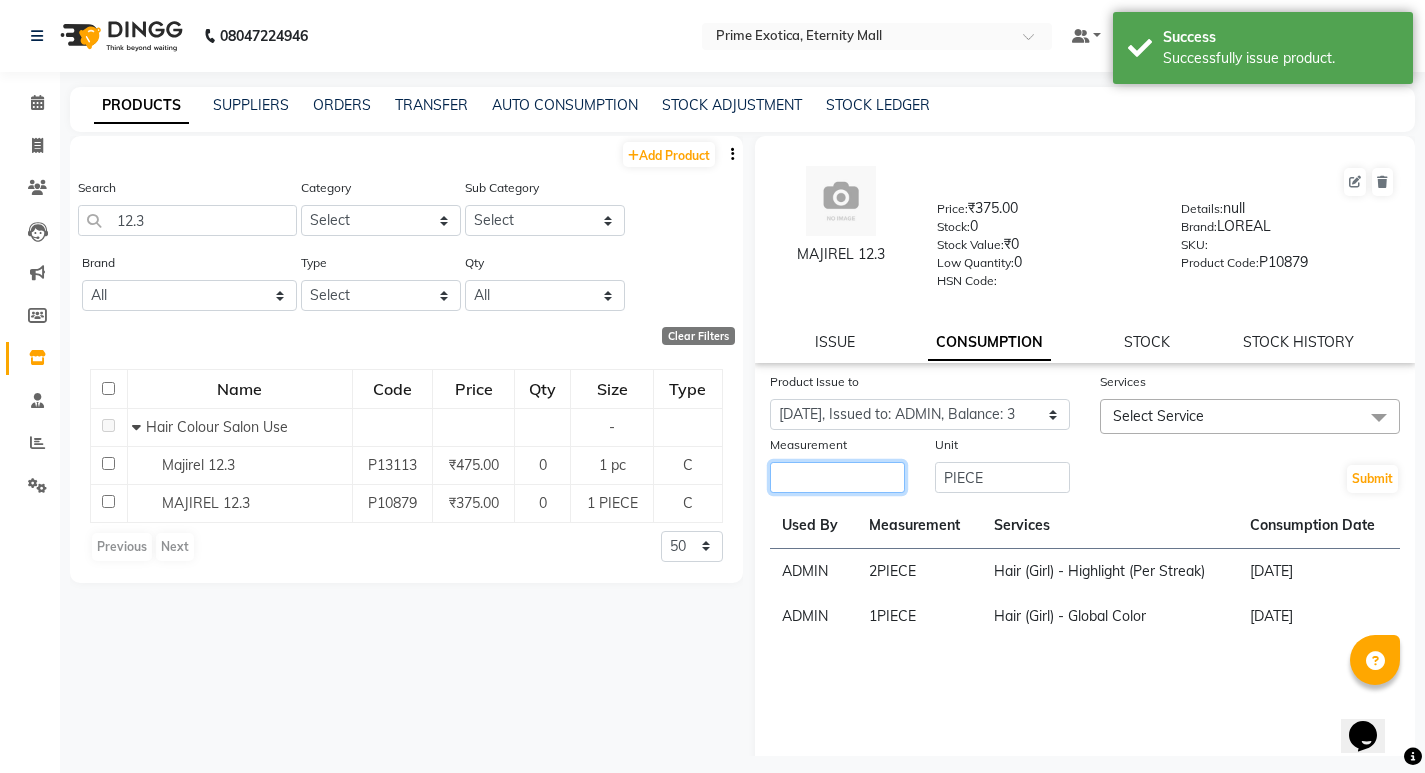 click 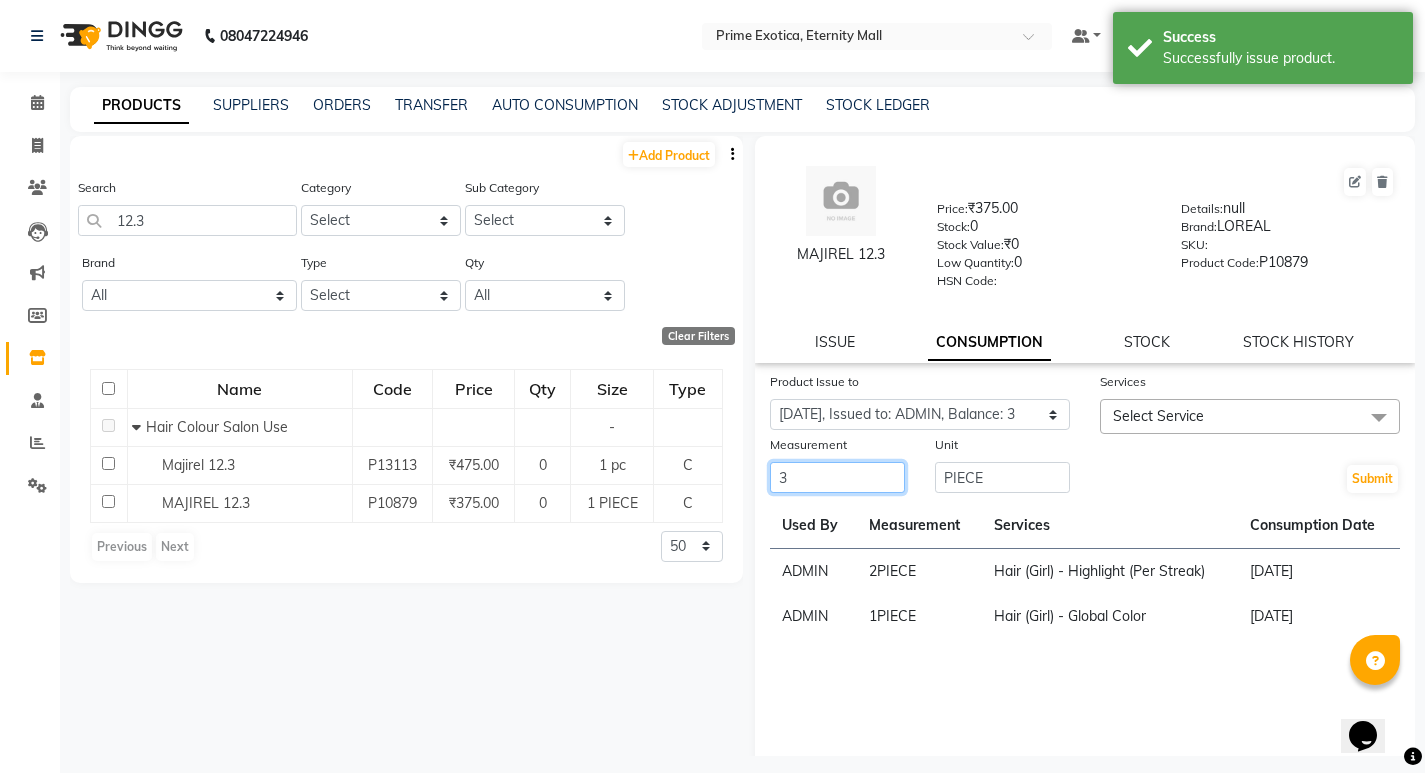 type on "3" 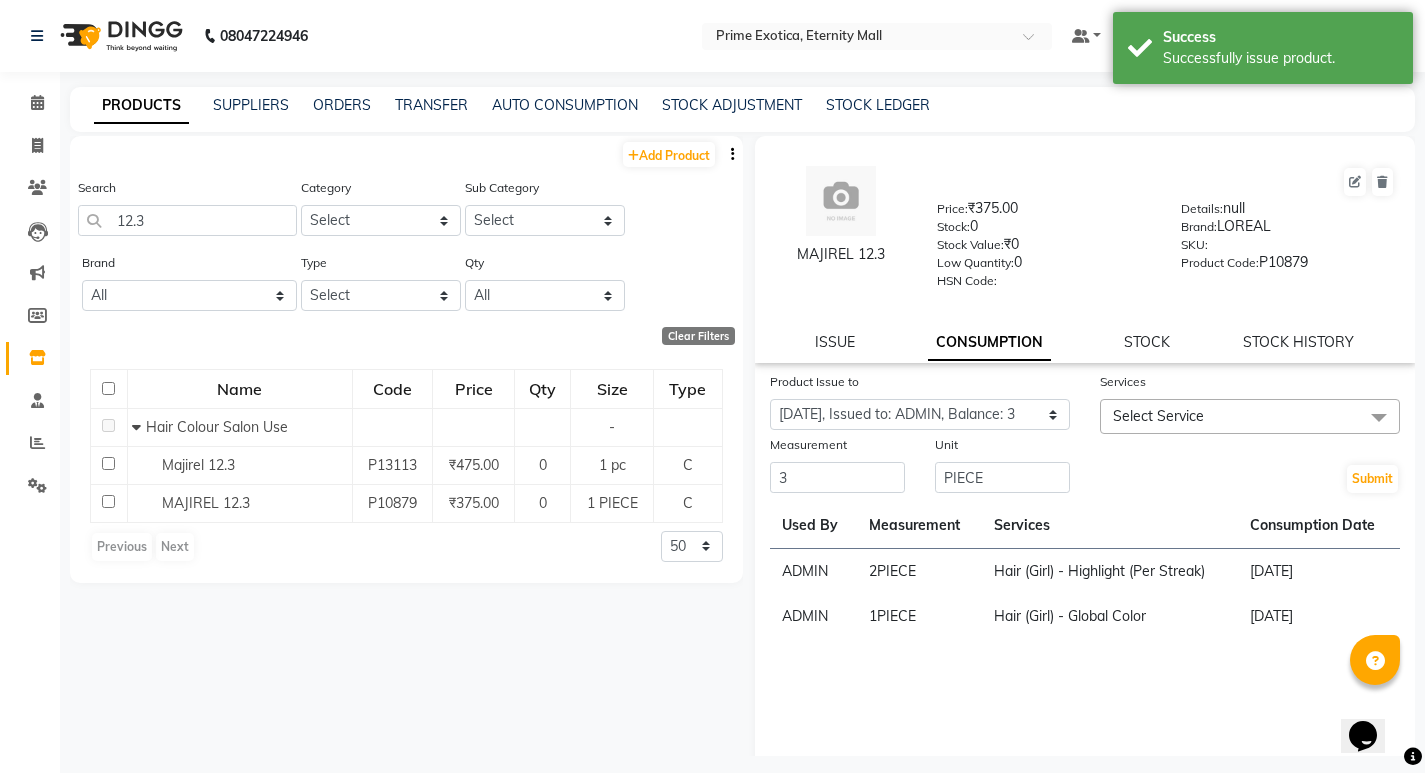 click on "Select Service" 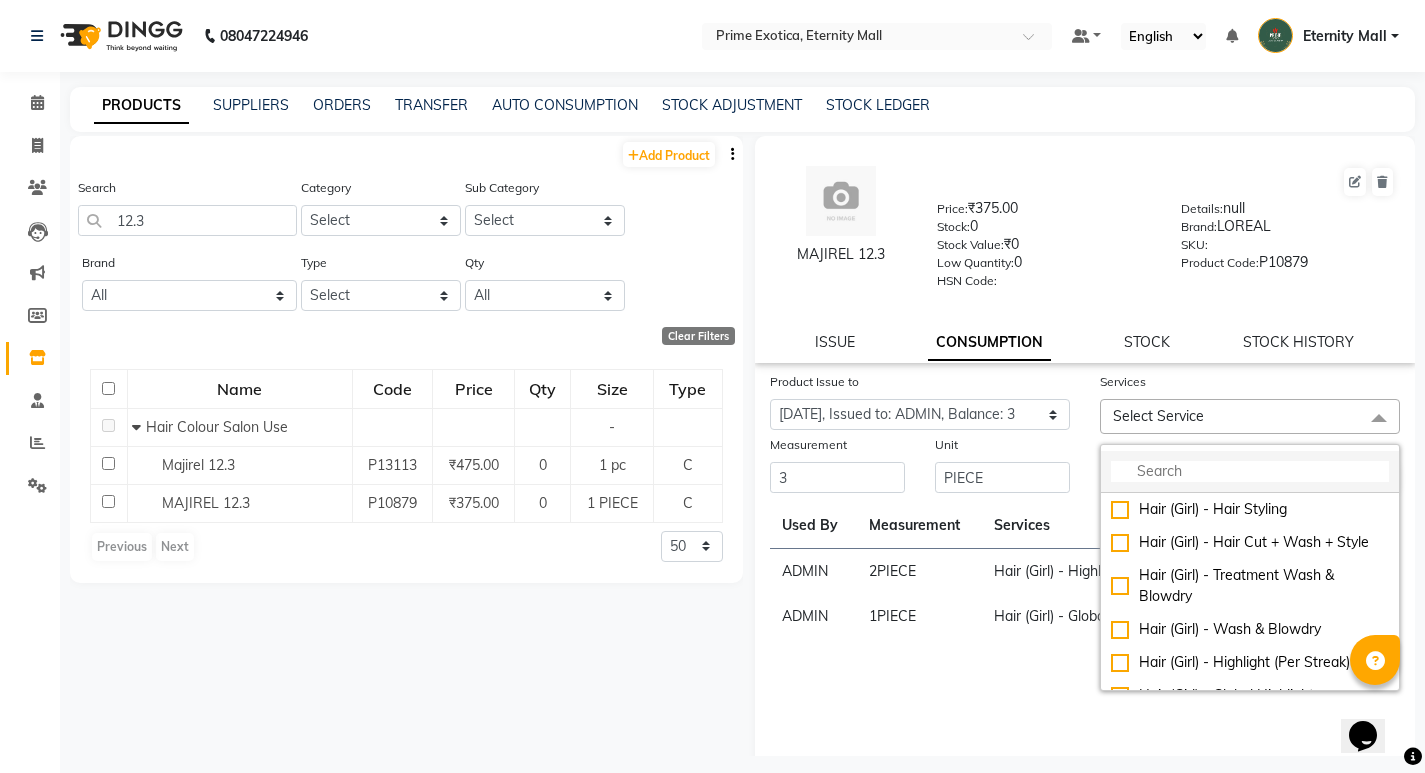 click 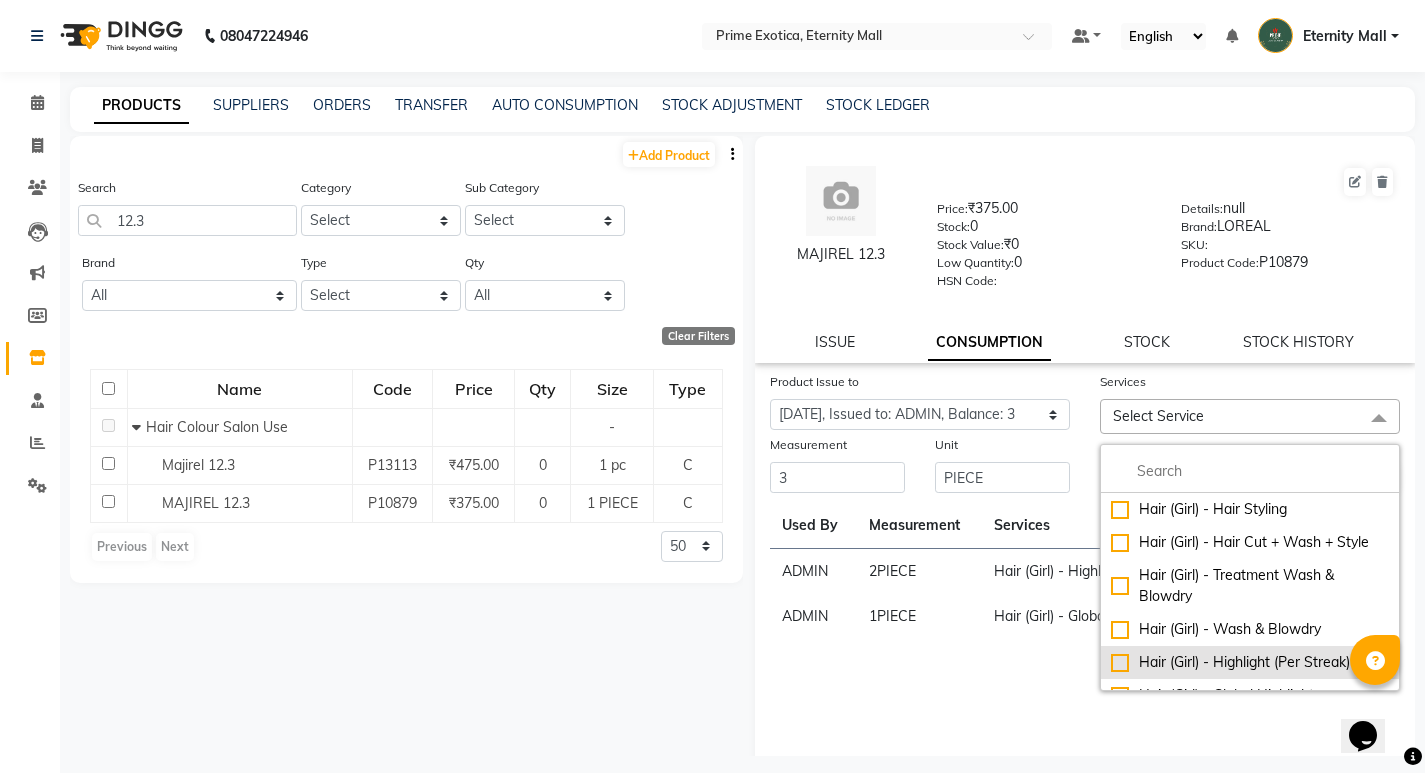 click on "Hair (Girl) - Highlight (Per Streak)" 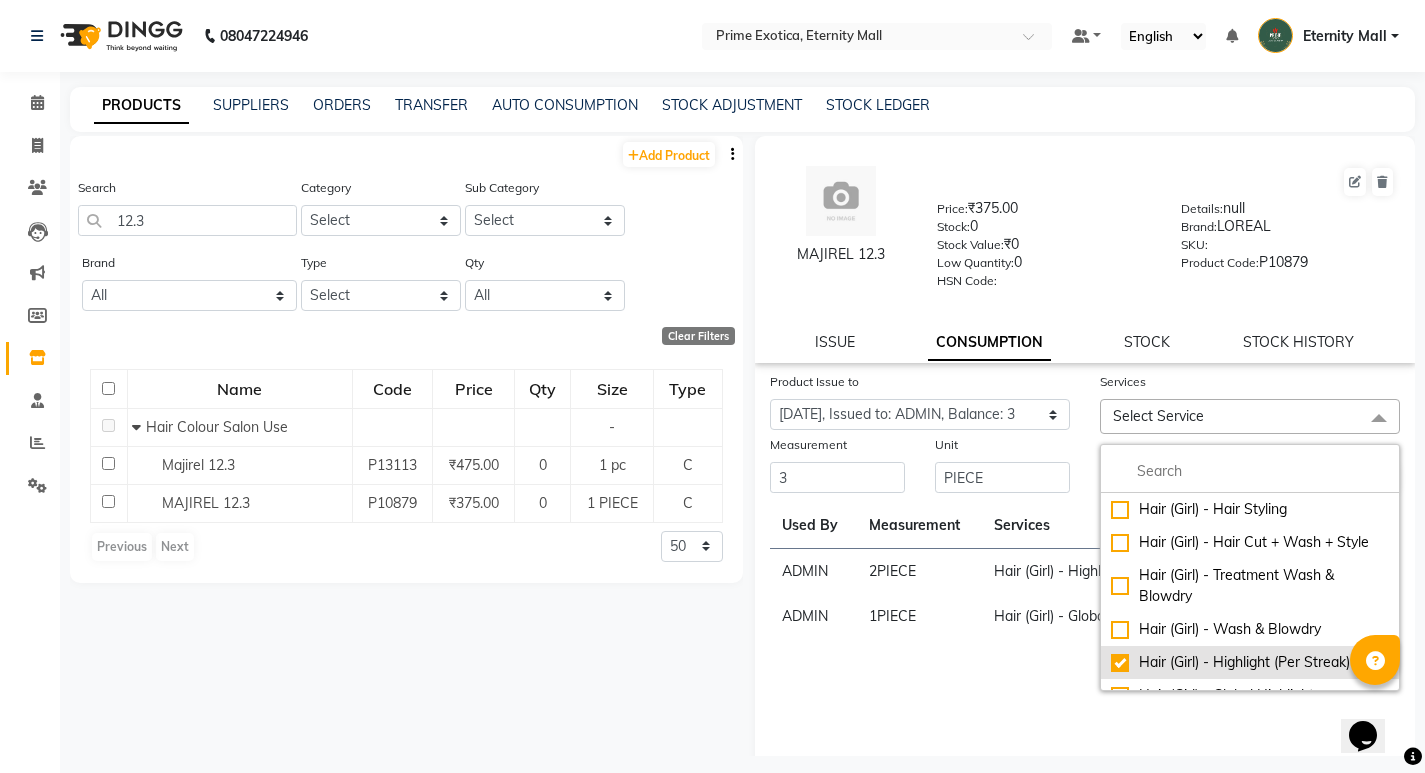 checkbox on "true" 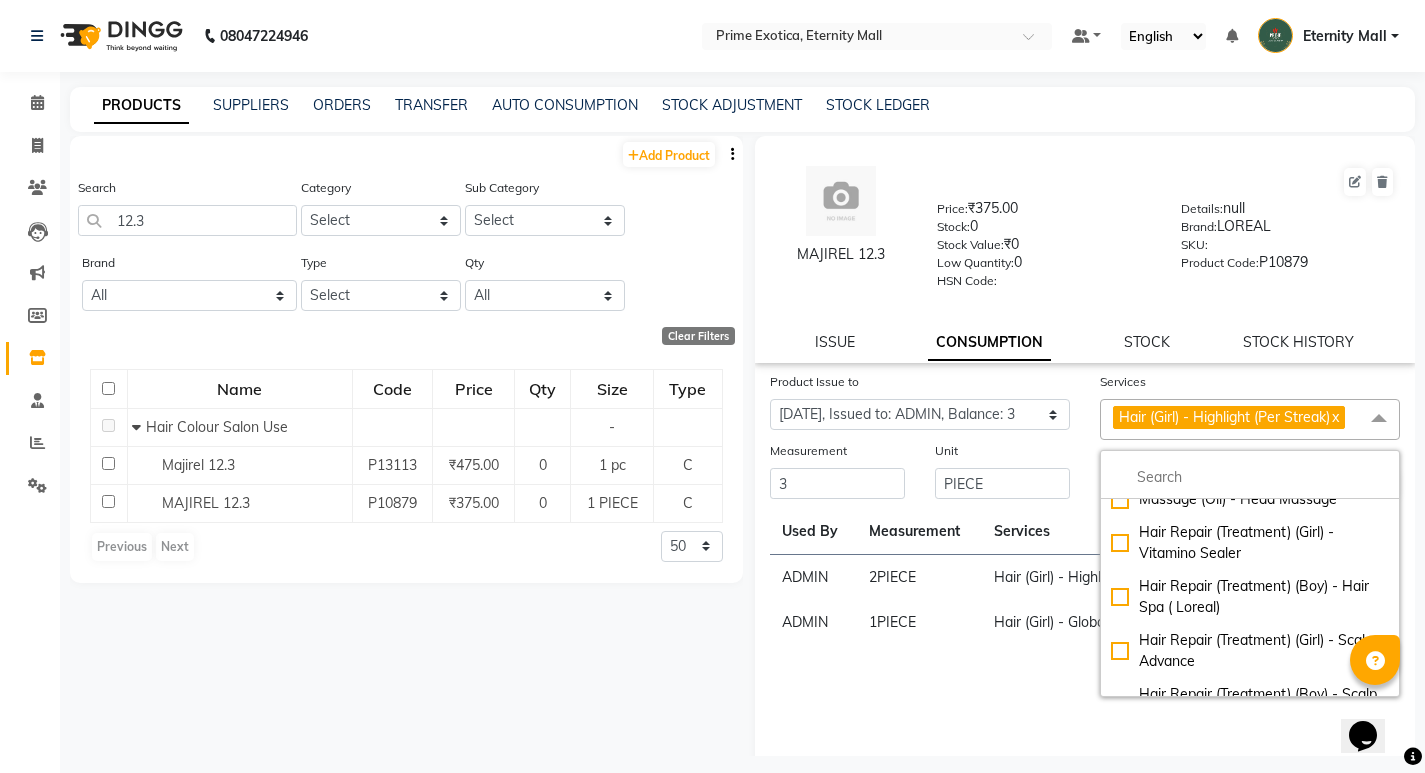 scroll, scrollTop: 800, scrollLeft: 0, axis: vertical 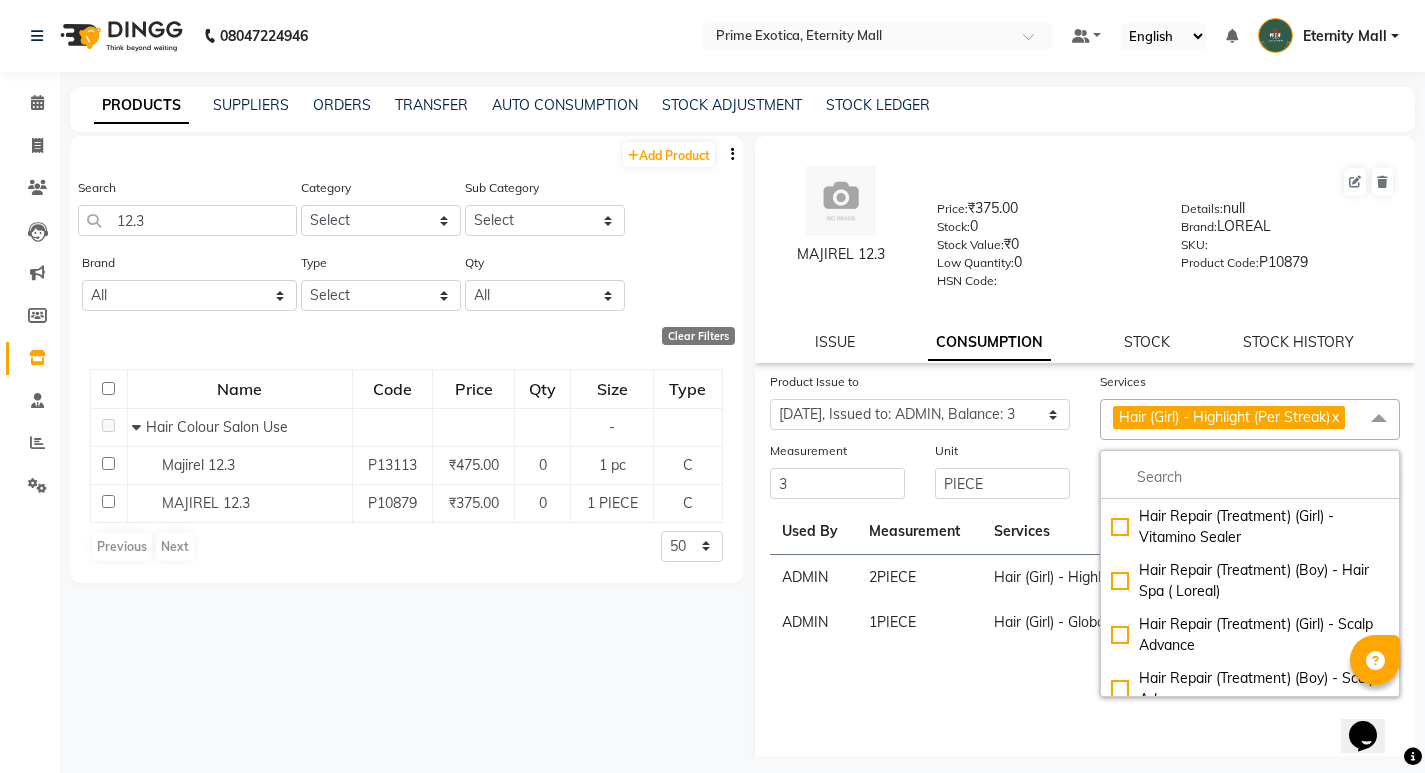 click on "Product Issue to Select Product Issue [DATE], Issued to: ADMIN, Balance: 3 Services Hair (Girl) - Highlight (Per Streak)  x Hair (Girl) - Hair Styling Hair (Girl) - Hair Cut + Wash + Style Hair (Girl) - Treatment Wash & Blowdry Hair (Girl) - Wash & Blowdry Hair (Girl) - Highlight (Per Streak) Hair (Girl) - Global Highlights Hair (Girl) - Touchup (Matrix) Hair (Girl) - Touchup (Amonia Free) Hair (Girl) - Touchup Hair (Girl) - Splitend Removal Hair (Girl) - Global Color Hair (Girl) - Creative Styling ( Thermal ) Hair (Girl) - Deep Conditioning Hair (Boy) - Wash & Blowdry Hair (Boy) - [PERSON_NAME] & Shave Hair (Boy) - Hair Cut + Wash + Style Hair (Boy) - Mustache Color Hair (Boy) - [PERSON_NAME] Color Hair (Boy) - Global Color Hair Repair (Treatment) (Girl) - [PERSON_NAME] Butter Hair (Boy) - Global Color (Amonia Free) Hair (Boy) - Global Highlights Massage (Oil) - Head Massage Hair Repair (Treatment) (Girl) - Vitamino Sealer Hair Repair (Treatment) (Boy) - Hair Spa ( Loreal) Hair Repair (Treatment) (Girl) - Scalp Advance Clean Up" 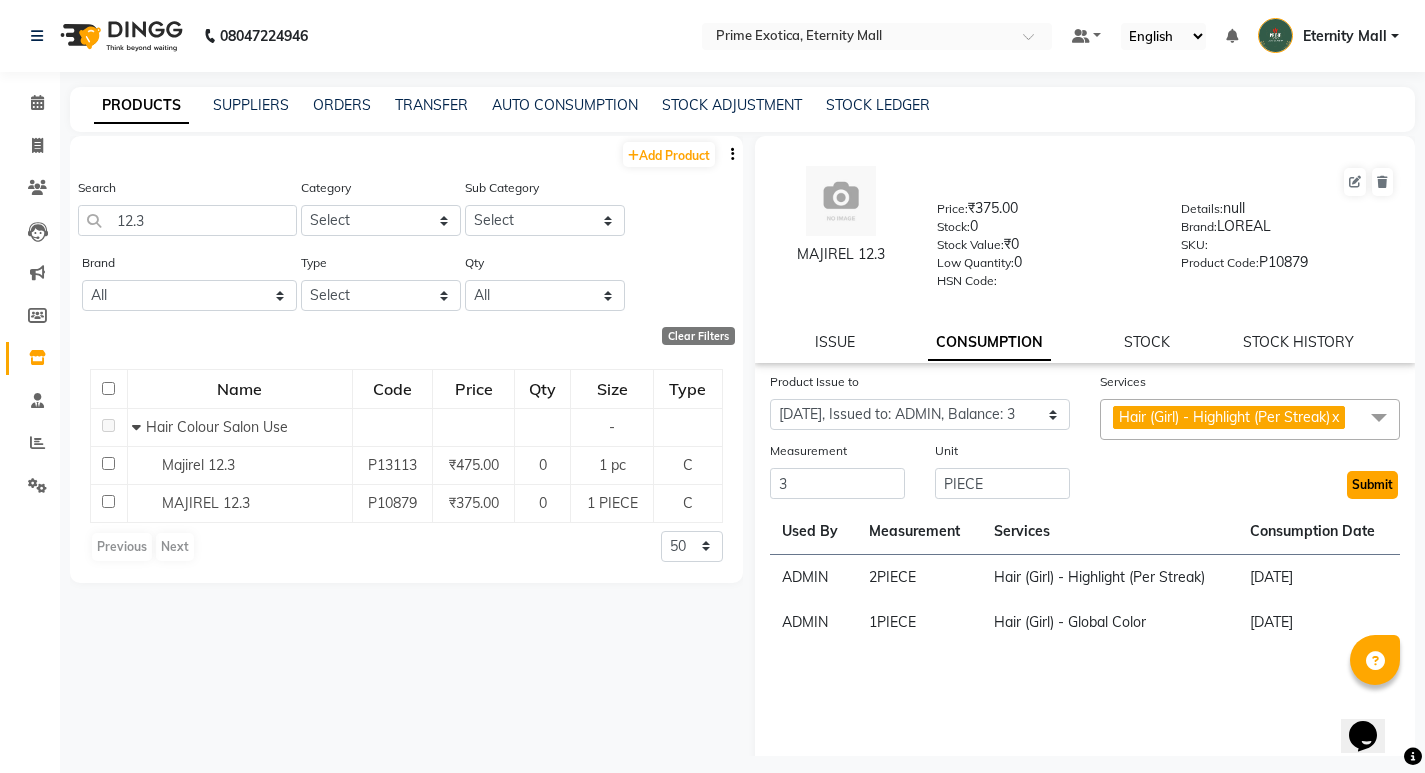 click on "Submit" 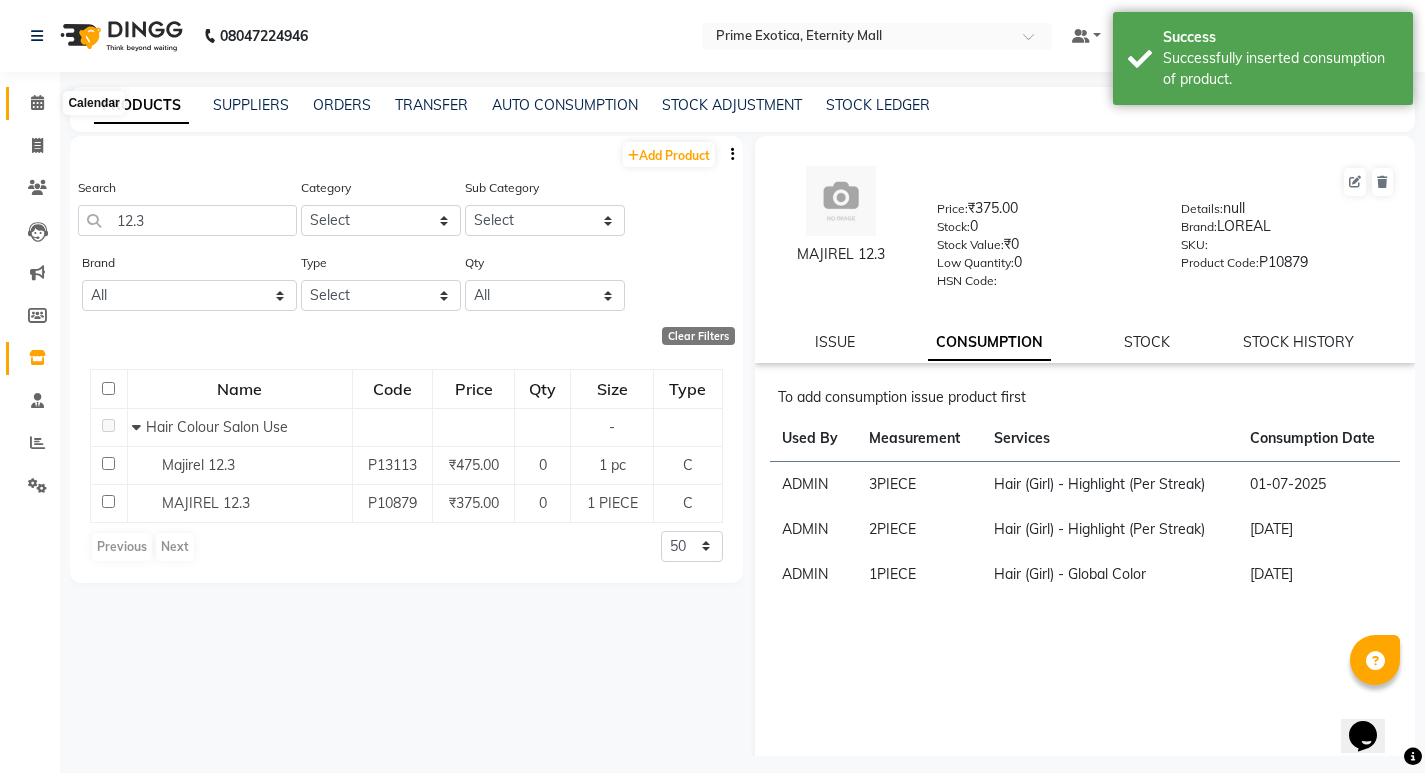 click 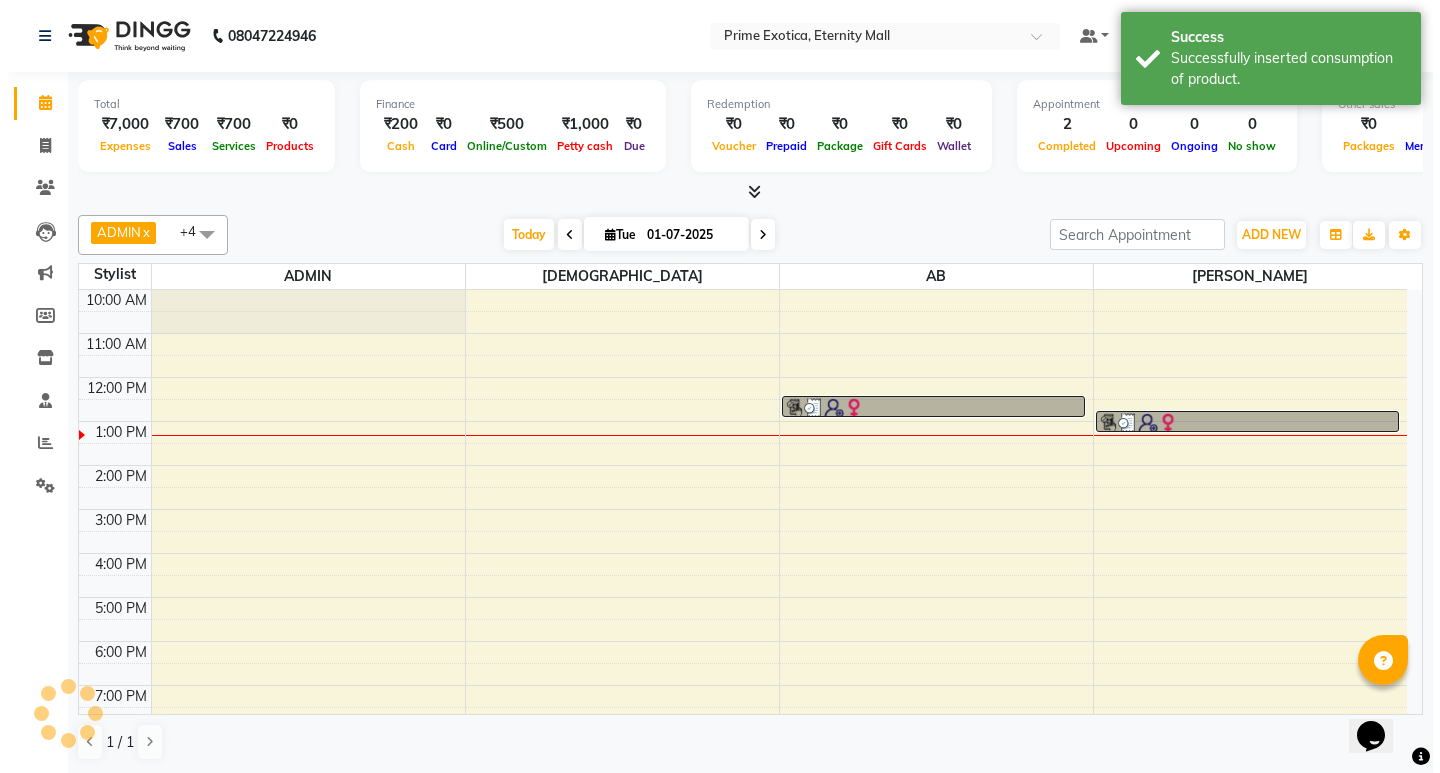 scroll, scrollTop: 0, scrollLeft: 0, axis: both 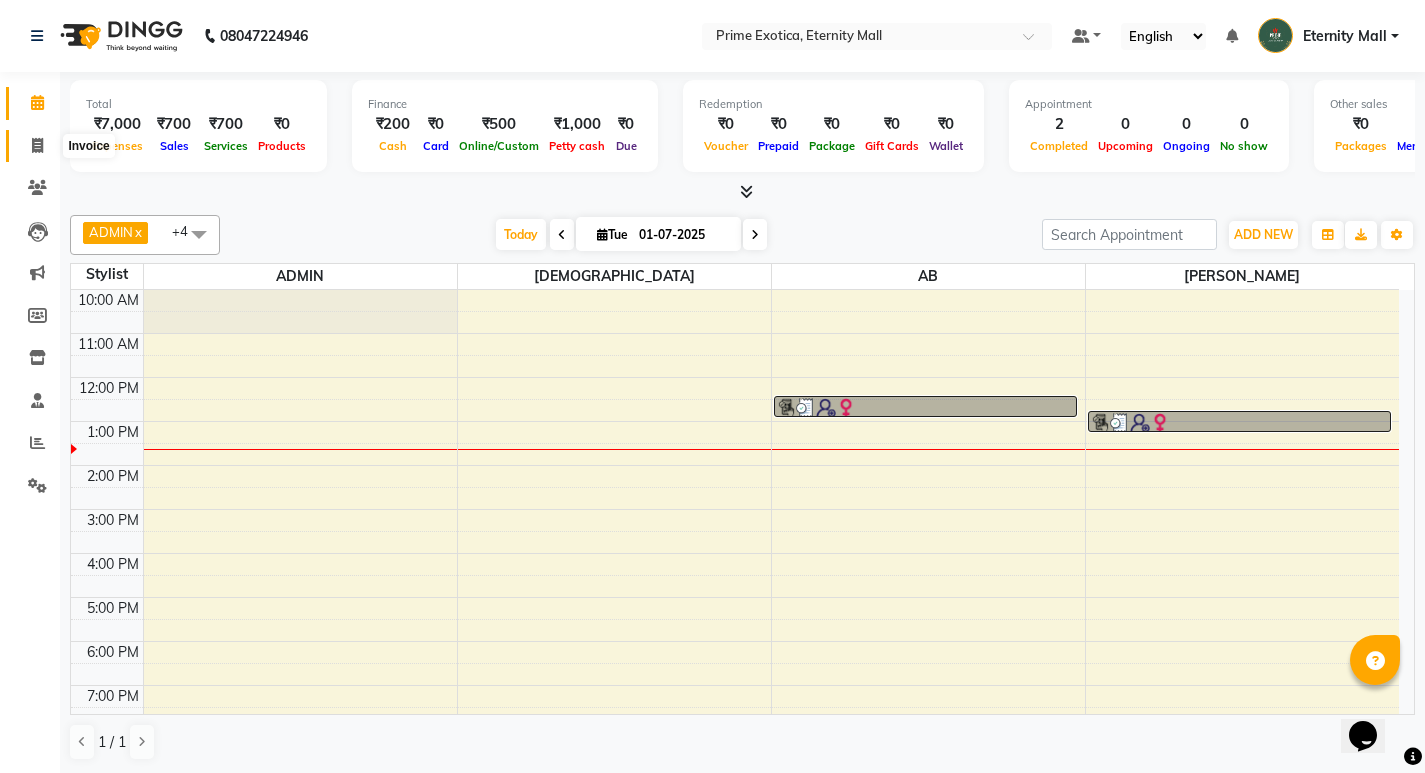 click 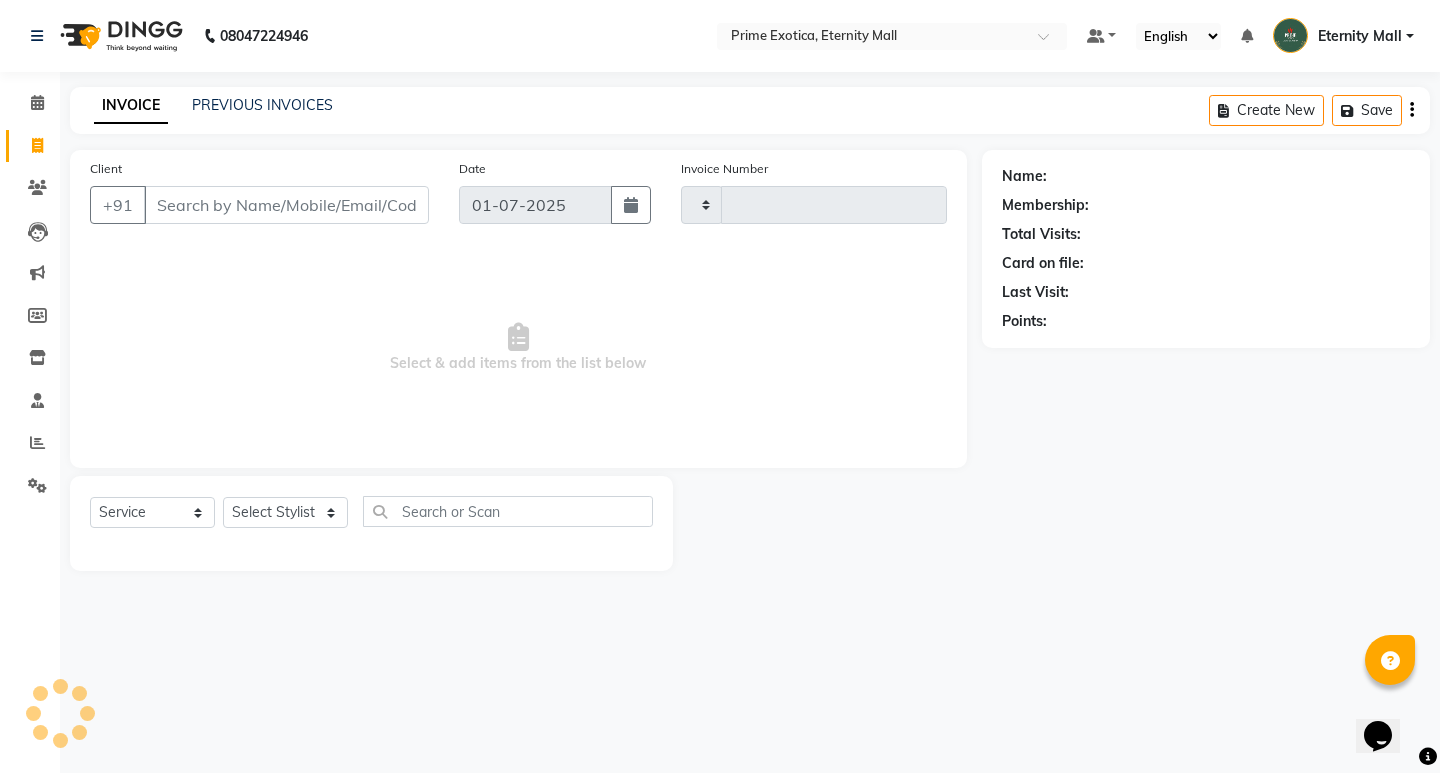 type on "2144" 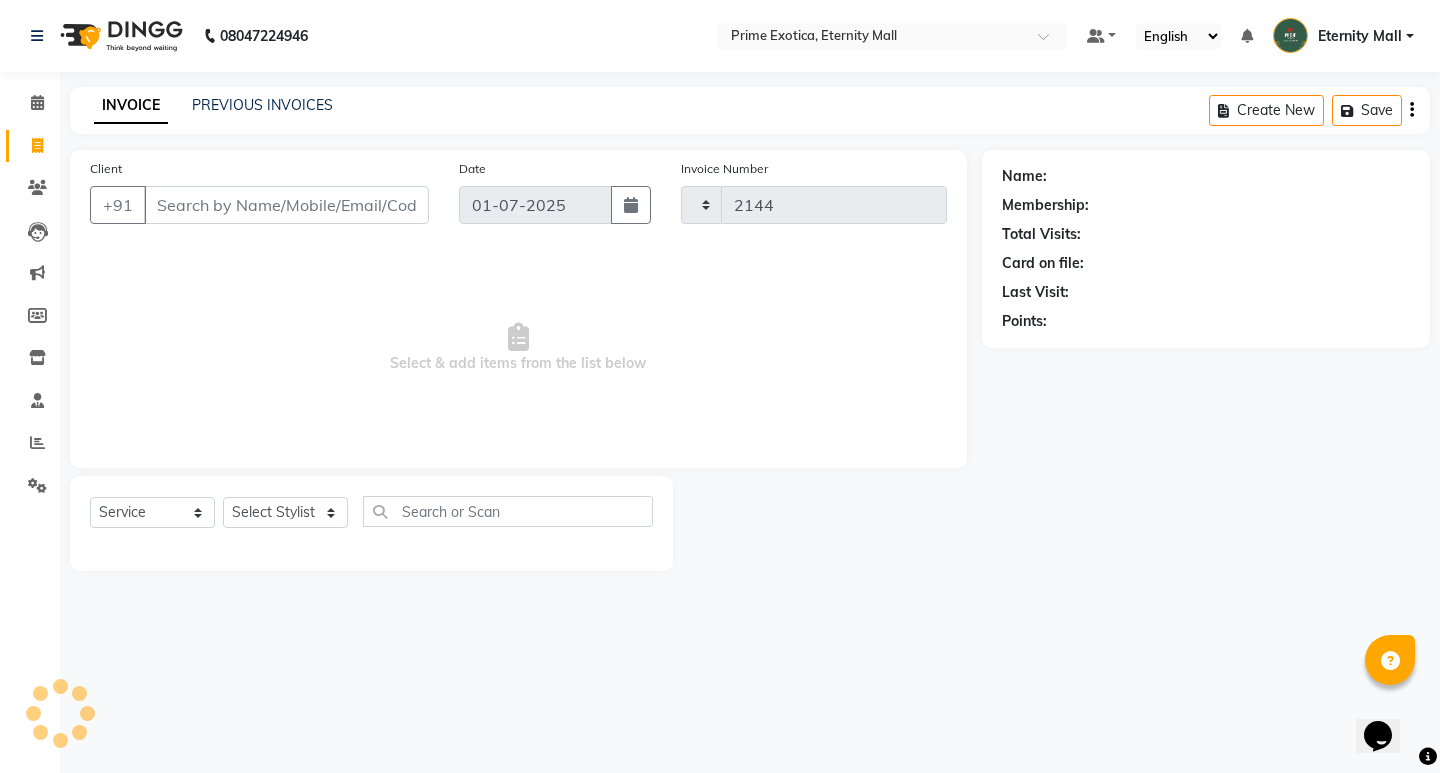 select on "5774" 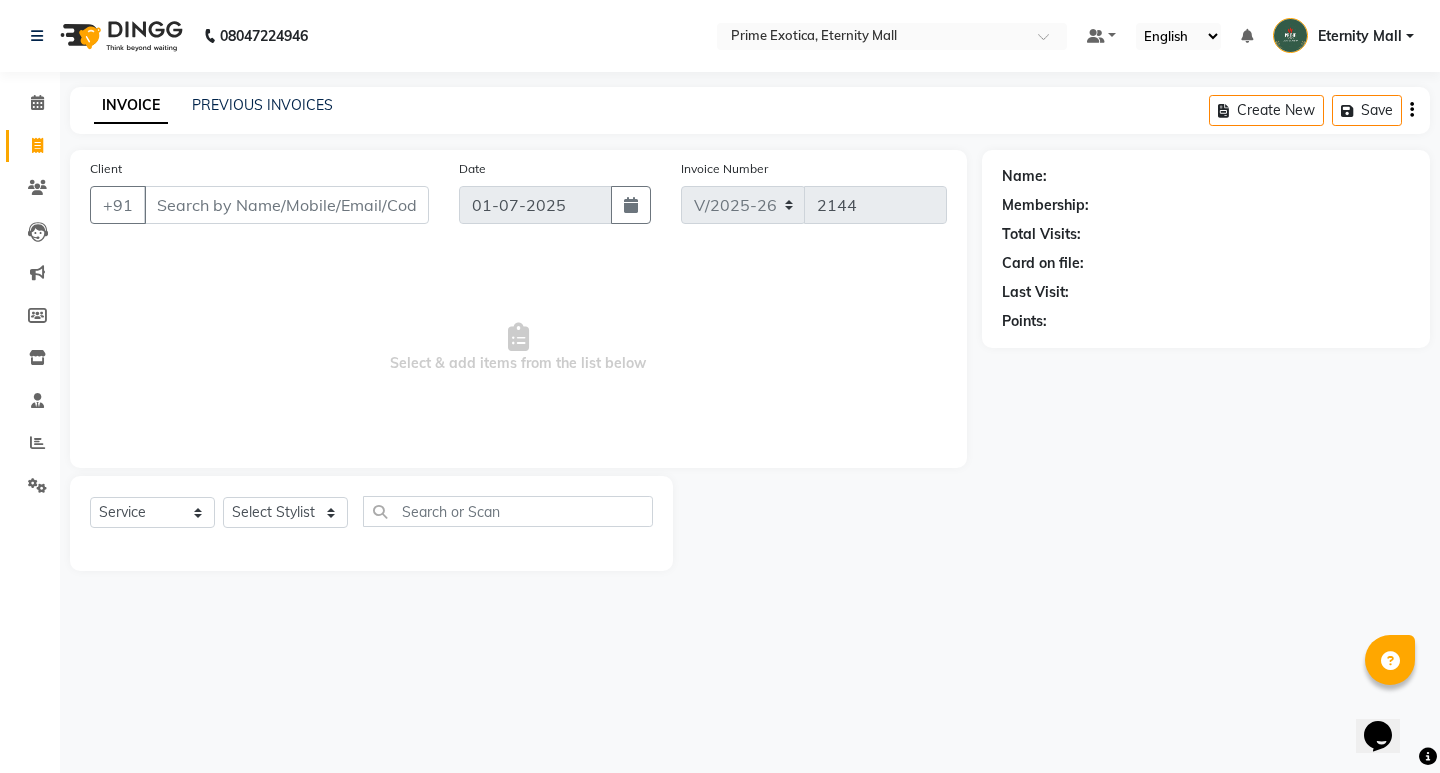 click on "Client" at bounding box center (286, 205) 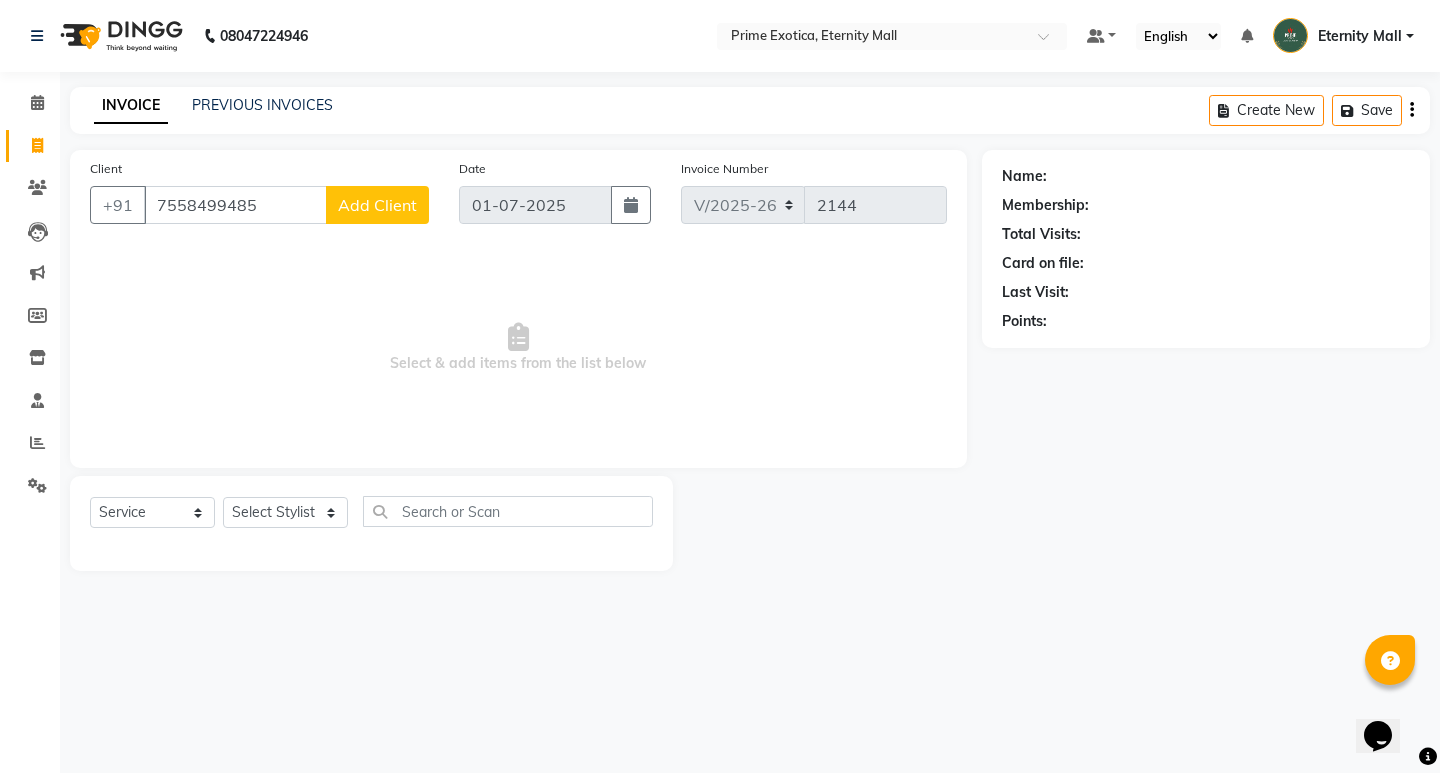 type on "7558499485" 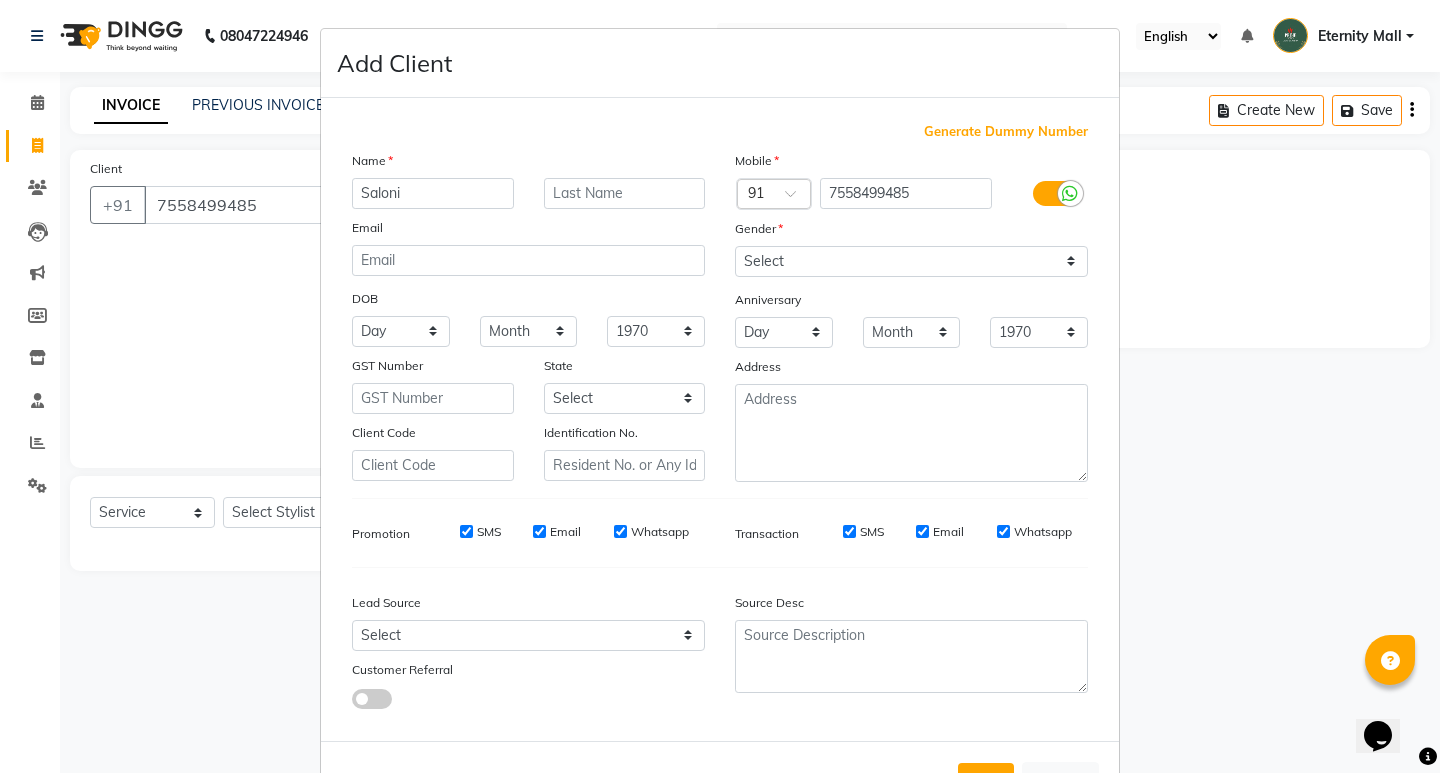 type on "Saloni" 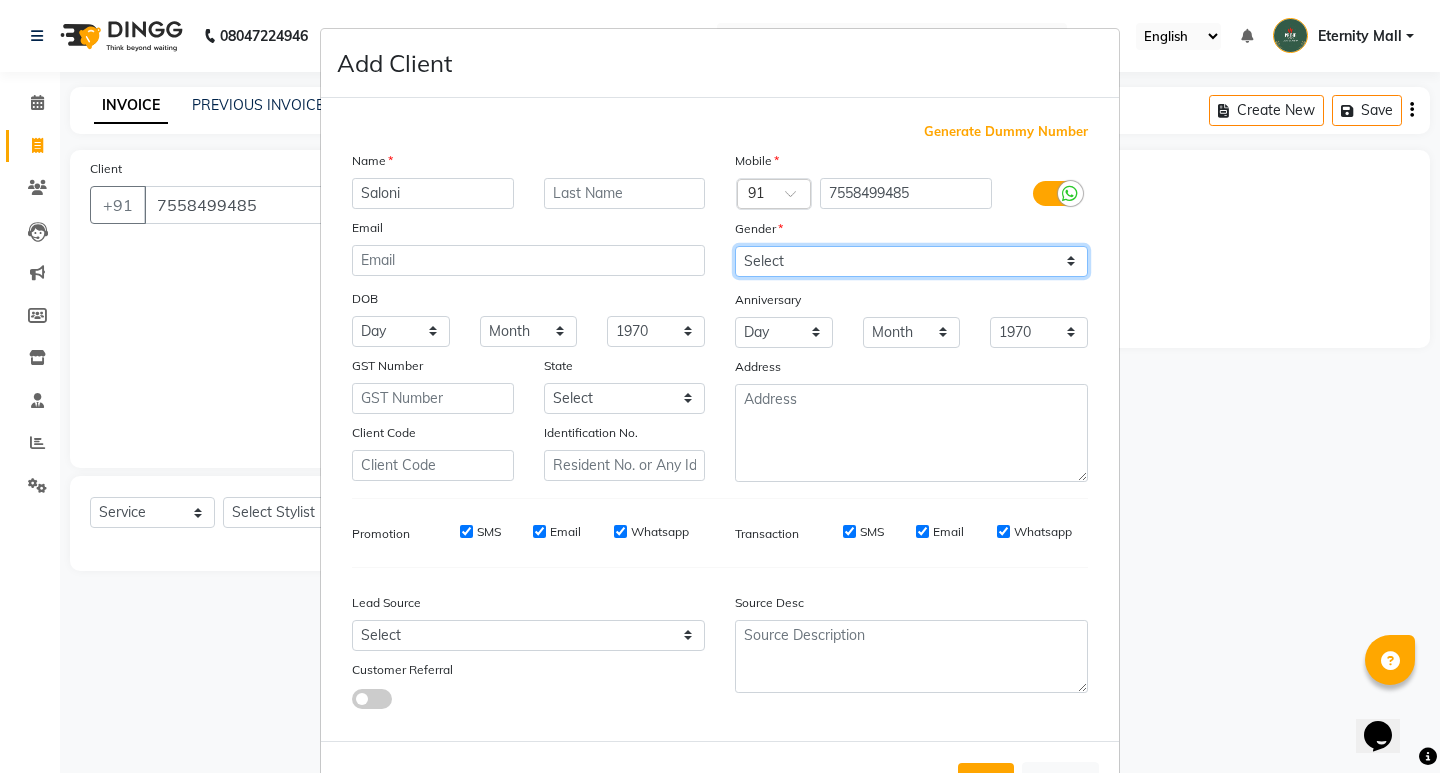 drag, startPoint x: 853, startPoint y: 253, endPoint x: 849, endPoint y: 525, distance: 272.02942 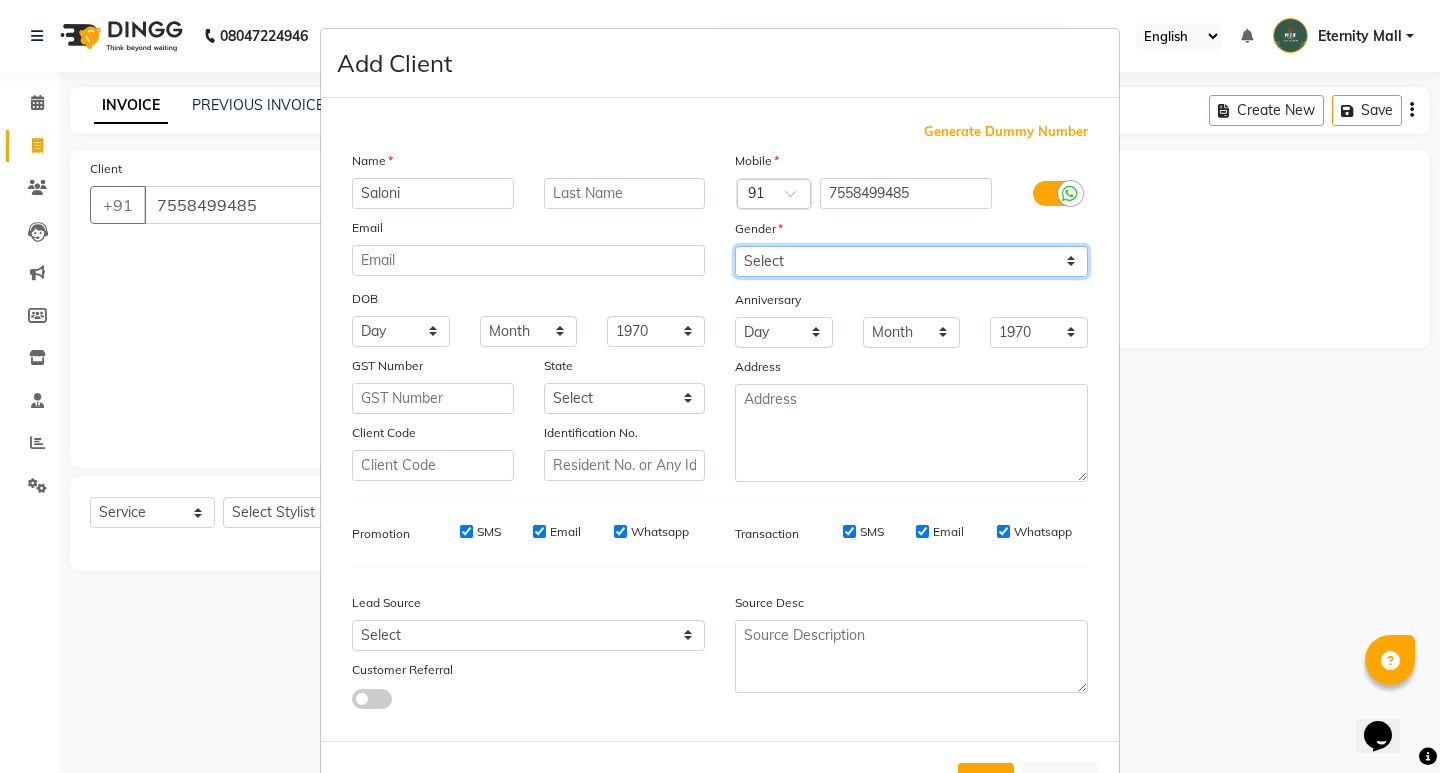 select on "[DEMOGRAPHIC_DATA]" 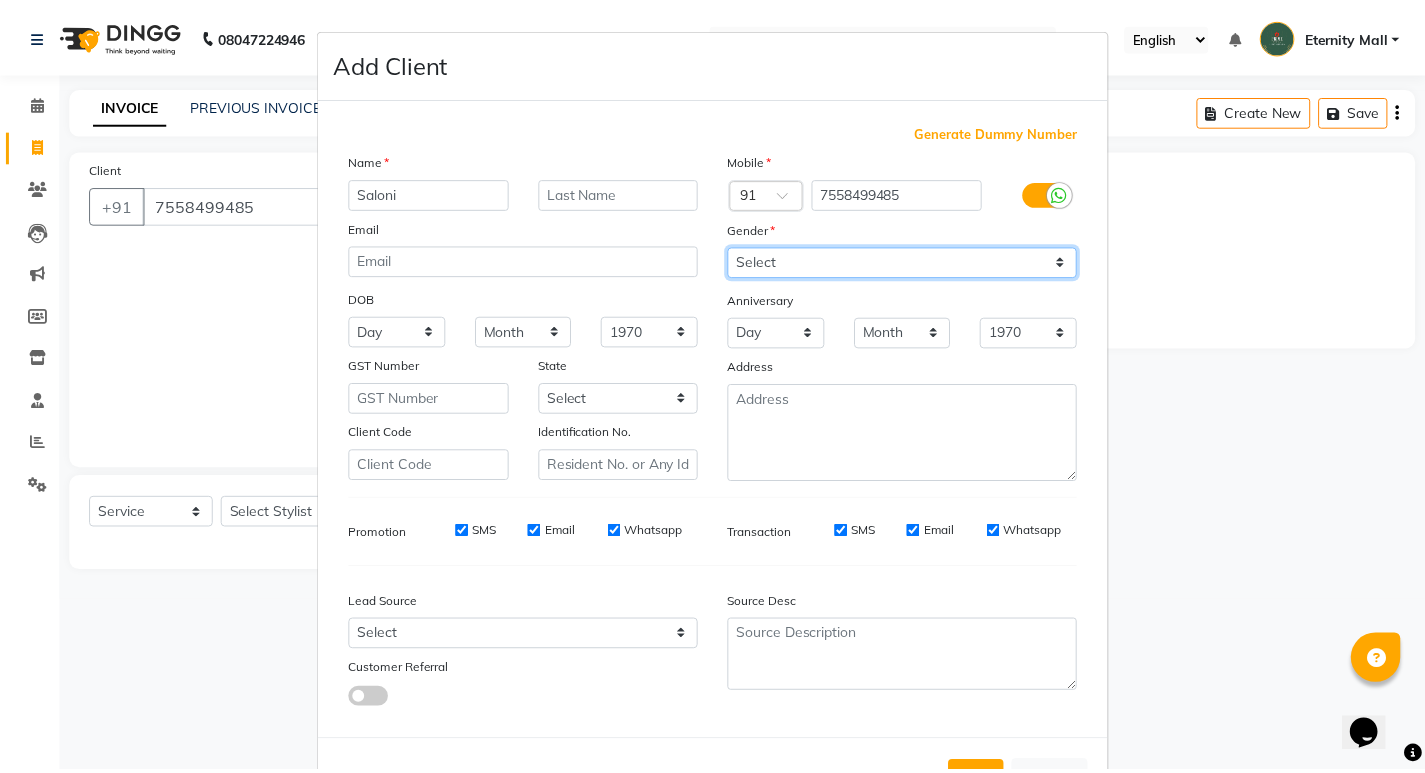 scroll, scrollTop: 76, scrollLeft: 0, axis: vertical 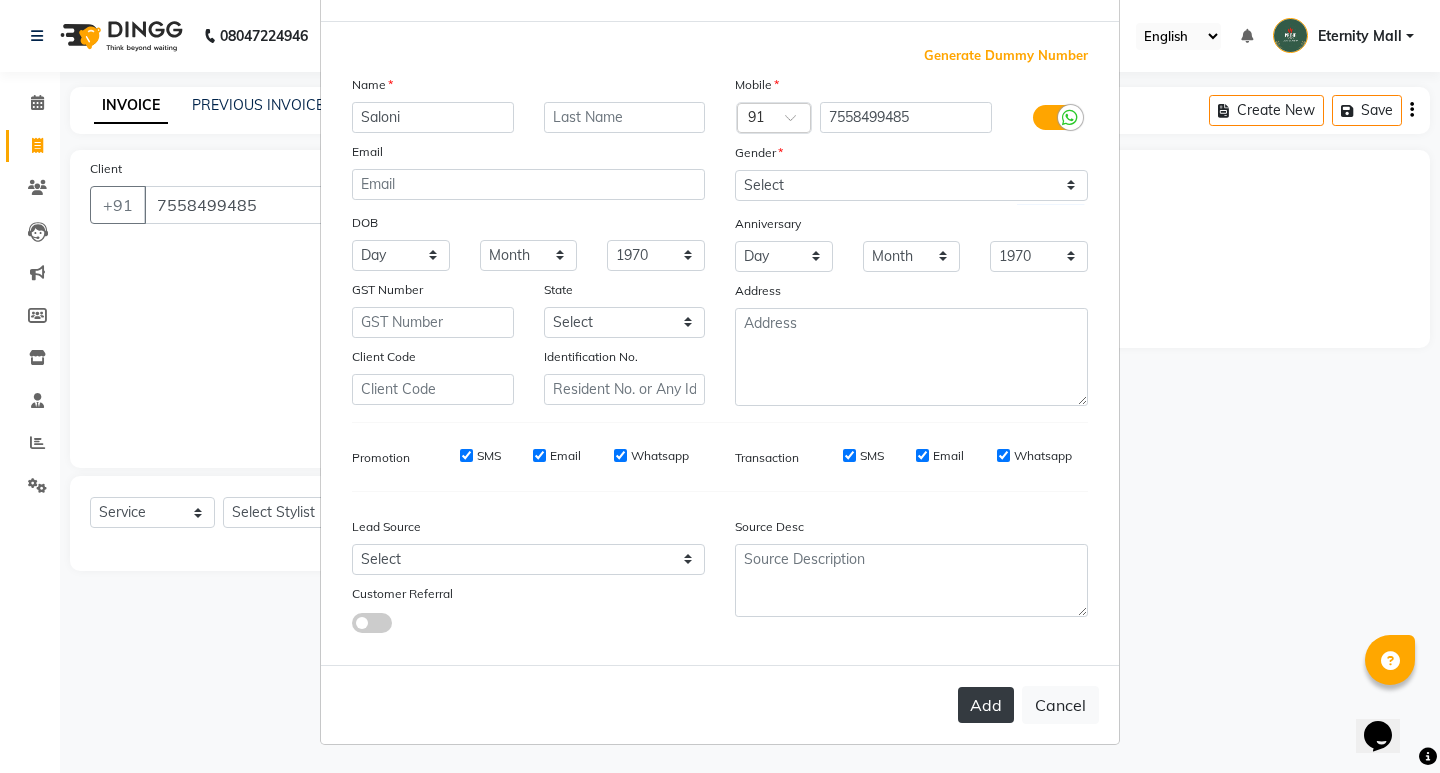 click on "Add" at bounding box center (986, 705) 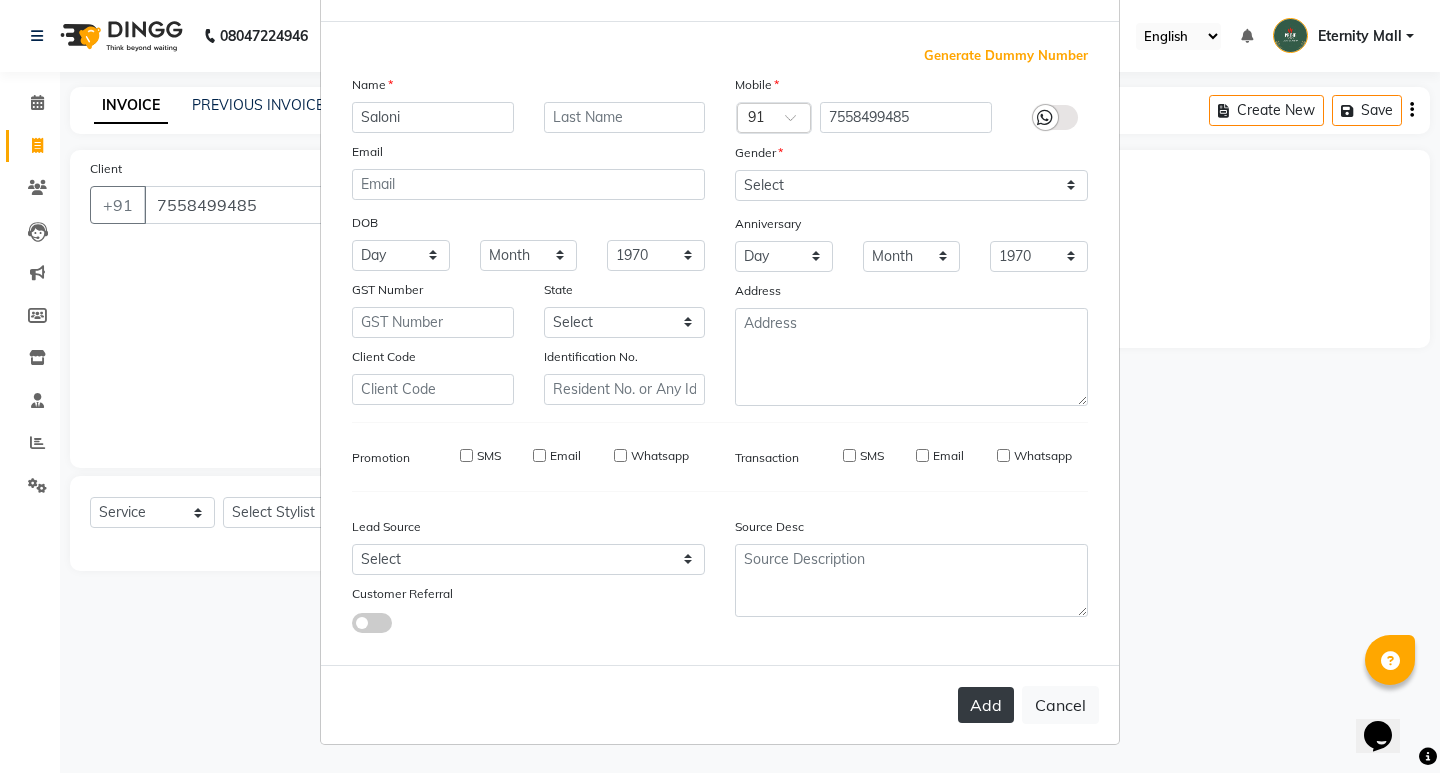 type 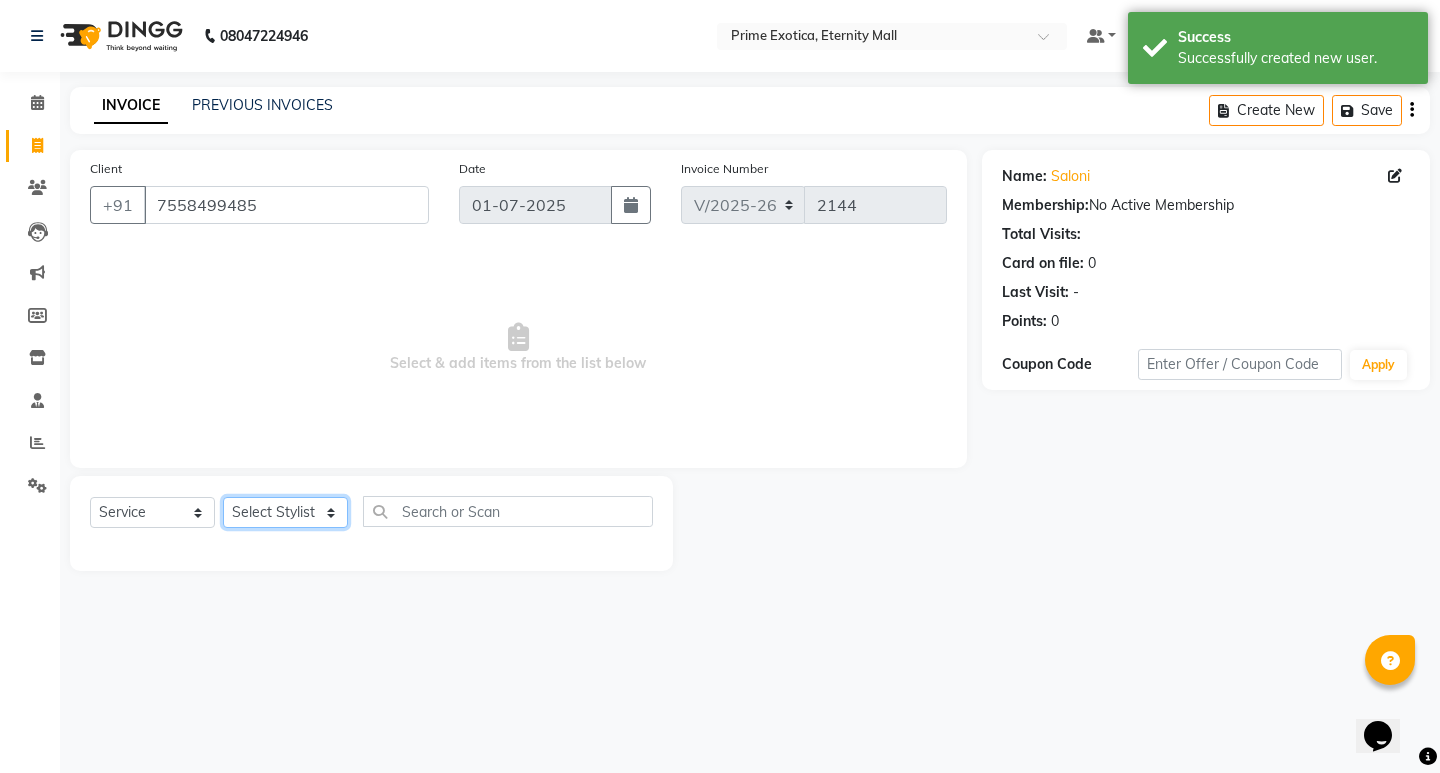 click on "Select Stylist AB  ADMIN ajay vikram lakshane [PERSON_NAME] [PERSON_NAME]  [PERSON_NAME]" 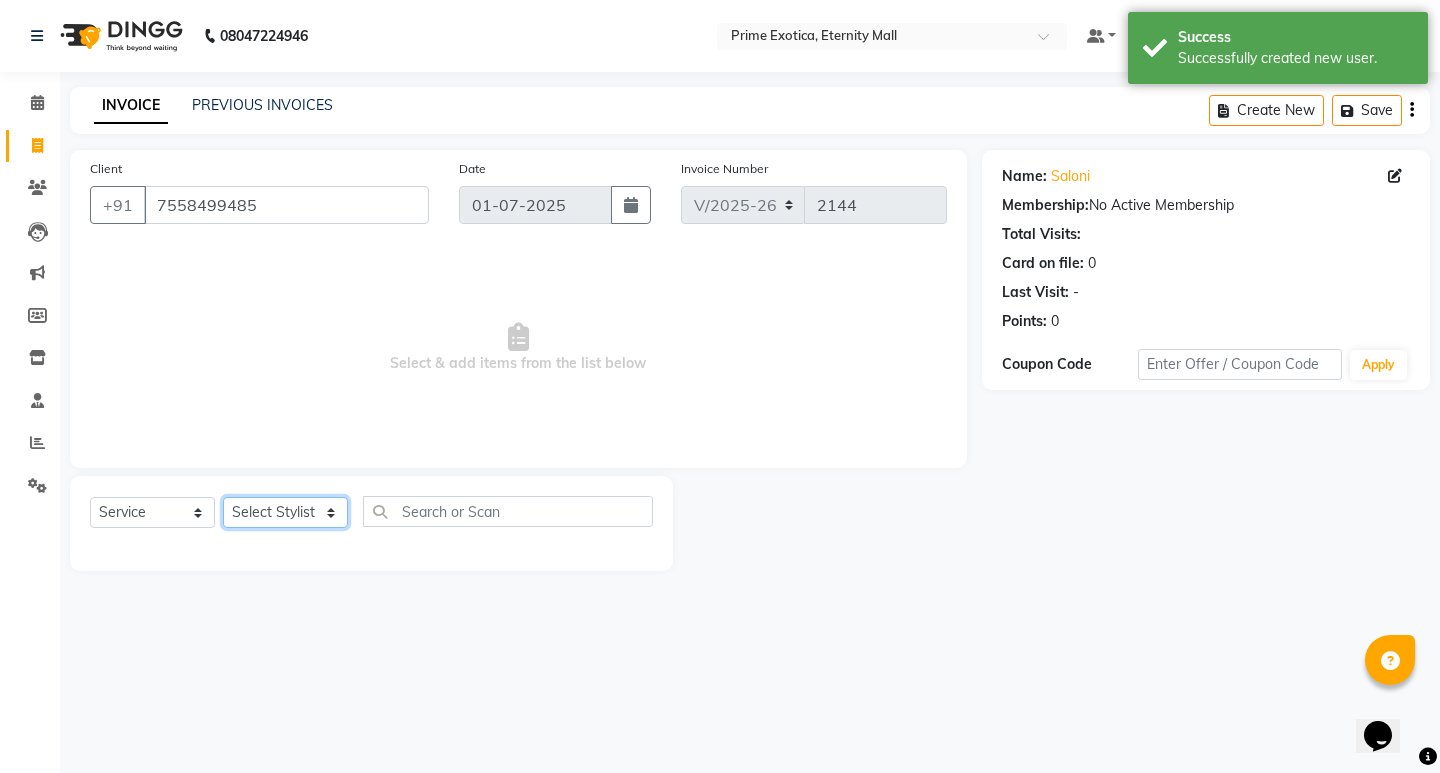 select on "66179" 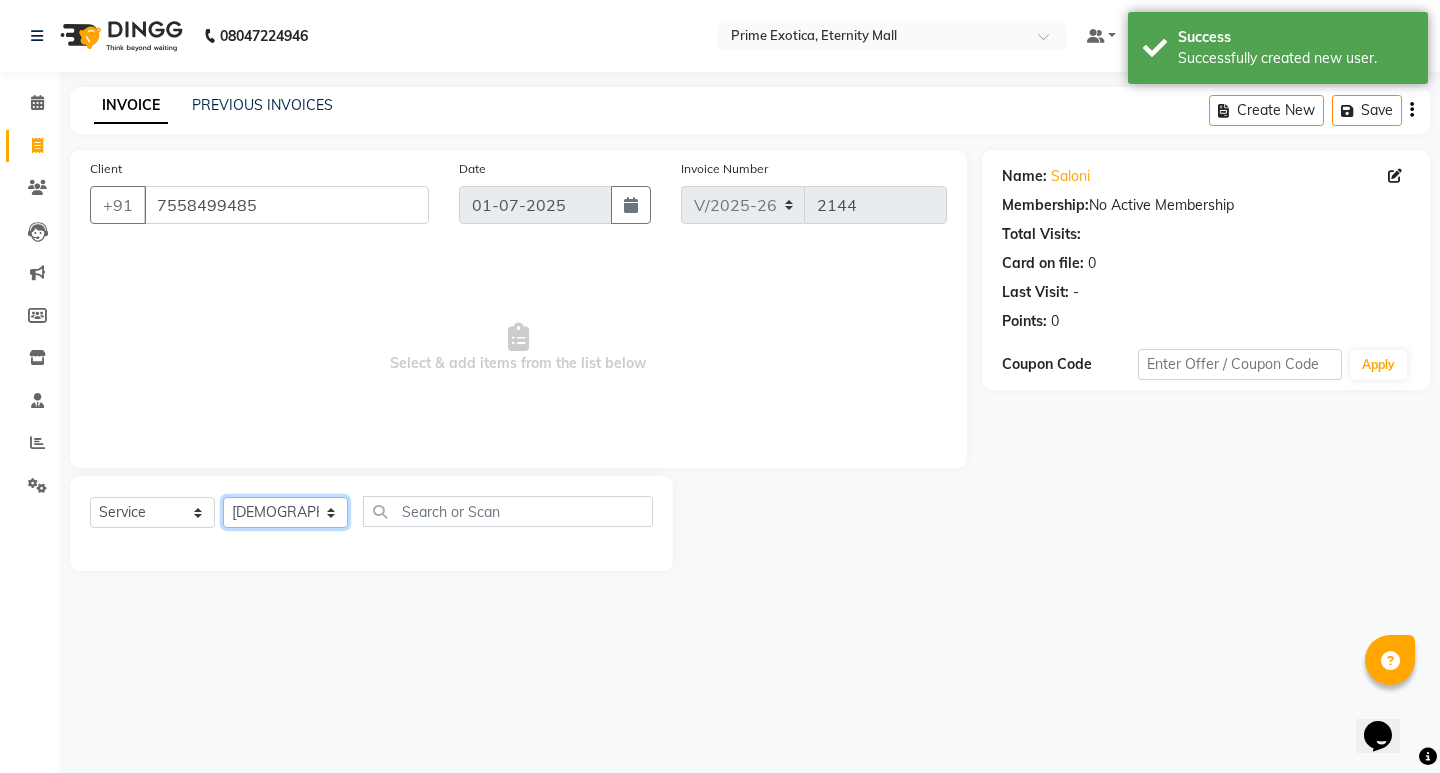 click on "Select Stylist AB  ADMIN ajay vikram lakshane [PERSON_NAME] [PERSON_NAME]  [PERSON_NAME]" 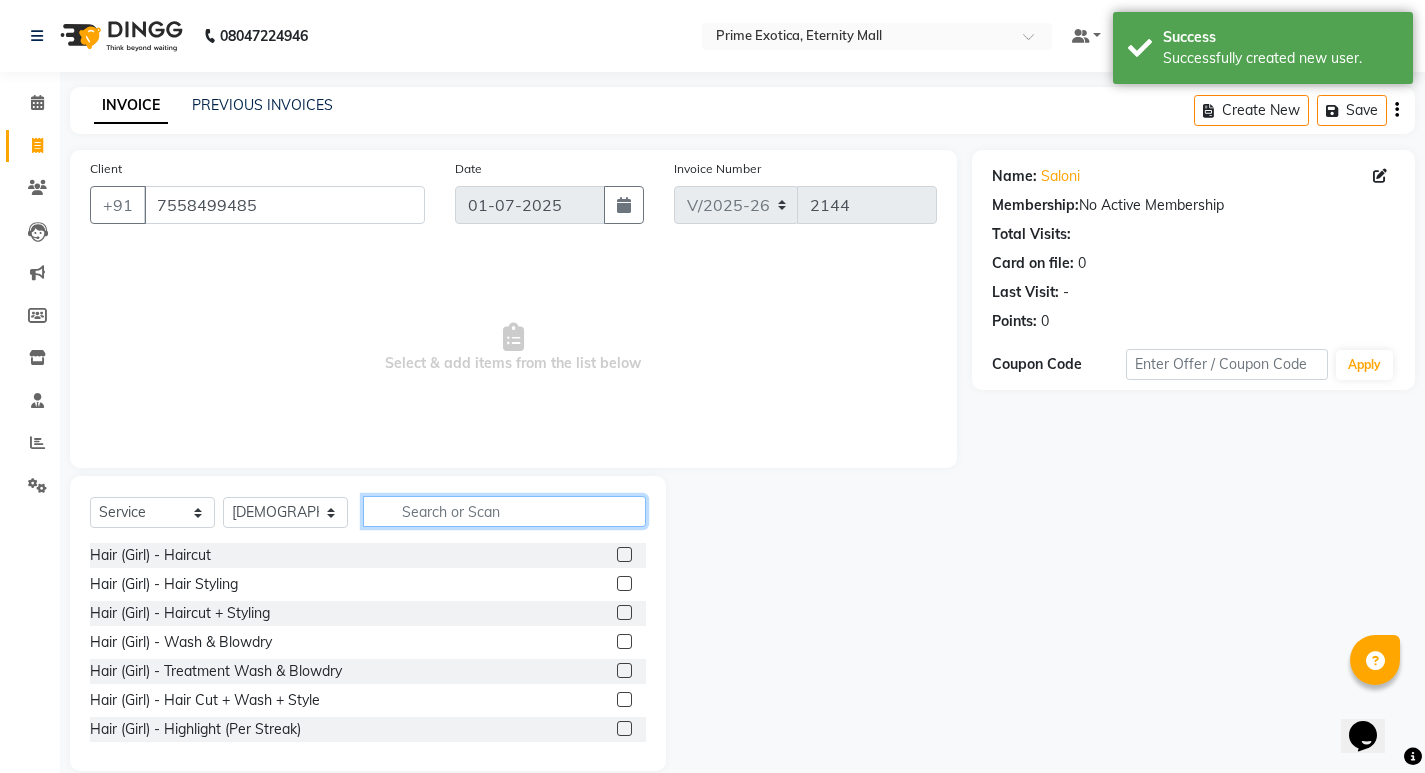 click 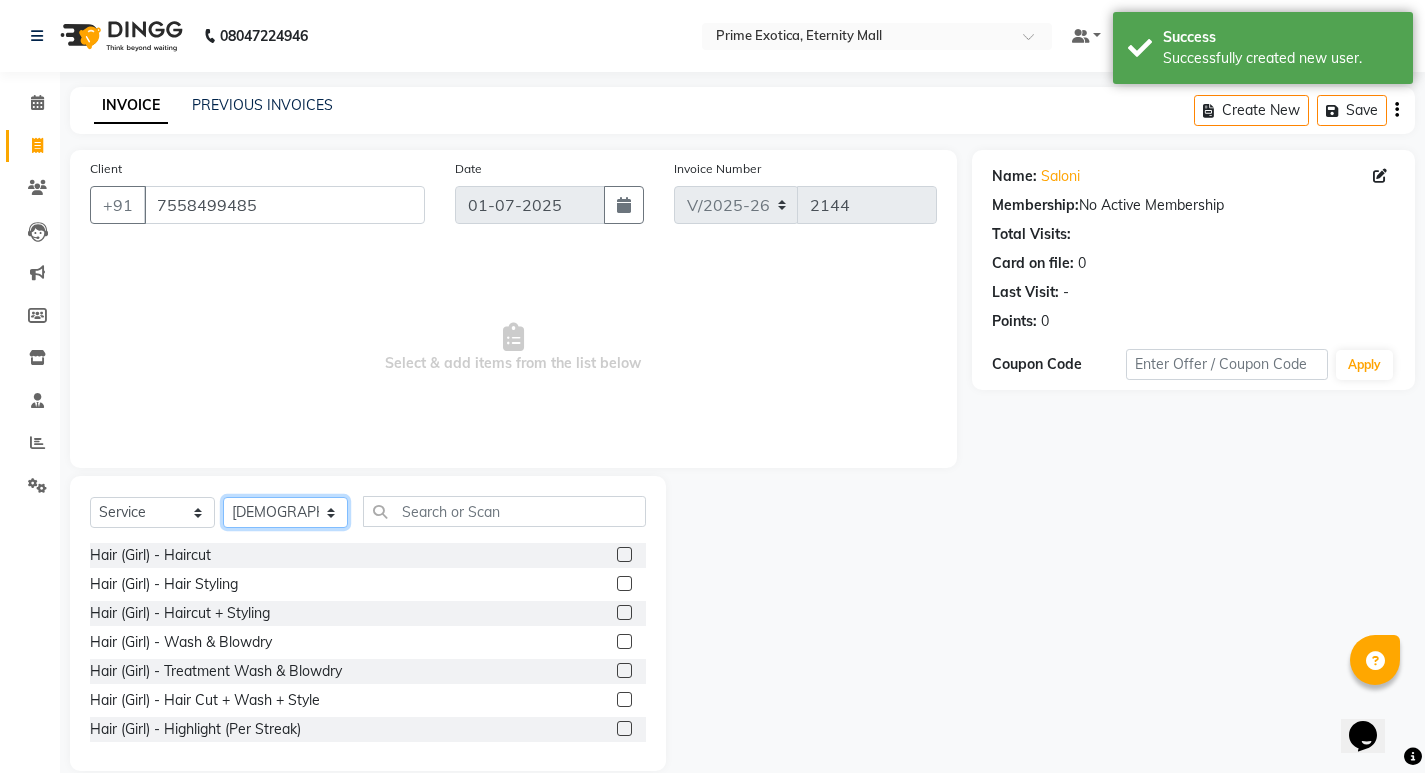 click on "Select Stylist AB  ADMIN ajay vikram lakshane [PERSON_NAME] [PERSON_NAME]  [PERSON_NAME]" 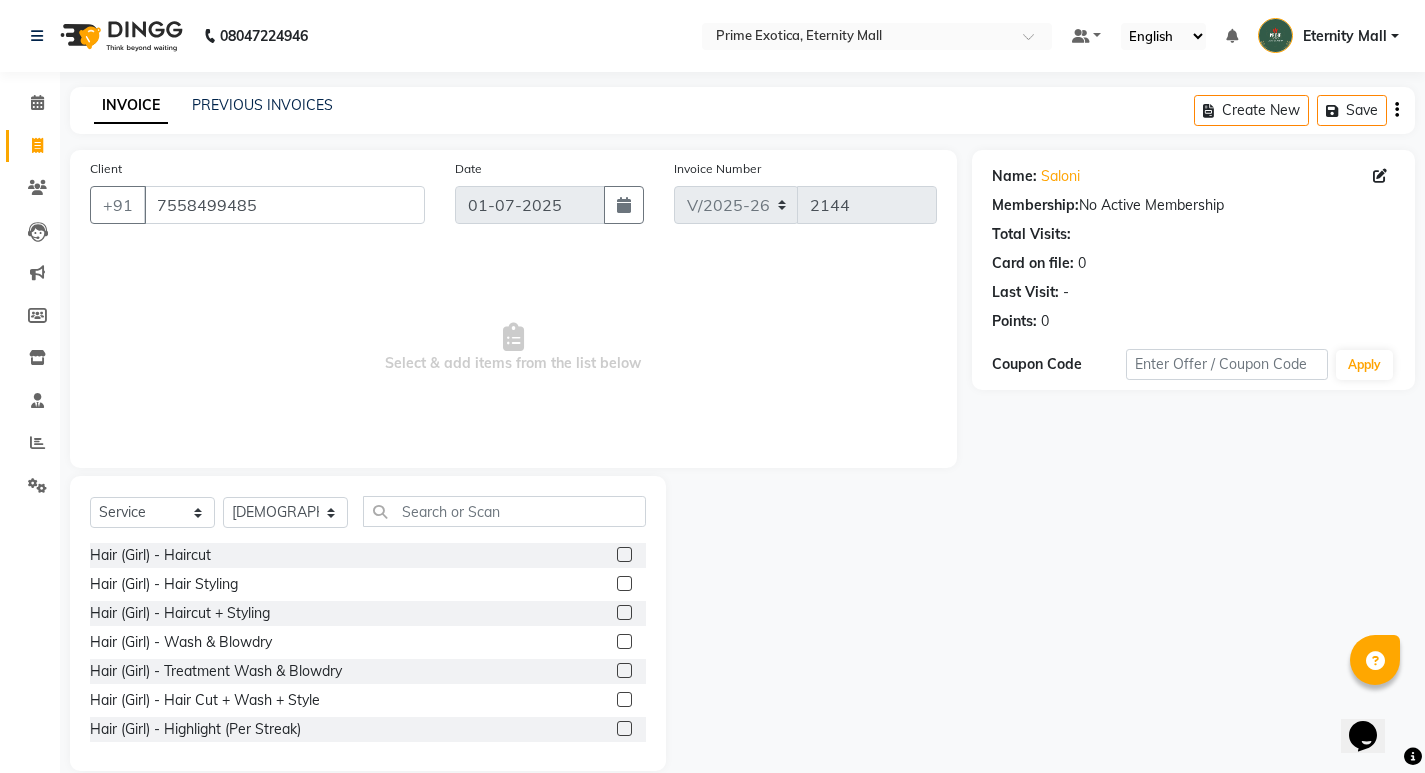 click on "Select & add items from the list below" at bounding box center [513, 348] 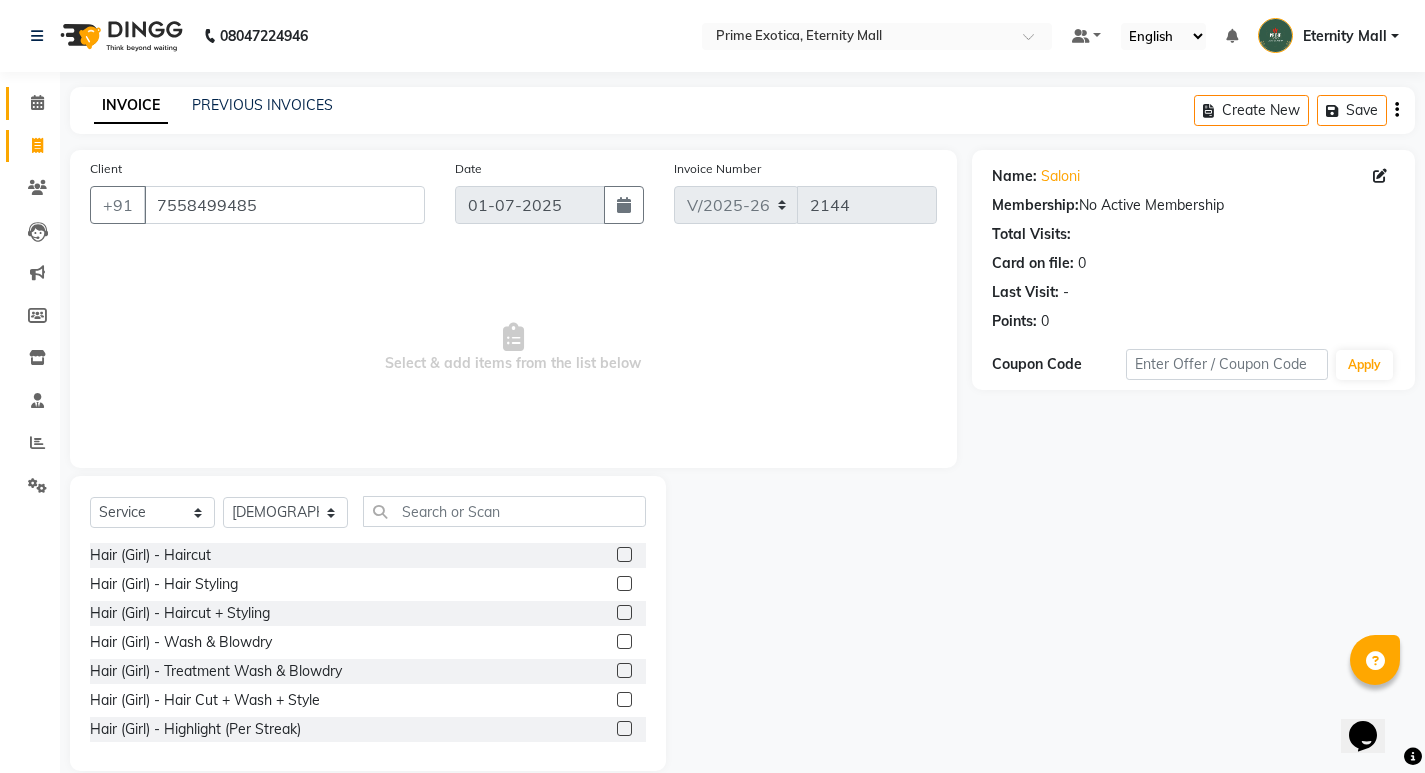 click 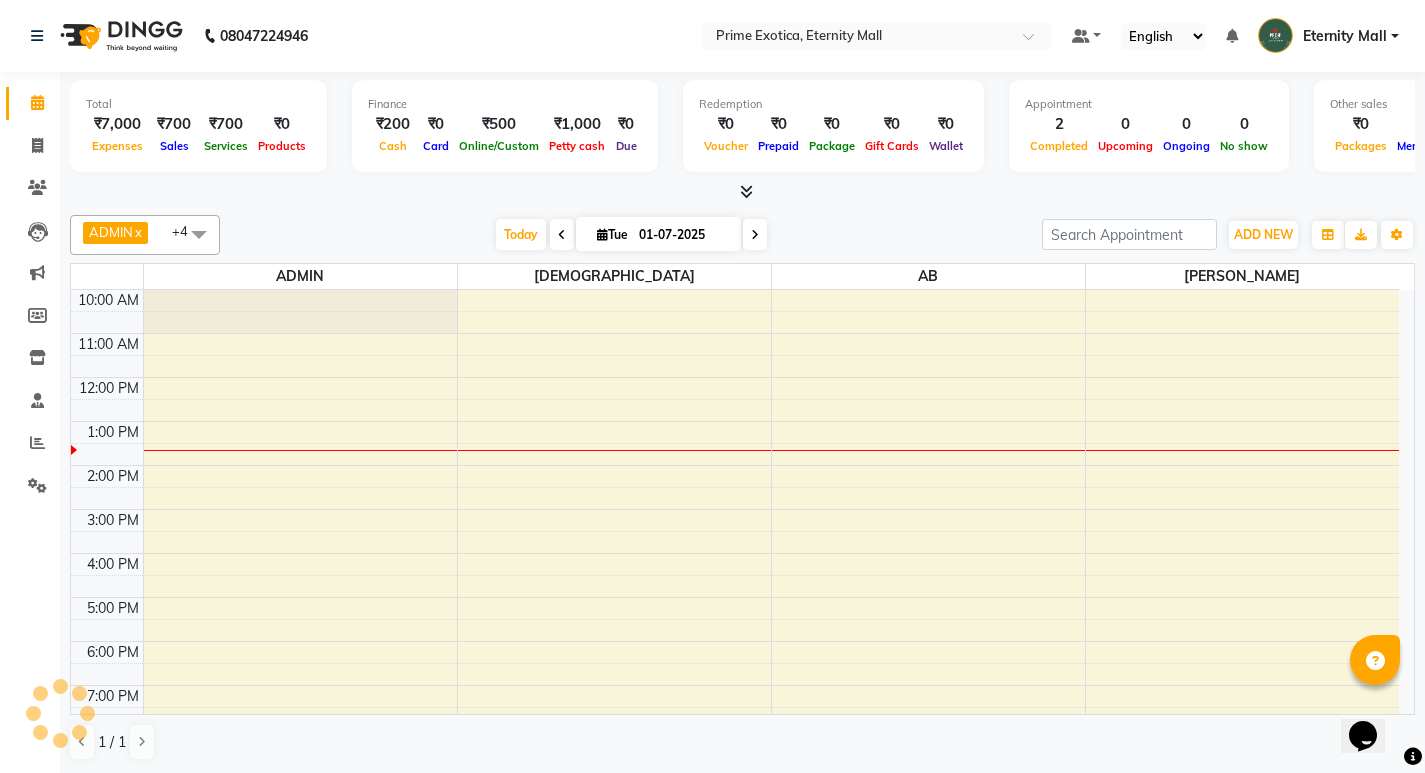 scroll, scrollTop: 65, scrollLeft: 0, axis: vertical 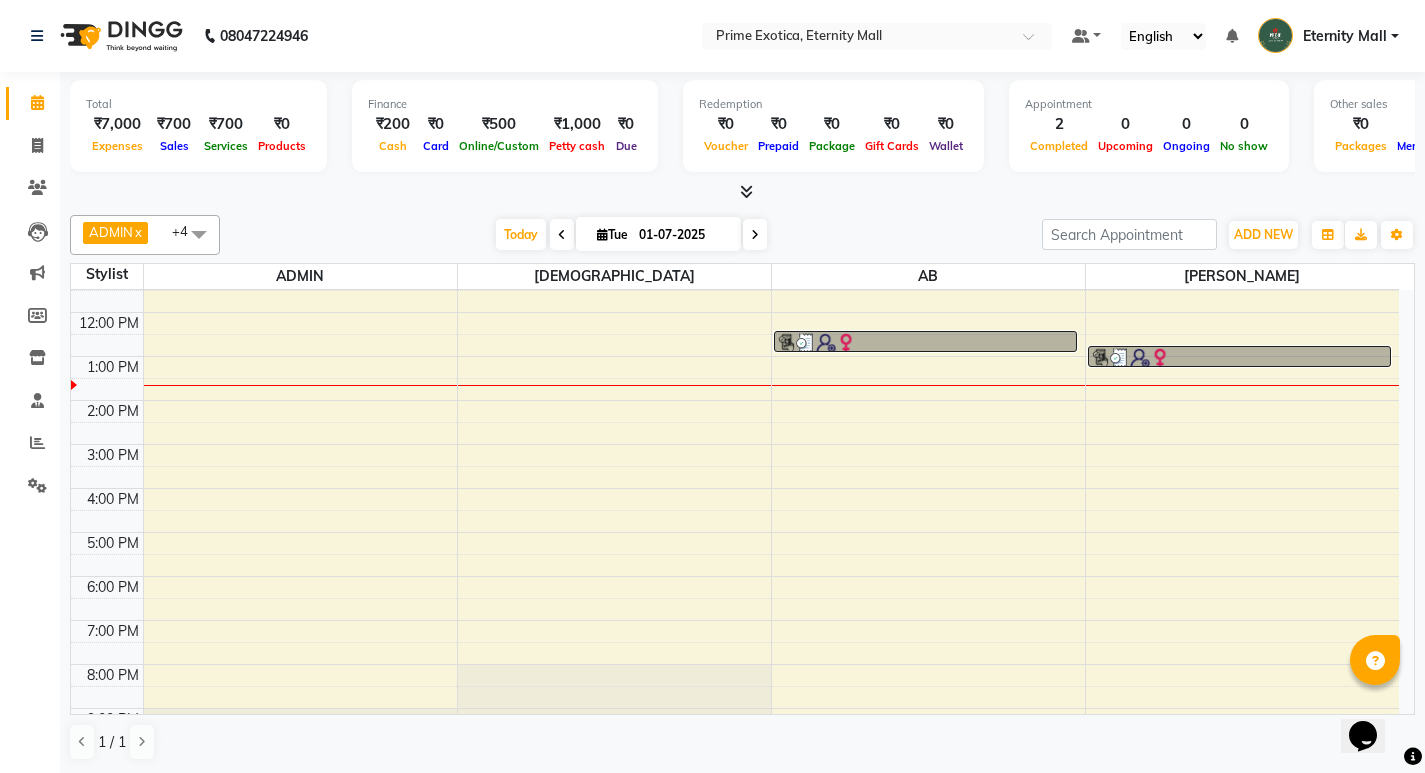 click at bounding box center [199, 234] 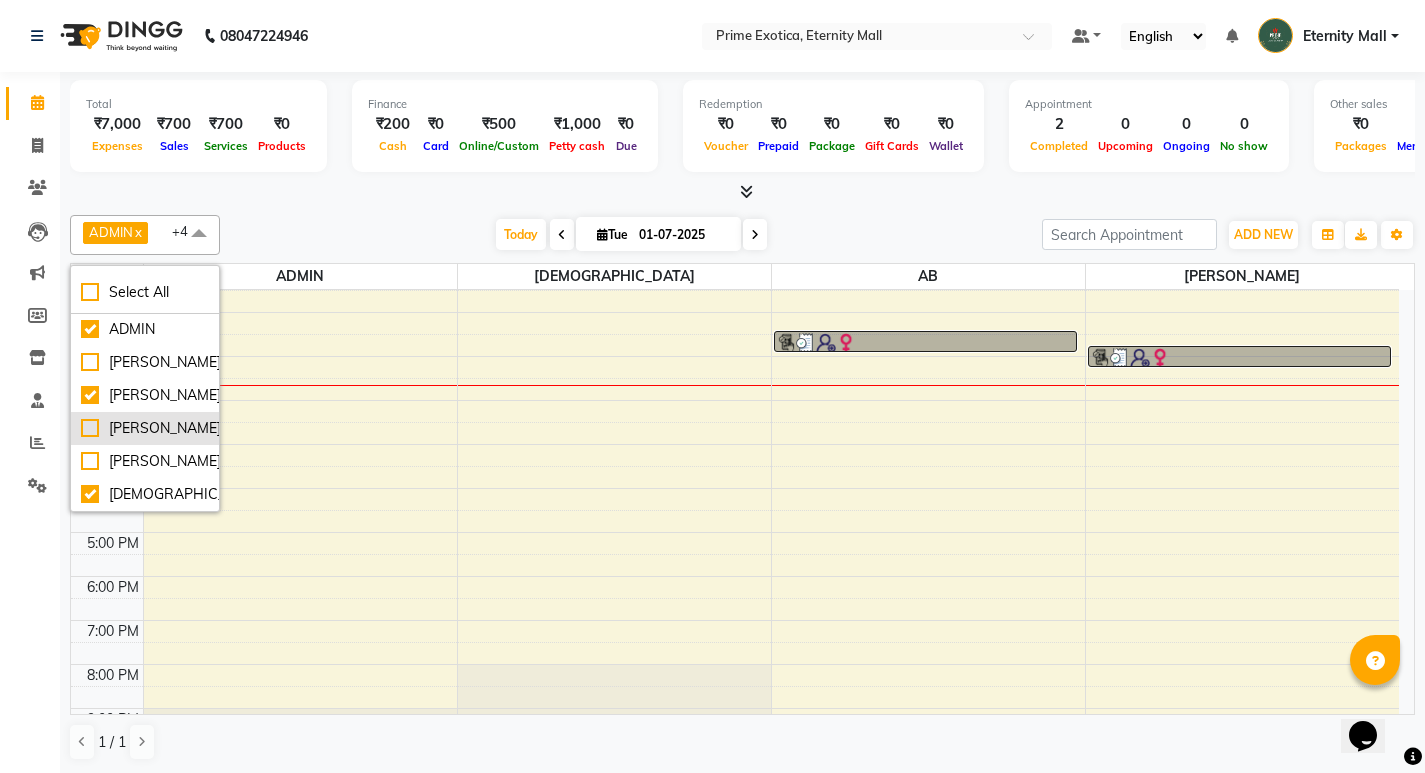 scroll, scrollTop: 97, scrollLeft: 0, axis: vertical 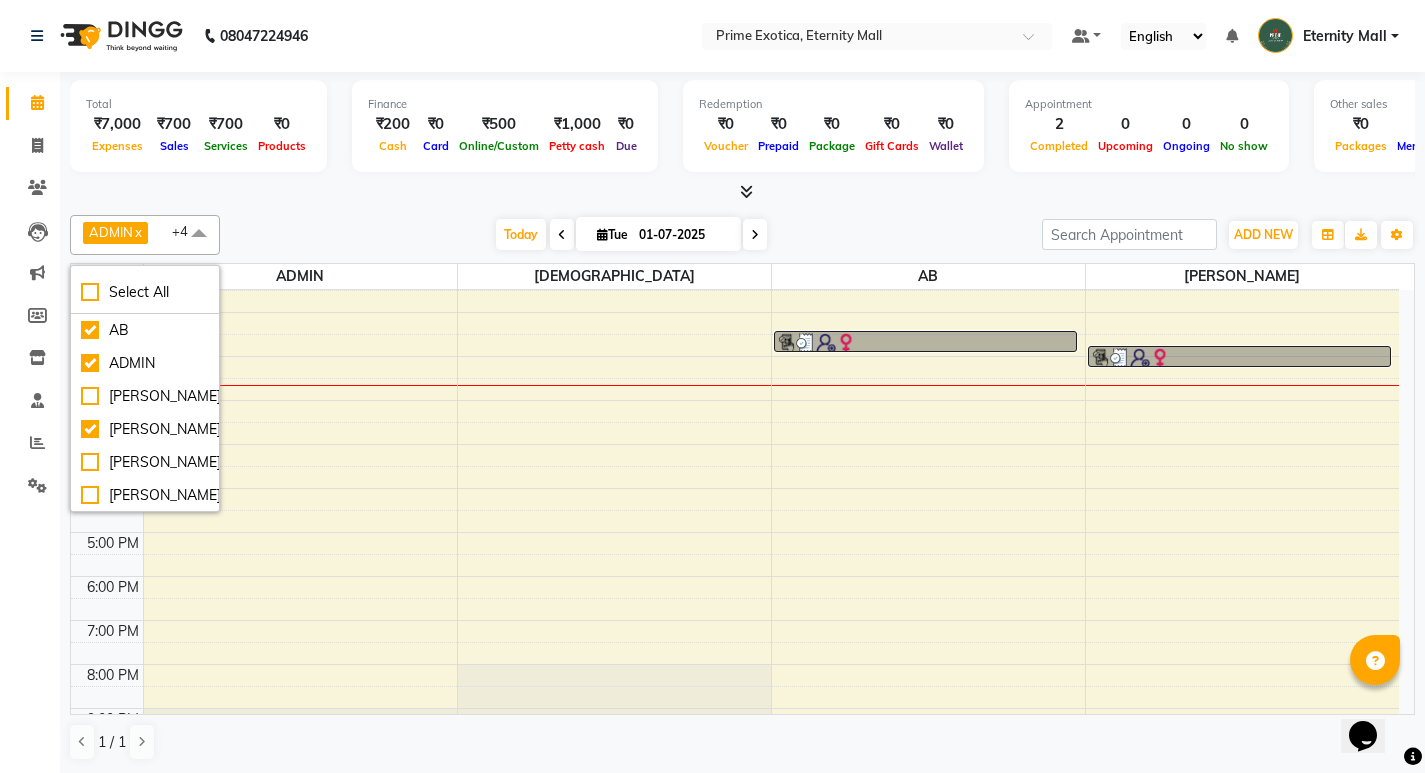 drag, startPoint x: 327, startPoint y: 127, endPoint x: 333, endPoint y: 175, distance: 48.373547 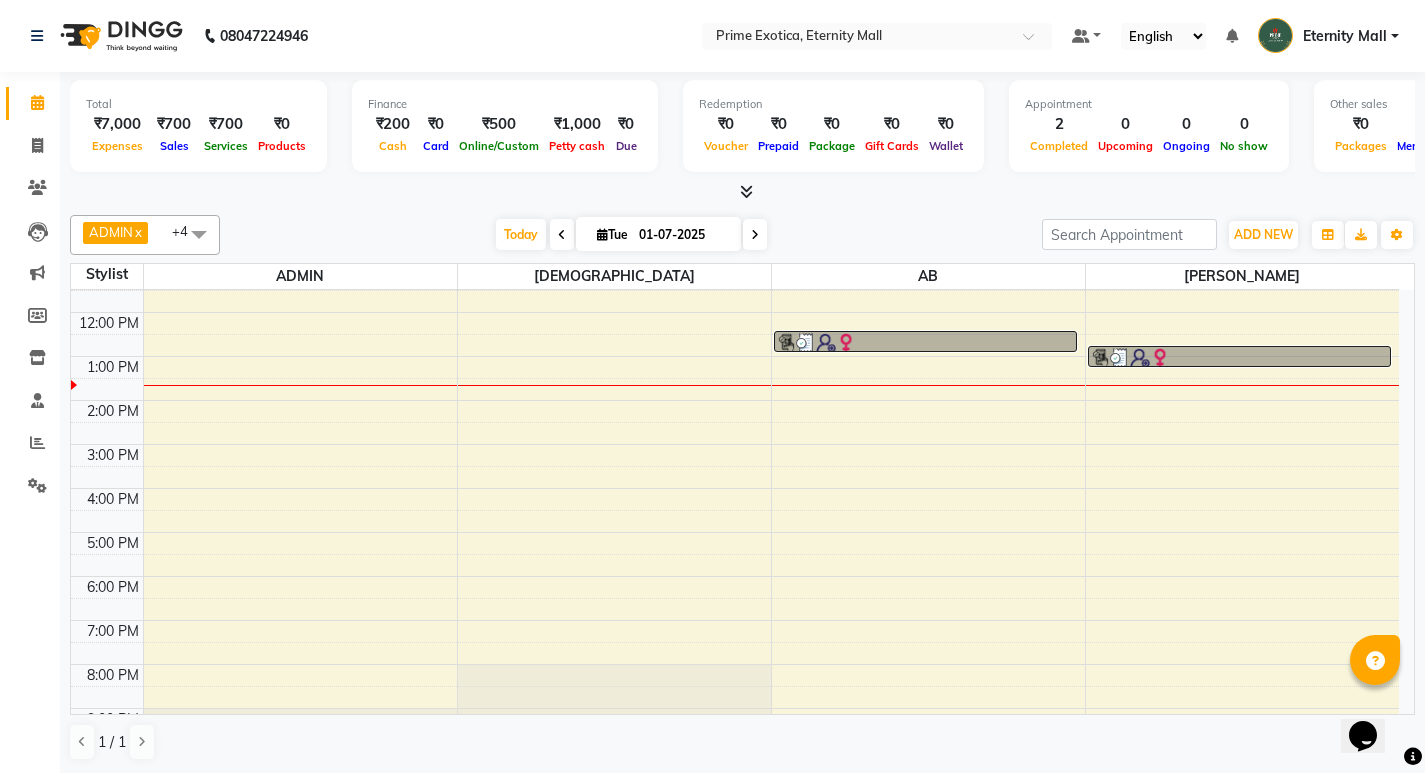 click at bounding box center [742, 192] 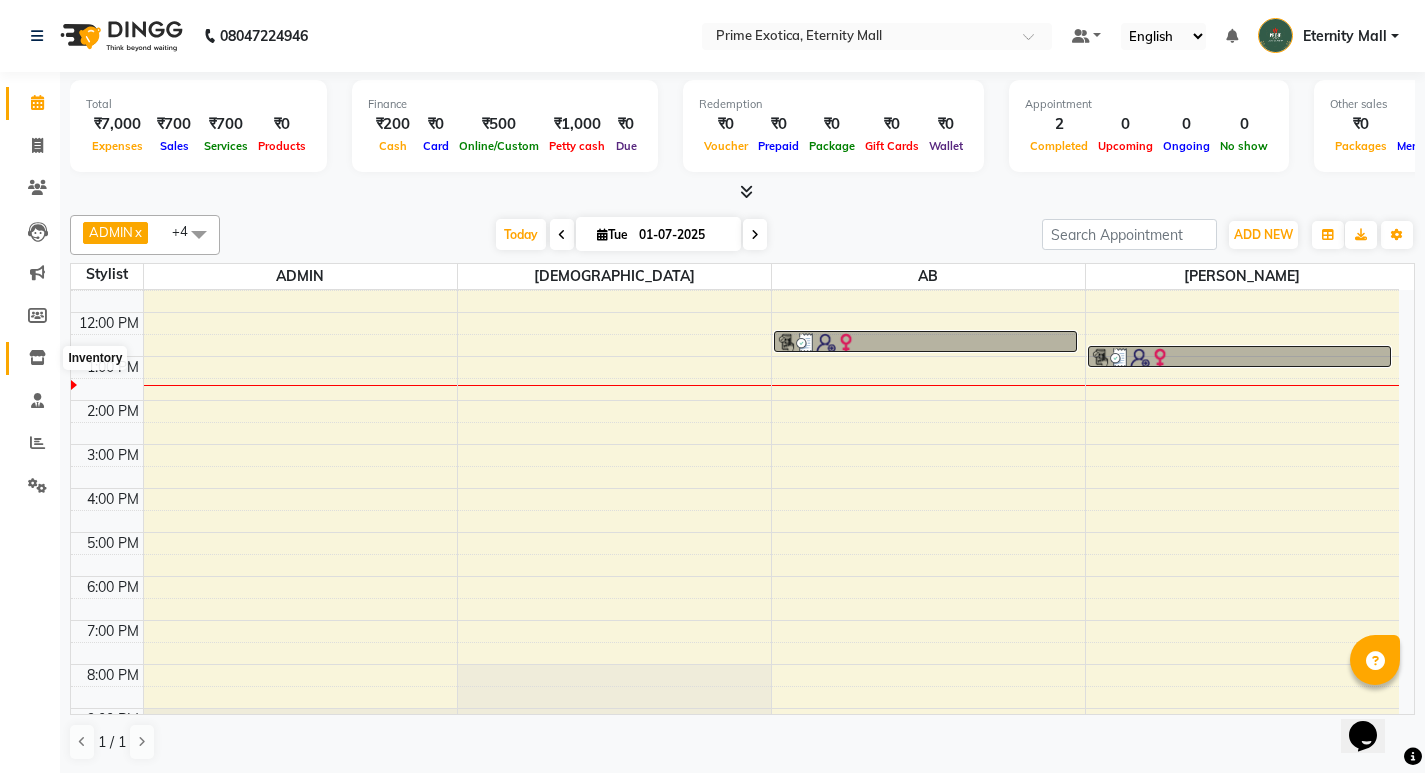 click 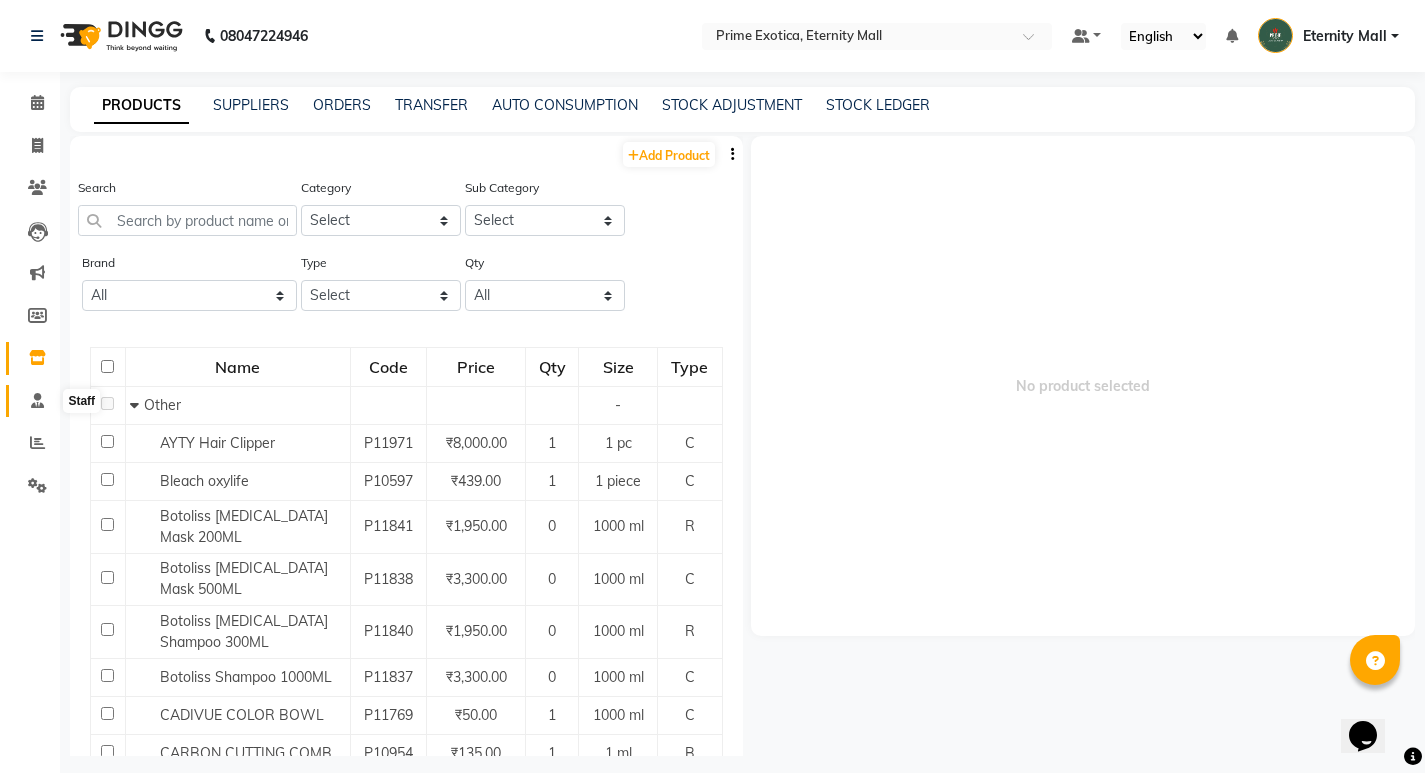 click 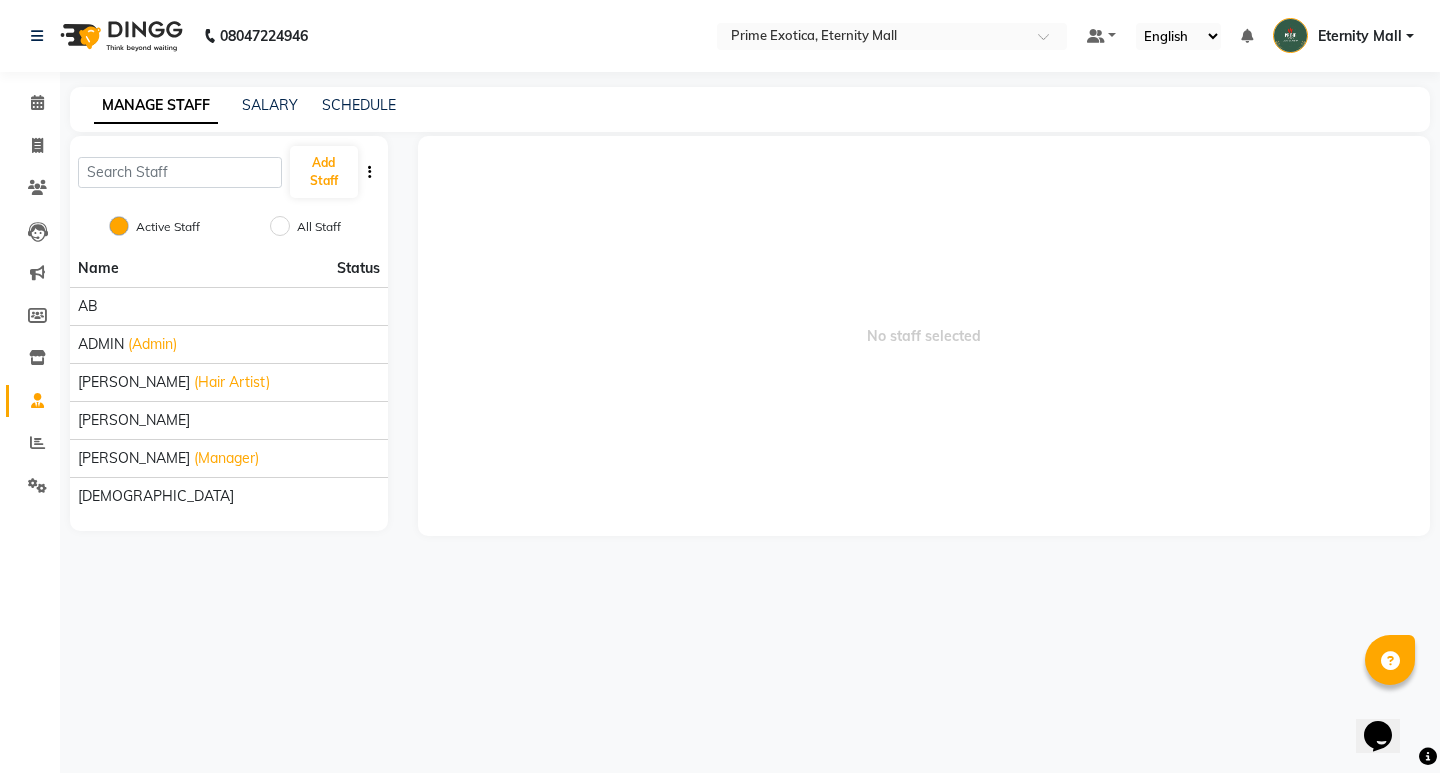 click on "08047224946 Select Location × Prime Exotica,  Eternity Mall Default Panel My Panel English ENGLISH Español العربية मराठी हिंदी ગુજરાતી தமிழ் 中文 Notifications nothing to show Eternity Mall Manage Profile Change Password Sign out  Version:3.14.0  ☀ Prime Exotica,  Eternity Mall  Calendar  Invoice  Clients  Leads   Marketing  Members  Inventory  Staff  Reports  Settings Completed InProgress Upcoming Dropped Tentative Check-In Confirm Bookings Generate Report Segments Page Builder MANAGE STAFF SALARY SCHEDULE Add Staff  Active Staff   All Staff  Name Status AB  ADMIN (Admin) [PERSON_NAME] (Hair Artist) [PERSON_NAME] [PERSON_NAME]  (Manager) [PERSON_NAME]   No staff selected" at bounding box center [720, 386] 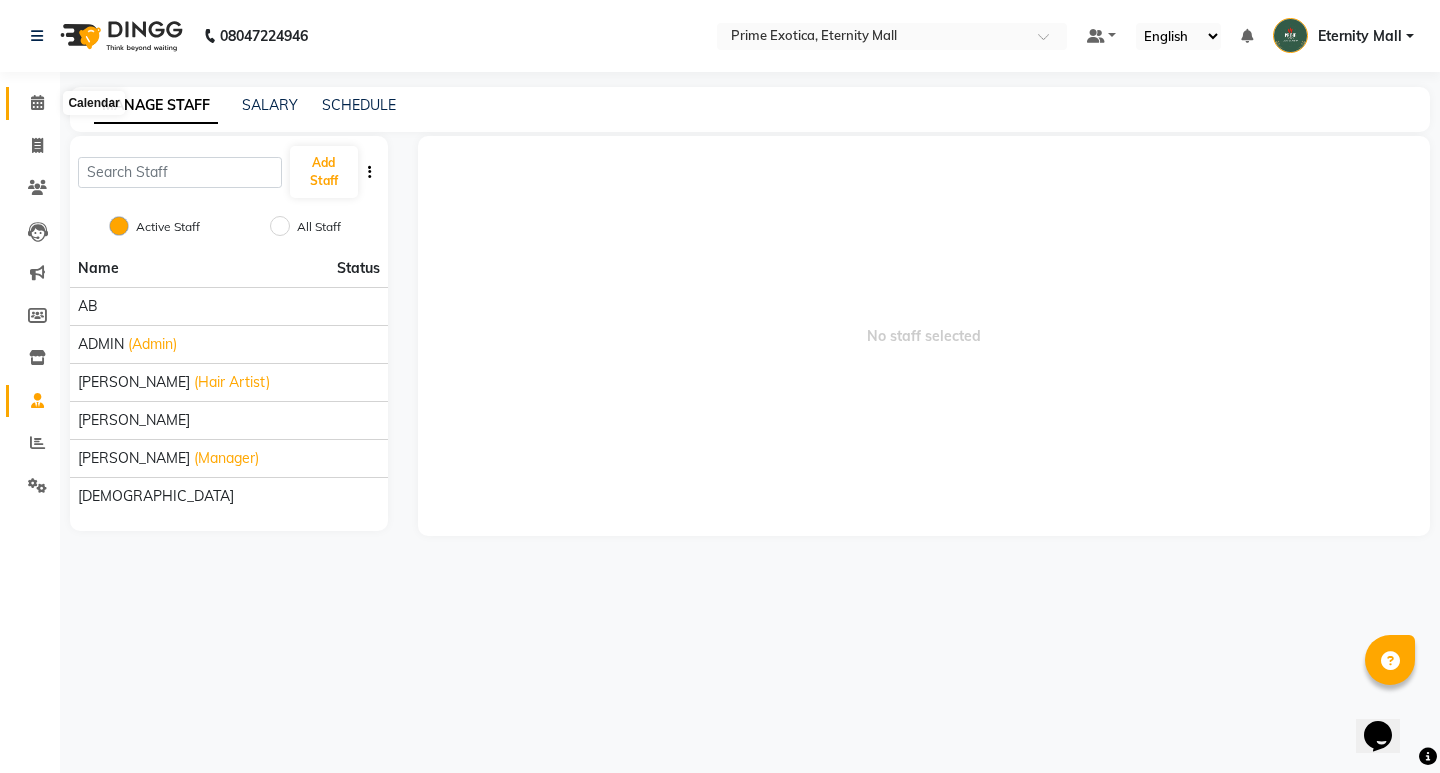 click 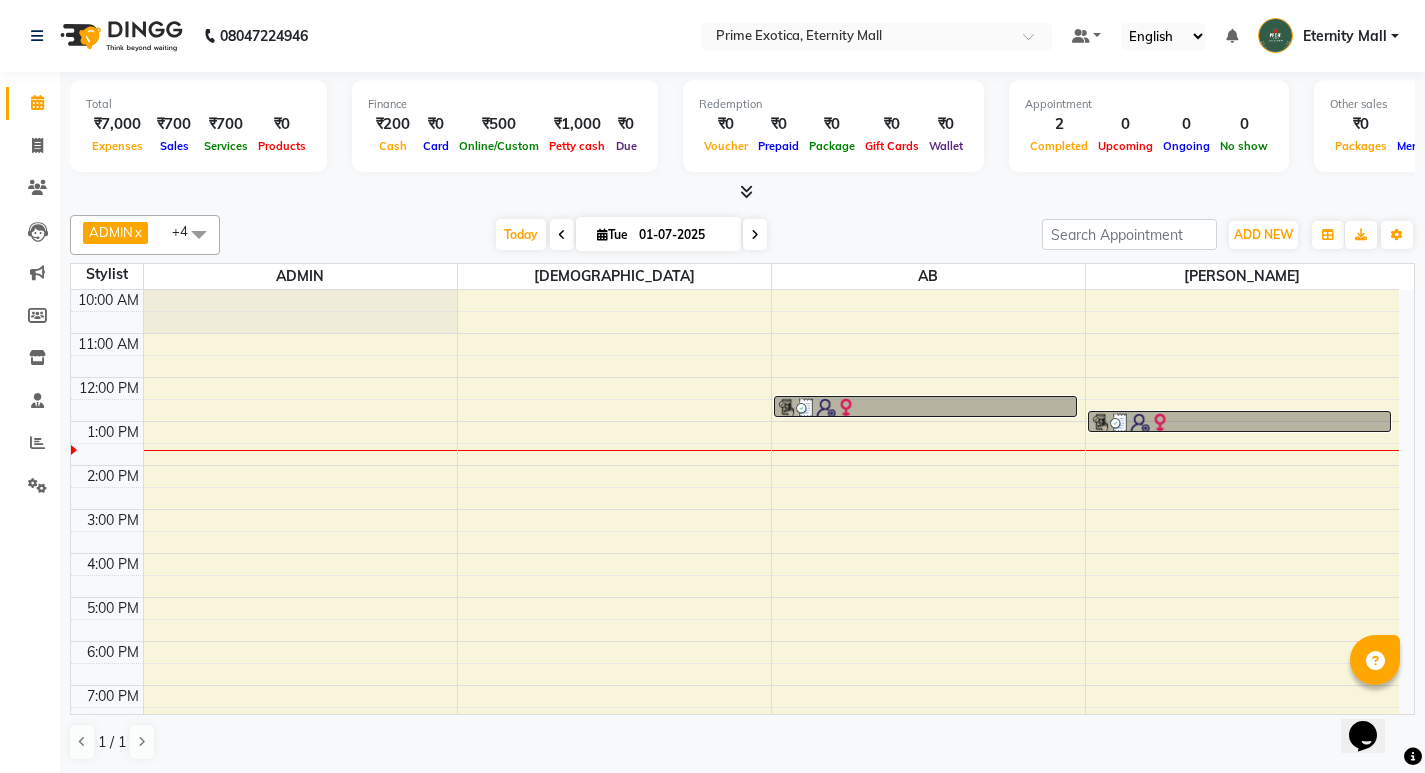 click on "[DATE]  [DATE]" at bounding box center (631, 235) 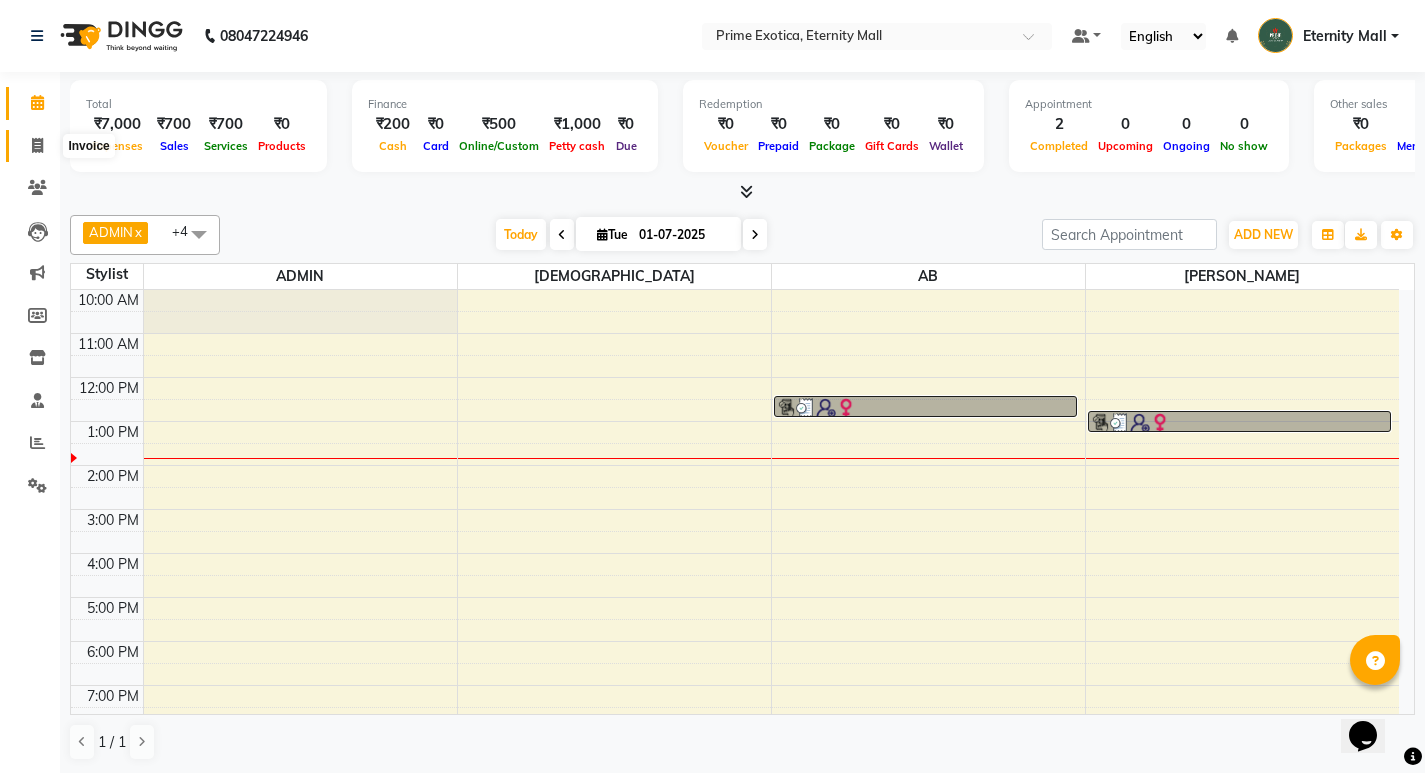 click 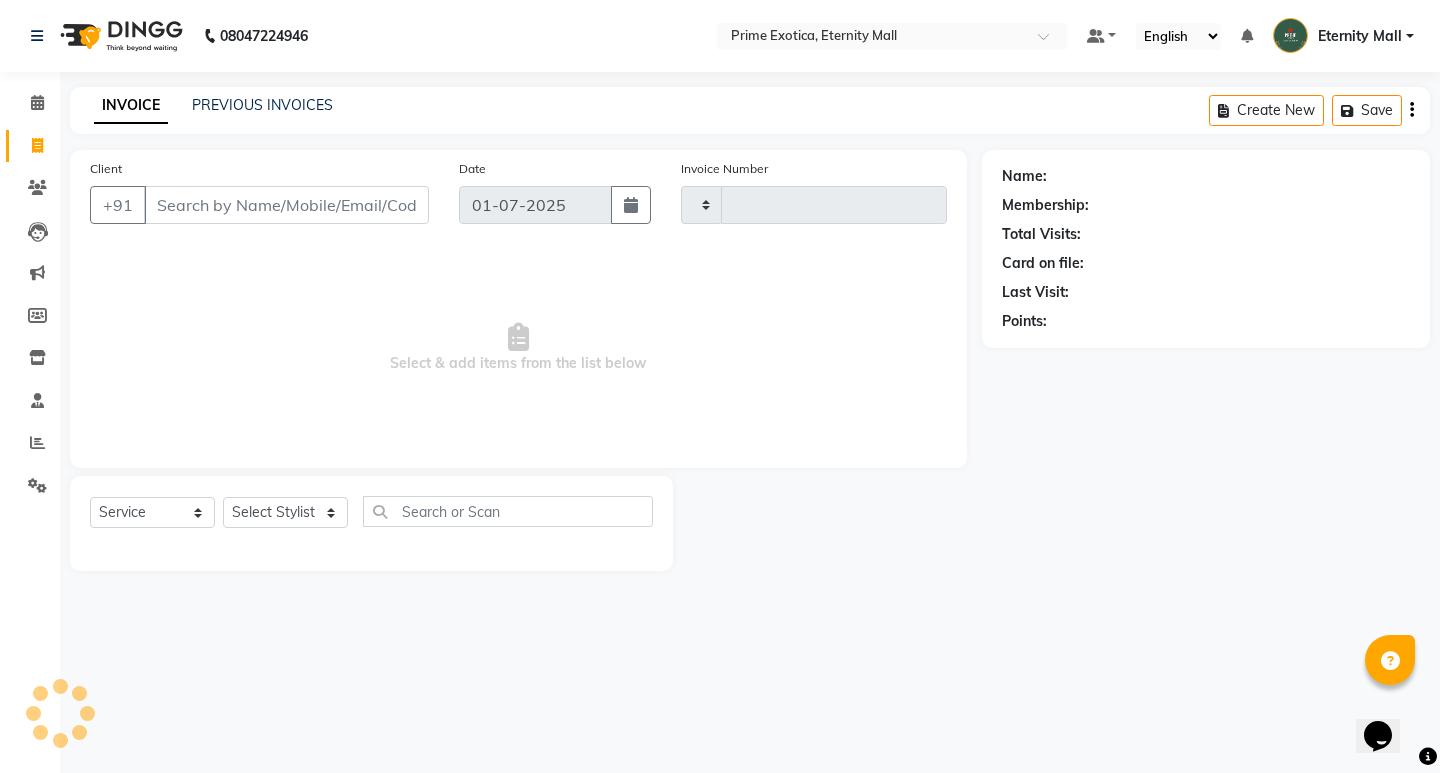 type on "2144" 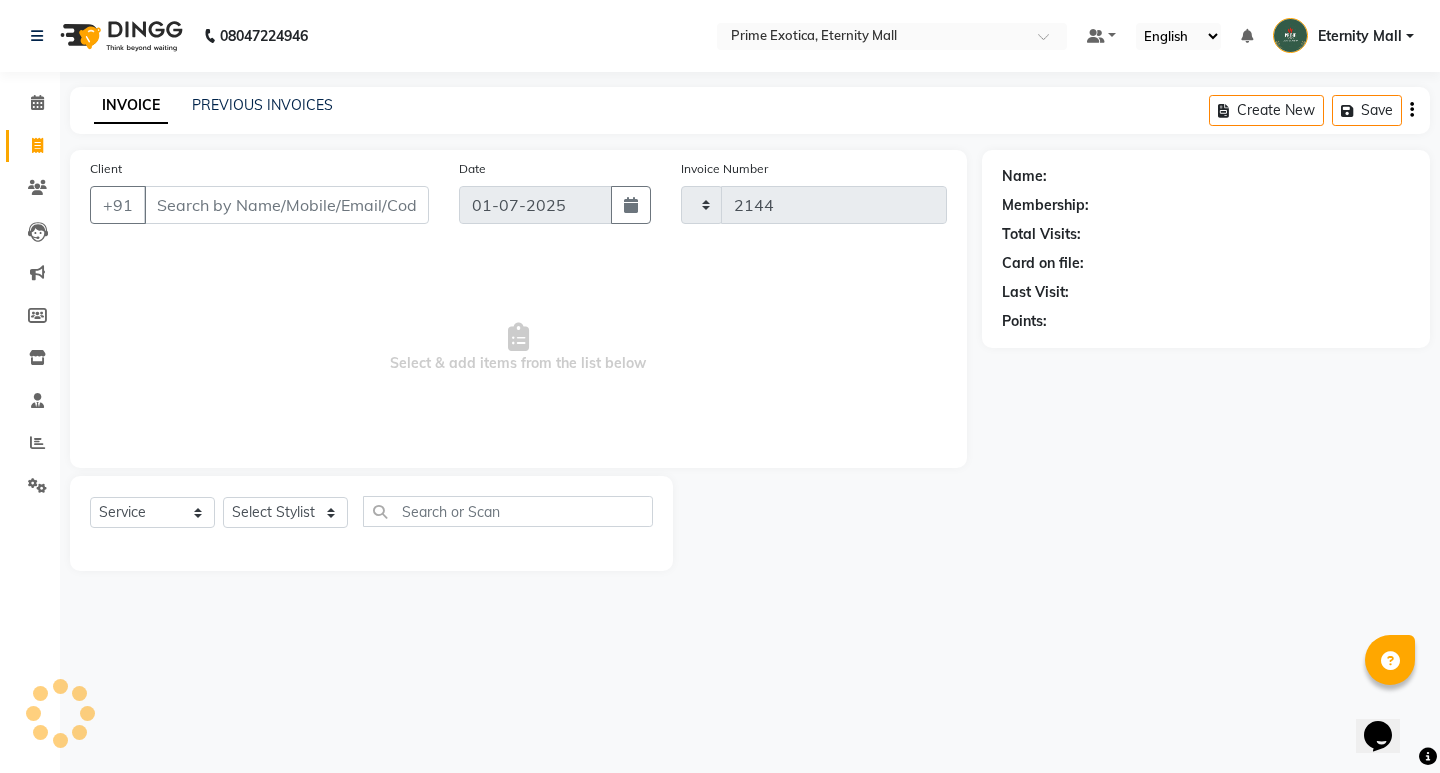 select on "5774" 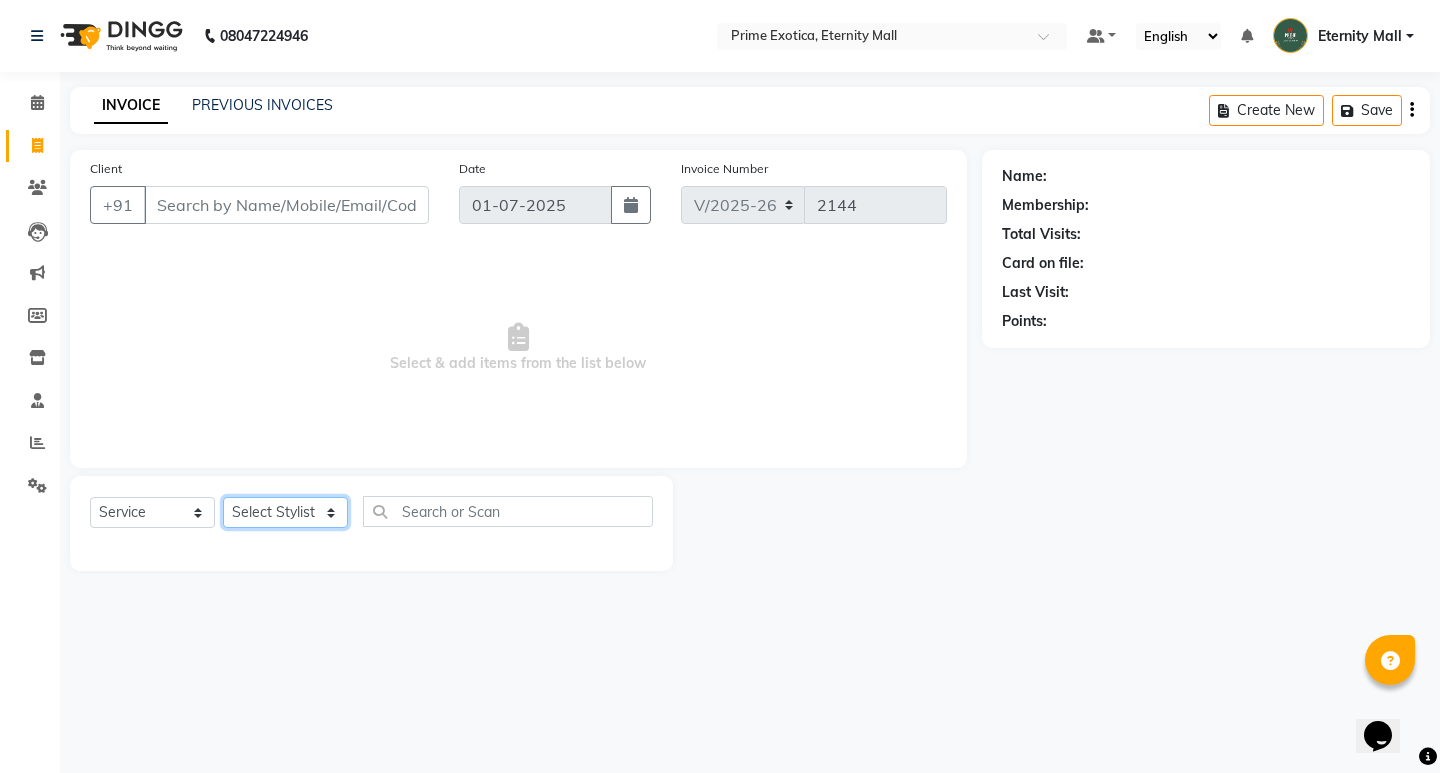 click on "Select Stylist AB  ADMIN ajay vikram lakshane [PERSON_NAME] Isha [PERSON_NAME]  [PERSON_NAME]" 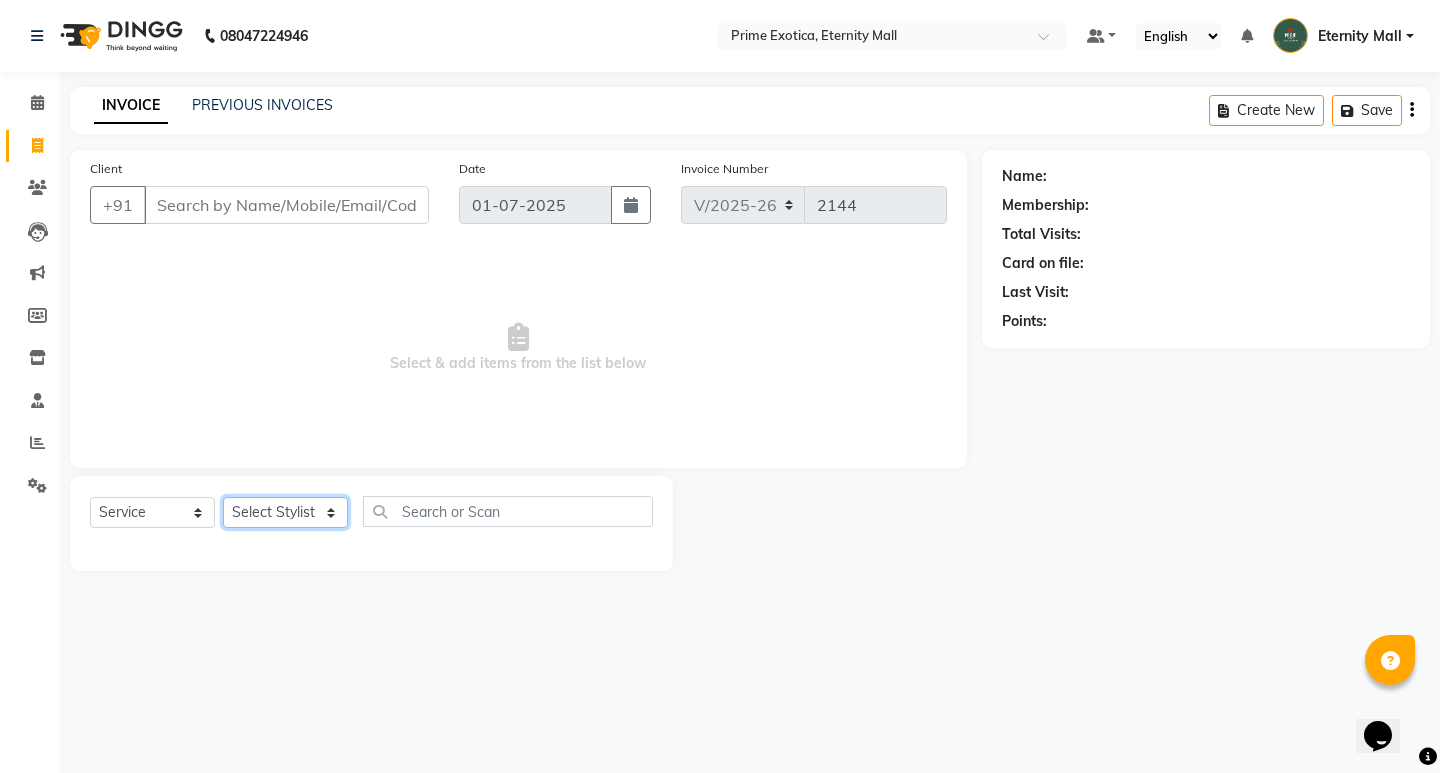 select on "66179" 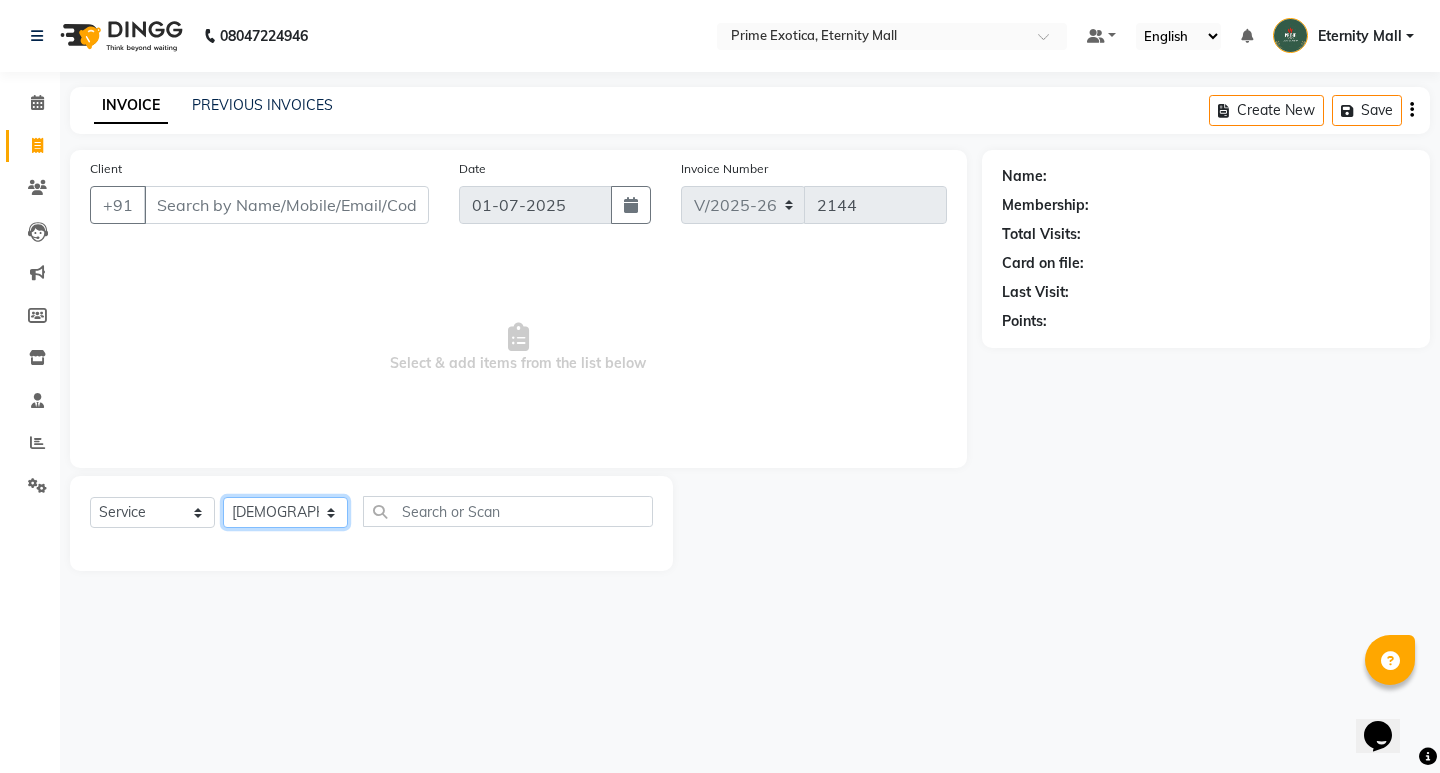 click on "Select Stylist AB  ADMIN ajay vikram lakshane [PERSON_NAME] Isha [PERSON_NAME]  [PERSON_NAME]" 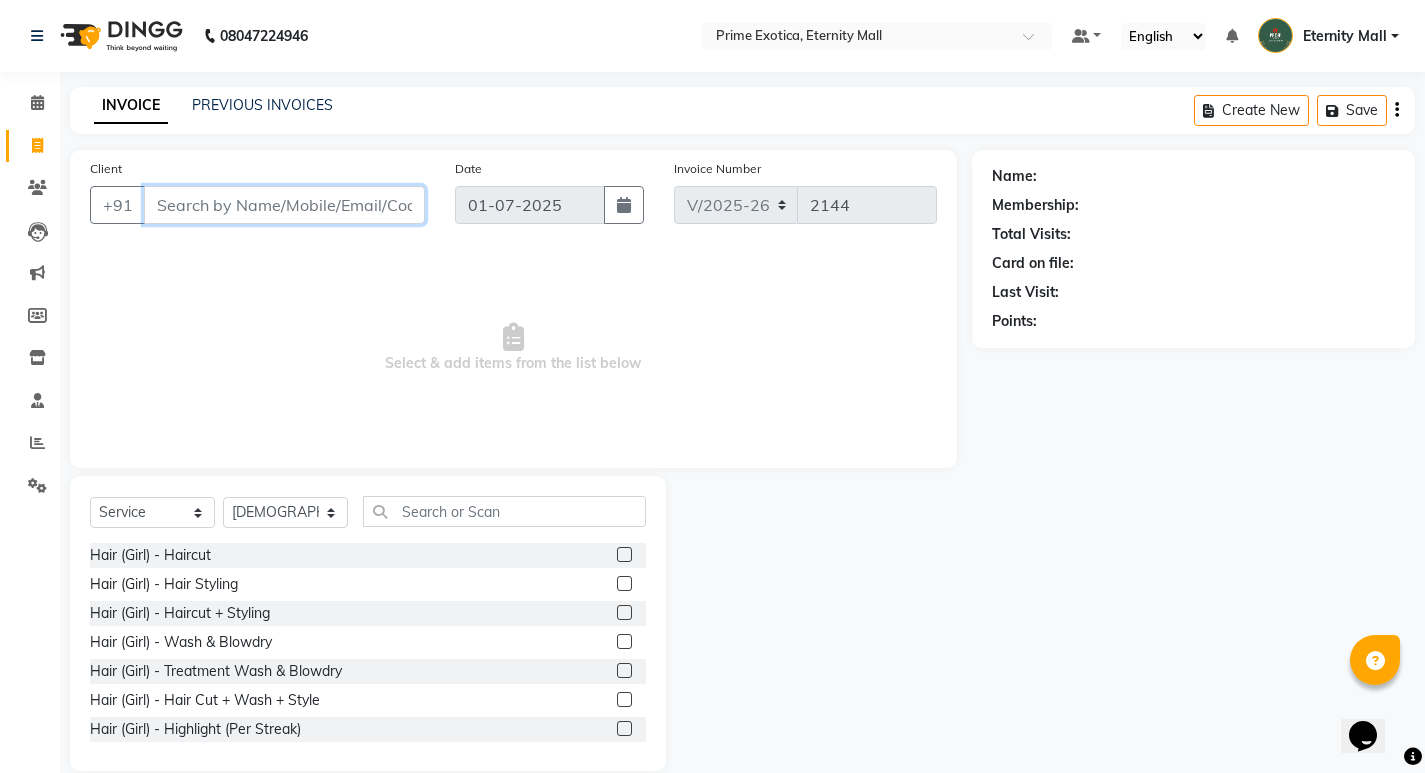 click on "Client" at bounding box center [284, 205] 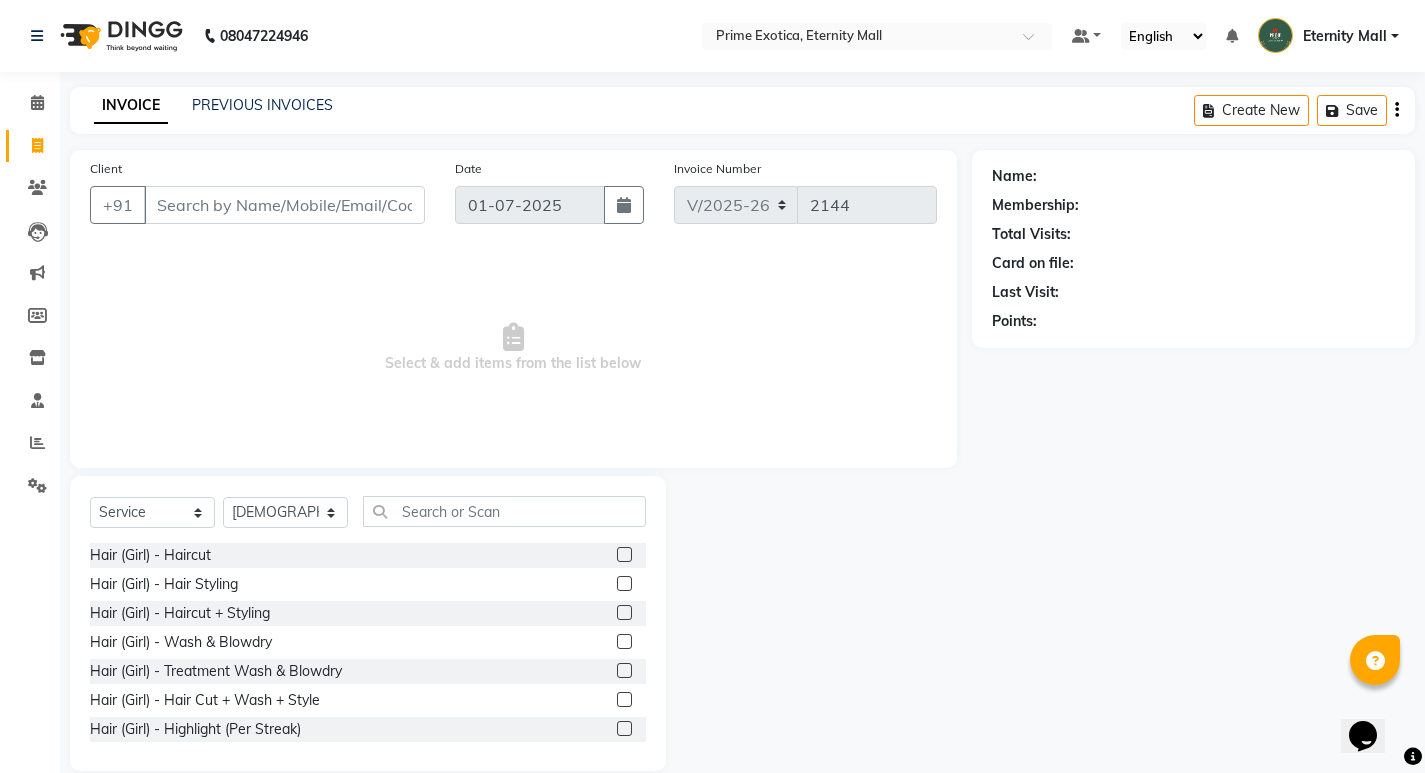click 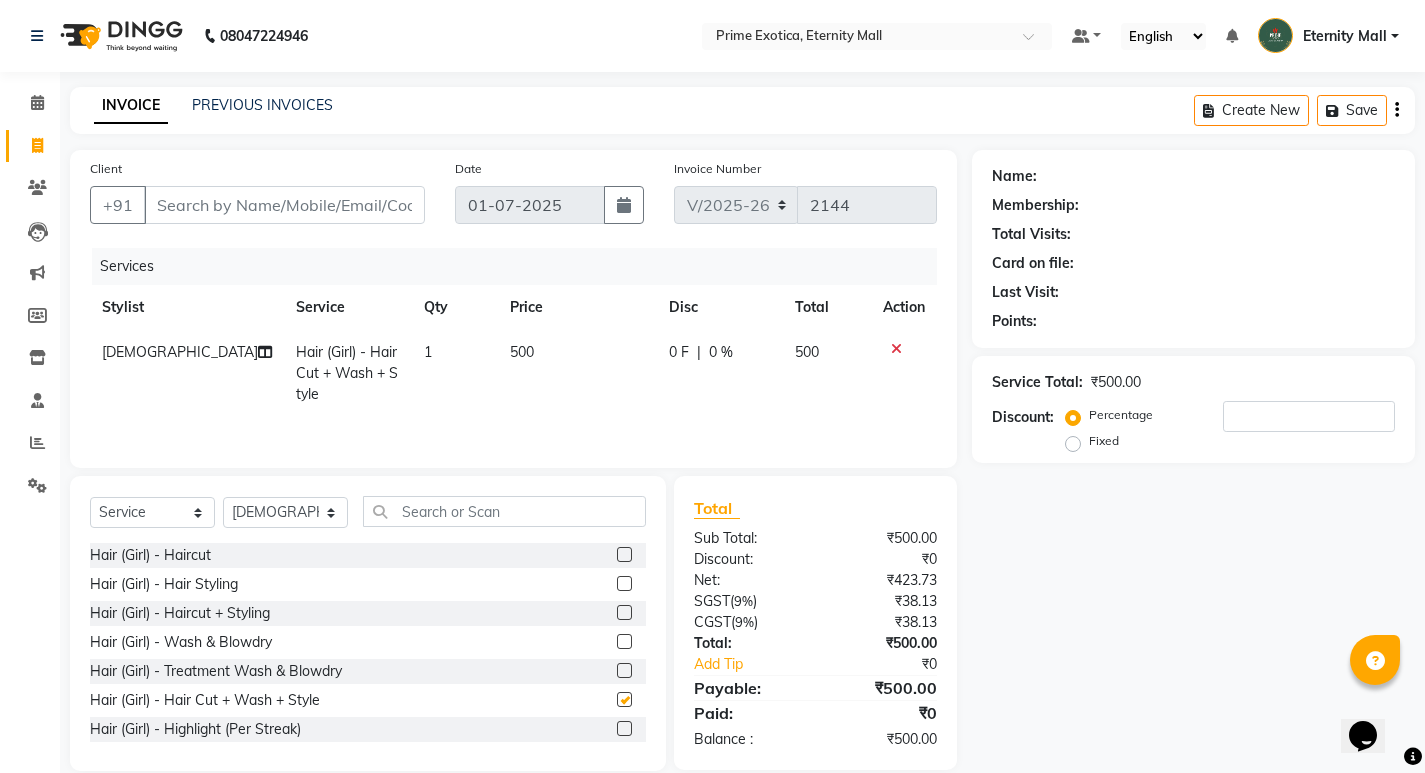 checkbox on "false" 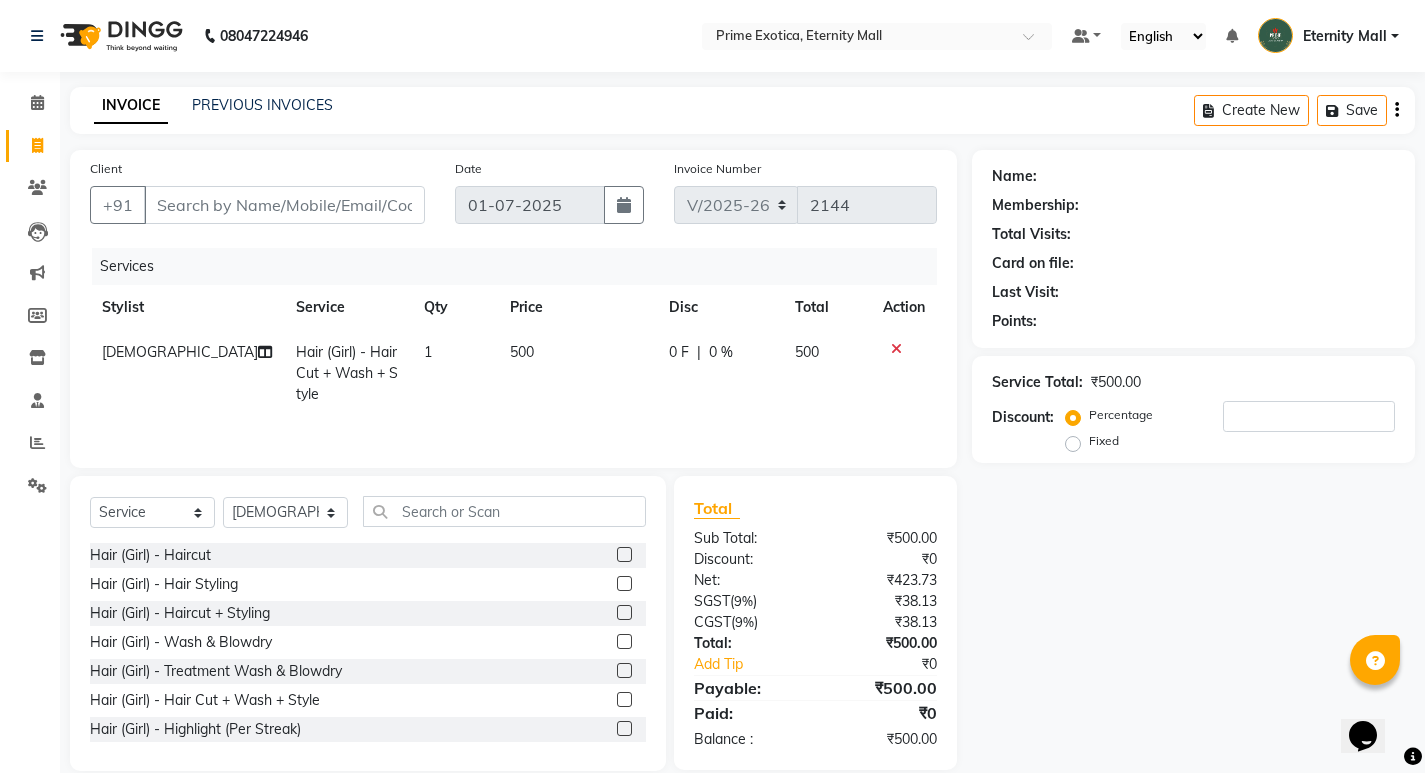 click on "500" 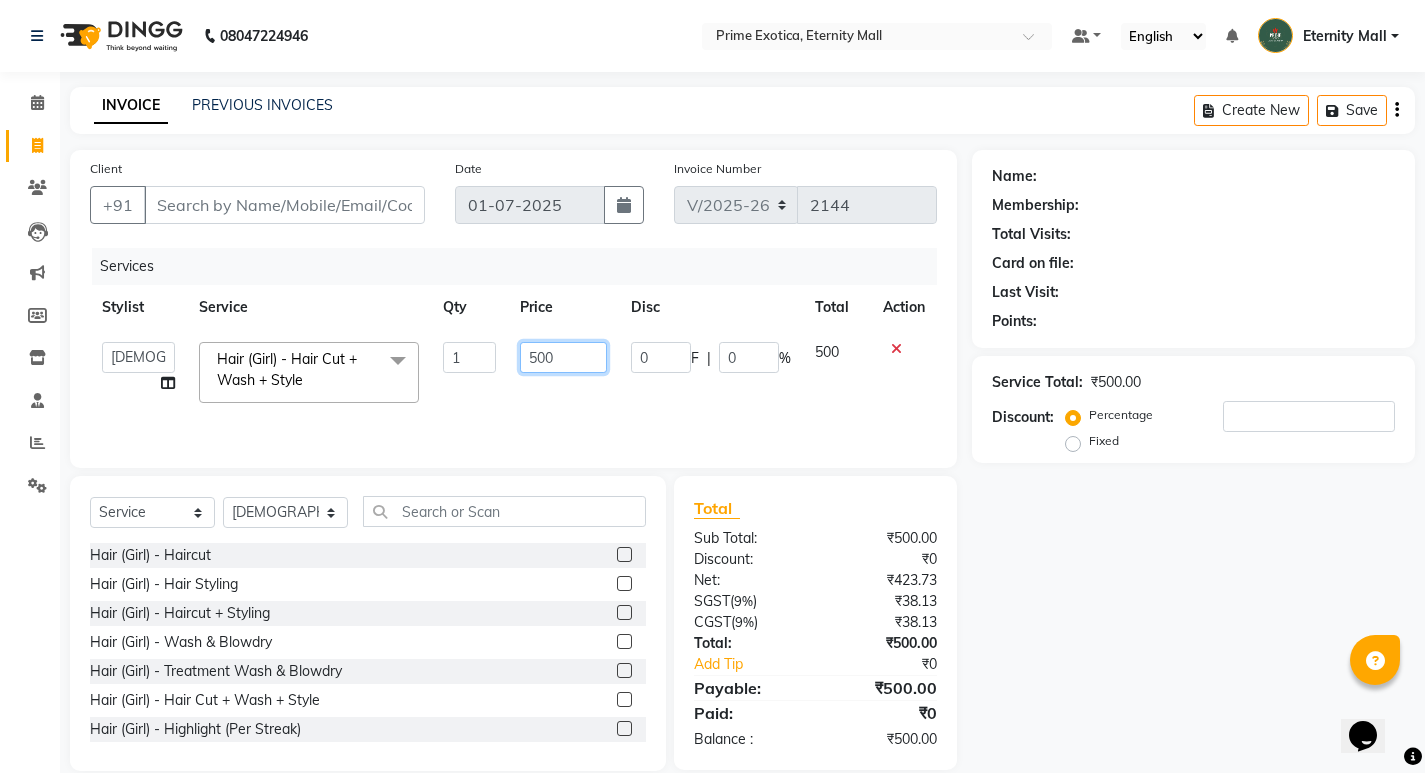 click on "500" 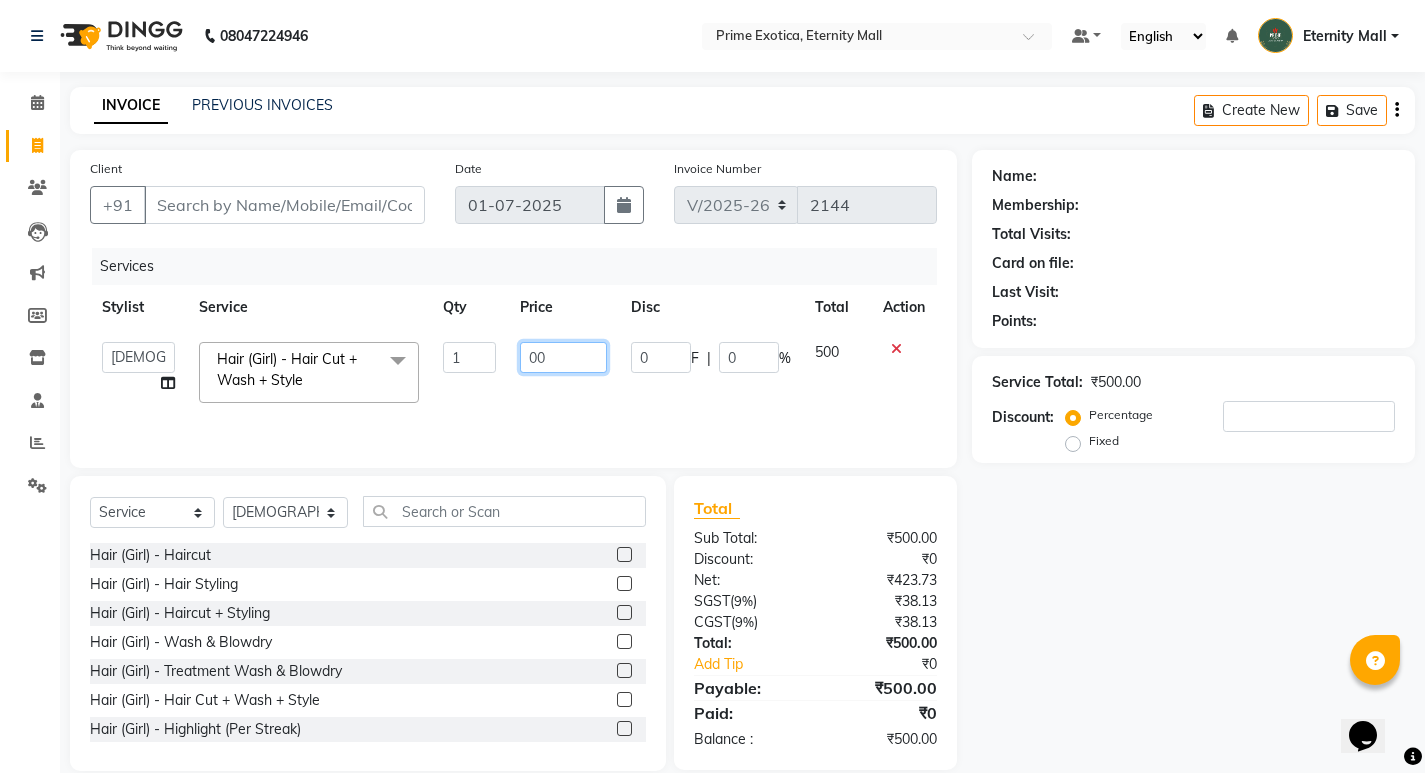 type on "600" 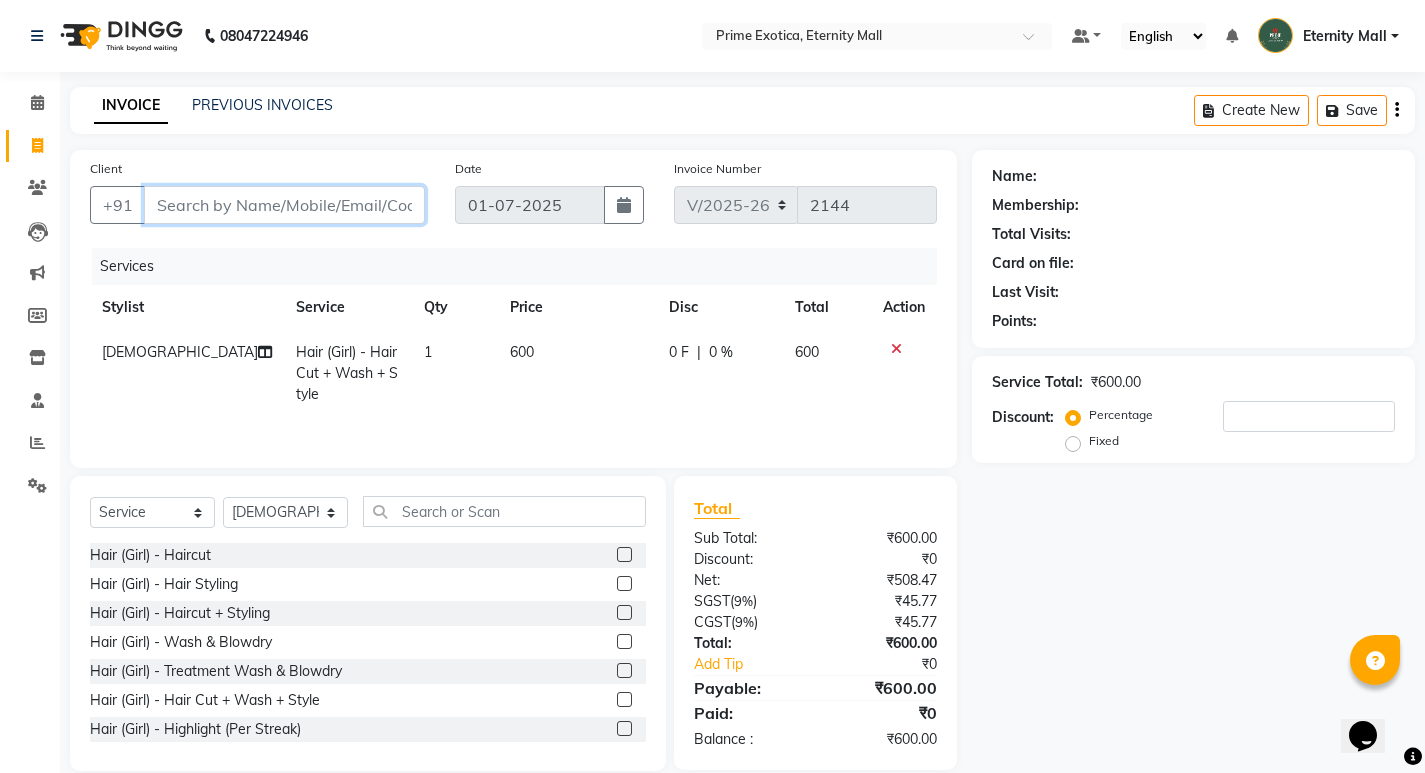 click on "Client" at bounding box center (284, 205) 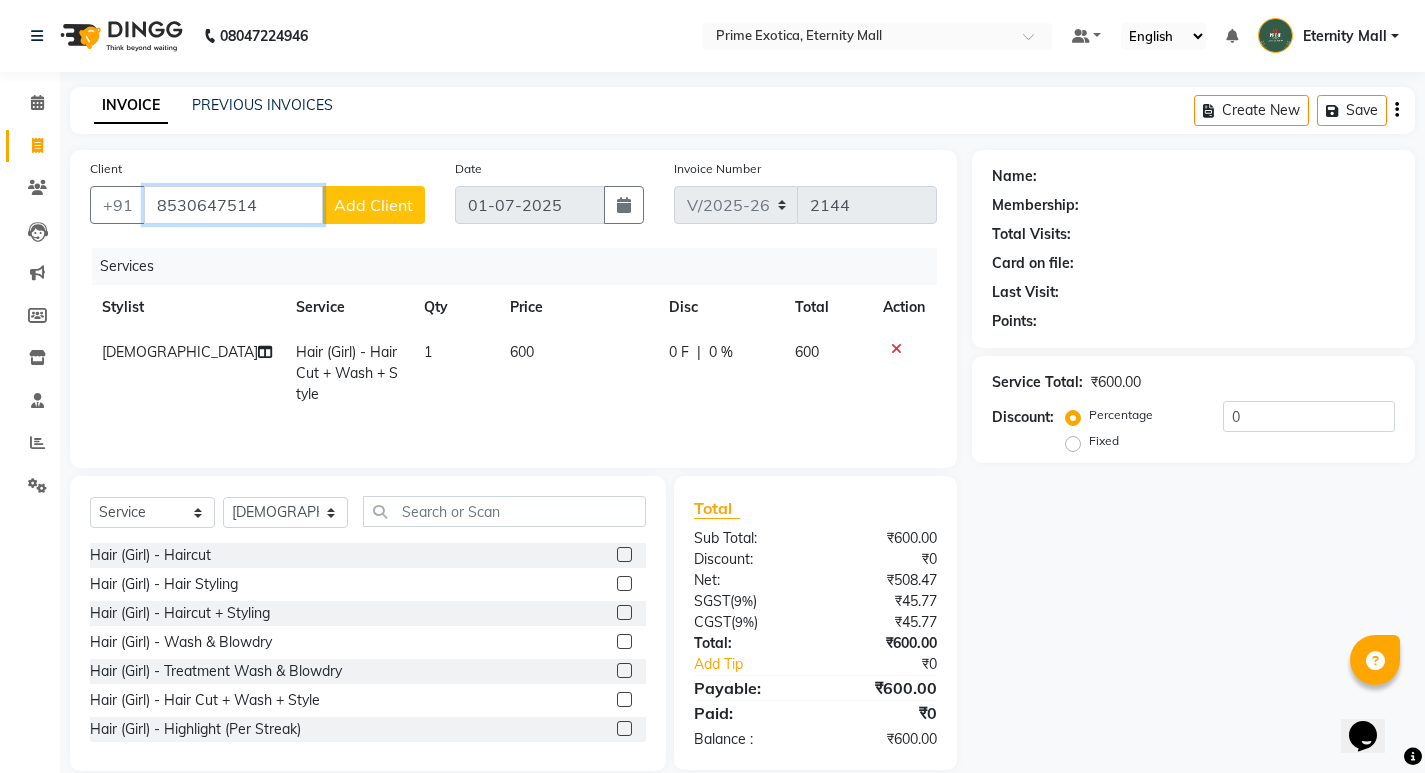 type on "8530647514" 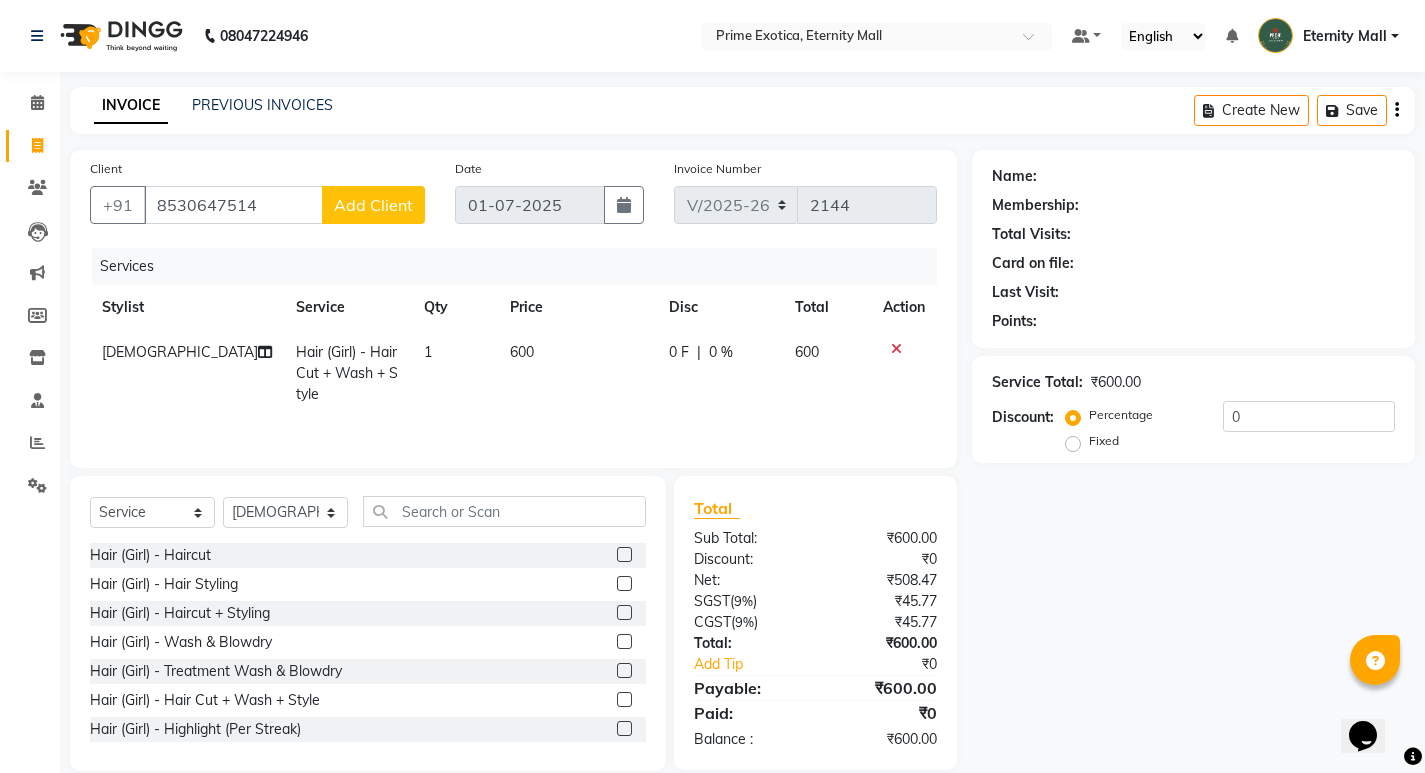 click on "Add Client" 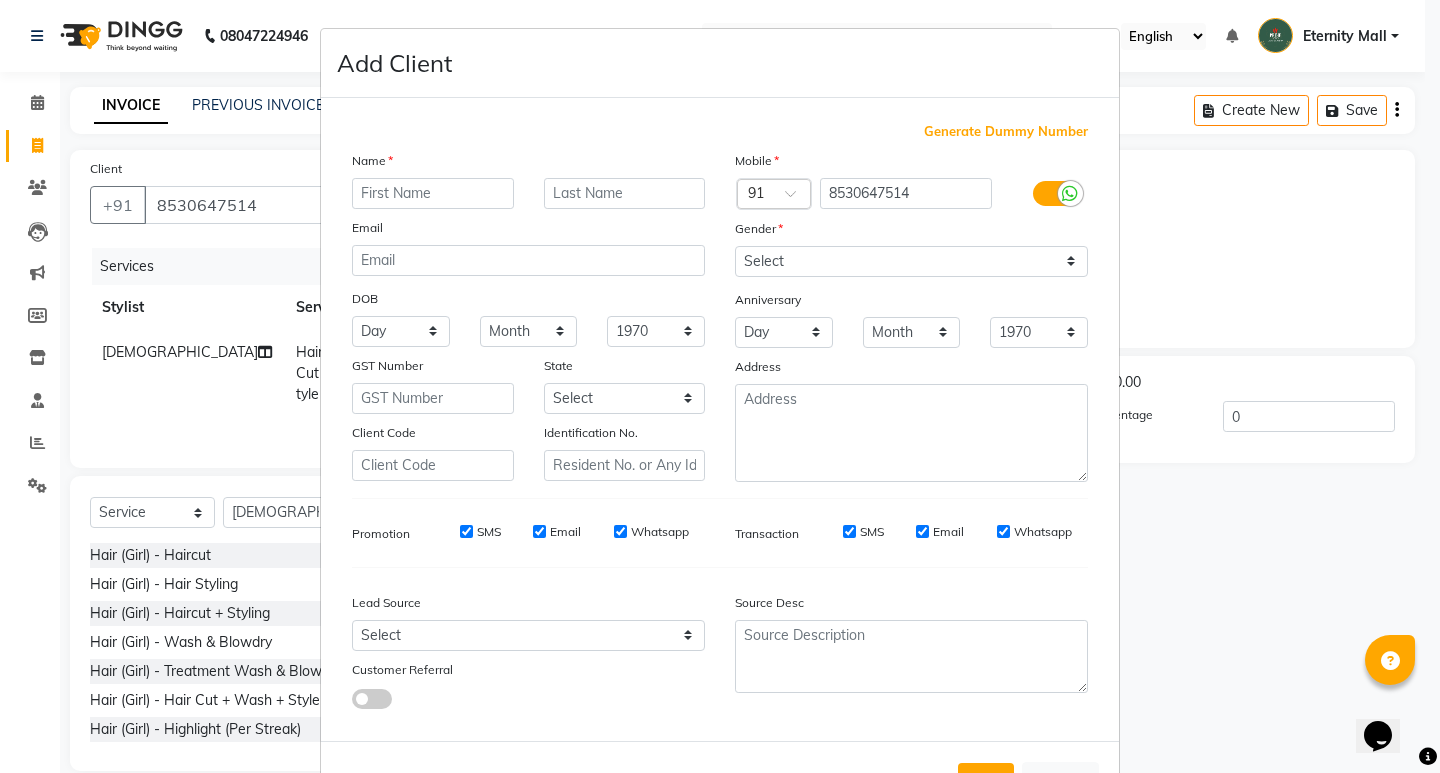 click at bounding box center (433, 193) 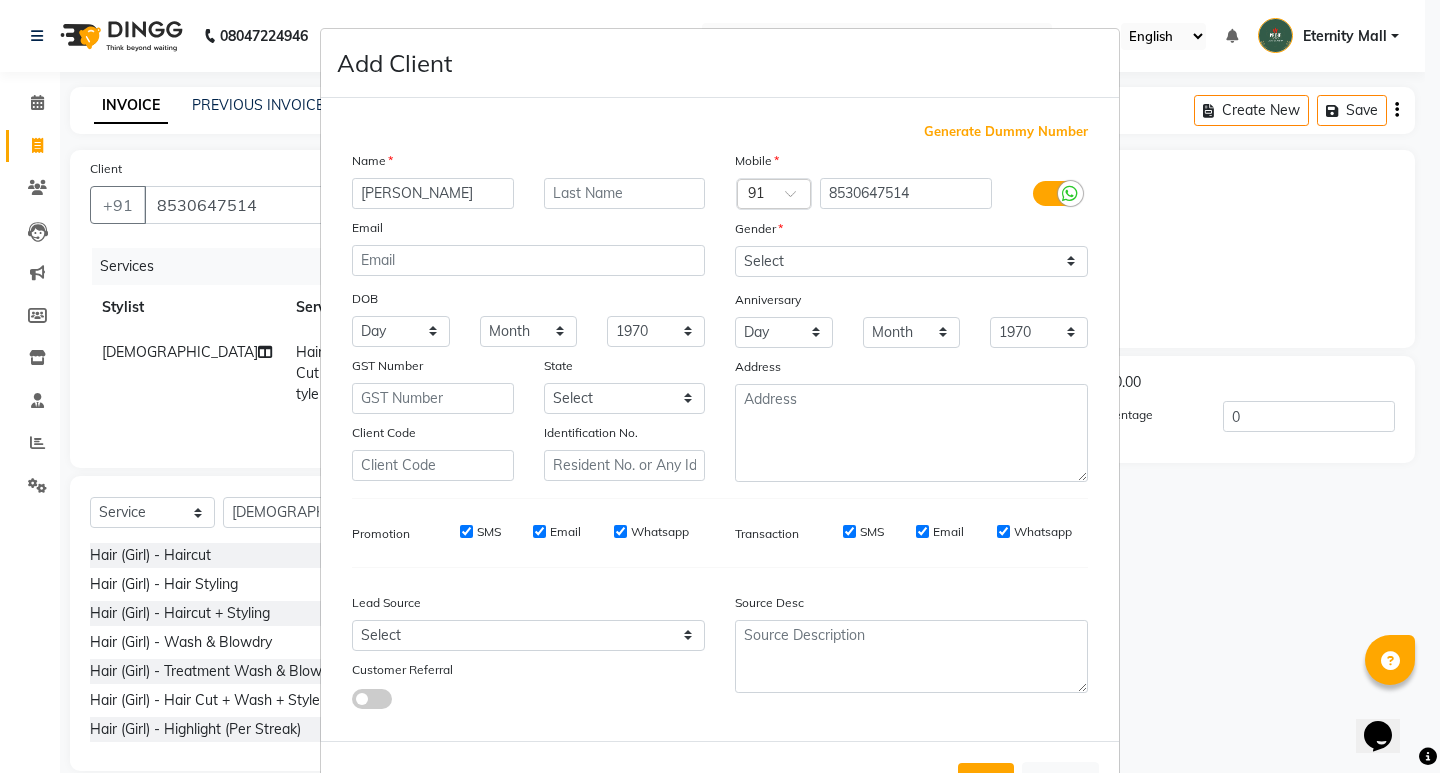 type on "[PERSON_NAME]" 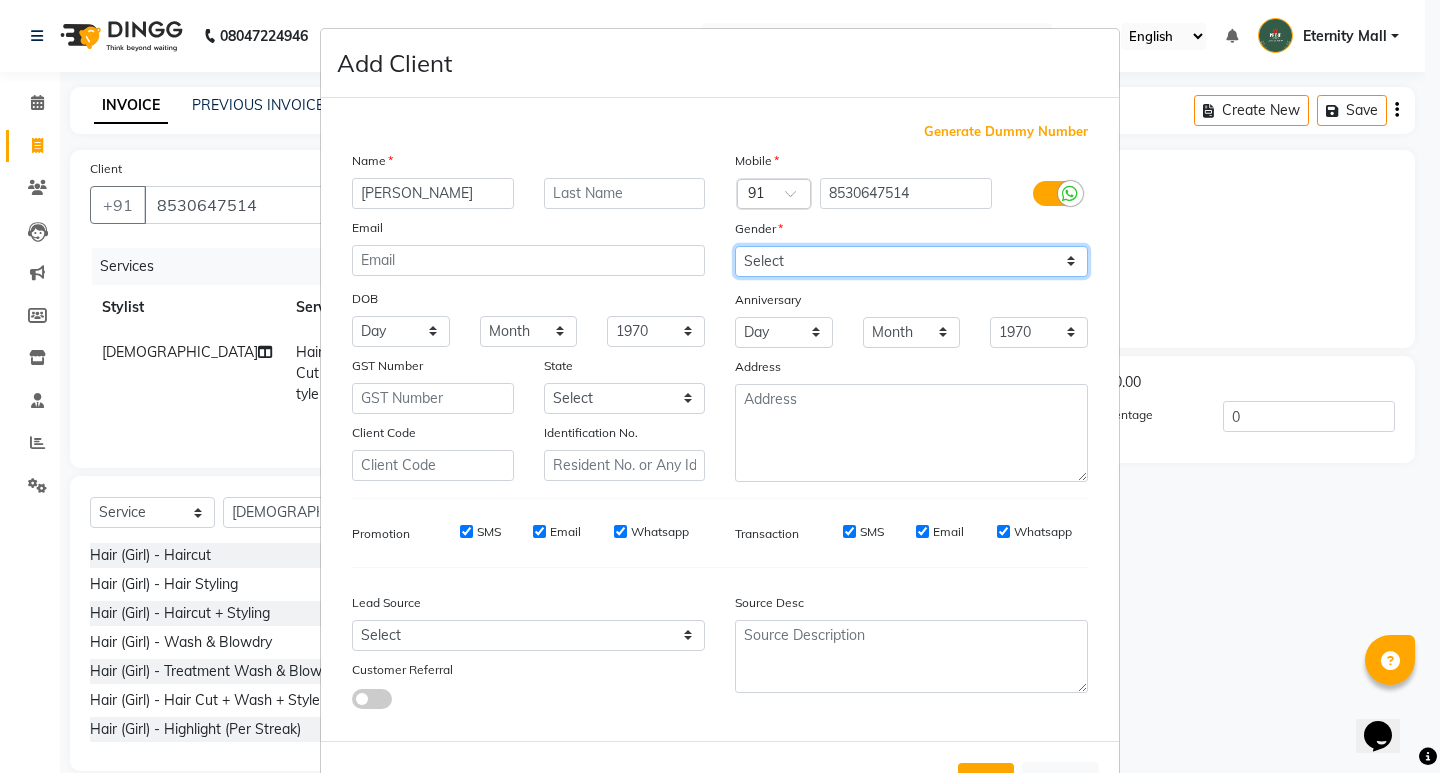 click on "Select [DEMOGRAPHIC_DATA] [DEMOGRAPHIC_DATA] Other Prefer Not To Say" at bounding box center (911, 261) 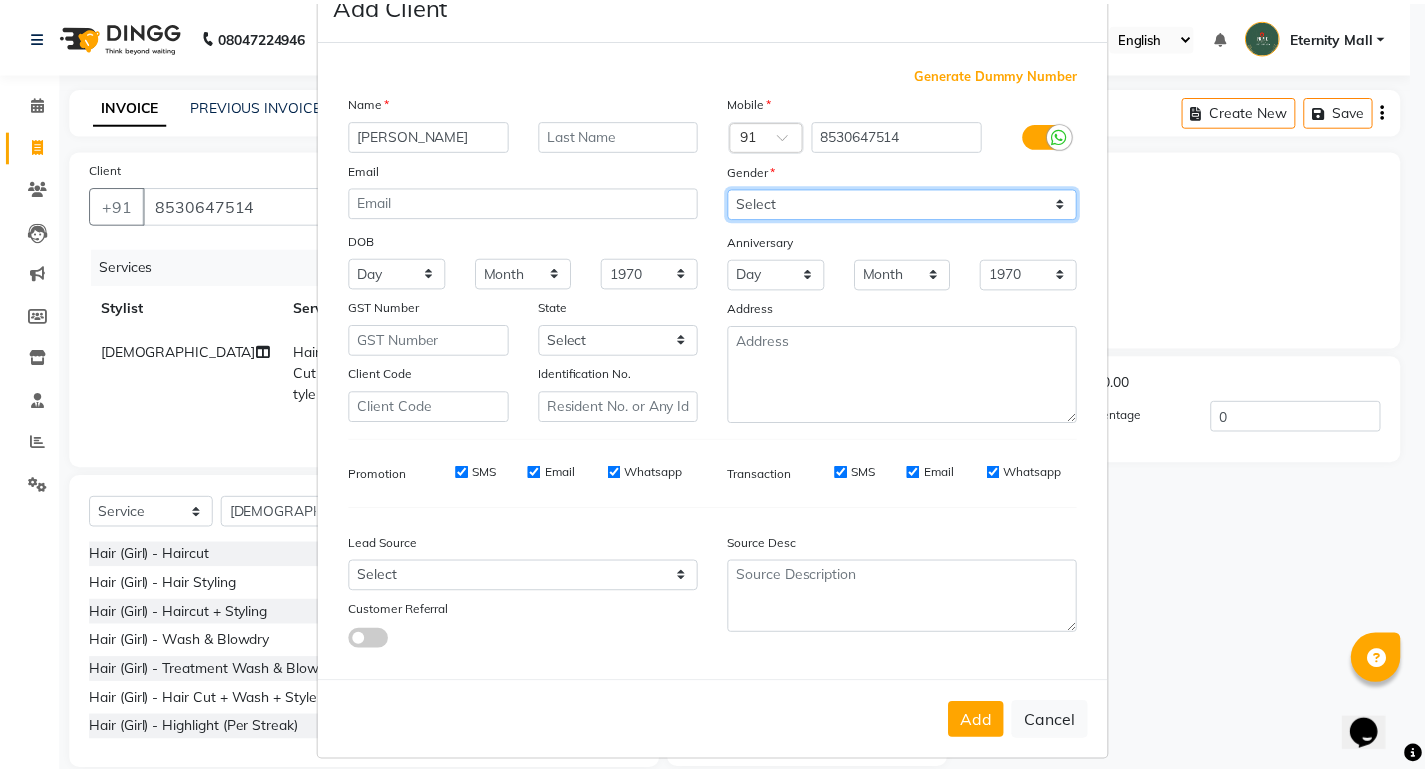 scroll, scrollTop: 76, scrollLeft: 0, axis: vertical 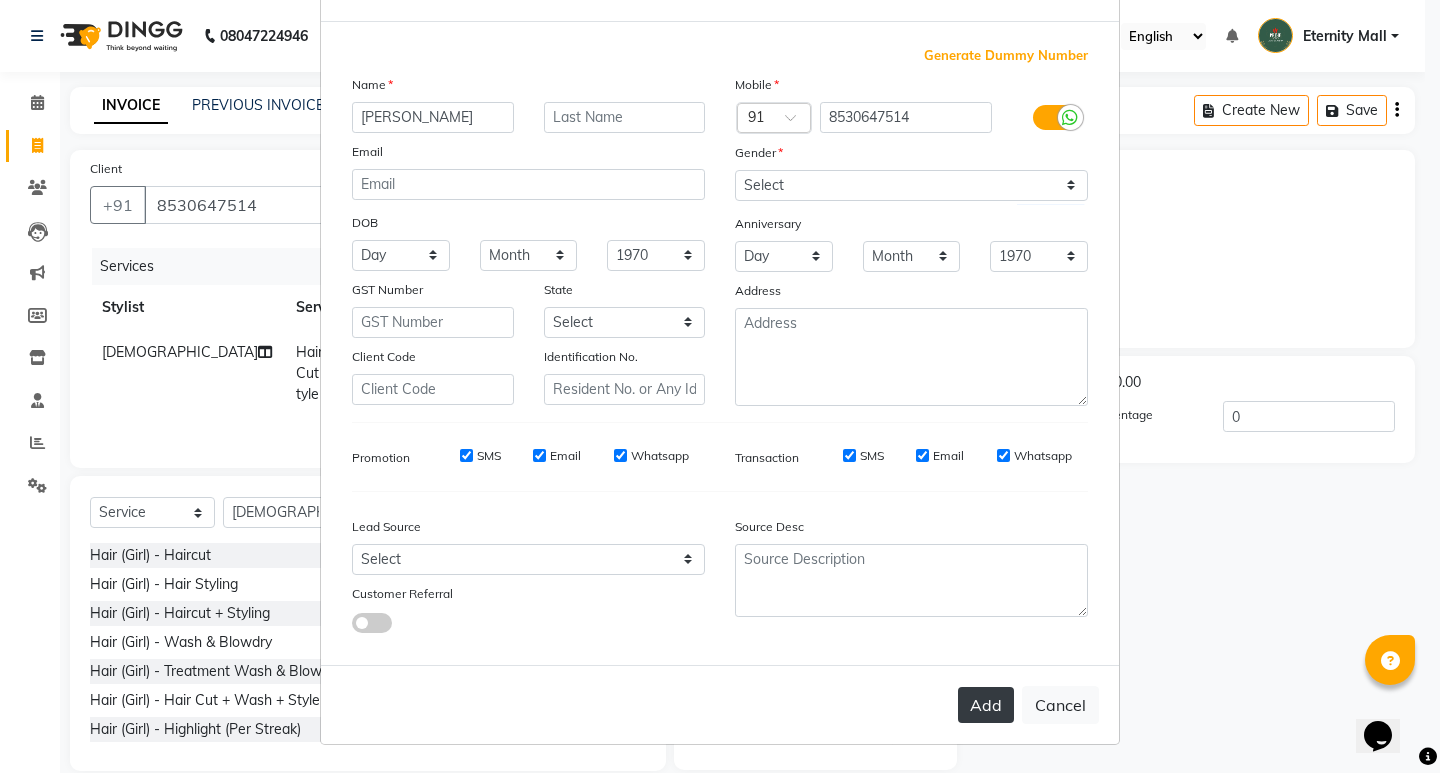 click on "Add" at bounding box center [986, 705] 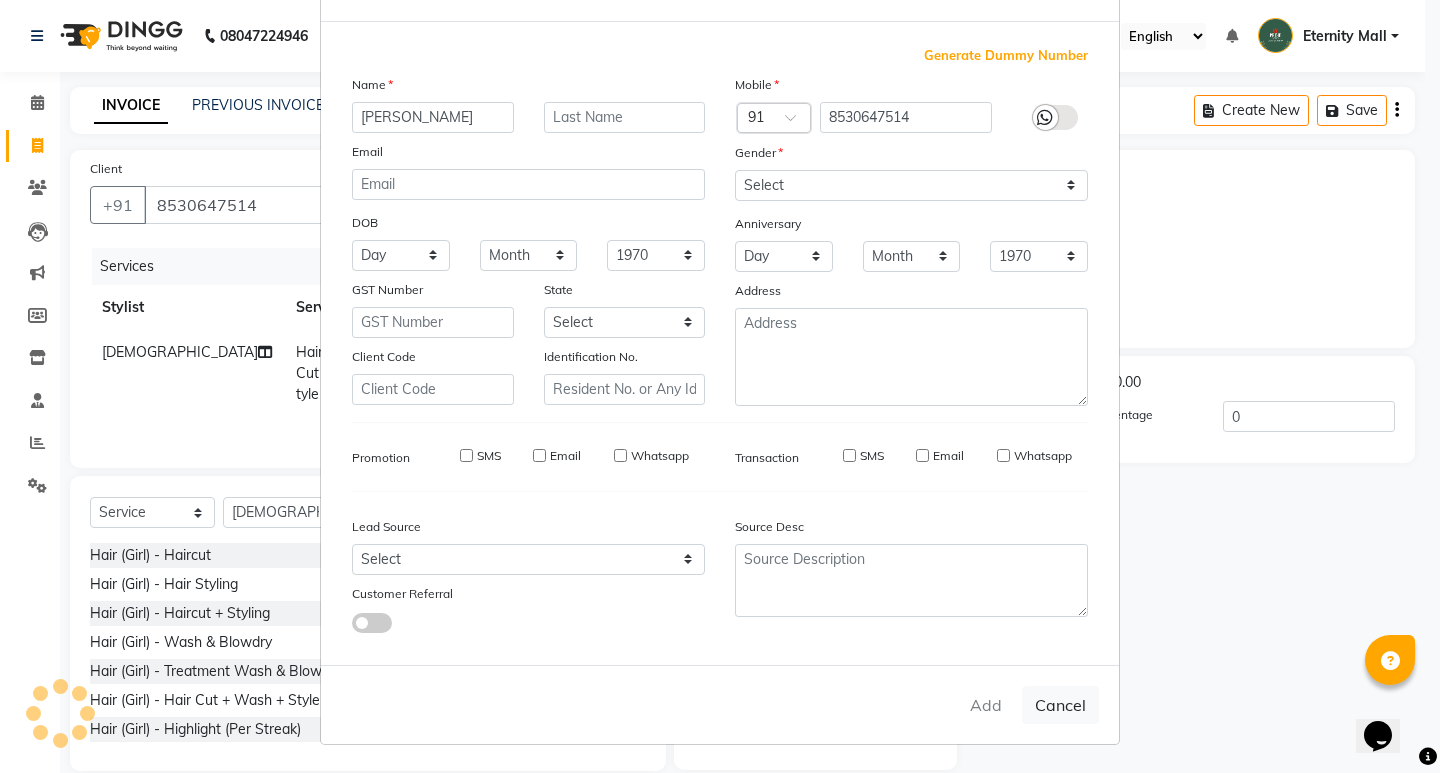 type 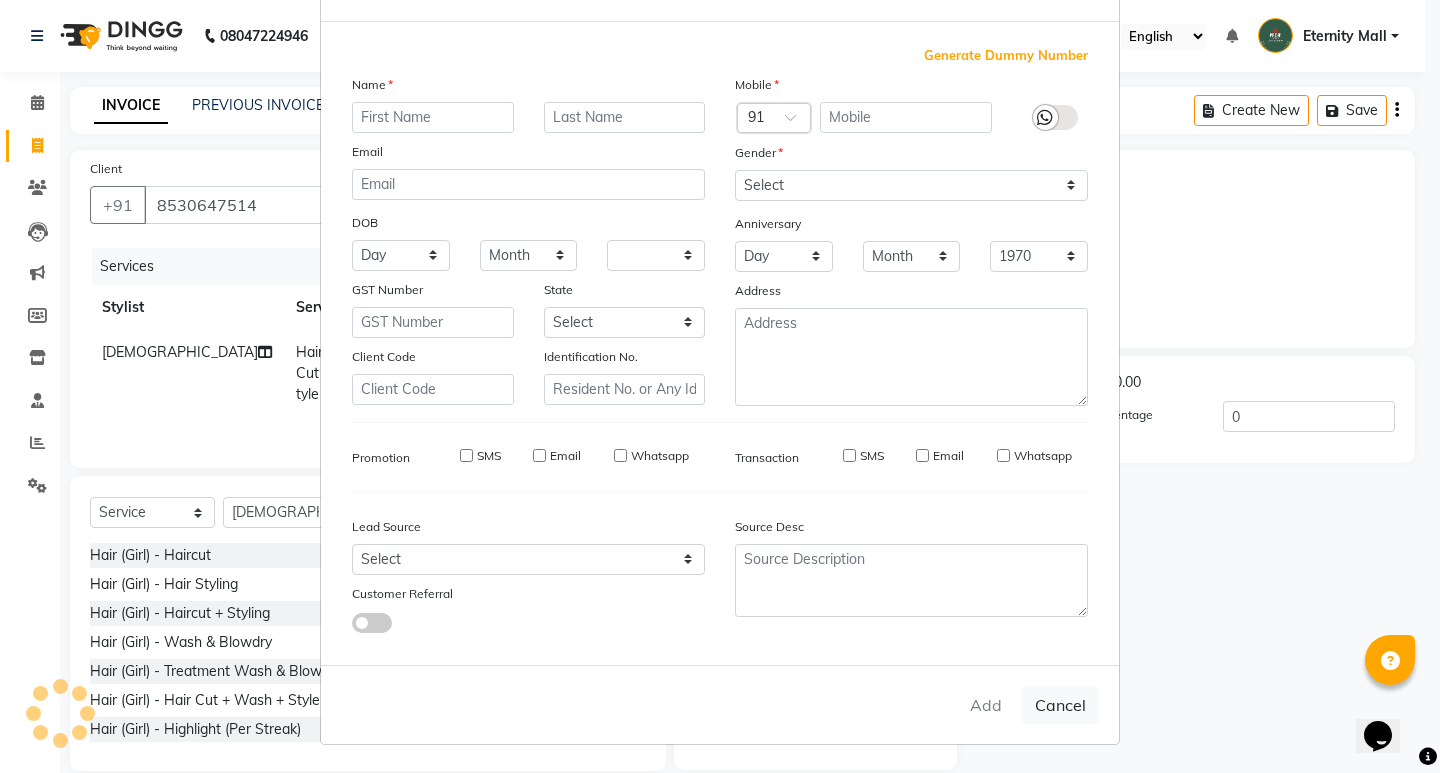 select 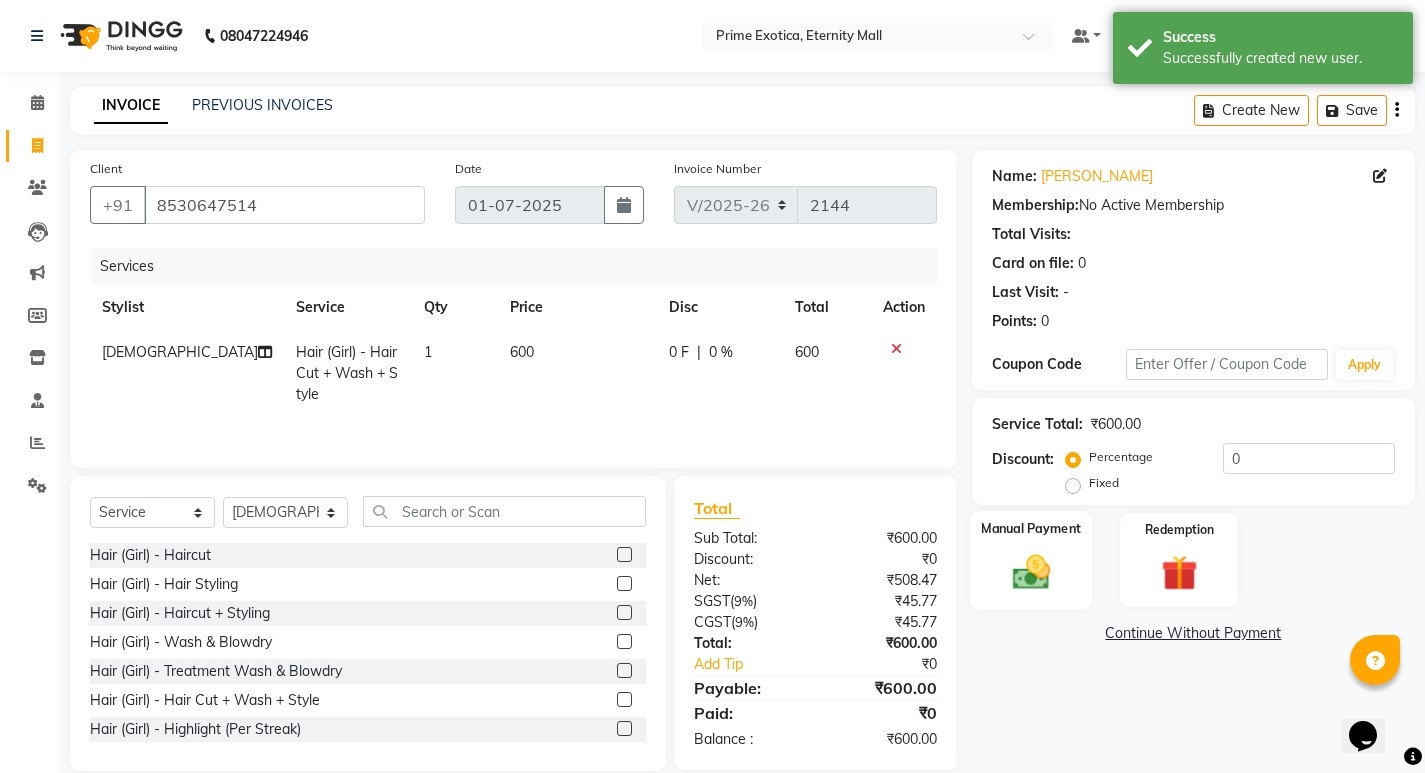 click on "Manual Payment" 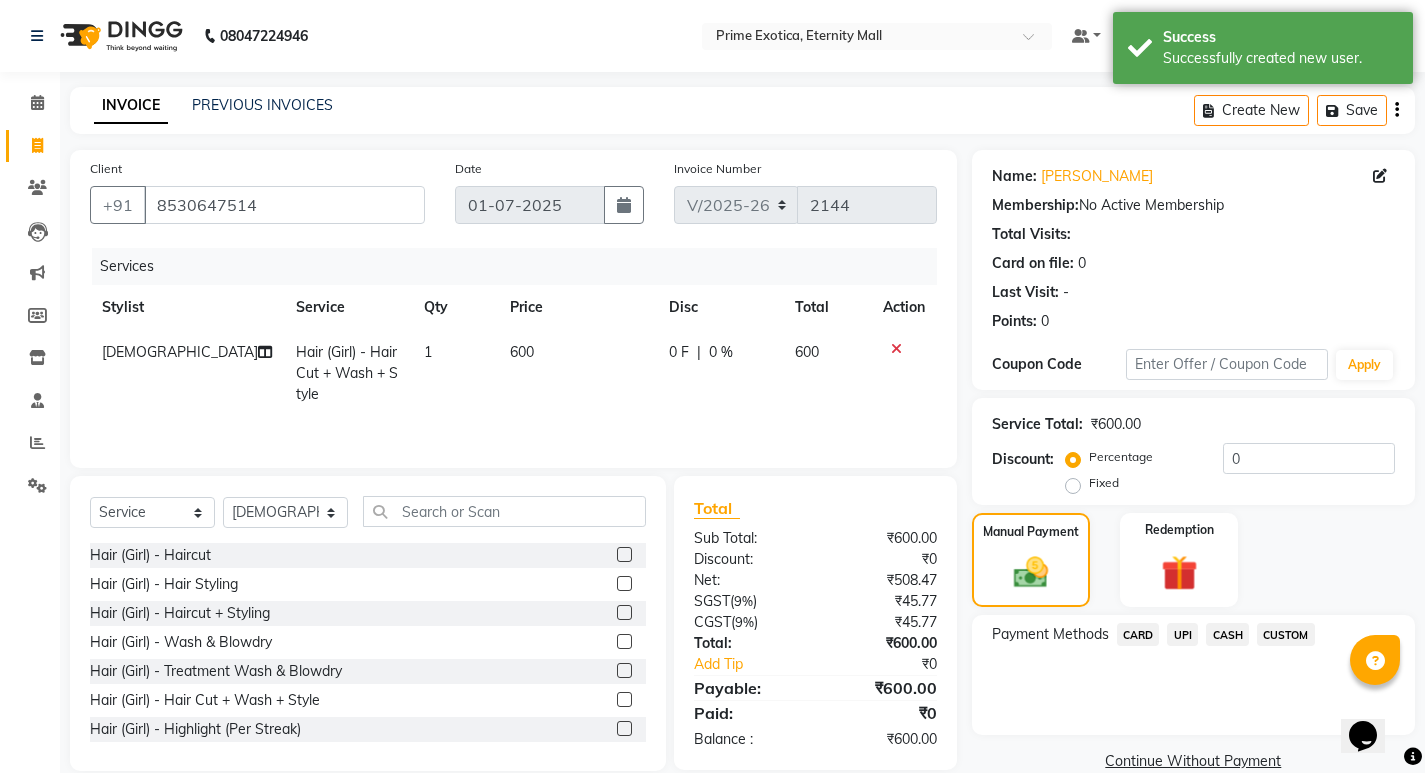 click on "UPI" 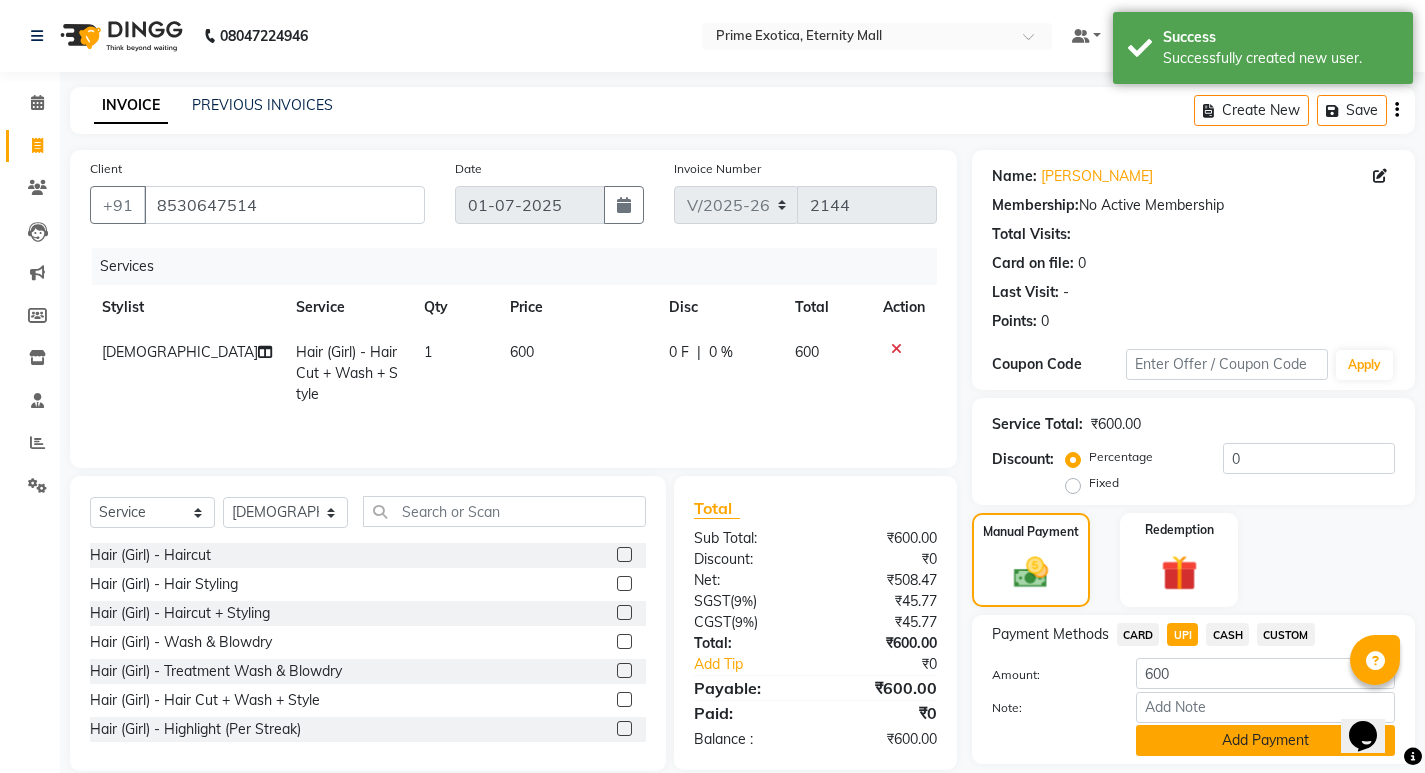 click on "Add Payment" 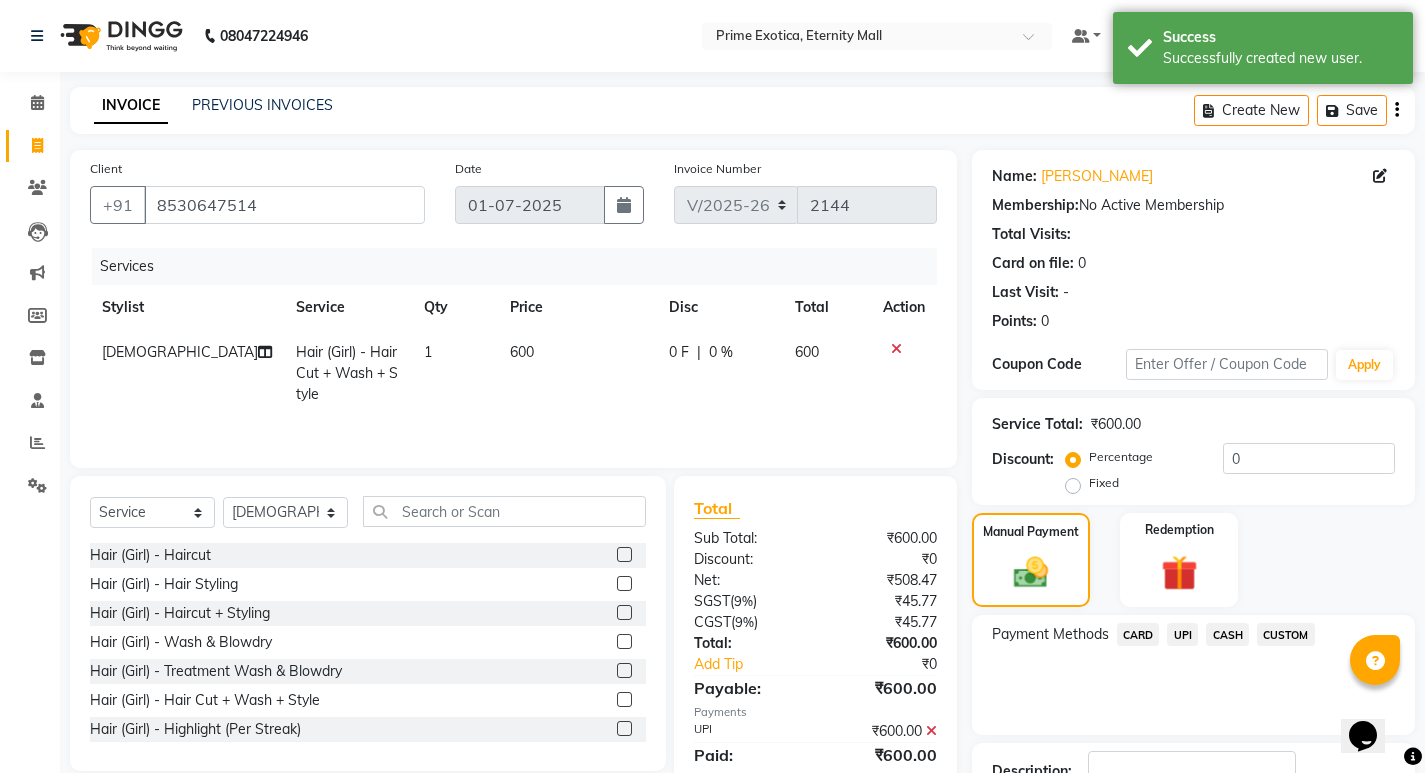 scroll, scrollTop: 146, scrollLeft: 0, axis: vertical 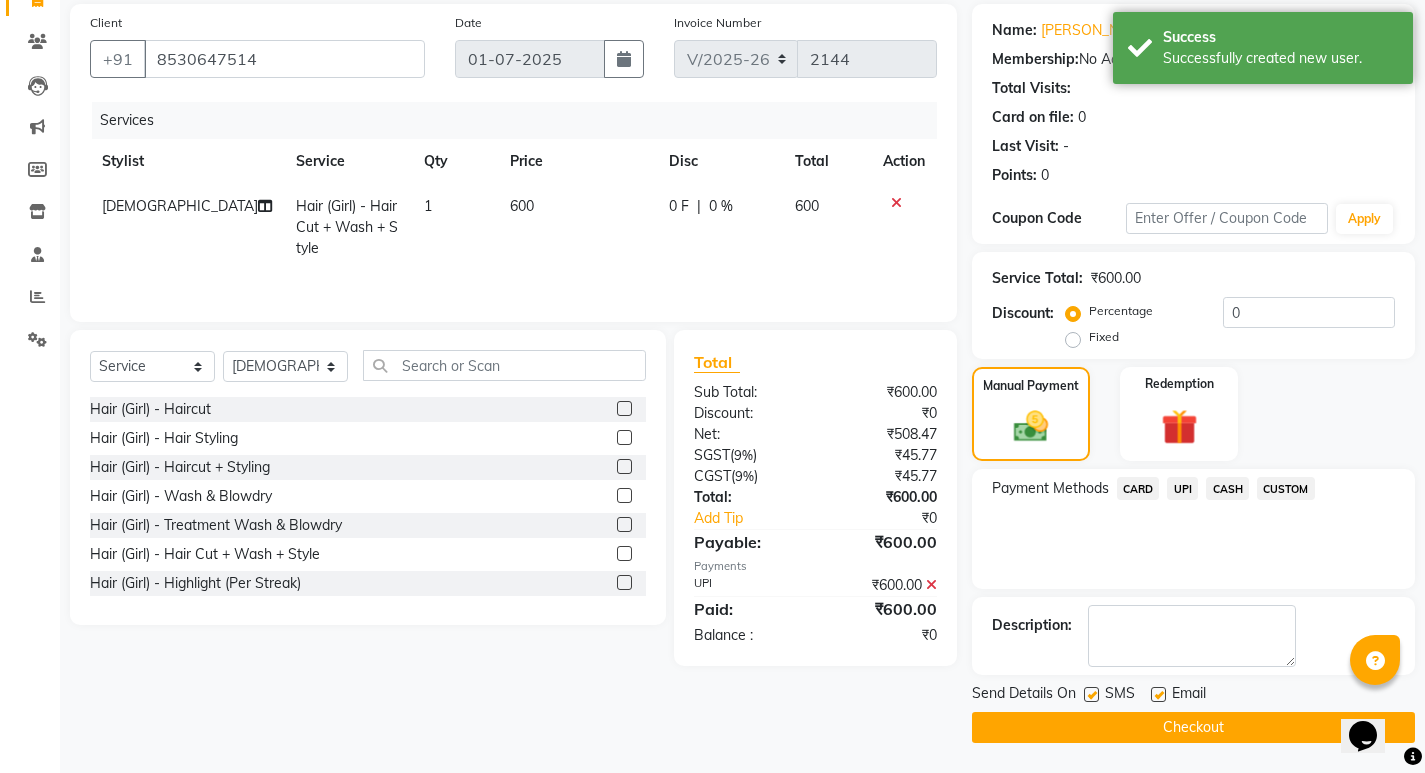 click on "Checkout" 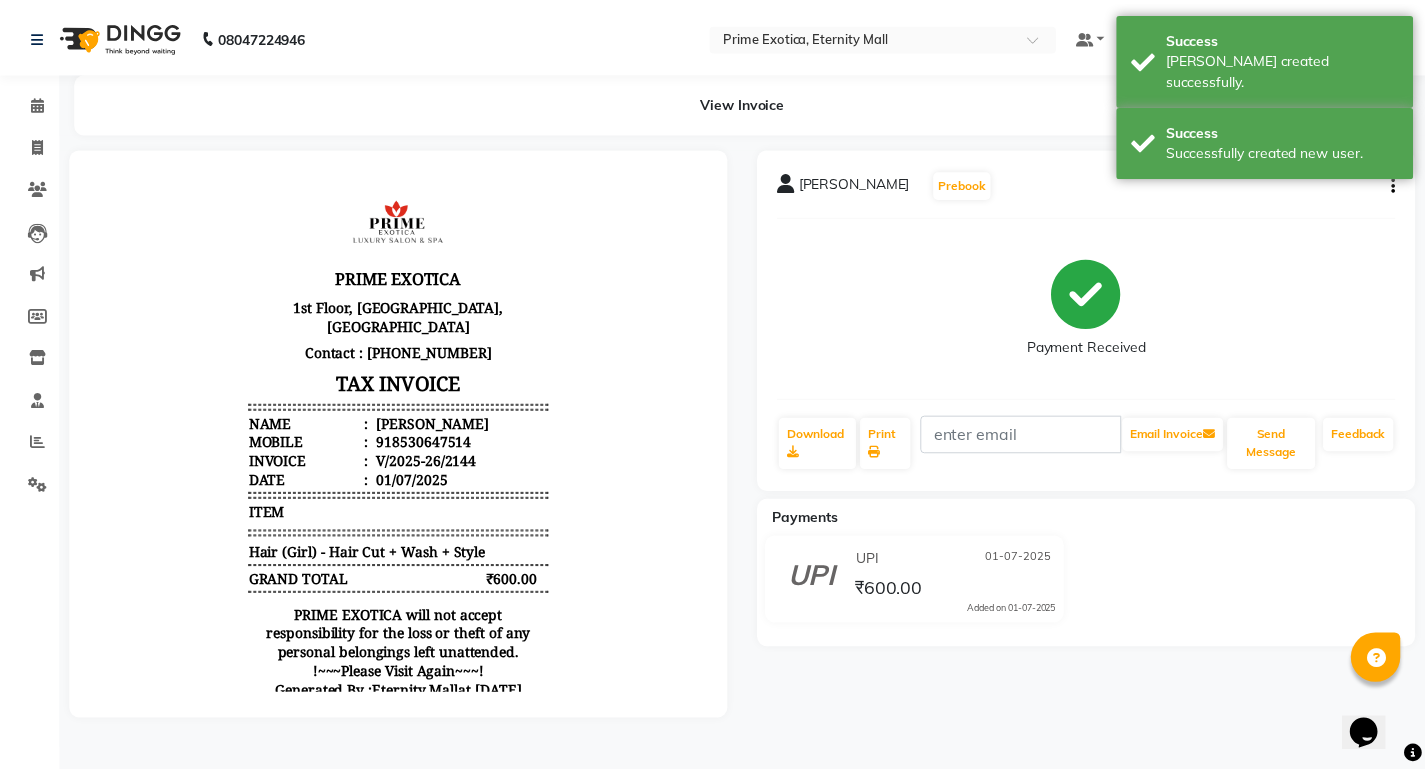 scroll, scrollTop: 0, scrollLeft: 0, axis: both 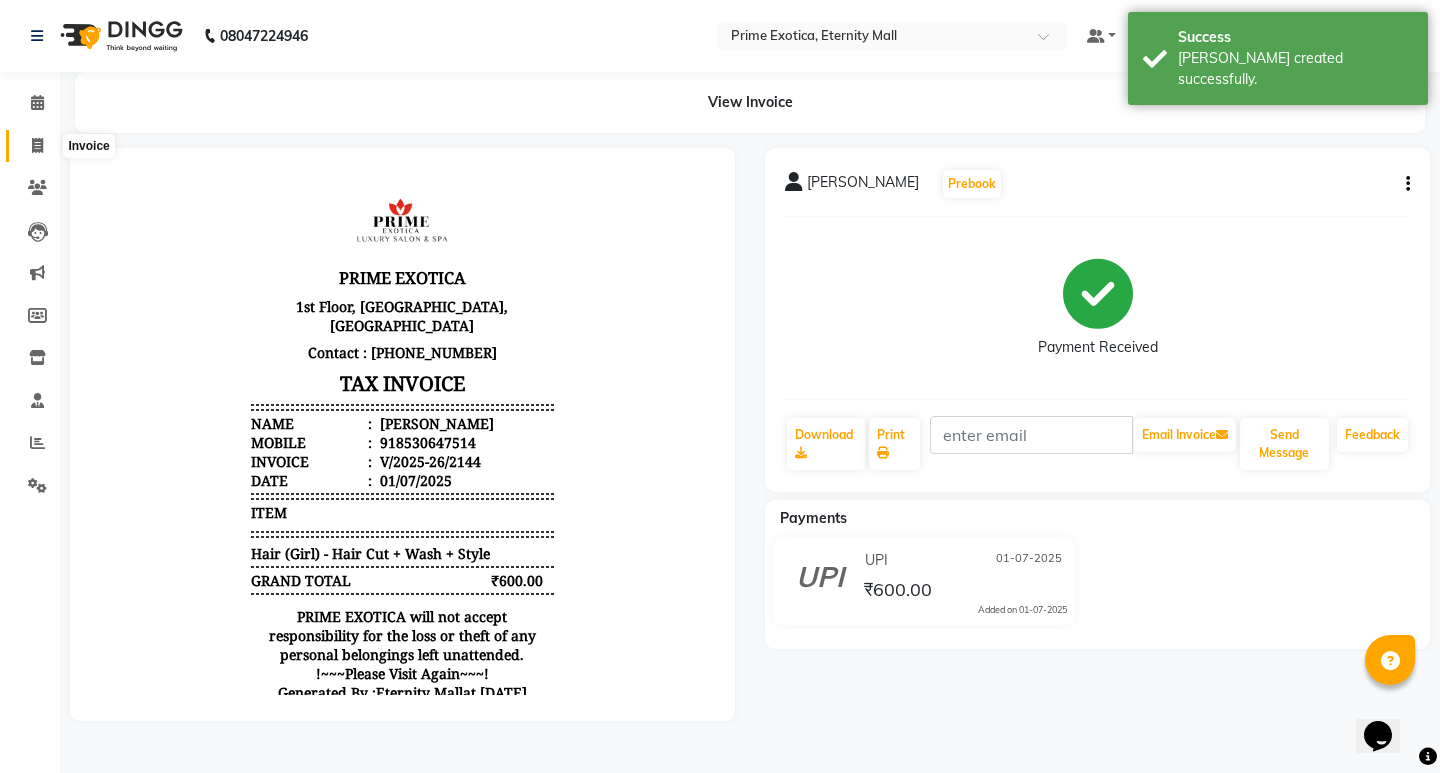 click 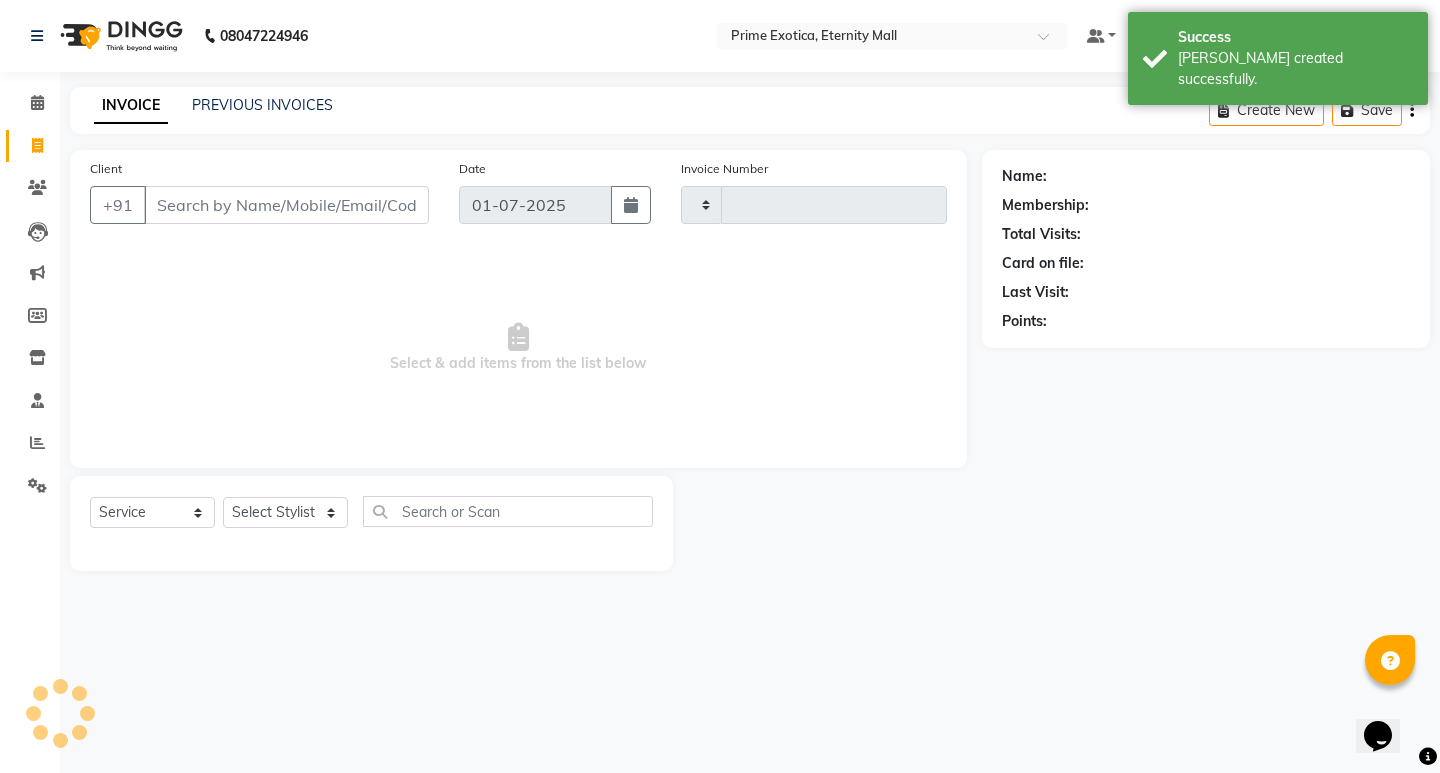 type on "2145" 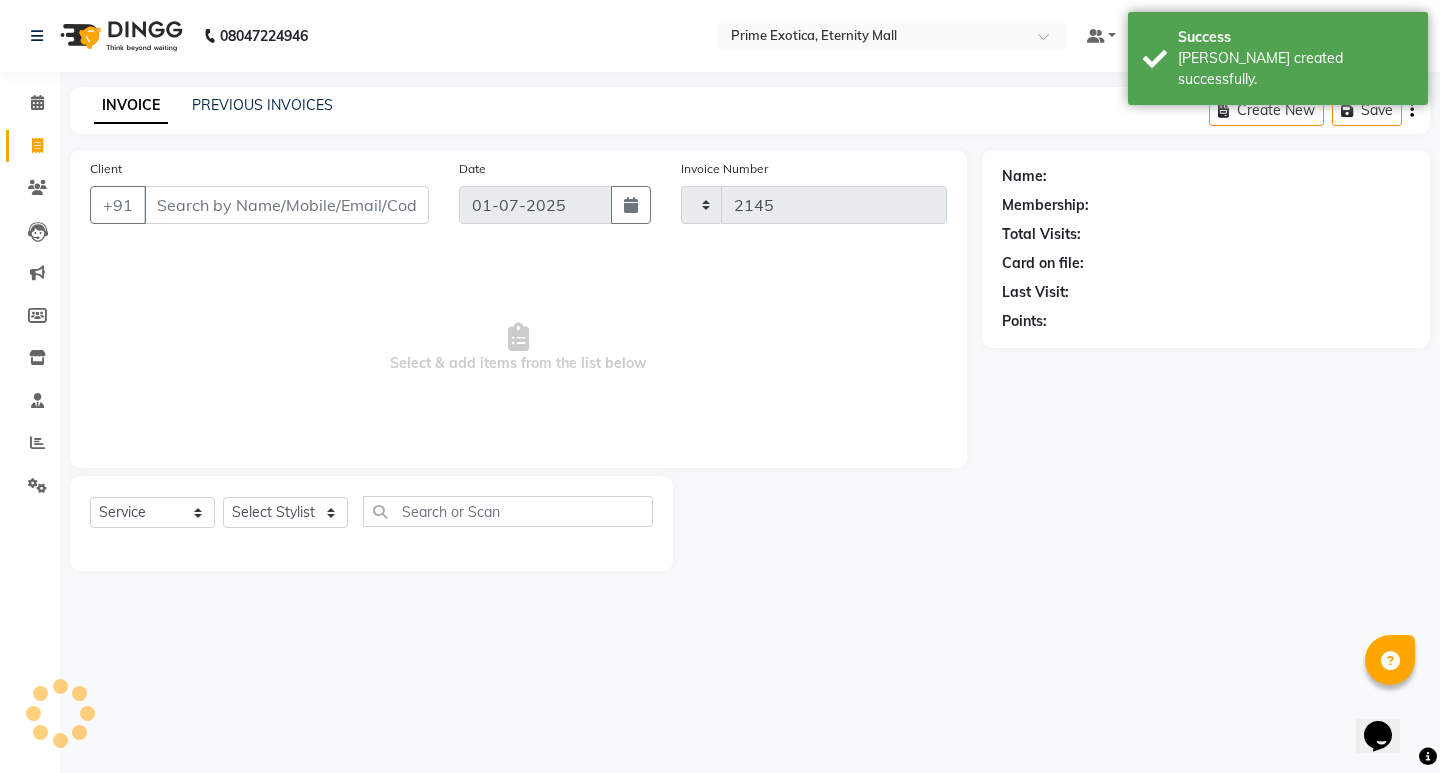 select on "5774" 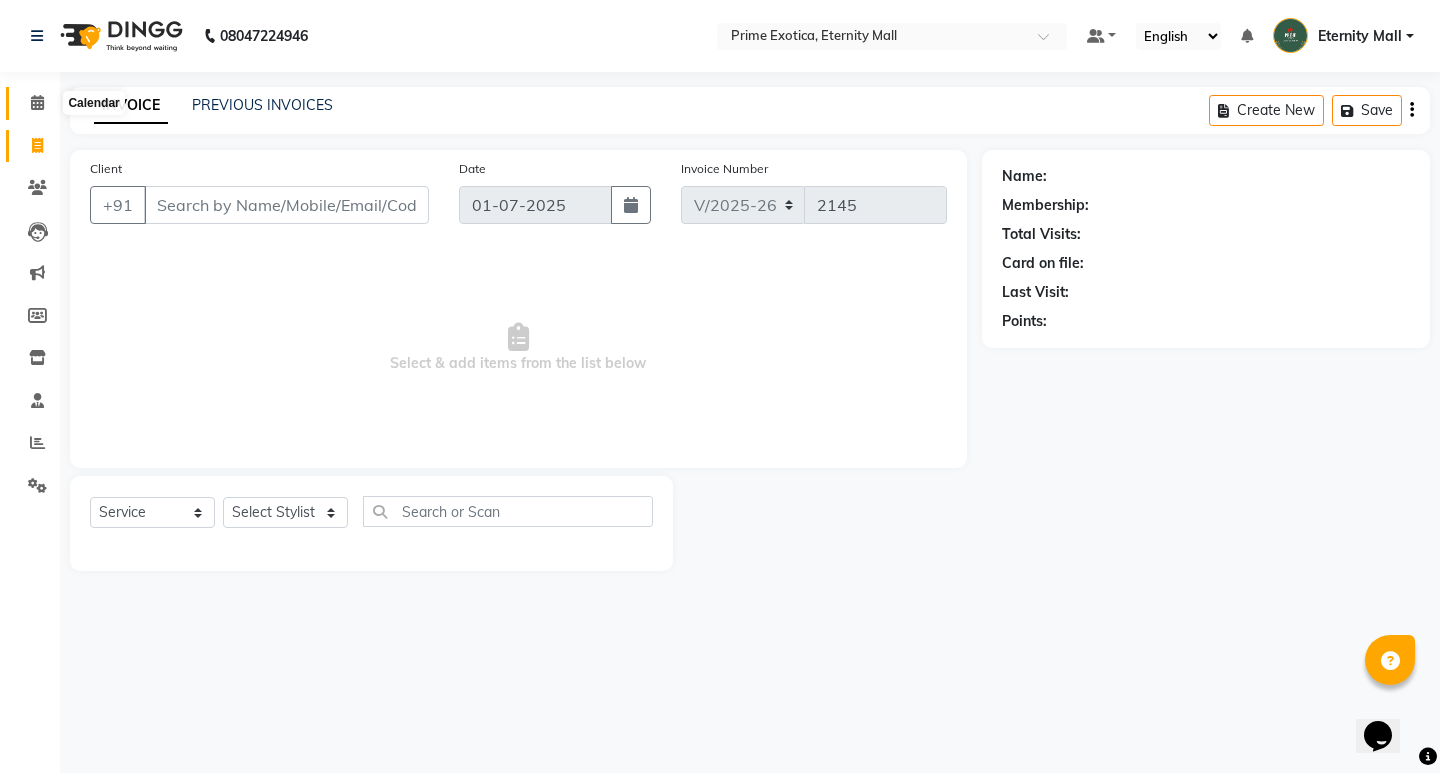 click 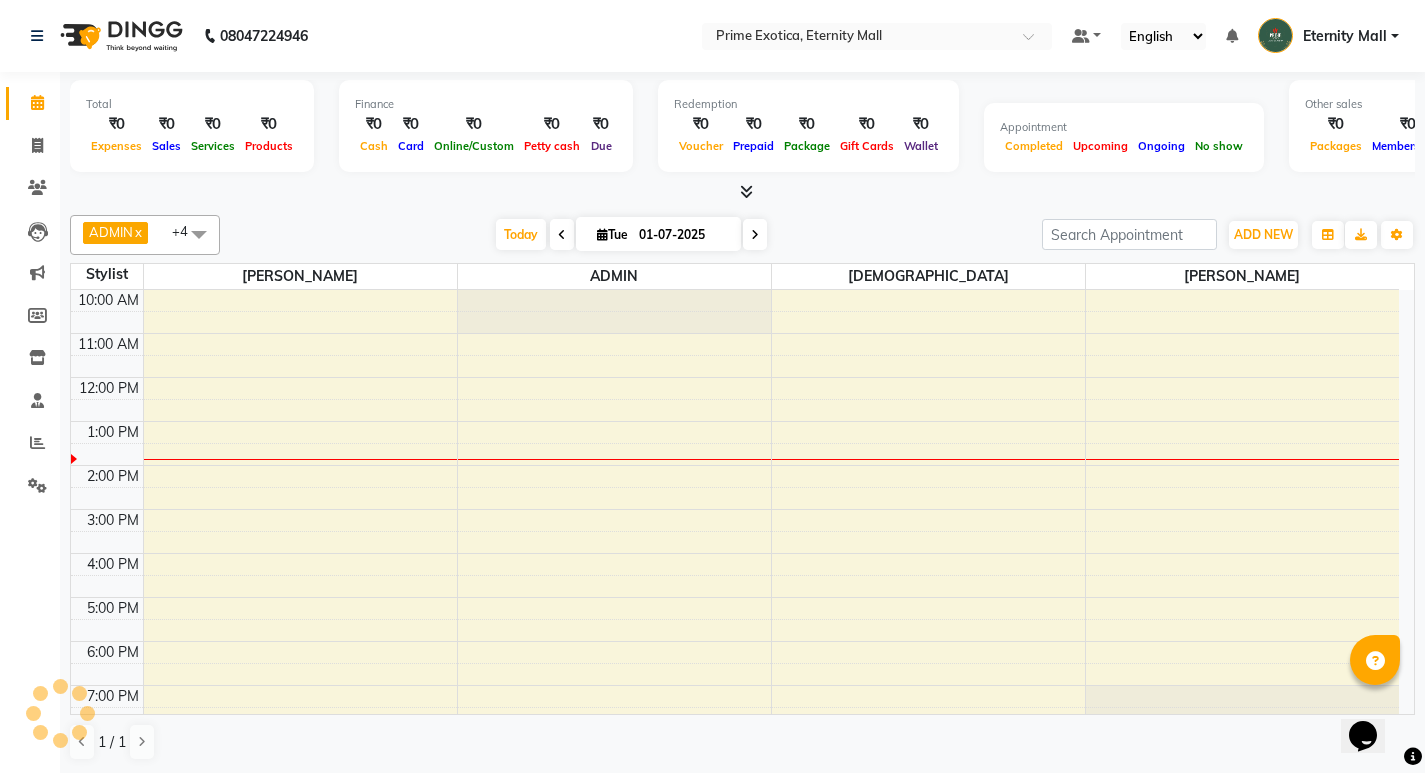 scroll, scrollTop: 0, scrollLeft: 0, axis: both 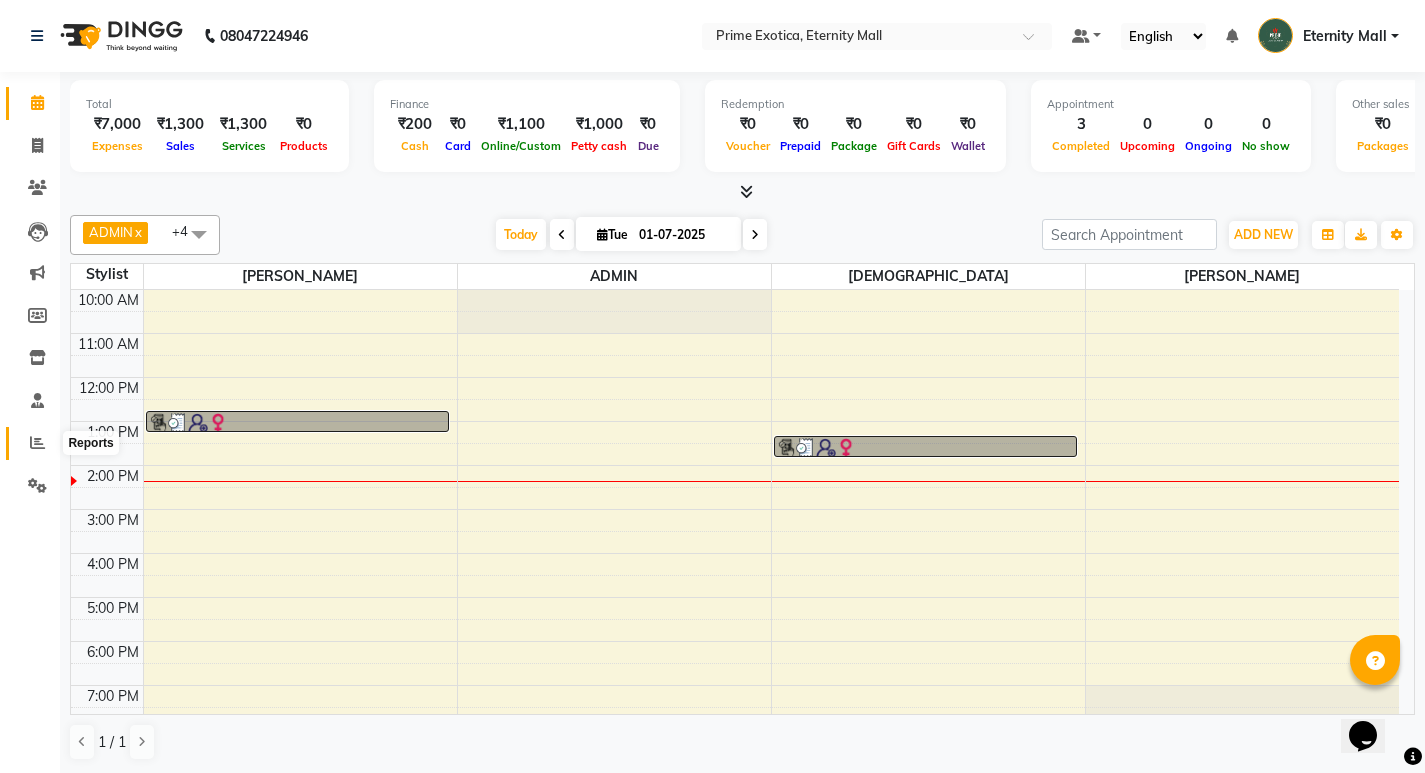 click 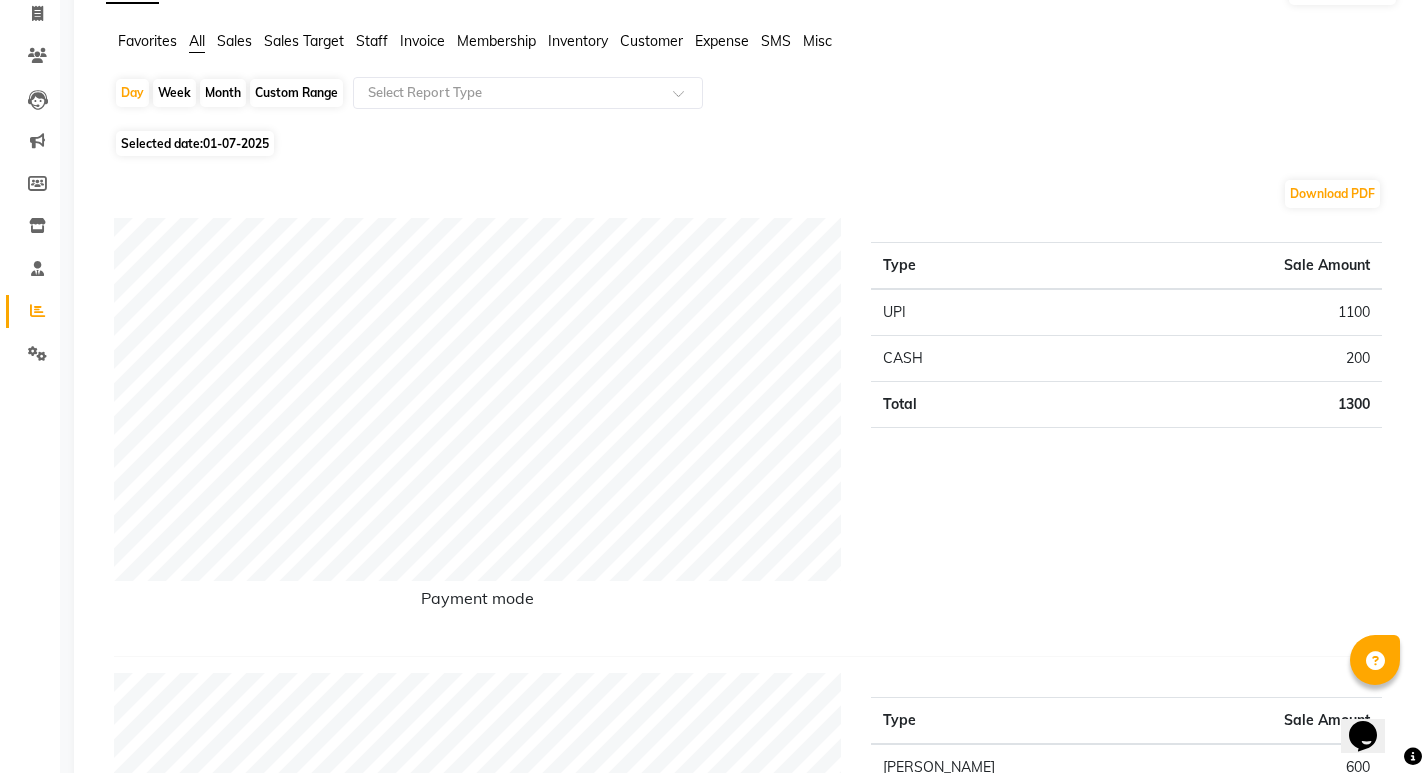 scroll, scrollTop: 0, scrollLeft: 0, axis: both 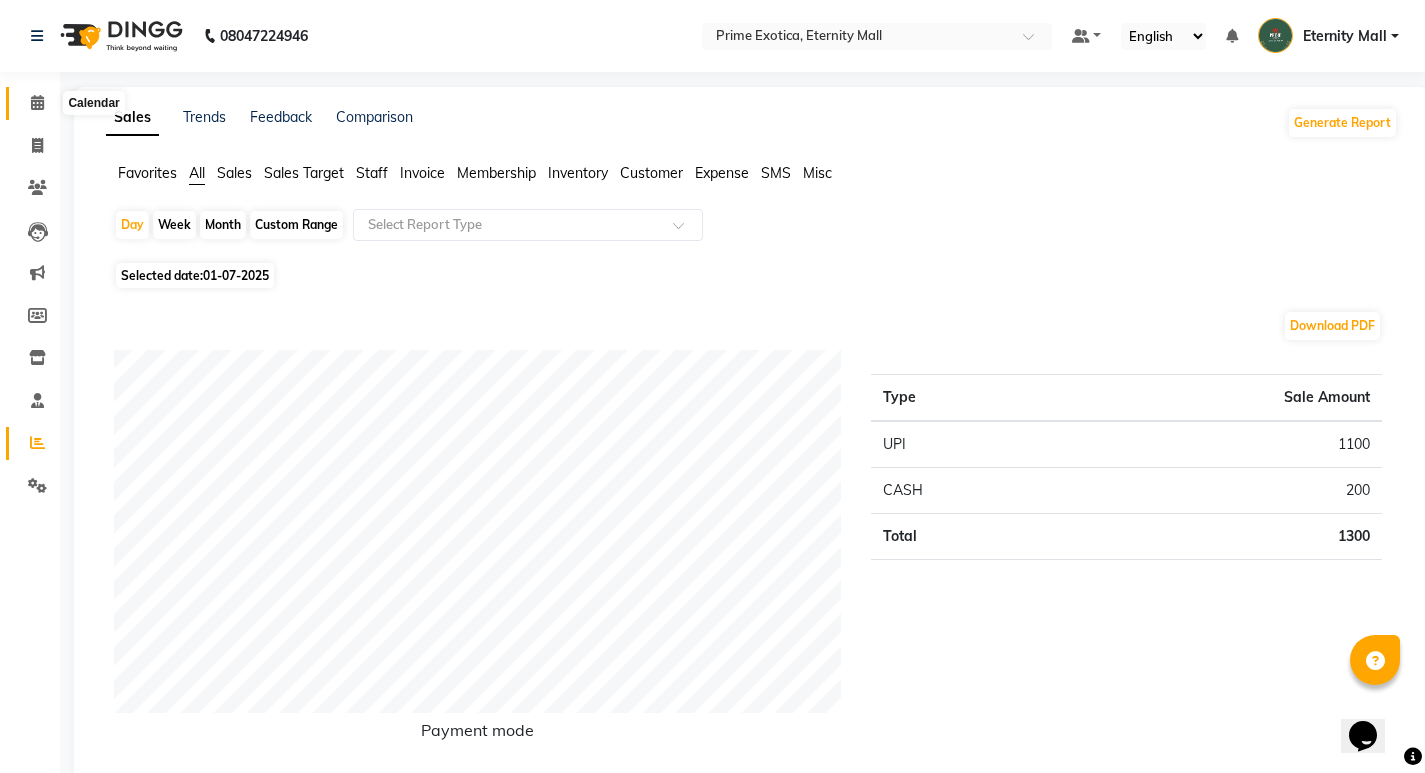 click 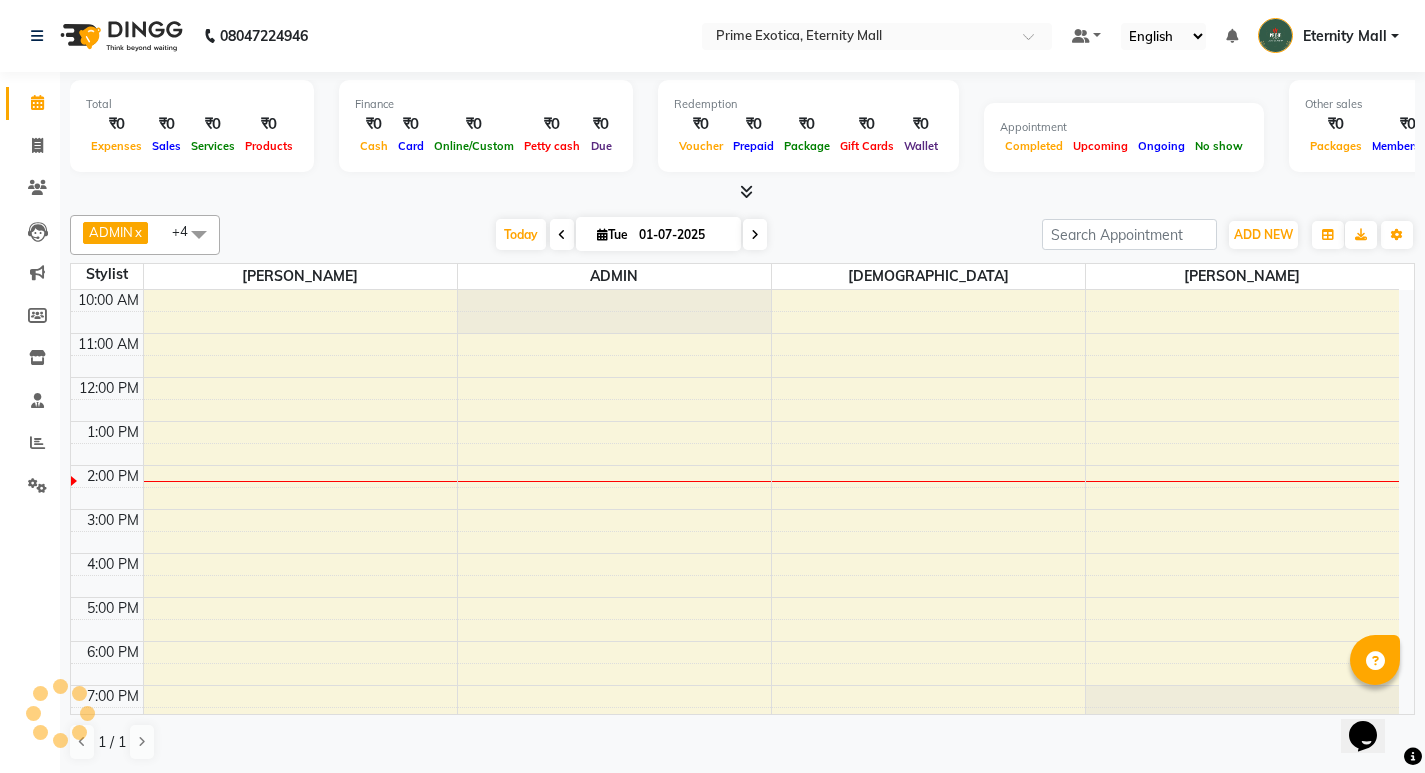 scroll, scrollTop: 0, scrollLeft: 0, axis: both 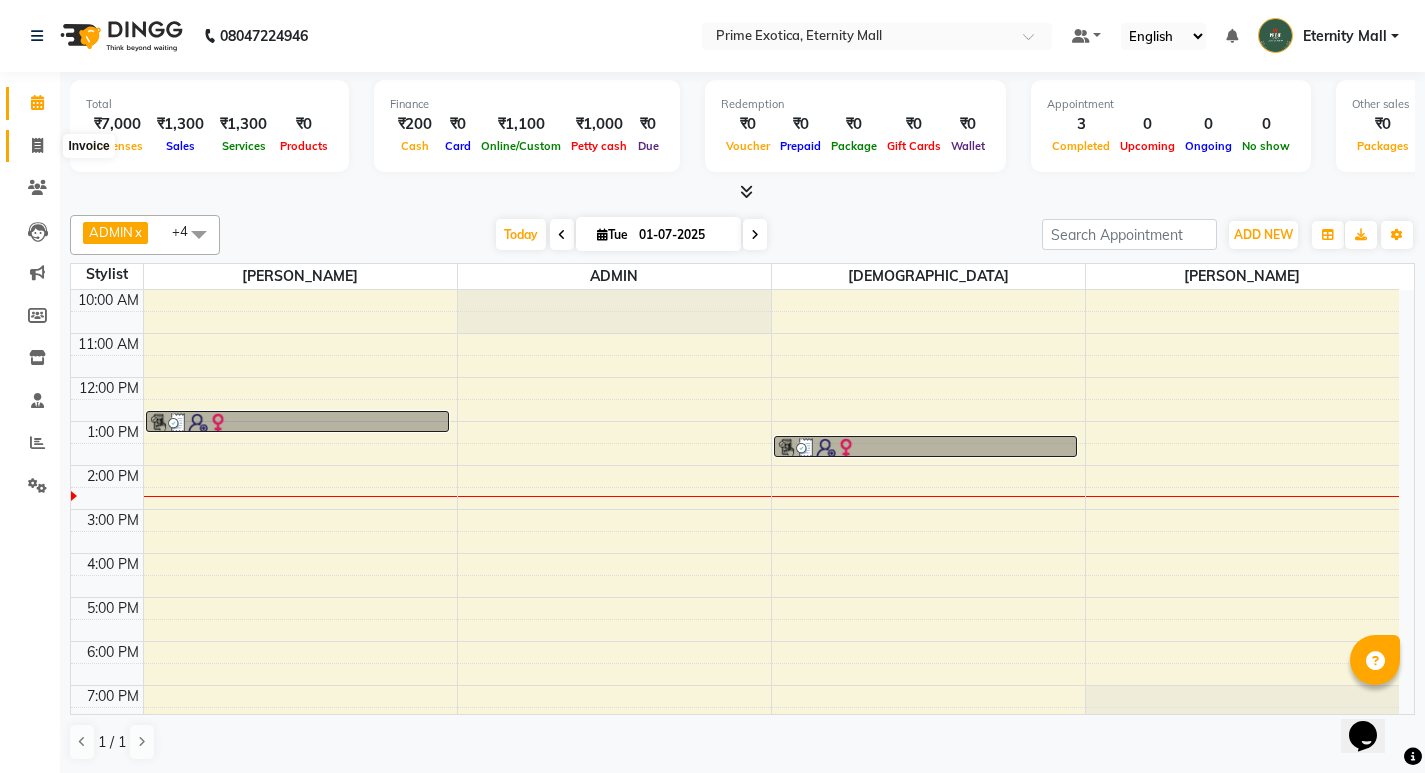 click 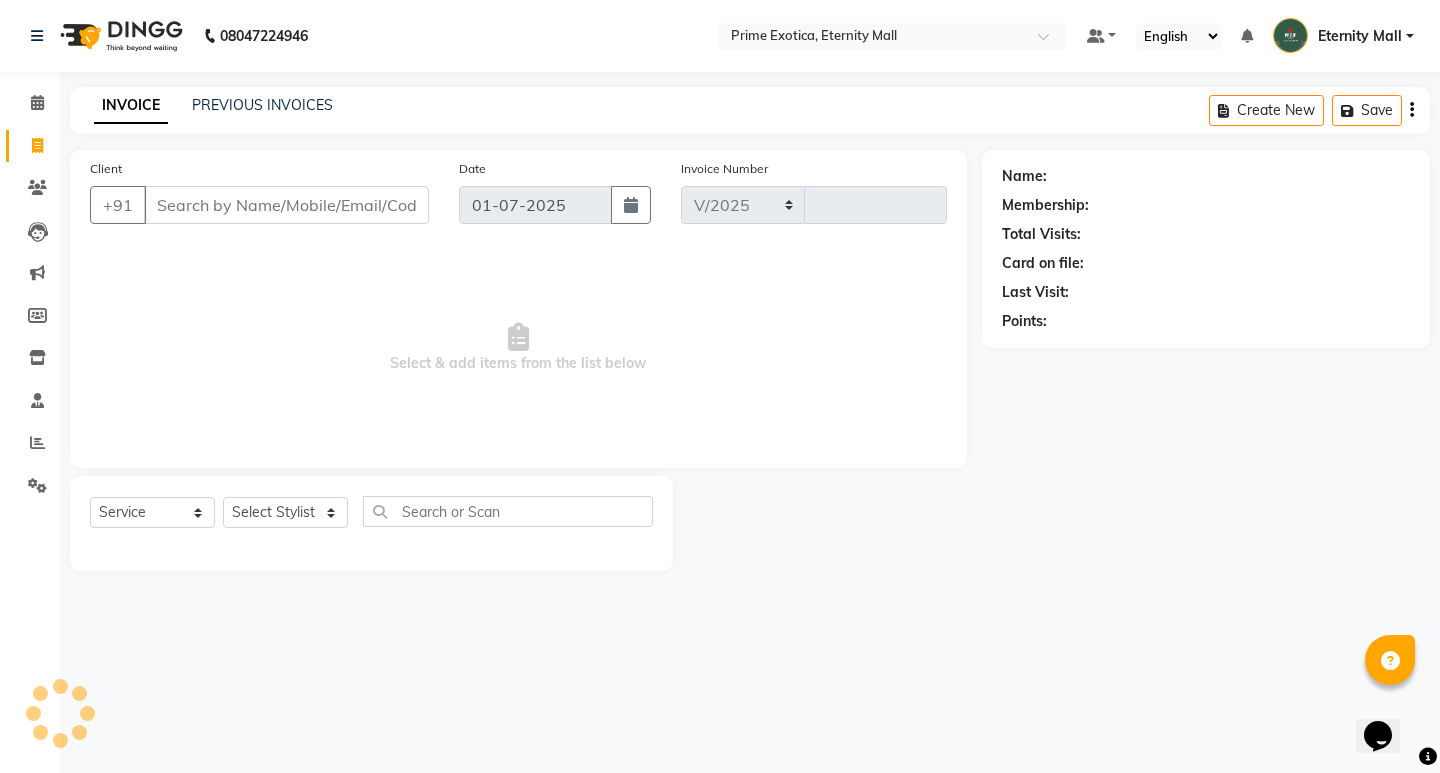 select on "5774" 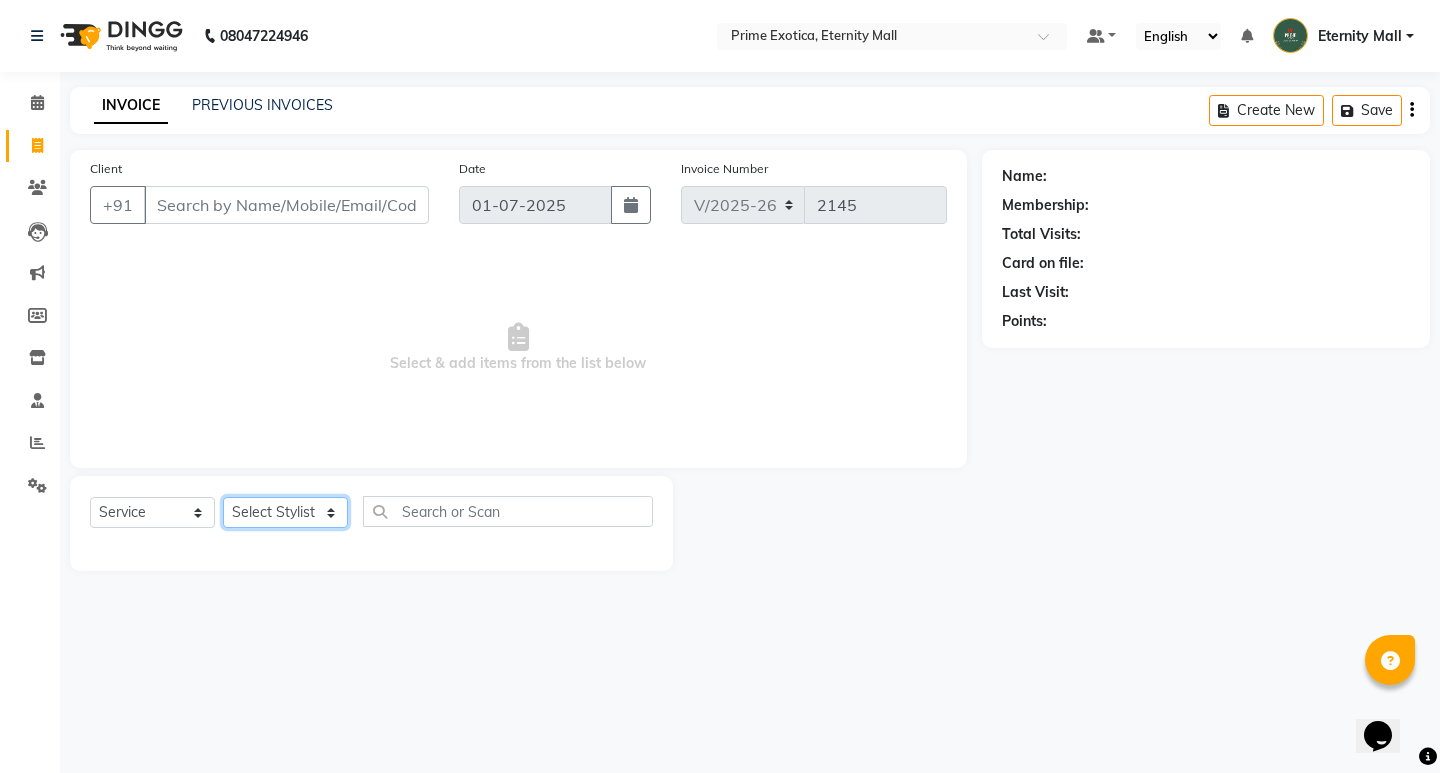 click on "Select Stylist" 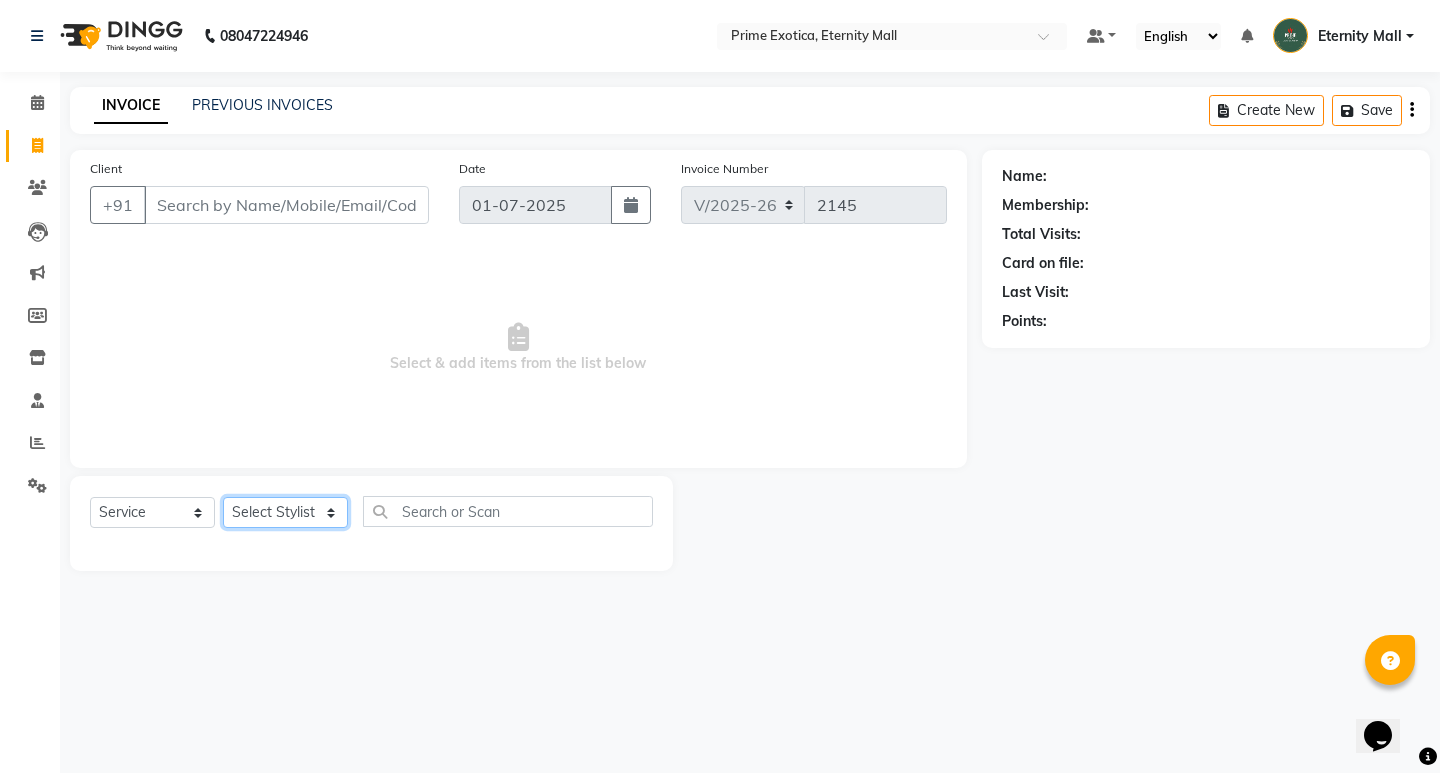 click on "Select Stylist" 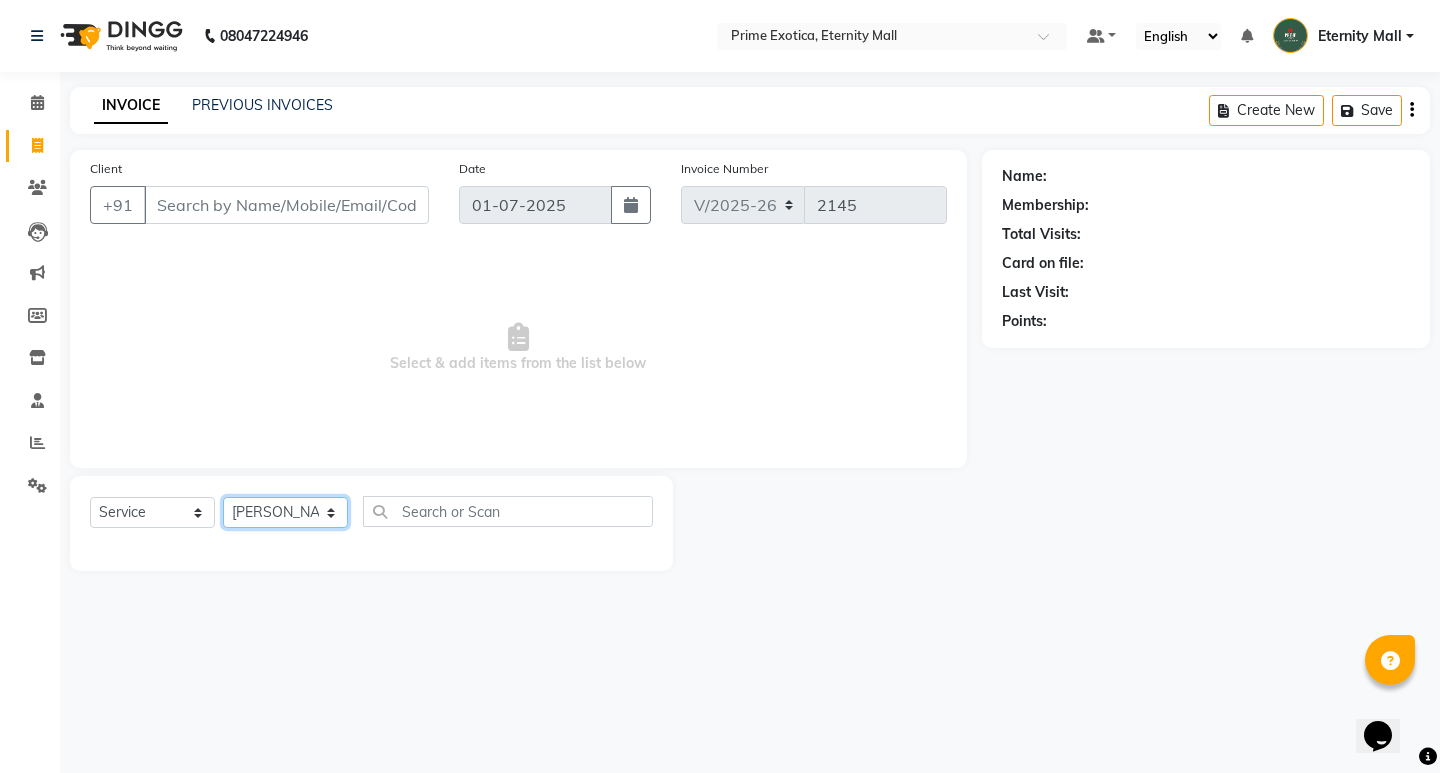 click on "Select Stylist AB  ADMIN ajay vikram lakshane [PERSON_NAME] Isha [PERSON_NAME]  [PERSON_NAME]" 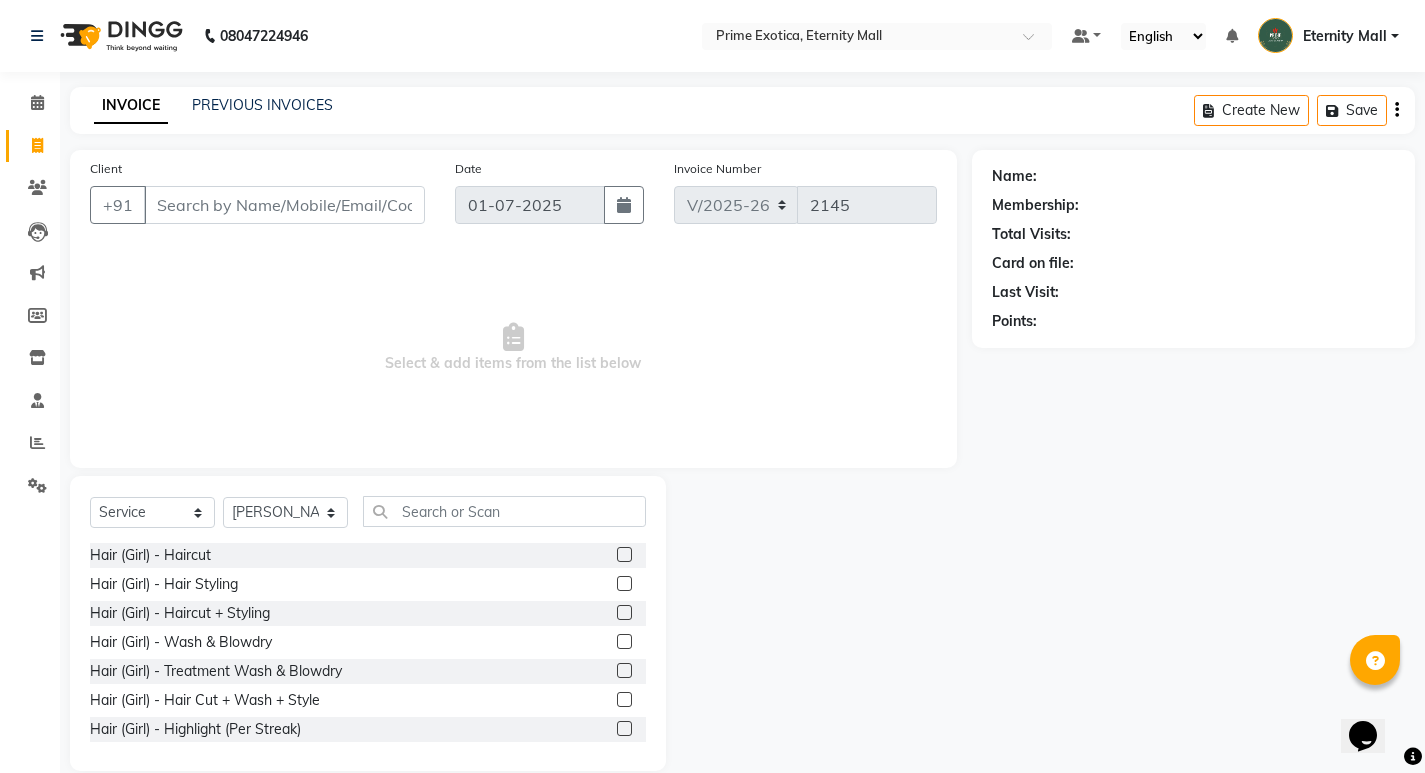 click 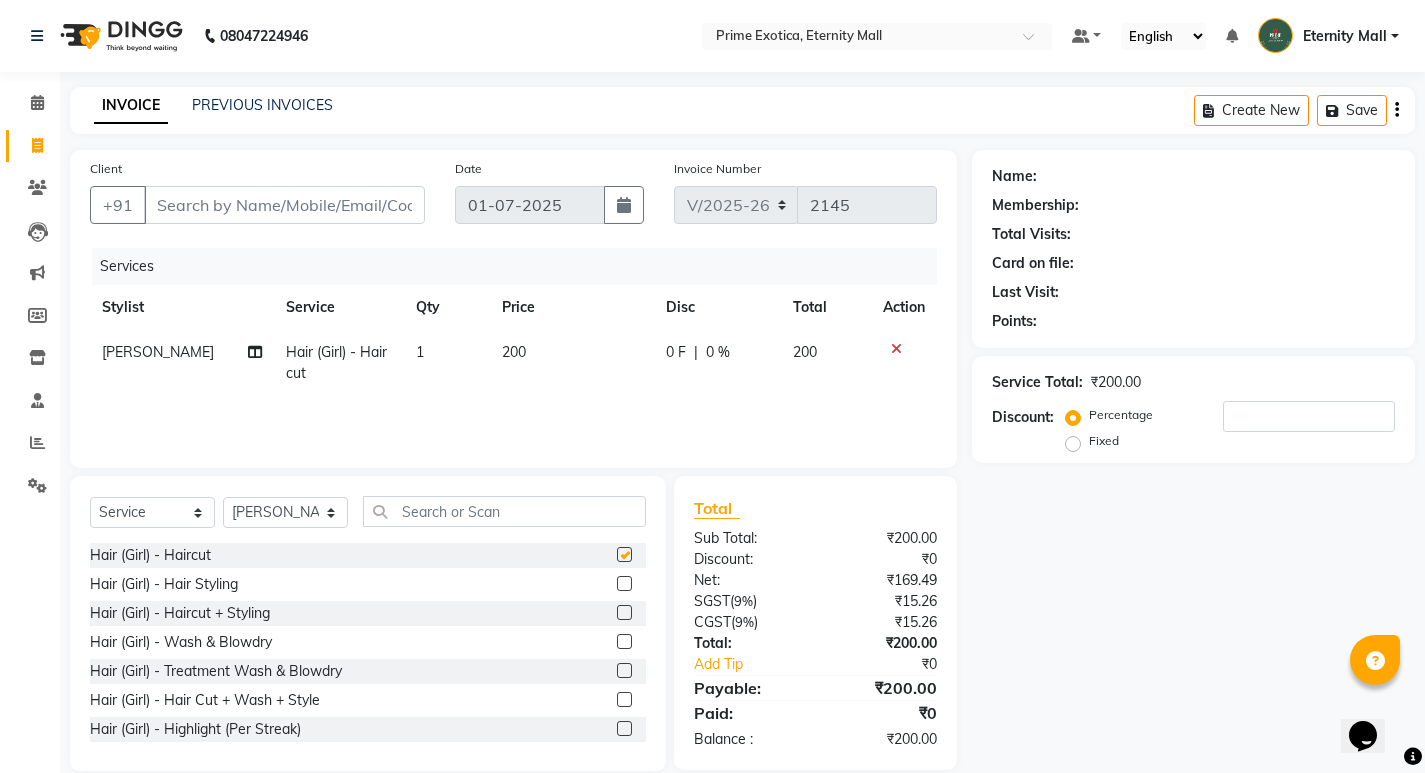 checkbox on "false" 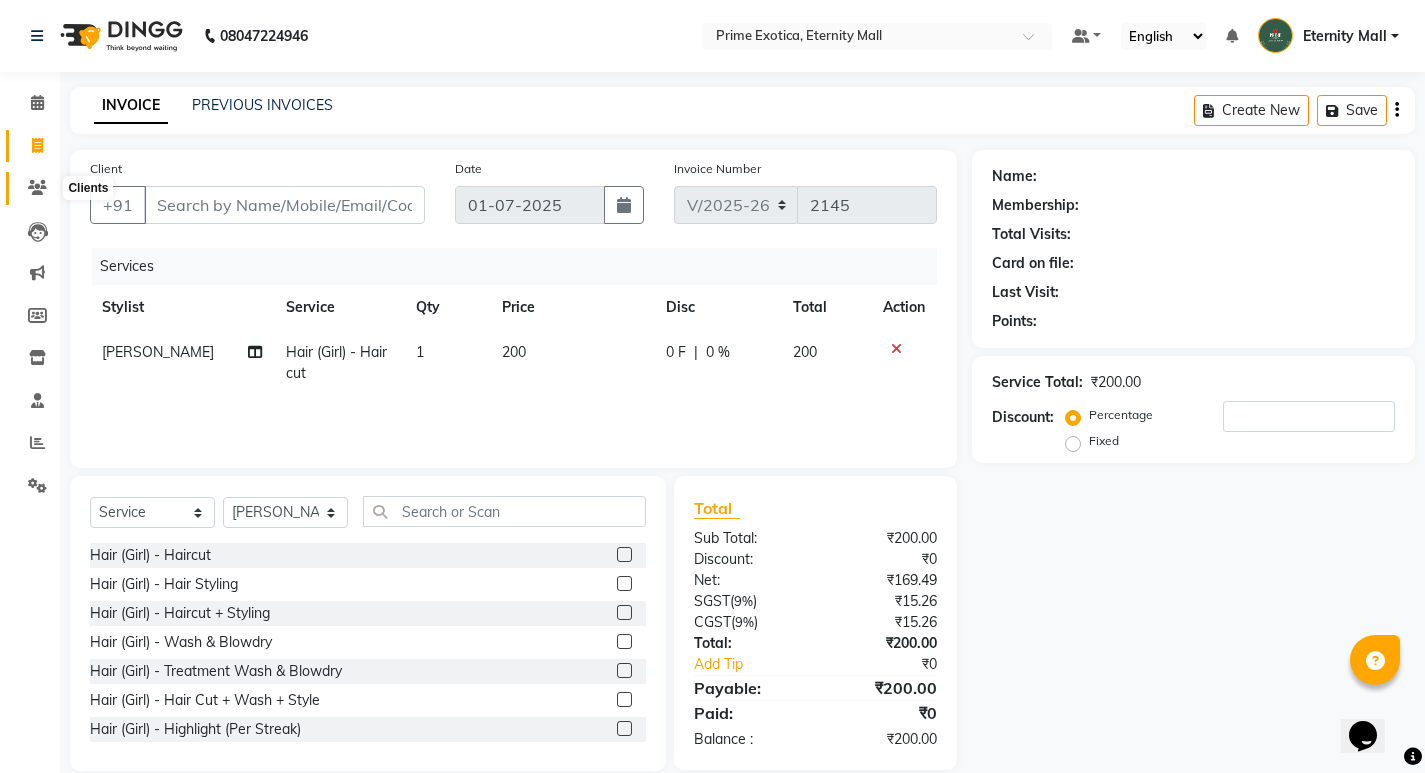 click 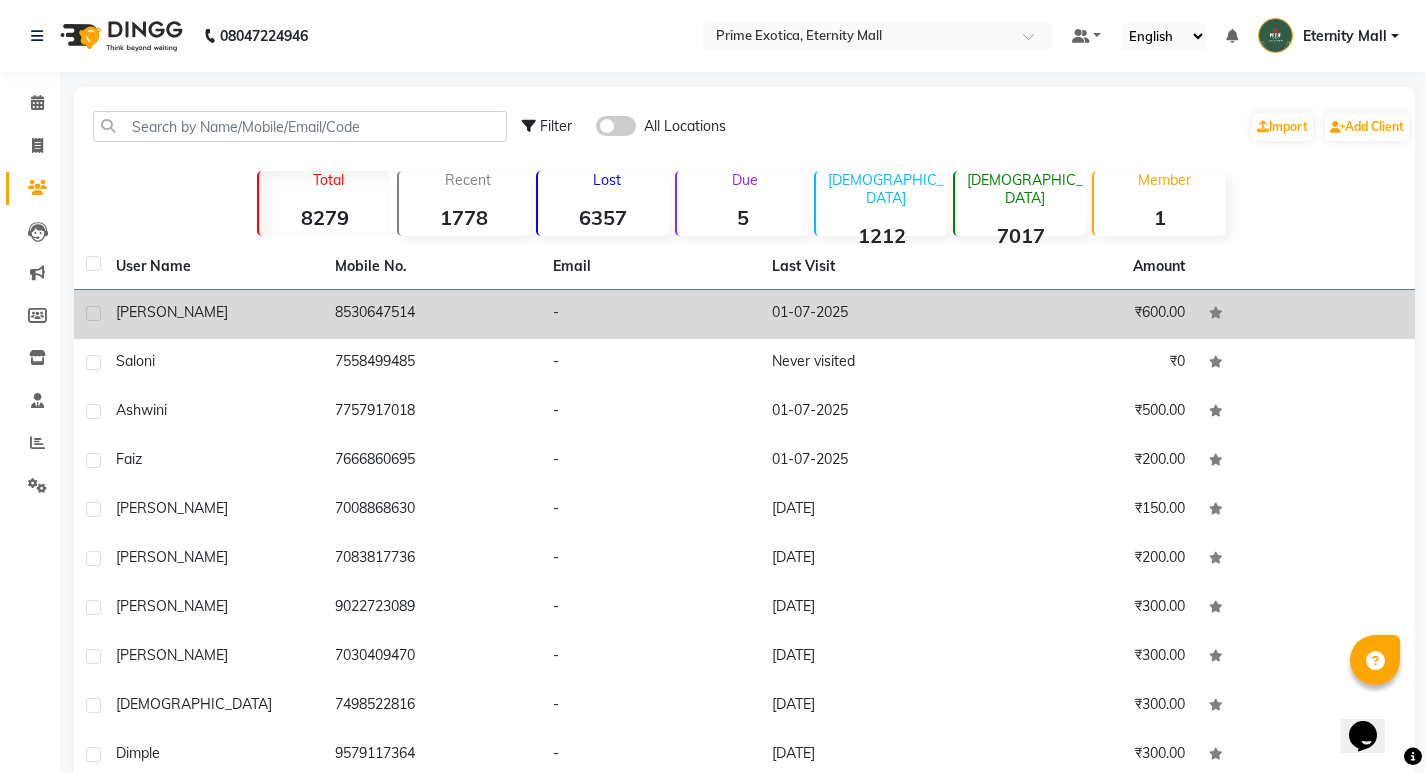 drag, startPoint x: 321, startPoint y: 301, endPoint x: 469, endPoint y: 304, distance: 148.0304 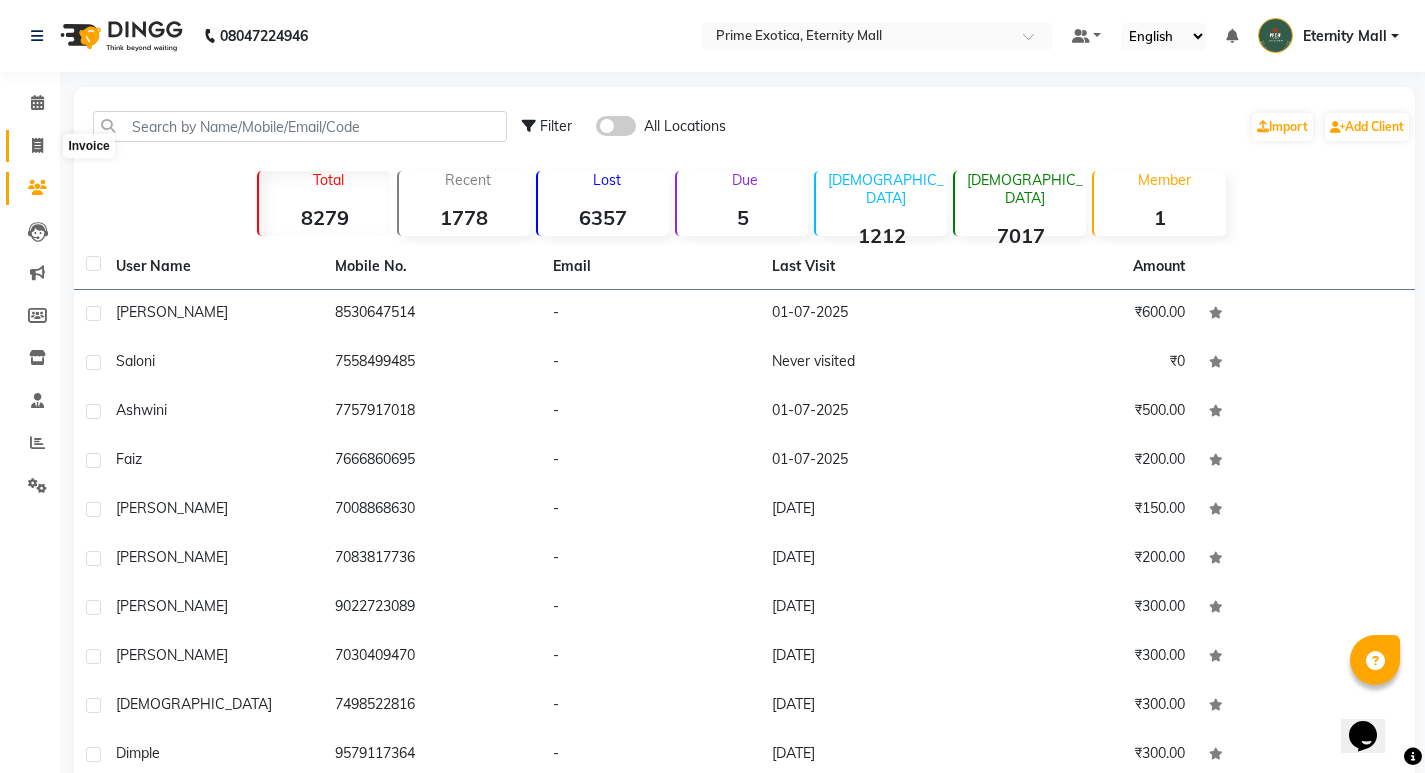 click 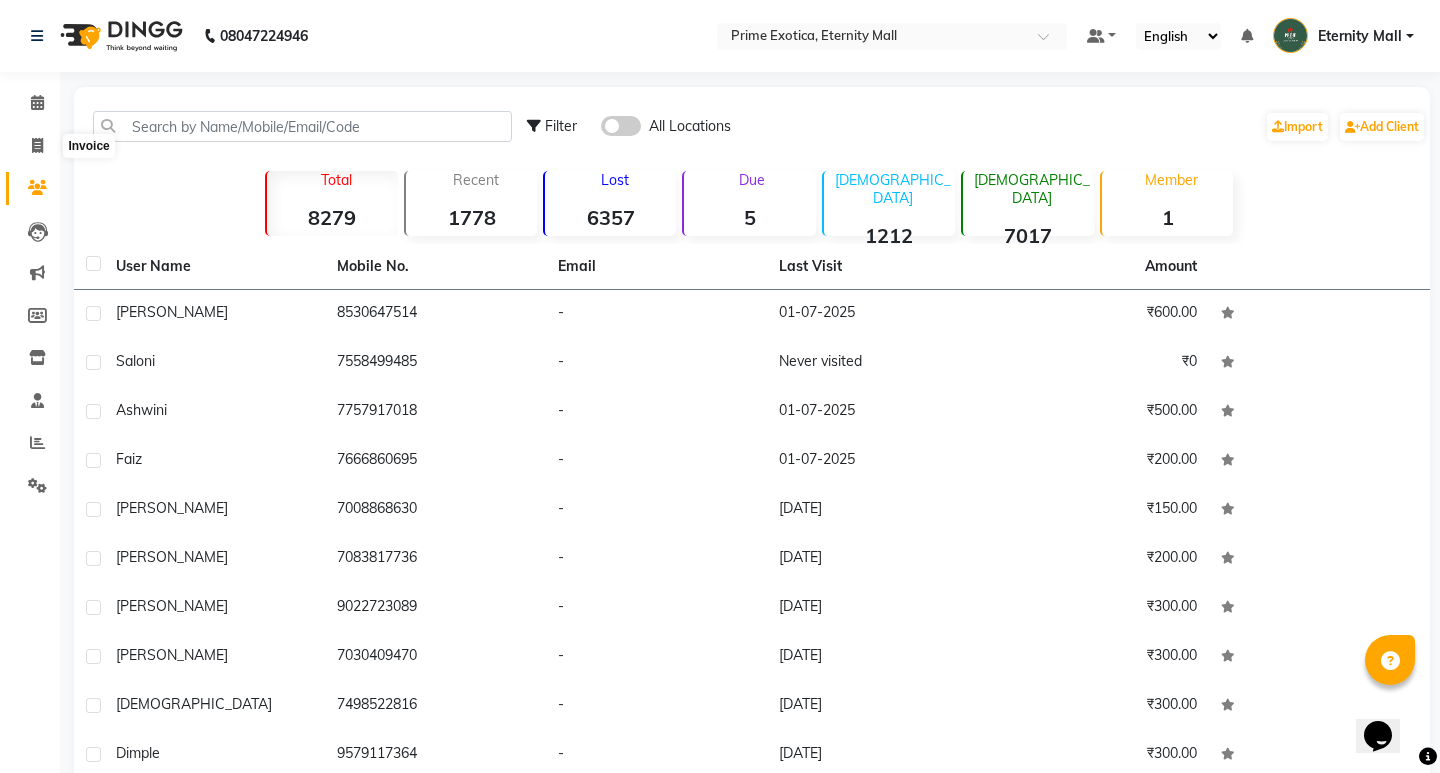 select on "service" 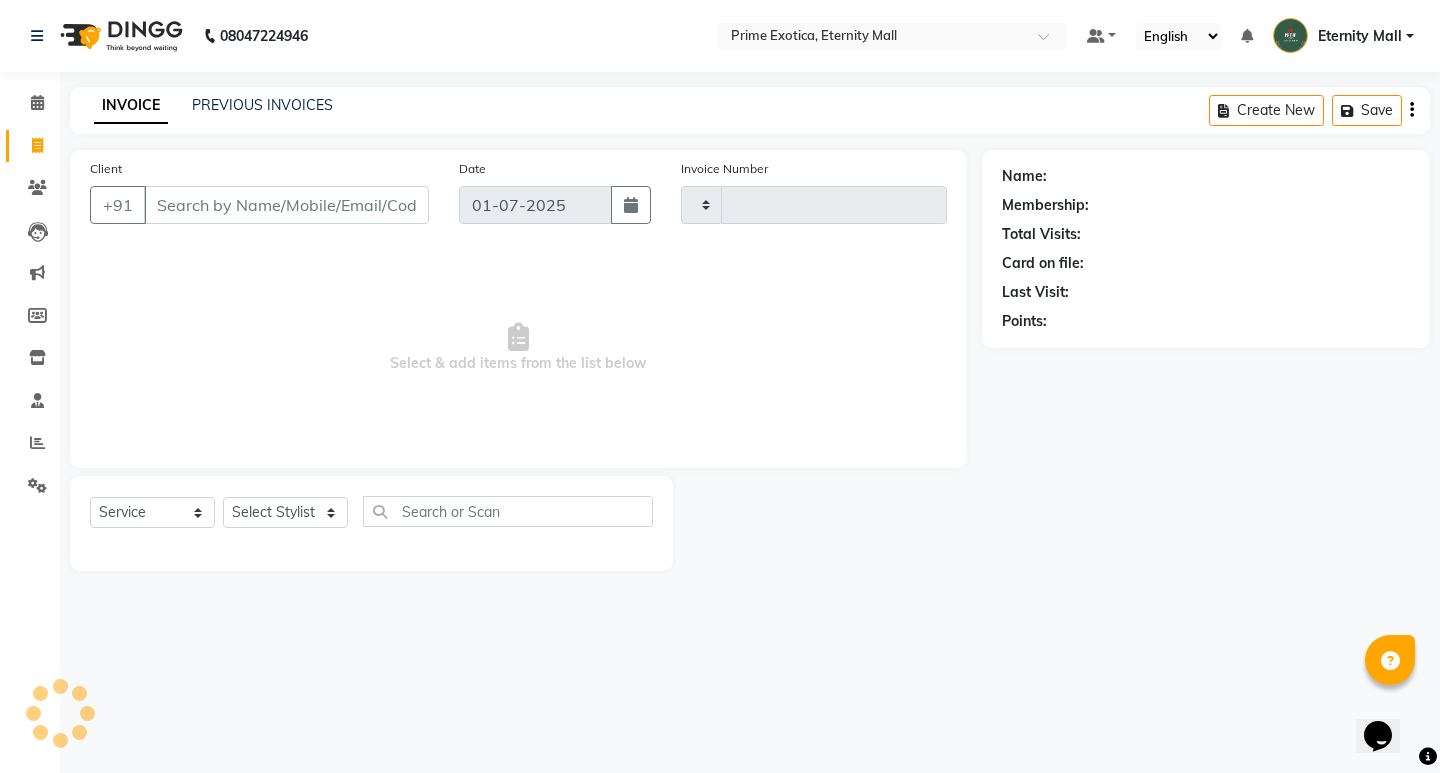 type on "2145" 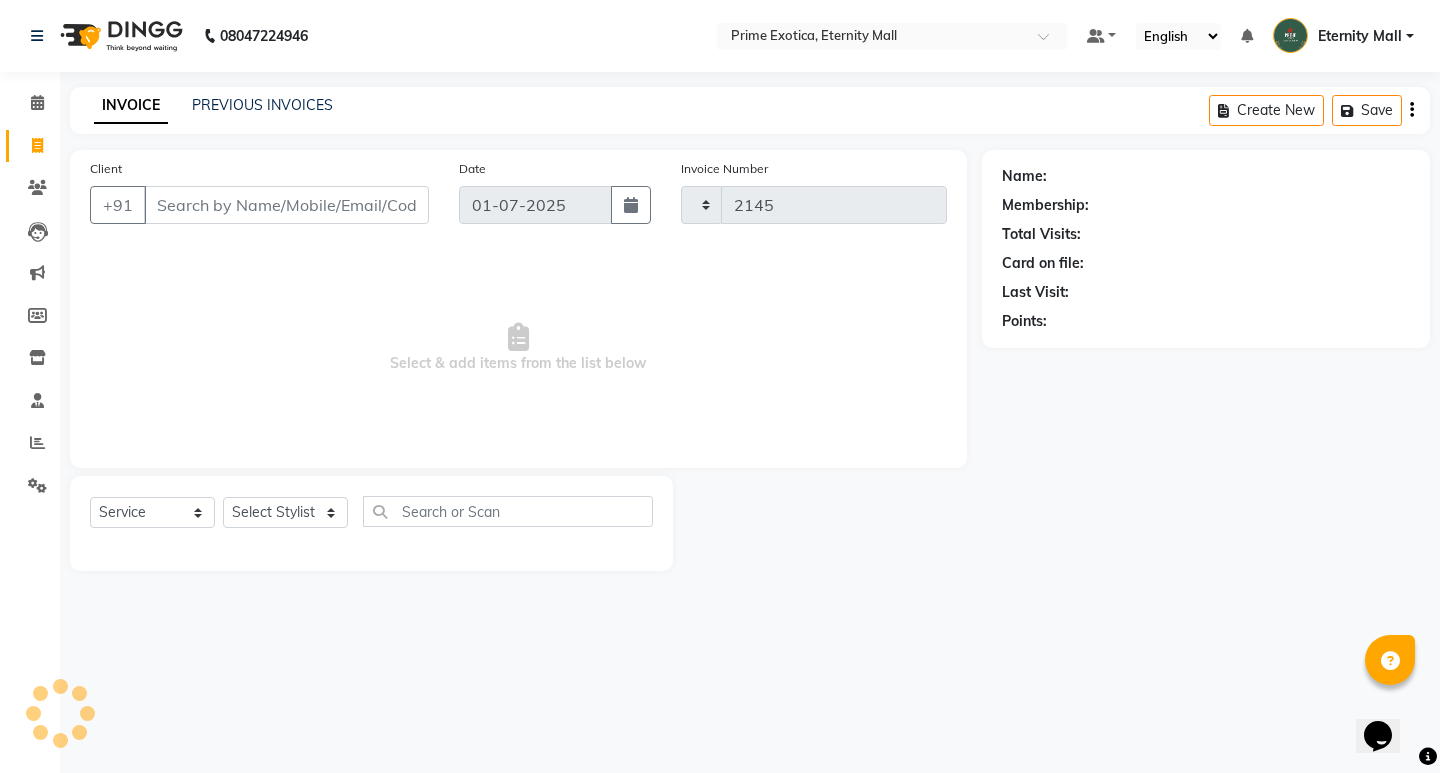 select on "5774" 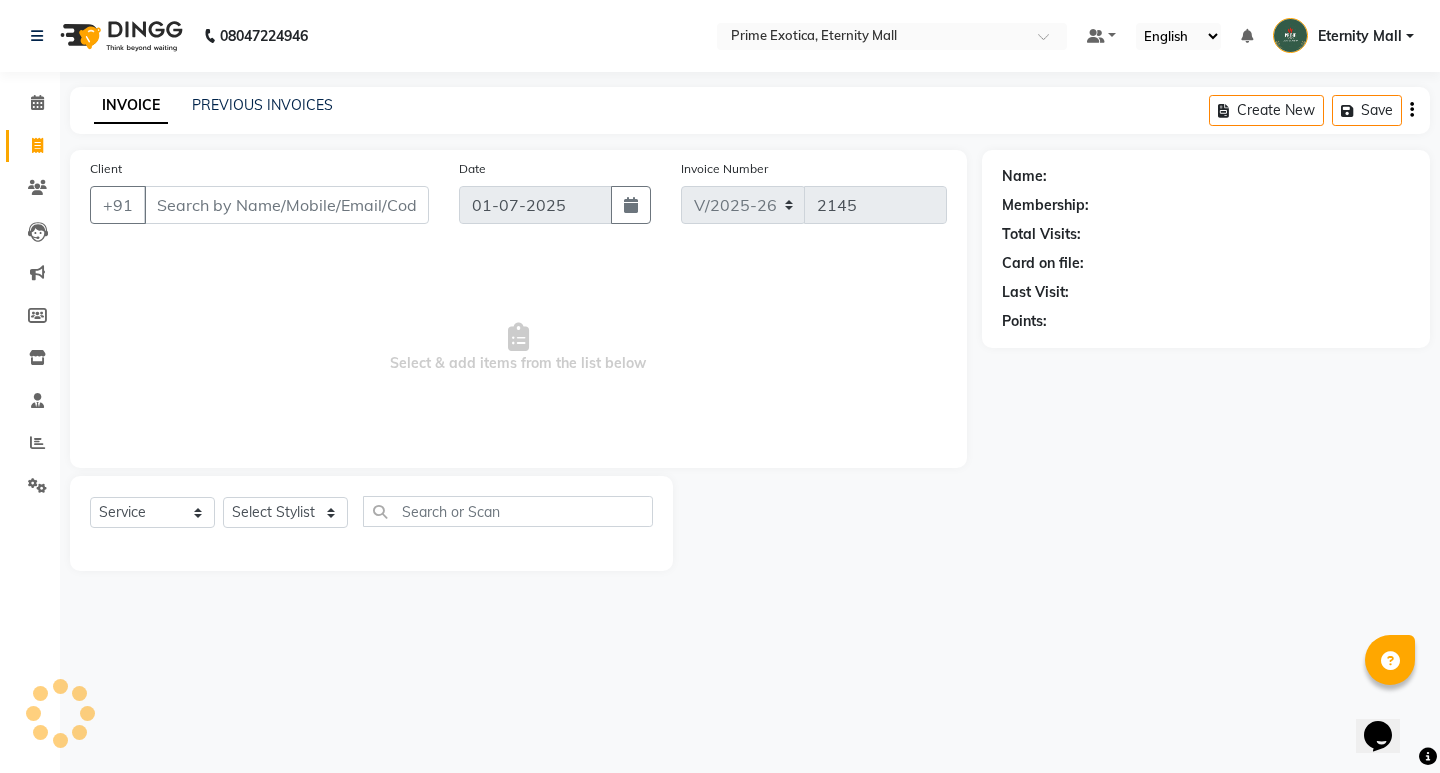 click on "Client +91" 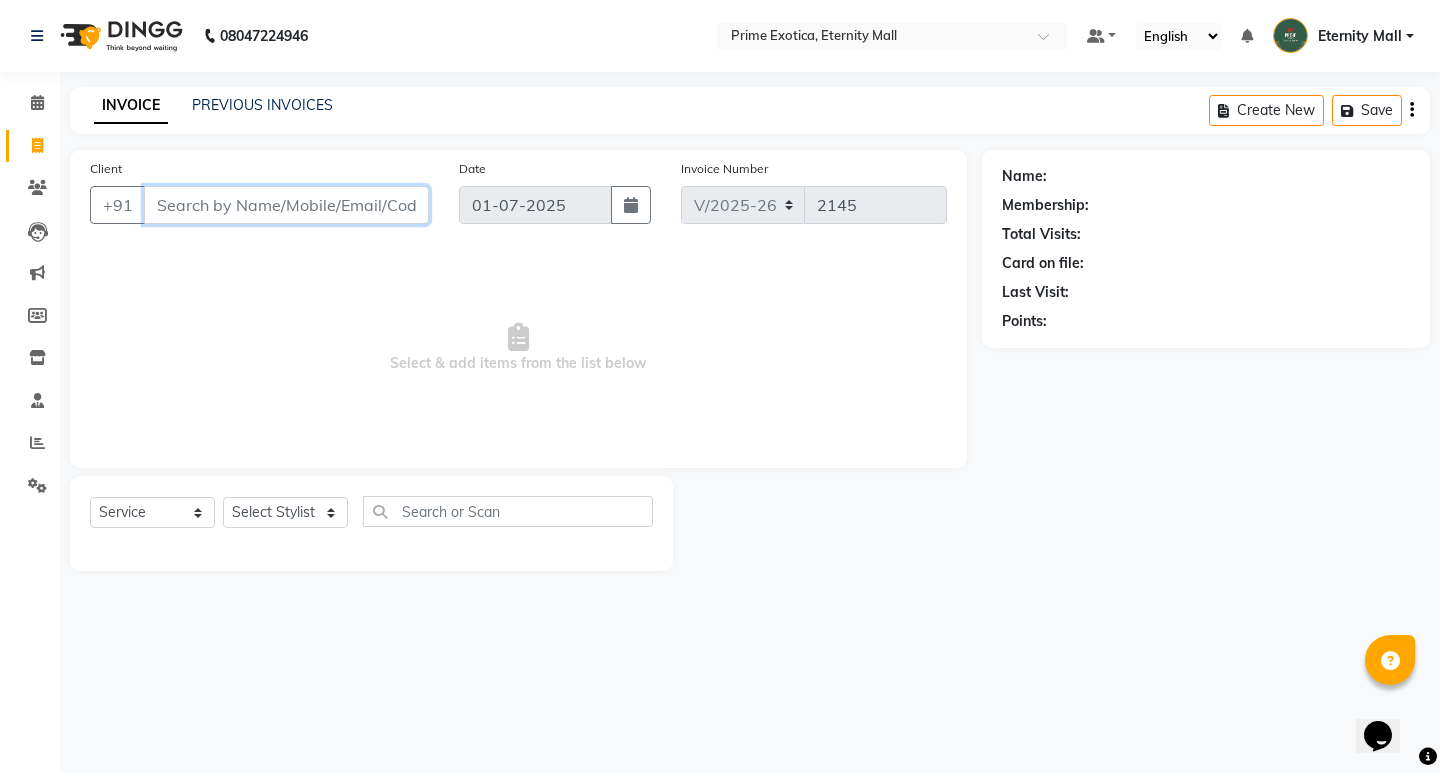 click on "Client" at bounding box center (286, 205) 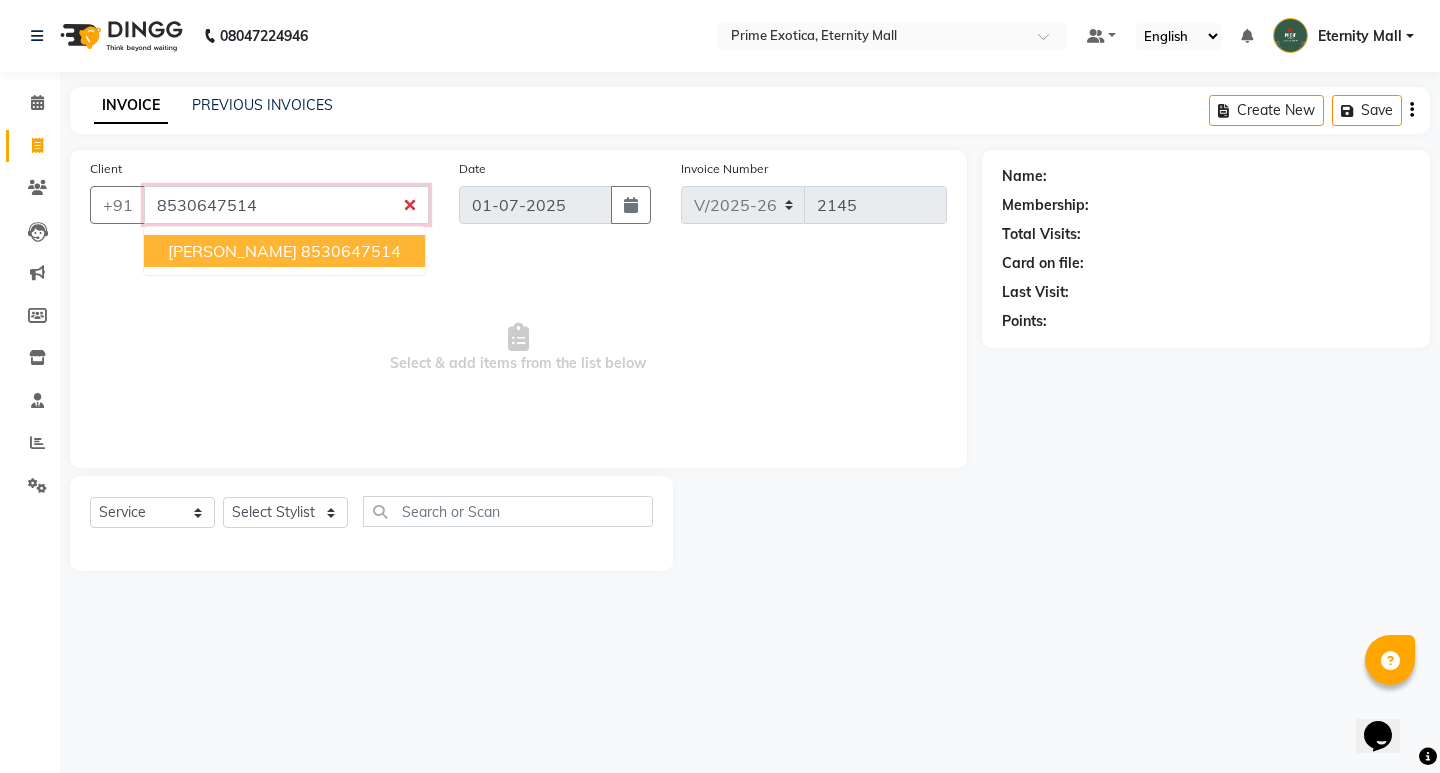 click on "8530647514" at bounding box center (351, 251) 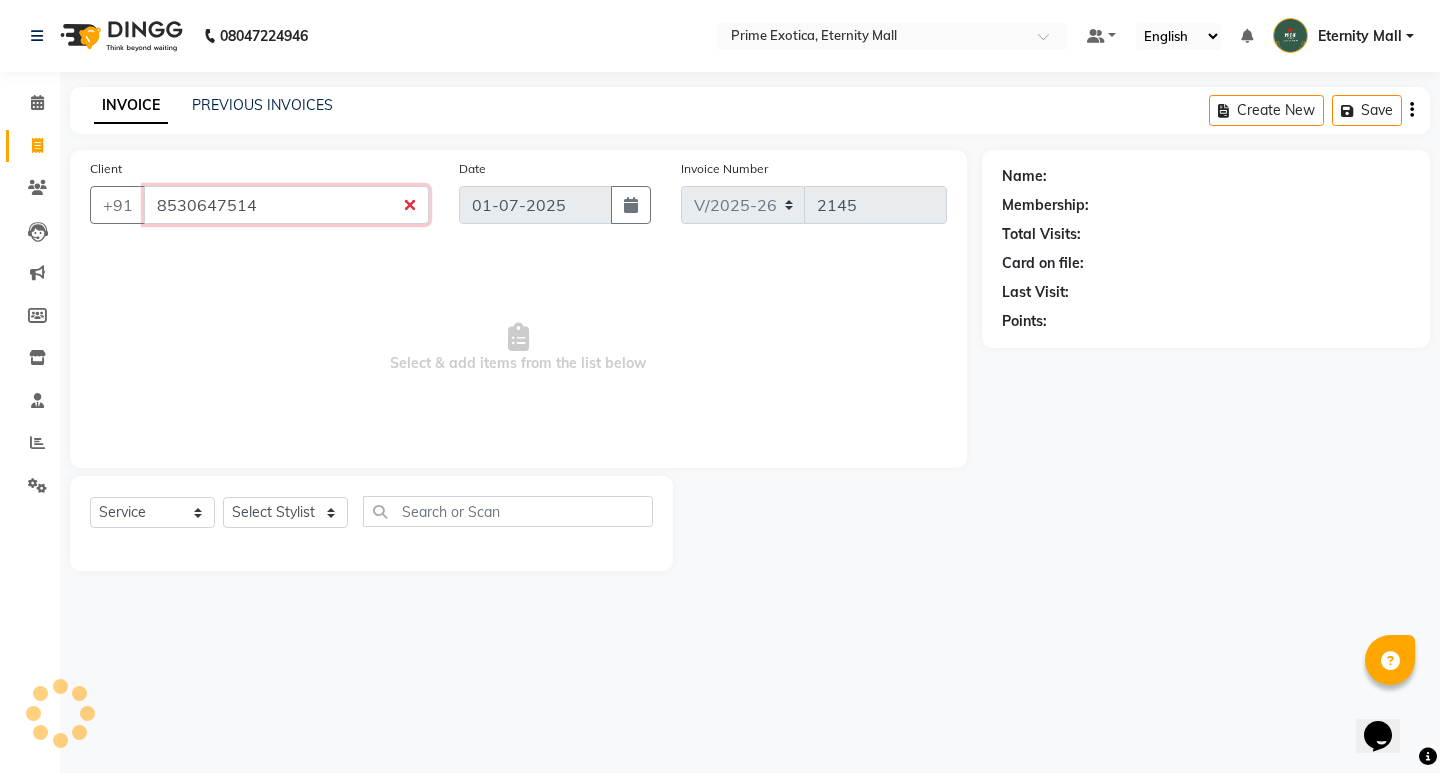 type on "8530647514" 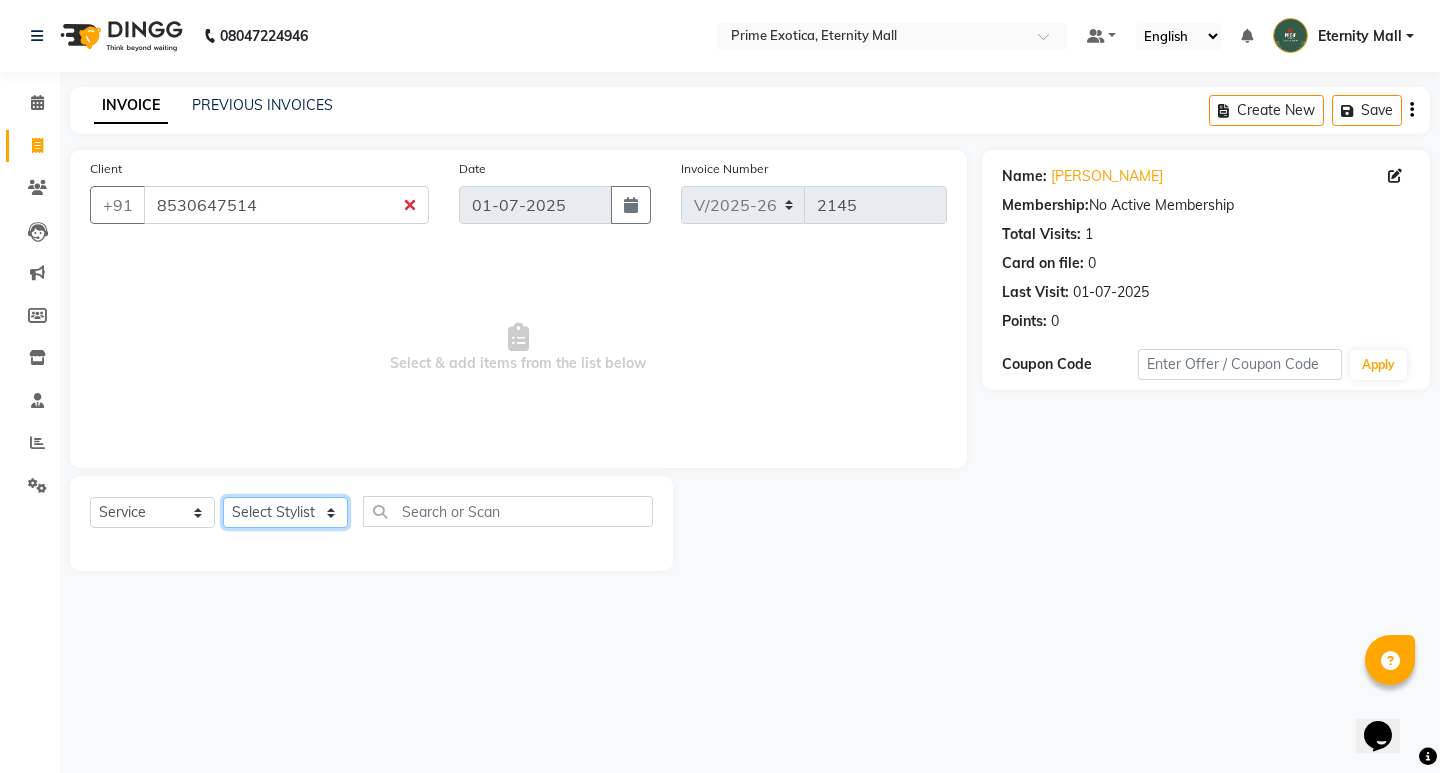 click on "Select Stylist AB  ADMIN ajay vikram lakshane [PERSON_NAME] Isha [PERSON_NAME]  [PERSON_NAME]" 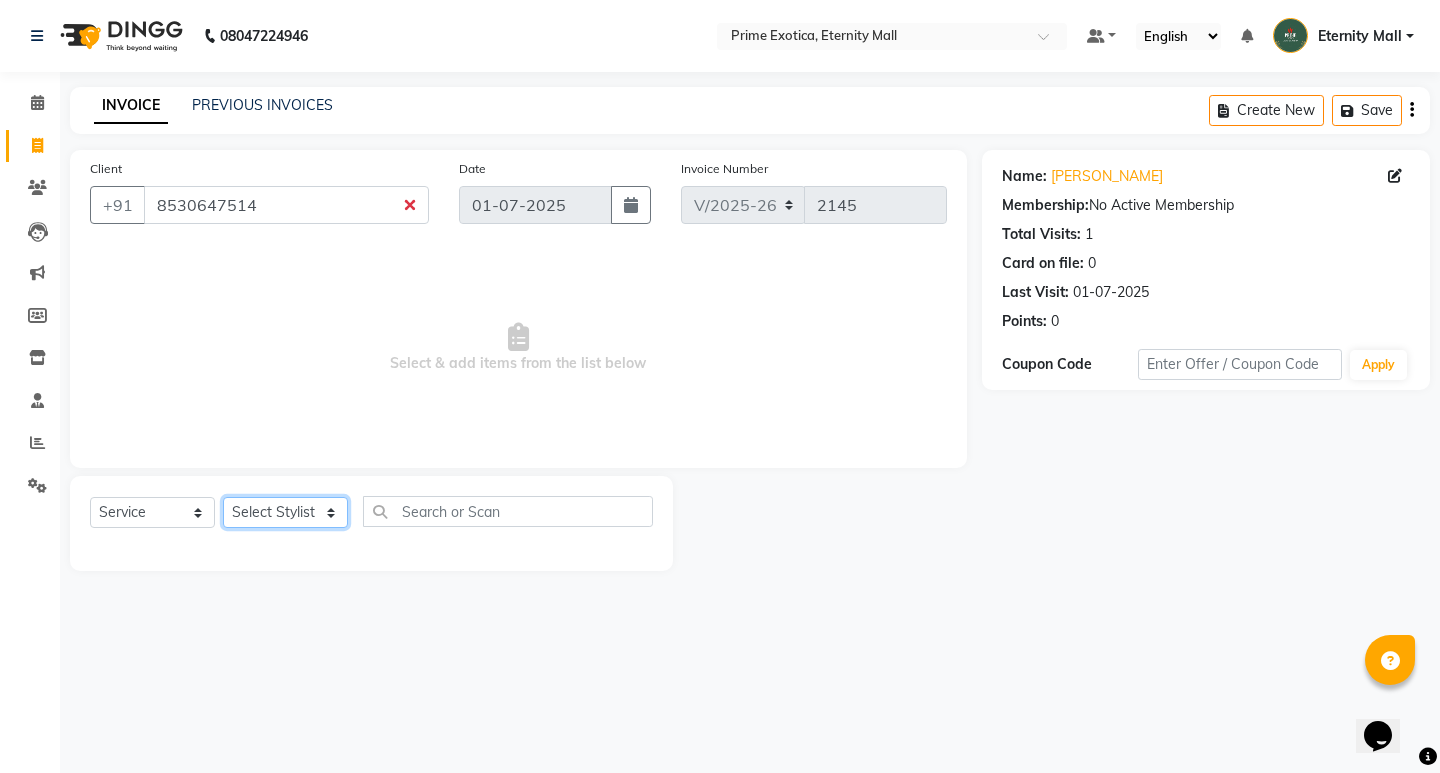 select on "36457" 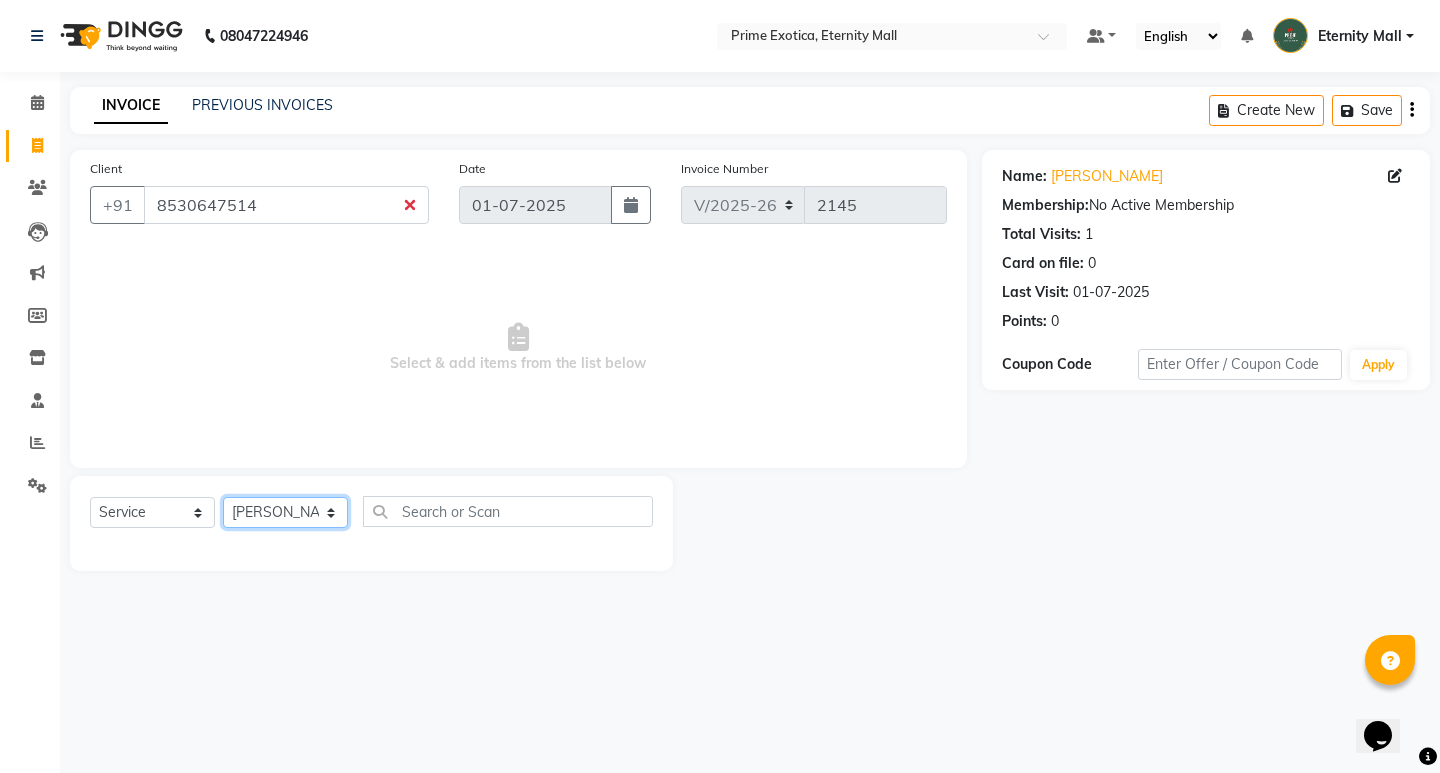 click on "Select Stylist AB  ADMIN ajay vikram lakshane [PERSON_NAME] Isha [PERSON_NAME]  [PERSON_NAME]" 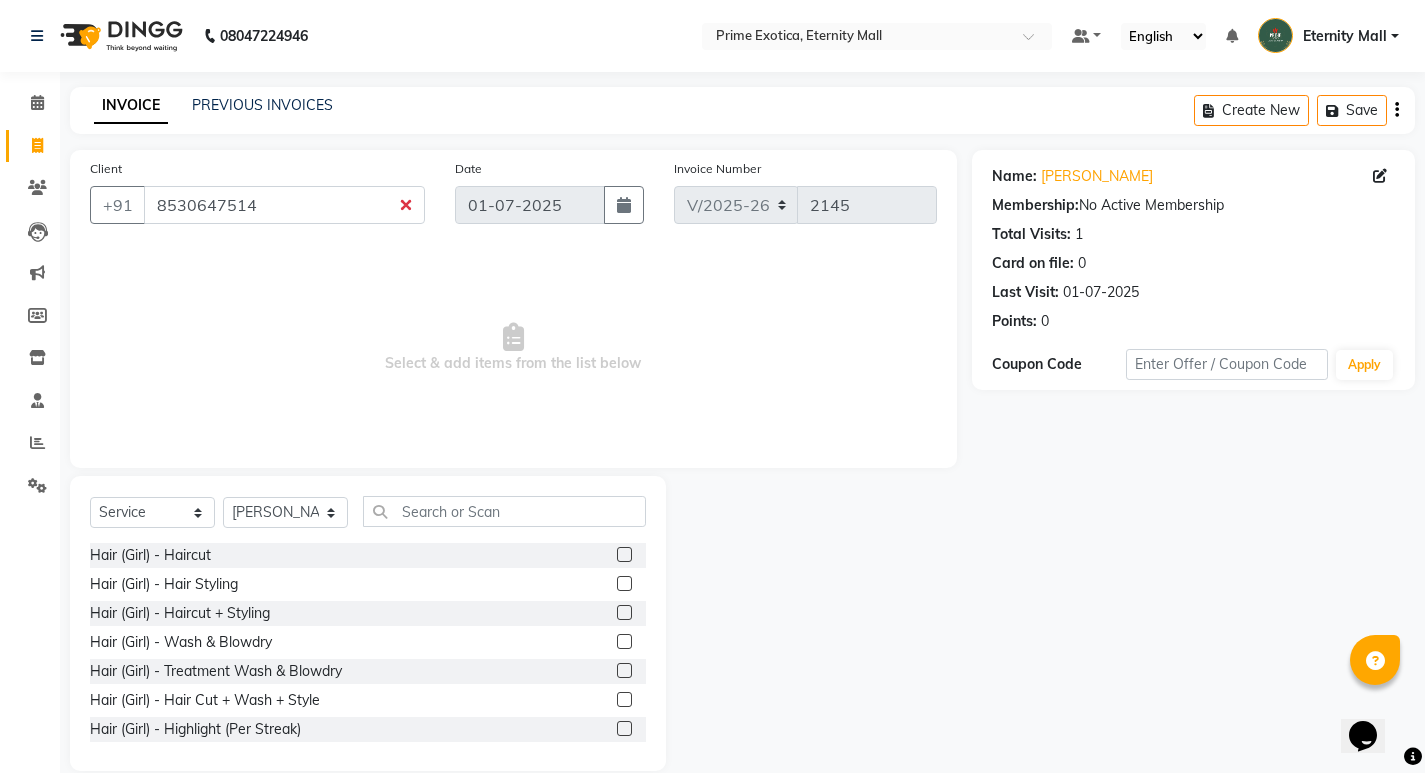 click 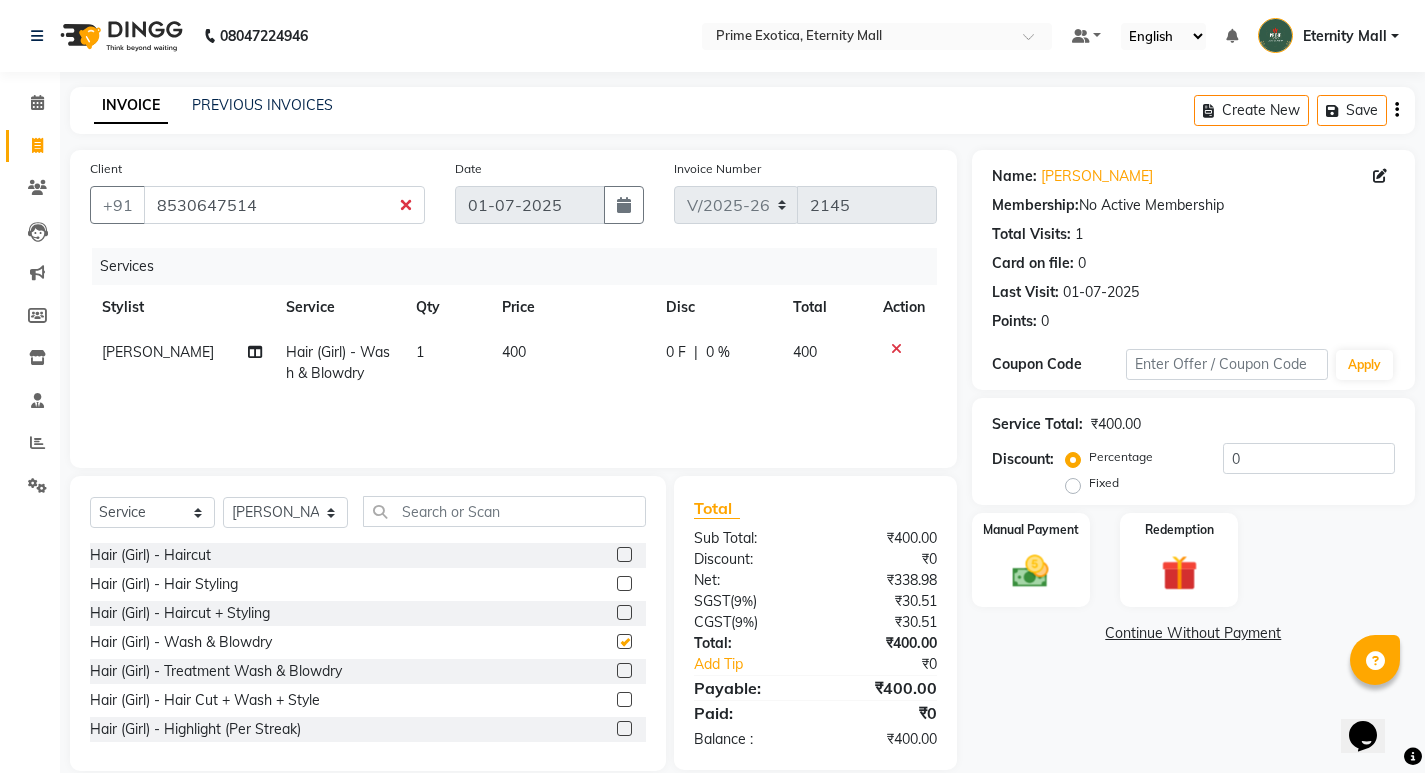 checkbox on "false" 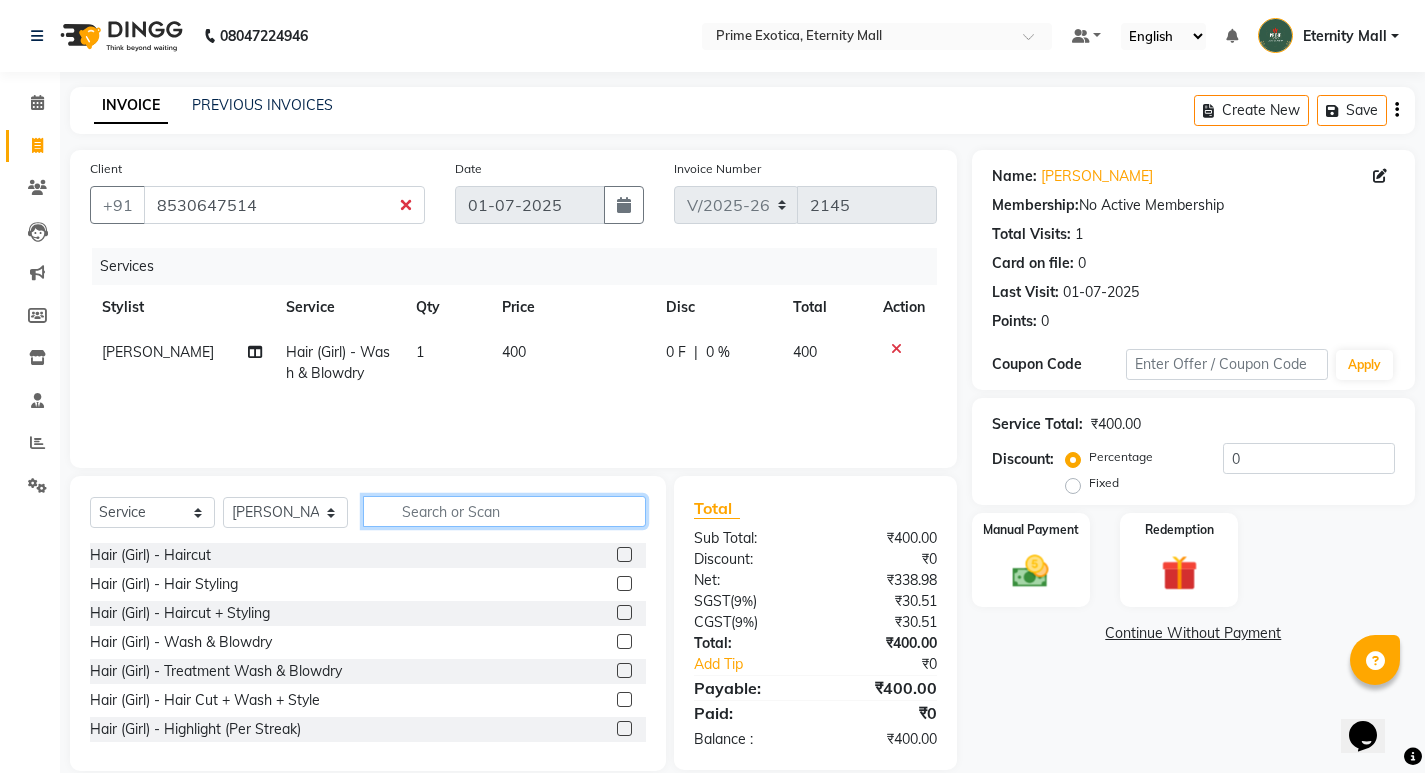 click 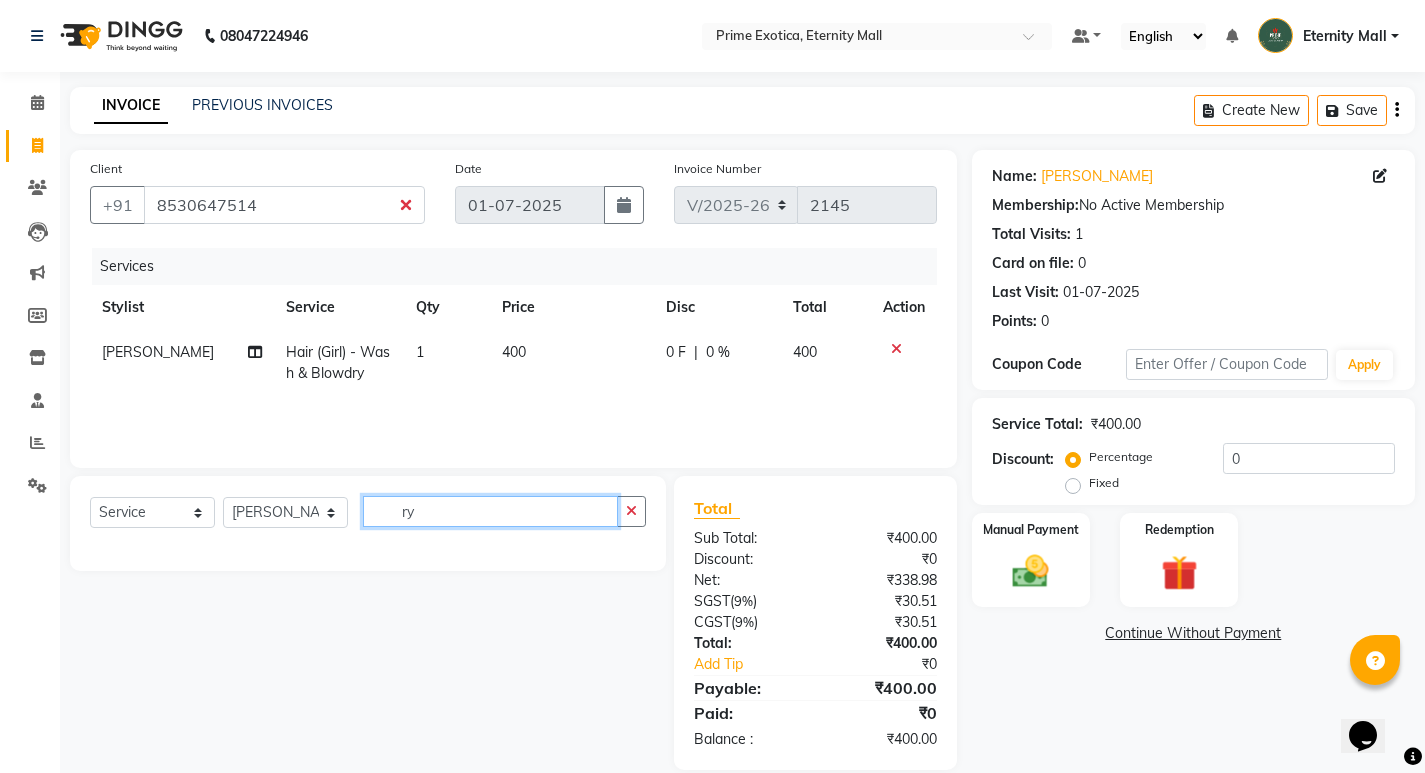 type on "r" 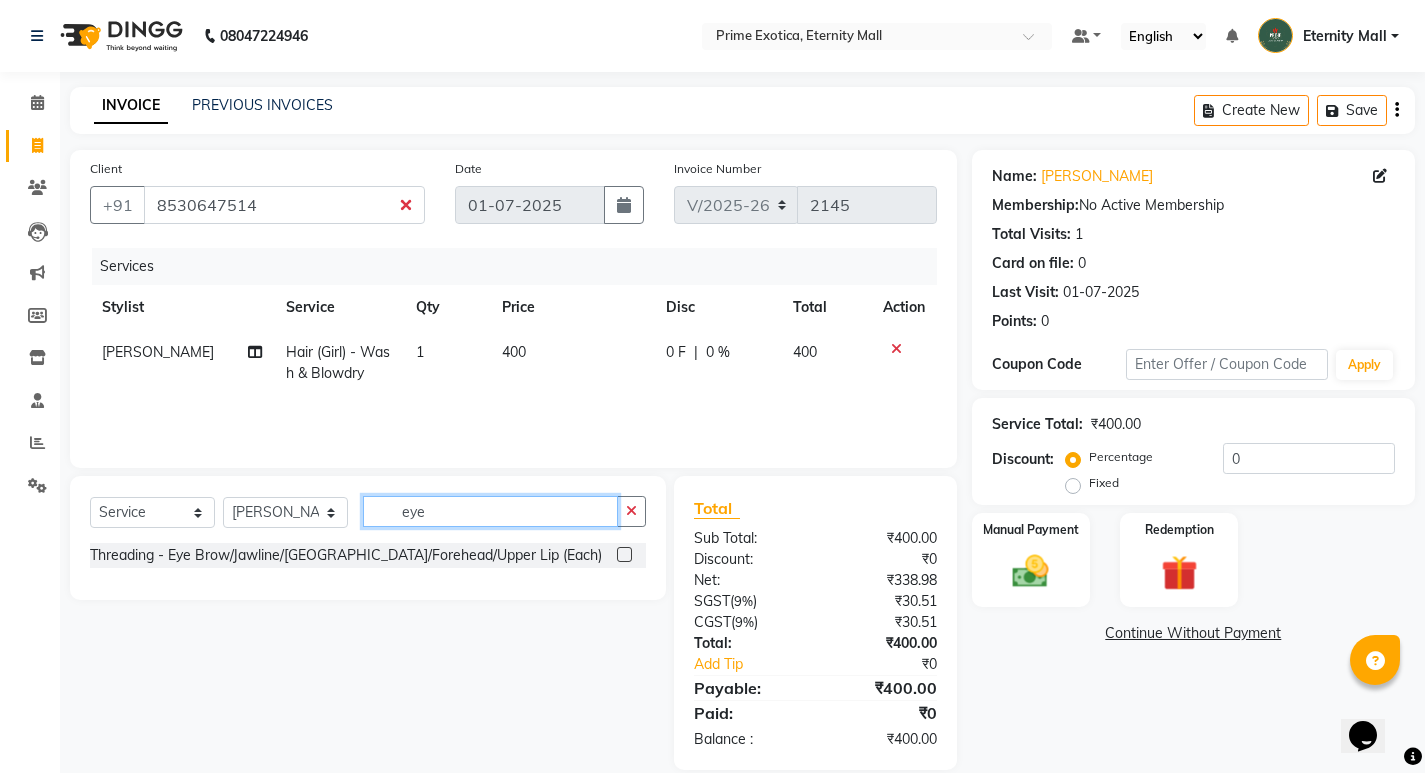 type on "eye" 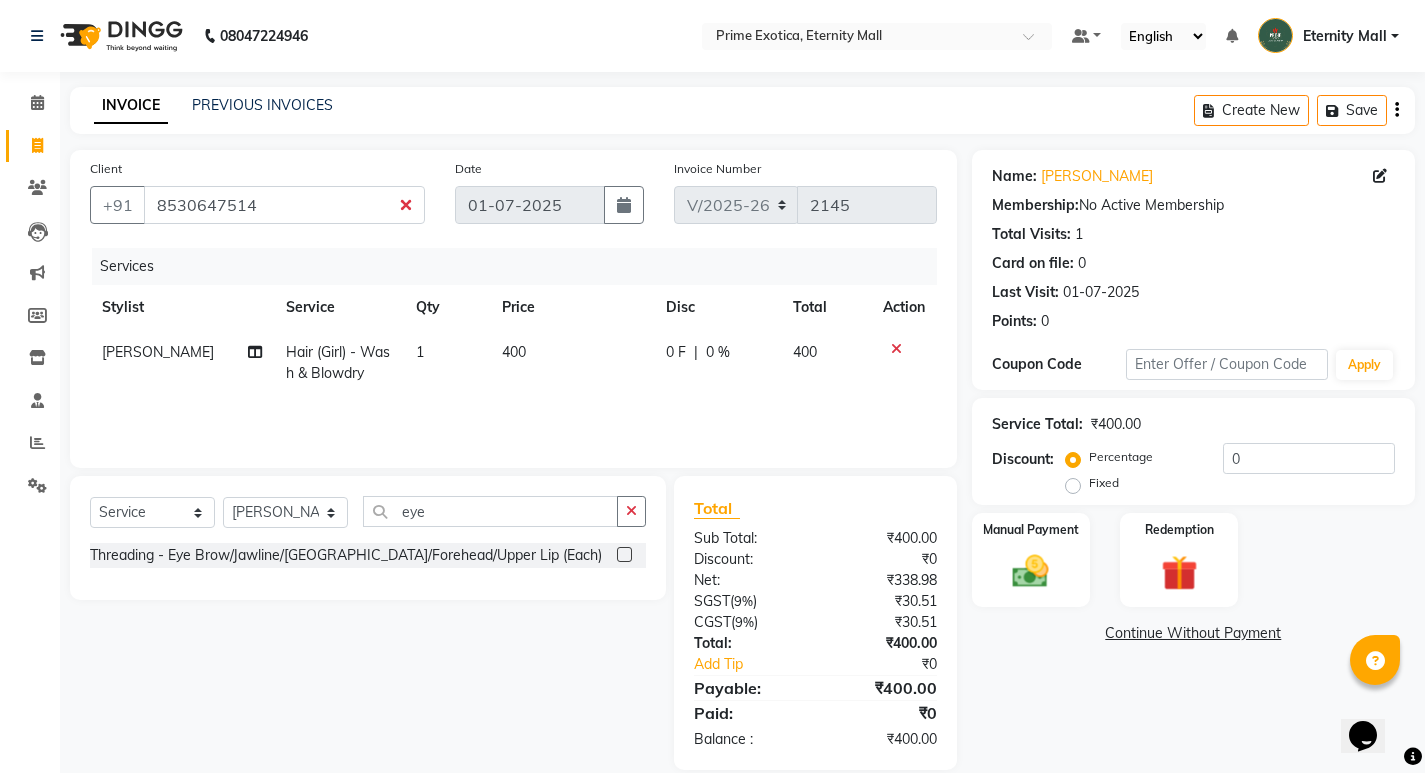 click 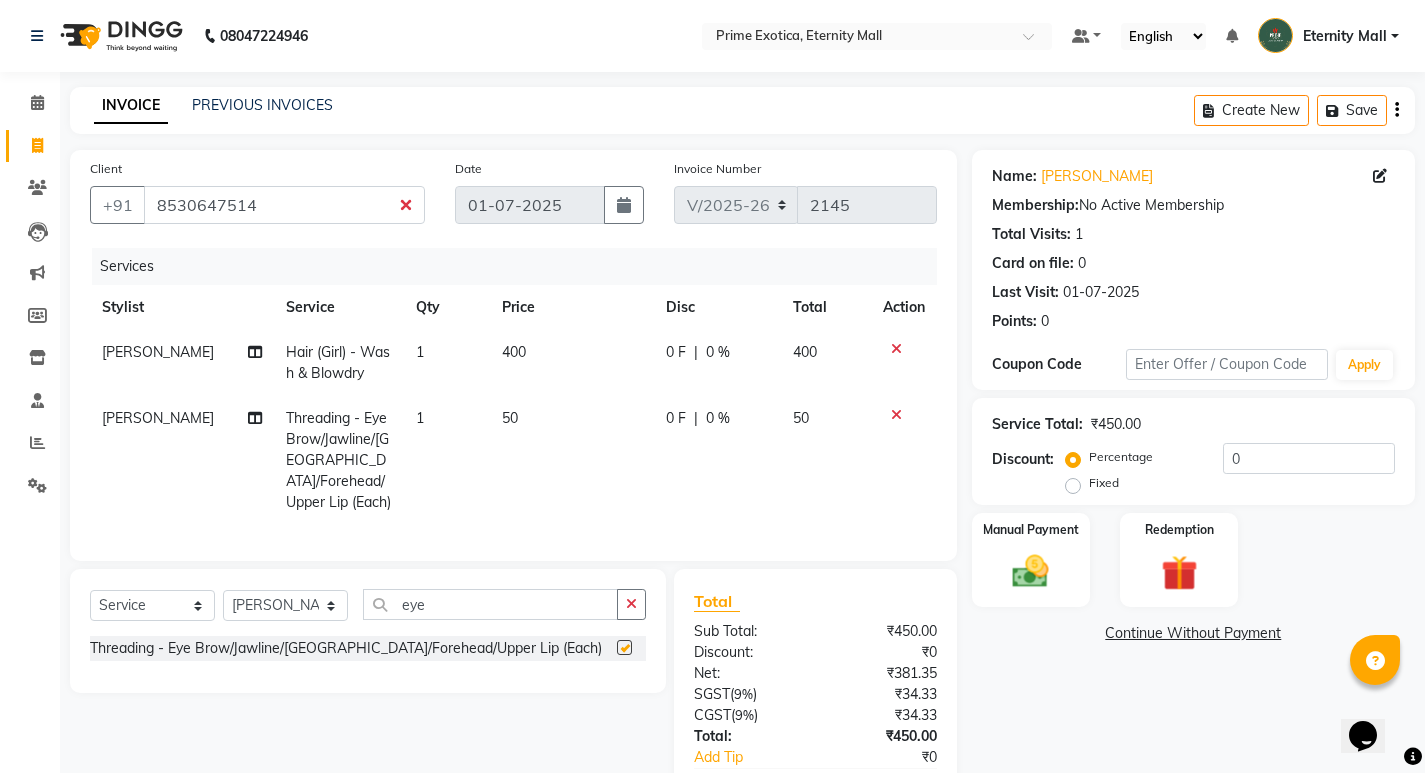 checkbox on "false" 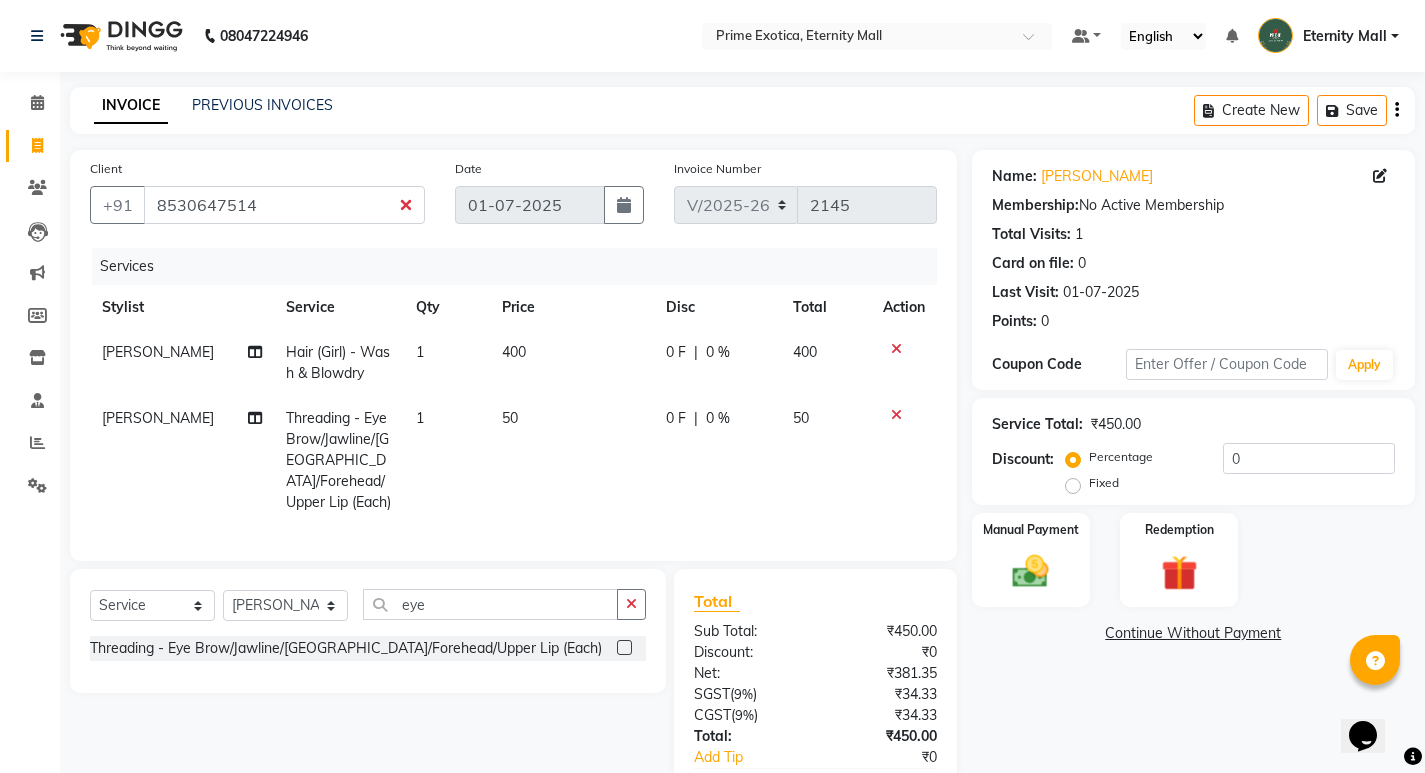 click on "1" 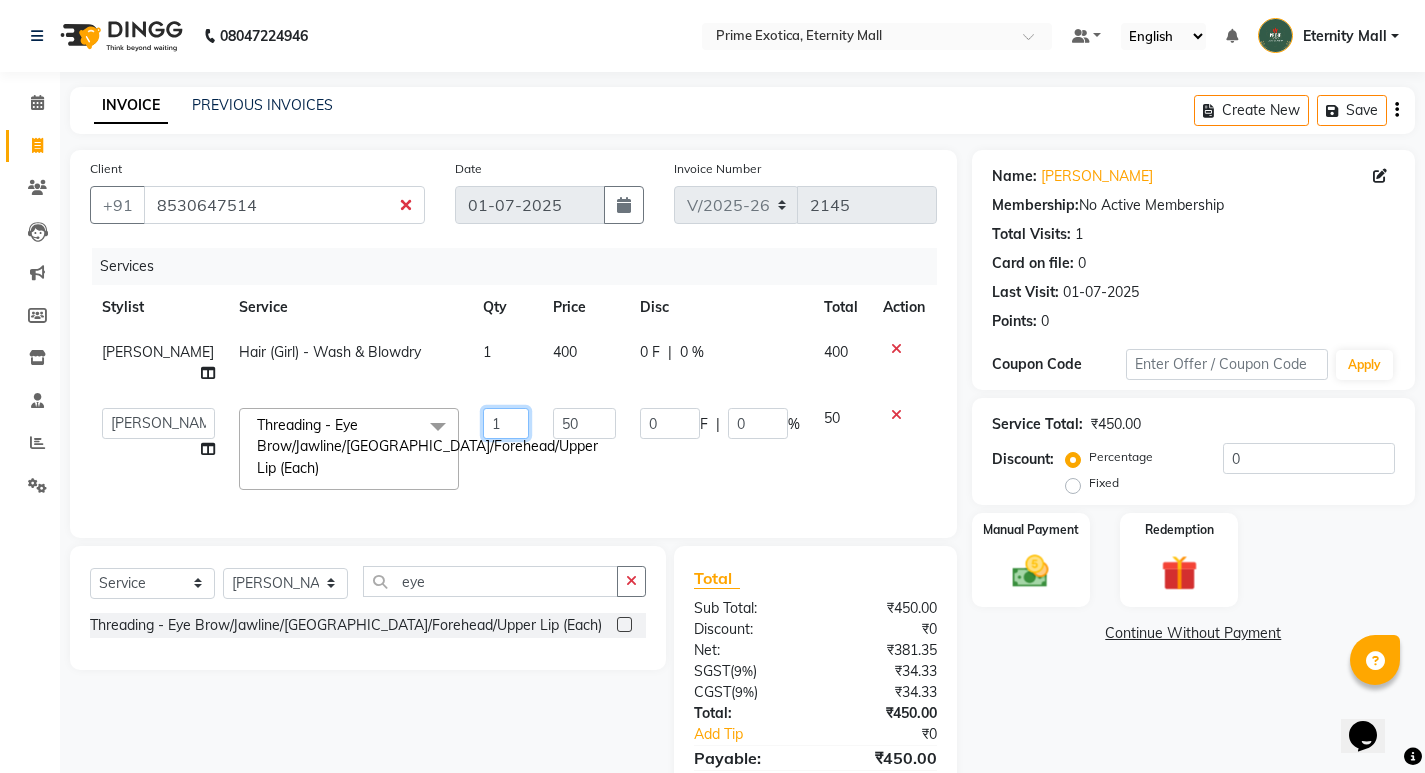 click on "1" 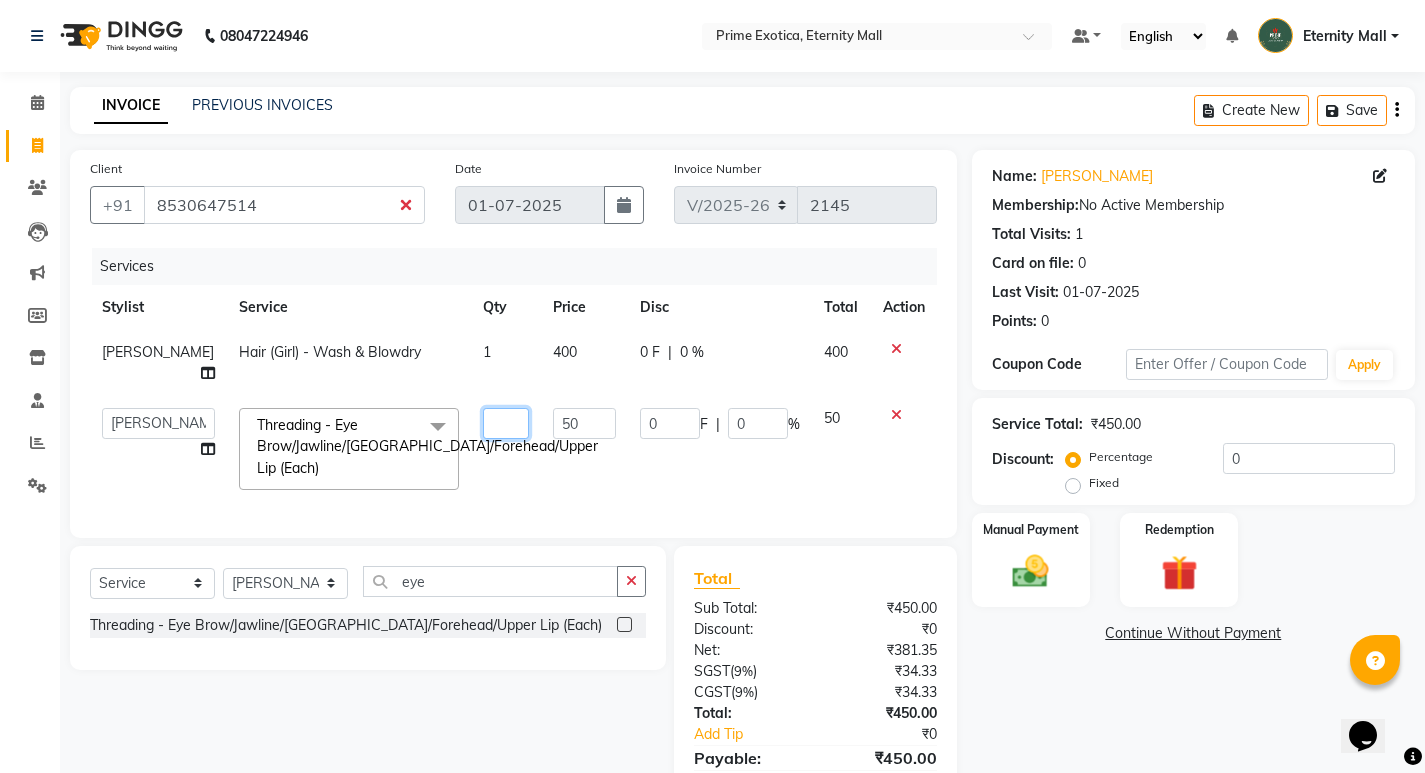 type on "2" 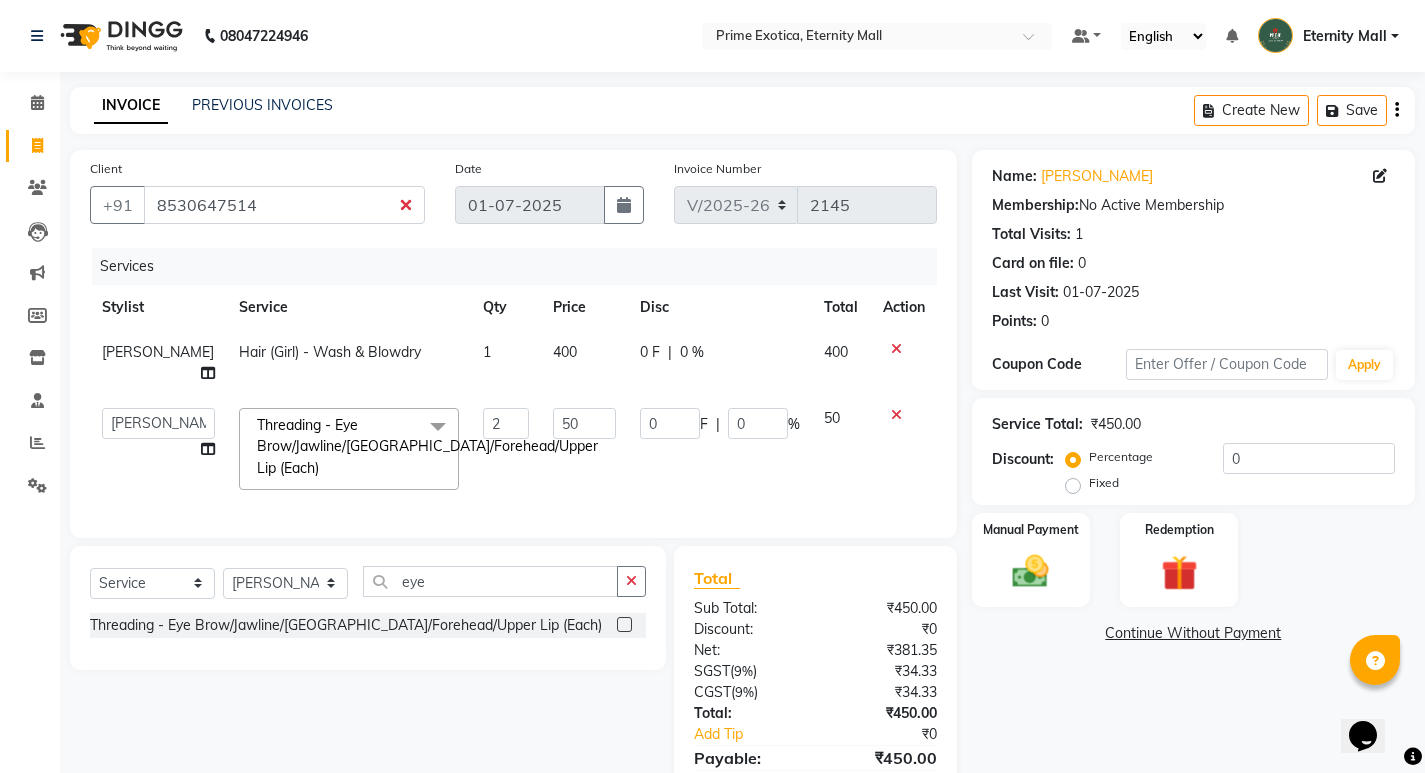 drag, startPoint x: 1002, startPoint y: 544, endPoint x: 1218, endPoint y: 450, distance: 235.5674 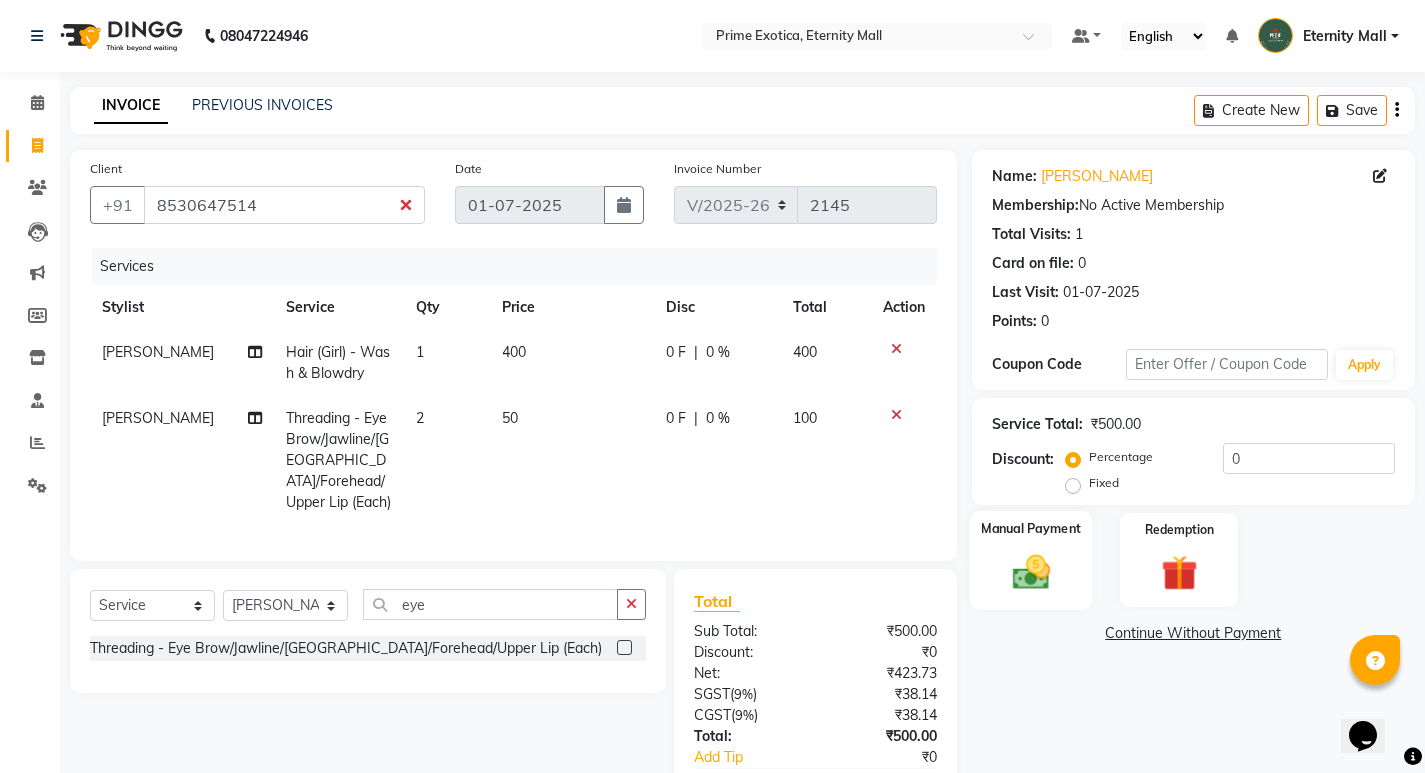 click on "Manual Payment" 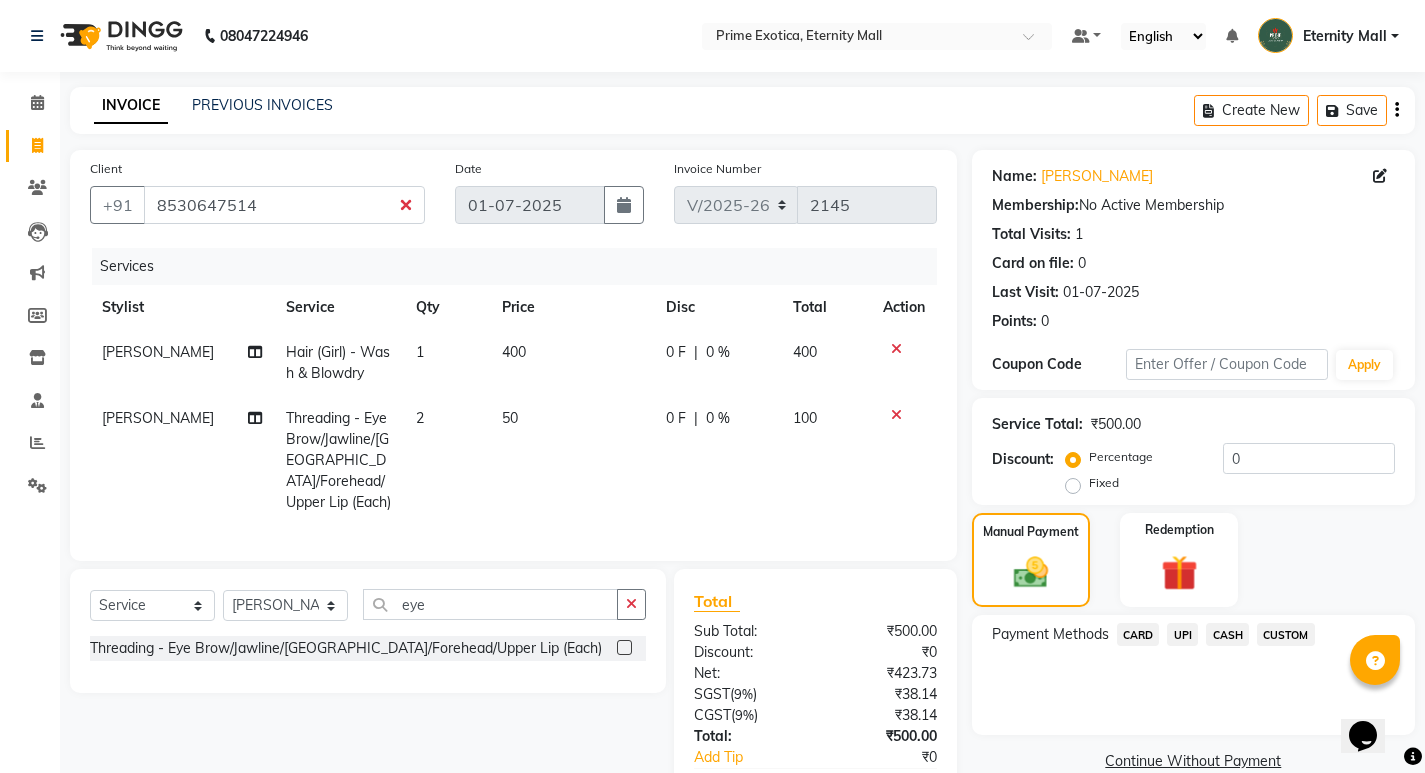 click on "UPI" 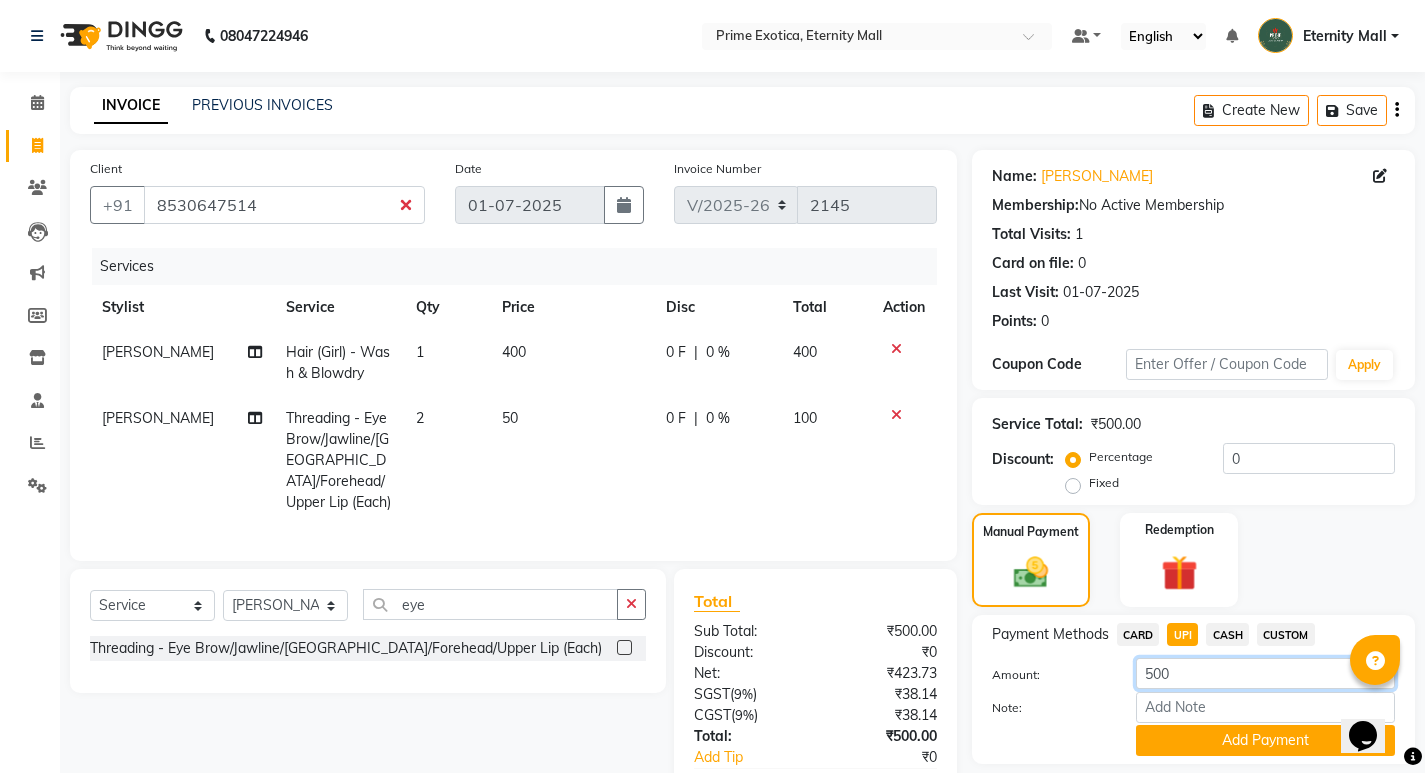 click on "500" 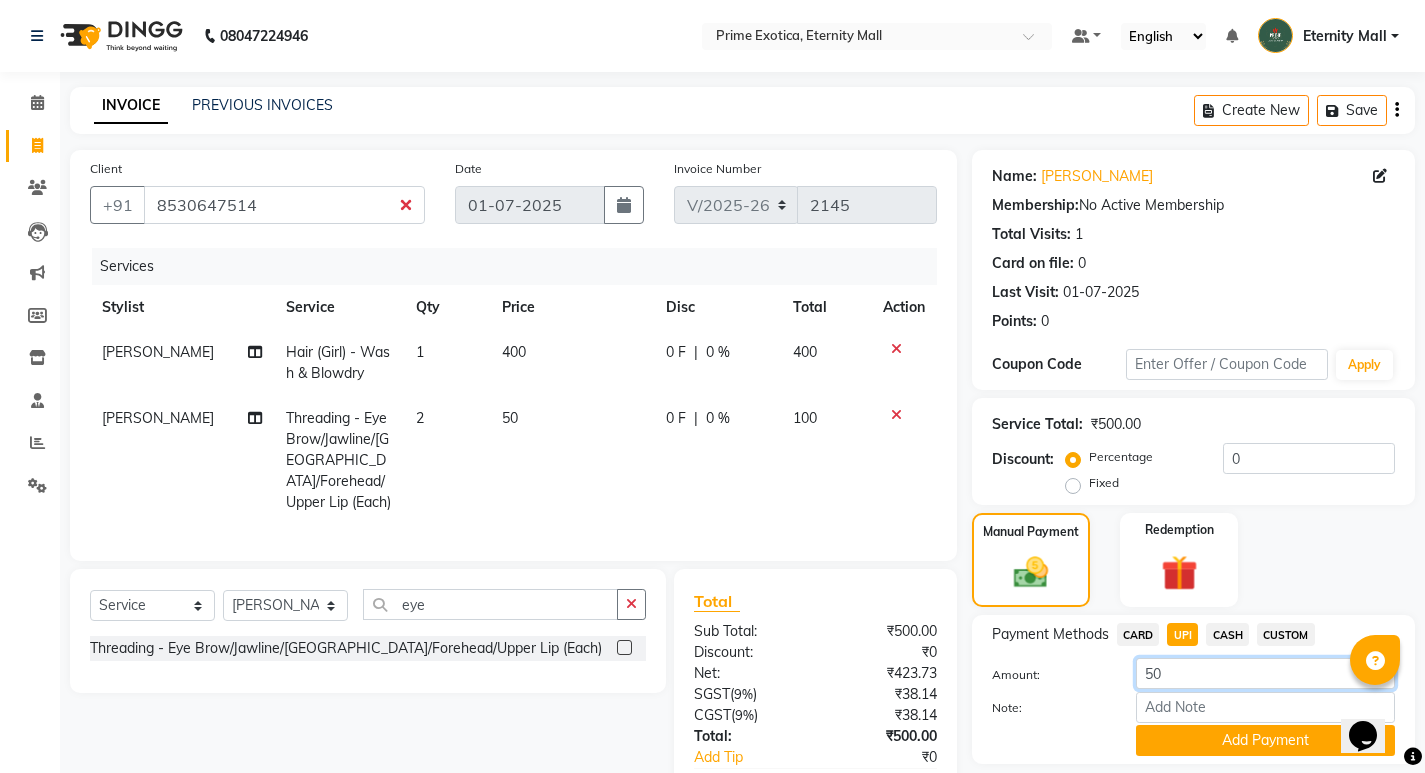 type on "5" 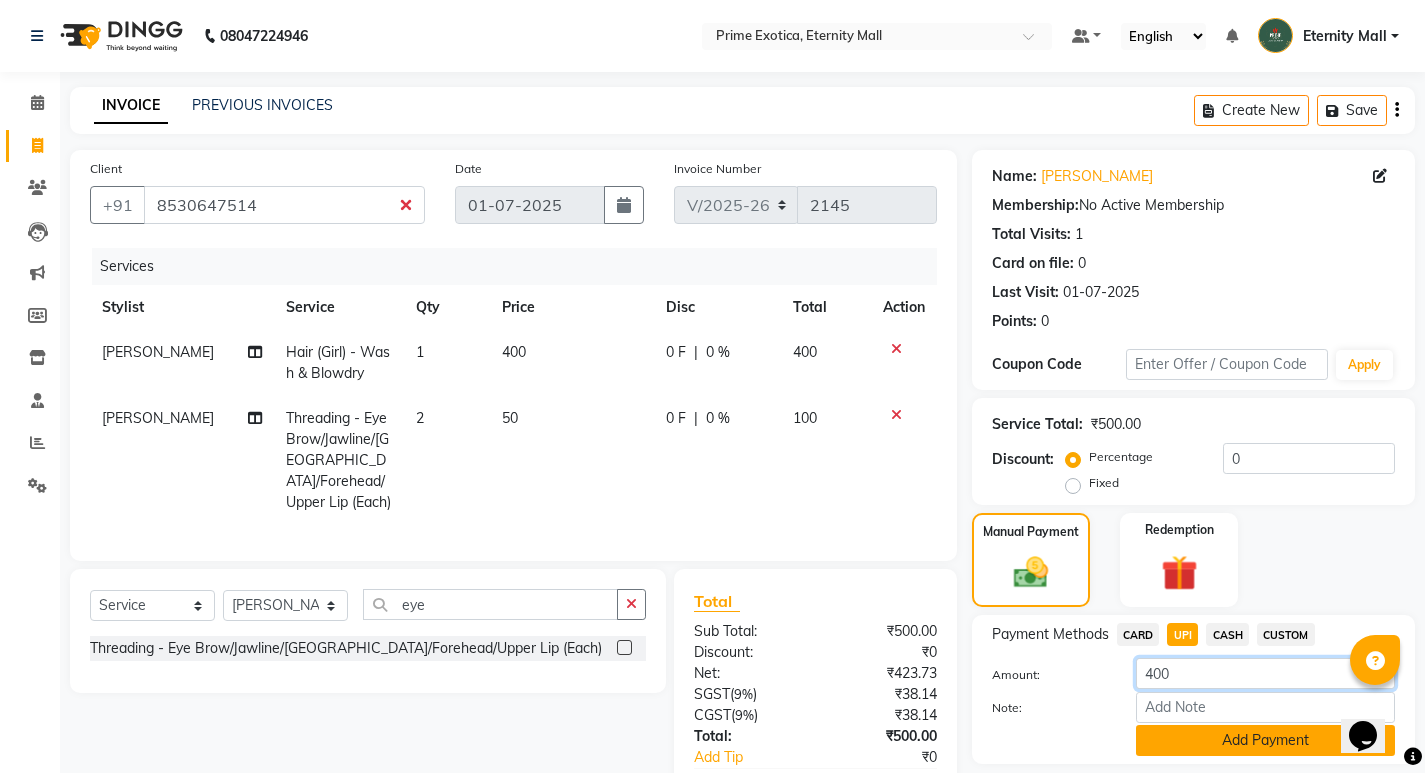 type on "400" 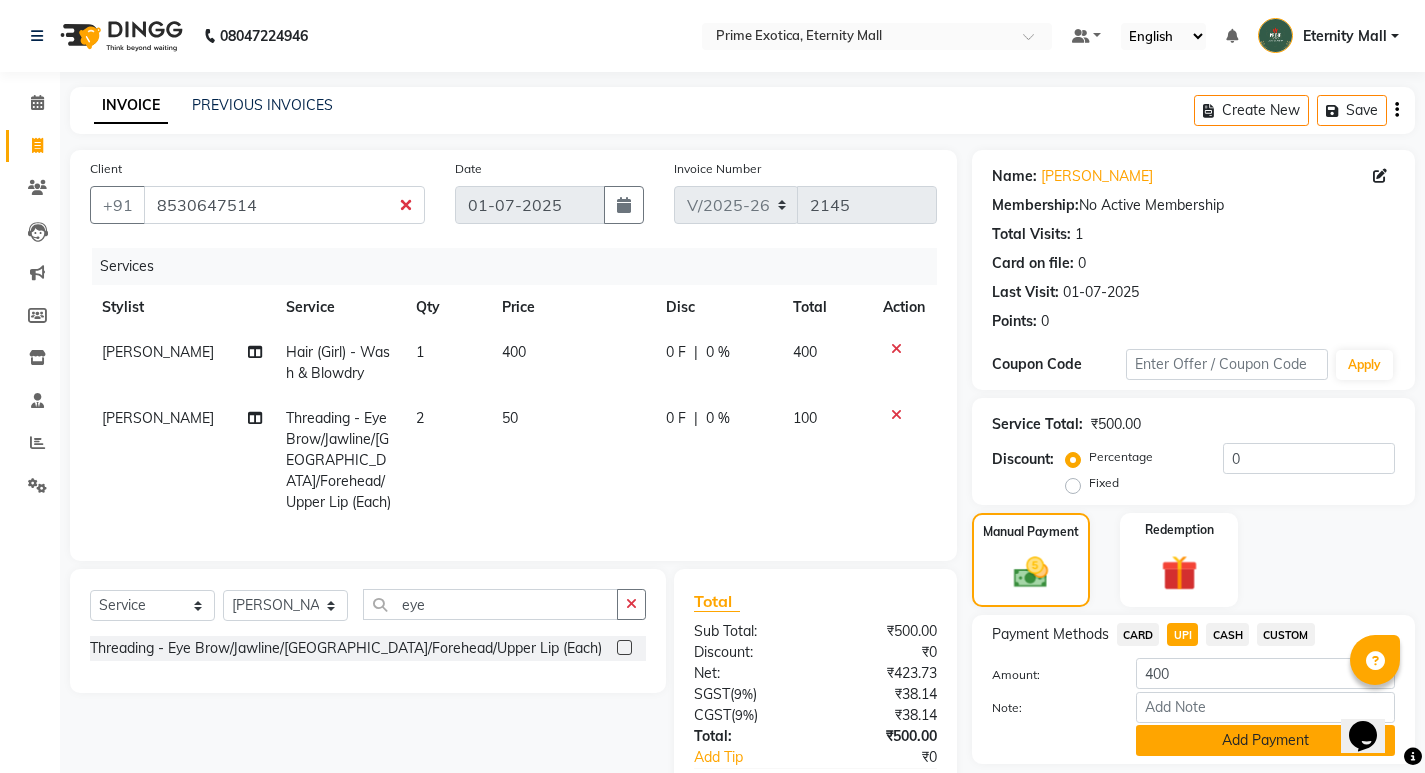 click on "Add Payment" 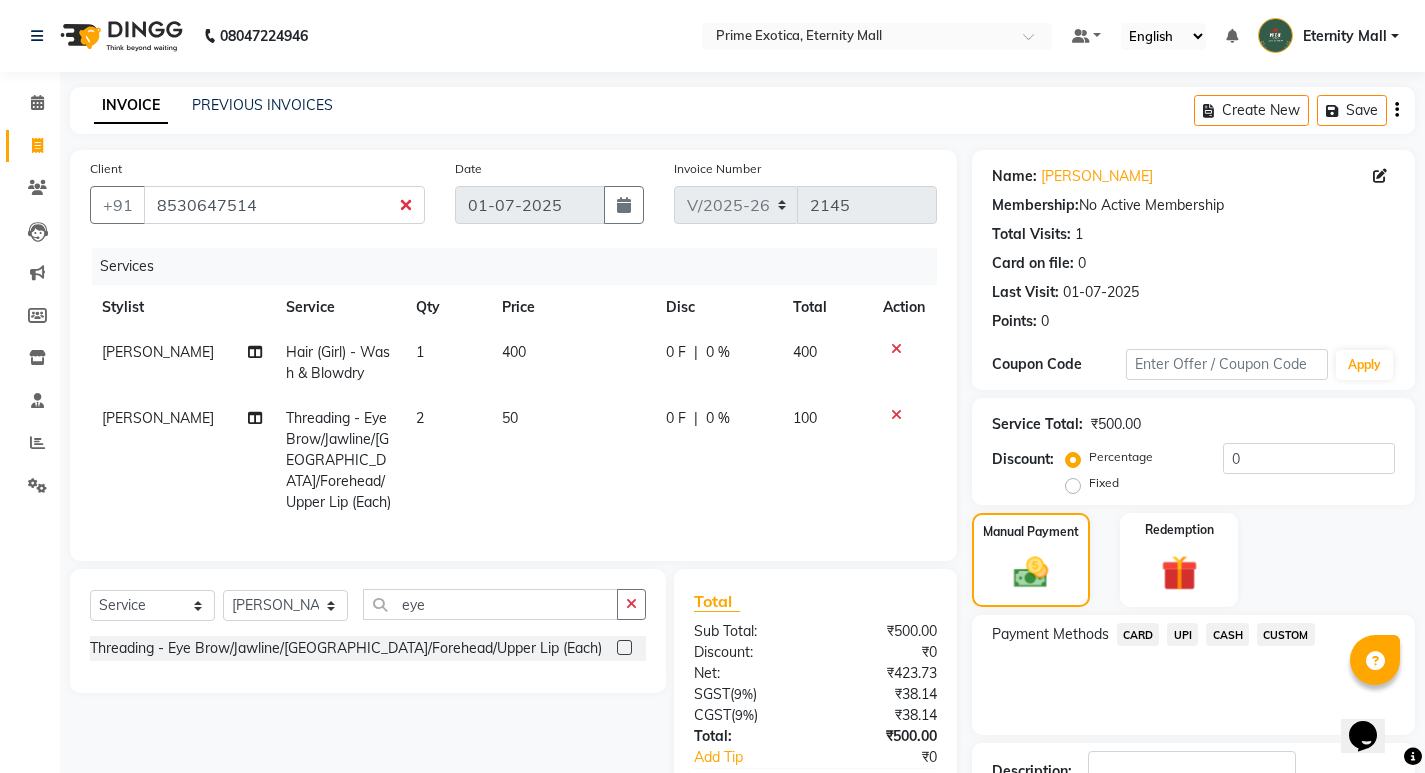 click on "CASH" 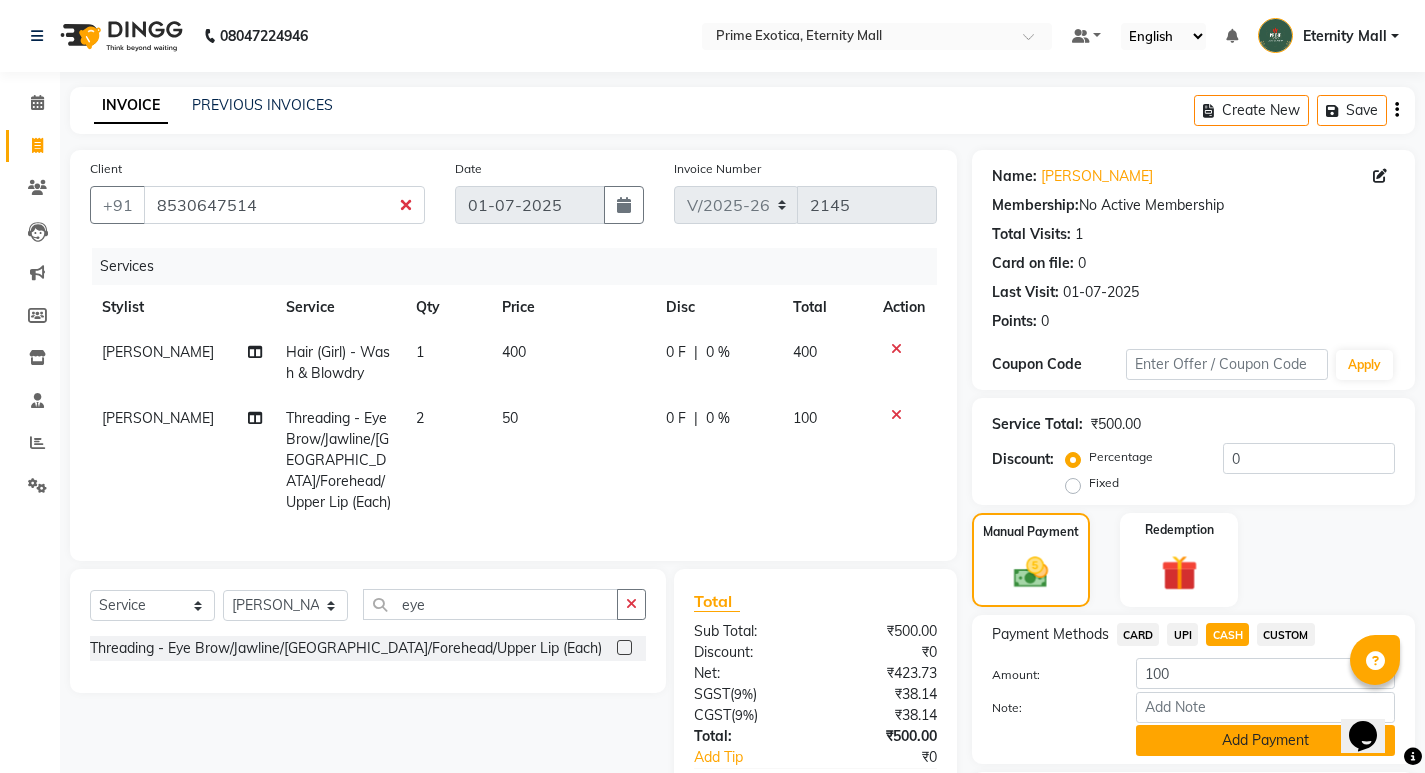 click on "Add Payment" 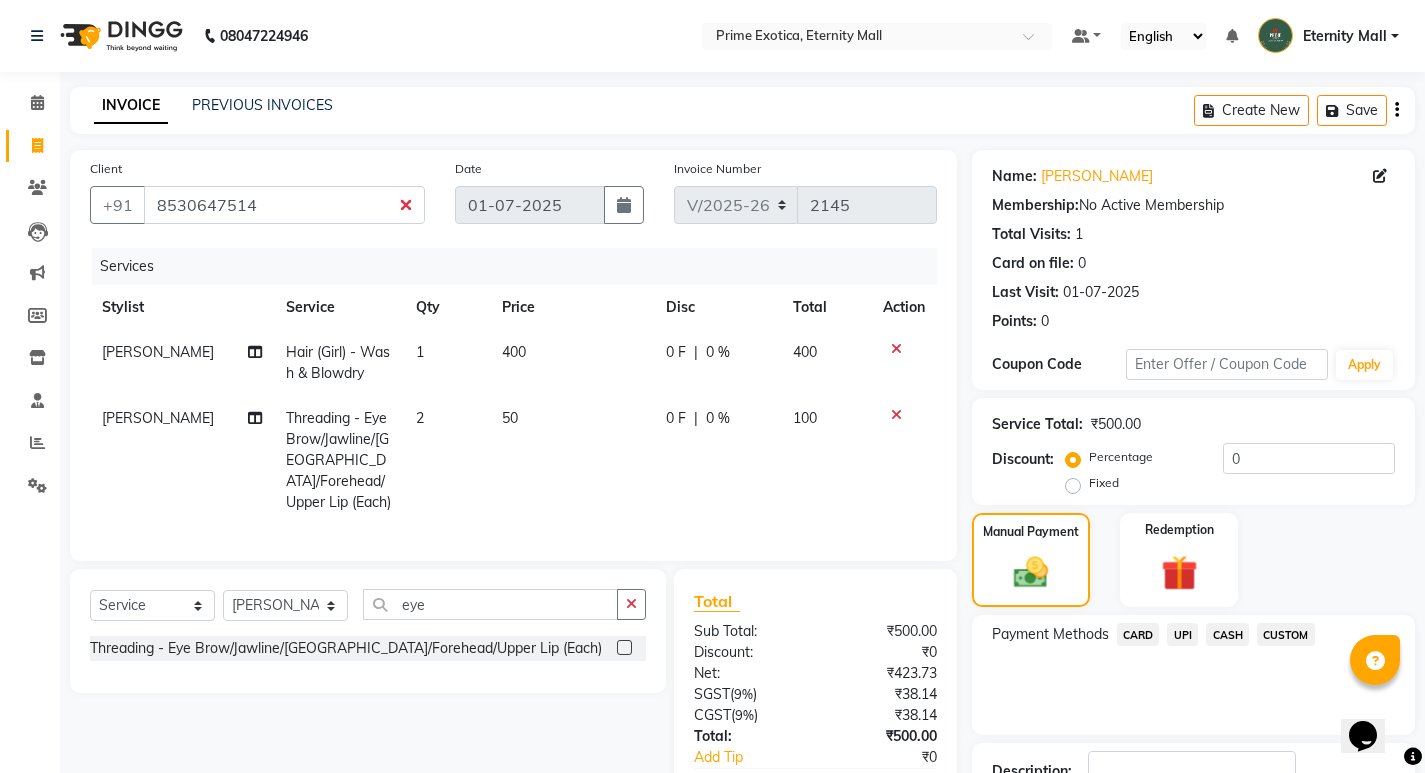 scroll, scrollTop: 206, scrollLeft: 0, axis: vertical 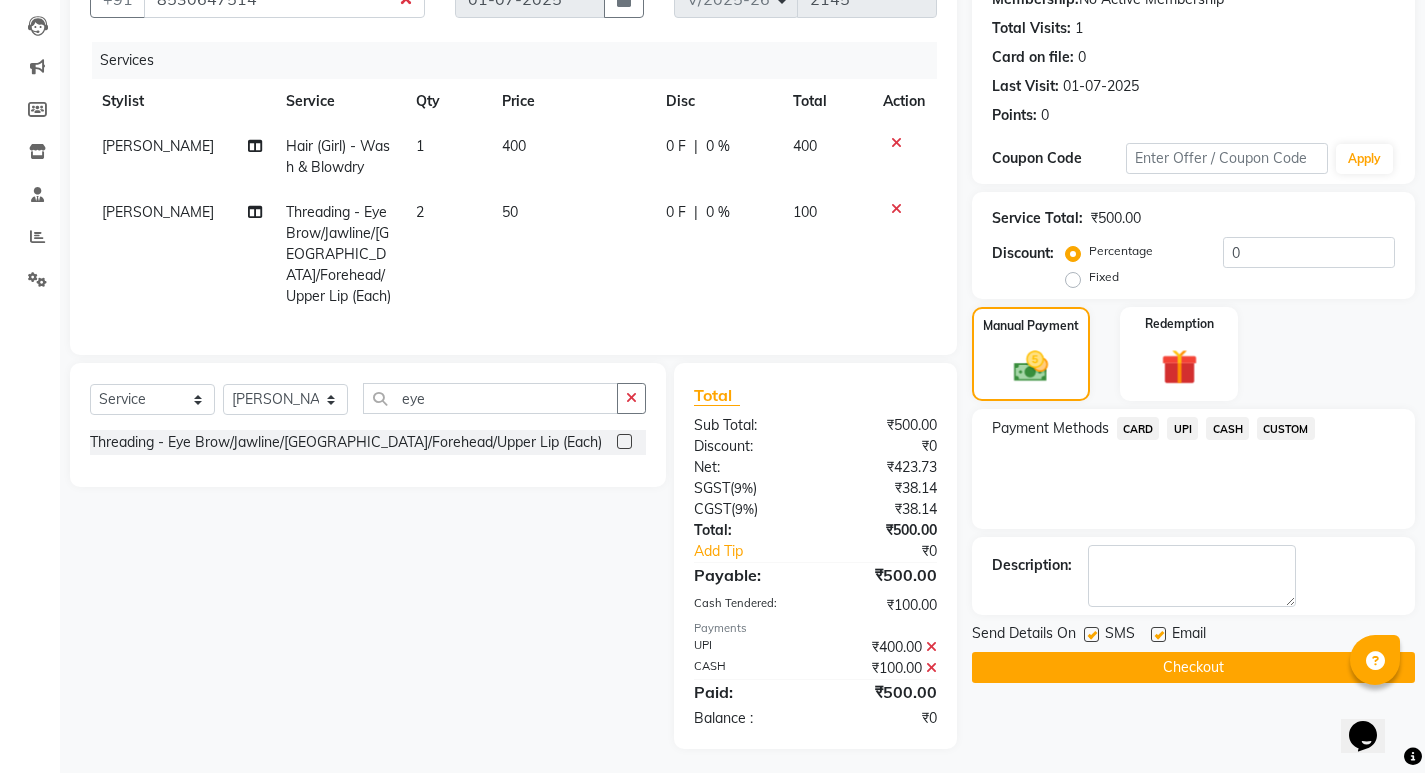 click on "Checkout" 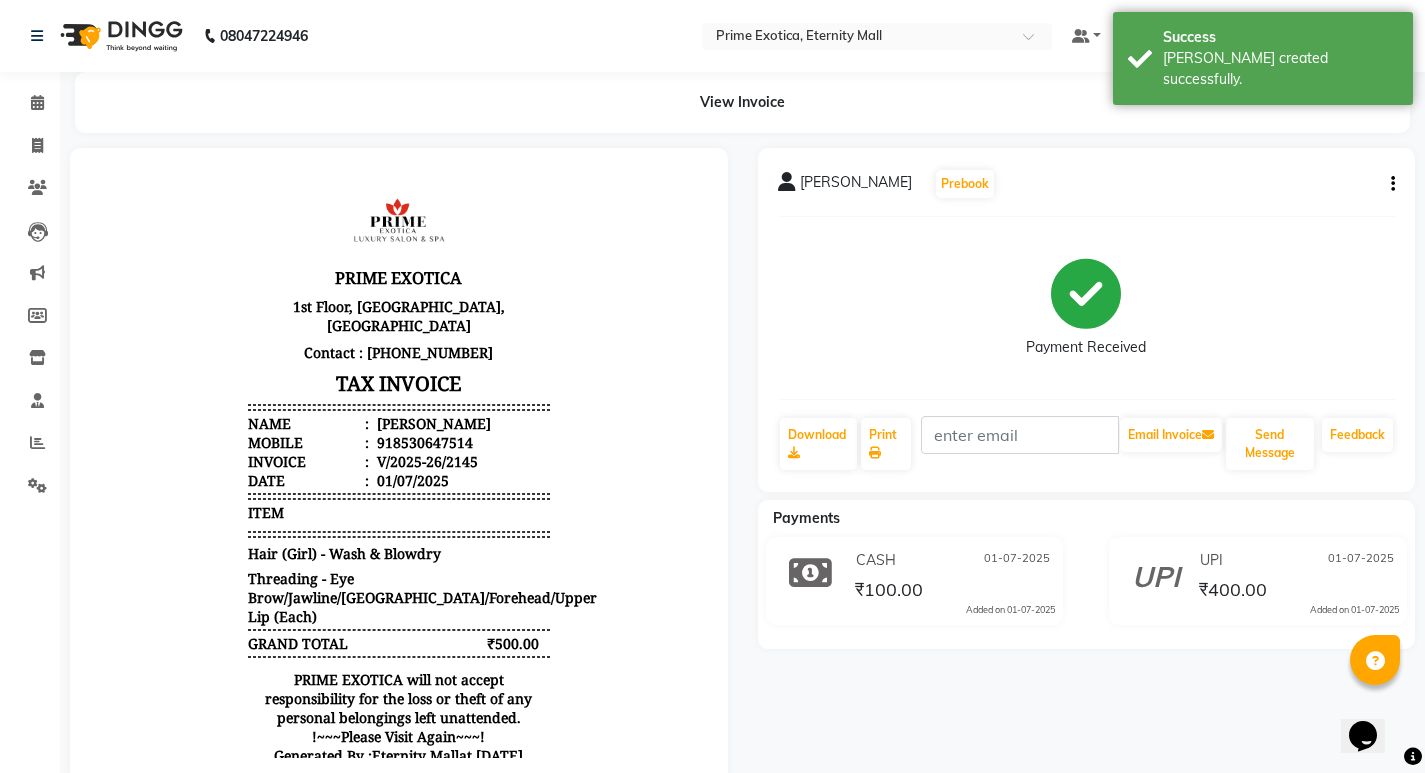 scroll, scrollTop: 0, scrollLeft: 0, axis: both 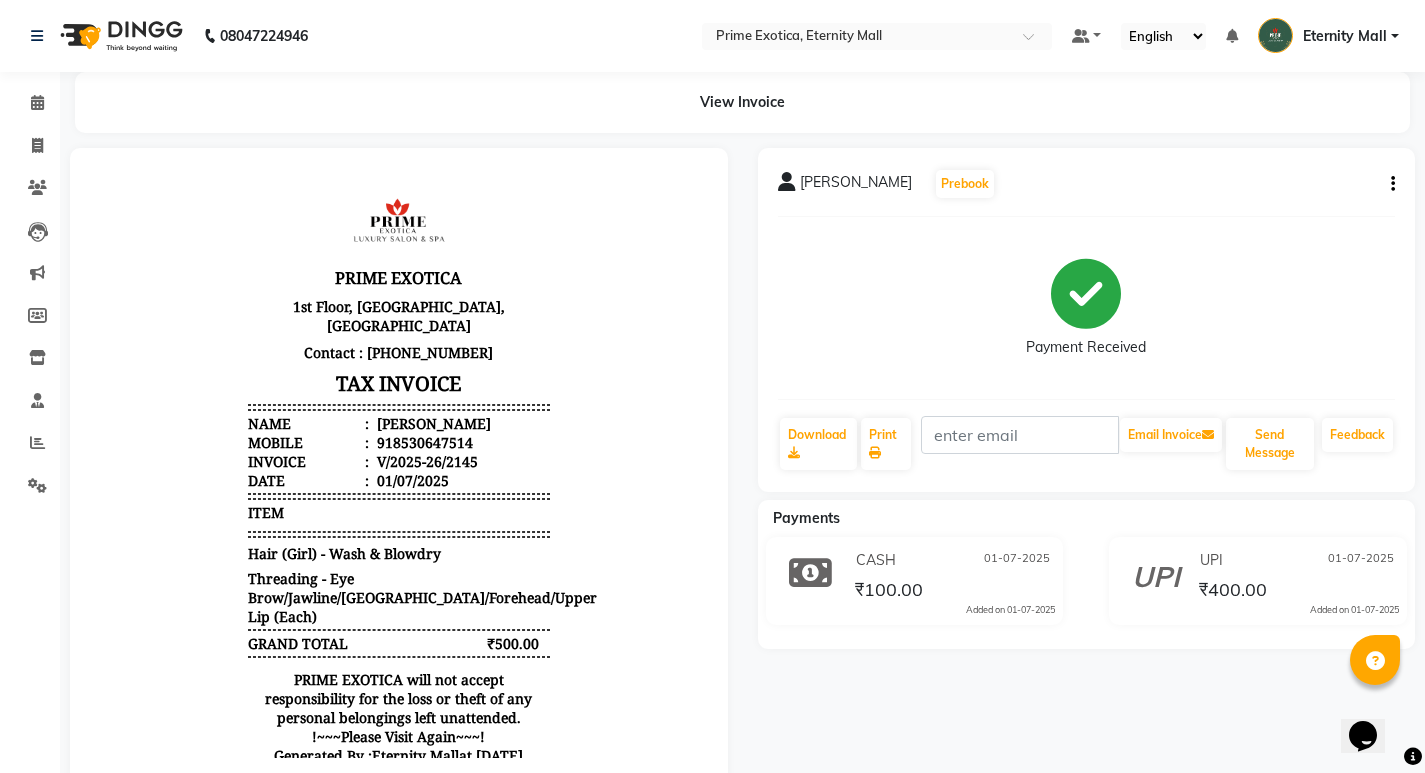 click on "View Invoice" 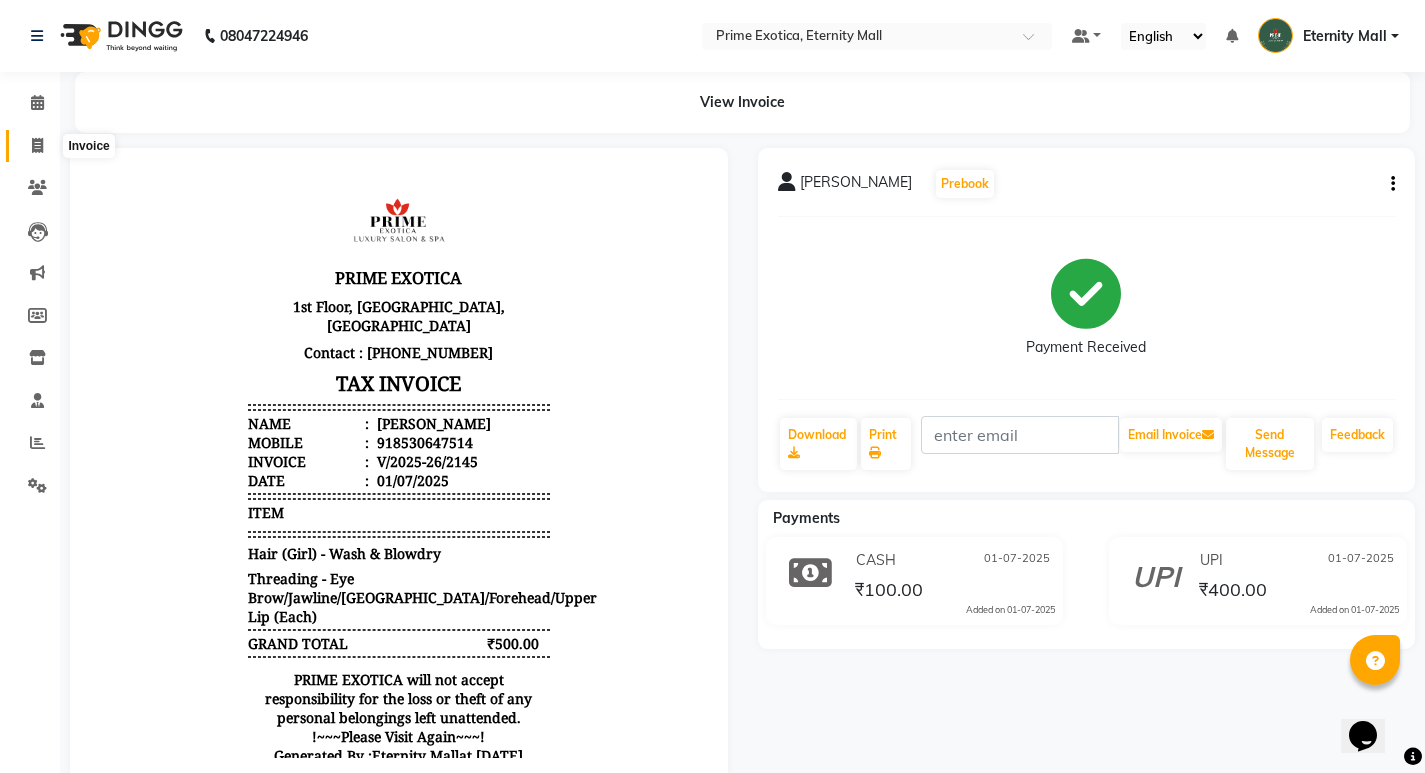 click 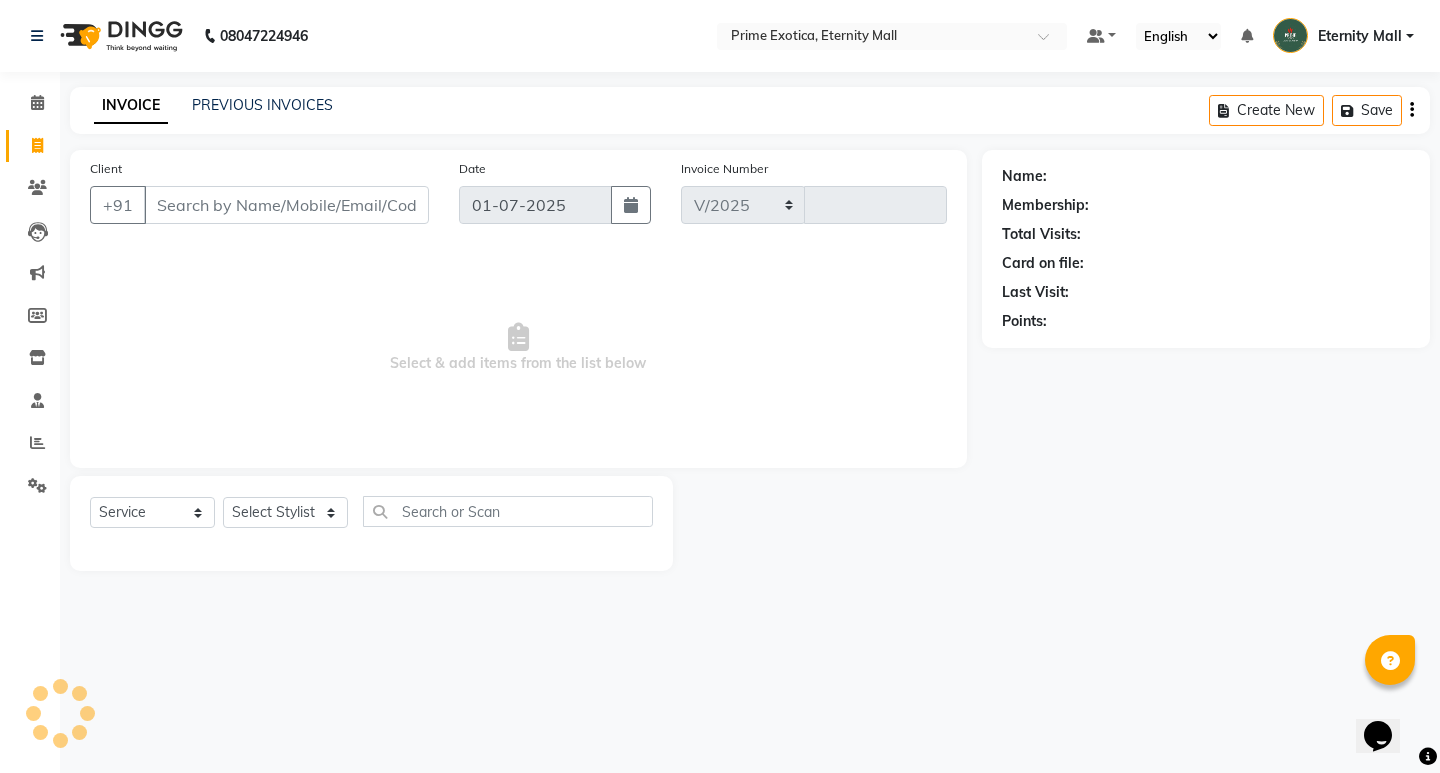 select on "5774" 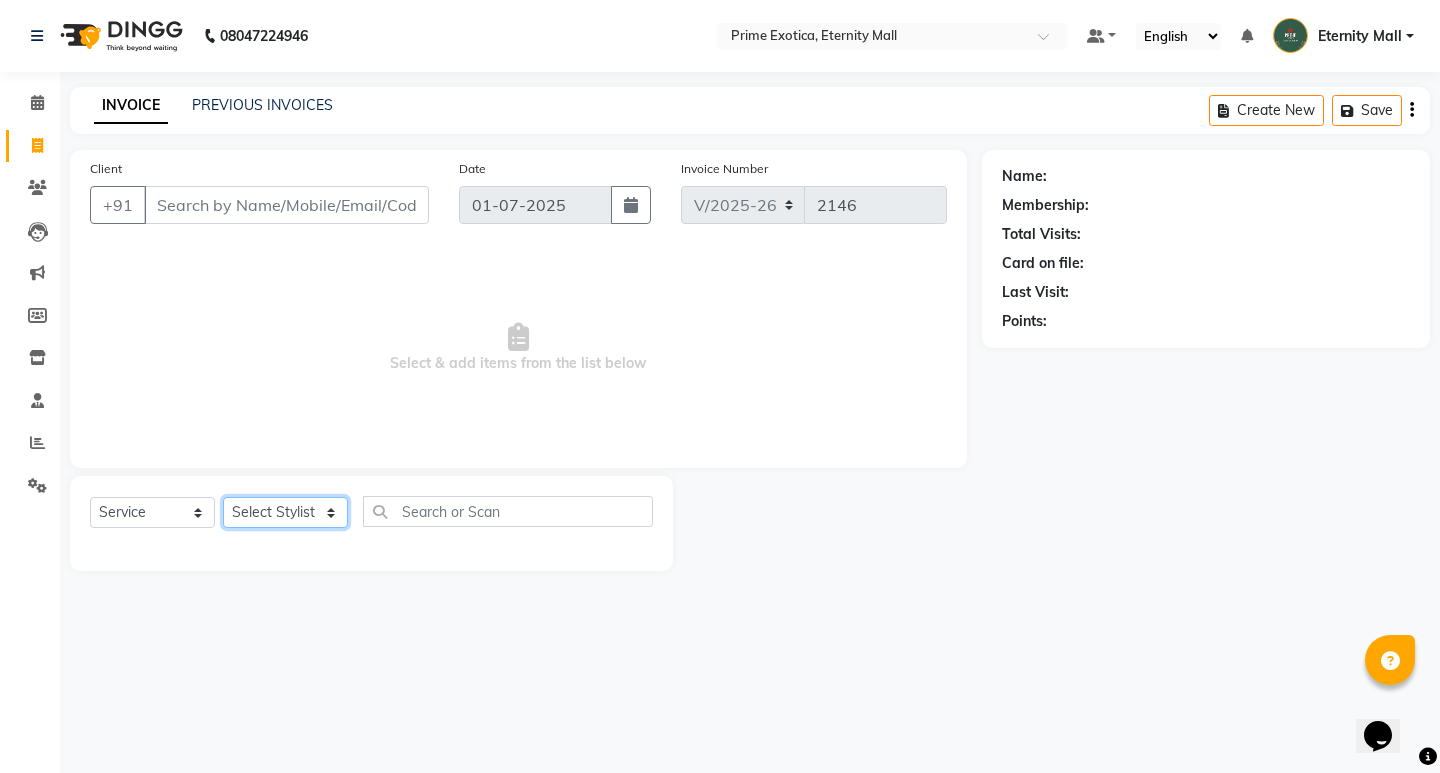 click on "Select Stylist AB  ADMIN ajay vikram lakshane [PERSON_NAME] Isha [PERSON_NAME]  [PERSON_NAME]" 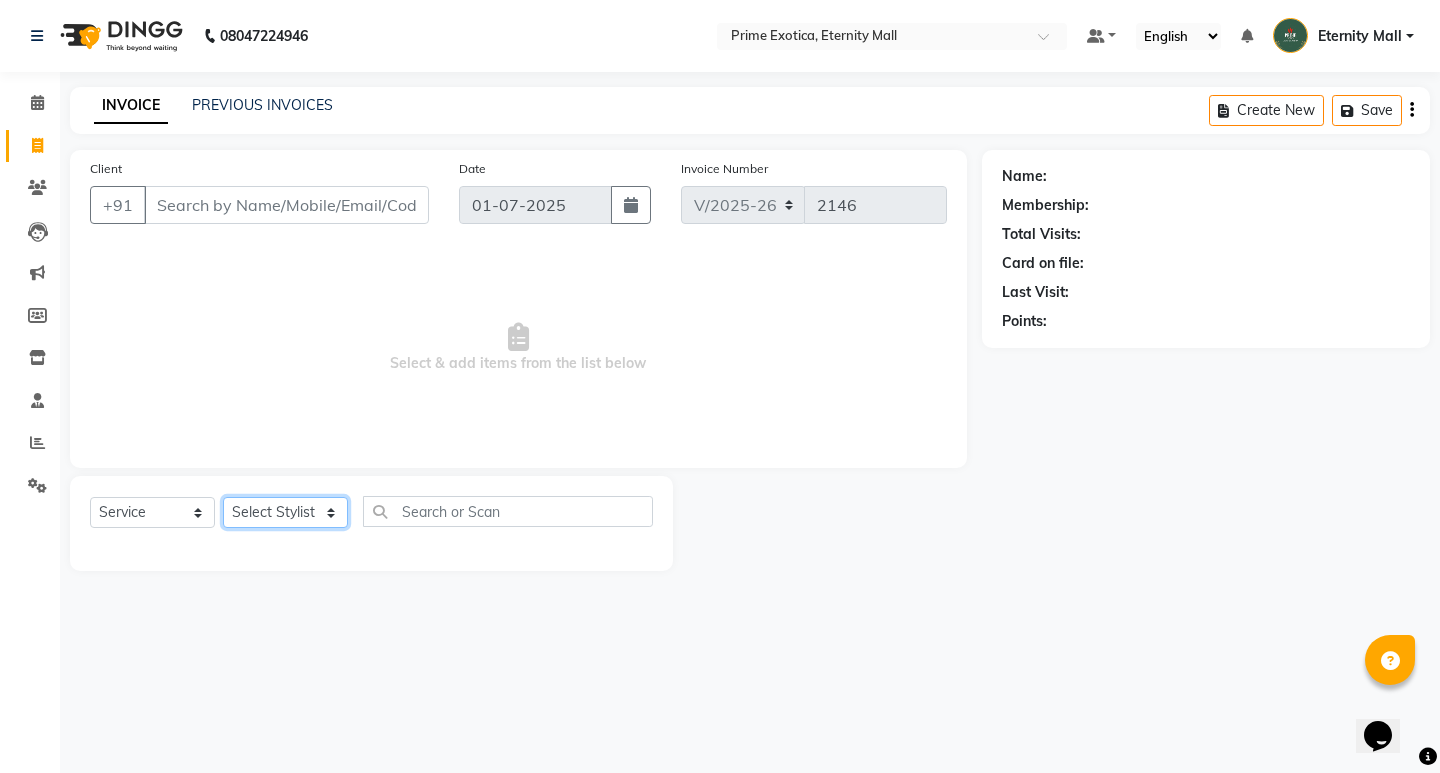 select on "36457" 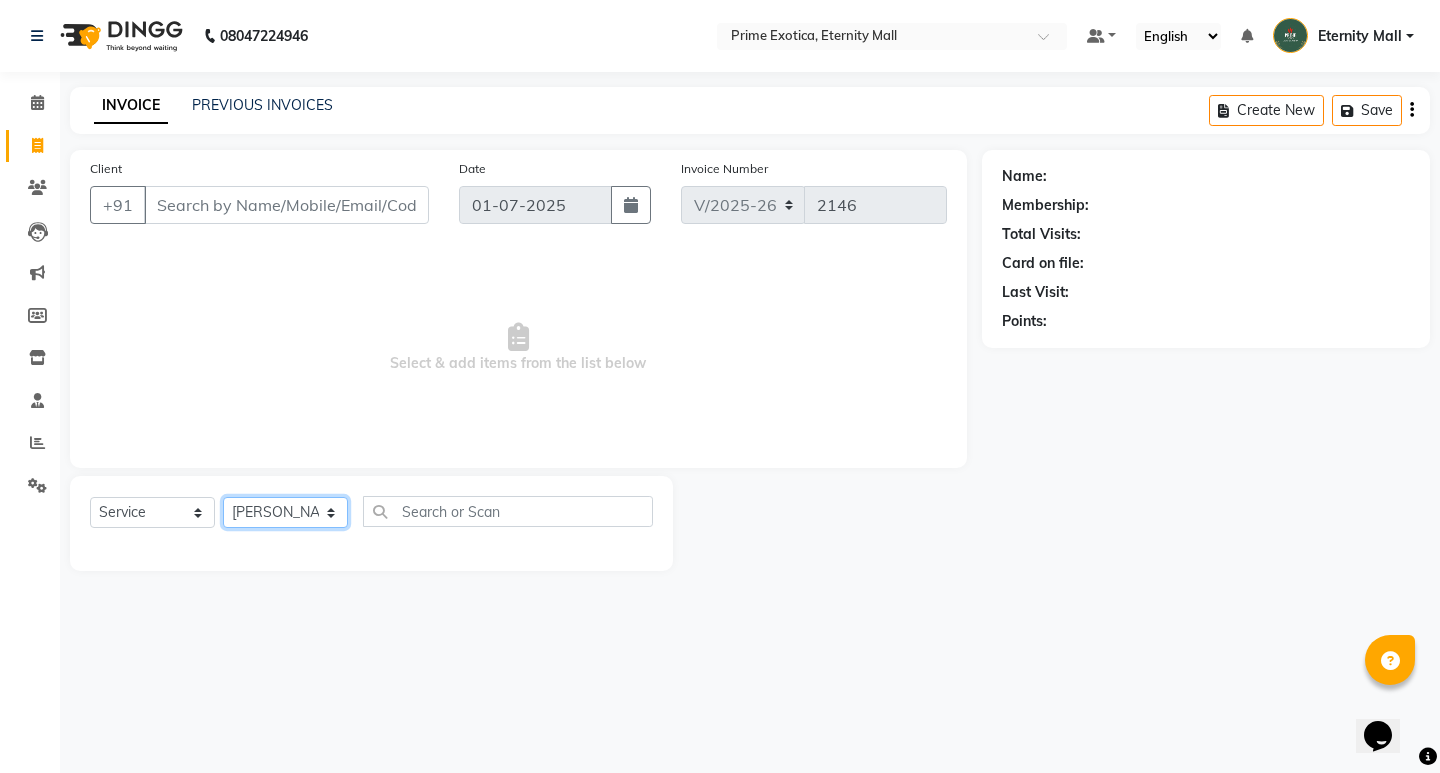 click on "Select Stylist AB  ADMIN ajay vikram lakshane [PERSON_NAME] Isha [PERSON_NAME]  [PERSON_NAME]" 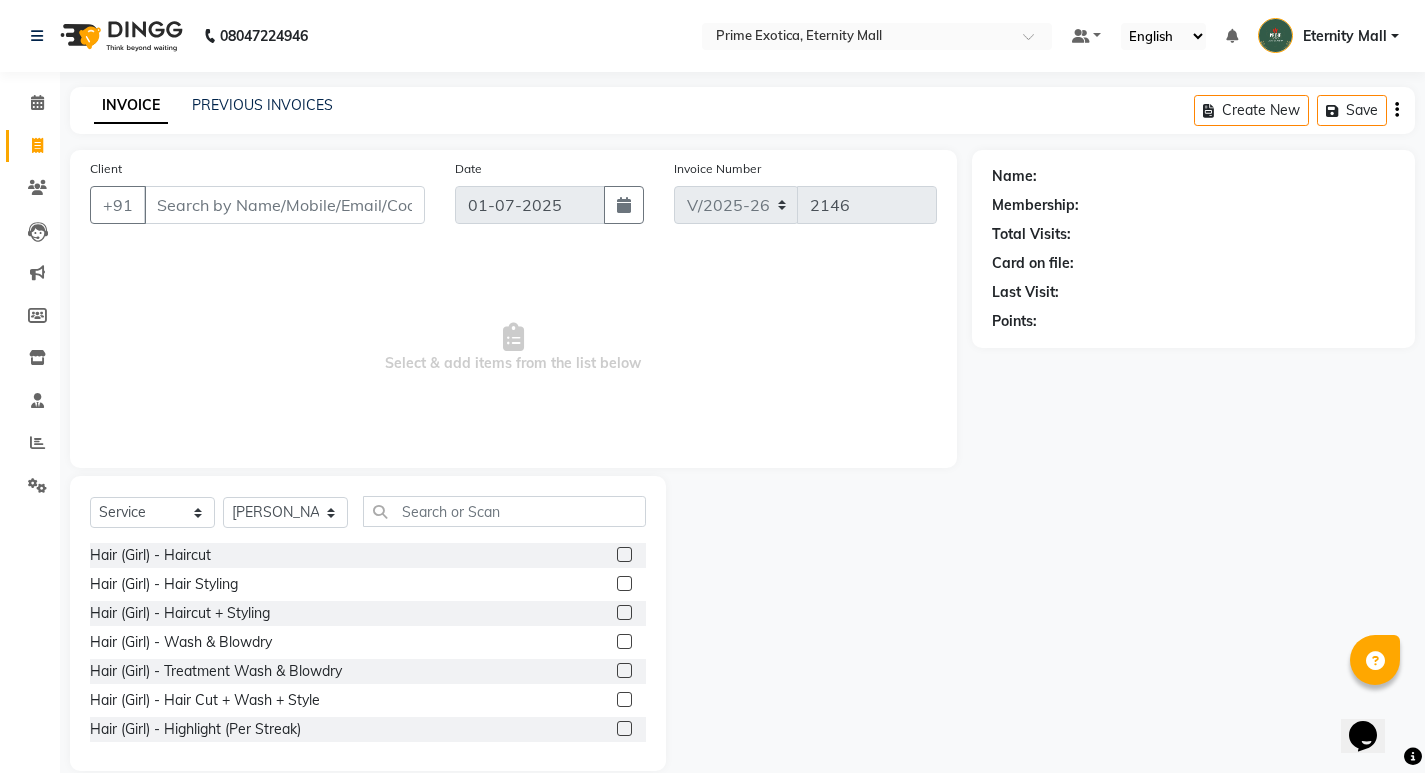 click 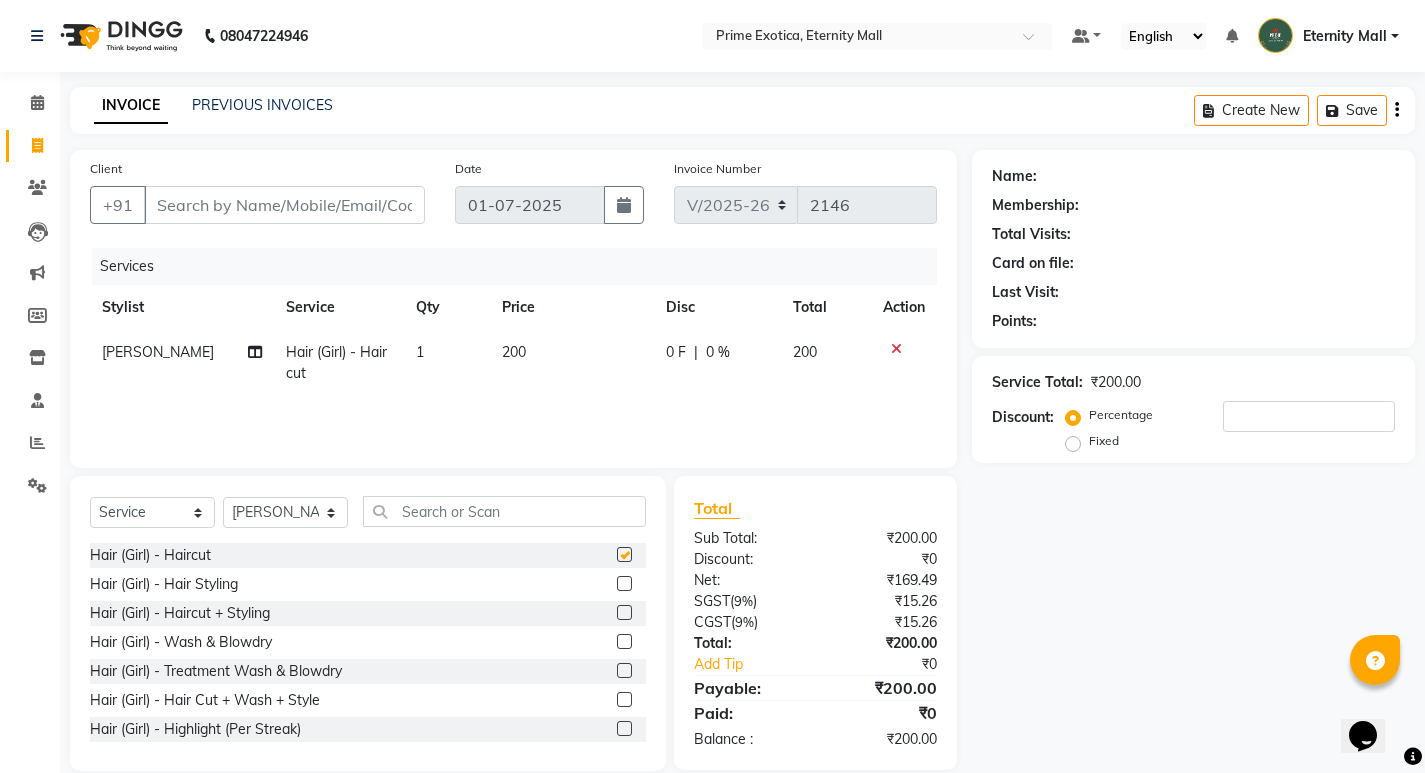 checkbox on "false" 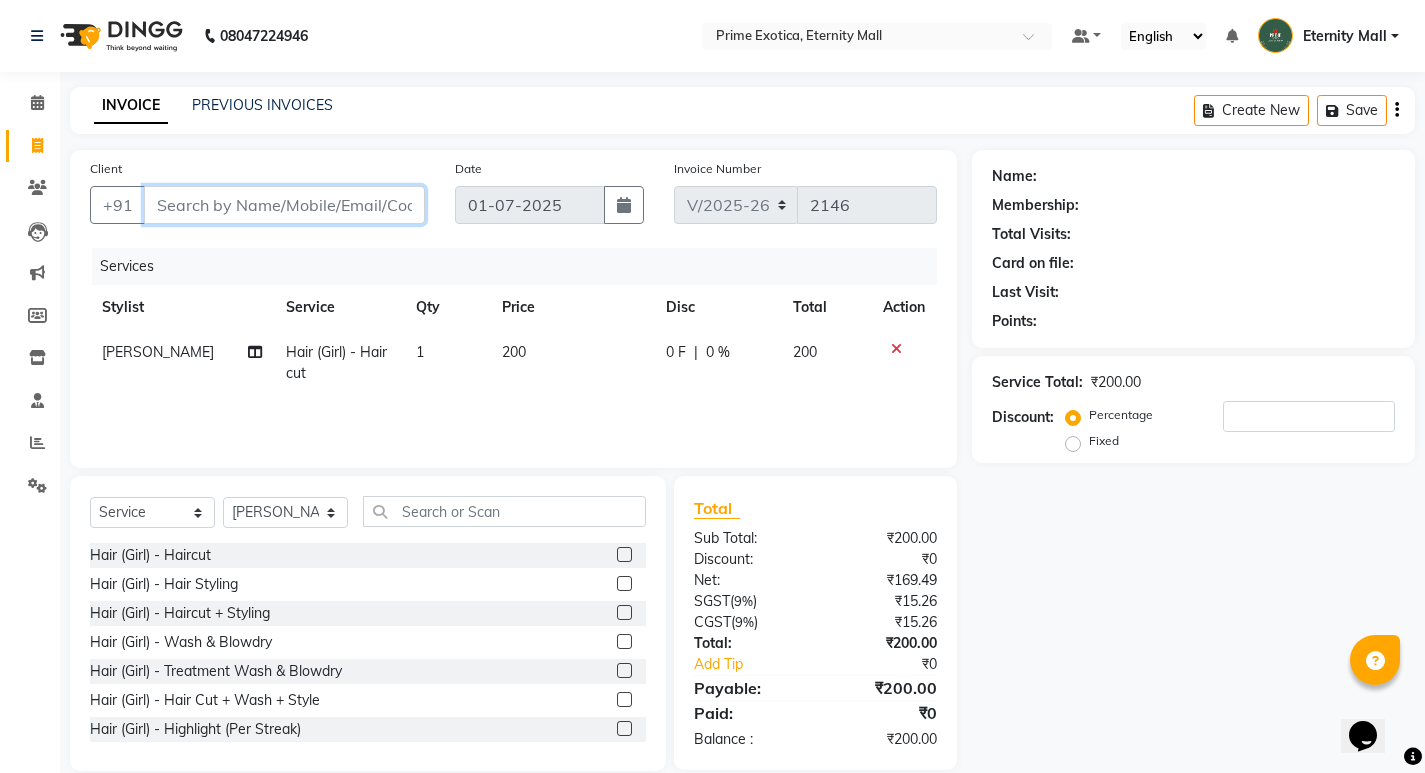 click on "Client" at bounding box center (284, 205) 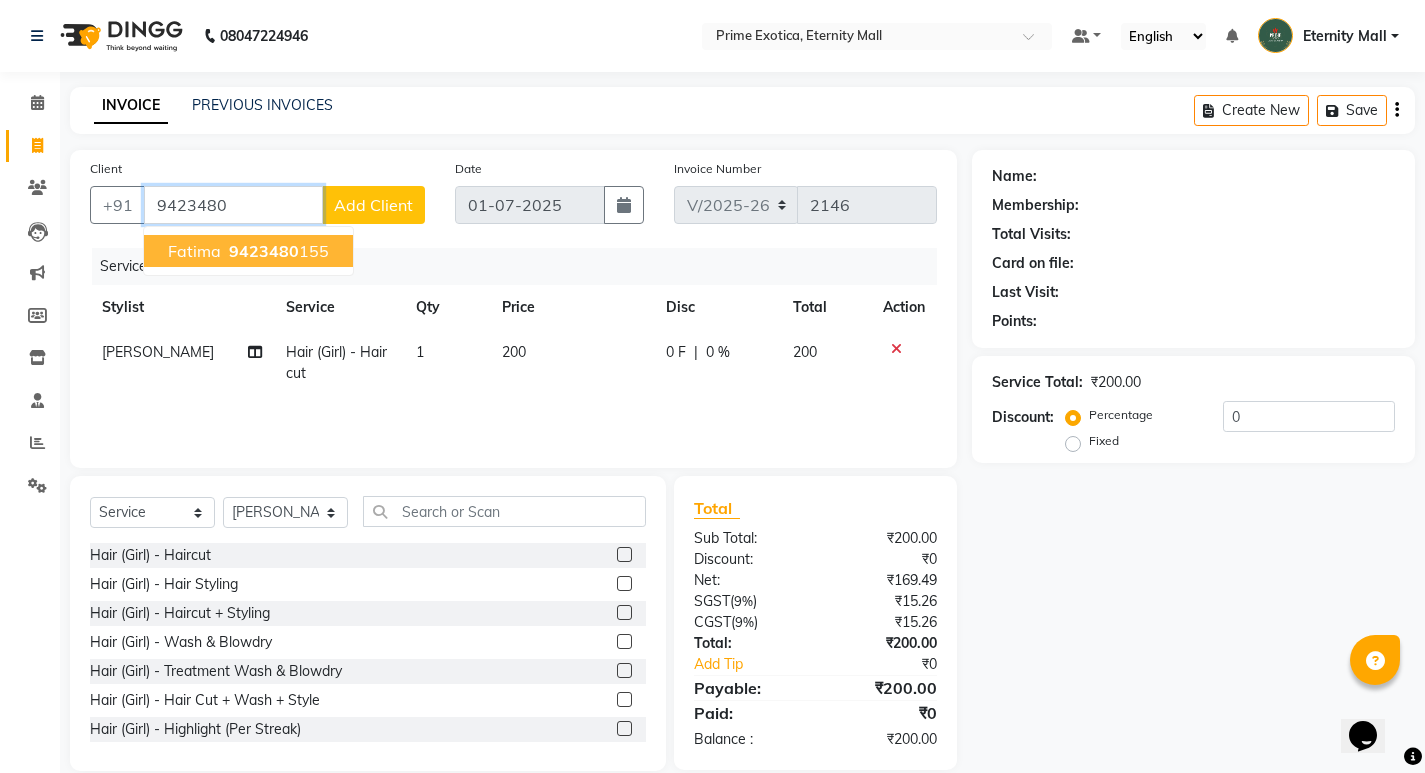click on "9423480" at bounding box center [264, 251] 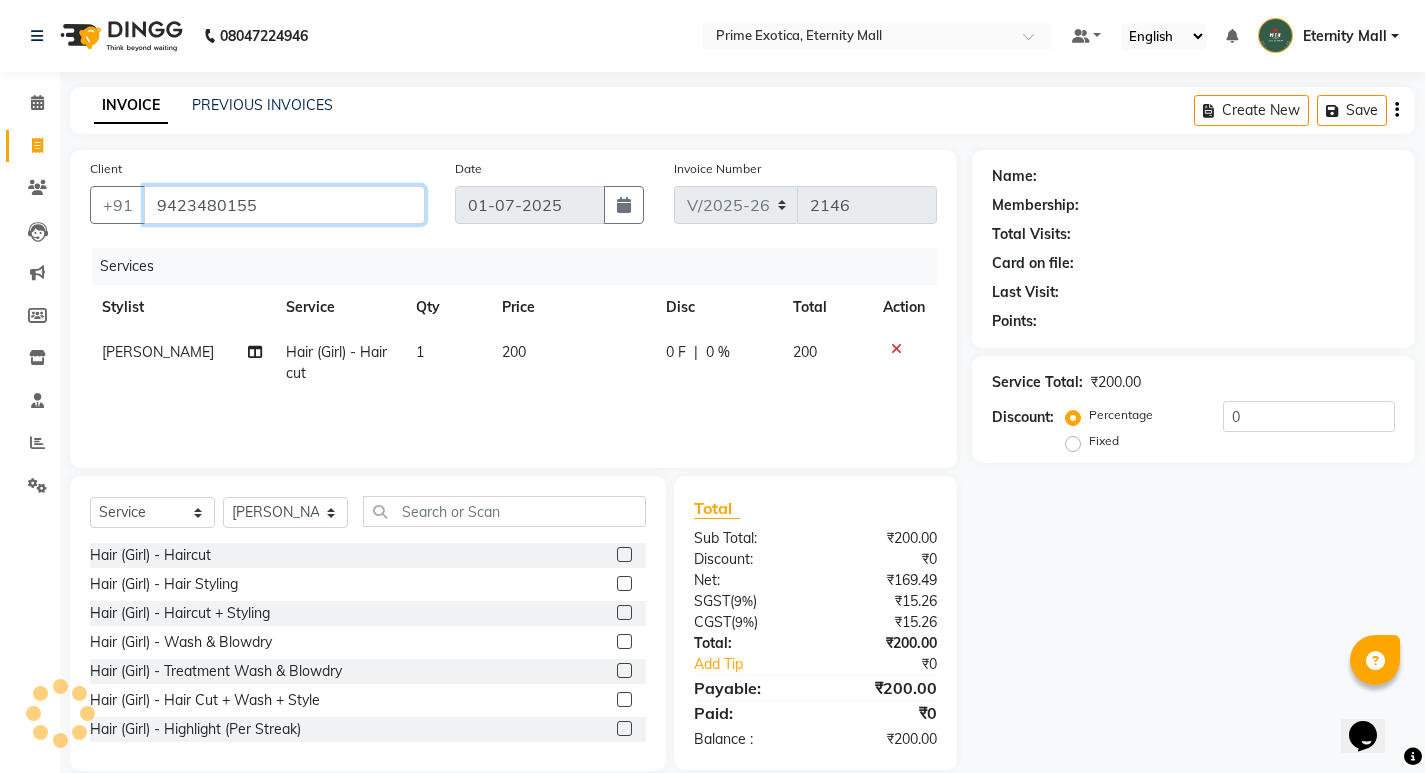 type on "9423480155" 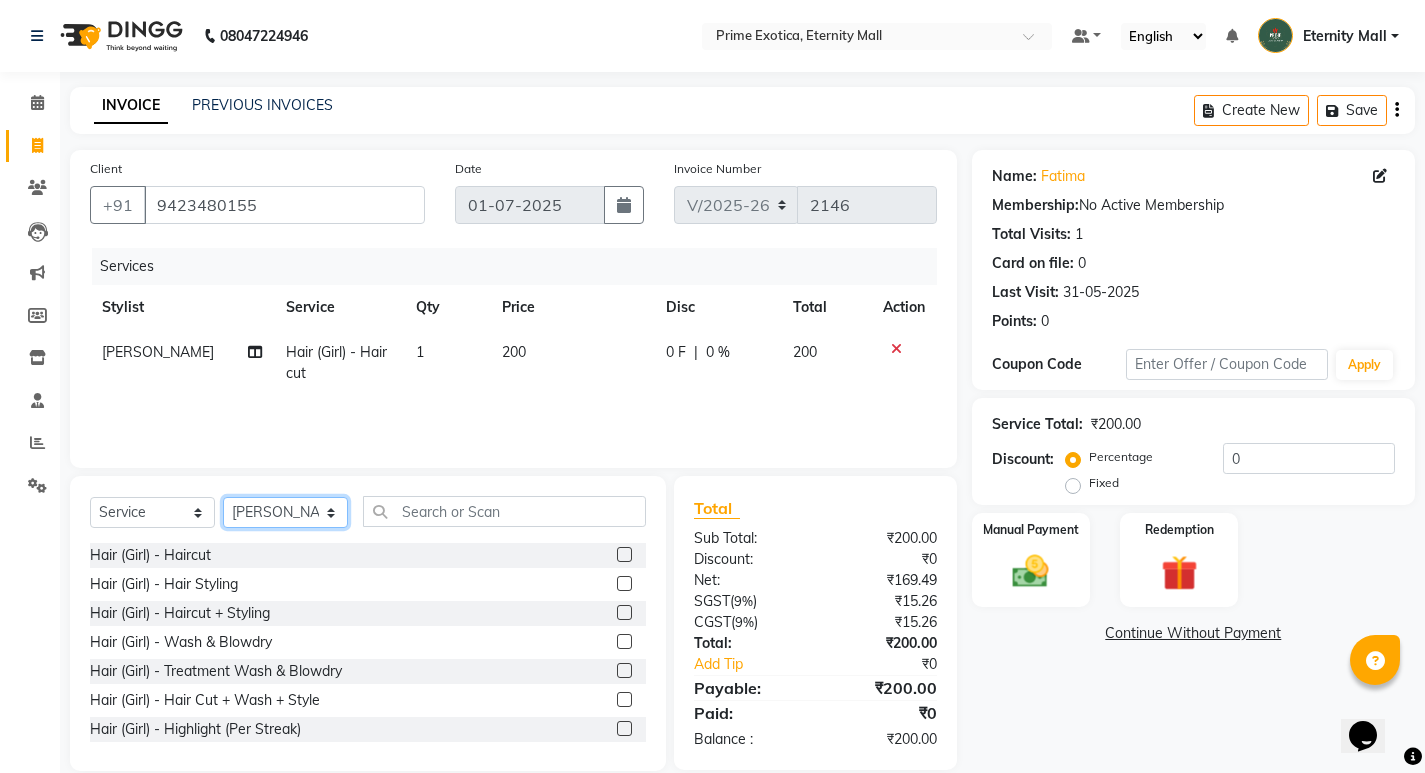 click on "Select Stylist AB  ADMIN ajay vikram lakshane [PERSON_NAME] Isha [PERSON_NAME]  [PERSON_NAME]" 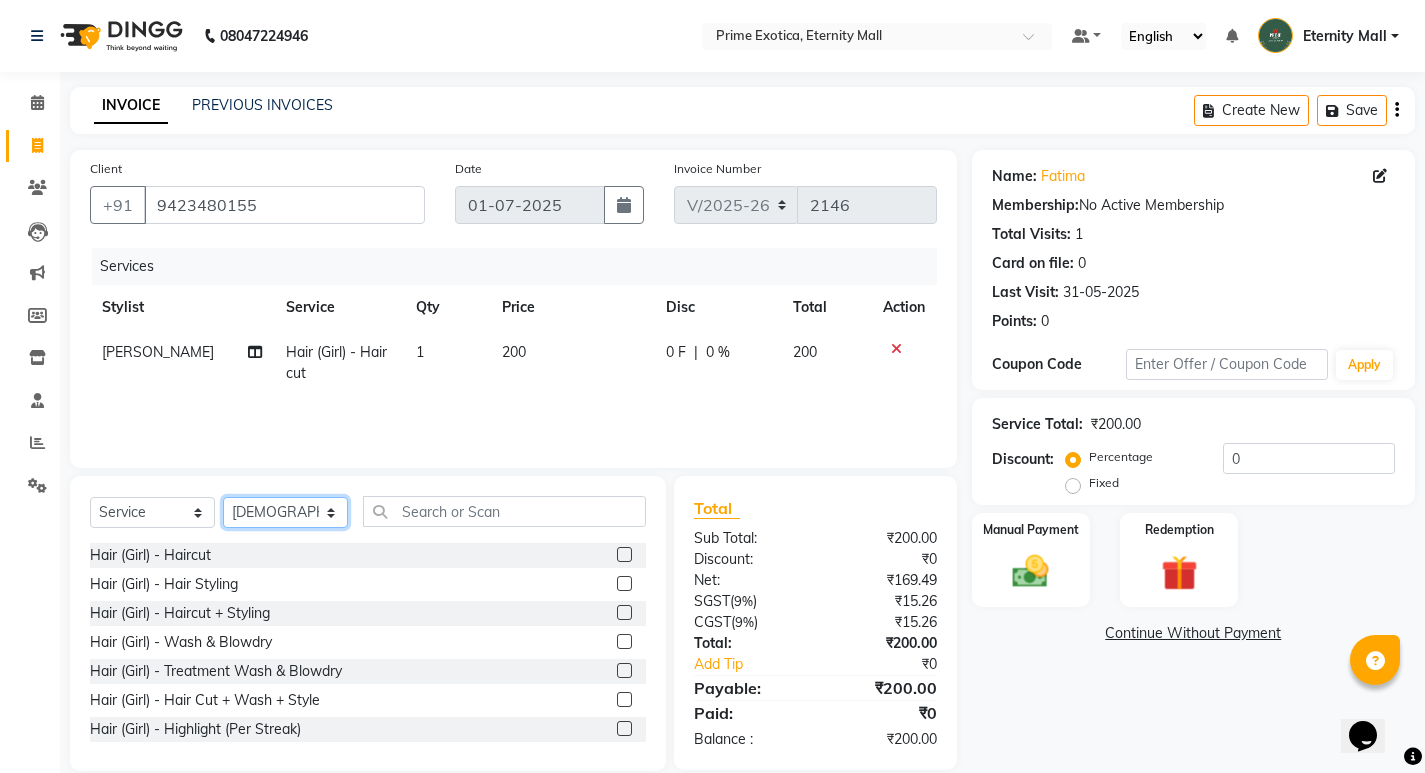 click on "Select Stylist AB  ADMIN ajay vikram lakshane [PERSON_NAME] Isha [PERSON_NAME]  [PERSON_NAME]" 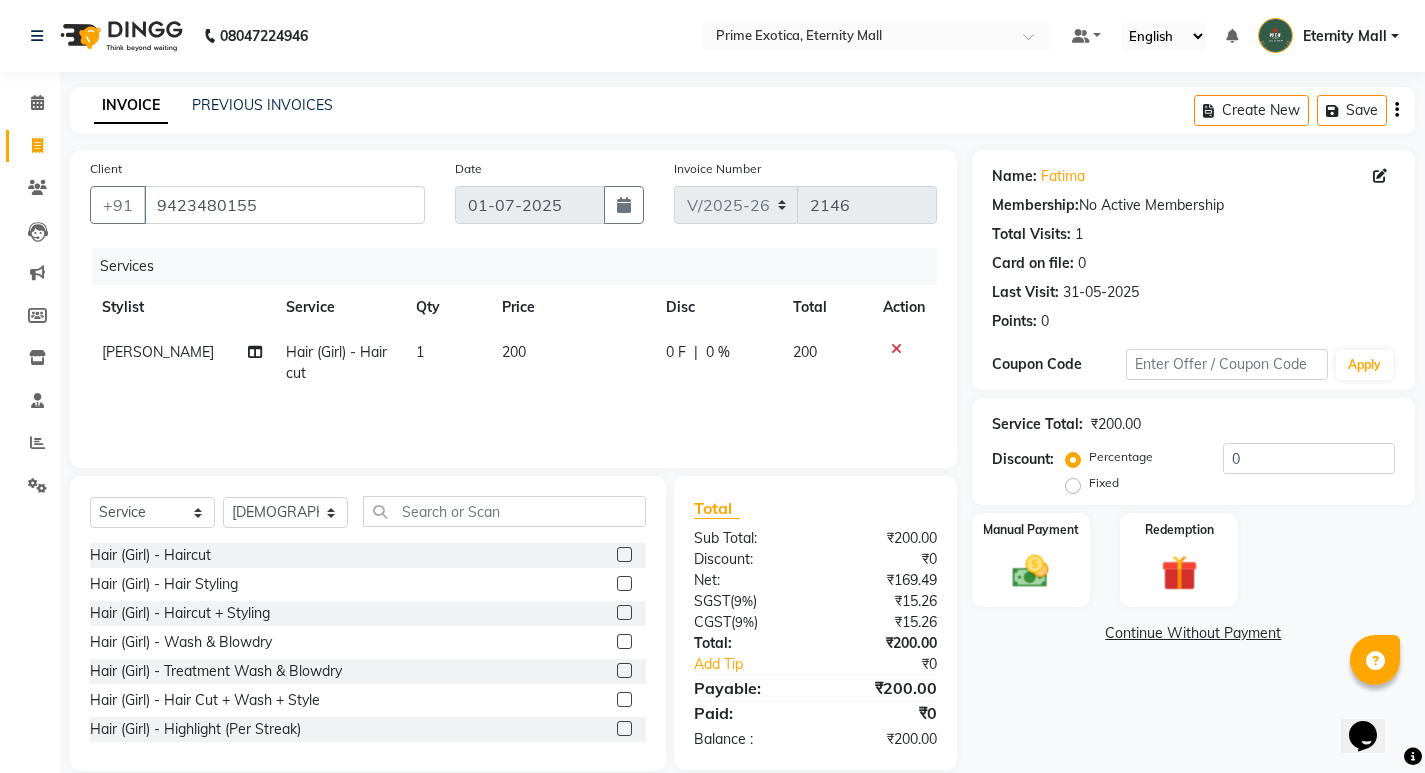 click 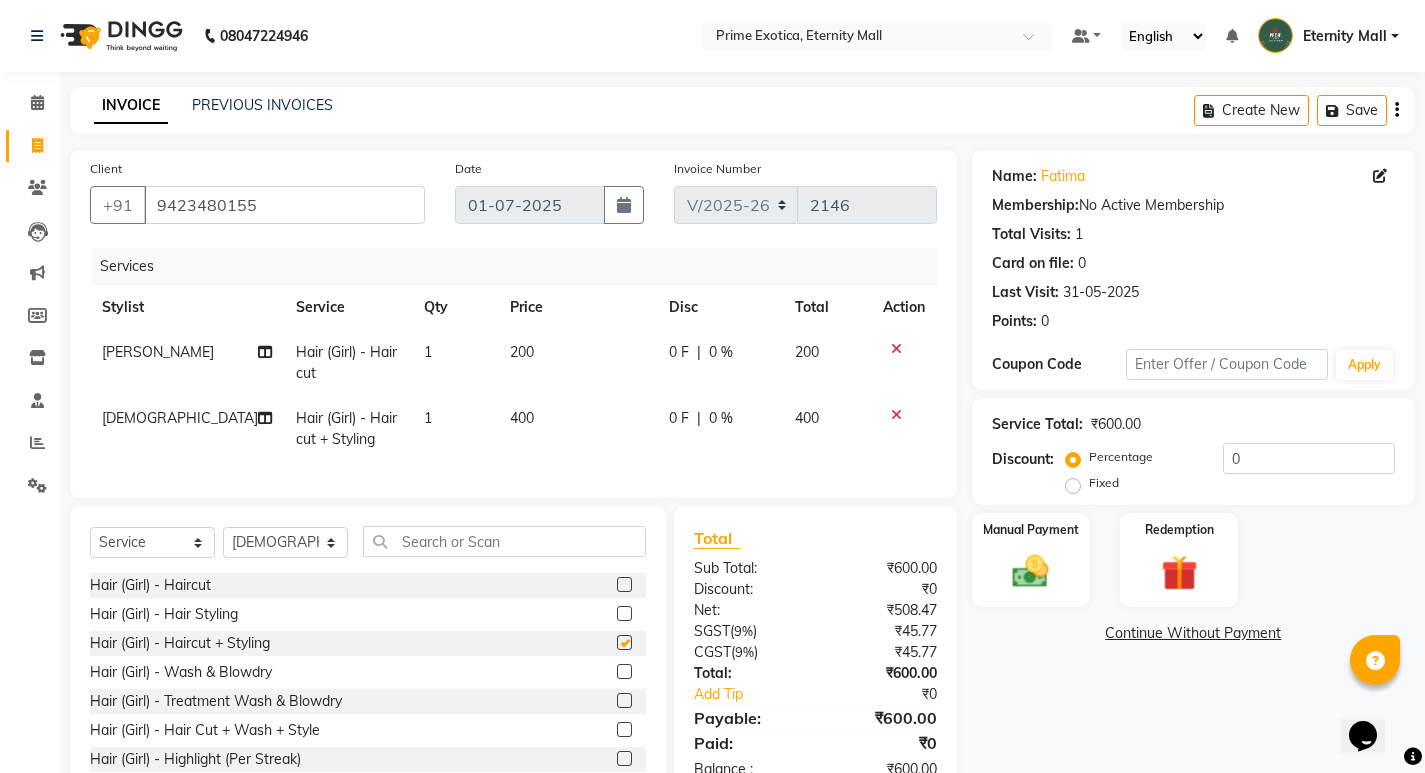 checkbox on "false" 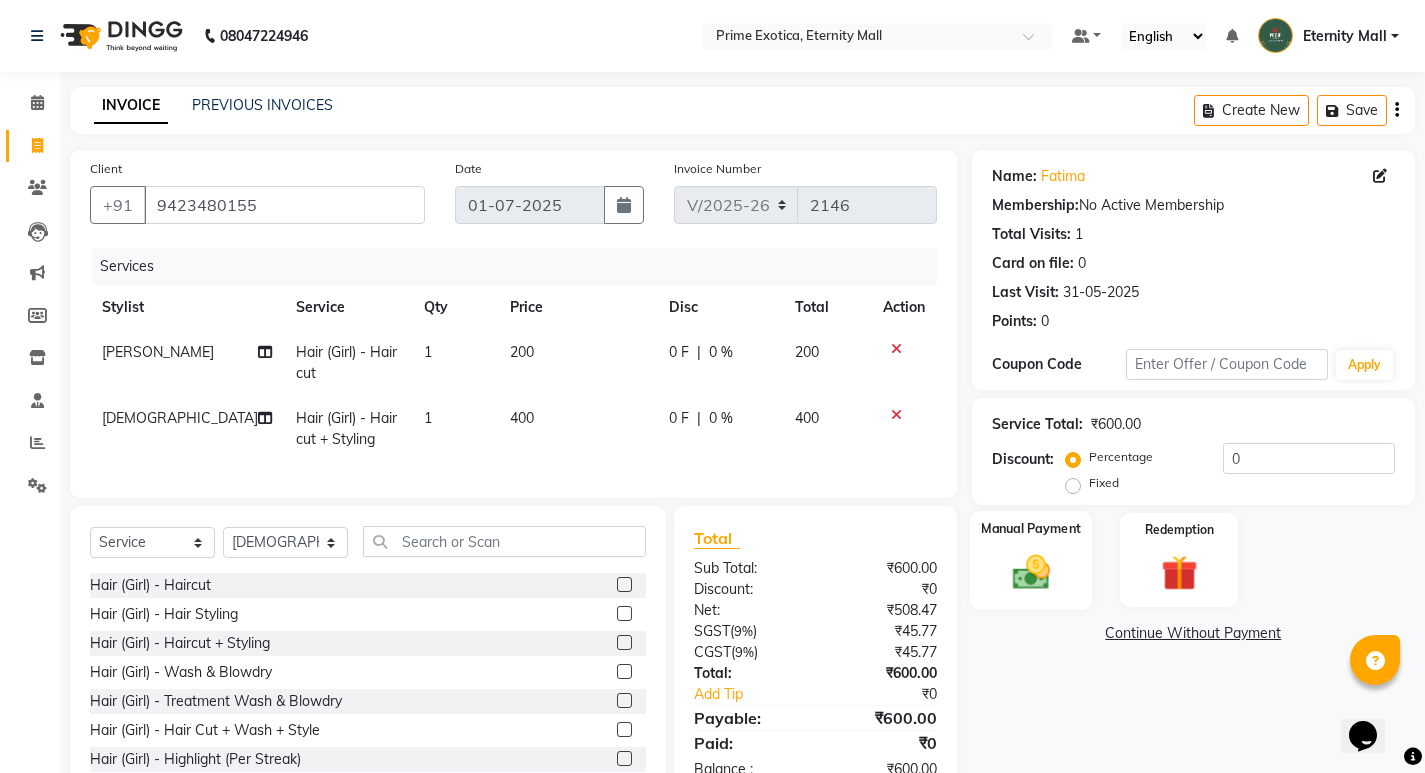 click on "Manual Payment" 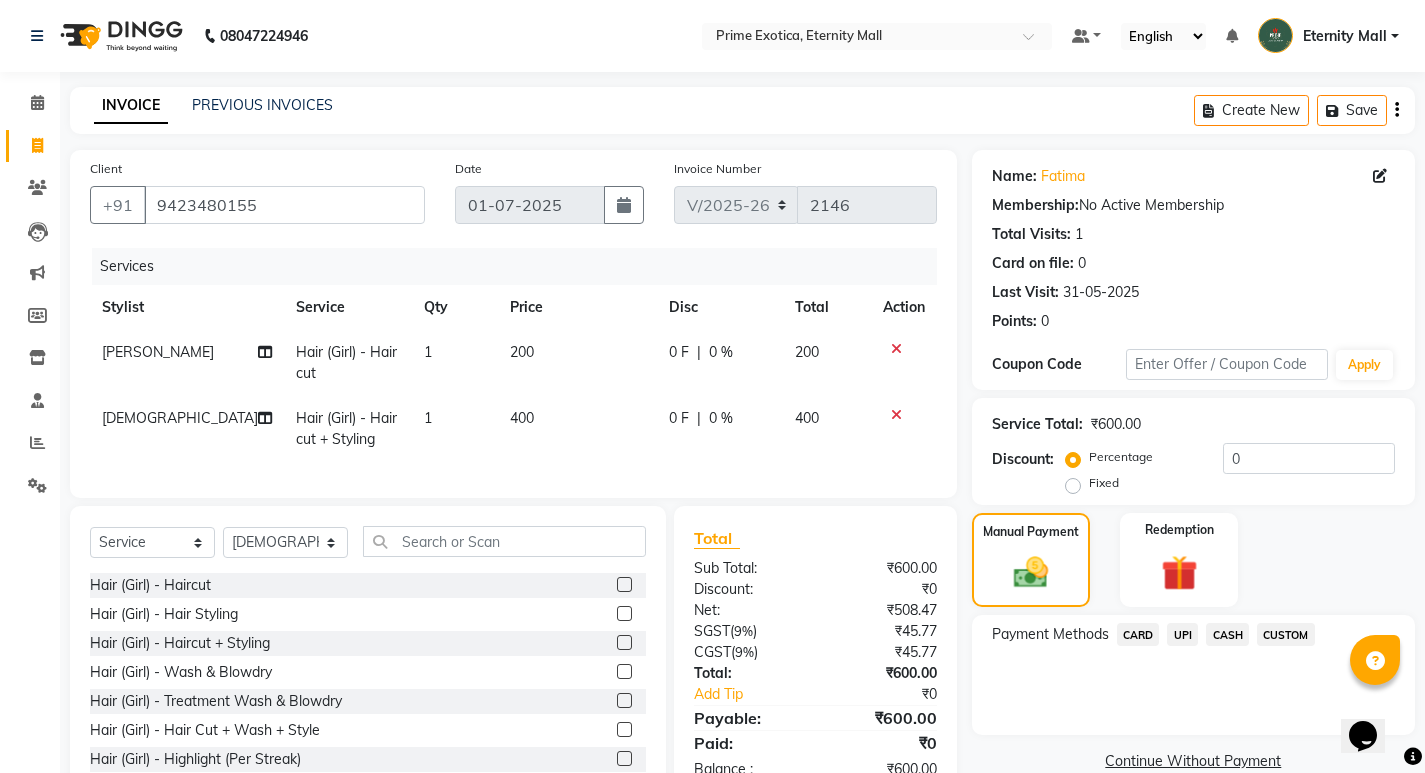 click on "CASH" 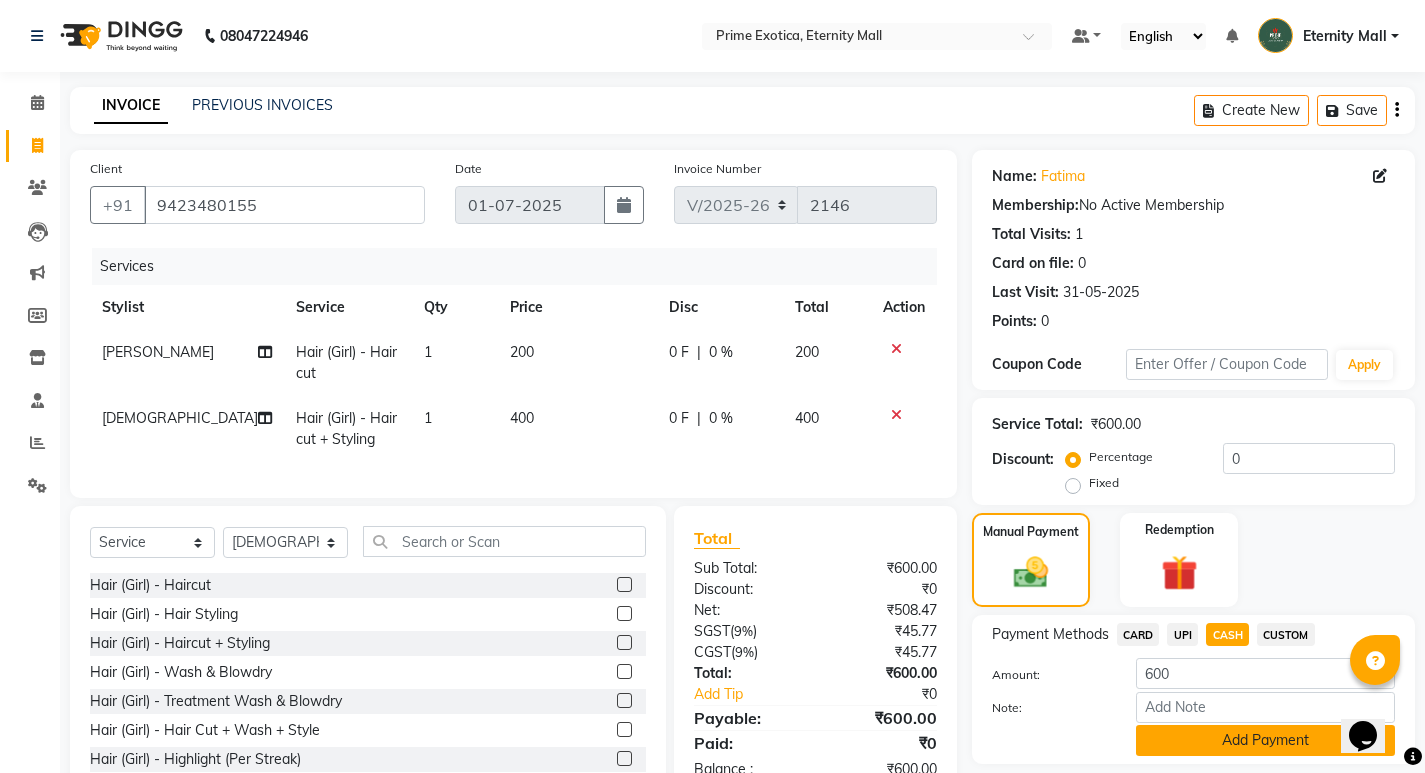 click on "Add Payment" 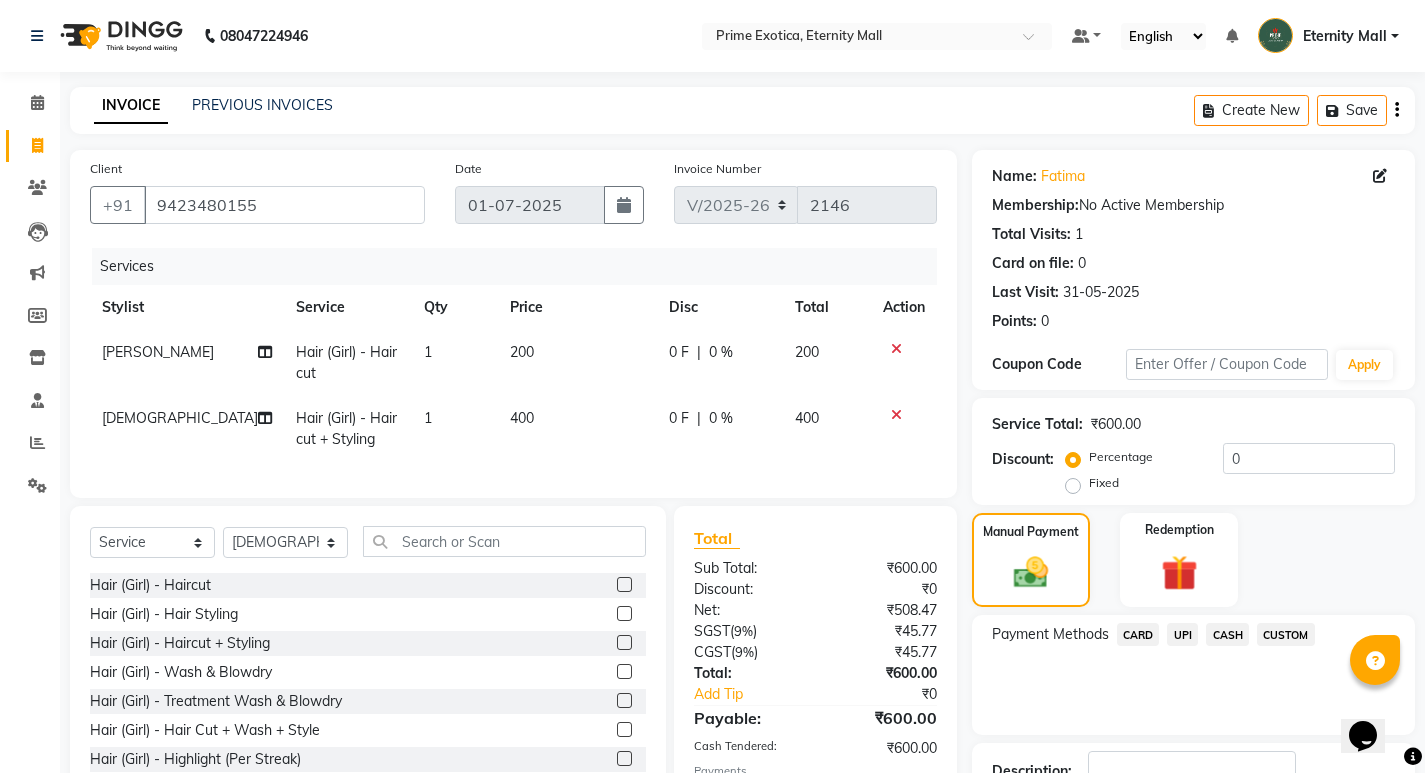 scroll, scrollTop: 146, scrollLeft: 0, axis: vertical 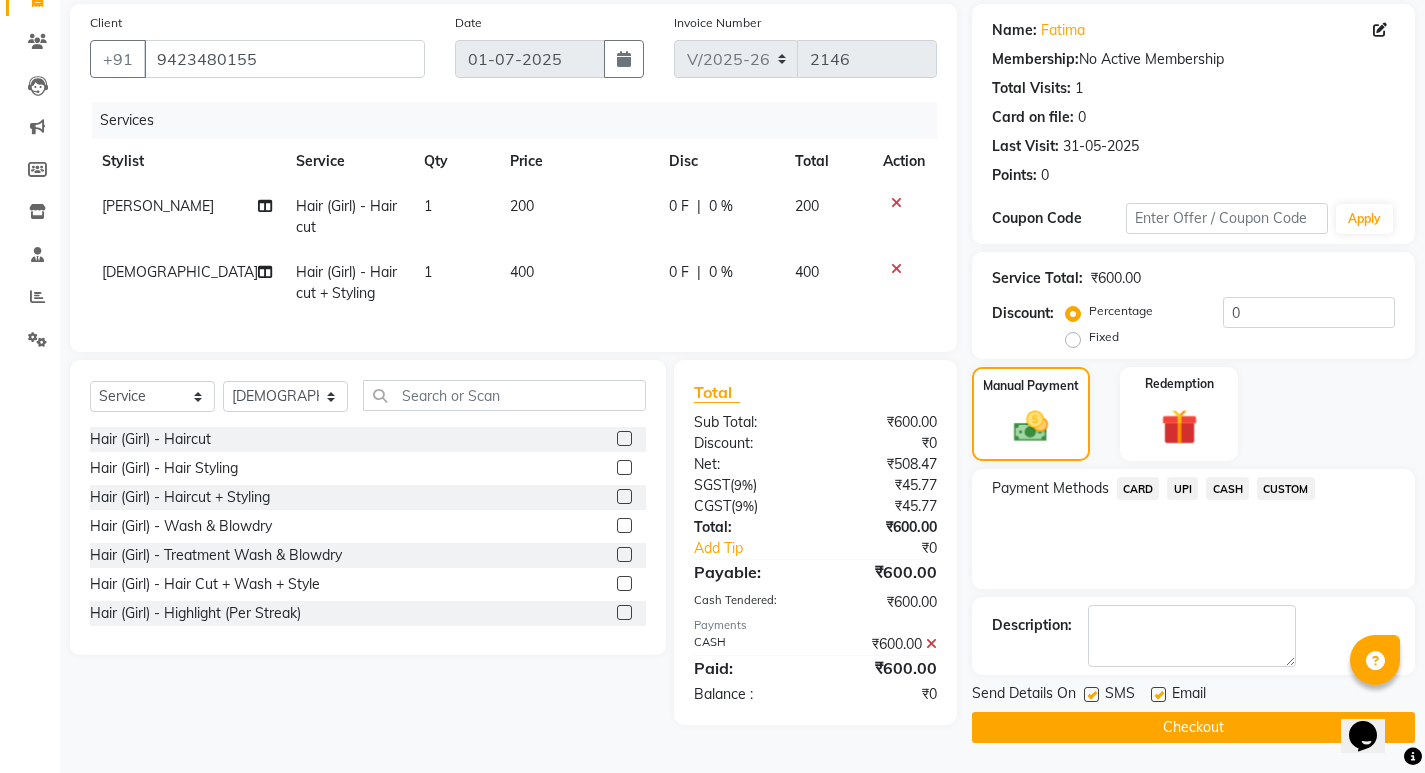 click on "Checkout" 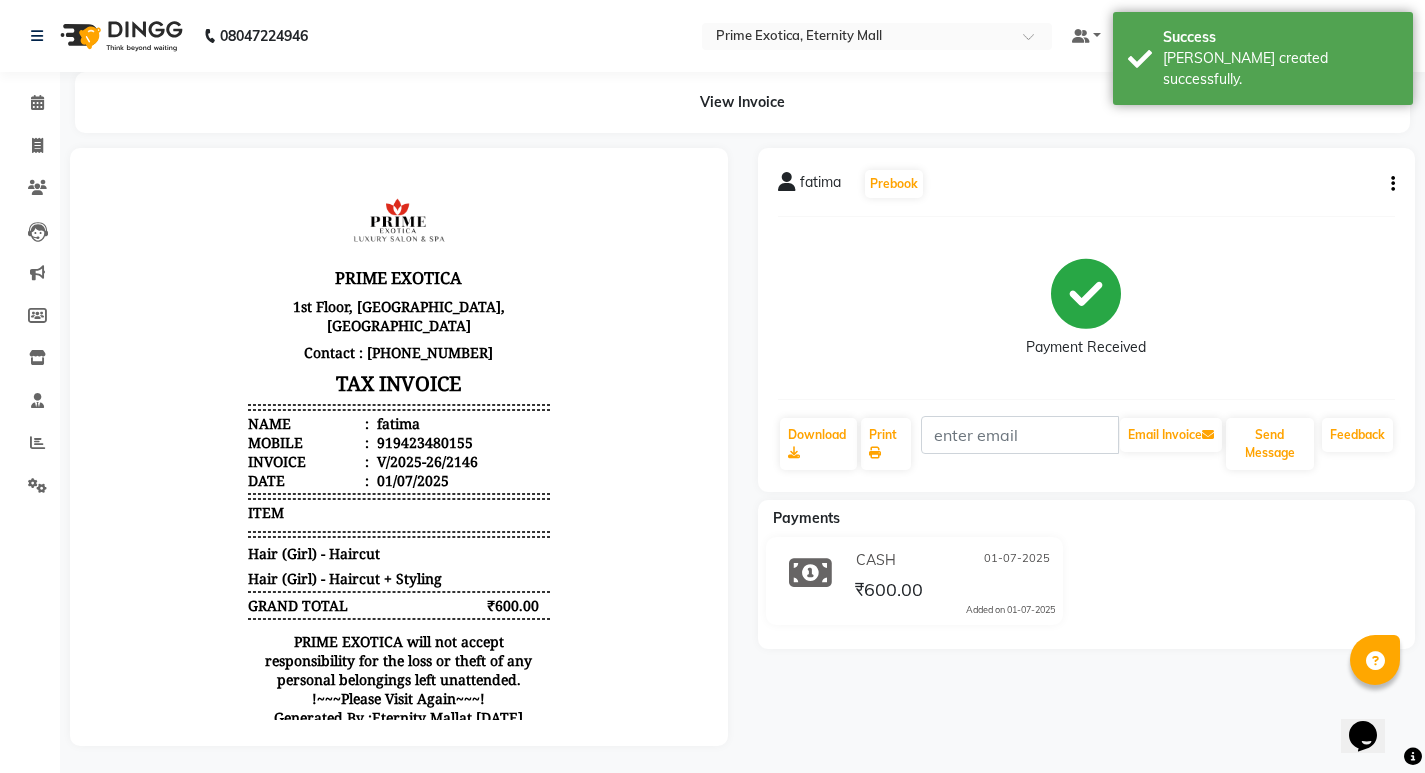 scroll, scrollTop: 0, scrollLeft: 0, axis: both 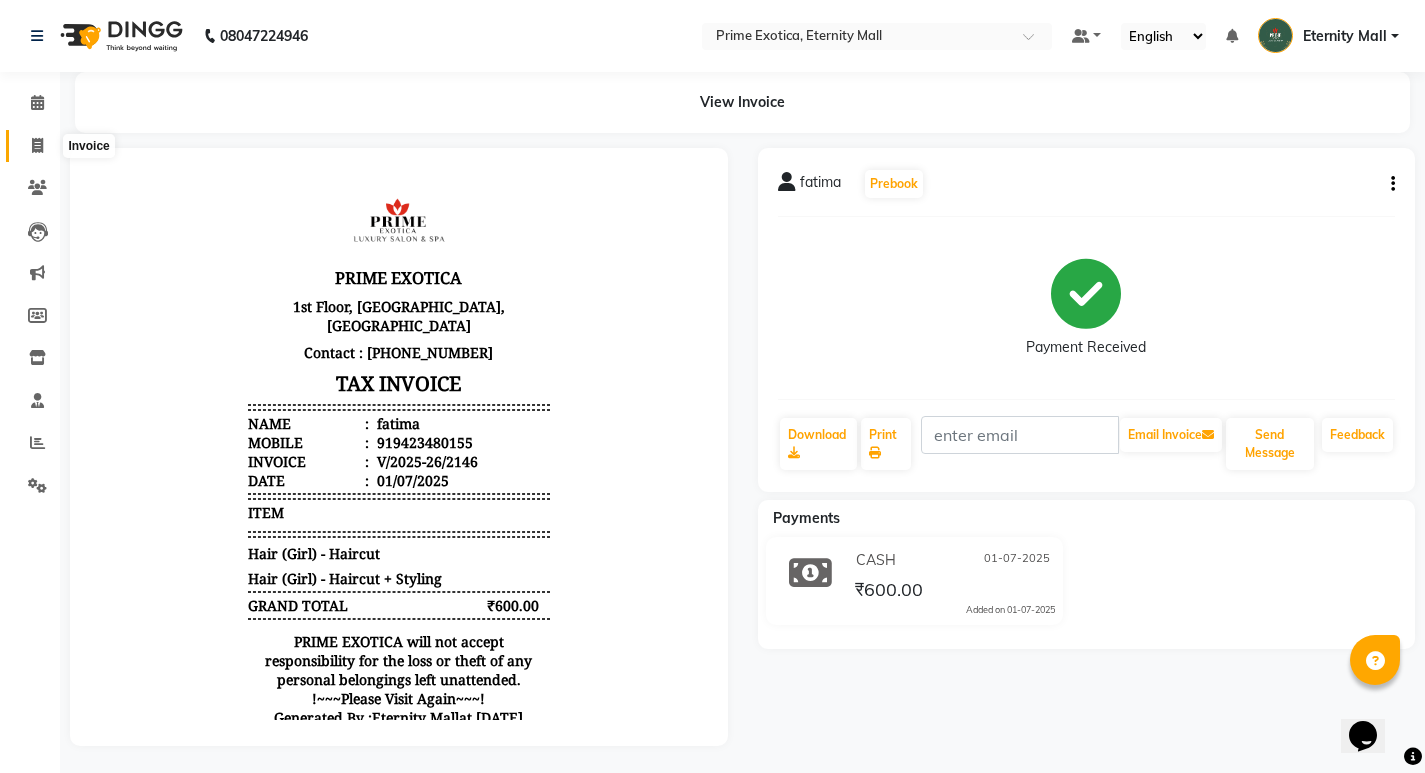 click 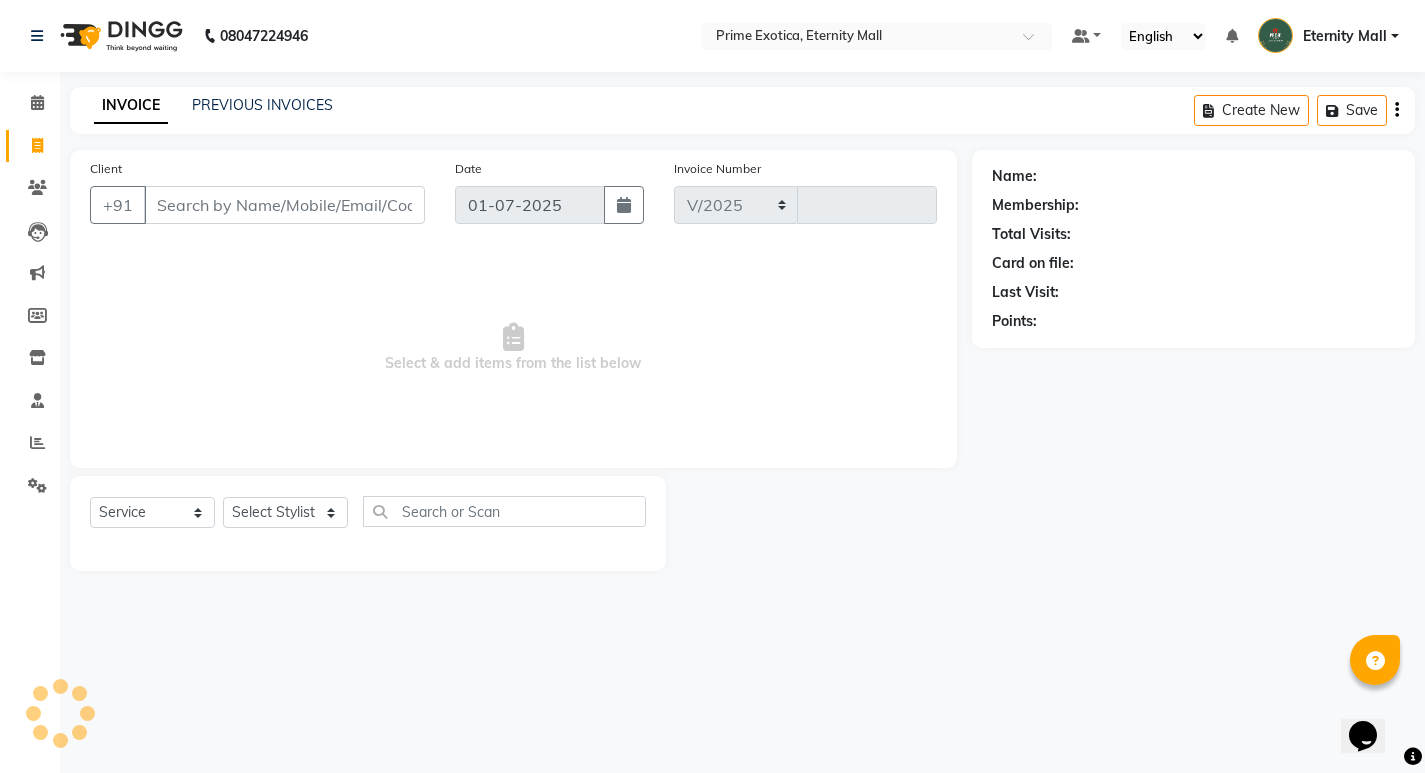 select on "5774" 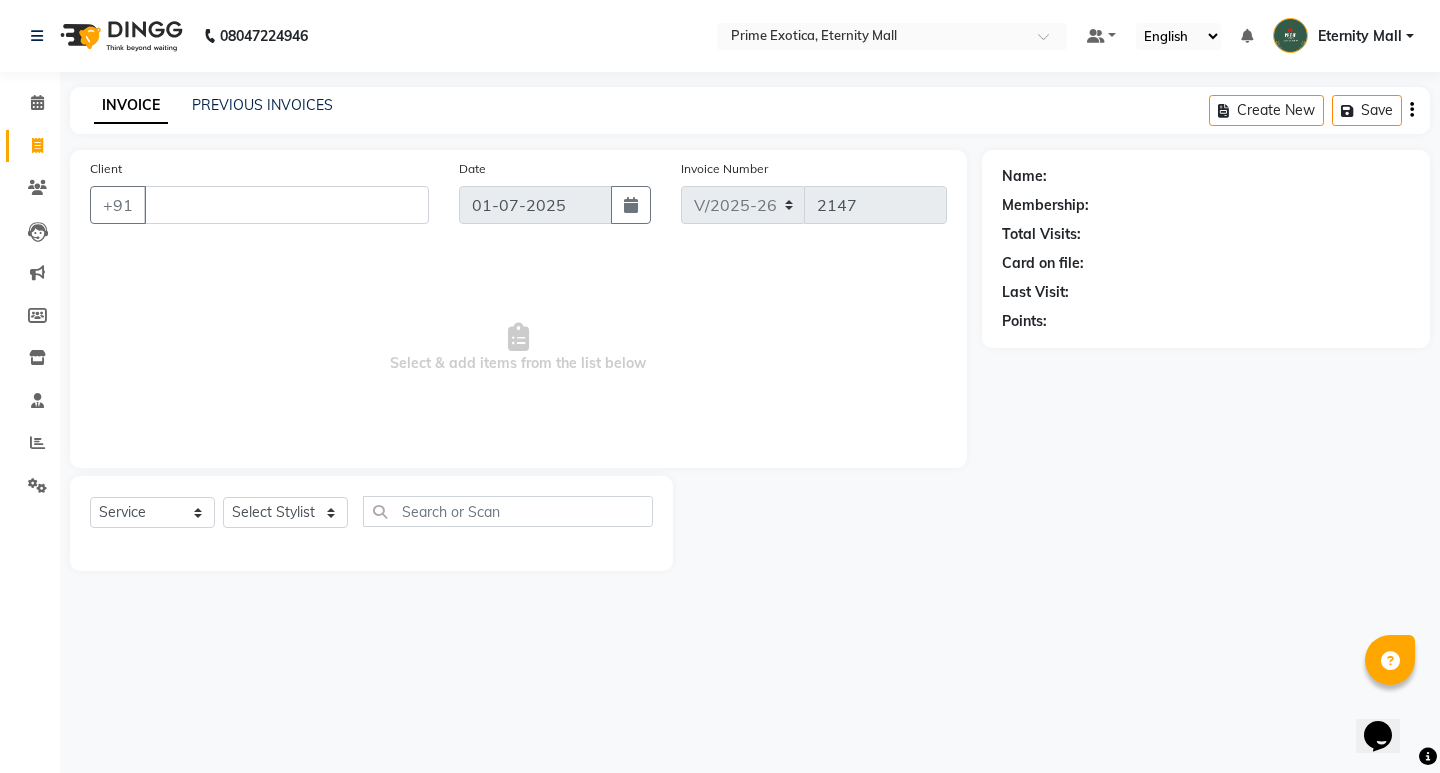 type 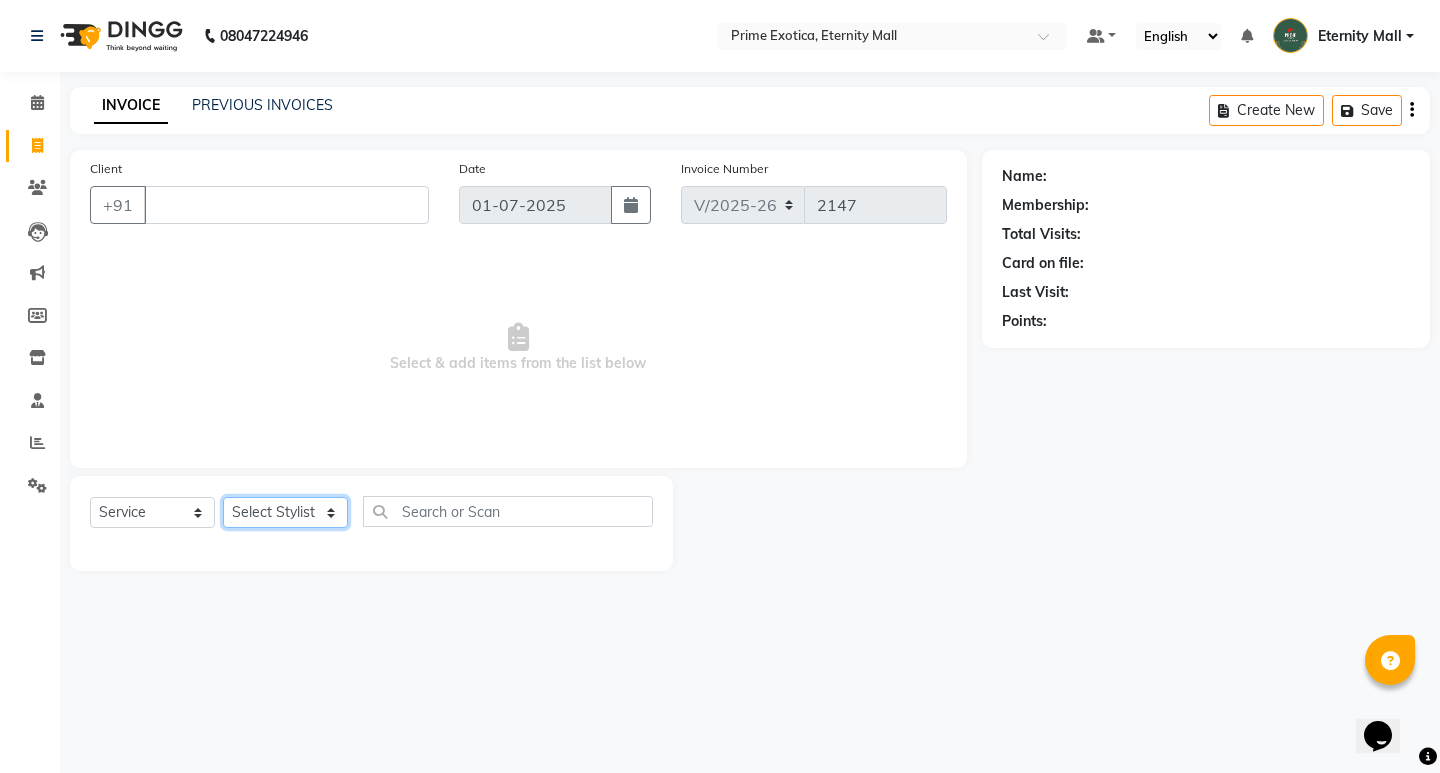 click on "Select Stylist AB  ADMIN ajay vikram lakshane [PERSON_NAME] Isha [PERSON_NAME]  [PERSON_NAME]" 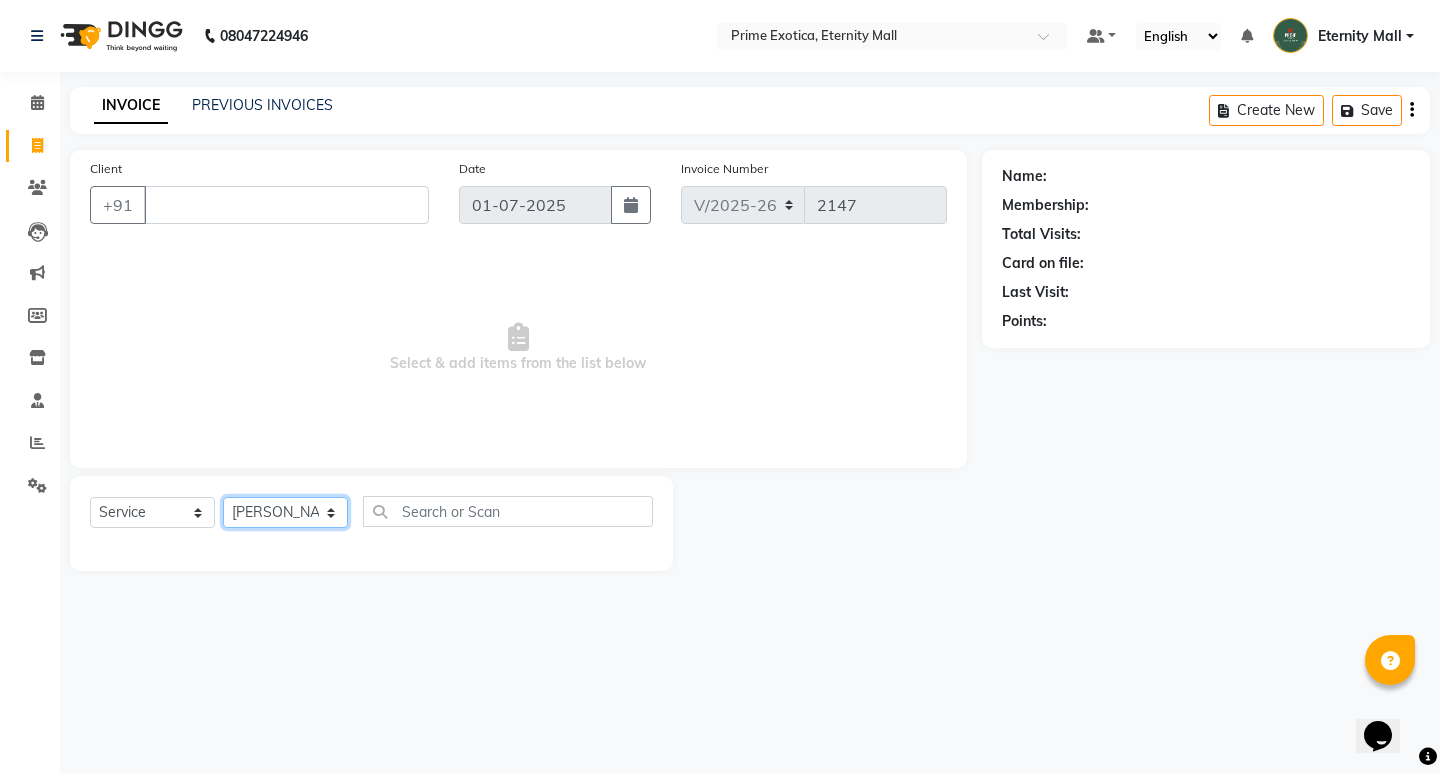 click on "Select Stylist AB  ADMIN ajay vikram lakshane [PERSON_NAME] Isha [PERSON_NAME]  [PERSON_NAME]" 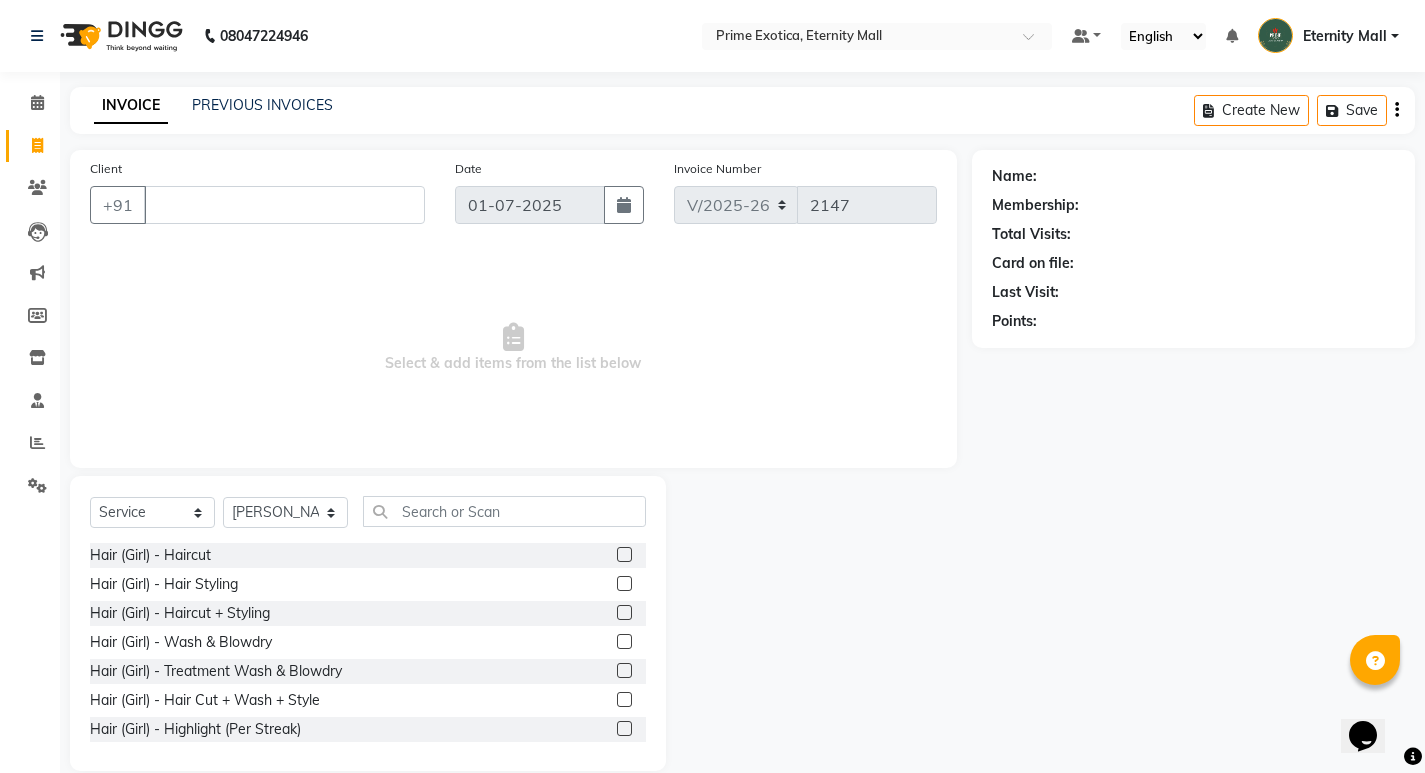 click 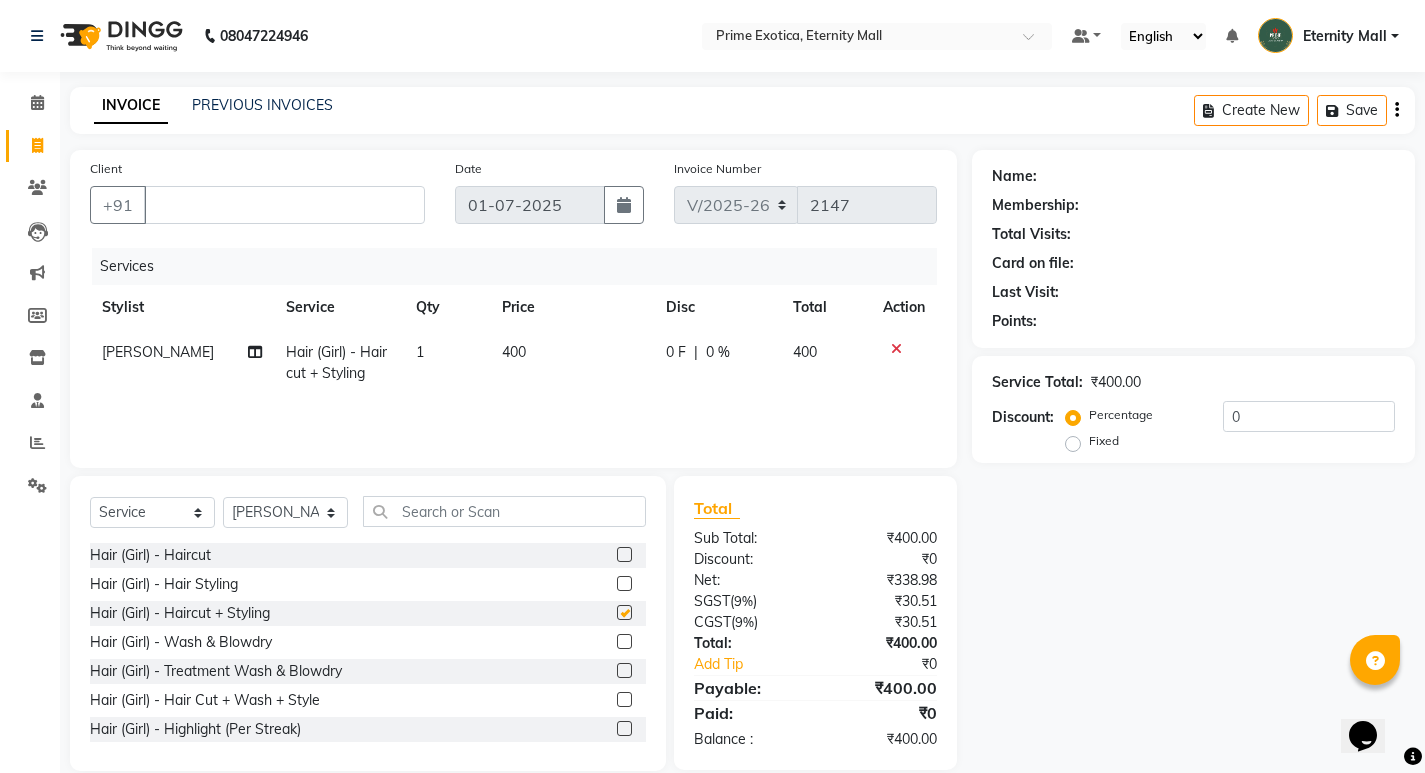 checkbox on "false" 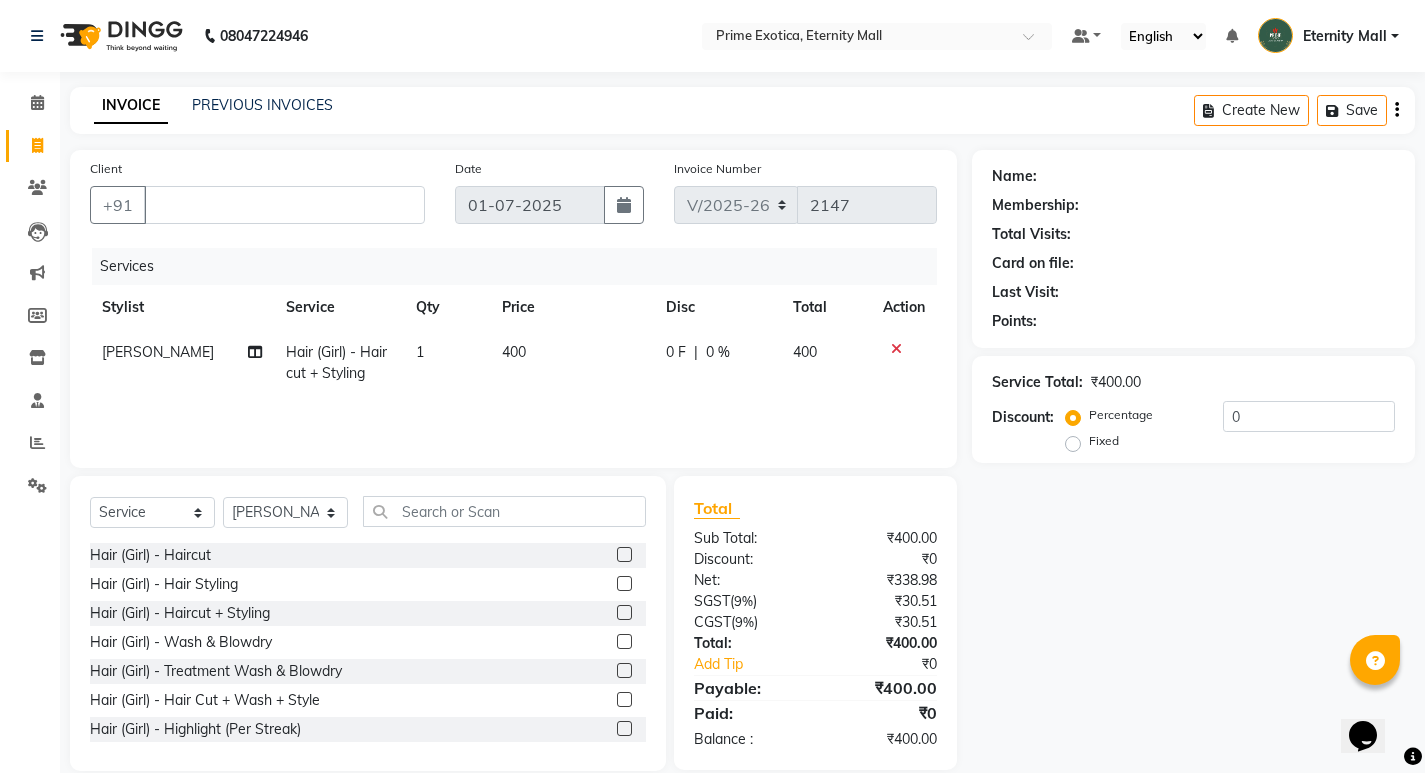 click on "400" 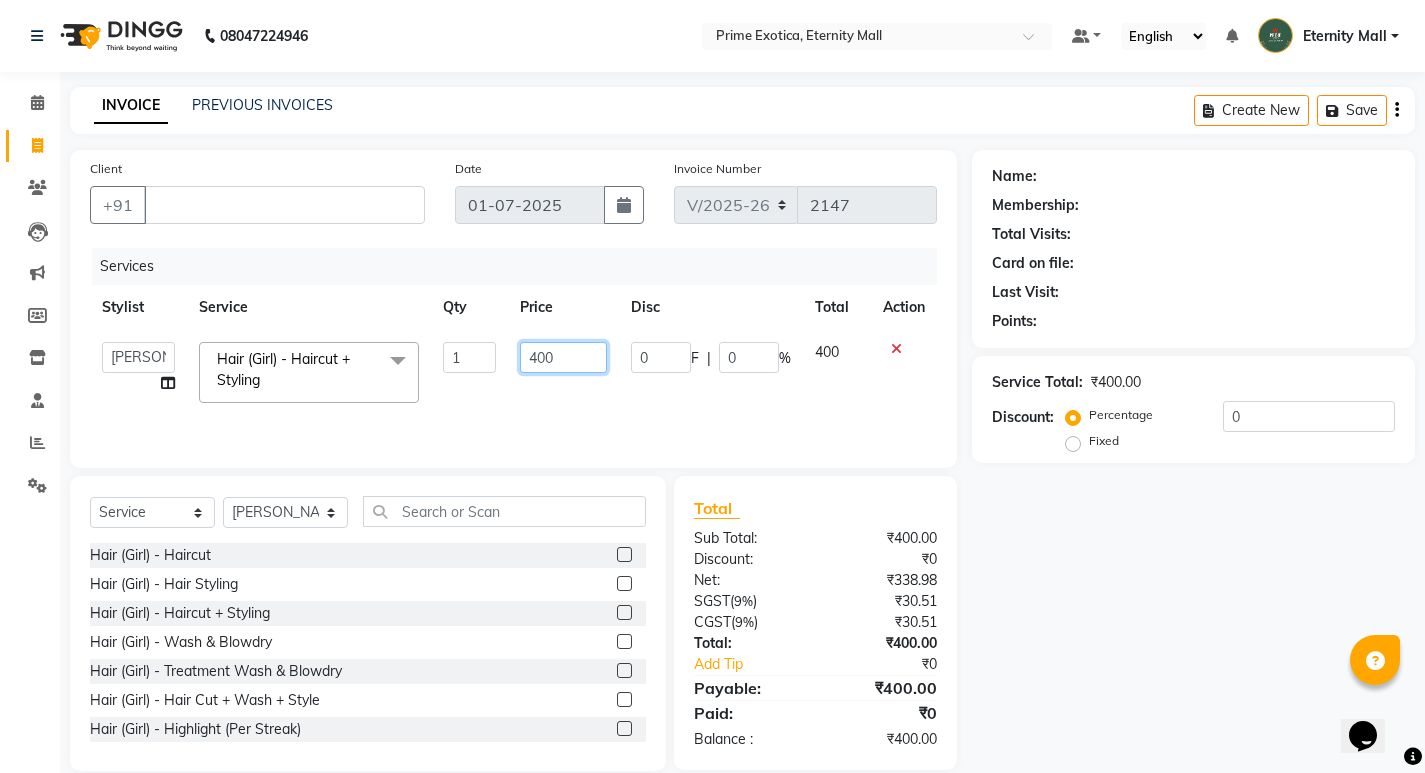click on "400" 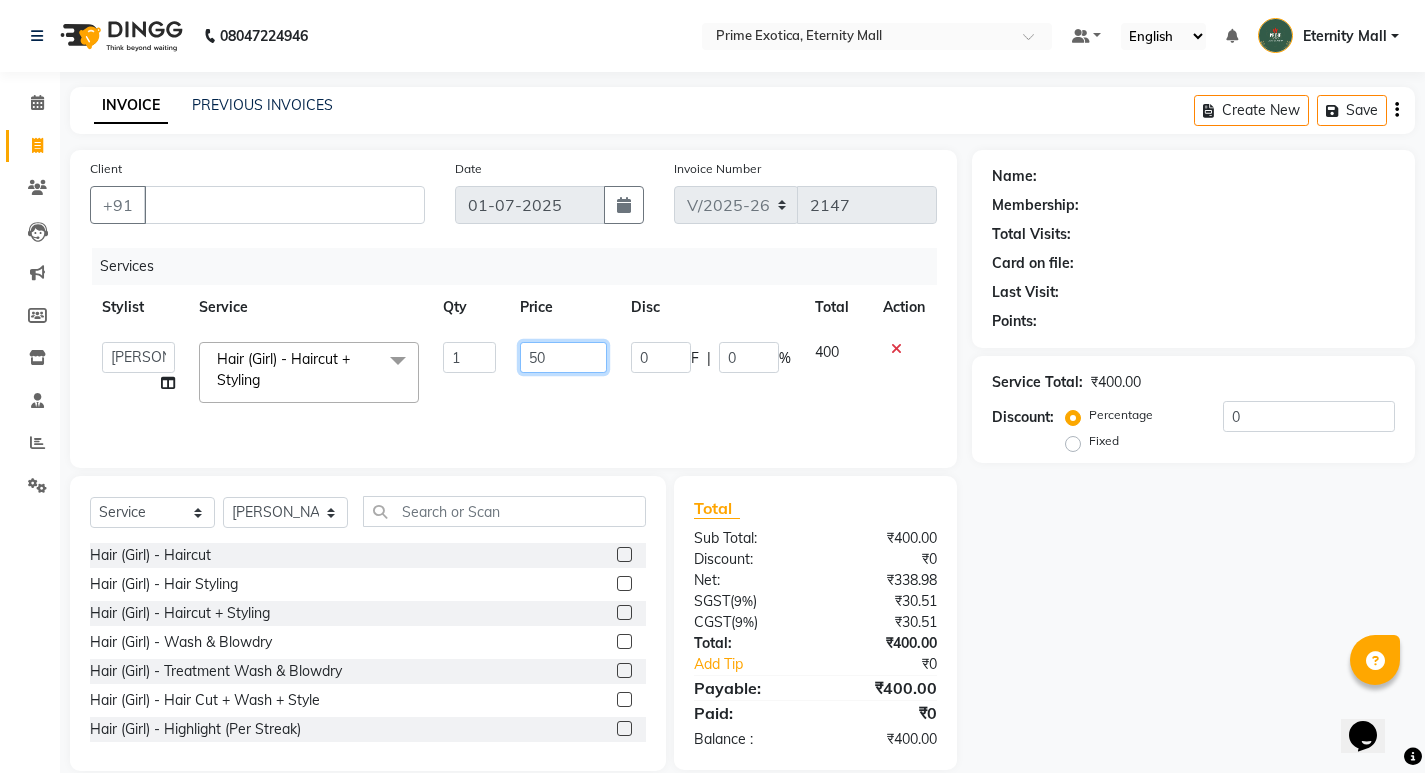 type on "500" 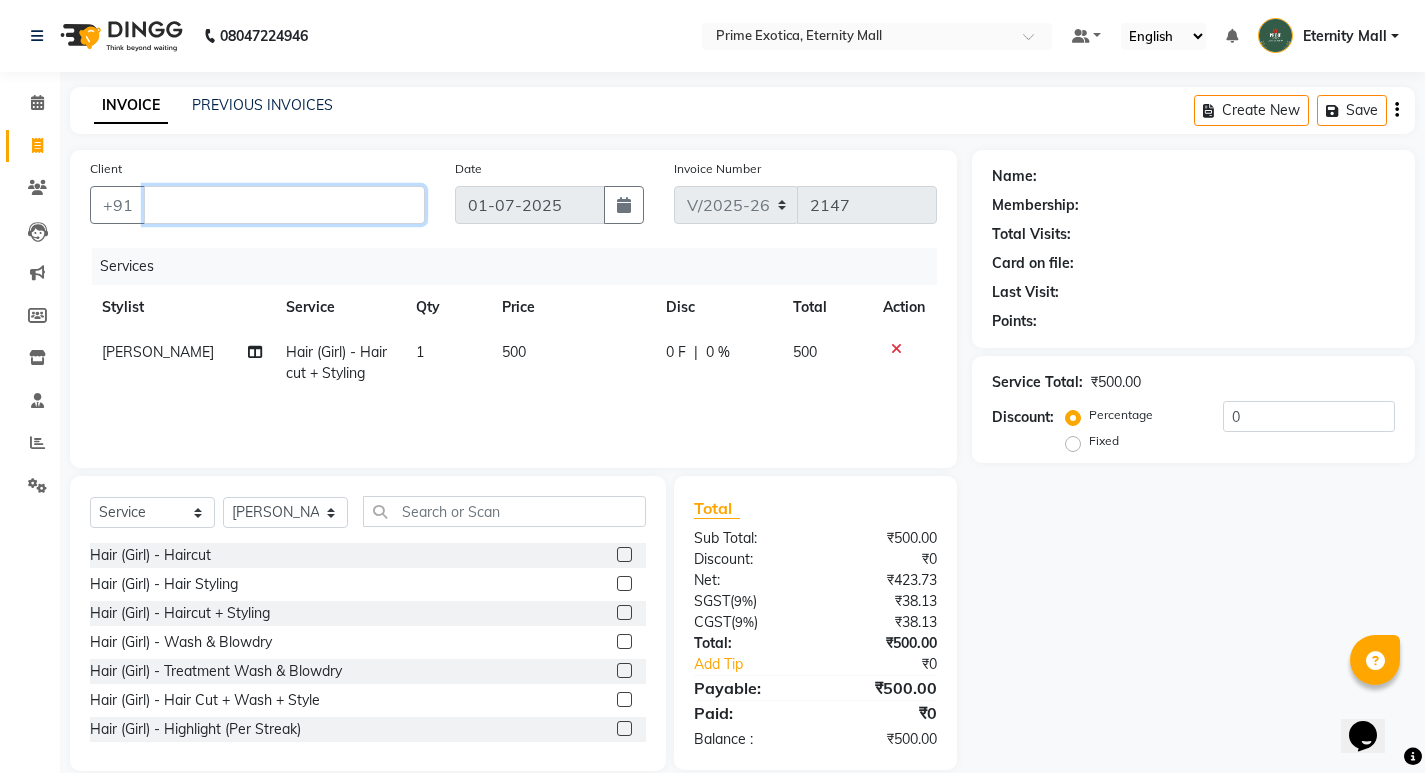 click on "Client" at bounding box center [284, 205] 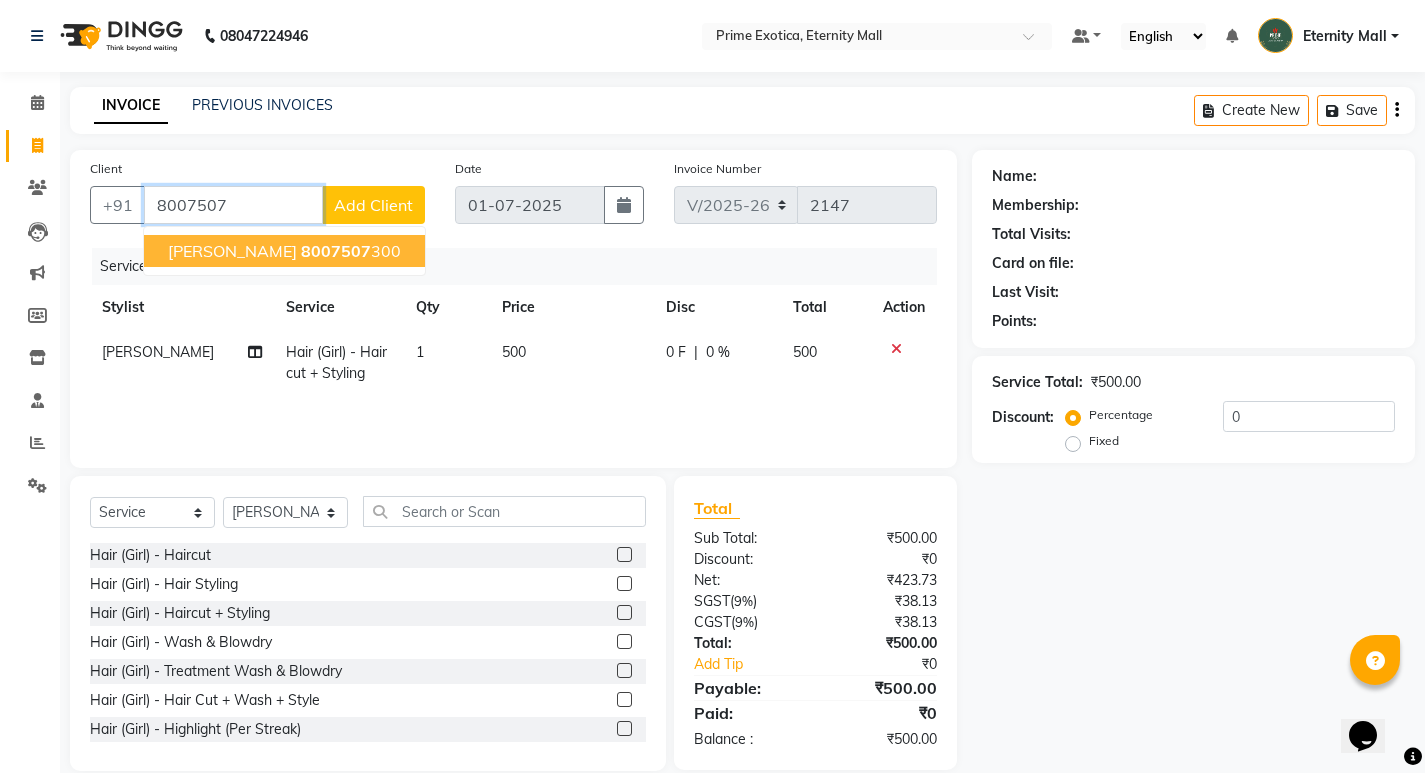 click on "[PERSON_NAME]" at bounding box center (232, 251) 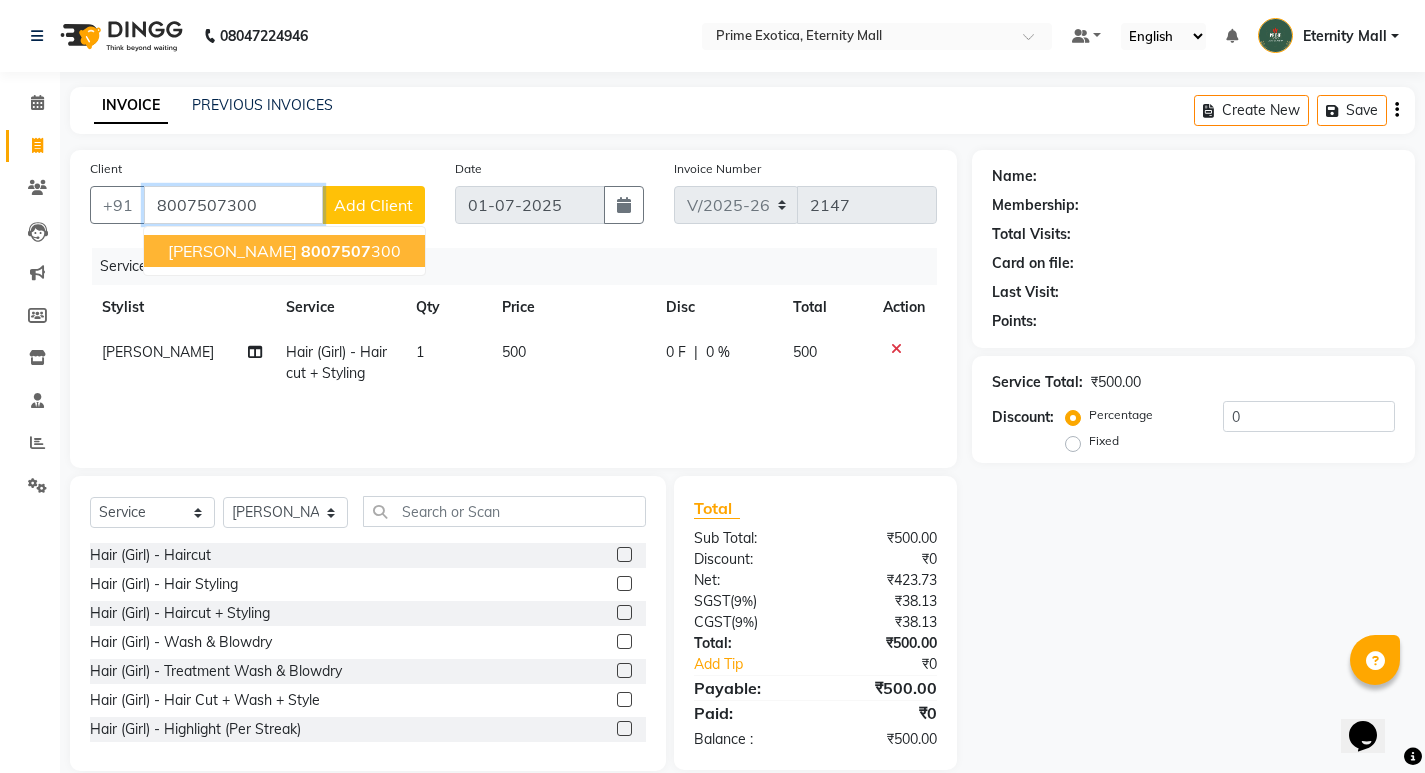 type on "8007507300" 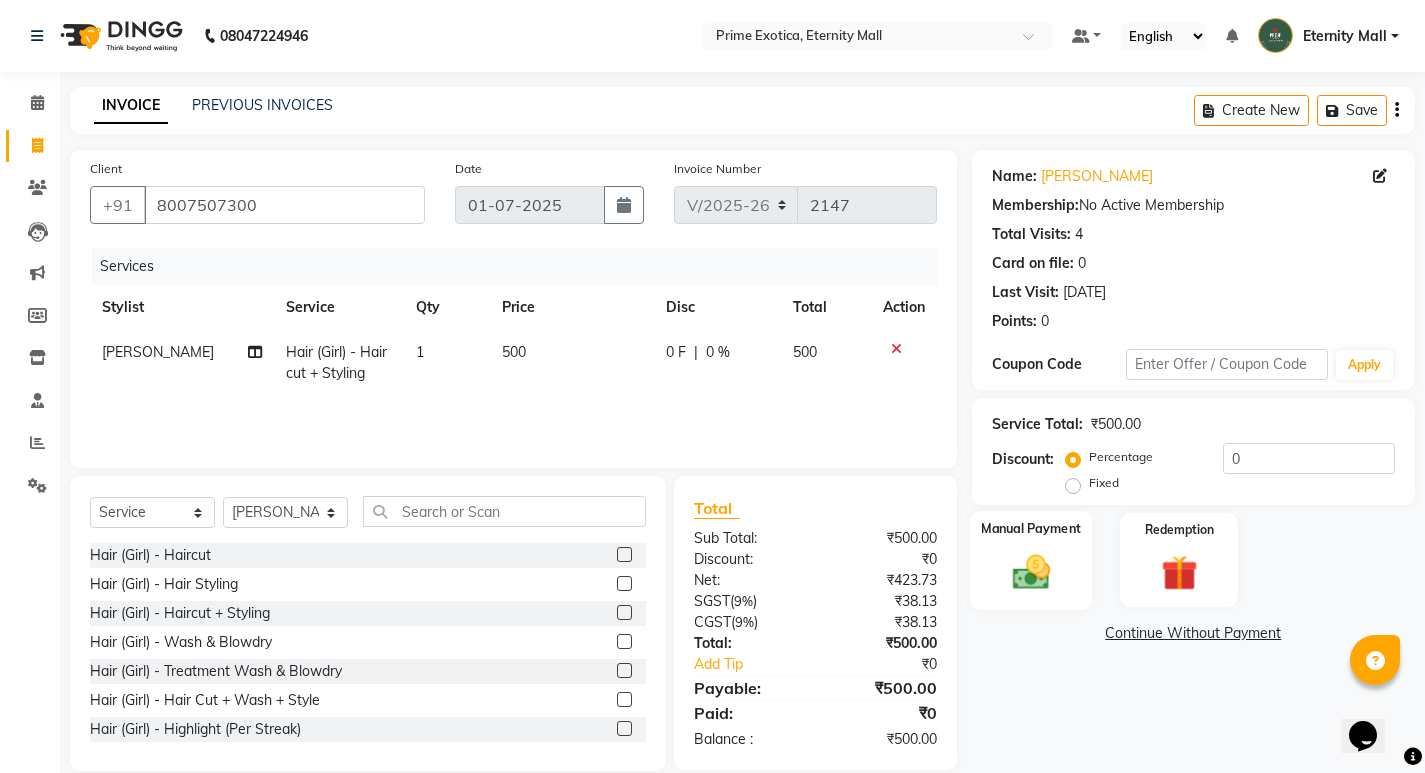 click on "Manual Payment" 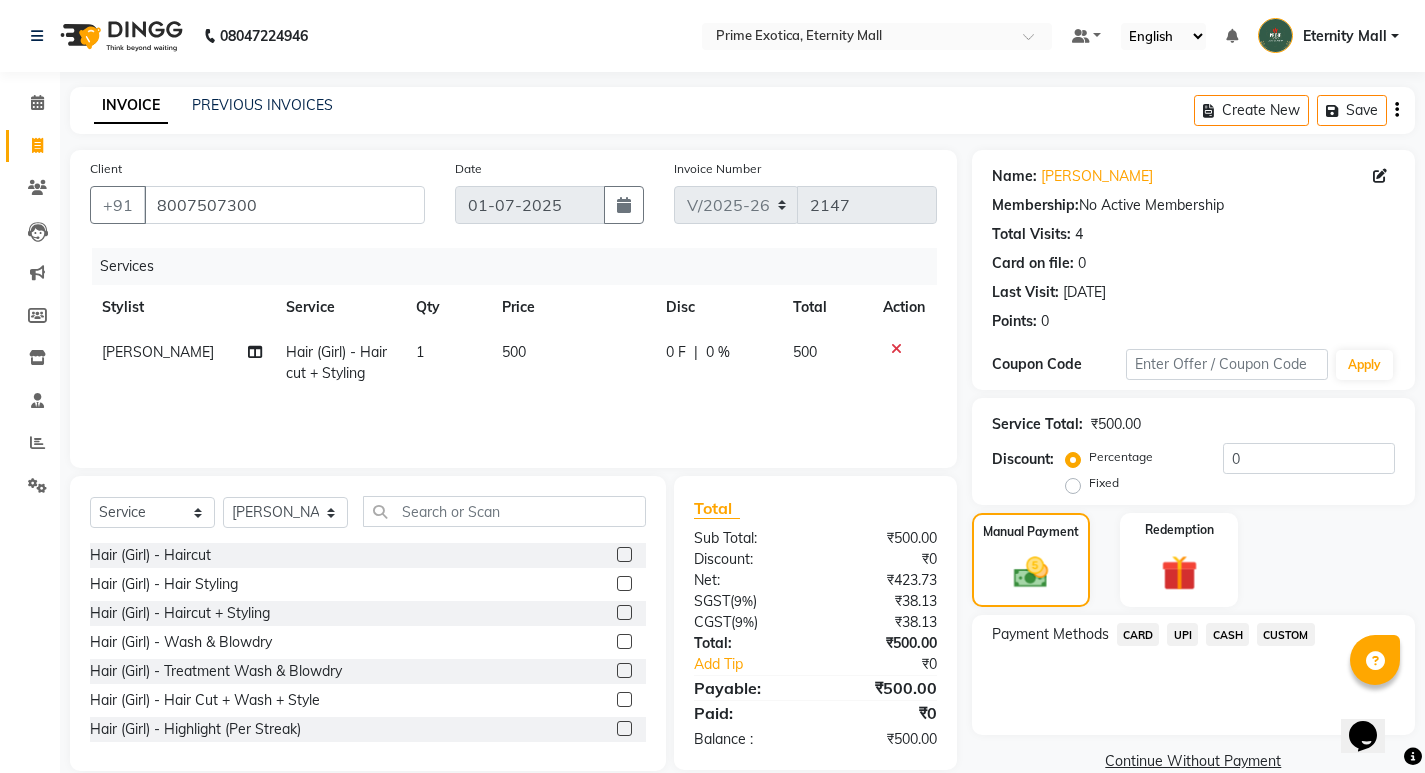 click on "CASH" 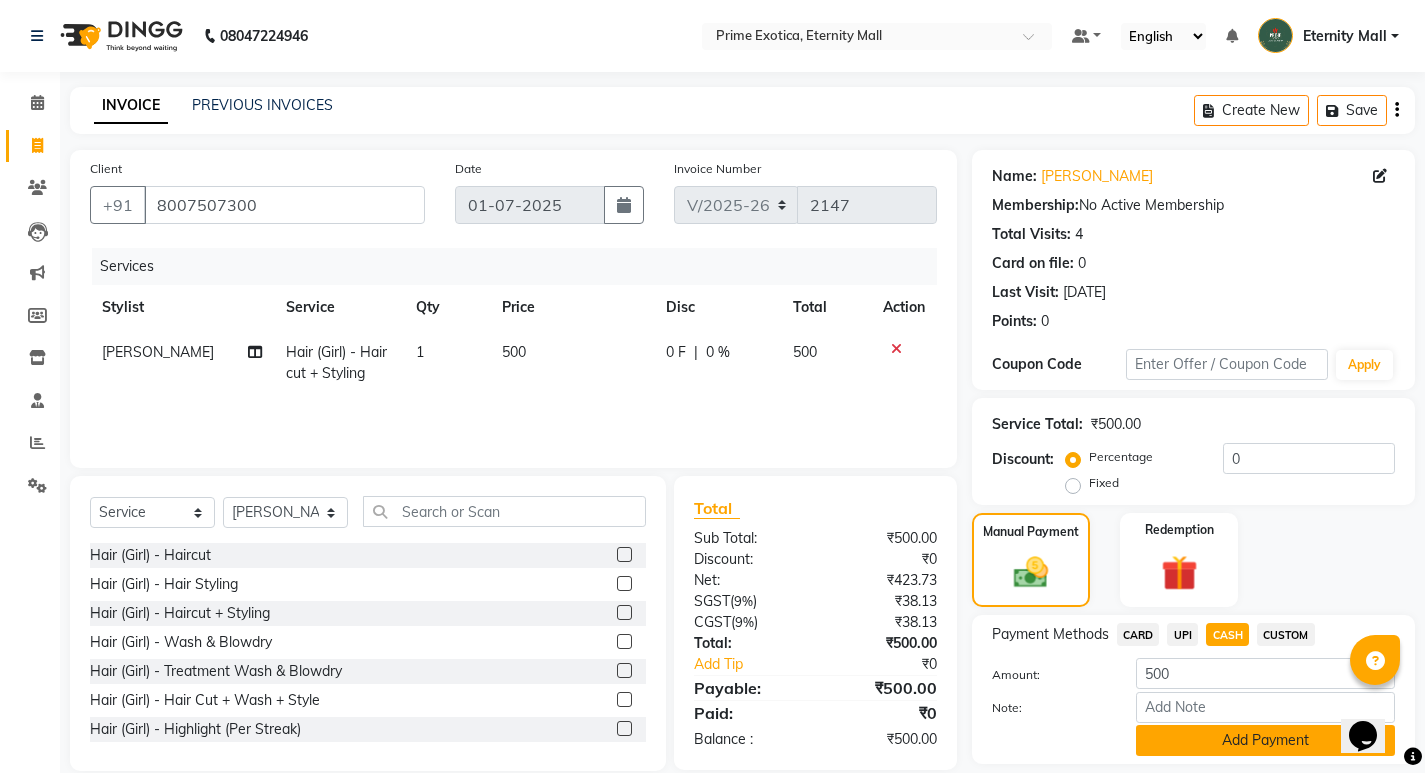 click on "Add Payment" 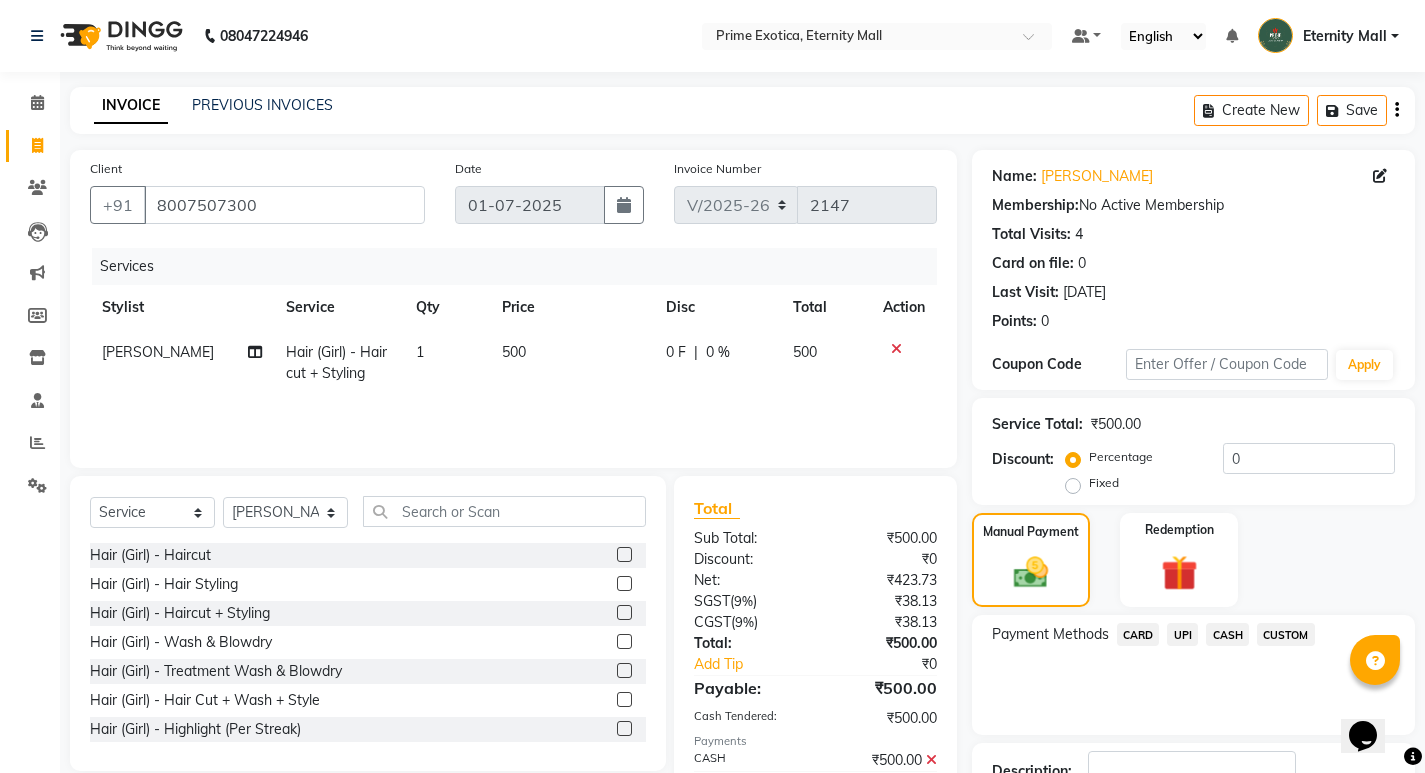 scroll, scrollTop: 100, scrollLeft: 0, axis: vertical 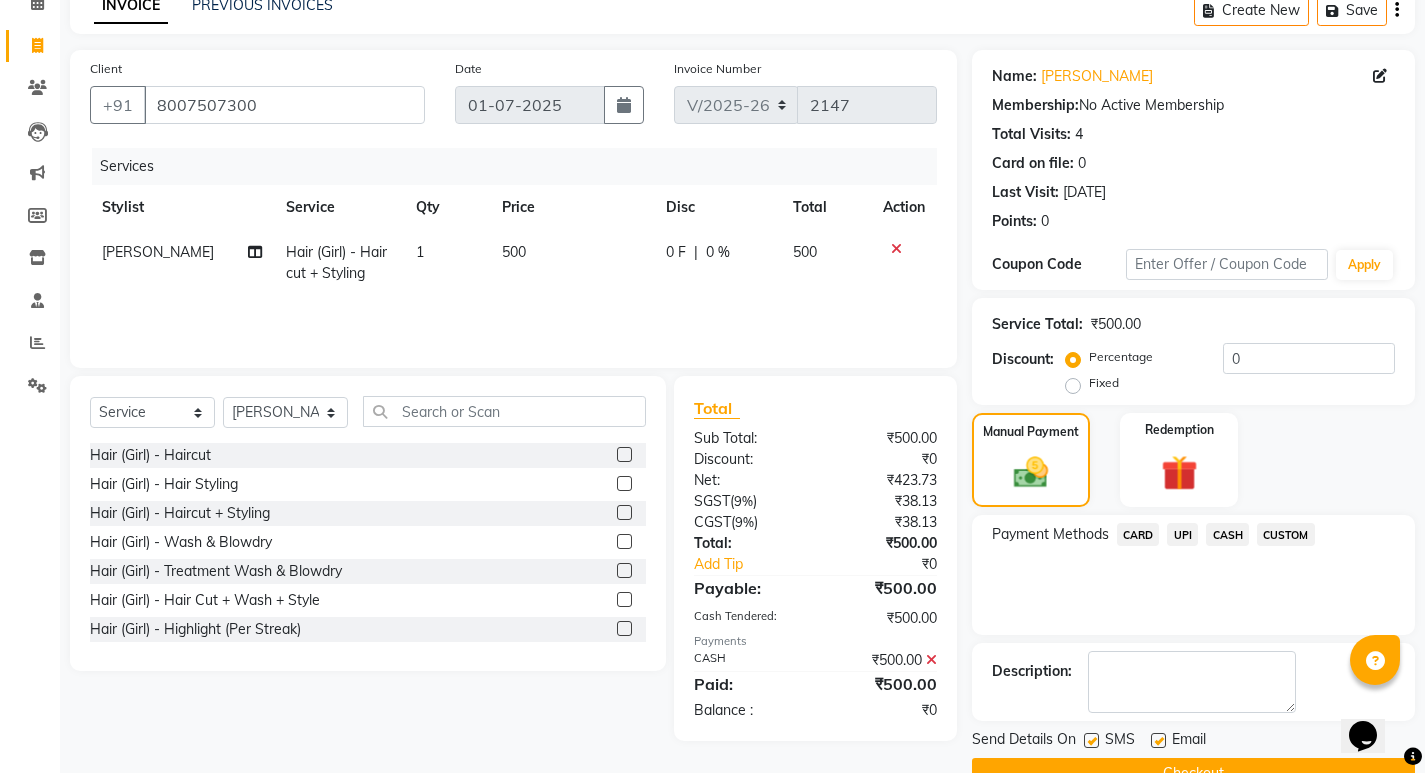 click on "Checkout" 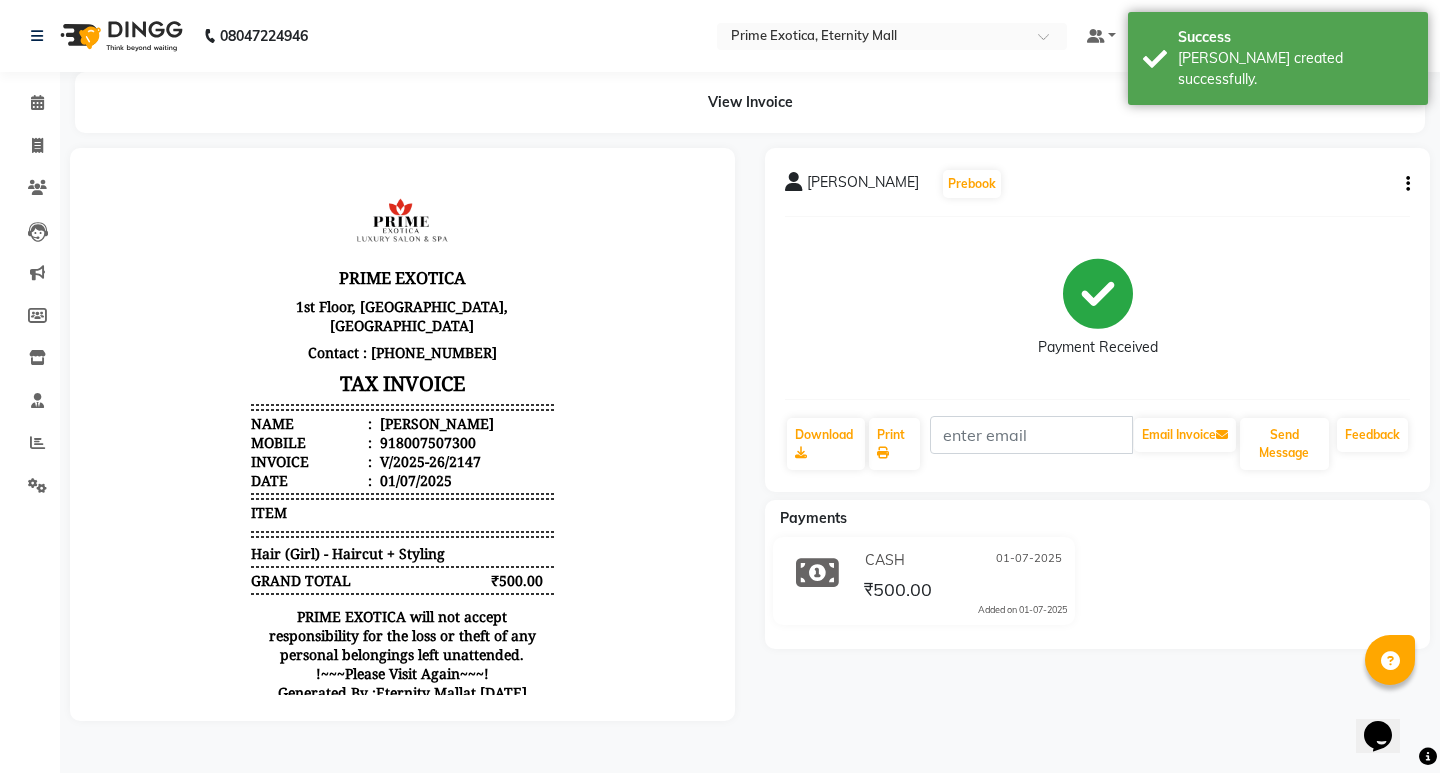 scroll, scrollTop: 0, scrollLeft: 0, axis: both 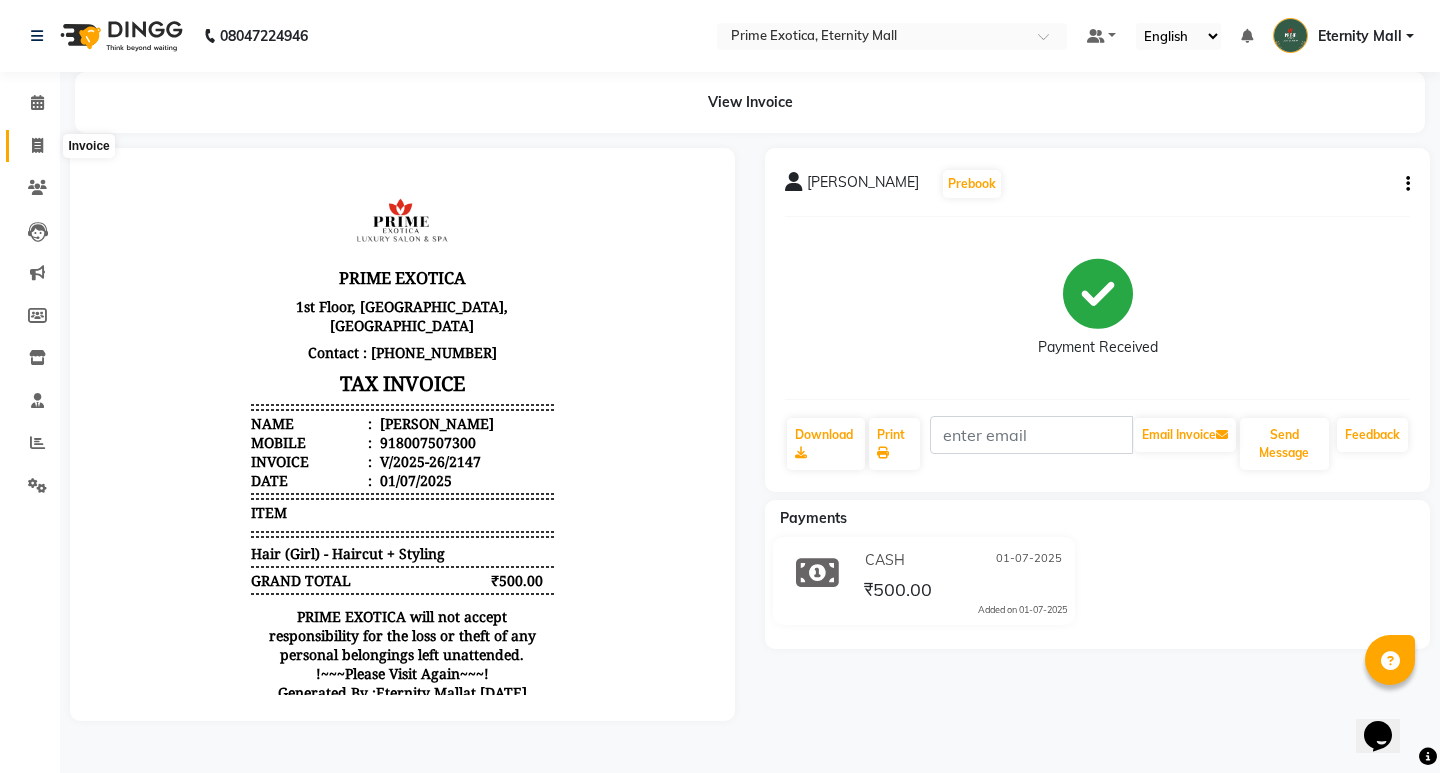 click 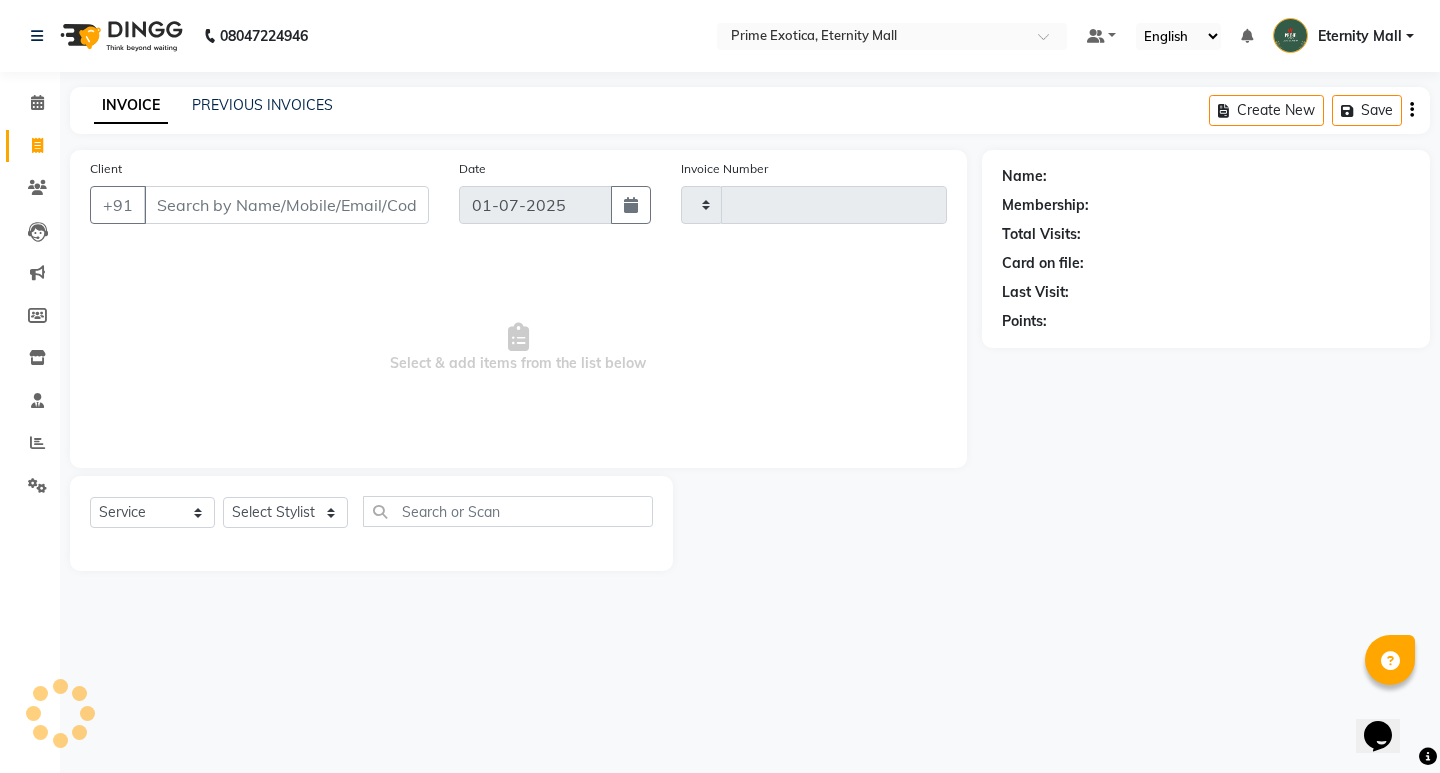 type on "2148" 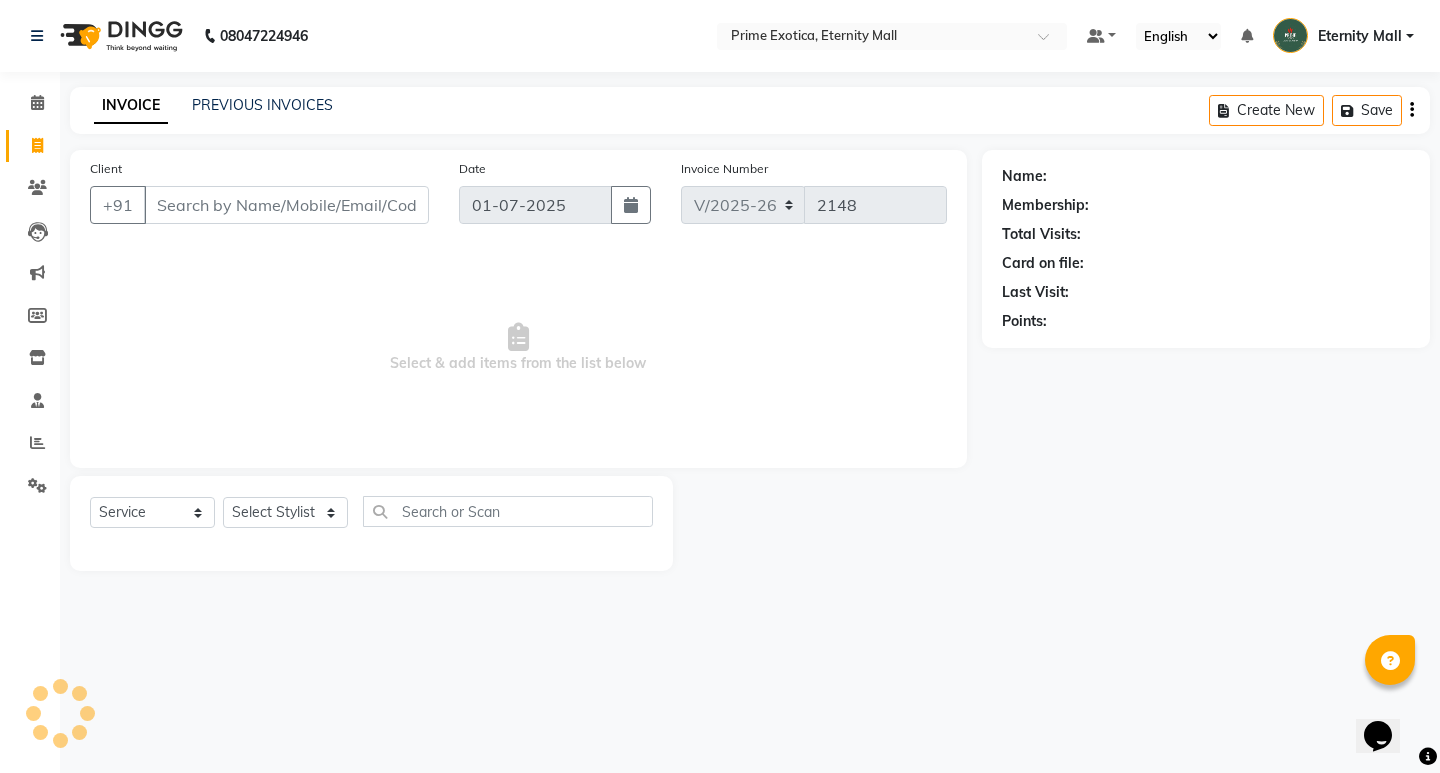 click on "Client" at bounding box center (286, 205) 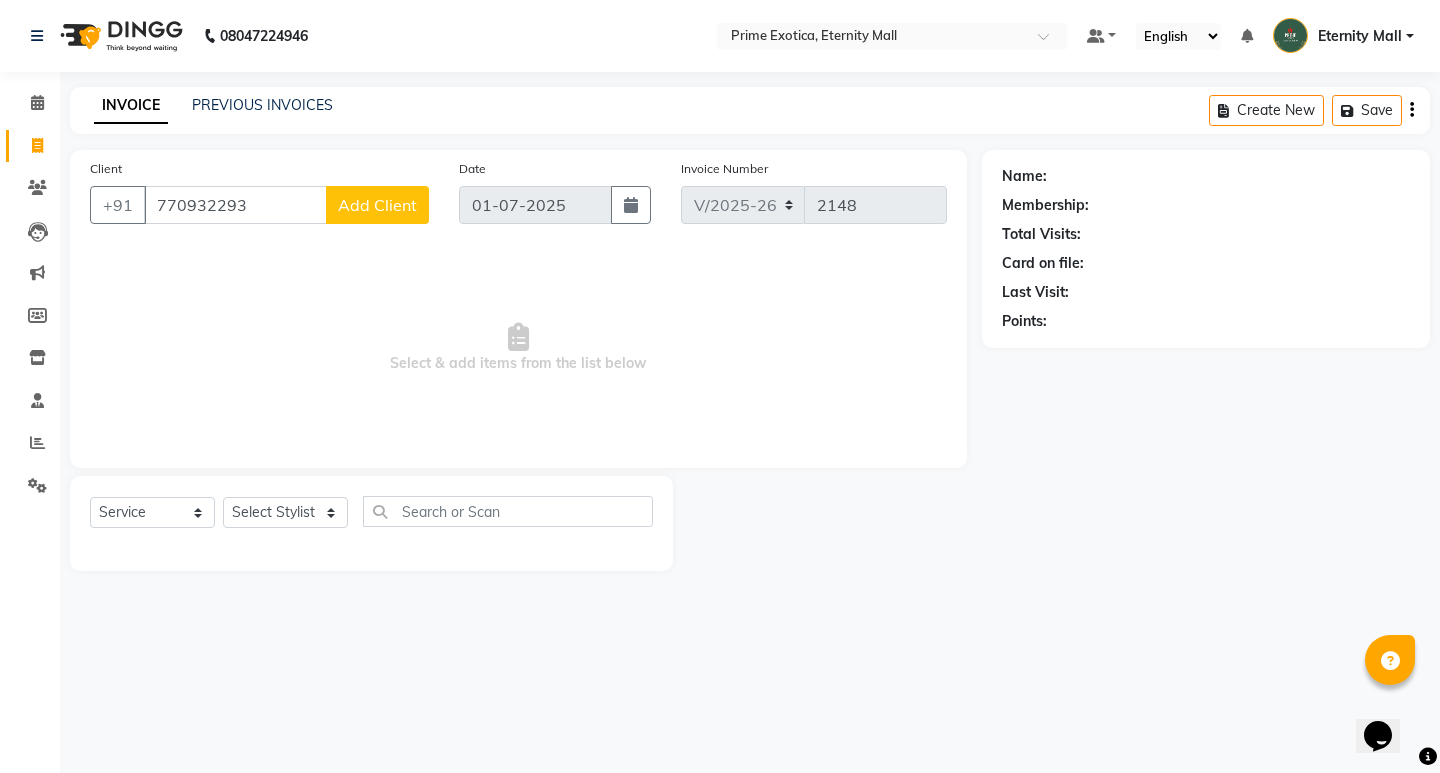 click on "770932293" at bounding box center (235, 205) 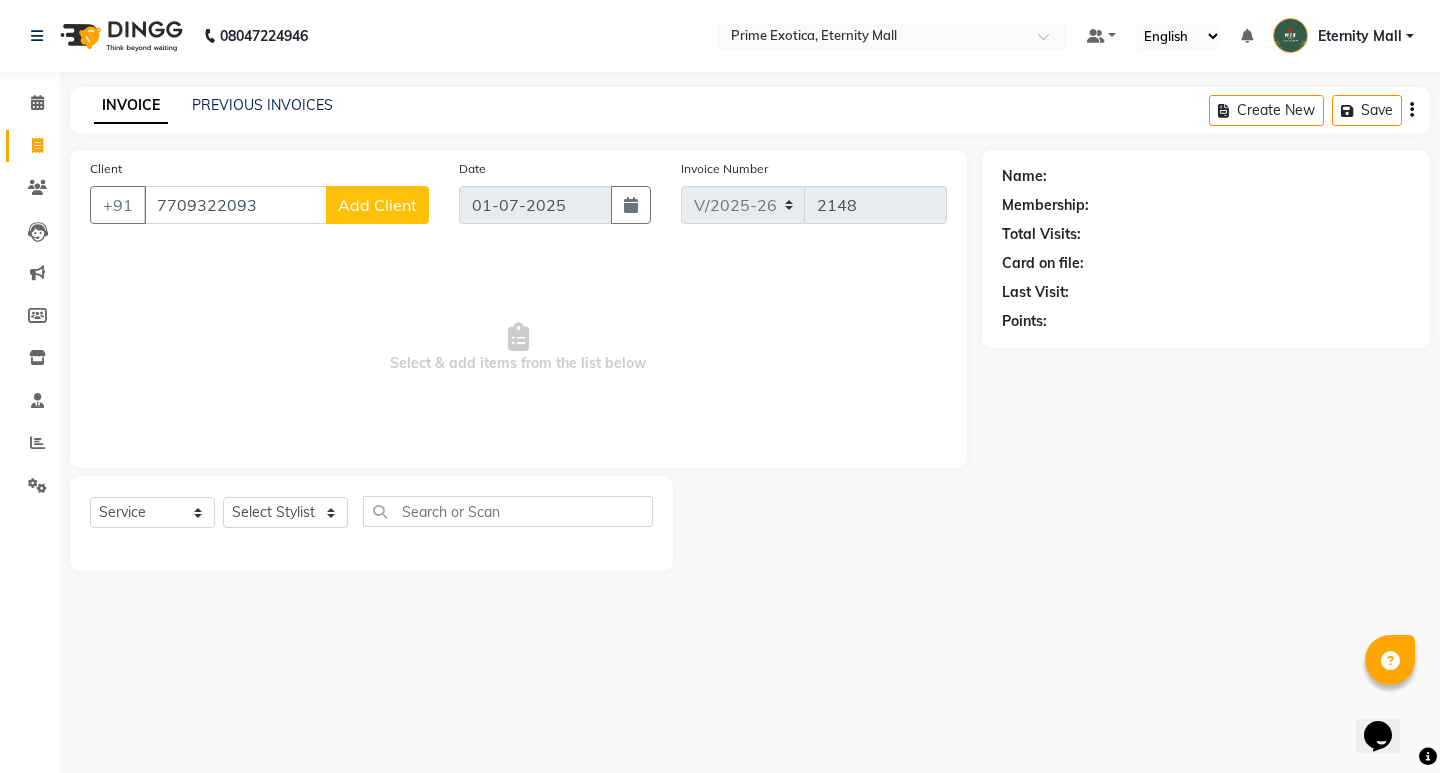 click on "7709322093" at bounding box center [235, 205] 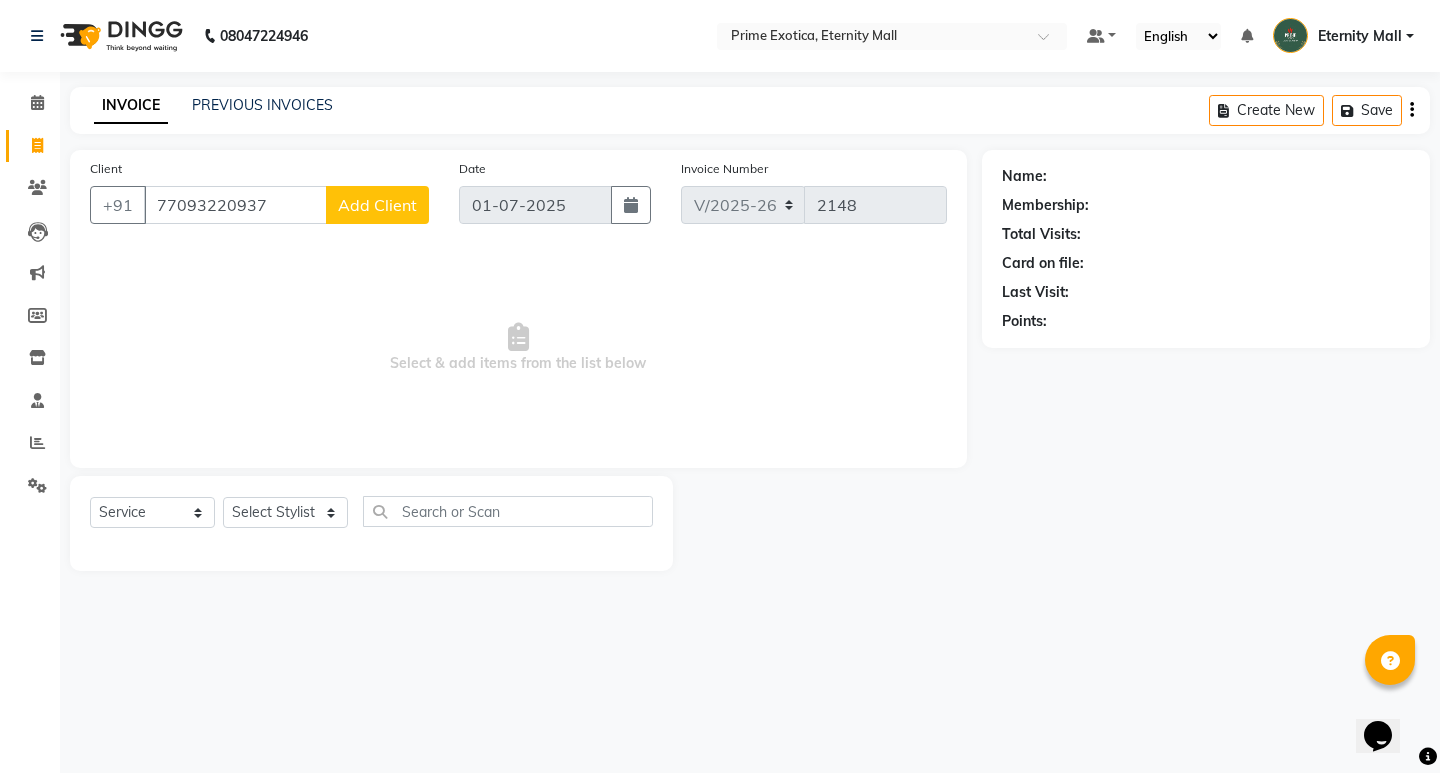 type on "77093220937" 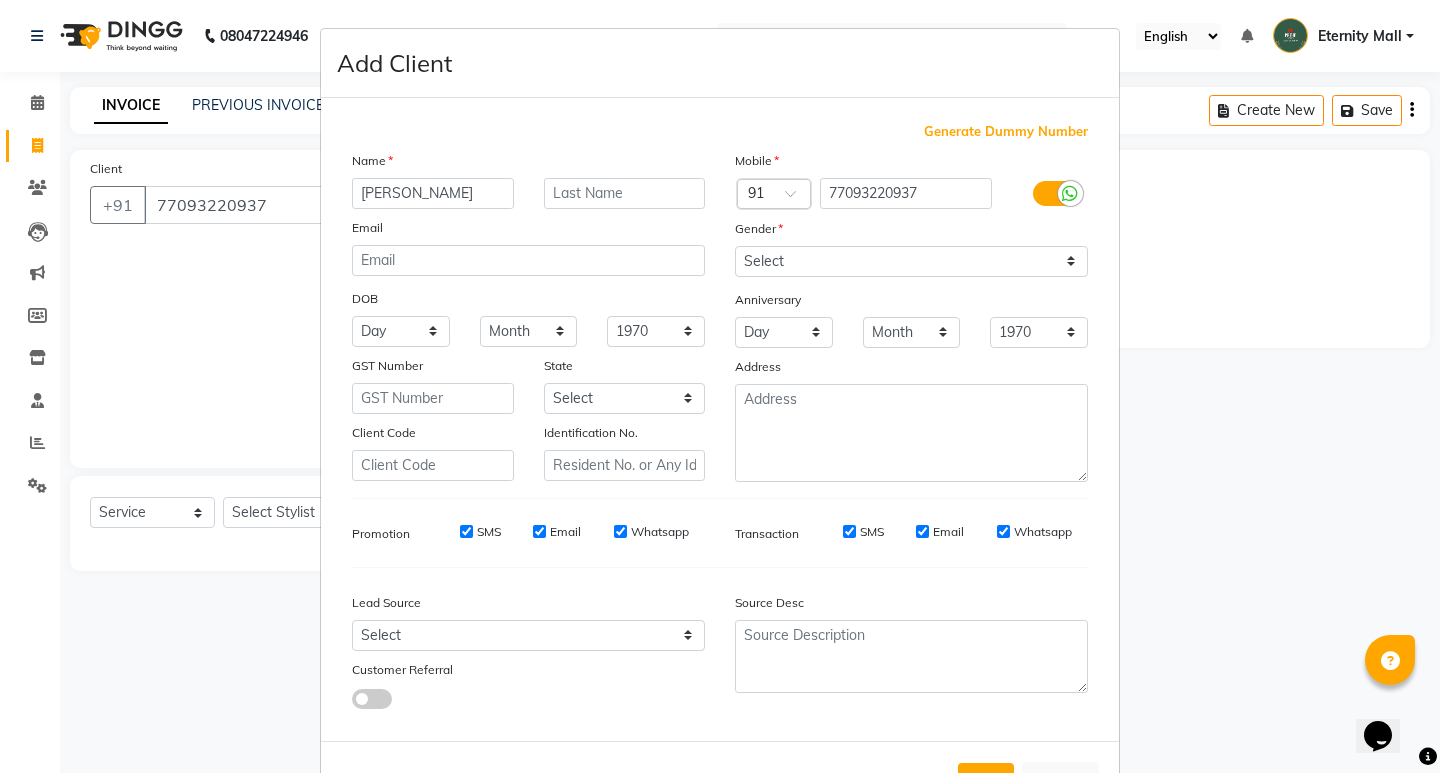 type on "[PERSON_NAME]" 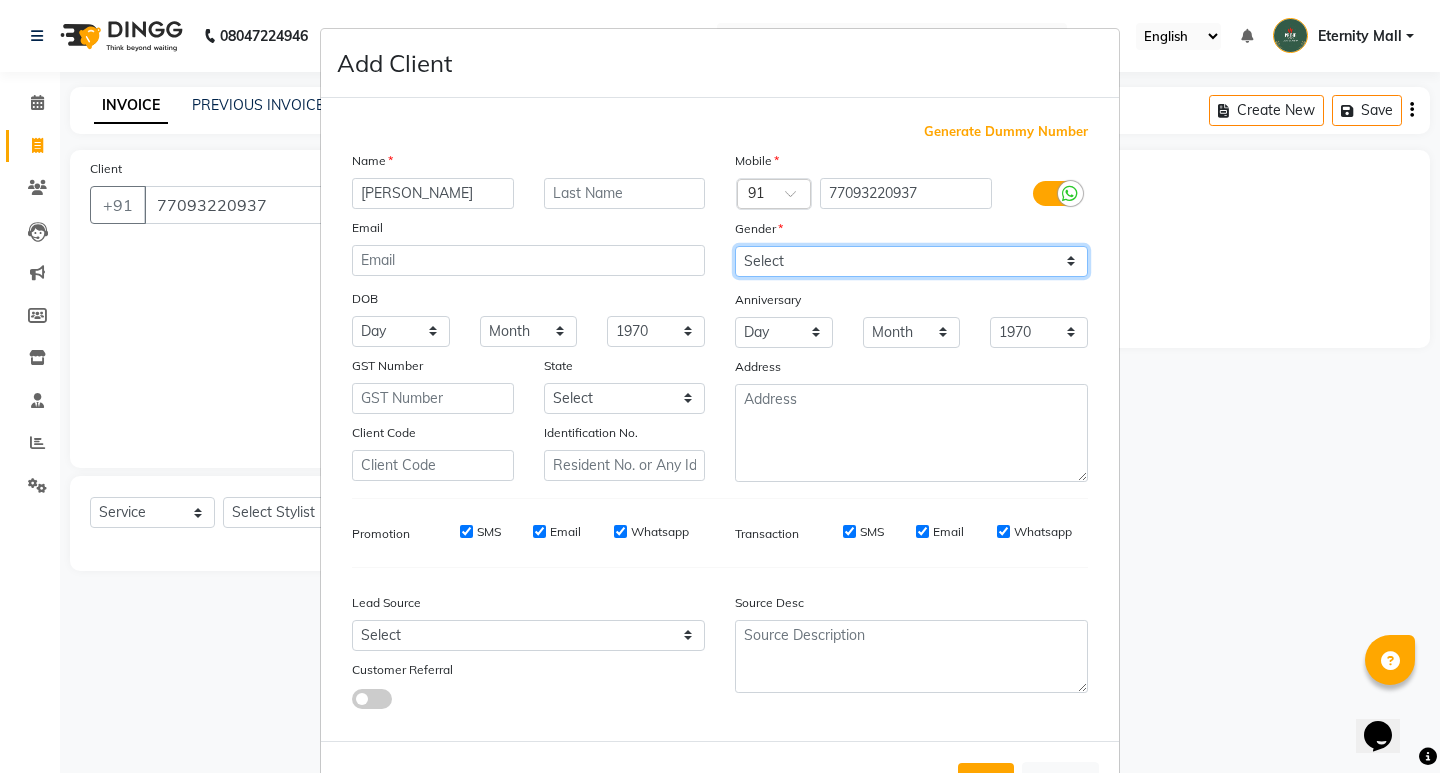 click on "Select [DEMOGRAPHIC_DATA] [DEMOGRAPHIC_DATA] Other Prefer Not To Say" at bounding box center [911, 261] 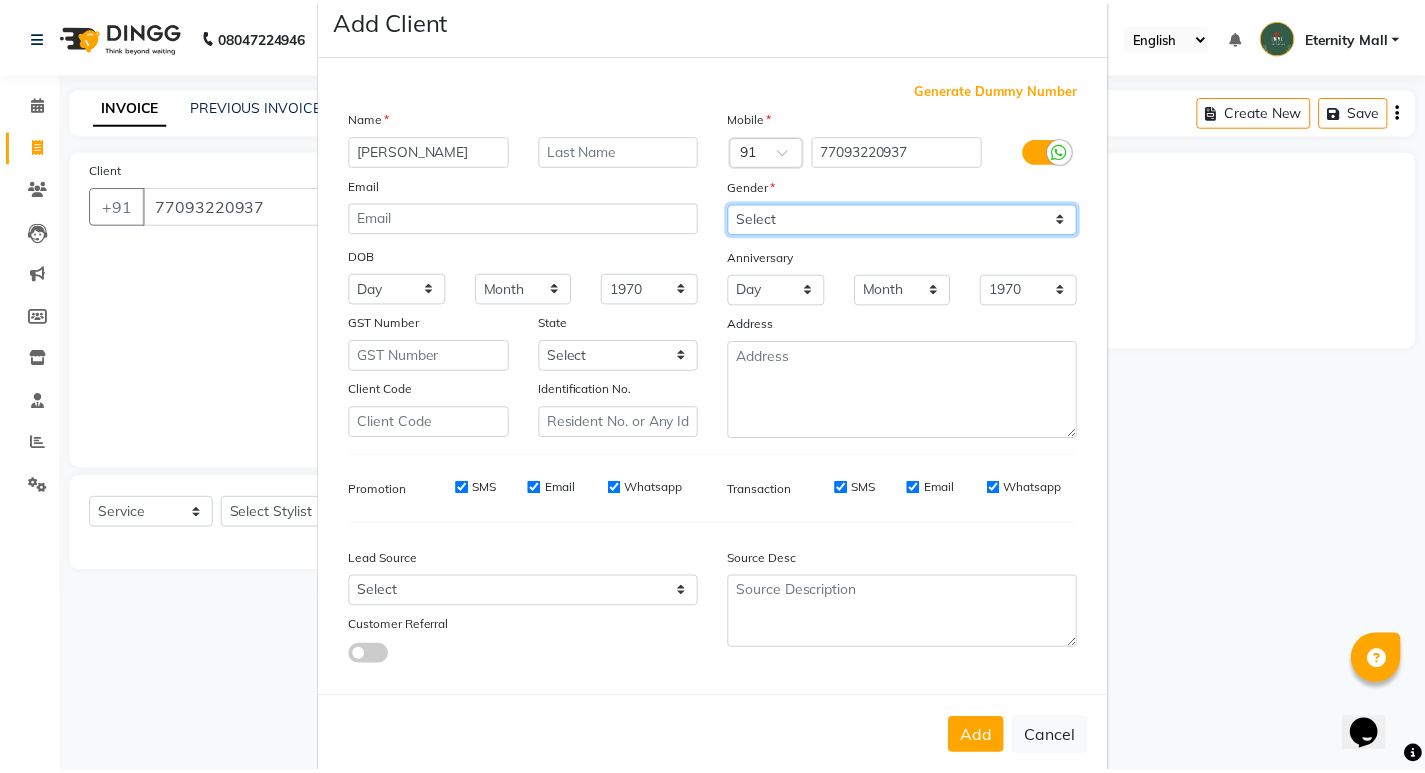 scroll, scrollTop: 76, scrollLeft: 0, axis: vertical 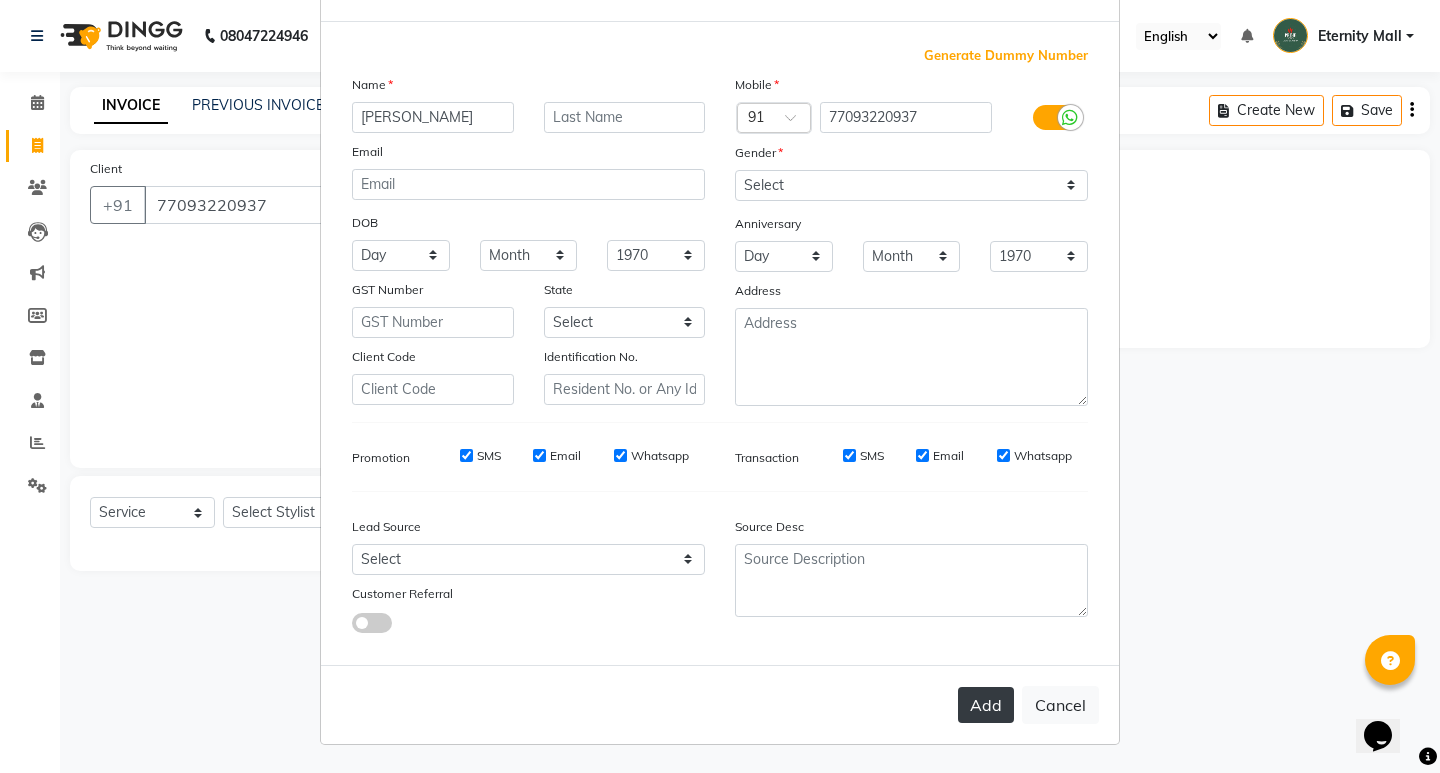 click on "Add" at bounding box center (986, 705) 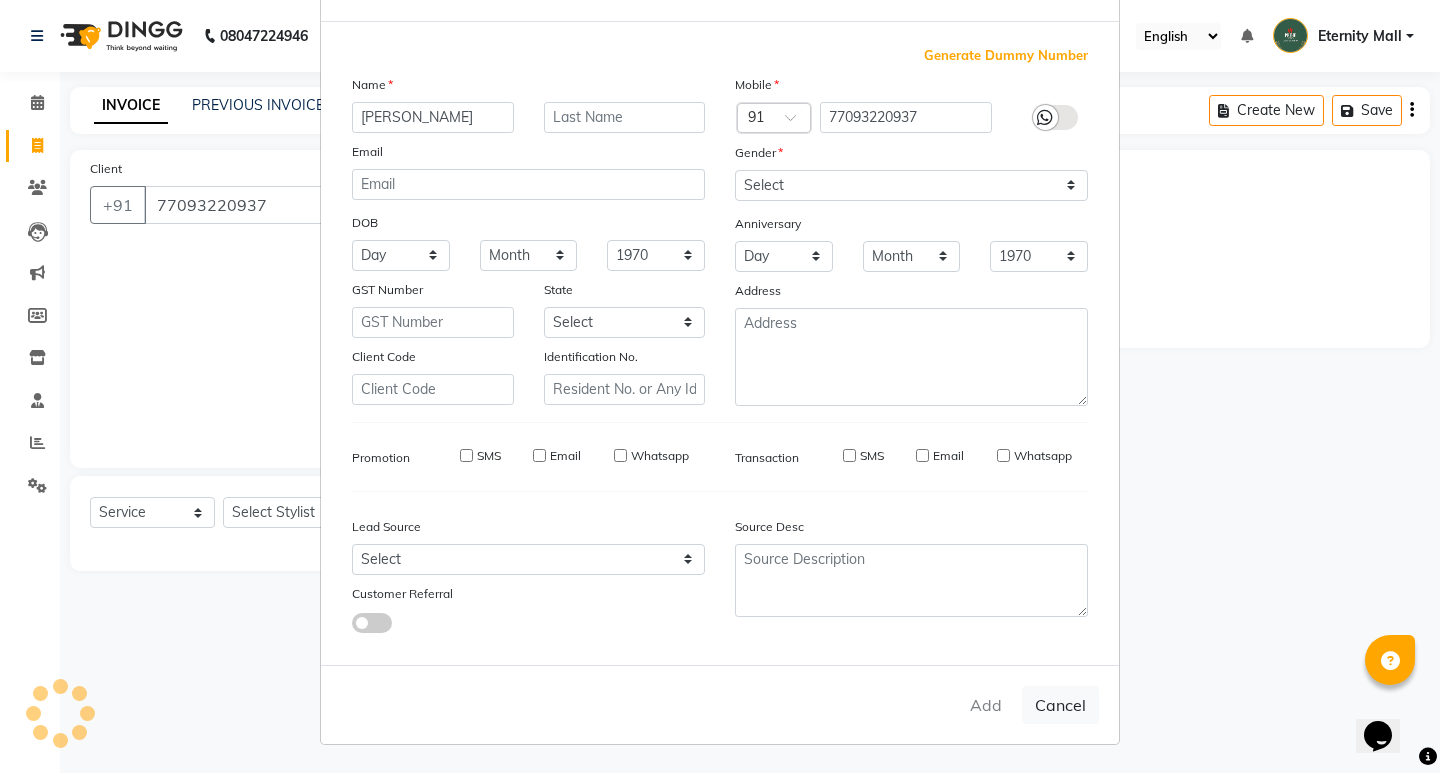 type 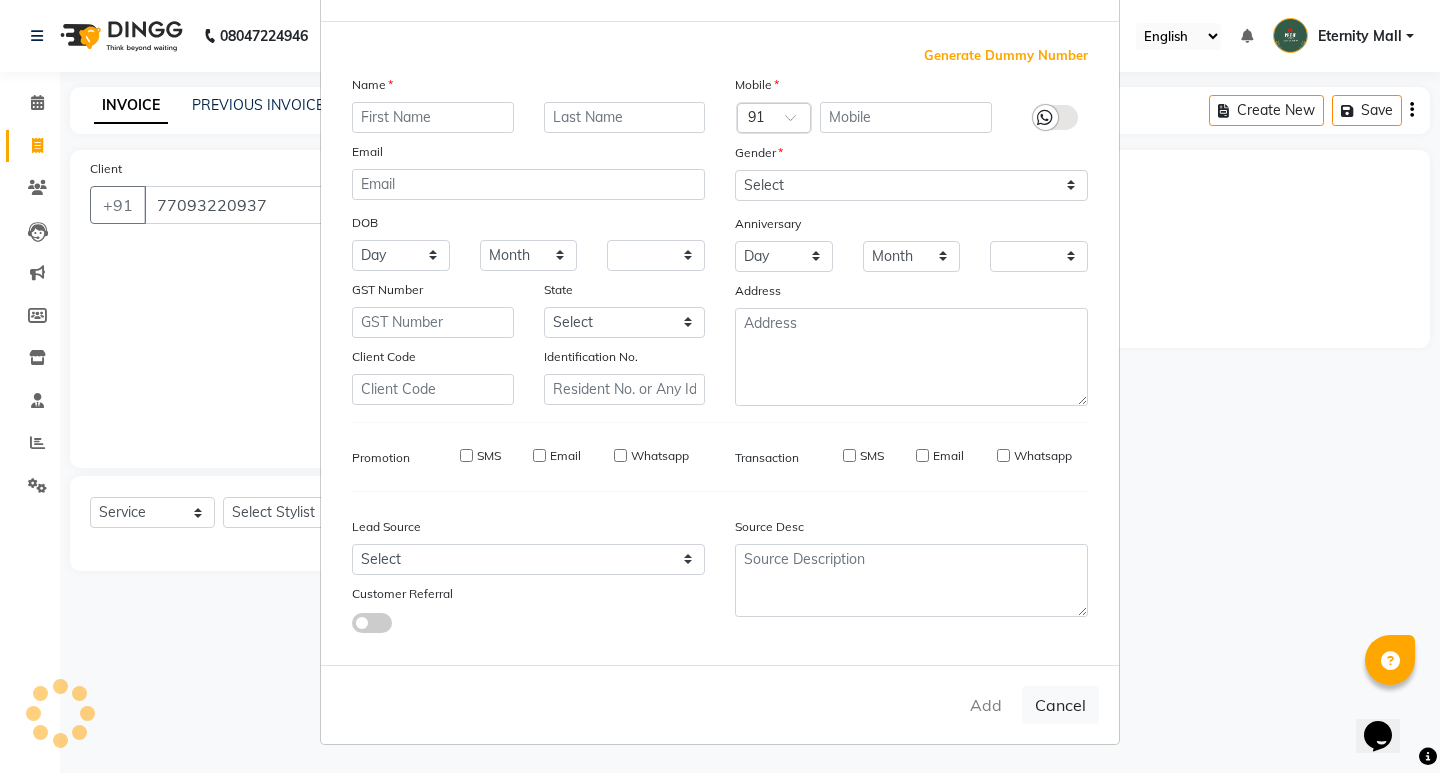 checkbox on "false" 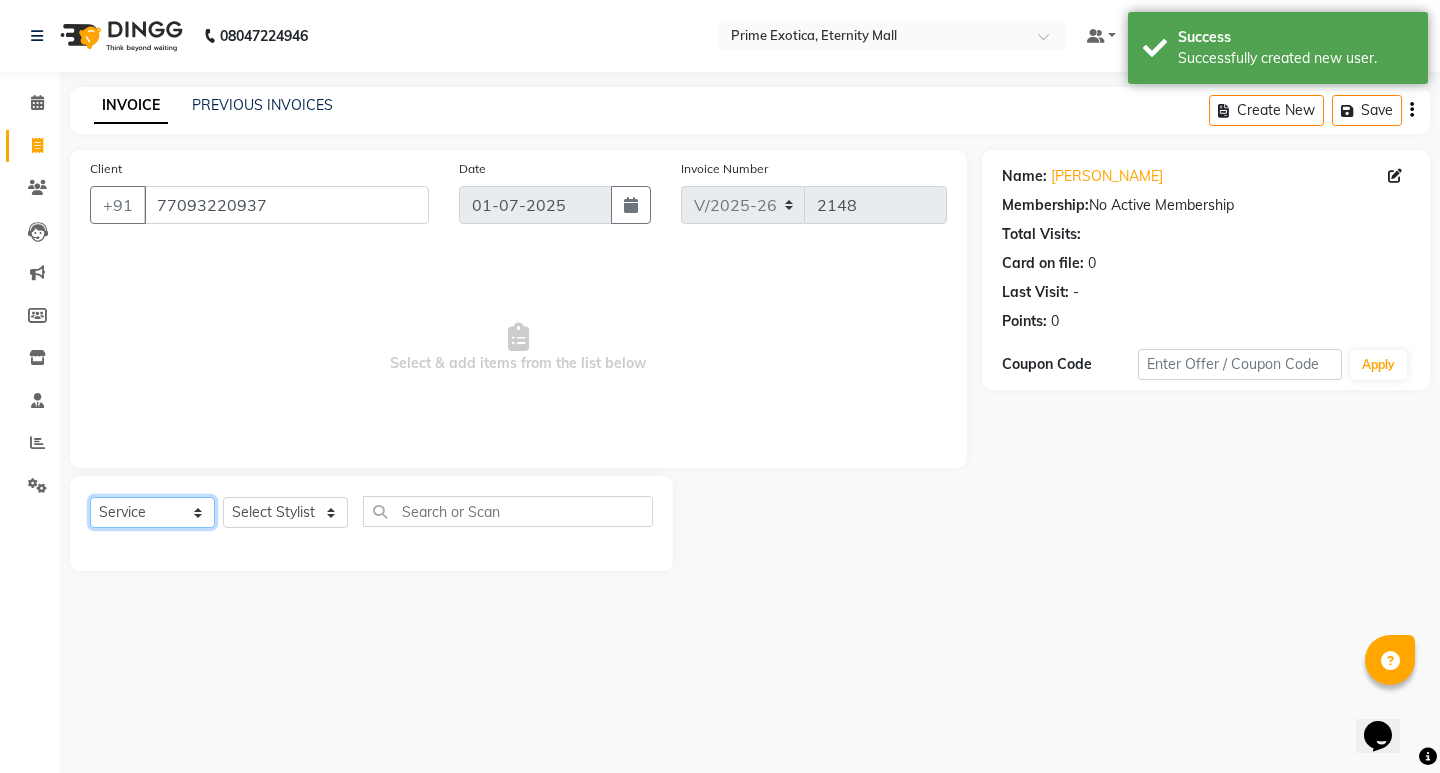 click on "Select  Service  Product  Membership  Package Voucher Prepaid Gift Card" 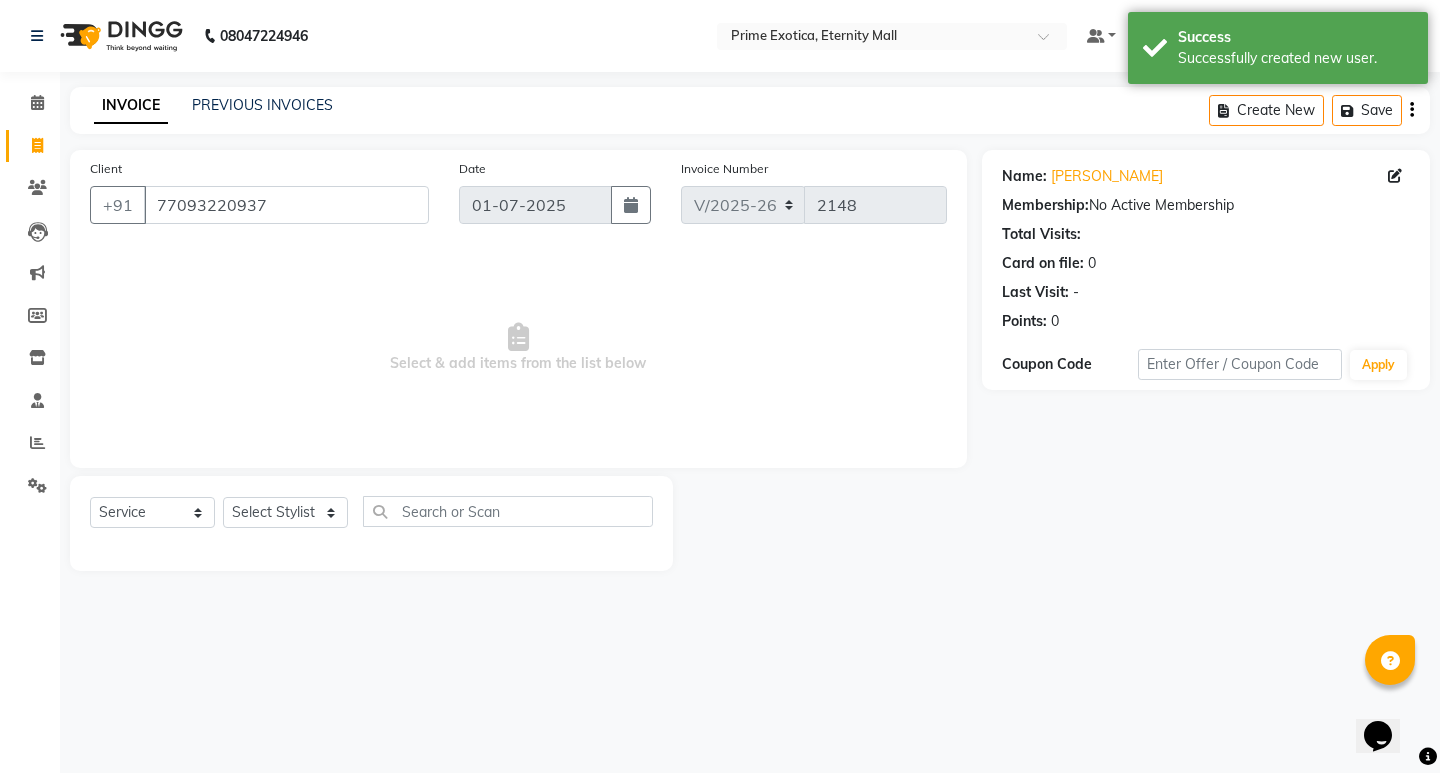 click on "Select  Service  Product  Membership  Package Voucher Prepaid Gift Card  Select Stylist AB  ADMIN ajay vikram lakshane [PERSON_NAME] Isha [PERSON_NAME]  [PERSON_NAME]" 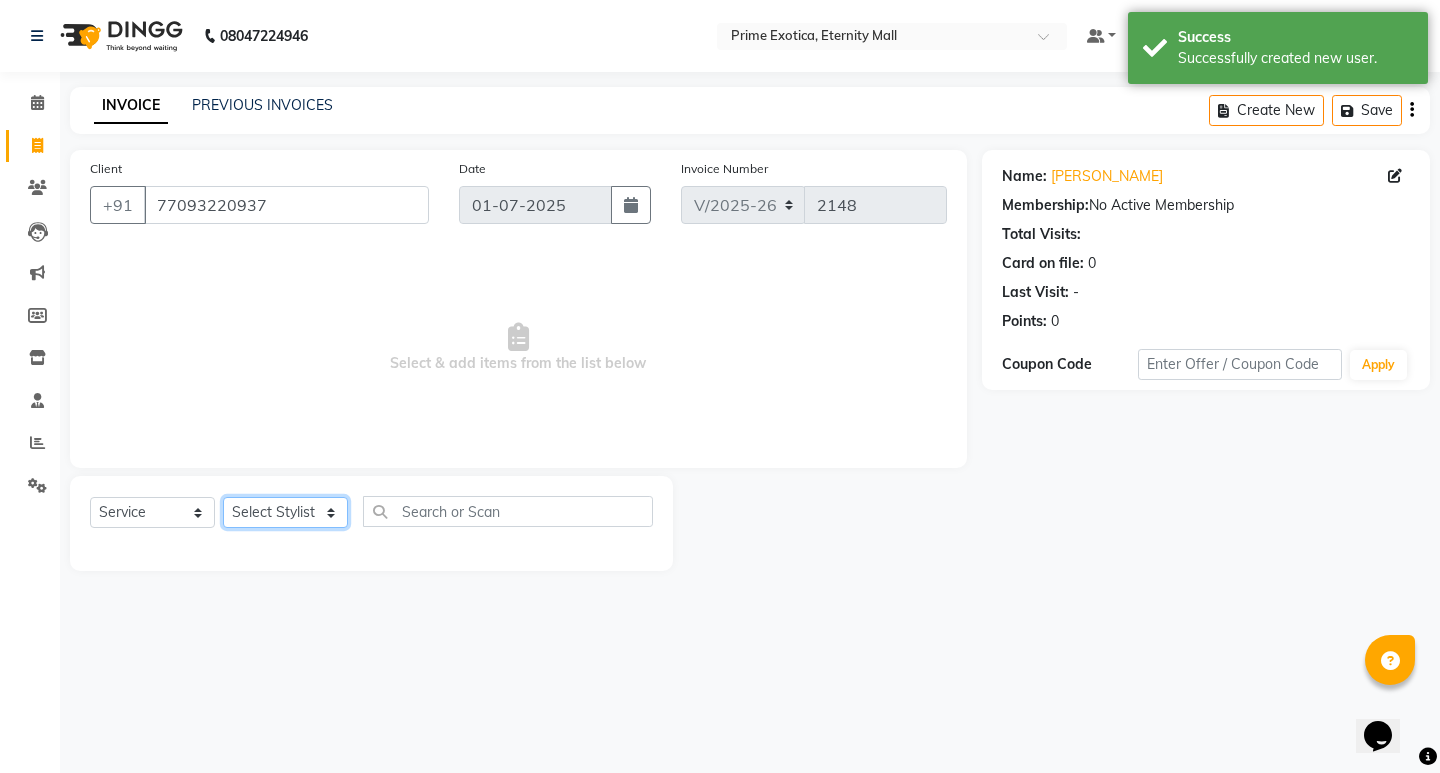 click on "Select Stylist AB  ADMIN ajay vikram lakshane [PERSON_NAME] Isha [PERSON_NAME]  [PERSON_NAME]" 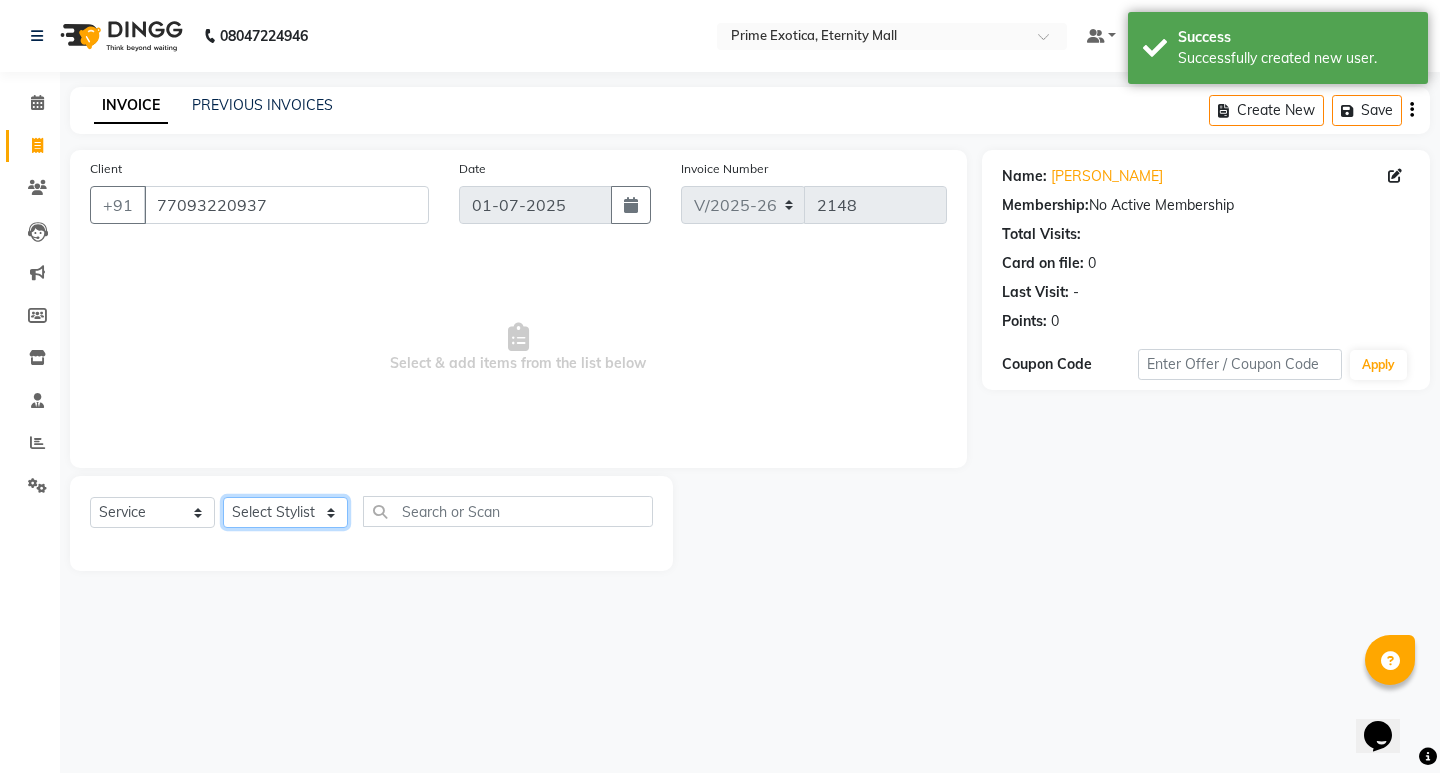 select on "66509" 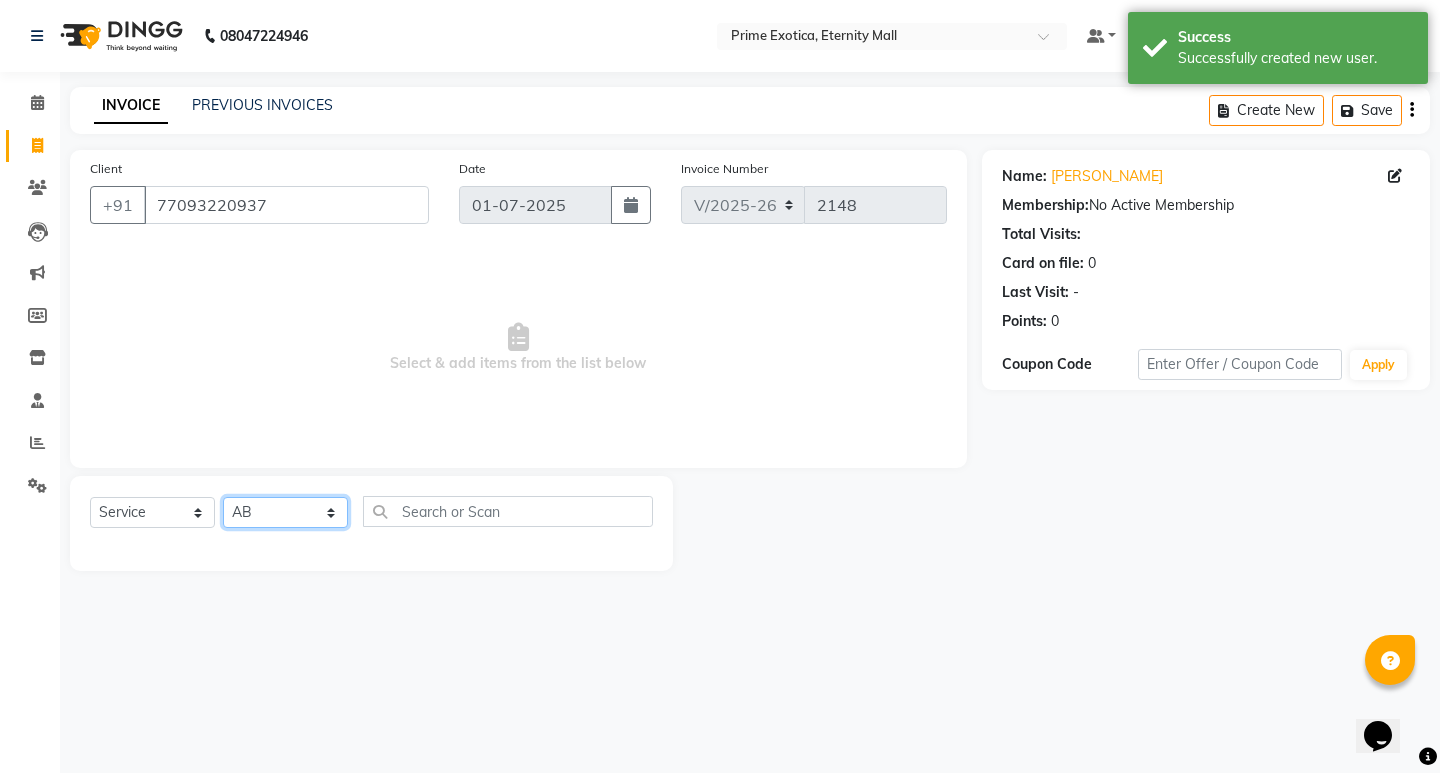 click on "Select Stylist AB  ADMIN ajay vikram lakshane [PERSON_NAME] Isha [PERSON_NAME]  [PERSON_NAME]" 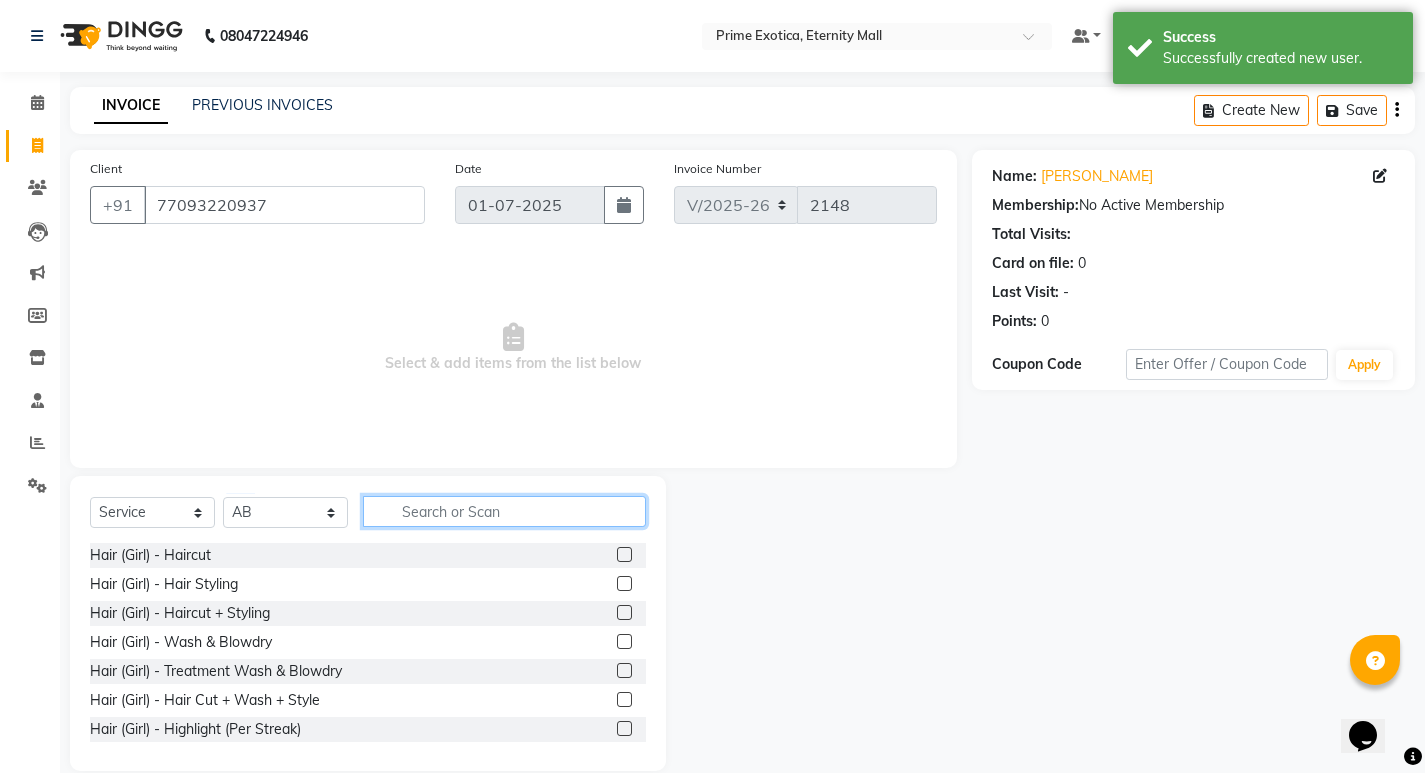 click 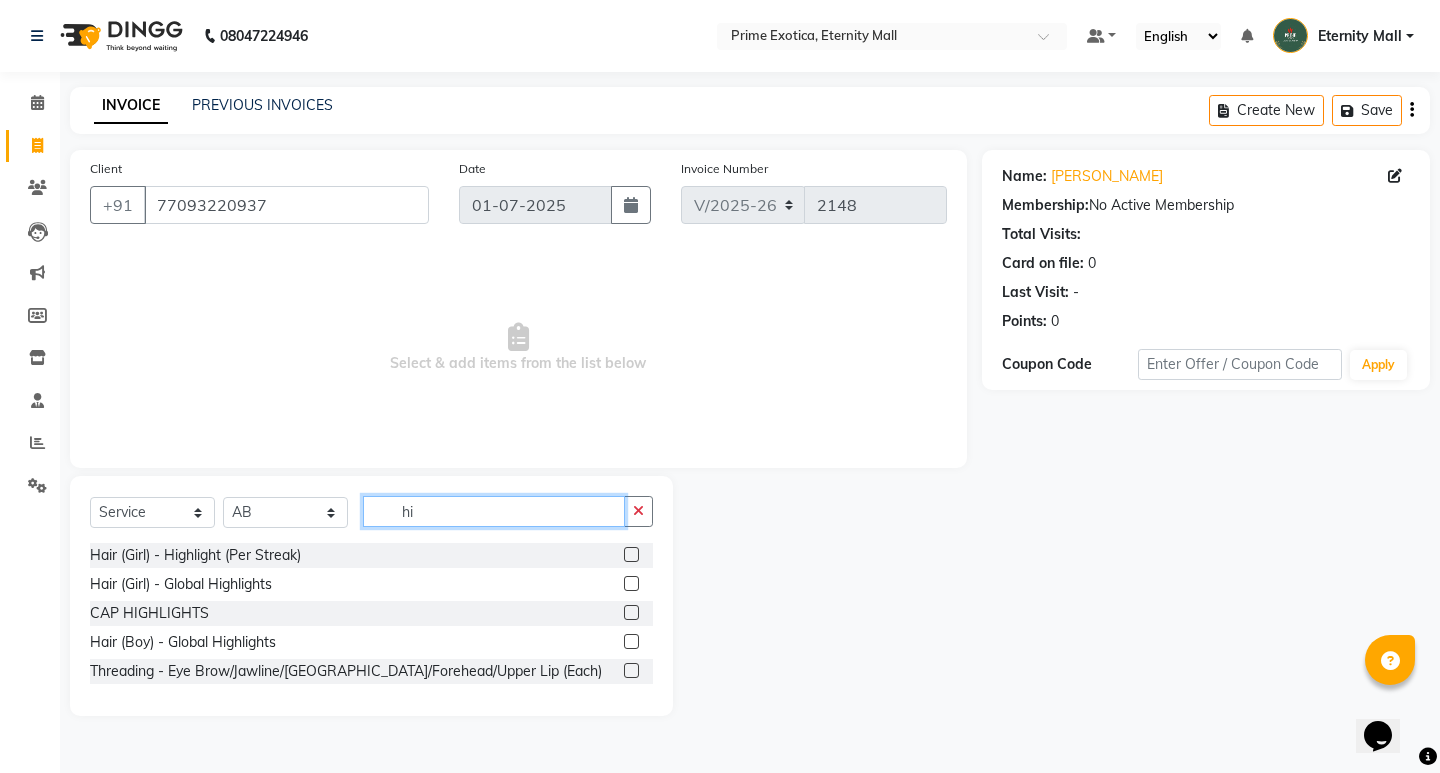 type on "hi" 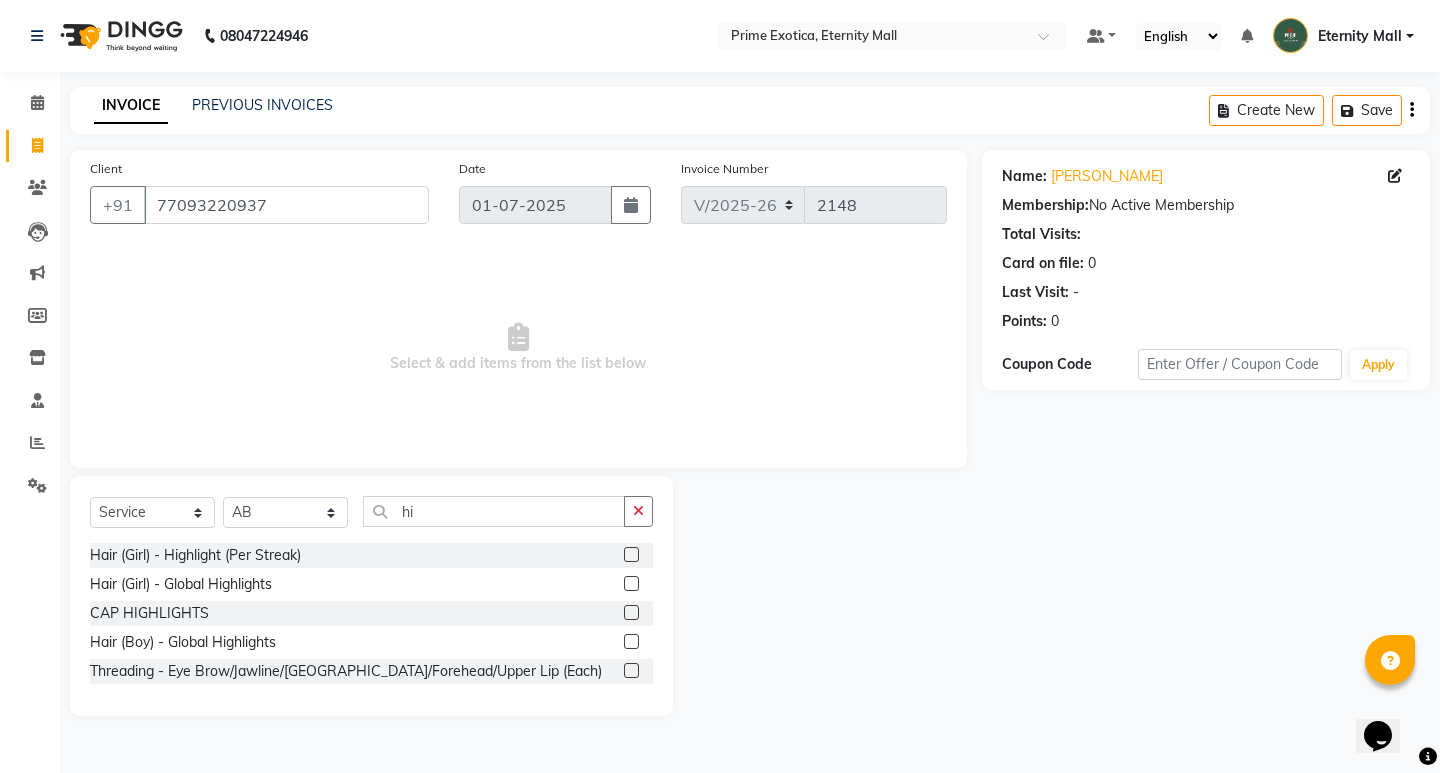 click 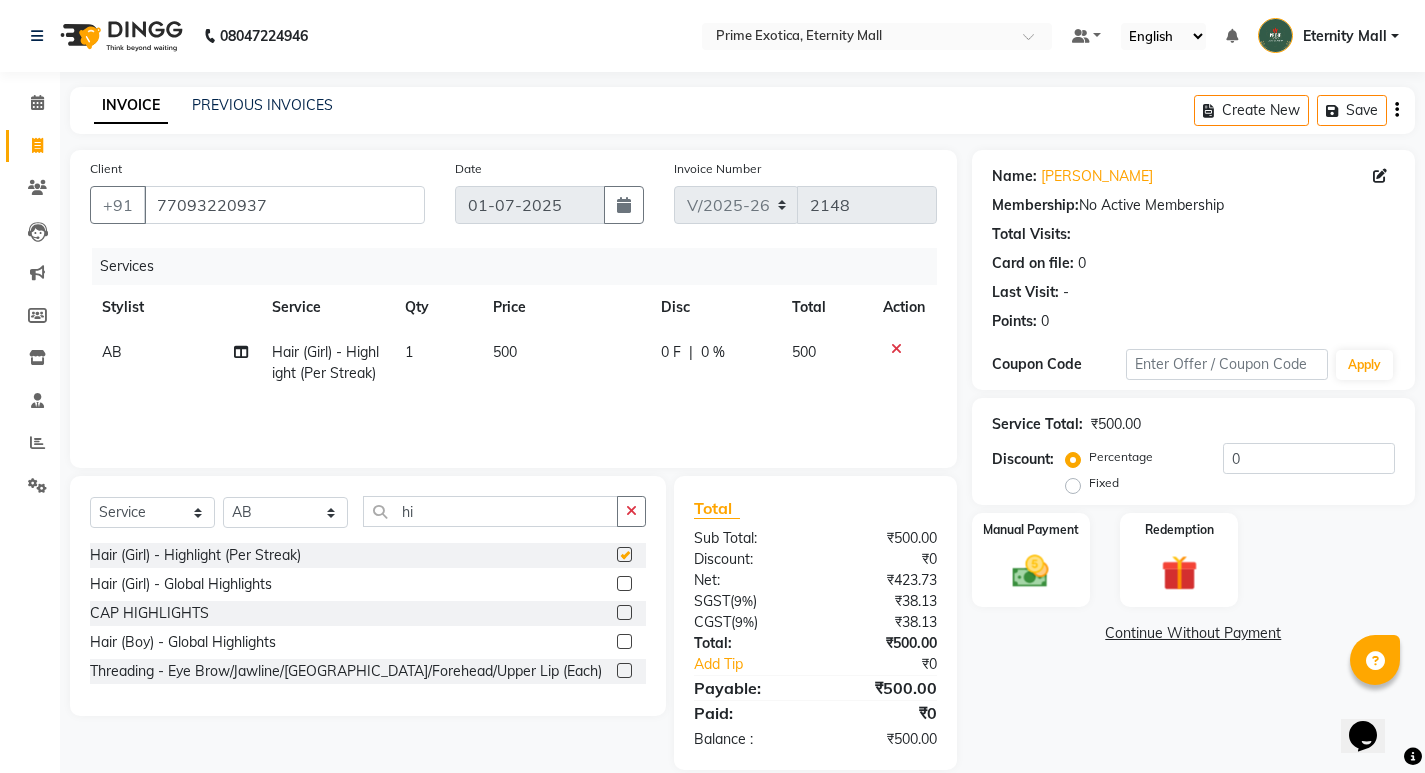 checkbox on "false" 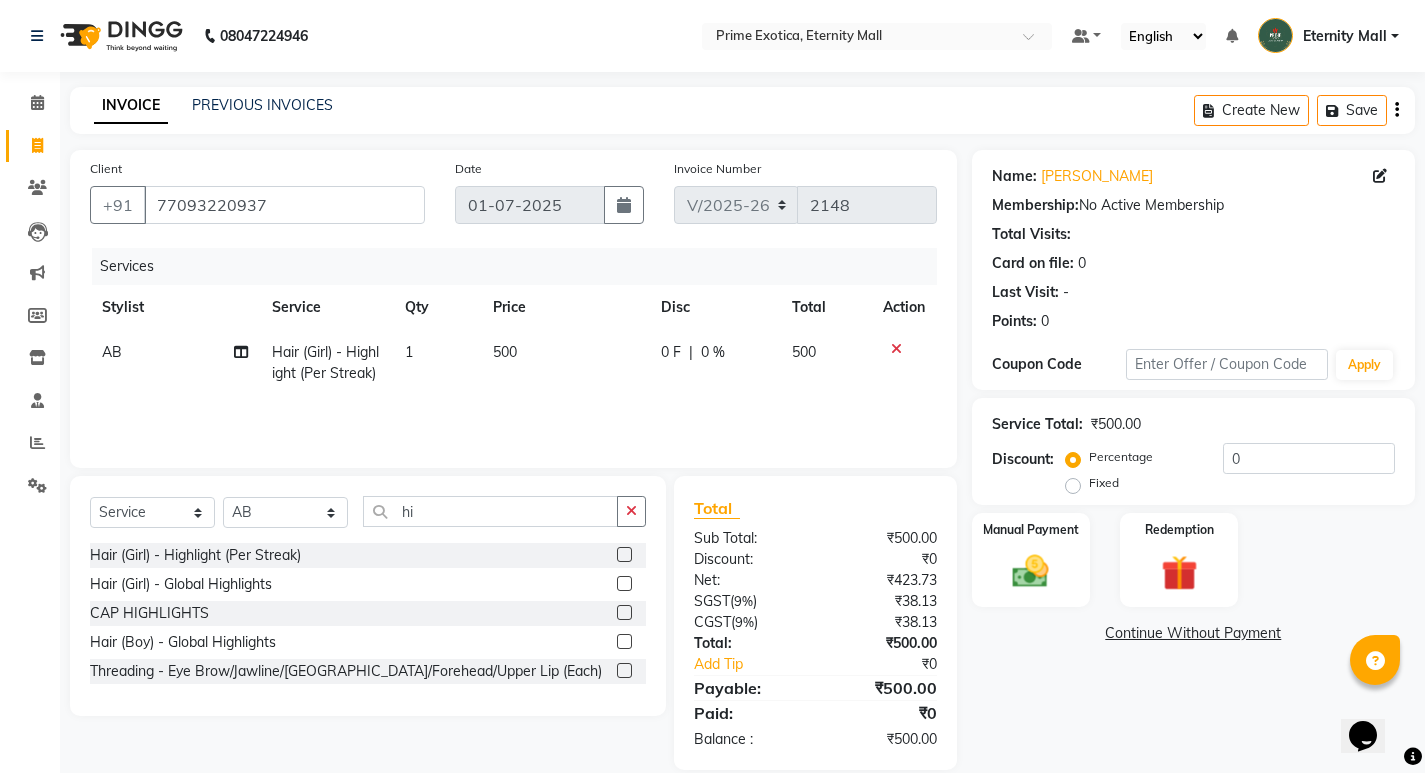 click on "1" 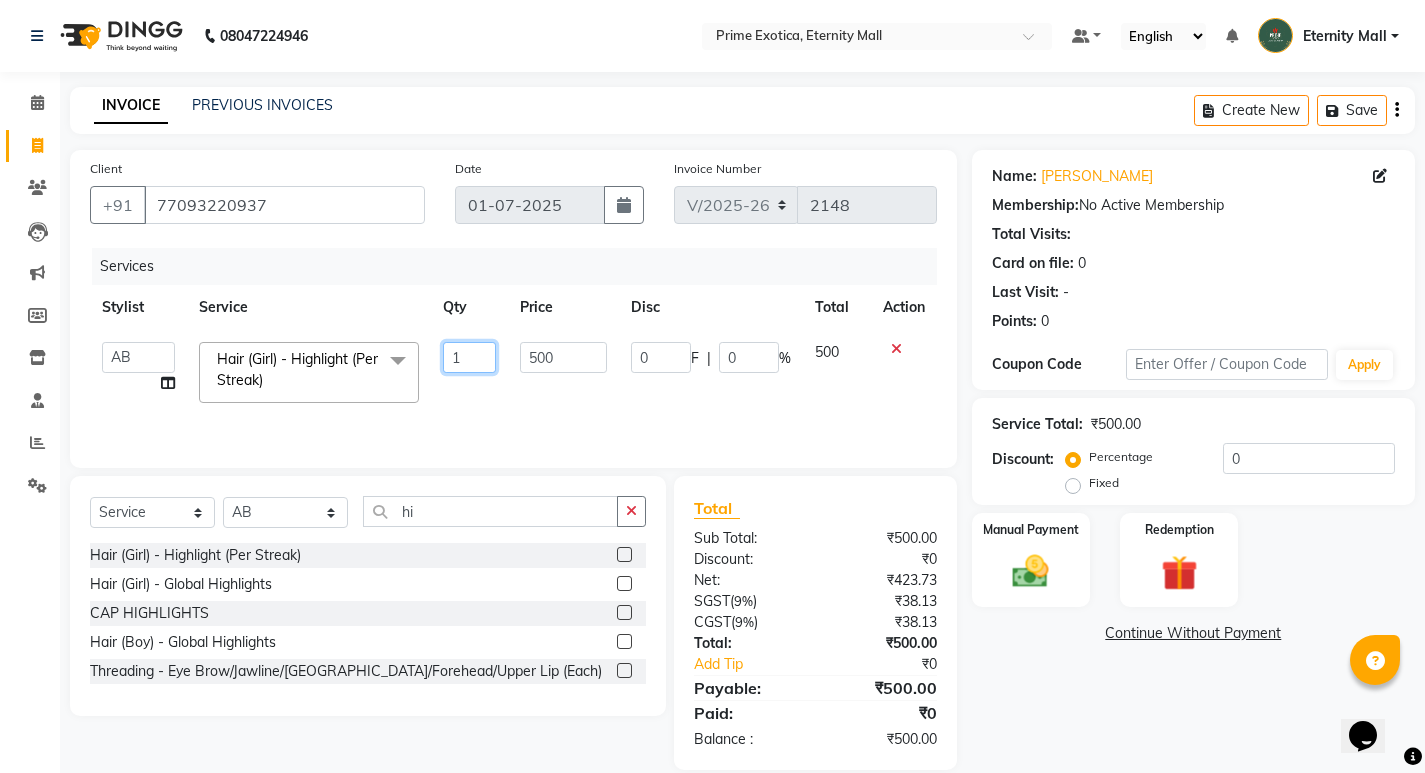 click on "1" 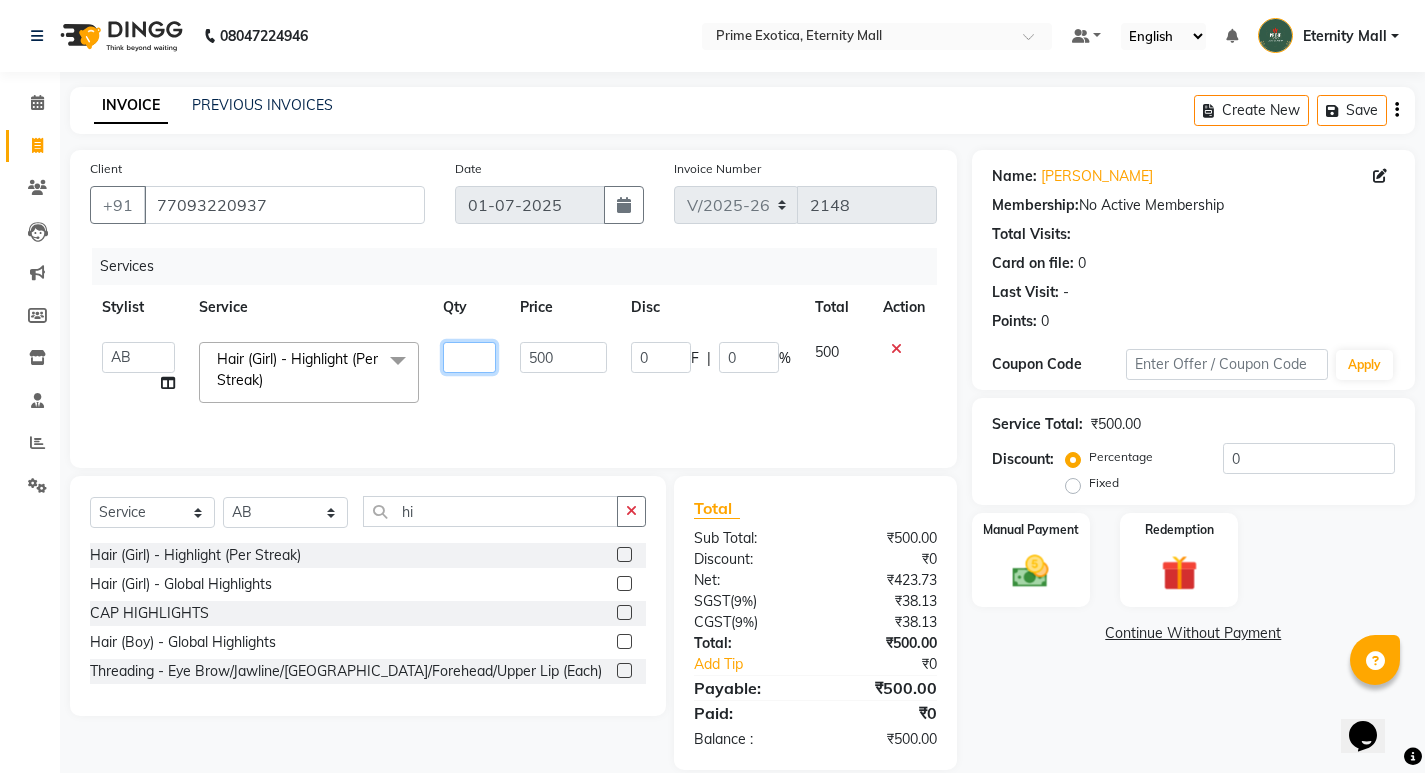 type on "5" 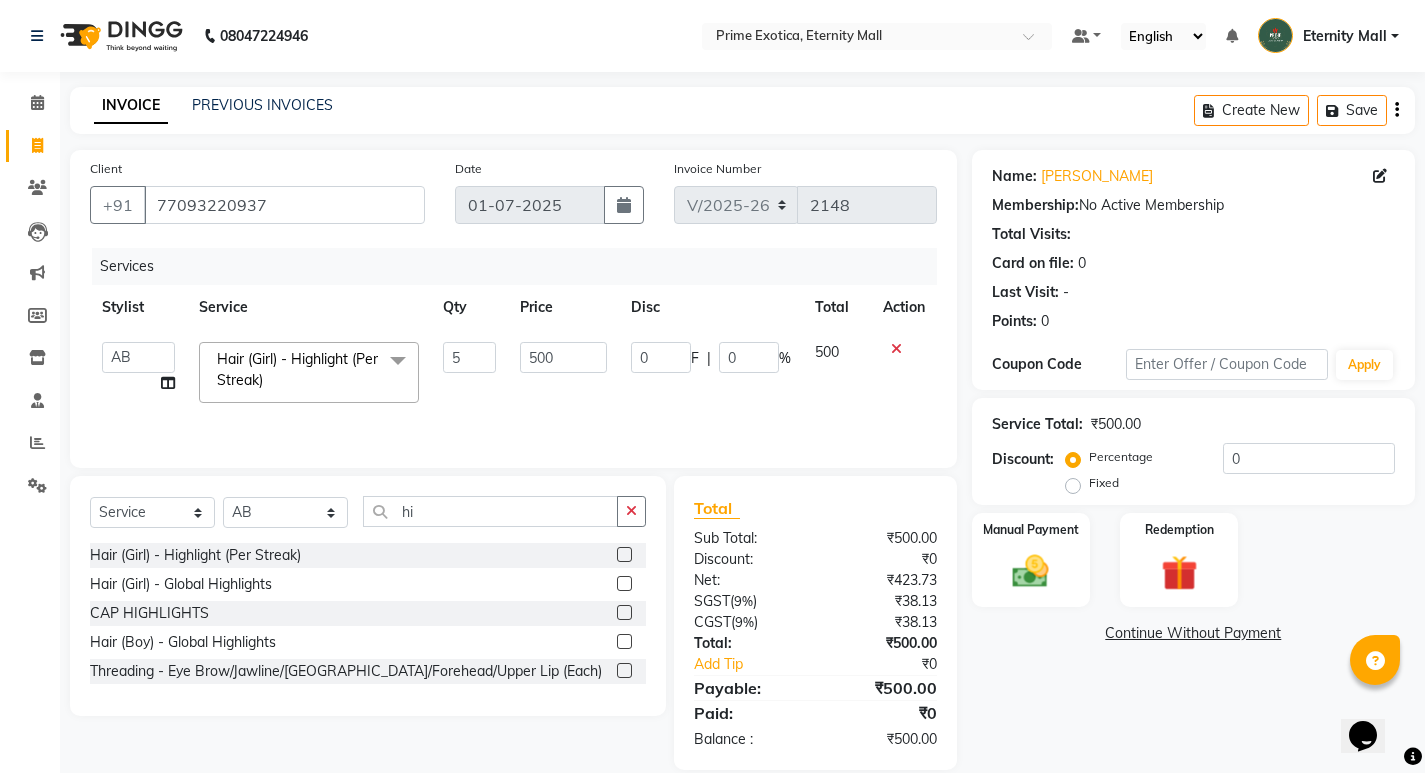 click on "Services Stylist Service Qty Price Disc Total Action  AB    ADMIN   ajay vikram lakshane   [PERSON_NAME]   Isha [PERSON_NAME]    [PERSON_NAME]   Hair (Girl) - Highlight (Per Streak)  x Hair (Girl) - Haircut Hair (Girl) - Hair Styling Hair (Girl) - Haircut + Styling Hair (Girl) - Wash & Blowdry Hair (Girl) - Treatment Wash & Blowdry Hair (Girl) - Hair Cut + Wash + Style Hair (Girl) - Highlight (Per Streak) Hair (Girl) - Deep Conditioning Hair (Girl) - Creative Styling ( Thermal ) Hair (Girl) - Splitend Removal Hair (Girl) - Touchup Hair (Girl) - Touchup (Amonia Free) Hair (Girl) - Touchup (Matrix) Hair (Girl) - Global Color Hair (Girl) - Global Highlights HAIR WASH CAP HIGHLIGHTS Hair (Boy) - Wash & Blowdry Hair (Boy) - [PERSON_NAME] & Shave Hair (Boy) - Hair Cut + Wash + Style Hair (Boy) - Mustache Color Hair (Boy) - [PERSON_NAME] Color Hair (Boy) - Global Color Hair (Boy) - Global Color (Amonia Free) Hair (Boy) - Global Highlights Massage (Oil) - Head Massage Hair Repair (Girl) - Hair Spa ( Loreal) keratin the one FACE WASH" 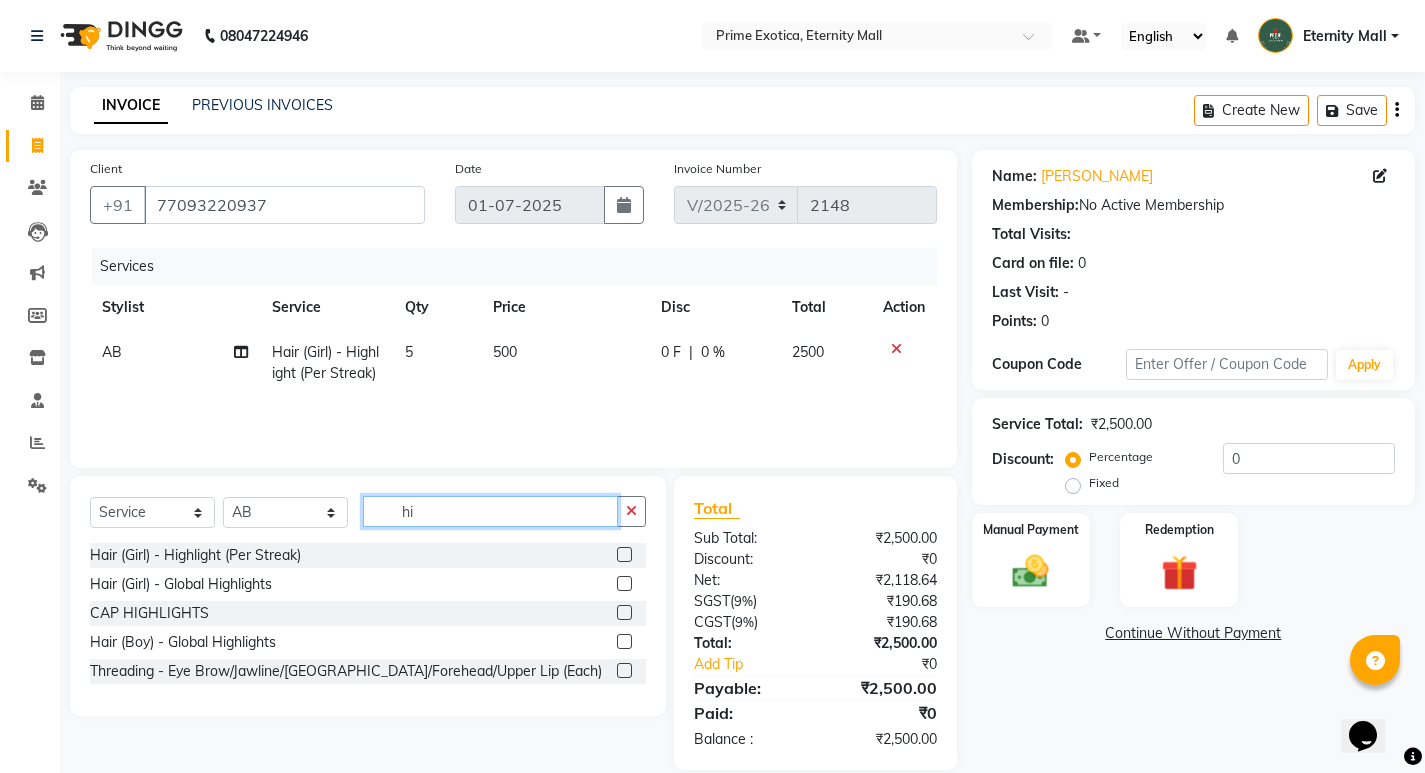 click on "hi" 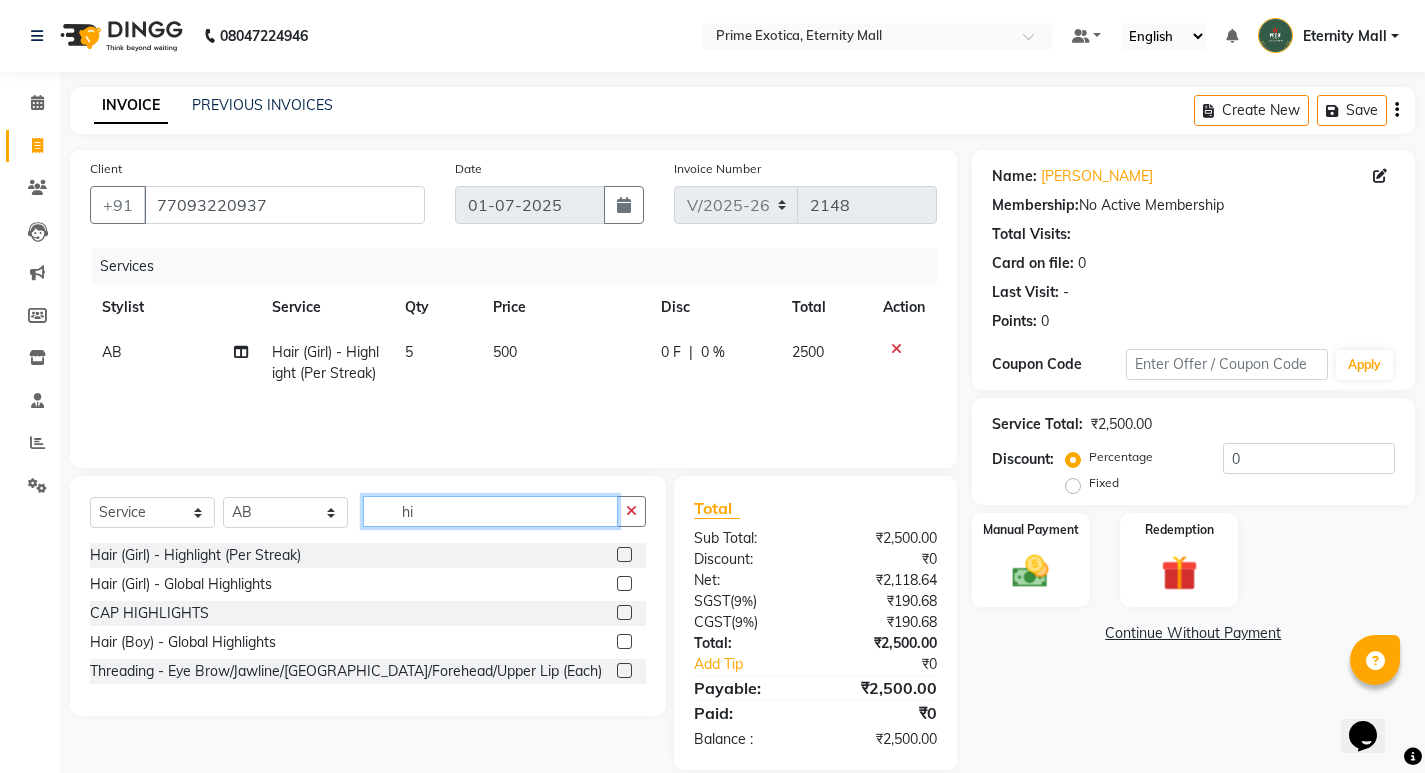 type on "h" 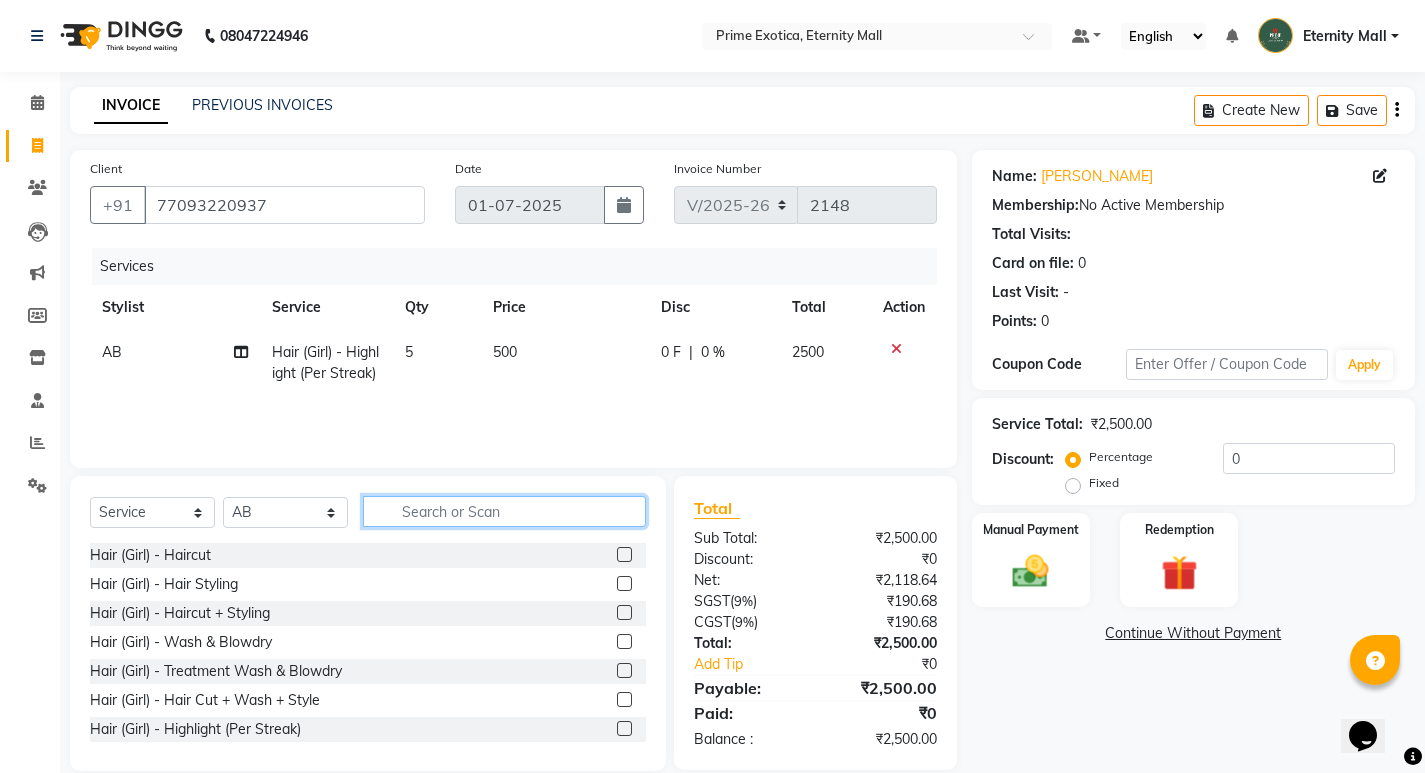 type 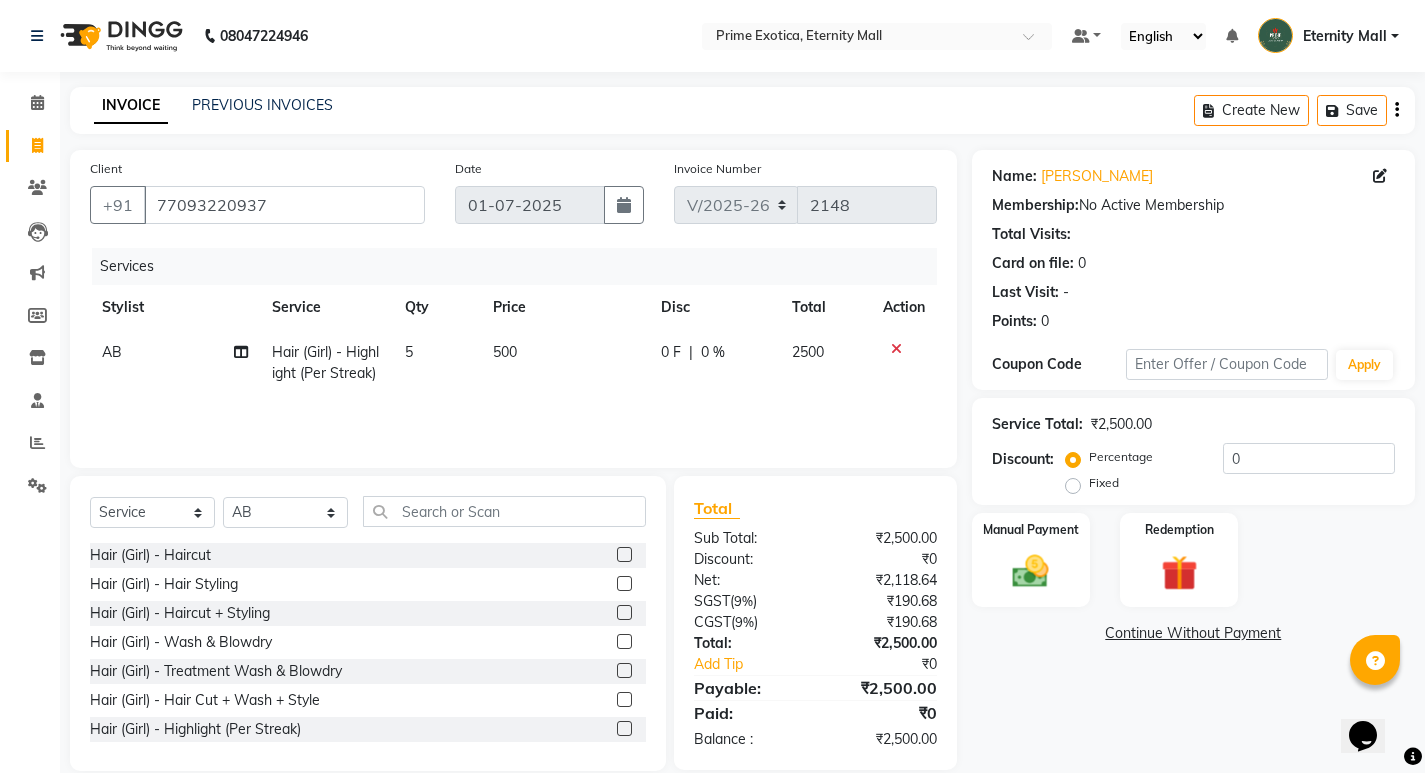 click 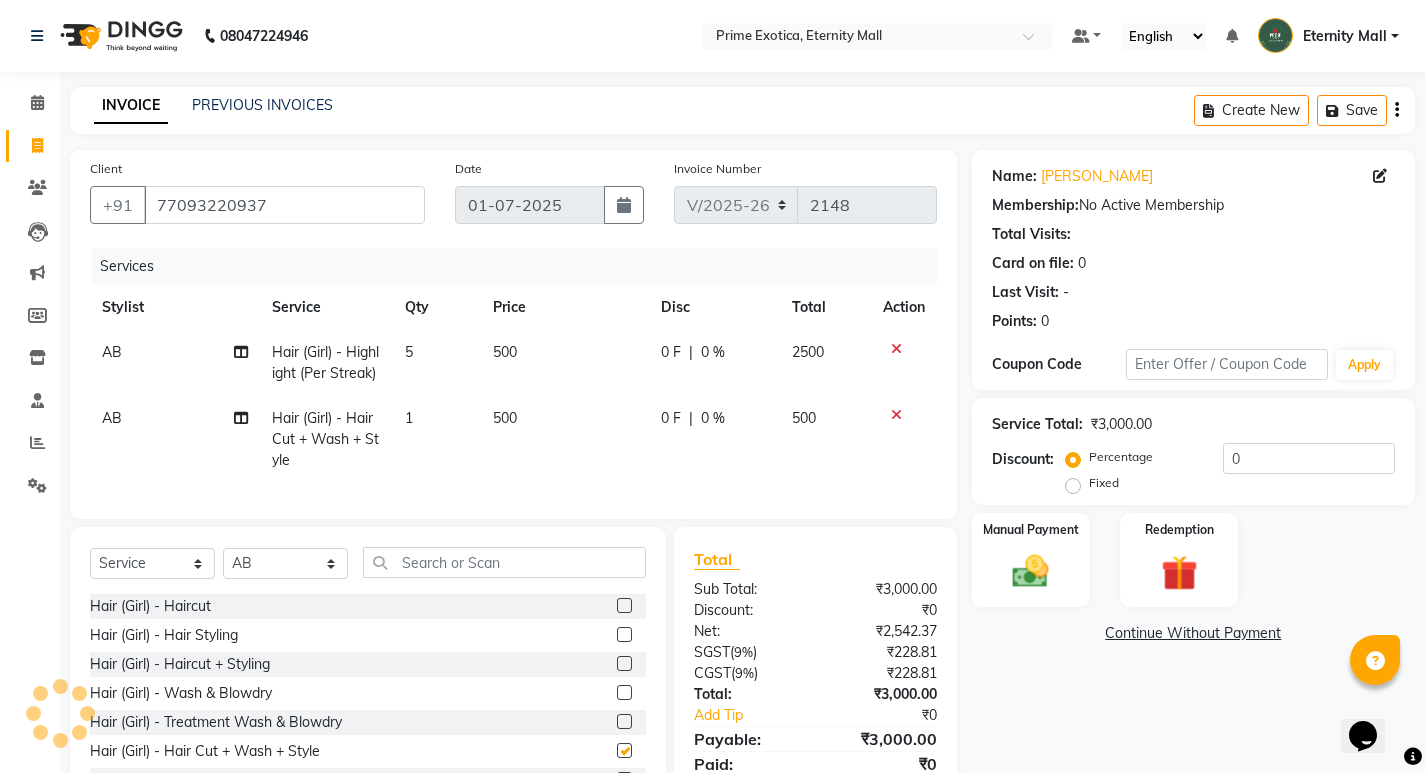 checkbox on "false" 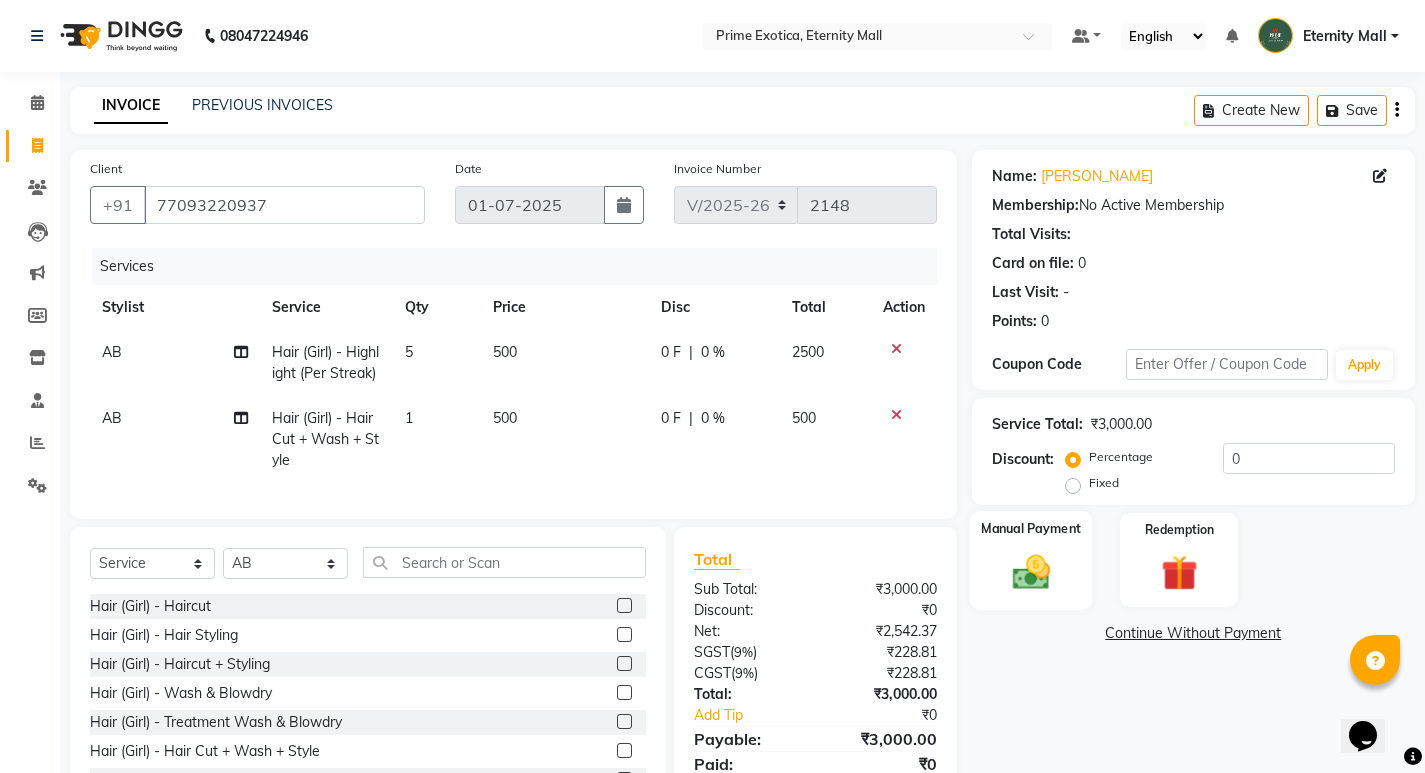 click 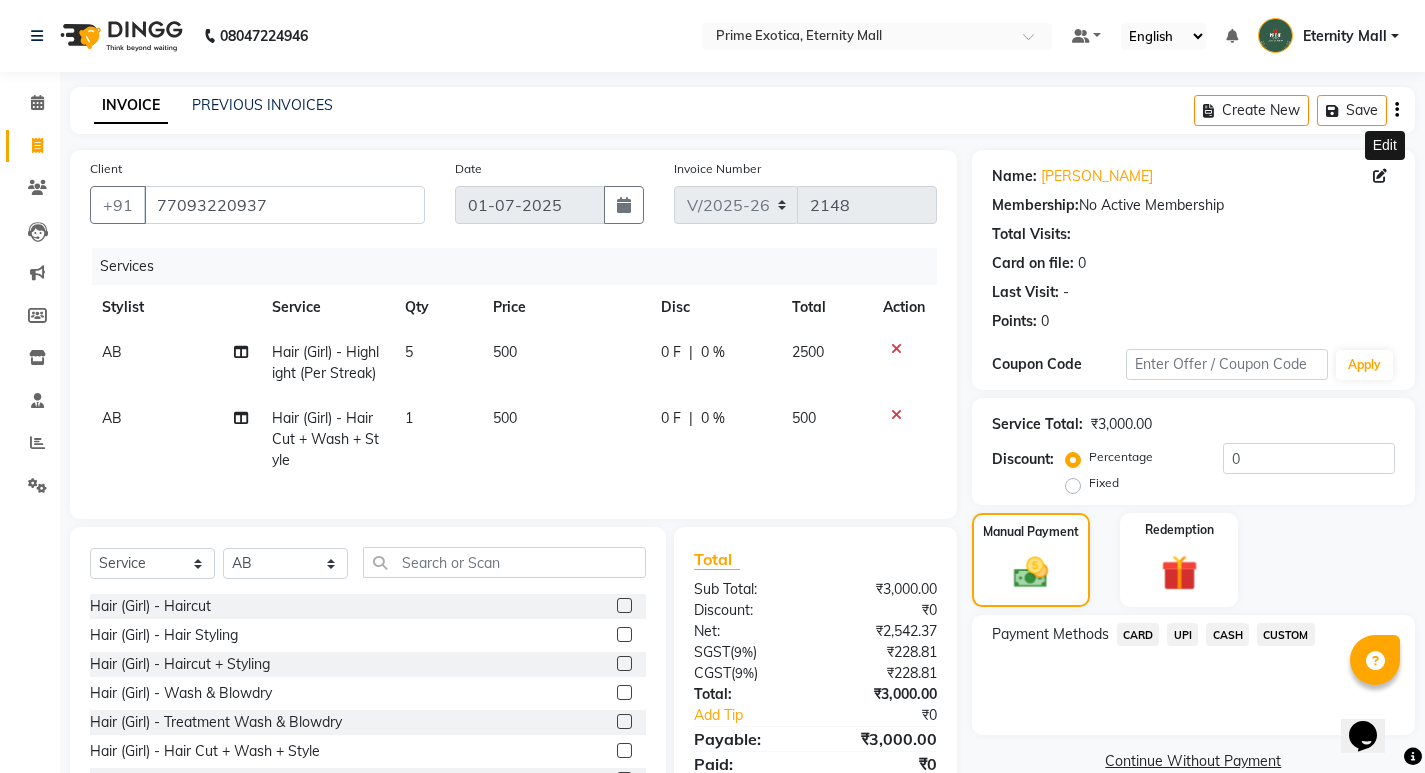 click 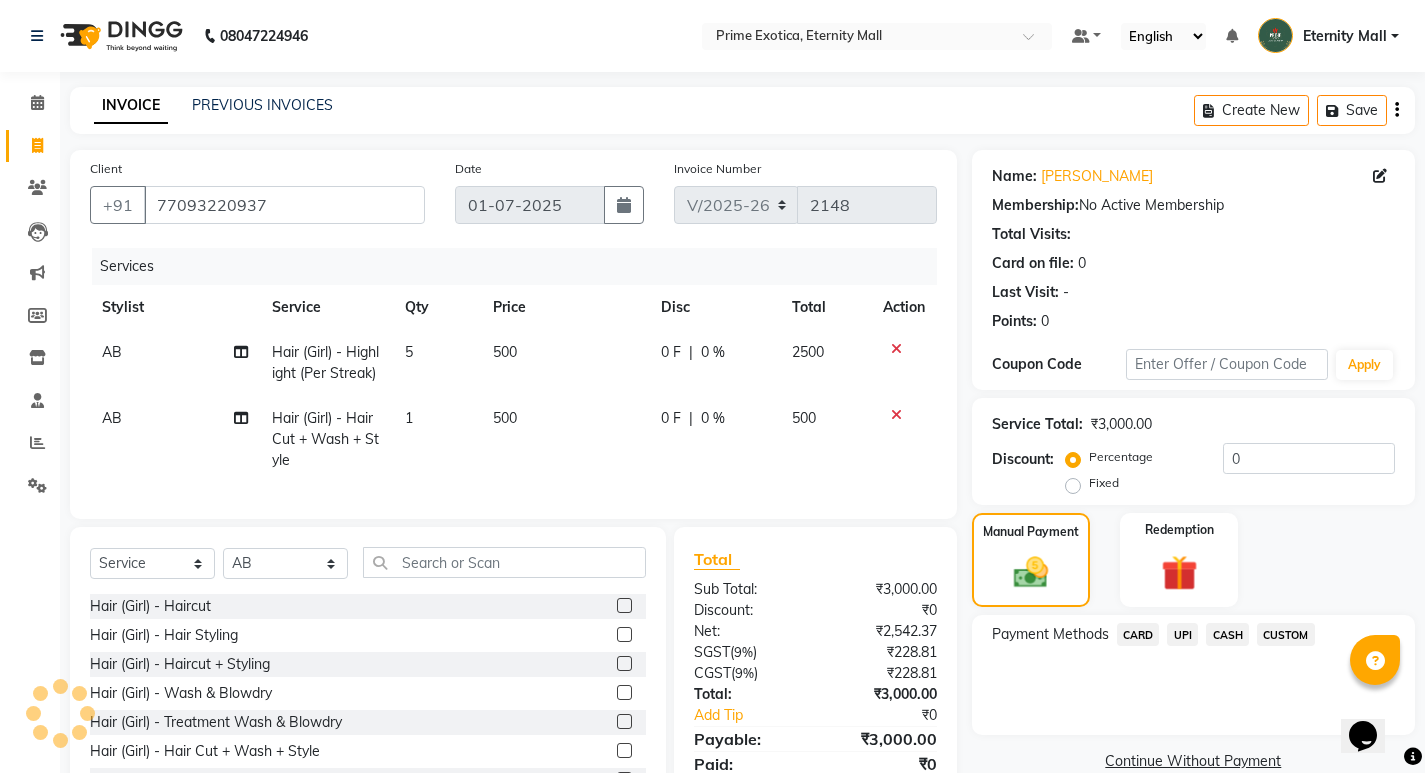 select on "[DEMOGRAPHIC_DATA]" 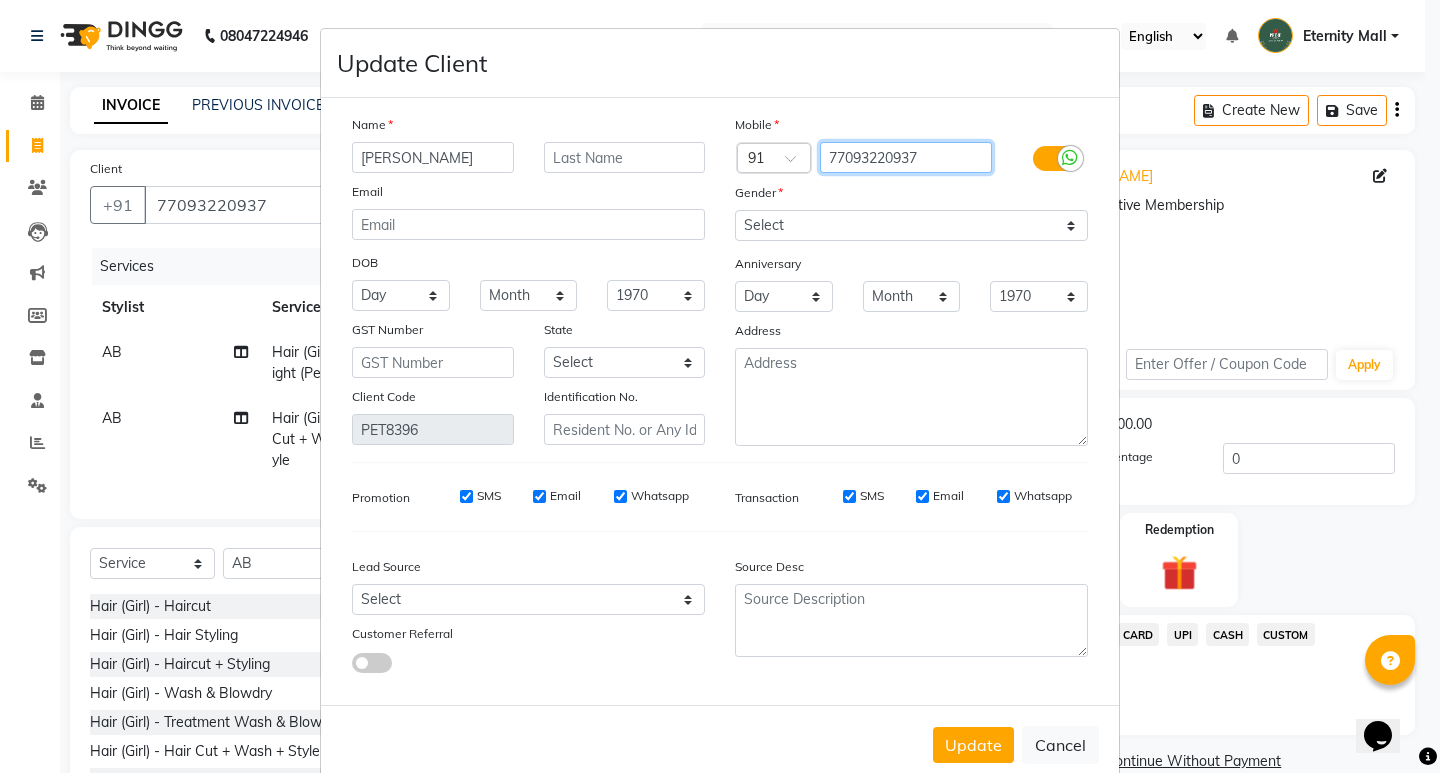 click on "77093220937" at bounding box center [906, 157] 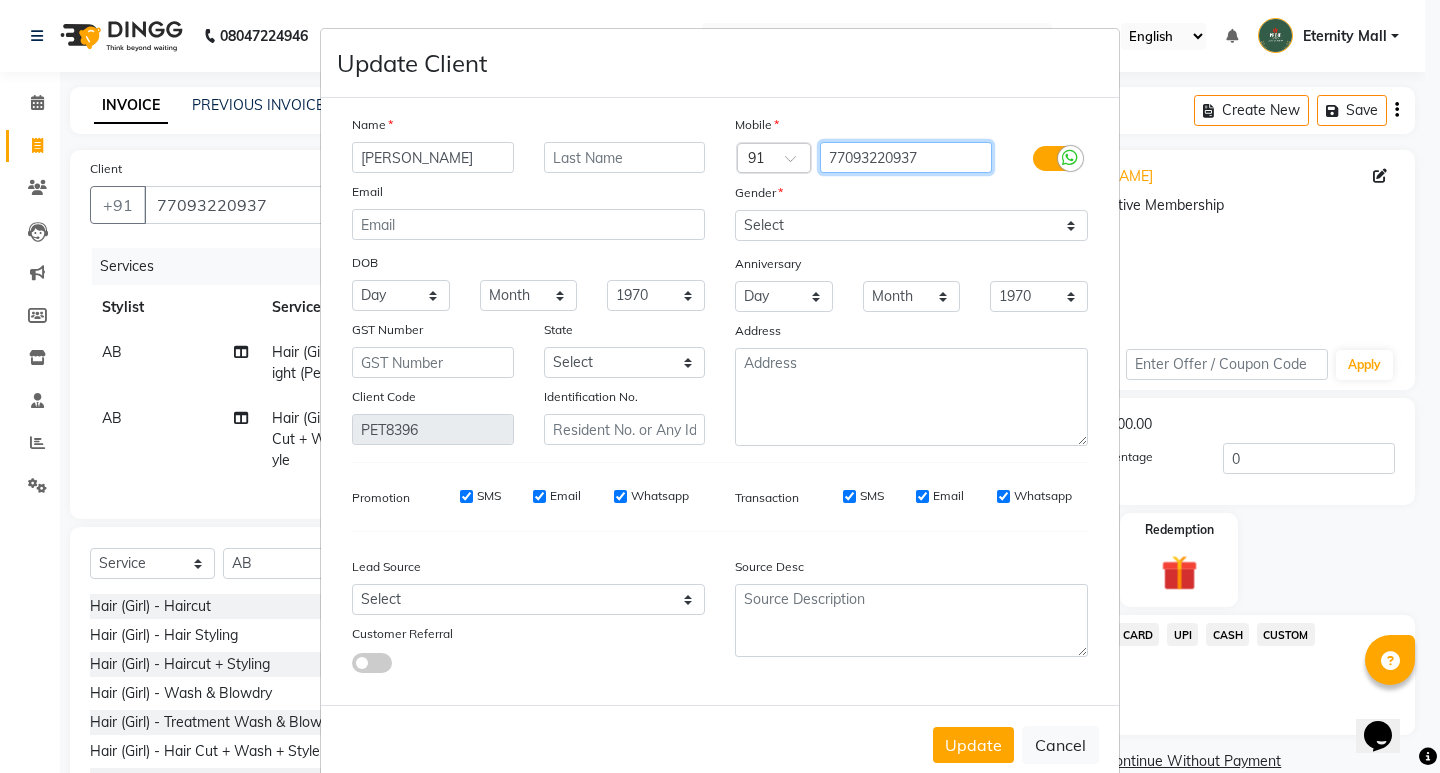 click on "77093220937" at bounding box center [906, 157] 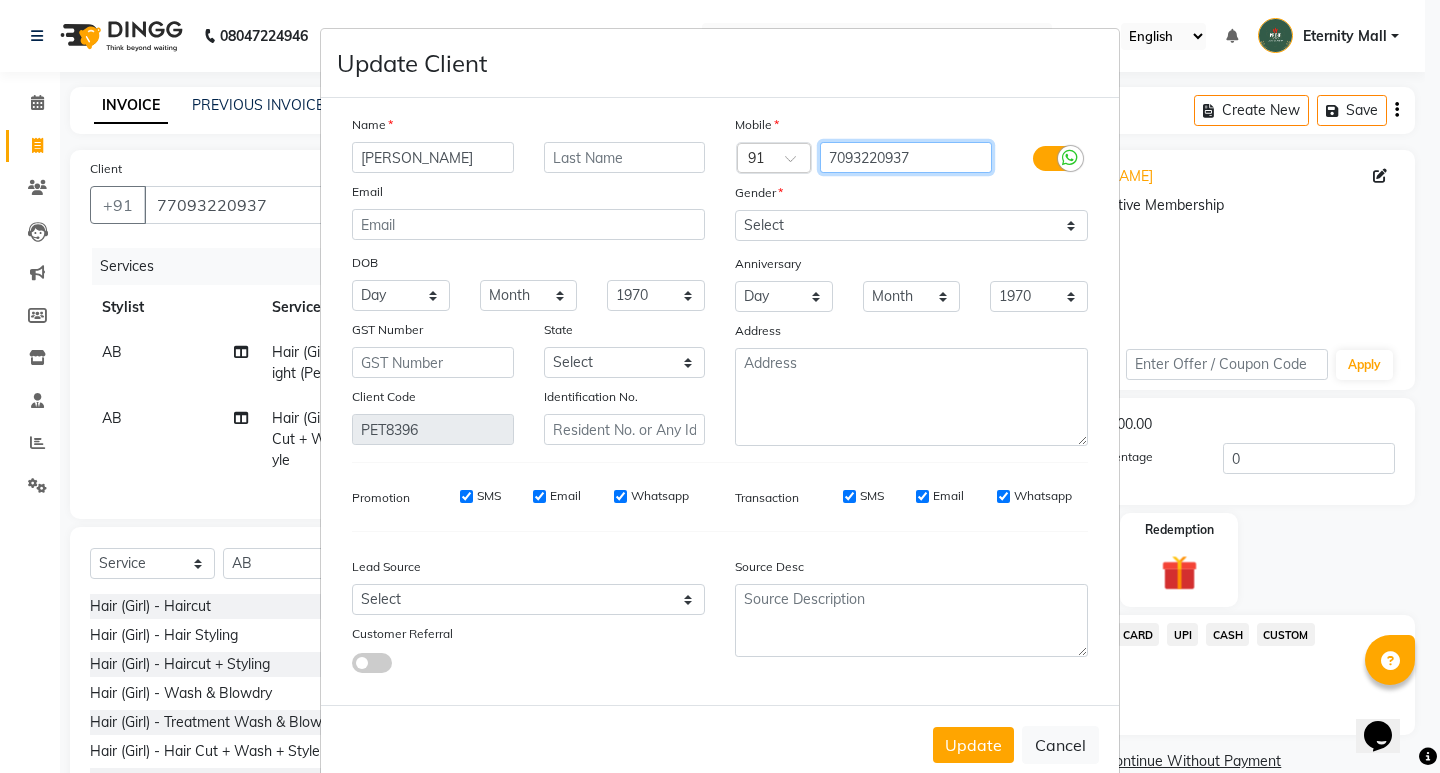 type on "77093220937" 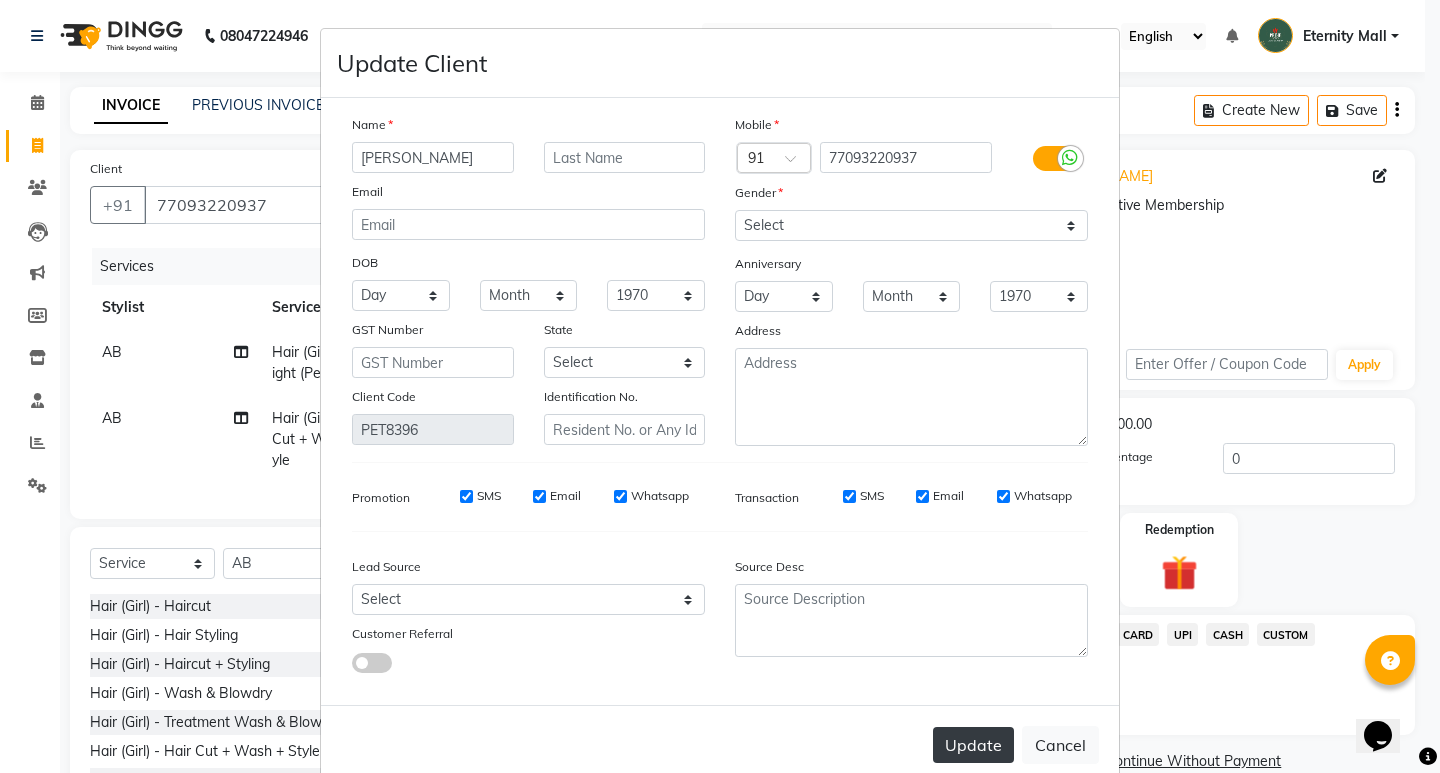click on "Update" at bounding box center (973, 745) 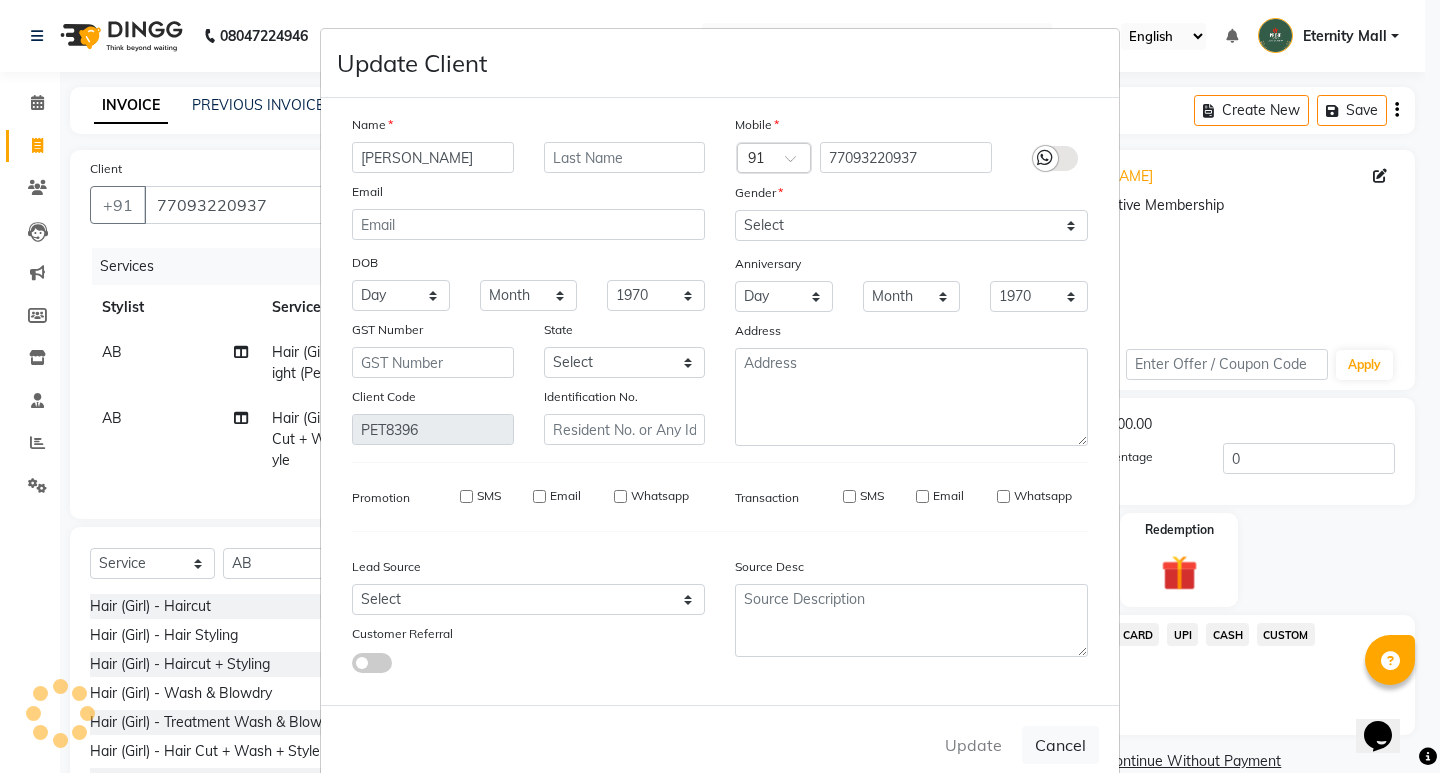 type 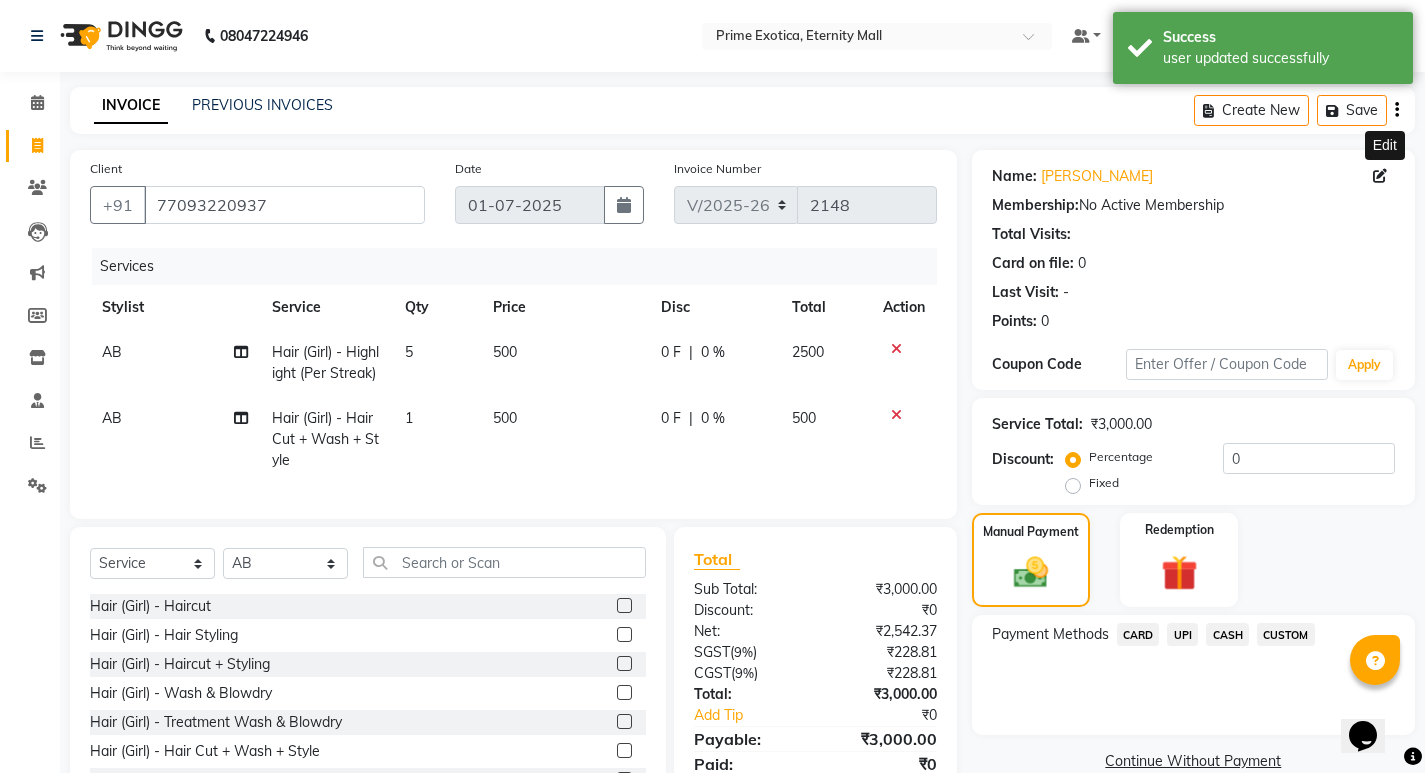 click on "UPI" 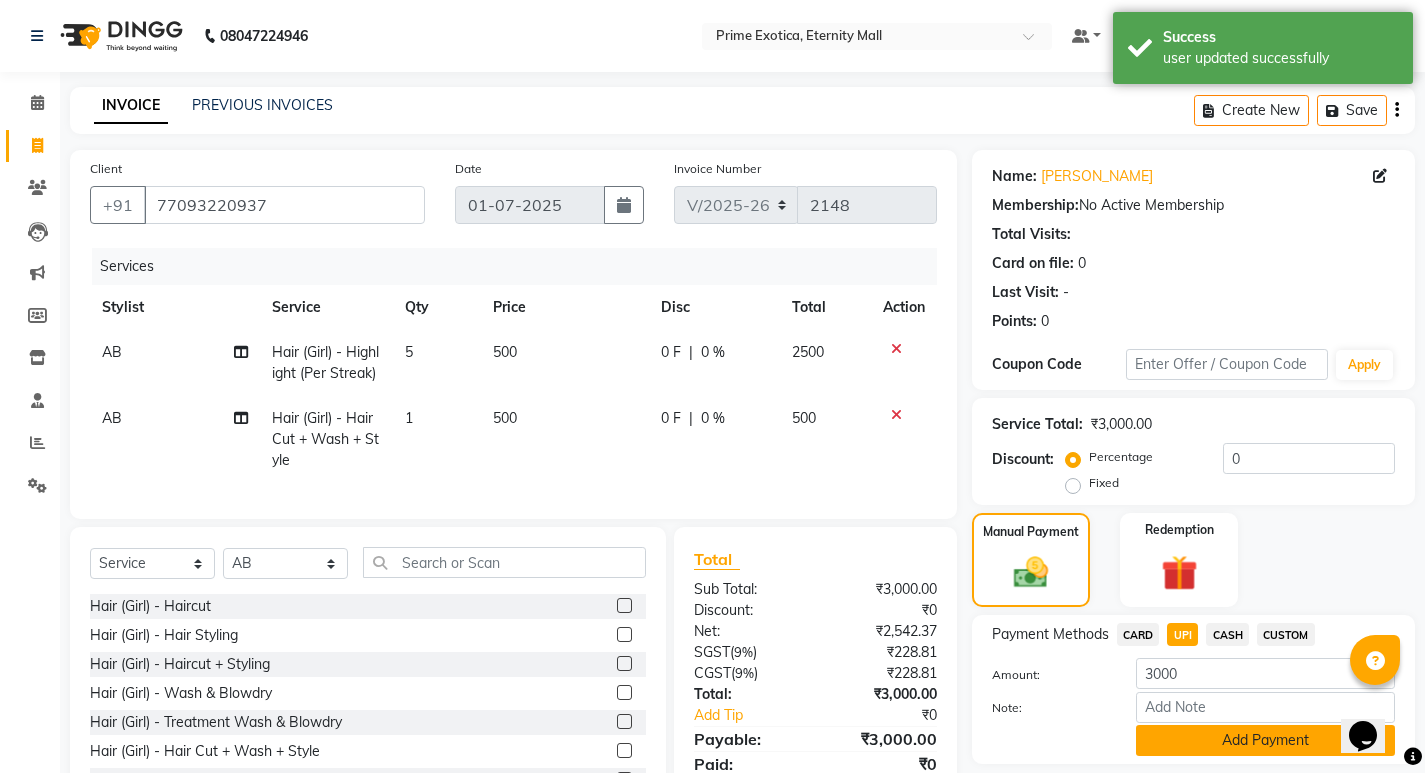 scroll, scrollTop: 94, scrollLeft: 0, axis: vertical 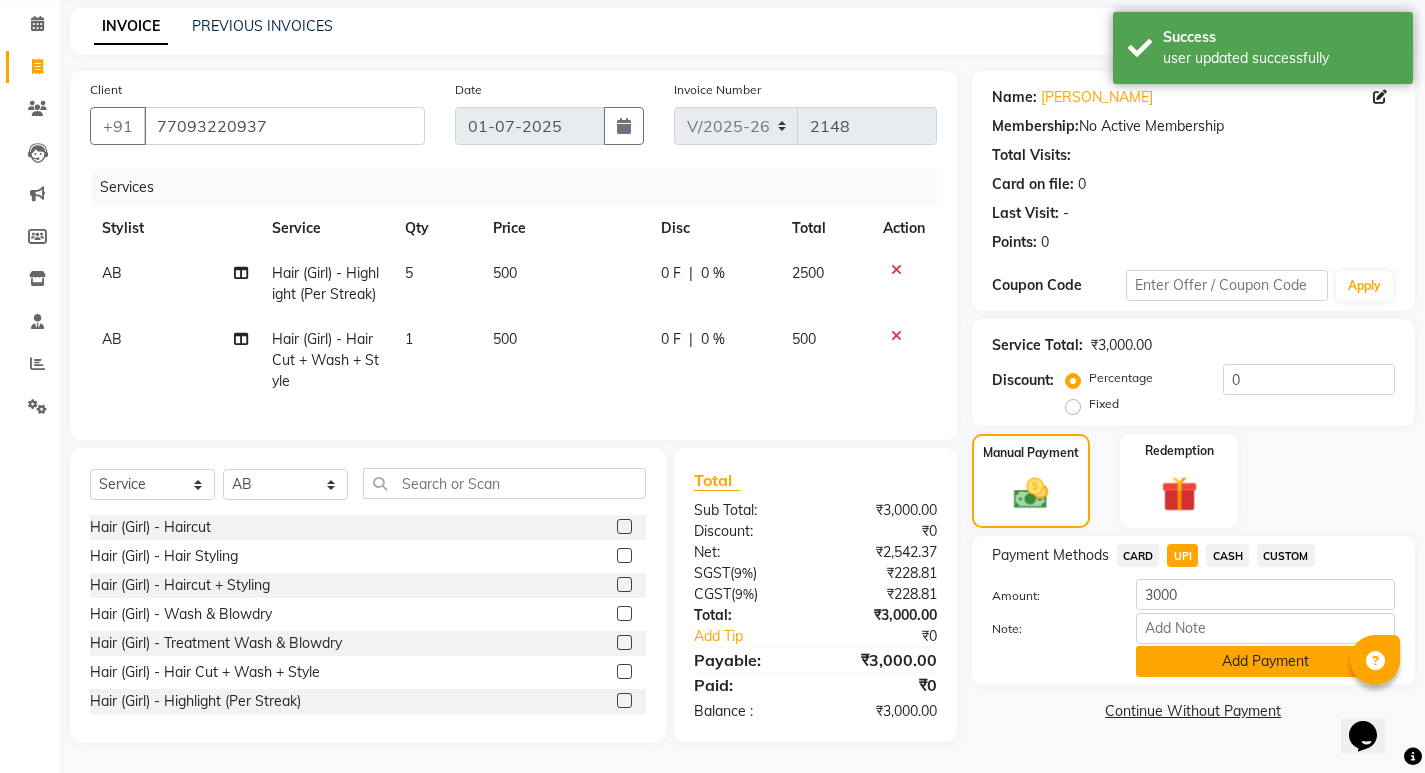 click on "Add Payment" 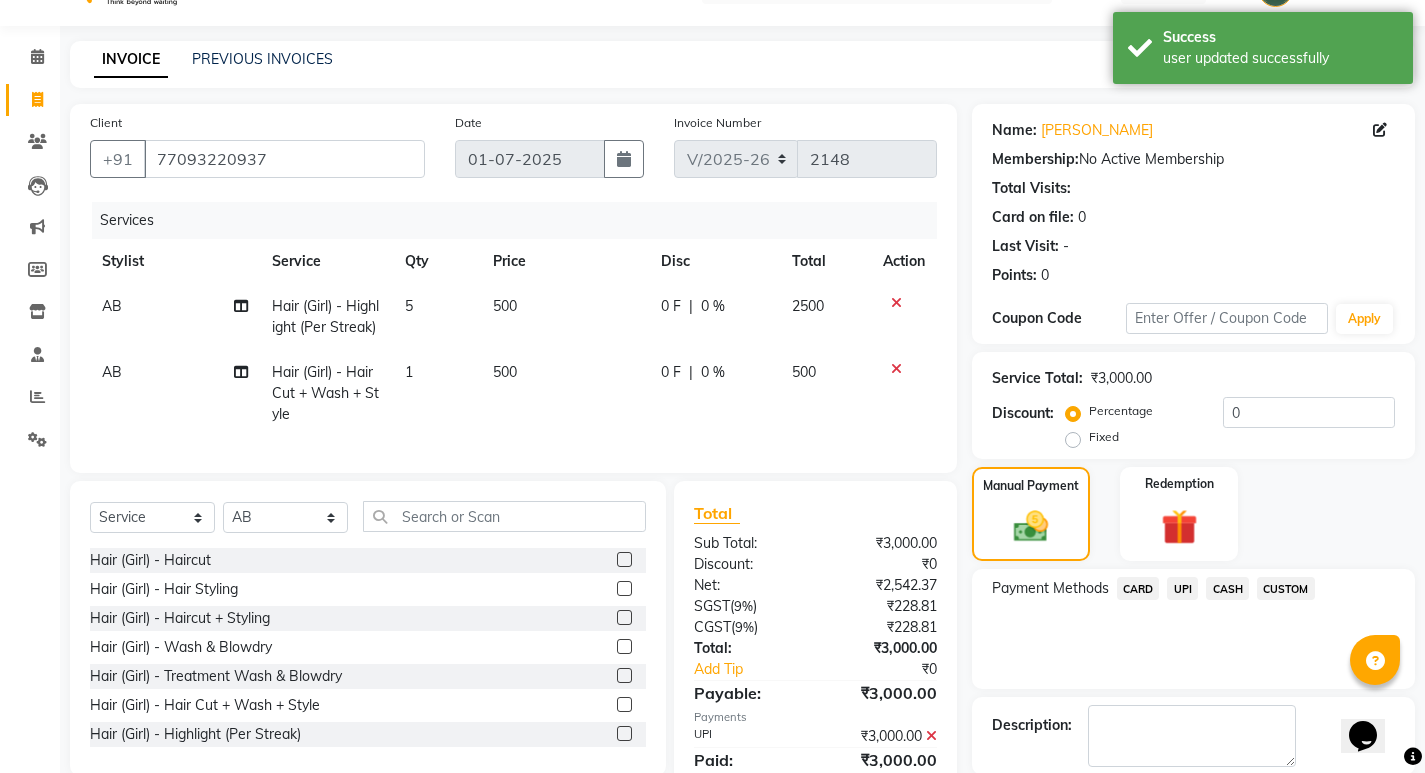 scroll, scrollTop: 146, scrollLeft: 0, axis: vertical 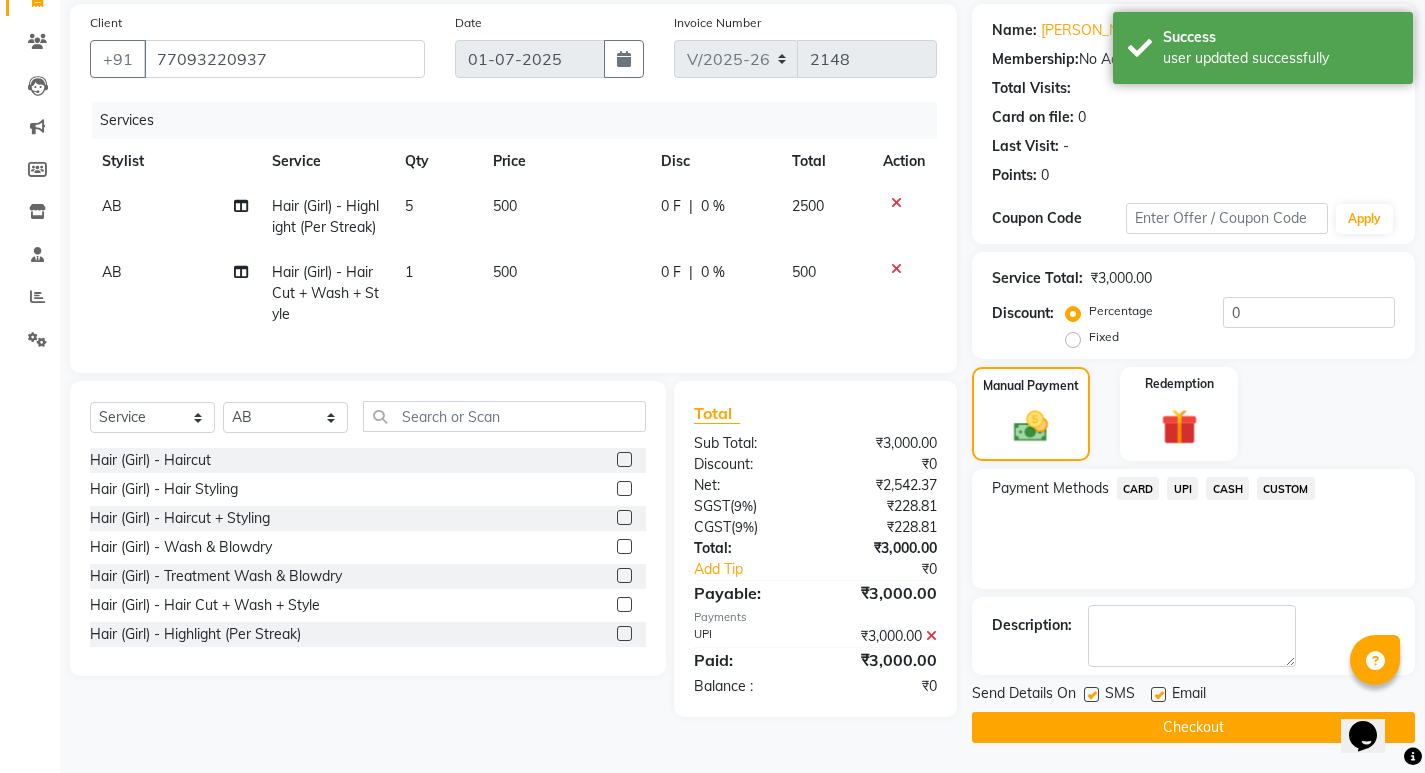click on "Checkout" 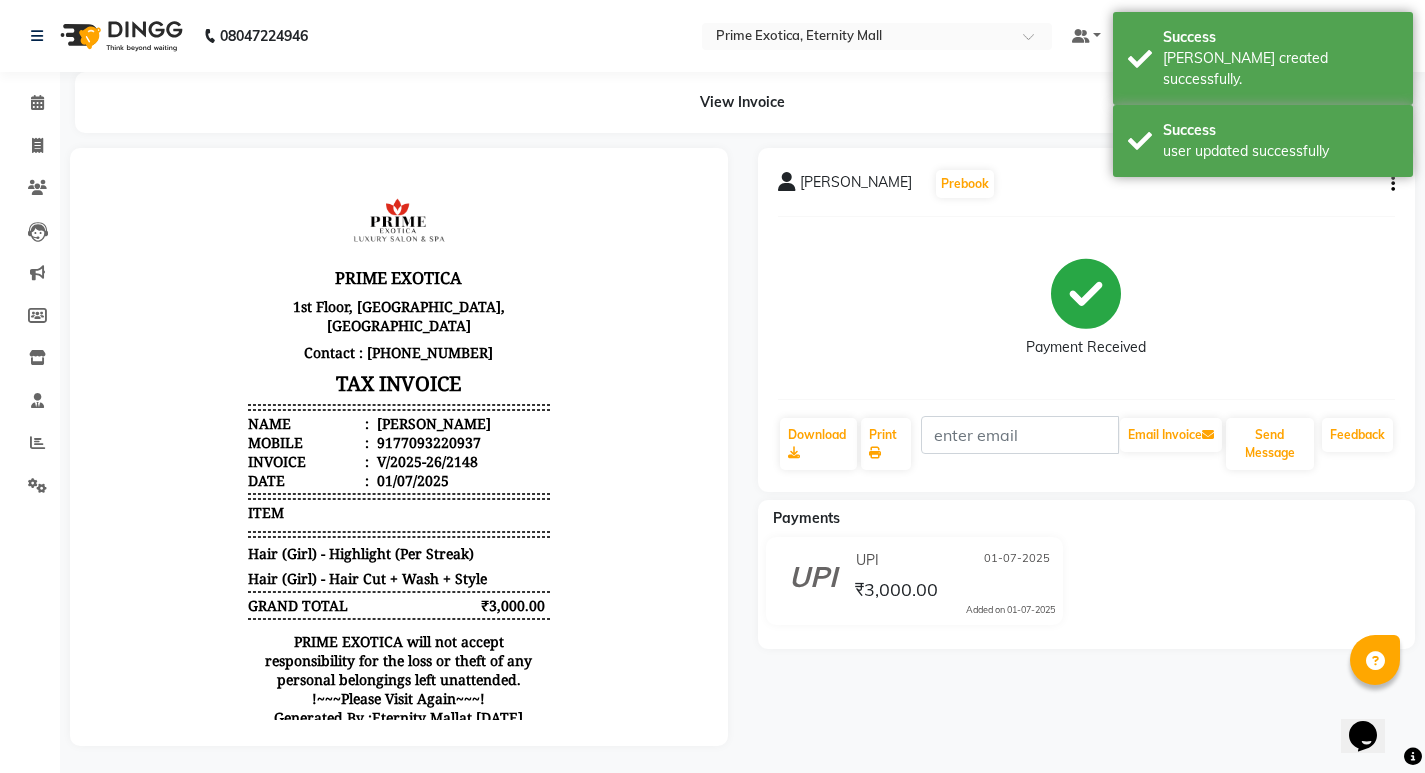 scroll, scrollTop: 0, scrollLeft: 0, axis: both 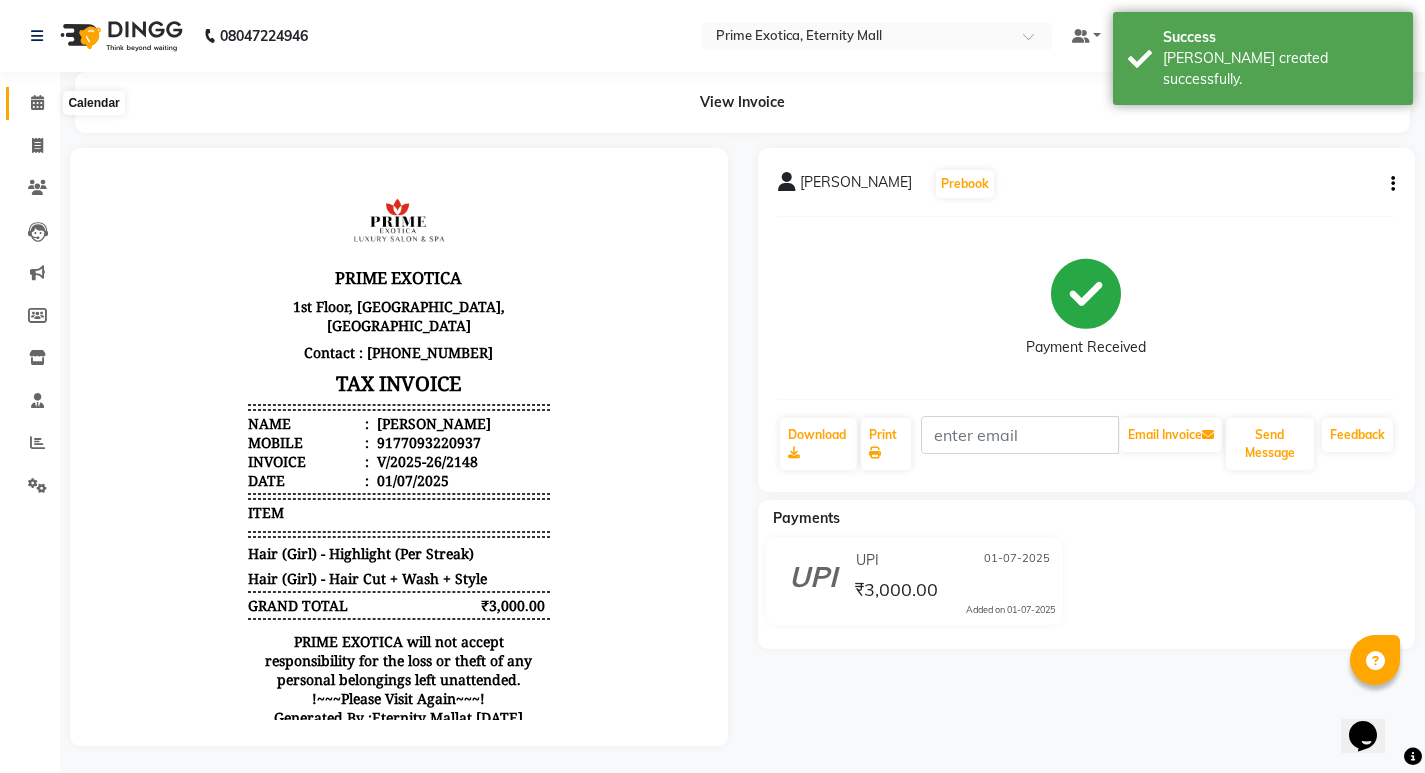 click 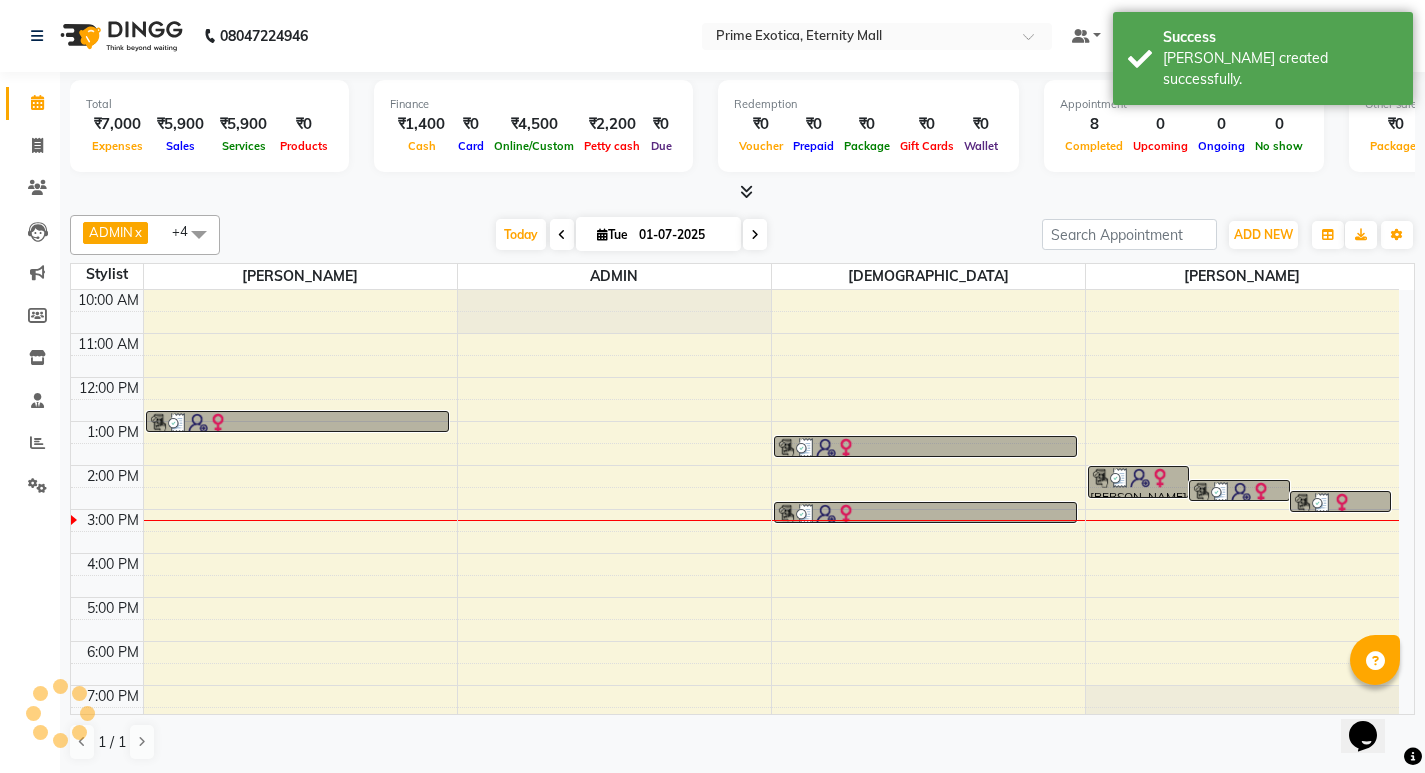 scroll, scrollTop: 0, scrollLeft: 0, axis: both 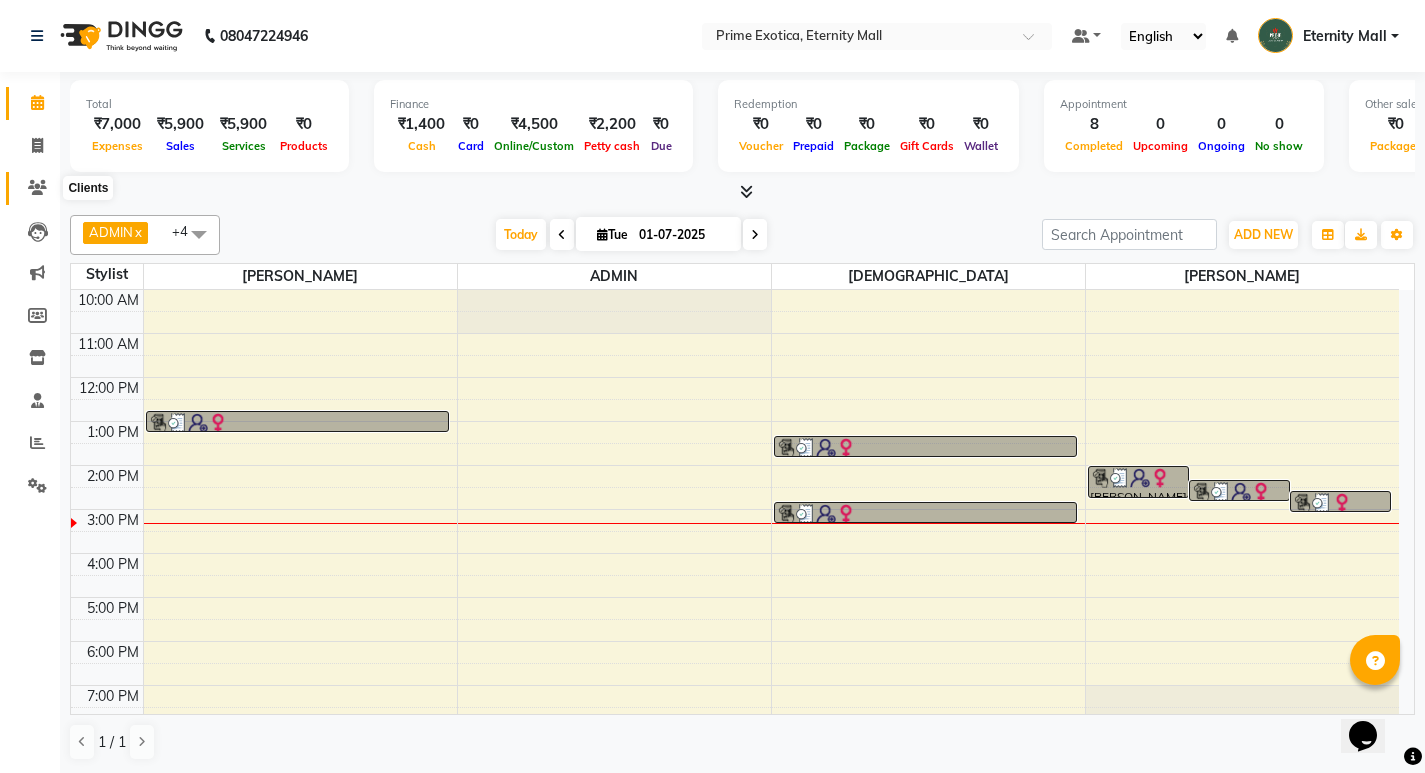 click 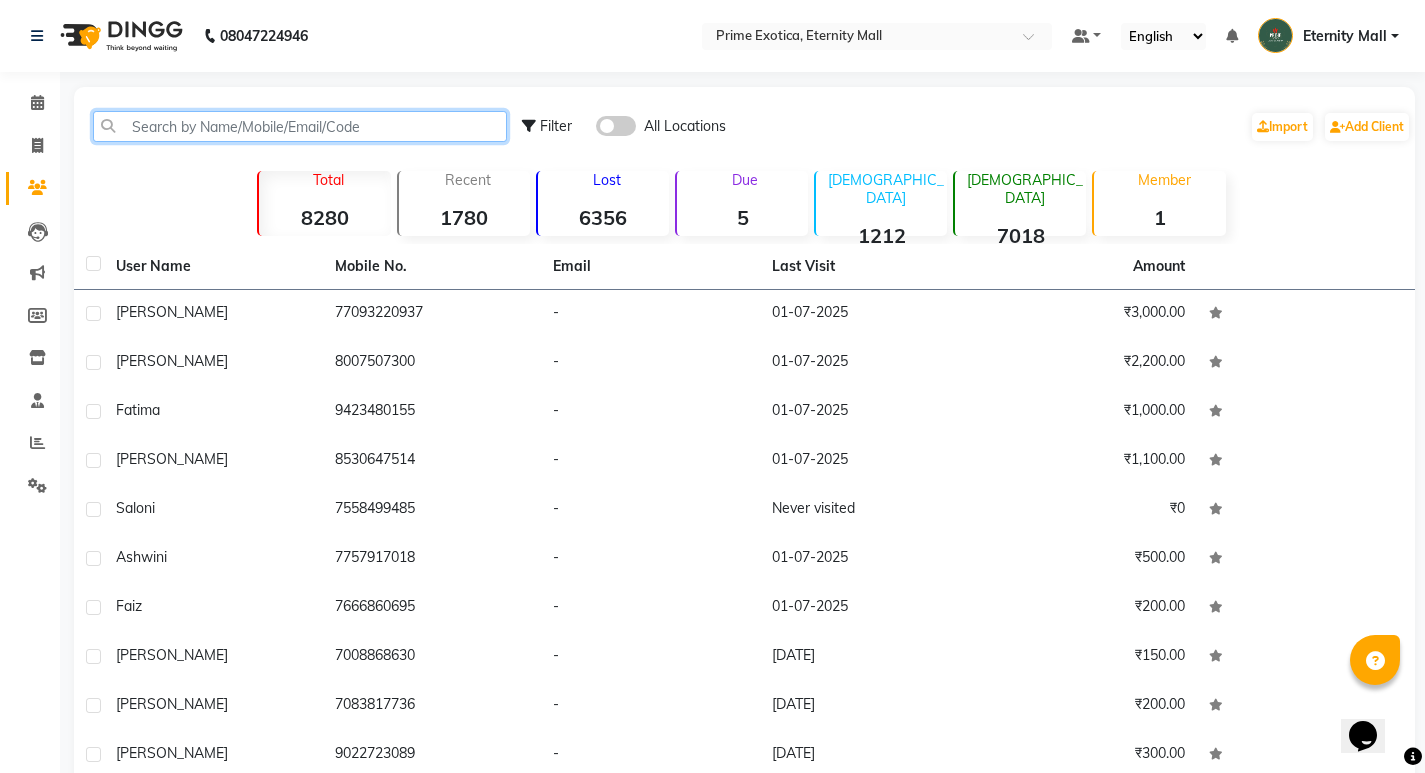 click 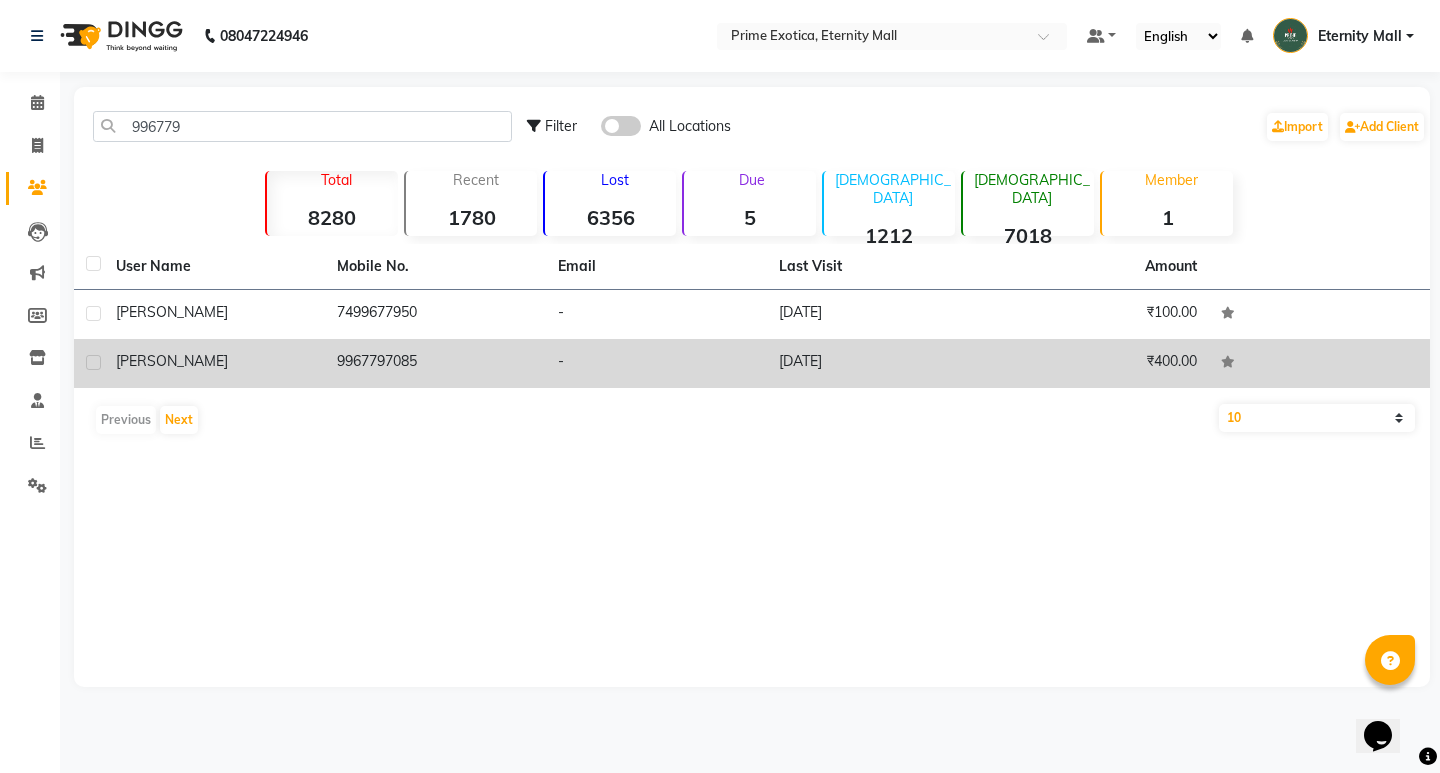 click 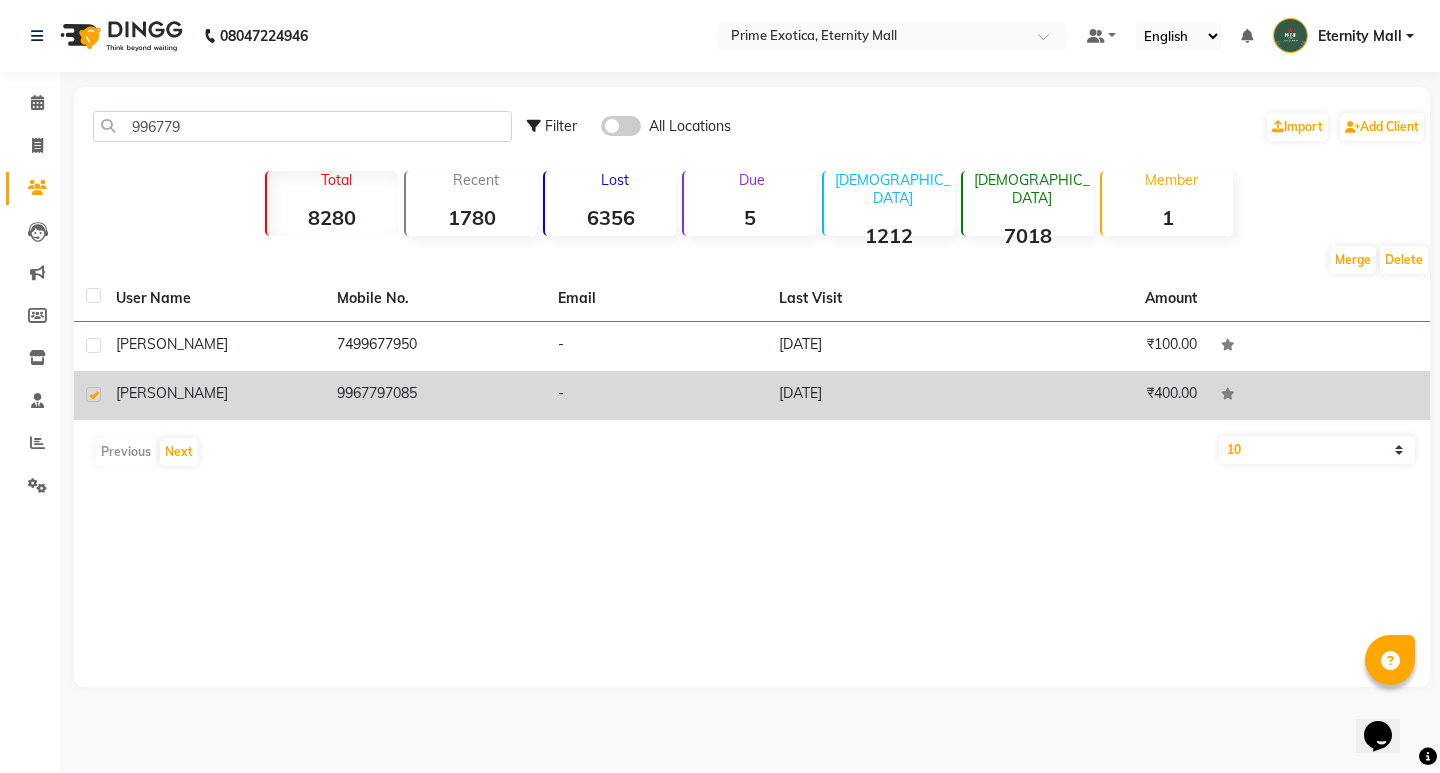 click on "9967797085" 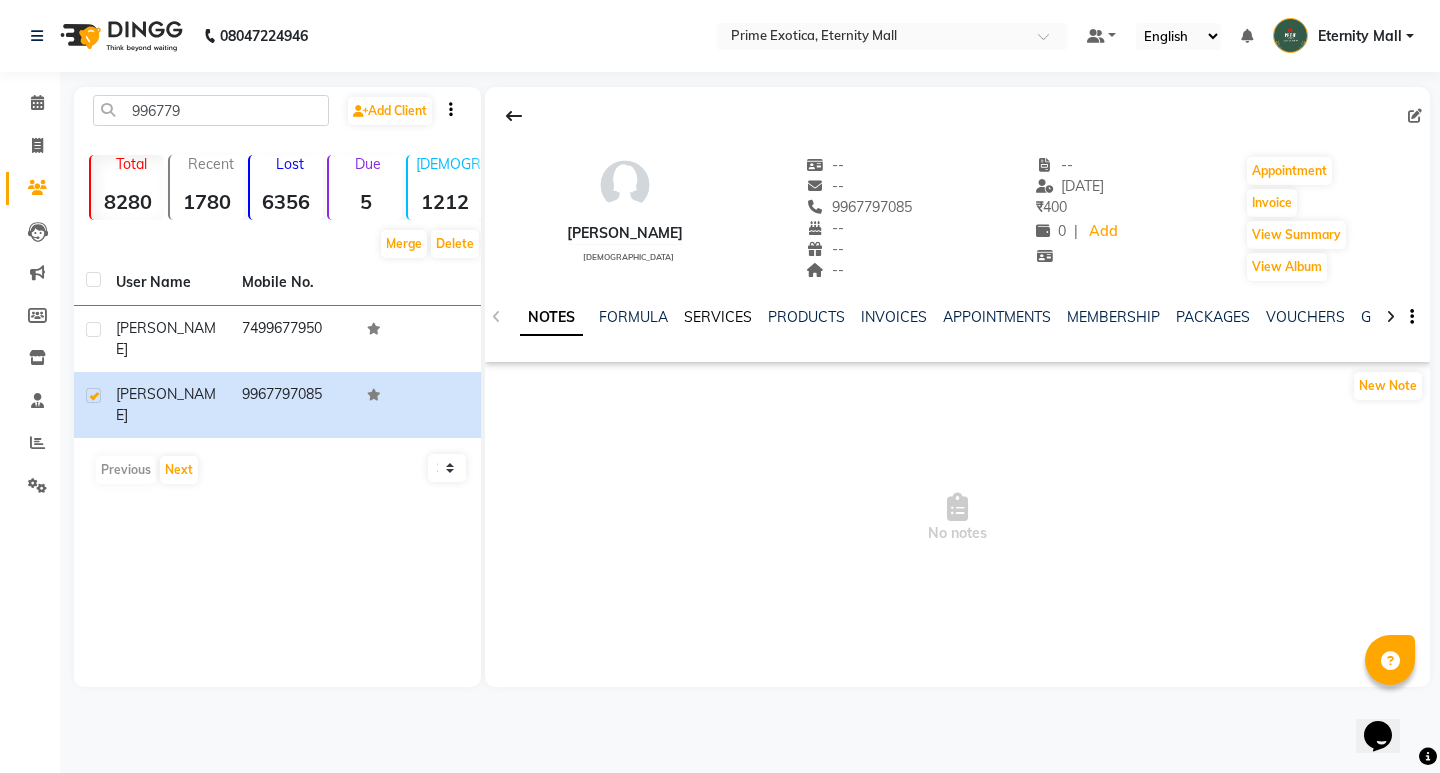 click on "SERVICES" 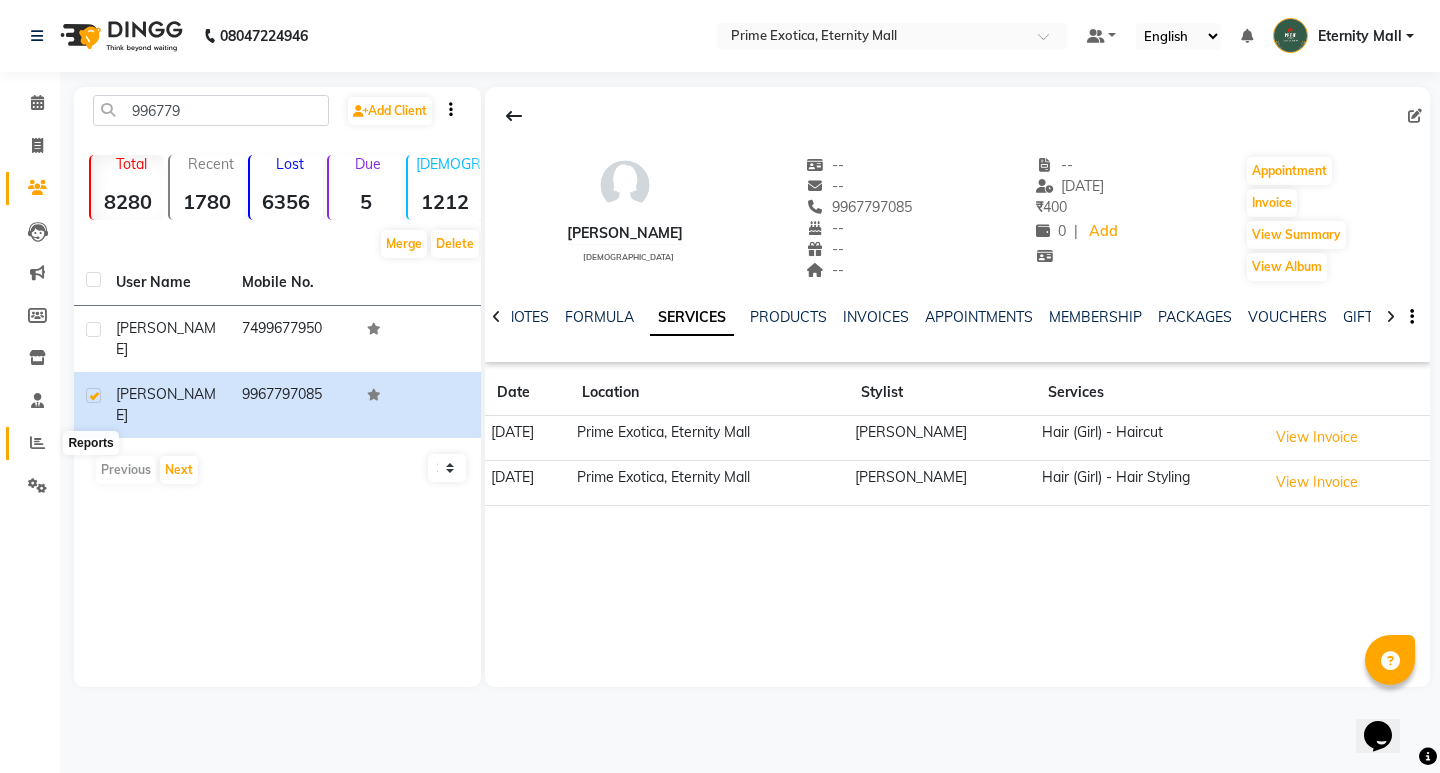 click 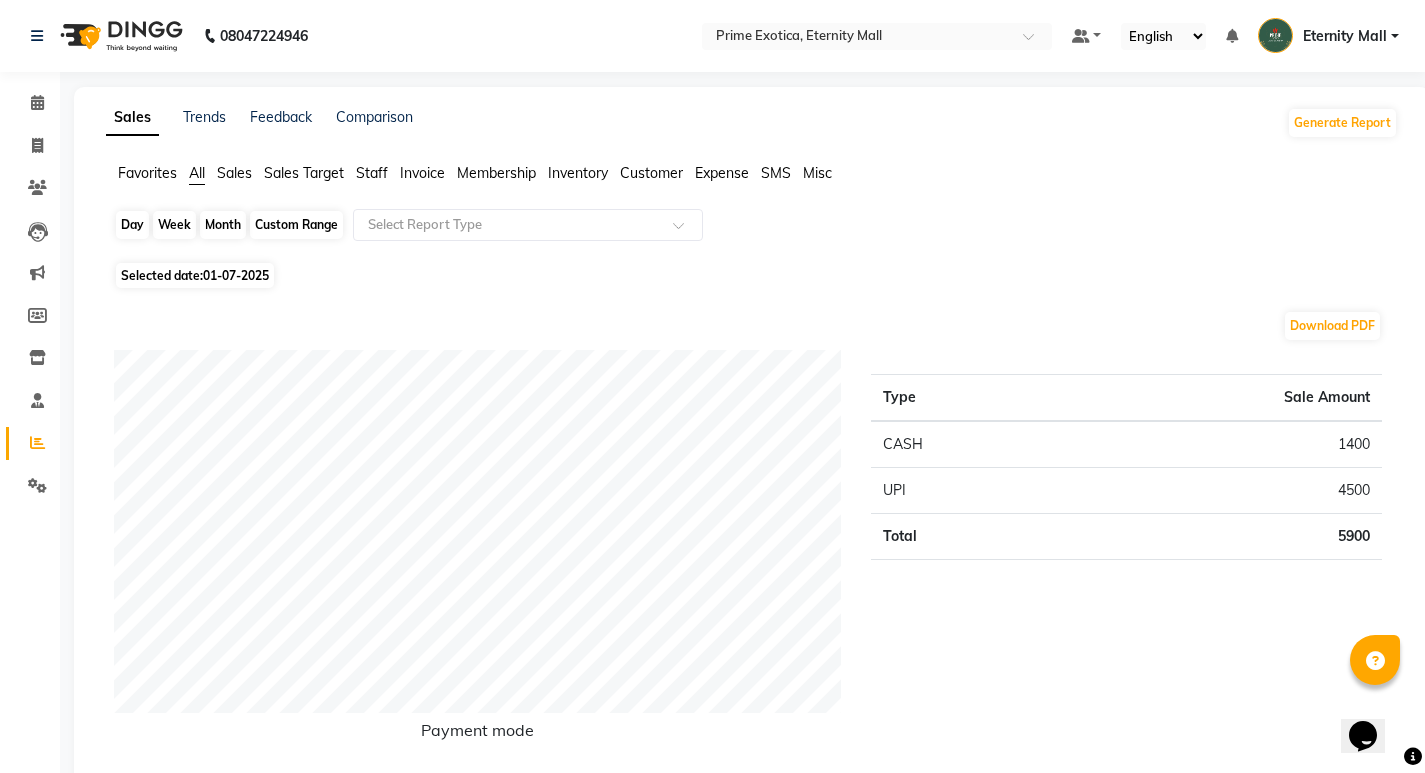 click on "Day" 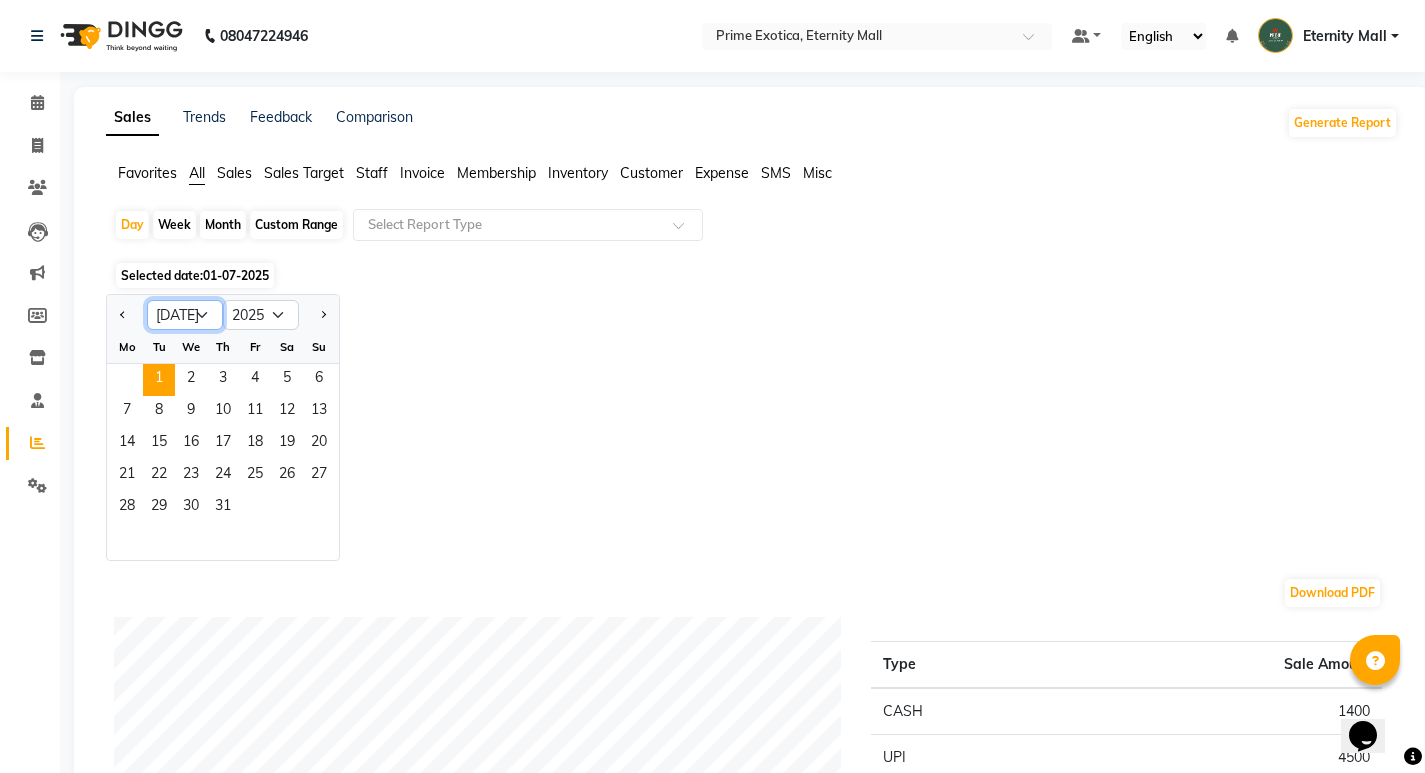 click on "Jan Feb Mar Apr May Jun [DATE] Aug Sep Oct Nov Dec" 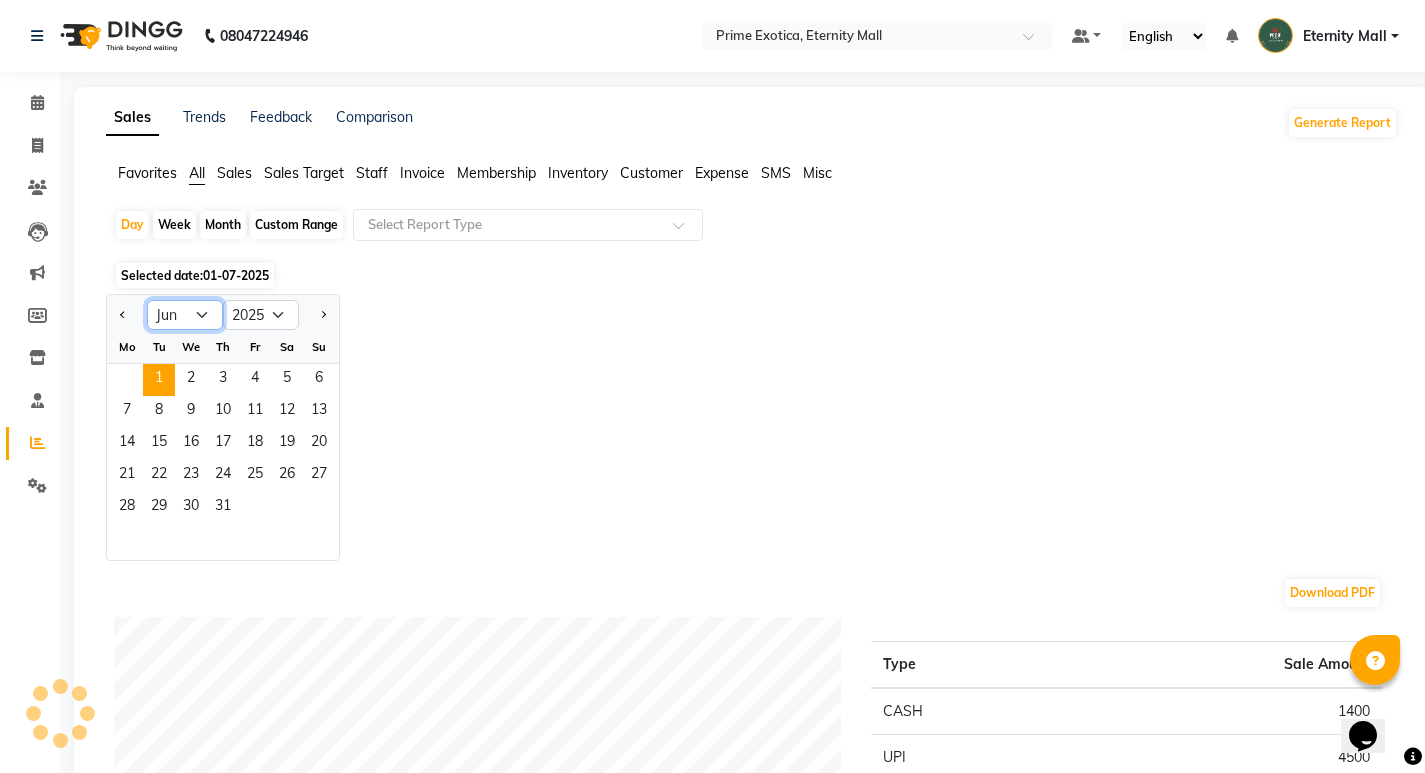 click on "Jan Feb Mar Apr May Jun [DATE] Aug Sep Oct Nov Dec" 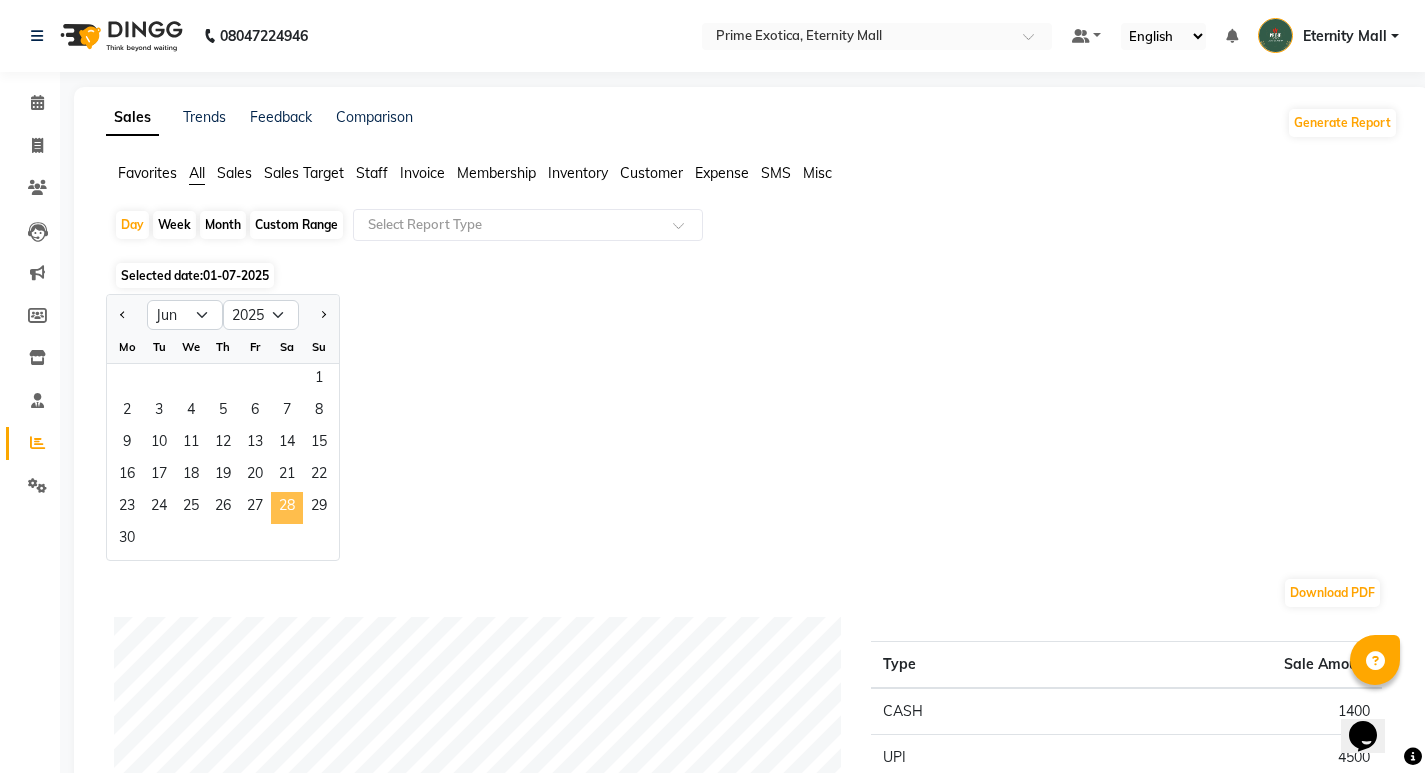 click on "28" 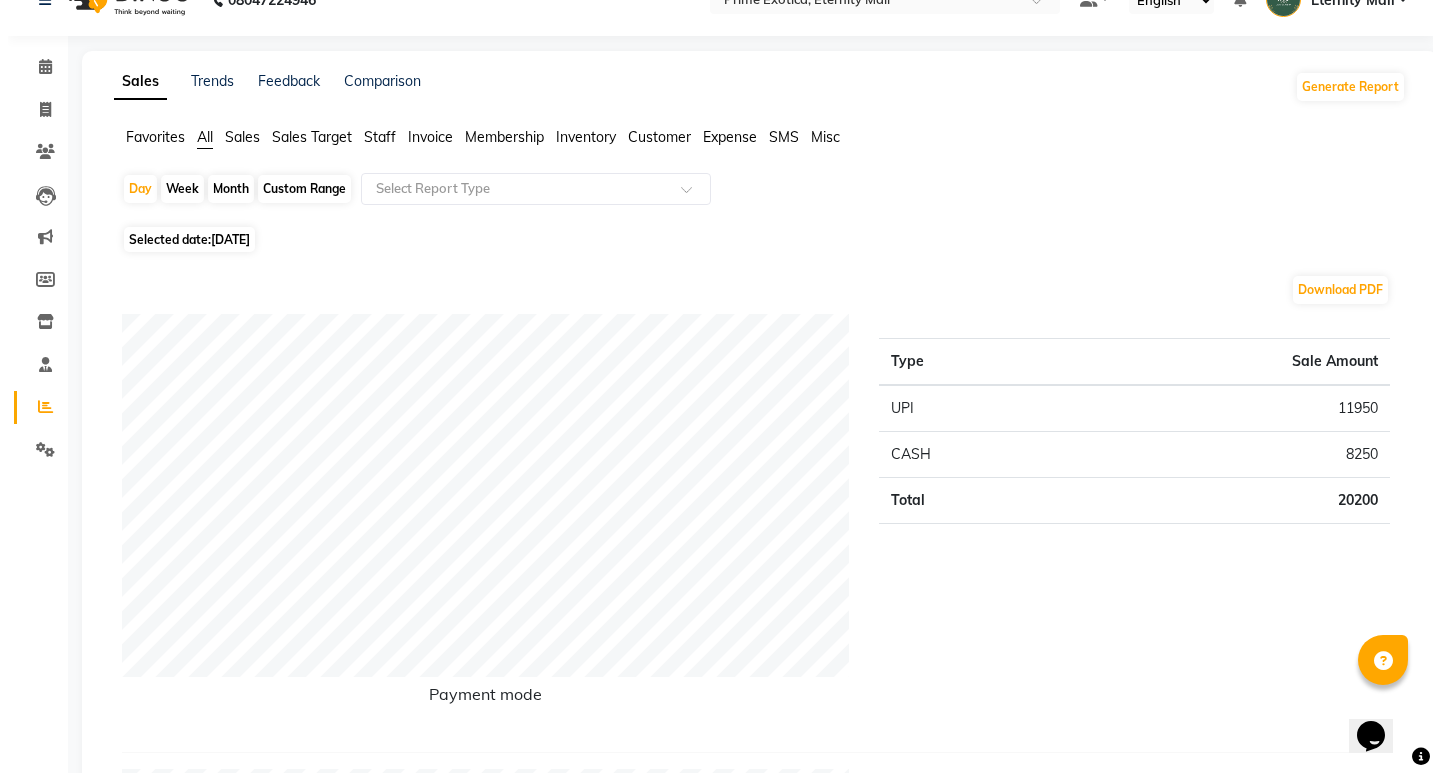 scroll, scrollTop: 0, scrollLeft: 0, axis: both 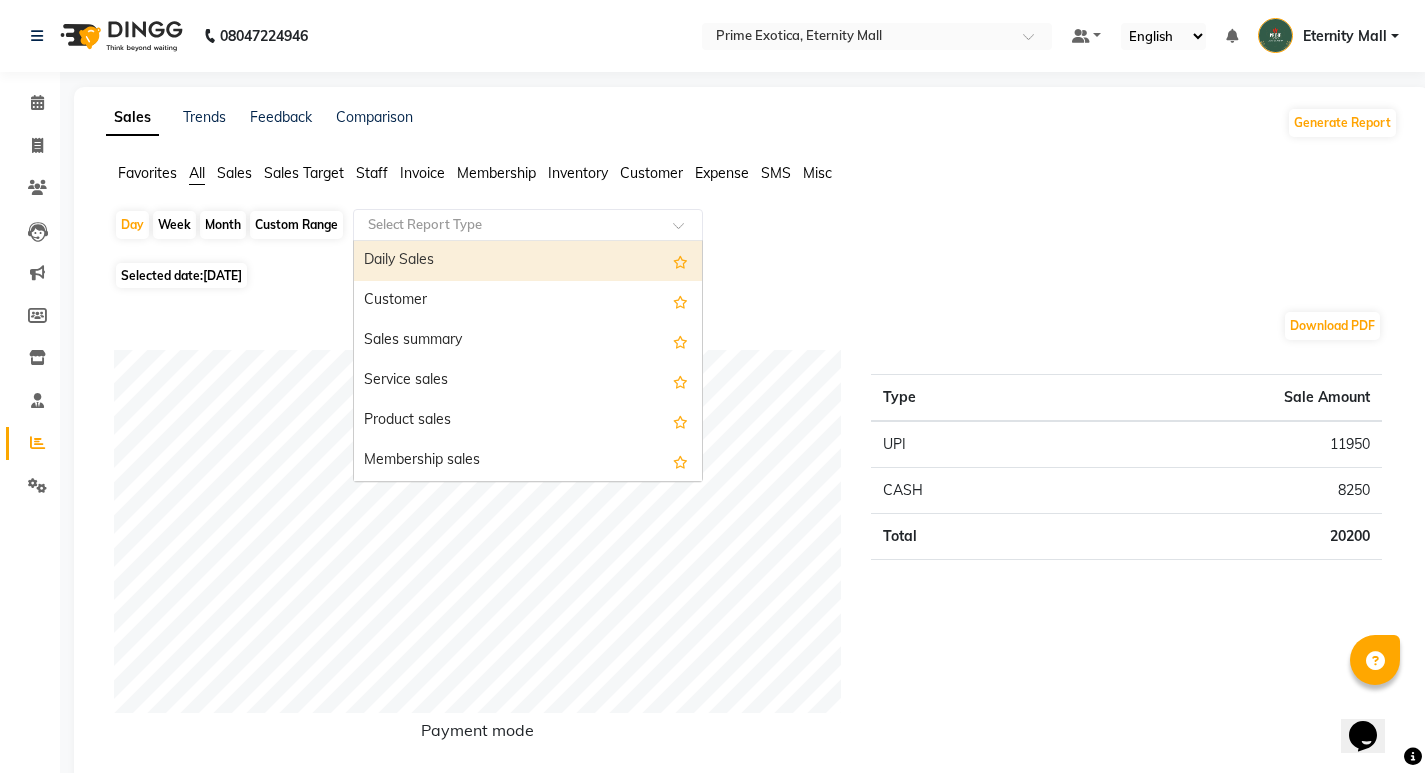 click 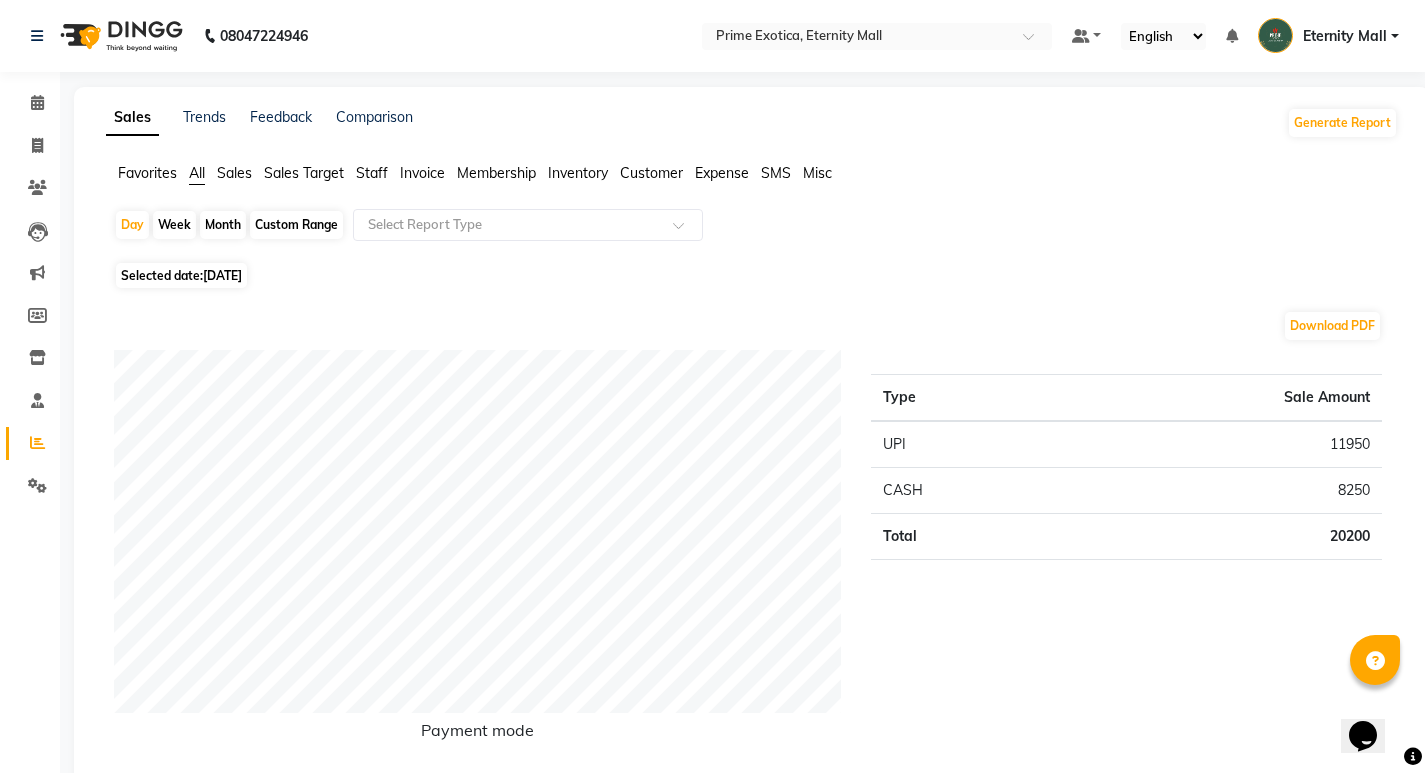 click on "Sales Target" 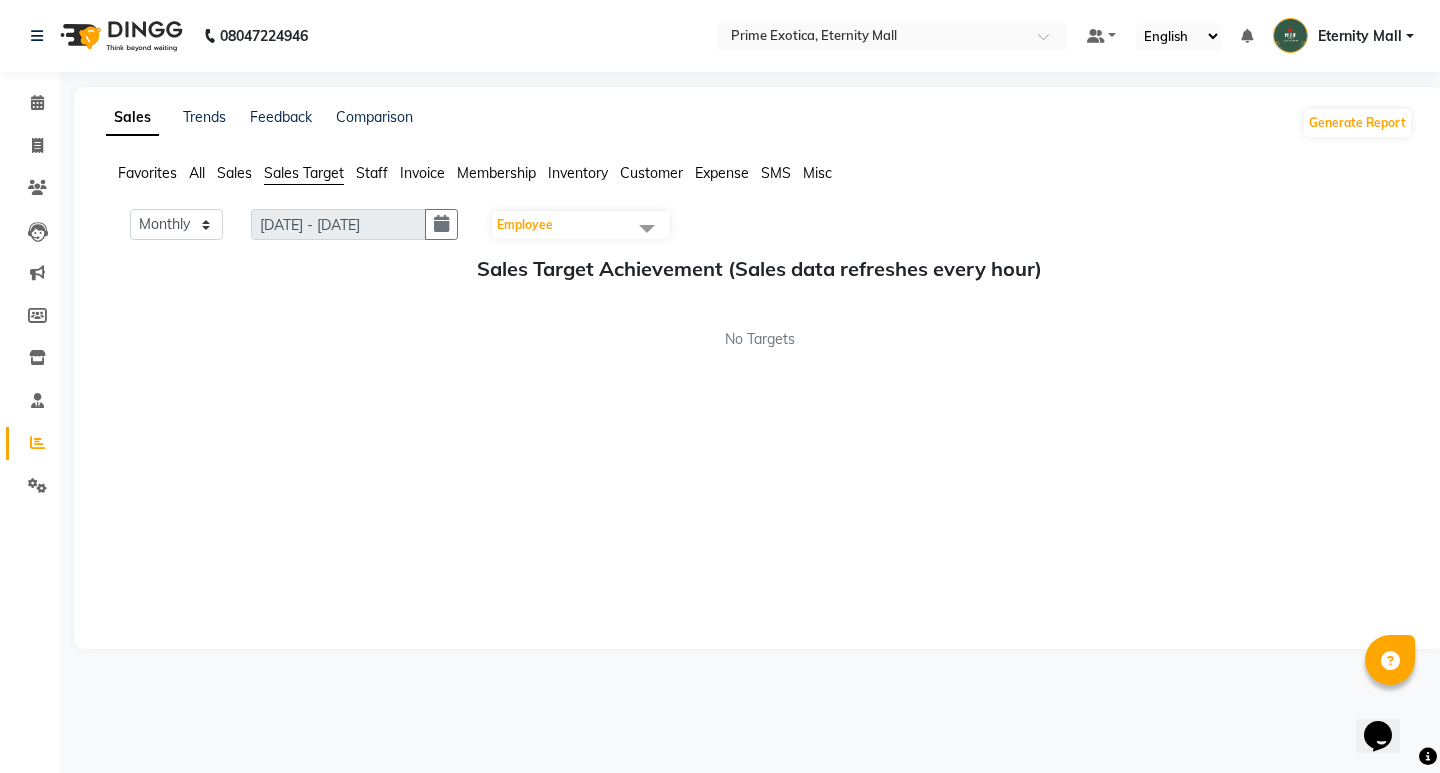click on "Favorites" 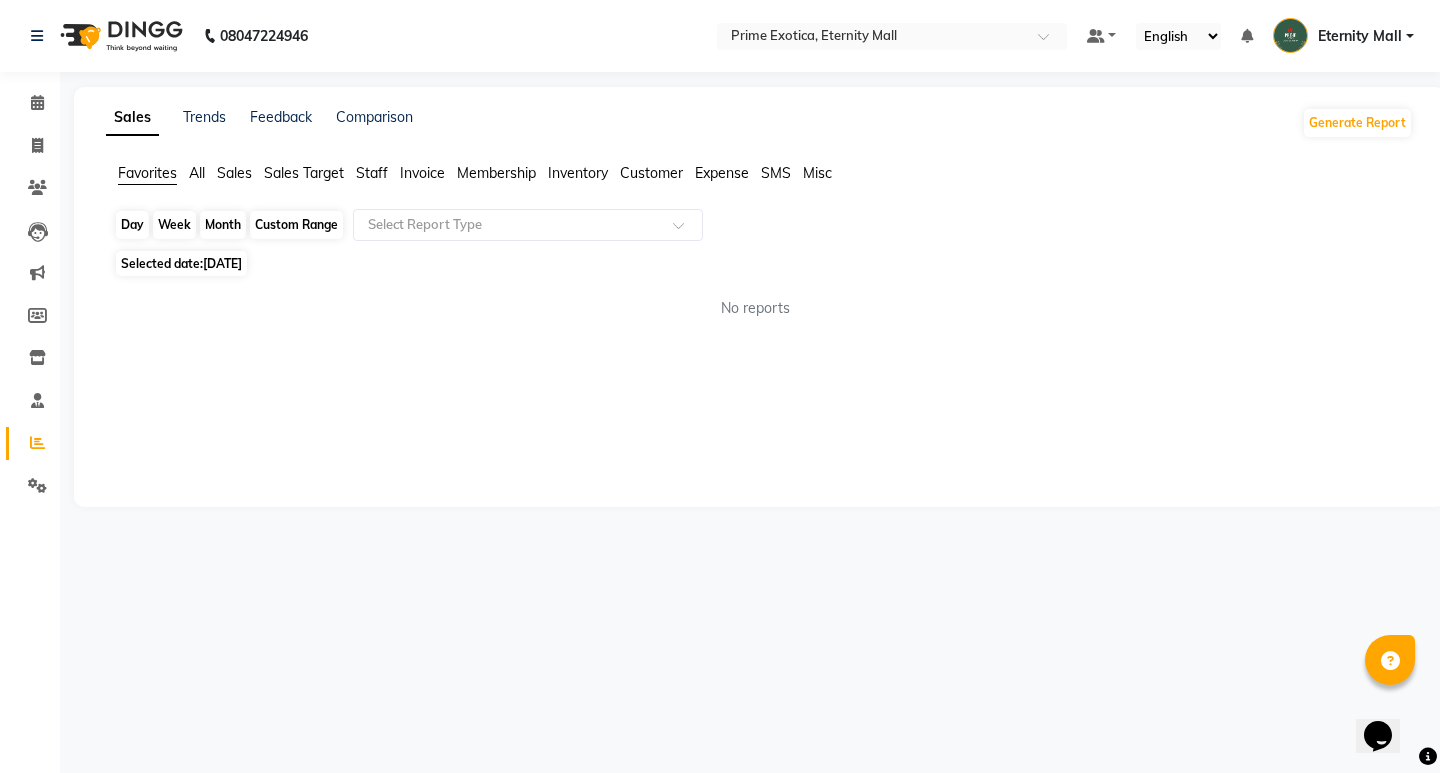 click on "Day" 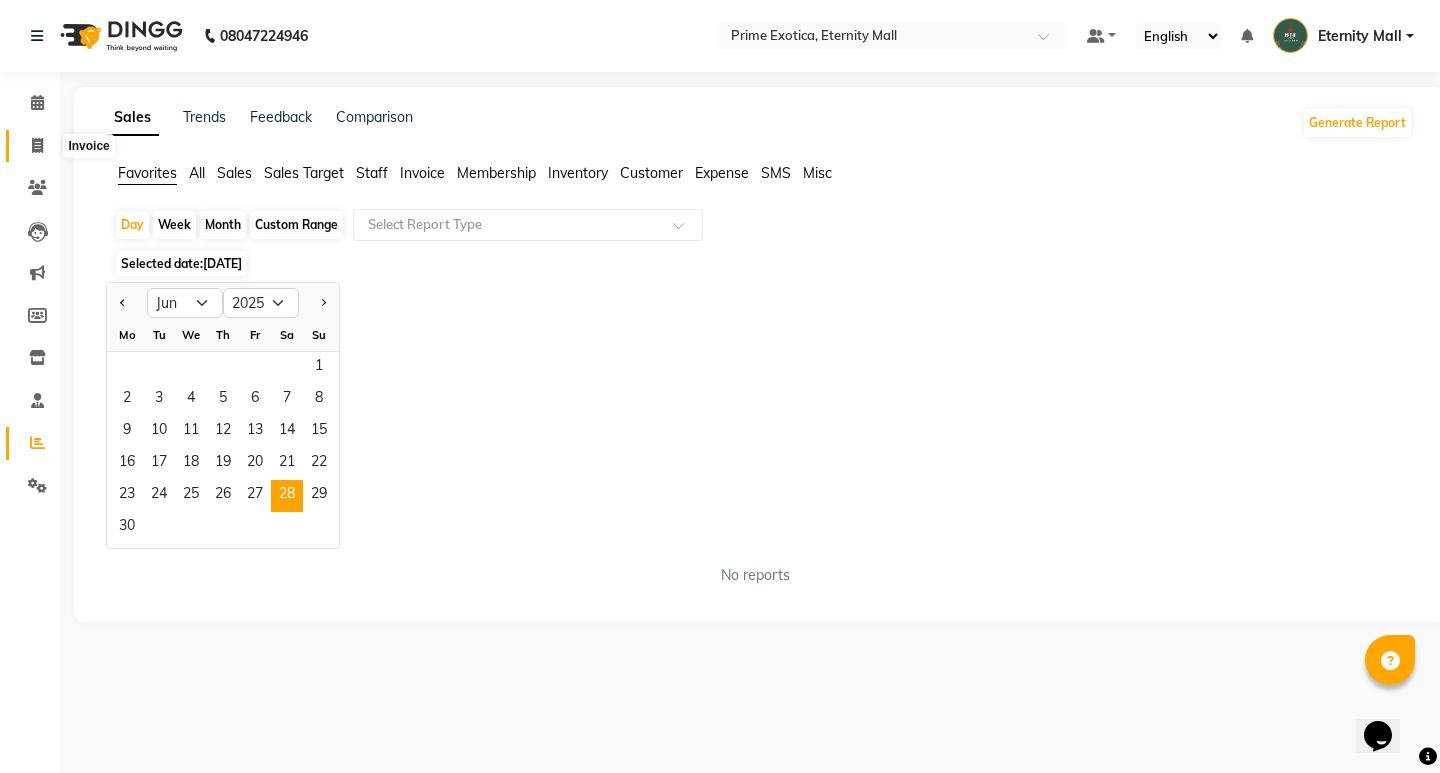 click 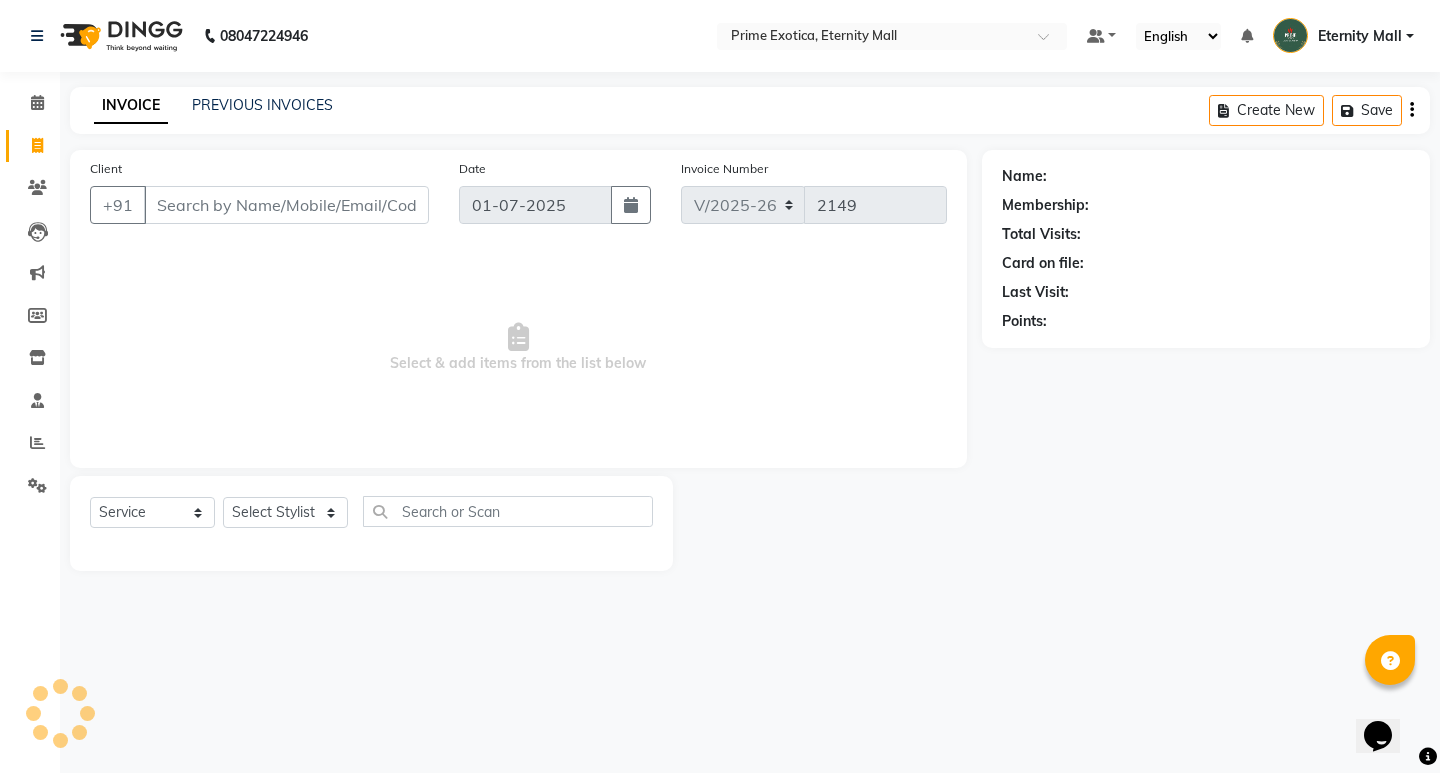 click on "Client" at bounding box center [286, 205] 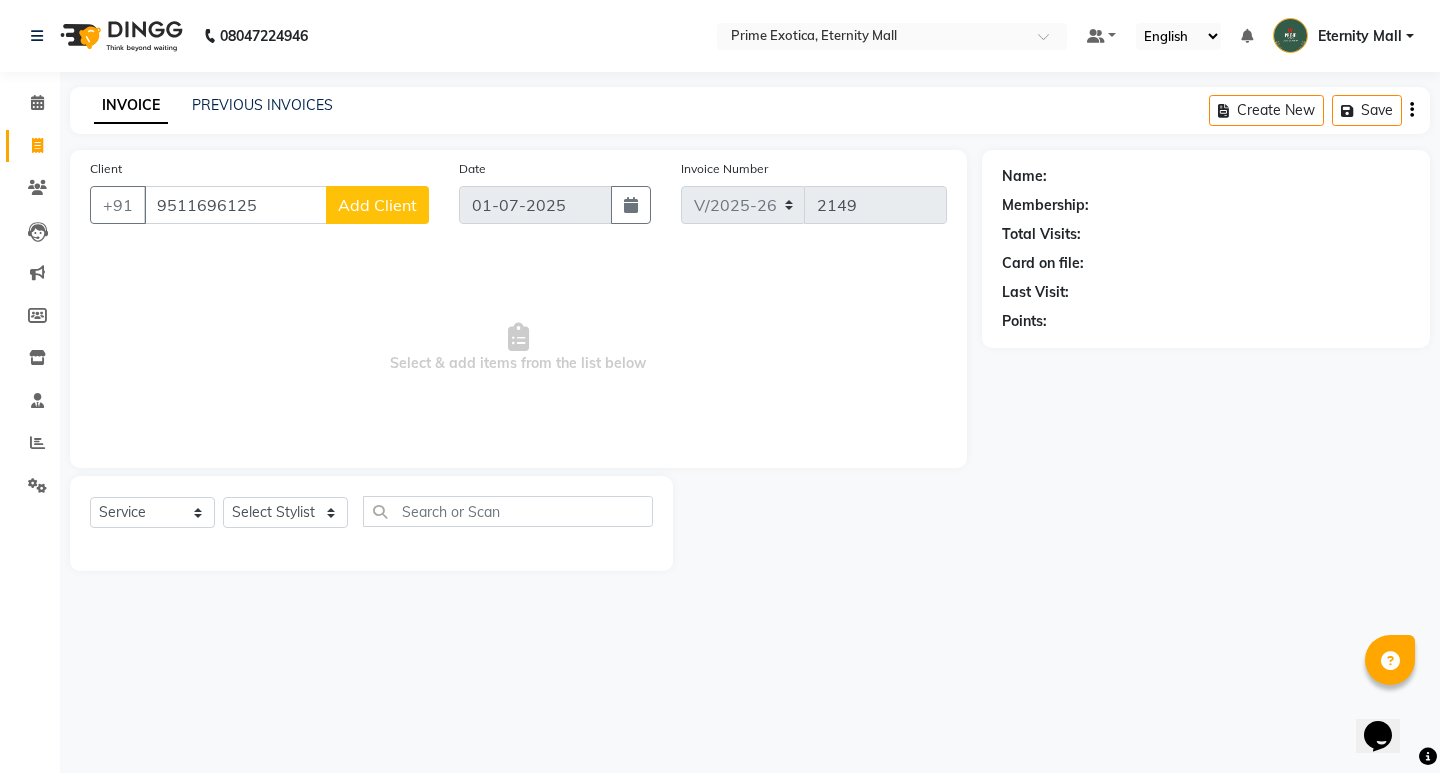 click on "Add Client" 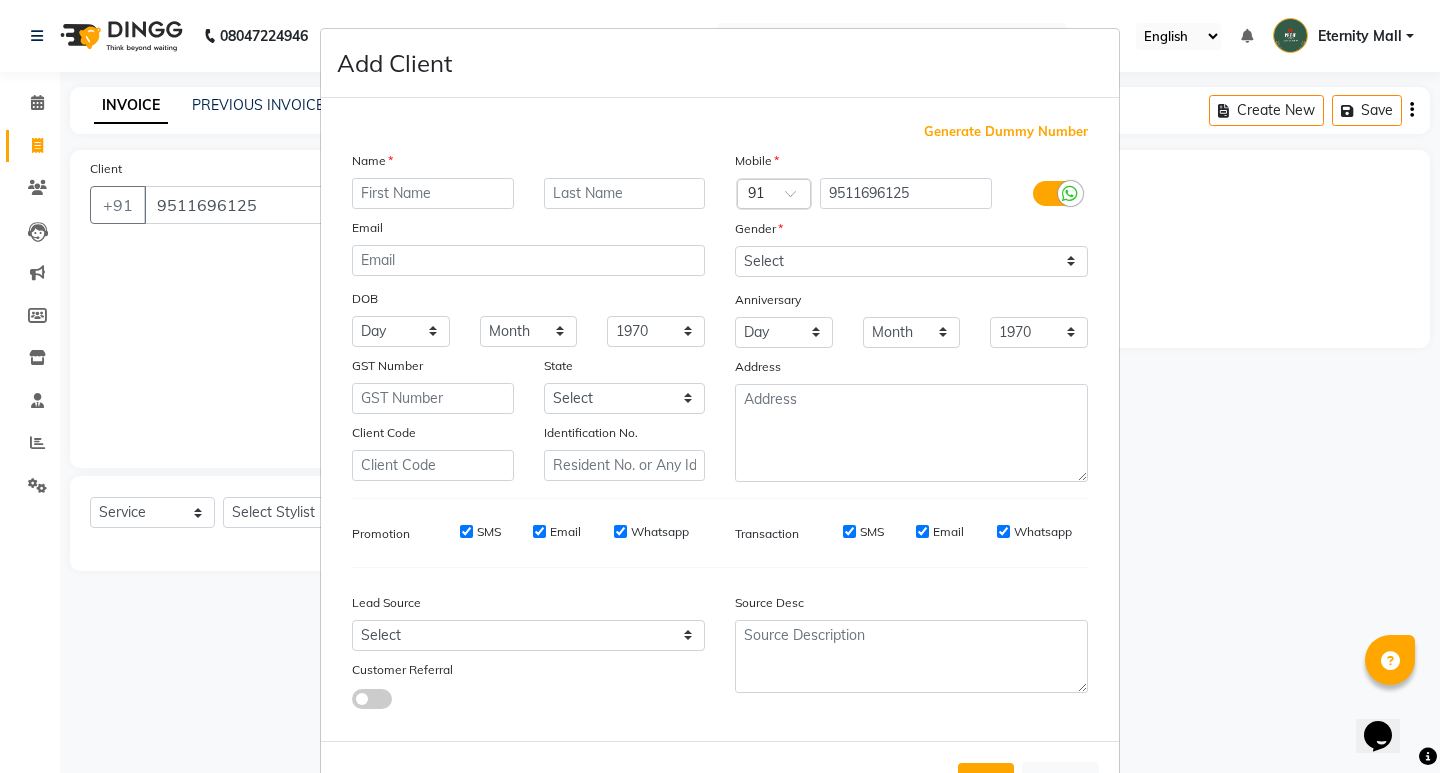 click at bounding box center [433, 193] 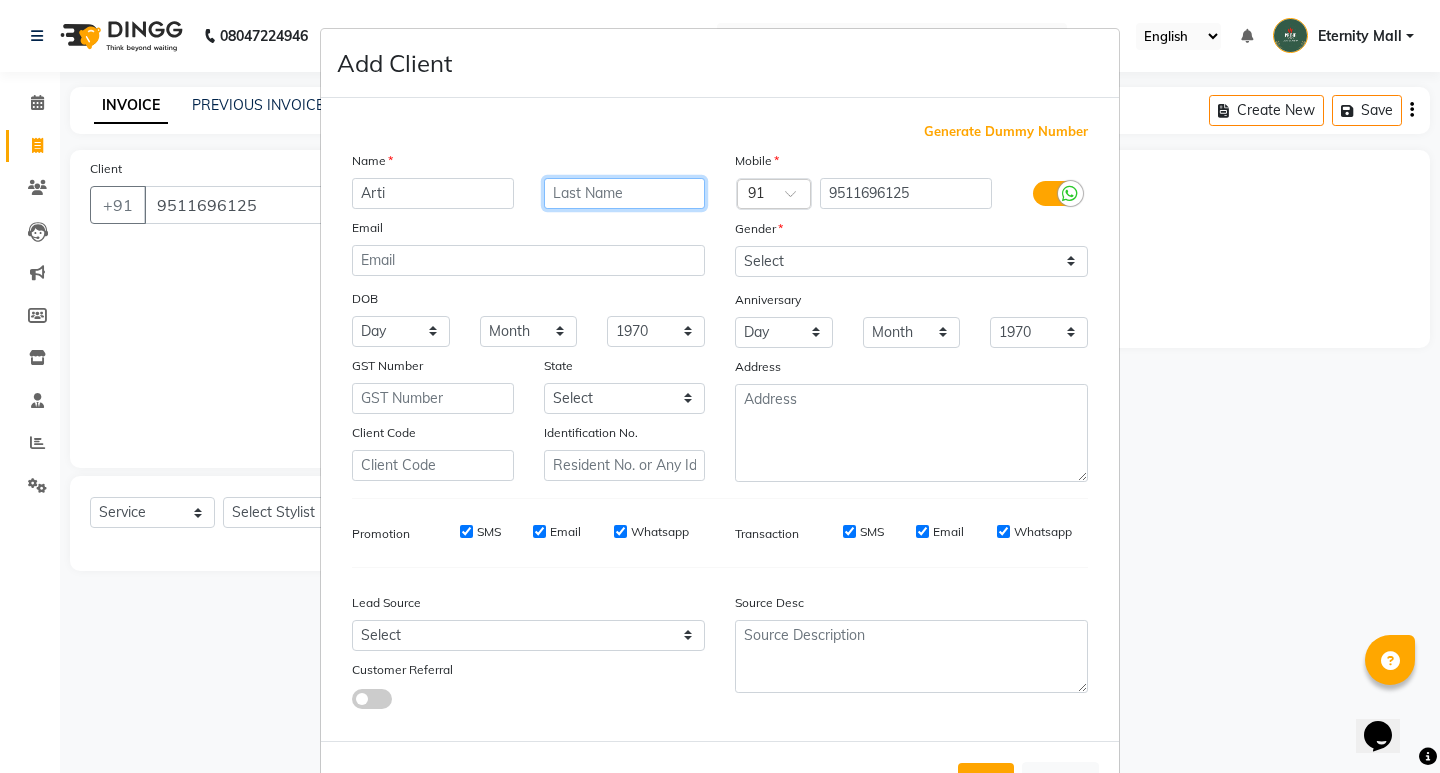 click at bounding box center [625, 193] 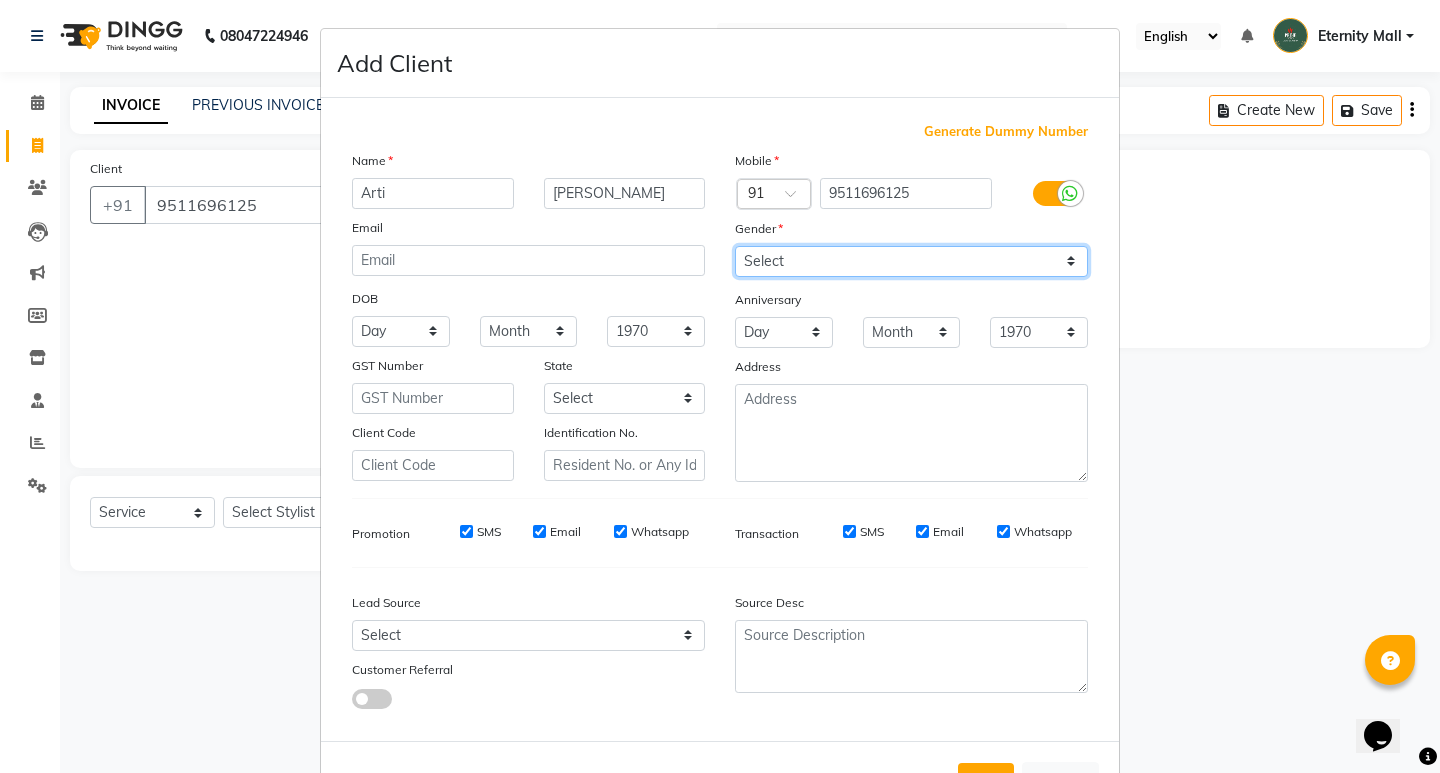 click on "Select [DEMOGRAPHIC_DATA] [DEMOGRAPHIC_DATA] Other Prefer Not To Say" at bounding box center [911, 261] 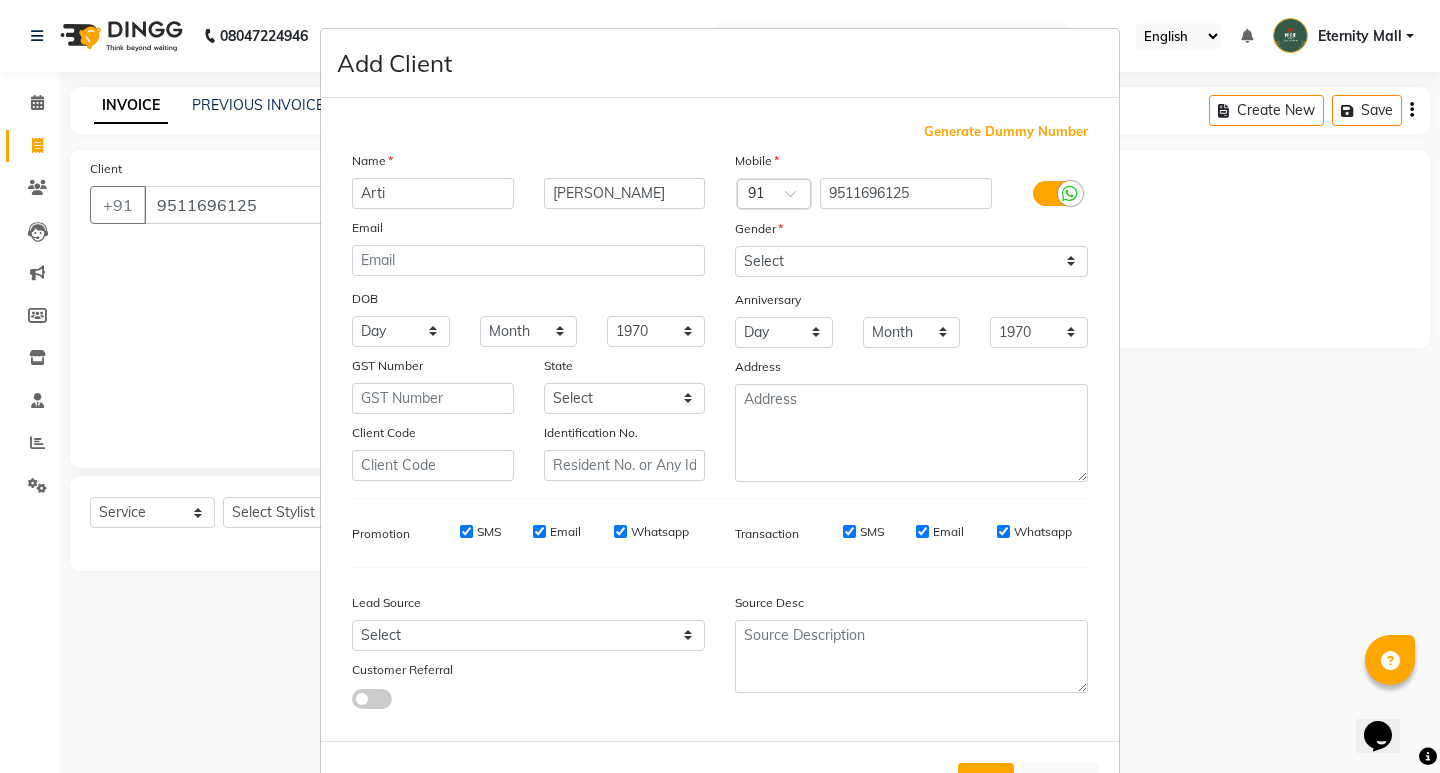 click on "Add   Cancel" at bounding box center (720, 780) 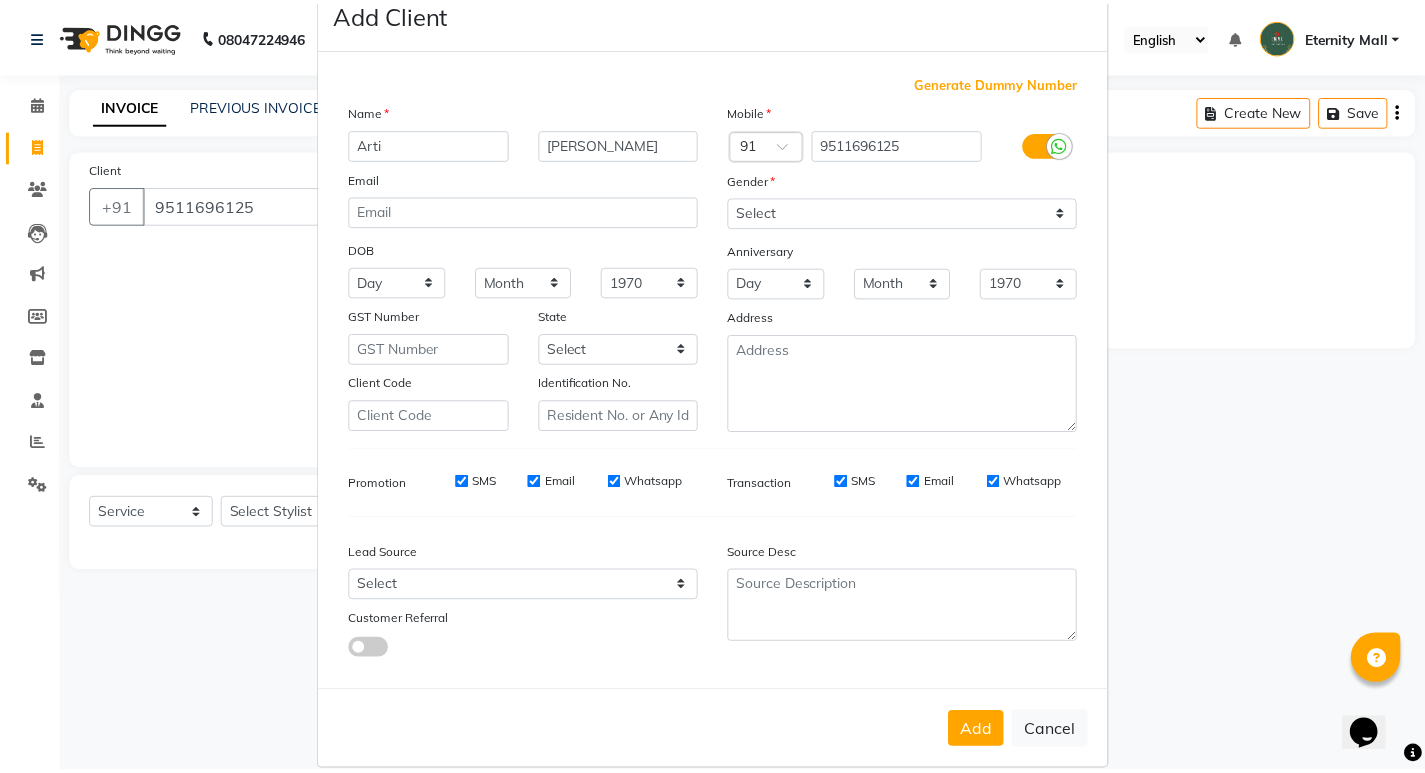 scroll, scrollTop: 76, scrollLeft: 0, axis: vertical 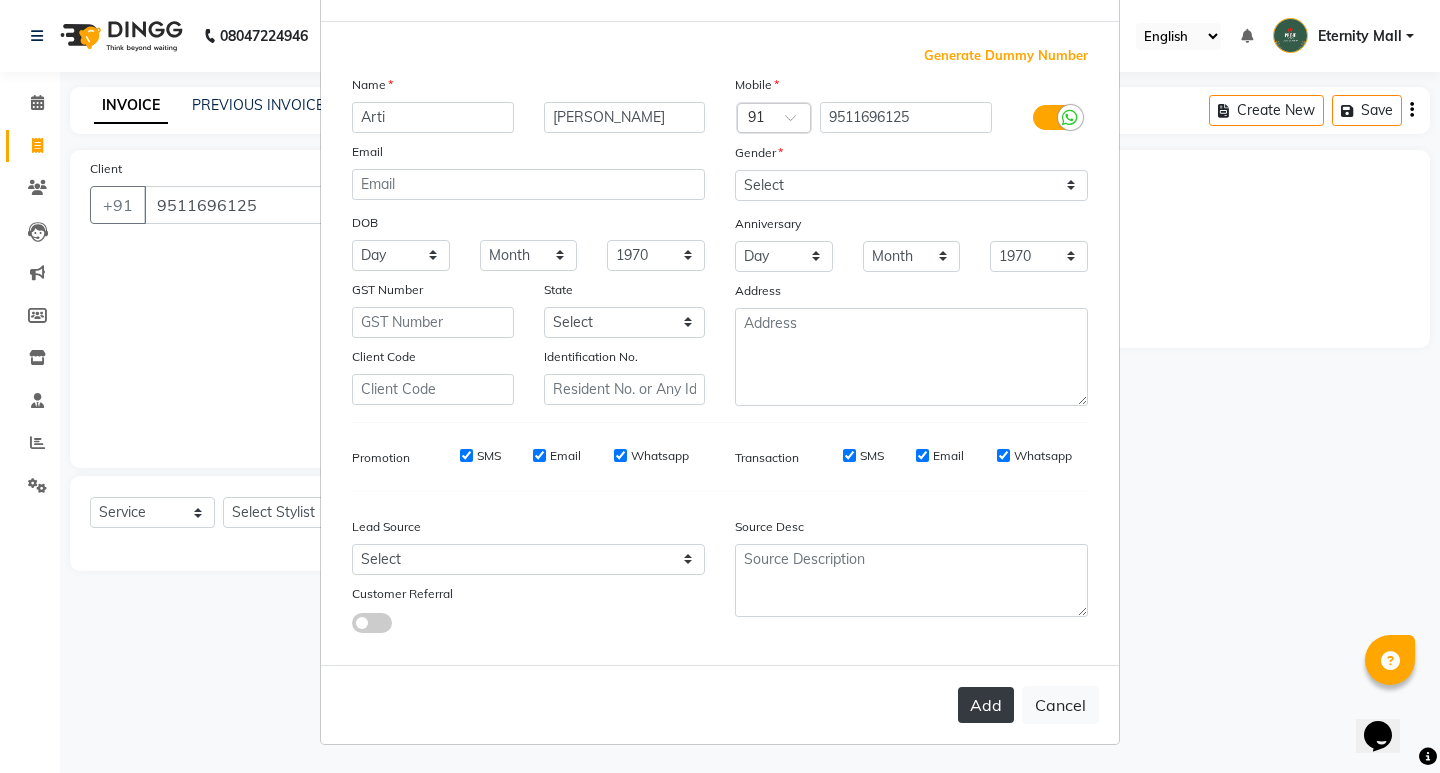 click on "Add" at bounding box center [986, 705] 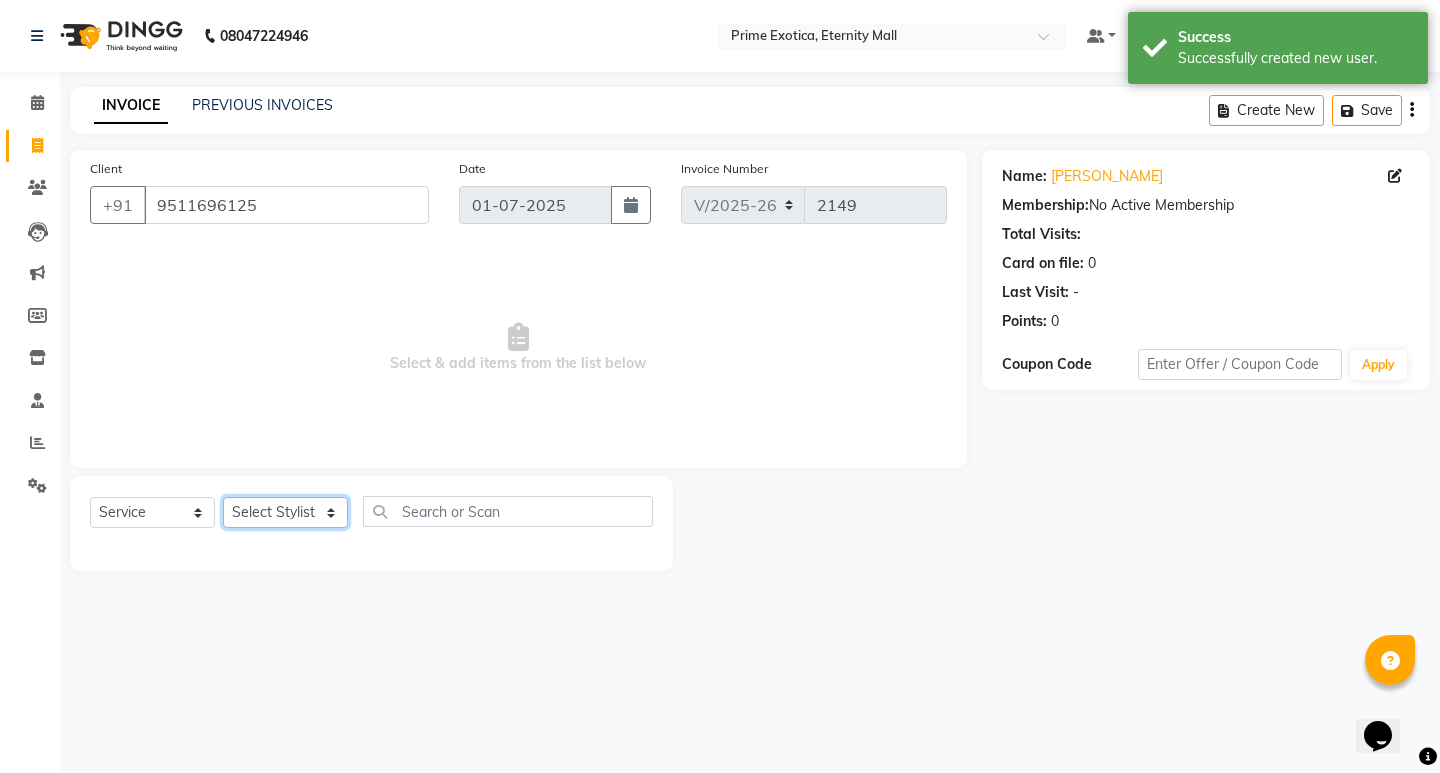 click on "Select Stylist AB  ADMIN ajay vikram lakshane [PERSON_NAME] Isha [PERSON_NAME]  [PERSON_NAME]" 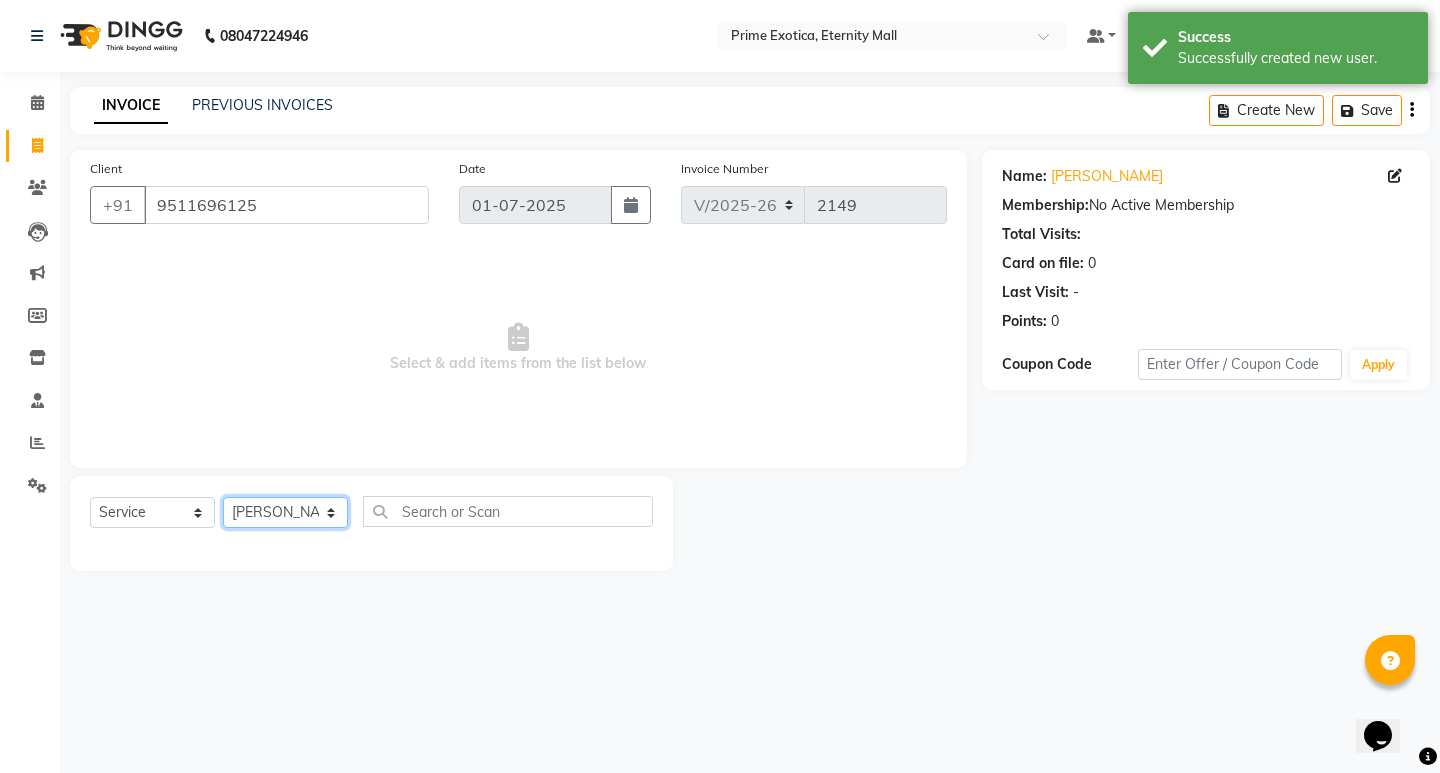 click on "Select Stylist AB  ADMIN ajay vikram lakshane [PERSON_NAME] Isha [PERSON_NAME]  [PERSON_NAME]" 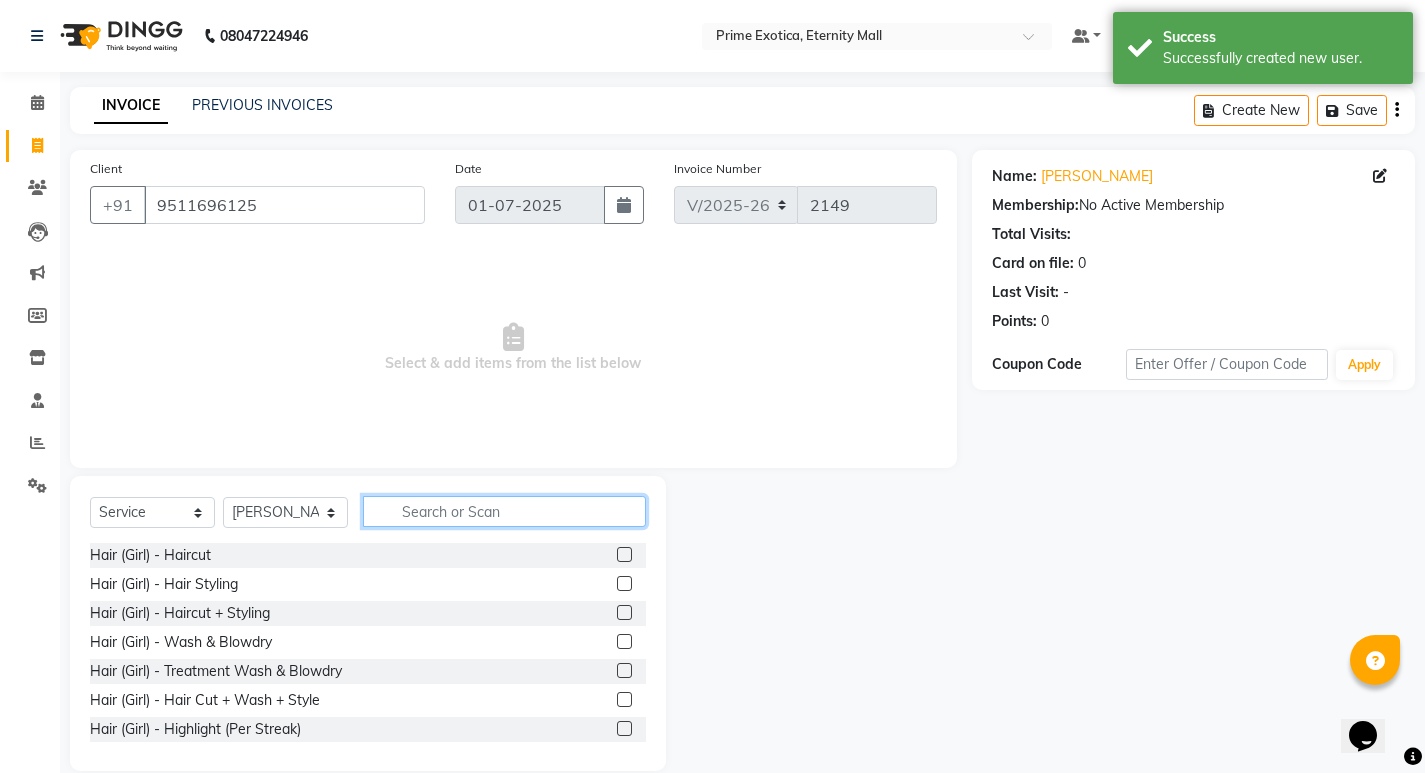 click 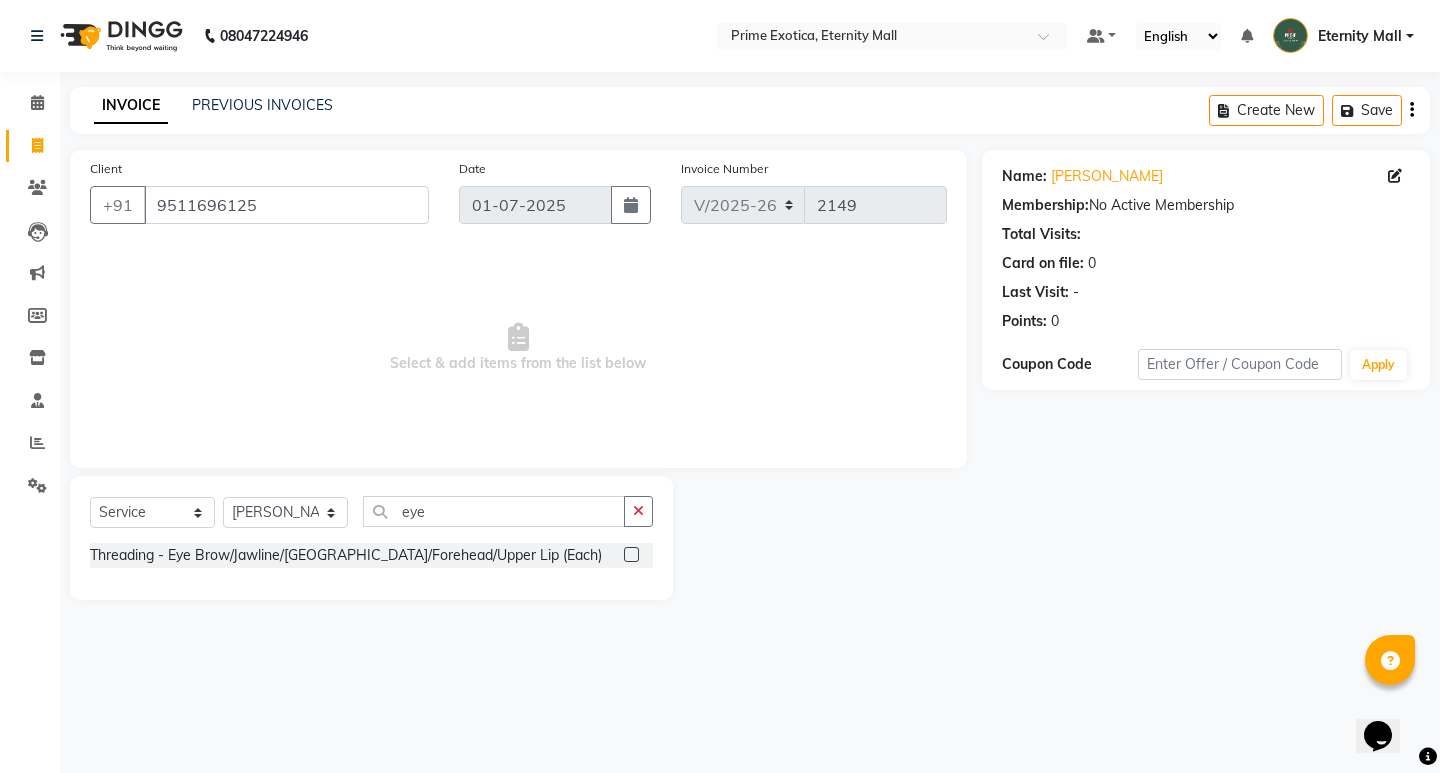 click 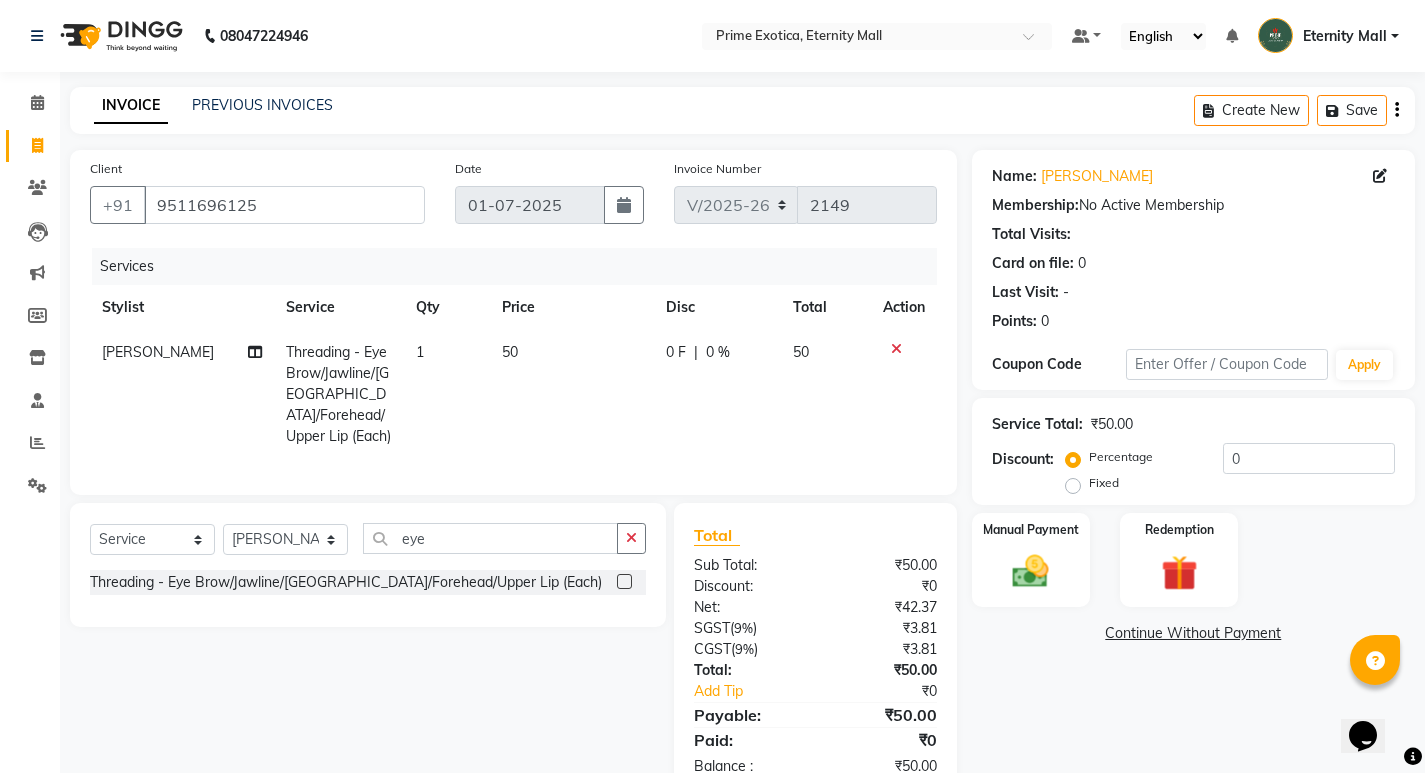 click on "1" 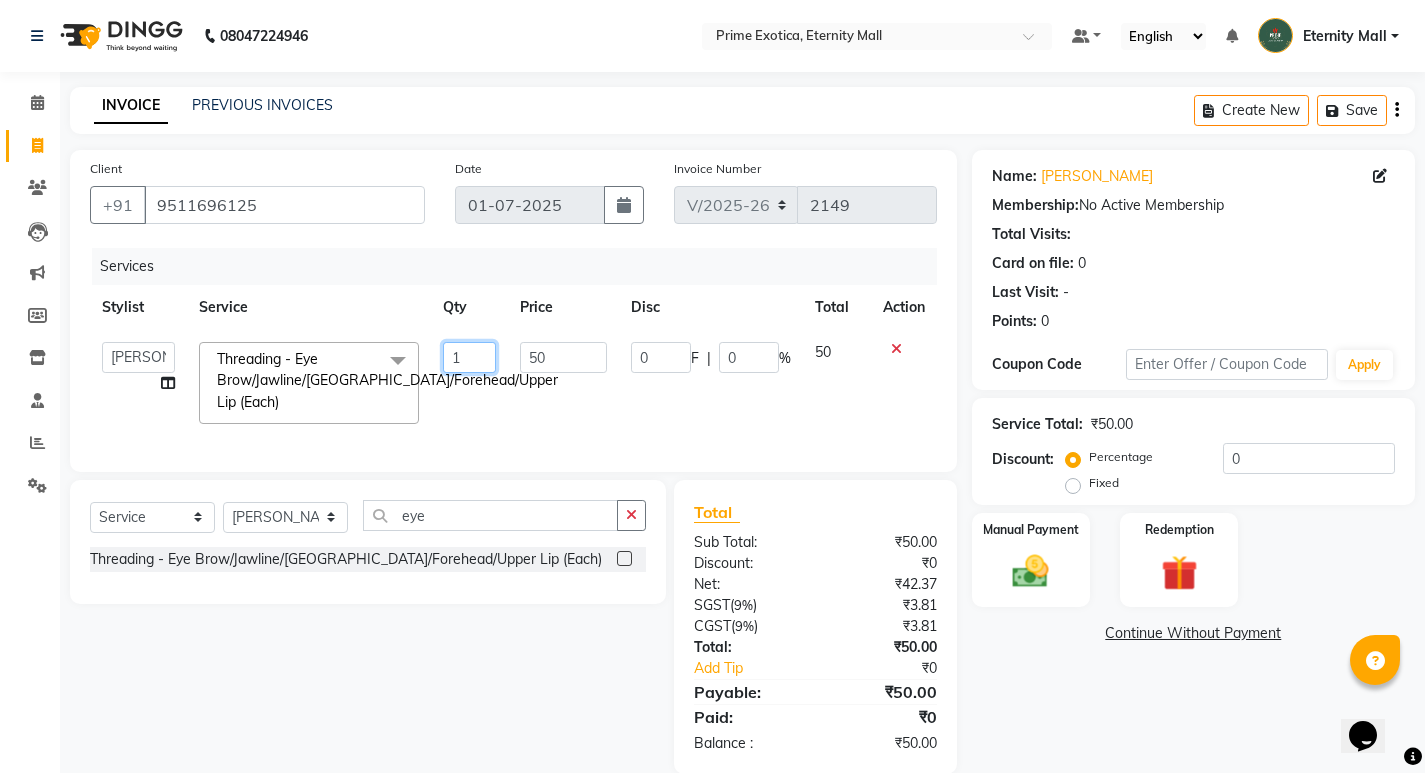 click on "1" 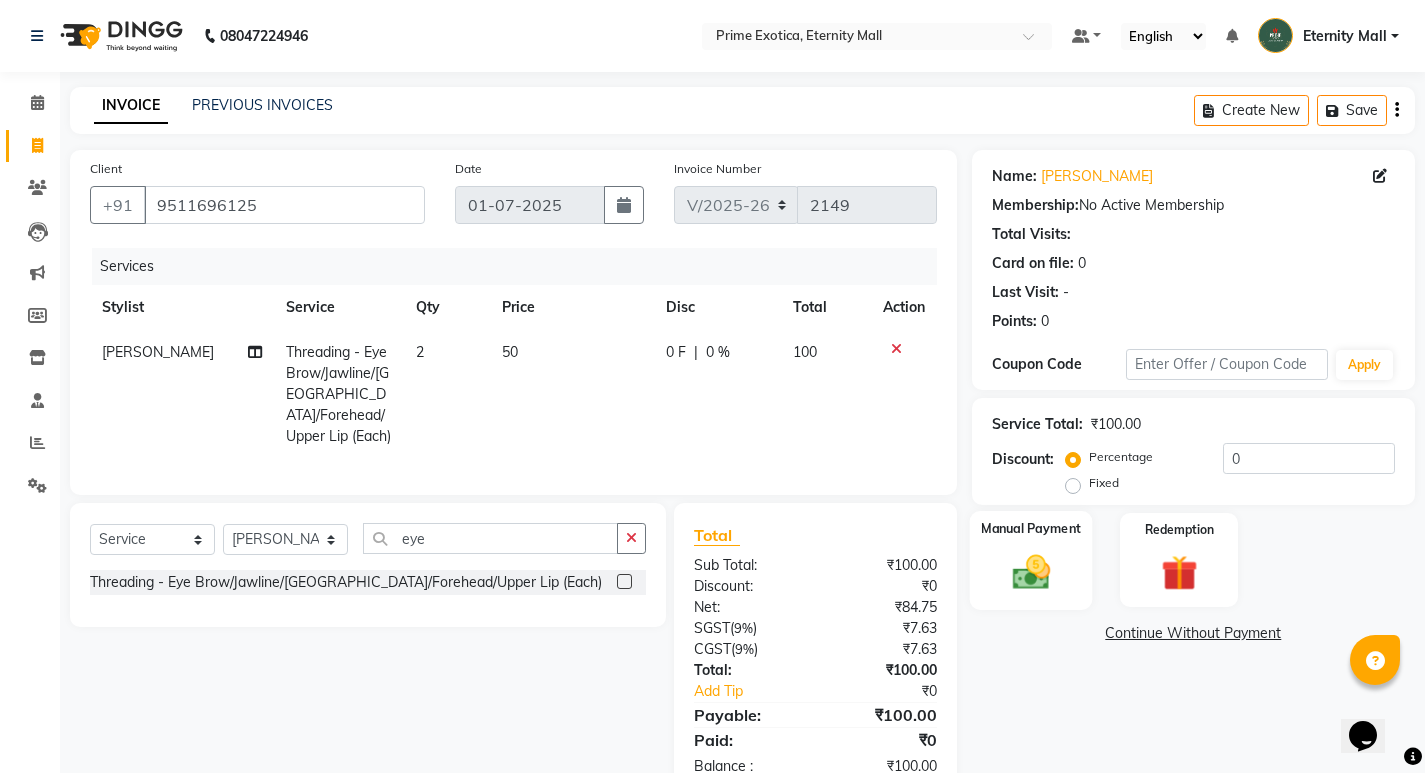 click on "Manual Payment" 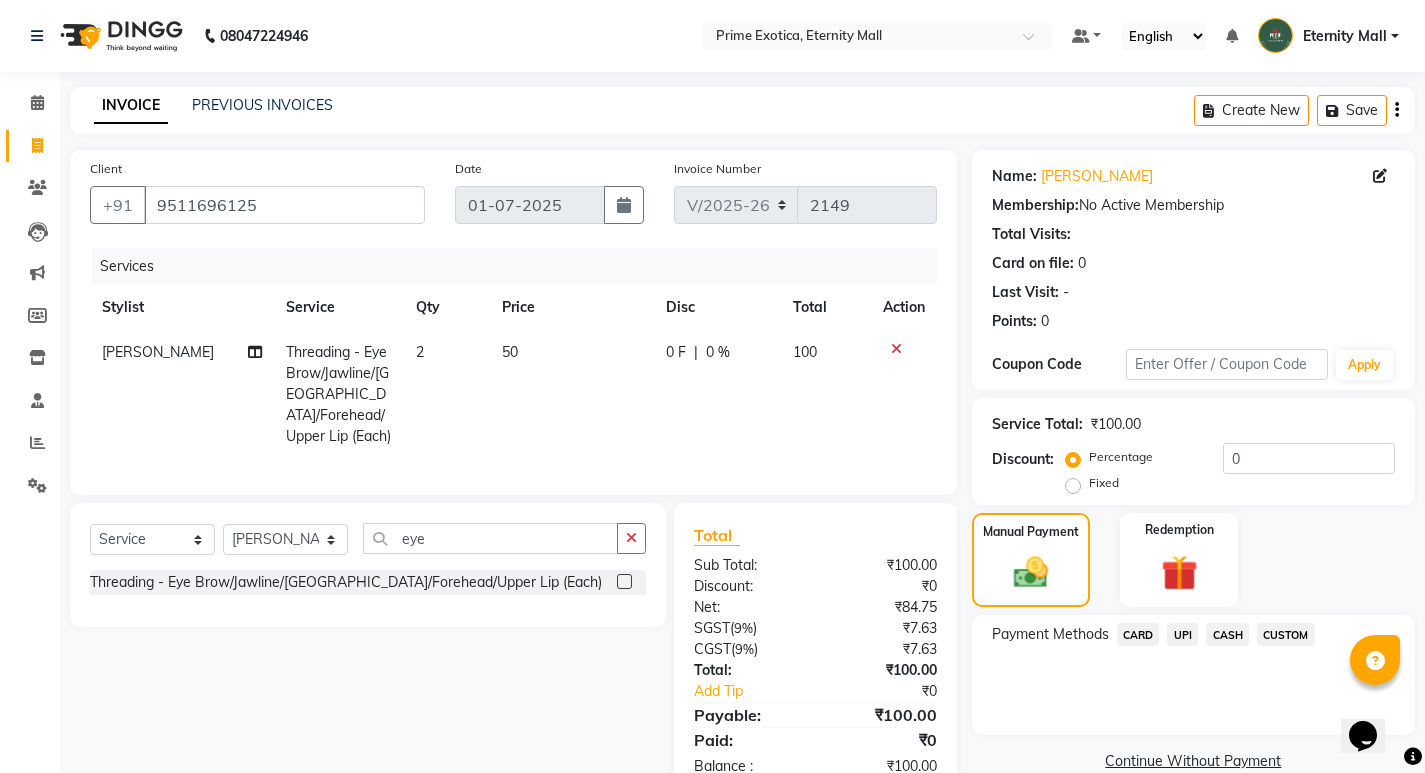 click on "CASH" 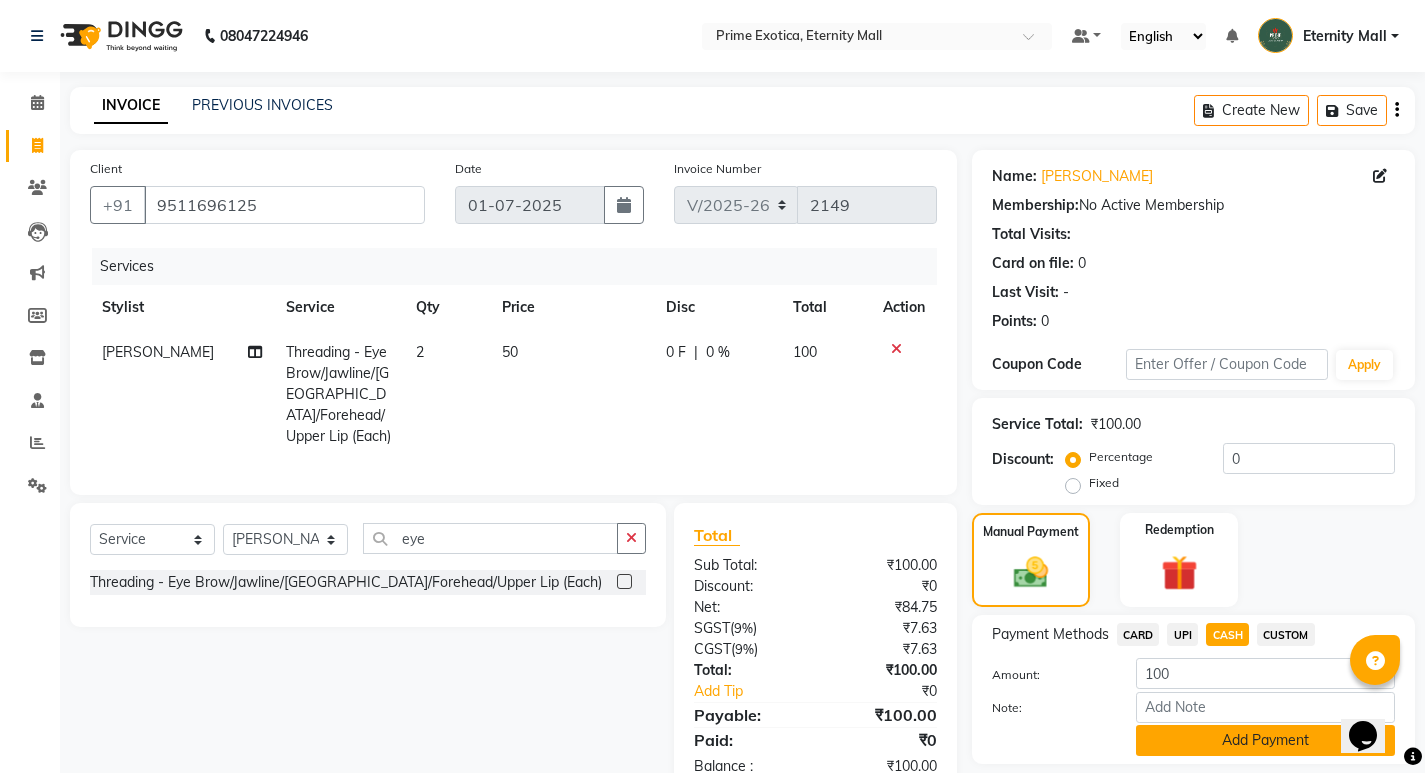 click on "Add Payment" 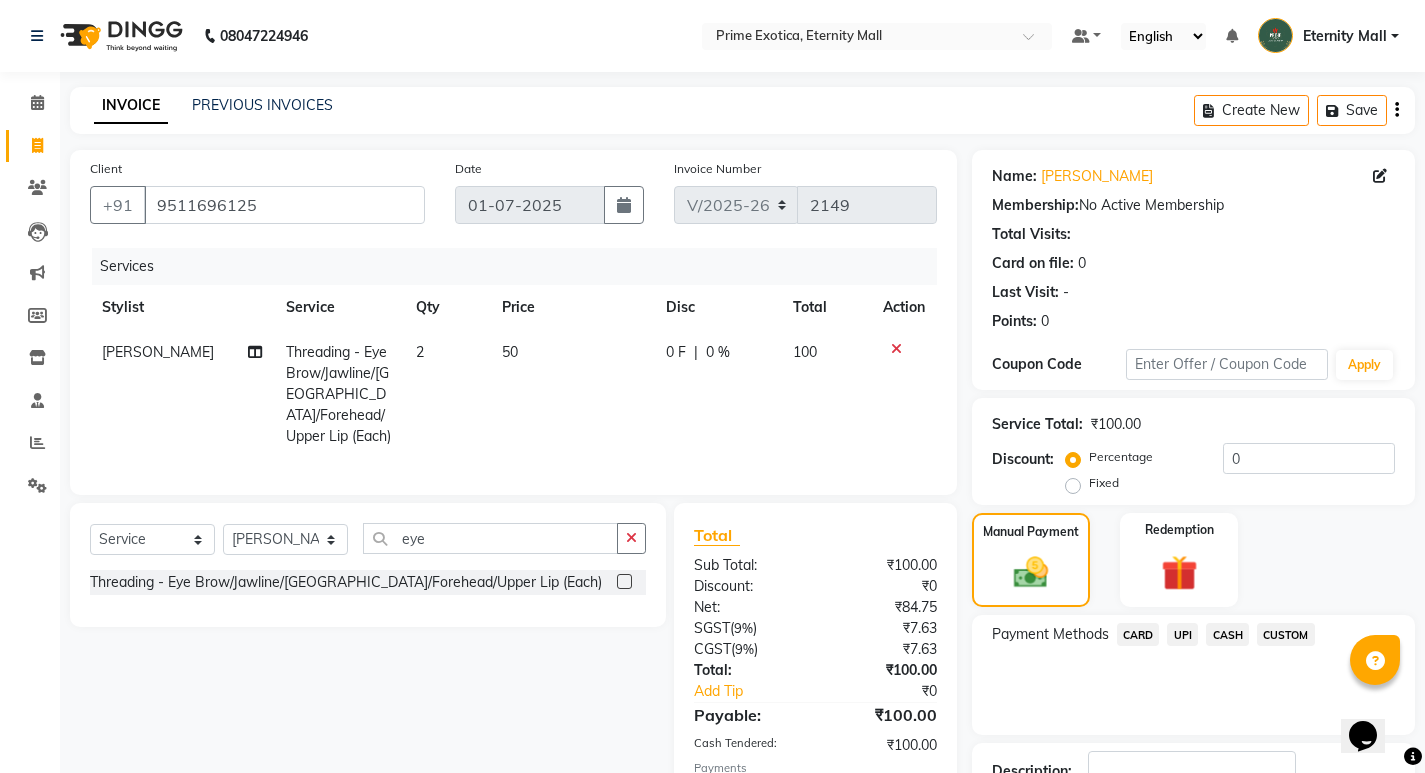 scroll, scrollTop: 146, scrollLeft: 0, axis: vertical 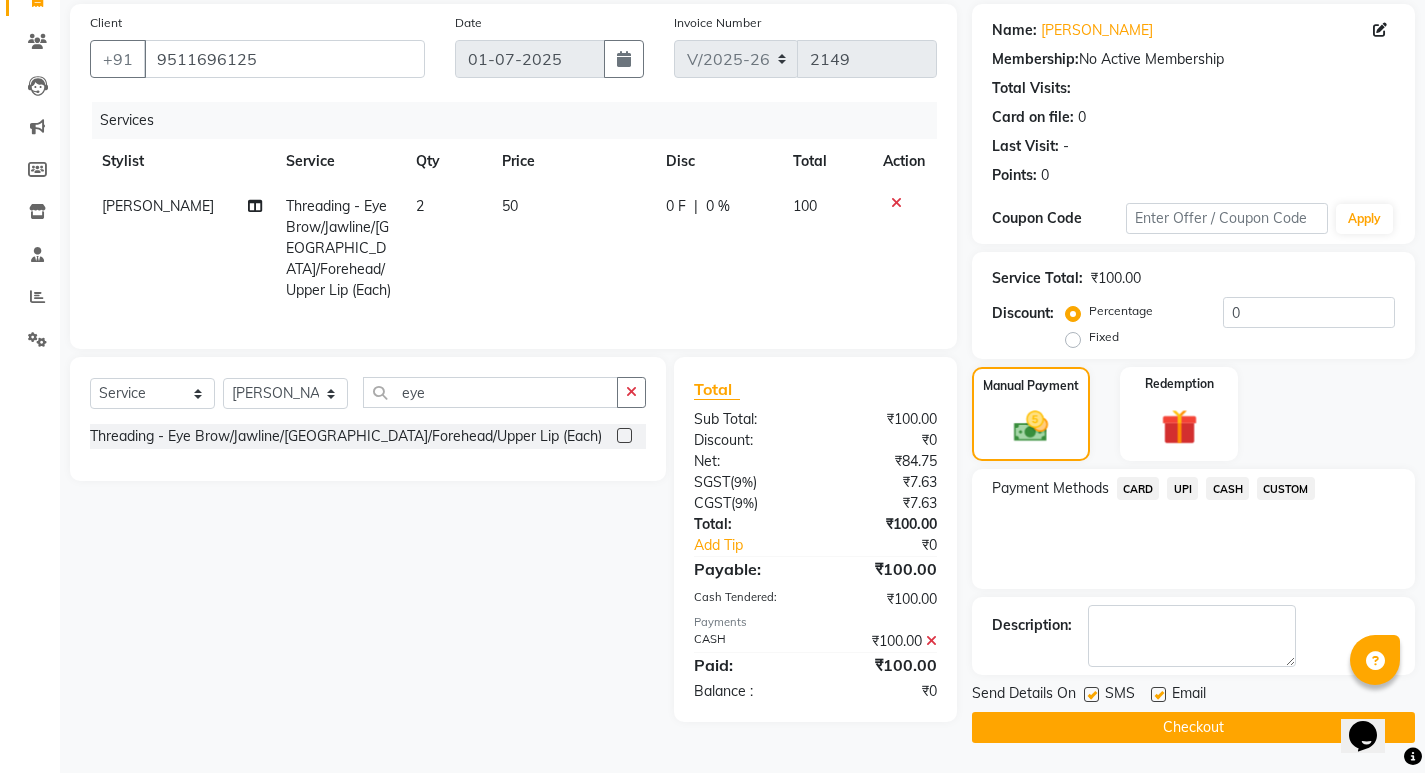 click on "Checkout" 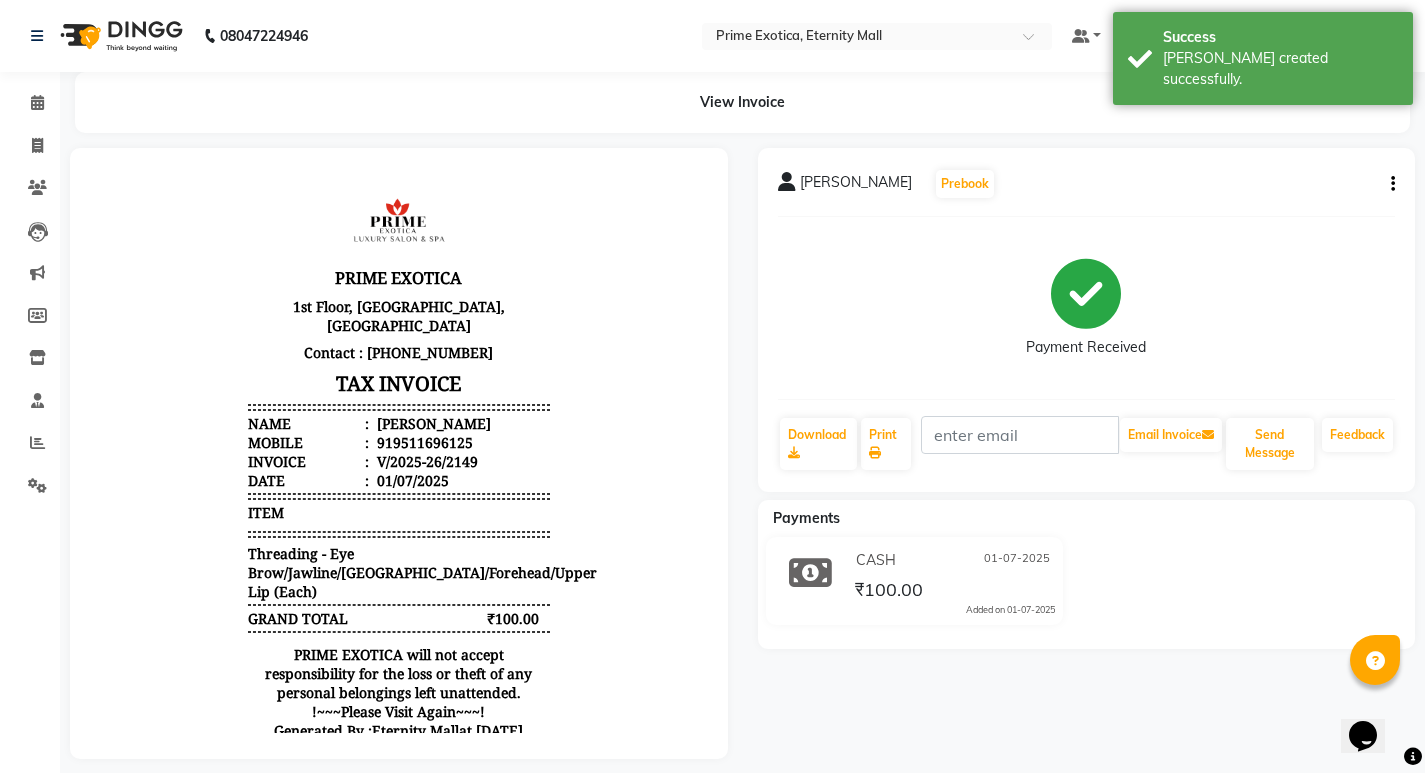 scroll, scrollTop: 0, scrollLeft: 0, axis: both 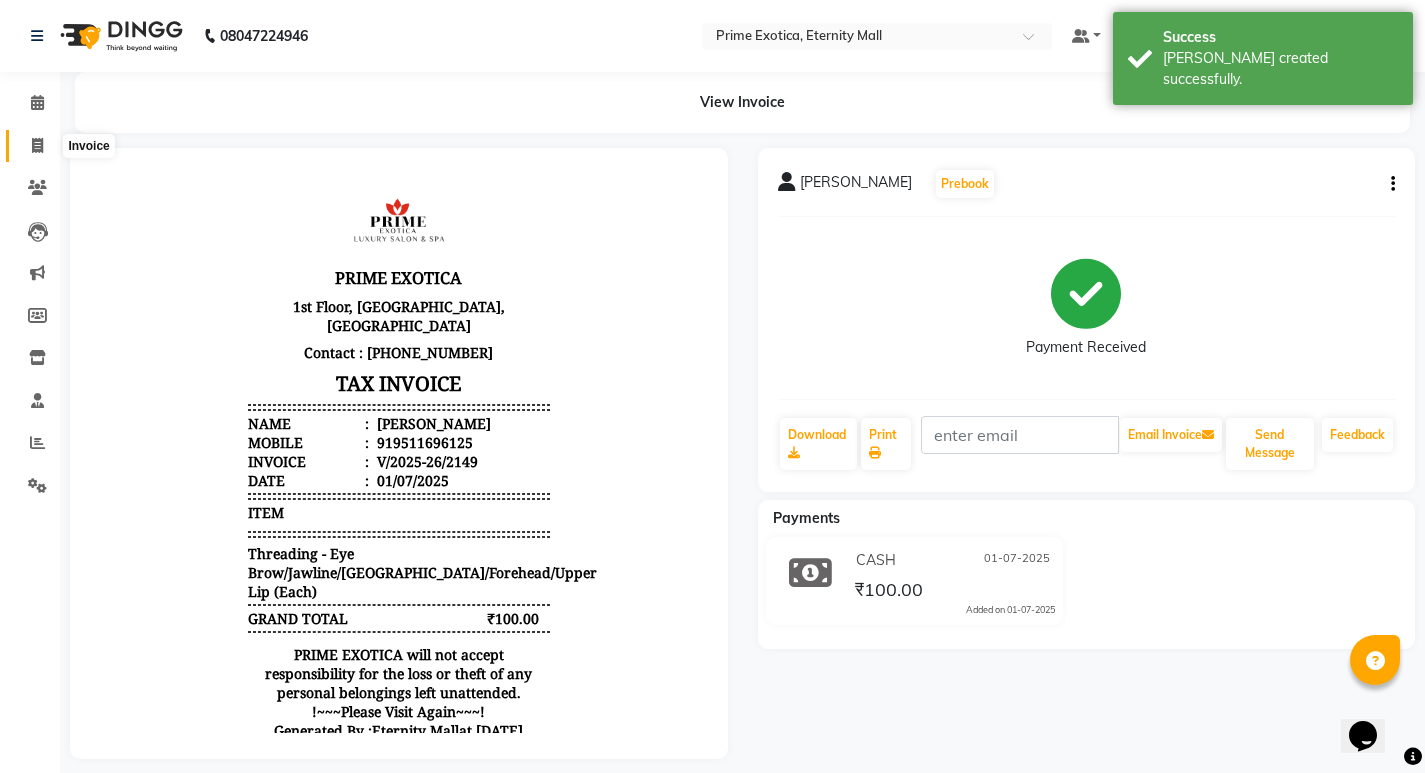 click 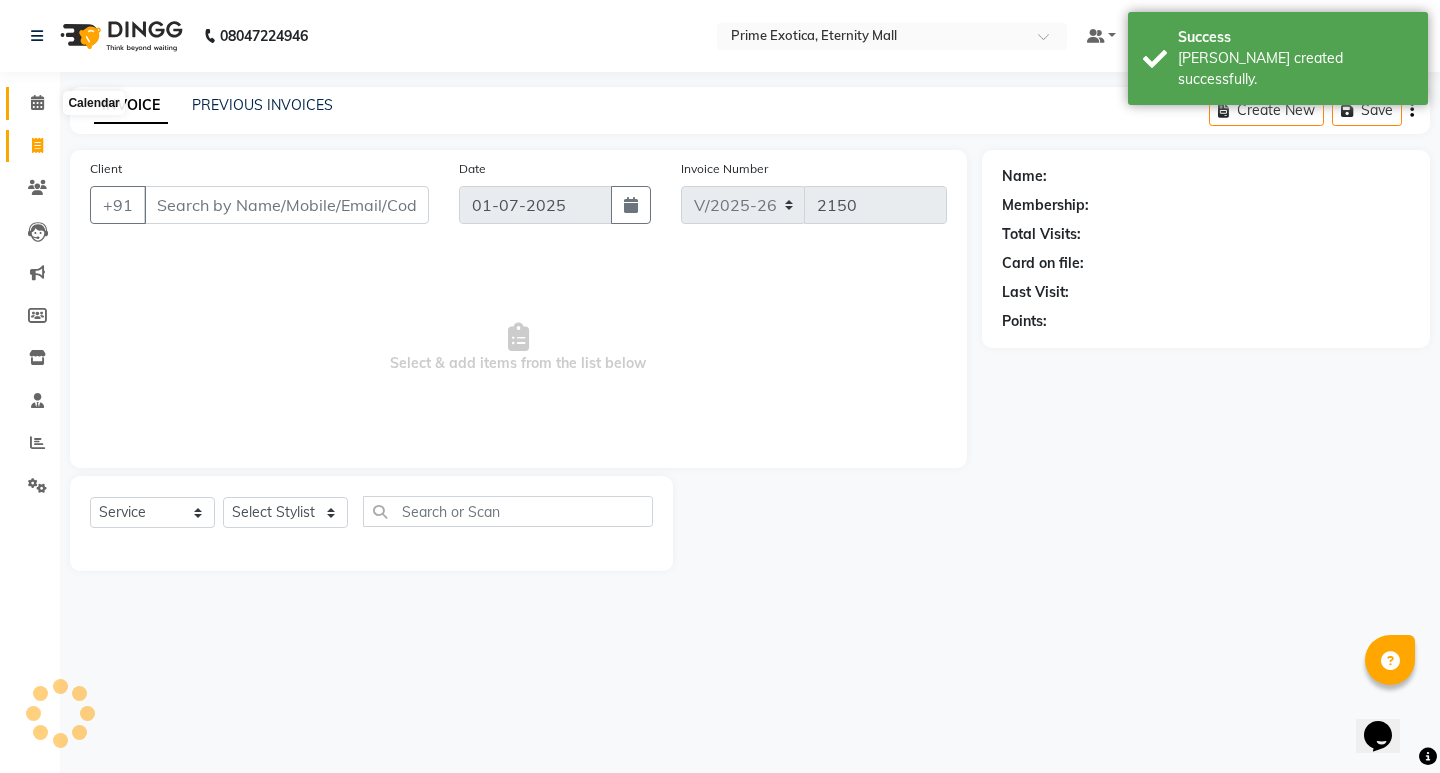 click 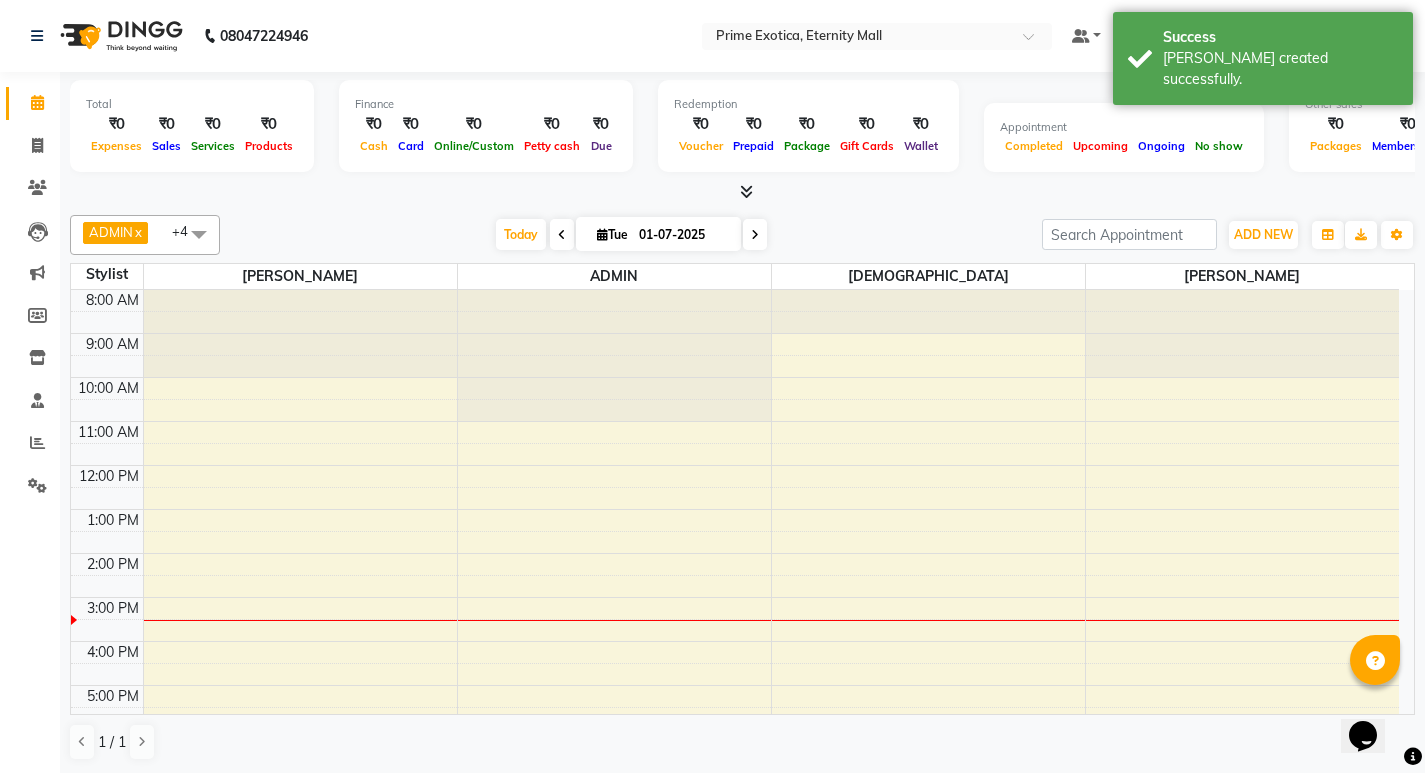 scroll, scrollTop: 0, scrollLeft: 0, axis: both 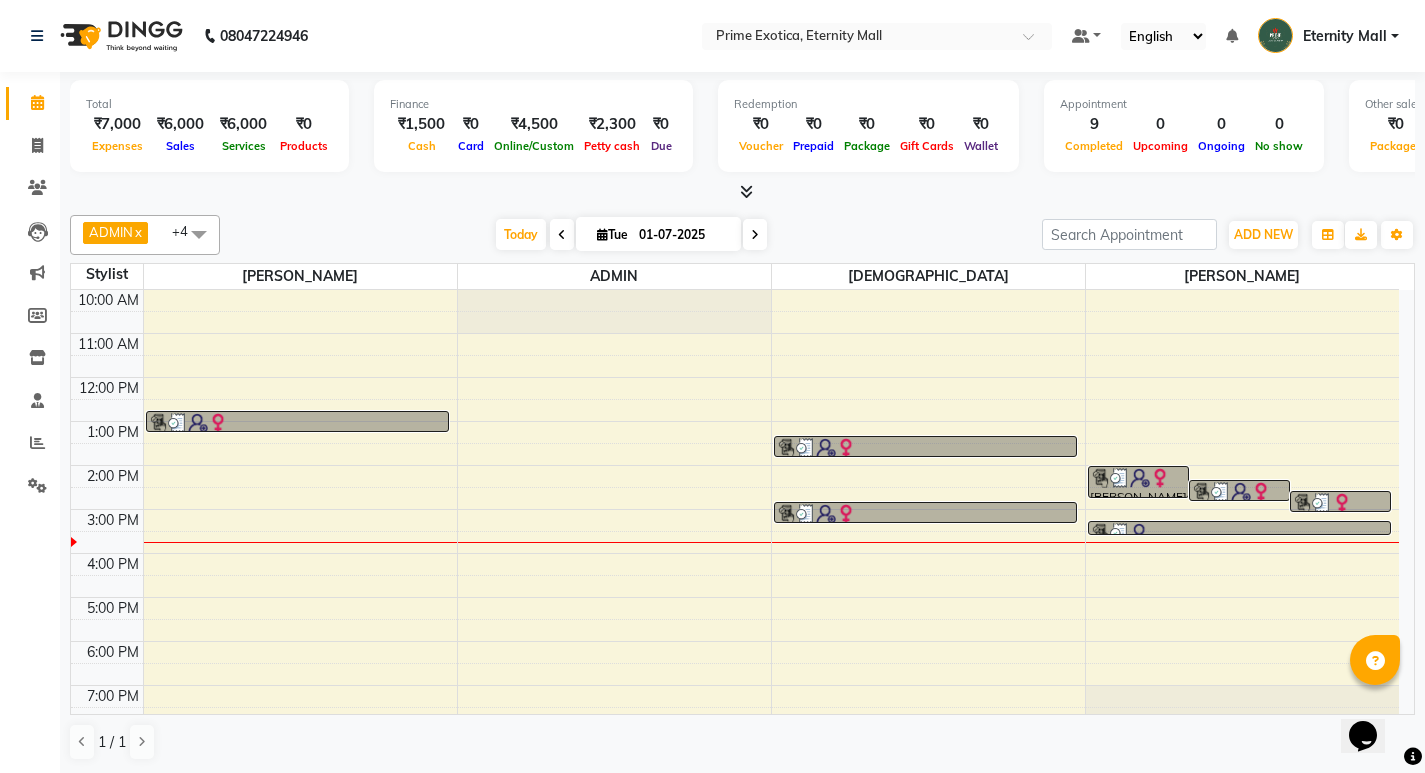 click on "08047224946 Select Location × Prime Exotica,  Eternity Mall Default Panel My Panel English ENGLISH Español العربية मराठी हिंदी ગુજરાતી தமிழ் 中文 Notifications nothing to show Eternity Mall Manage Profile Change Password Sign out  Version:3.14.0" 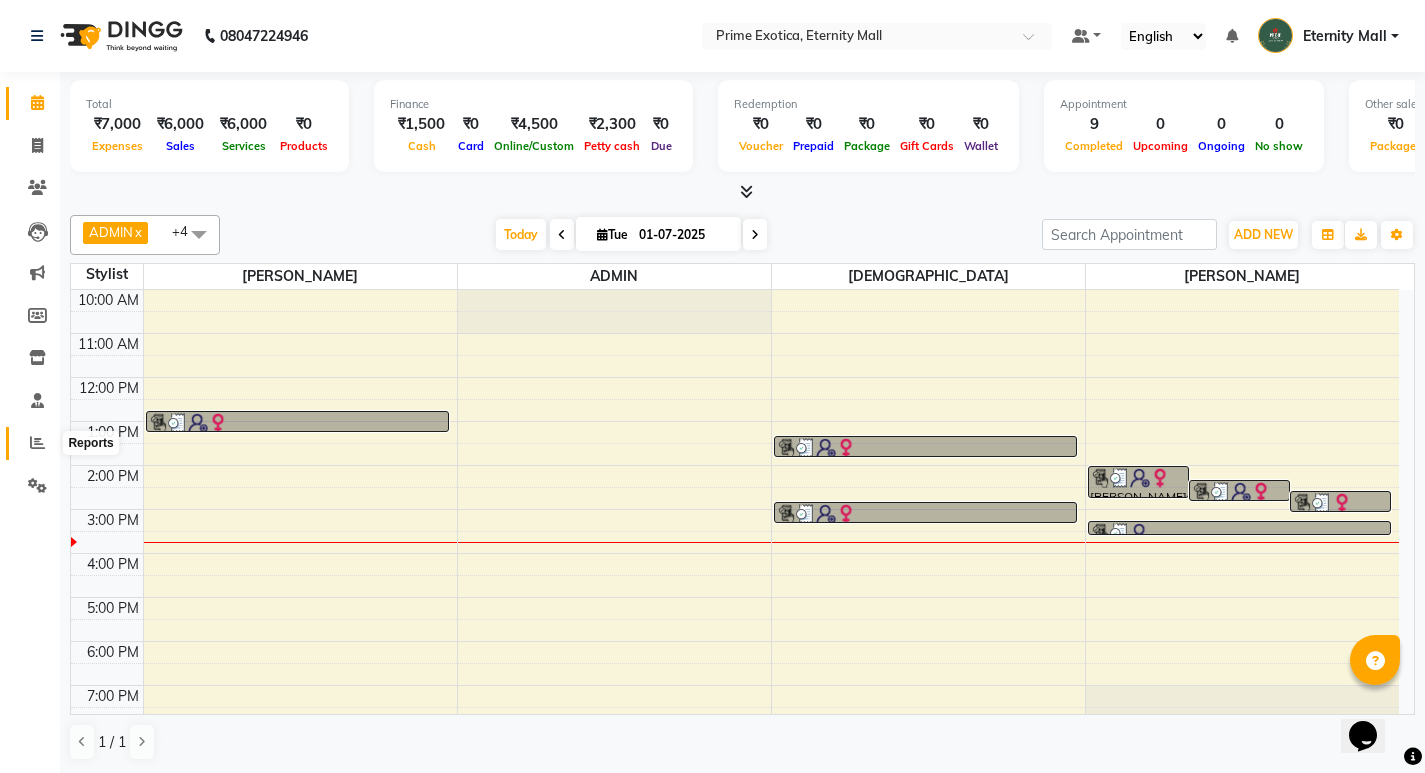 click 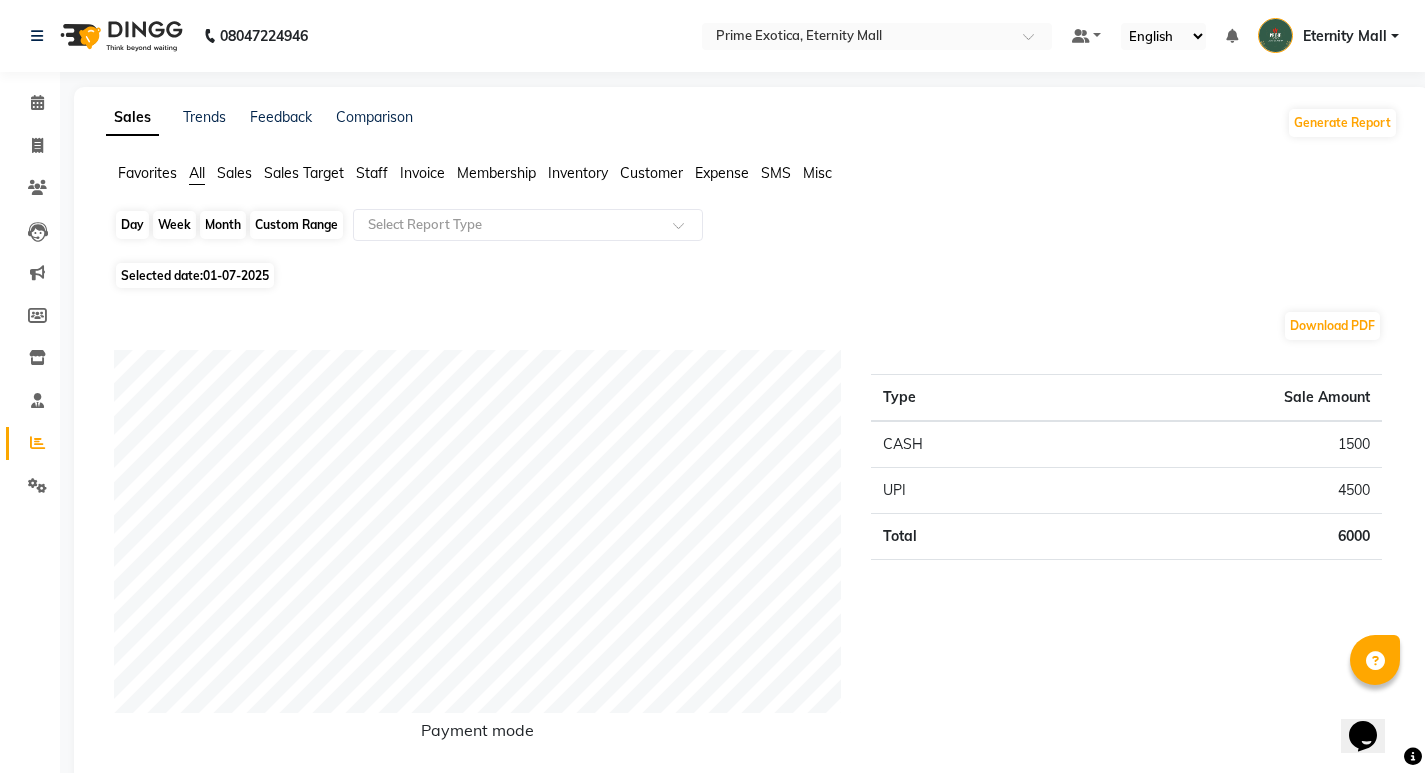 click on "Day" 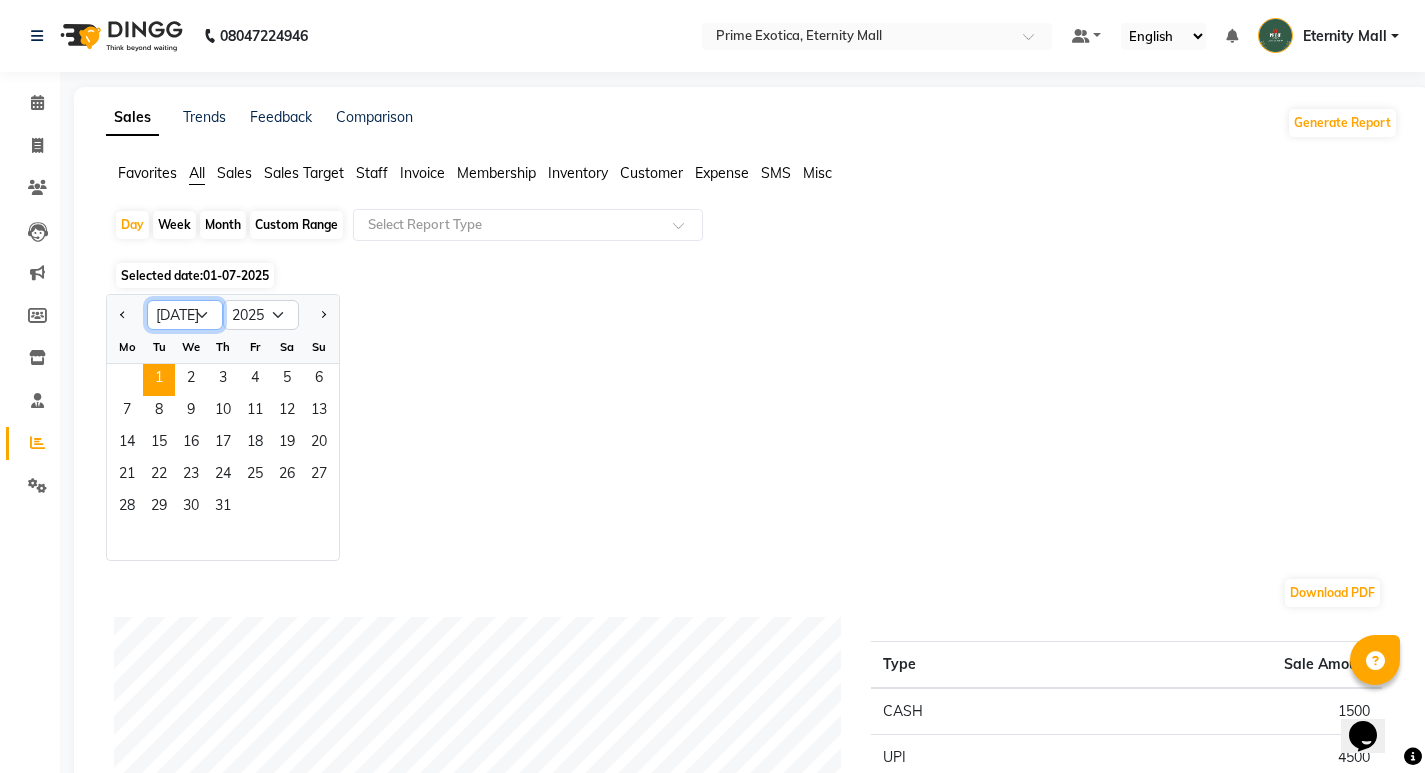 click on "Jan Feb Mar Apr May Jun [DATE] Aug Sep Oct Nov Dec" 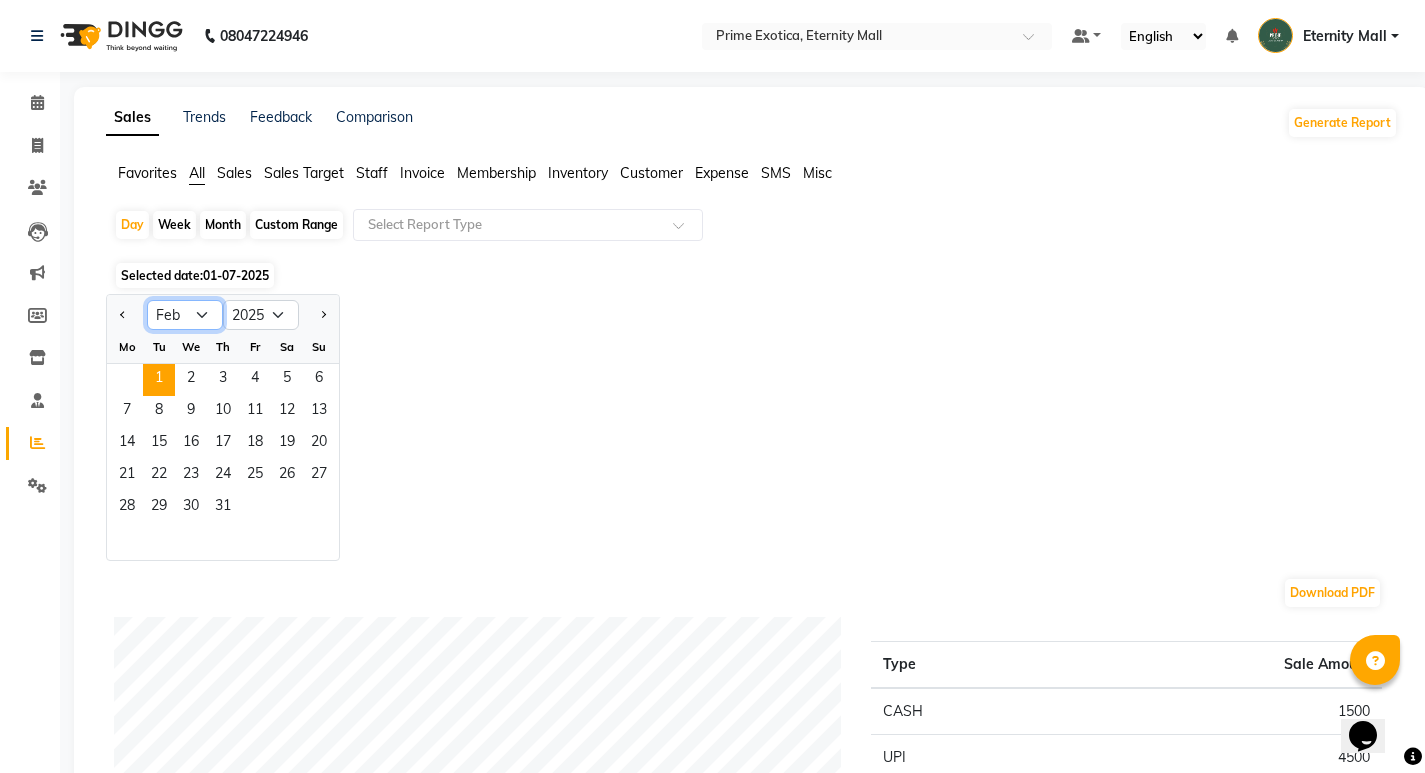 click on "Jan Feb Mar Apr May Jun [DATE] Aug Sep Oct Nov Dec" 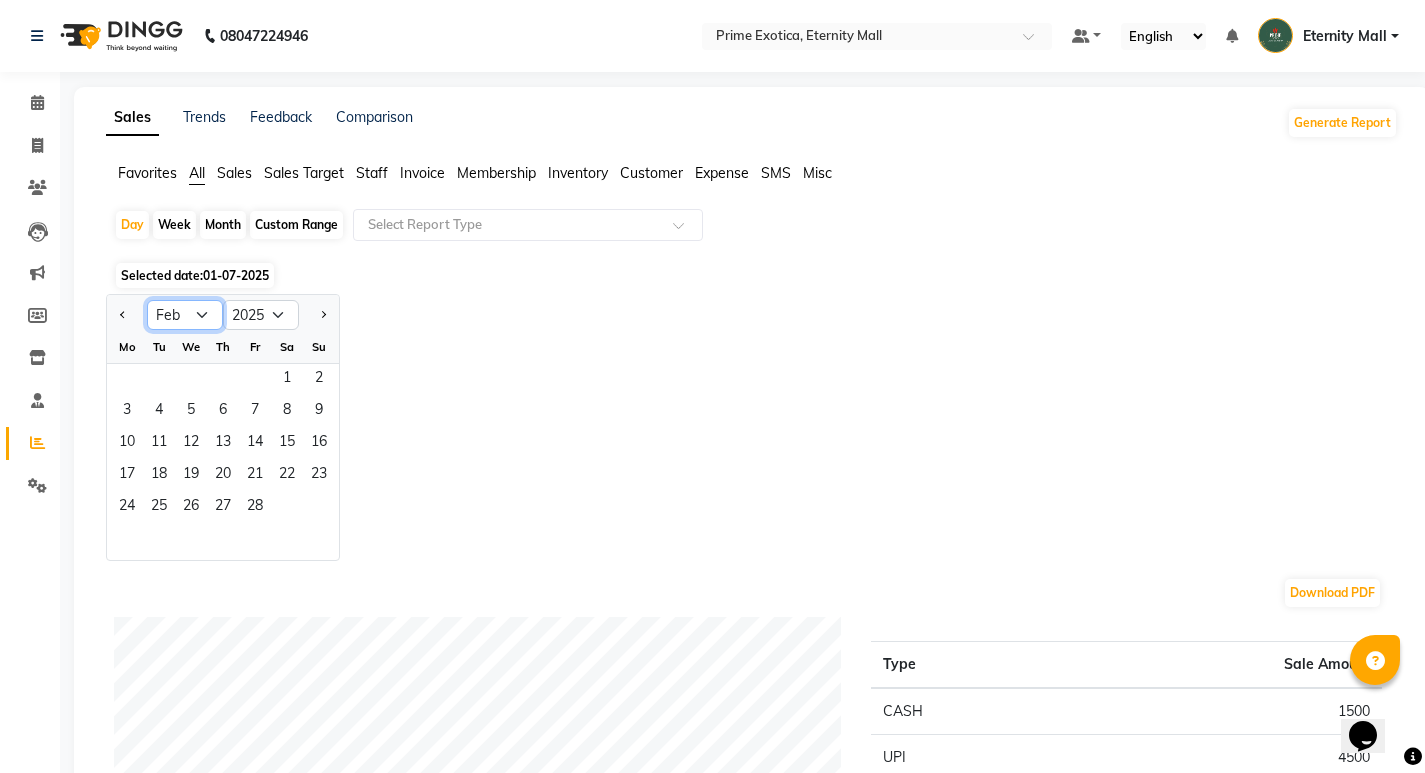 click on "Jan Feb Mar Apr May Jun [DATE] Aug Sep Oct Nov Dec" 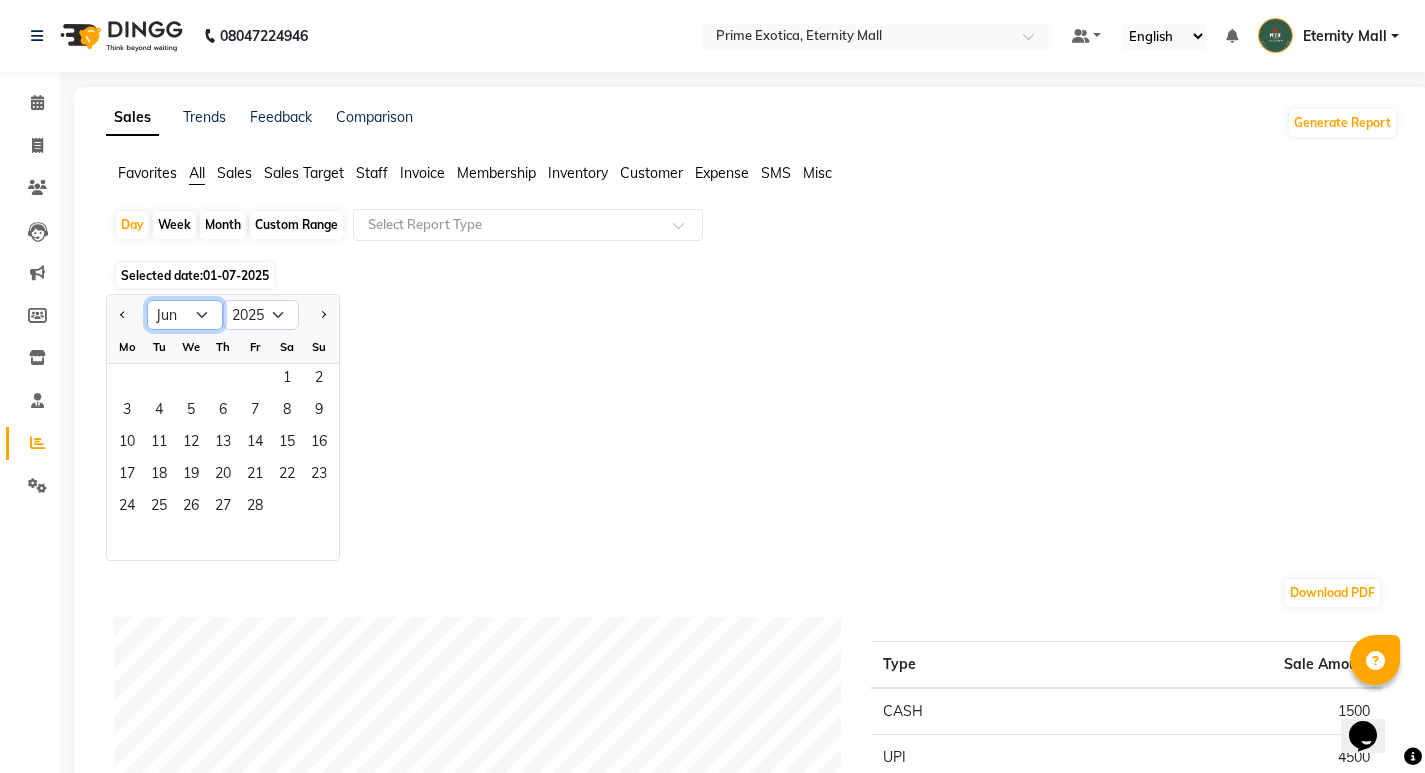 click on "Jan Feb Mar Apr May Jun [DATE] Aug Sep Oct Nov Dec" 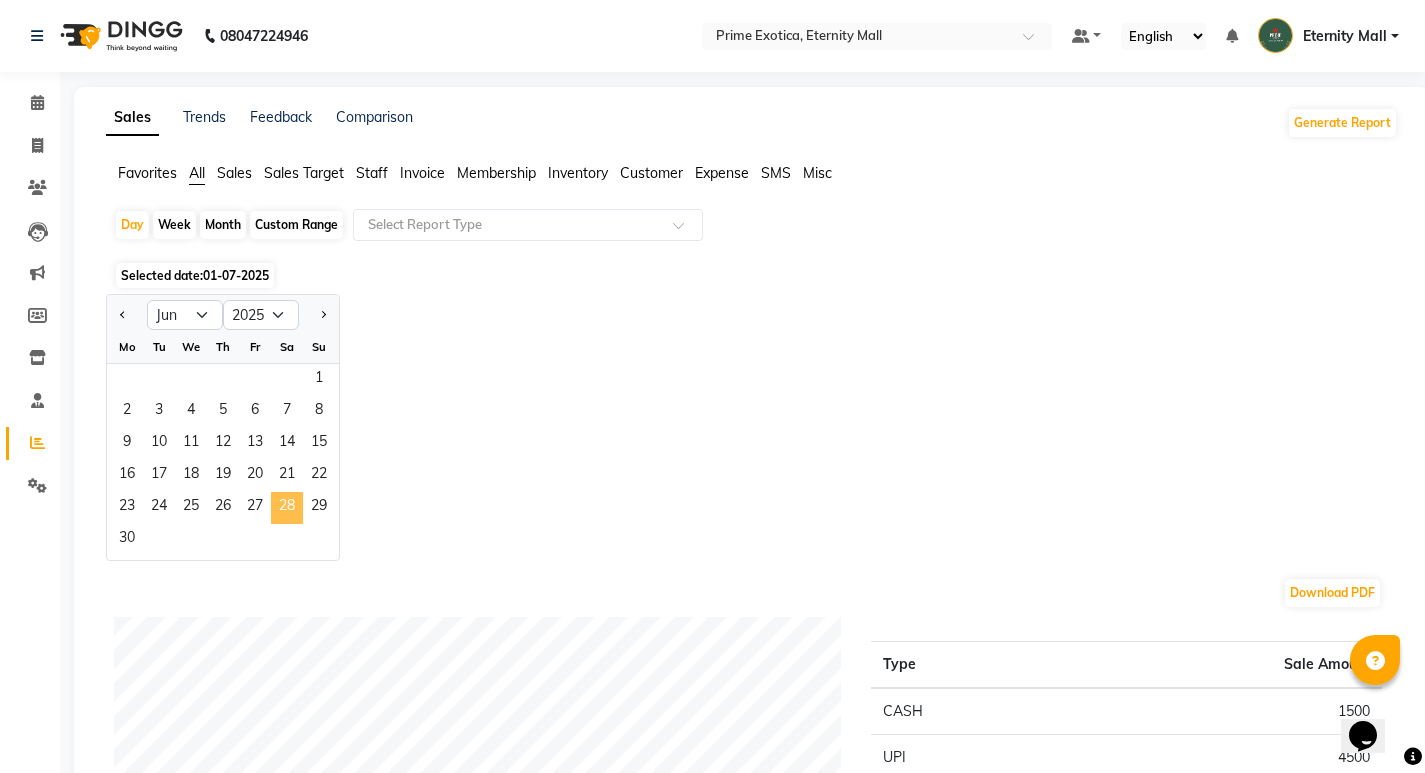 click on "28" 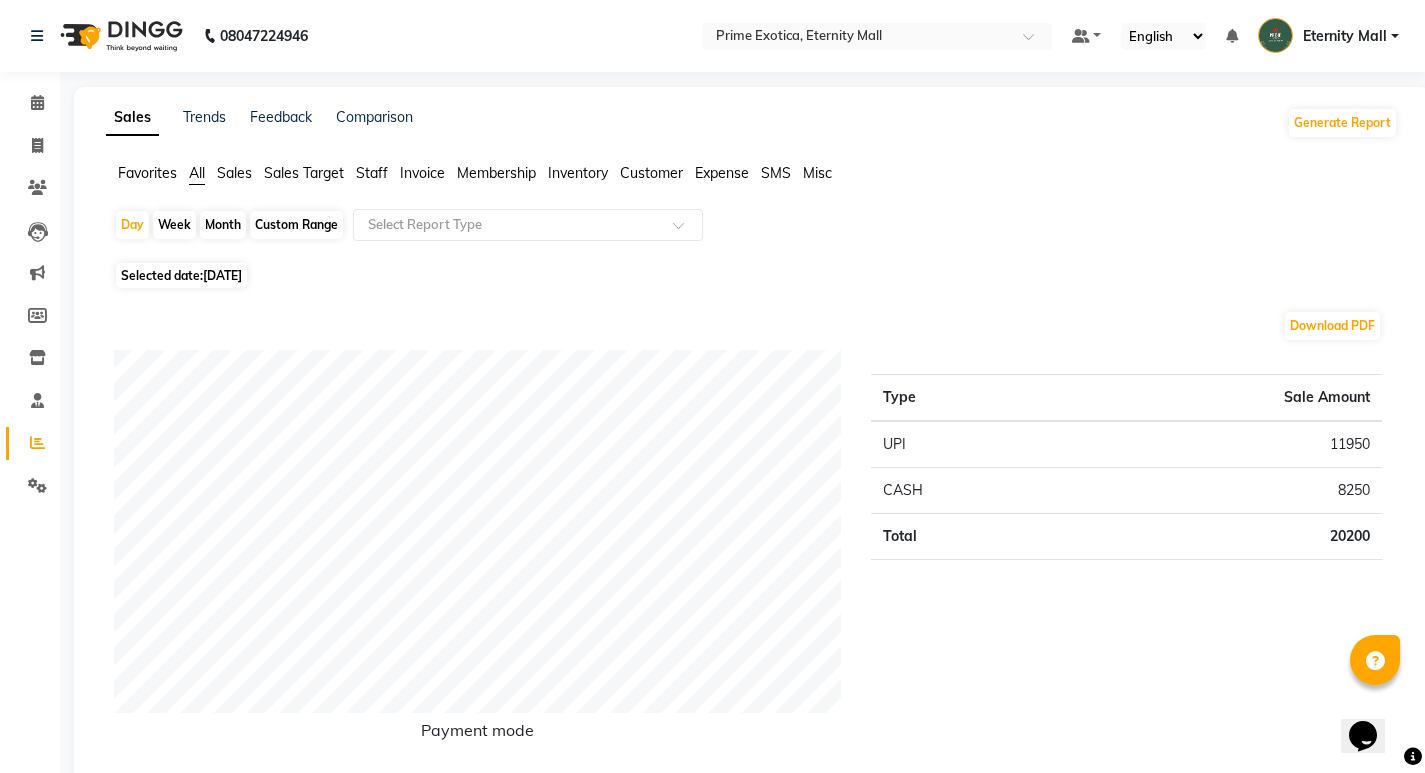 click on "Staff" 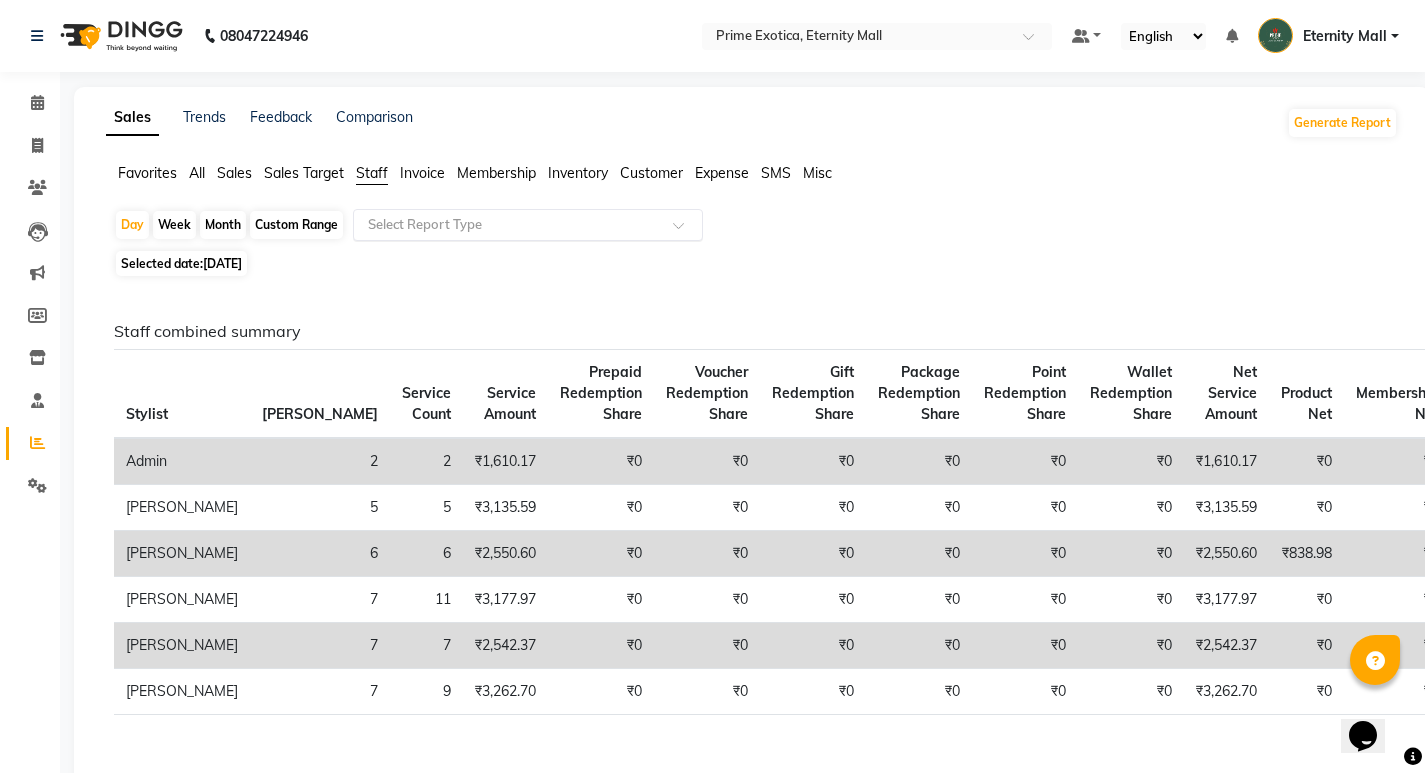 click 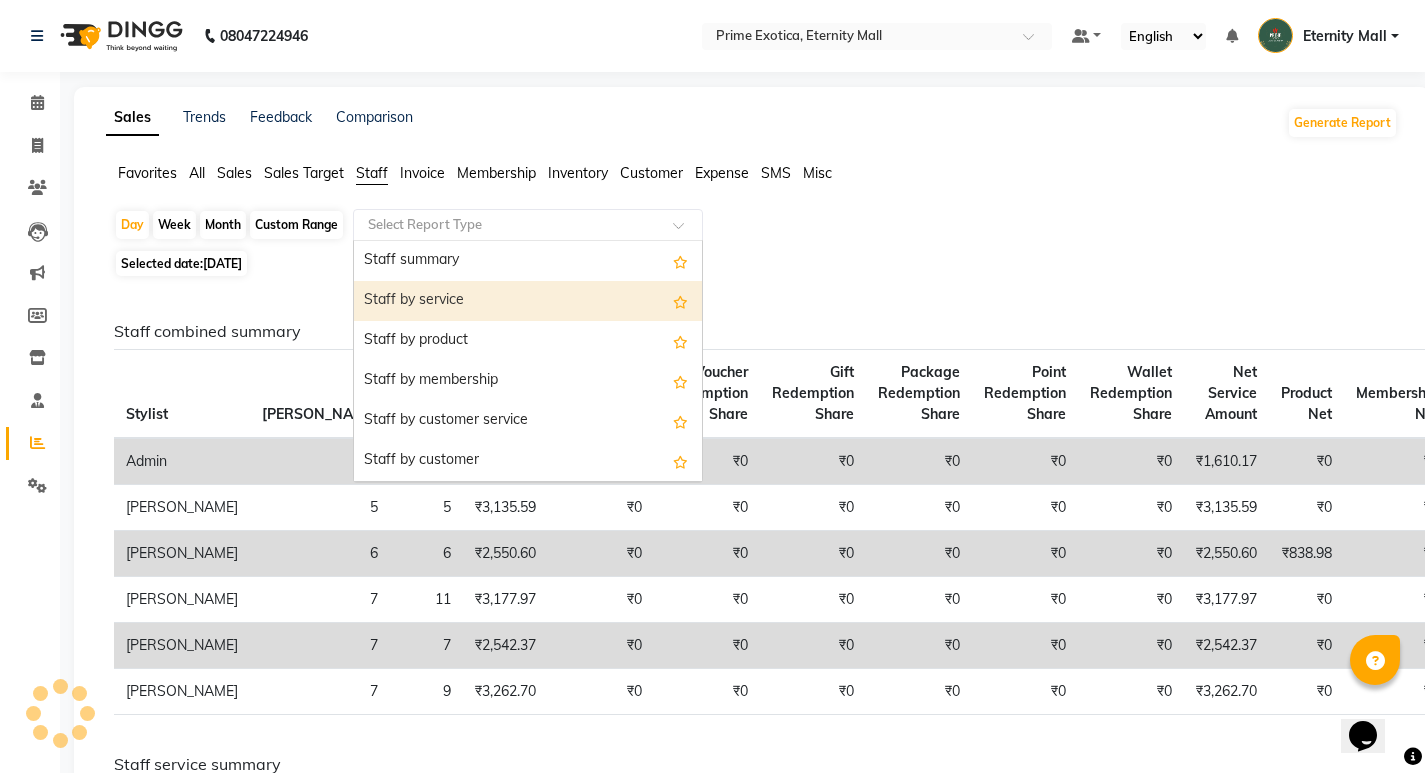 click on "Staff by service" at bounding box center (528, 301) 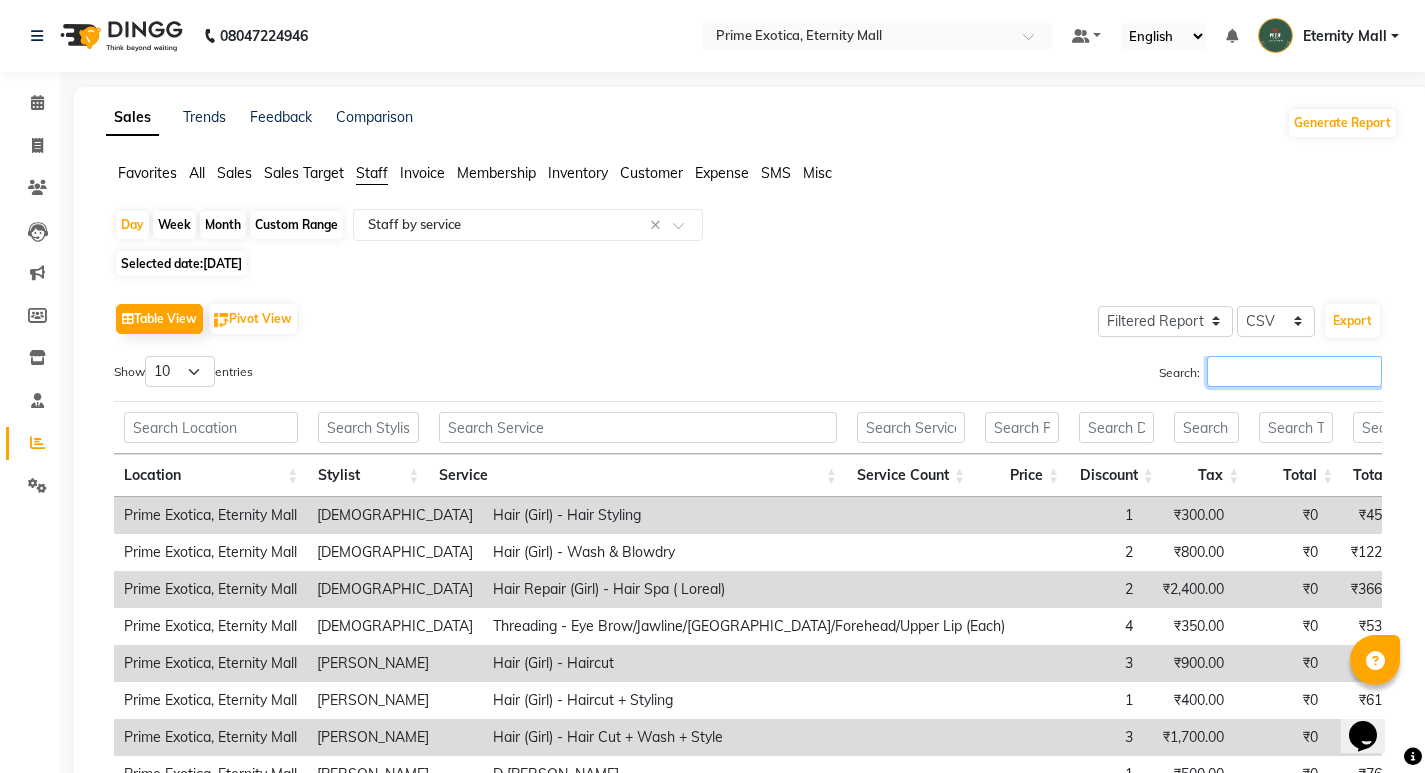 click on "Search:" at bounding box center [1294, 371] 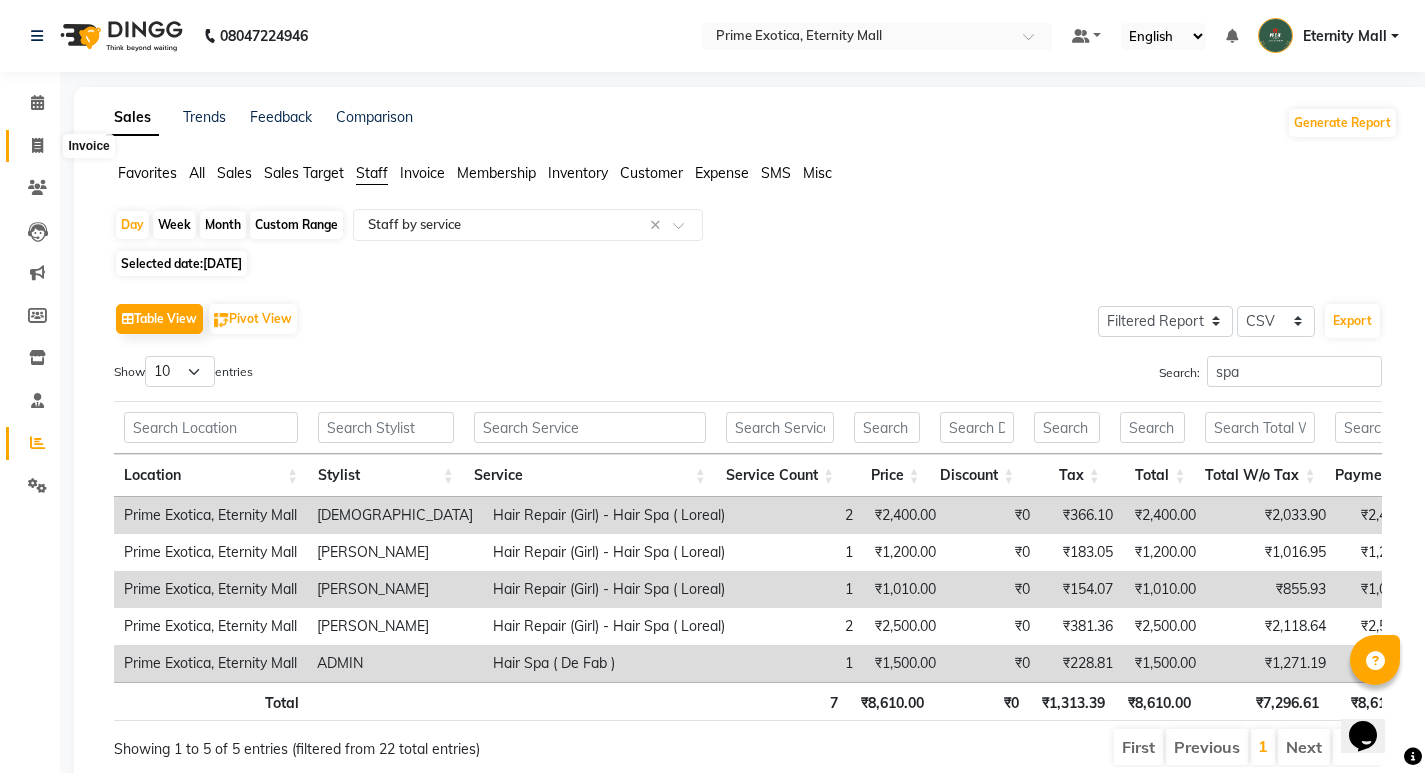 click 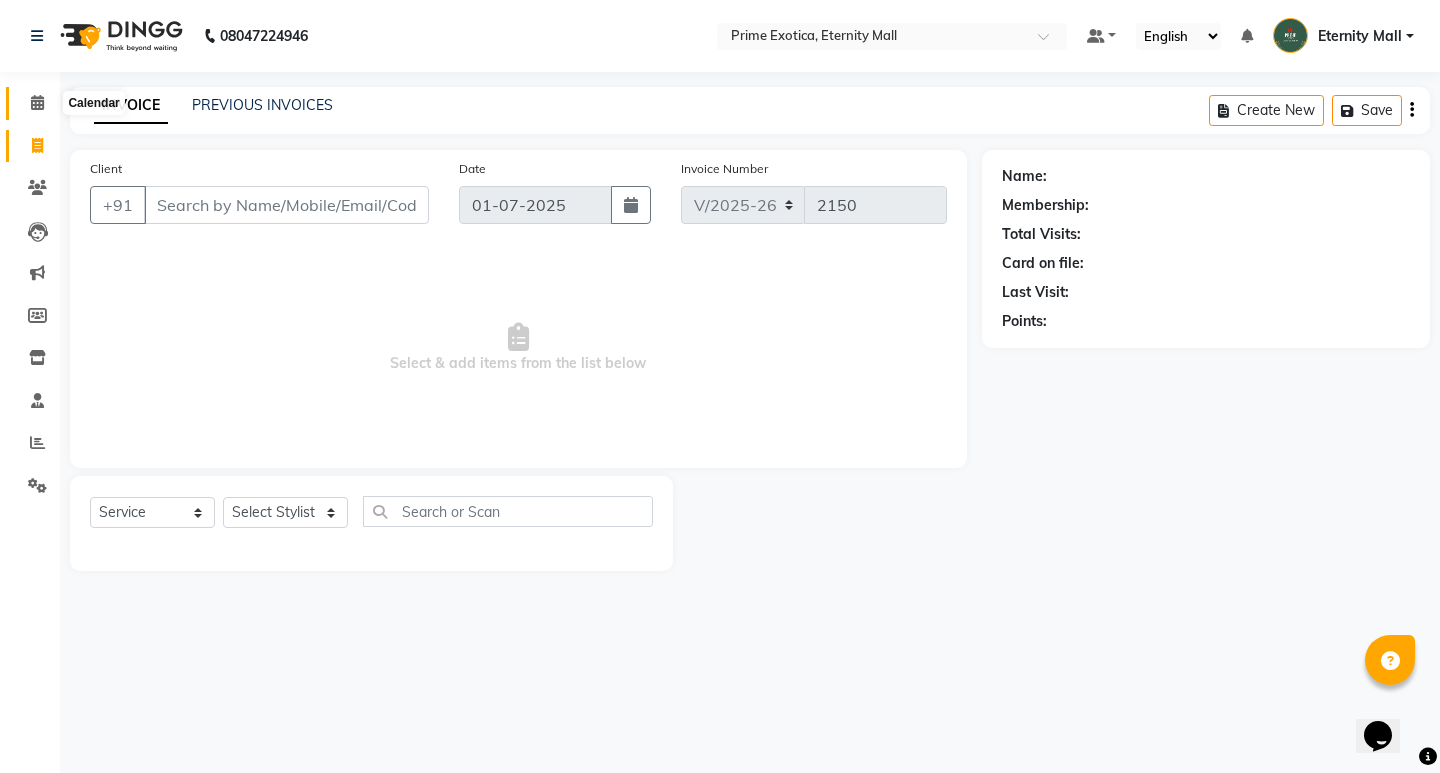 click 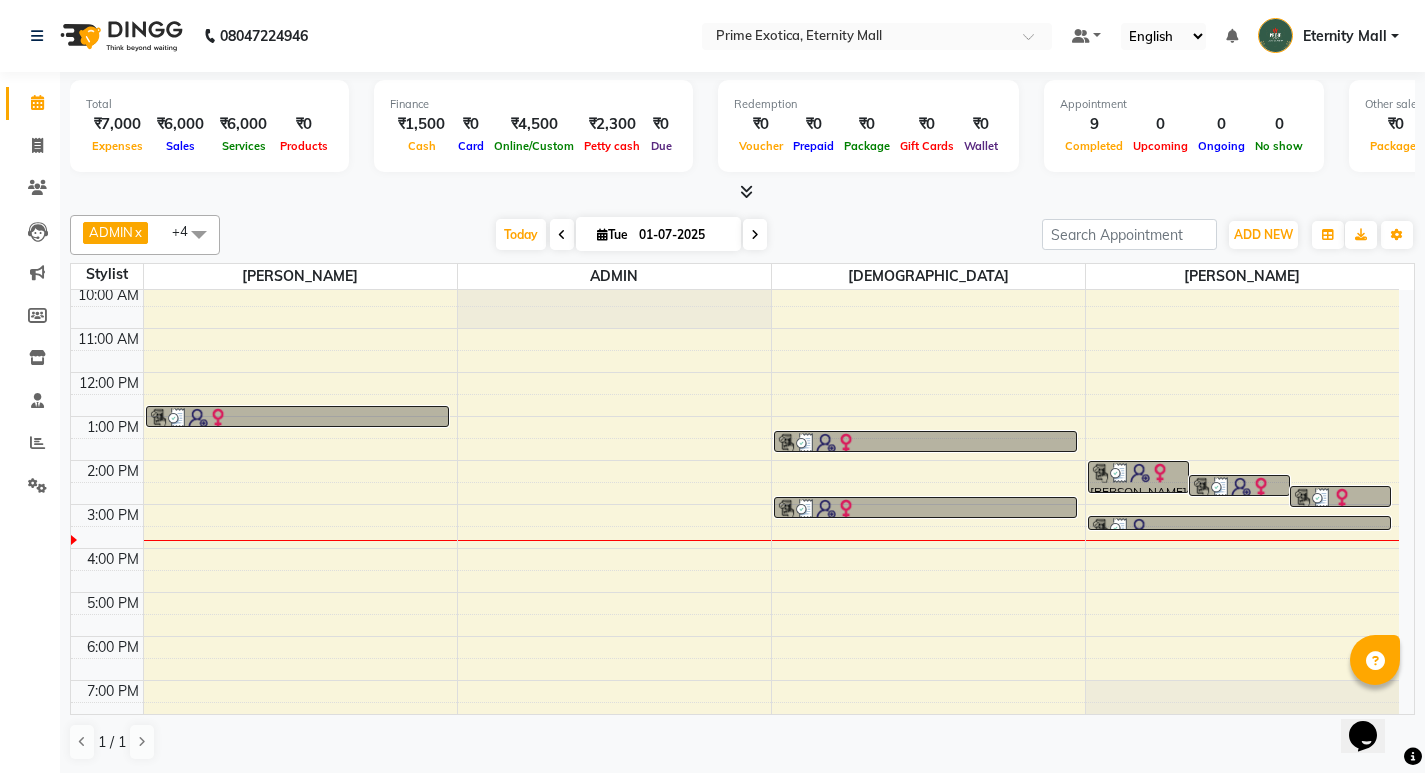 scroll, scrollTop: 0, scrollLeft: 0, axis: both 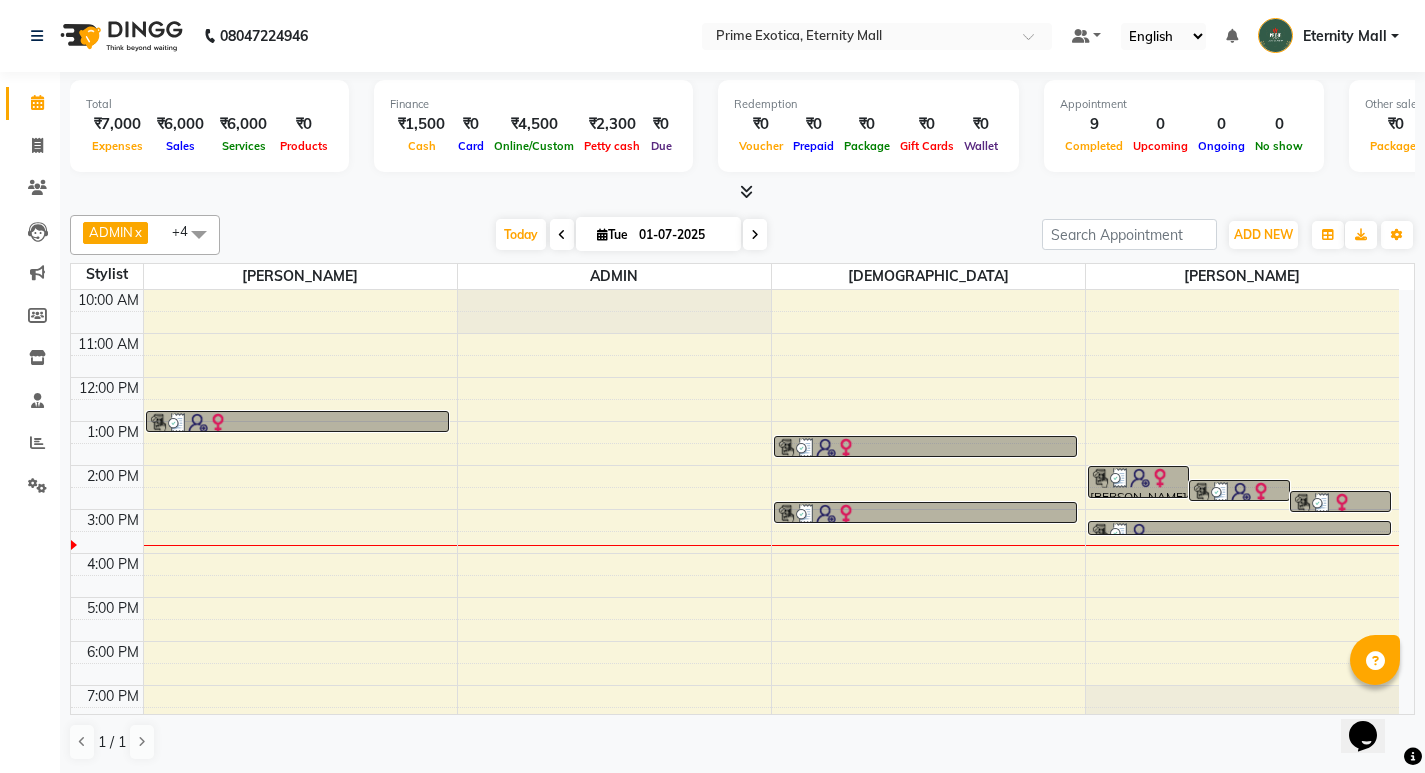 click at bounding box center (199, 234) 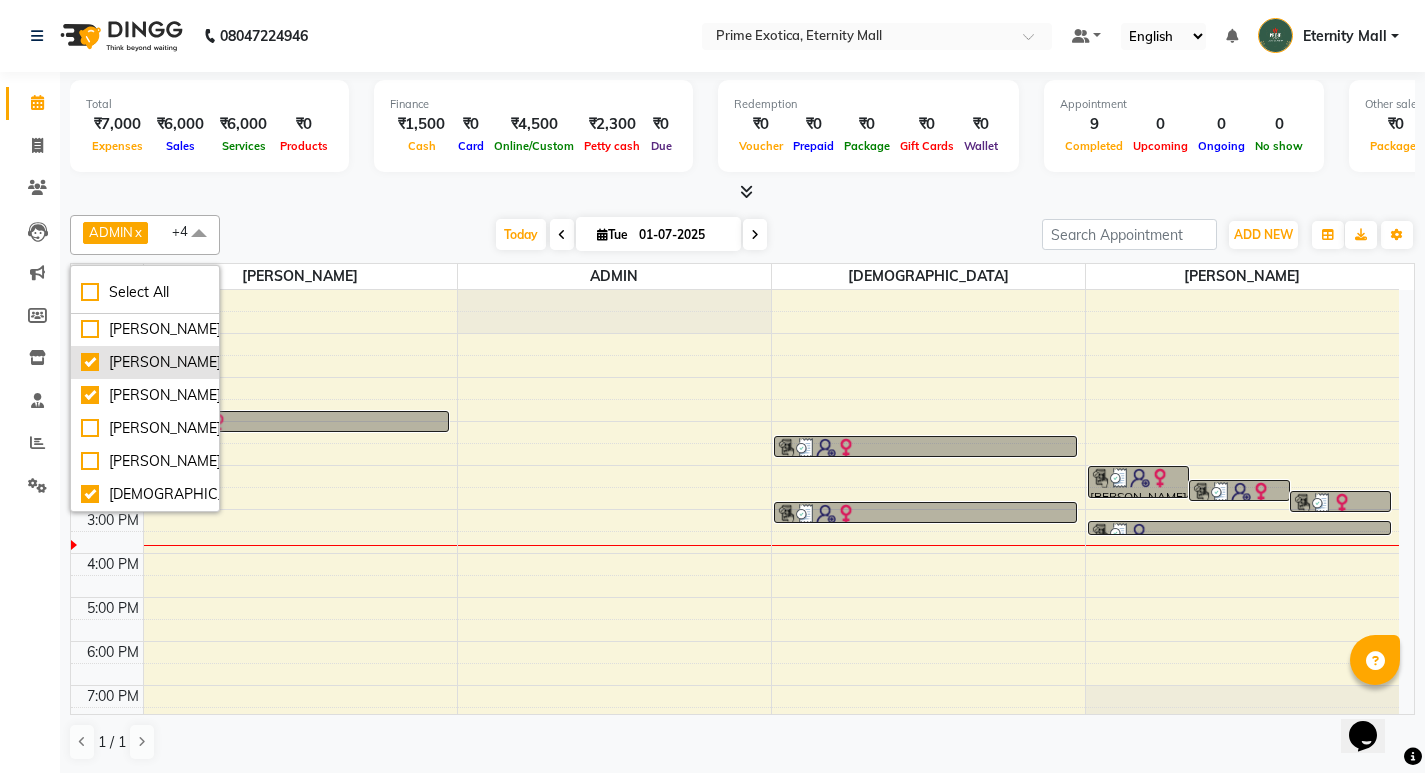 scroll, scrollTop: 130, scrollLeft: 0, axis: vertical 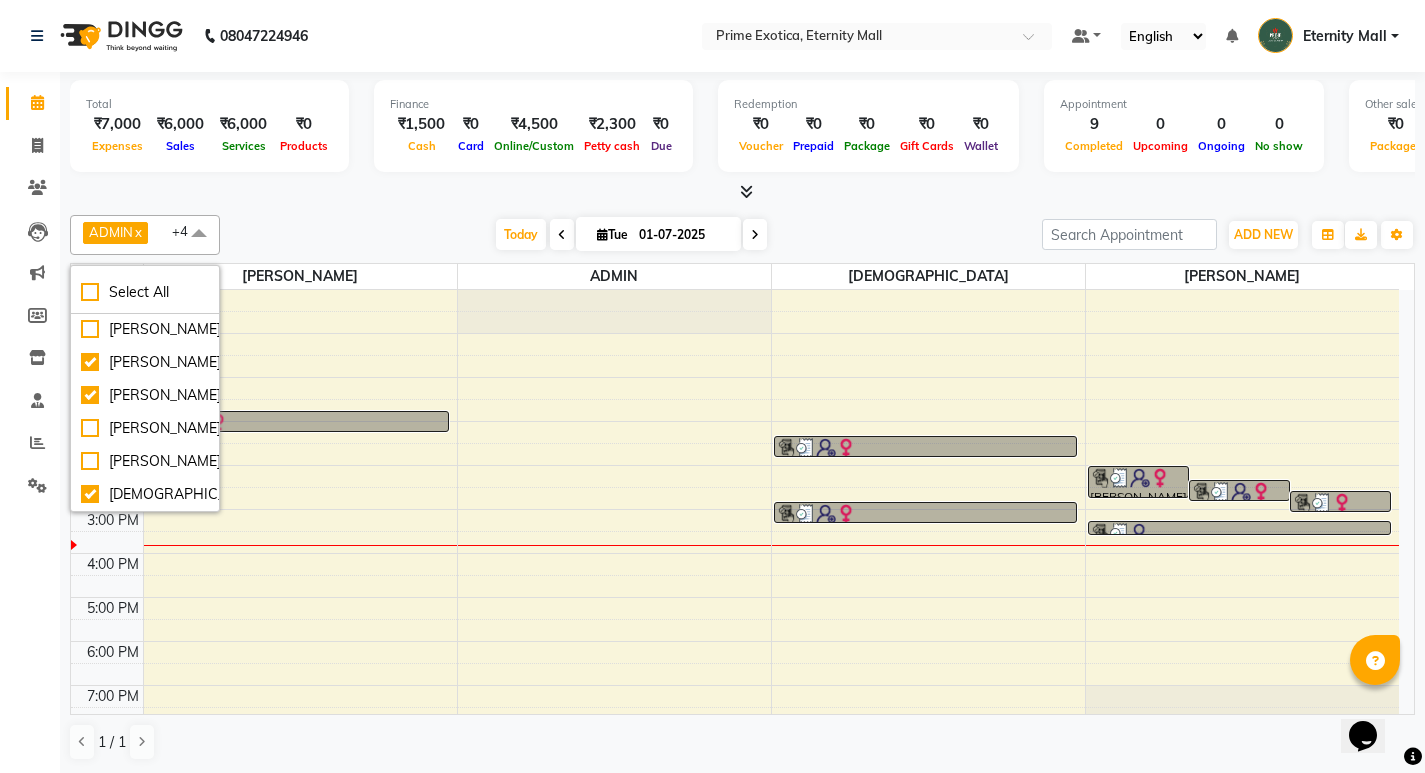 click on "ADMIN  x [PERSON_NAME]  x [PERSON_NAME]  x [PERSON_NAME]   x AB   x +4 Select All AB  ADMIN ajay vikram lakshane [PERSON_NAME] [PERSON_NAME] Mukesh [PERSON_NAME]  [PERSON_NAME]  [DATE]  [DATE] Toggle Dropdown Add Appointment Add Invoice Add Expense Add Attendance Add Client Add Transaction Toggle Dropdown Add Appointment Add Invoice Add Expense Add Attendance Add Client ADD NEW Toggle Dropdown Add Appointment Add Invoice Add Expense Add Attendance Add Client Add Transaction ADMIN  x [PERSON_NAME]  x [PERSON_NAME]  x [PERSON_NAME]   x AB   x +4 Select All AB  ADMIN ajay vikram lakshane [PERSON_NAME] [PERSON_NAME] Mukesh [PERSON_NAME]  [PERSON_NAME]  Group By  Staff View   Room View  View as Vertical  Vertical - Week View  Horizontal  Horizontal - Week View  List  Toggle Dropdown Calendar Settings Manage Tags   Arrange Stylists   Reset Stylists  Full Screen Appointment Form Zoom 50% Staff/Room Display Count 6" at bounding box center [742, 235] 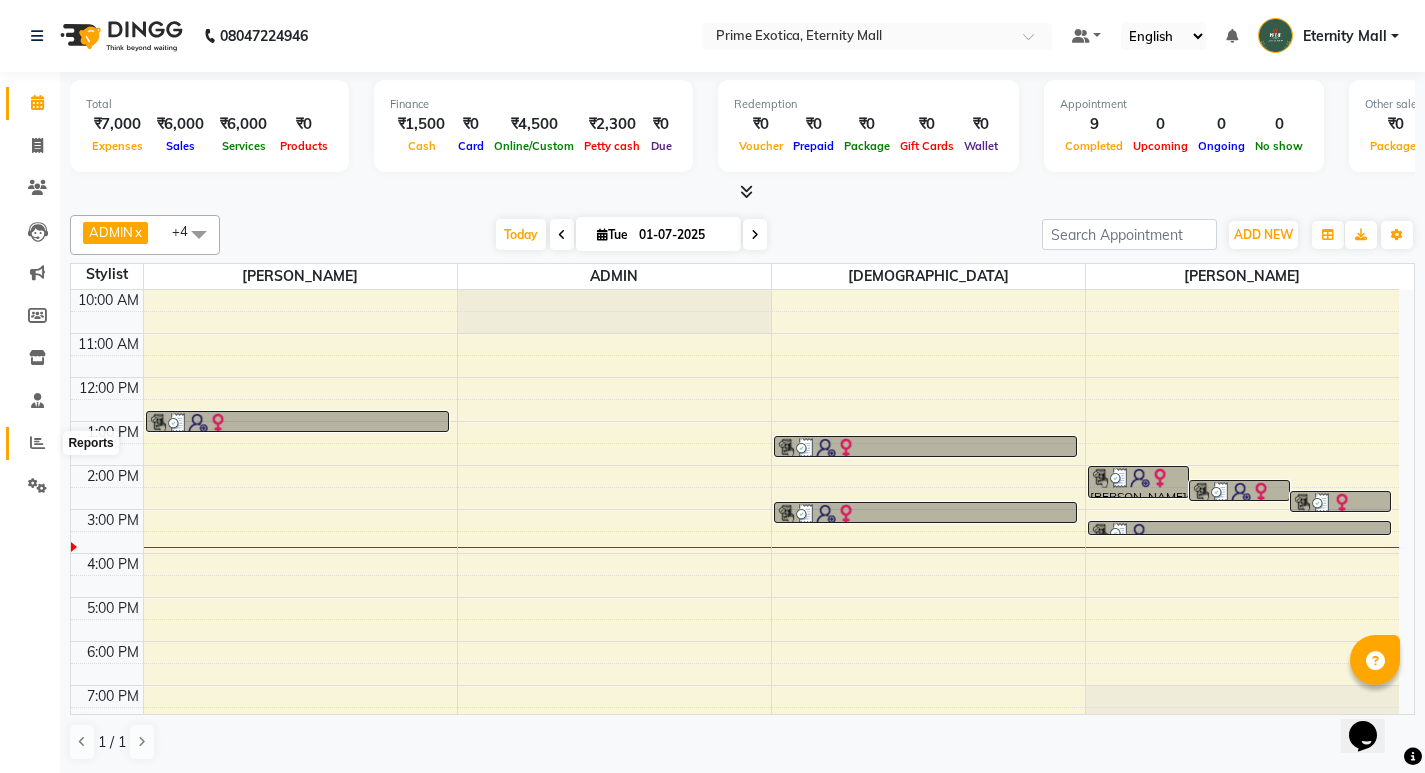 click 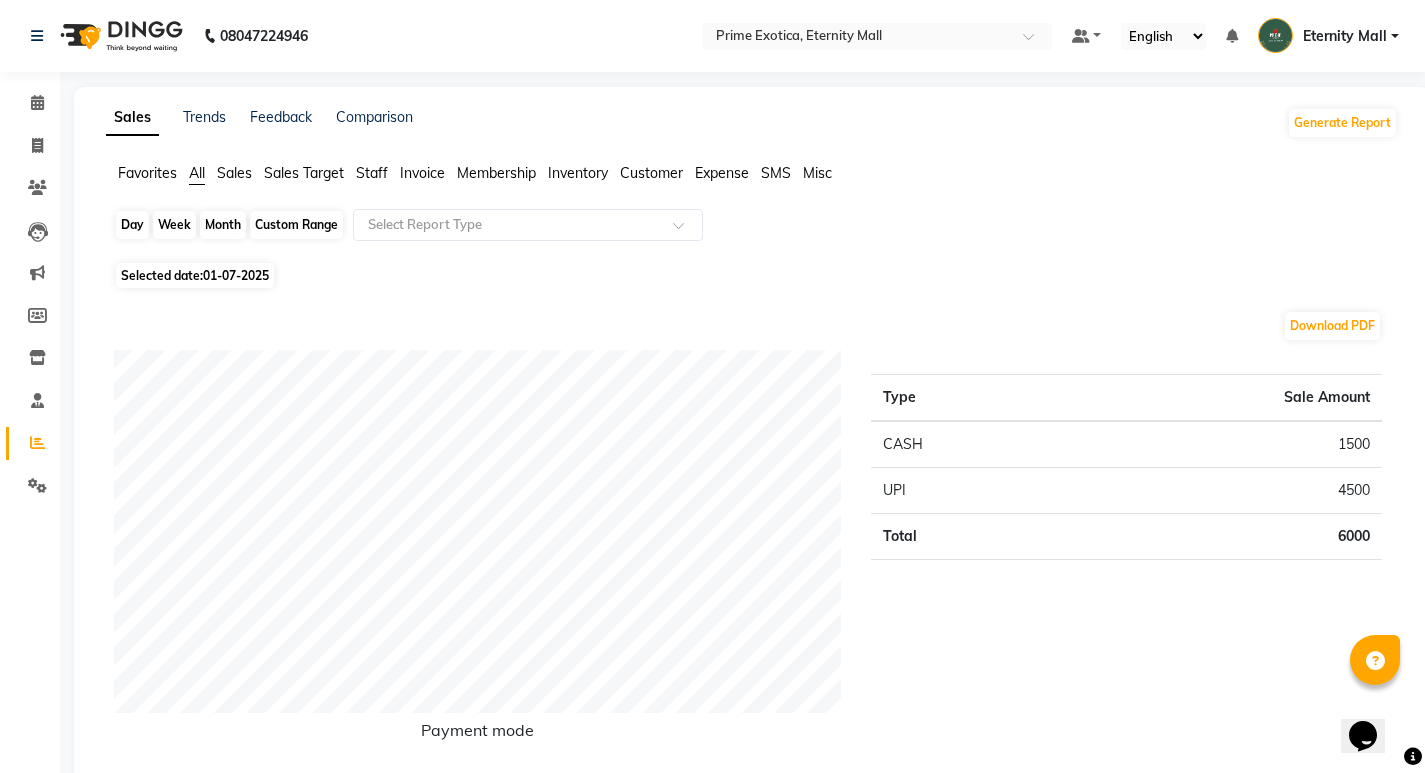 click on "Day" 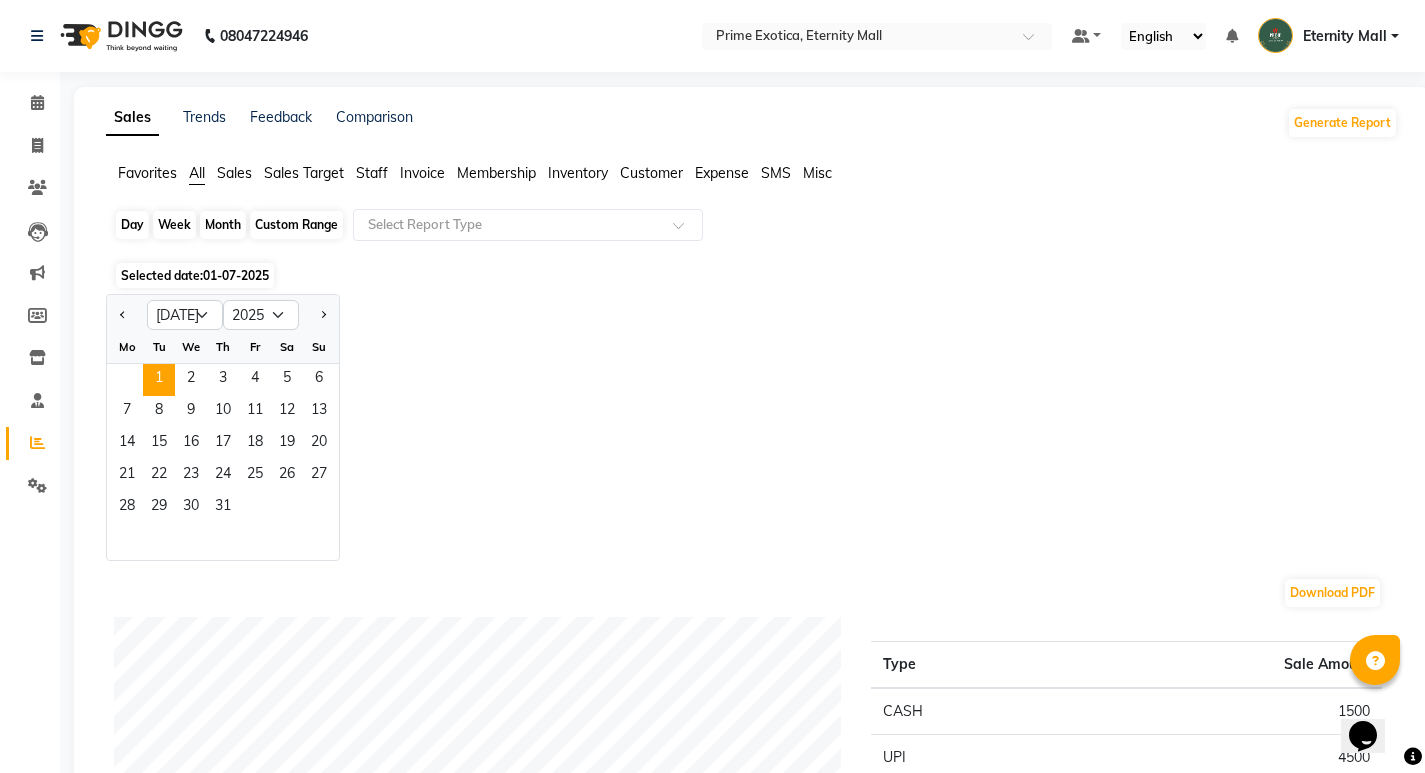 click on "Day" 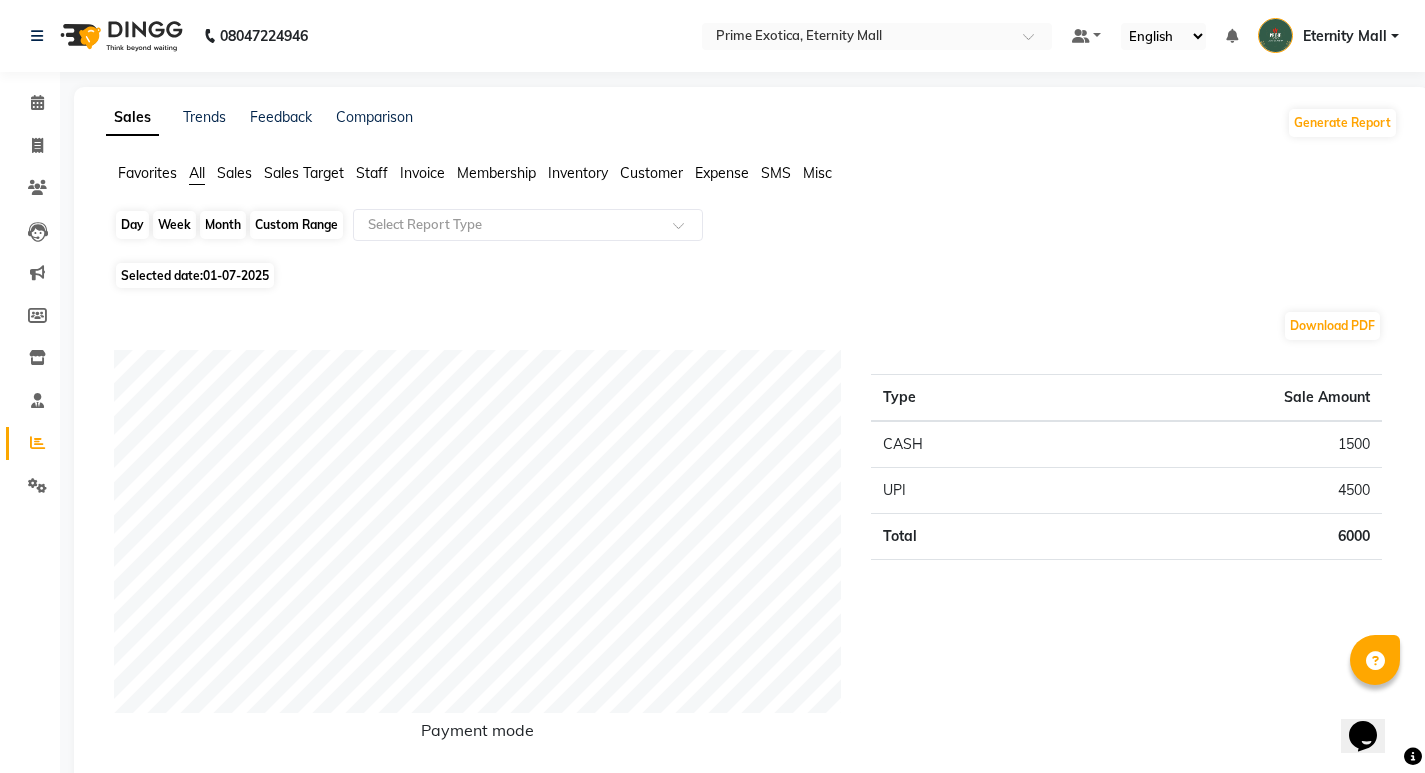 click on "Day" 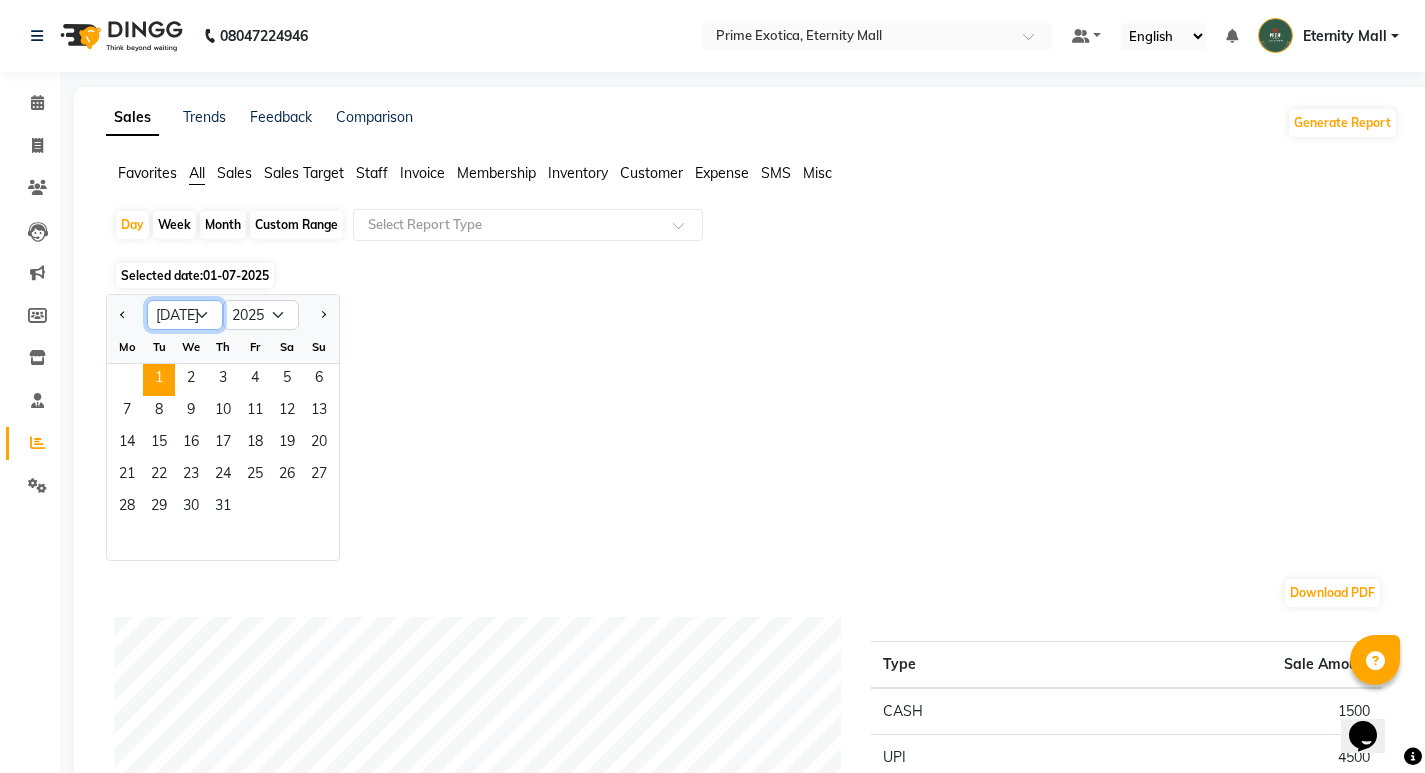 click on "Jan Feb Mar Apr May Jun [DATE] Aug Sep Oct Nov Dec" 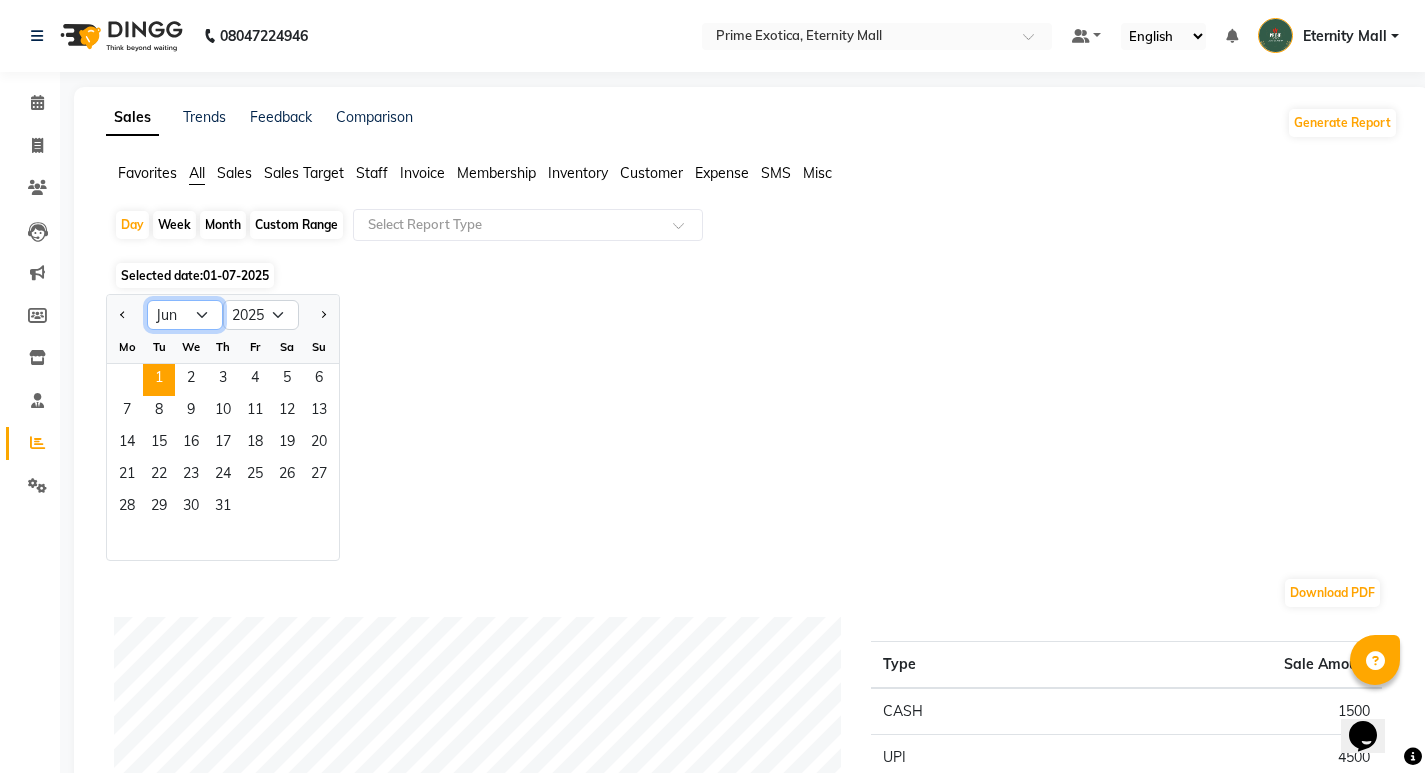 click on "Jan Feb Mar Apr May Jun [DATE] Aug Sep Oct Nov Dec" 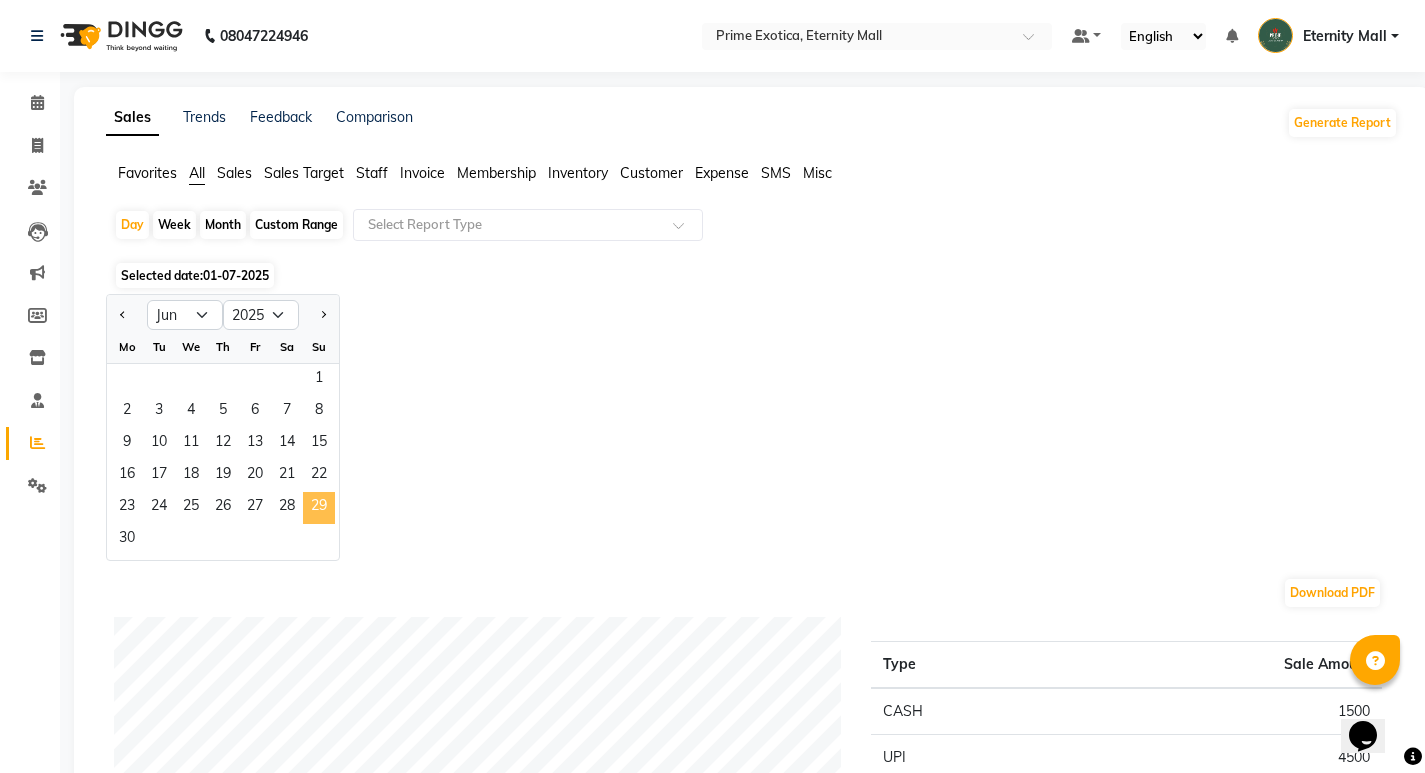 click on "29" 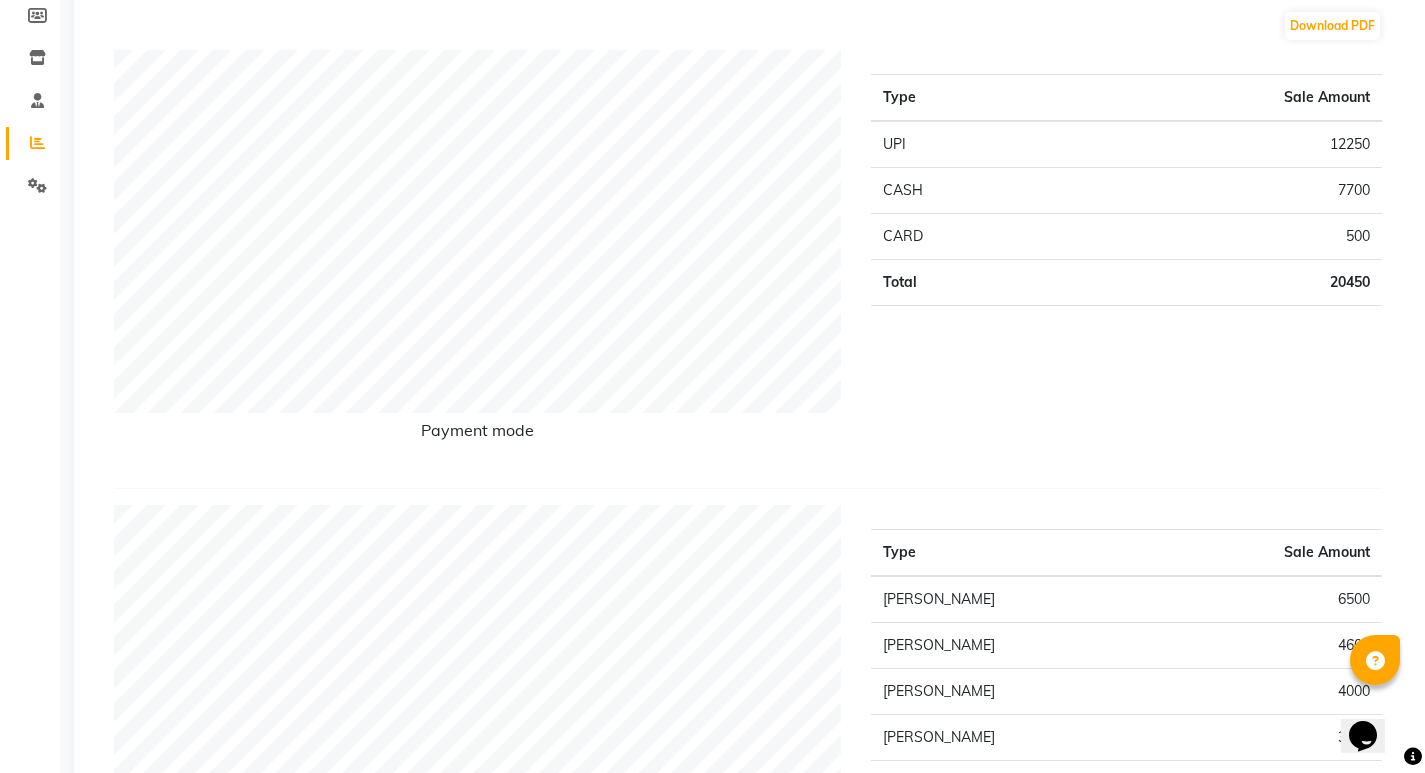 scroll, scrollTop: 0, scrollLeft: 0, axis: both 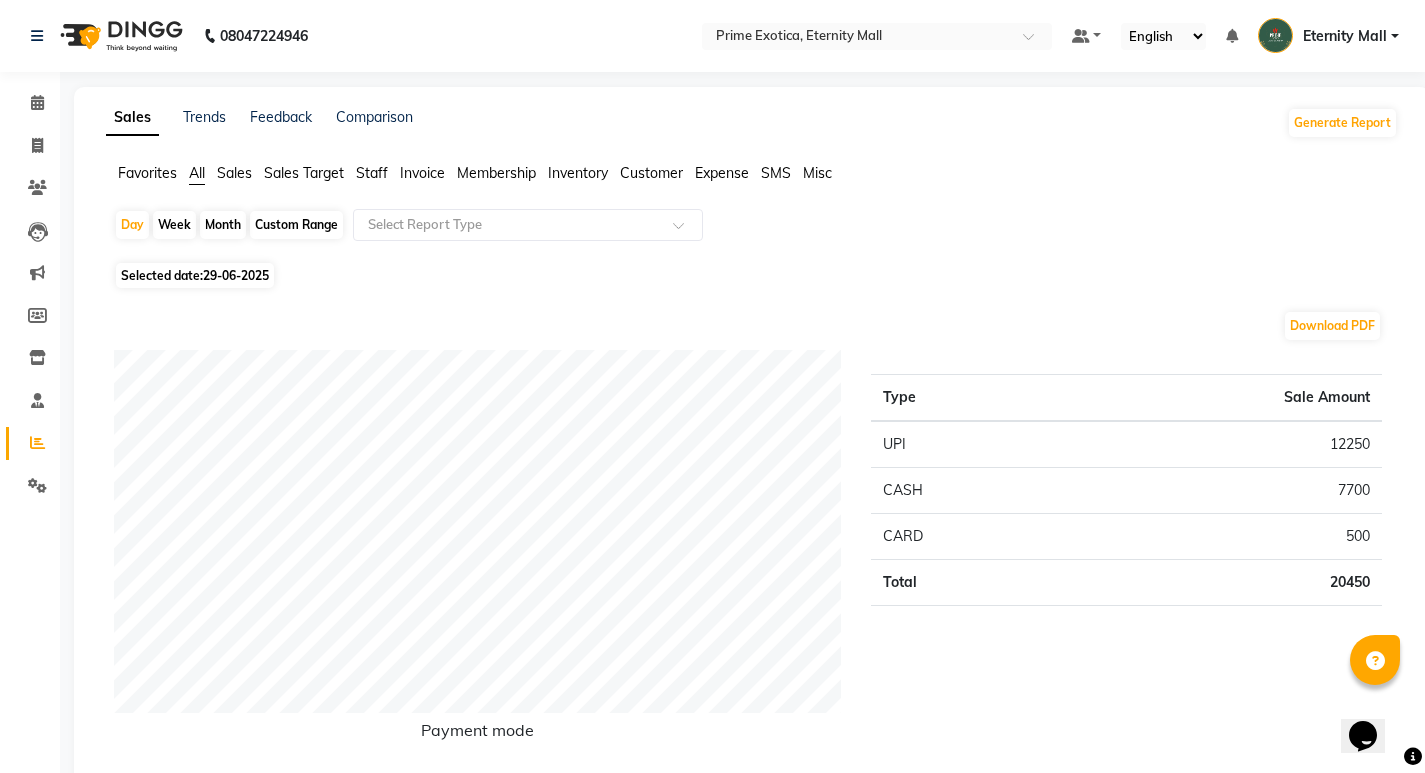 click on "Staff" 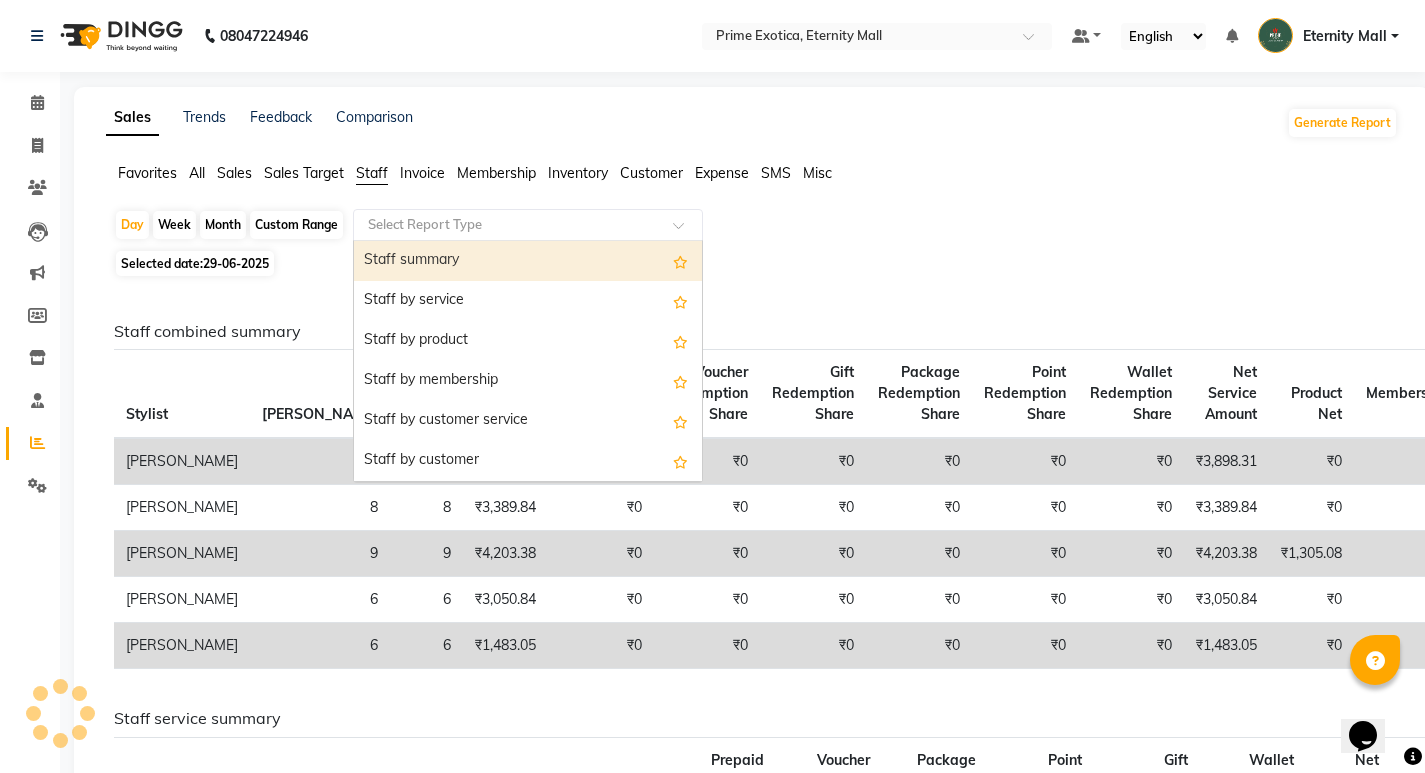 click 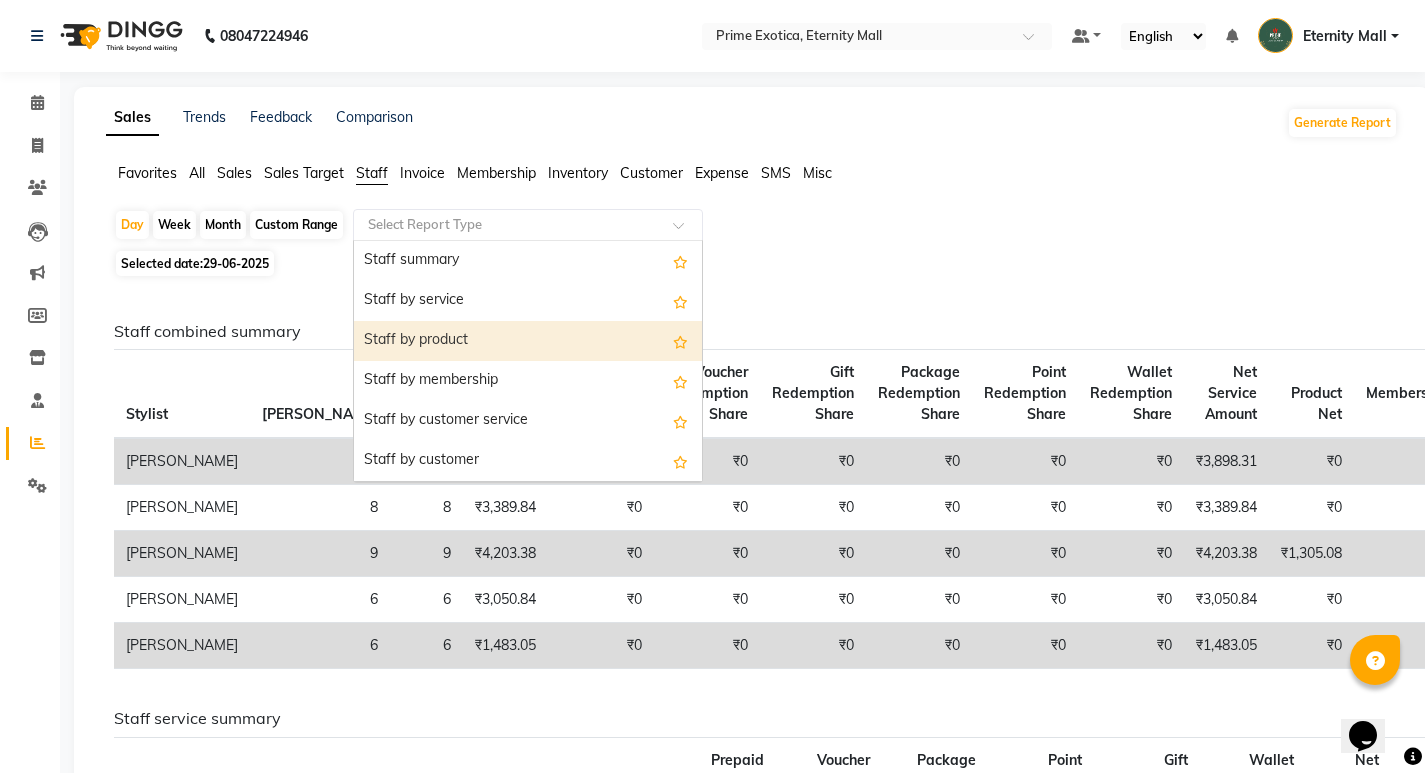 click on "Staff by product" at bounding box center (528, 341) 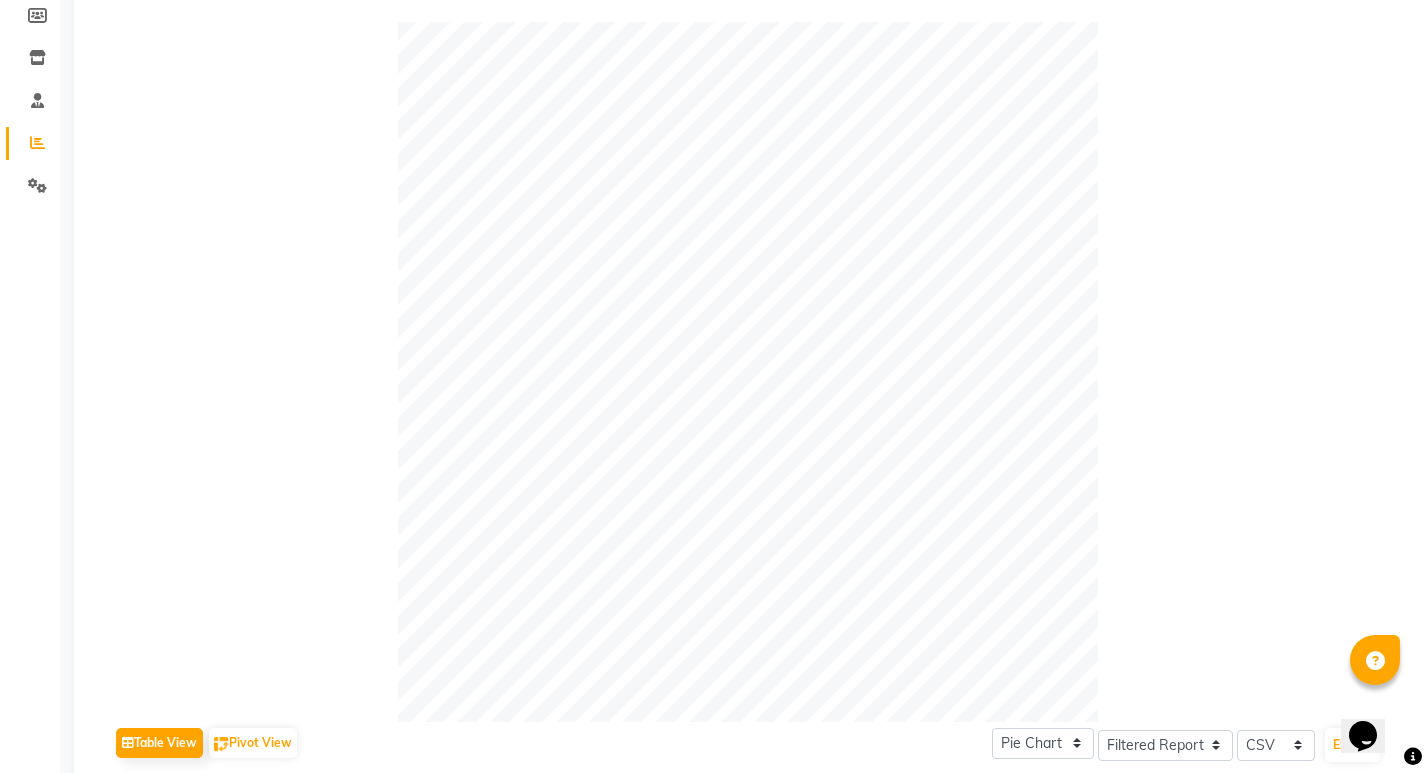 scroll, scrollTop: 0, scrollLeft: 0, axis: both 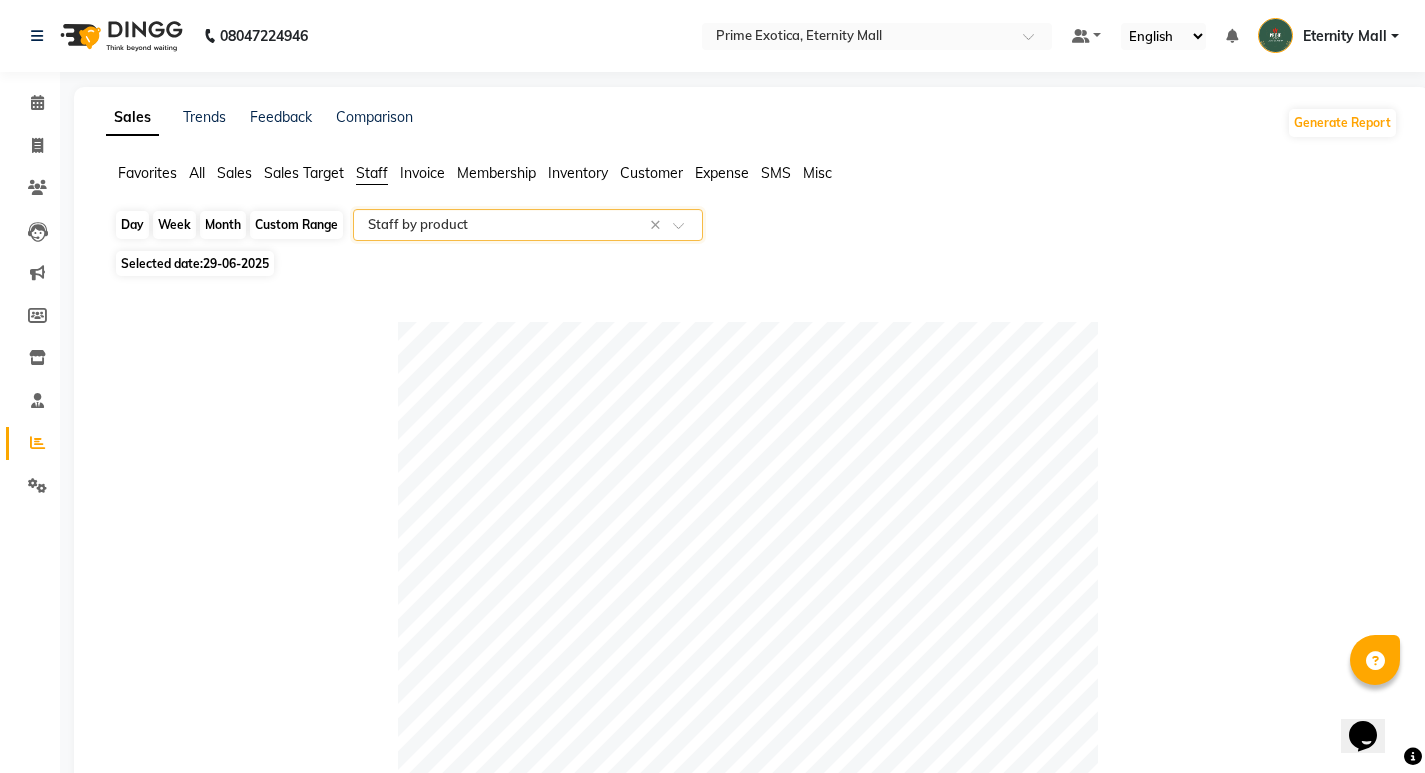 click on "Day" 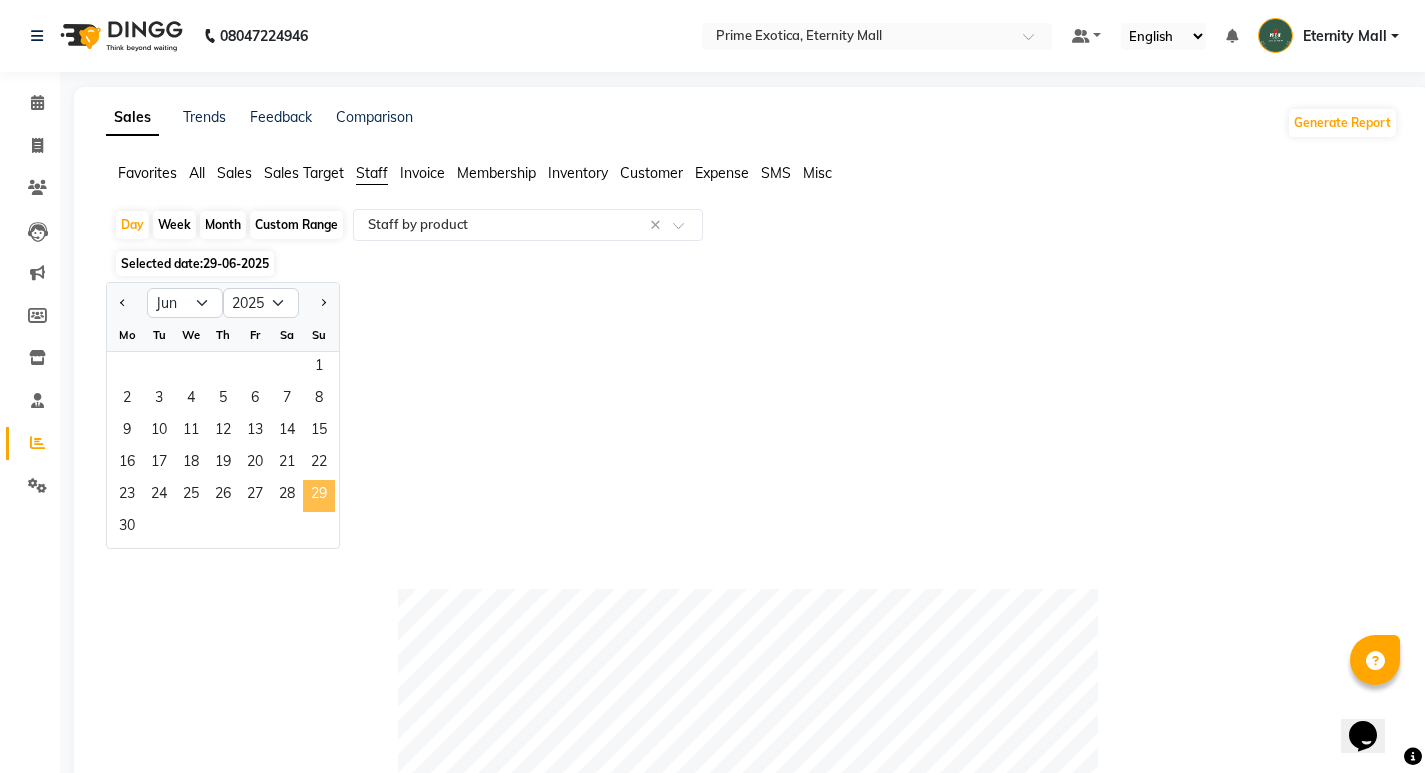 drag, startPoint x: 327, startPoint y: 493, endPoint x: 375, endPoint y: 342, distance: 158.44557 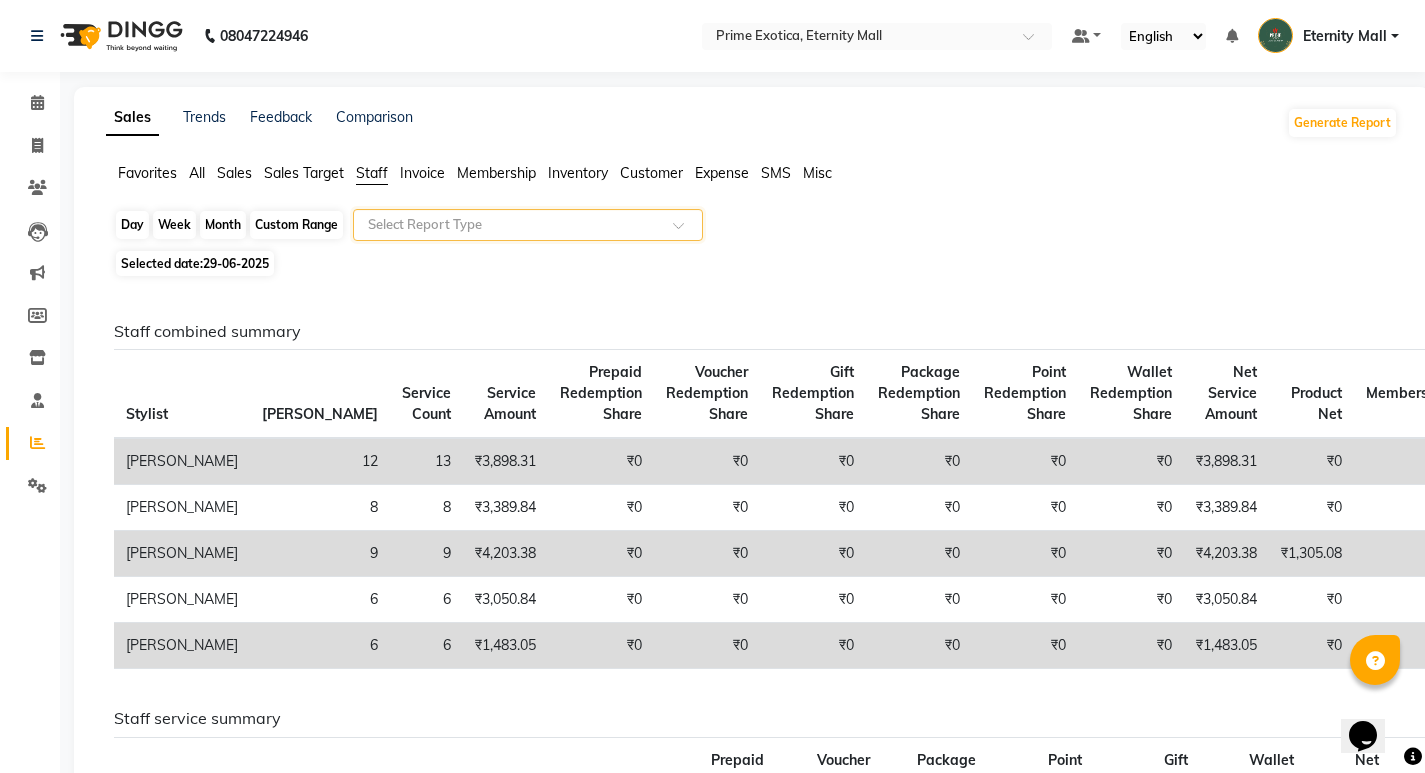 click on "Day" 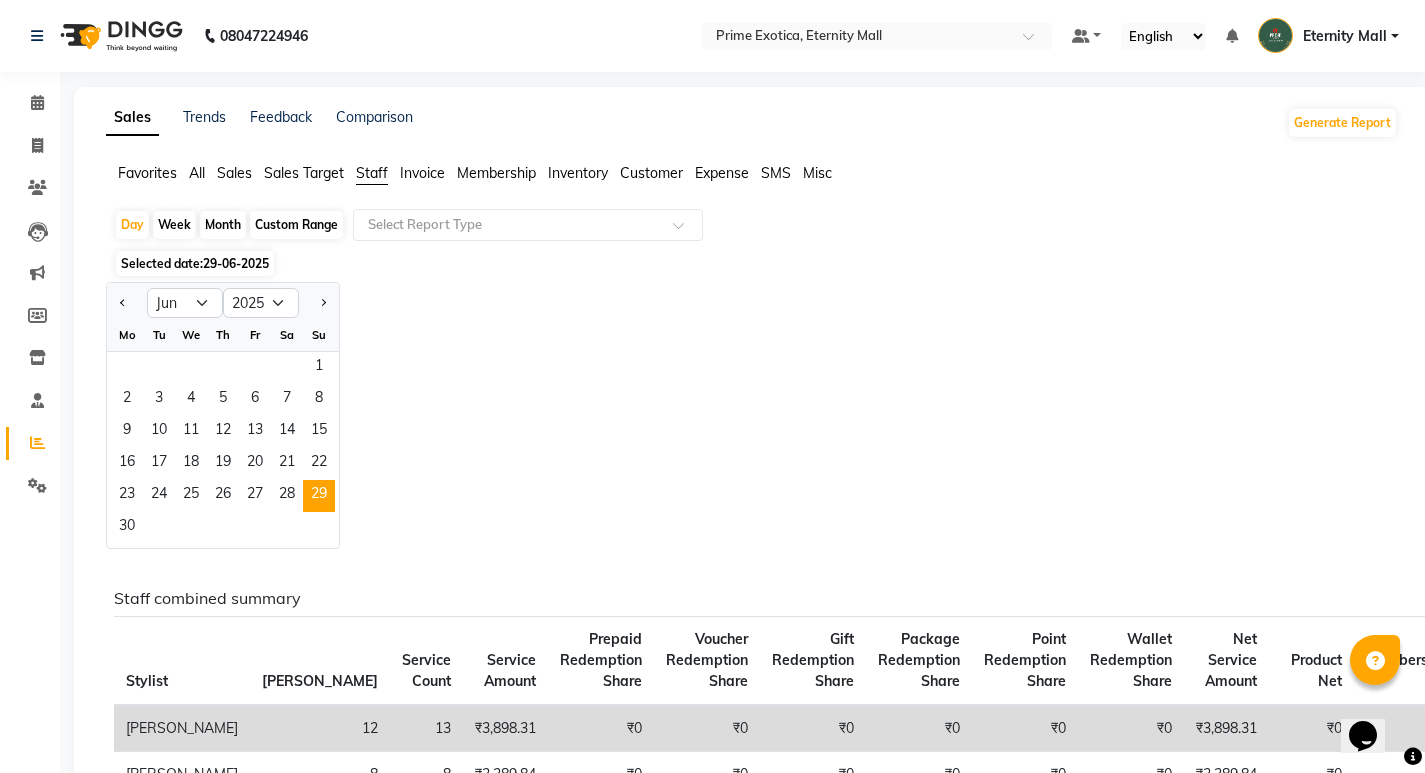 click on "Month" 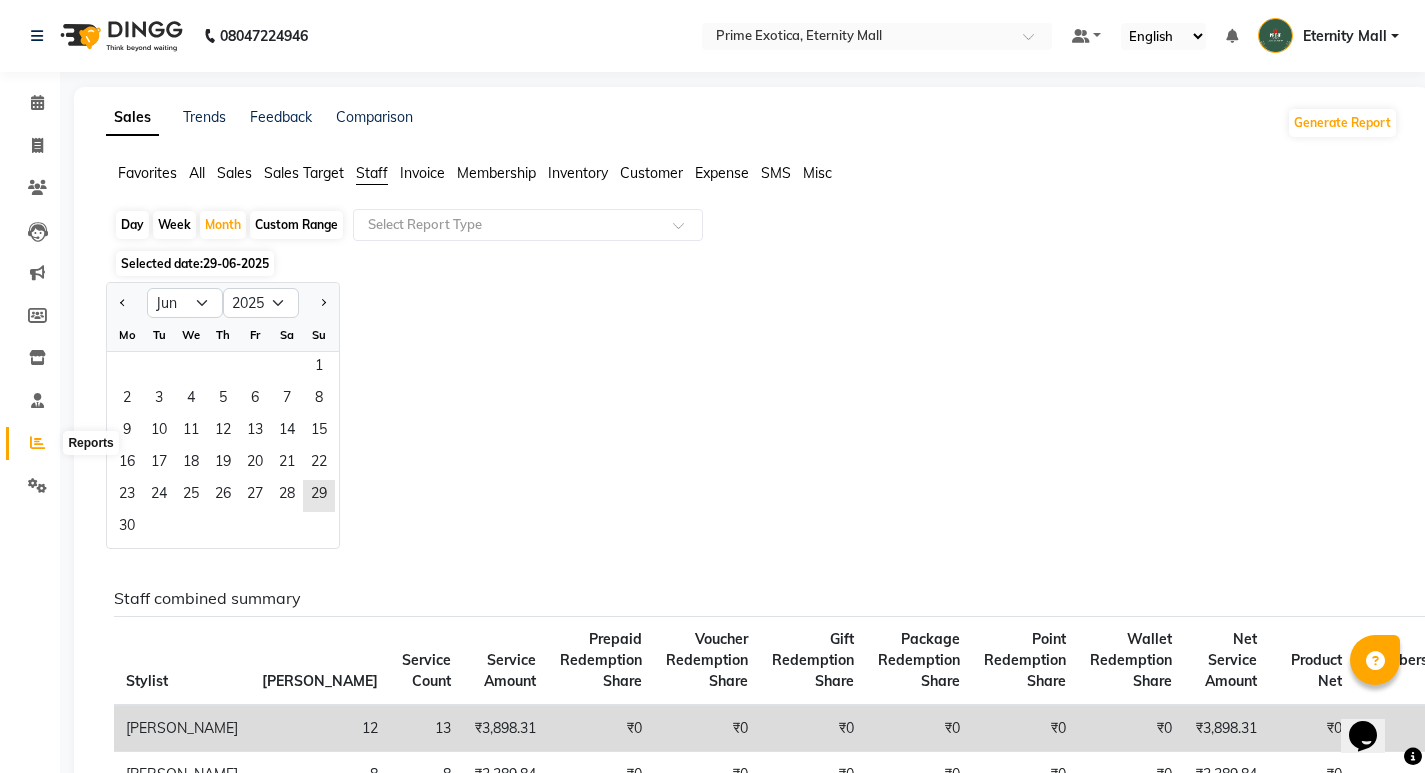 click 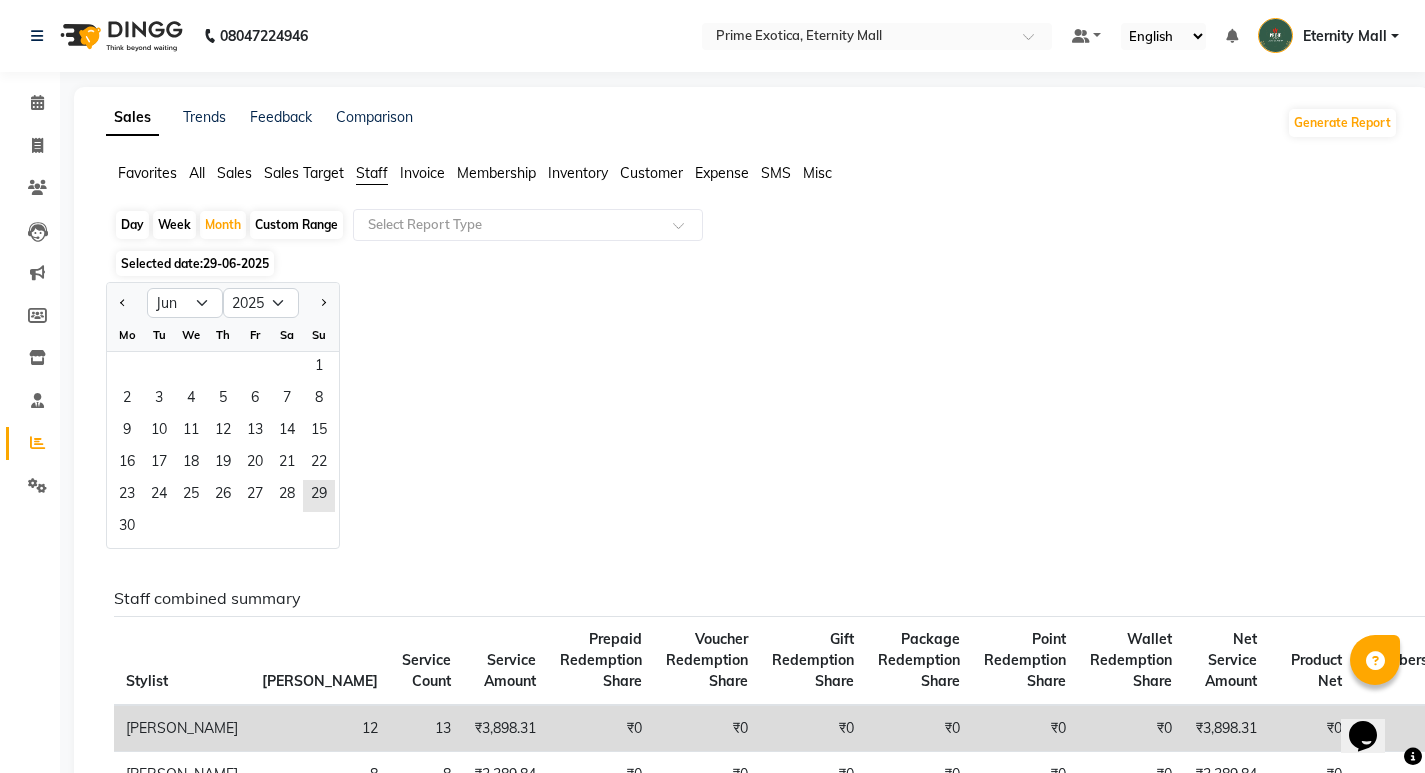 click on "Day" 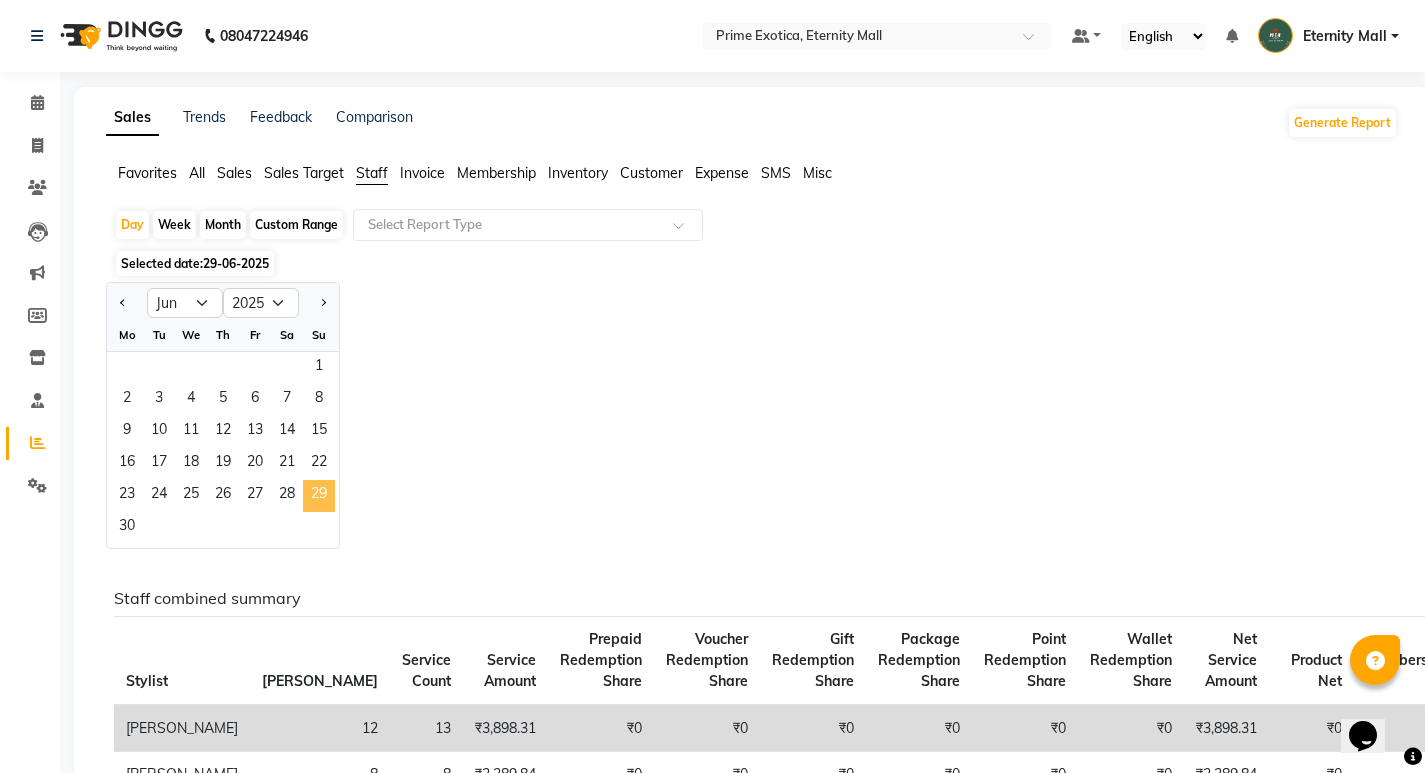 click on "29" 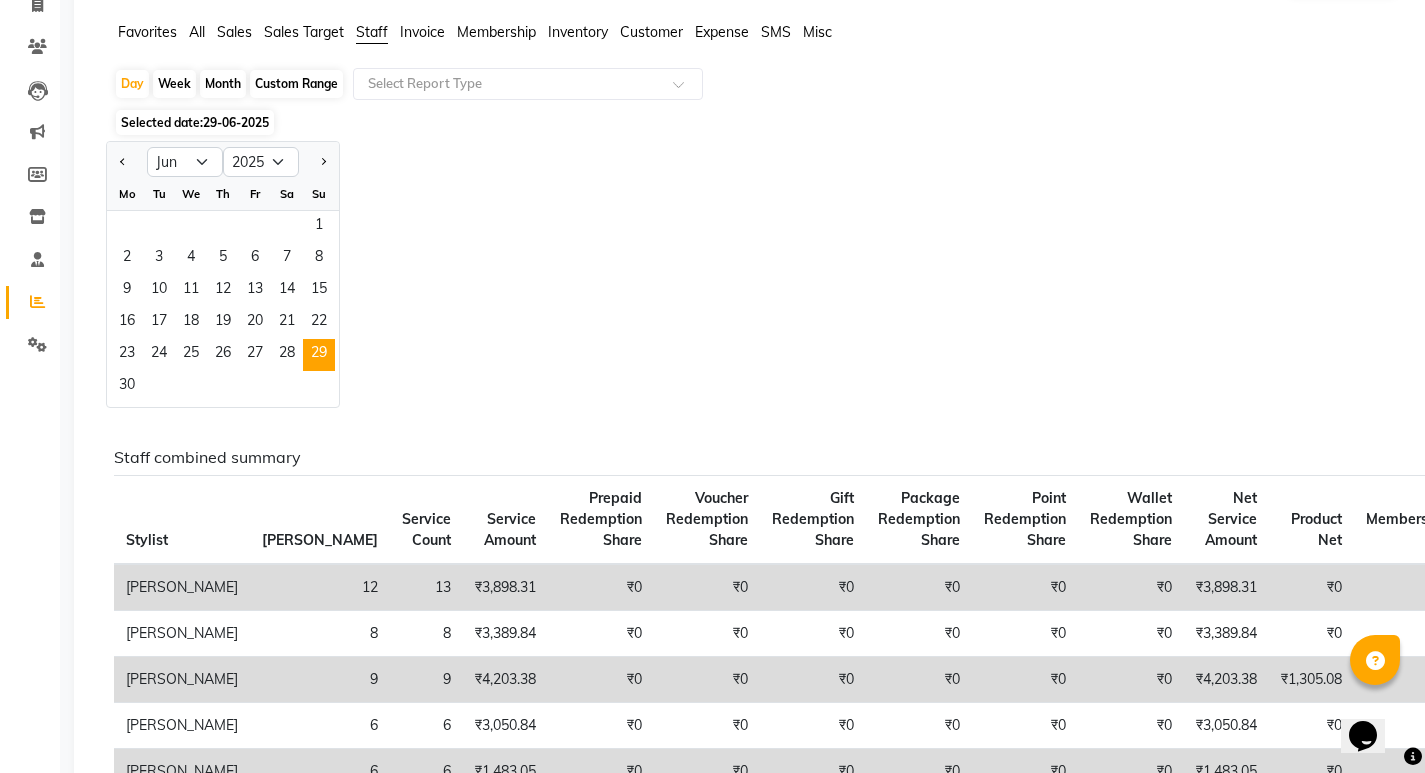 scroll, scrollTop: 0, scrollLeft: 0, axis: both 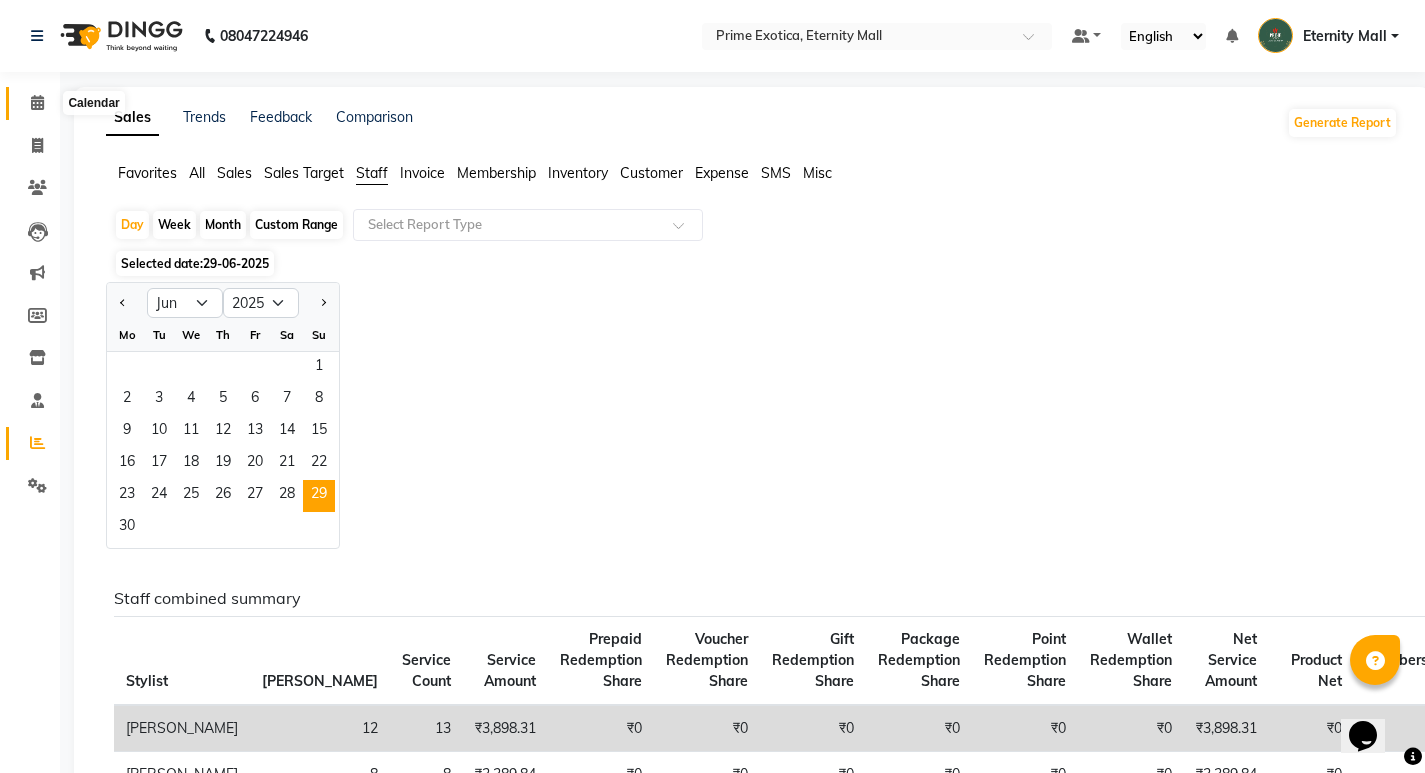 click 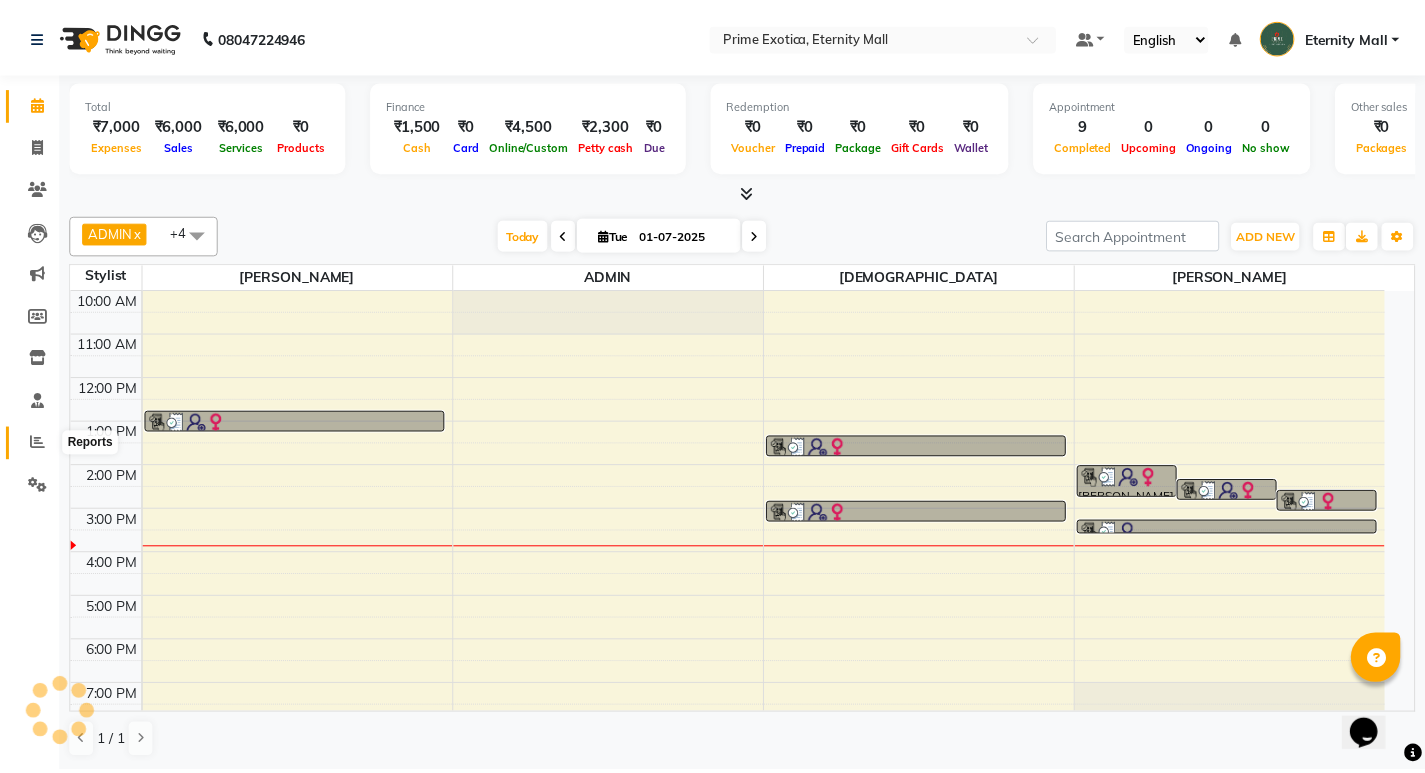 scroll, scrollTop: 65, scrollLeft: 0, axis: vertical 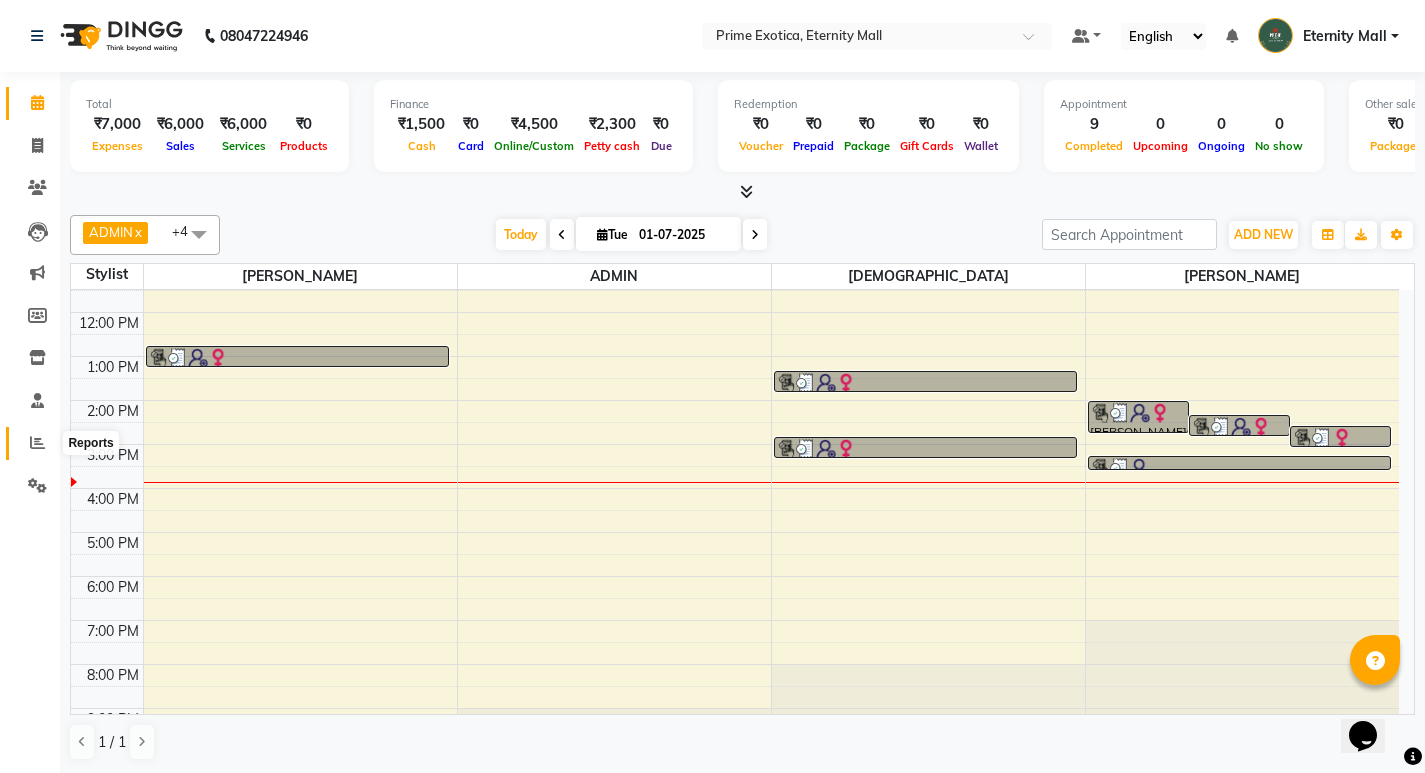 click 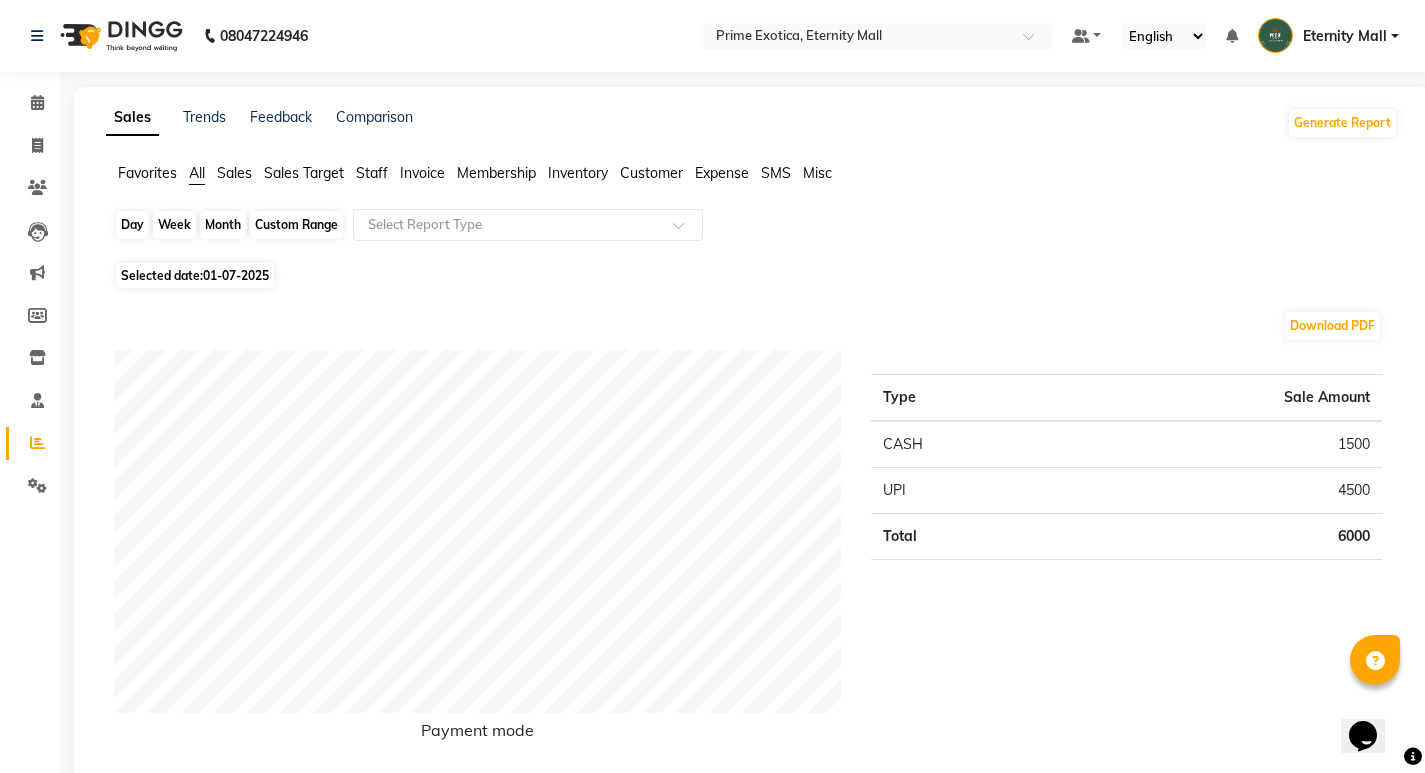 click on "Day" 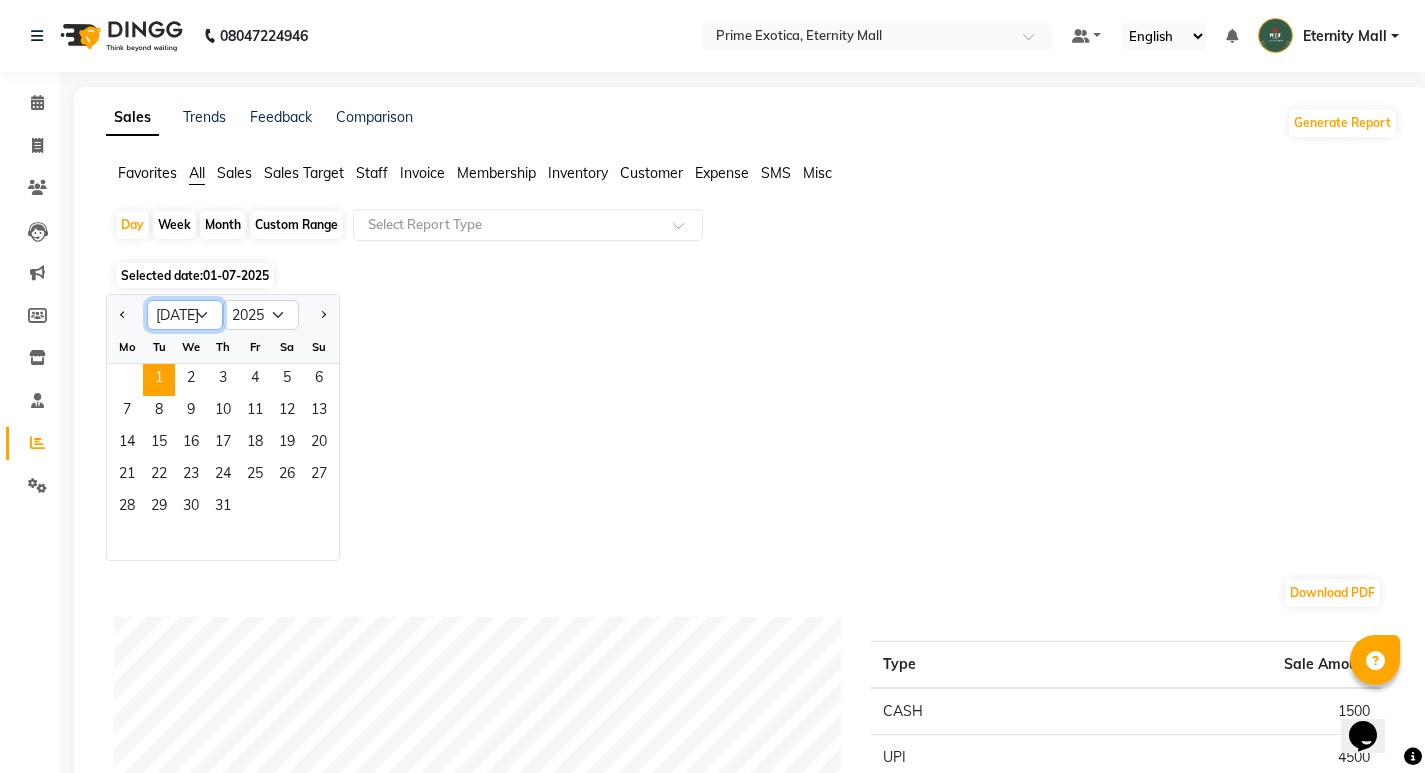 click on "Jan Feb Mar Apr May Jun [DATE] Aug Sep Oct Nov Dec" 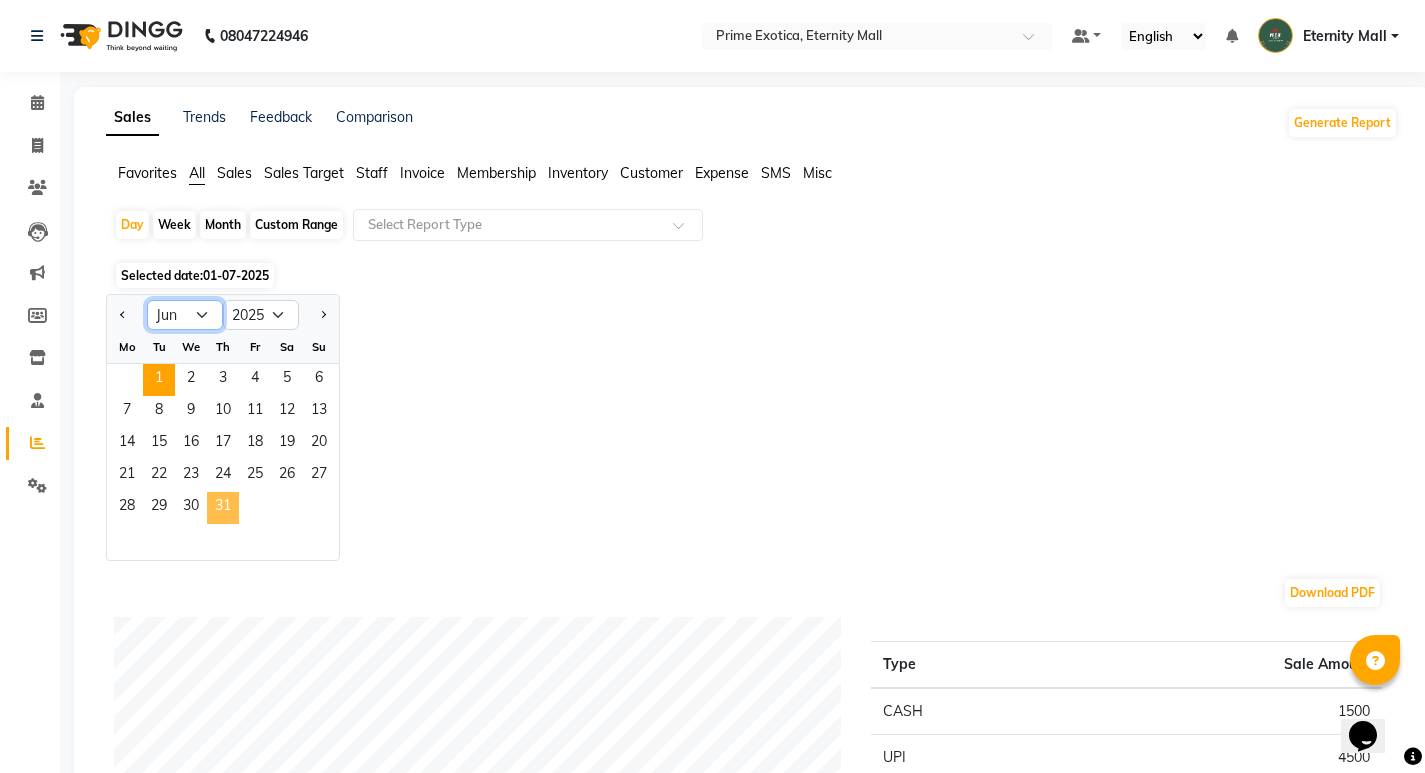 click on "Jan Feb Mar Apr May Jun [DATE] Aug Sep Oct Nov Dec" 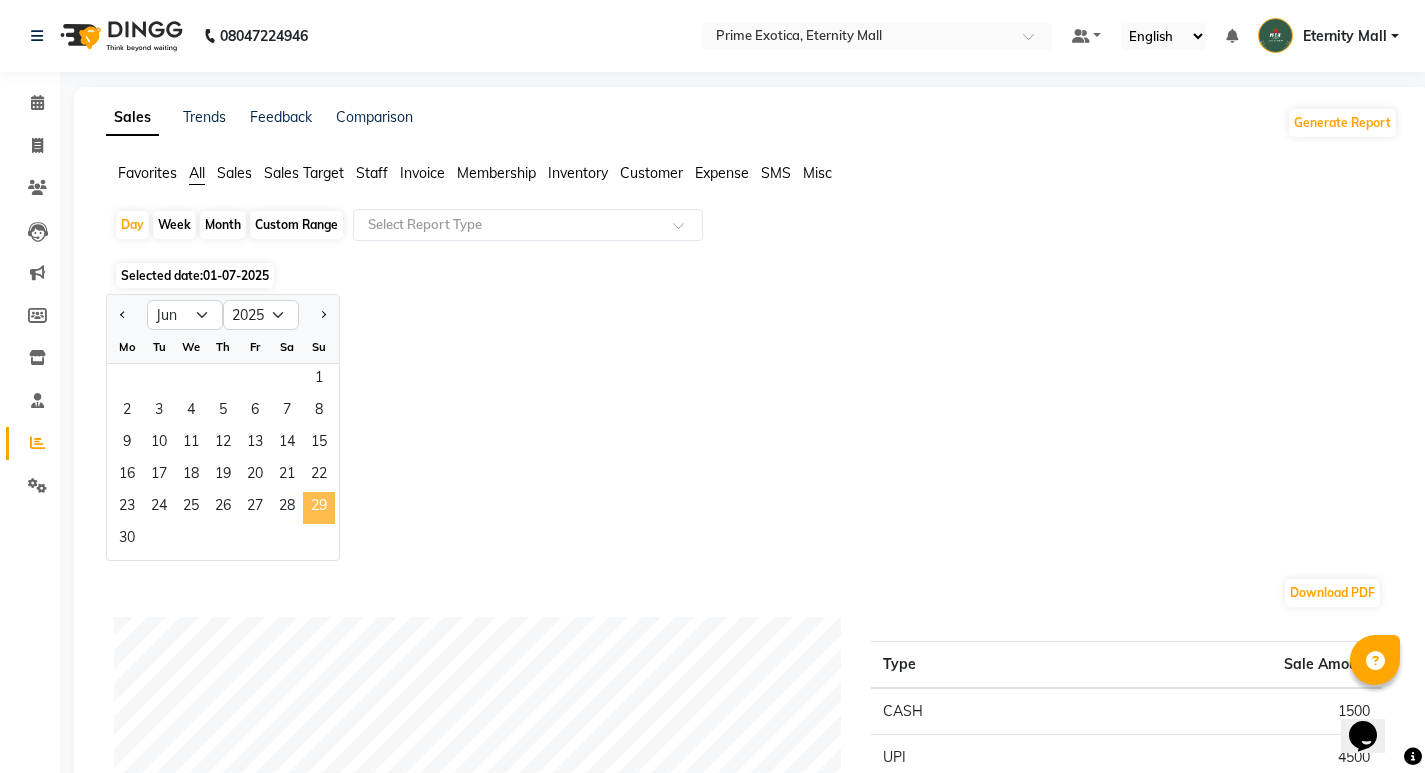 click on "29" 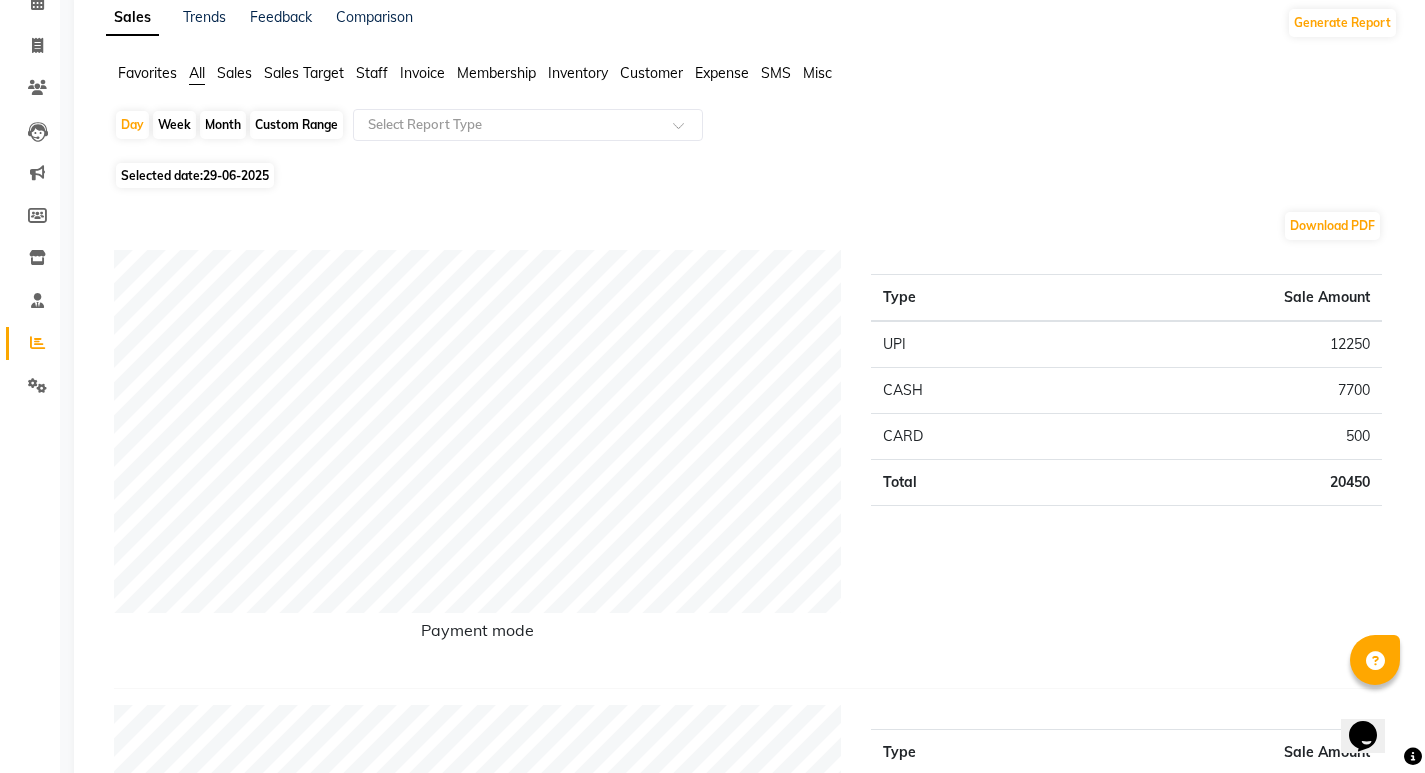 scroll, scrollTop: 0, scrollLeft: 0, axis: both 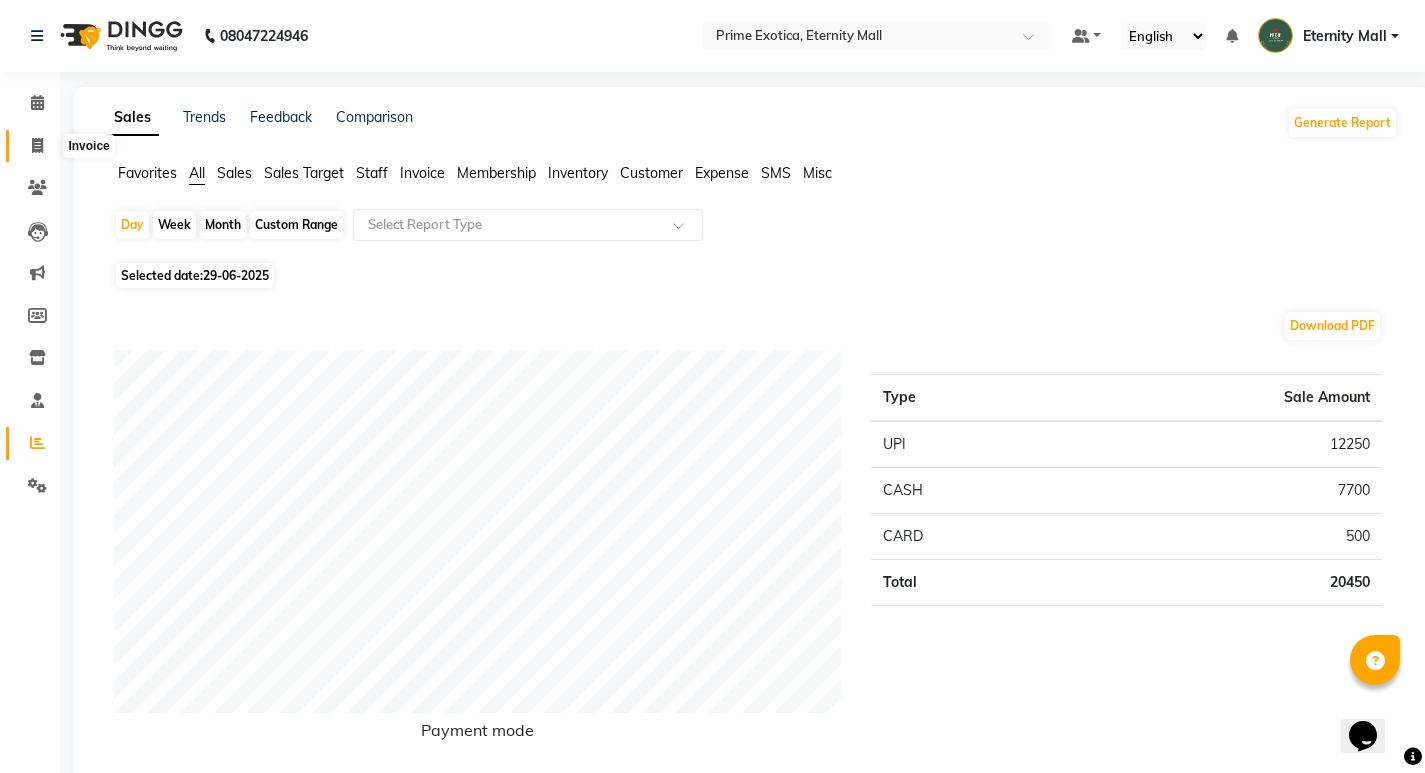 click 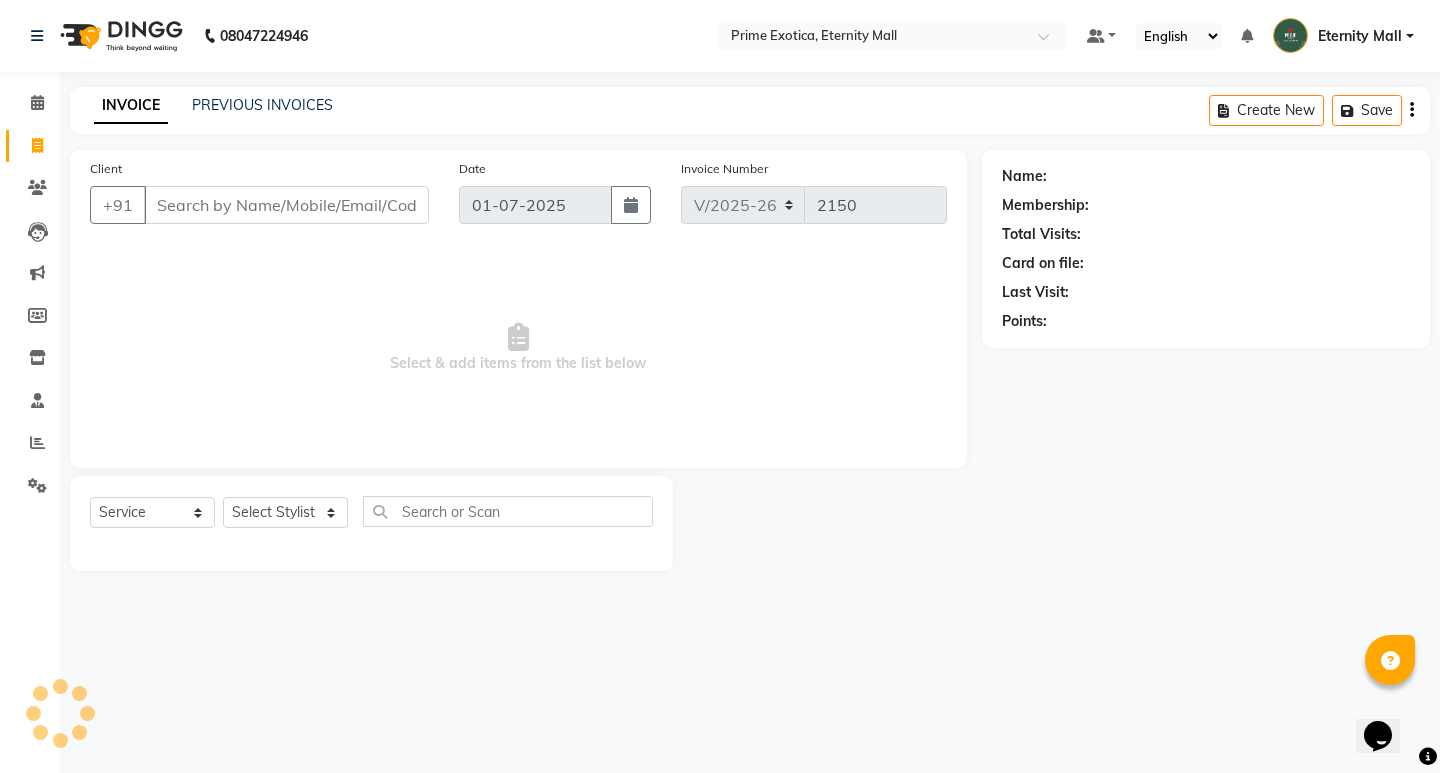 click on "Client" at bounding box center (286, 205) 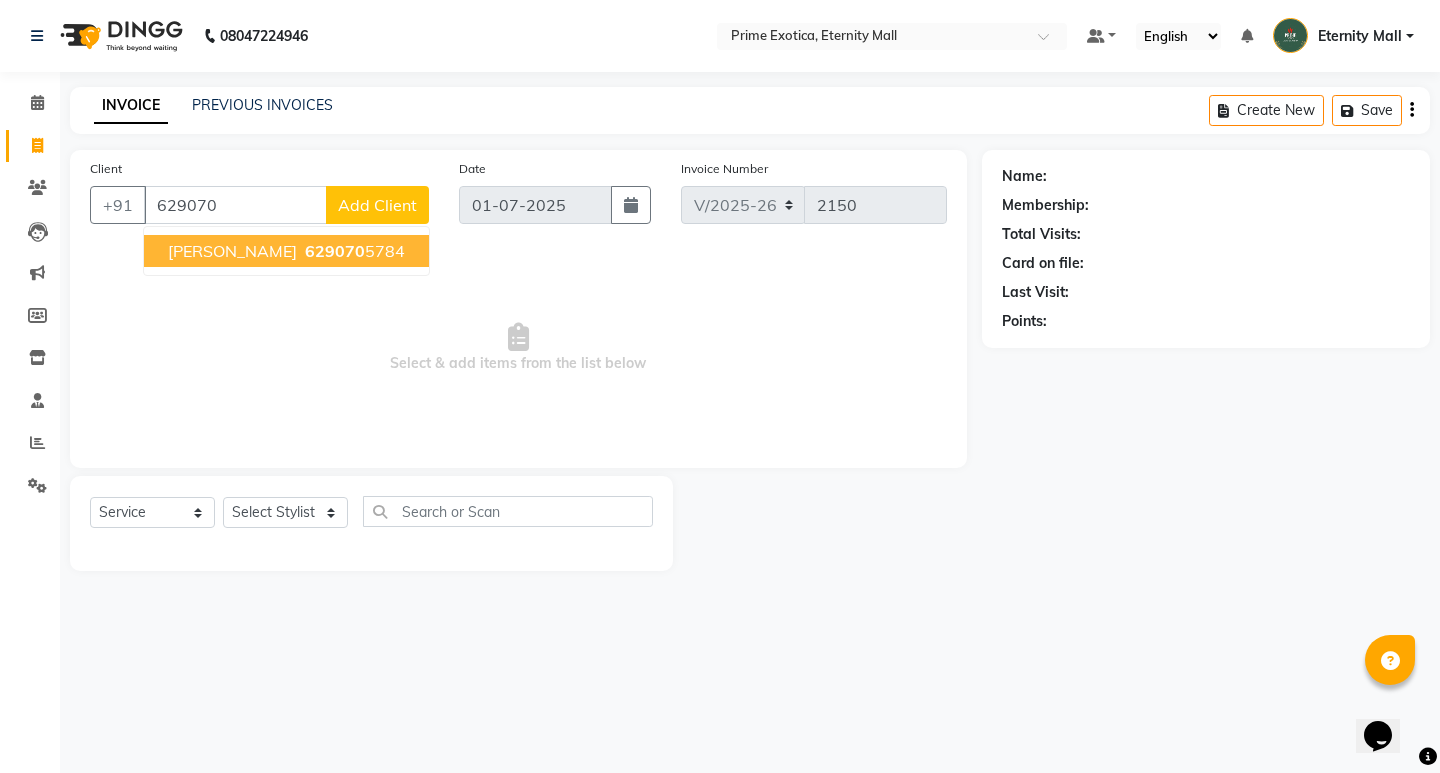click on "629070 5784" at bounding box center (353, 251) 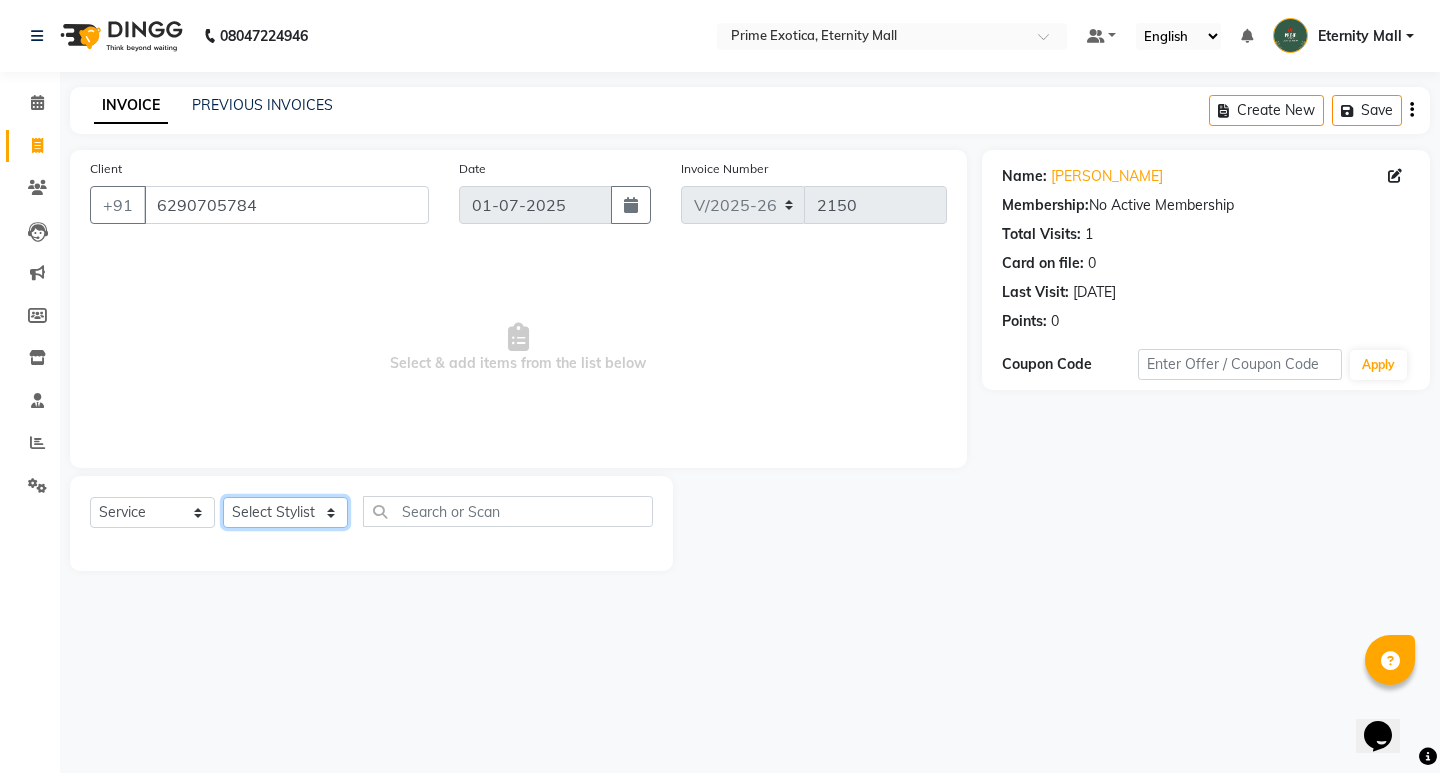 click on "Select Stylist AB  ADMIN ajay vikram lakshane [PERSON_NAME] Isha [PERSON_NAME]  [PERSON_NAME]" 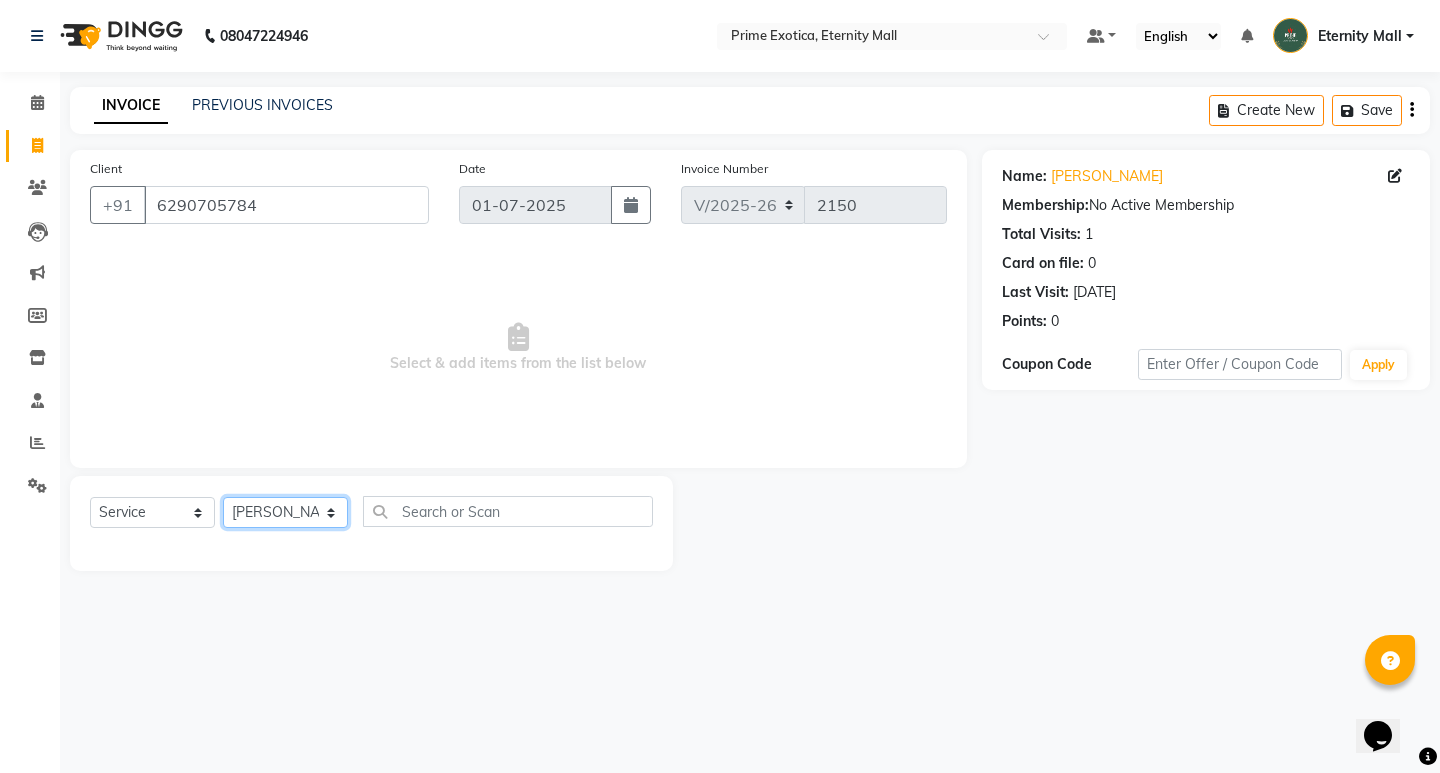 click on "Select Stylist AB  ADMIN ajay vikram lakshane [PERSON_NAME] Isha [PERSON_NAME]  [PERSON_NAME]" 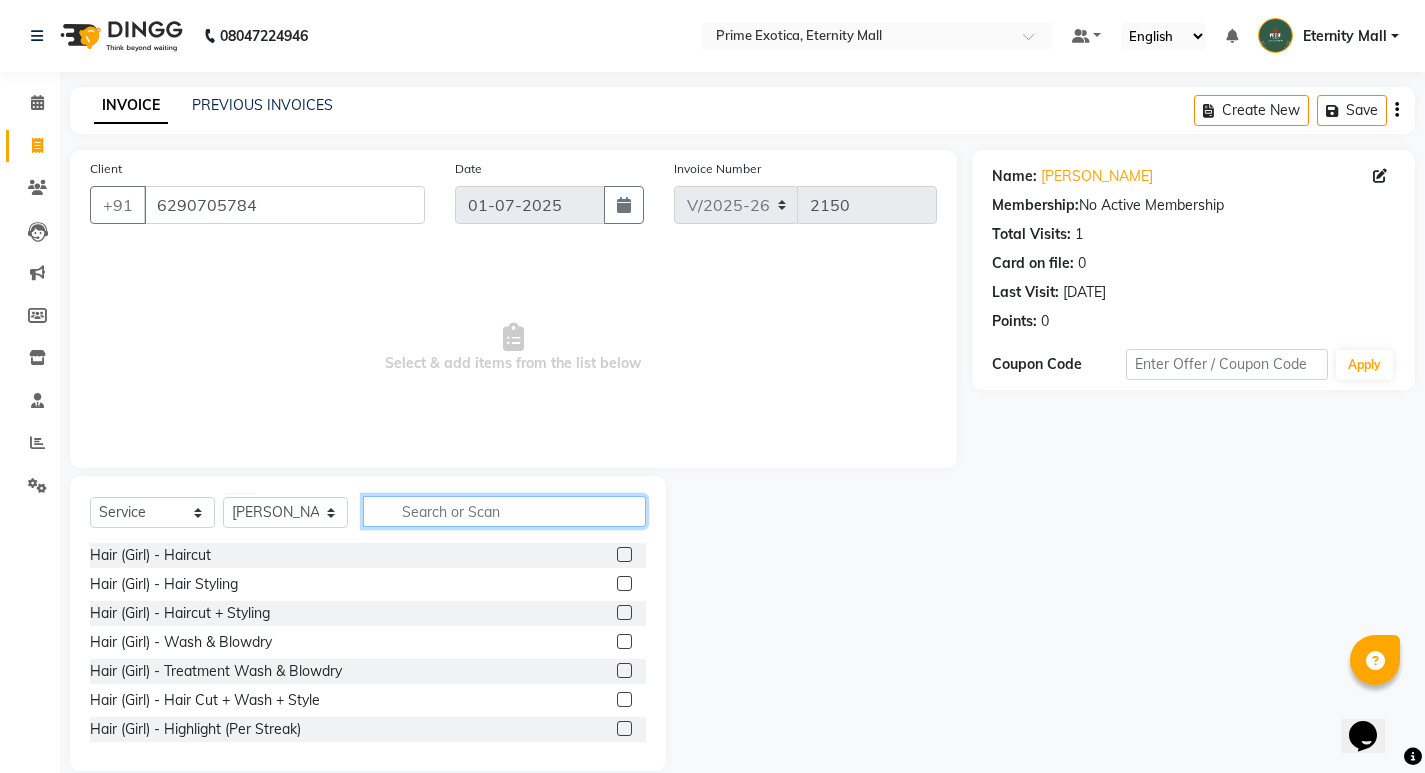 click 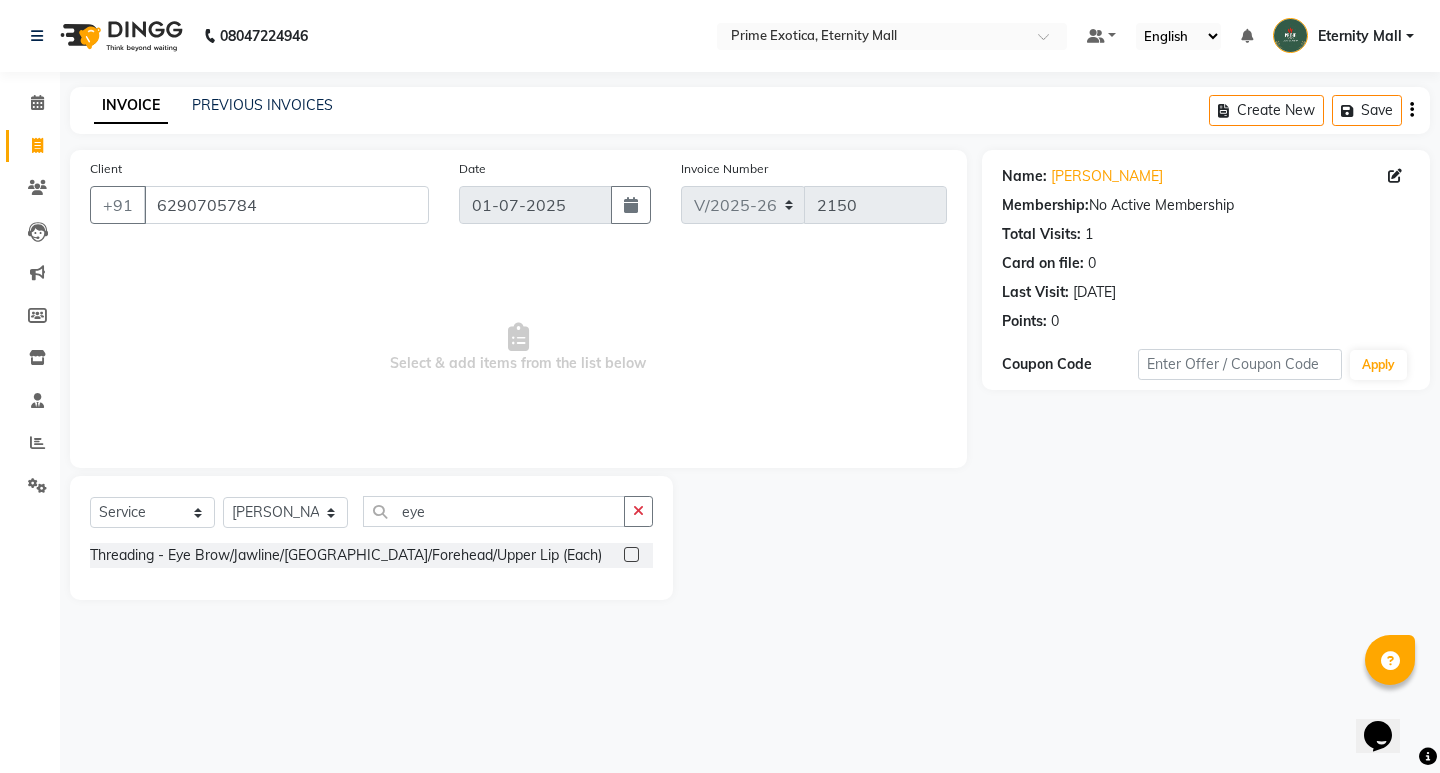click 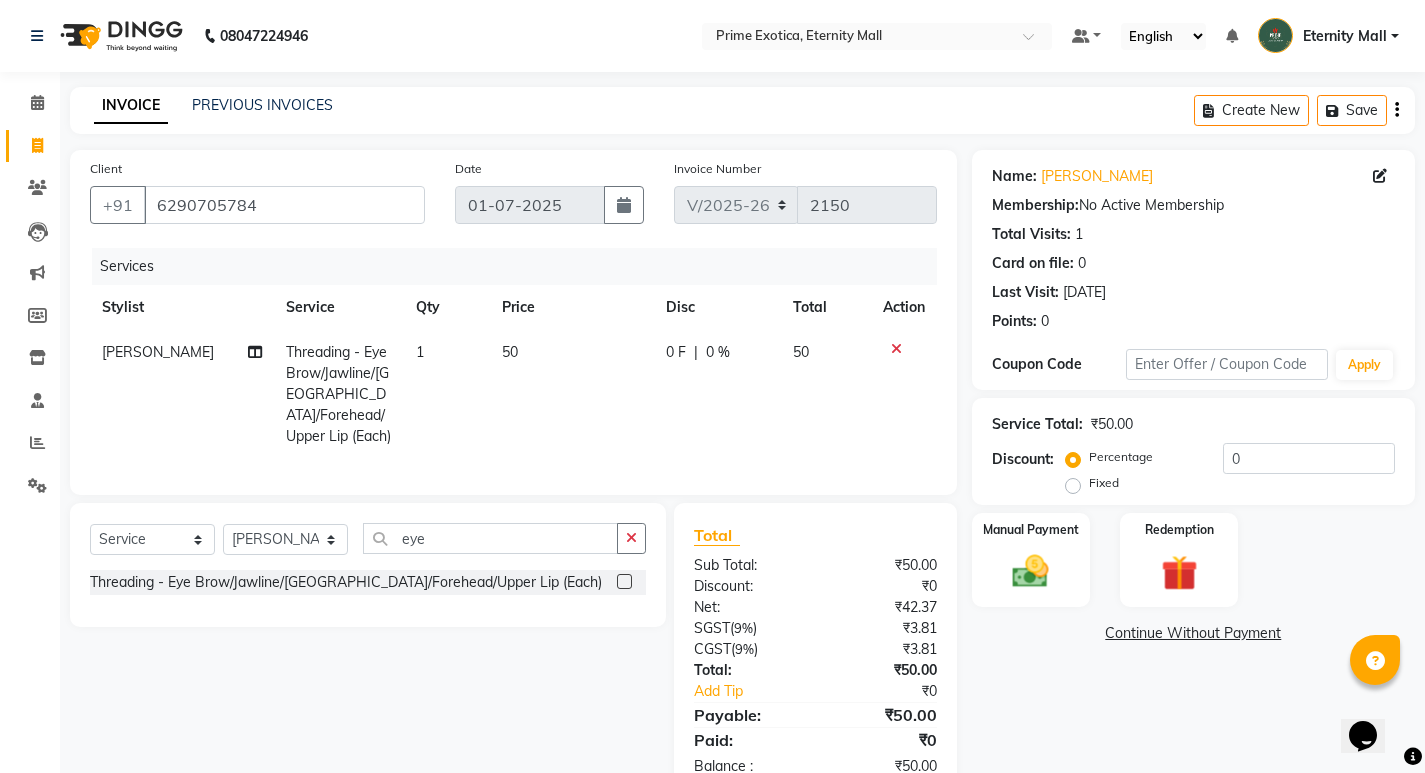 click on "1" 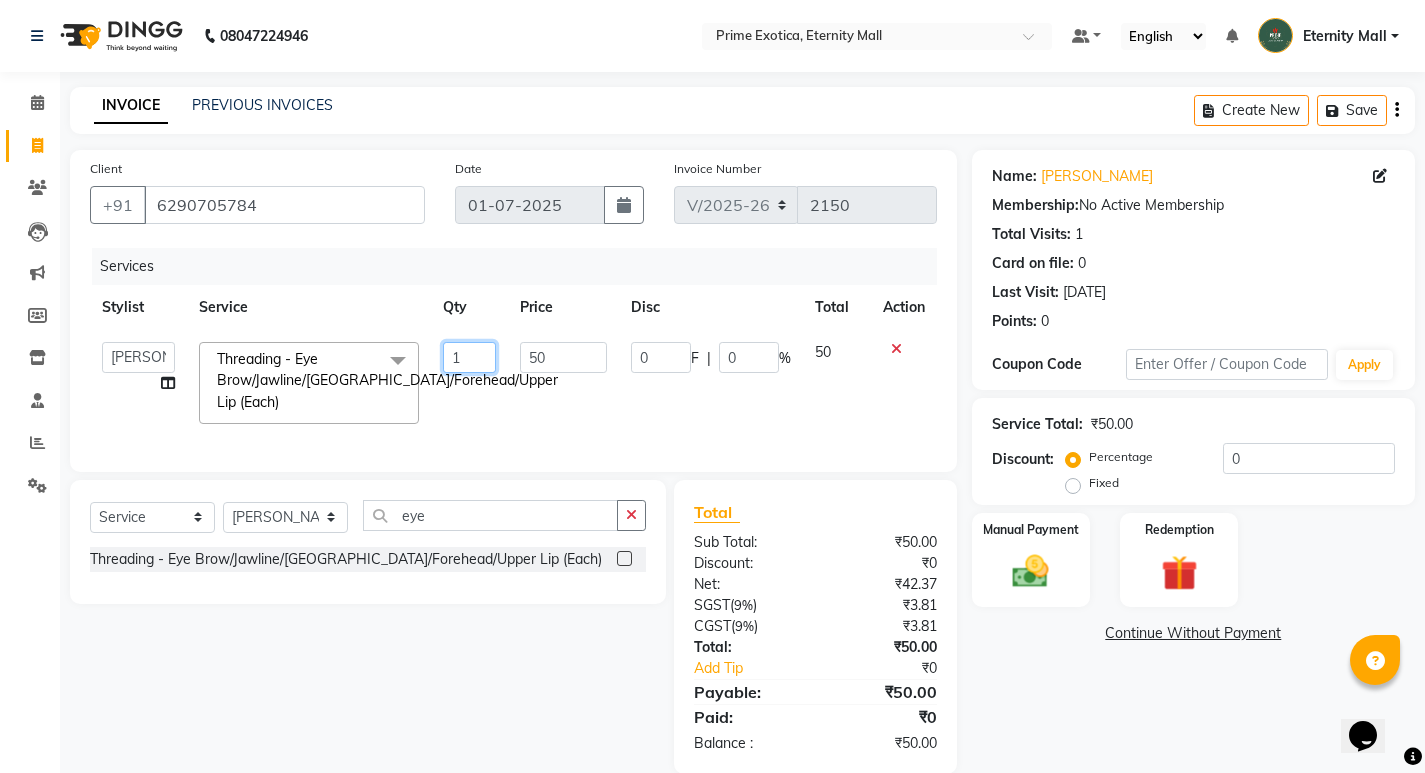 click on "1" 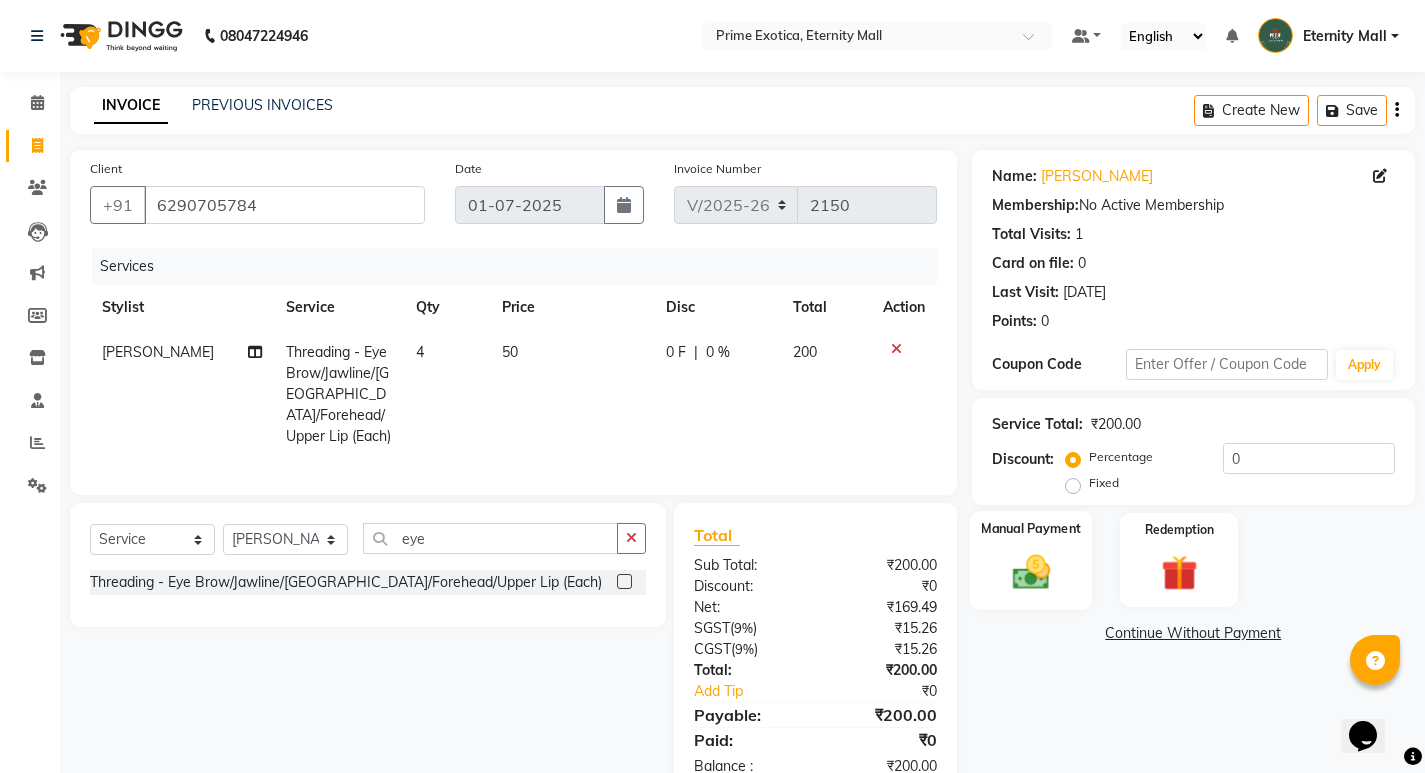 click on "Manual Payment" 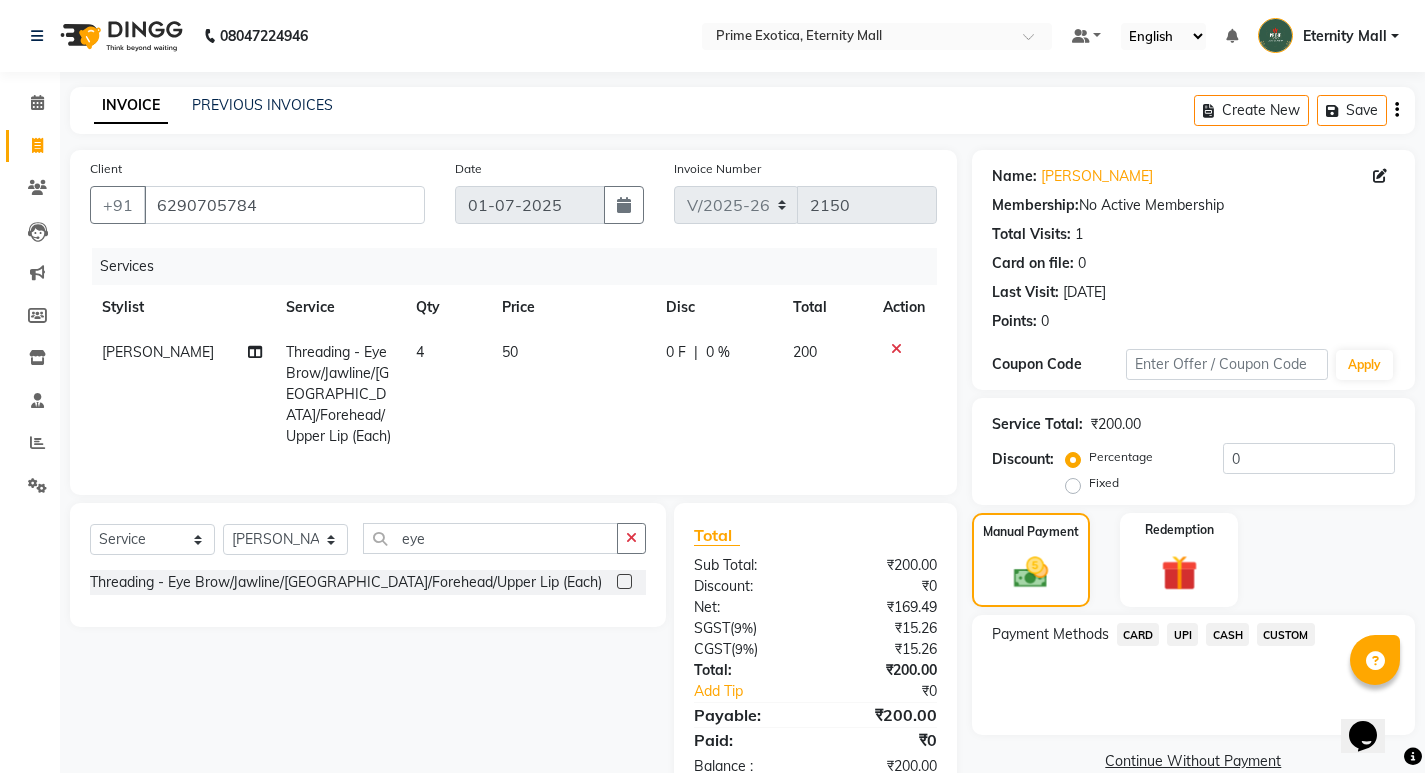 click on "UPI" 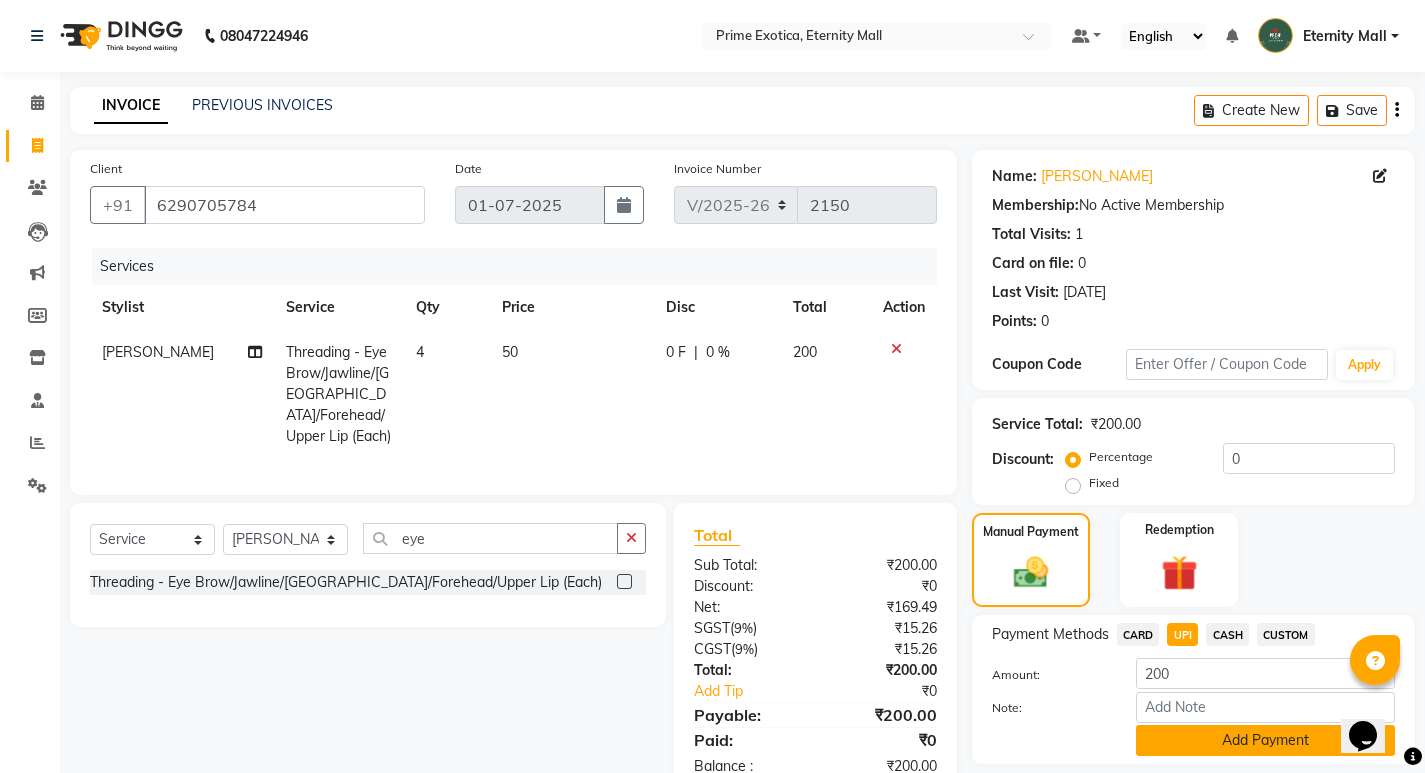 click on "Add Payment" 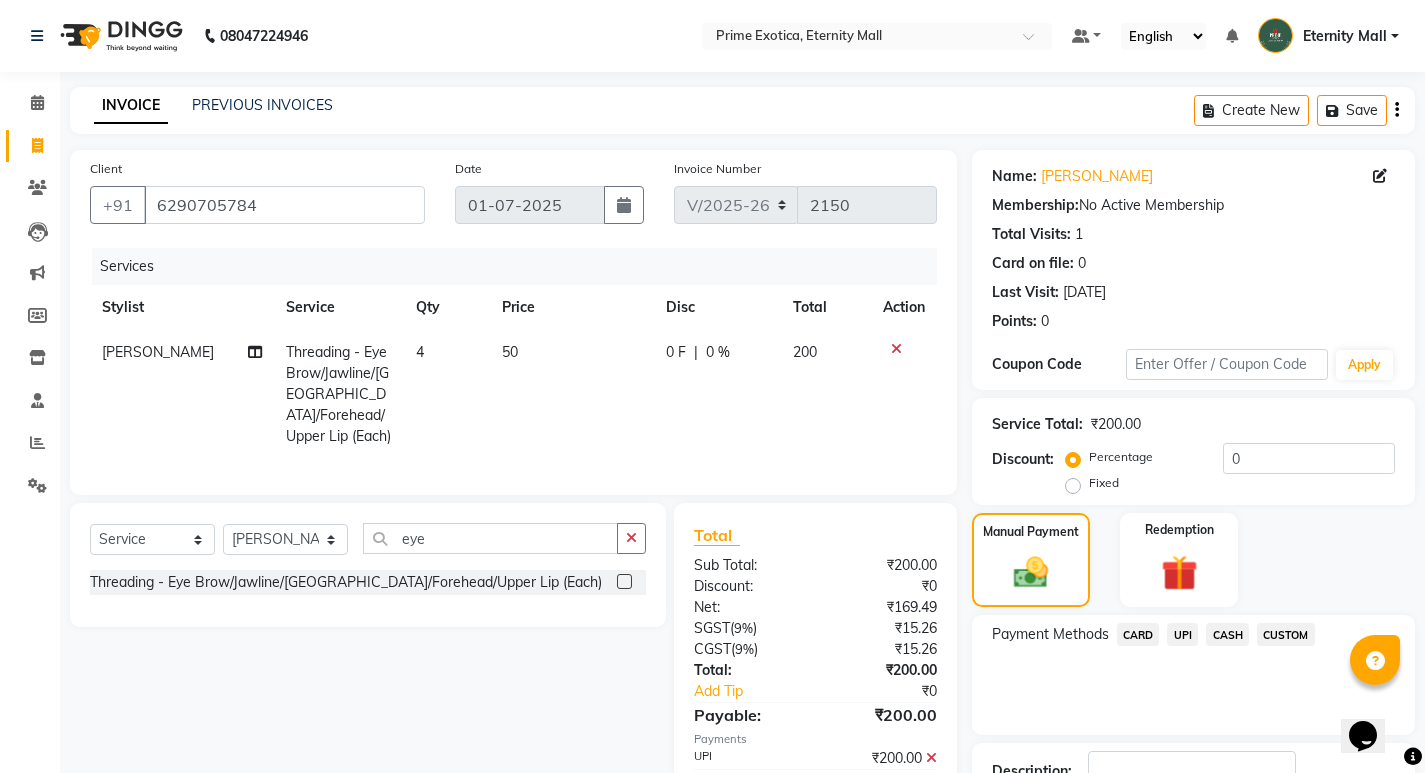 scroll, scrollTop: 146, scrollLeft: 0, axis: vertical 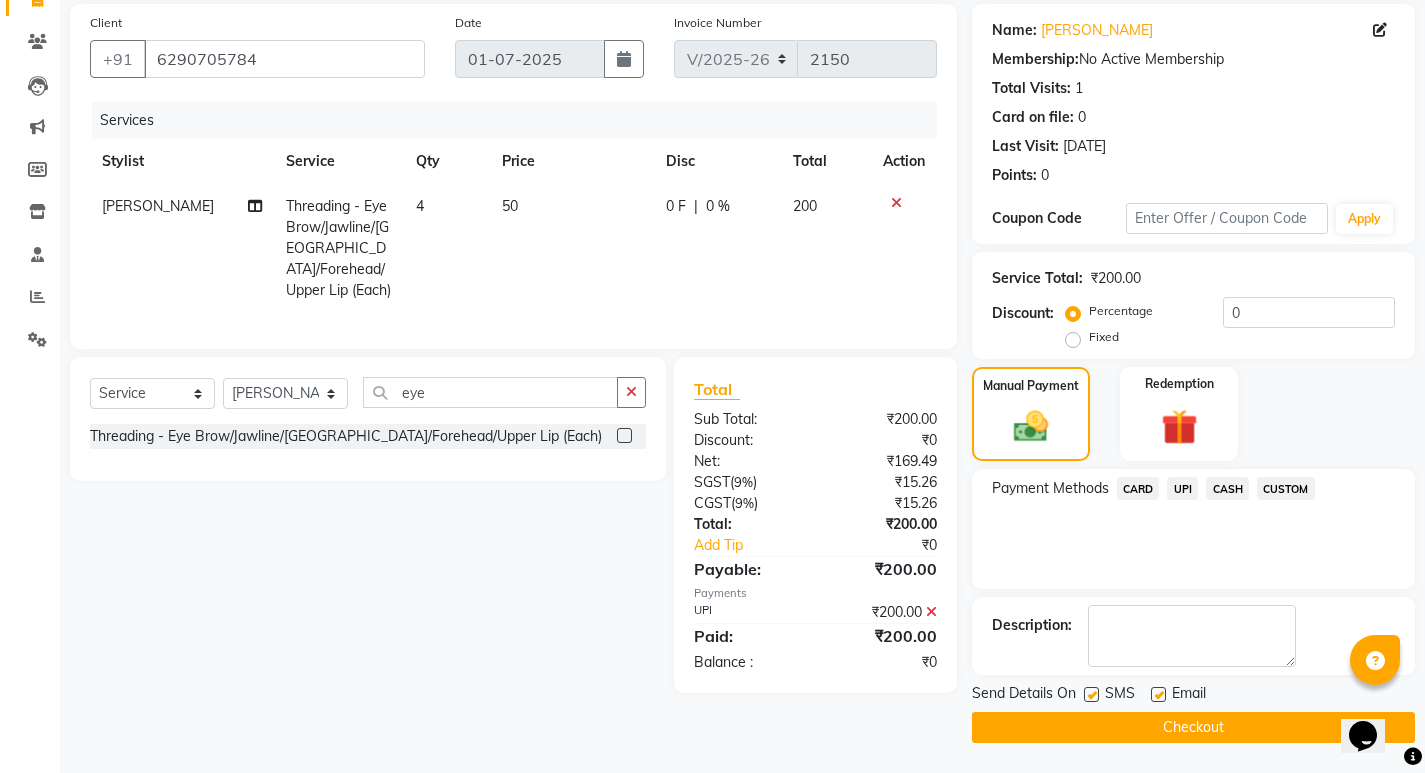 click on "Checkout" 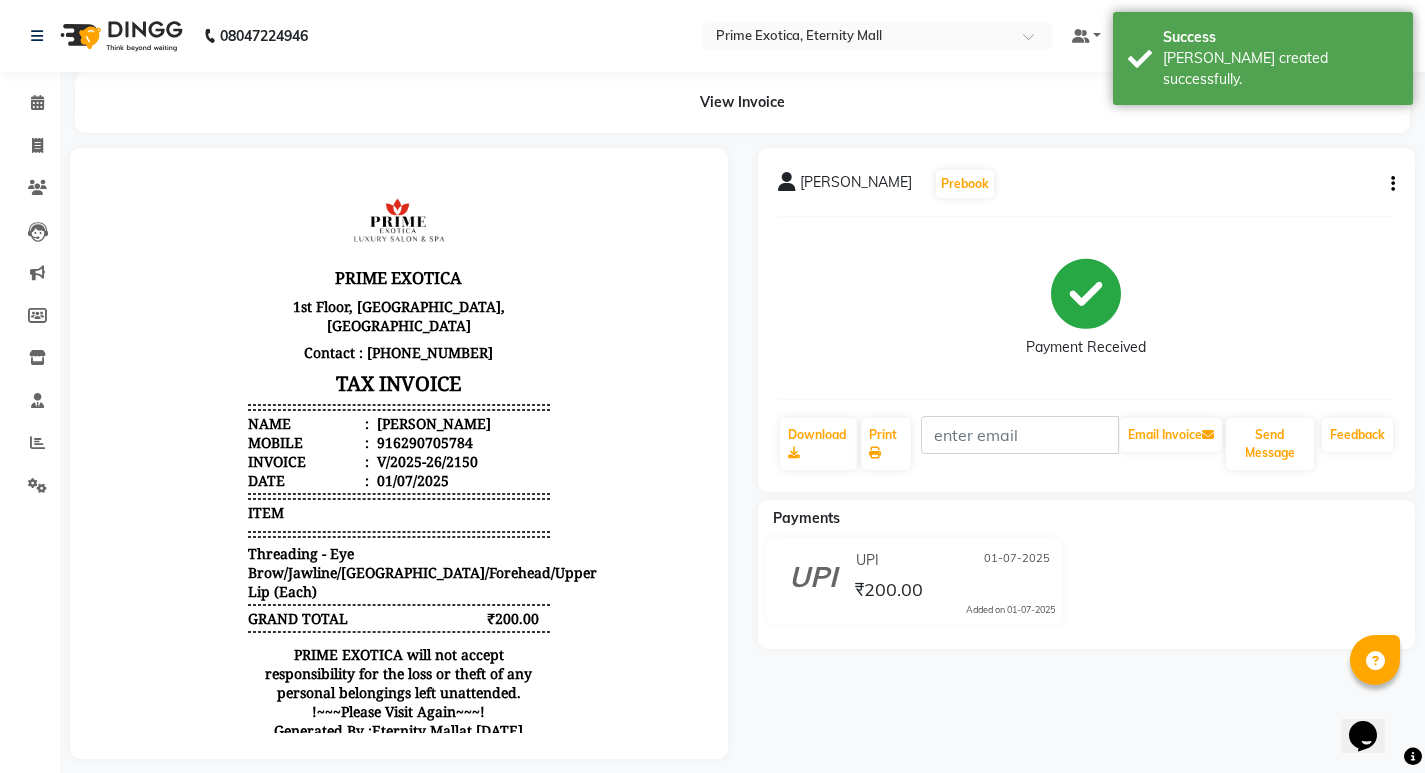 scroll, scrollTop: 0, scrollLeft: 0, axis: both 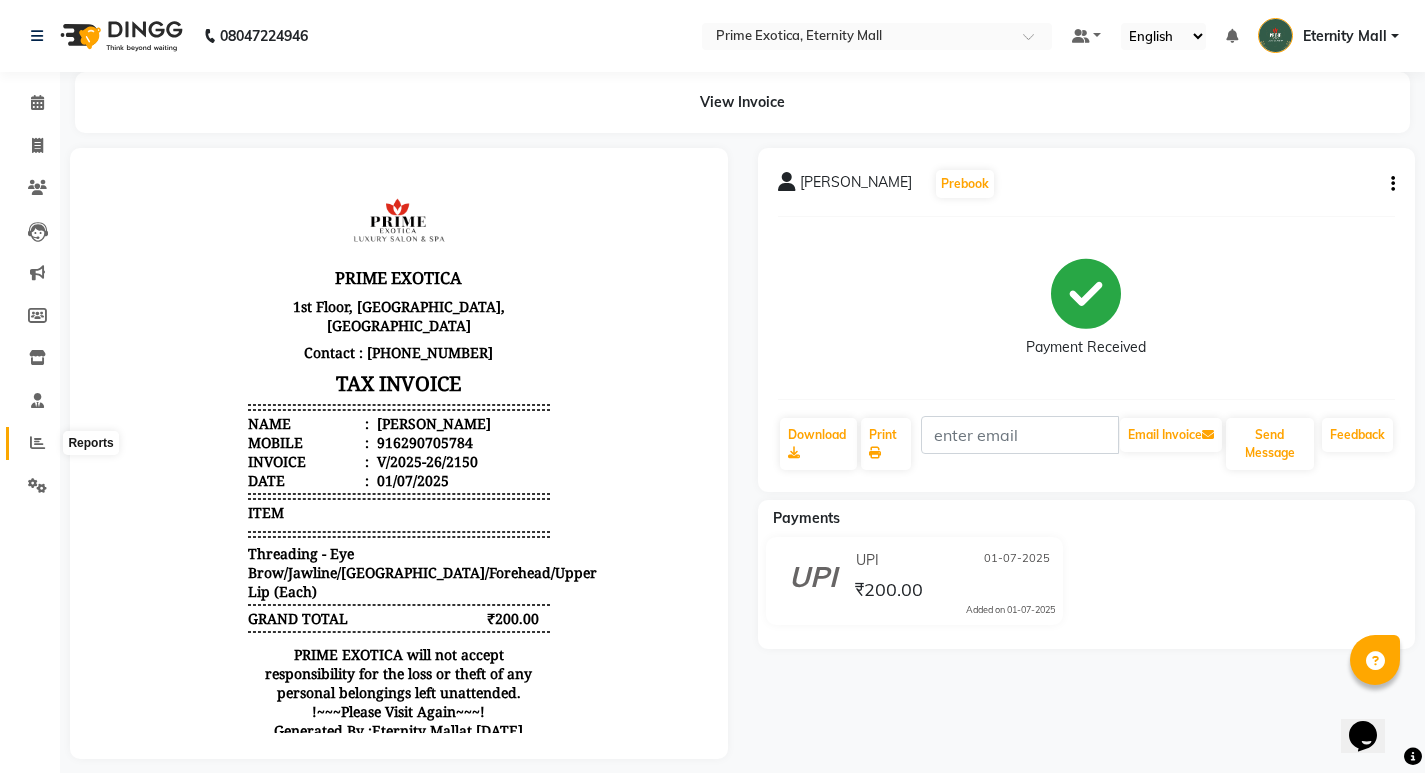 click 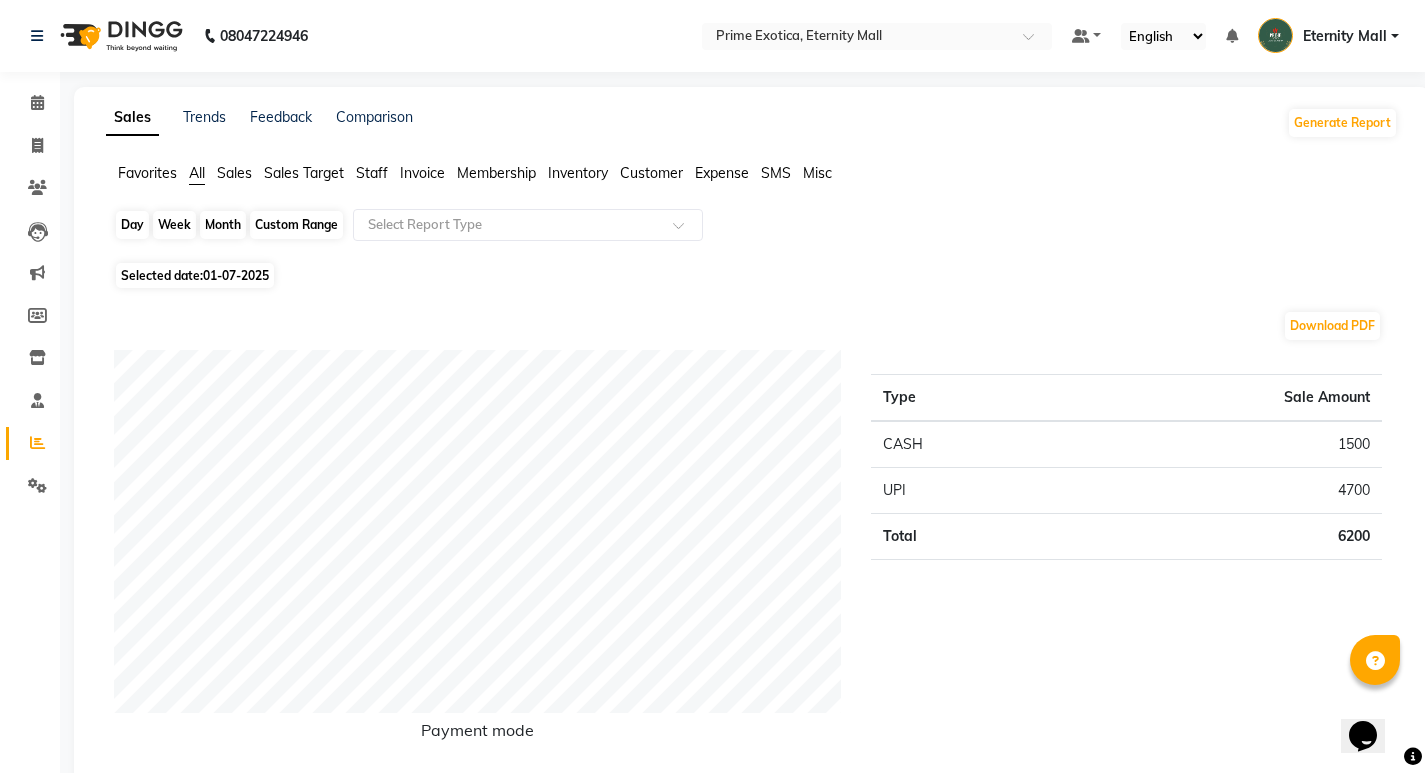 click on "Day" 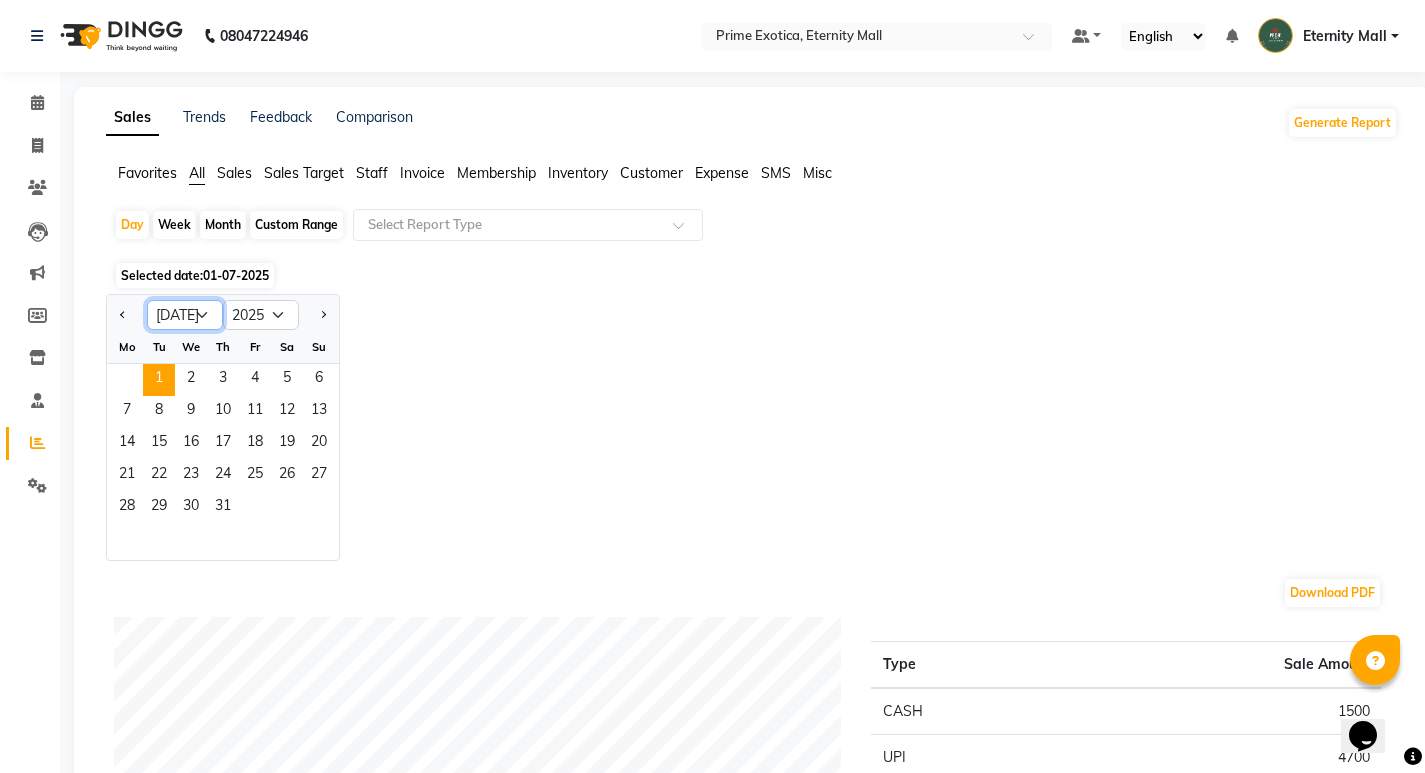 click on "Jan Feb Mar Apr May Jun [DATE] Aug Sep Oct Nov Dec" 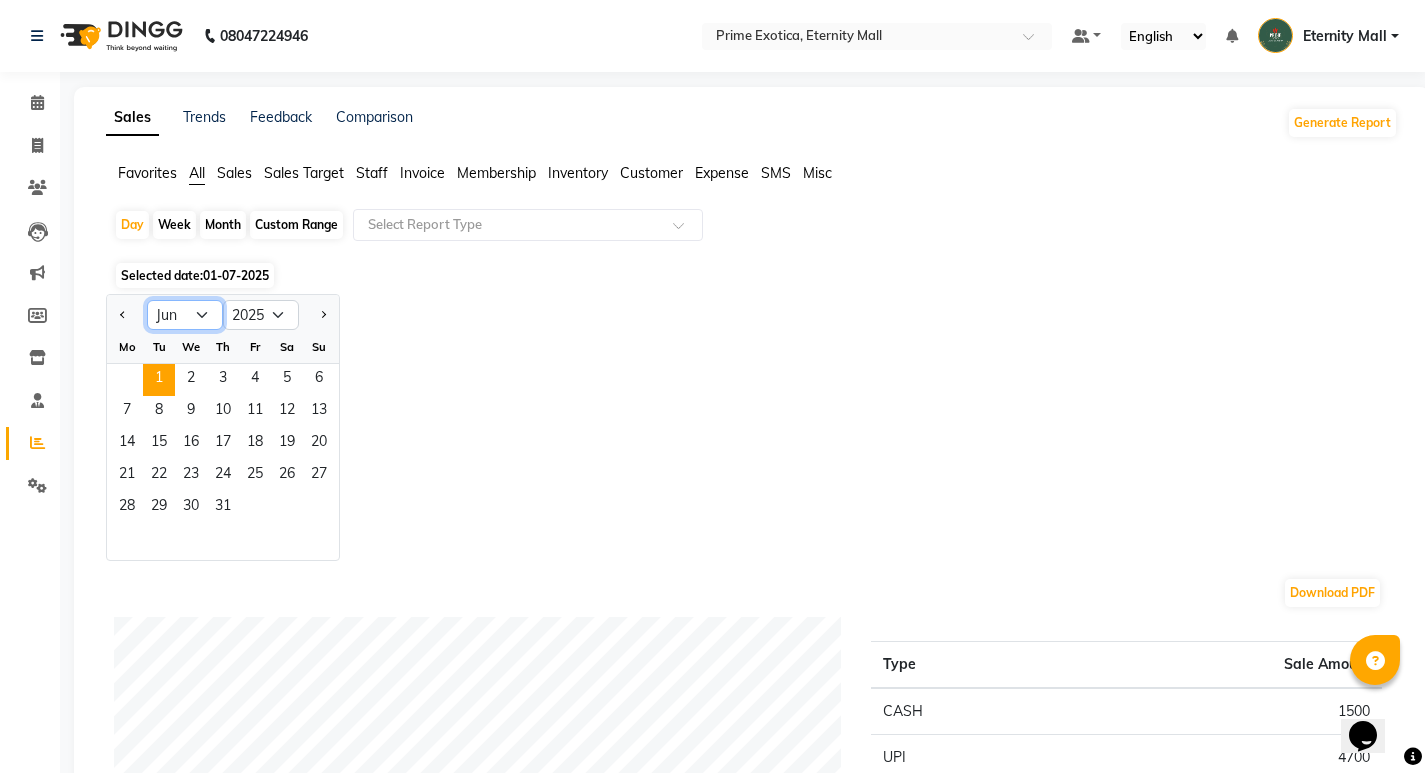 click on "Jan Feb Mar Apr May Jun [DATE] Aug Sep Oct Nov Dec" 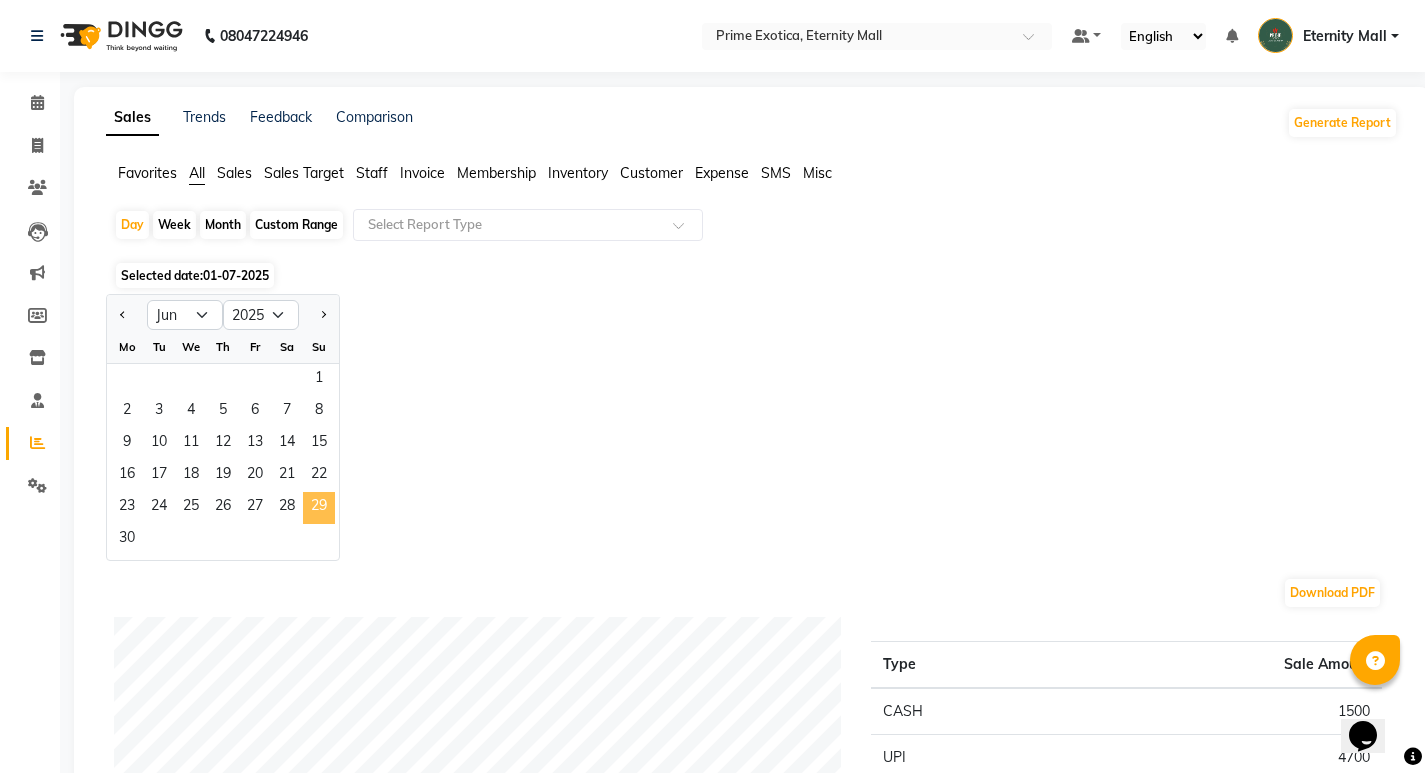 click on "29" 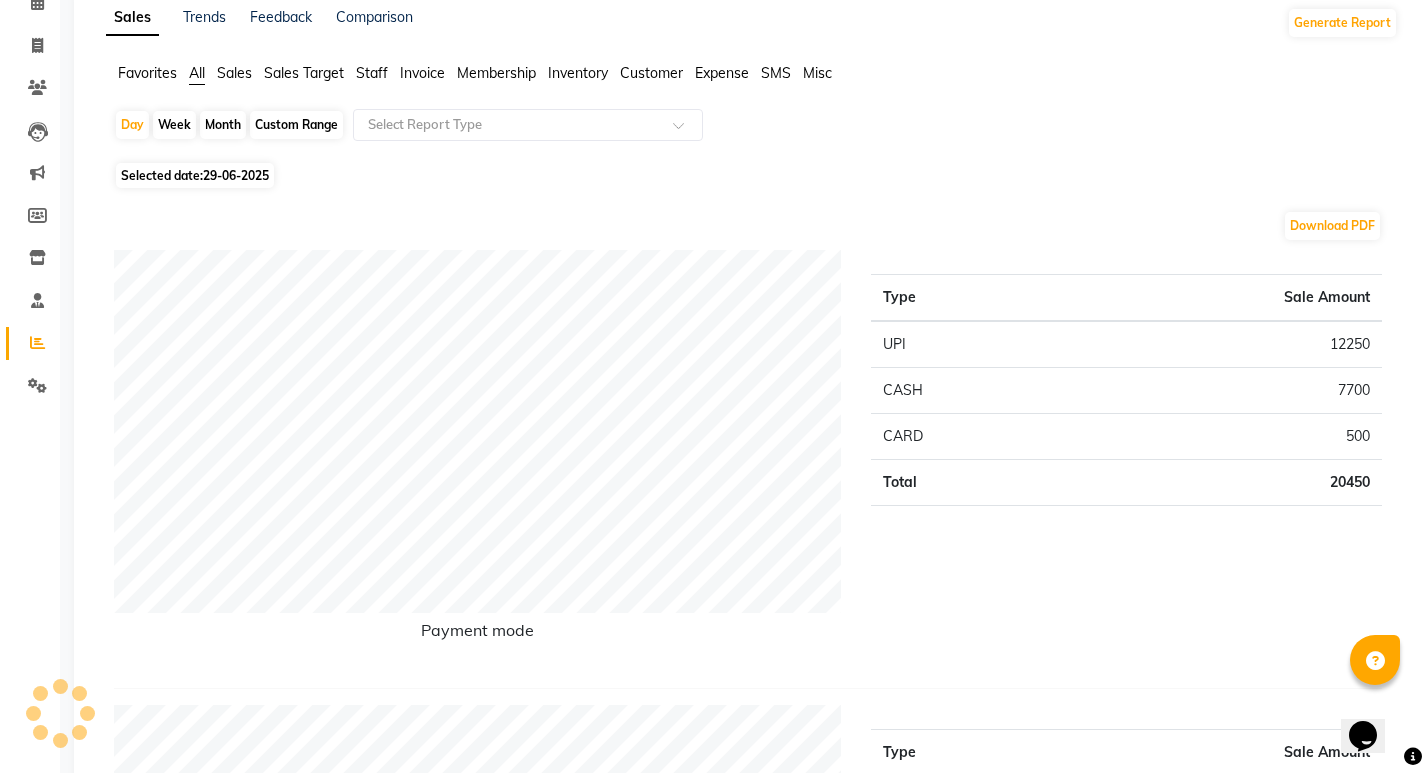 scroll, scrollTop: 0, scrollLeft: 0, axis: both 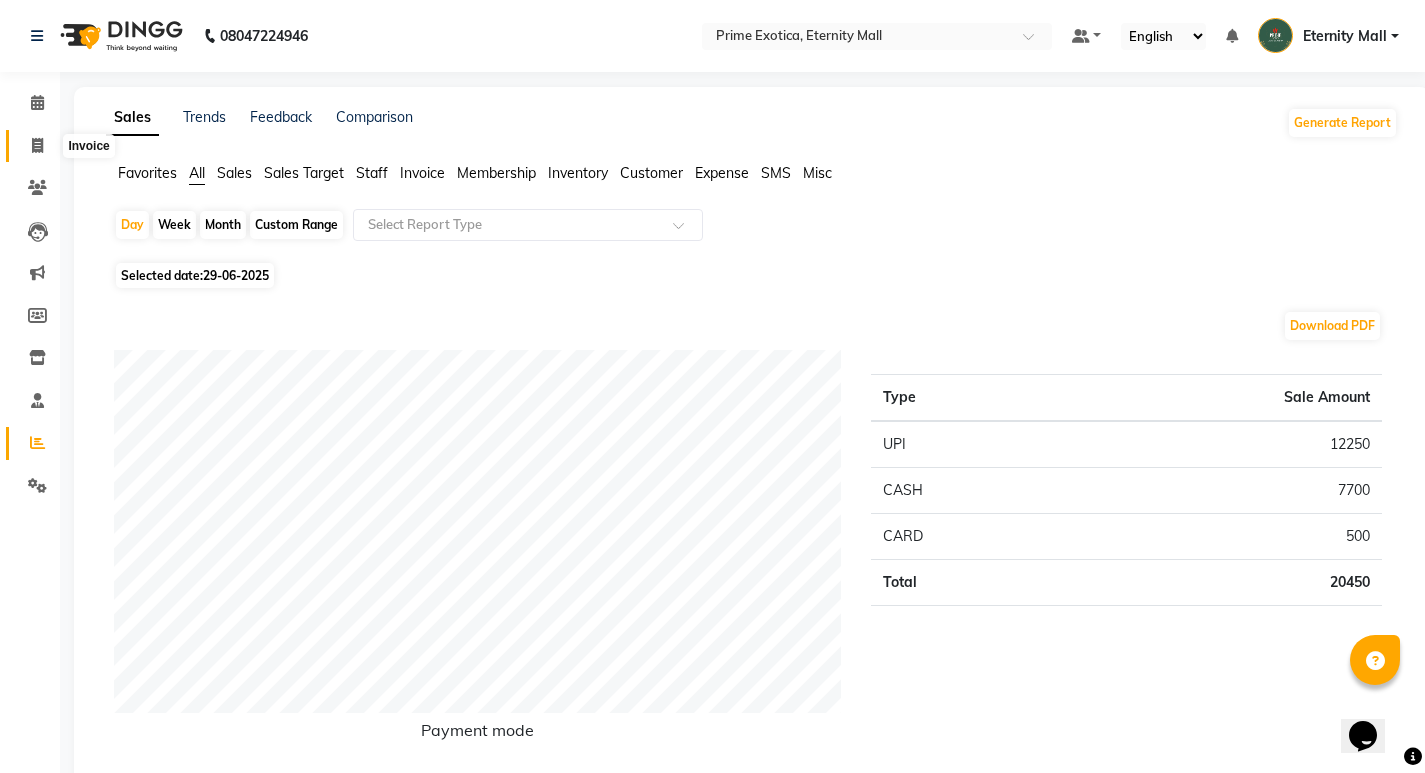 click 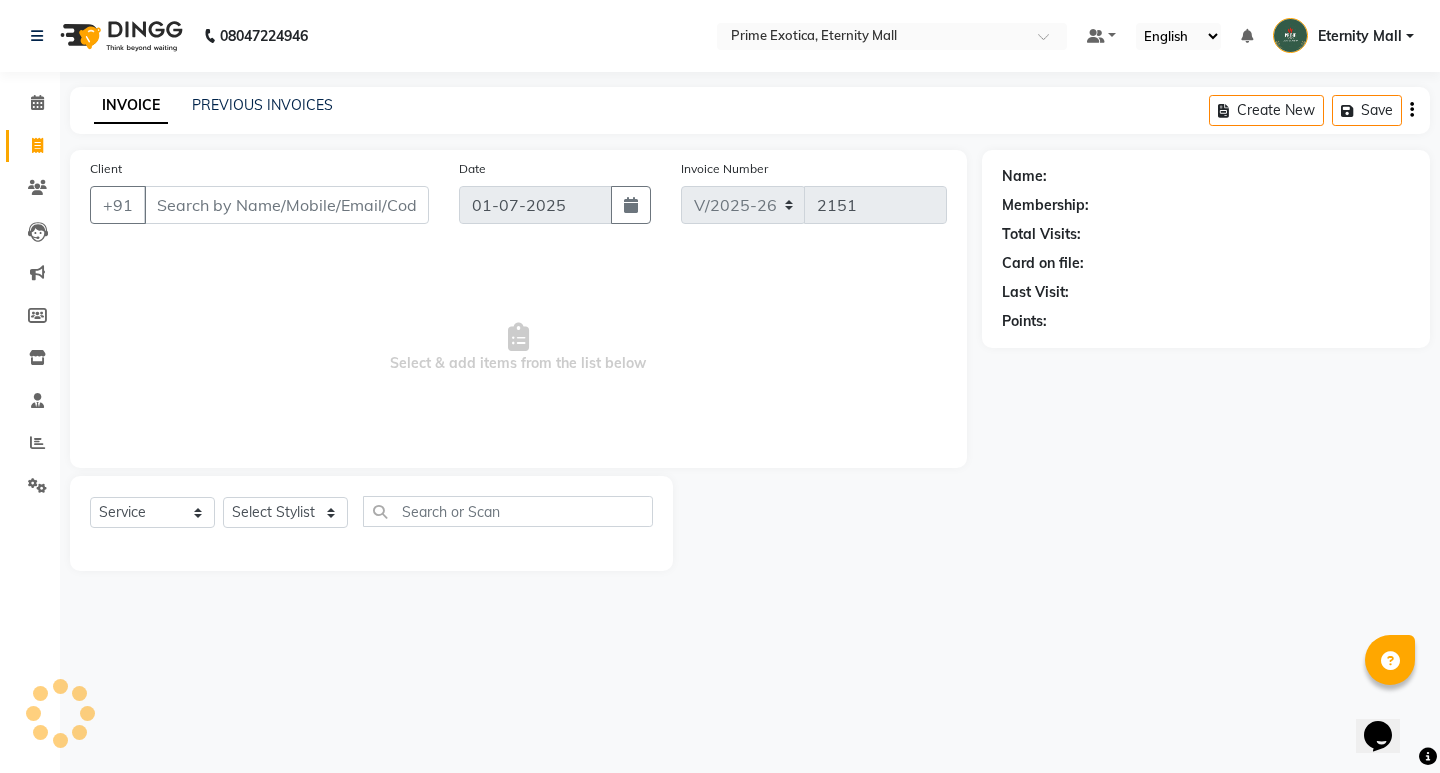 click on "Client" at bounding box center (286, 205) 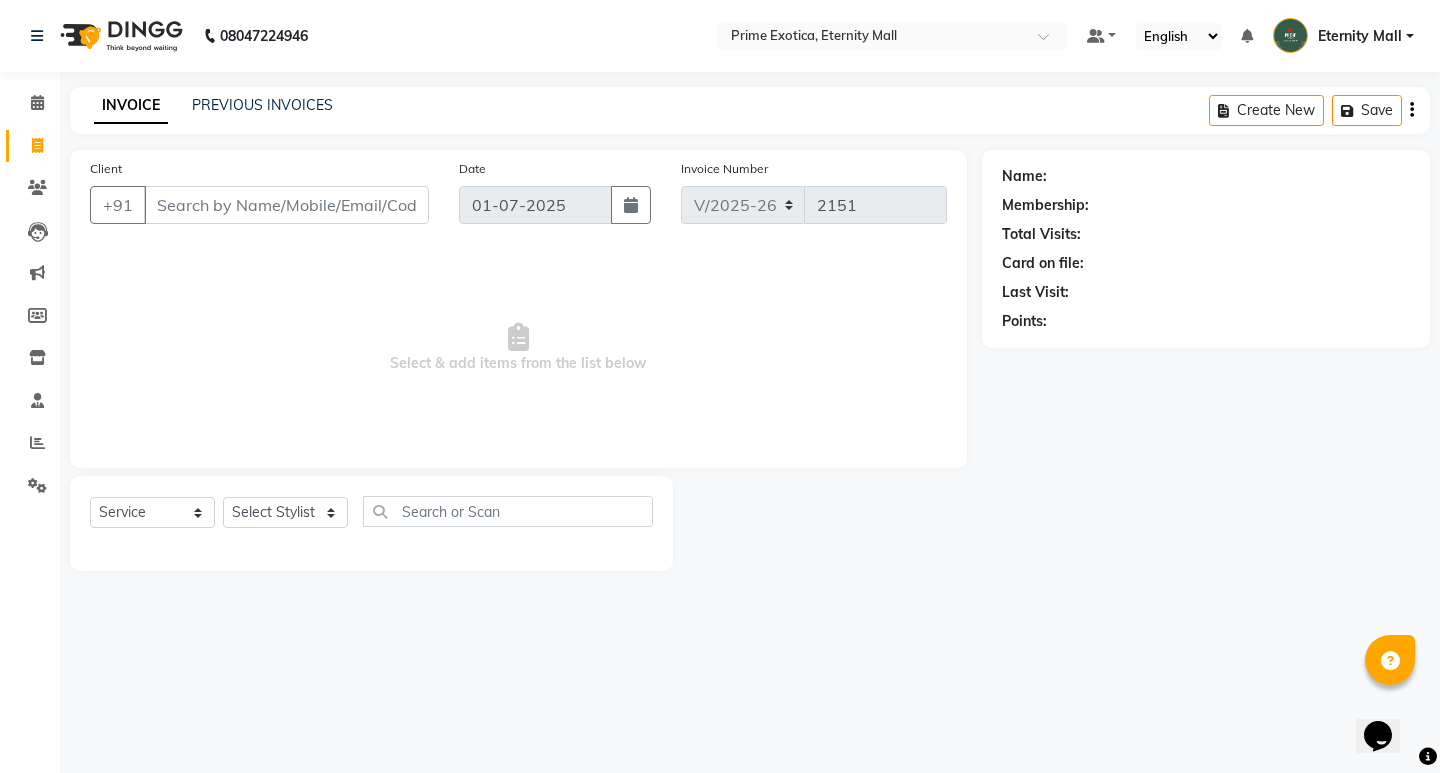 click on "Client" at bounding box center [286, 205] 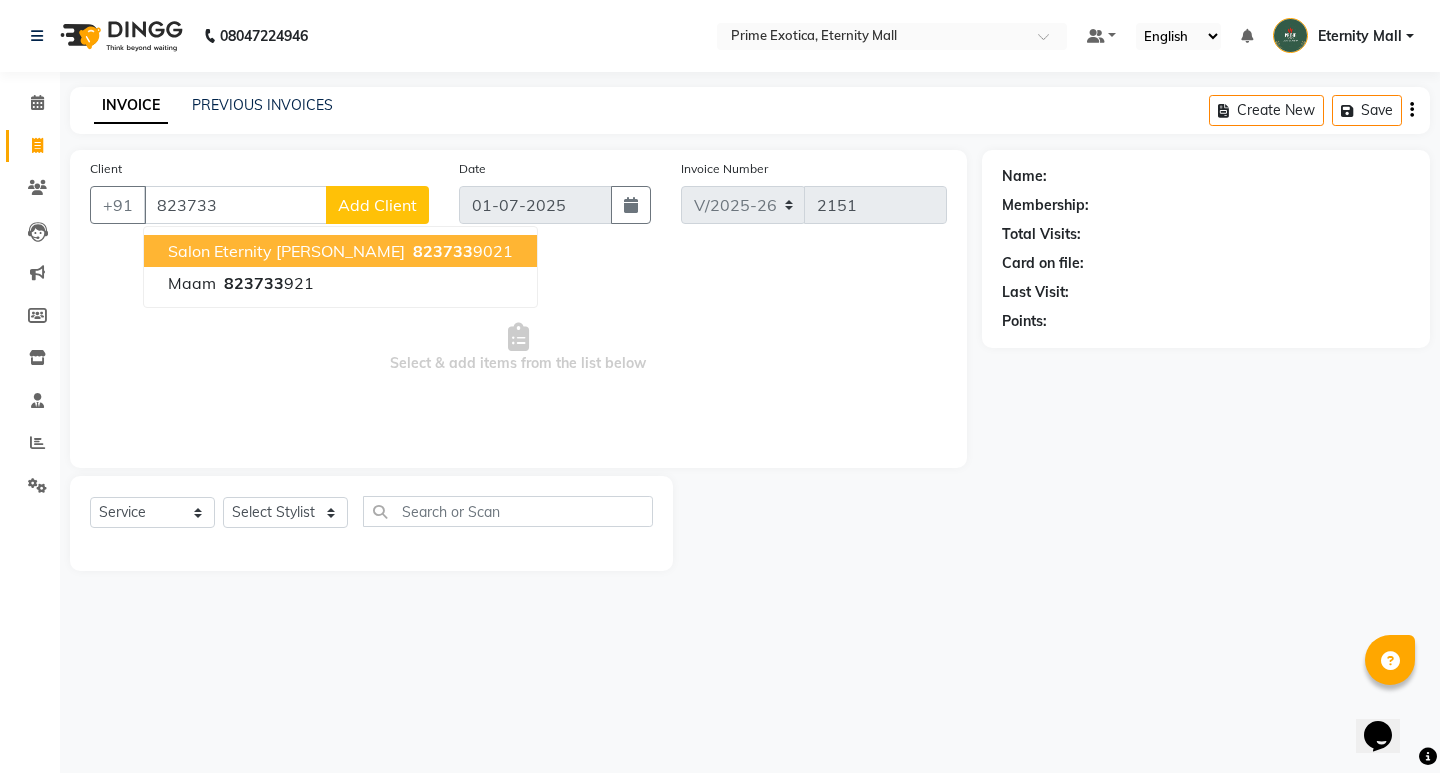click on "Salon eternity [PERSON_NAME]" at bounding box center [286, 251] 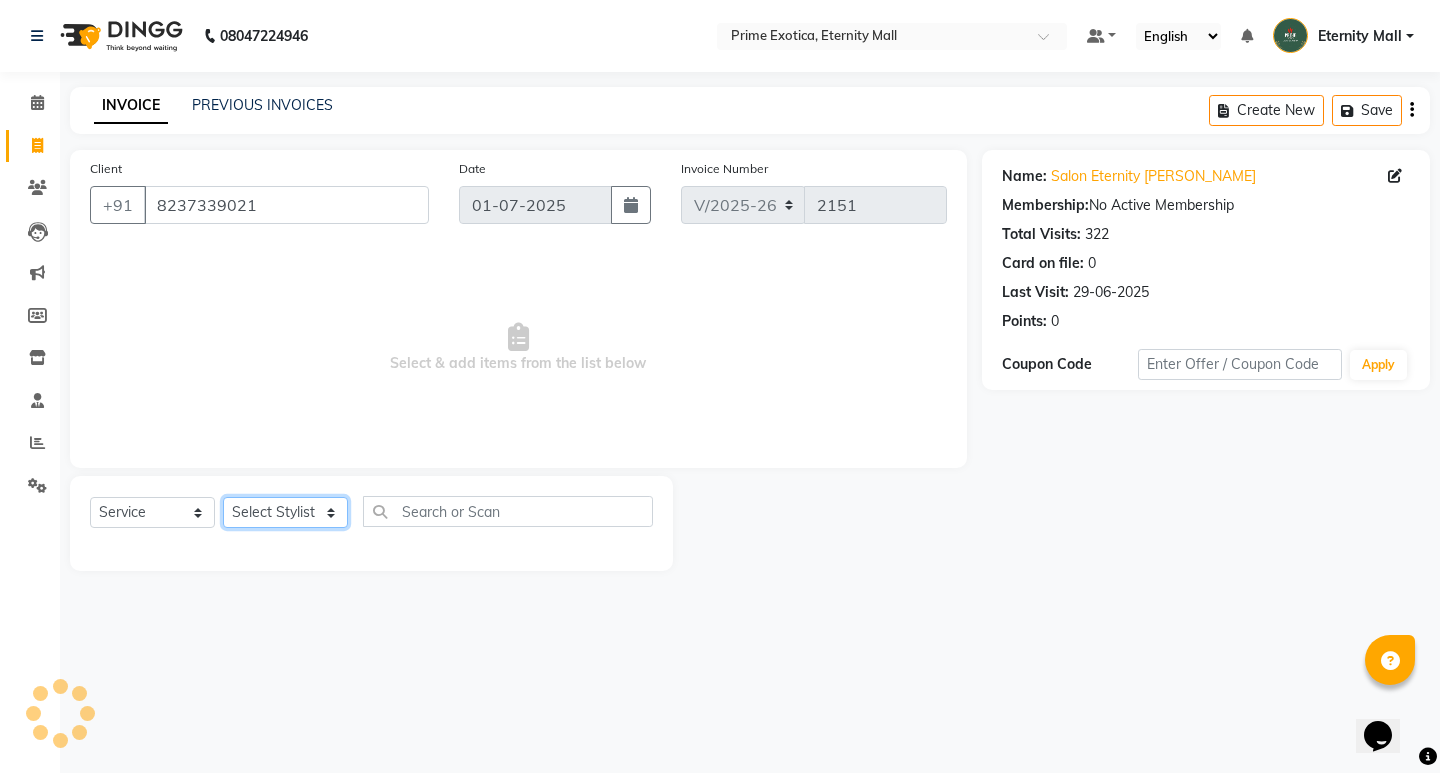 click on "Select Stylist AB  ADMIN ajay vikram lakshane [PERSON_NAME] Isha [PERSON_NAME]  [PERSON_NAME]" 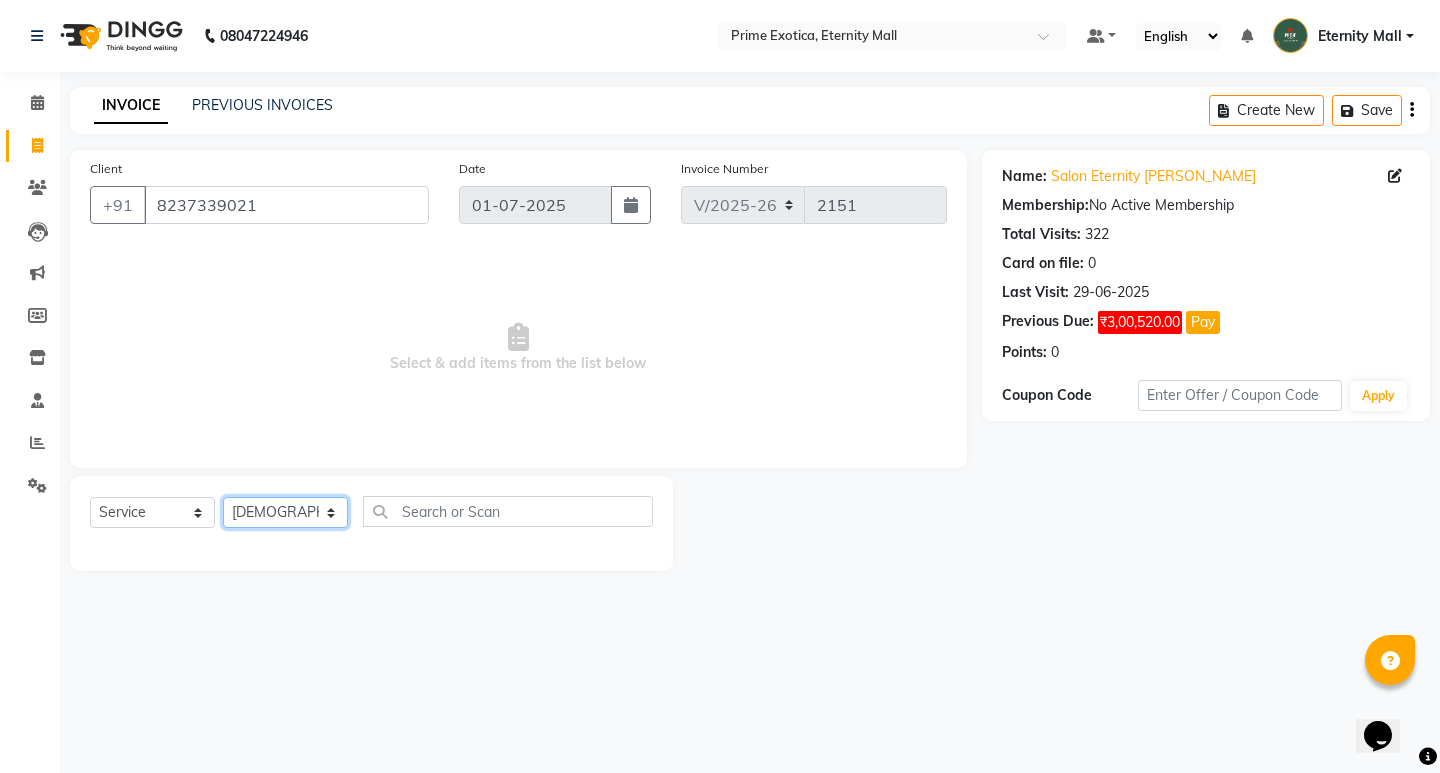 click on "Select Stylist AB  ADMIN ajay vikram lakshane [PERSON_NAME] Isha [PERSON_NAME]  [PERSON_NAME]" 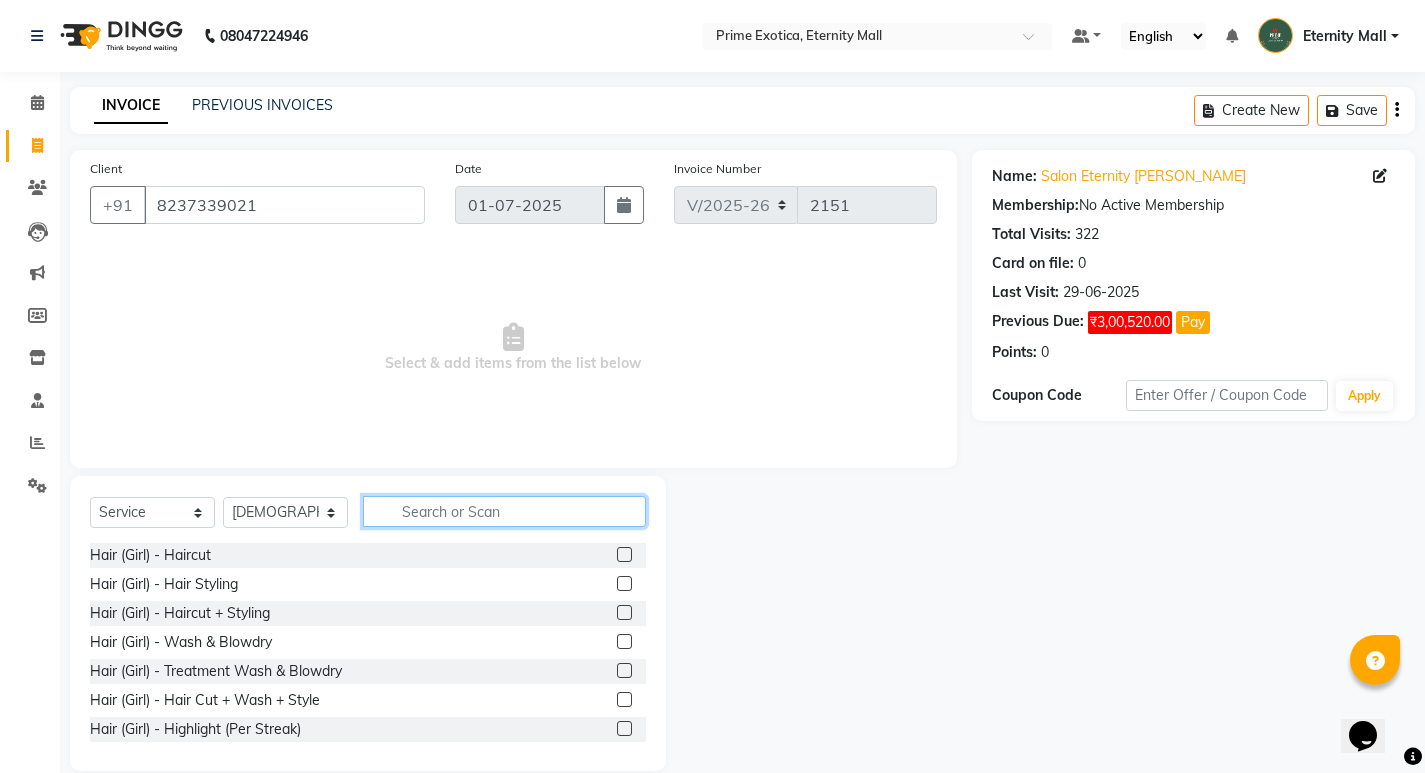 click 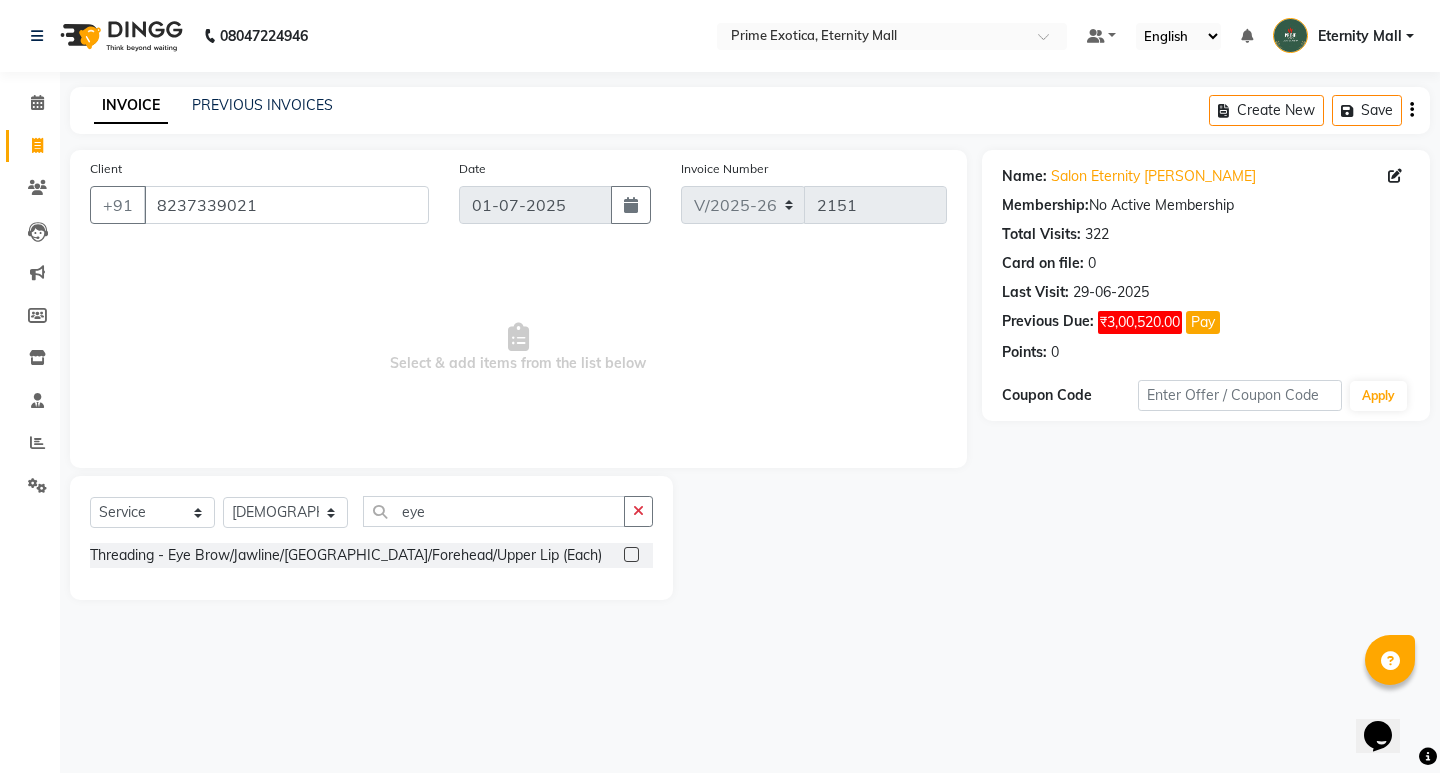click 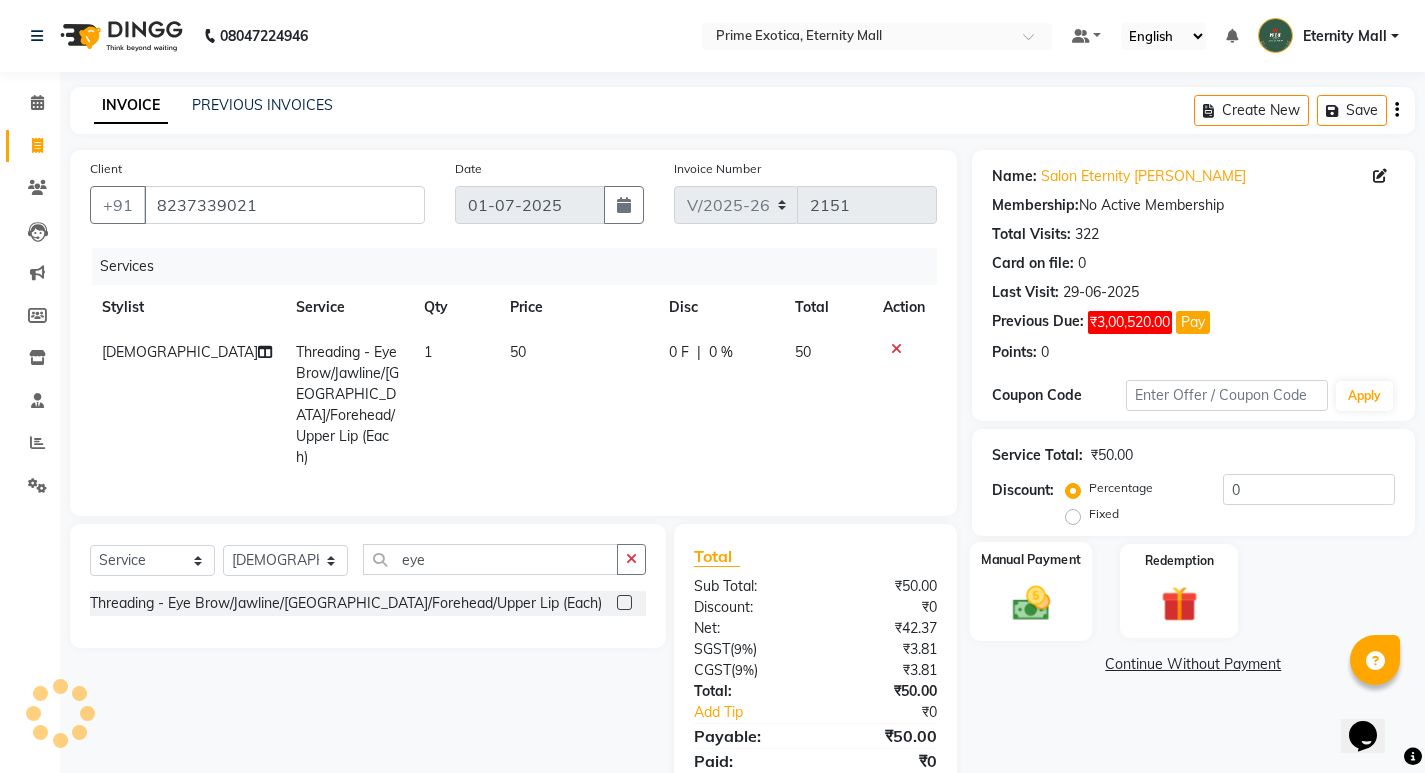 click on "Manual Payment" 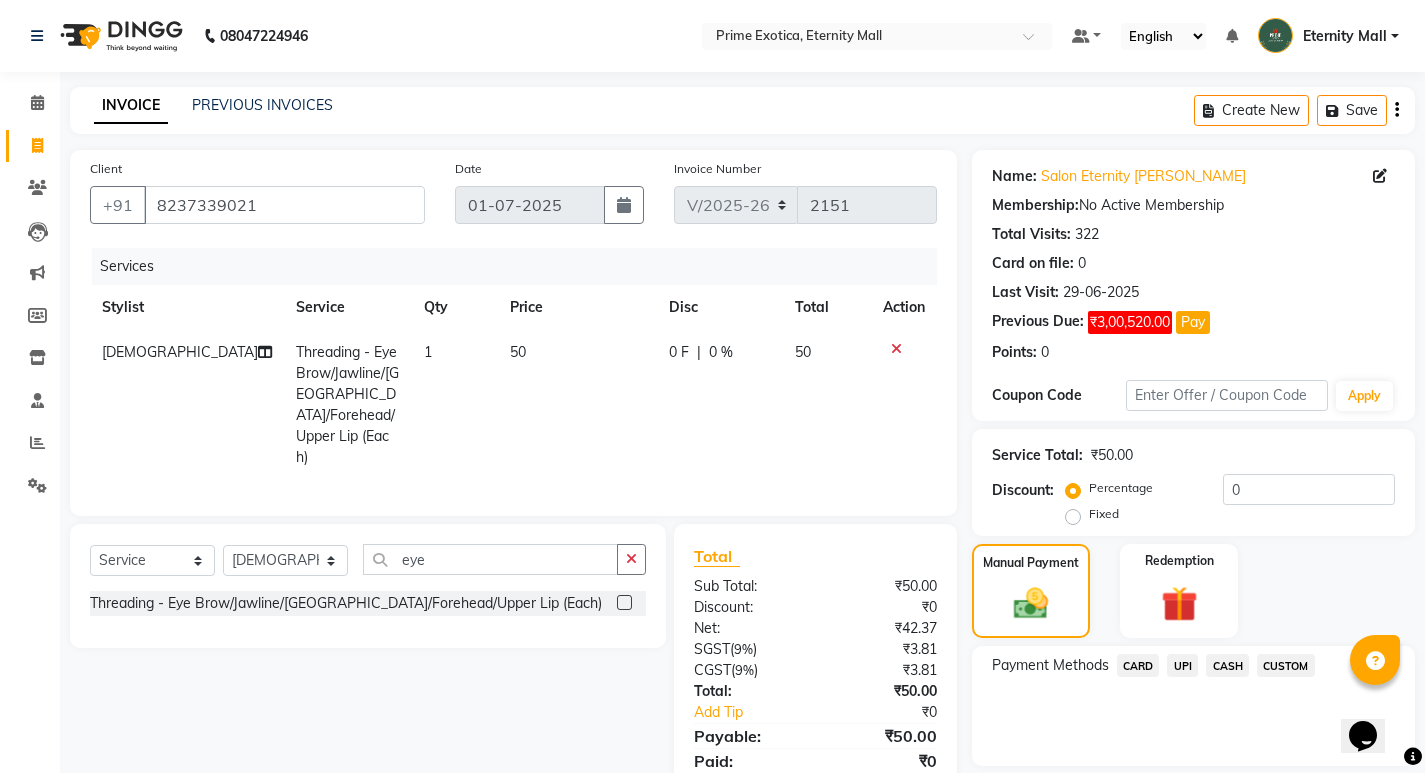 click on "UPI" 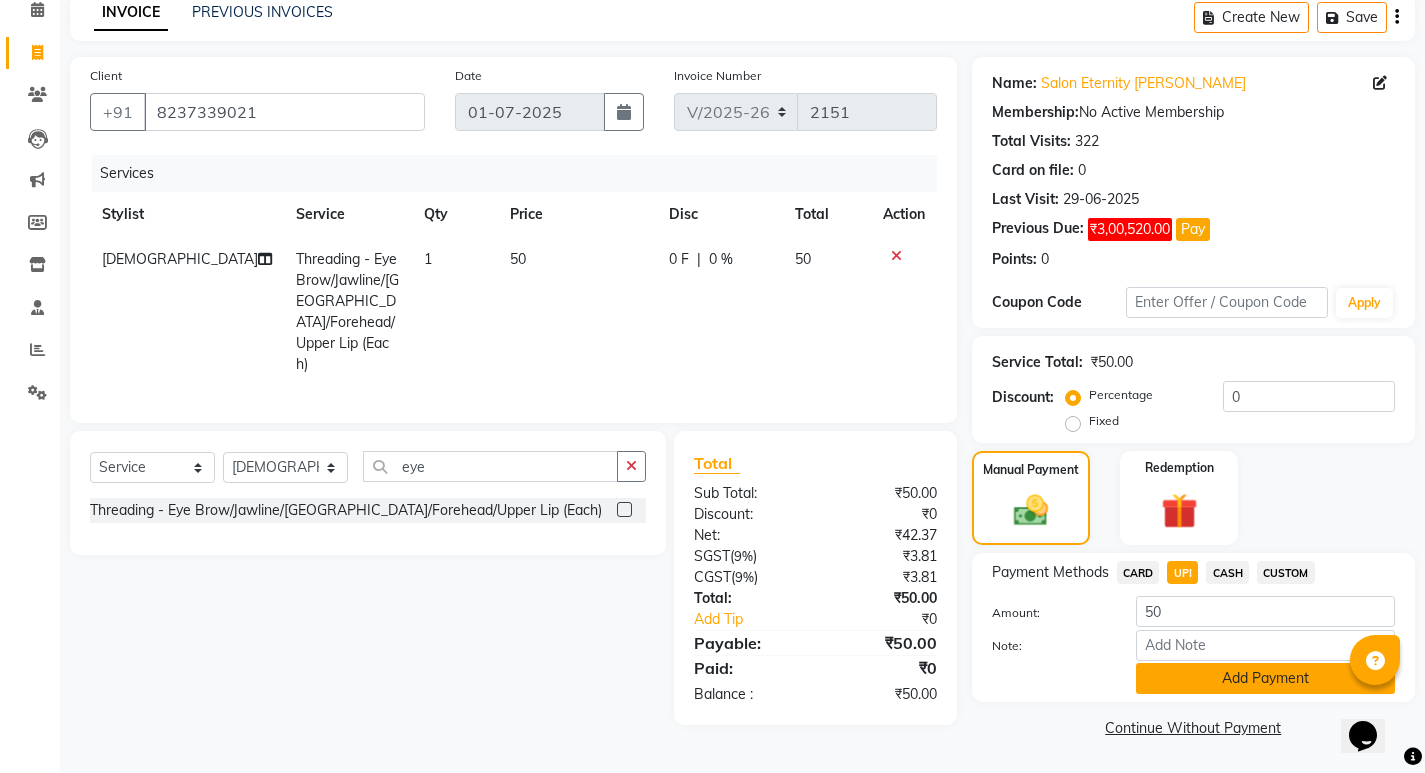 click on "Add Payment" 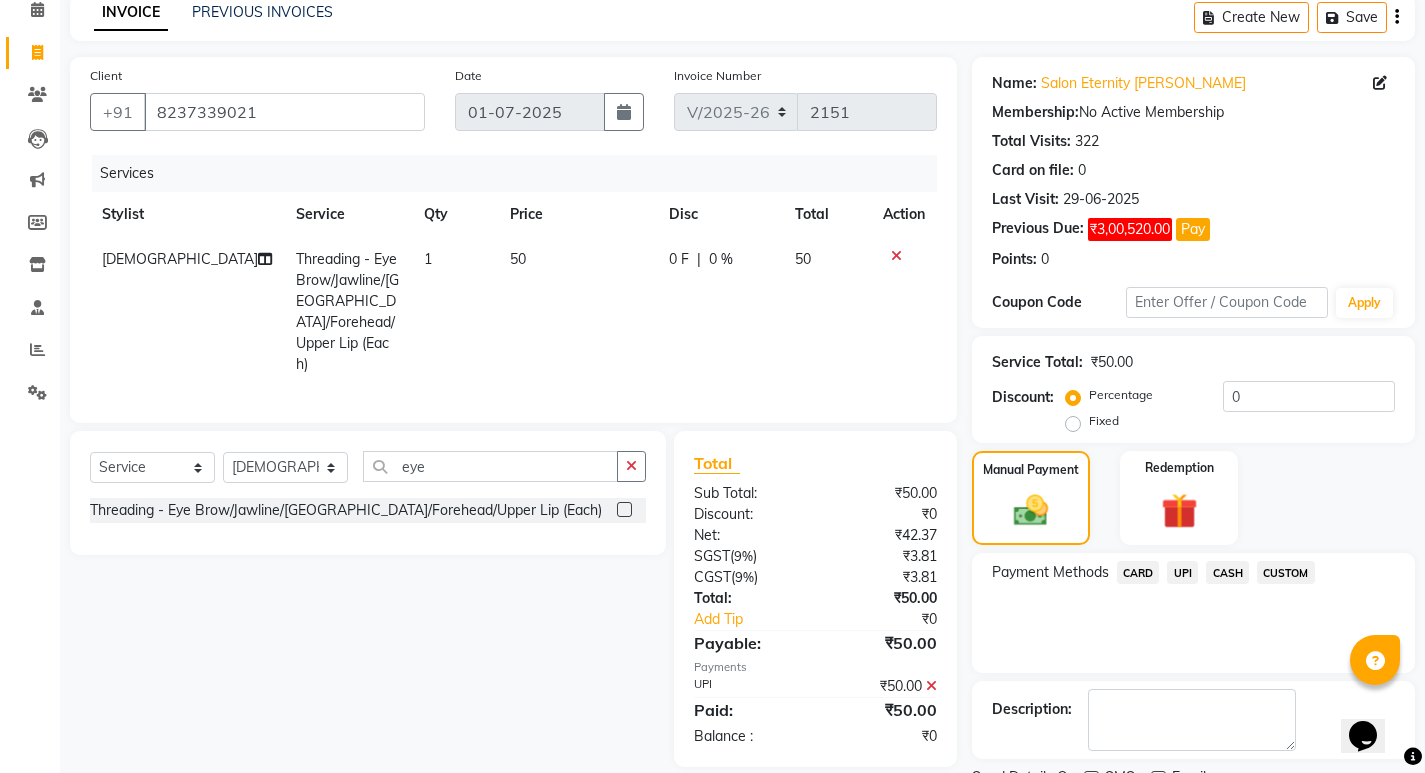 scroll, scrollTop: 177, scrollLeft: 0, axis: vertical 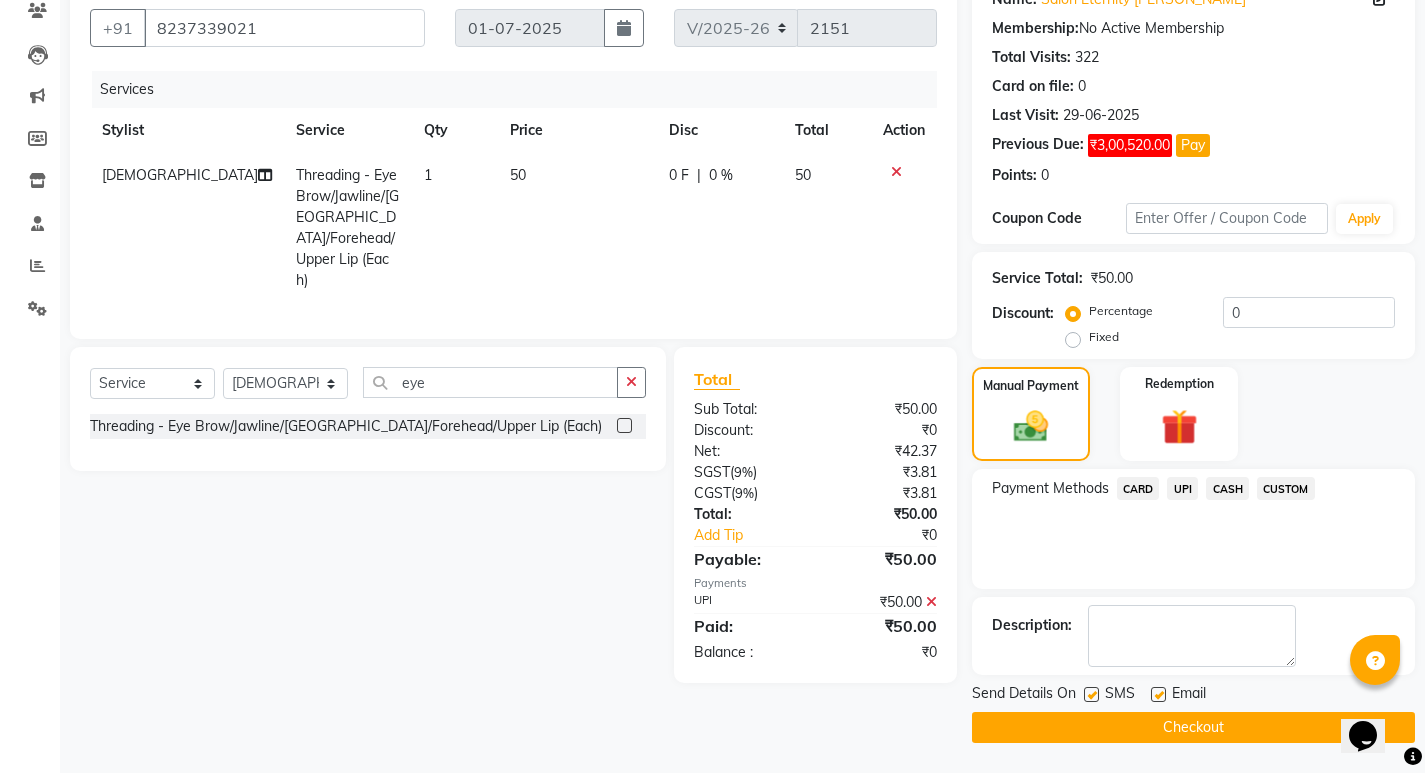 click on "Checkout" 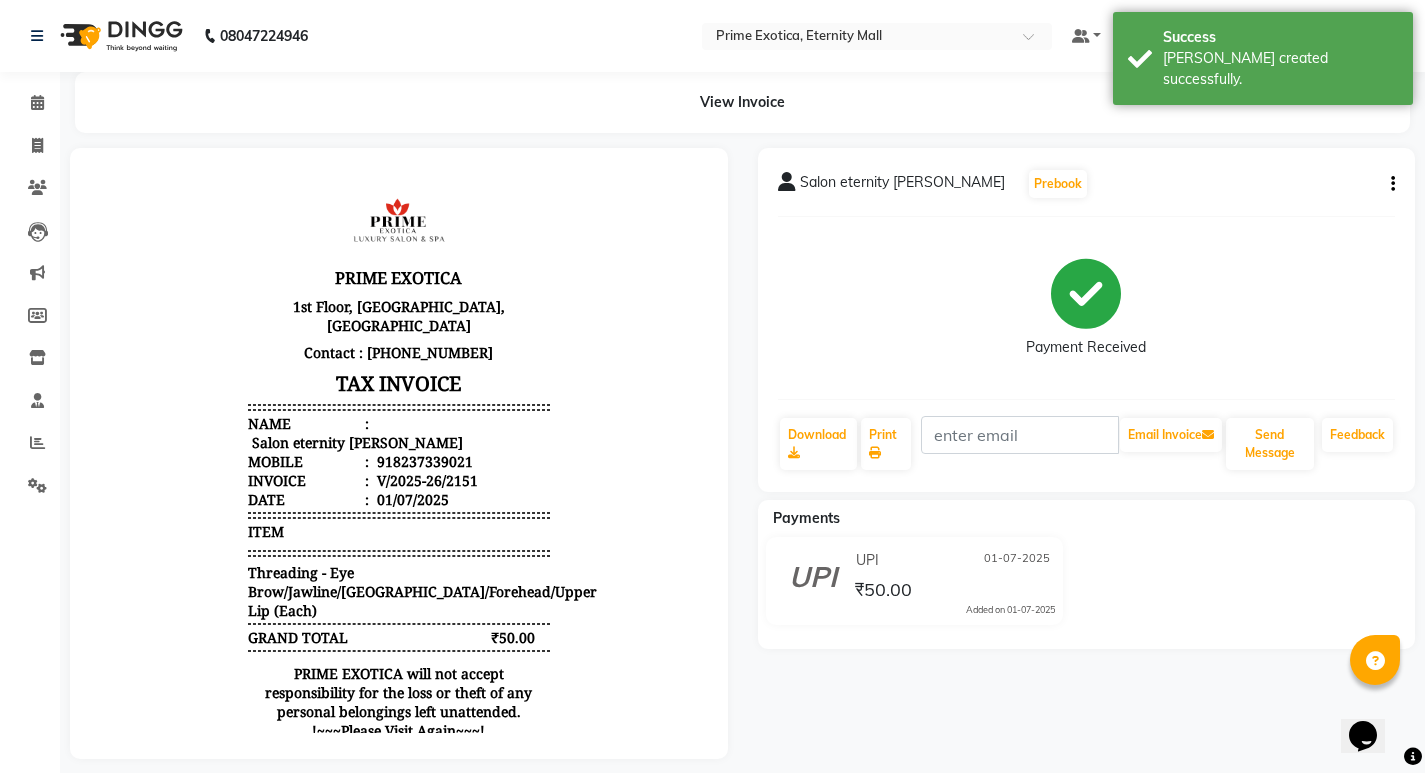 scroll, scrollTop: 0, scrollLeft: 0, axis: both 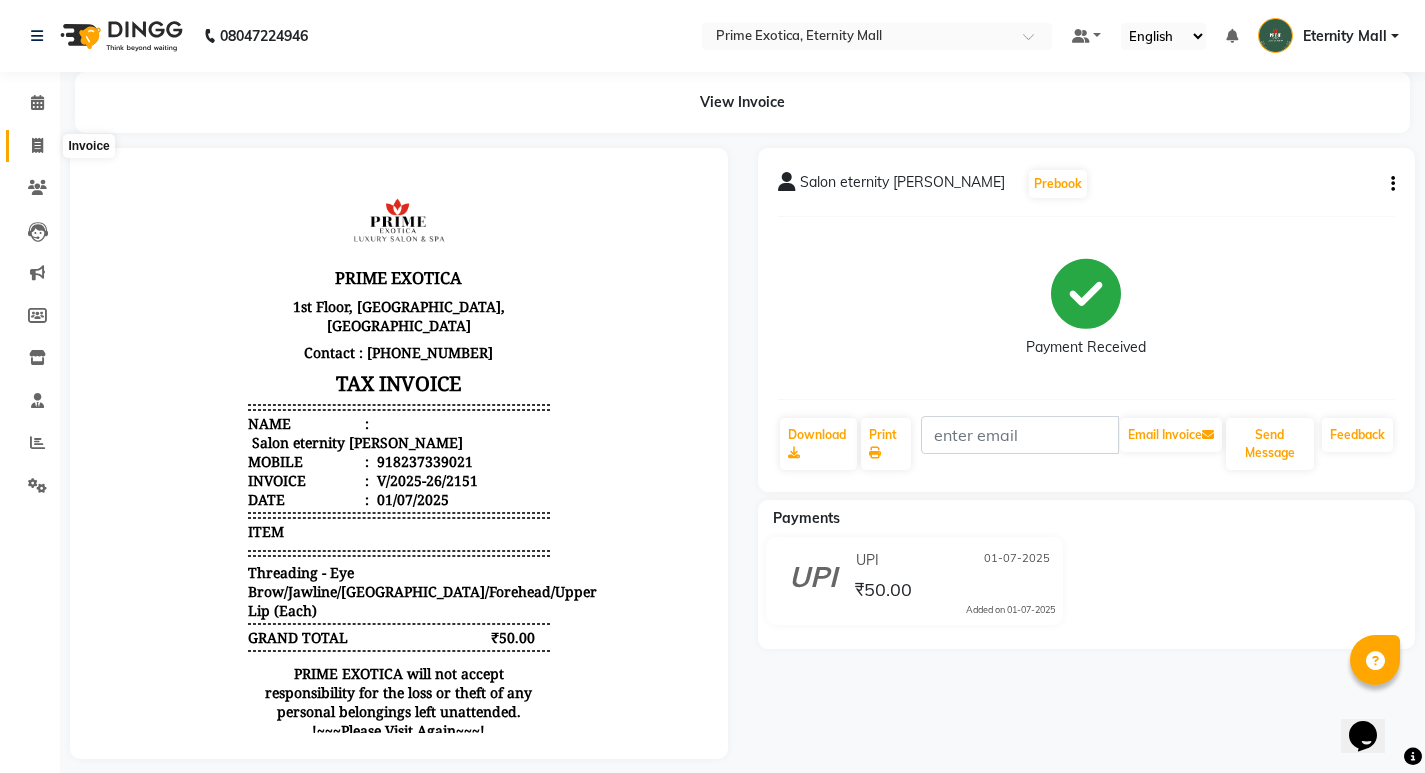 click 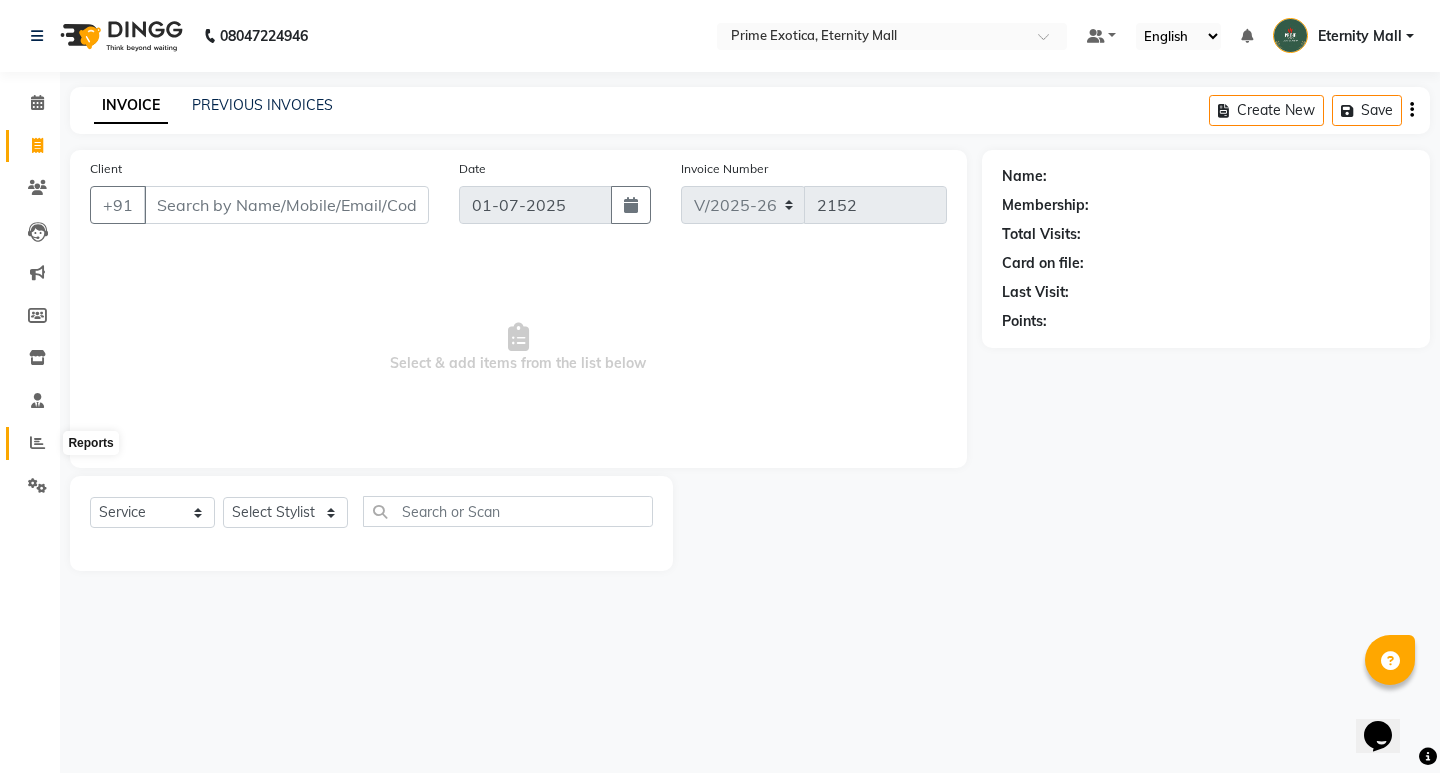 click 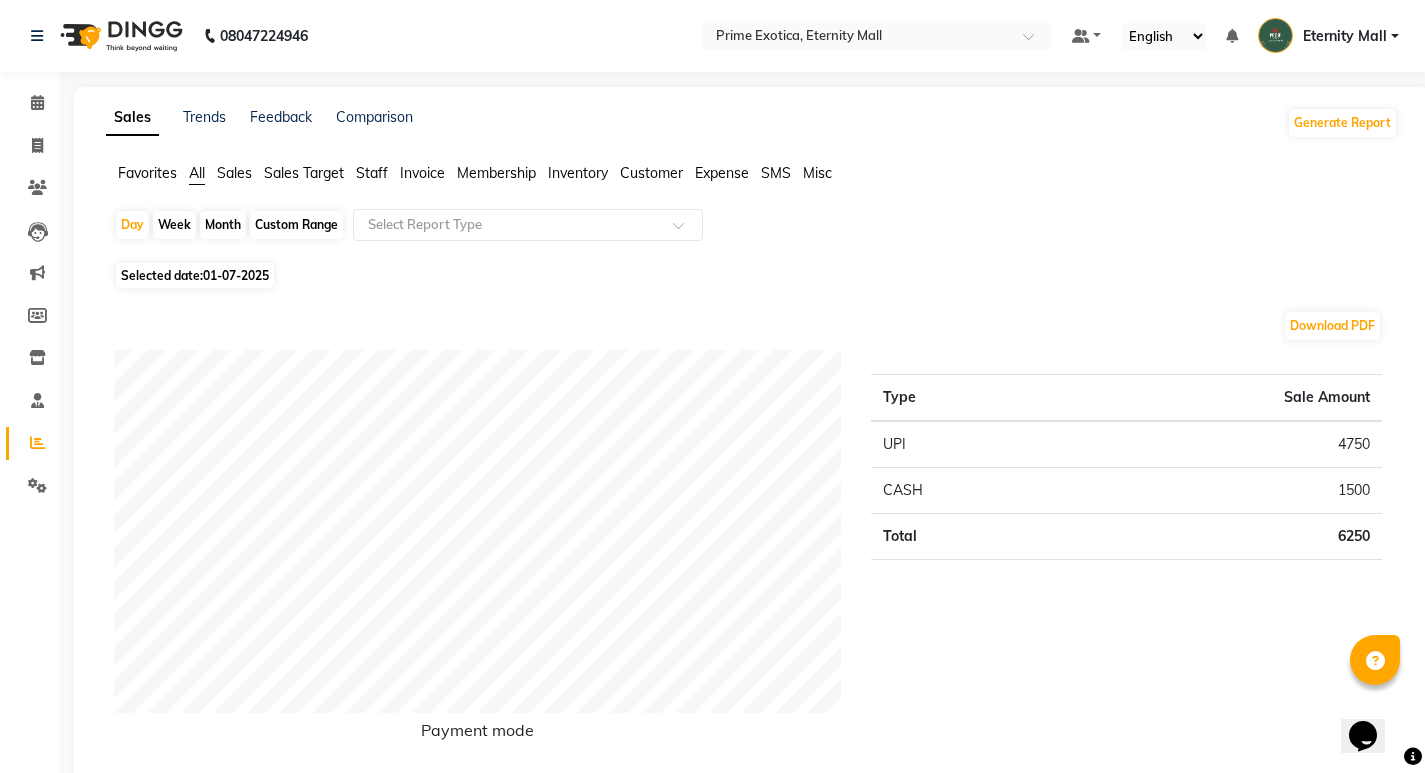 scroll, scrollTop: 600, scrollLeft: 0, axis: vertical 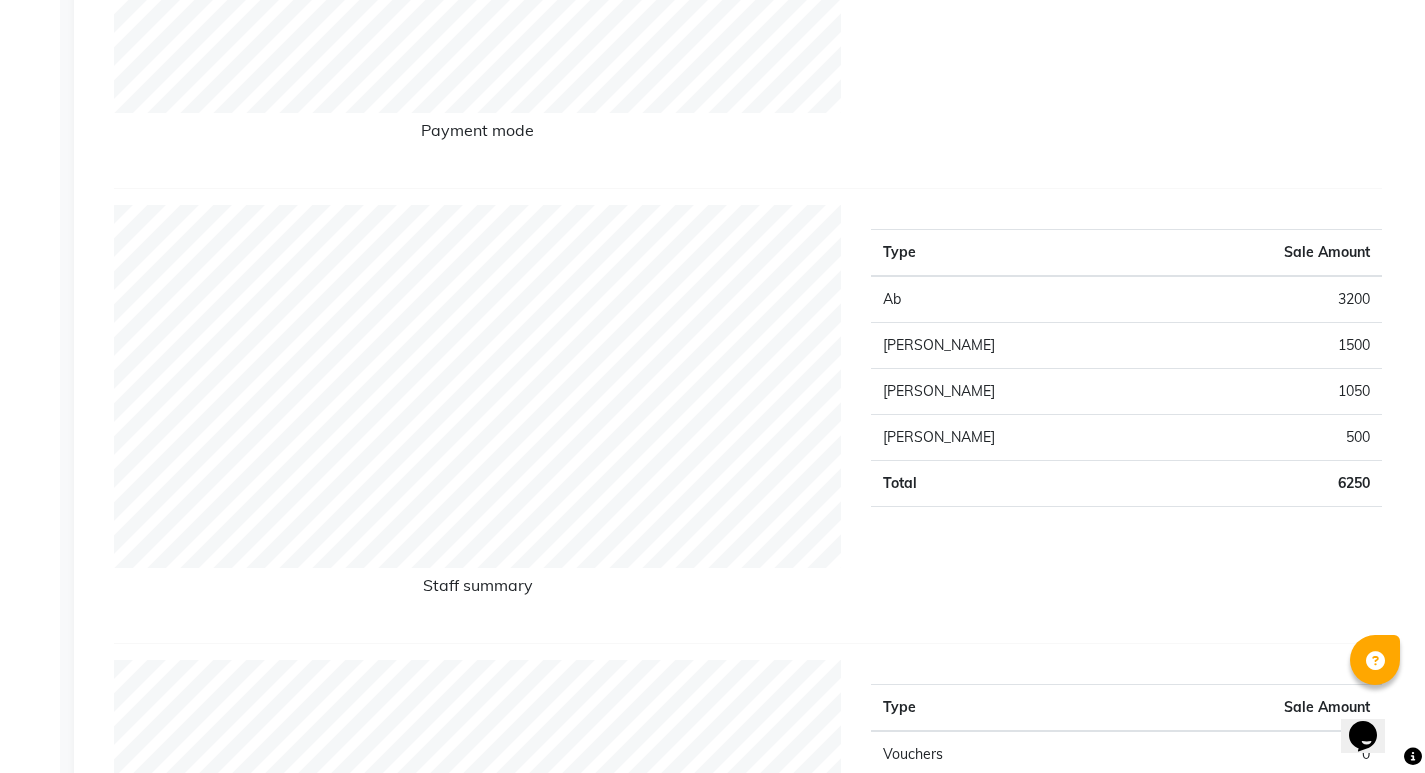 click on "Type Sale Amount Ab  3200 [PERSON_NAME] 1500 [PERSON_NAME]  1050 [PERSON_NAME] 500 Total 6250" 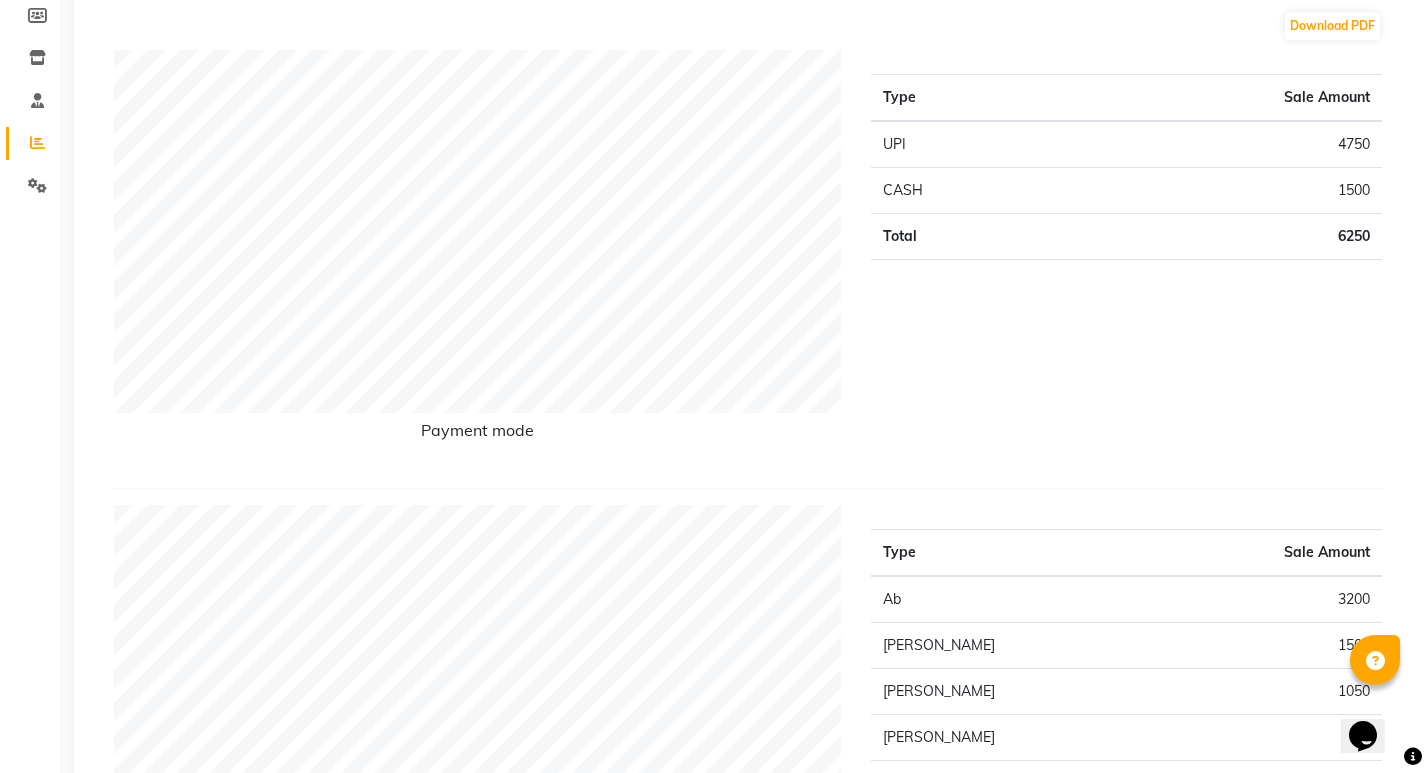 scroll, scrollTop: 100, scrollLeft: 0, axis: vertical 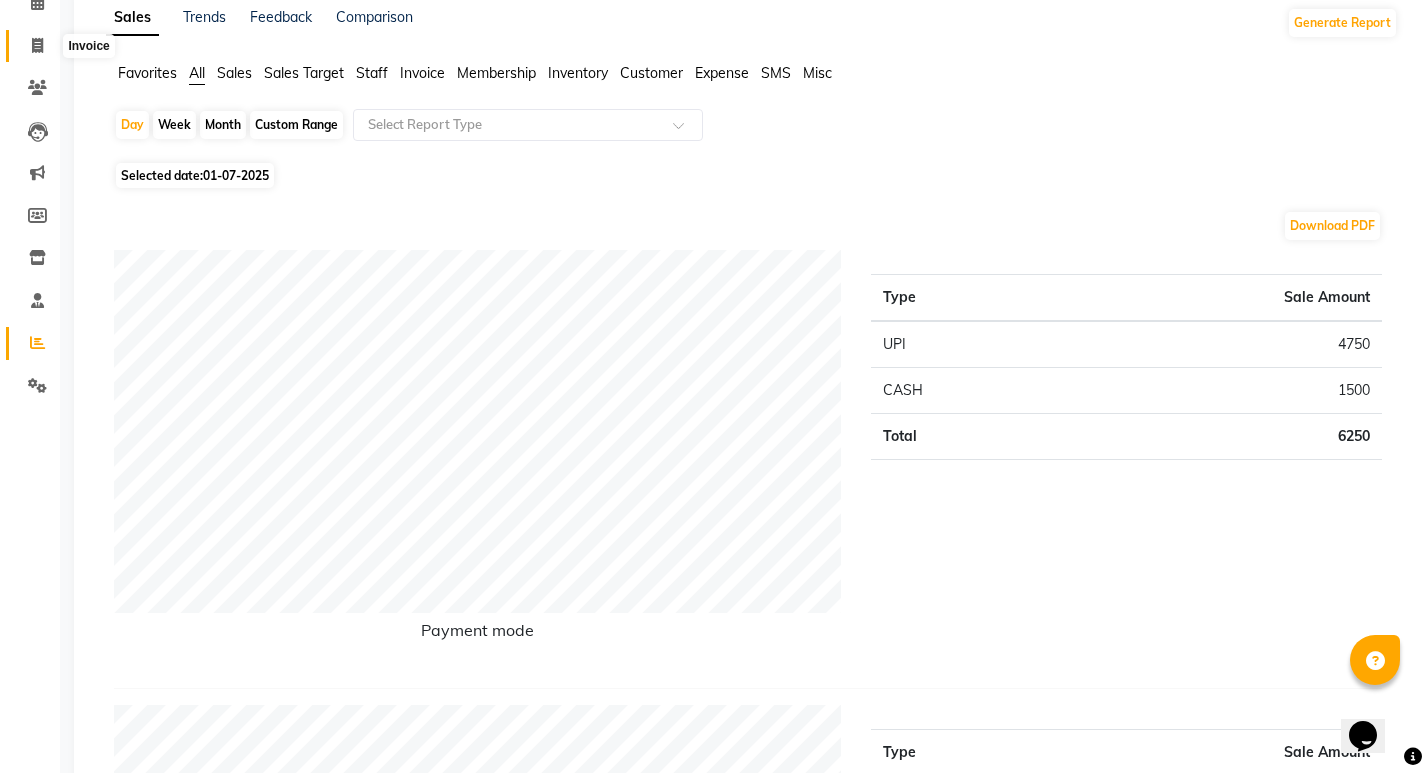 click 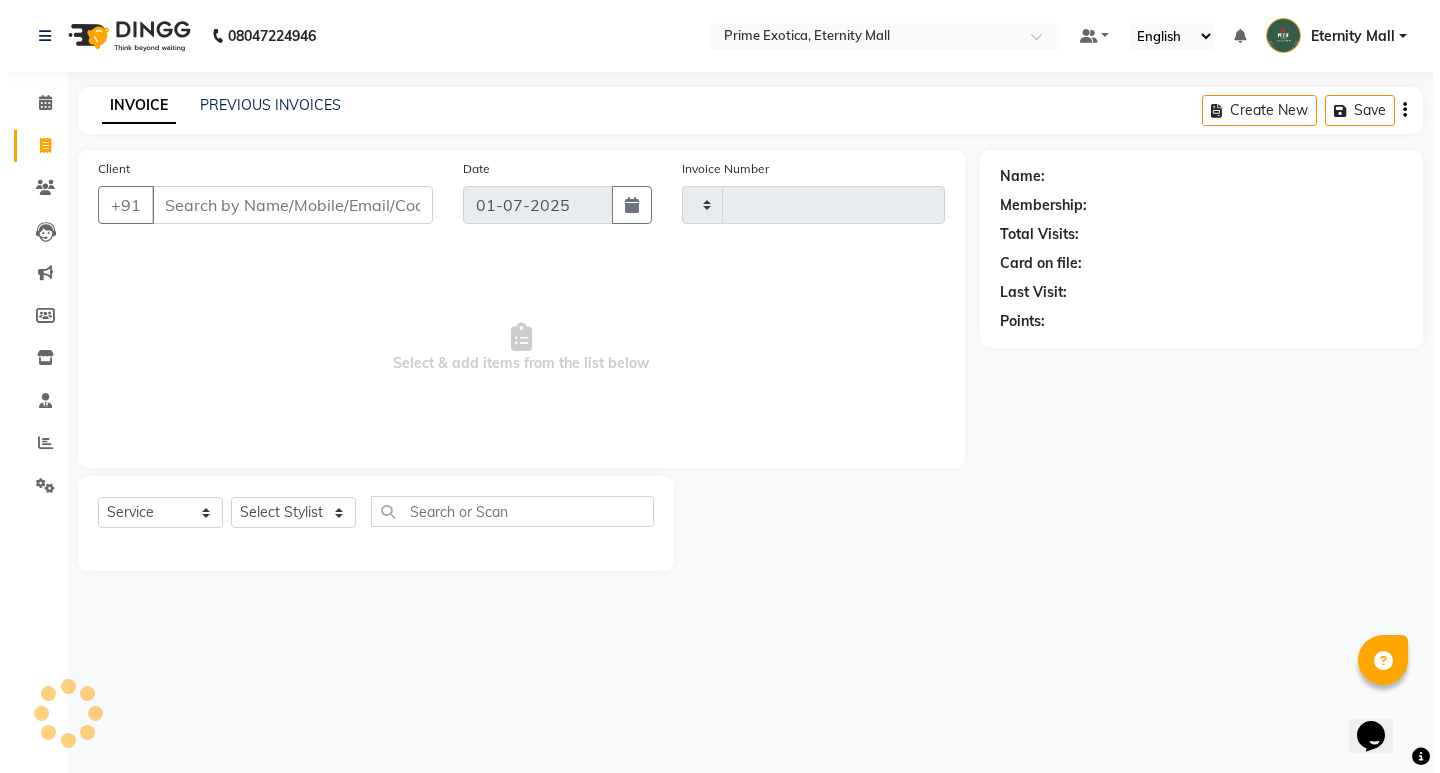 scroll, scrollTop: 0, scrollLeft: 0, axis: both 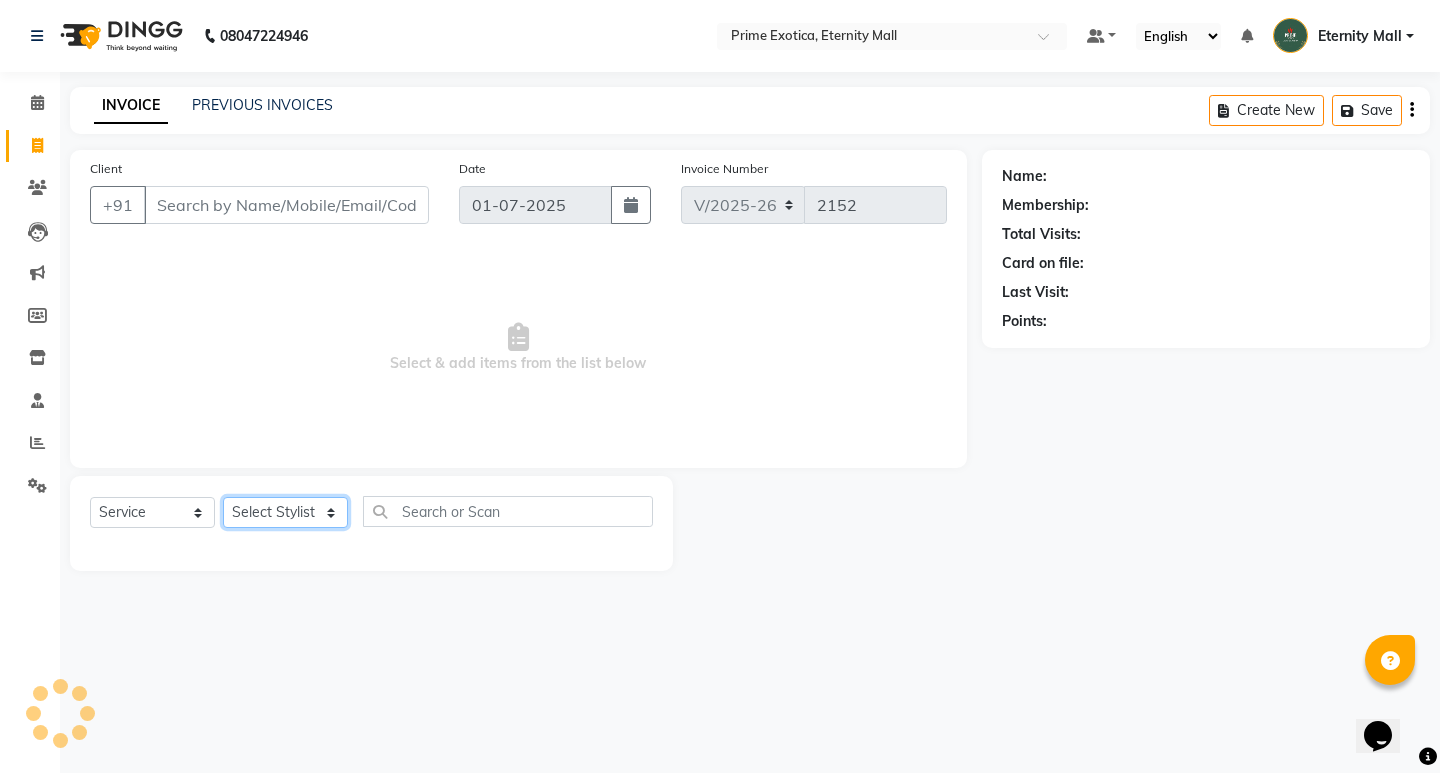 click on "Select Stylist" 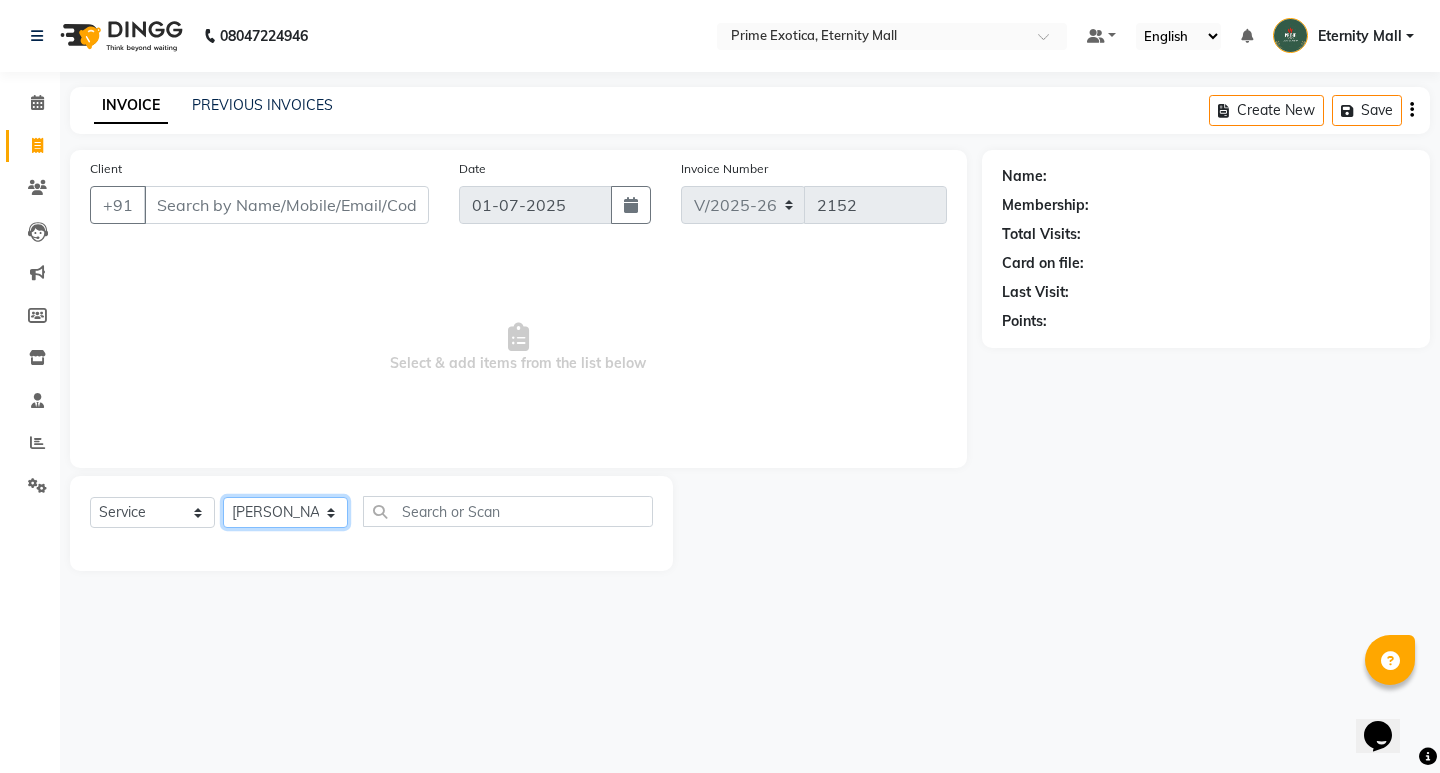 click on "Select Stylist AB  ADMIN ajay vikram lakshane [PERSON_NAME] Isha [PERSON_NAME]  [PERSON_NAME]" 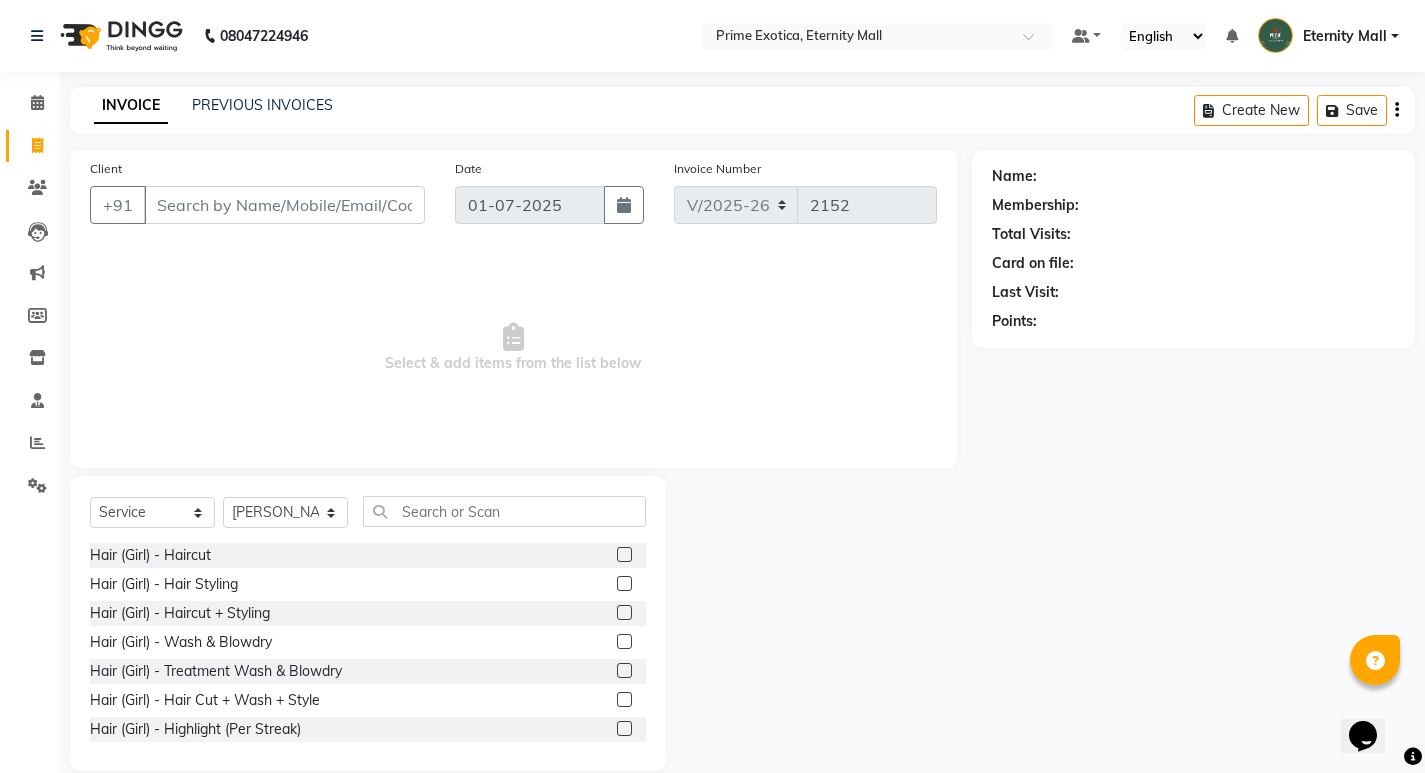 click 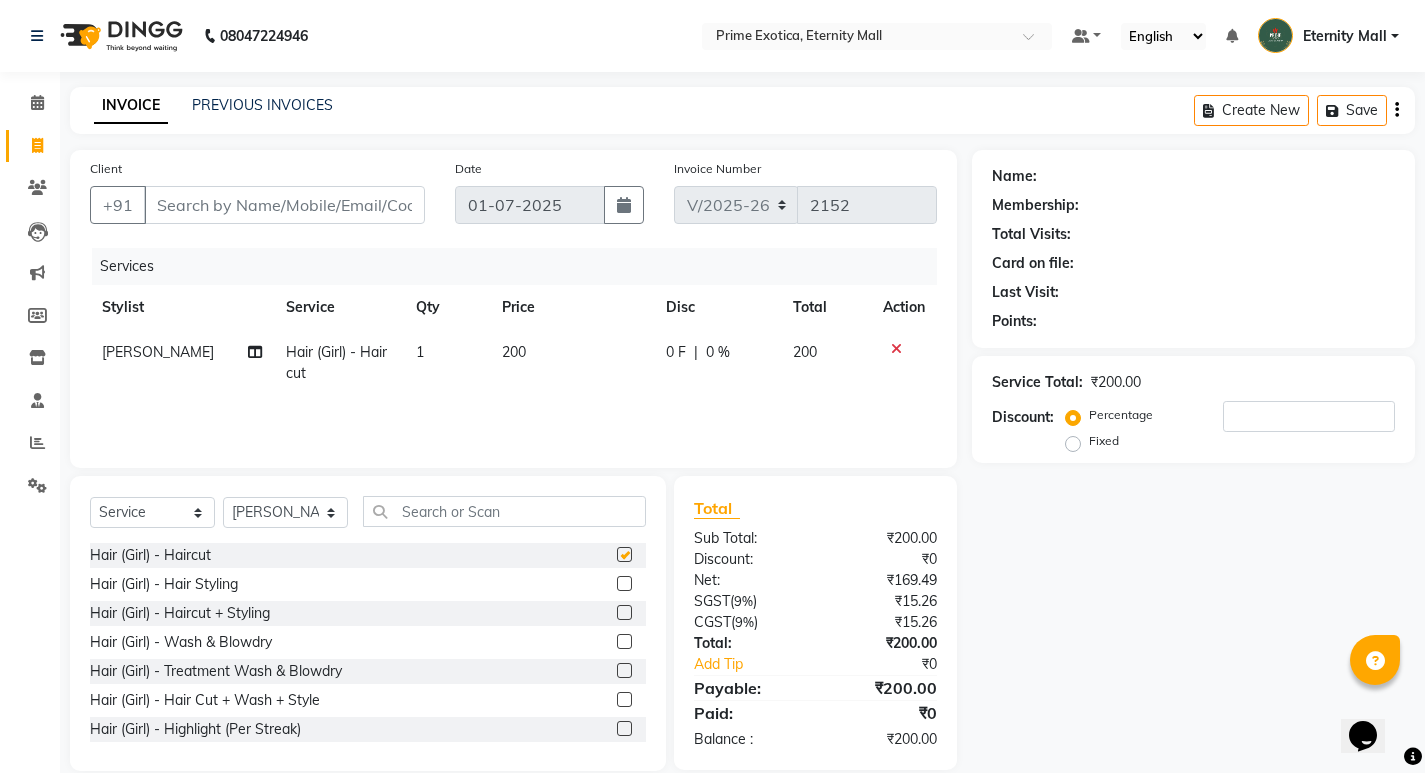 click 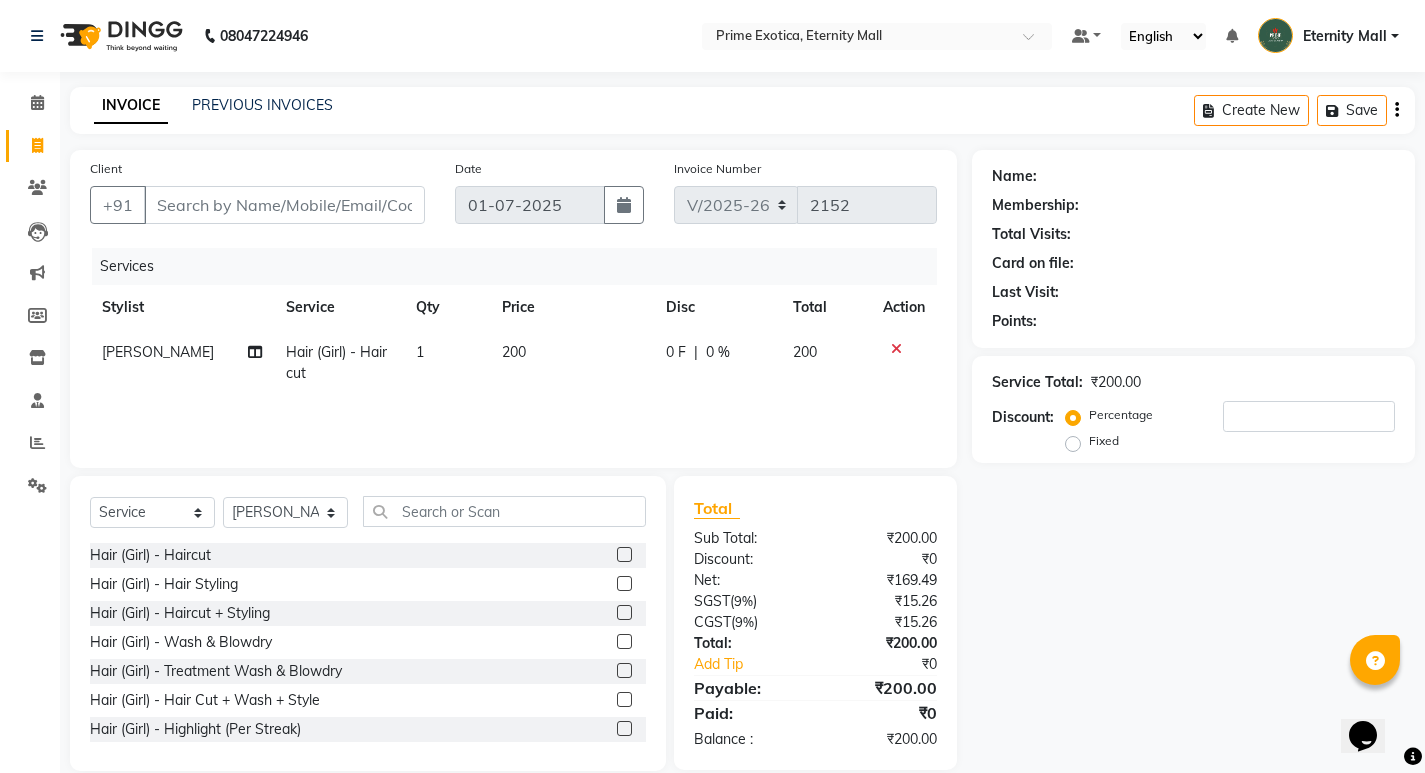click on "200" 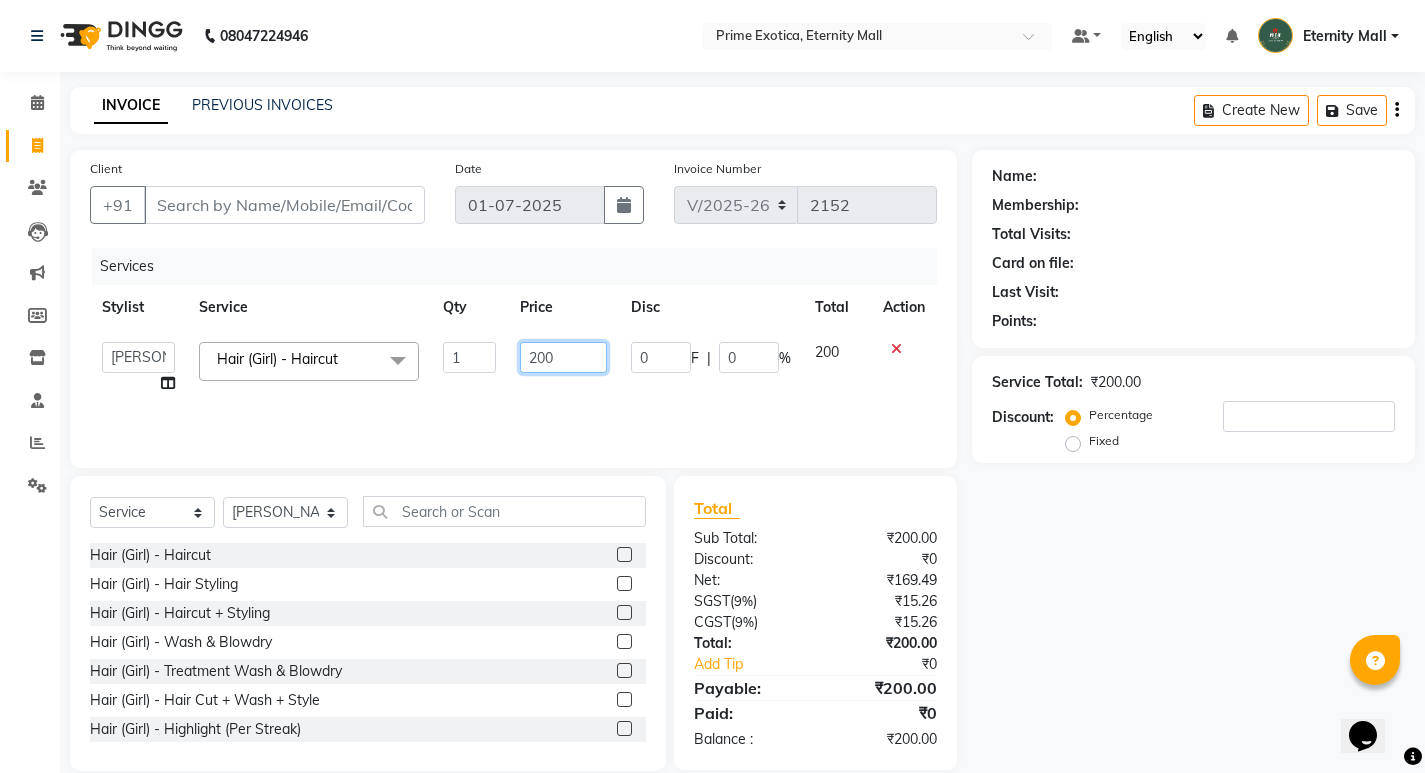 click on "200" 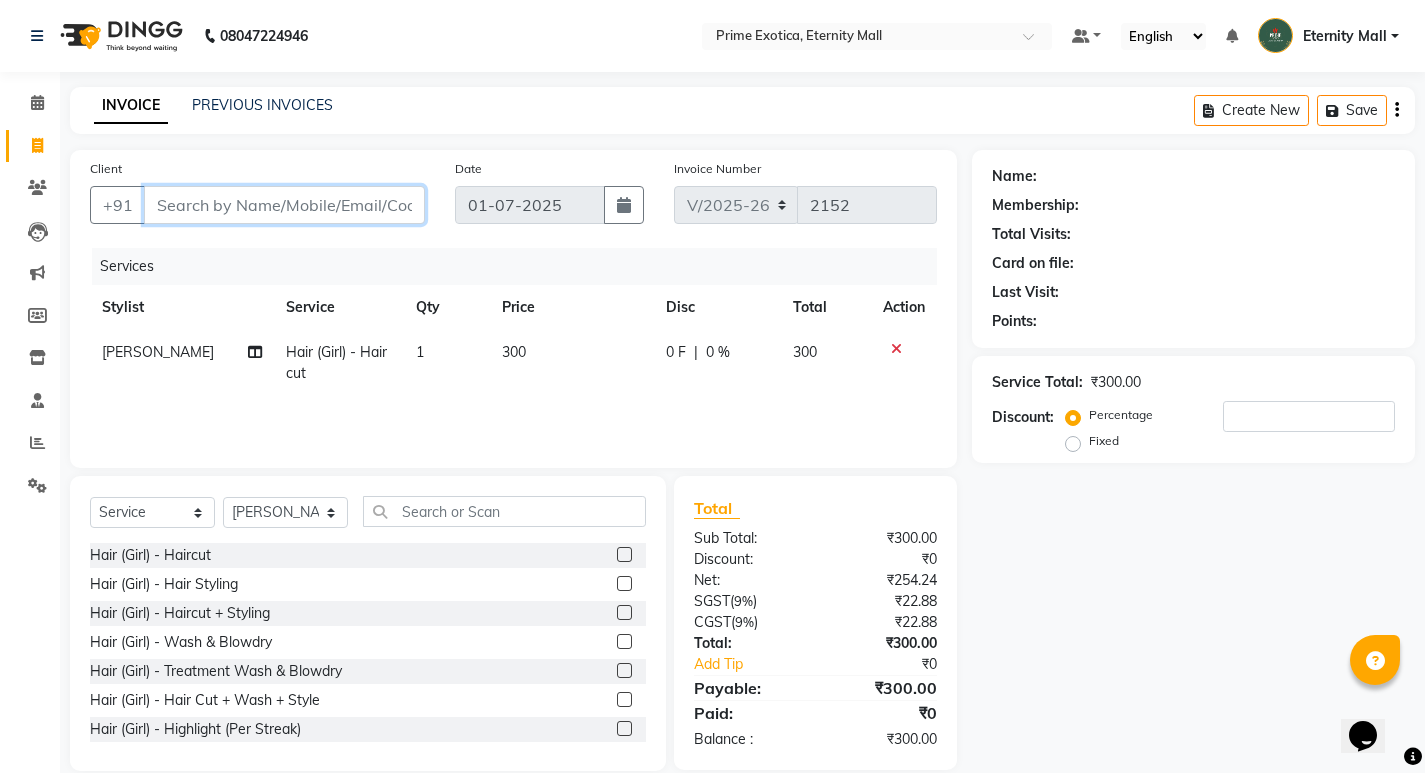 click on "Client" at bounding box center (284, 205) 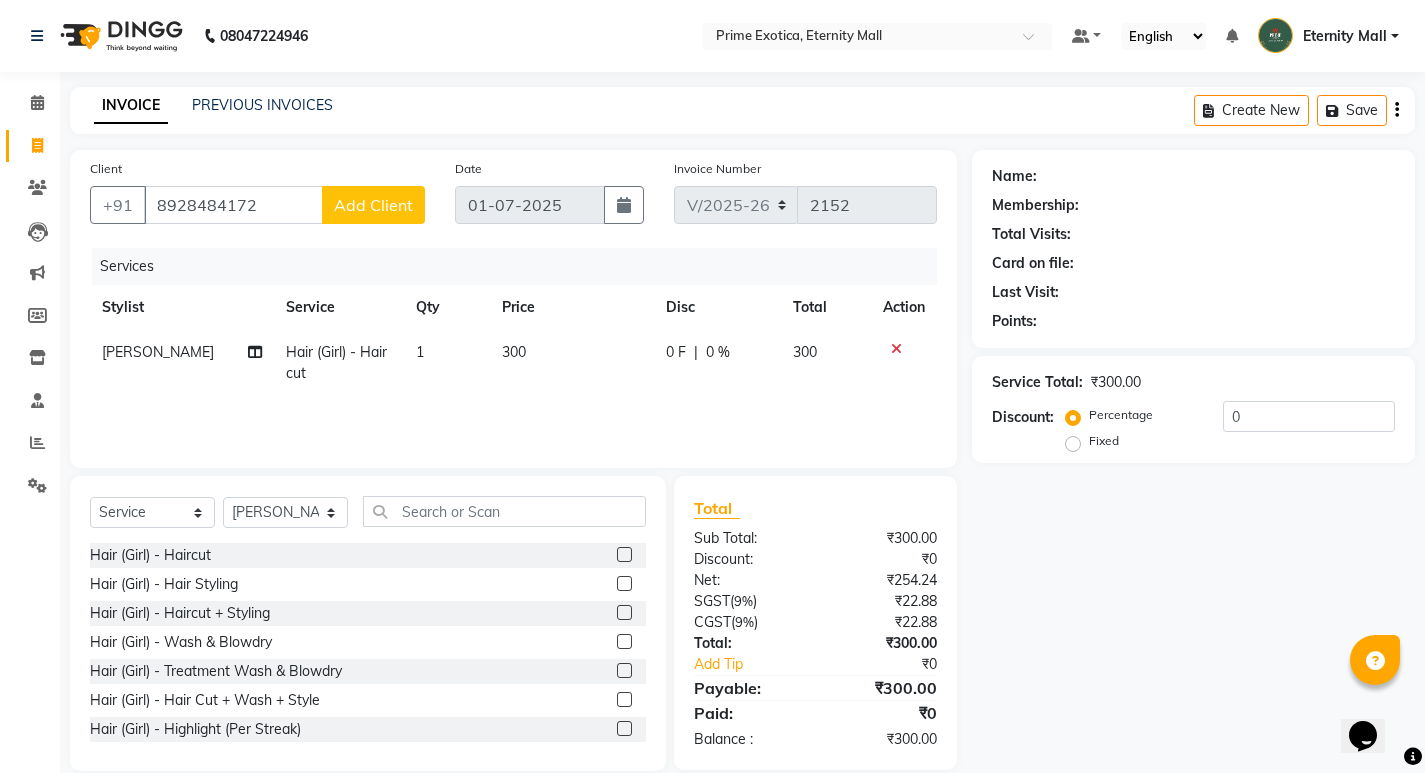 click on "Add Client" 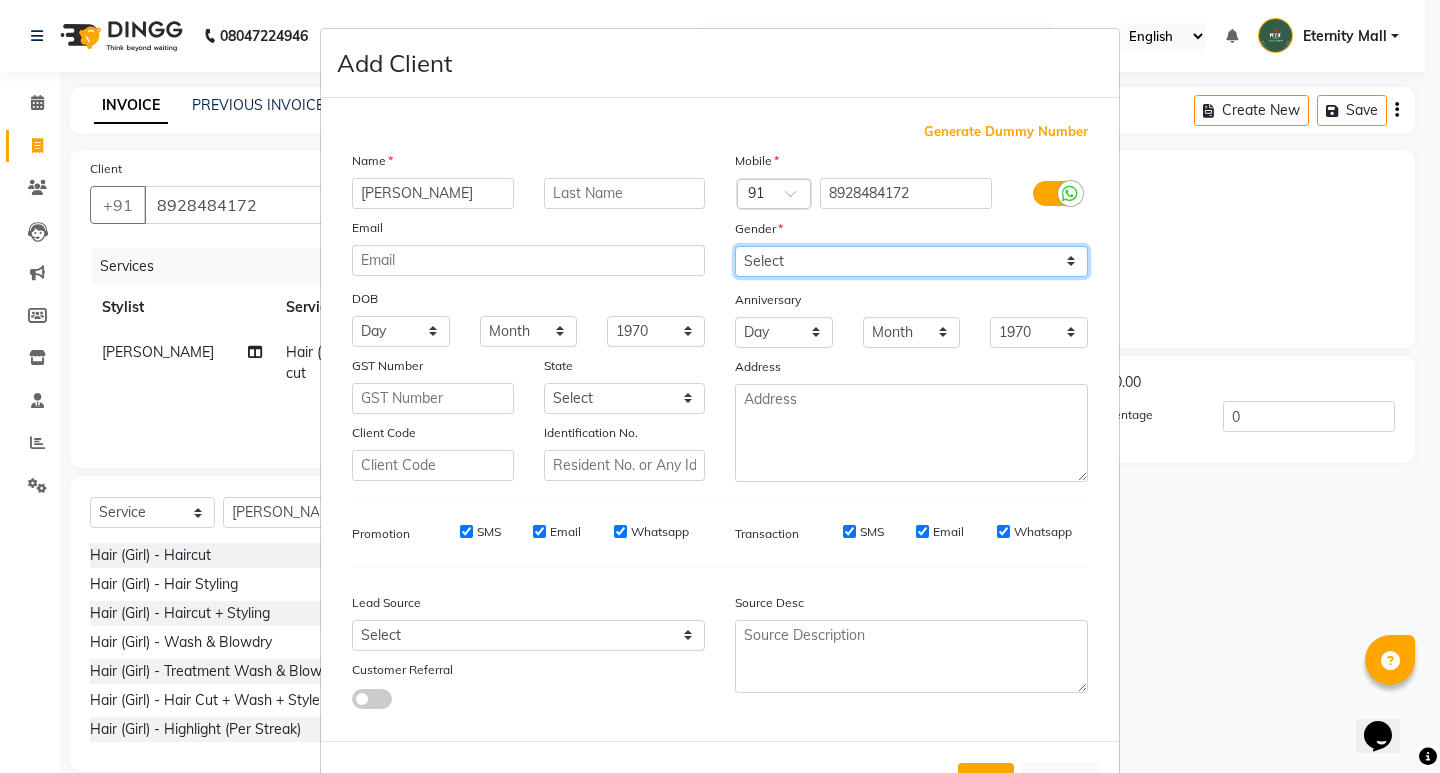 click on "Select [DEMOGRAPHIC_DATA] [DEMOGRAPHIC_DATA] Other Prefer Not To Say" at bounding box center (911, 261) 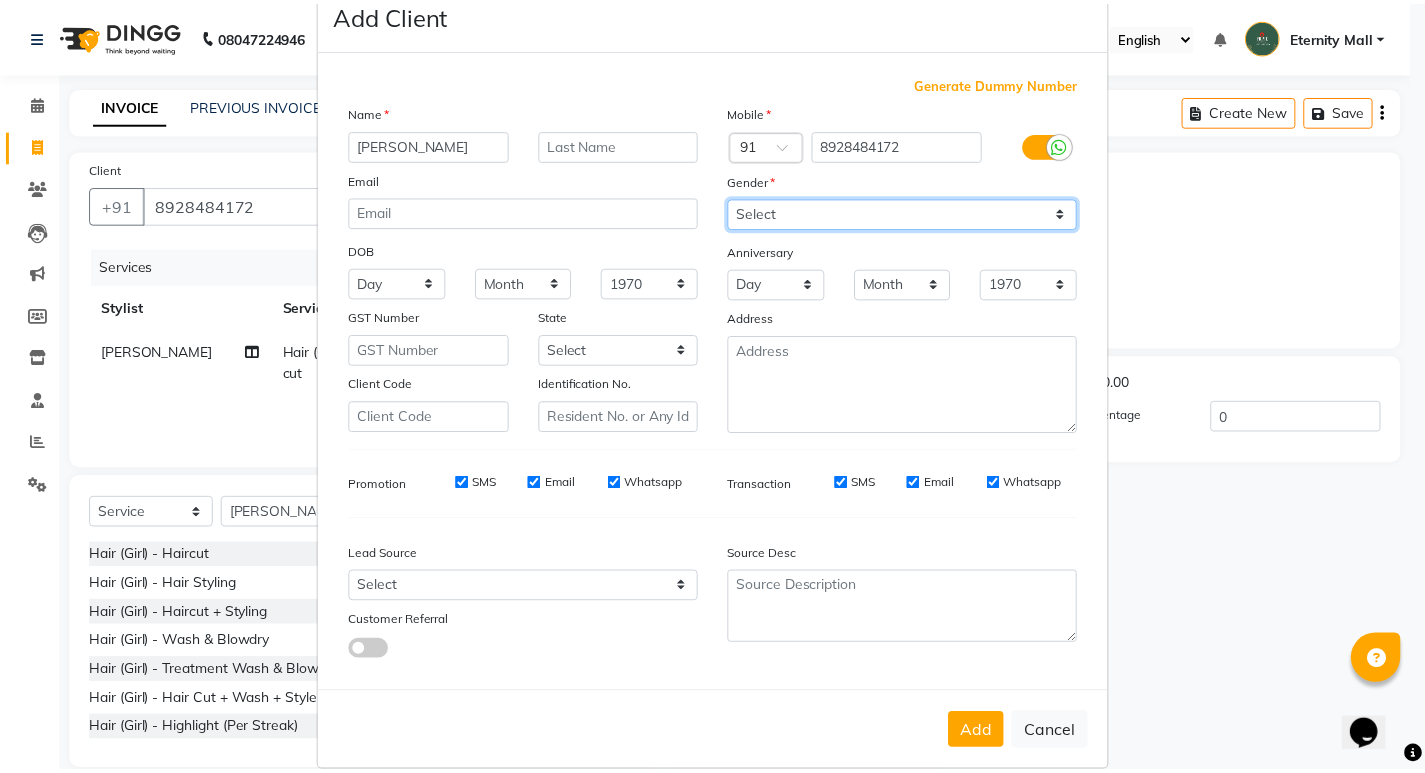 scroll, scrollTop: 76, scrollLeft: 0, axis: vertical 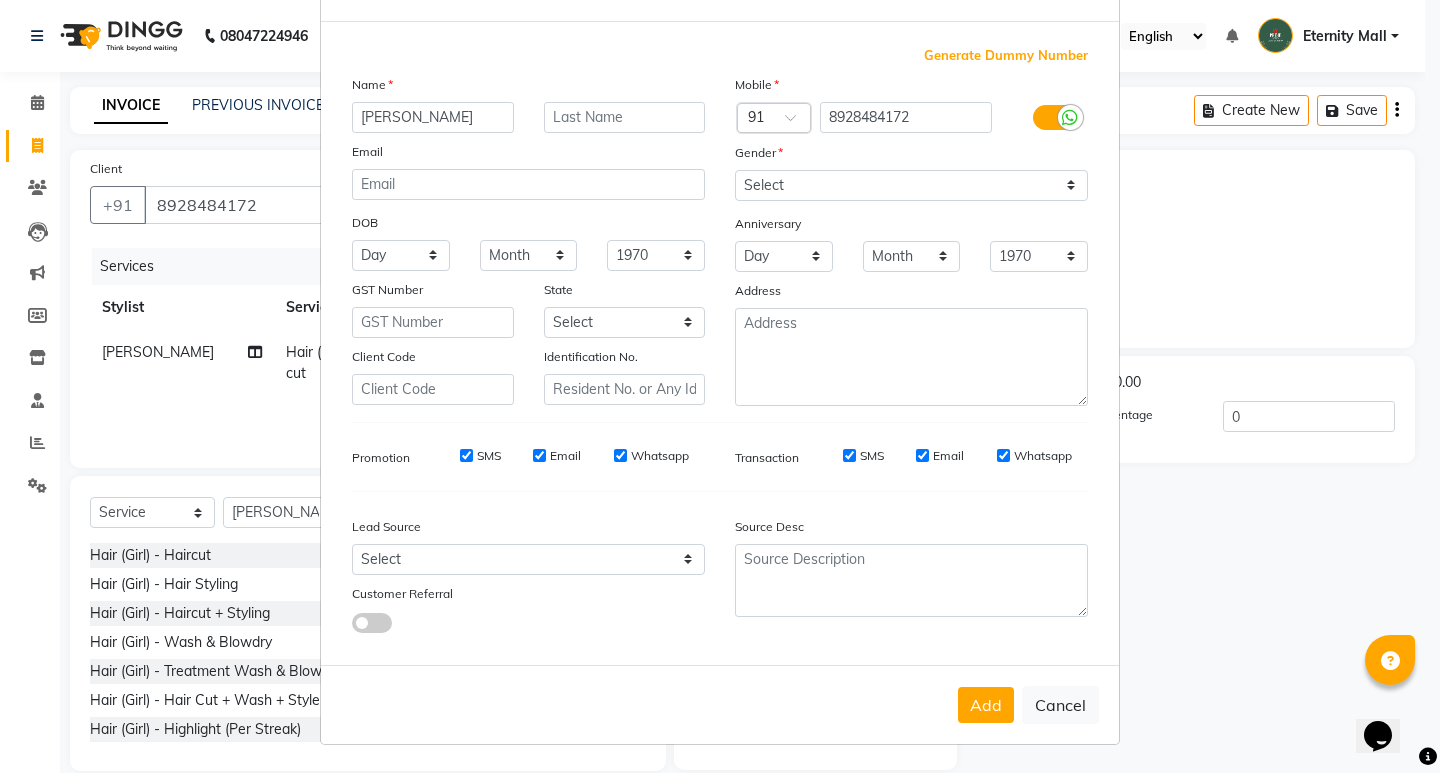 click on "Add   Cancel" at bounding box center [720, 704] 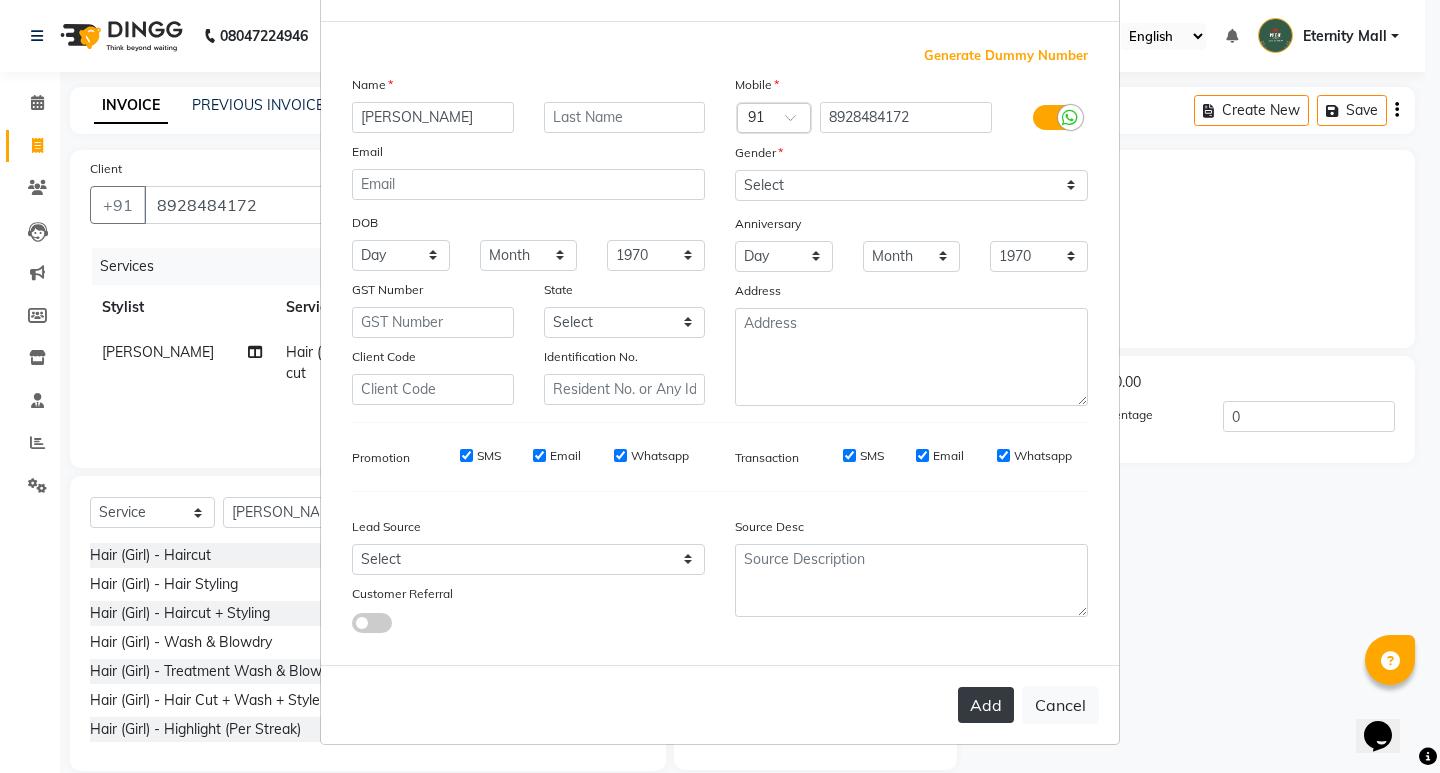 click on "Add" at bounding box center [986, 705] 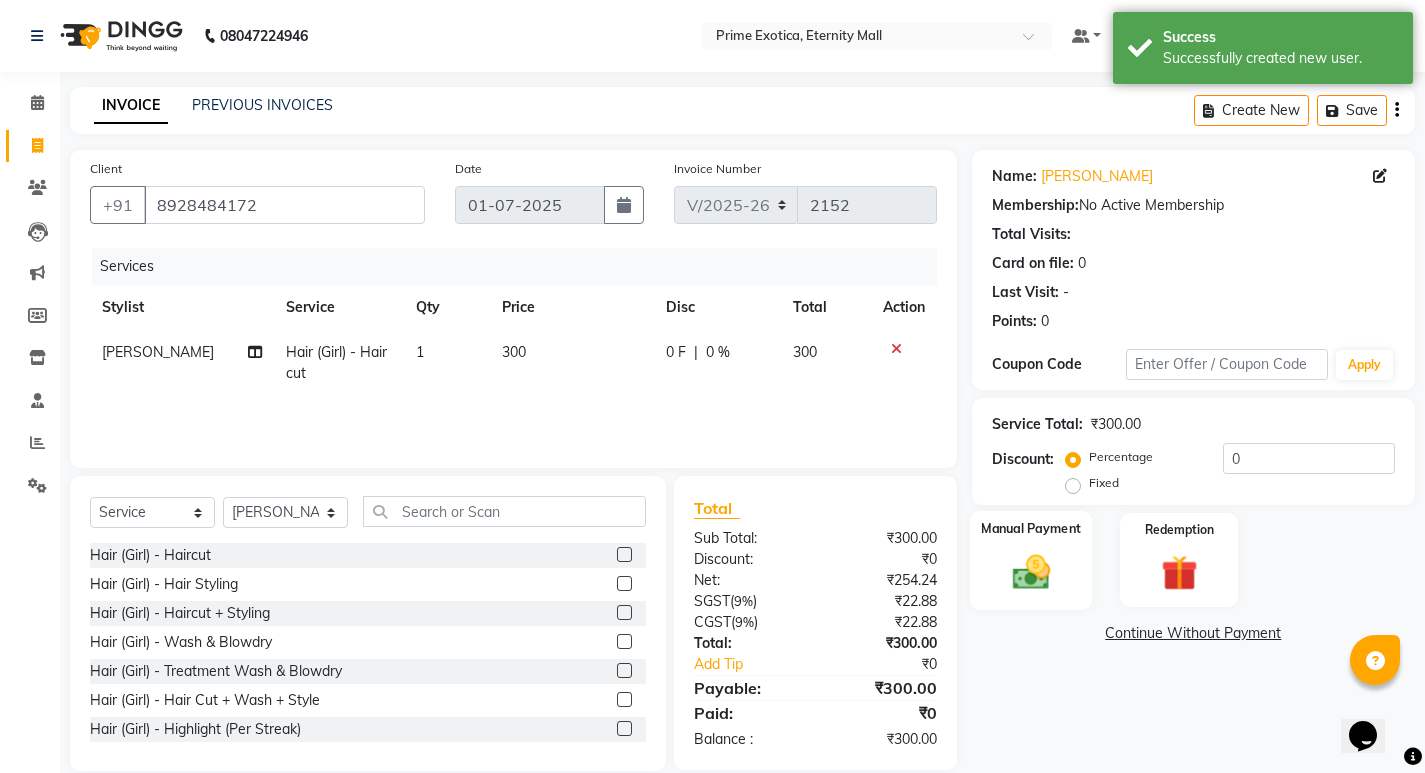 click 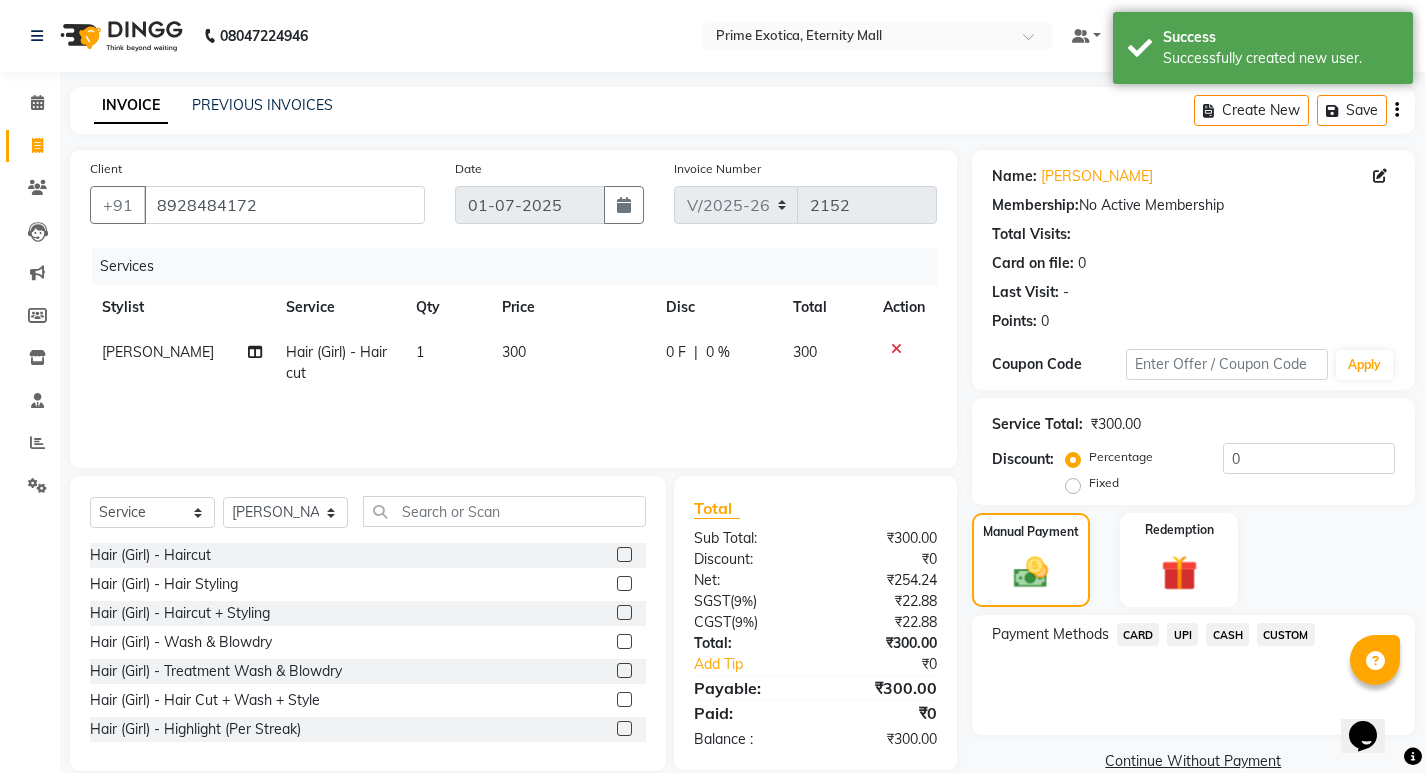 click on "UPI" 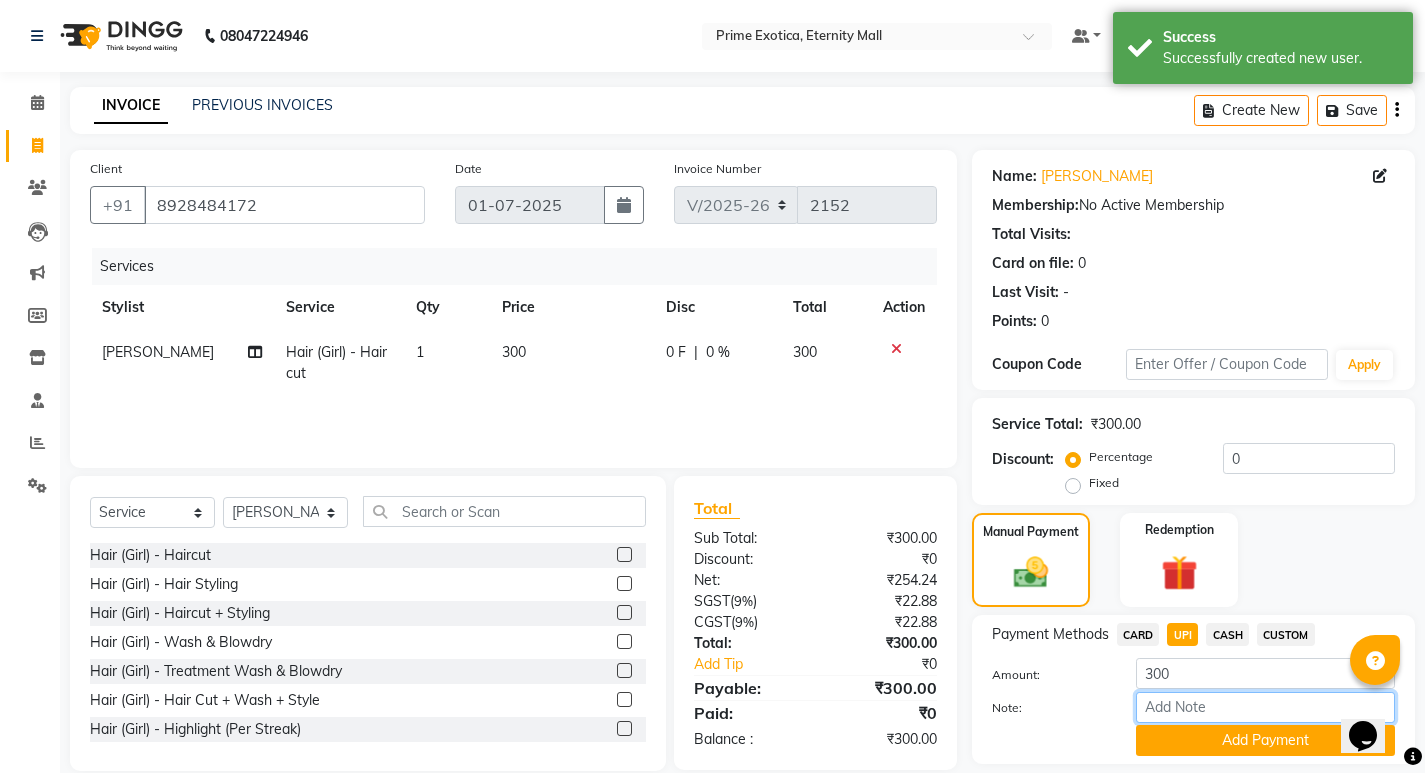 click on "Note:" at bounding box center (1265, 707) 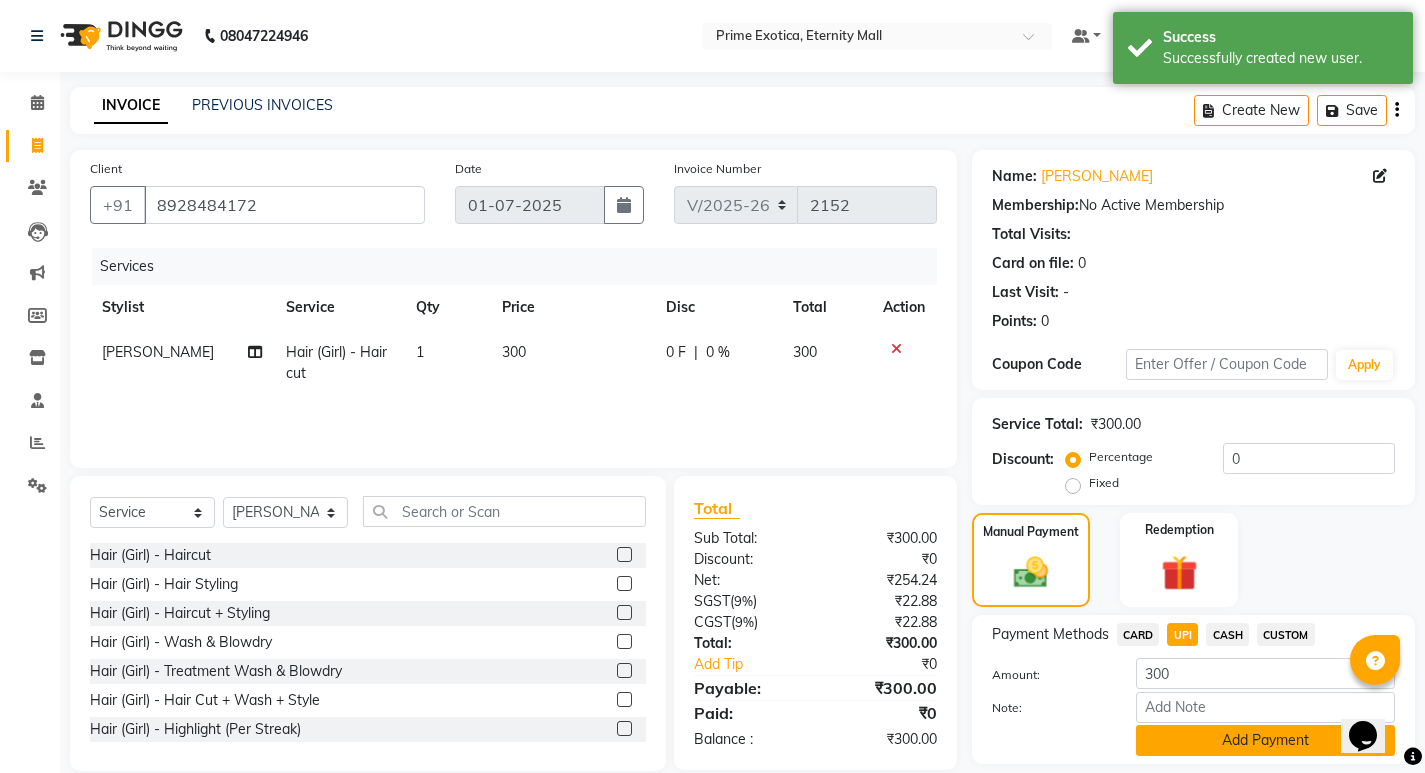 click on "Add Payment" 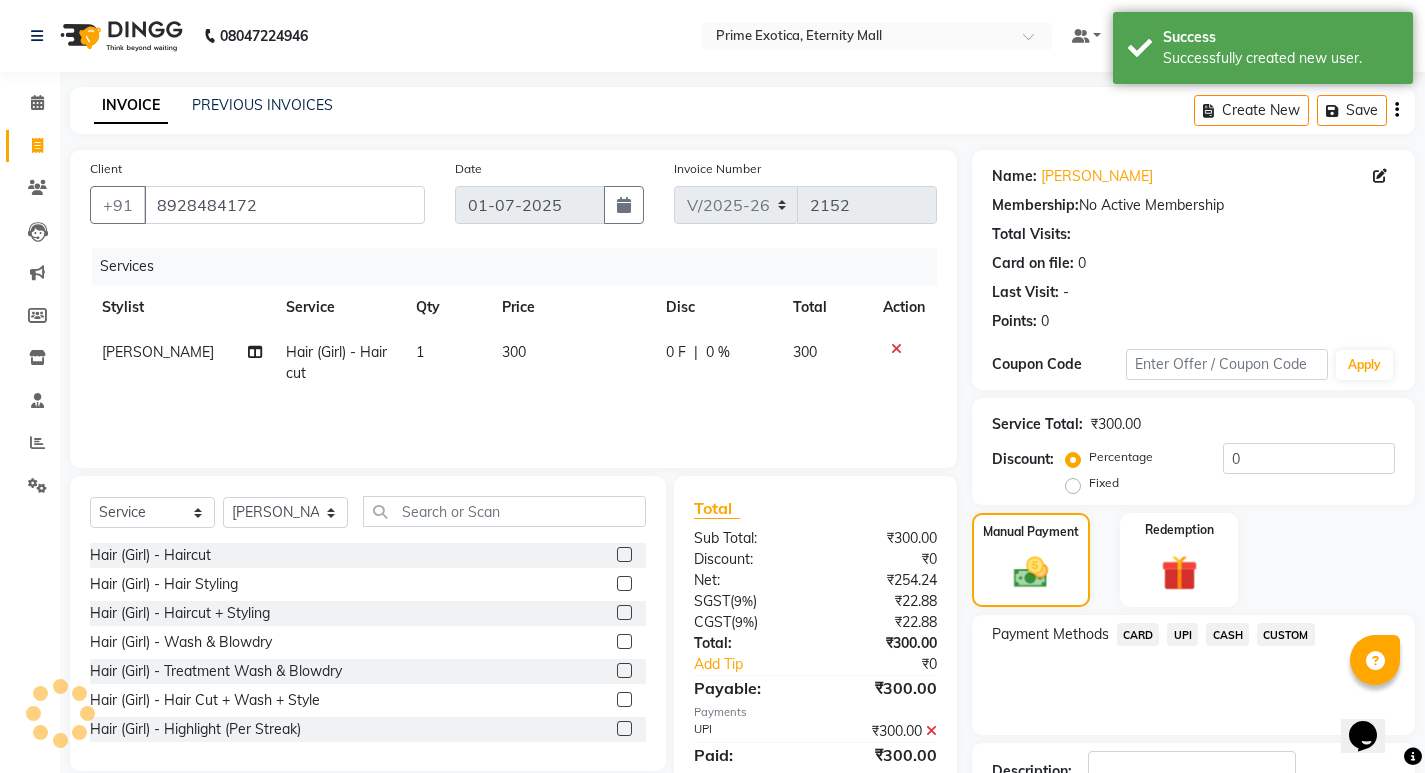 click on "Send Details On SMS Email  Checkout" 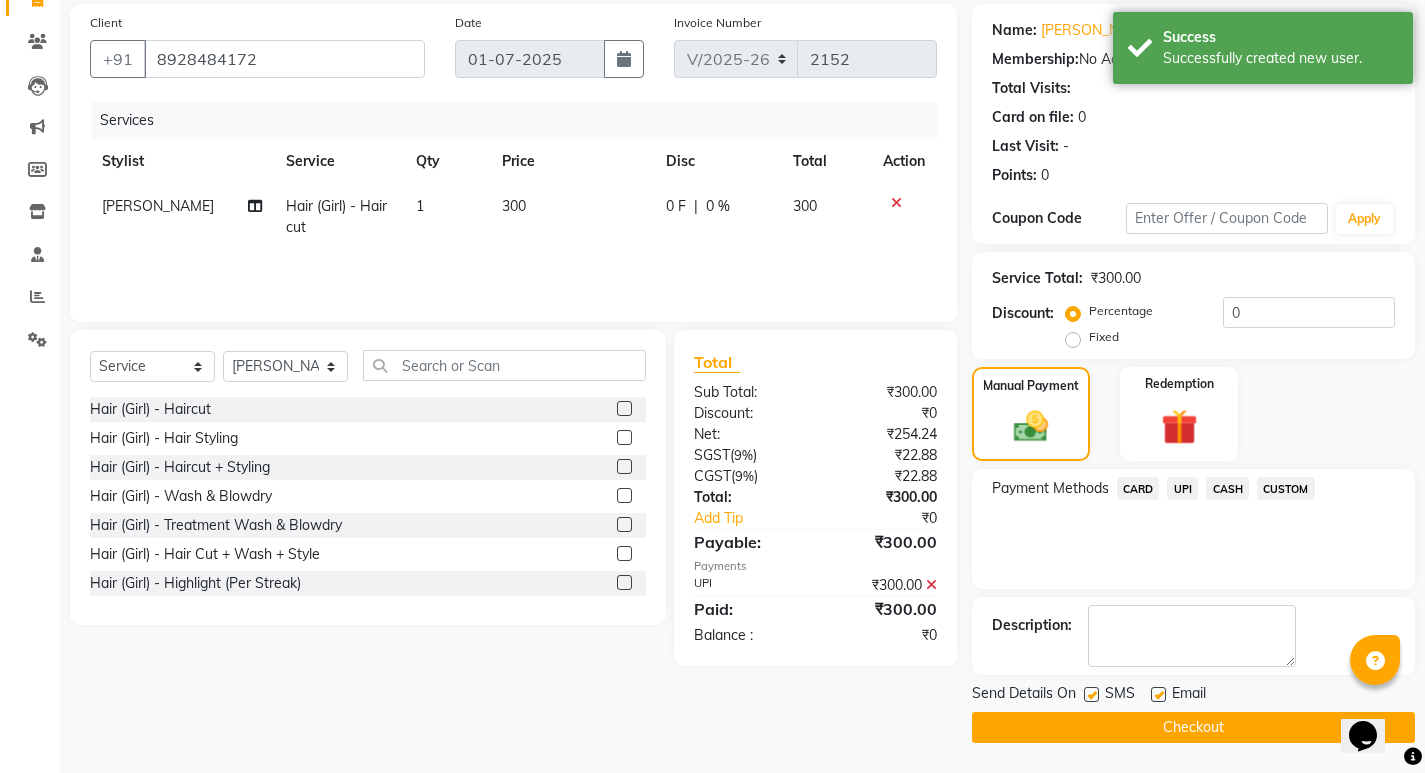 click on "Checkout" 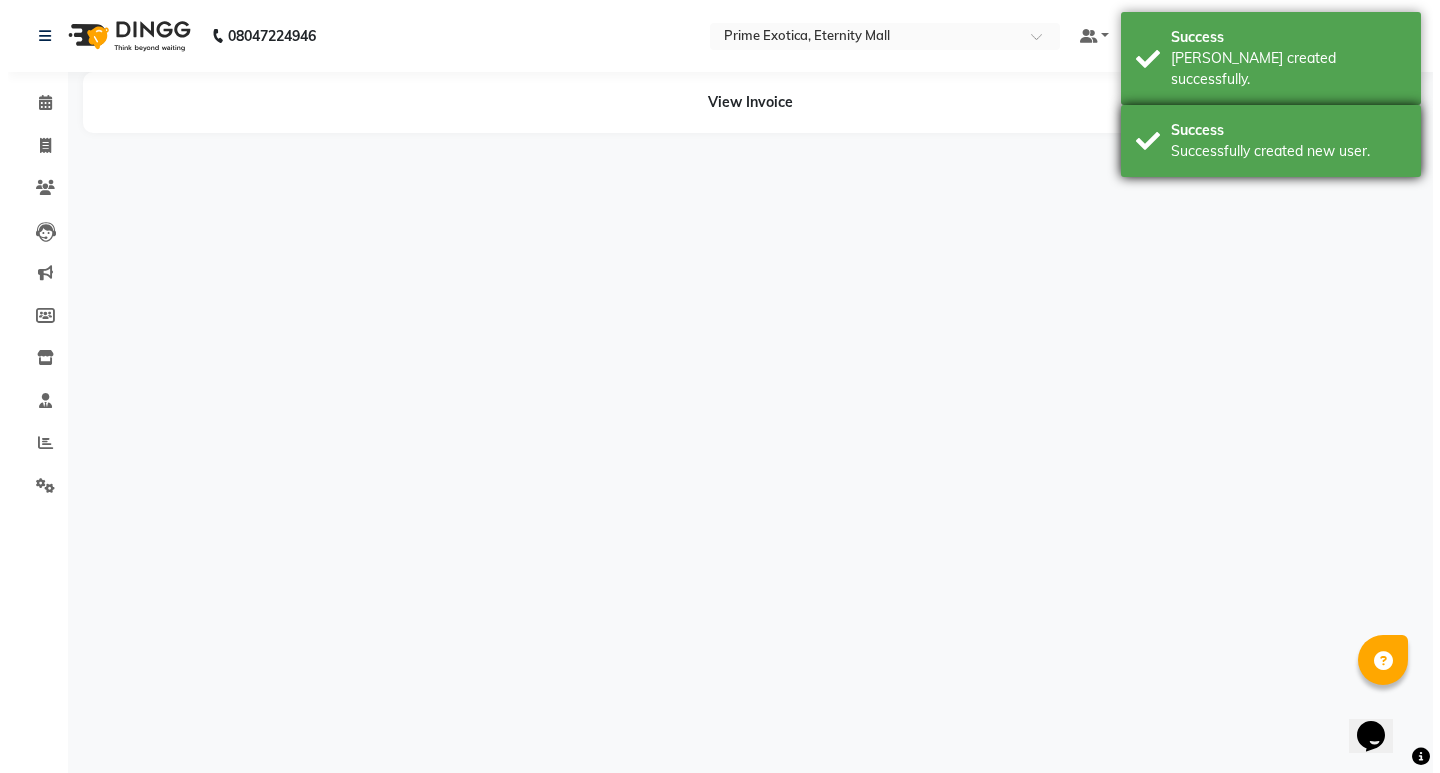 scroll, scrollTop: 0, scrollLeft: 0, axis: both 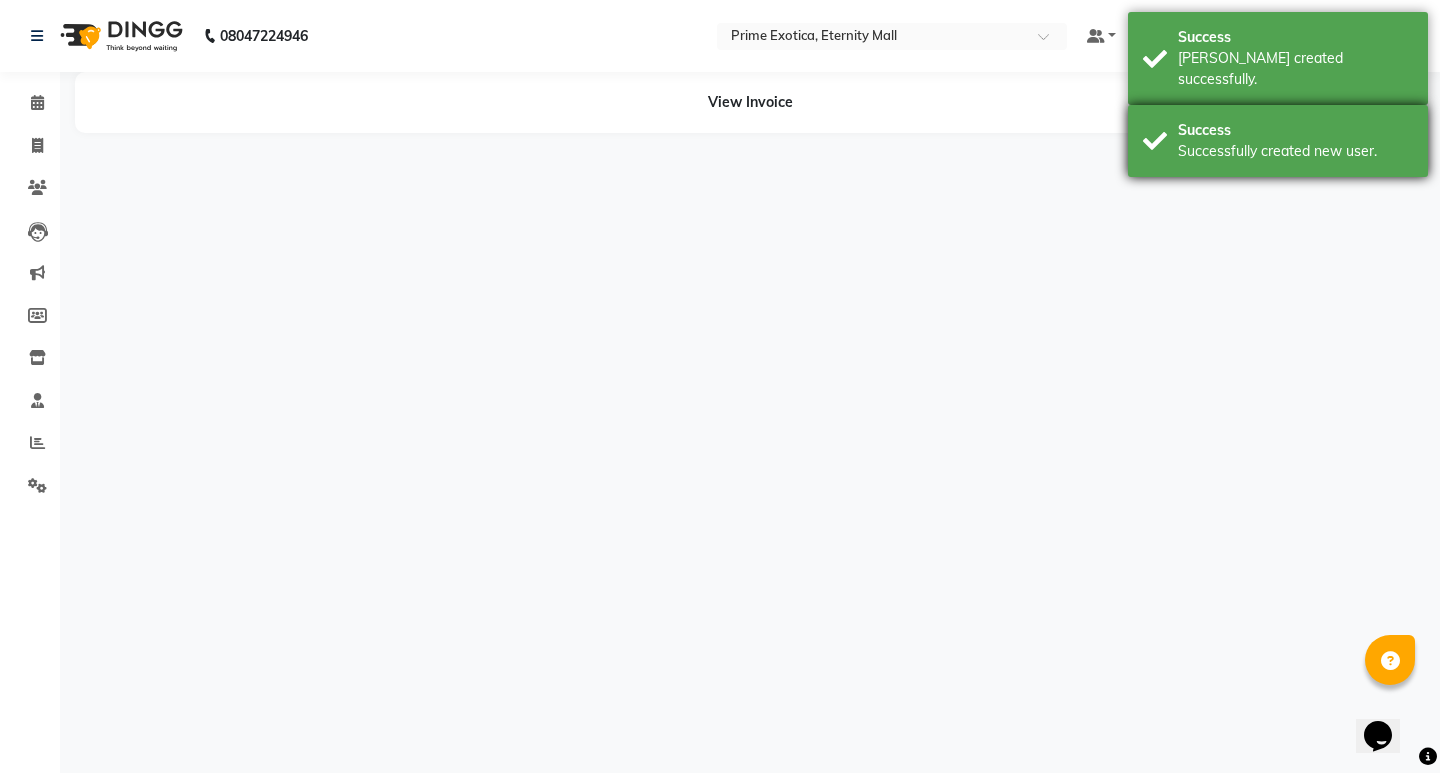 click on "Success   [PERSON_NAME] created successfully.    Success   Successfully created new user." at bounding box center [1278, 97] 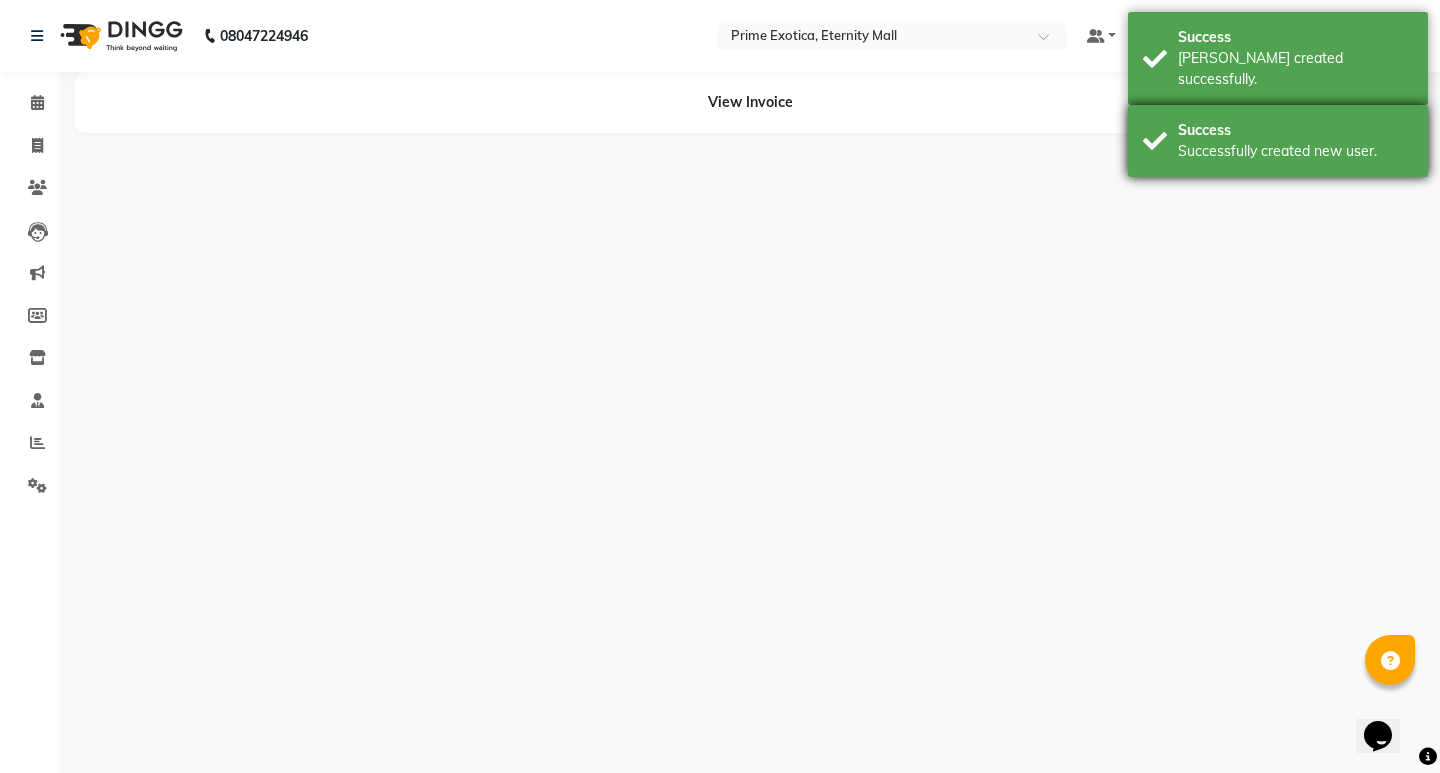 click on "Success" at bounding box center (1295, 130) 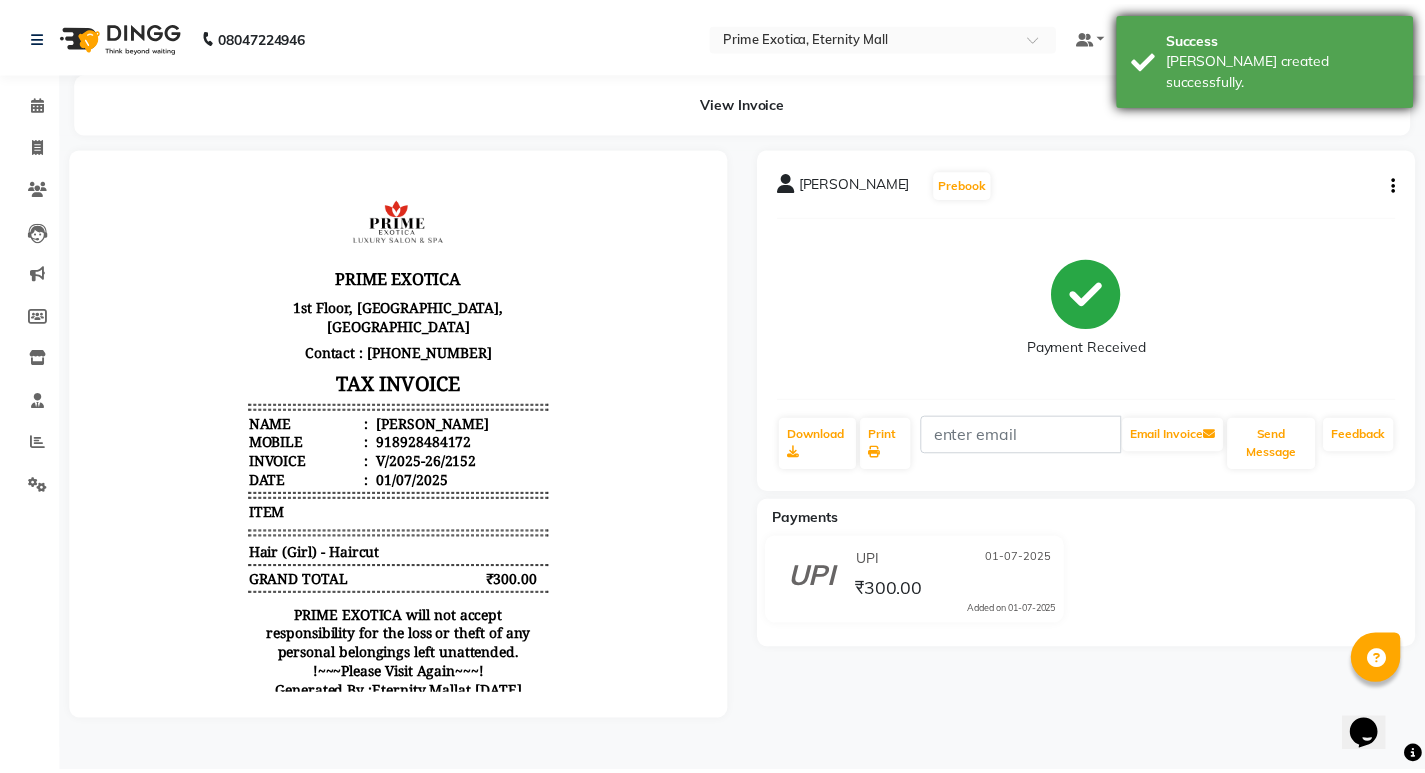 scroll, scrollTop: 0, scrollLeft: 0, axis: both 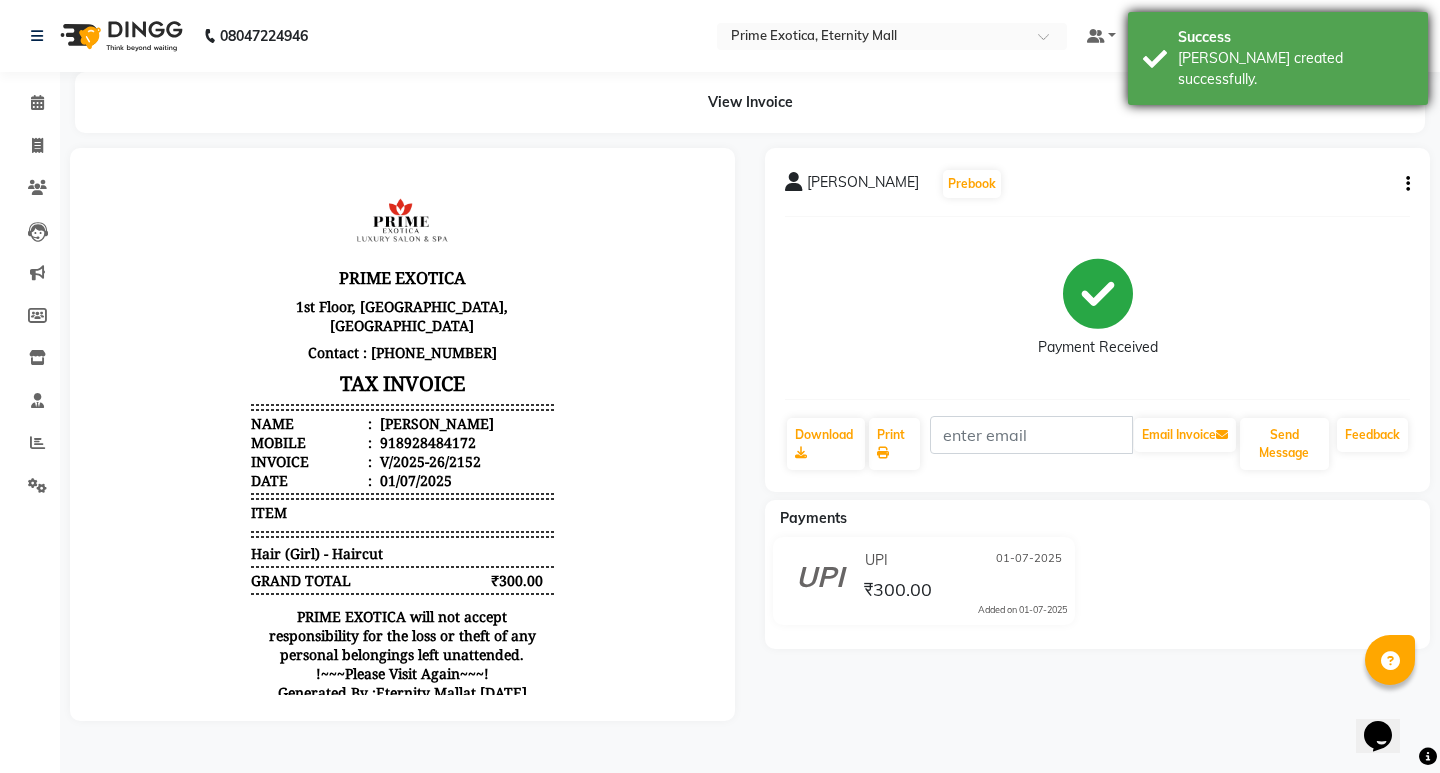 click on "Success" at bounding box center (1295, 37) 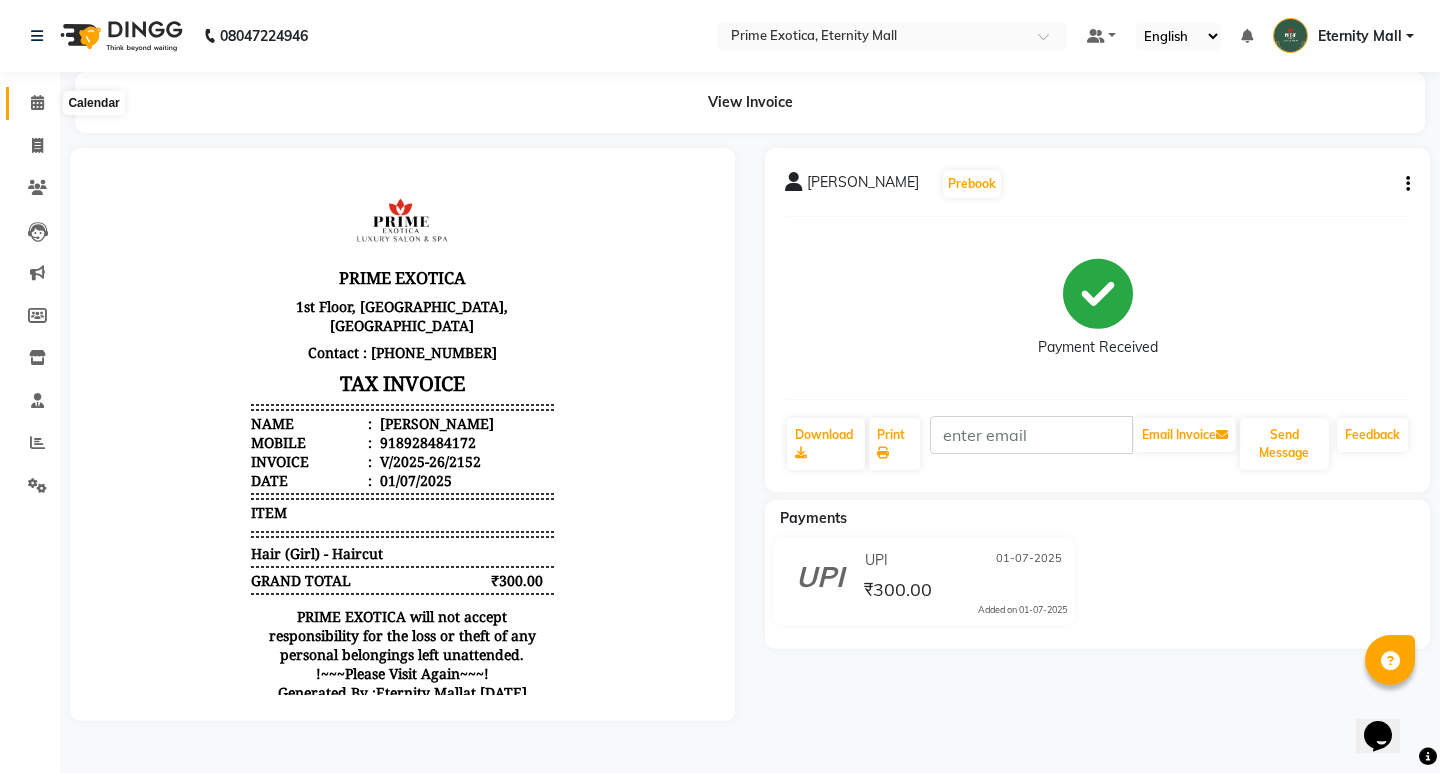 click 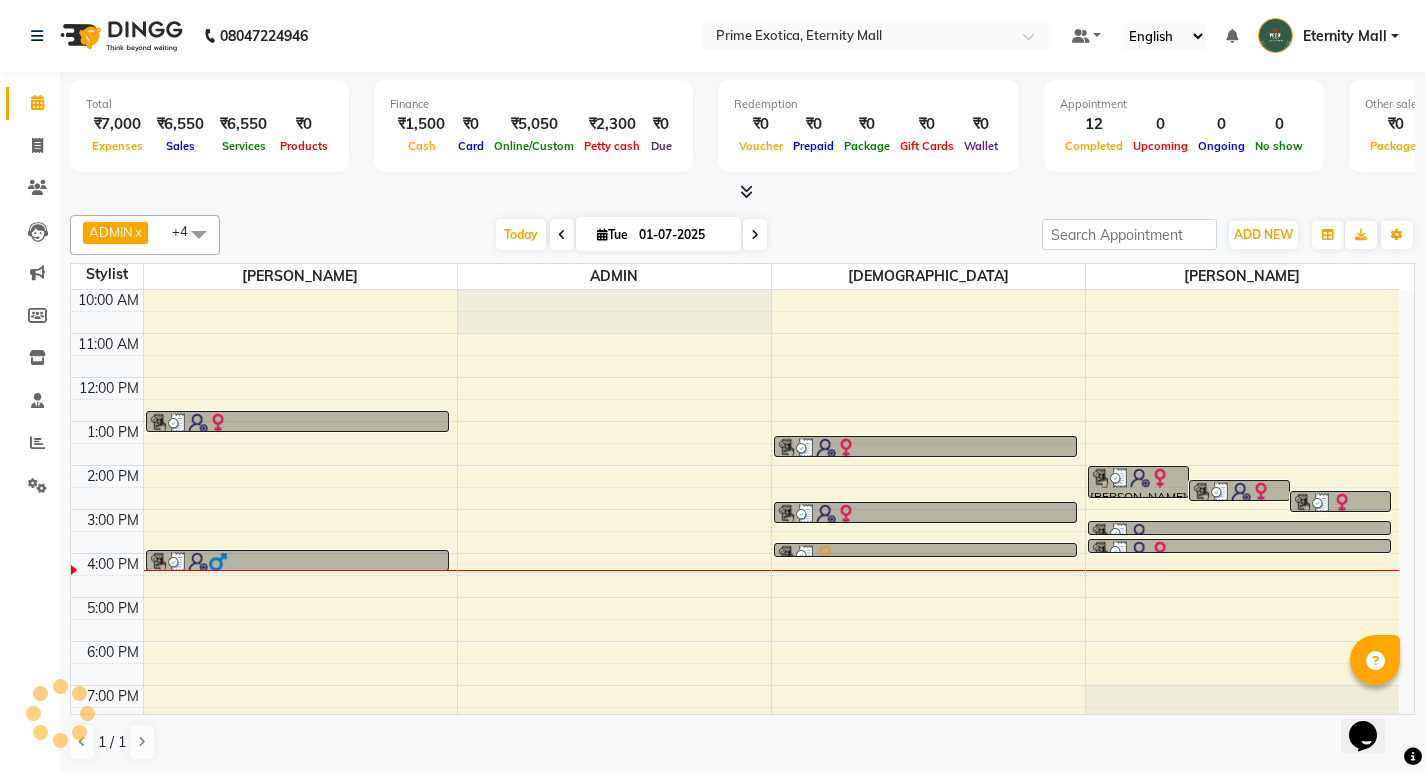 scroll, scrollTop: 0, scrollLeft: 0, axis: both 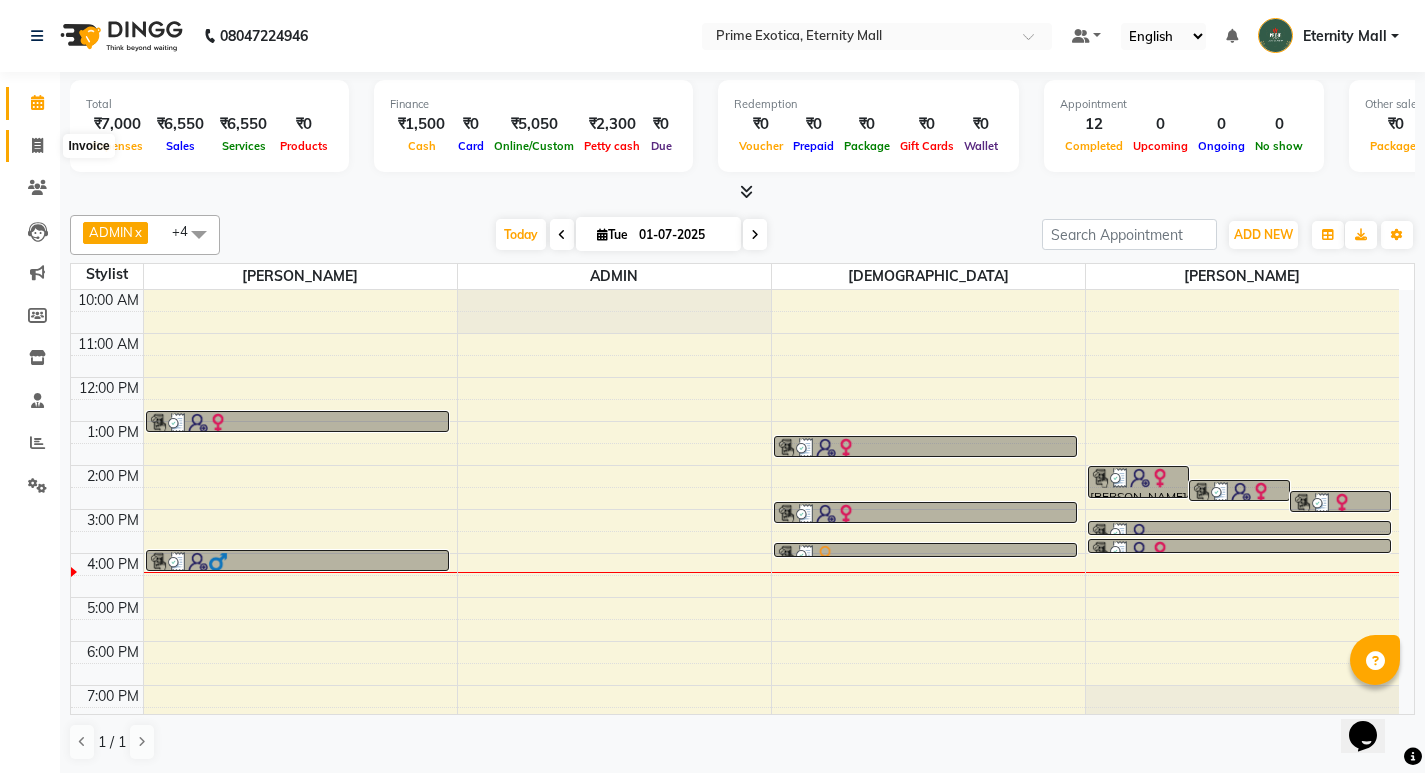click 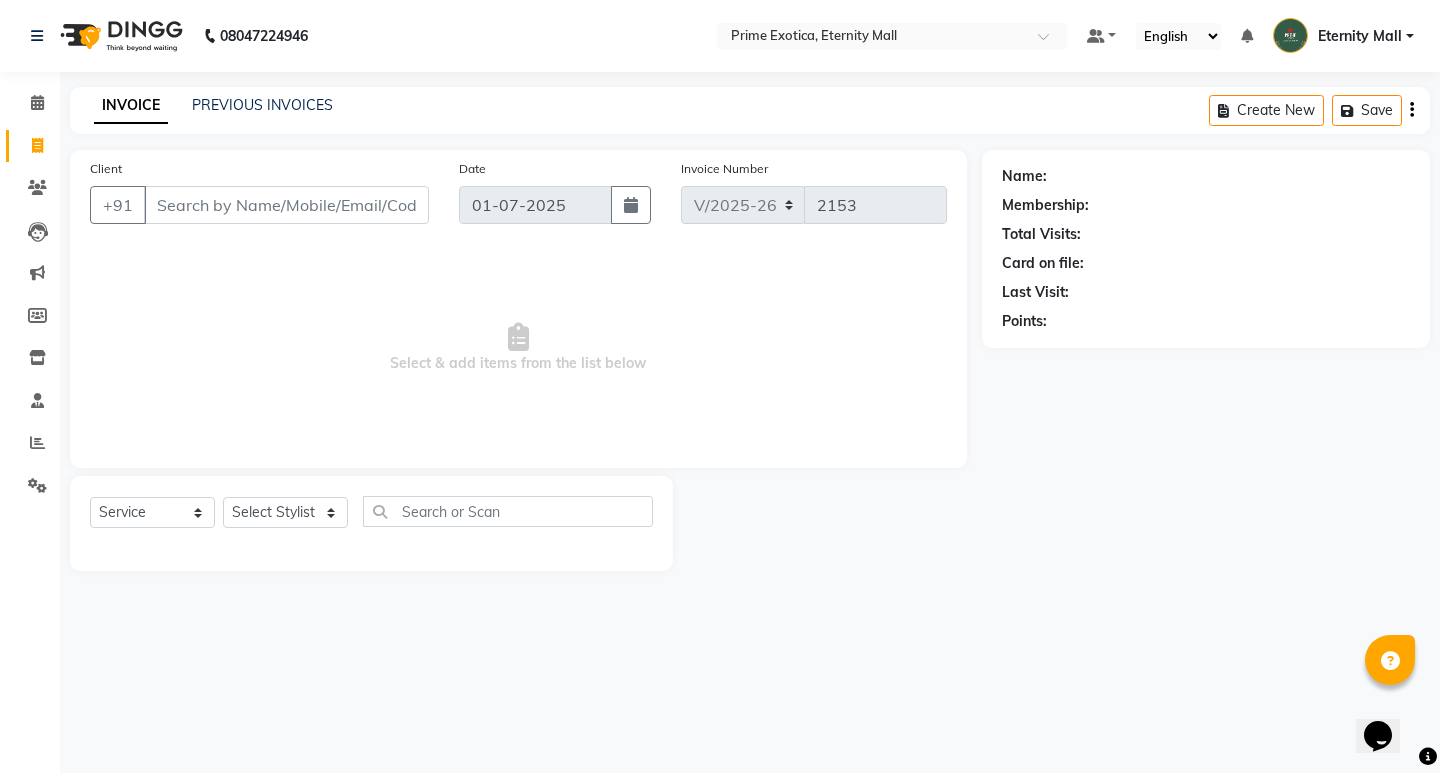 click on "Client" at bounding box center [286, 205] 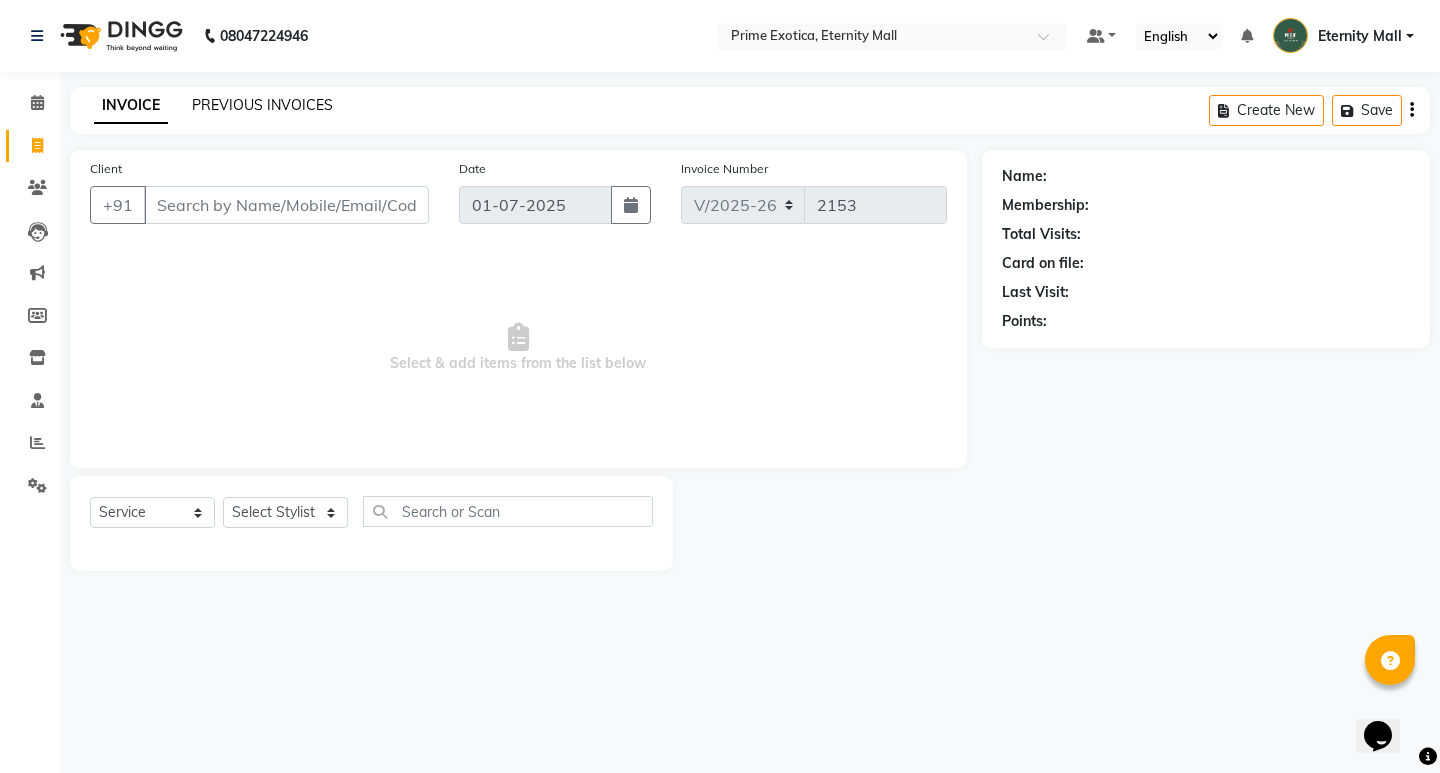 click on "PREVIOUS INVOICES" 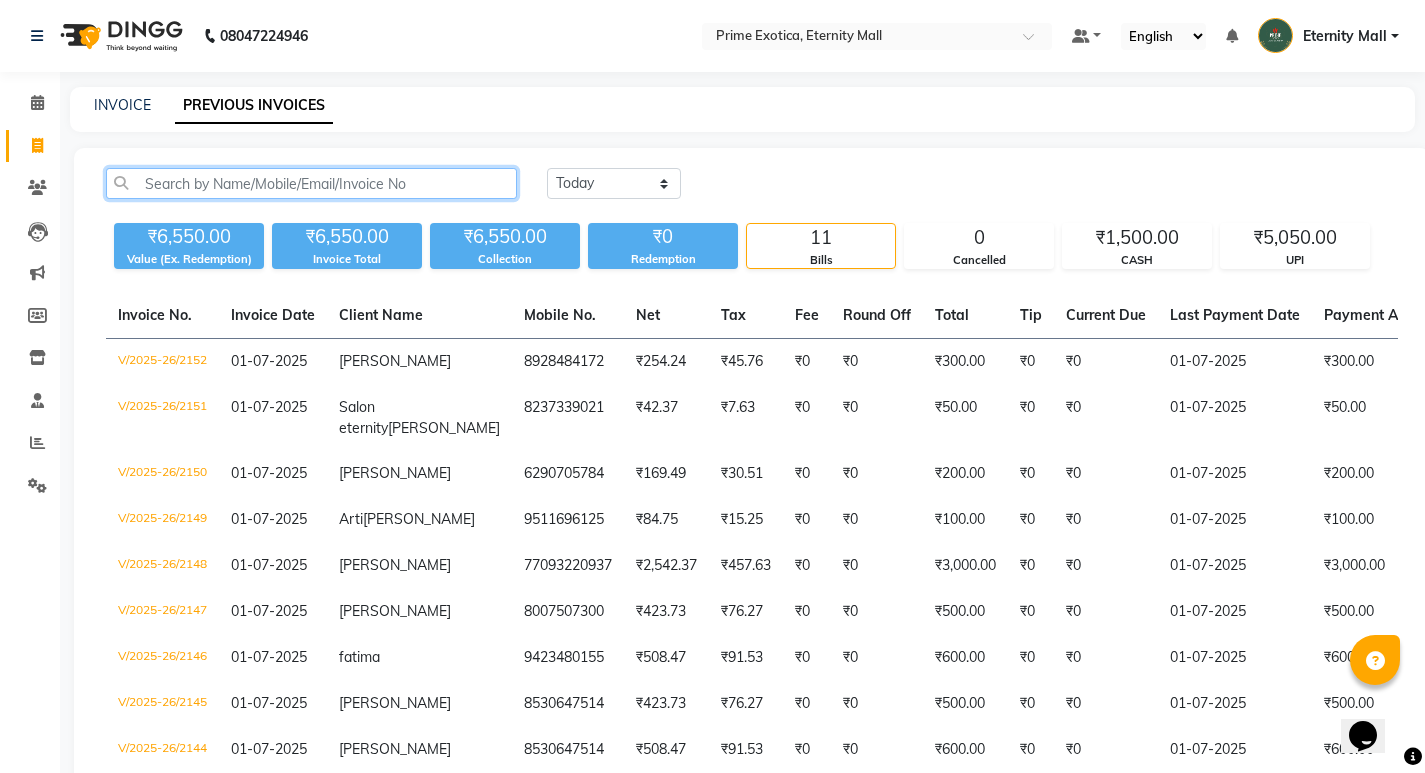click 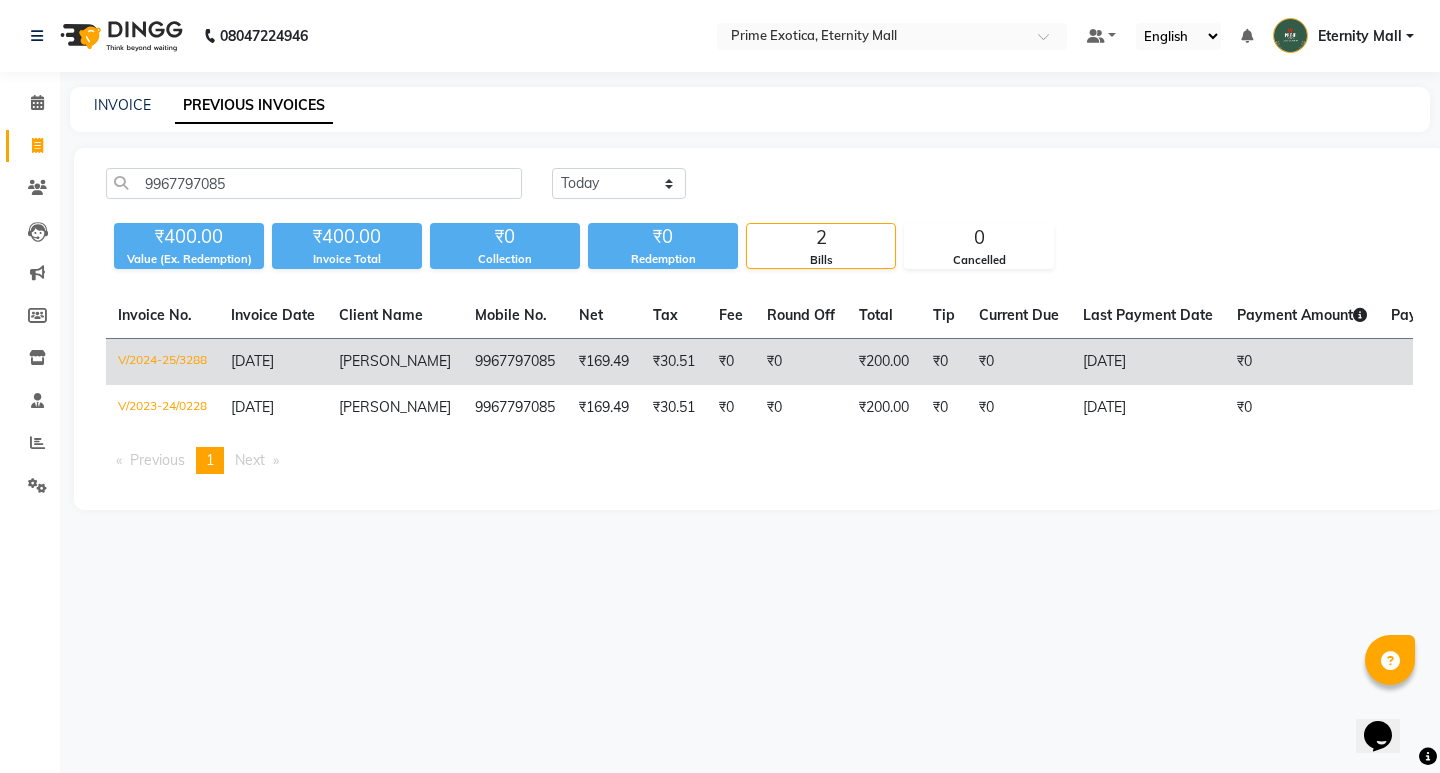 click on "₹0" 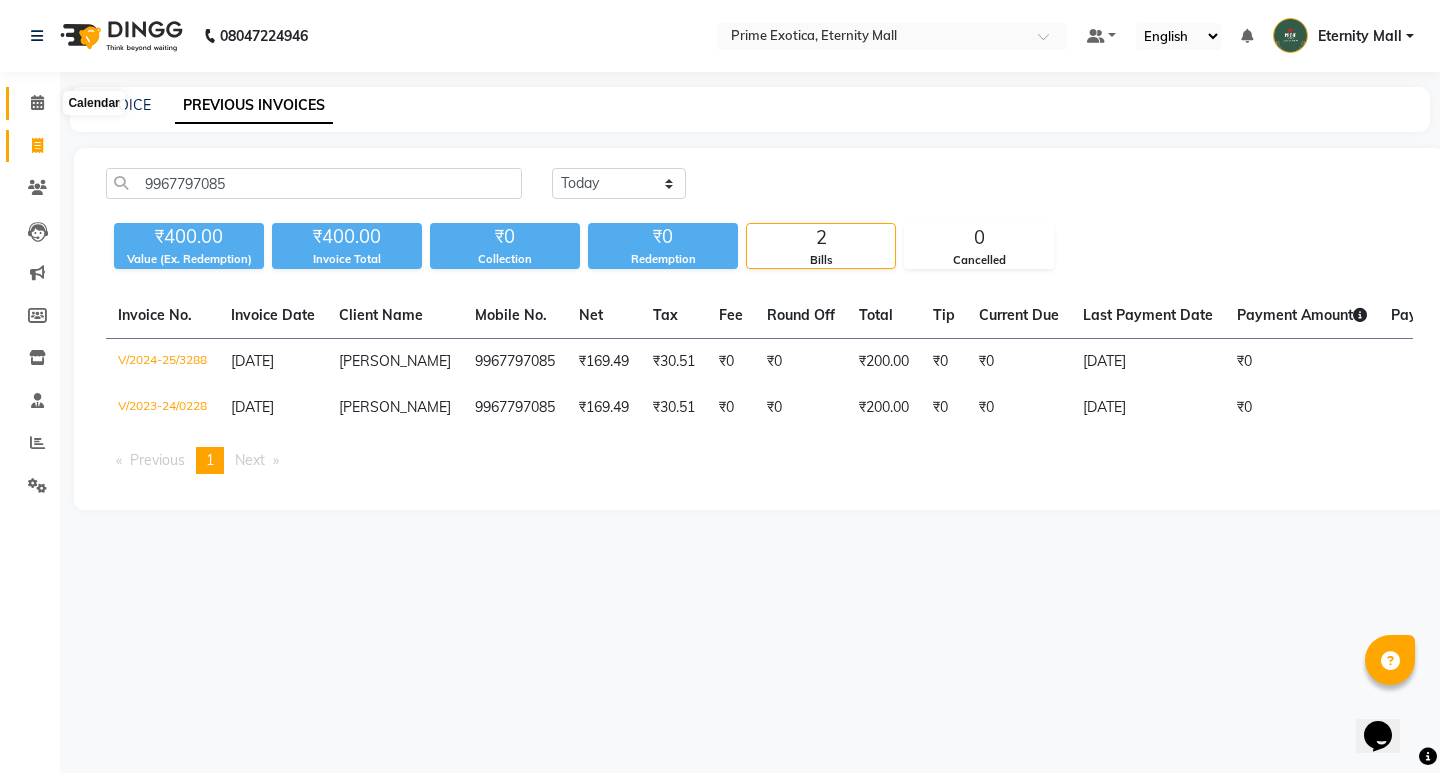 click 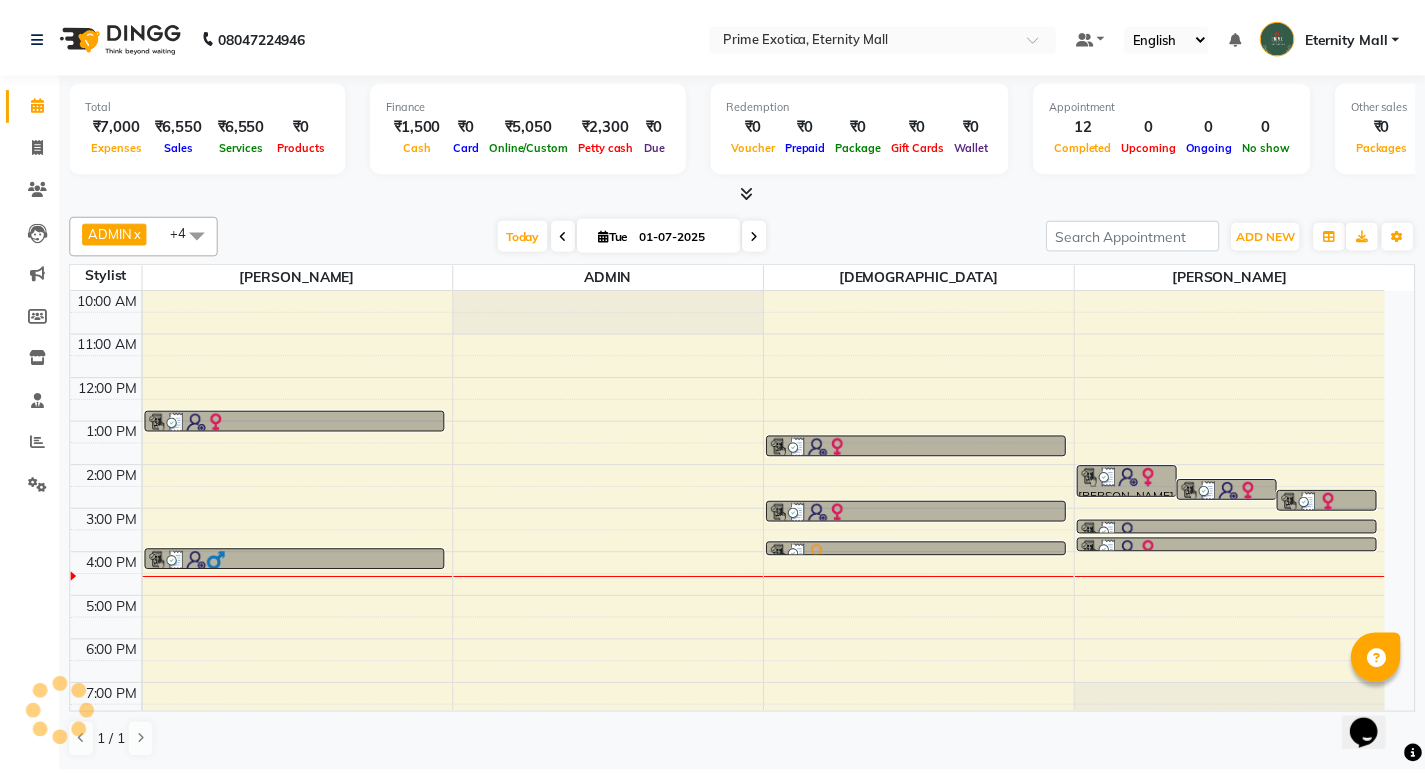 scroll, scrollTop: 0, scrollLeft: 0, axis: both 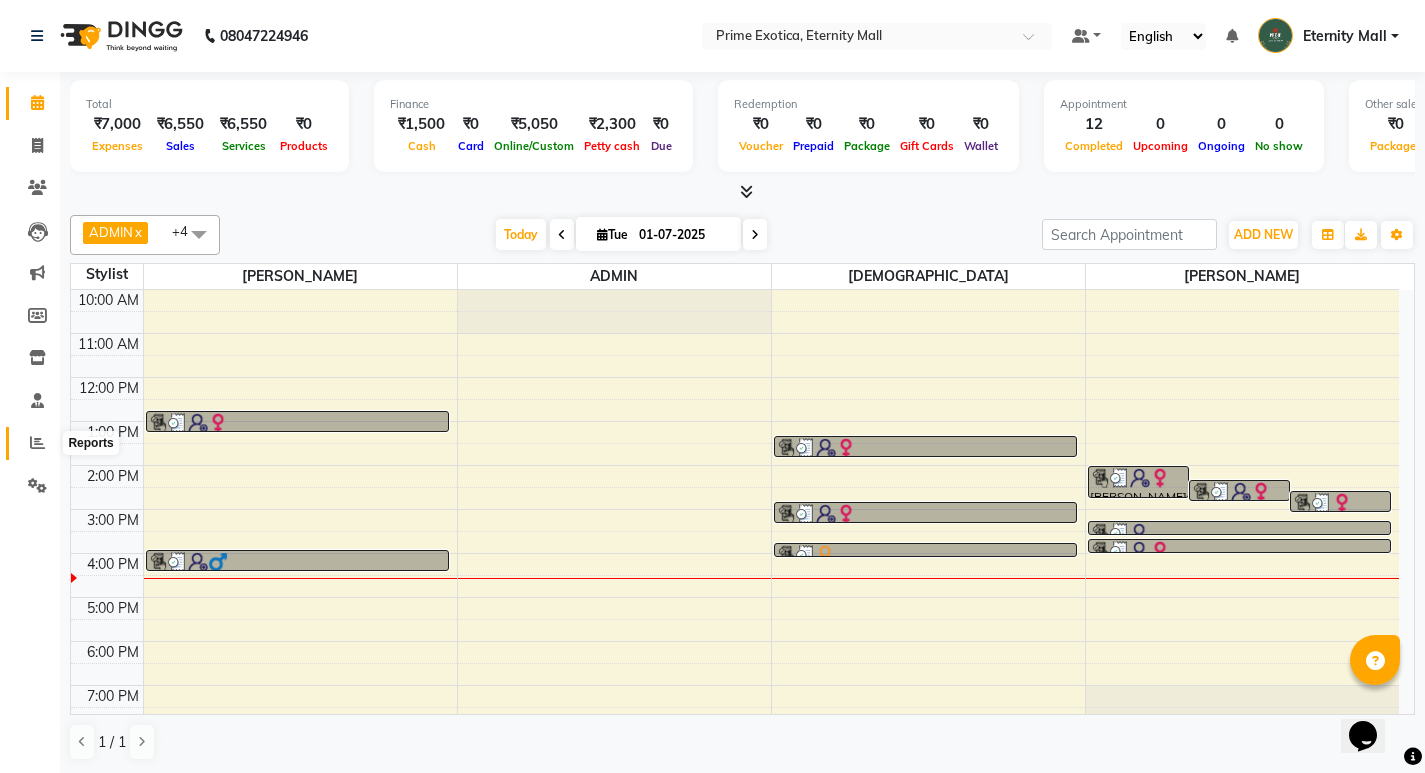 click 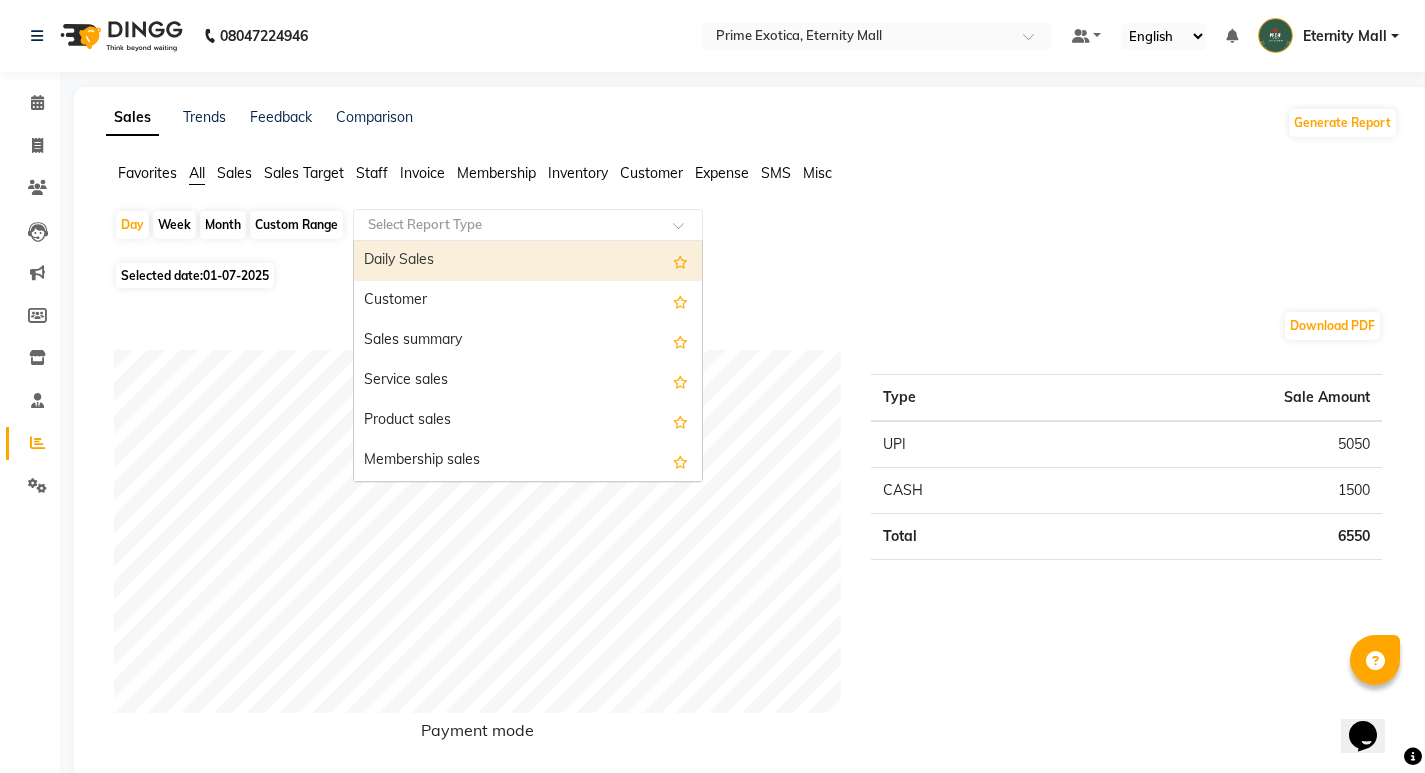 click 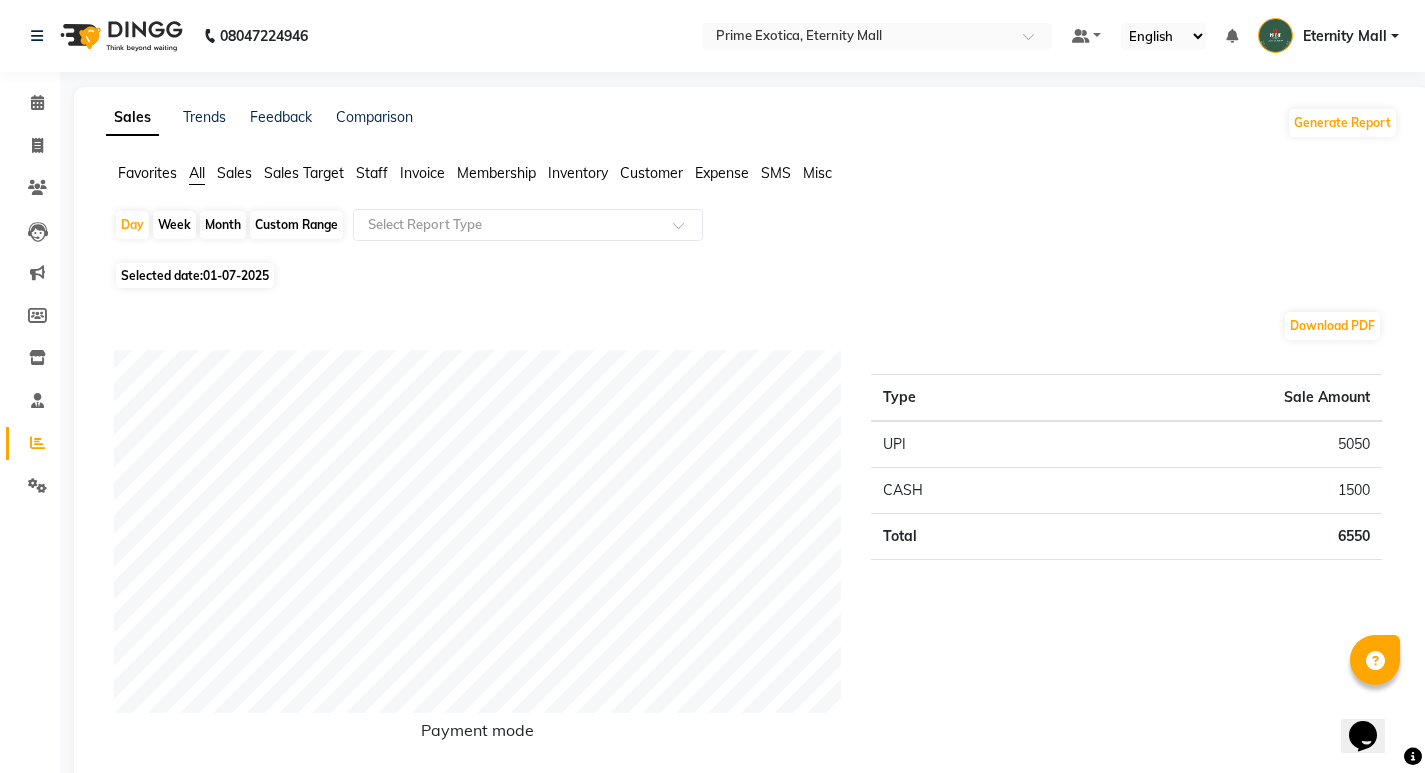 click on "Staff" 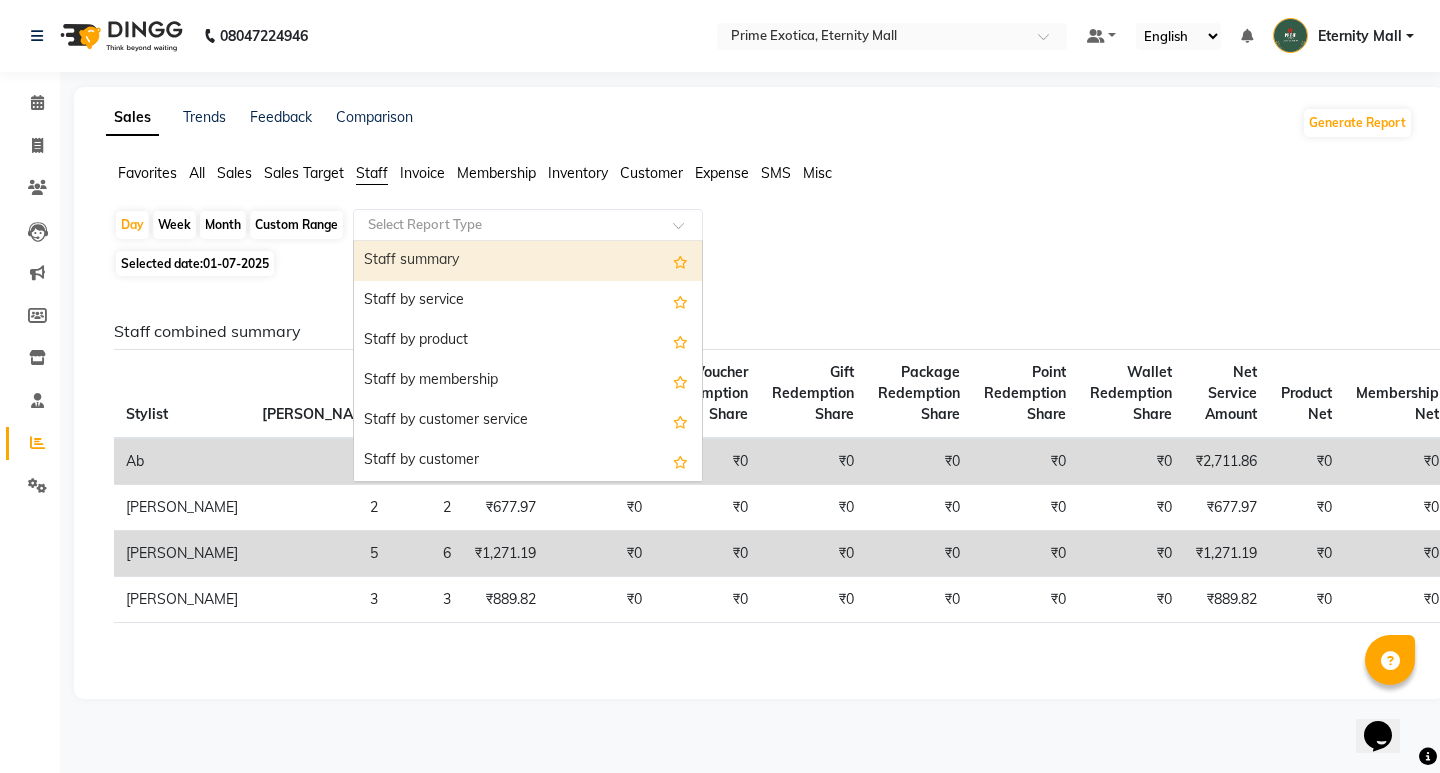 click 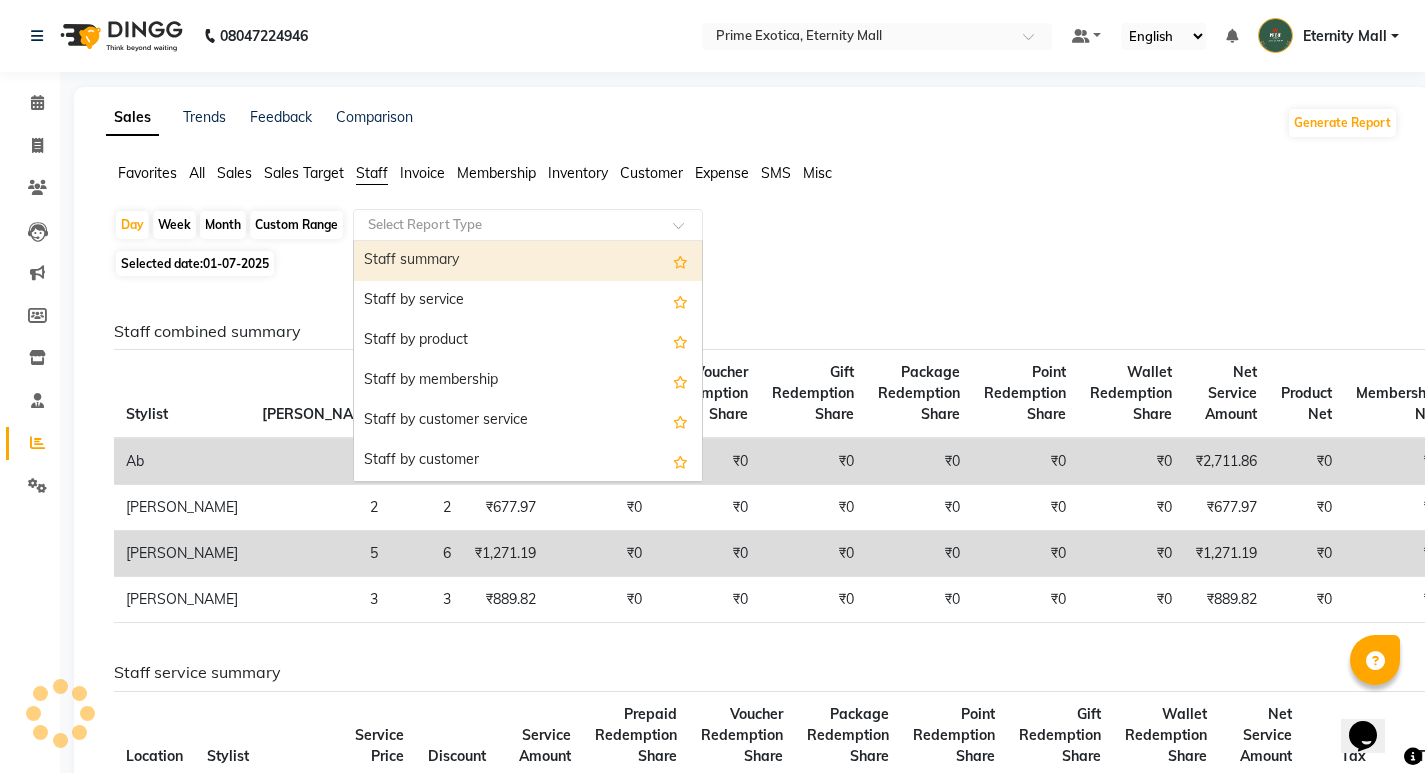 click on "Staff summary" at bounding box center [528, 261] 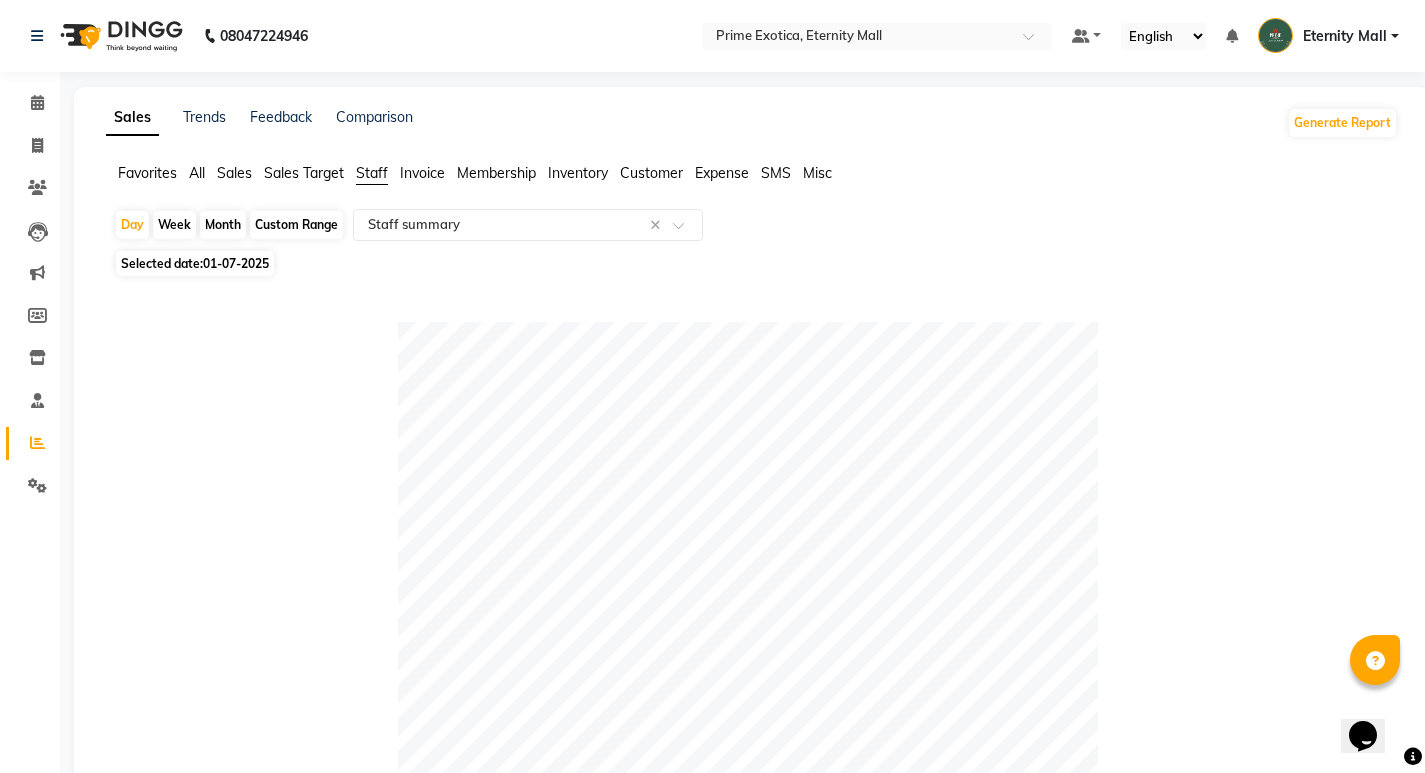 click on "Month" 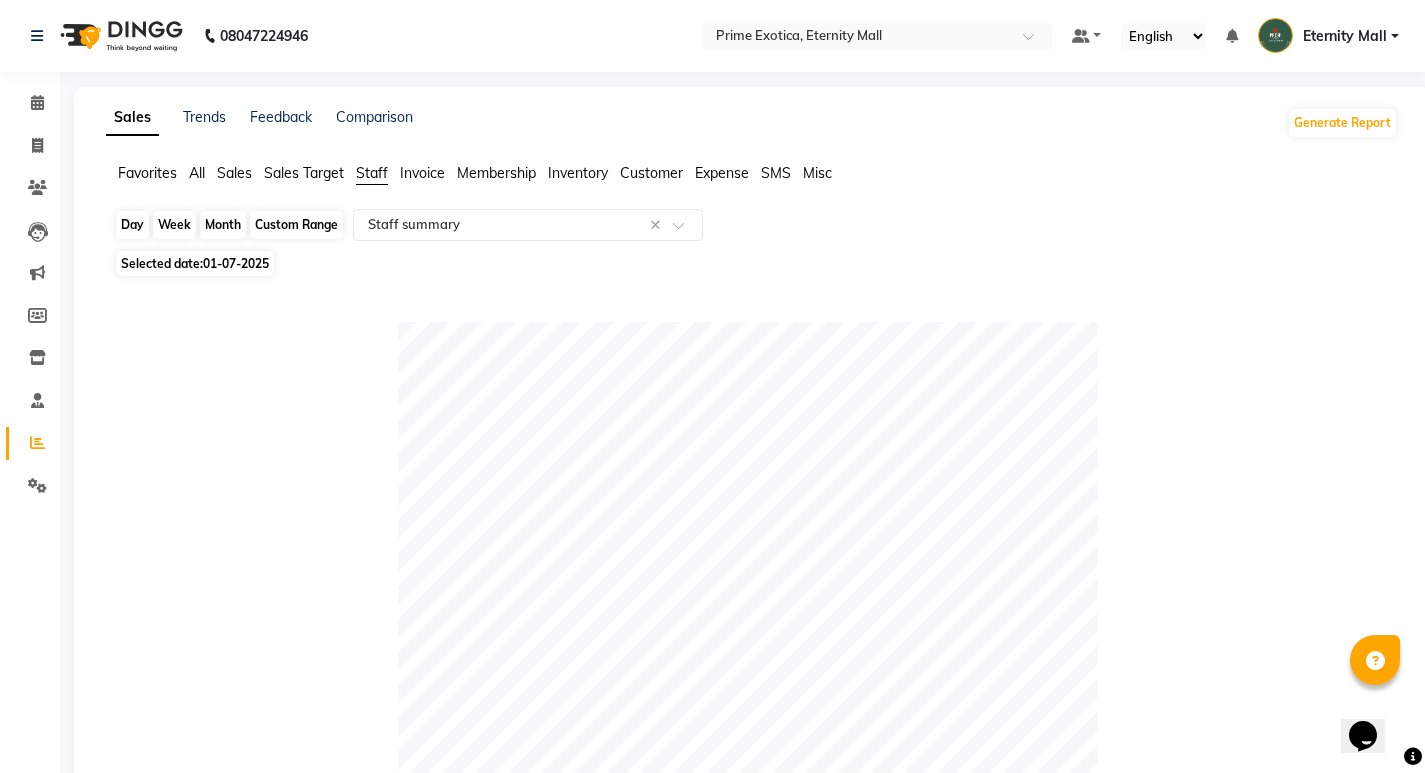 click on "Month" 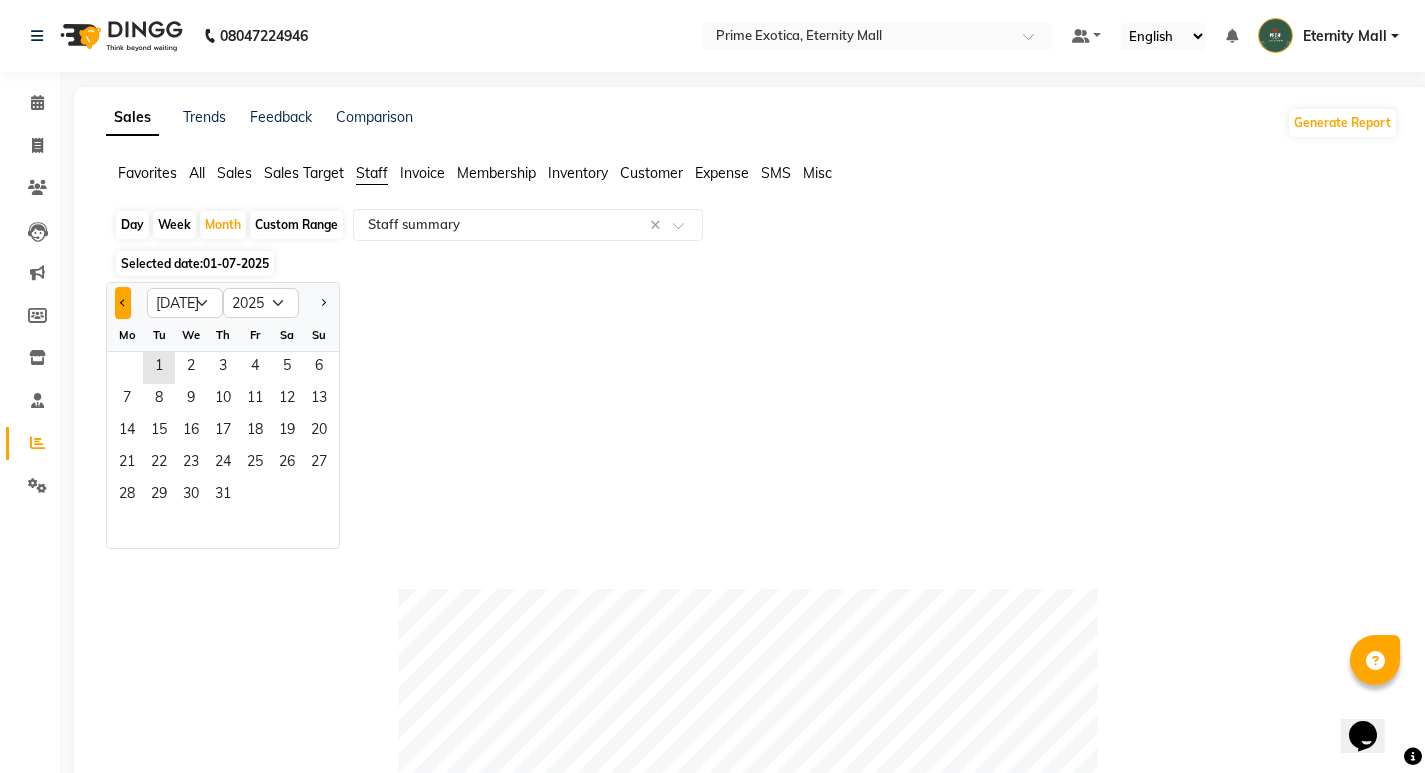click 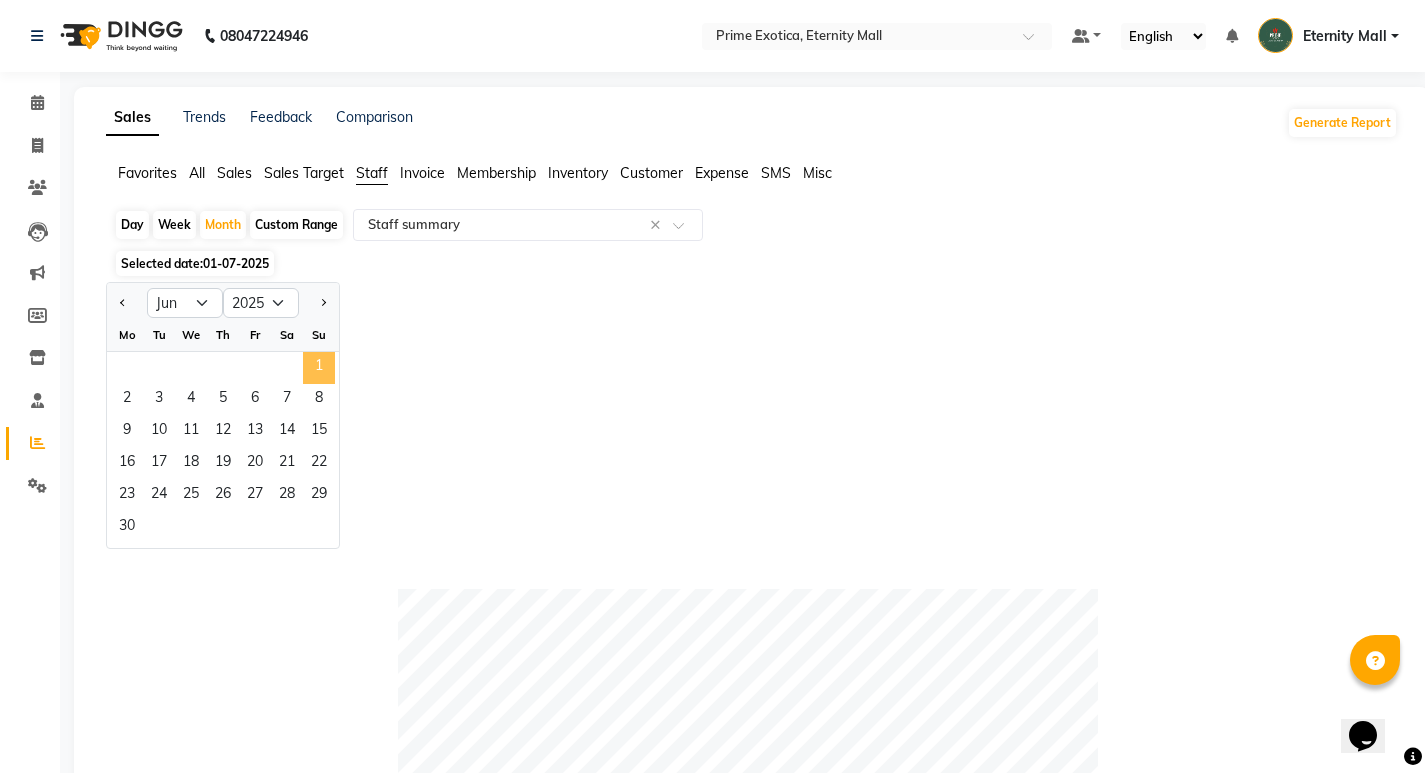click on "1" 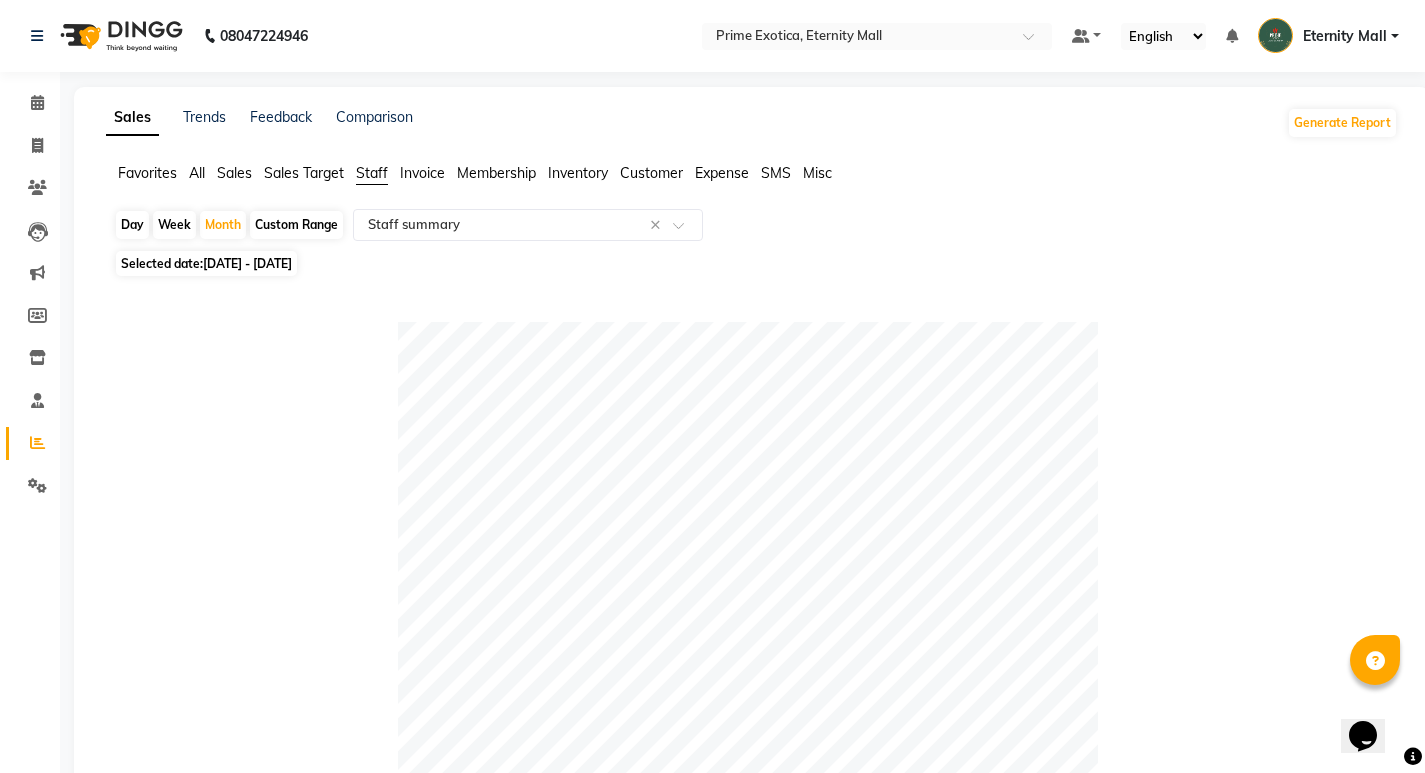 scroll, scrollTop: 300, scrollLeft: 0, axis: vertical 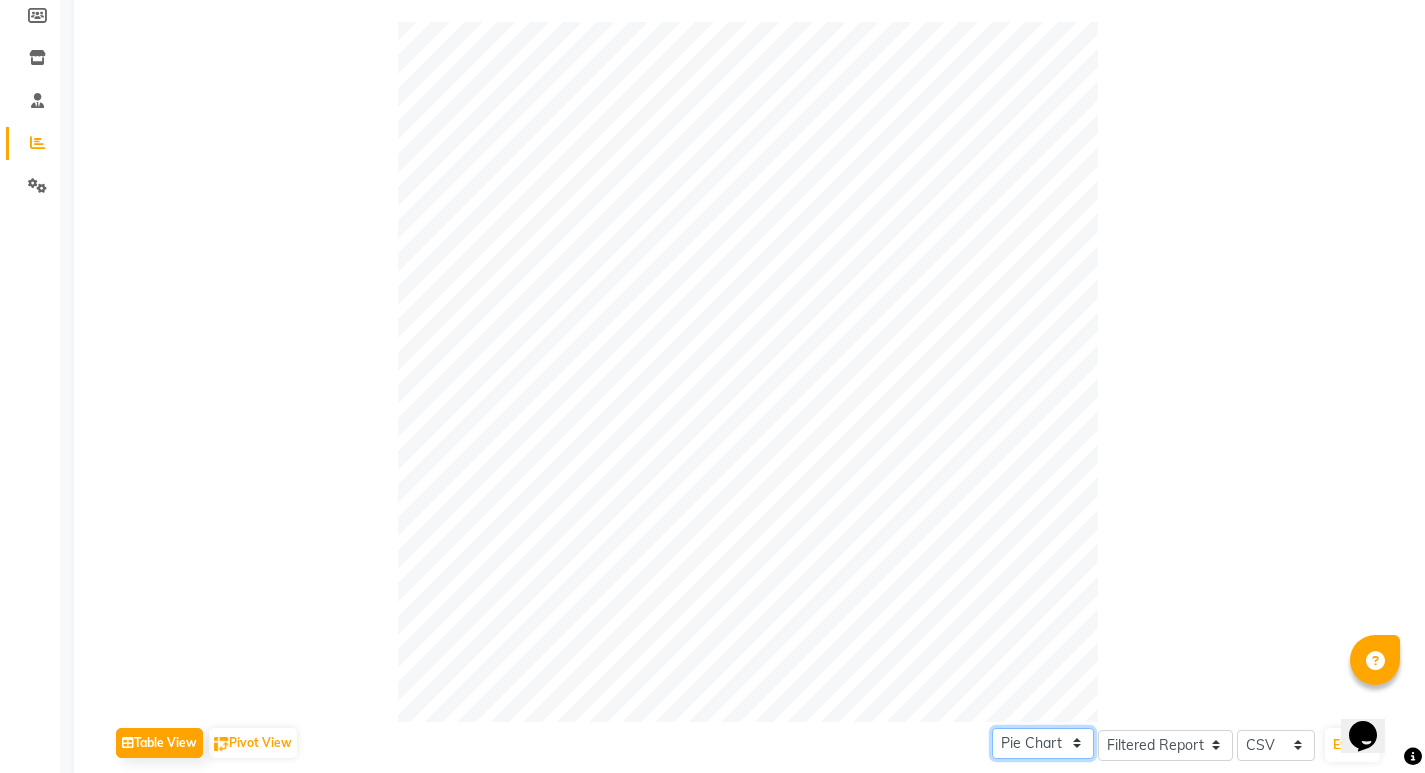 click on "Pie Chart Bar Chart" 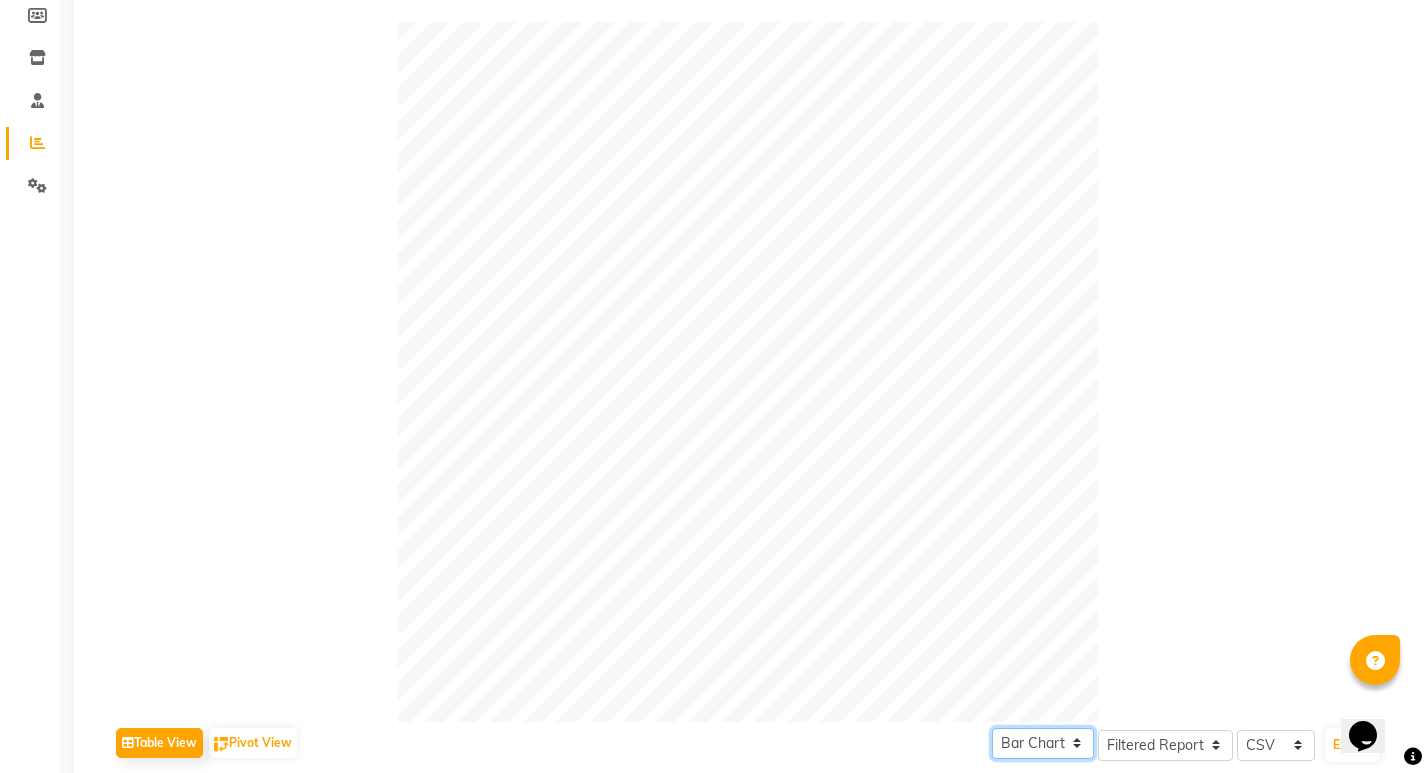 click on "Pie Chart Bar Chart" 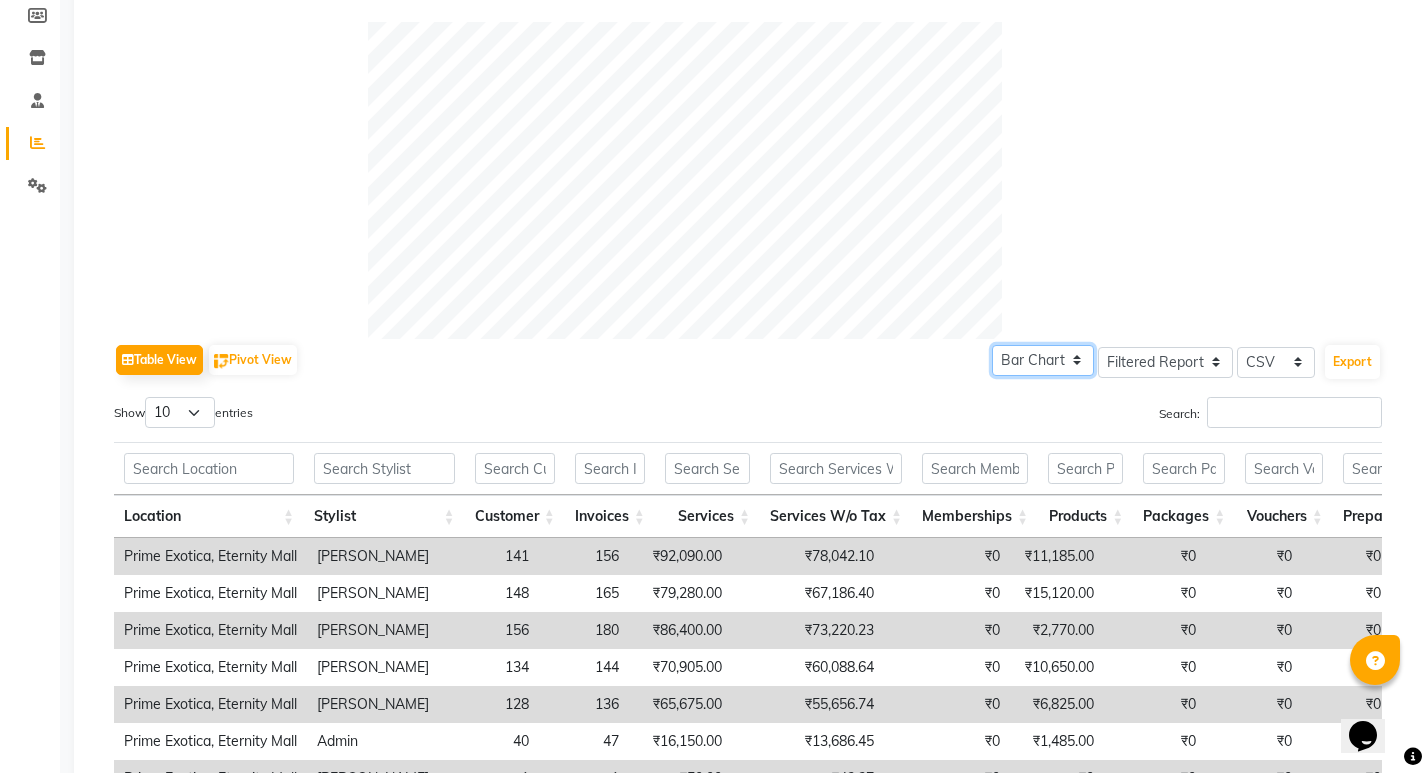 scroll, scrollTop: 0, scrollLeft: 0, axis: both 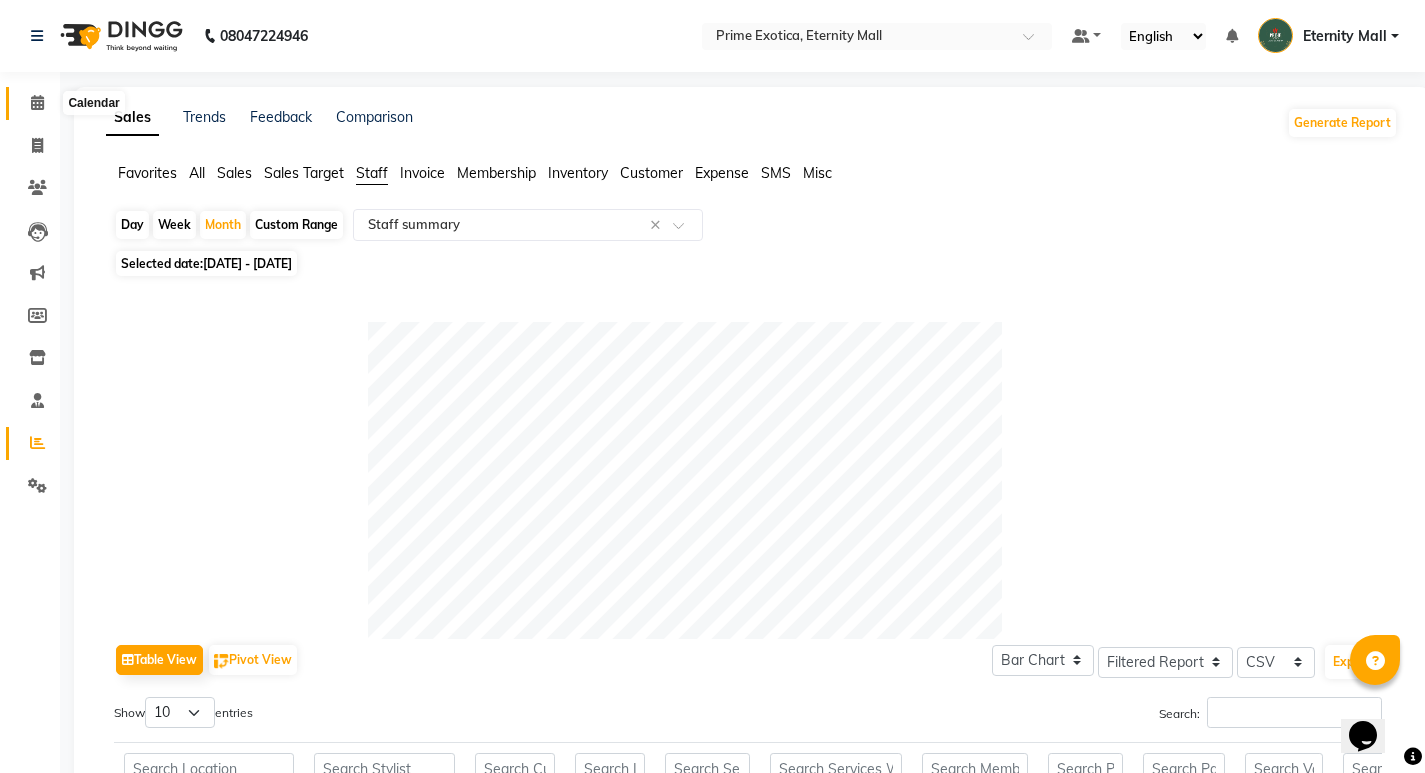 click 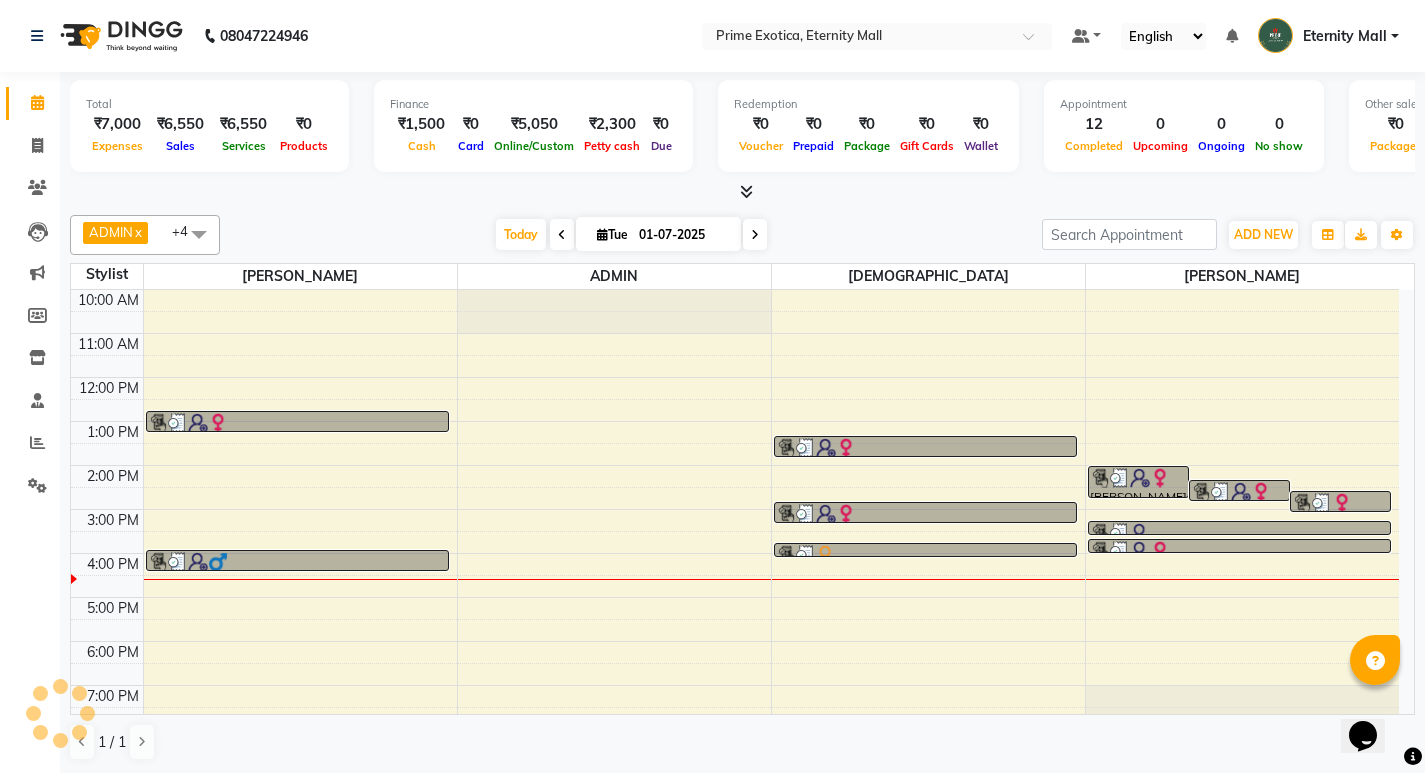 scroll, scrollTop: 0, scrollLeft: 0, axis: both 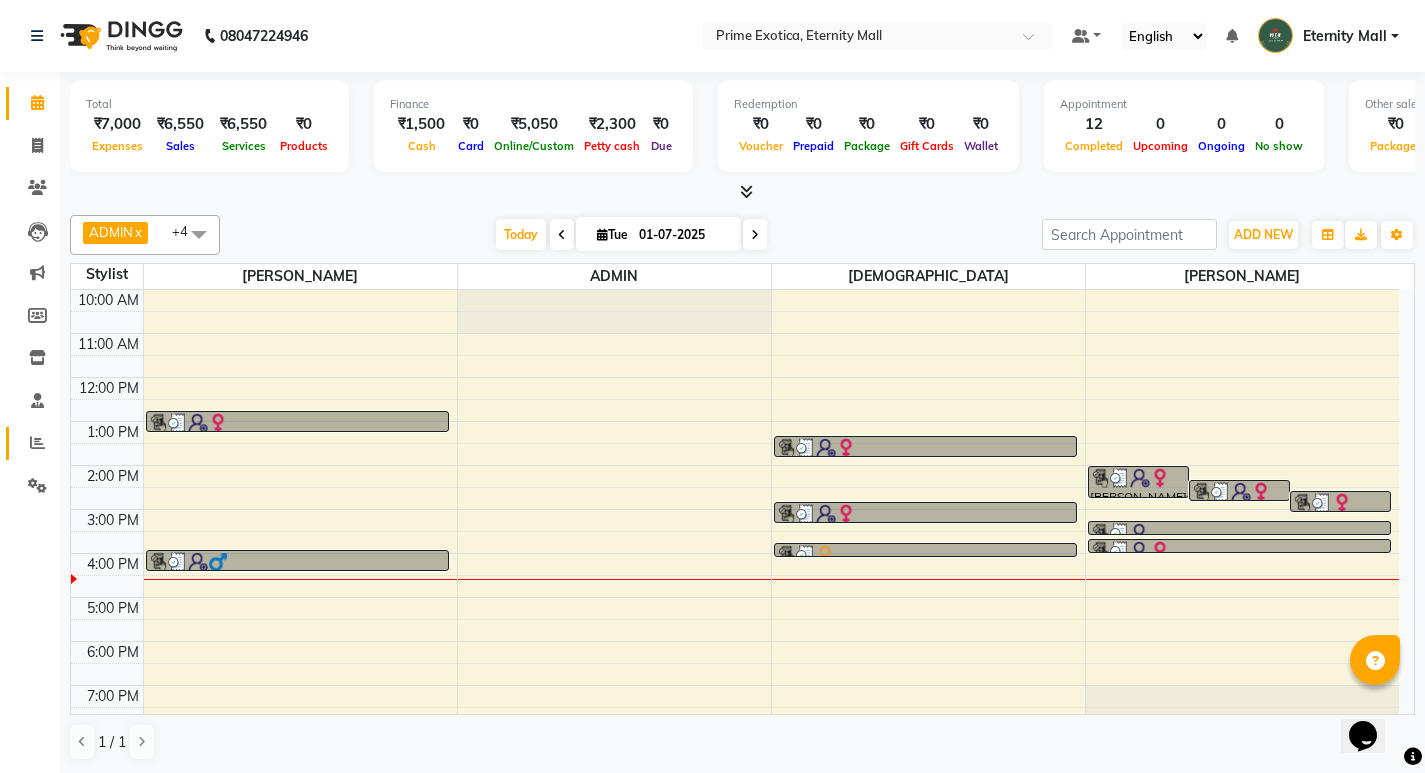 click on "Reports" 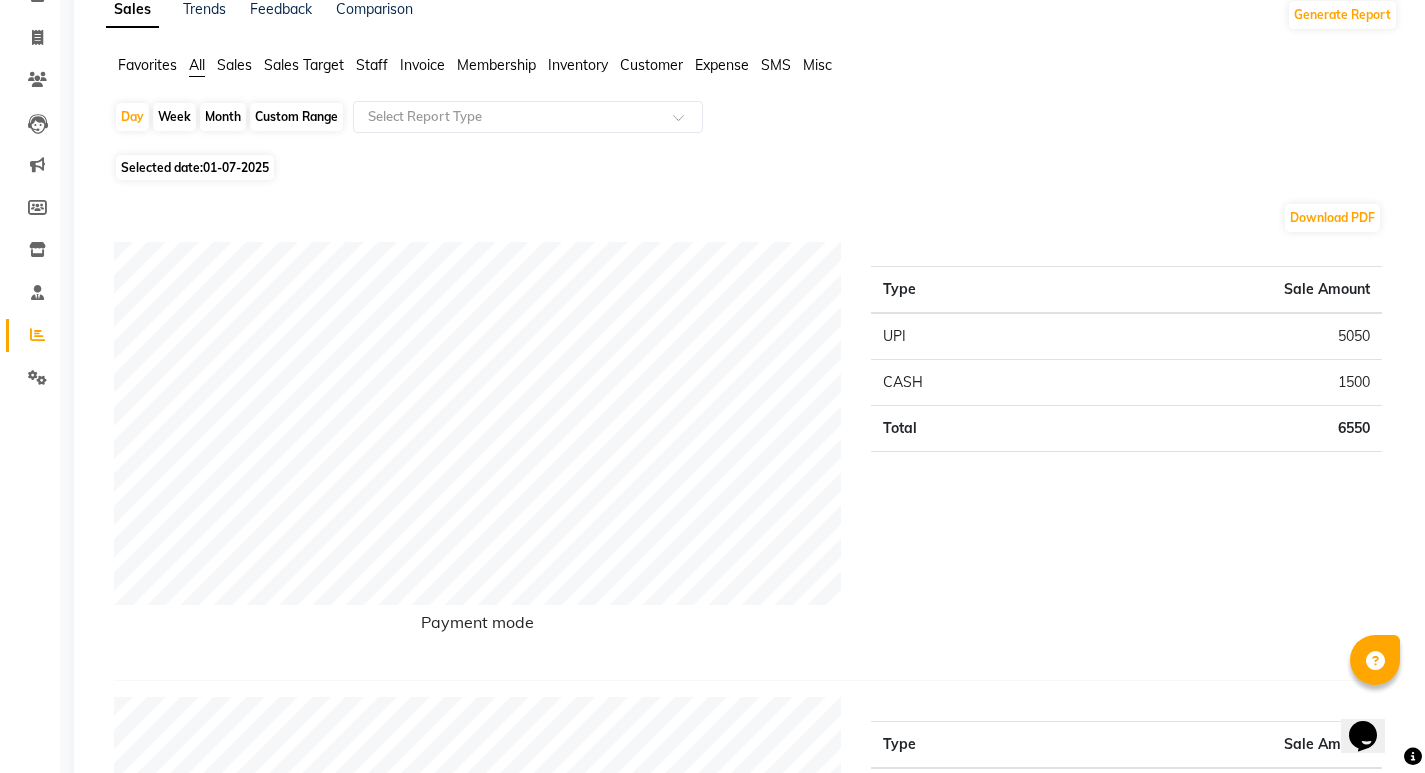 scroll, scrollTop: 0, scrollLeft: 0, axis: both 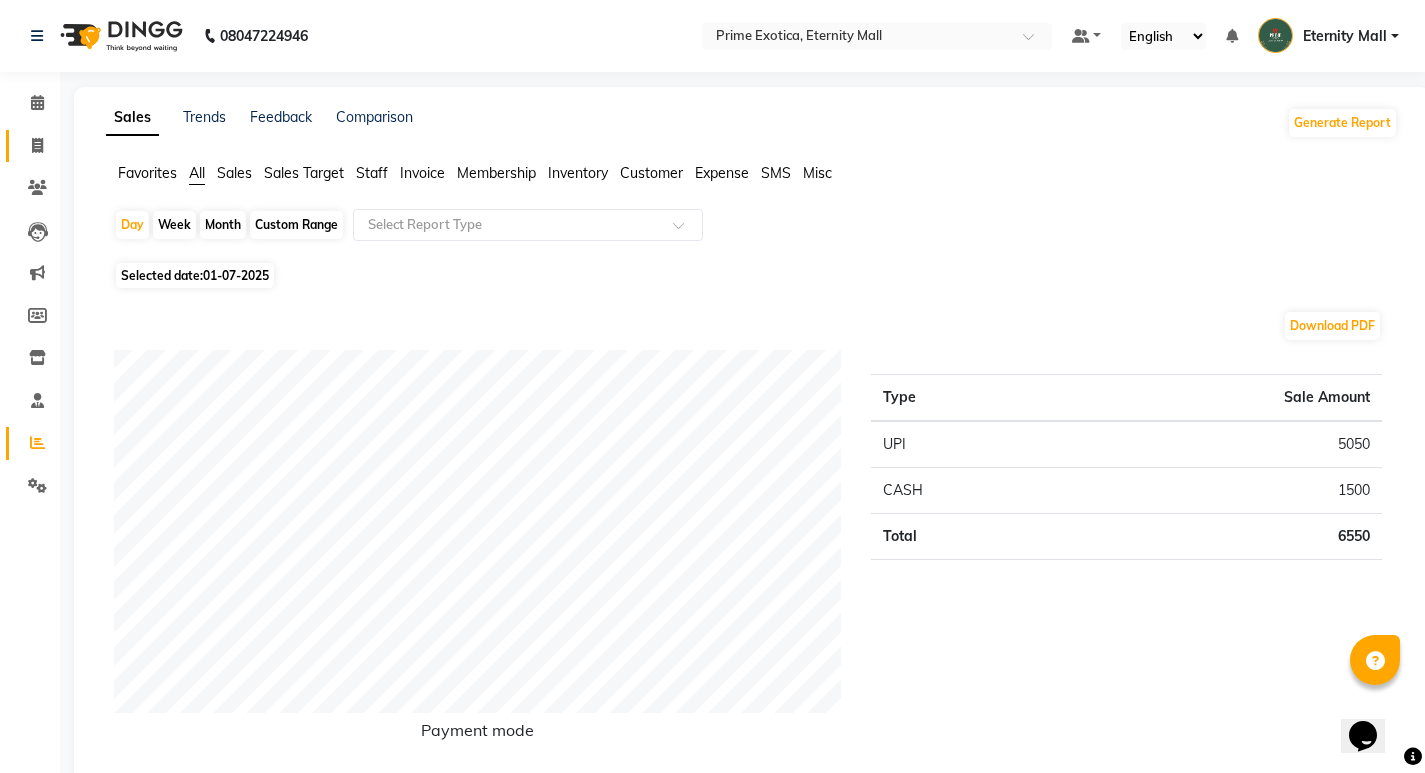 click on "Invoice" 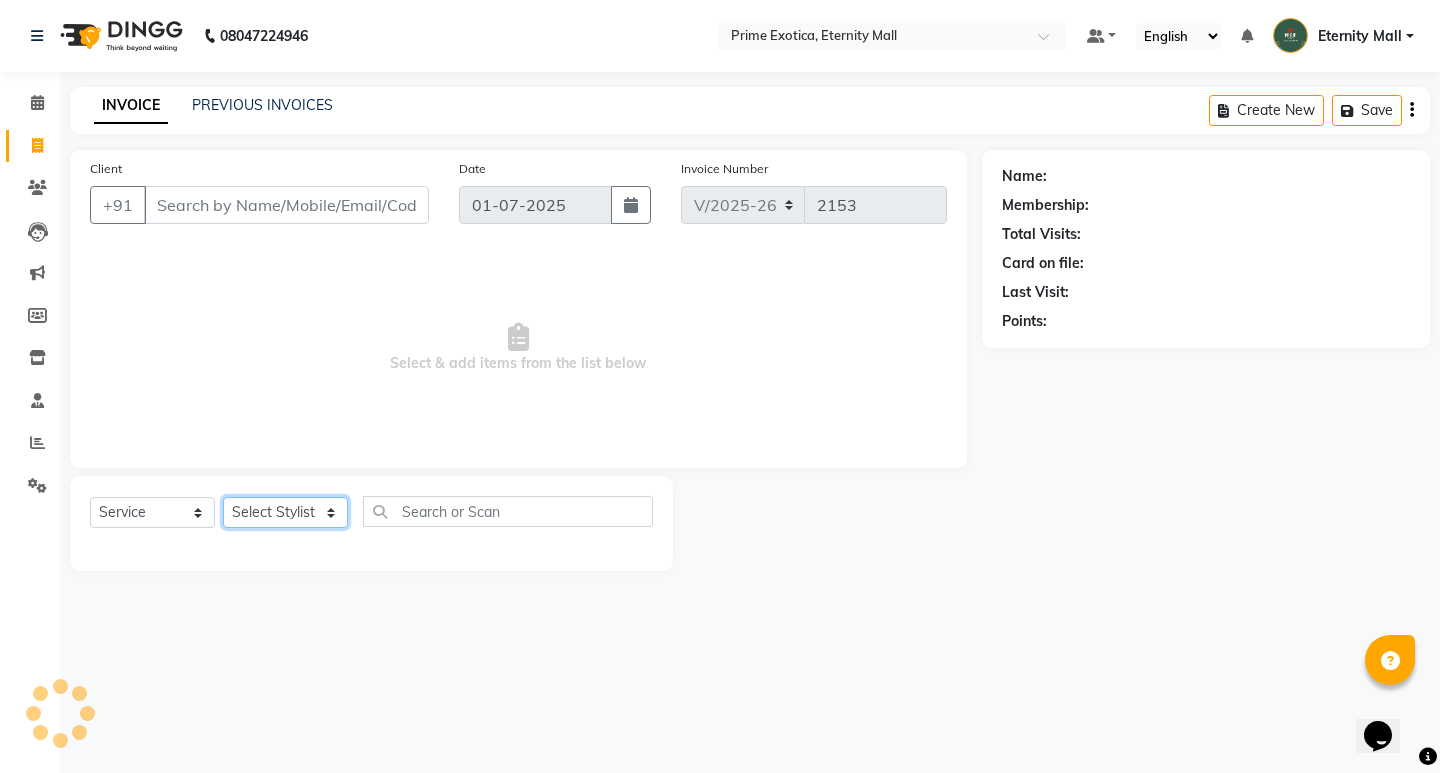 click on "Select Stylist" 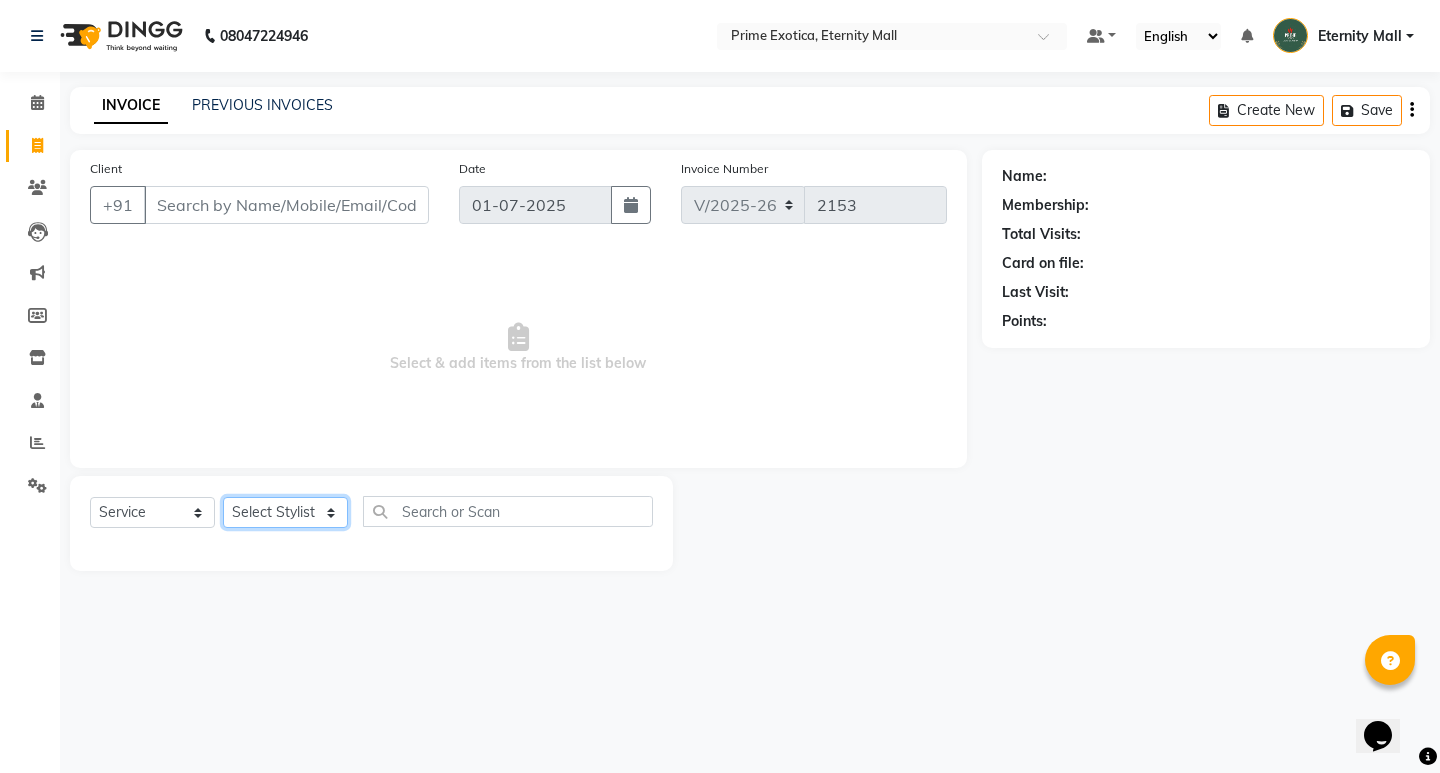 click on "Select Stylist AB  ADMIN ajay vikram lakshane [PERSON_NAME] Isha [PERSON_NAME]  [PERSON_NAME]" 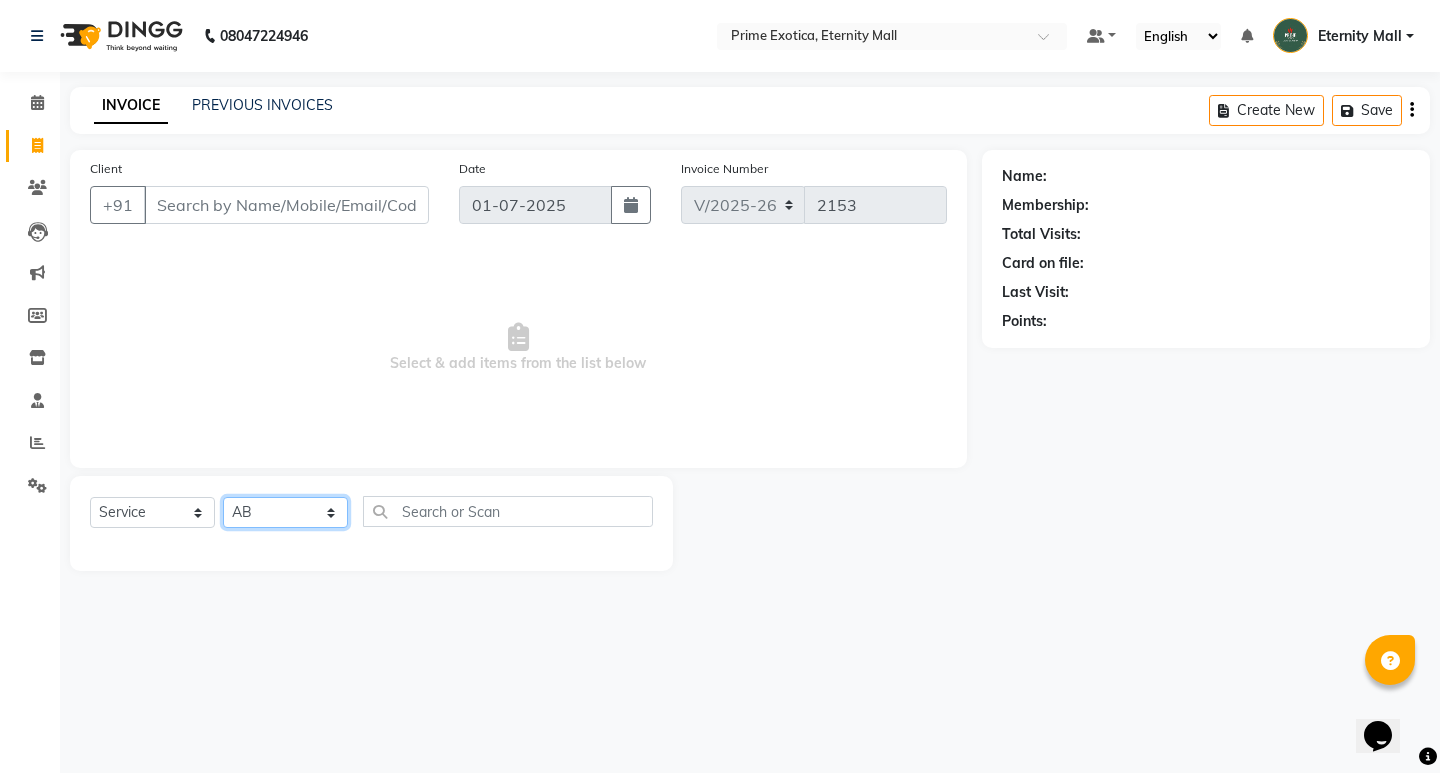 click on "Select Stylist AB  ADMIN ajay vikram lakshane [PERSON_NAME] Isha [PERSON_NAME]  [PERSON_NAME]" 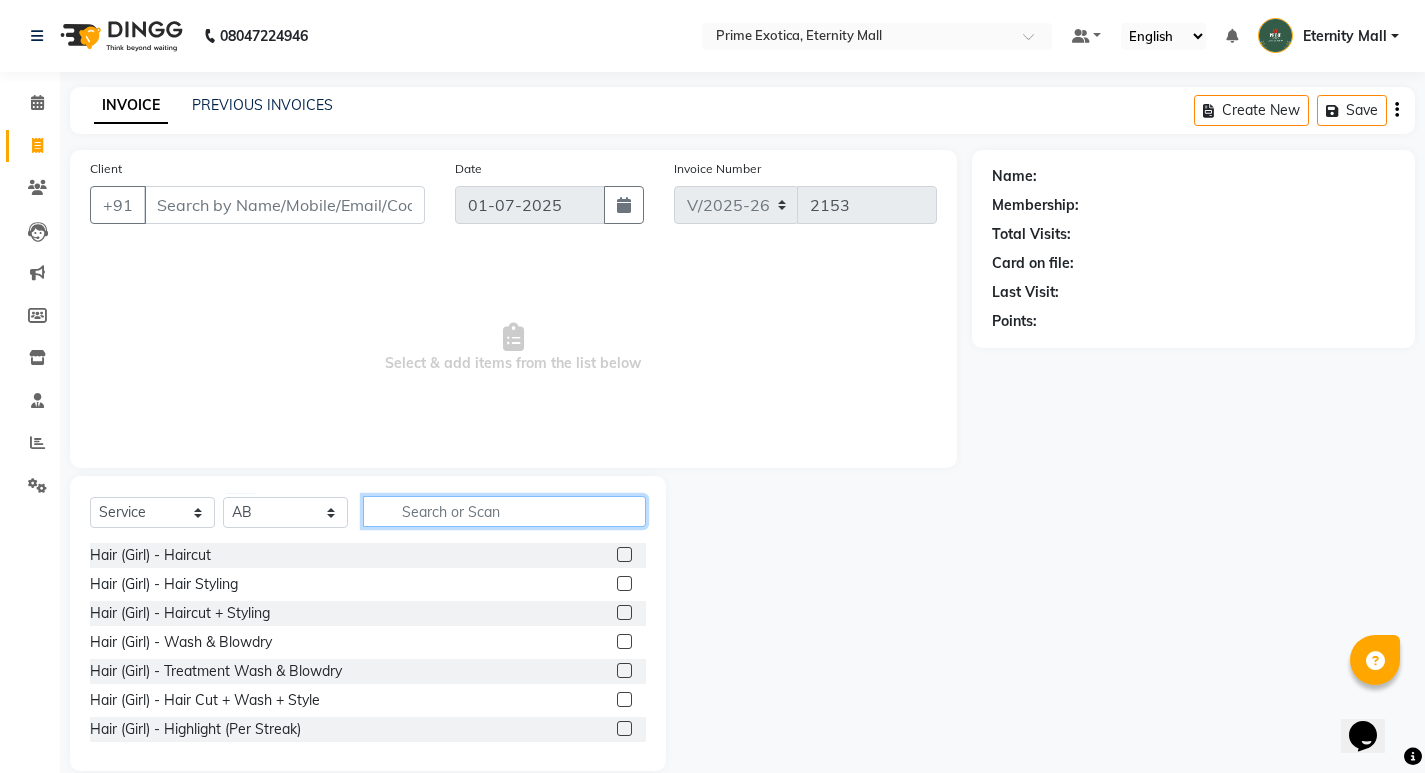 click 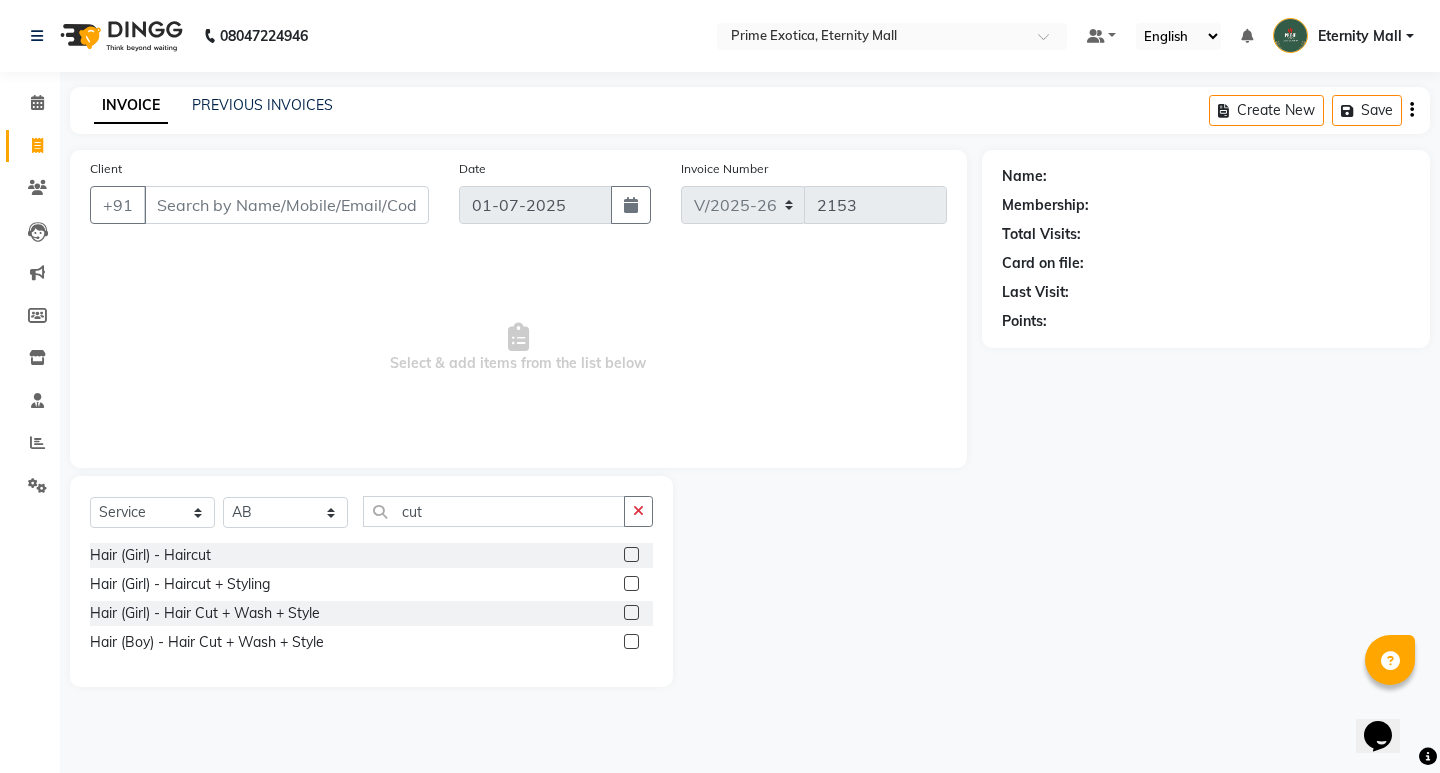 click 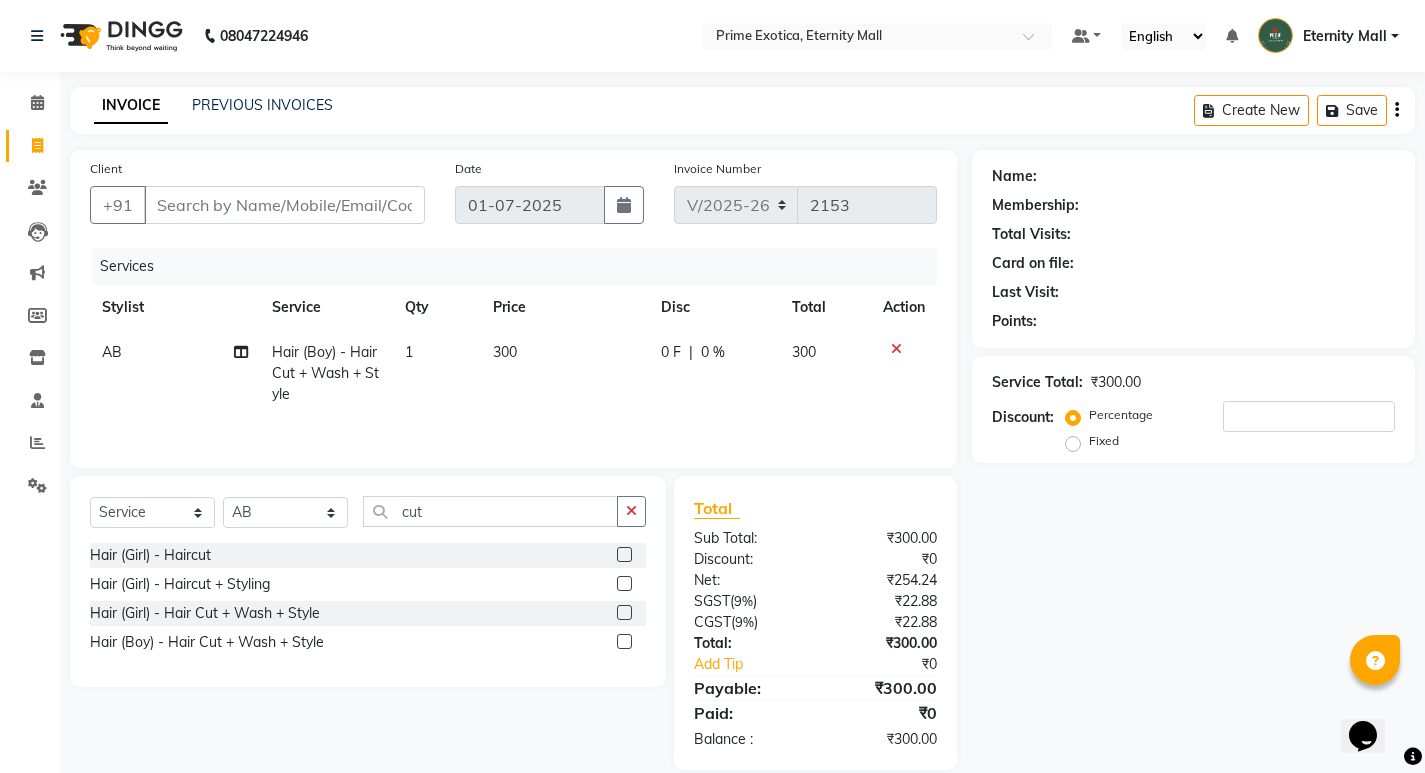 click 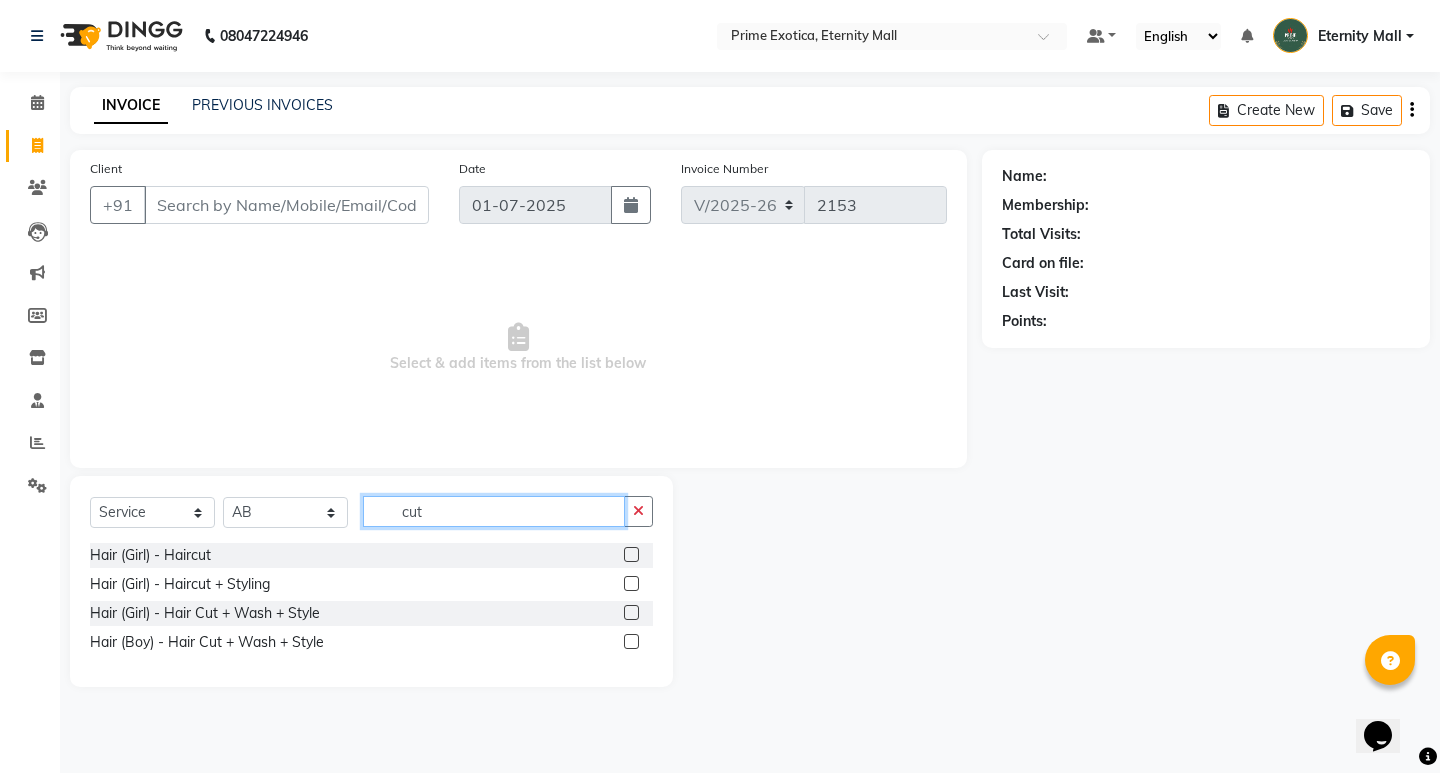 click on "cut" 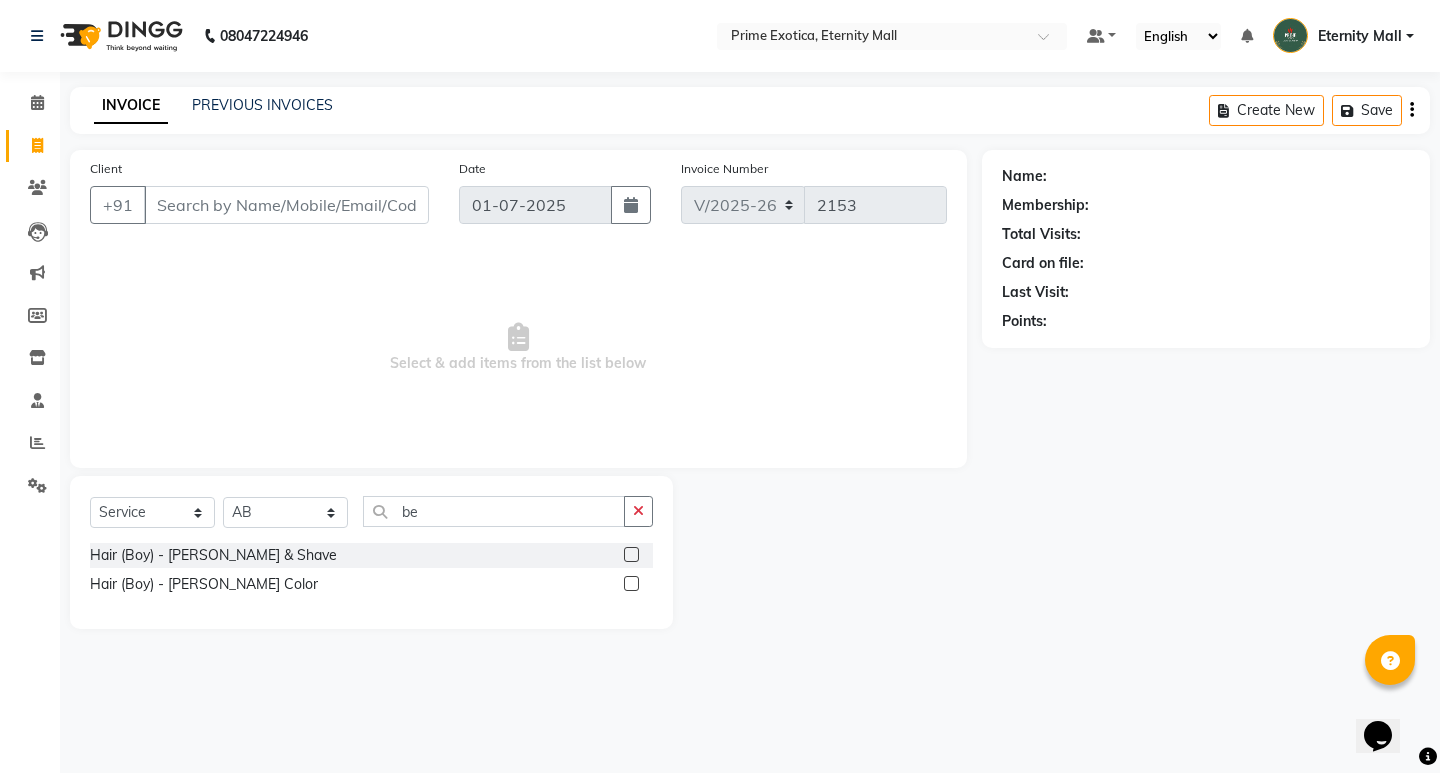 click 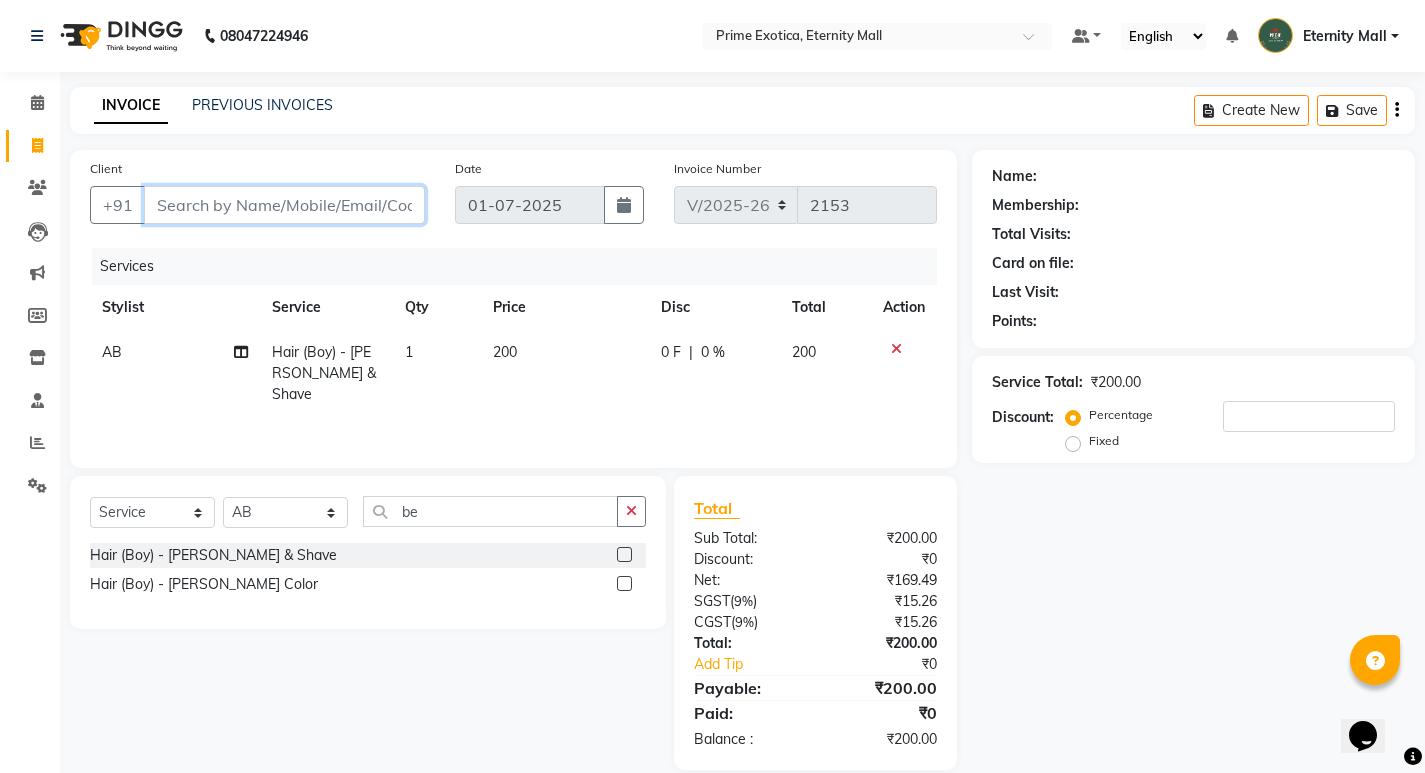 click on "Client" at bounding box center [284, 205] 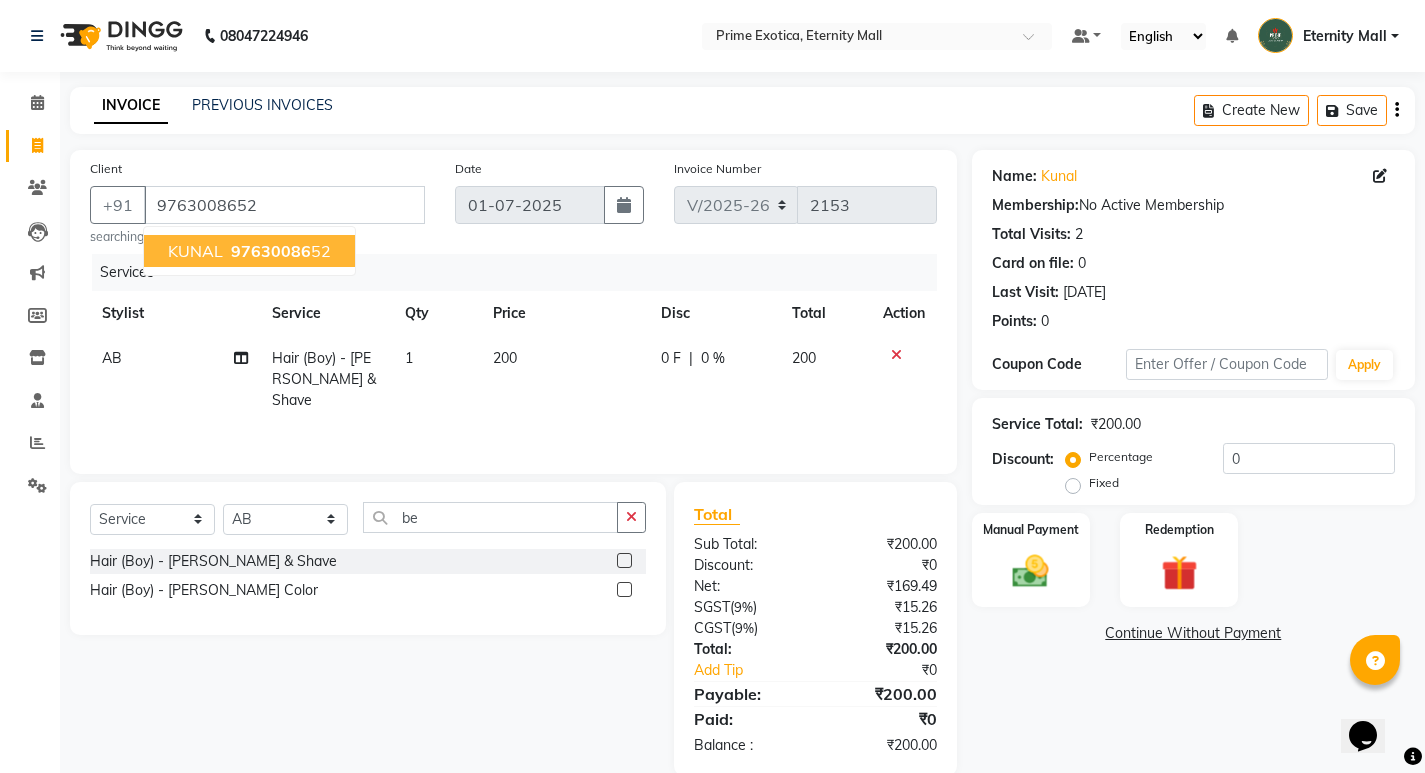 click on "97630086" at bounding box center [271, 251] 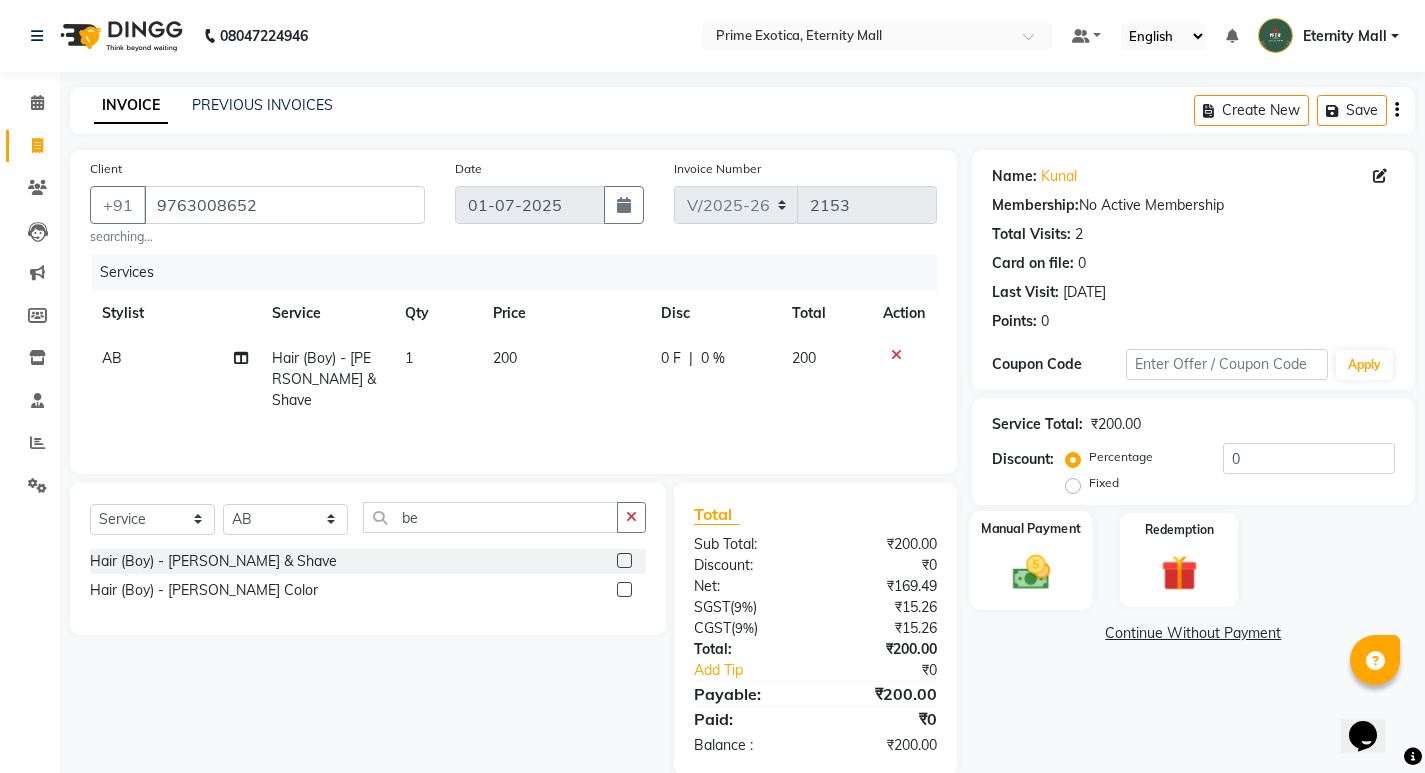 click on "Manual Payment" 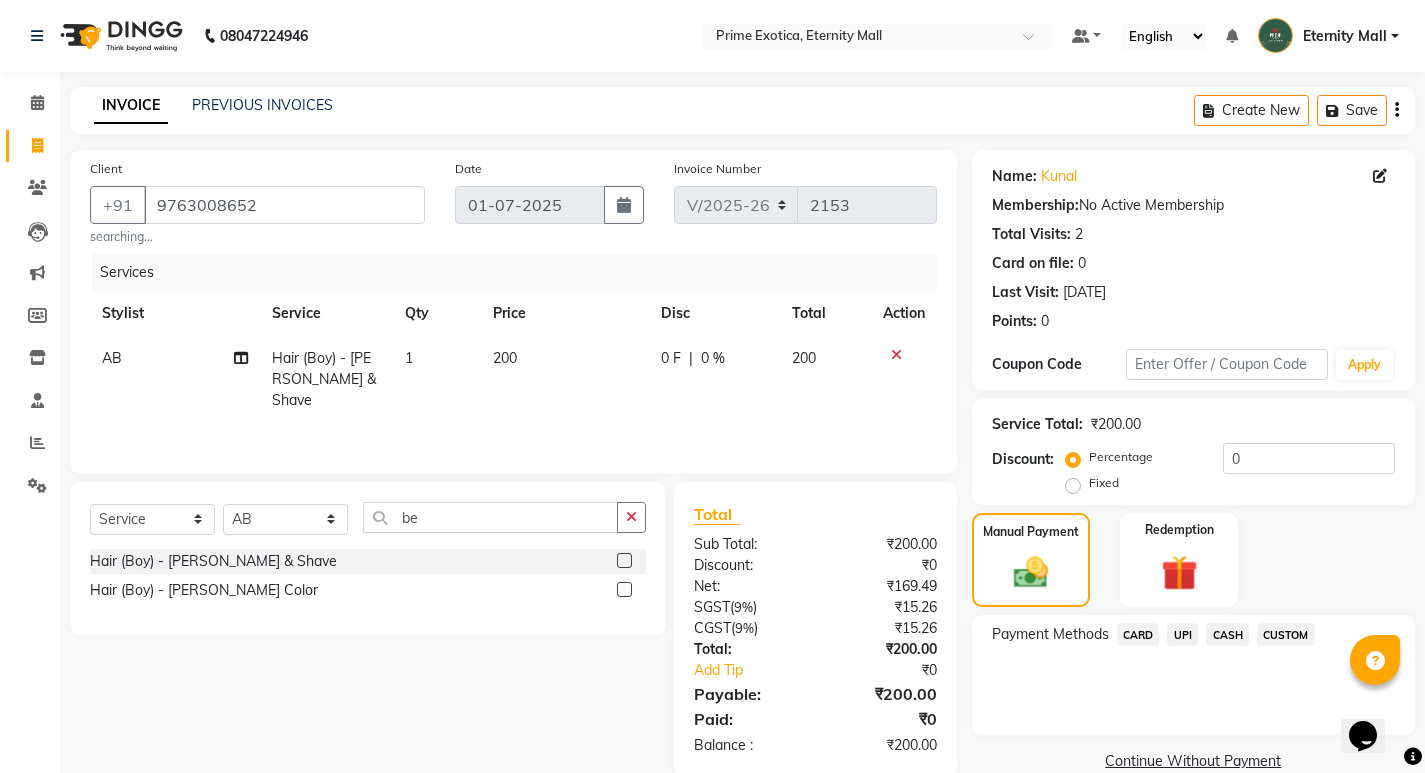 click on "CASH" 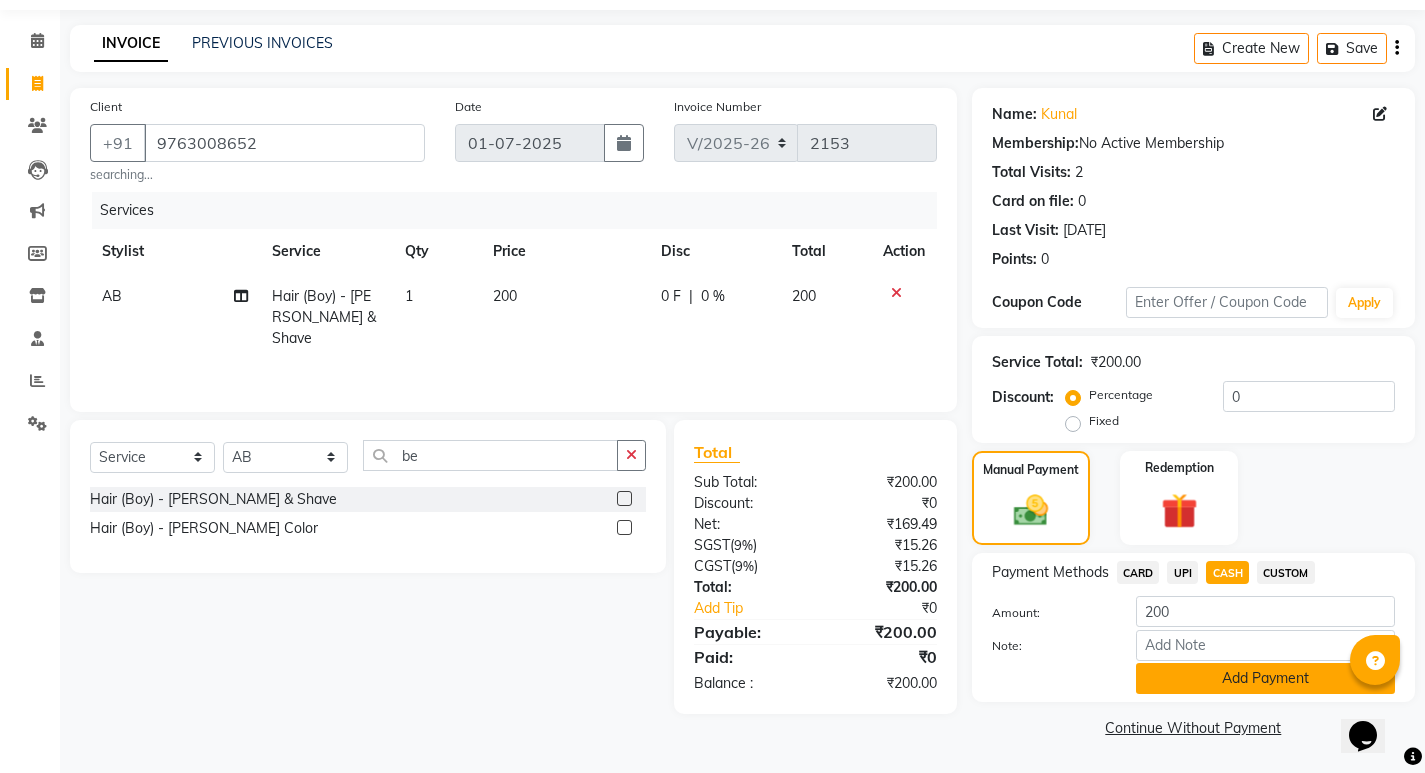click on "Add Payment" 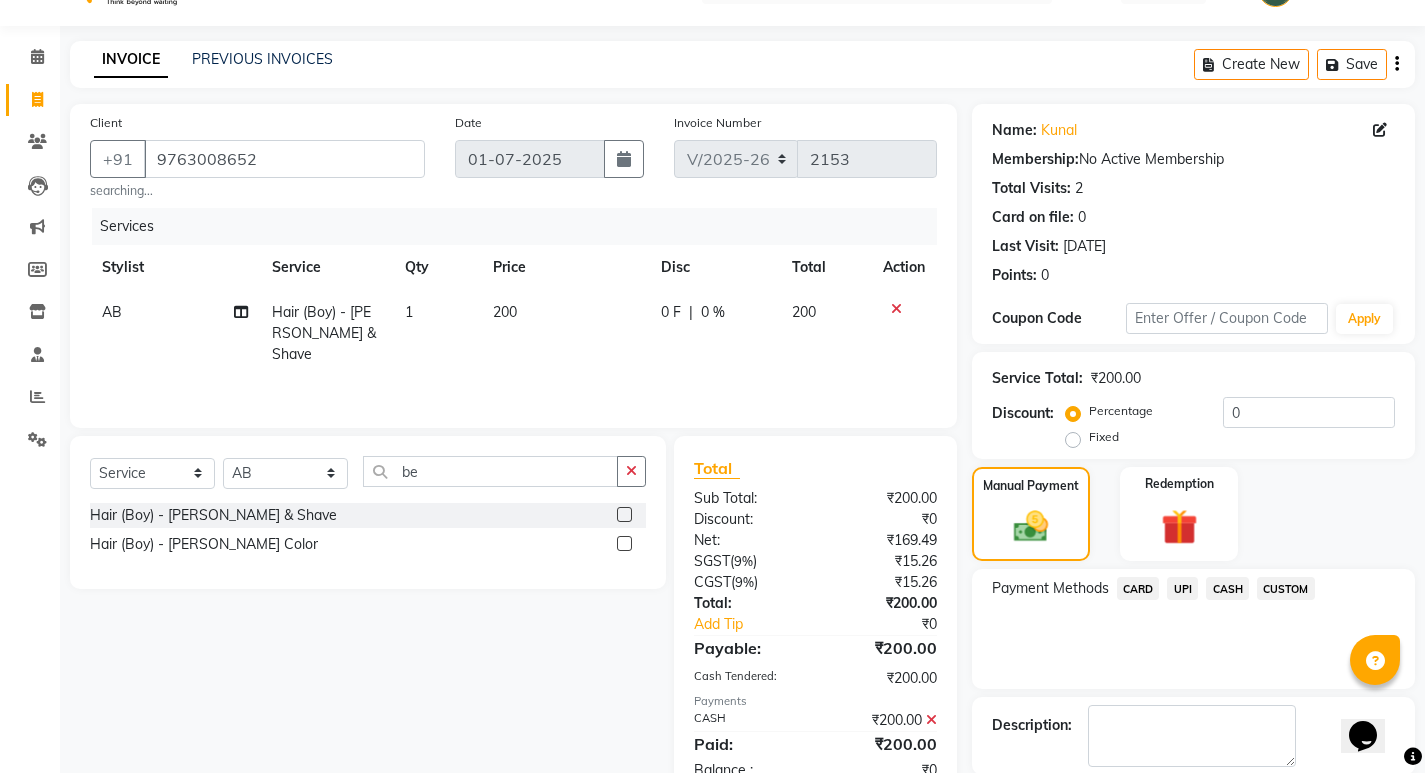 scroll, scrollTop: 146, scrollLeft: 0, axis: vertical 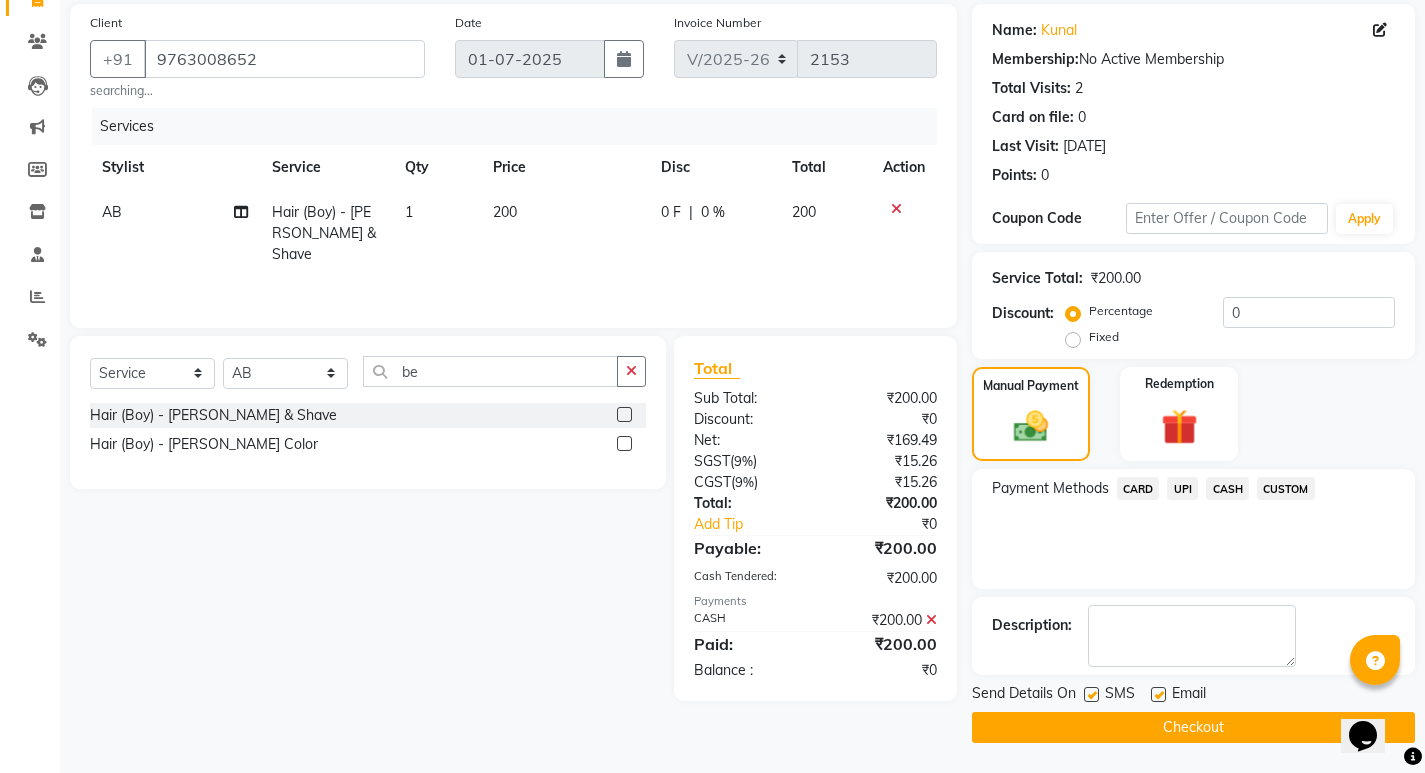 click on "Checkout" 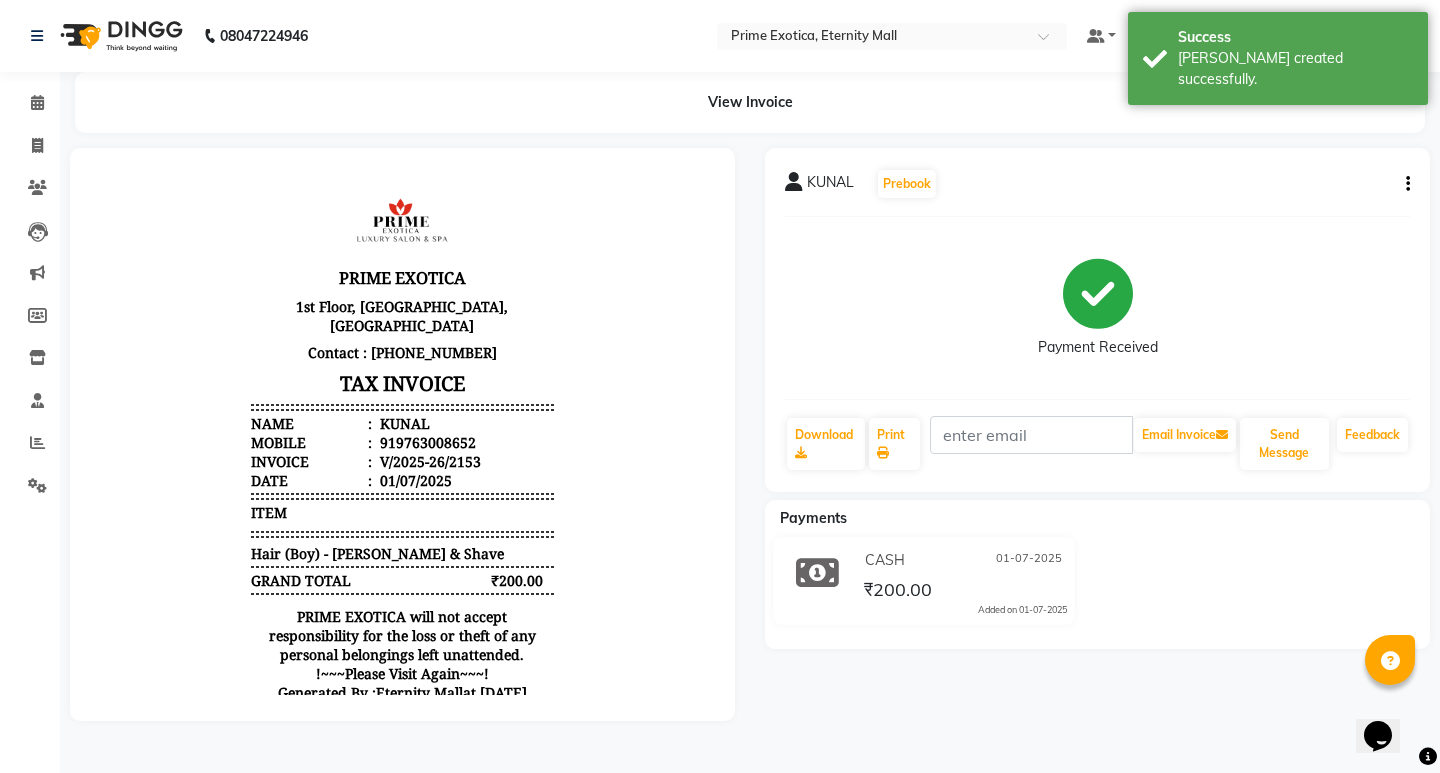 scroll, scrollTop: 0, scrollLeft: 0, axis: both 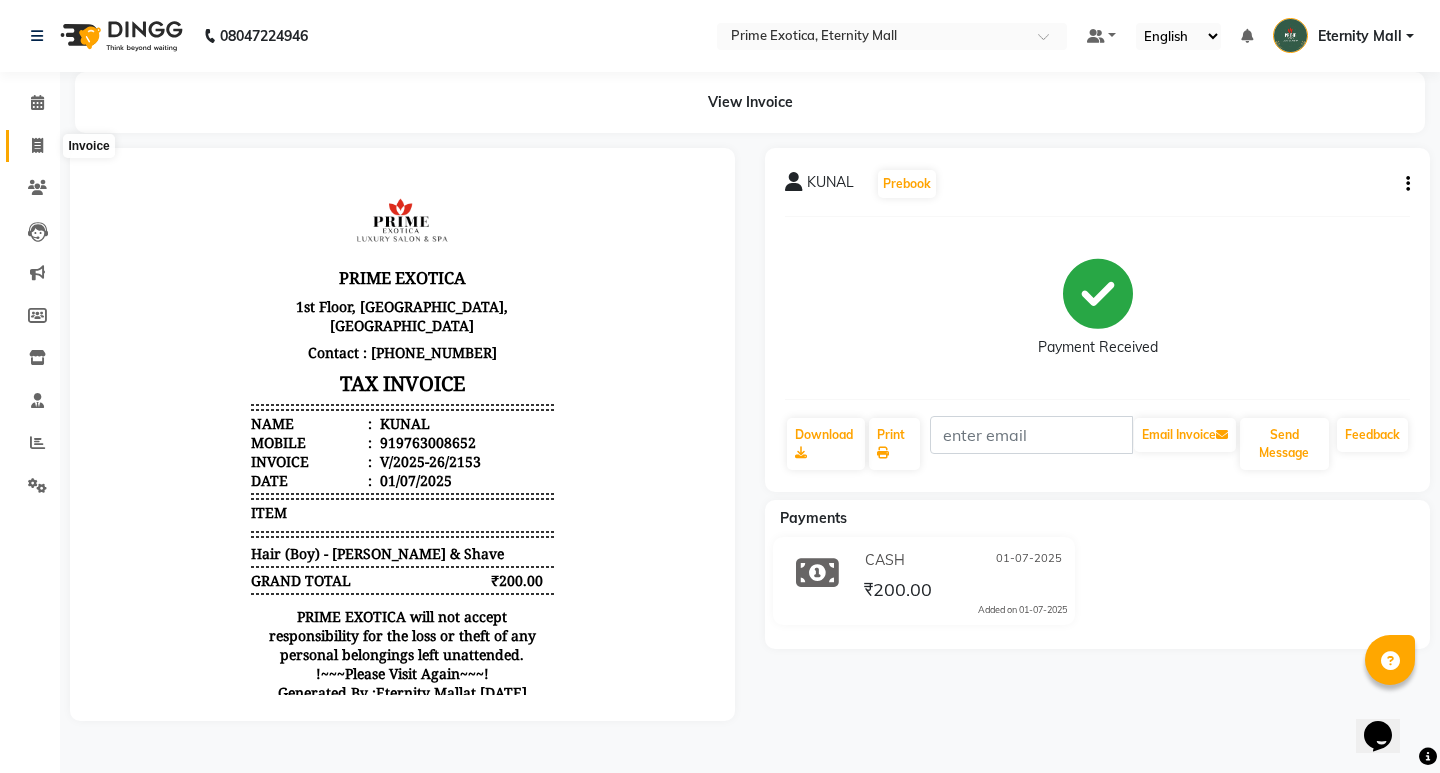 click 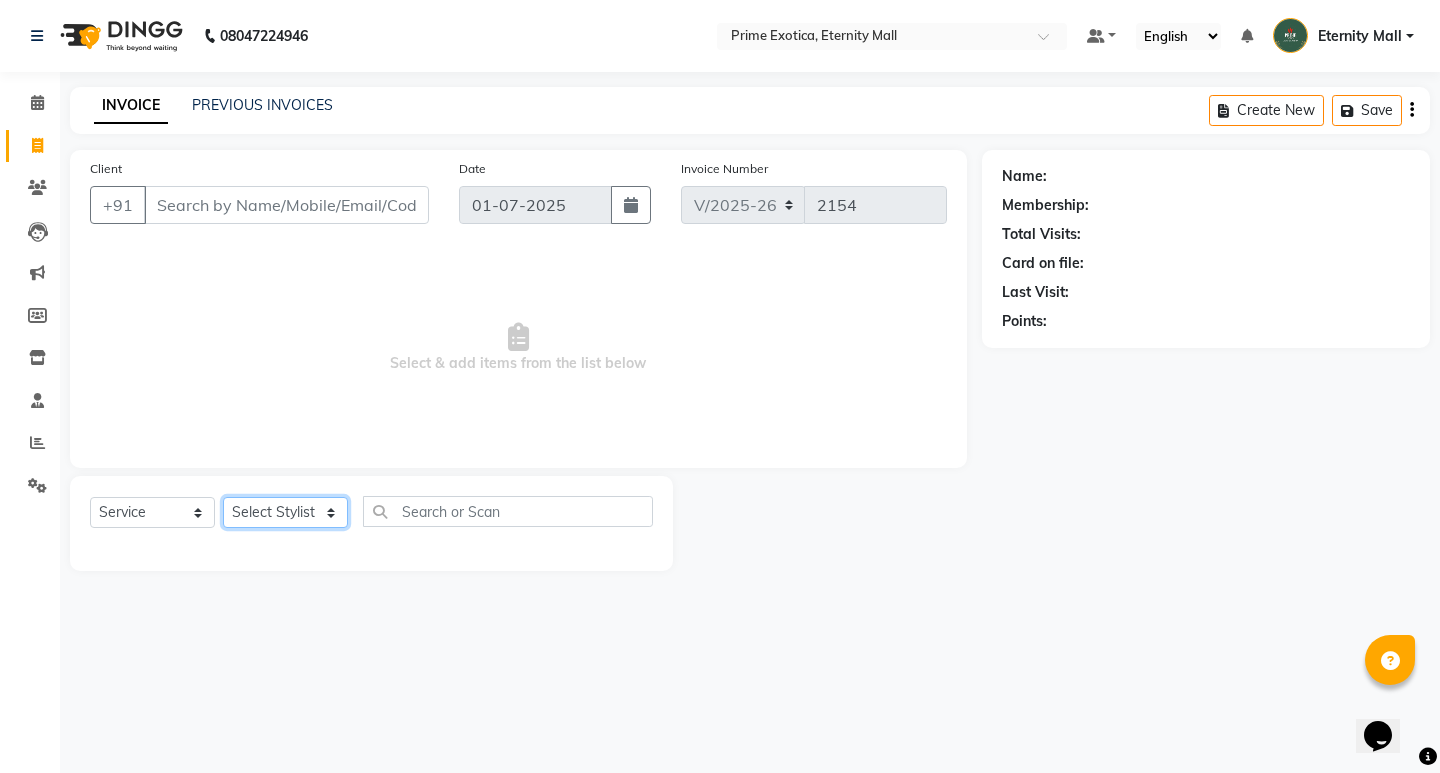 click on "Select Stylist AB  ADMIN ajay vikram lakshane [PERSON_NAME] Isha [PERSON_NAME]  [PERSON_NAME]" 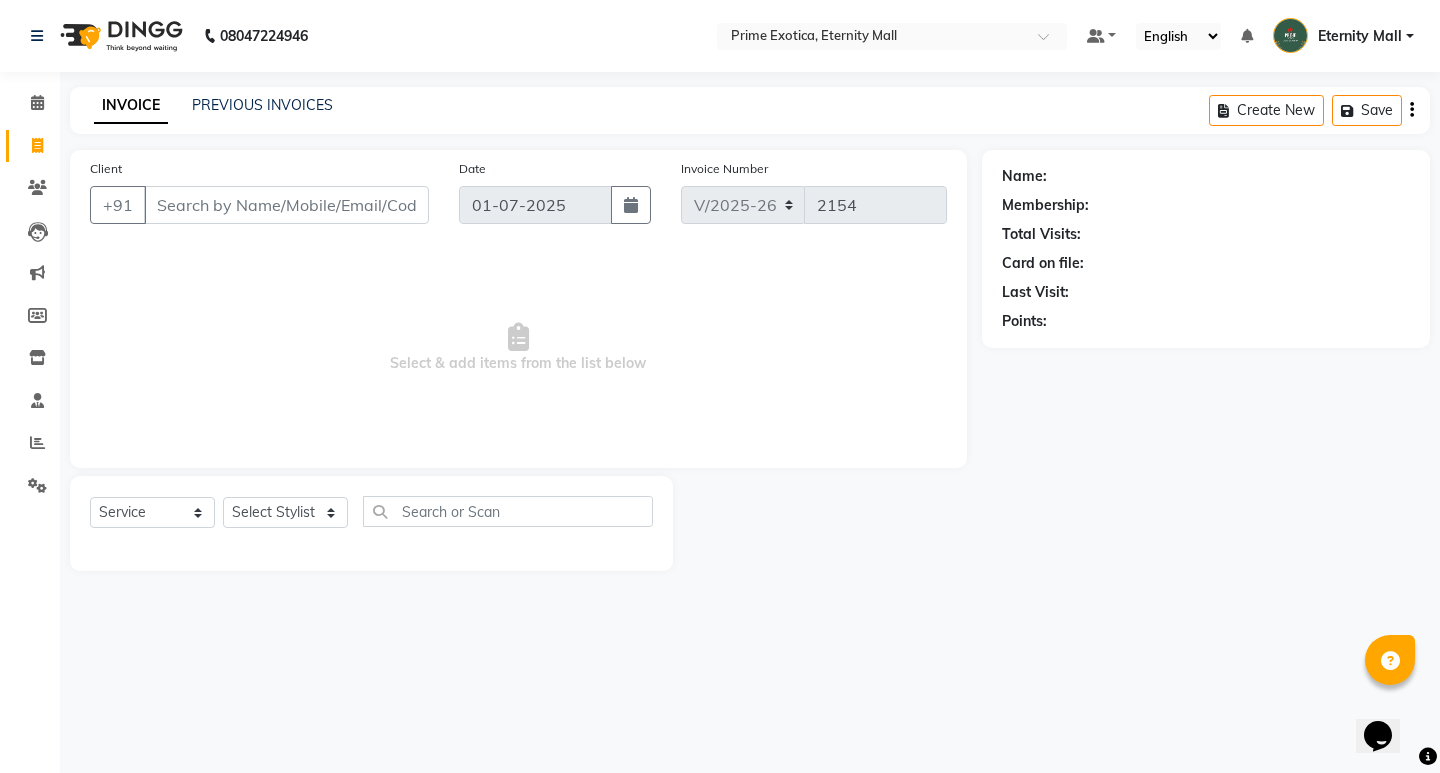 click on "08047224946 Select Location × Prime Exotica,  Eternity Mall Default Panel My Panel English ENGLISH Español العربية मराठी हिंदी ગુજરાતી தமிழ் 中文 Notifications nothing to show Eternity Mall Manage Profile Change Password Sign out  Version:3.14.0  ☀ Prime Exotica,  Eternity Mall  Calendar  Invoice  Clients  Leads   Marketing  Members  Inventory  Staff  Reports  Settings Completed InProgress Upcoming Dropped Tentative Check-In Confirm Bookings Generate Report Segments Page Builder INVOICE PREVIOUS INVOICES Create New   Save  Client +91 Date [DATE] Invoice Number V/2025 V/[PHONE_NUMBER]  Select & add items from the list below  Select  Service  Product  Membership  Package Voucher Prepaid Gift Card  Select Stylist AB  ADMIN ajay vikram lakshane [PERSON_NAME] Isha [PERSON_NAME]  [PERSON_NAME]  Name: Membership: Total Visits: Card on file: Last Visit:  Points:" at bounding box center [720, 386] 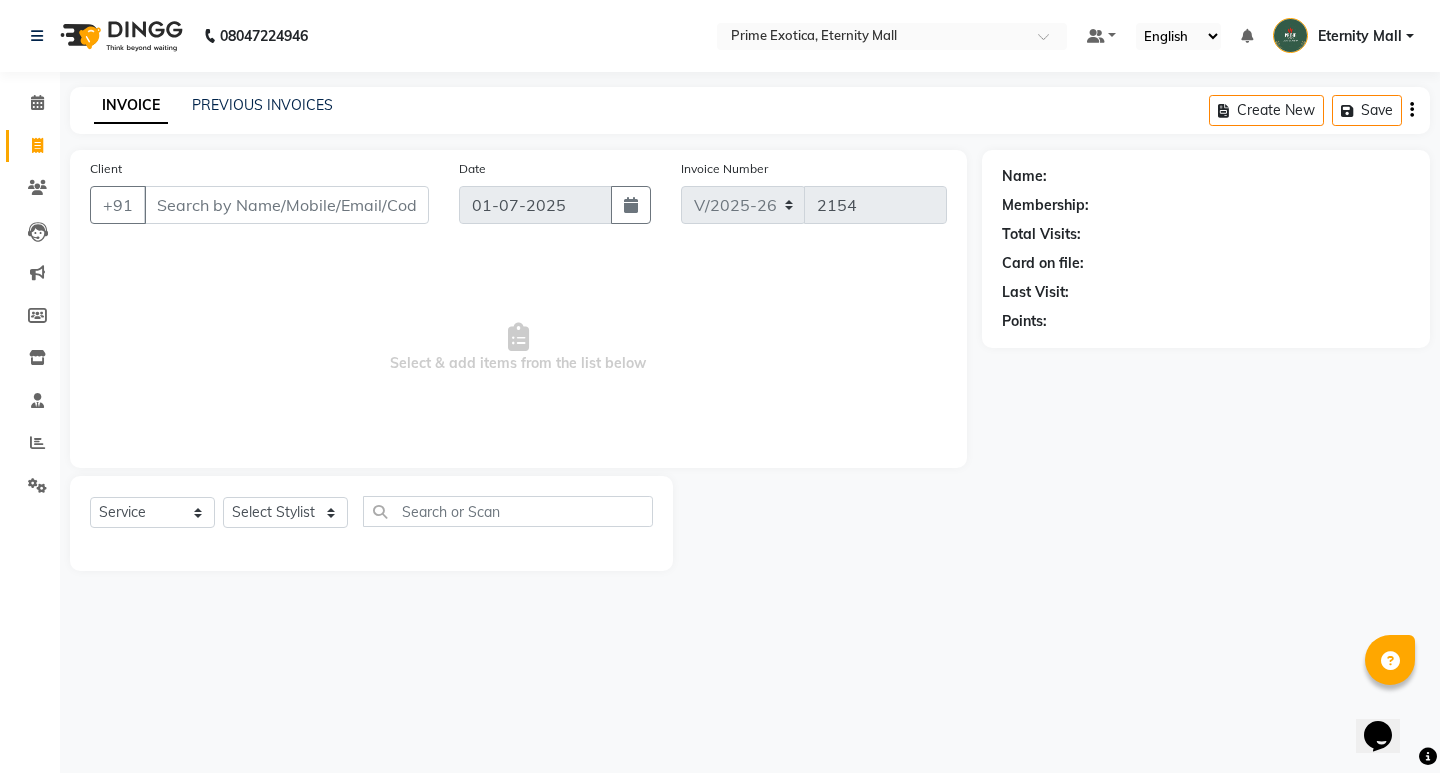 click on "Select  Service  Product  Membership  Package Voucher Prepaid Gift Card  Select Stylist AB  ADMIN ajay vikram lakshane [PERSON_NAME] Isha [PERSON_NAME]  [PERSON_NAME]" 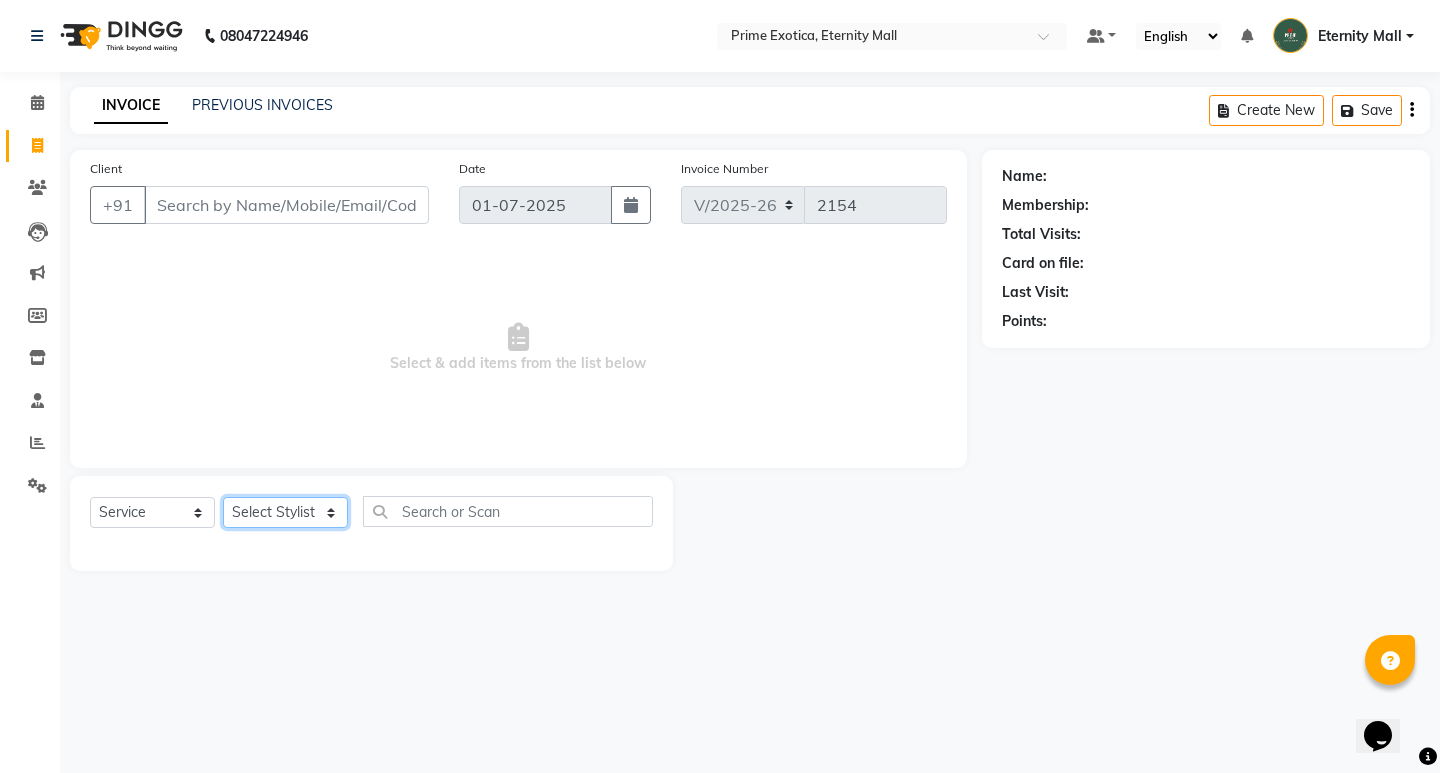 click on "Select Stylist AB  ADMIN ajay vikram lakshane [PERSON_NAME] Isha [PERSON_NAME]  [PERSON_NAME]" 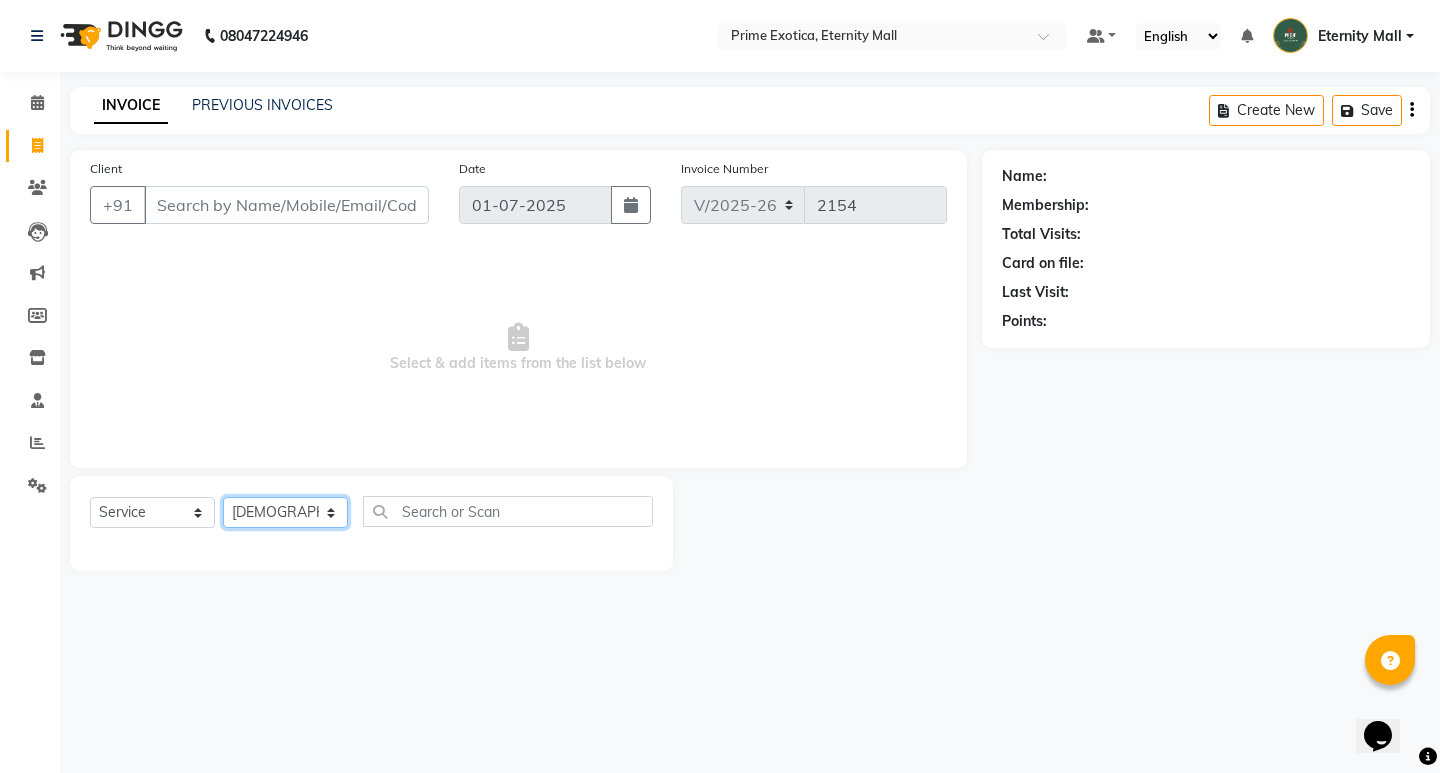 click on "Select Stylist AB  ADMIN ajay vikram lakshane [PERSON_NAME] Isha [PERSON_NAME]  [PERSON_NAME]" 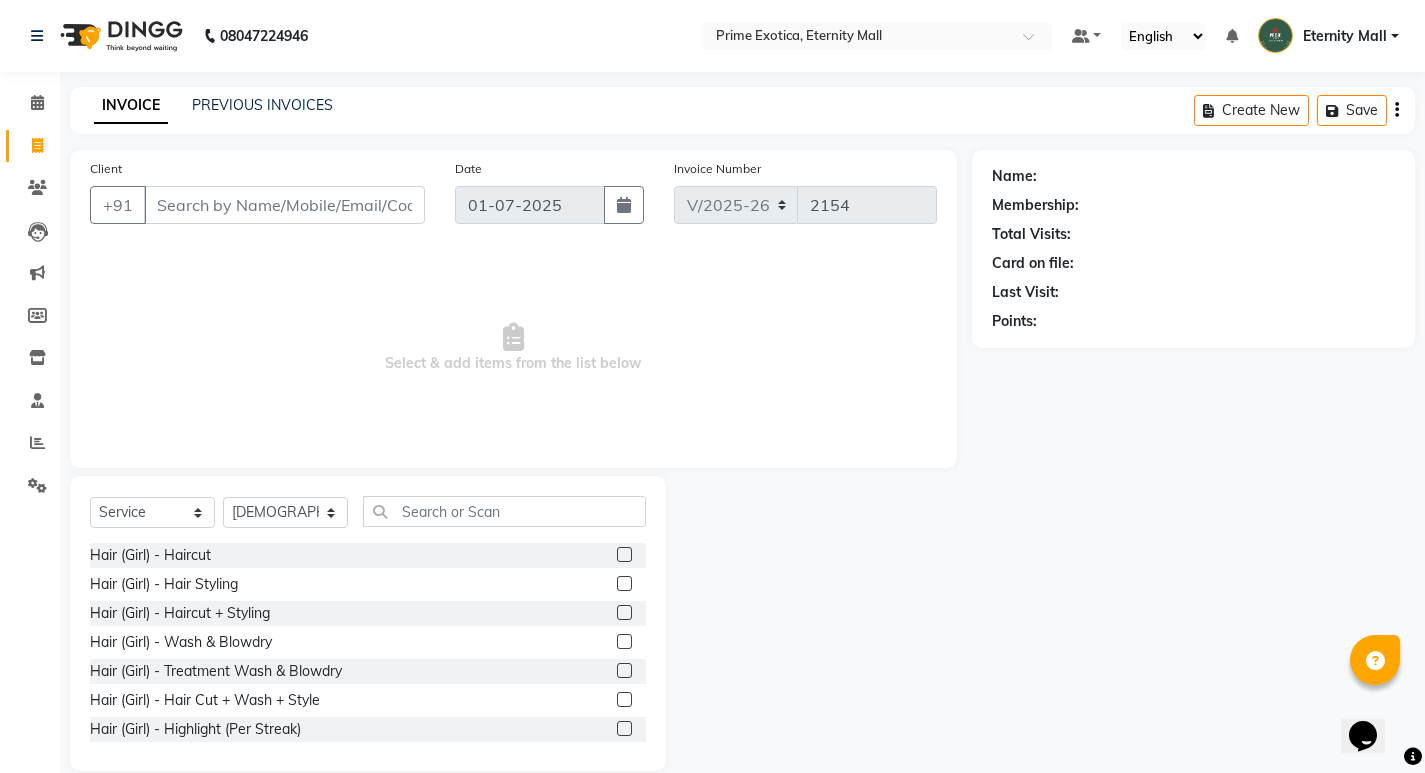 click 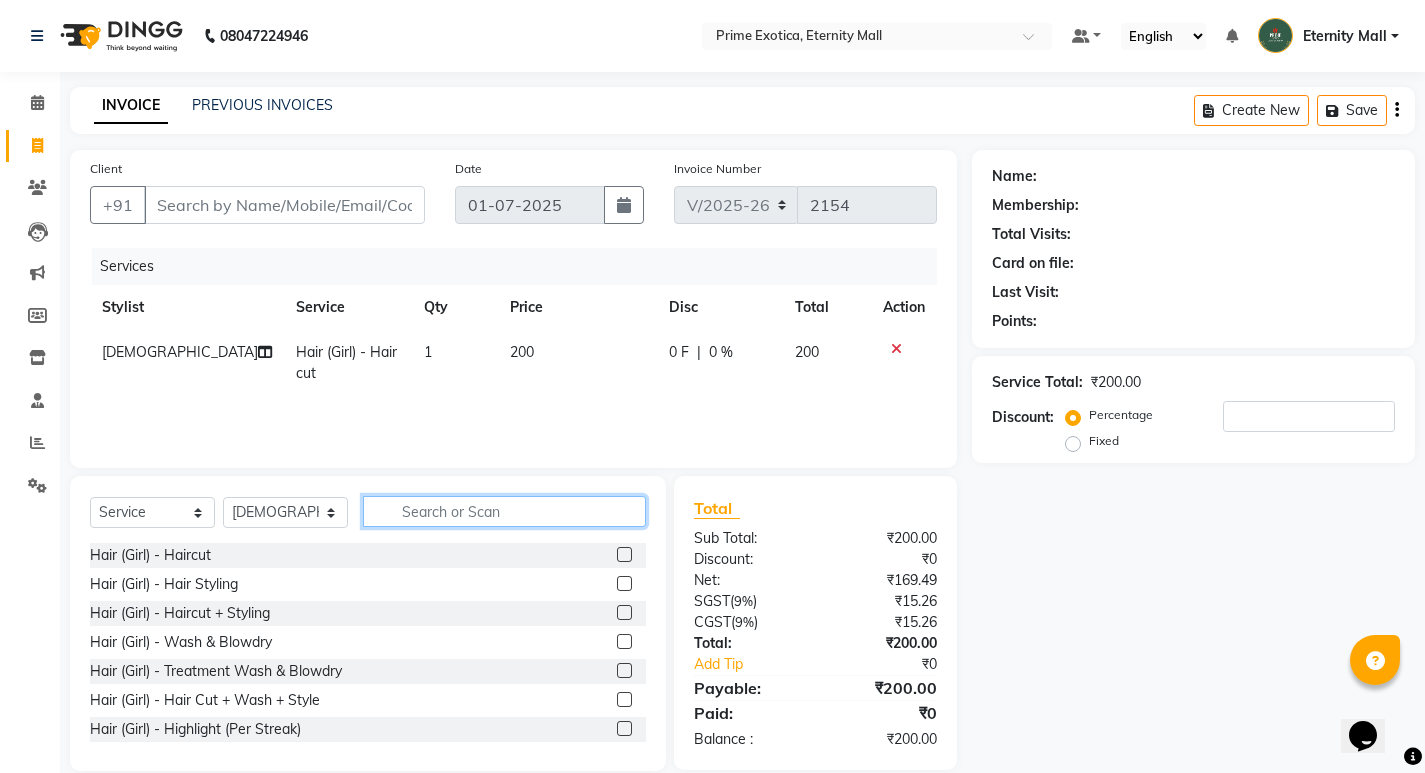 click 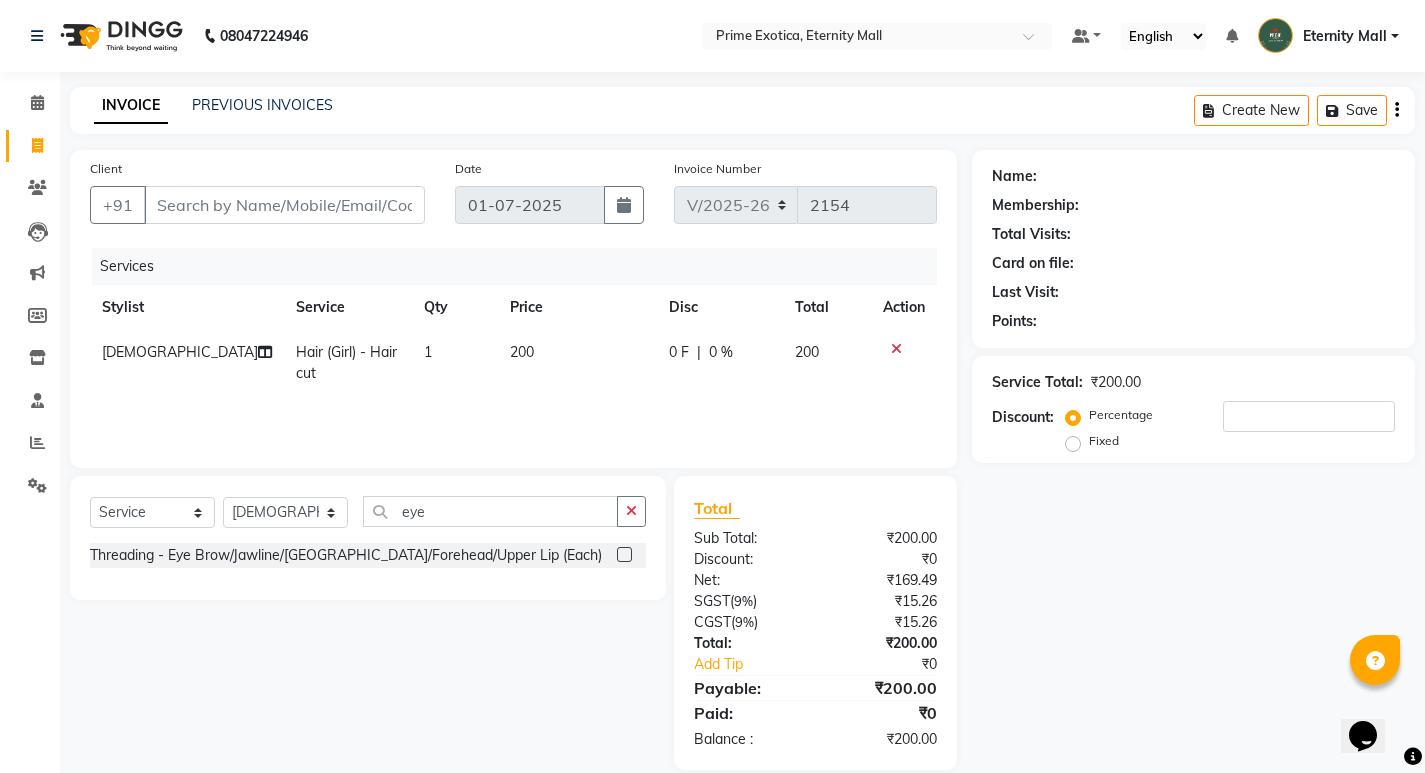 click 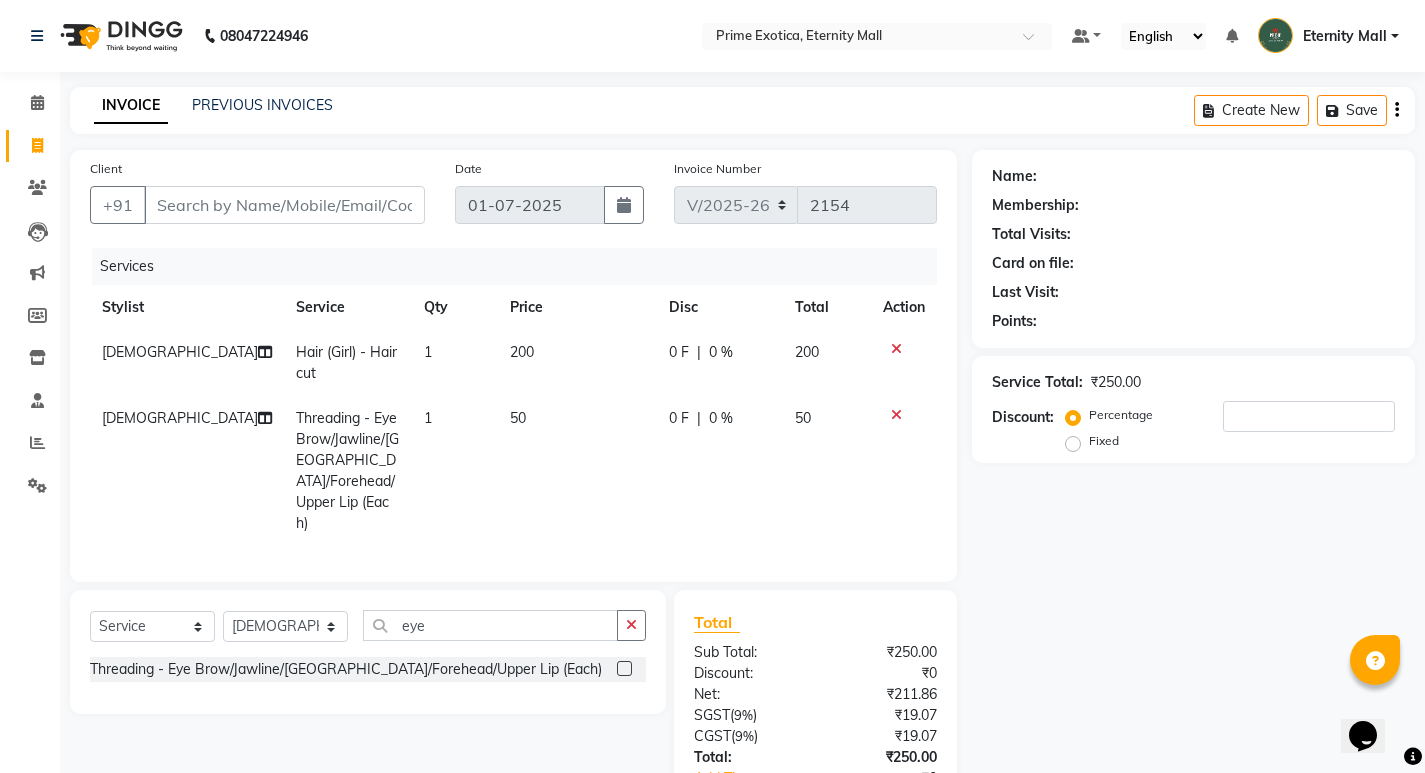click on "1" 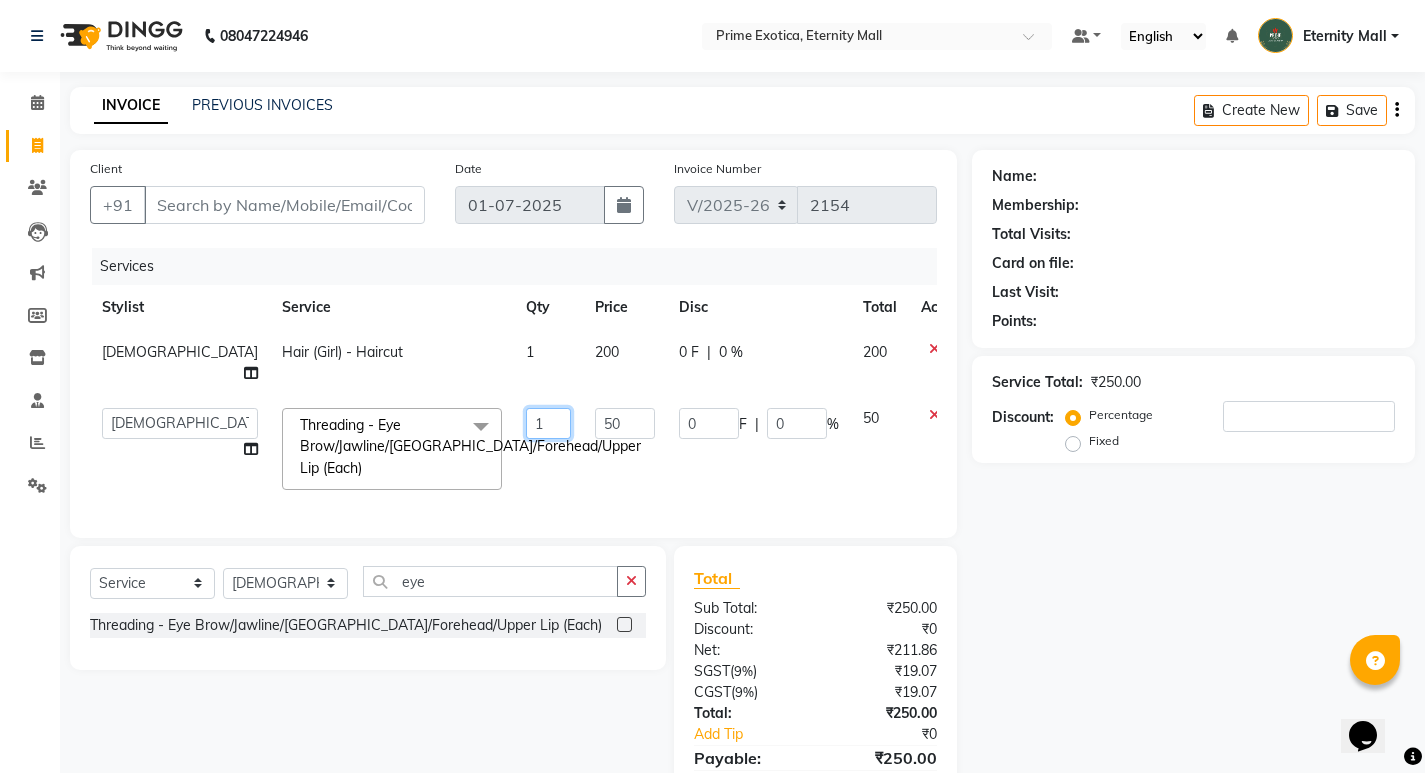 click on "1" 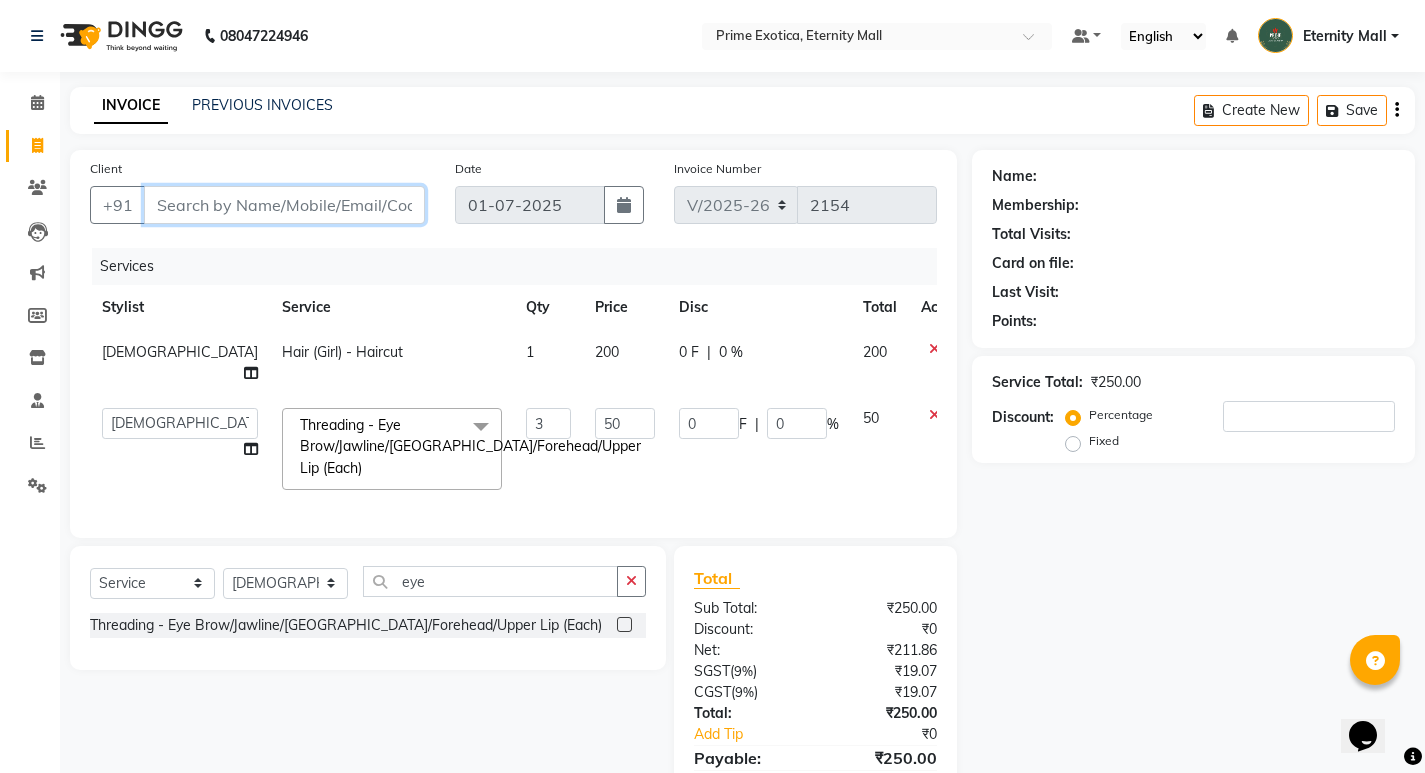 click on "Client" at bounding box center (284, 205) 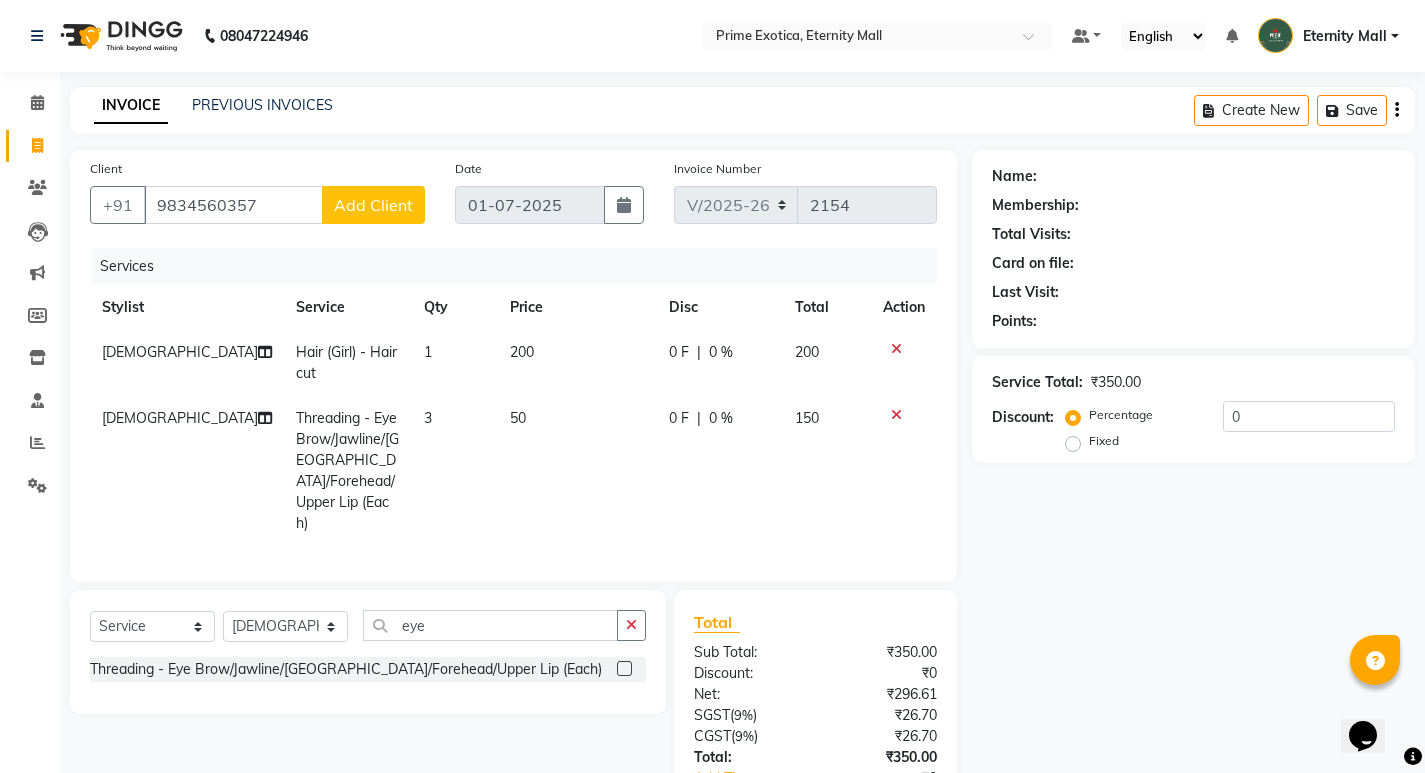 click on "Add Client" 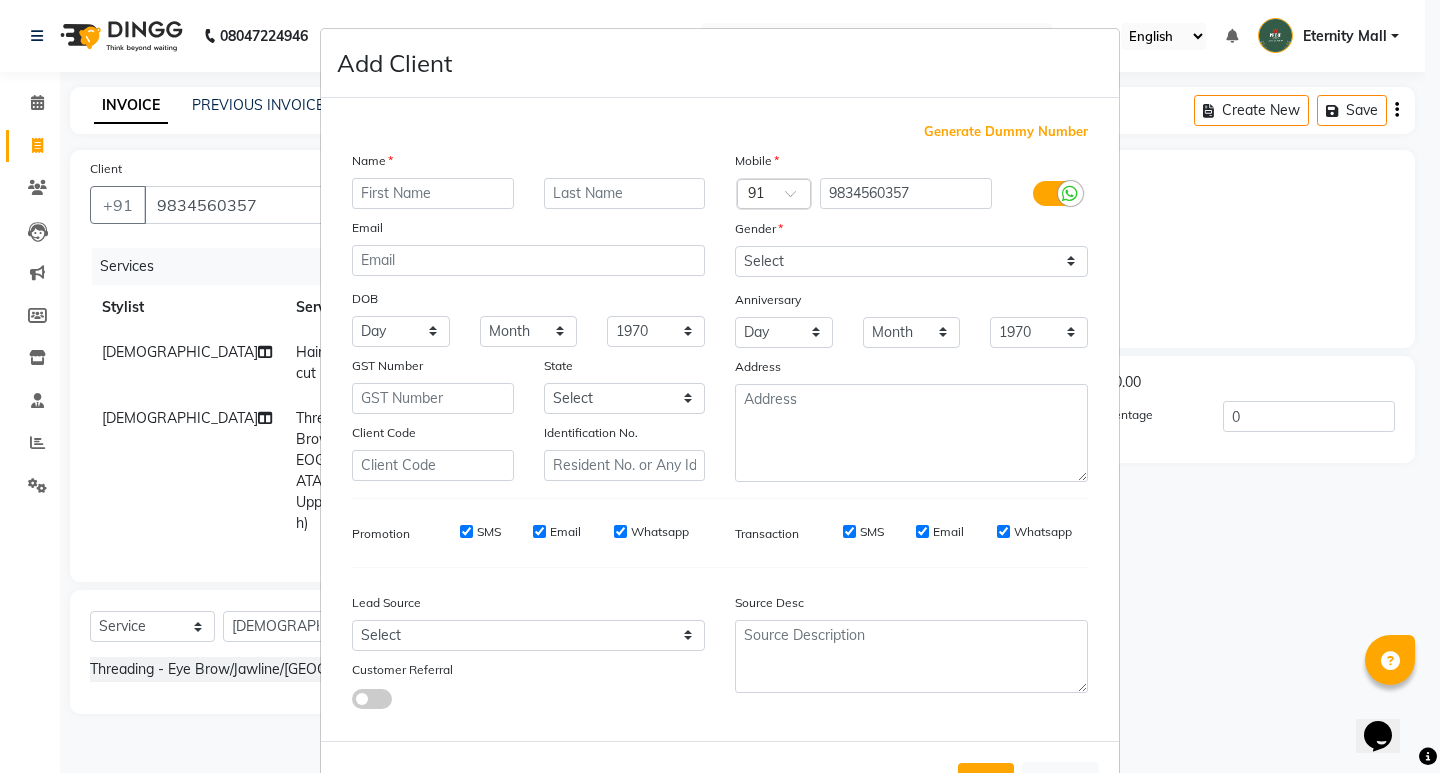 click at bounding box center [433, 193] 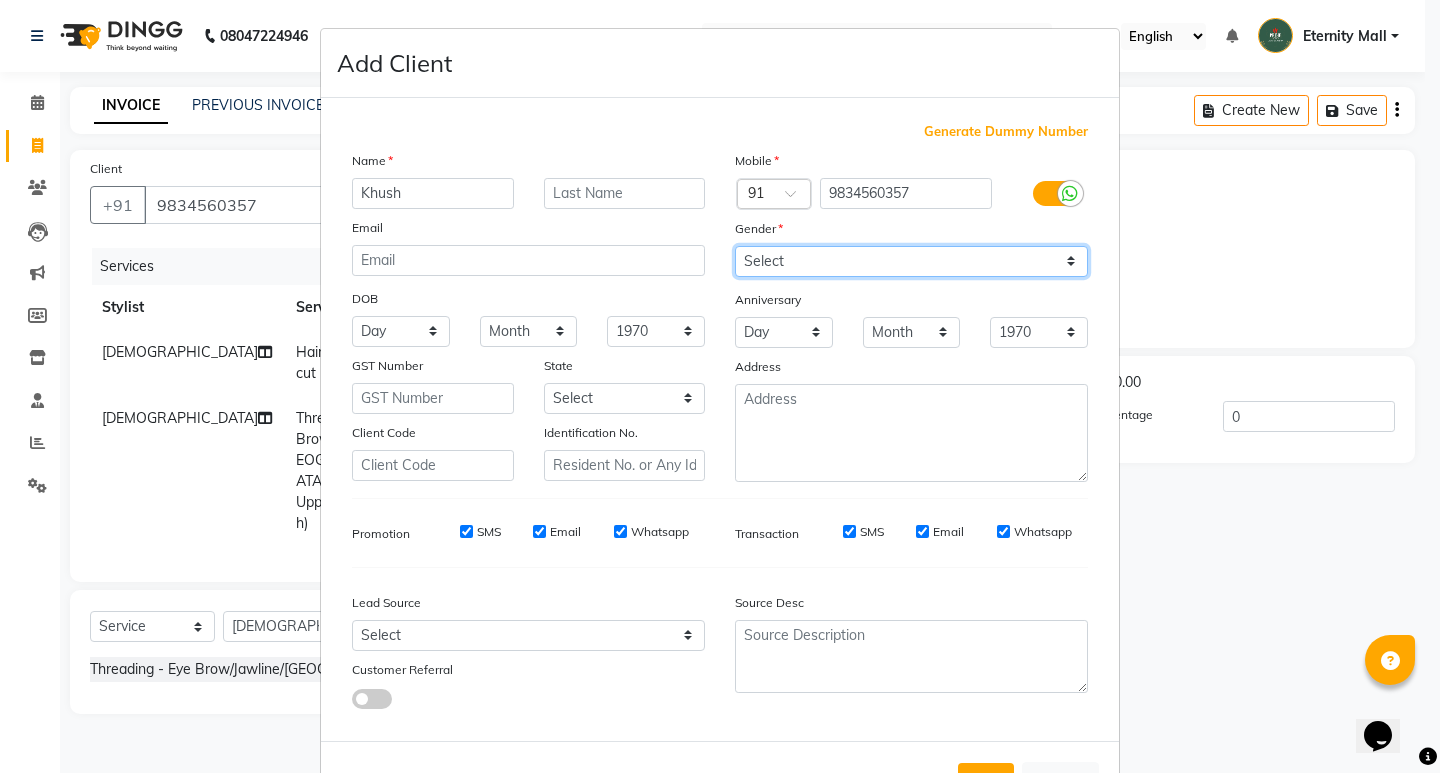 click on "Select [DEMOGRAPHIC_DATA] [DEMOGRAPHIC_DATA] Other Prefer Not To Say" at bounding box center [911, 261] 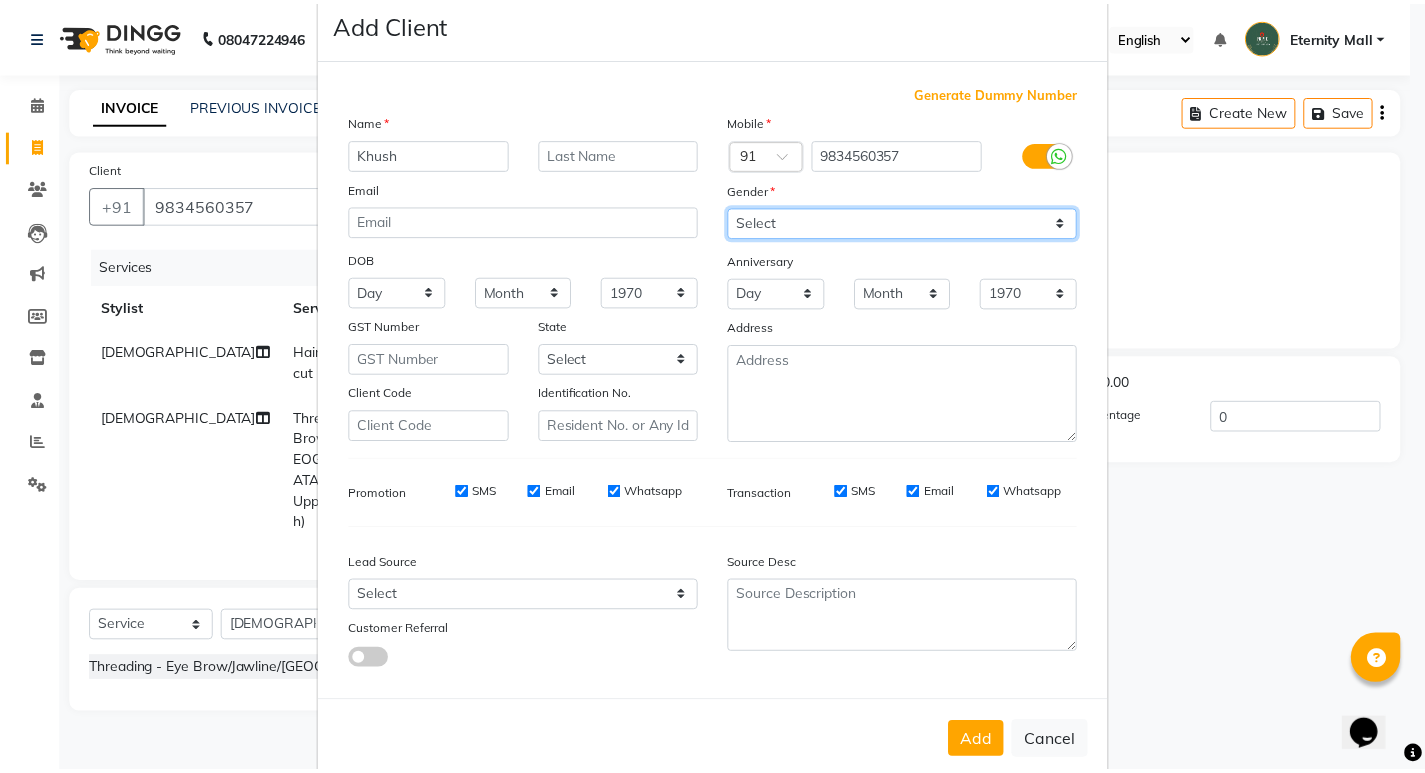 scroll, scrollTop: 76, scrollLeft: 0, axis: vertical 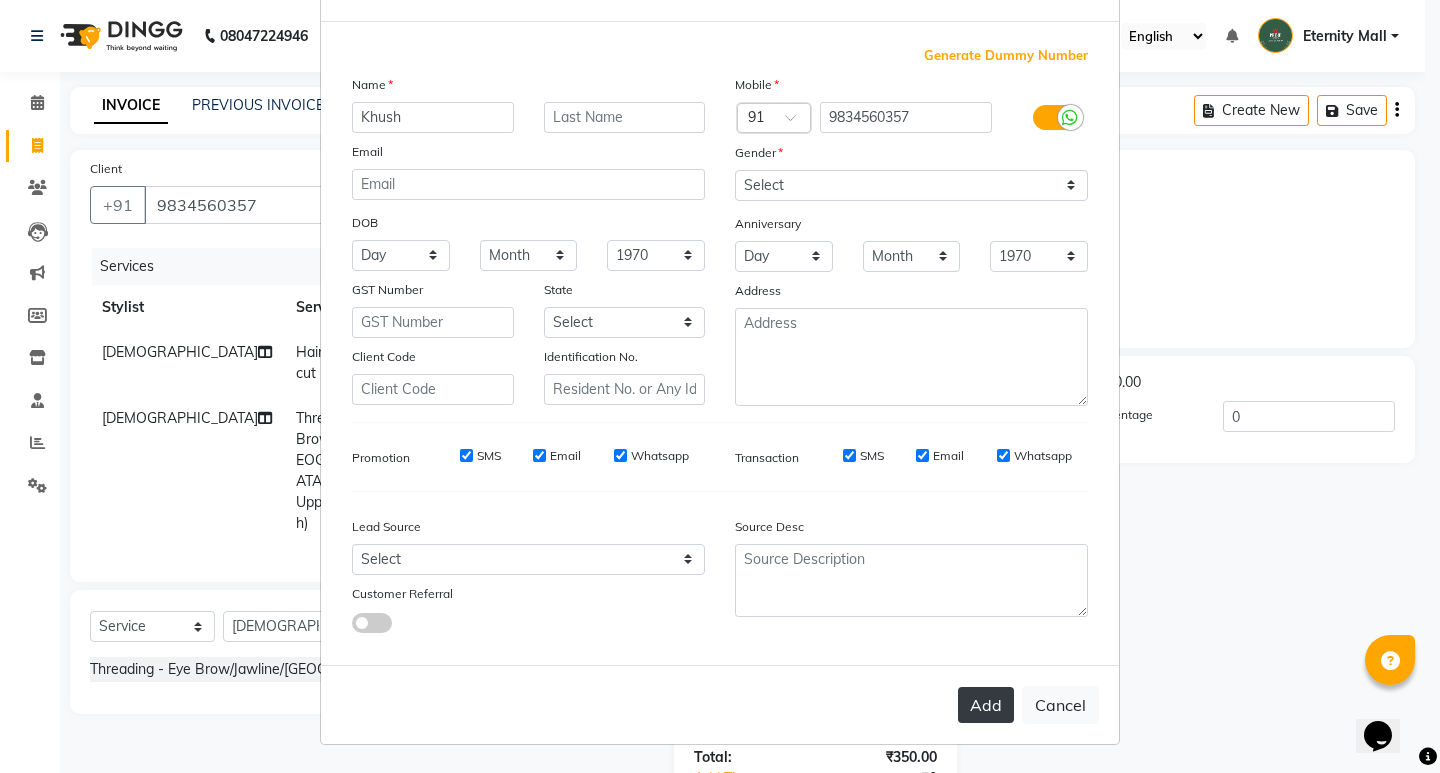 click on "Add" at bounding box center (986, 705) 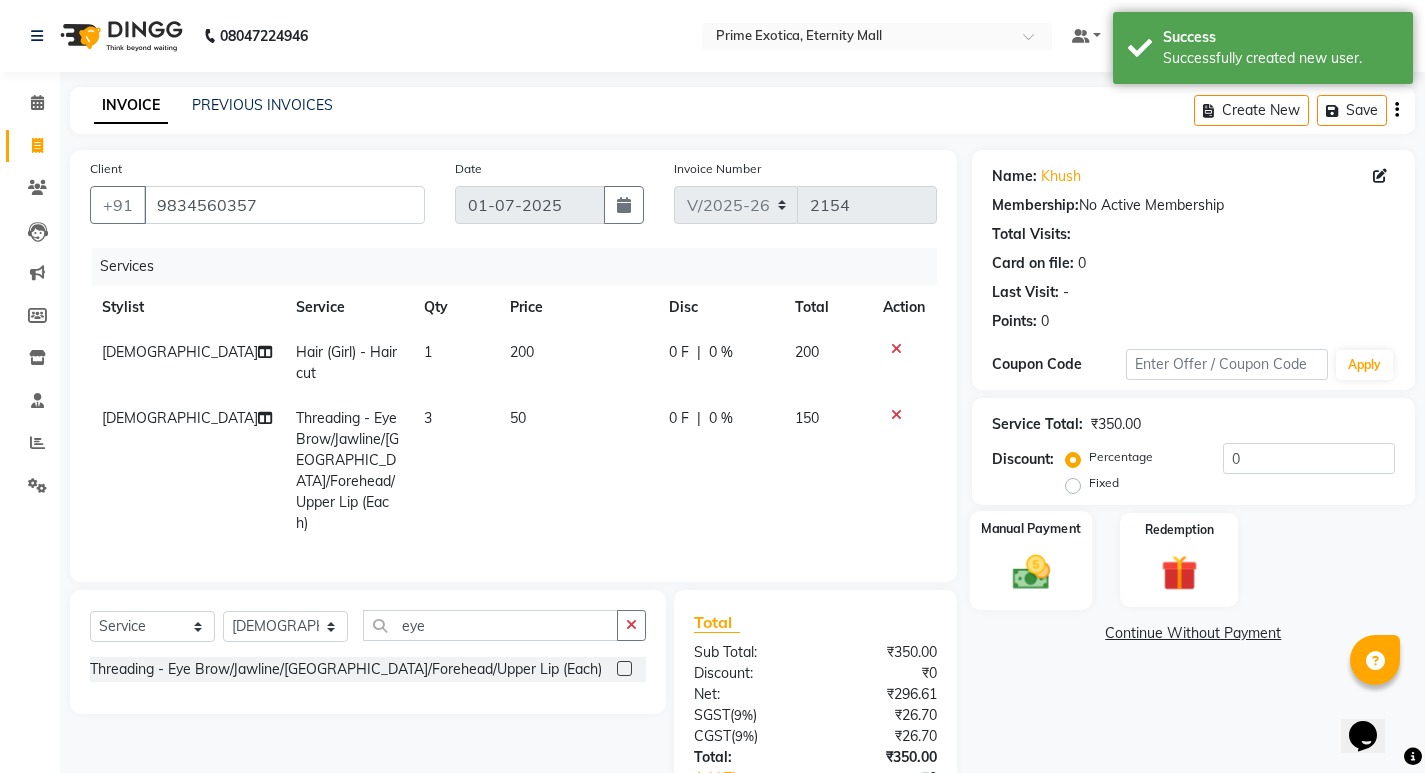click 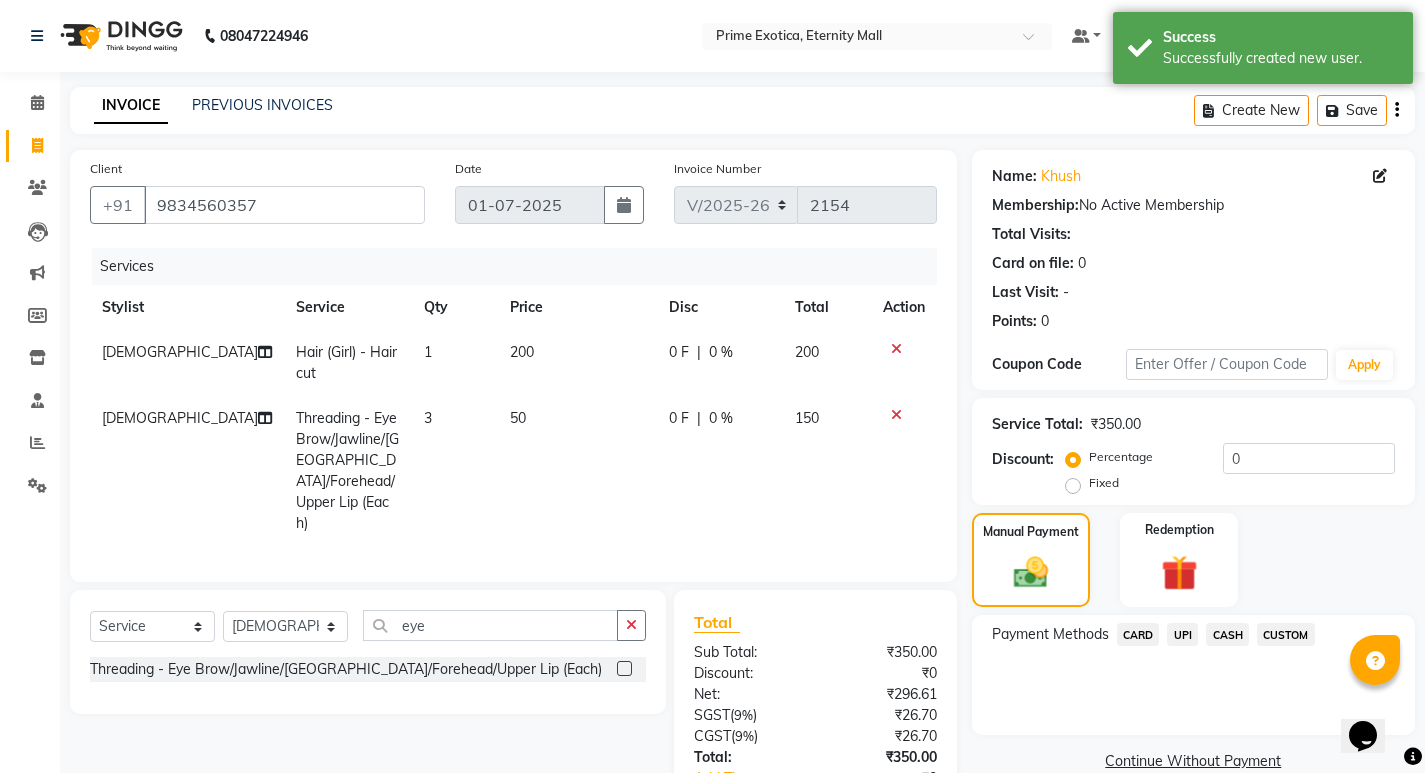 click on "3" 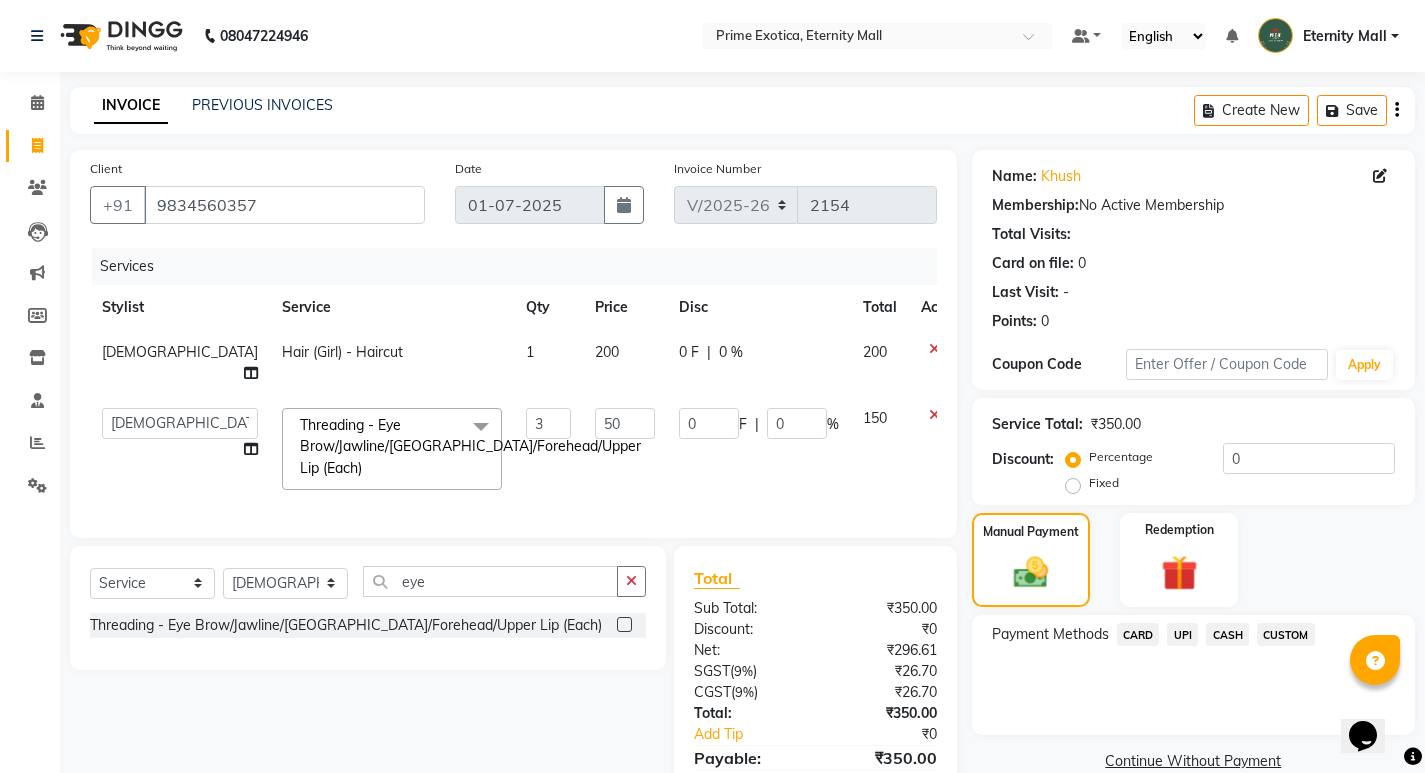 click on "3" 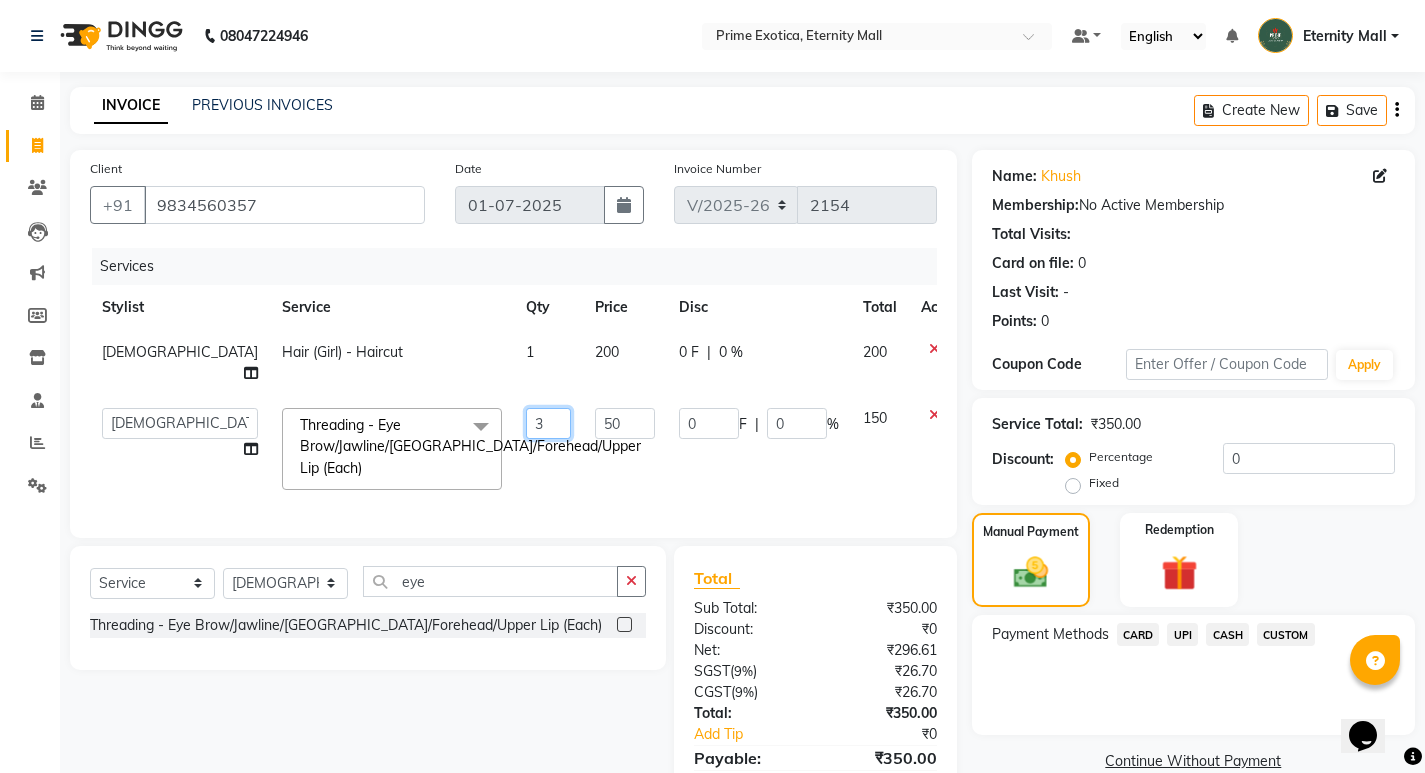 click on "3" 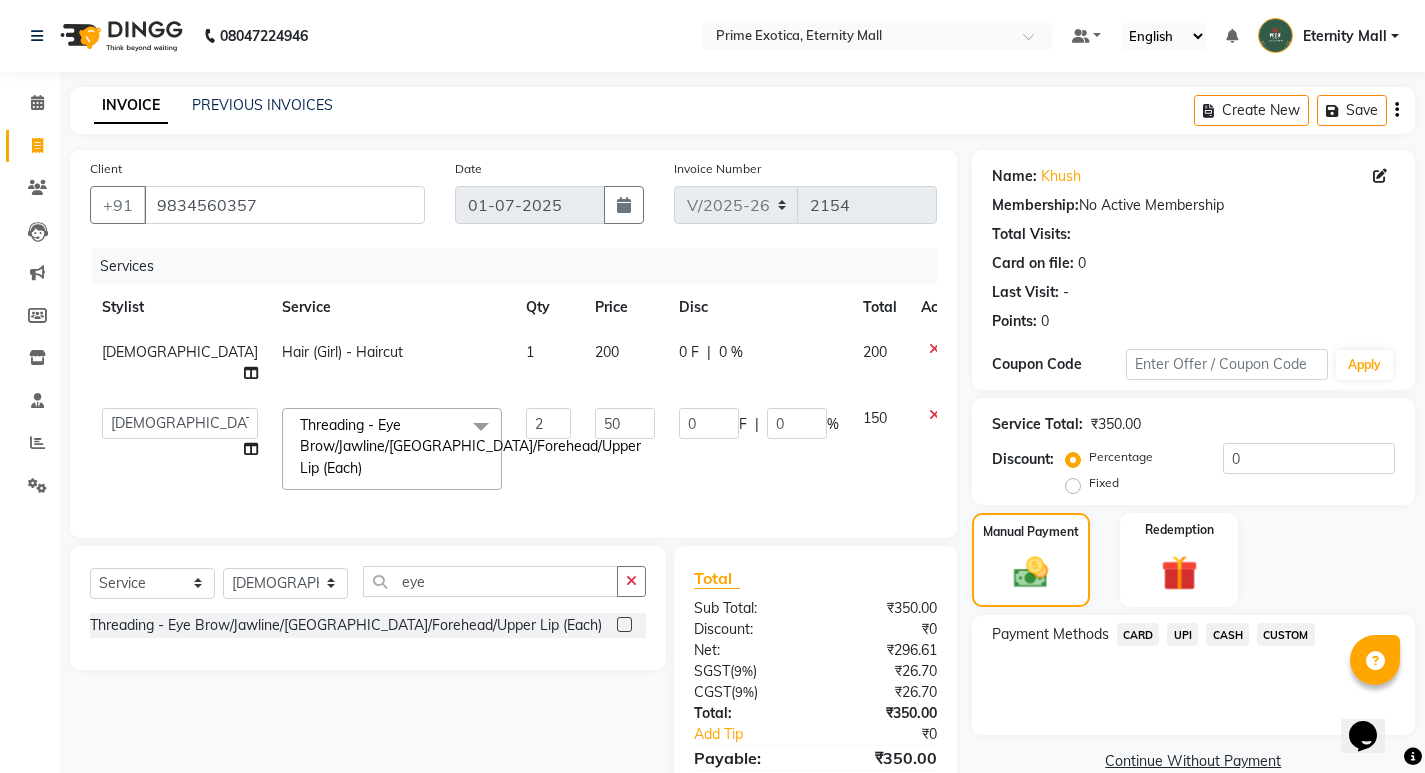 click on "0 F | 0 %" 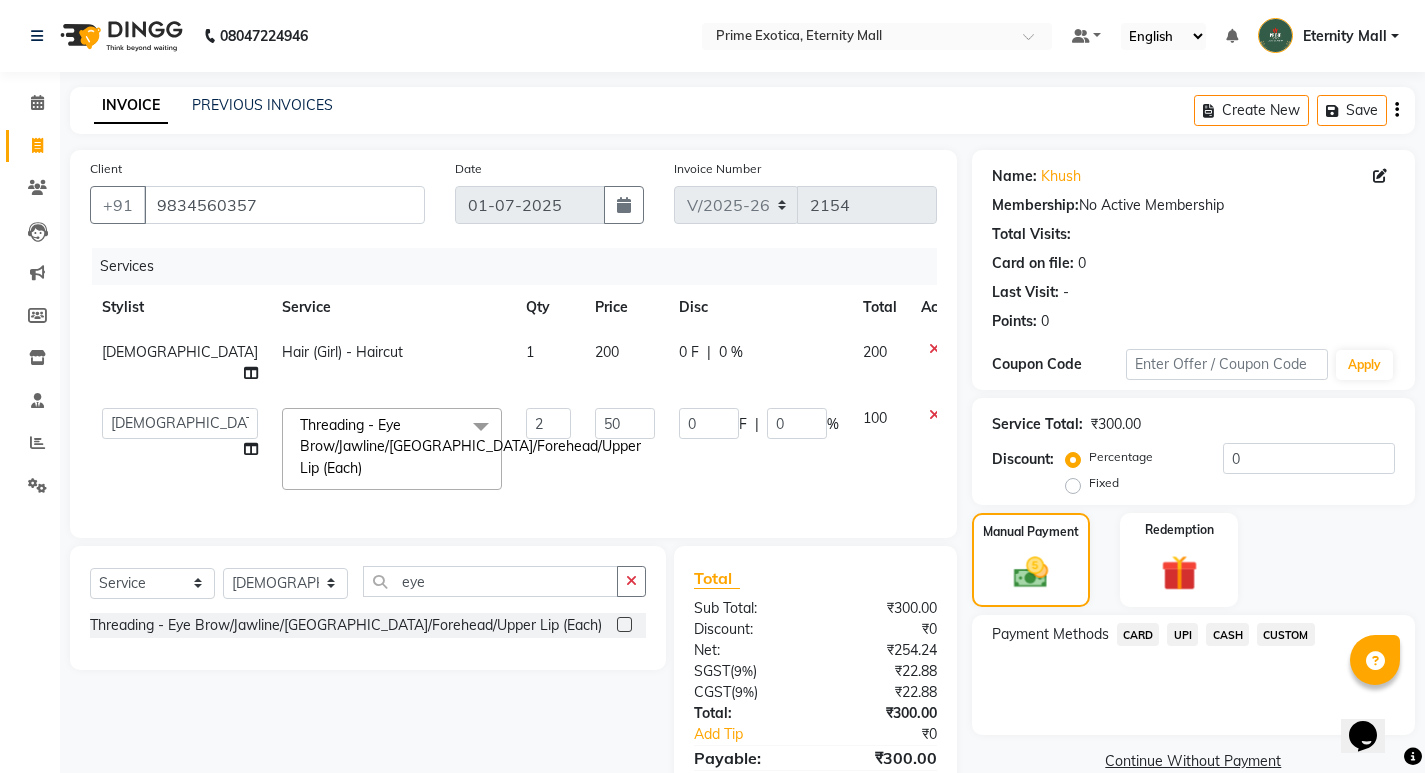 click on "CASH" 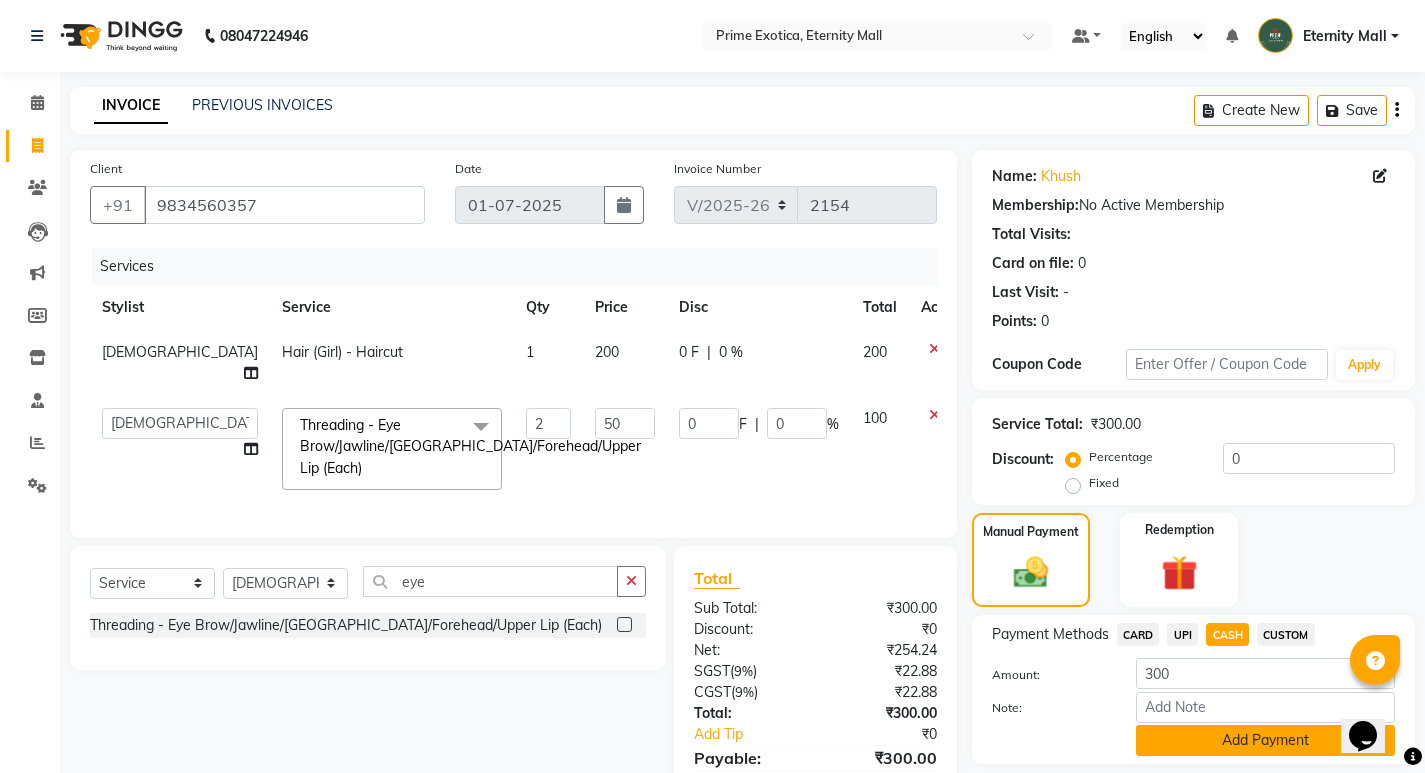 click on "Add Payment" 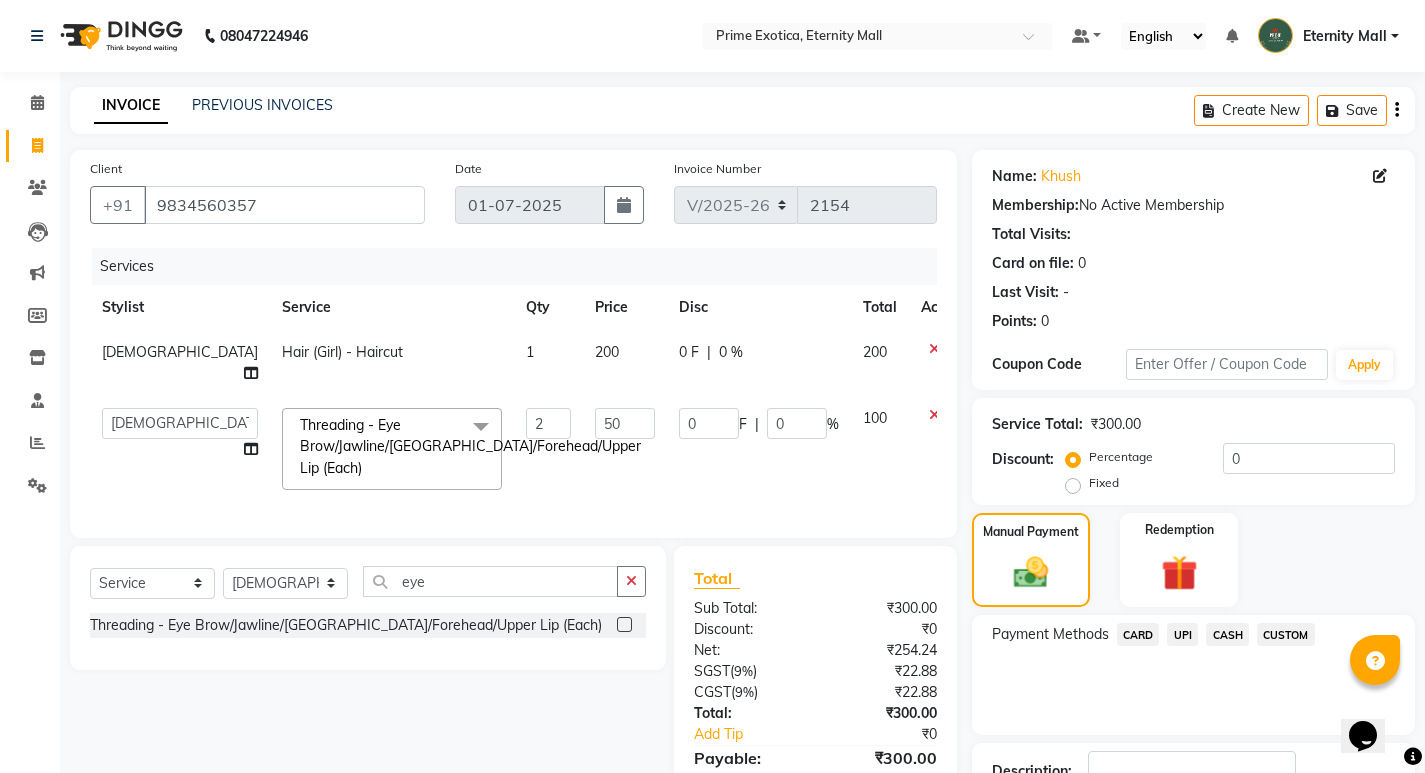click on "Checkout" 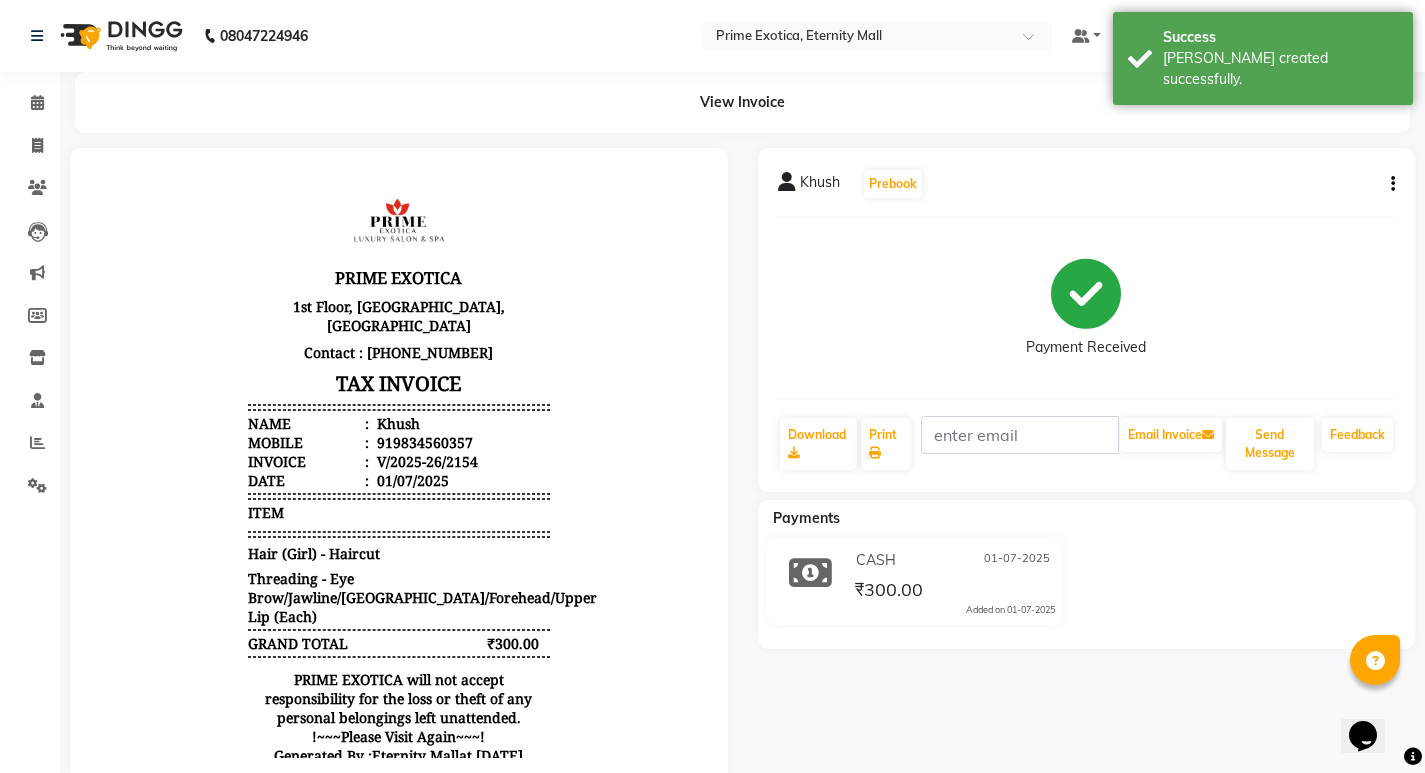 scroll, scrollTop: 0, scrollLeft: 0, axis: both 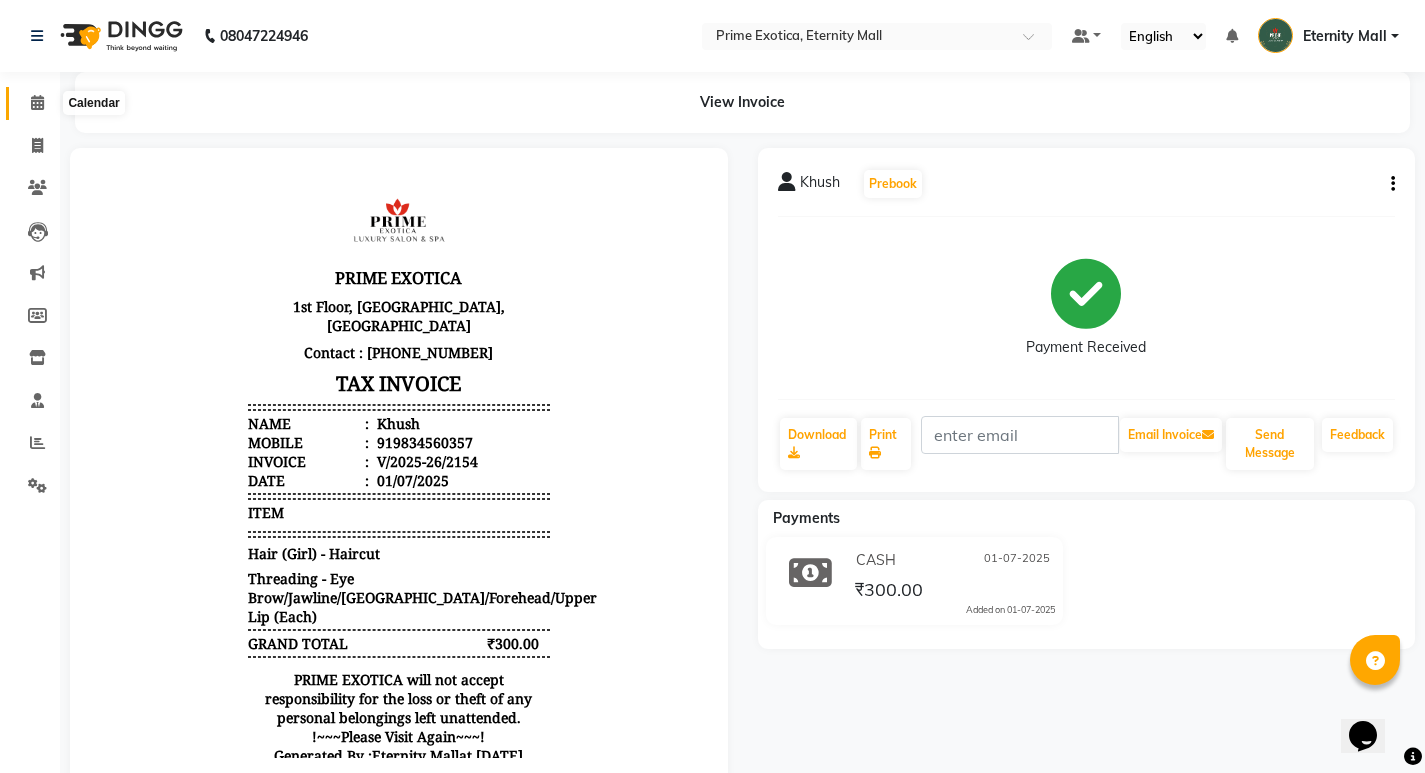 click 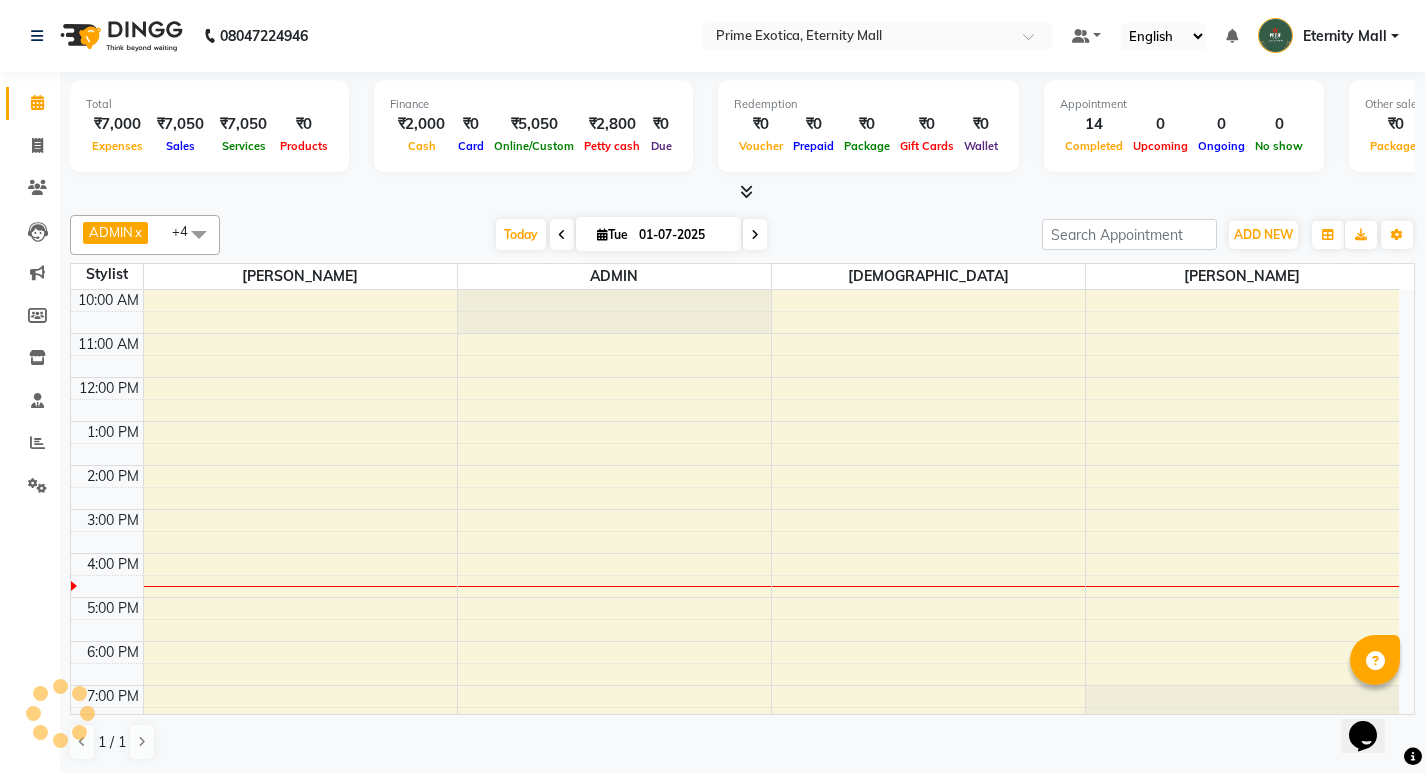scroll, scrollTop: 0, scrollLeft: 0, axis: both 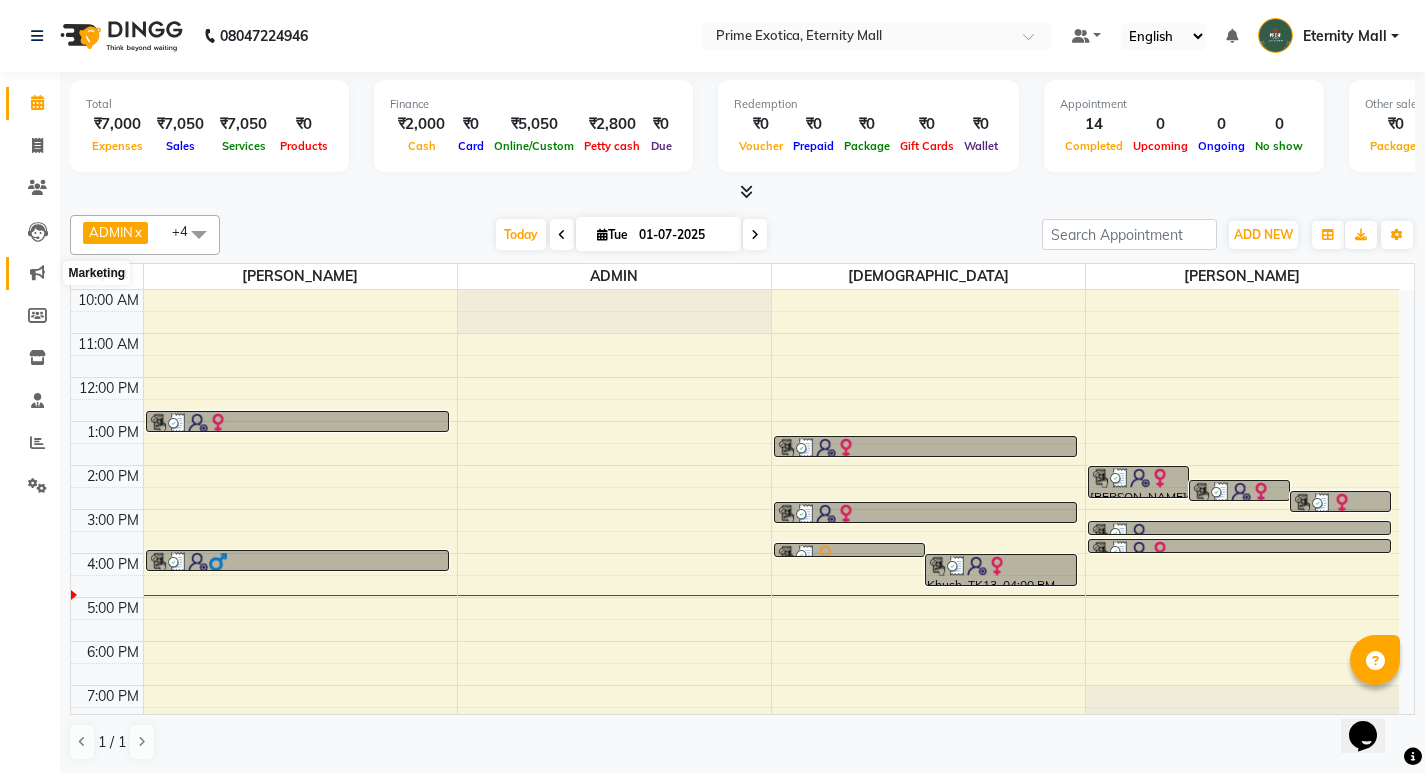 click 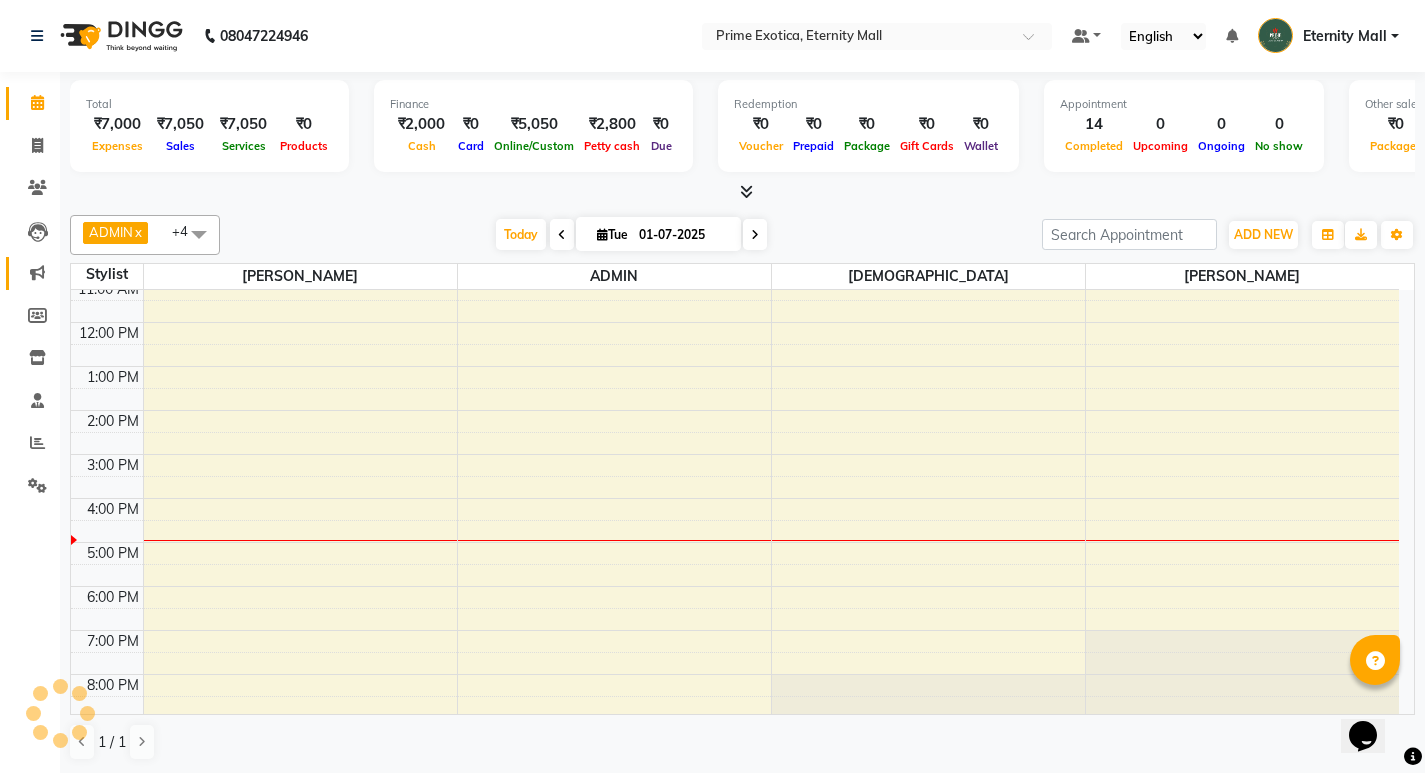 scroll, scrollTop: 0, scrollLeft: 0, axis: both 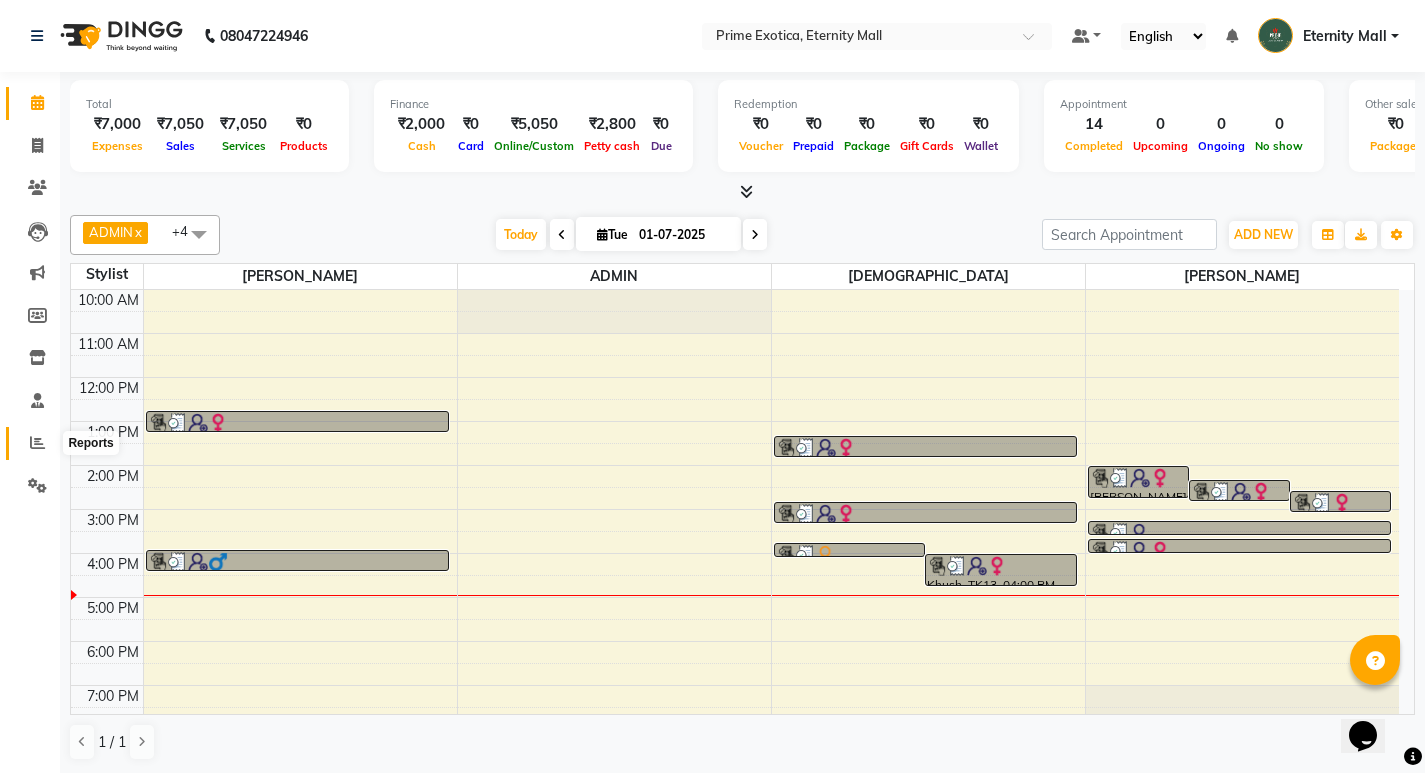click 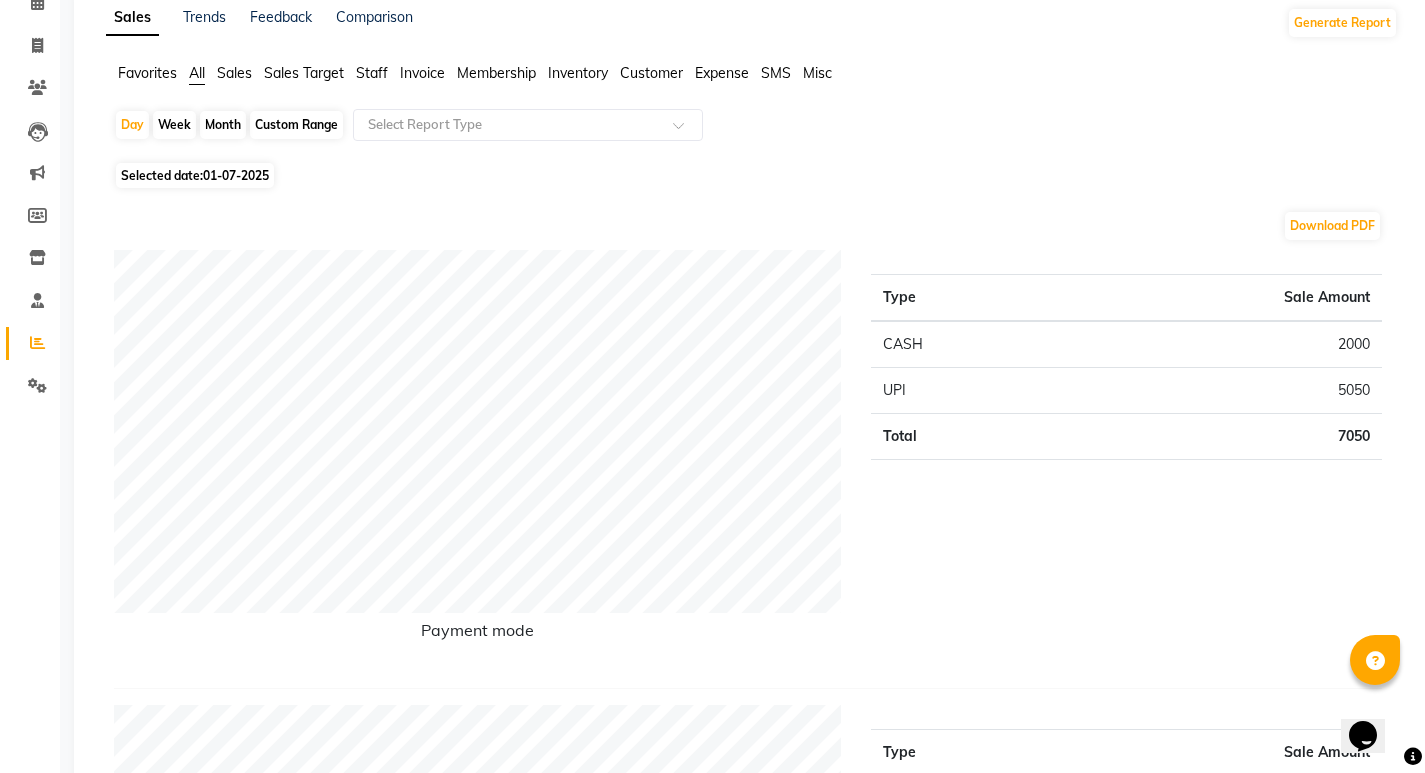 scroll, scrollTop: 0, scrollLeft: 0, axis: both 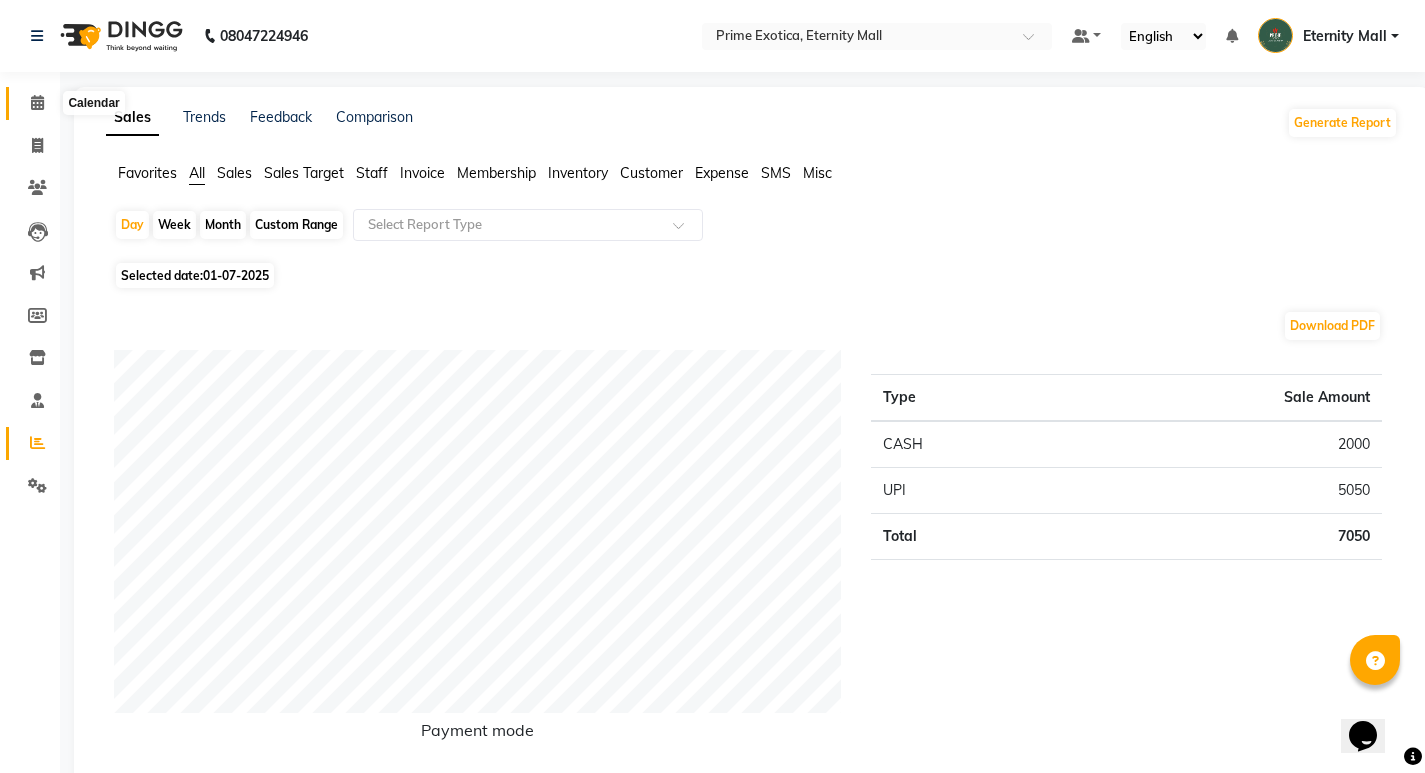 click 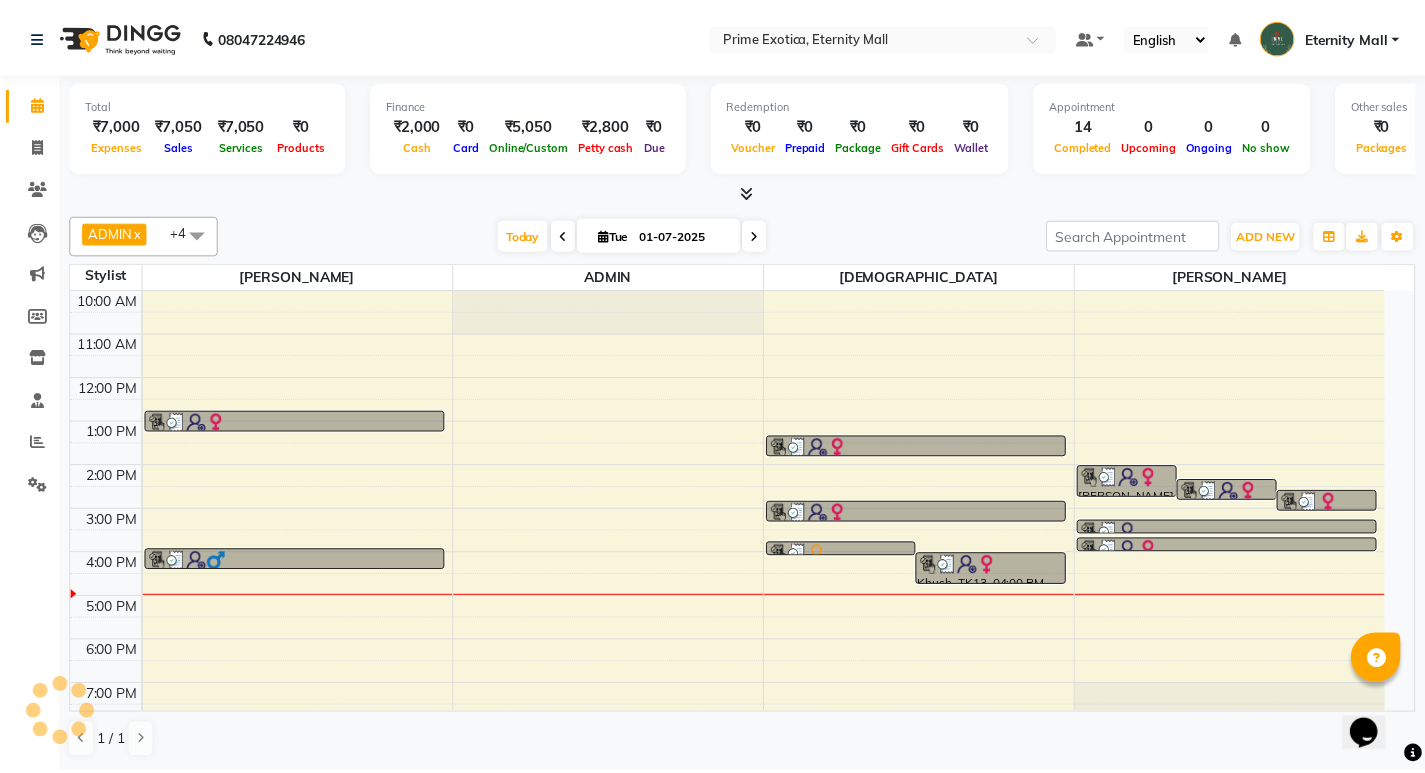 scroll, scrollTop: 65, scrollLeft: 0, axis: vertical 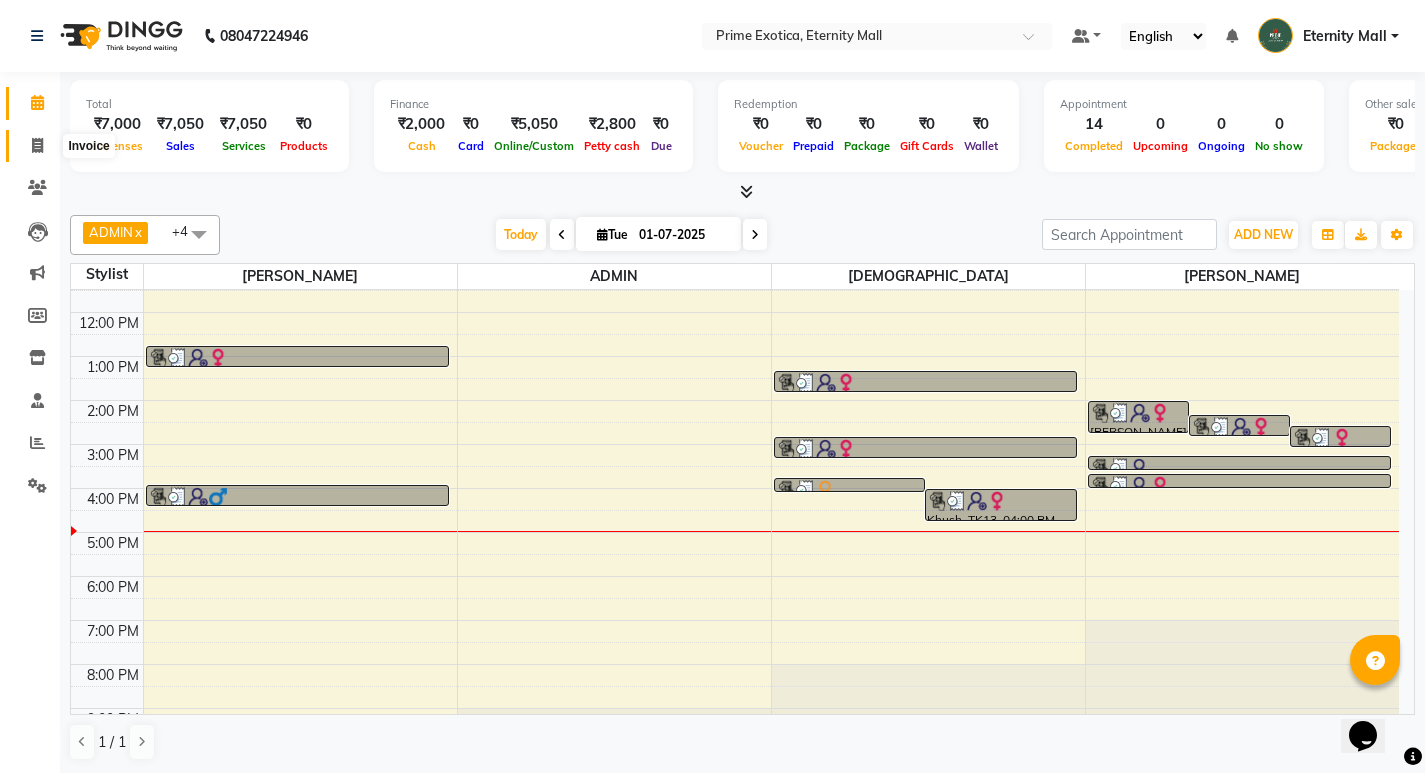 click 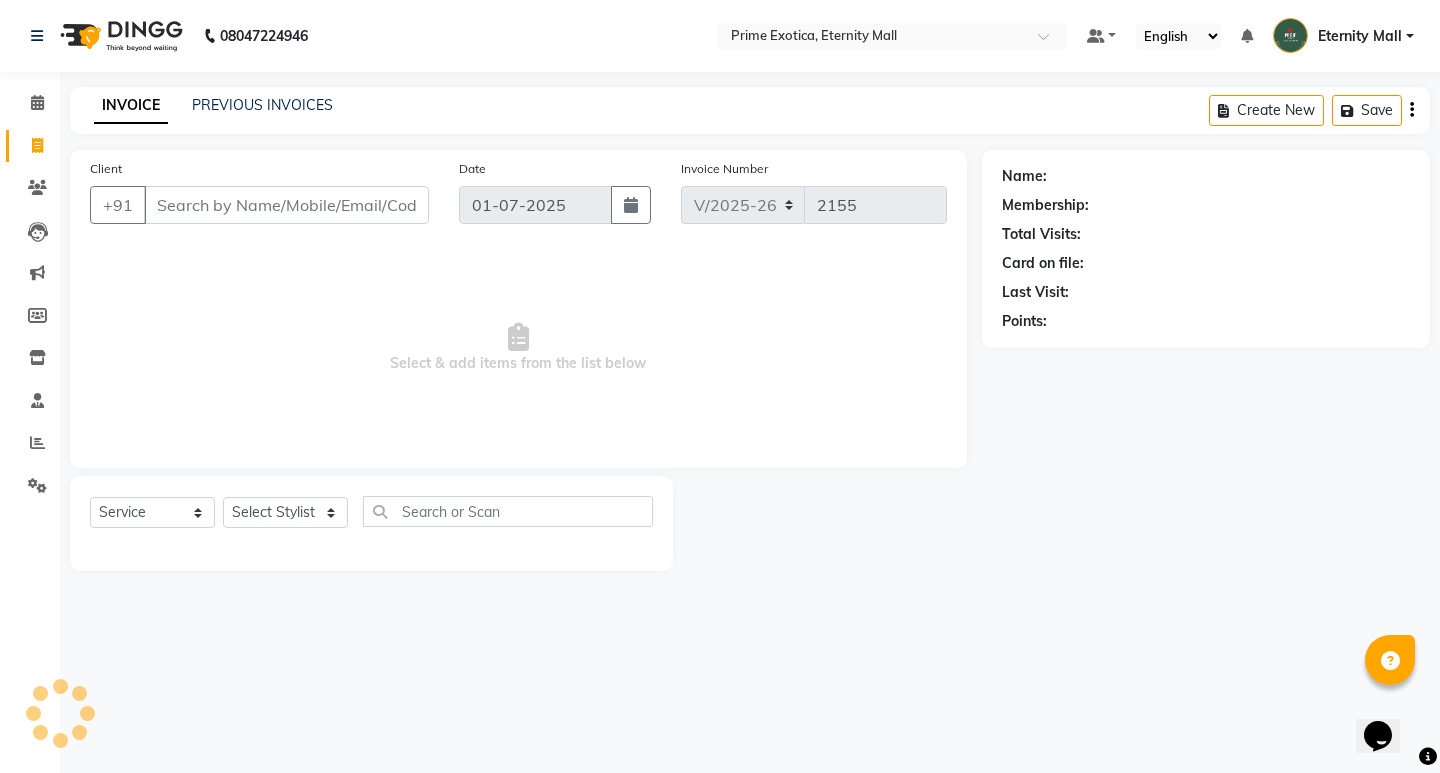 click on "Client" at bounding box center [286, 205] 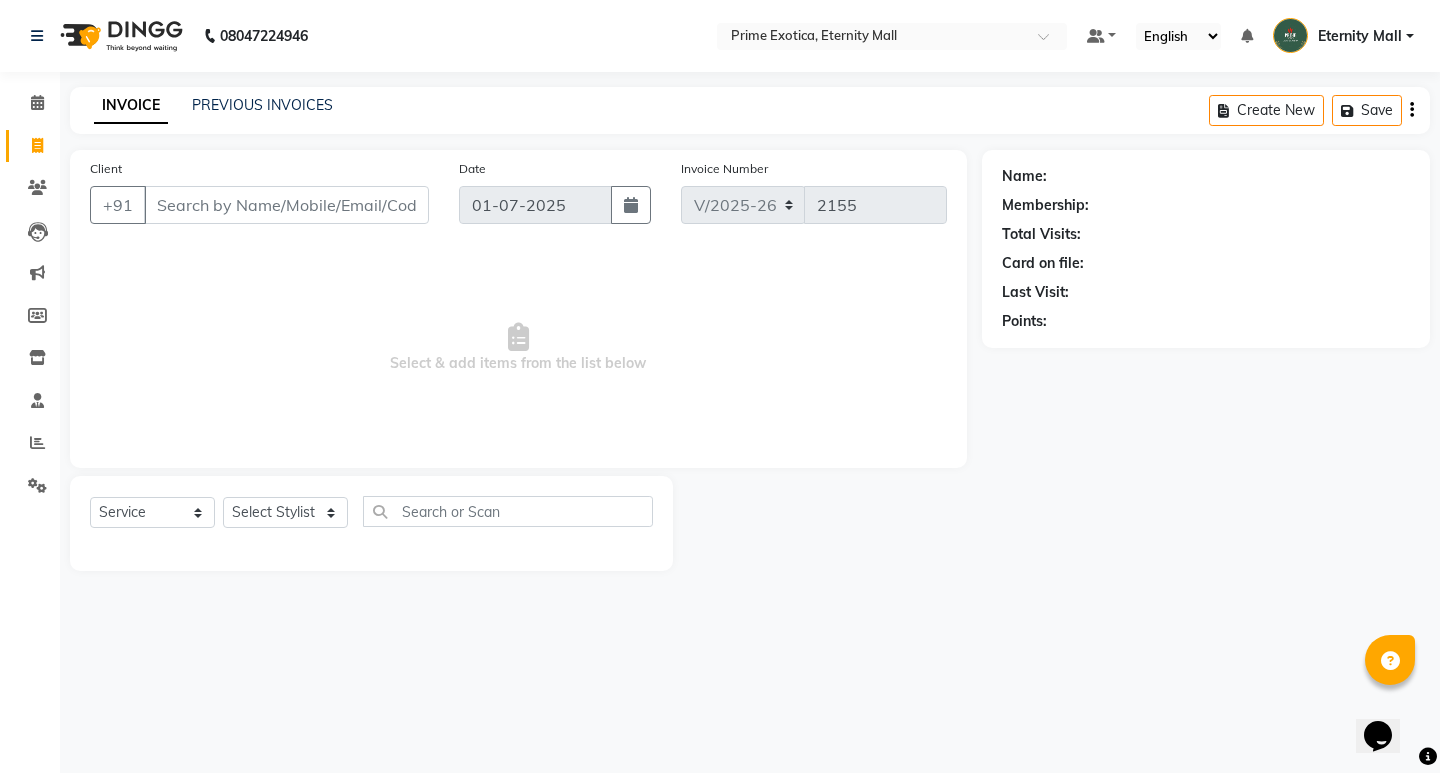 click on "Client" at bounding box center (286, 205) 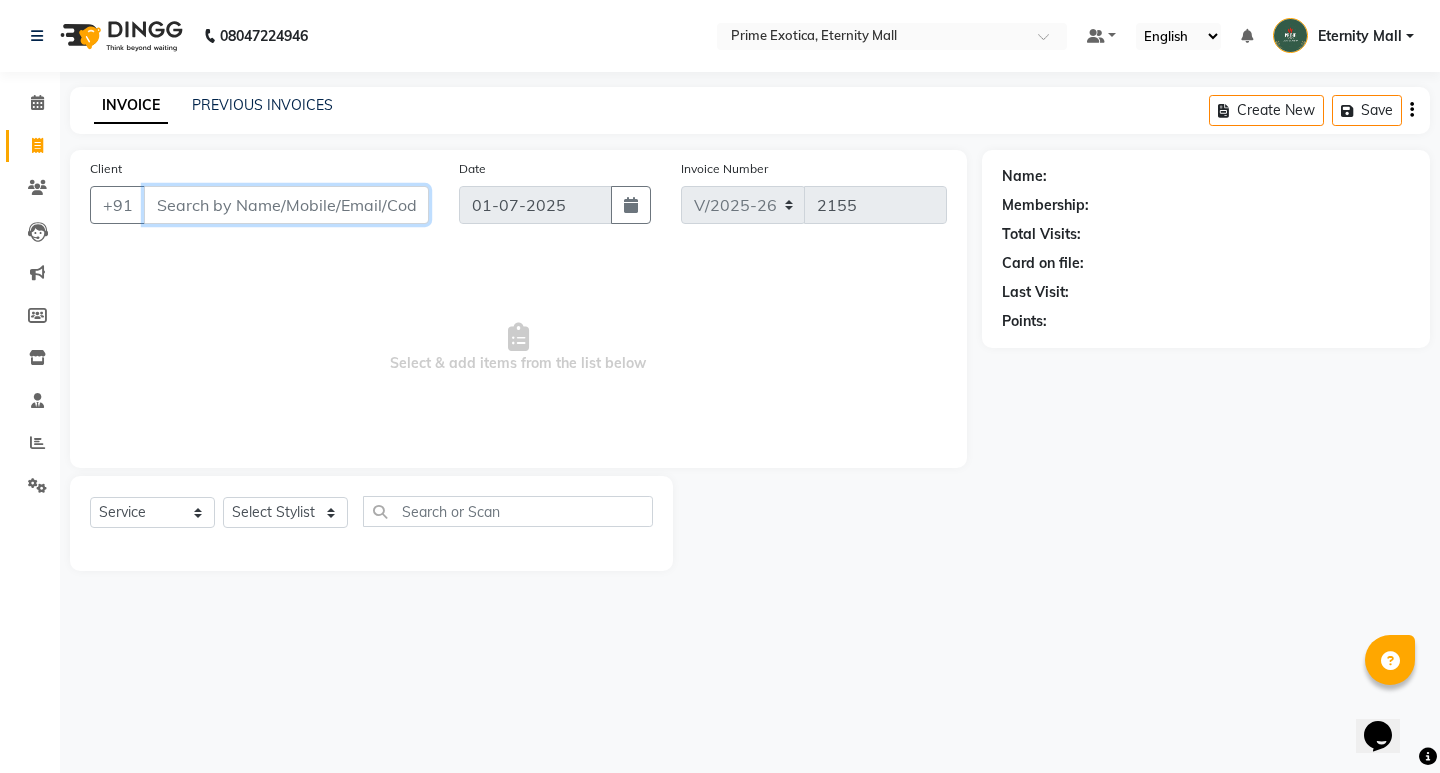 click on "Client" at bounding box center [286, 205] 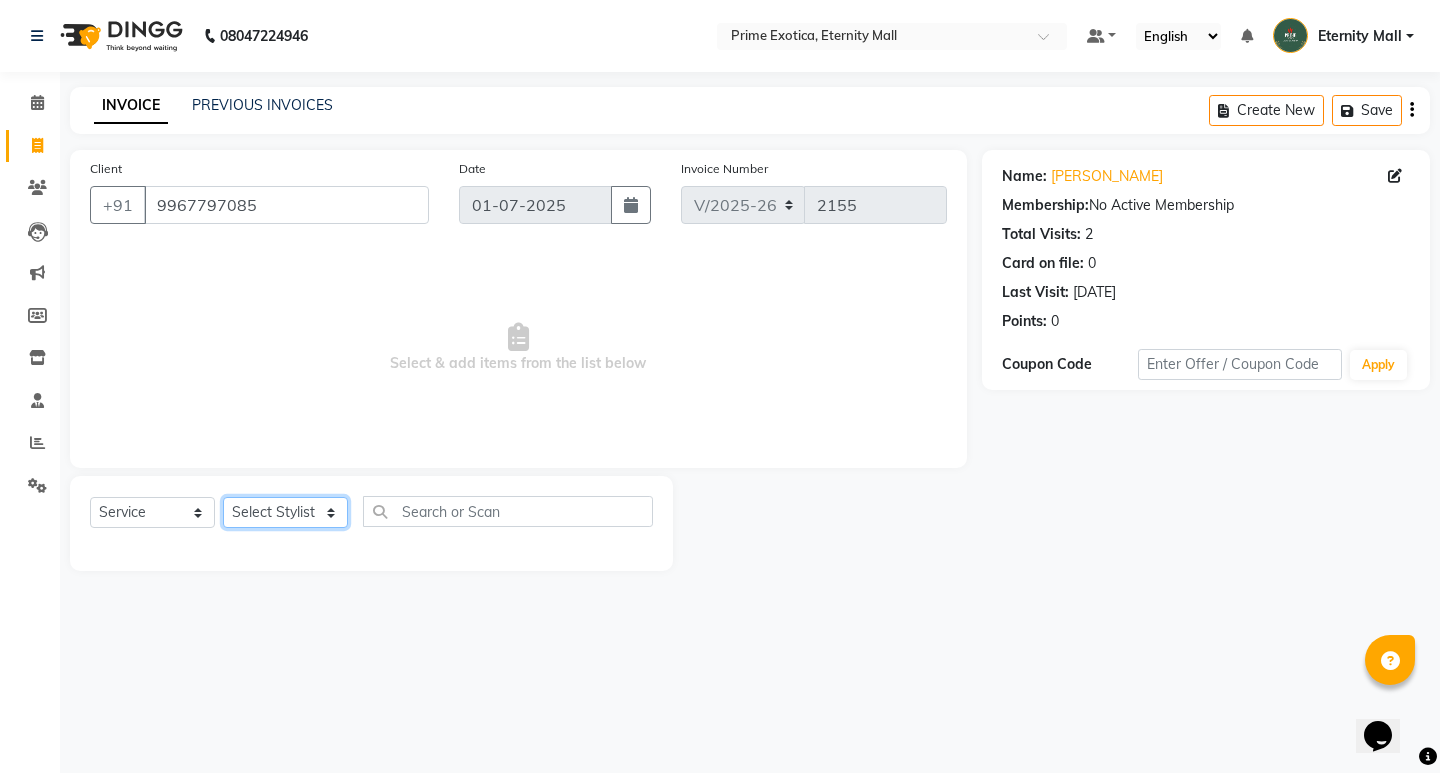 click on "Select Stylist AB  ADMIN ajay vikram lakshane [PERSON_NAME] Isha [PERSON_NAME]  [PERSON_NAME]" 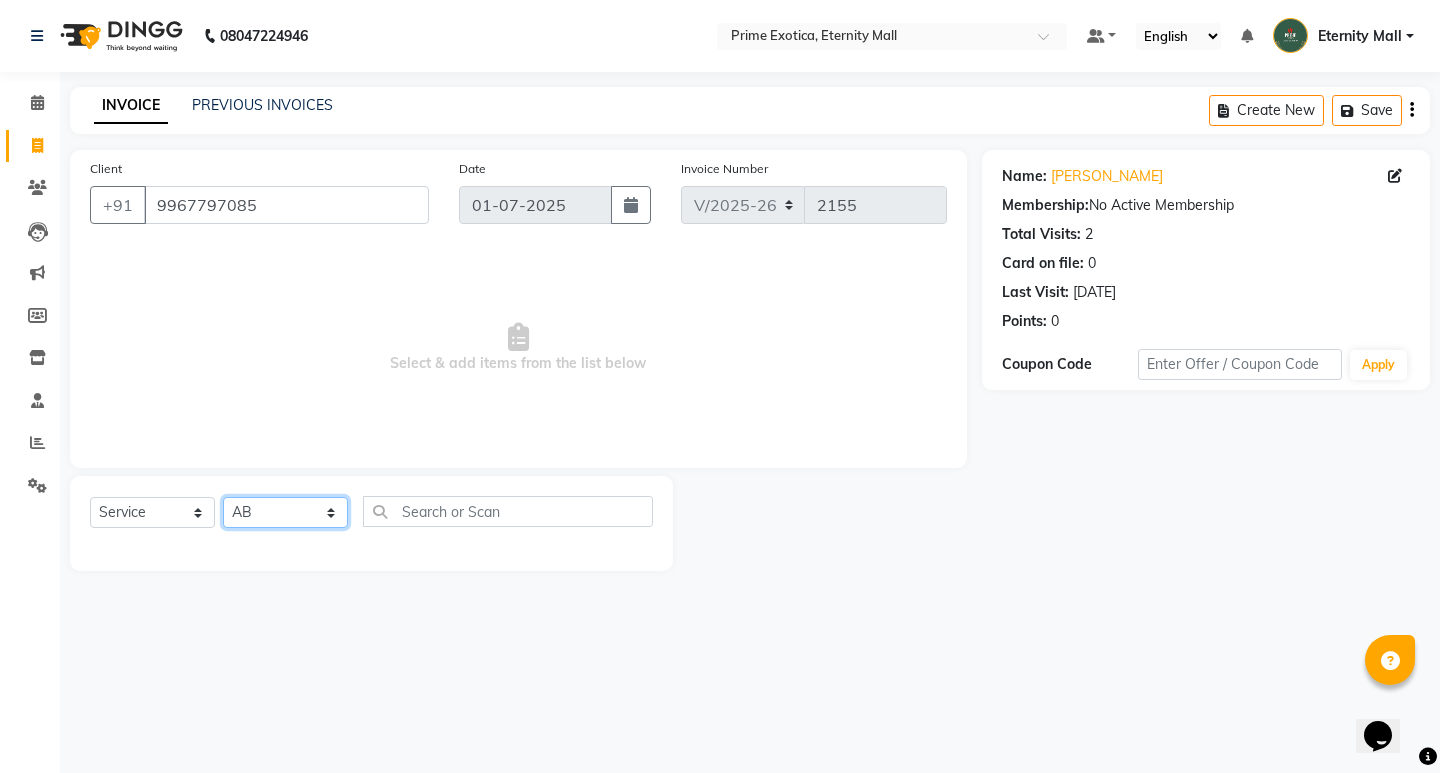 click on "Select Stylist AB  ADMIN ajay vikram lakshane [PERSON_NAME] Isha [PERSON_NAME]  [PERSON_NAME]" 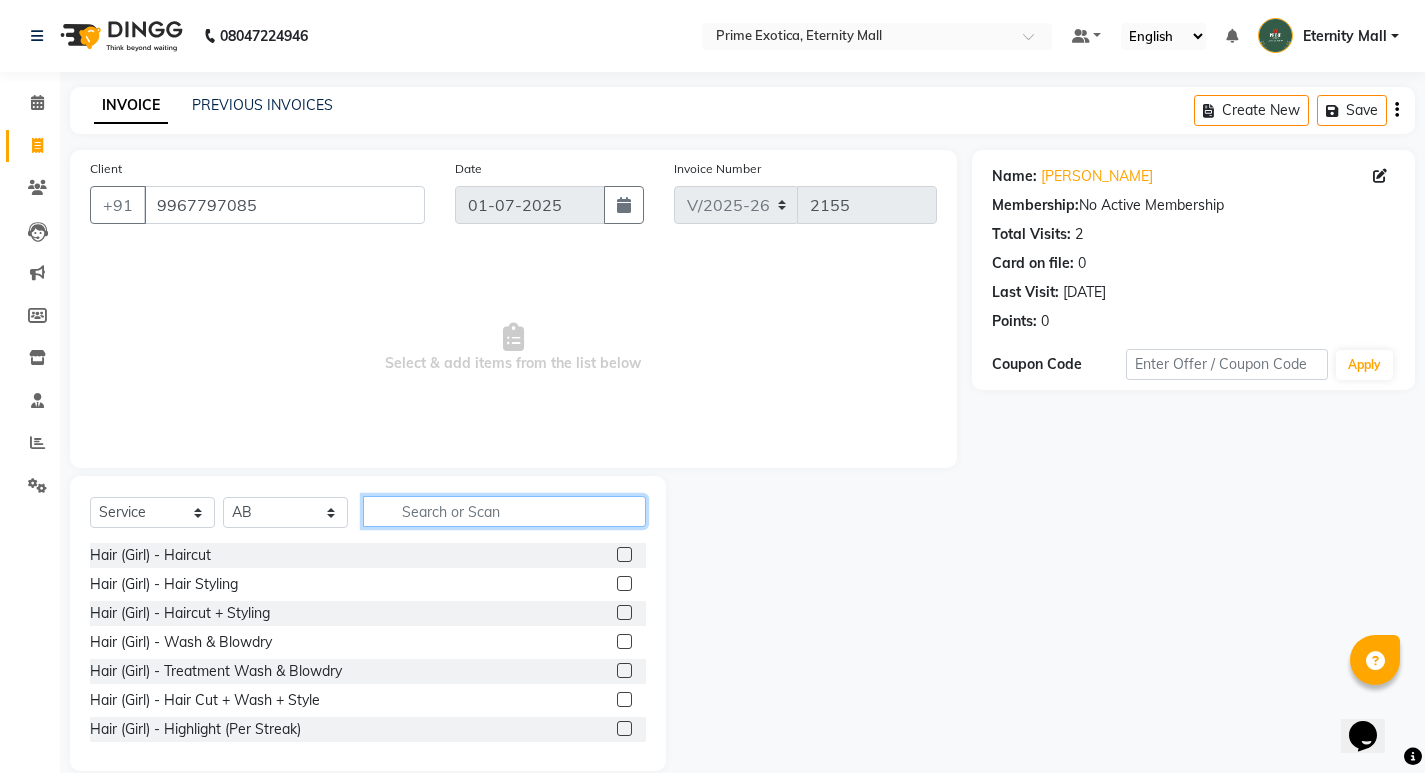 click 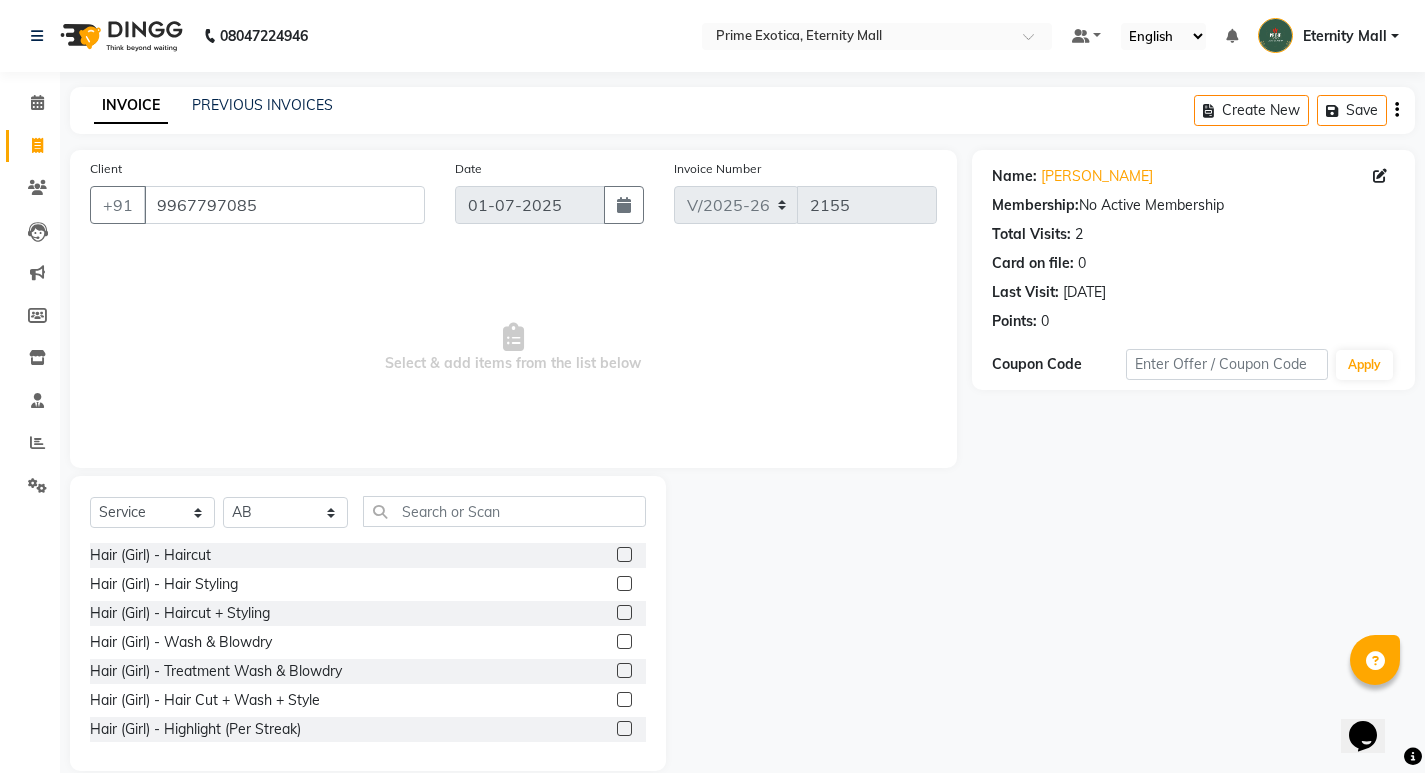 click 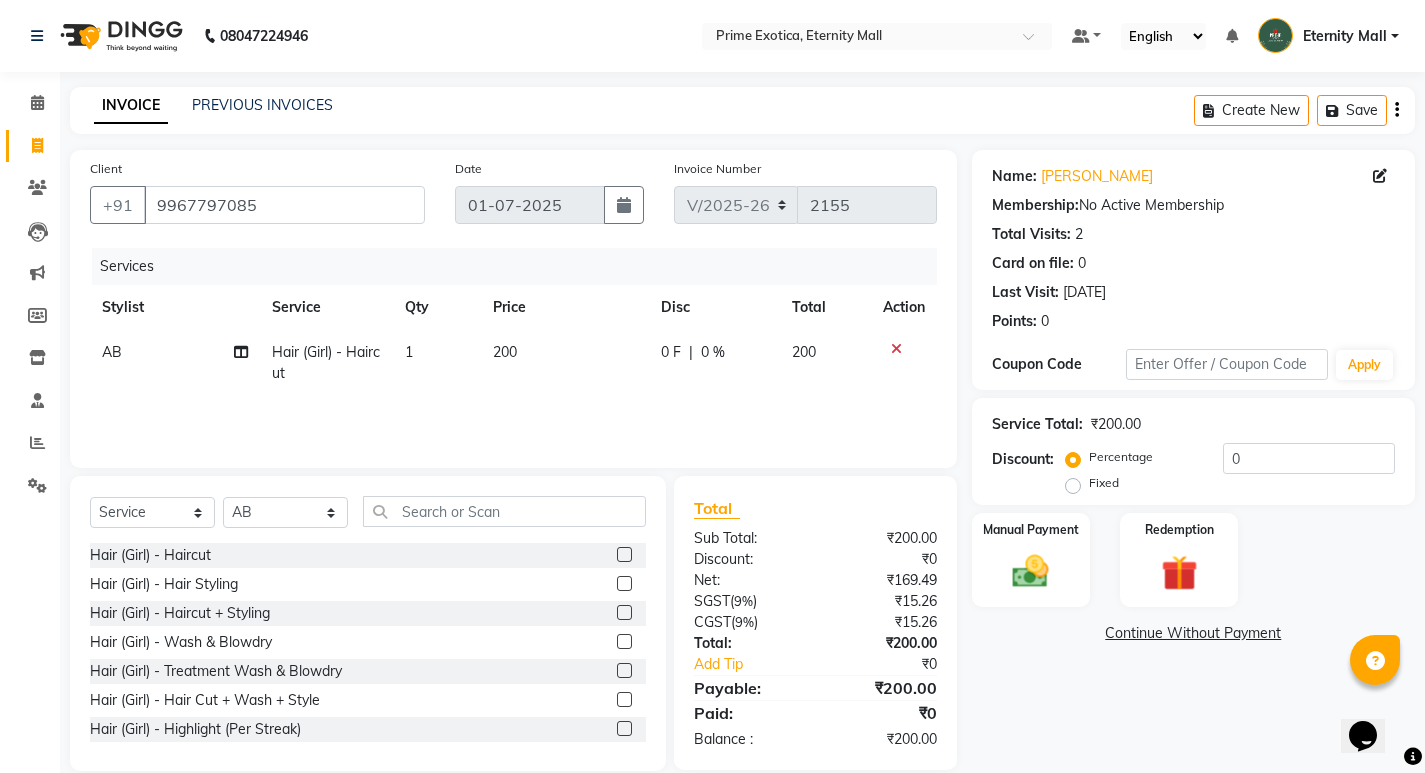 click on "1" 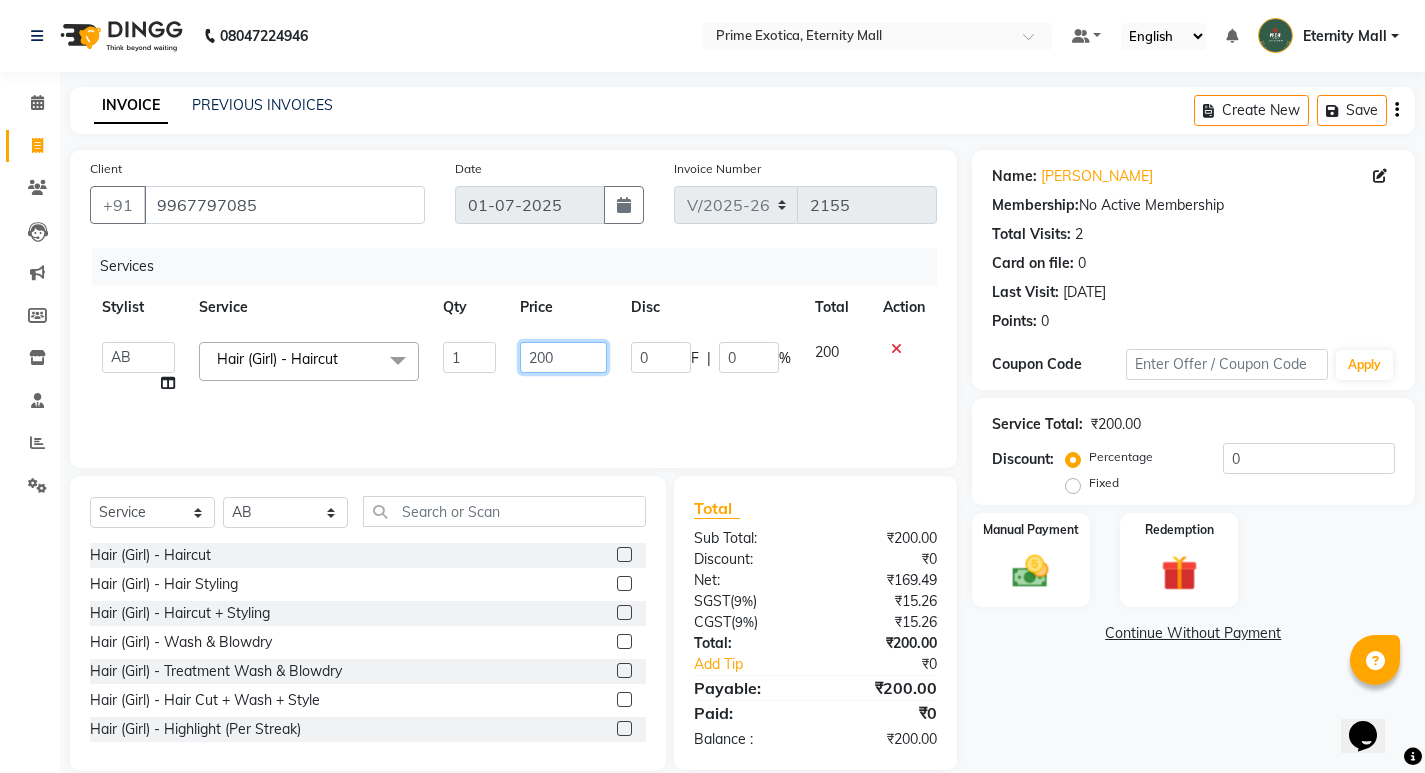 click on "200" 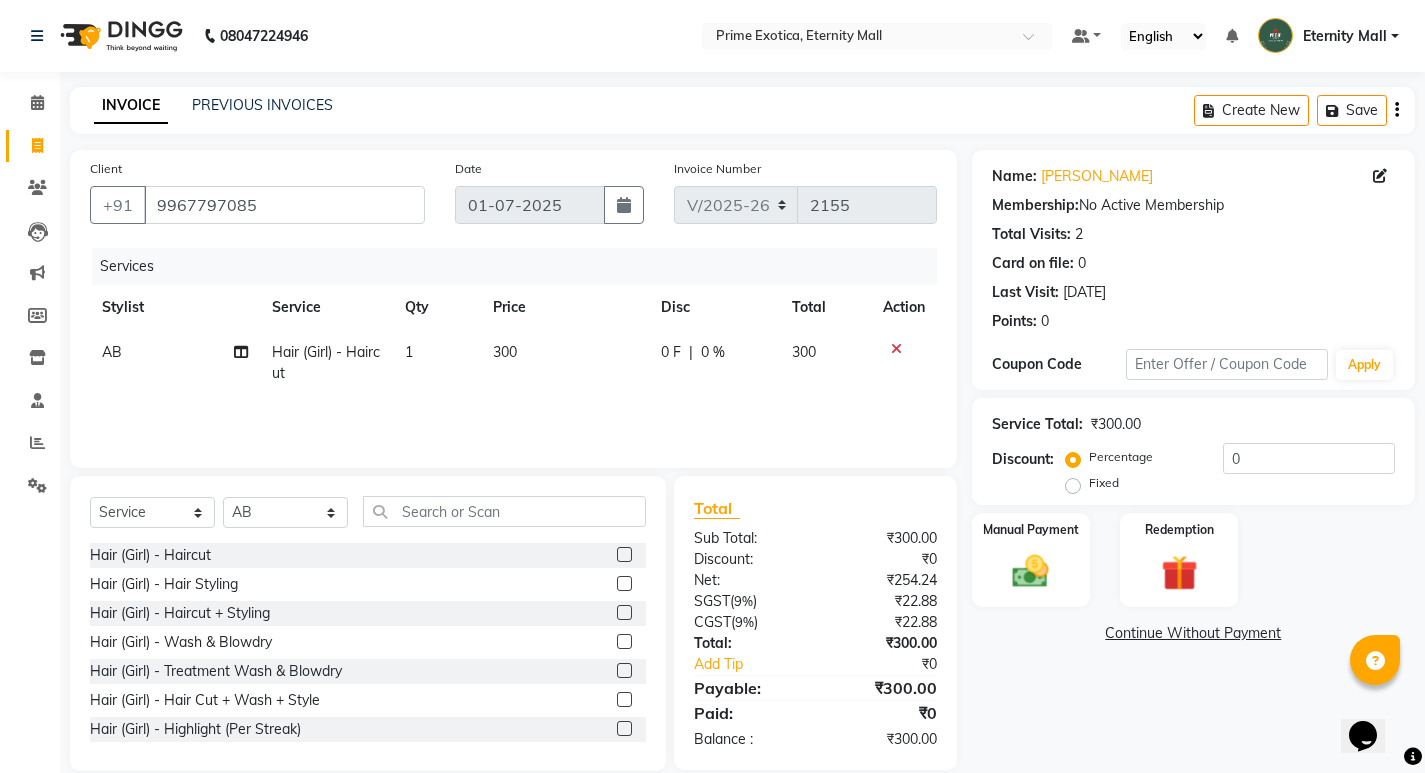 click on "Manual Payment Redemption" 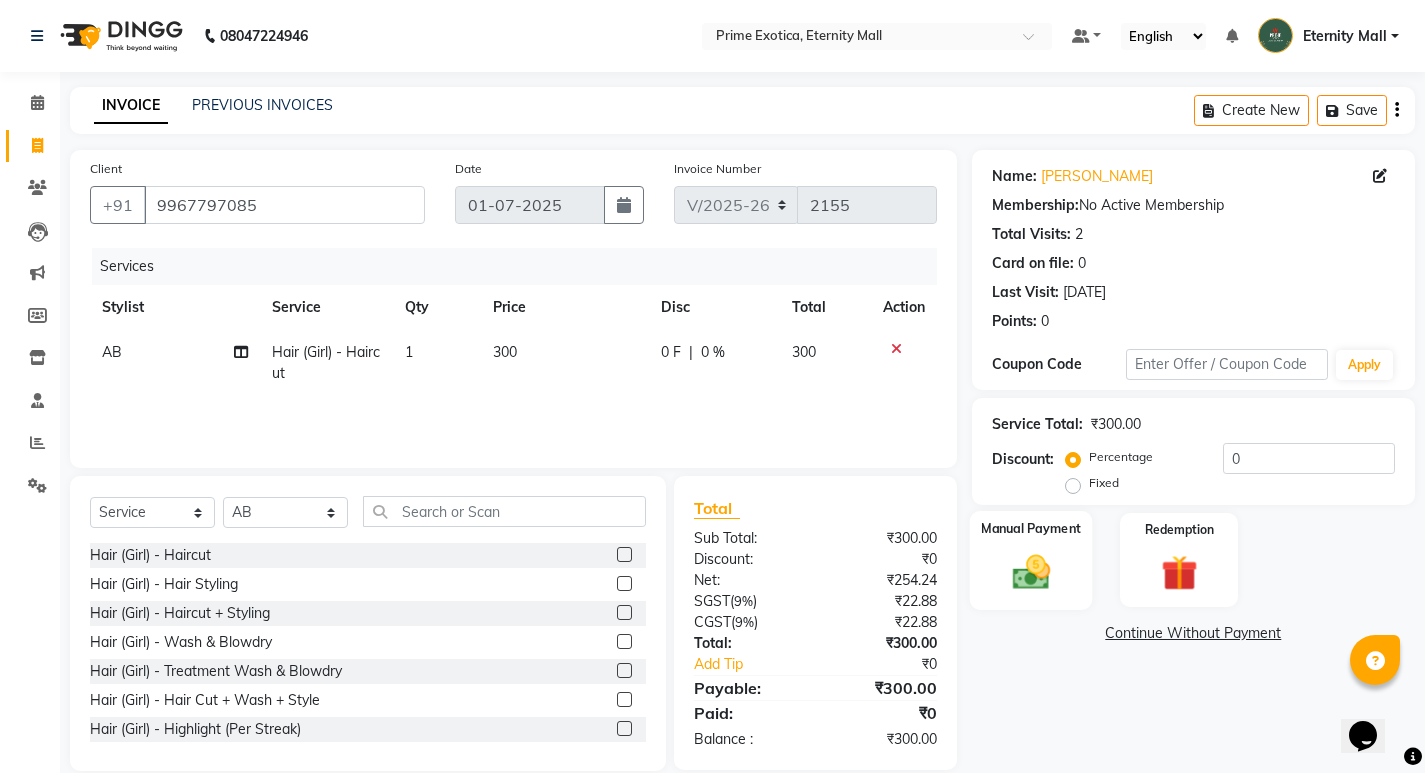 click 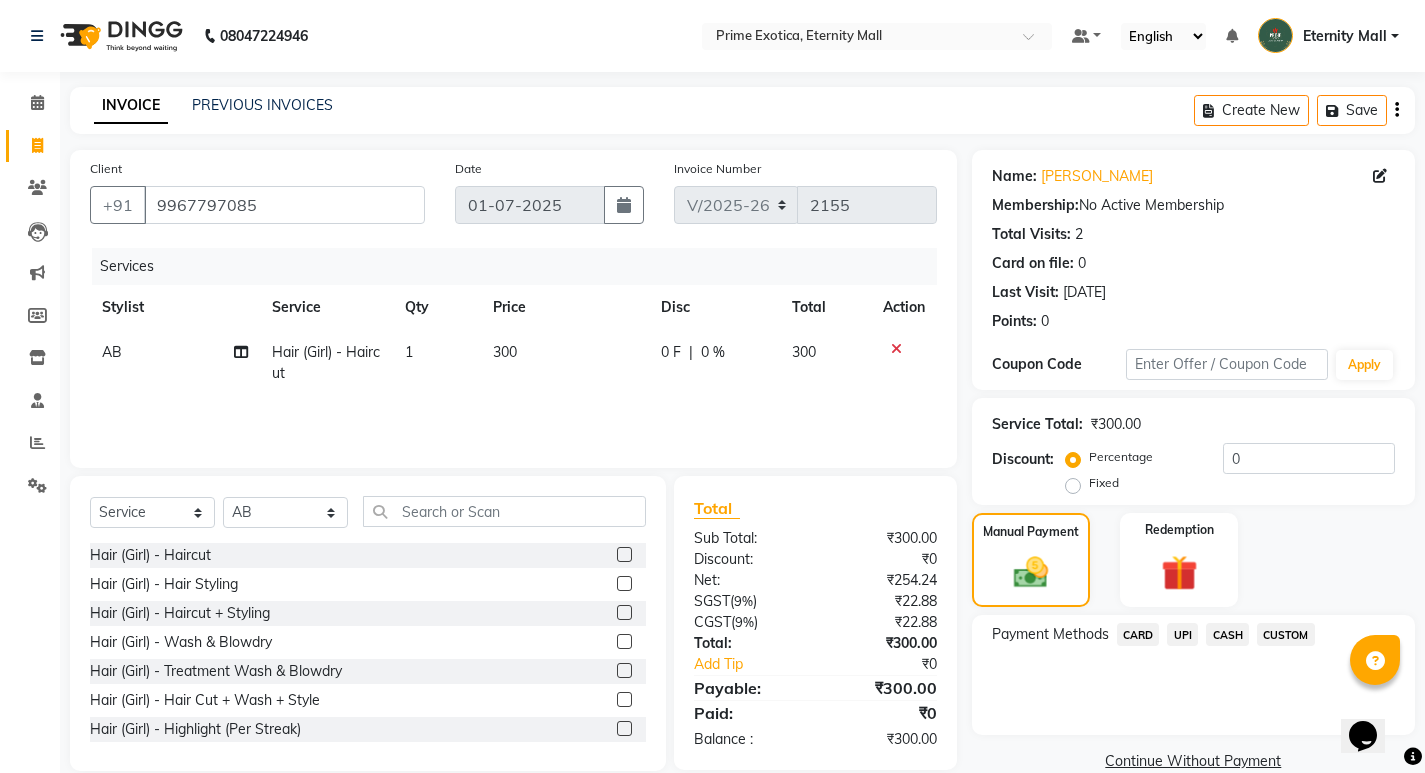 click on "CASH" 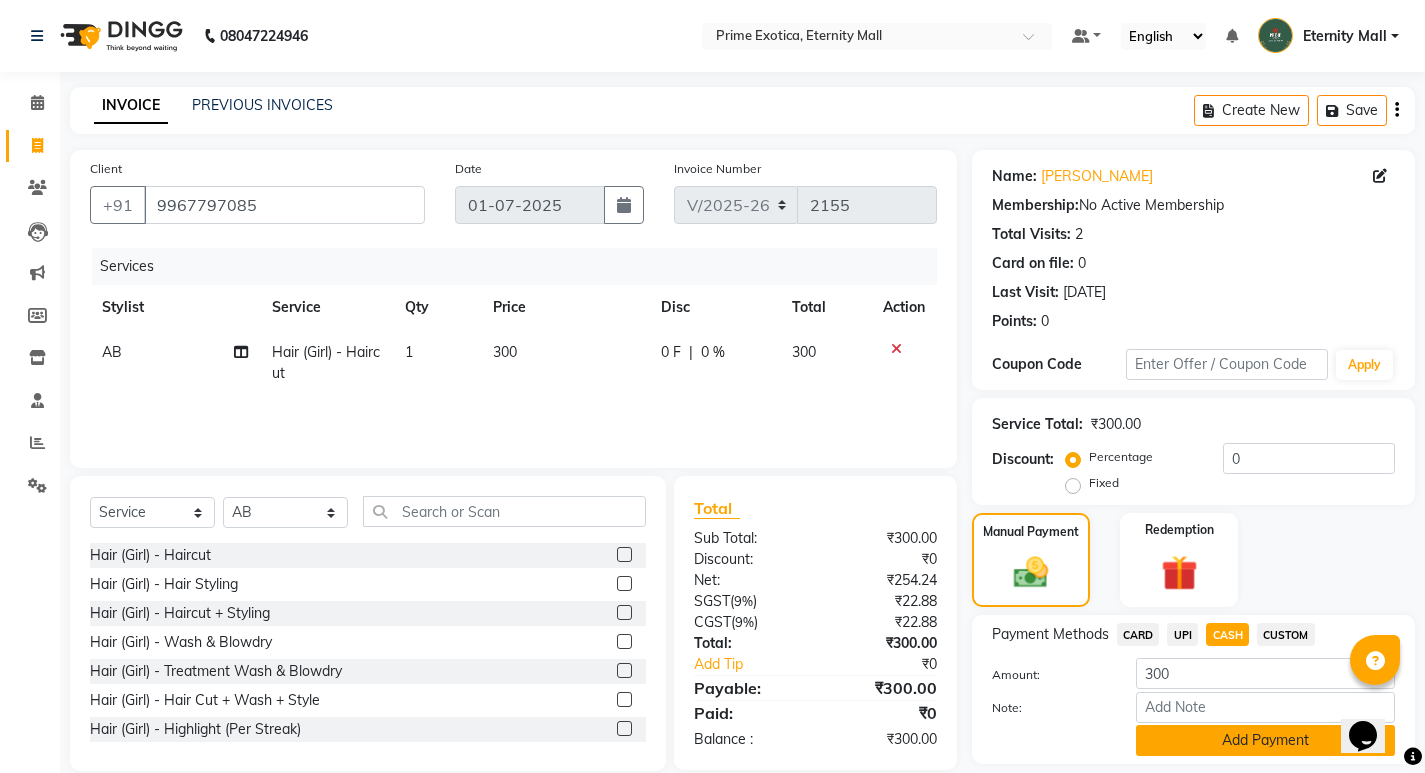 click on "Add Payment" 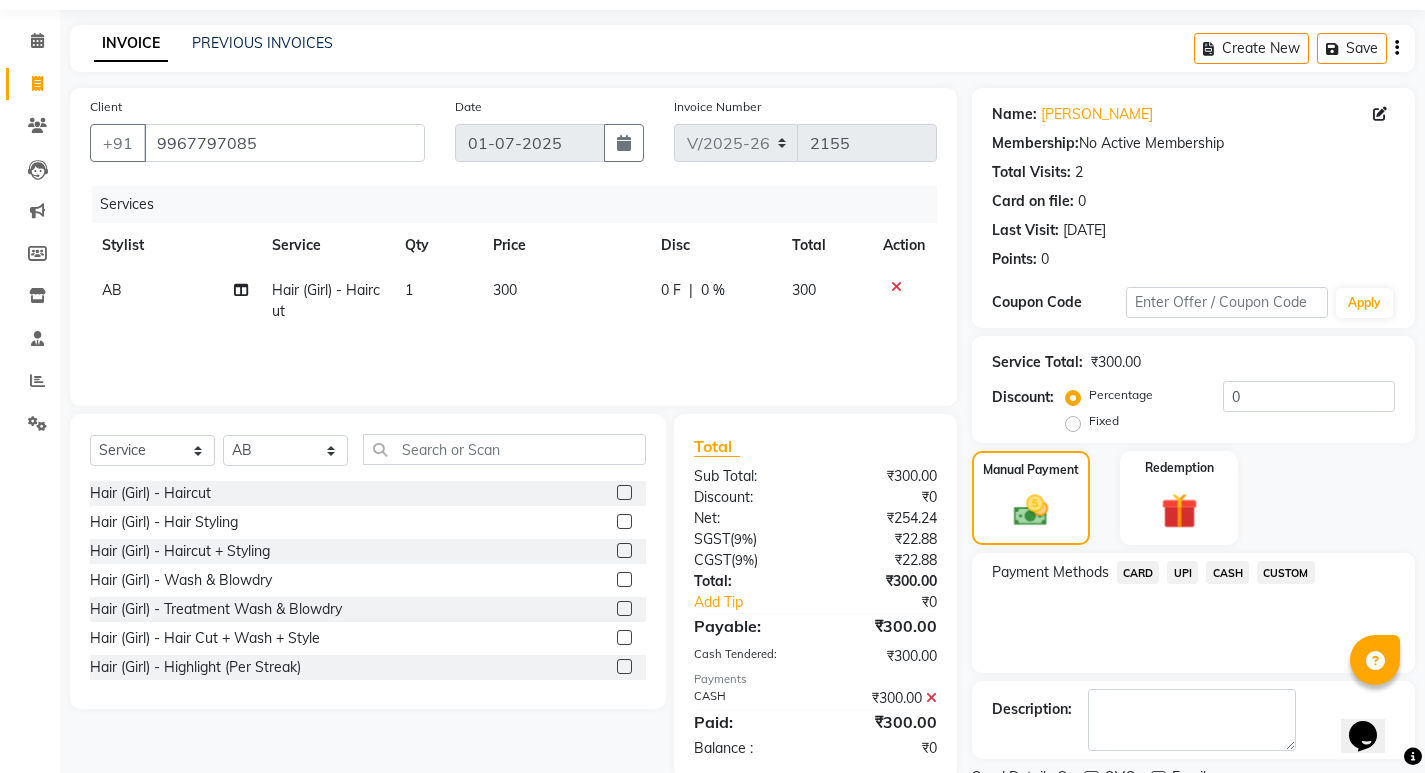 scroll, scrollTop: 146, scrollLeft: 0, axis: vertical 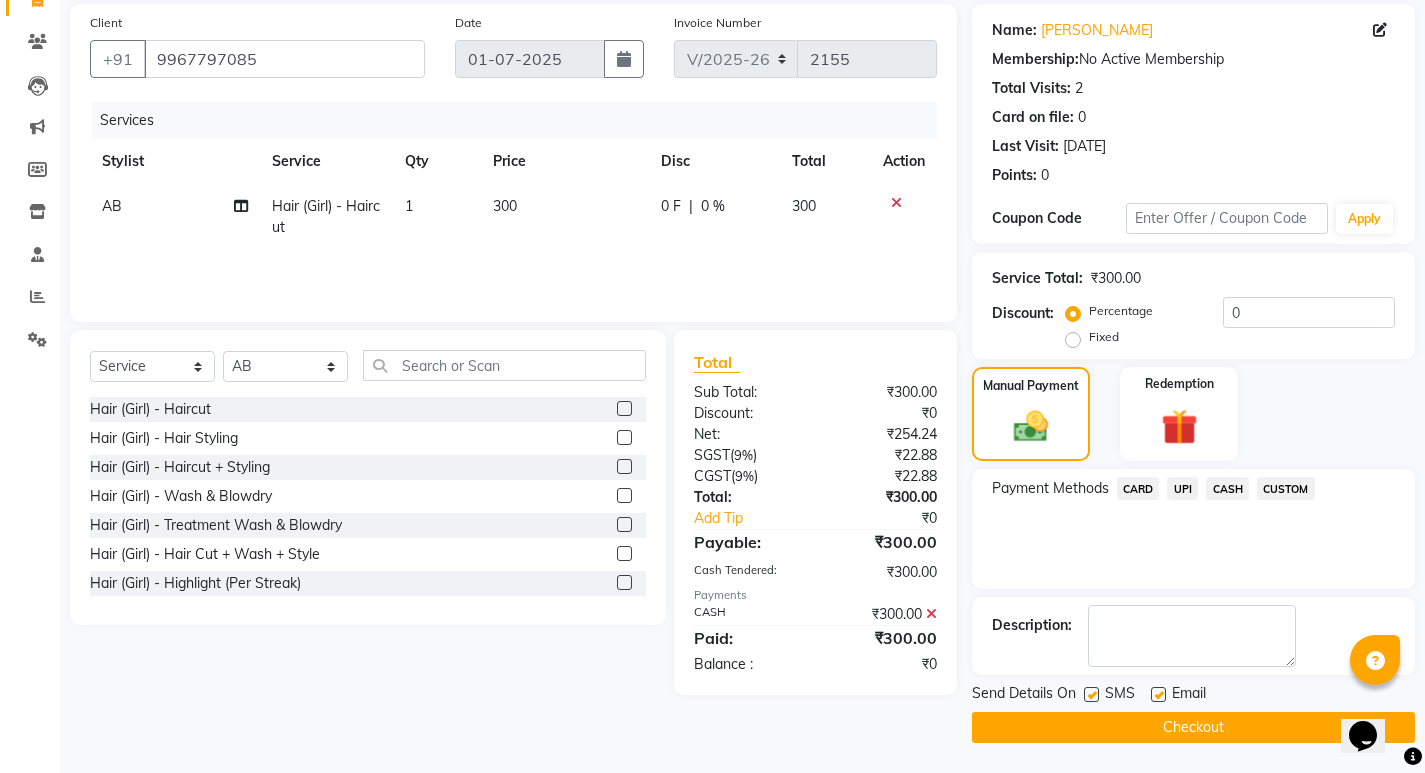 click on "Checkout" 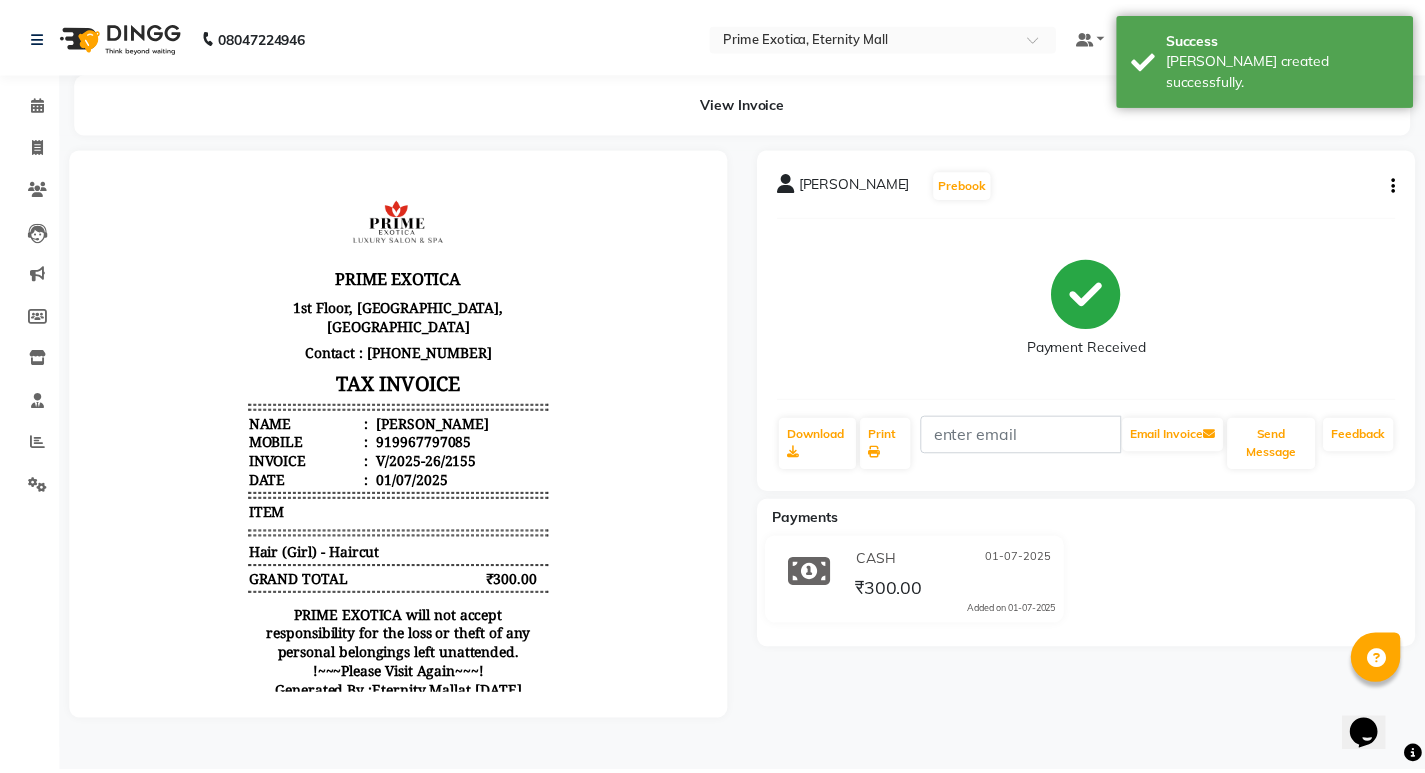 scroll, scrollTop: 0, scrollLeft: 0, axis: both 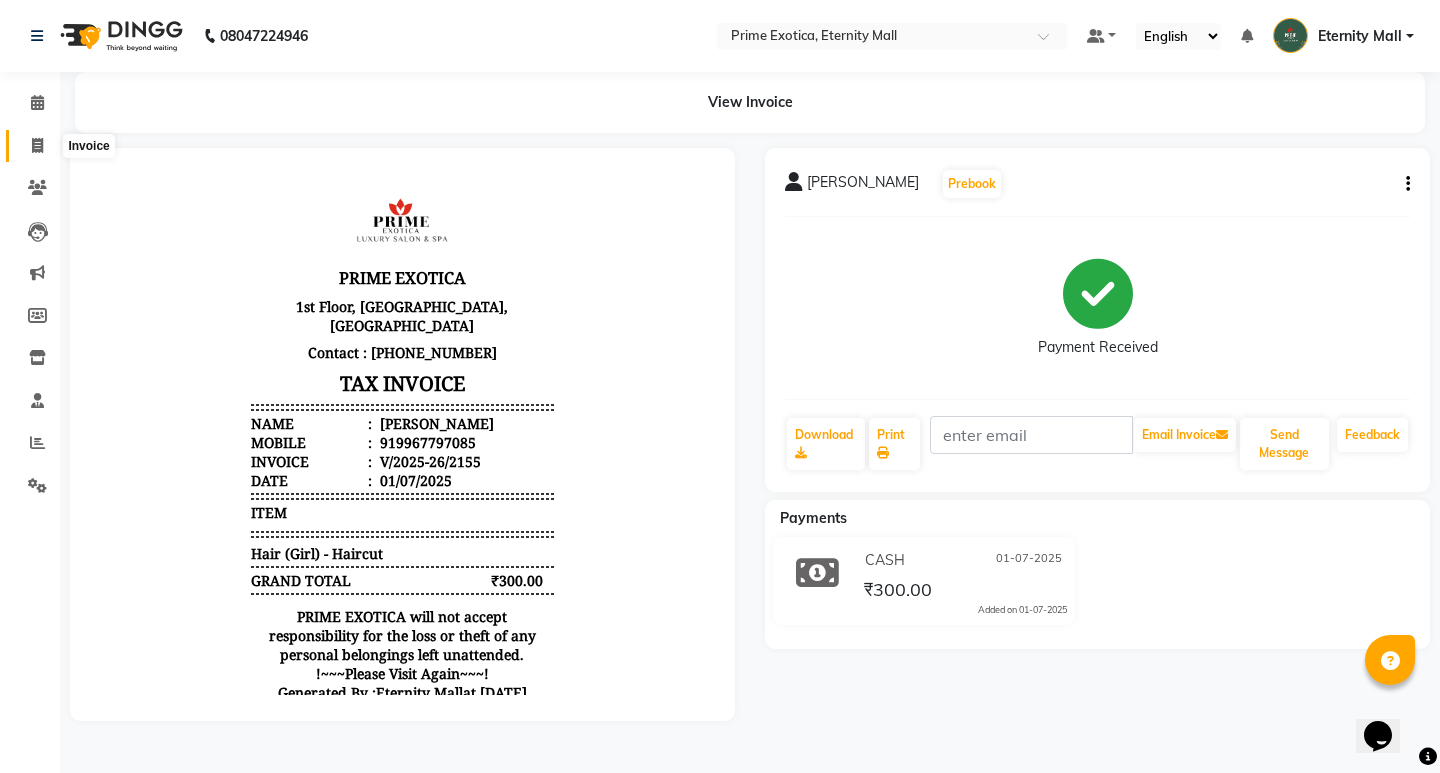 click 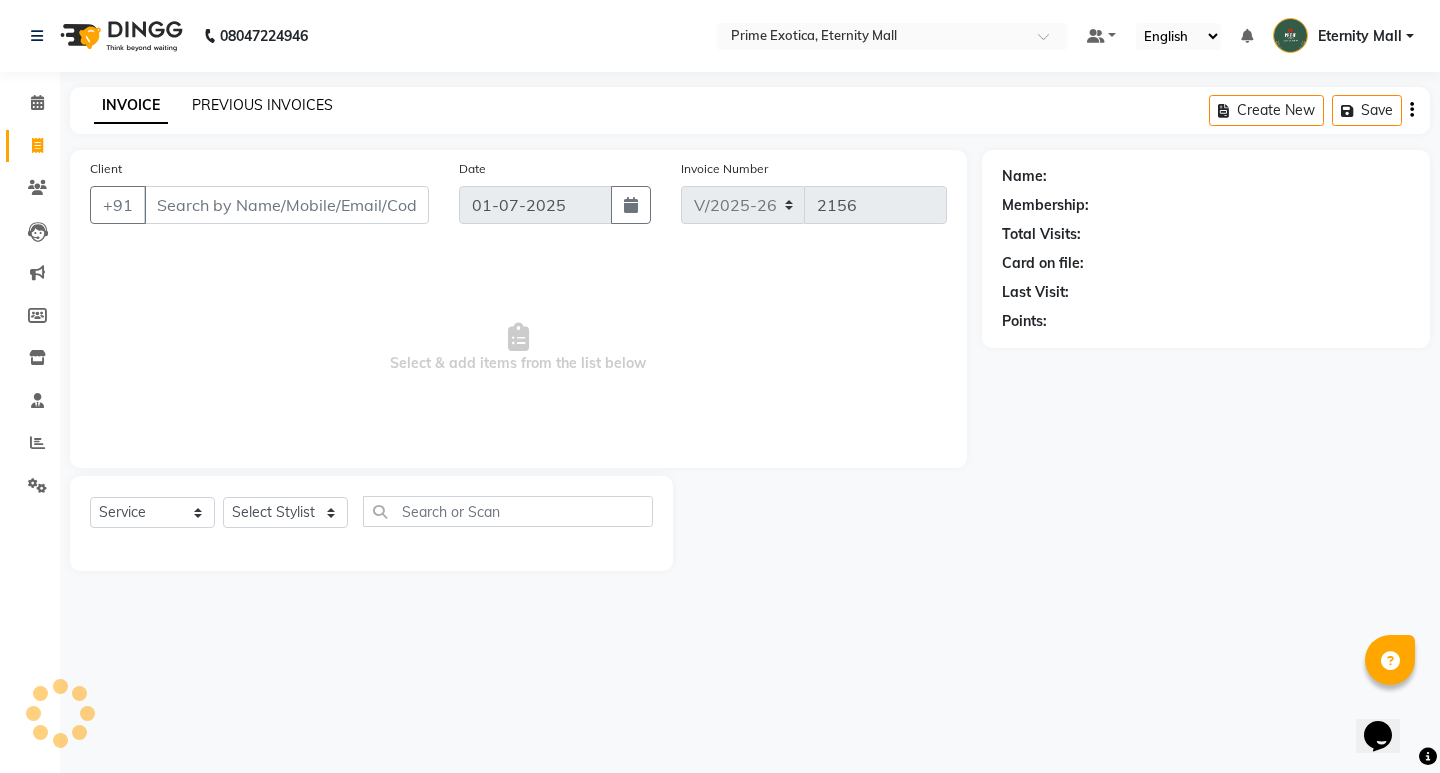 click on "PREVIOUS INVOICES" 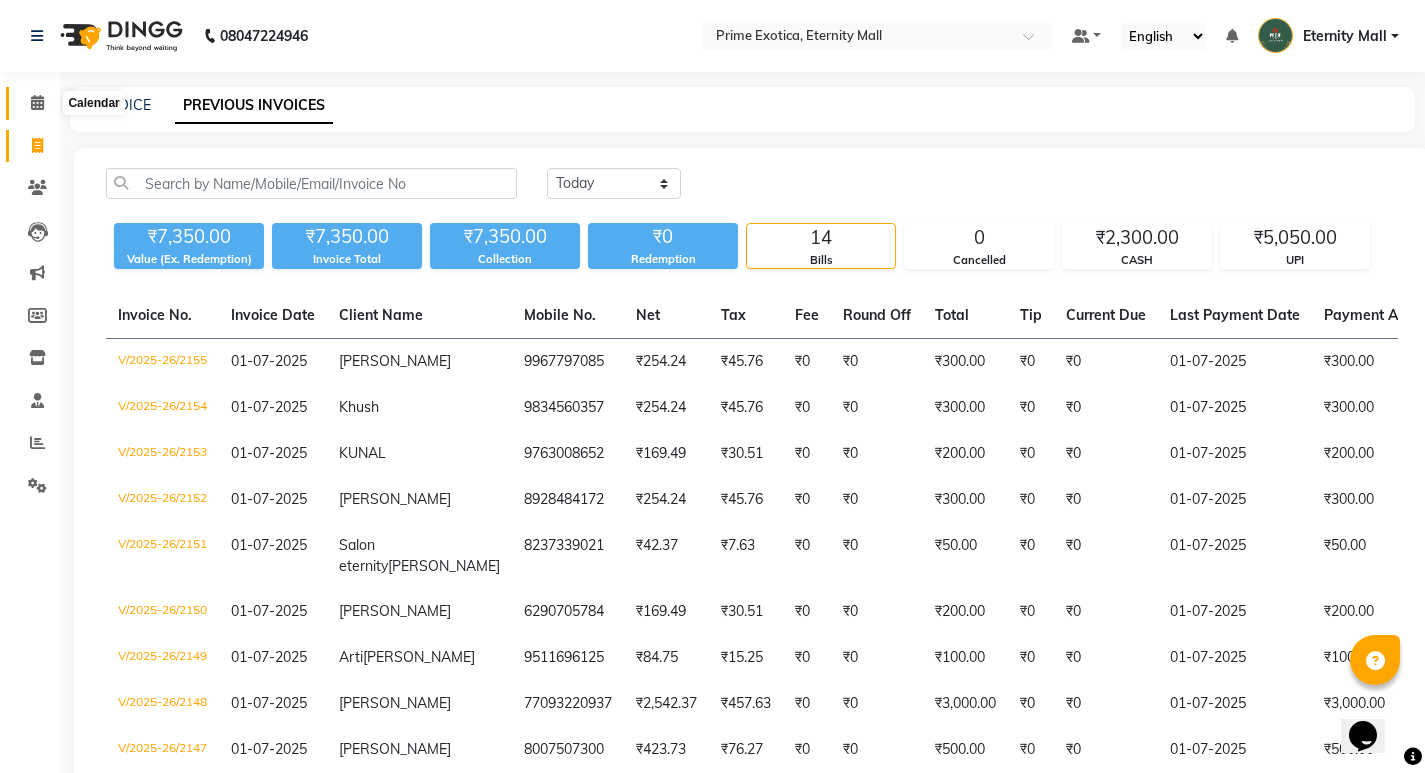 click 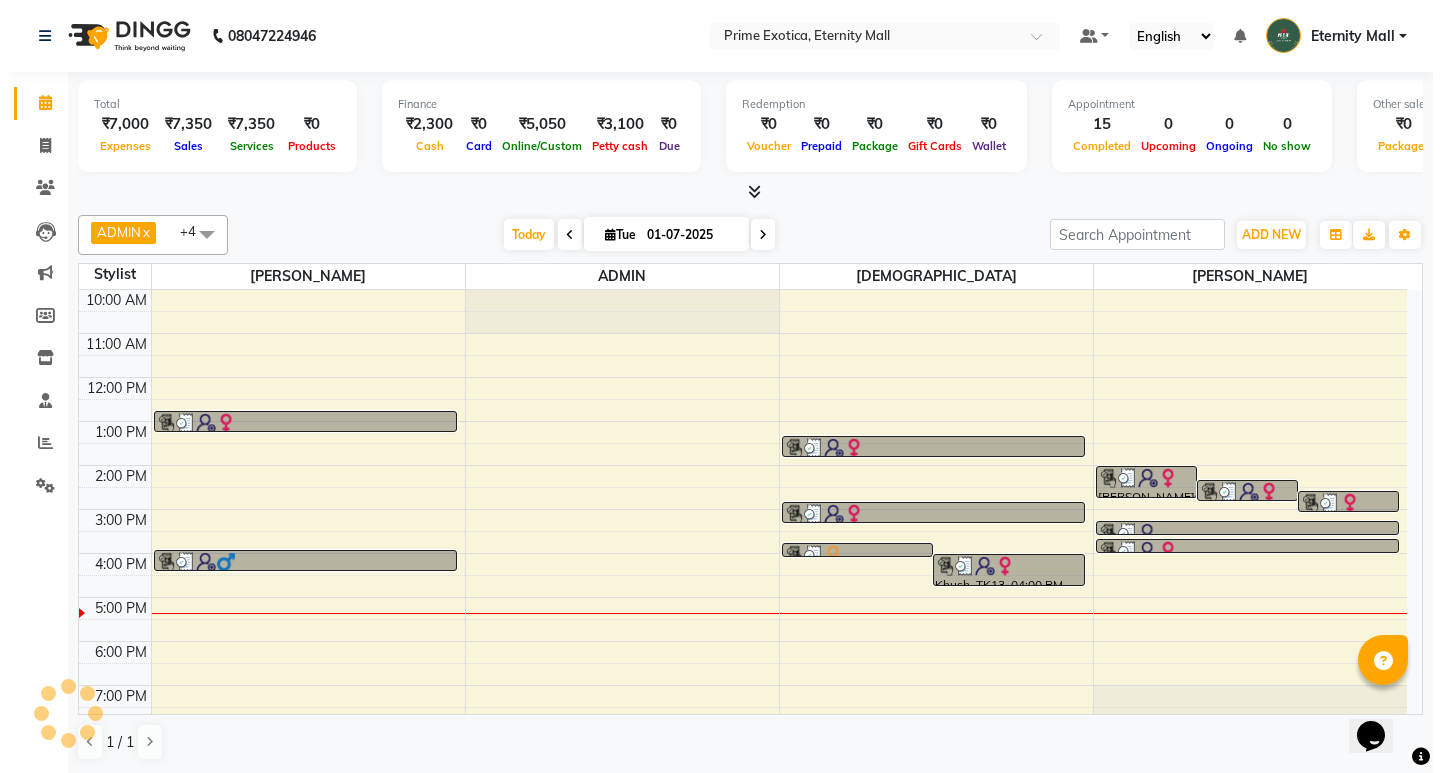 scroll, scrollTop: 65, scrollLeft: 0, axis: vertical 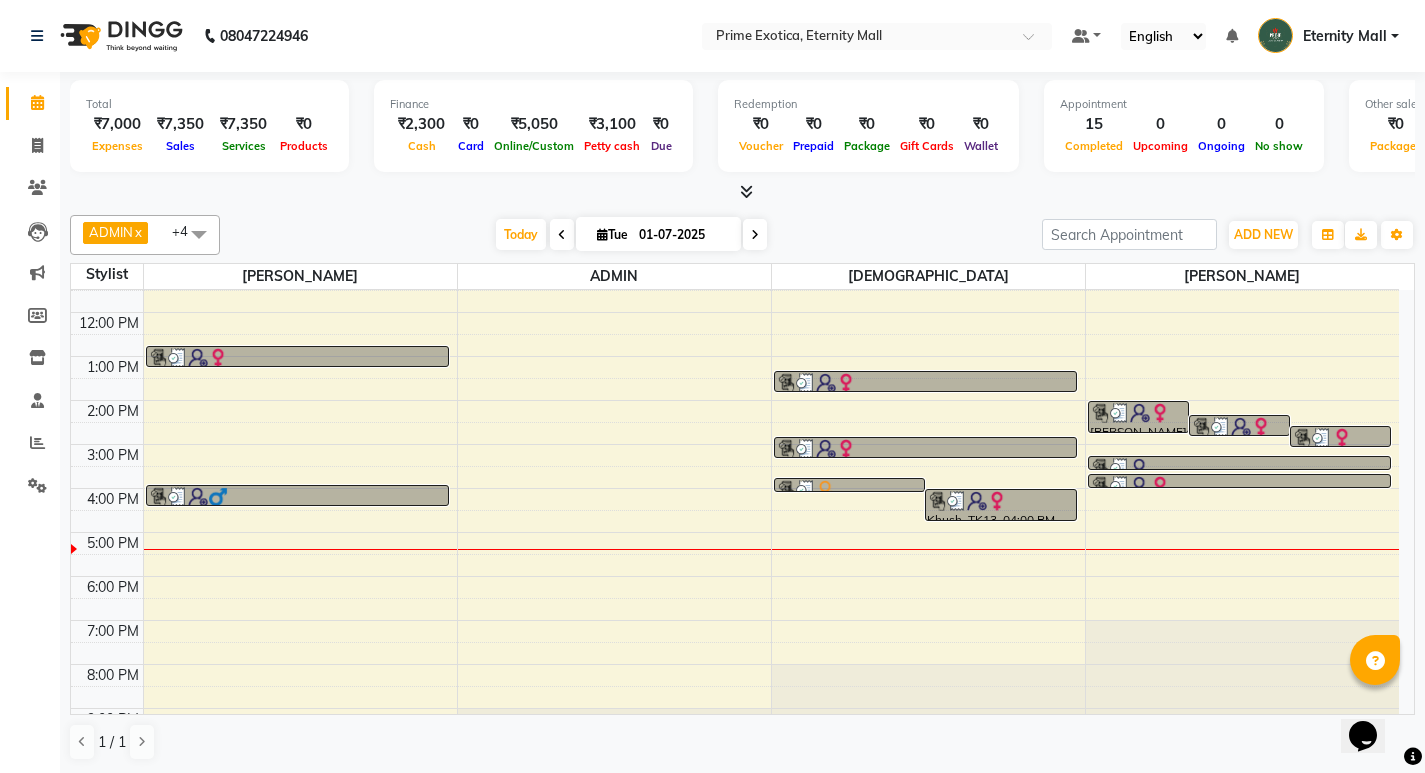 drag, startPoint x: 325, startPoint y: 215, endPoint x: 359, endPoint y: 193, distance: 40.496914 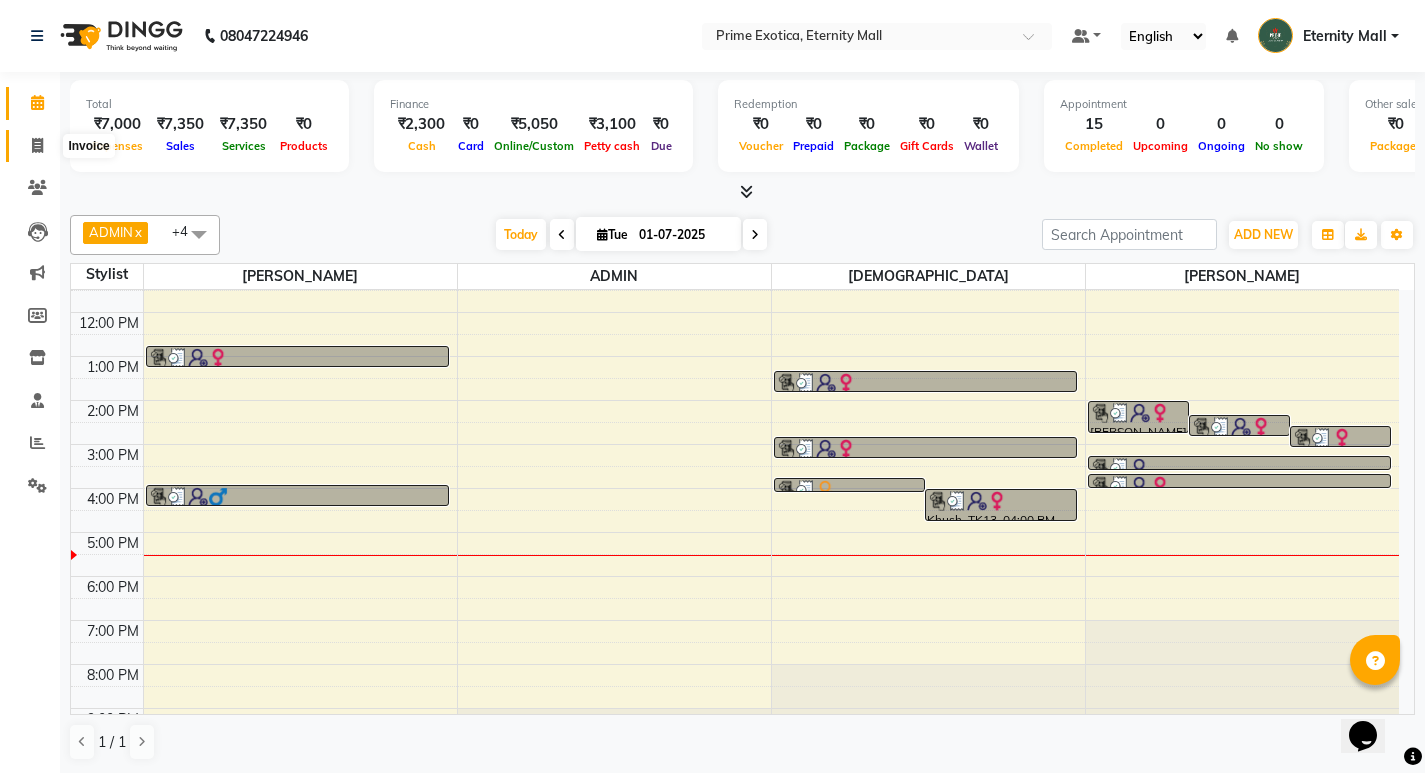 click 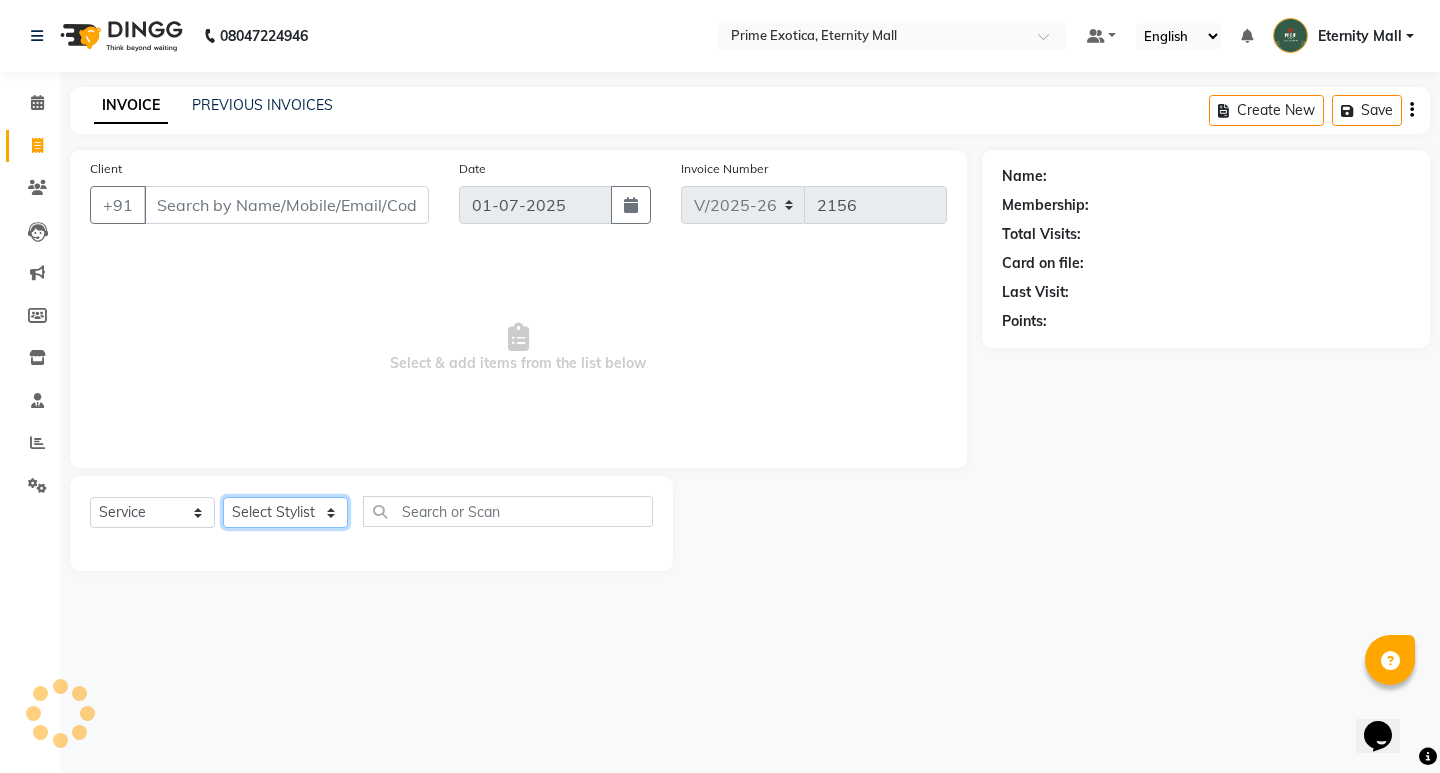 click on "Select Stylist" 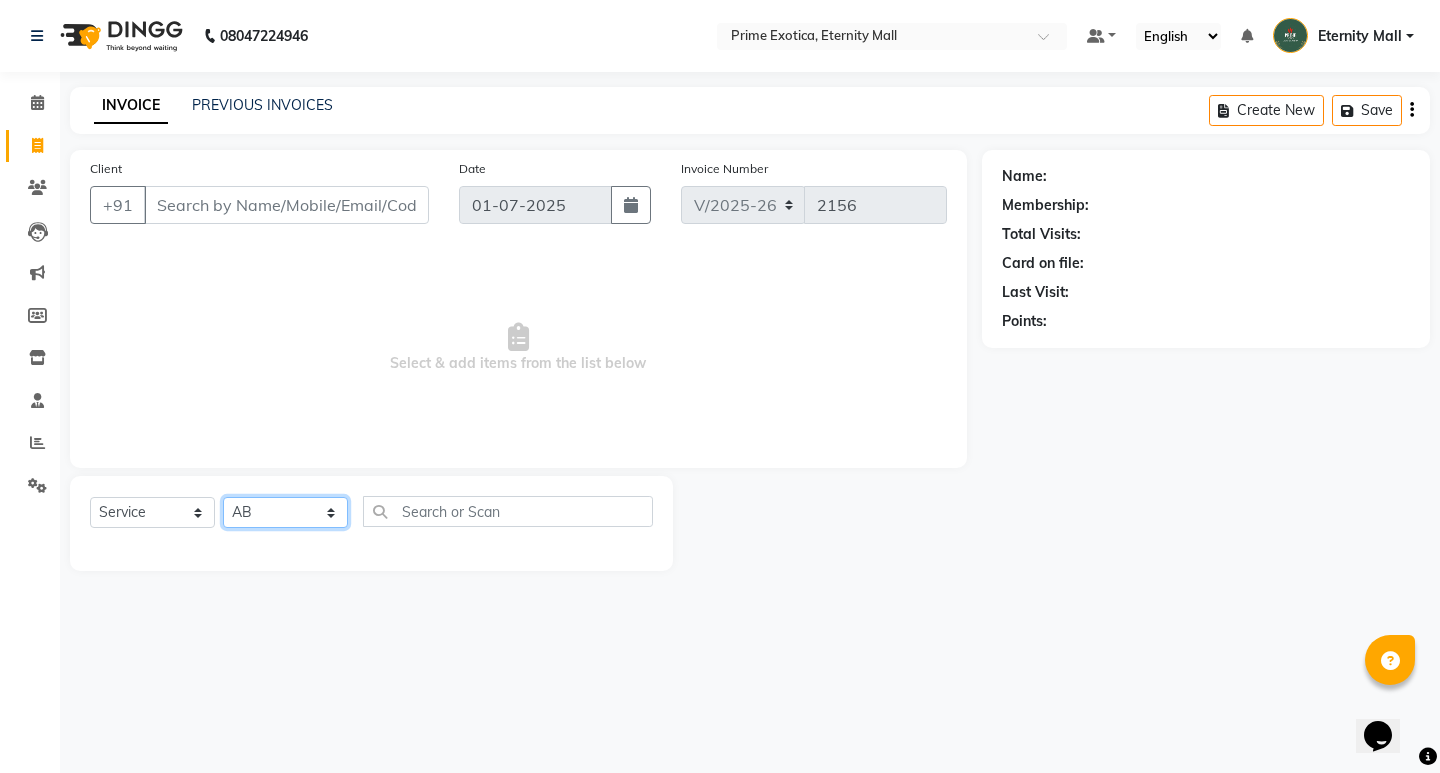 click on "Select Stylist AB  ADMIN ajay vikram lakshane [PERSON_NAME] Isha [PERSON_NAME]  [PERSON_NAME]" 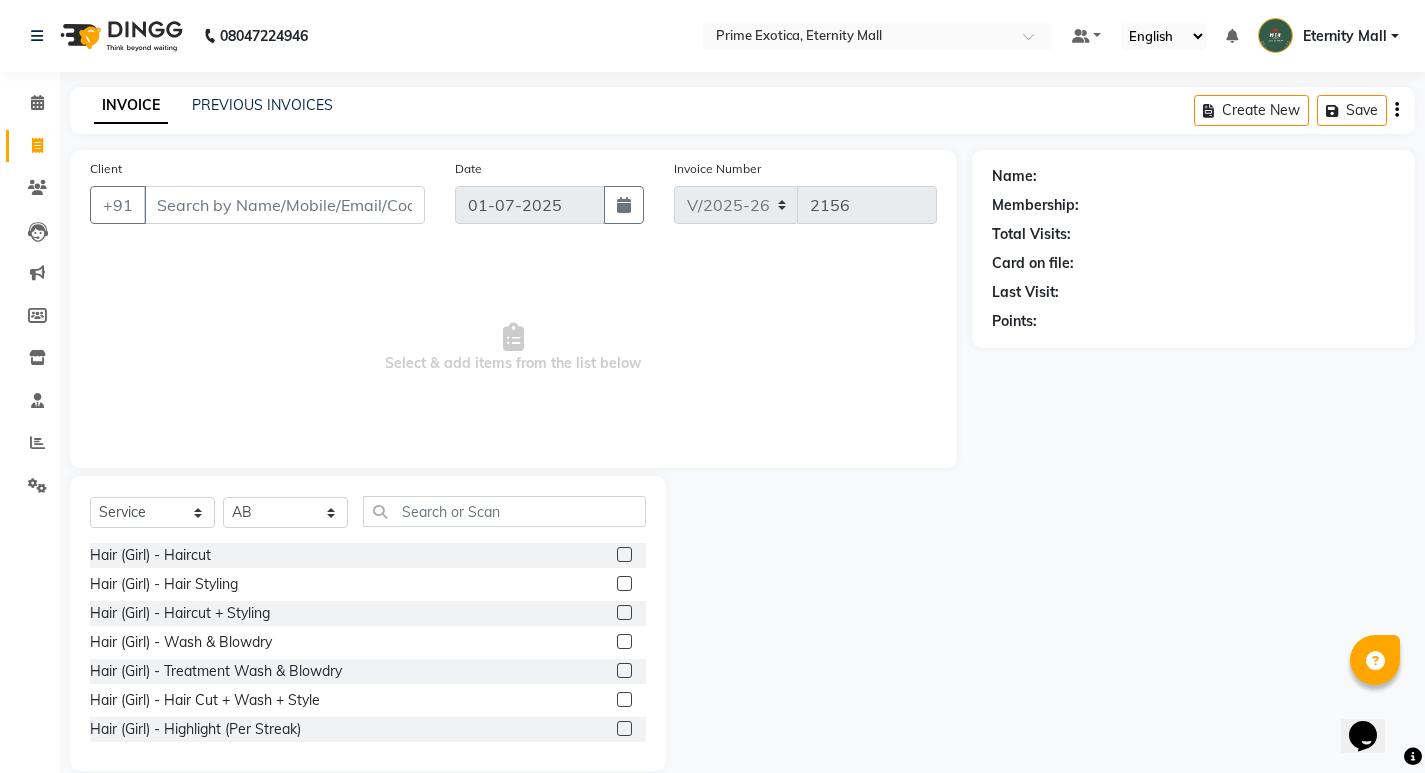 click 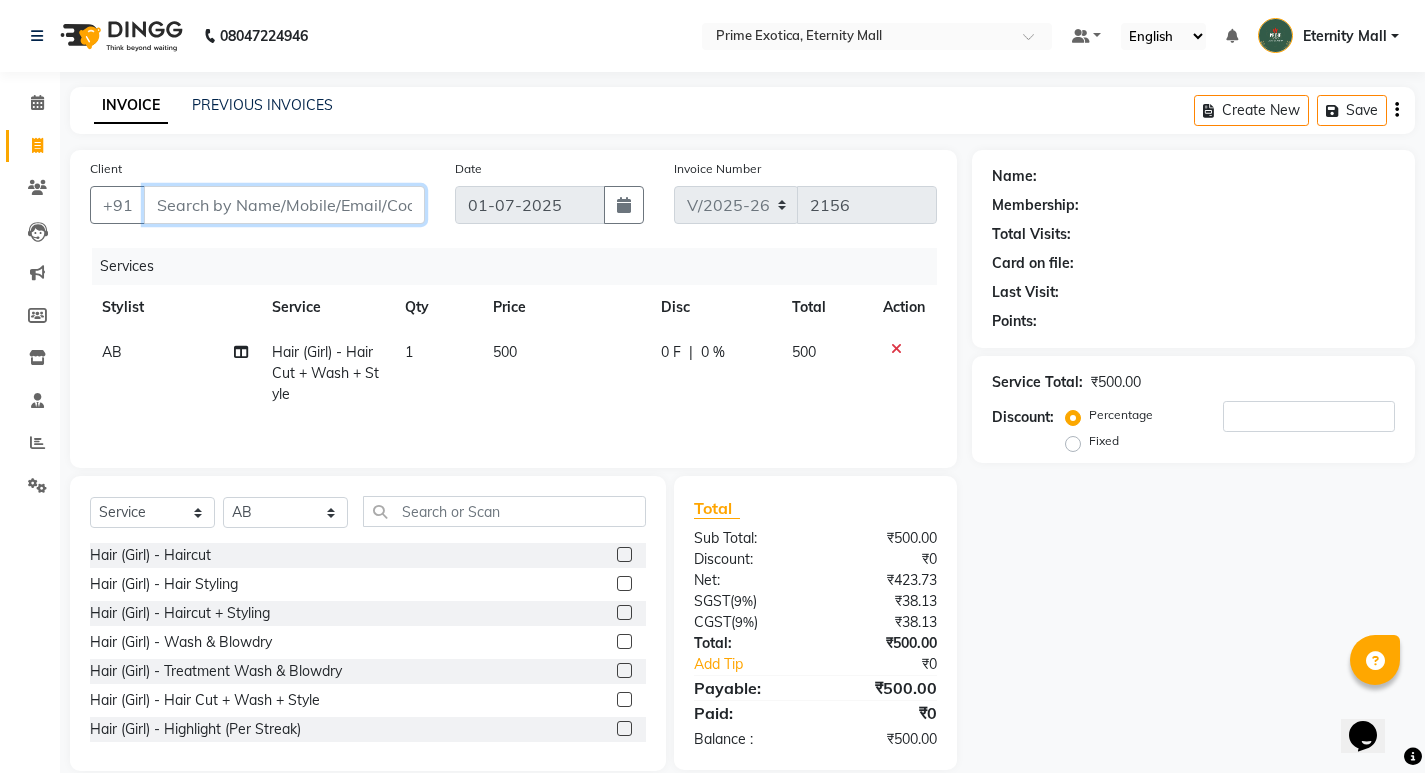 click on "Client" at bounding box center (284, 205) 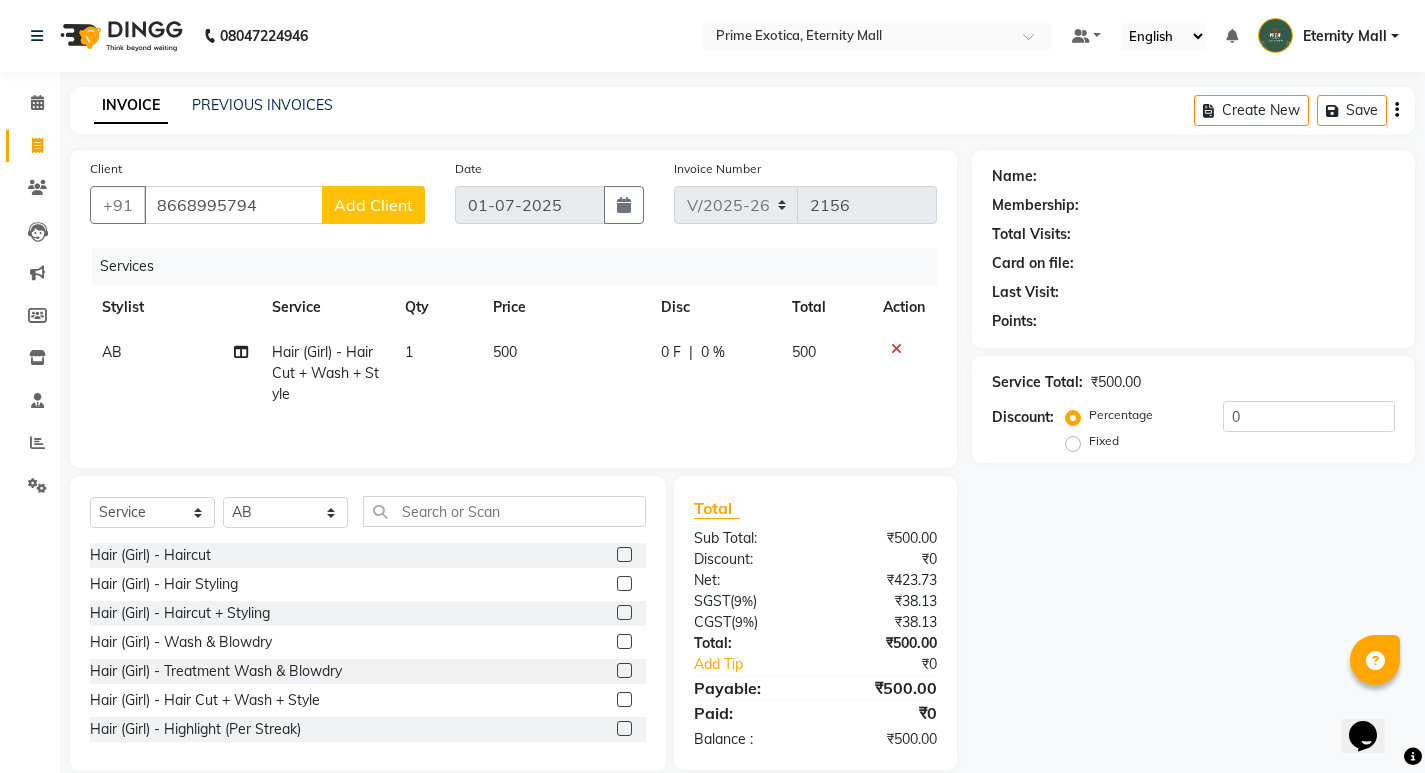 click on "Add Client" 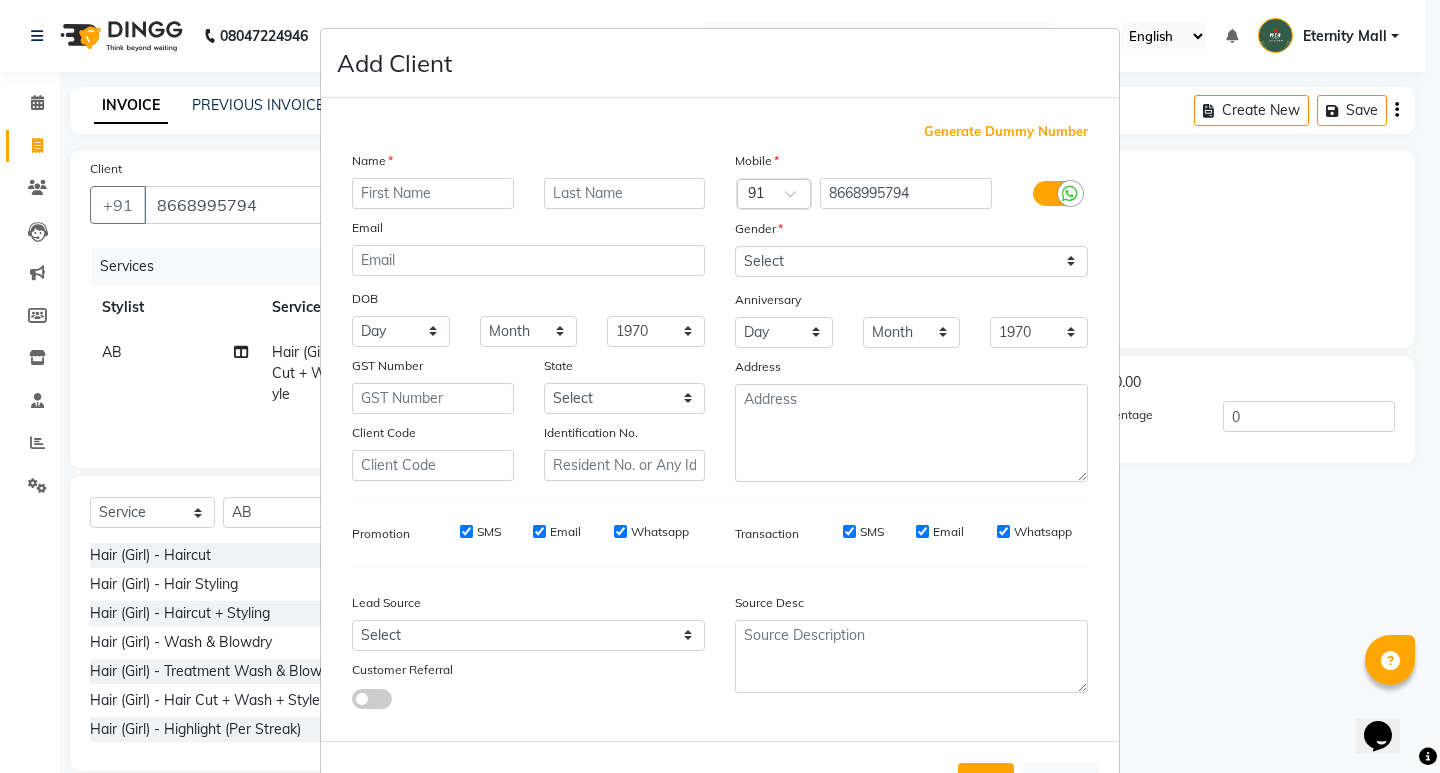 click at bounding box center (433, 193) 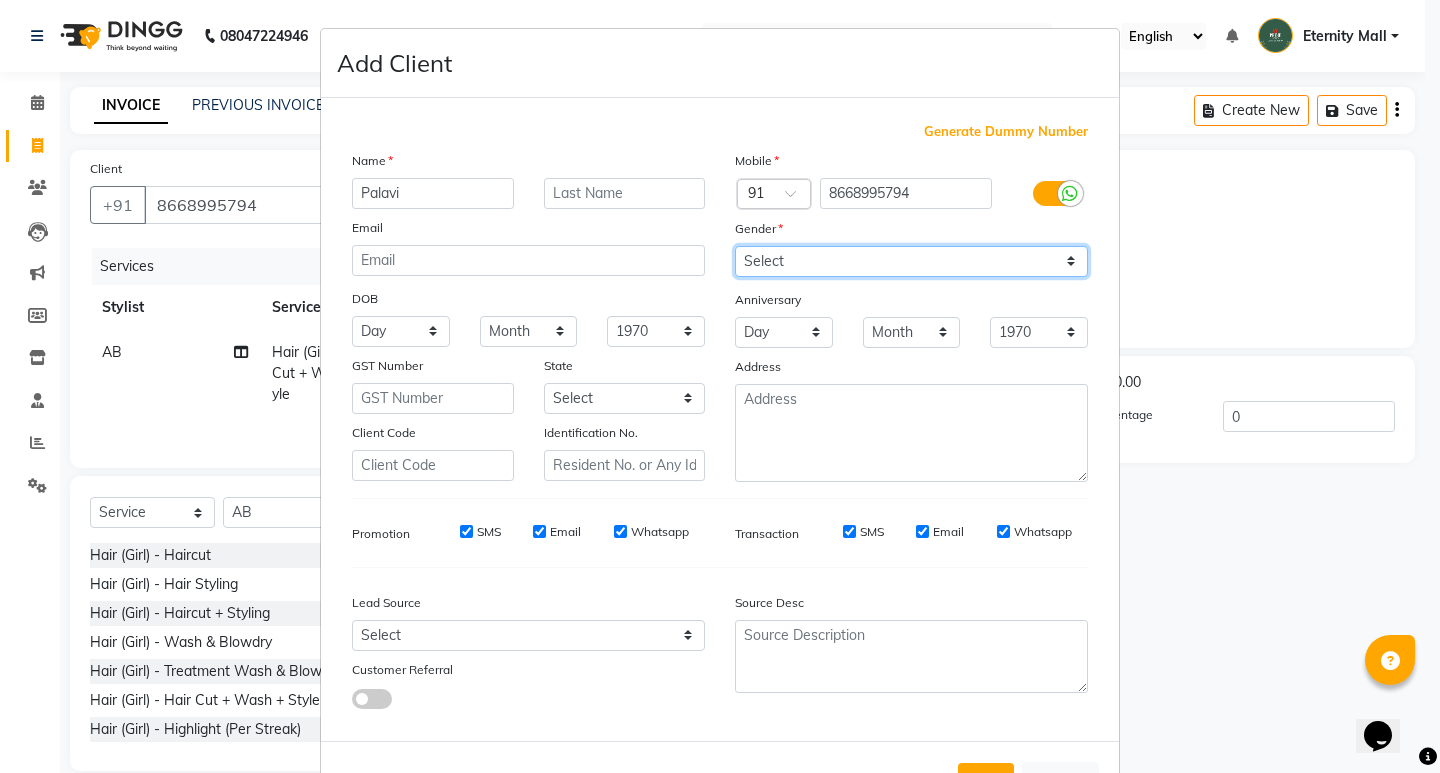 click on "Select [DEMOGRAPHIC_DATA] [DEMOGRAPHIC_DATA] Other Prefer Not To Say" at bounding box center (911, 261) 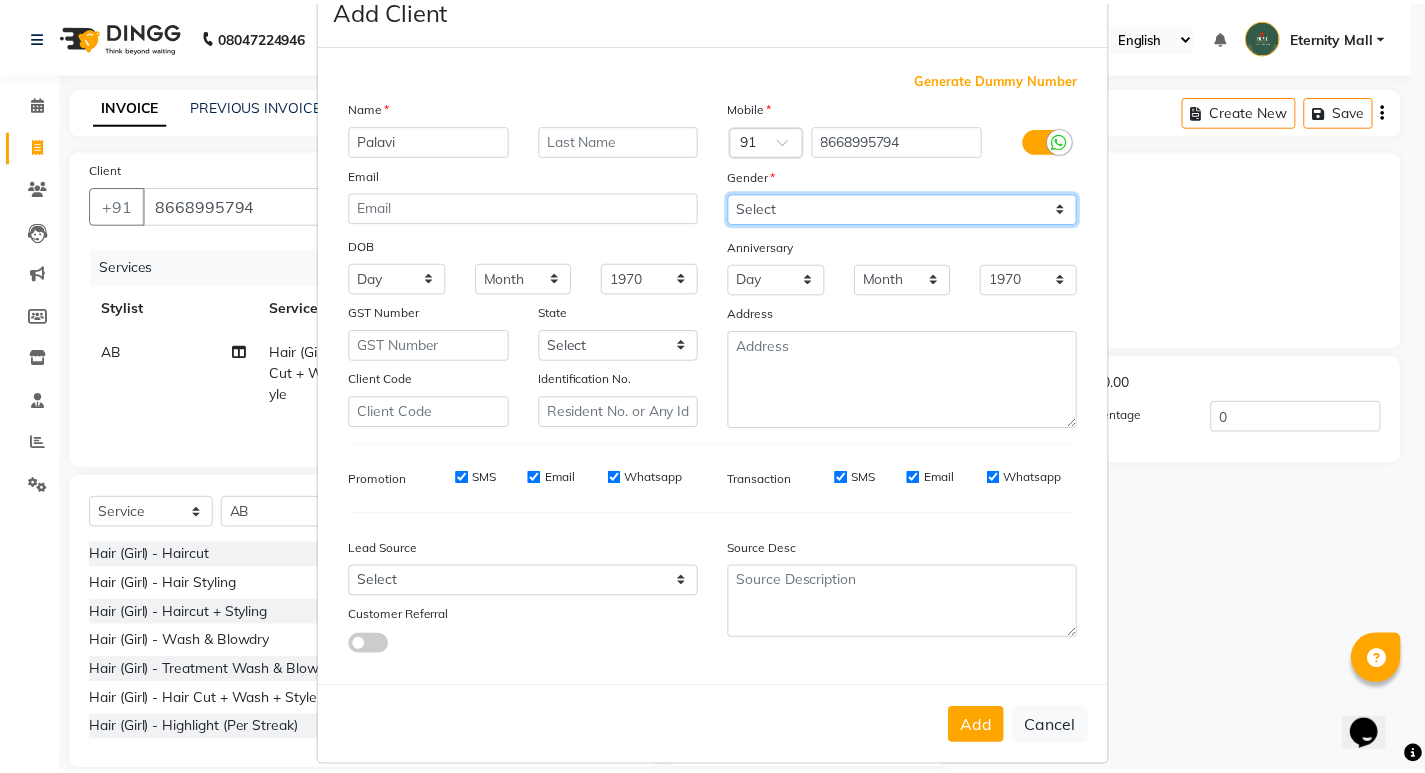 scroll, scrollTop: 76, scrollLeft: 0, axis: vertical 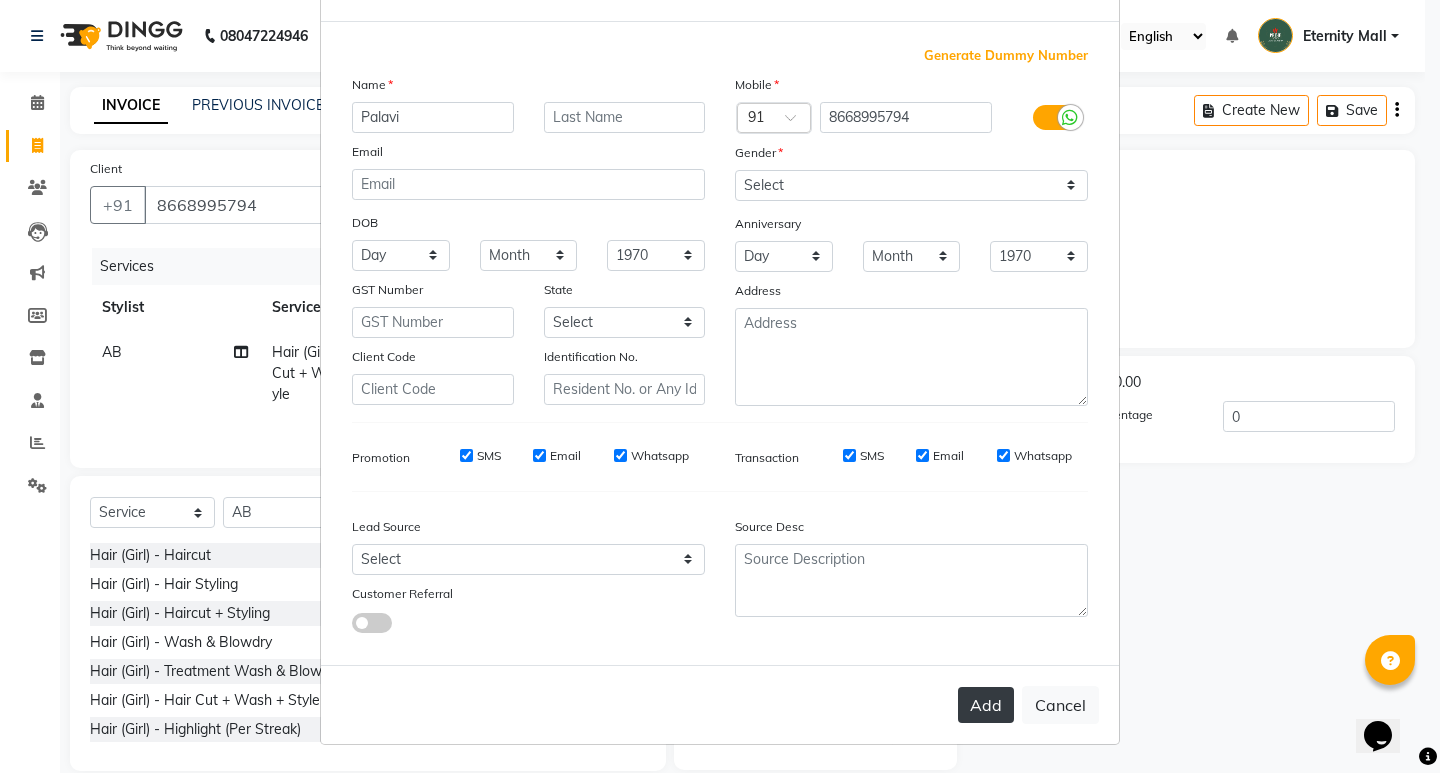 click on "Add" at bounding box center (986, 705) 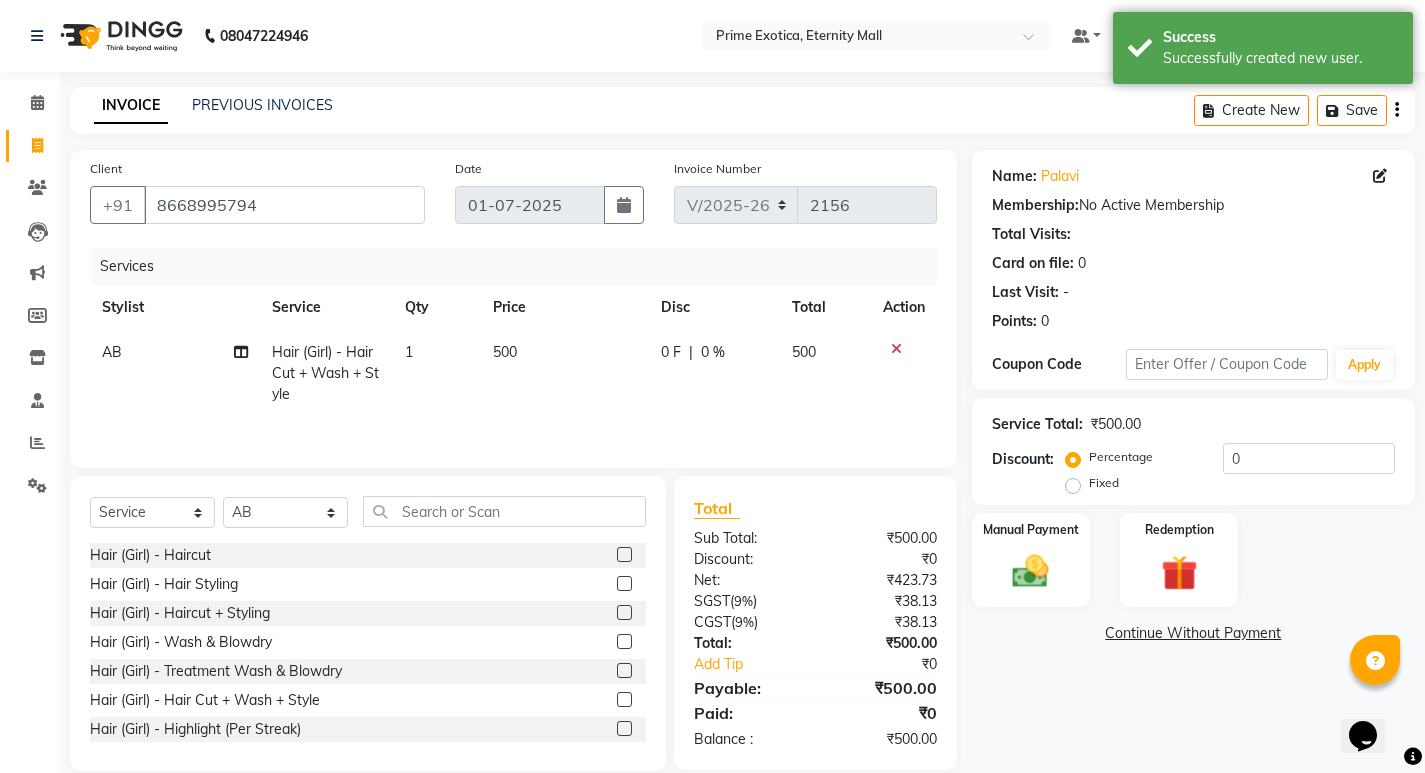 click on "Manual Payment" 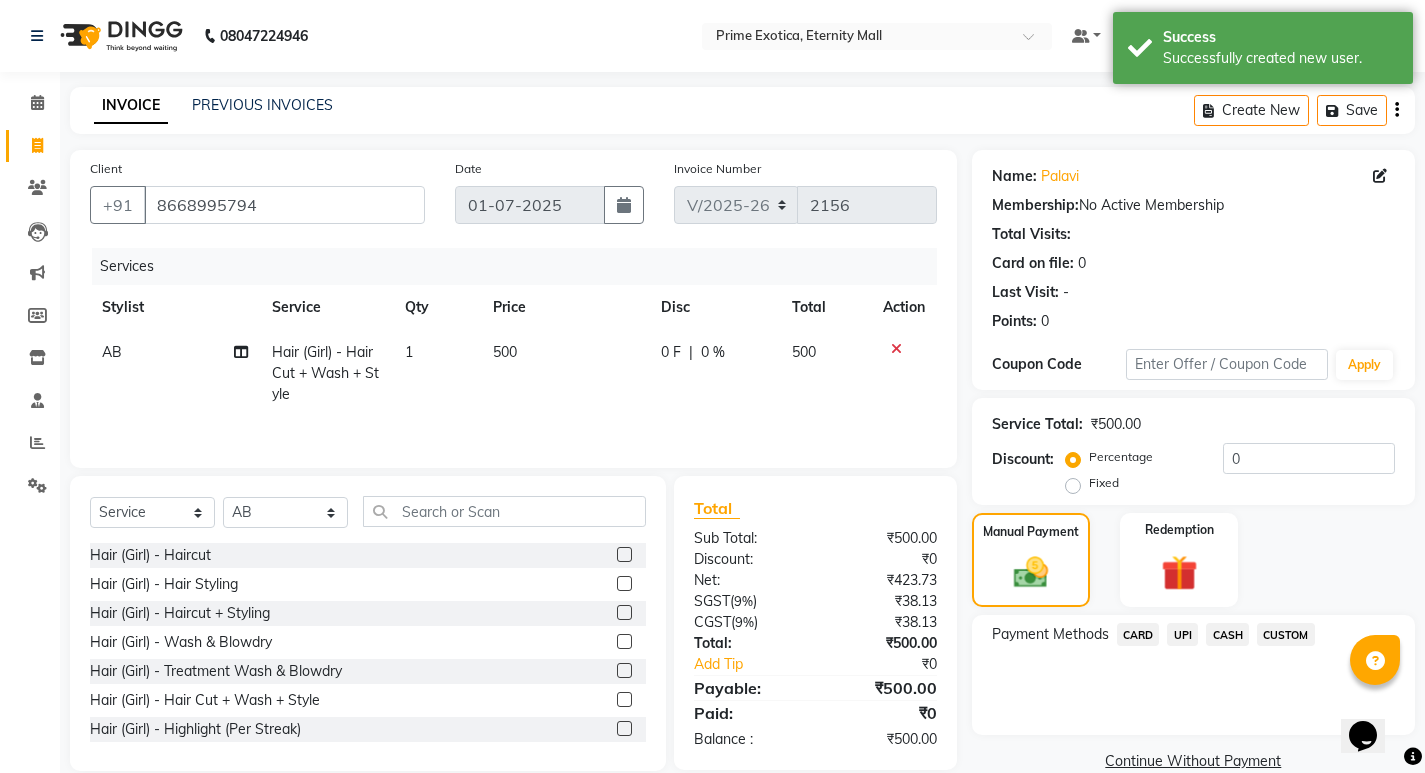click on "UPI" 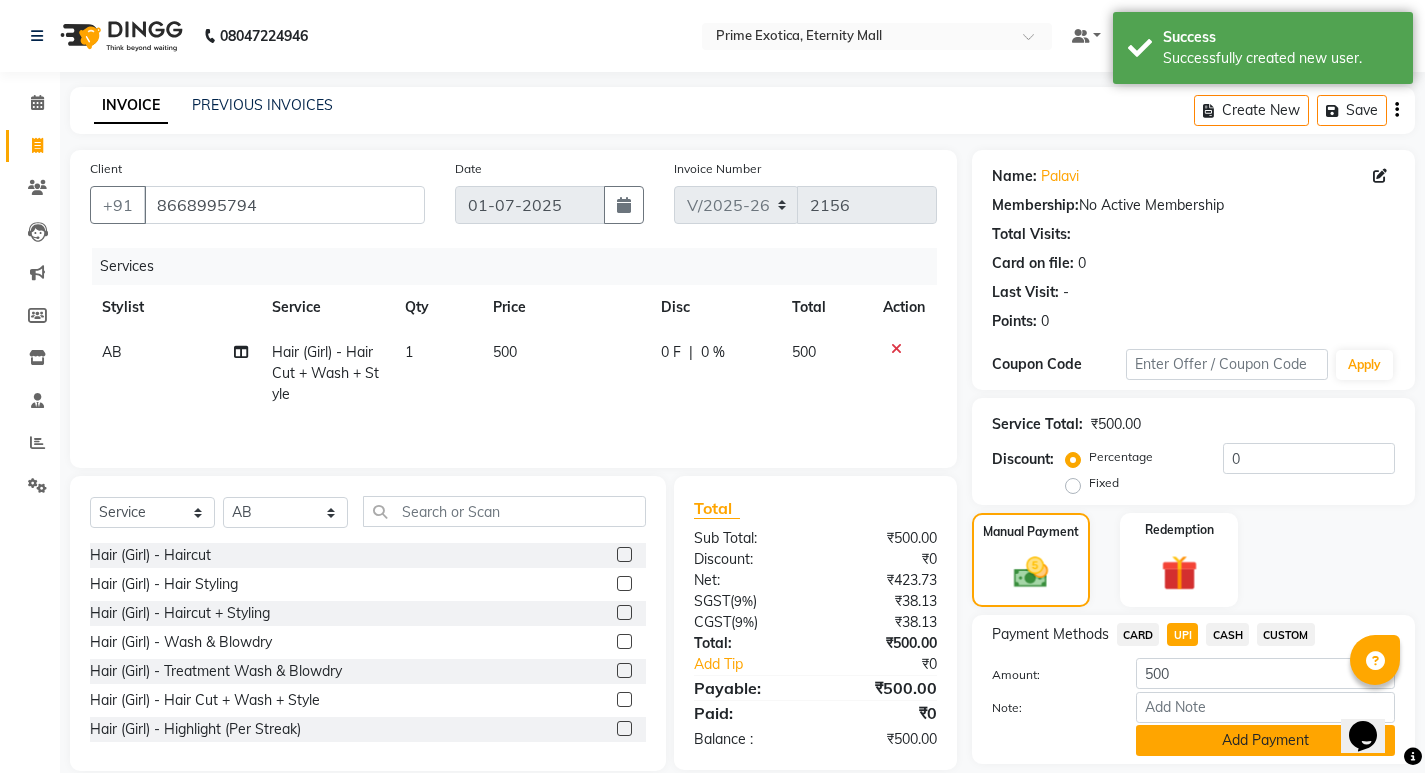 click on "Add Payment" 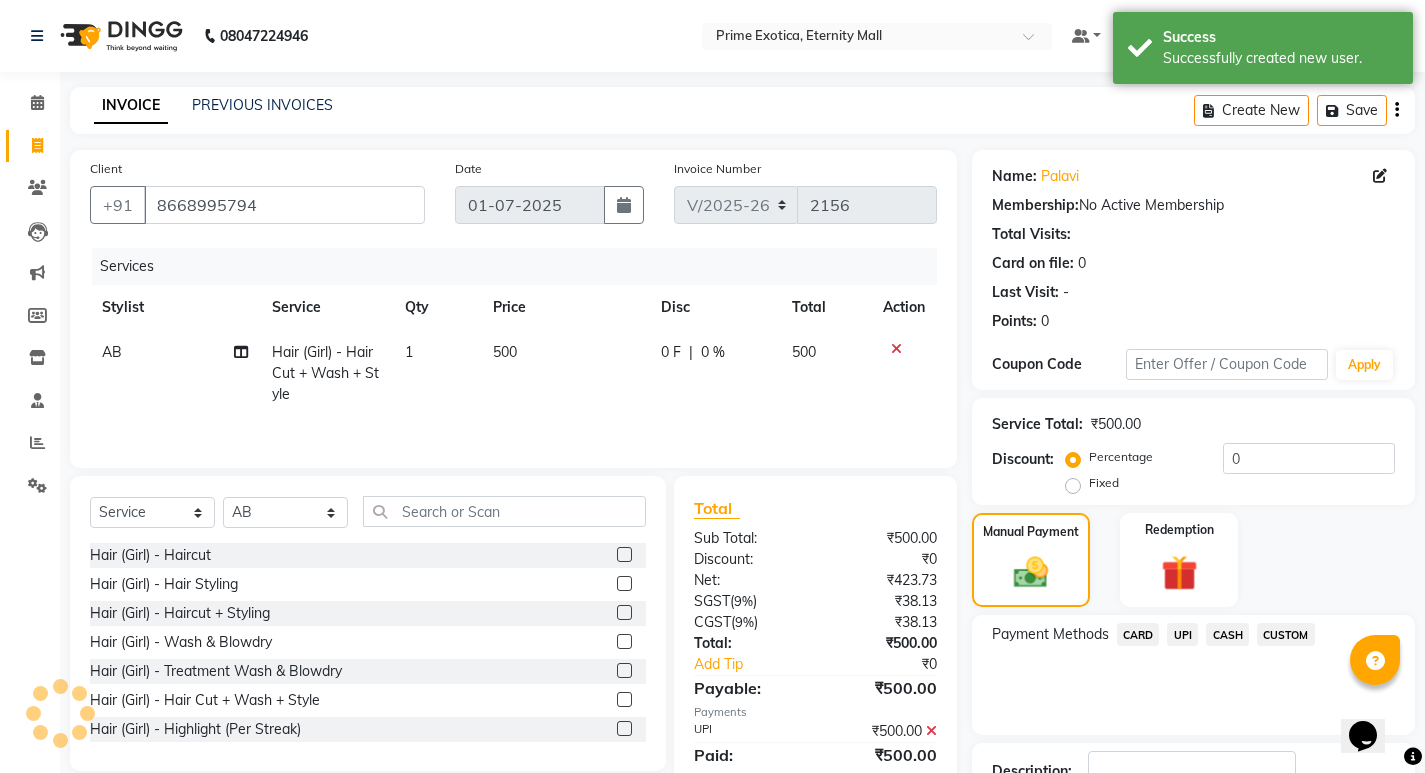 scroll, scrollTop: 146, scrollLeft: 0, axis: vertical 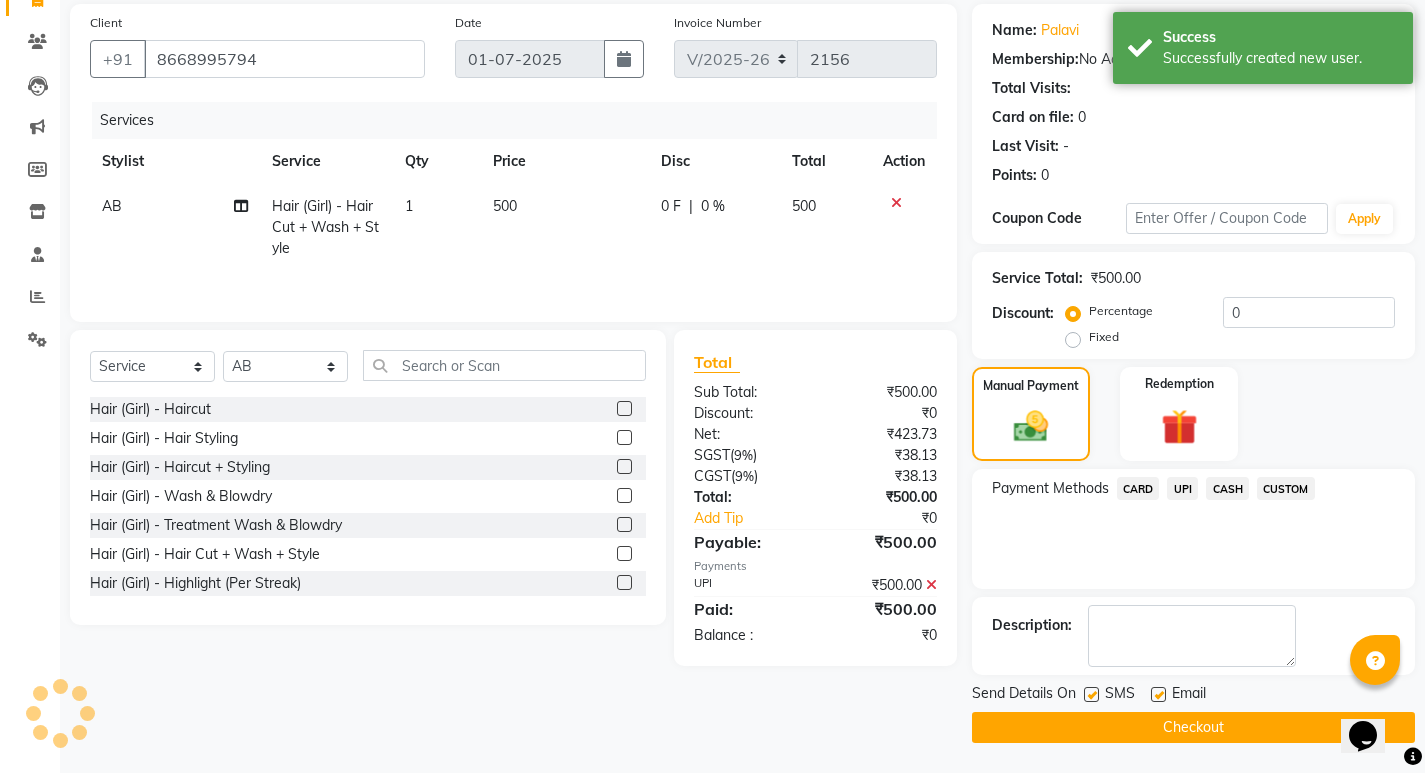 click on "Checkout" 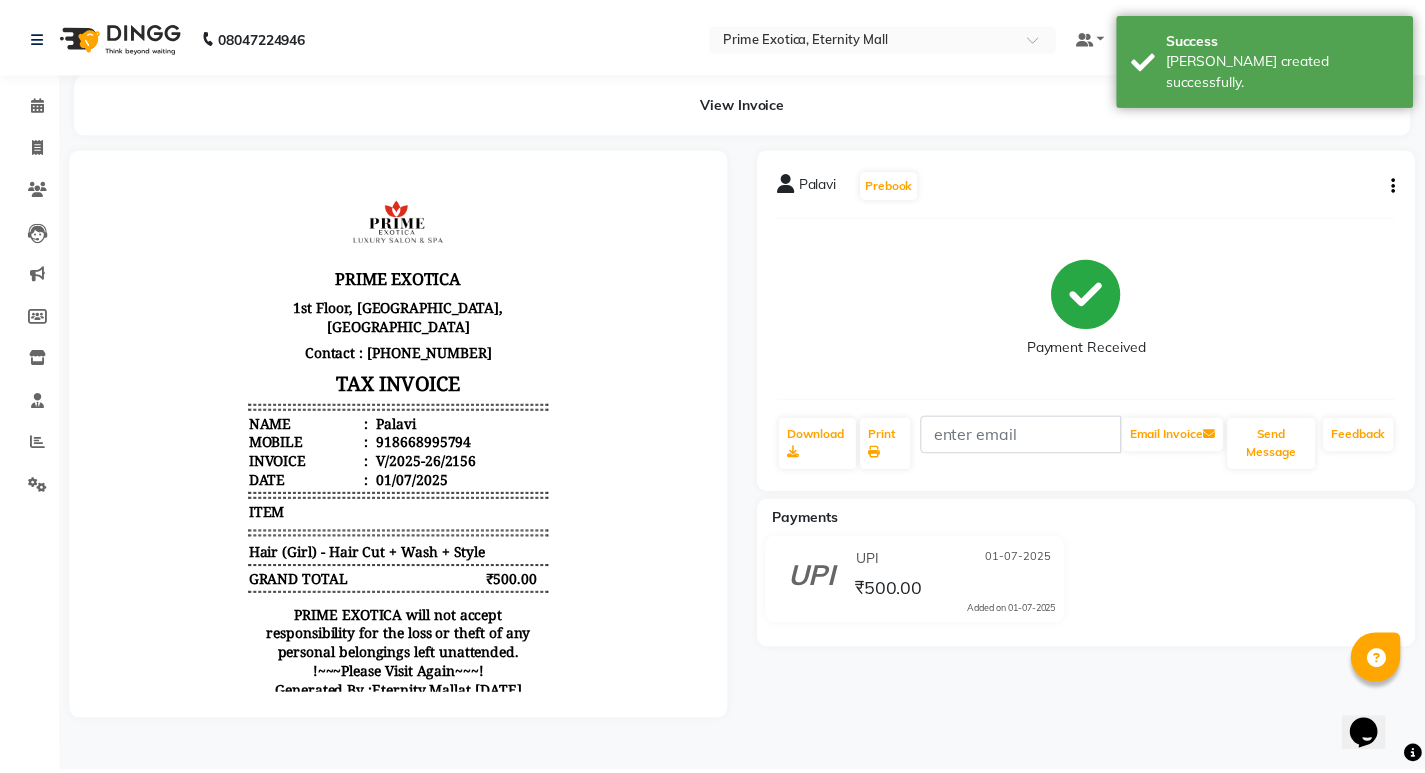 scroll, scrollTop: 0, scrollLeft: 0, axis: both 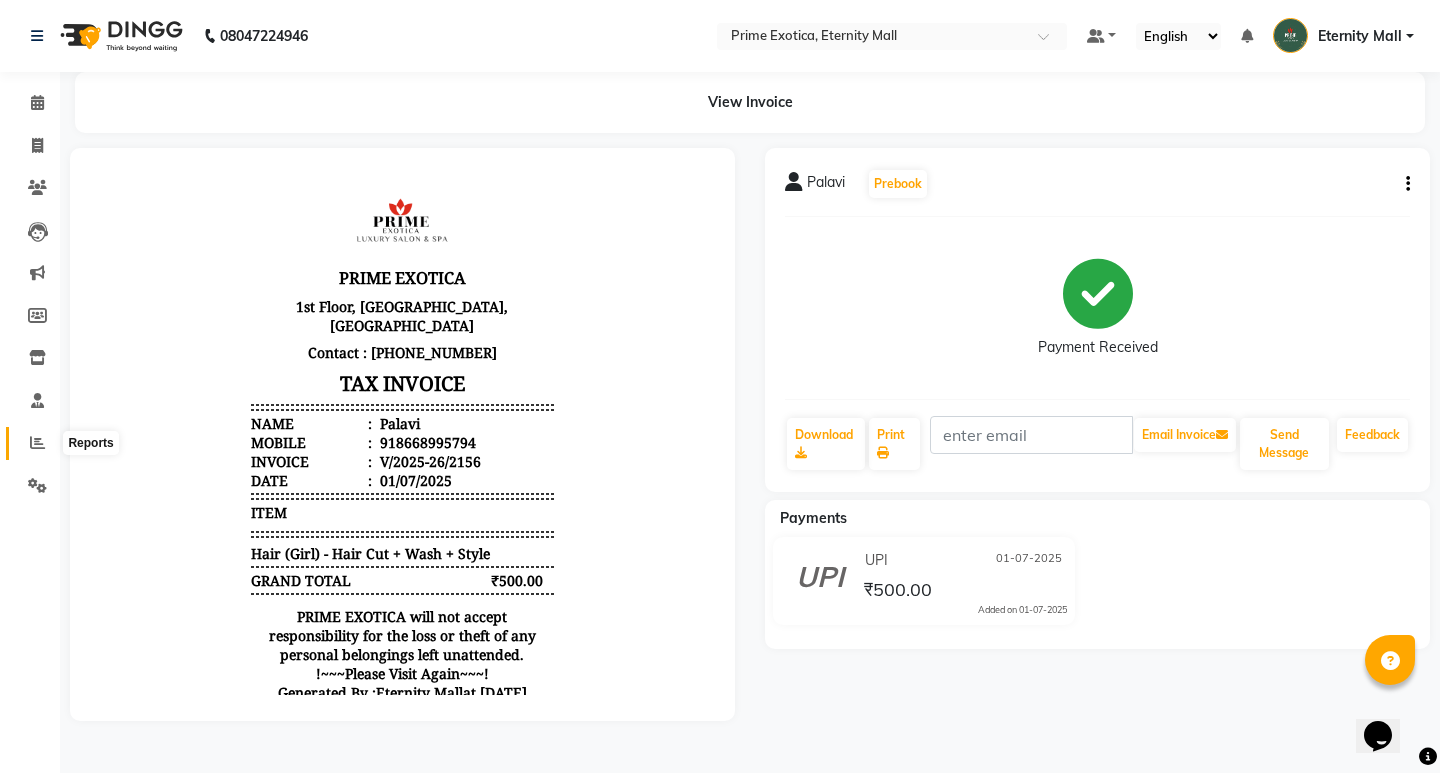 click 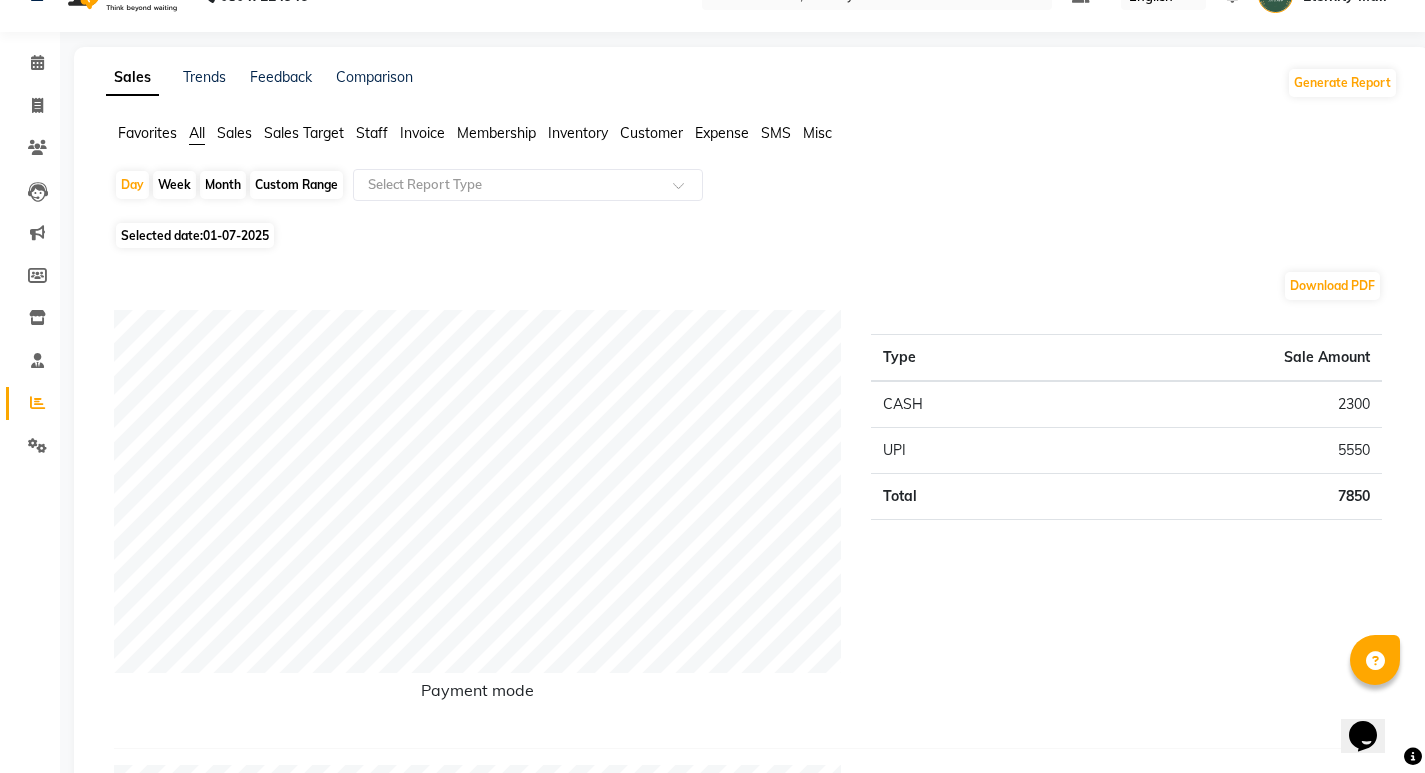 scroll, scrollTop: 100, scrollLeft: 0, axis: vertical 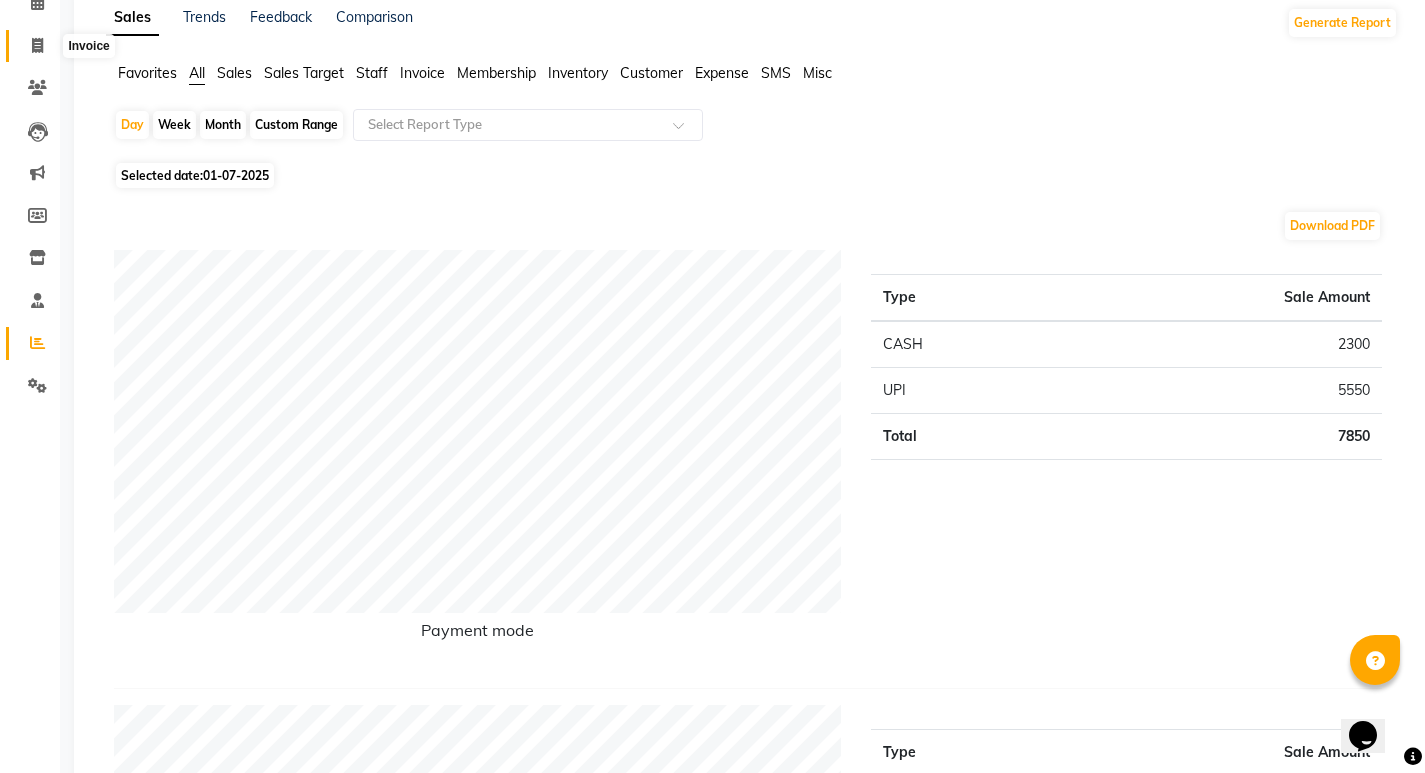 click 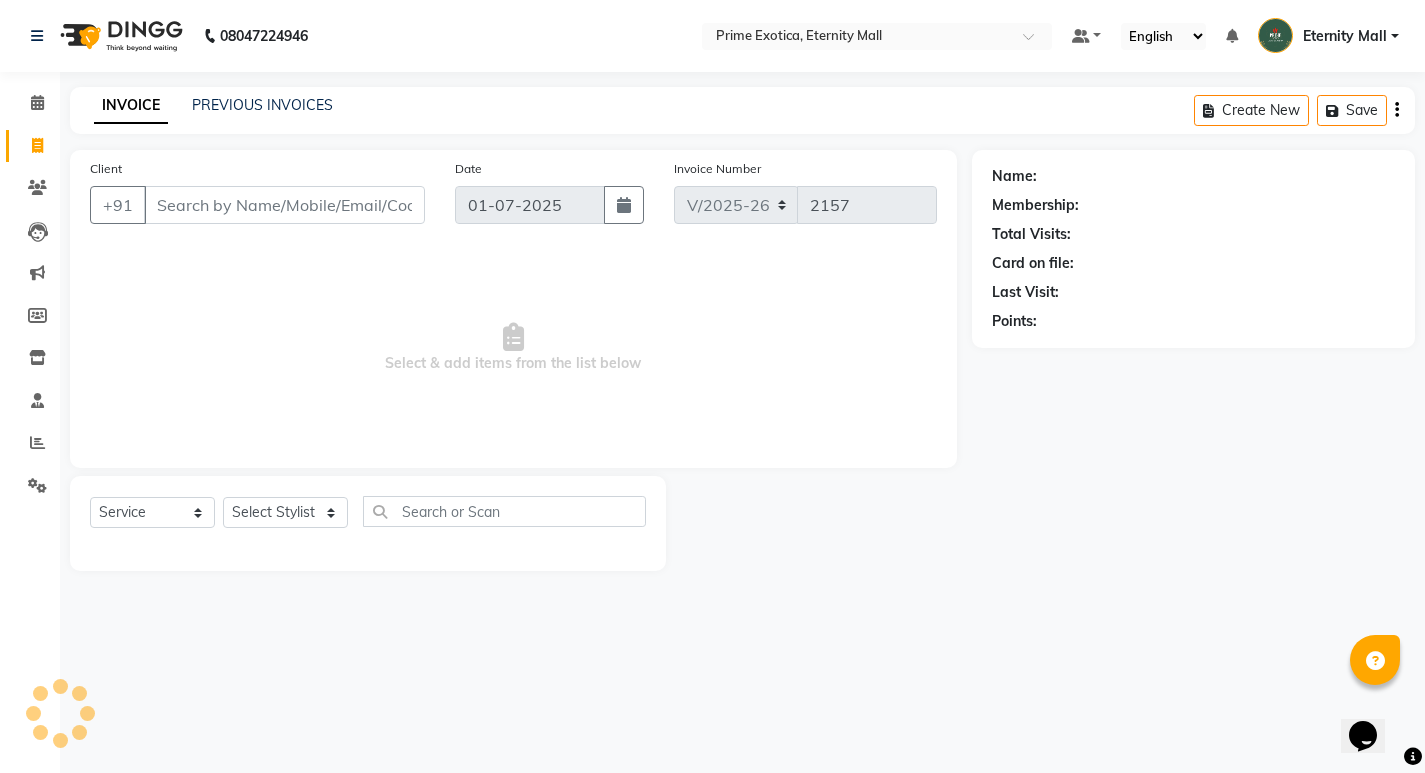 scroll, scrollTop: 0, scrollLeft: 0, axis: both 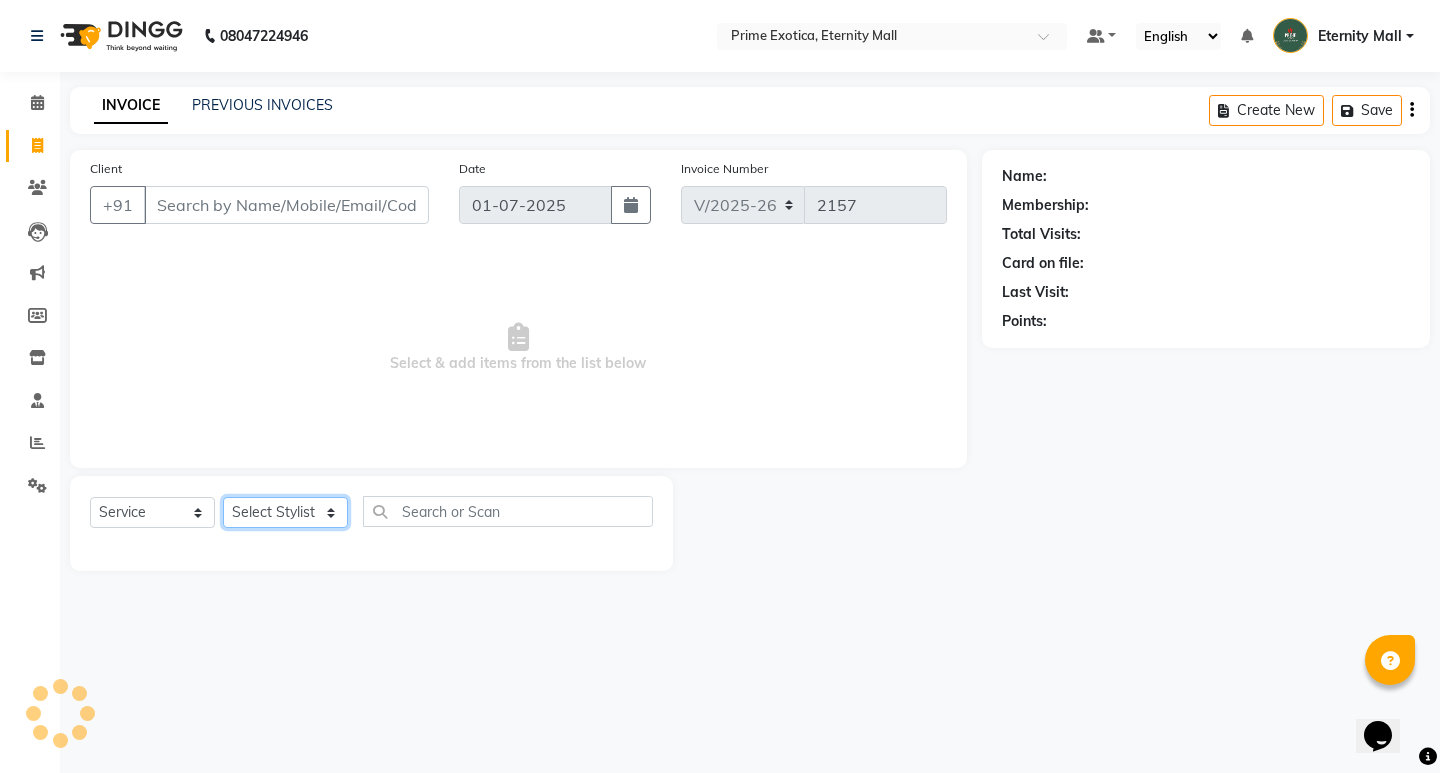 click on "Select Stylist" 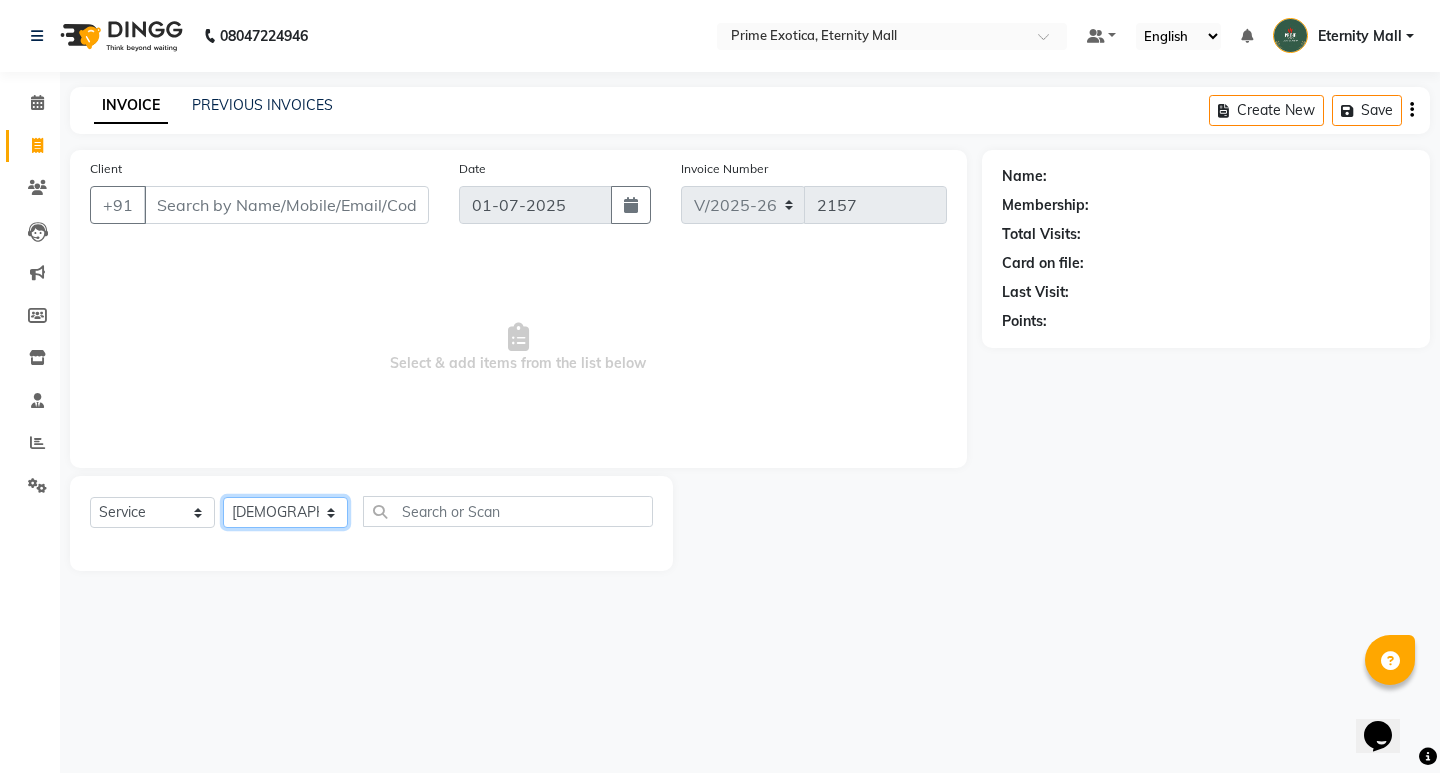 click on "Select Stylist AB  ADMIN ajay vikram lakshane [PERSON_NAME] Isha [PERSON_NAME]  [PERSON_NAME]" 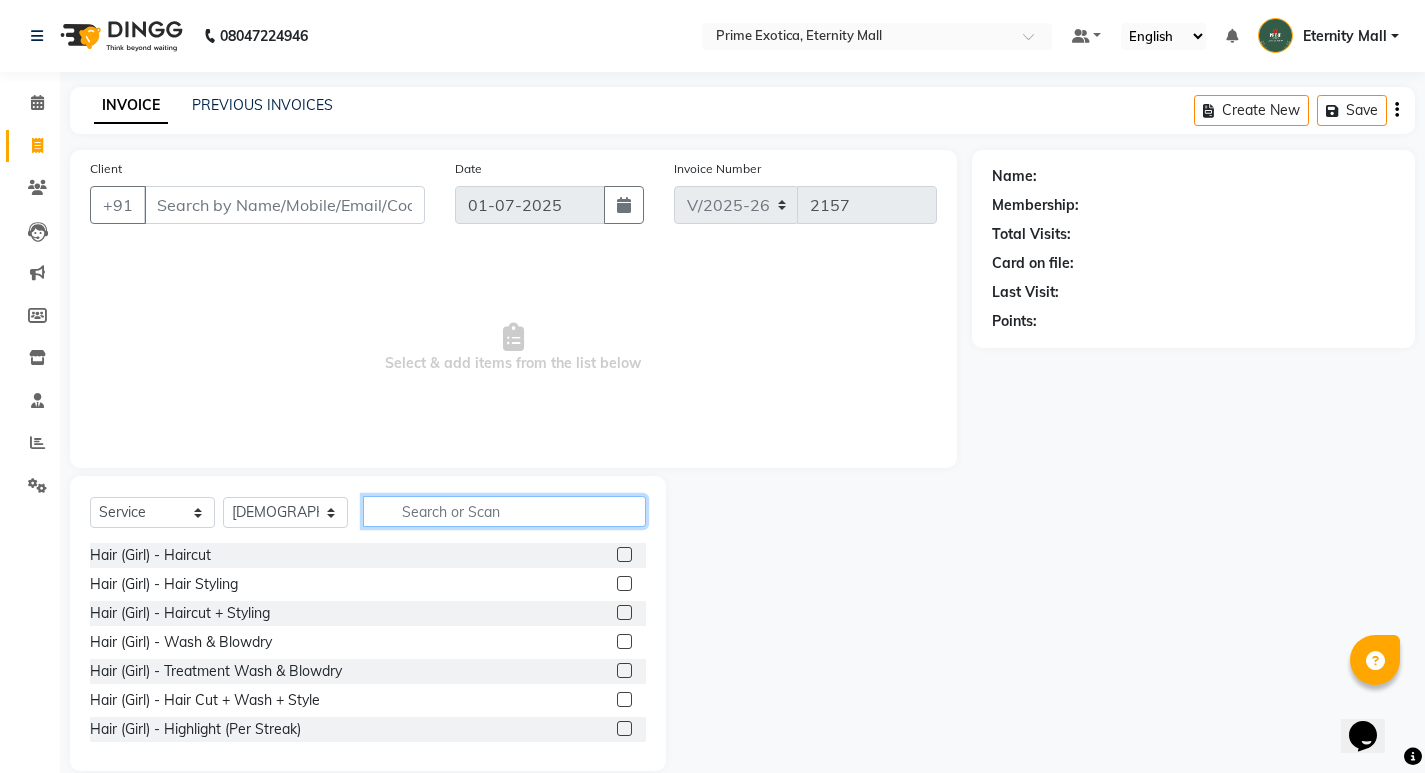 click 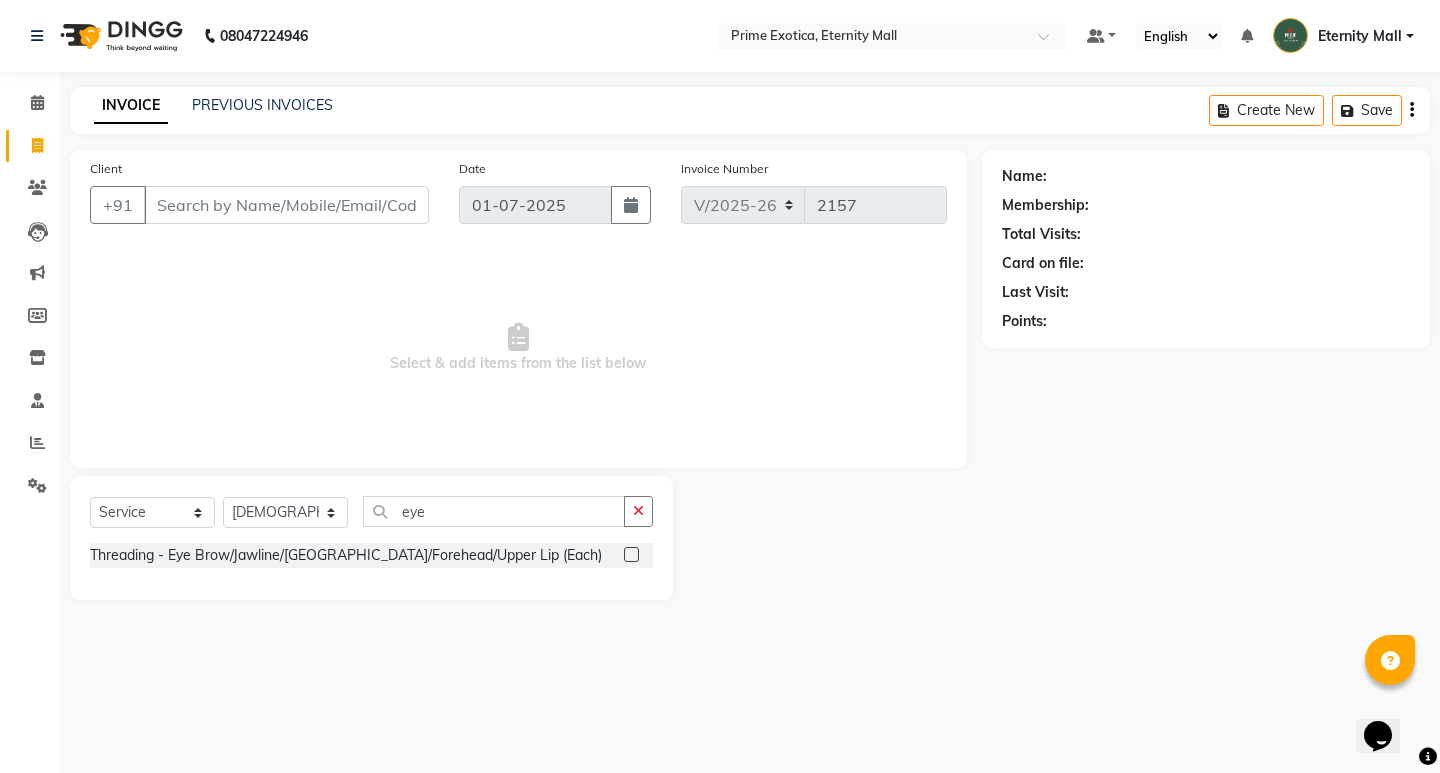 click 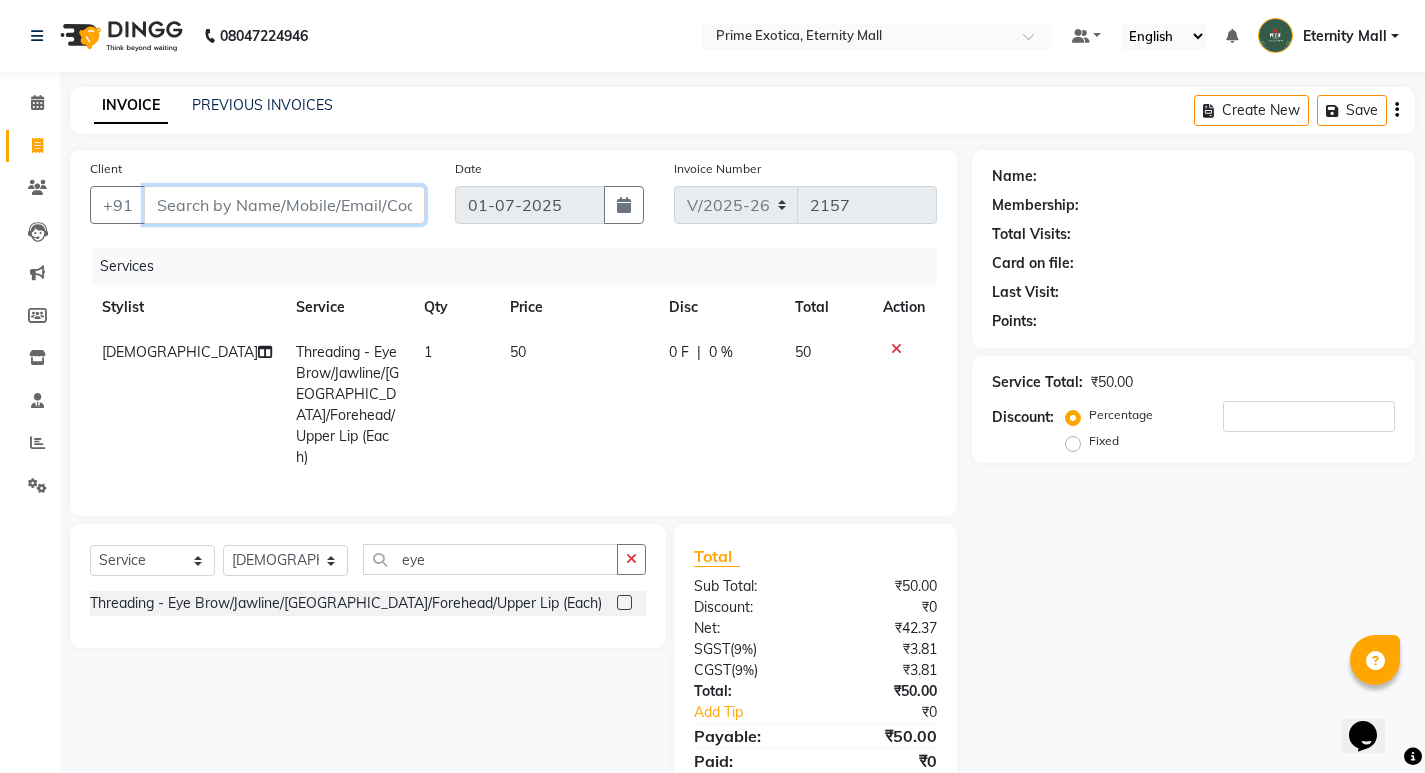 click on "Client" at bounding box center [284, 205] 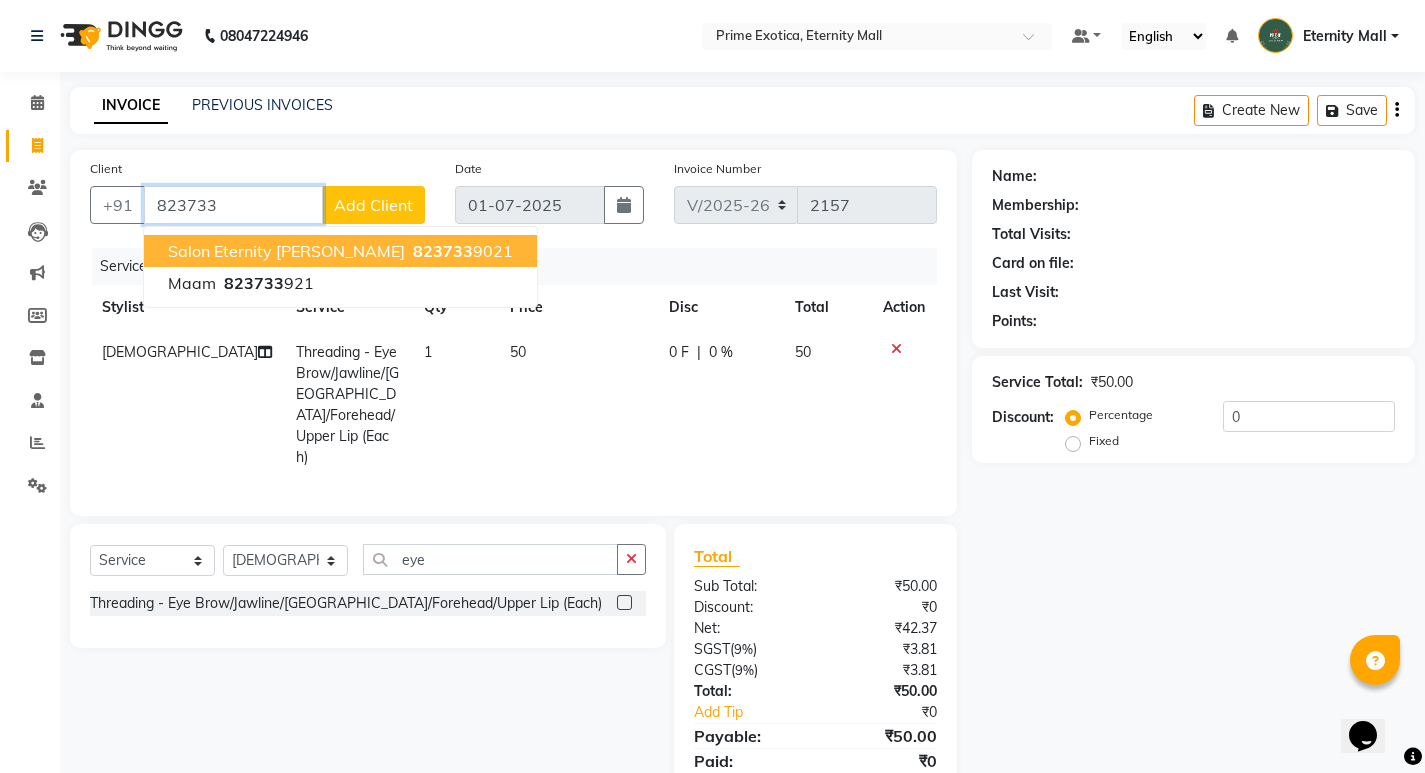click on "823733 9021" at bounding box center (461, 251) 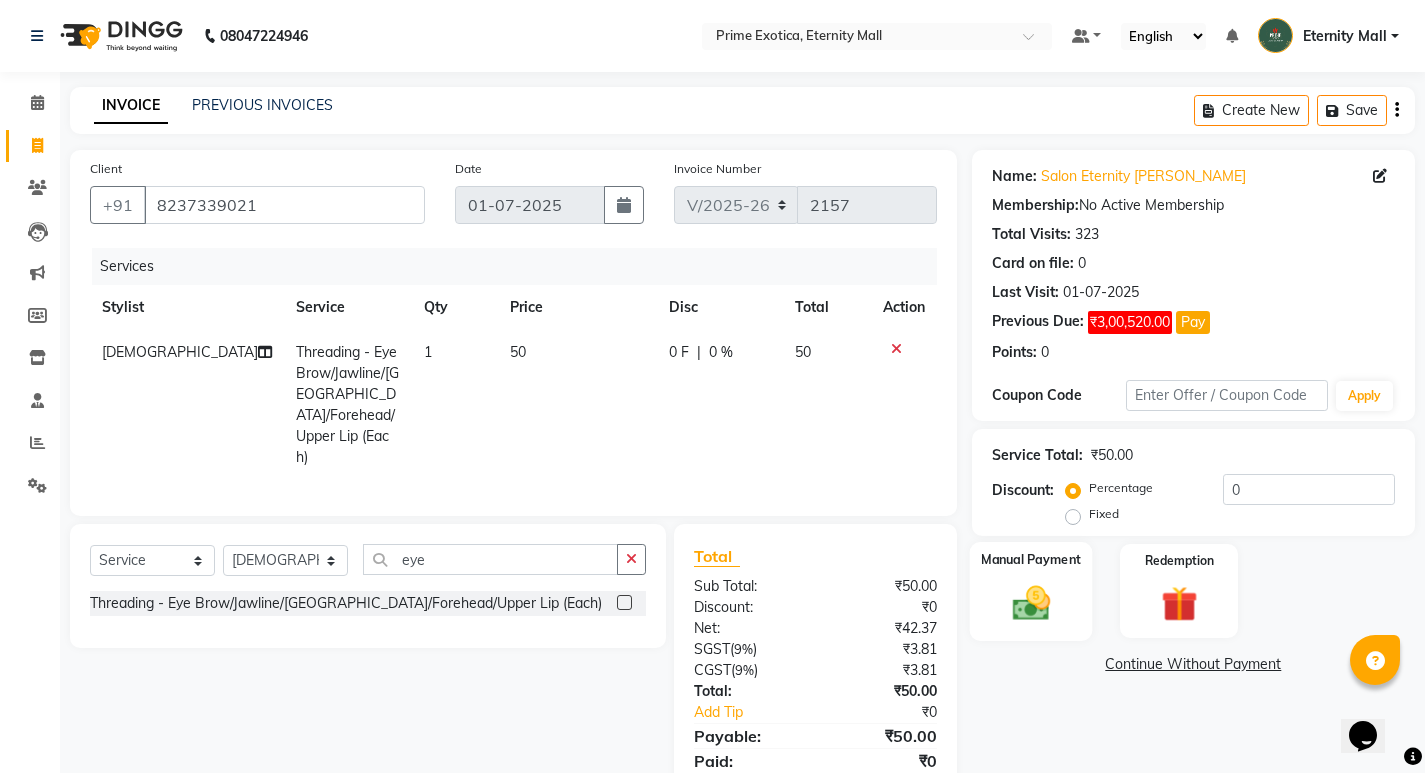 click 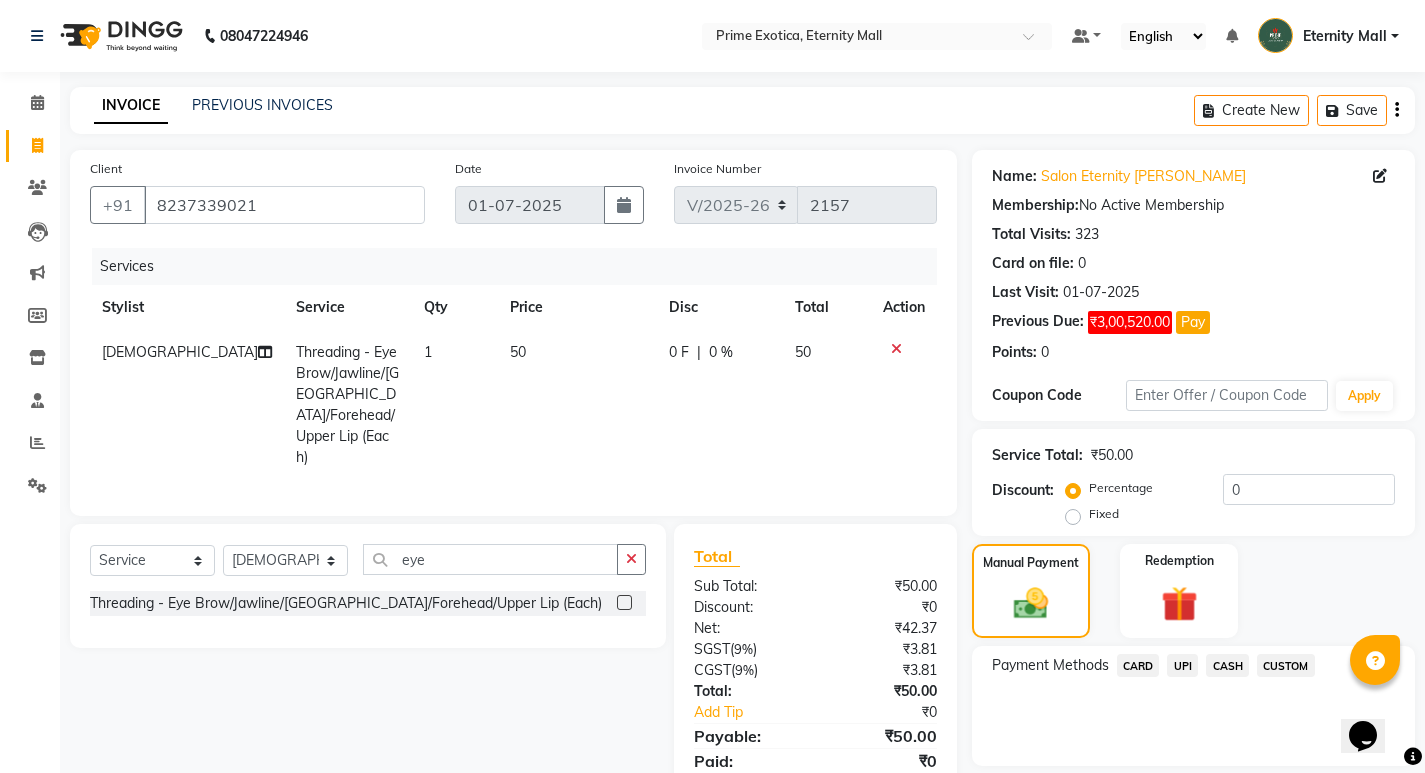 click on "CASH" 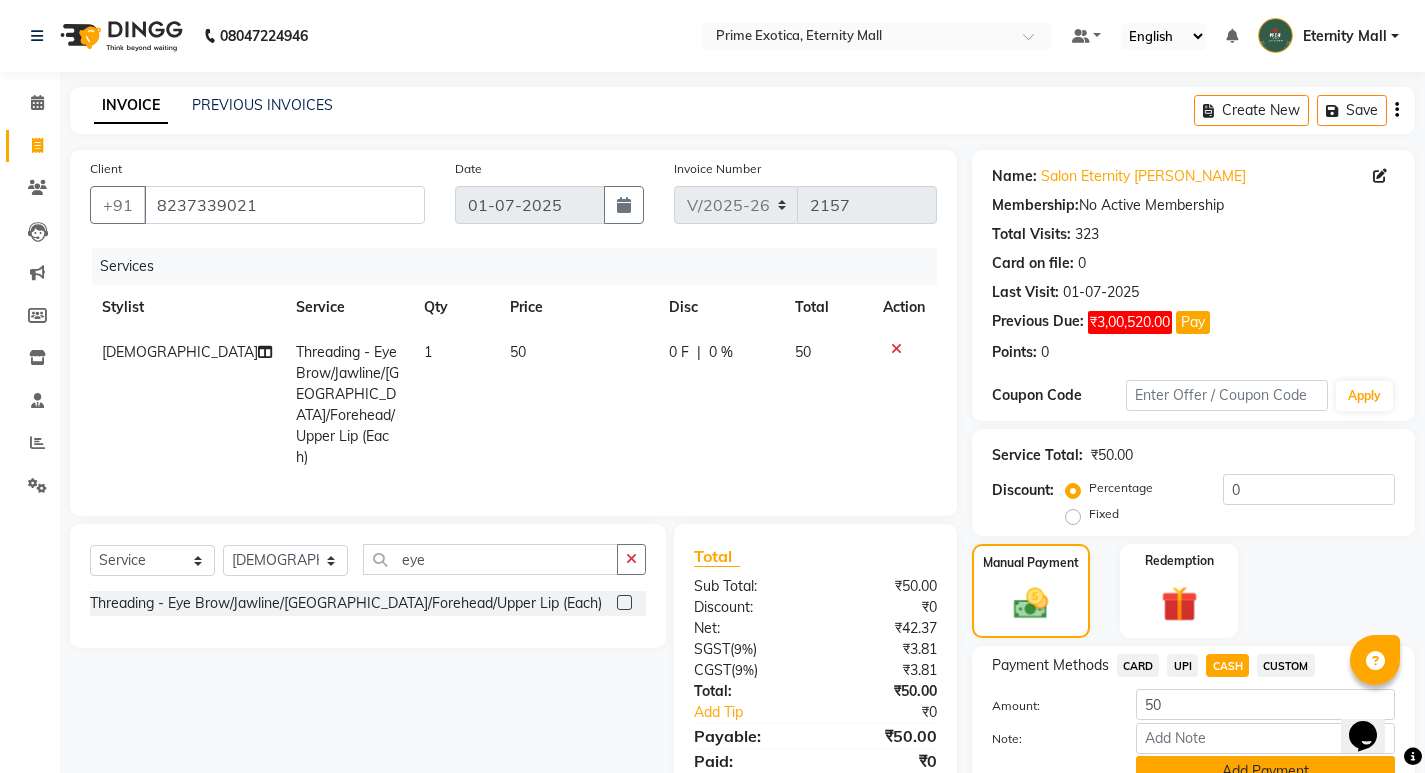 scroll, scrollTop: 93, scrollLeft: 0, axis: vertical 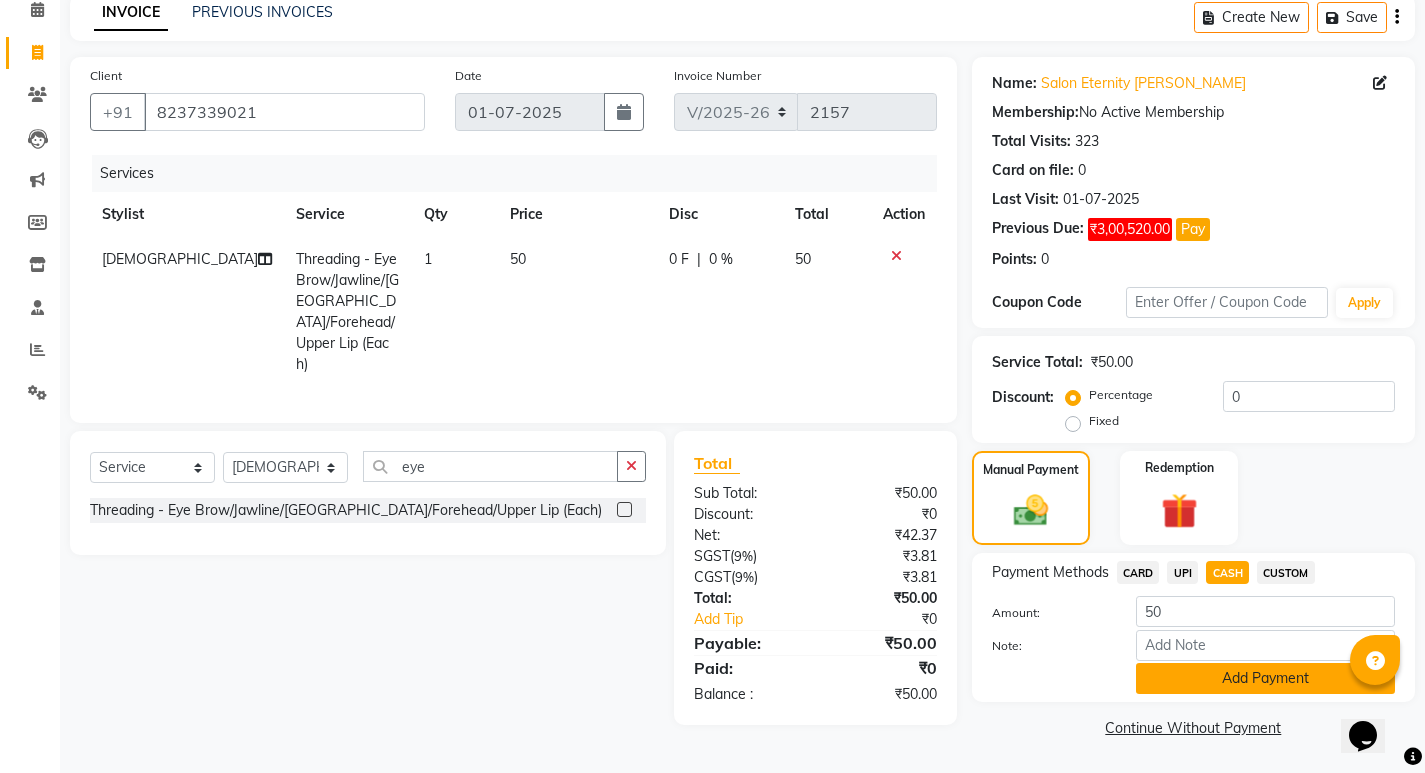 click on "Add Payment" 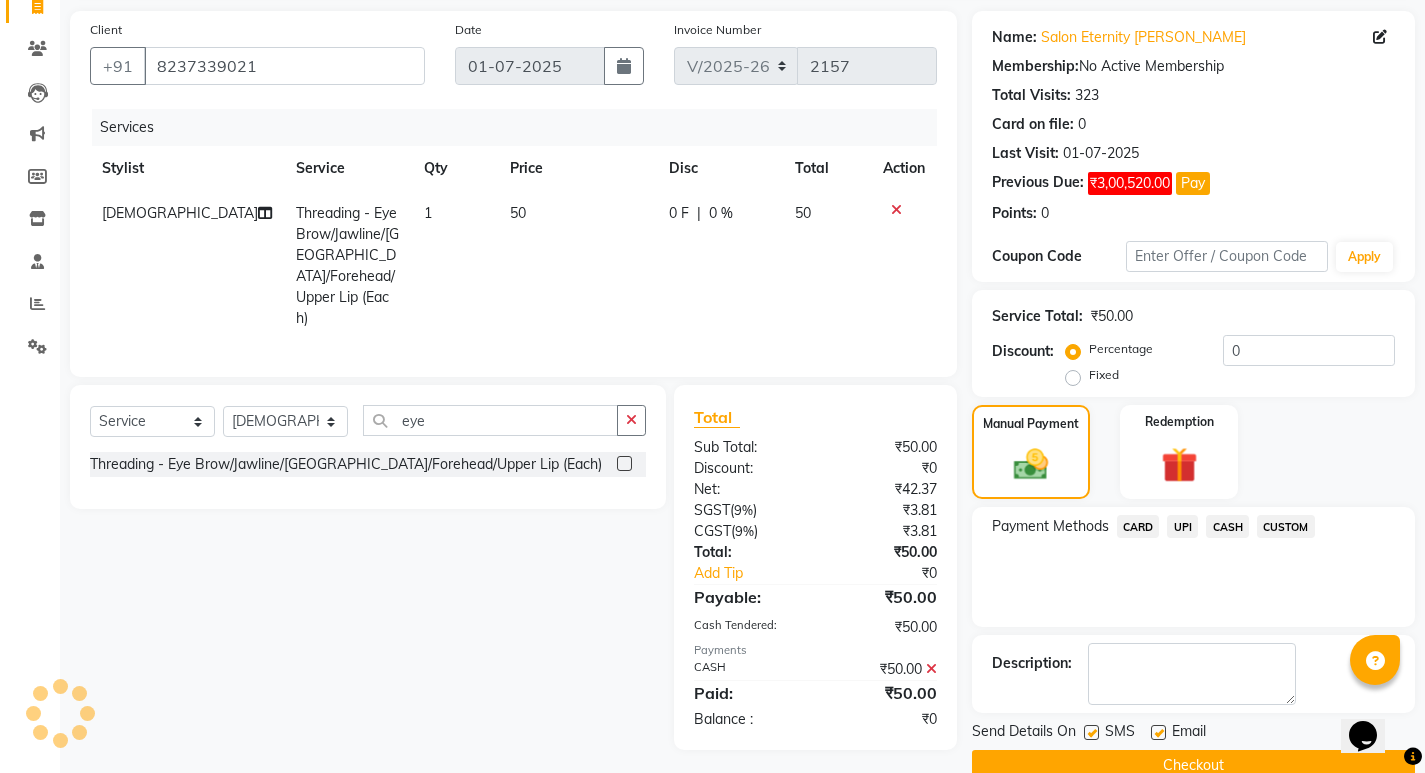 scroll, scrollTop: 177, scrollLeft: 0, axis: vertical 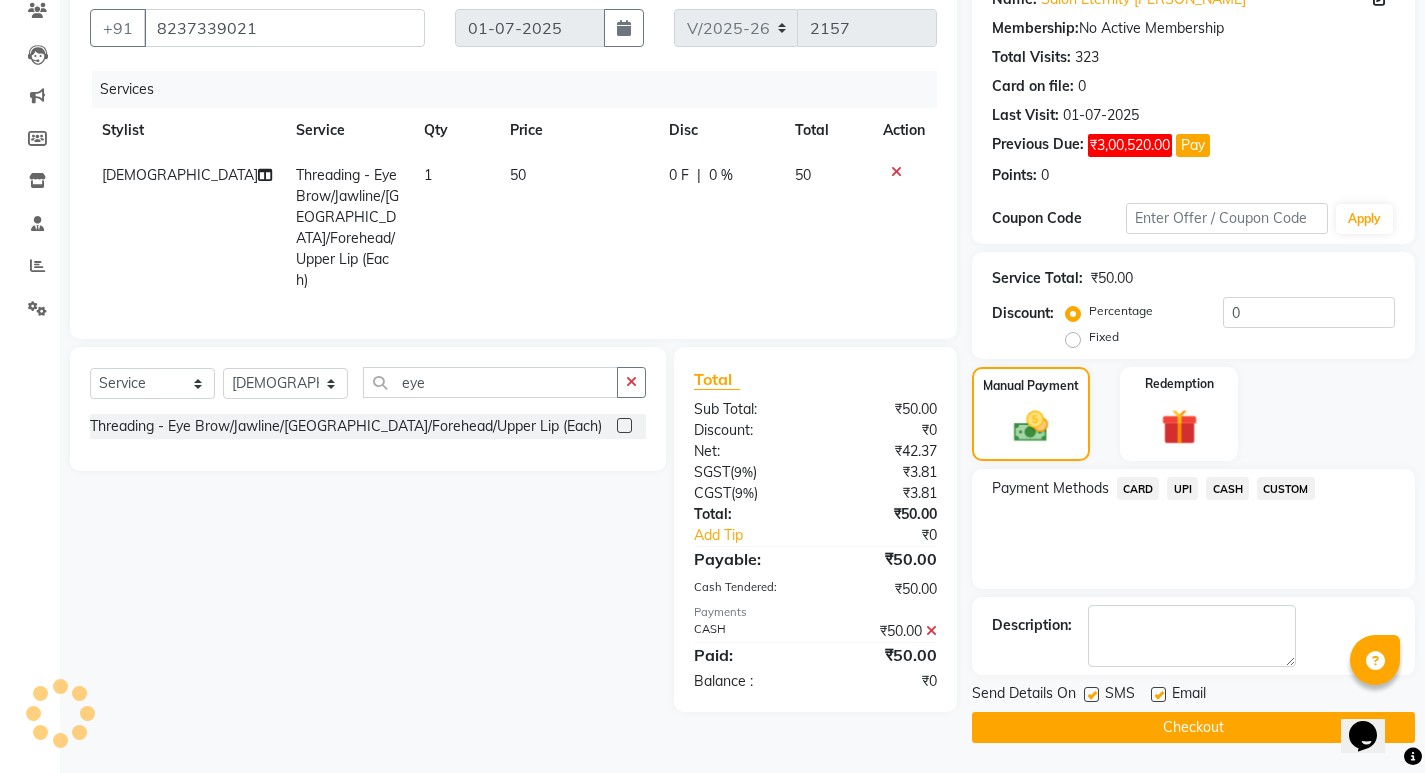 click on "Checkout" 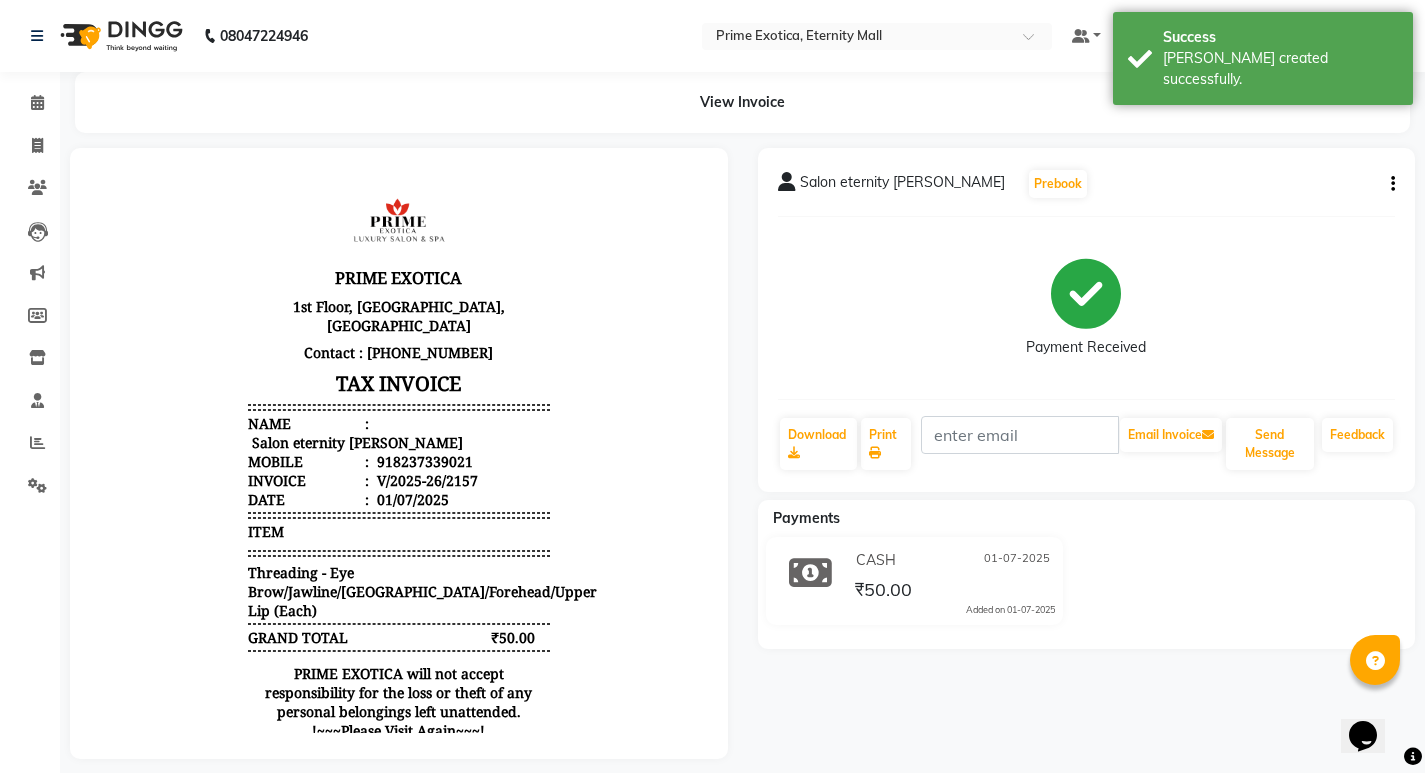 scroll, scrollTop: 0, scrollLeft: 0, axis: both 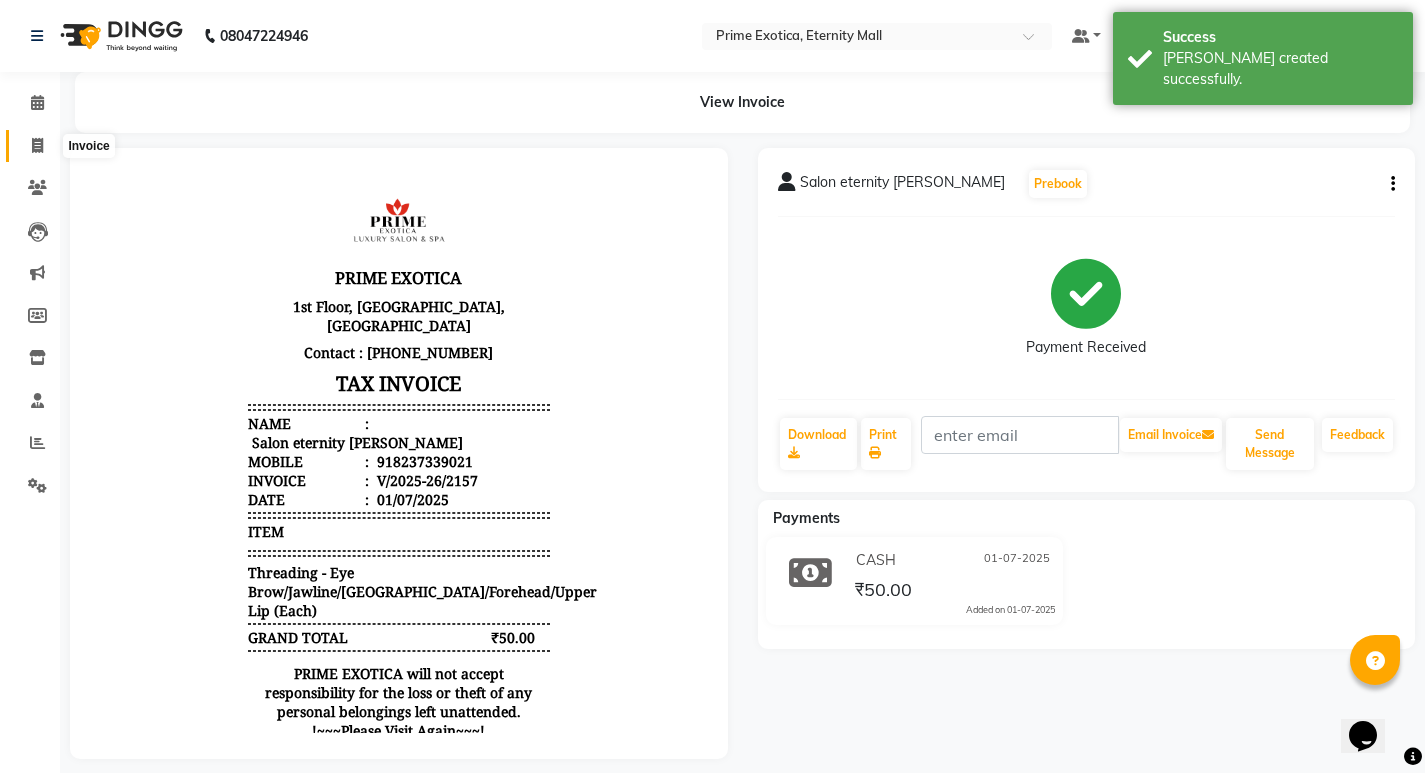 click 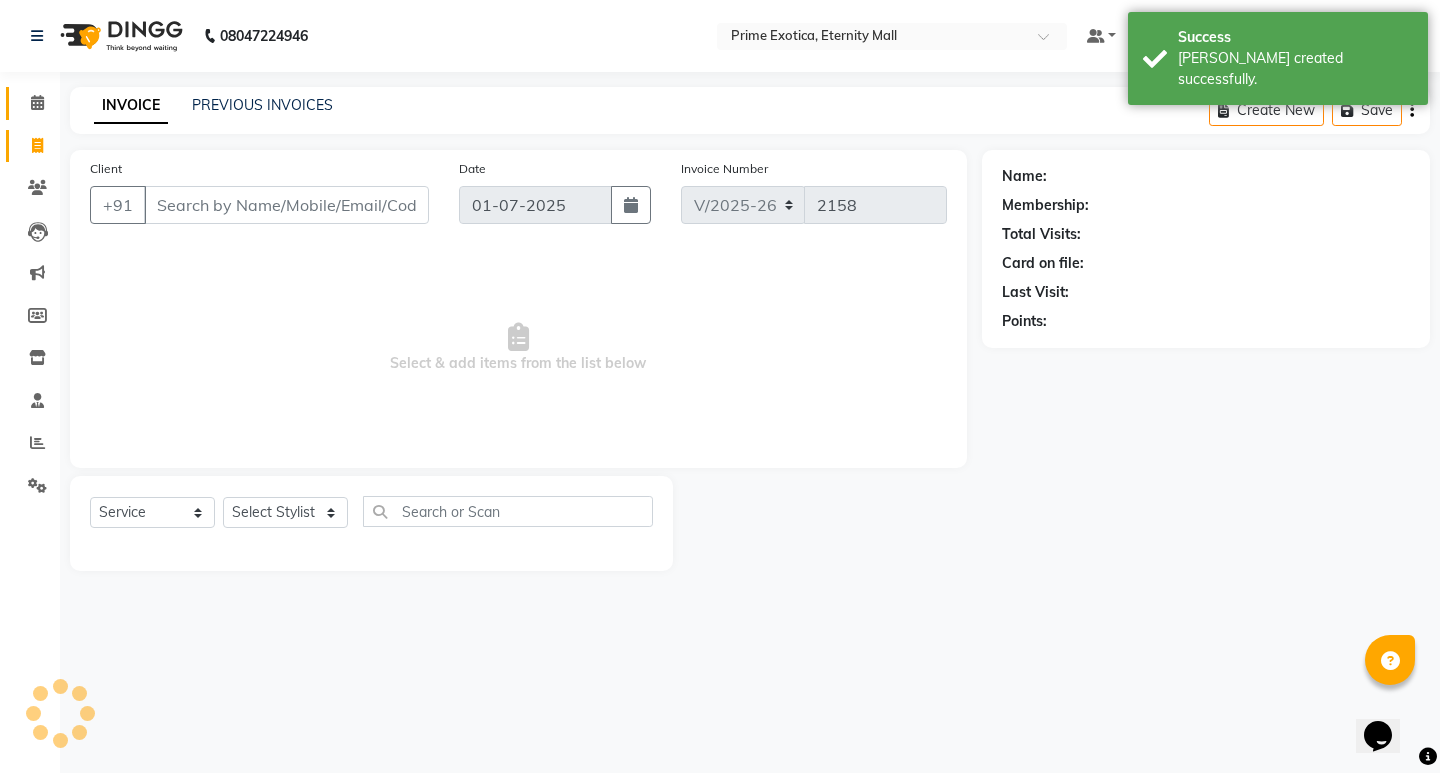 click on "Calendar" 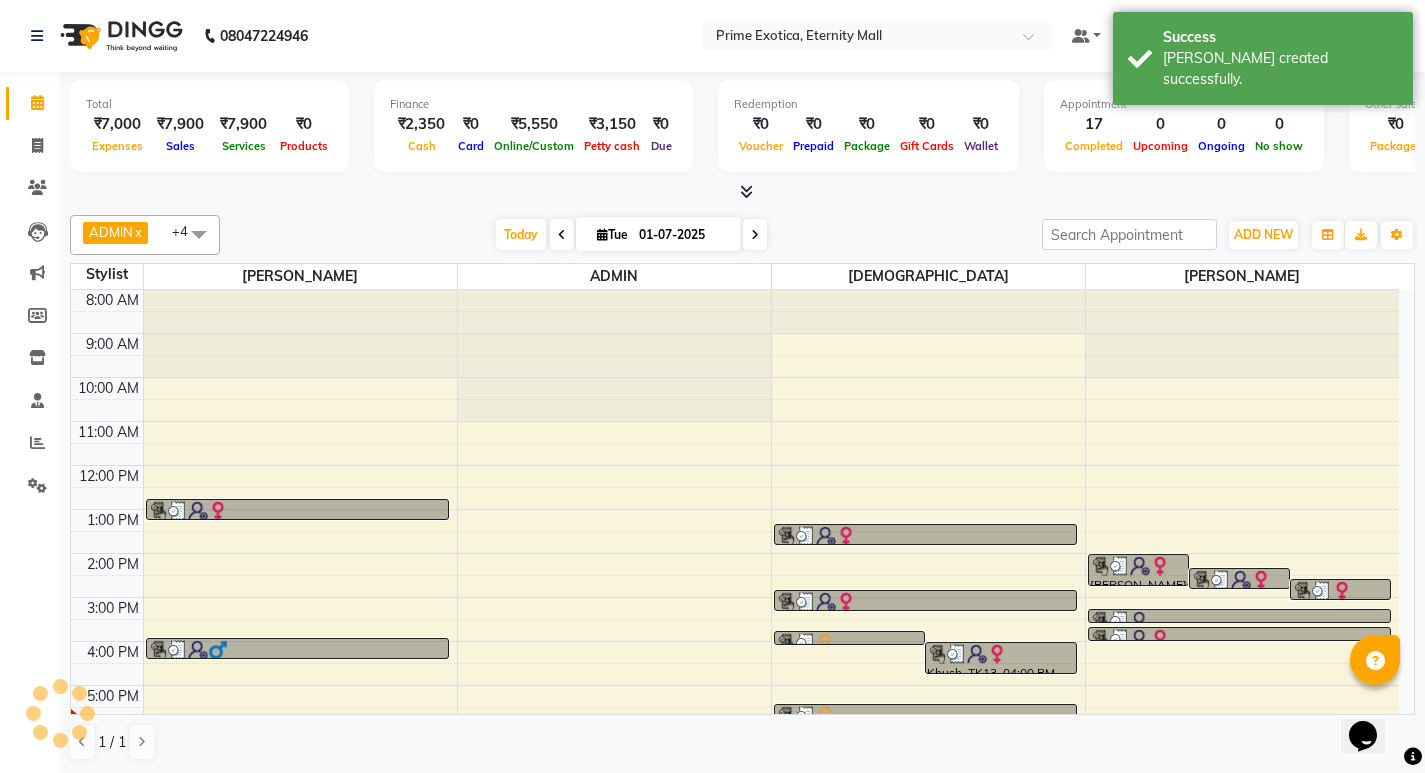 scroll, scrollTop: 0, scrollLeft: 0, axis: both 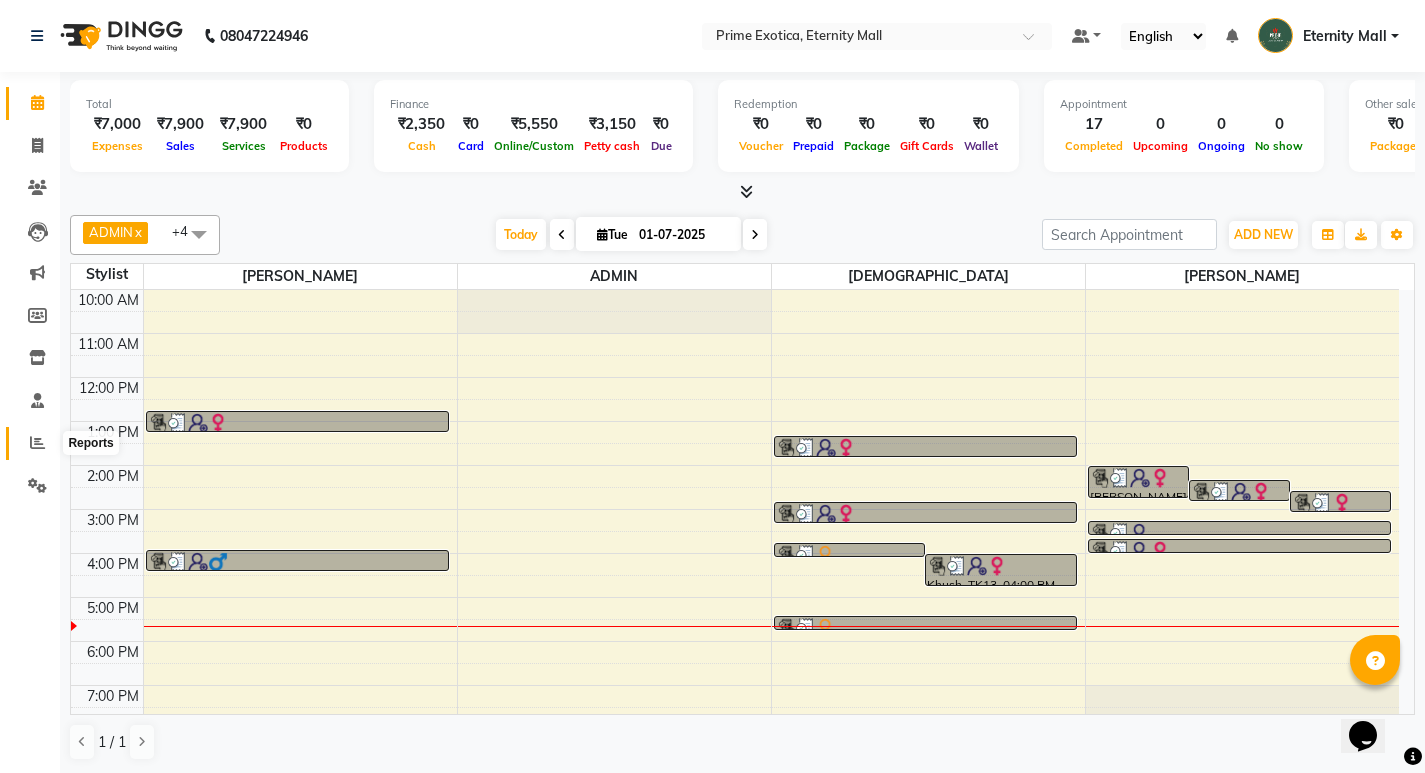 click 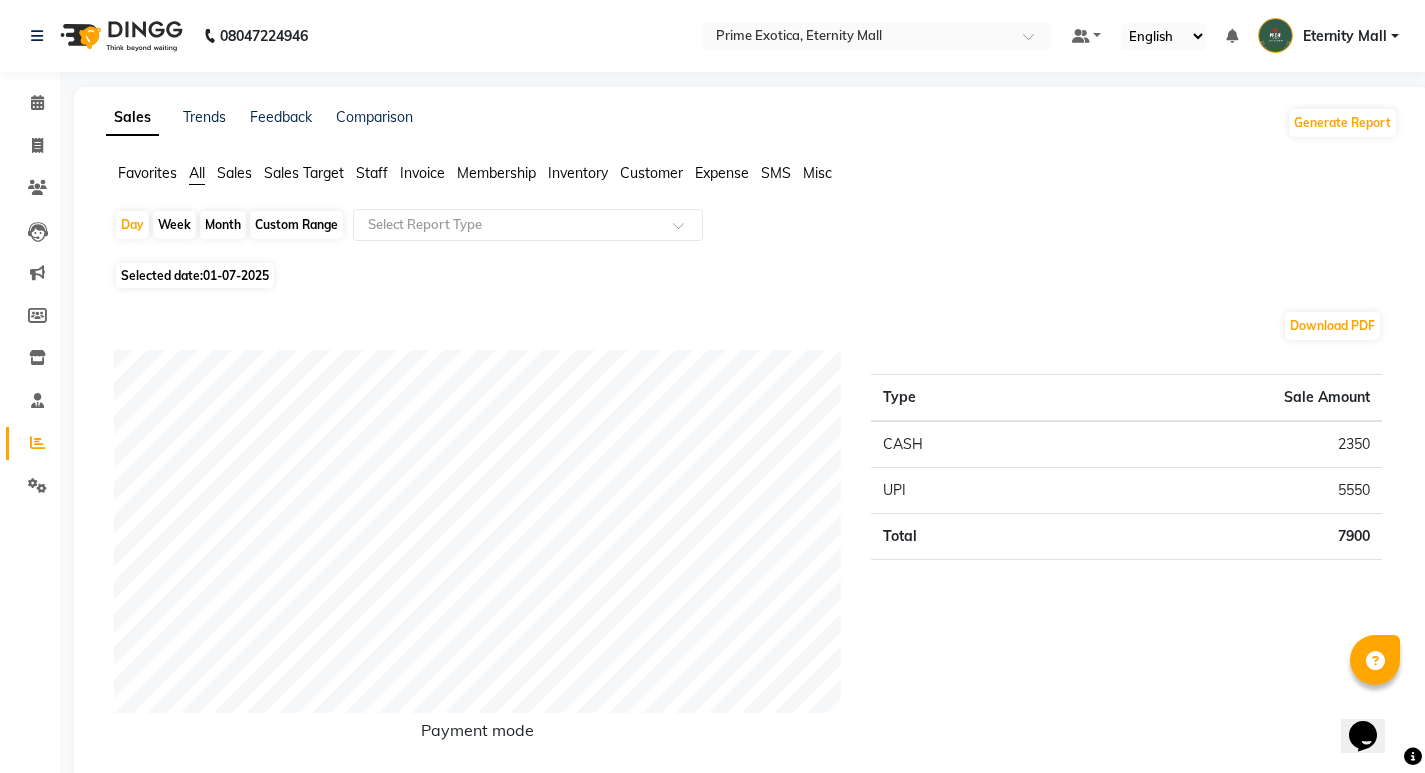 scroll, scrollTop: 200, scrollLeft: 0, axis: vertical 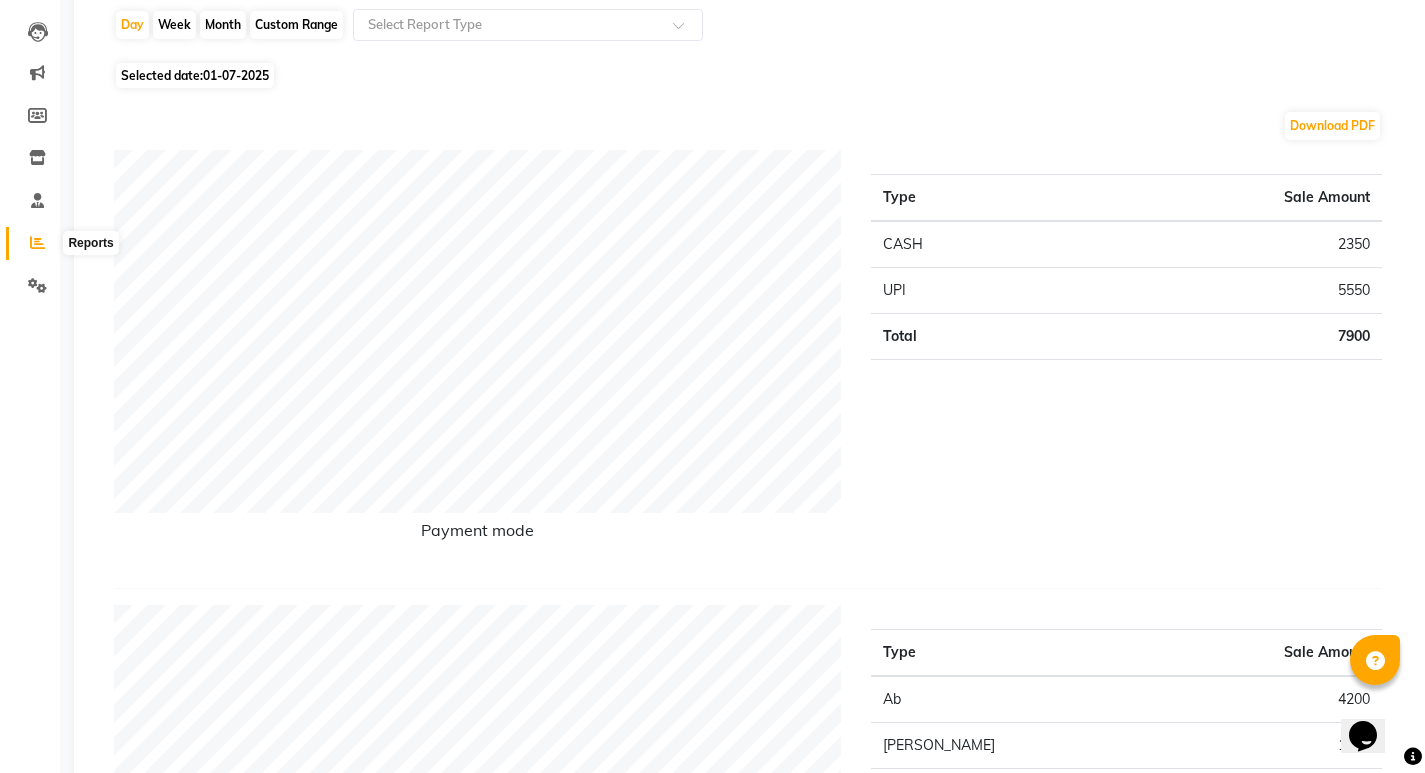 click 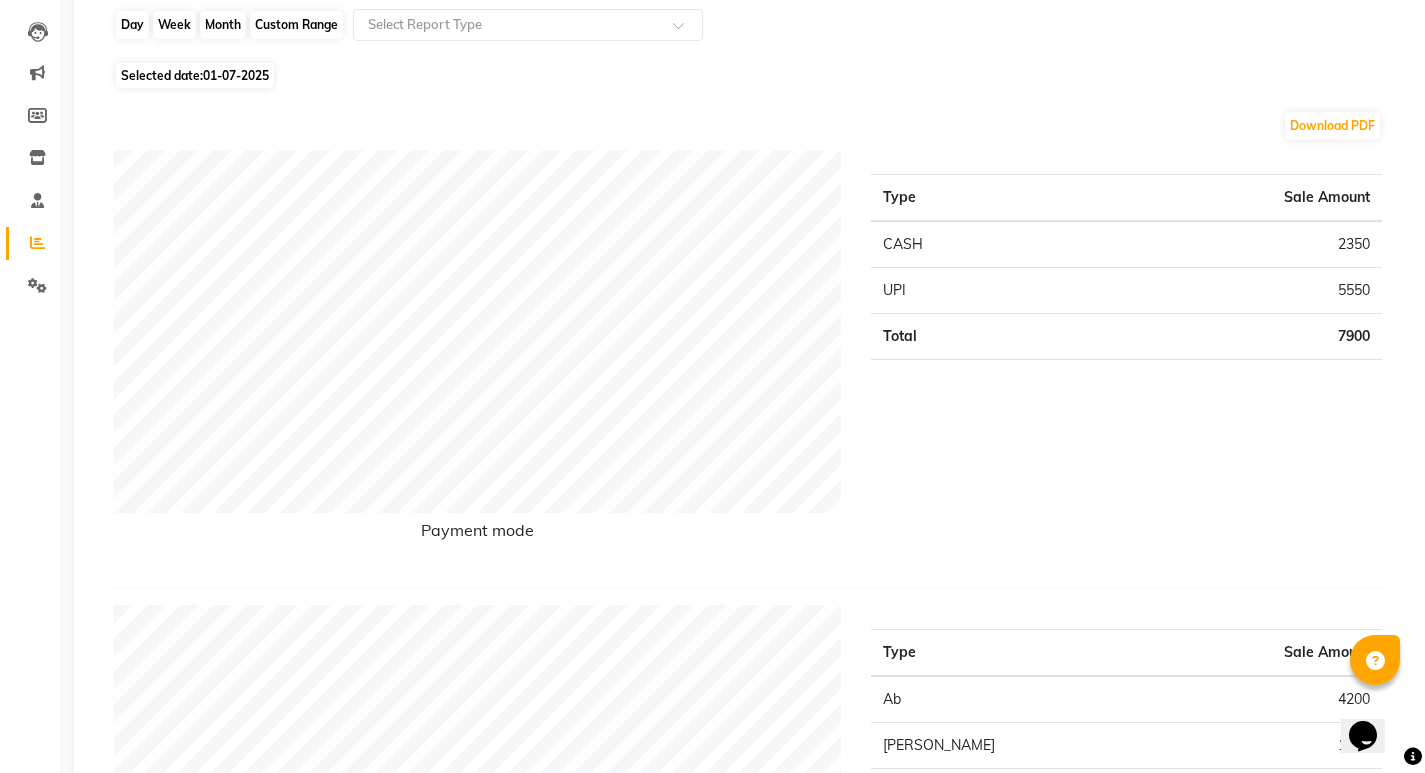 click on "Day" 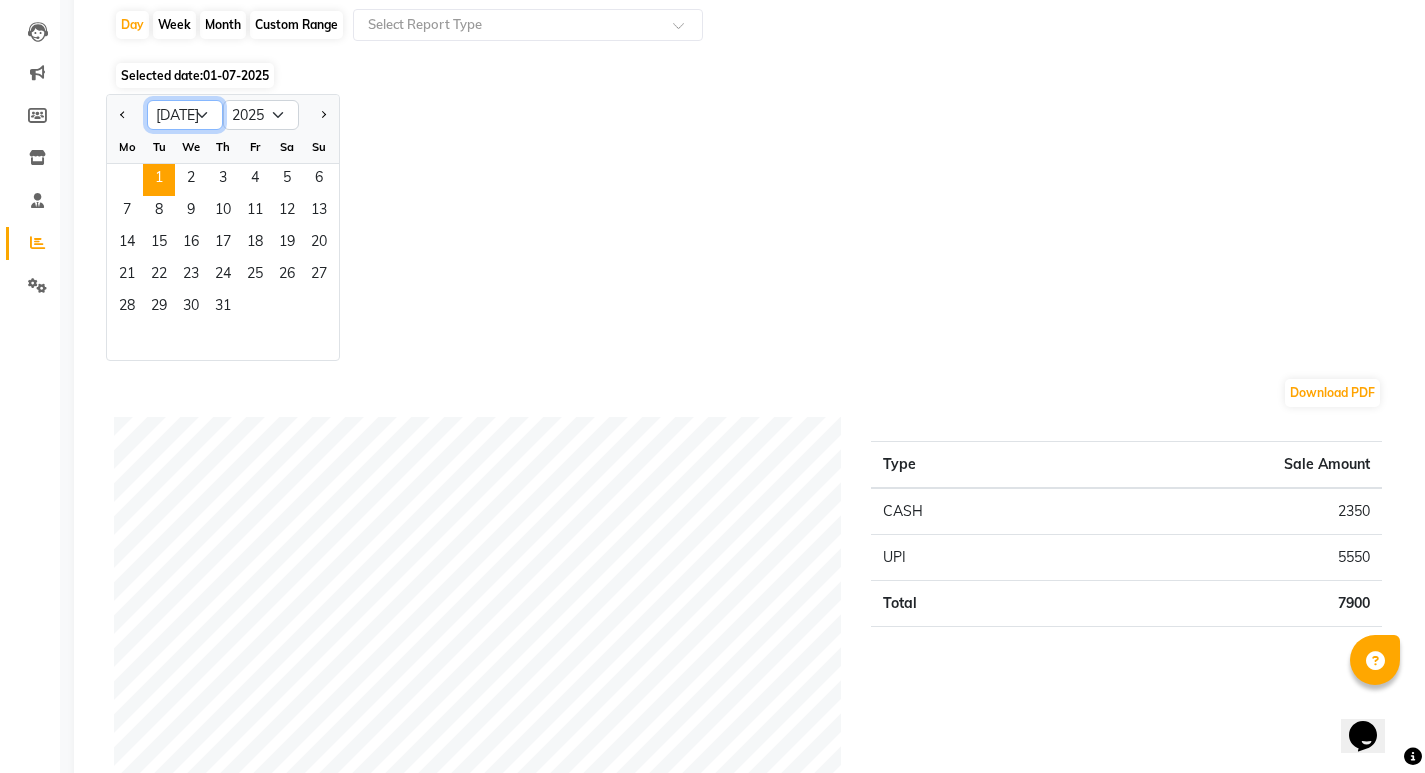 click on "Jan Feb Mar Apr May Jun [DATE] Aug Sep Oct Nov Dec" 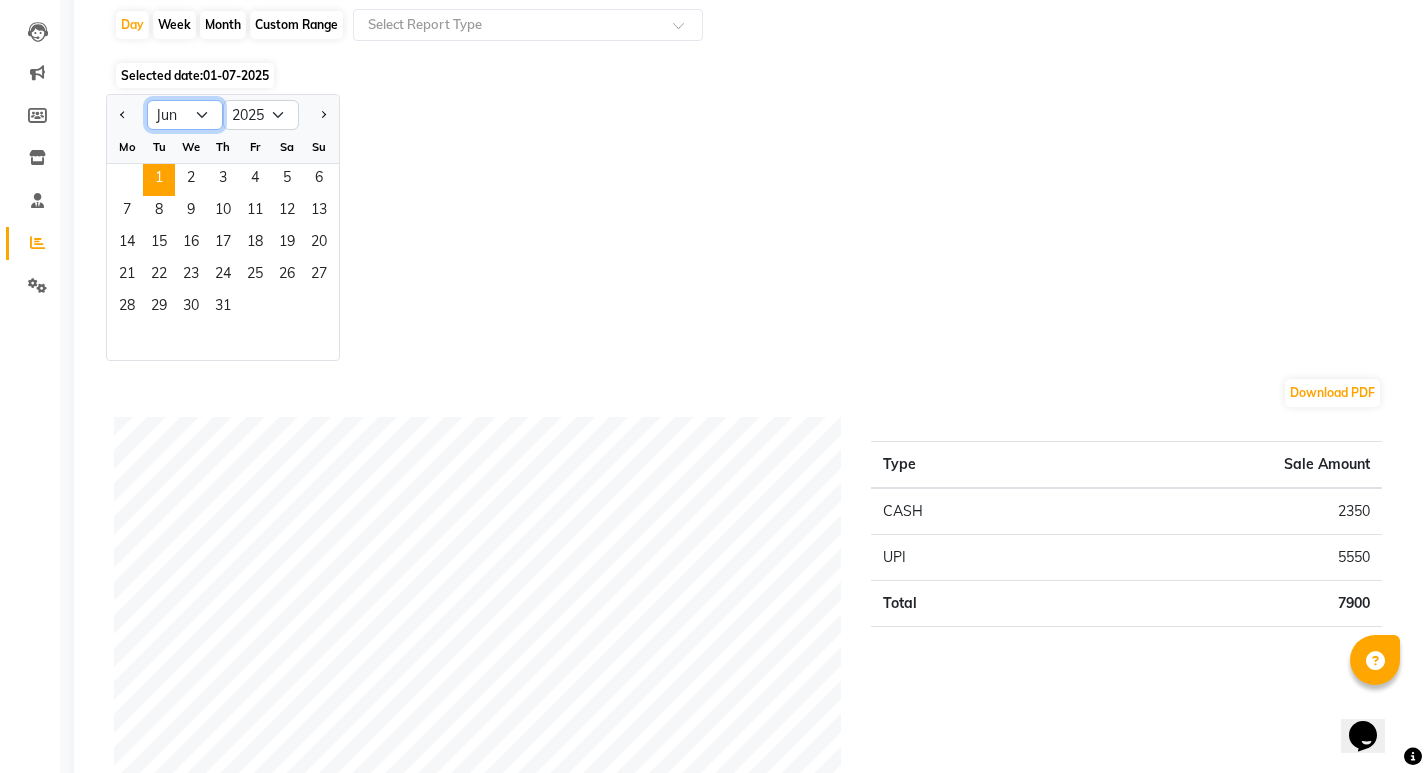click on "Jan Feb Mar Apr May Jun [DATE] Aug Sep Oct Nov Dec" 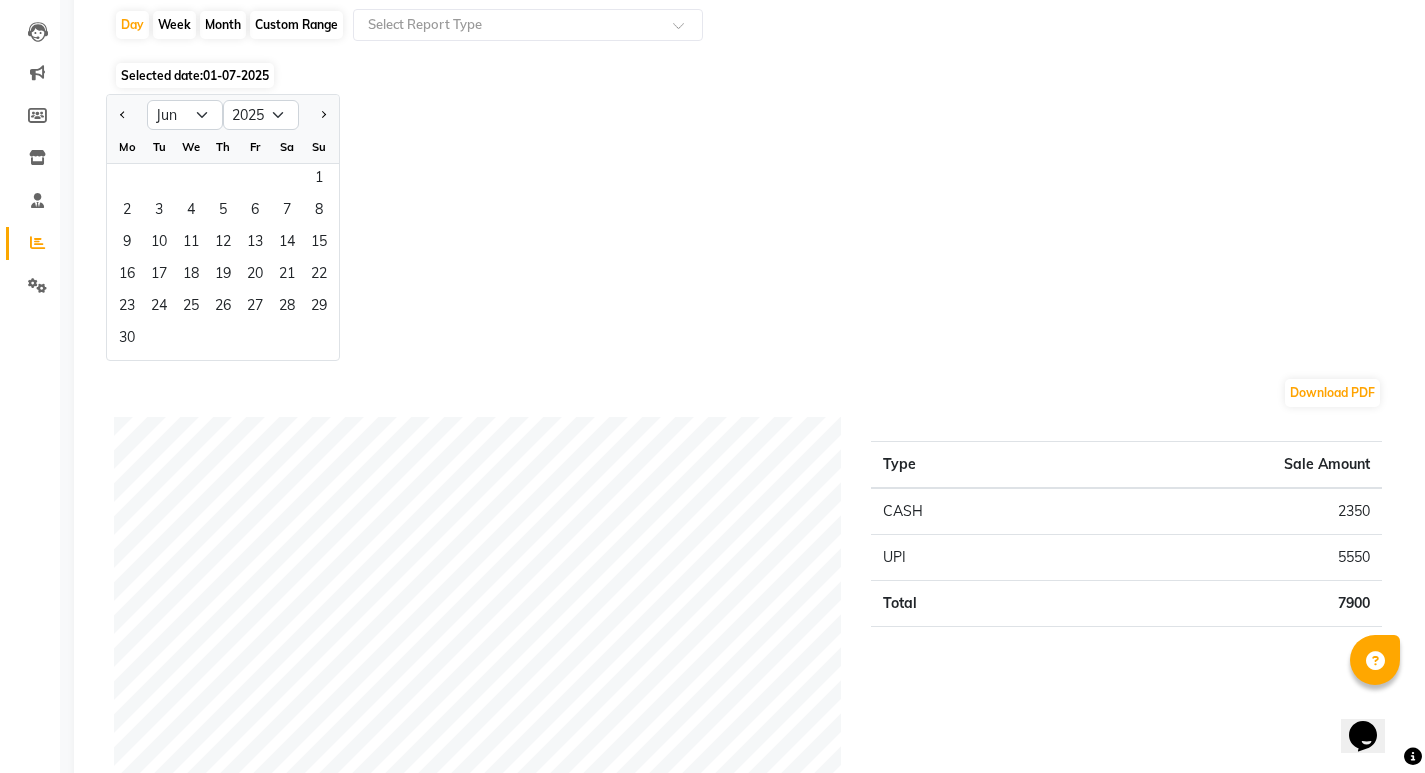 click on "Month" 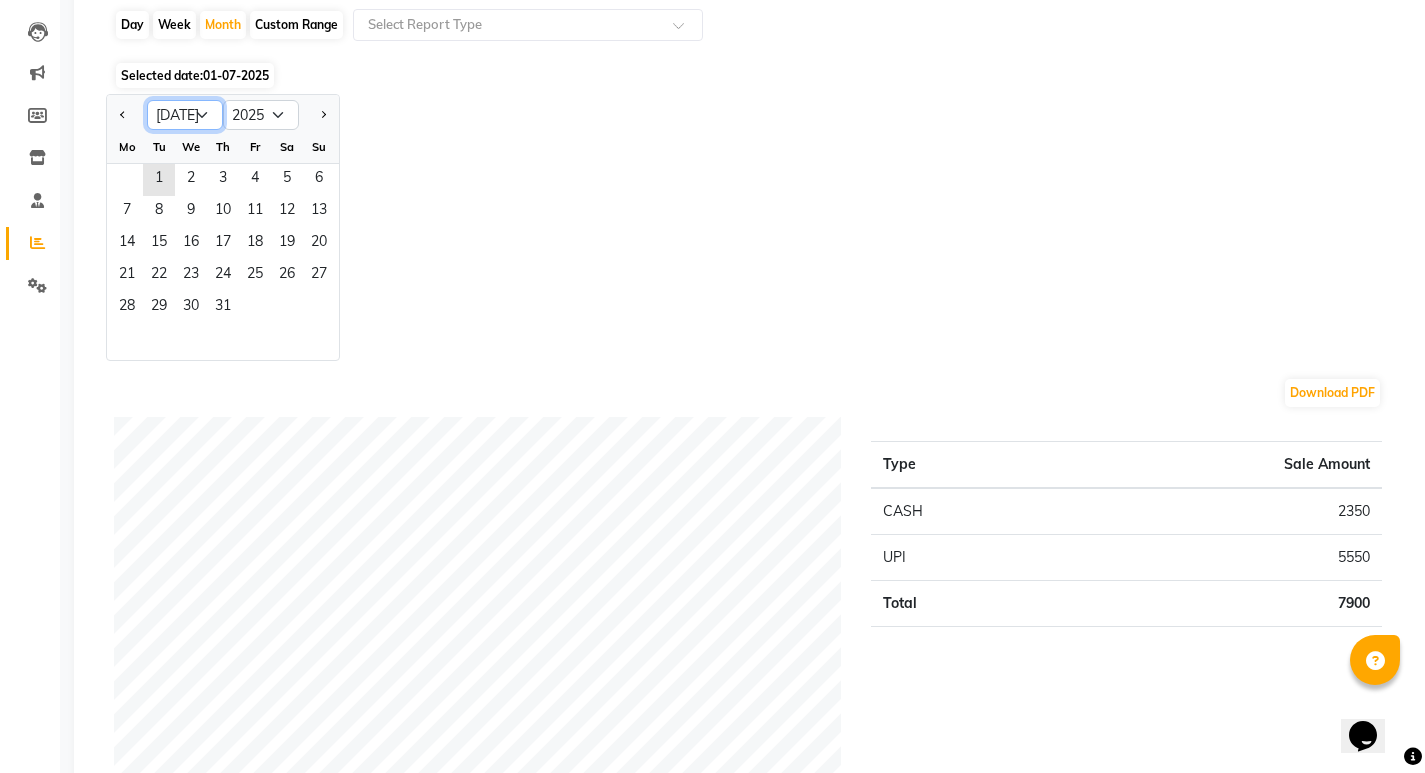 click on "Jan Feb Mar Apr May Jun [DATE] Aug Sep Oct Nov Dec" 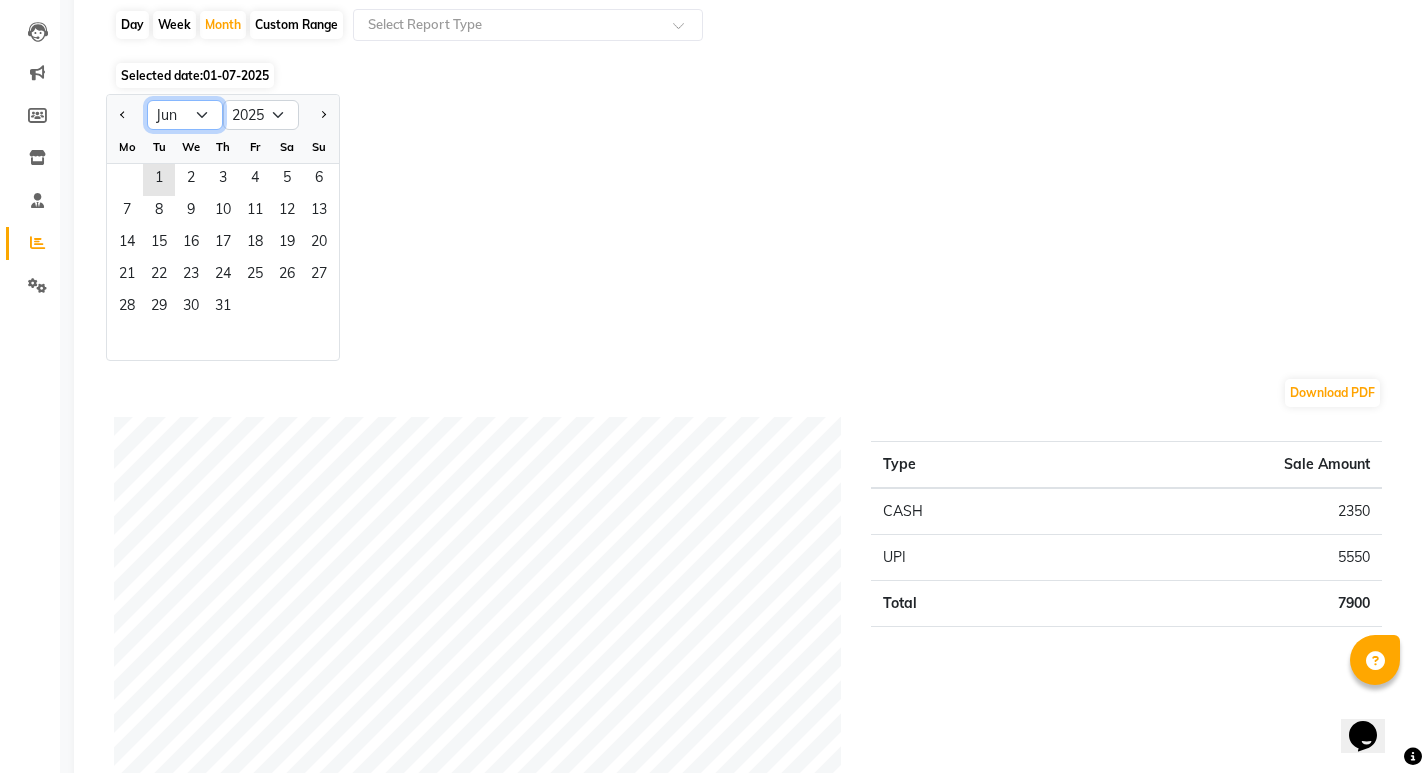 click on "Jan Feb Mar Apr May Jun [DATE] Aug Sep Oct Nov Dec" 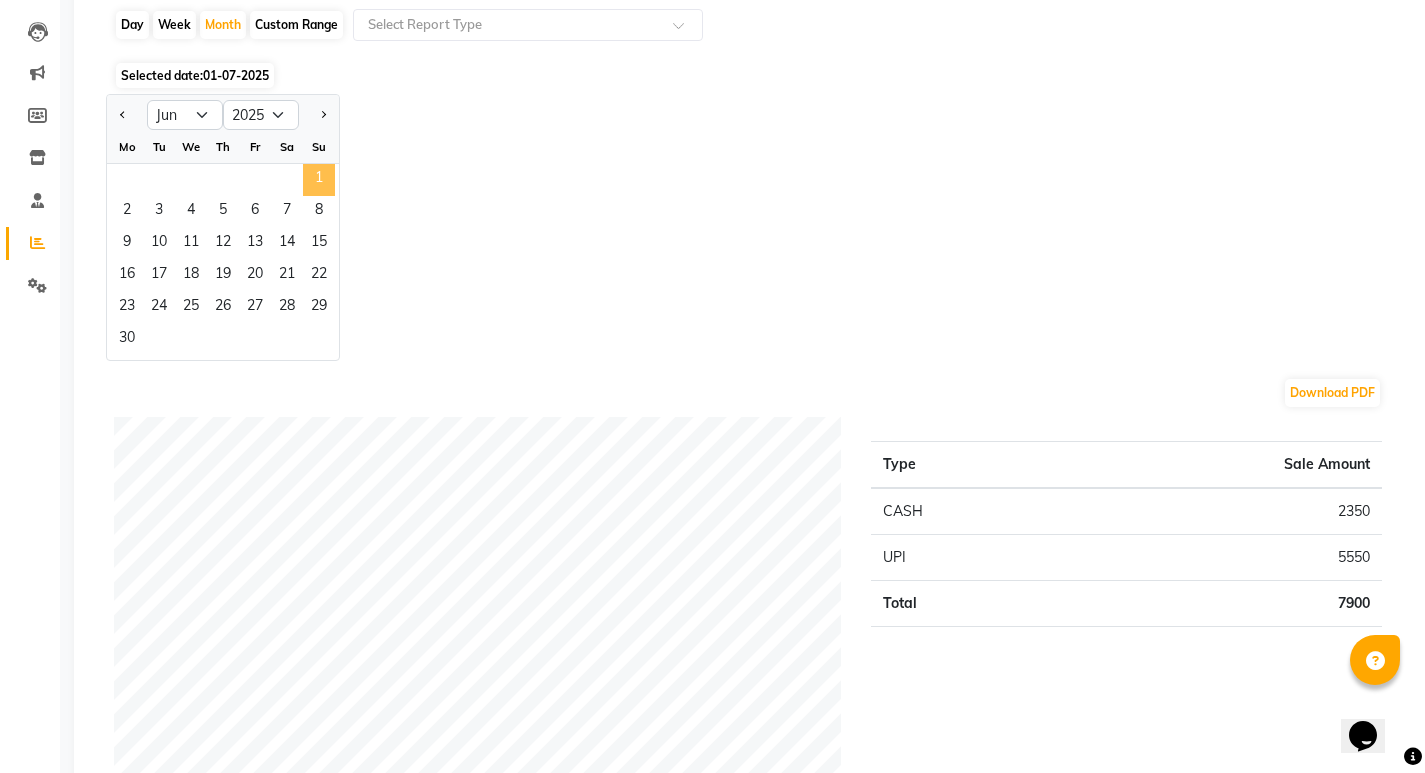click on "1" 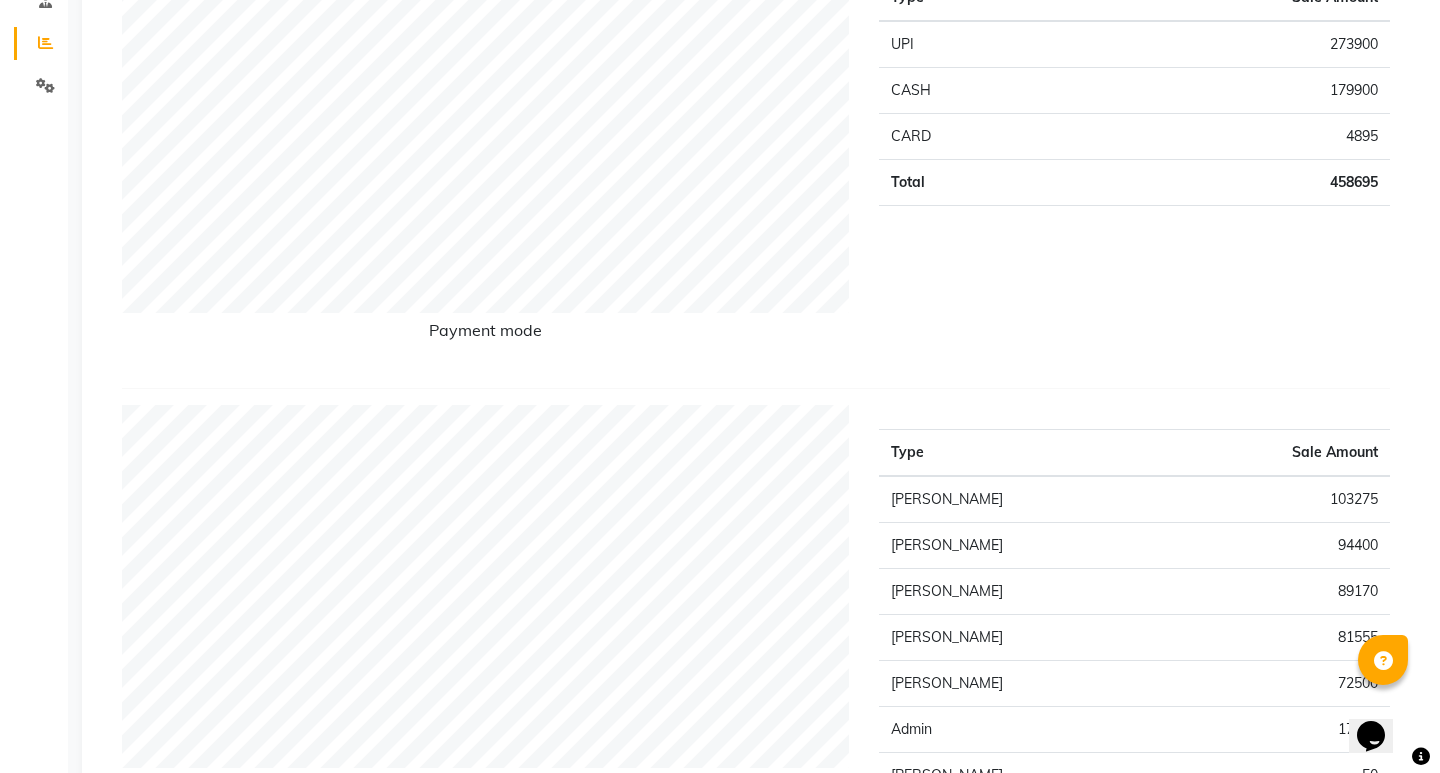 scroll, scrollTop: 0, scrollLeft: 0, axis: both 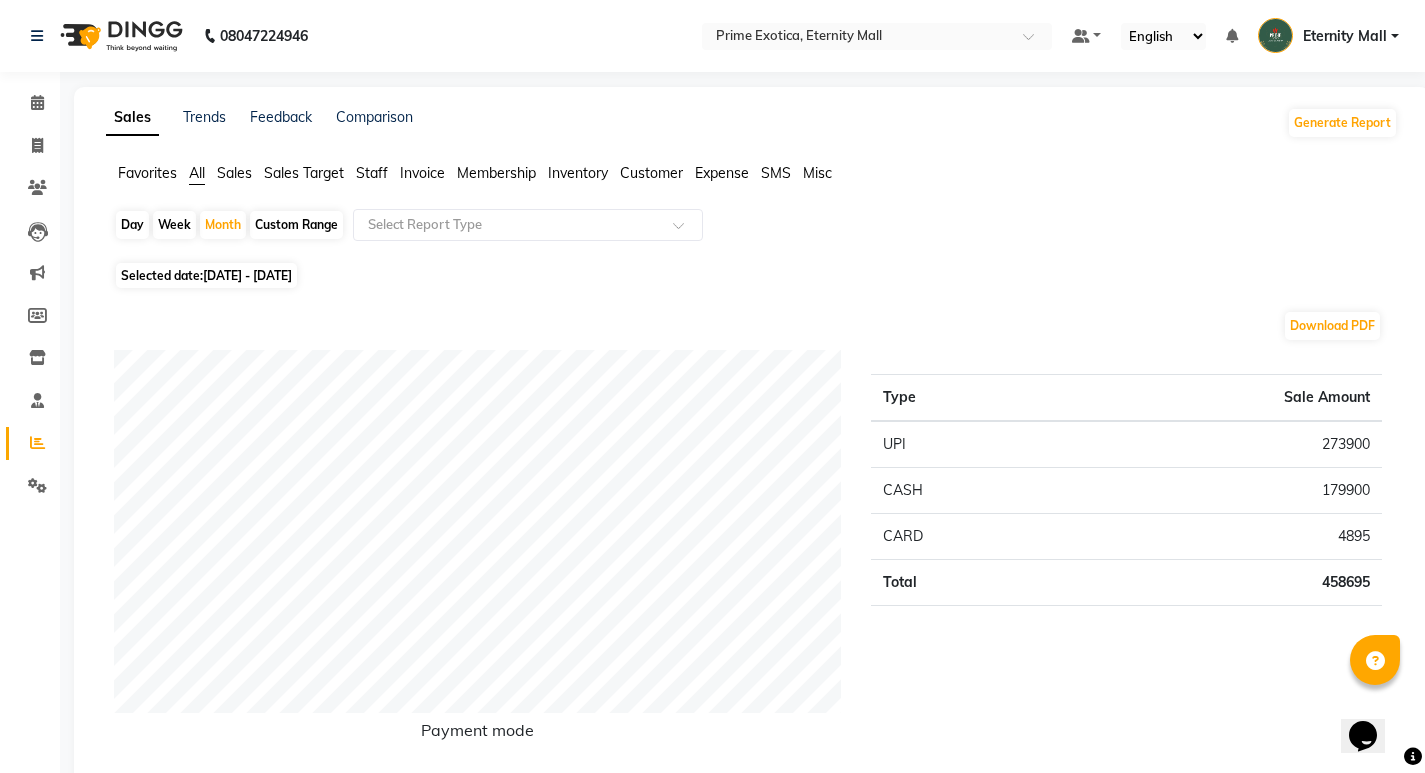 click on "Staff" 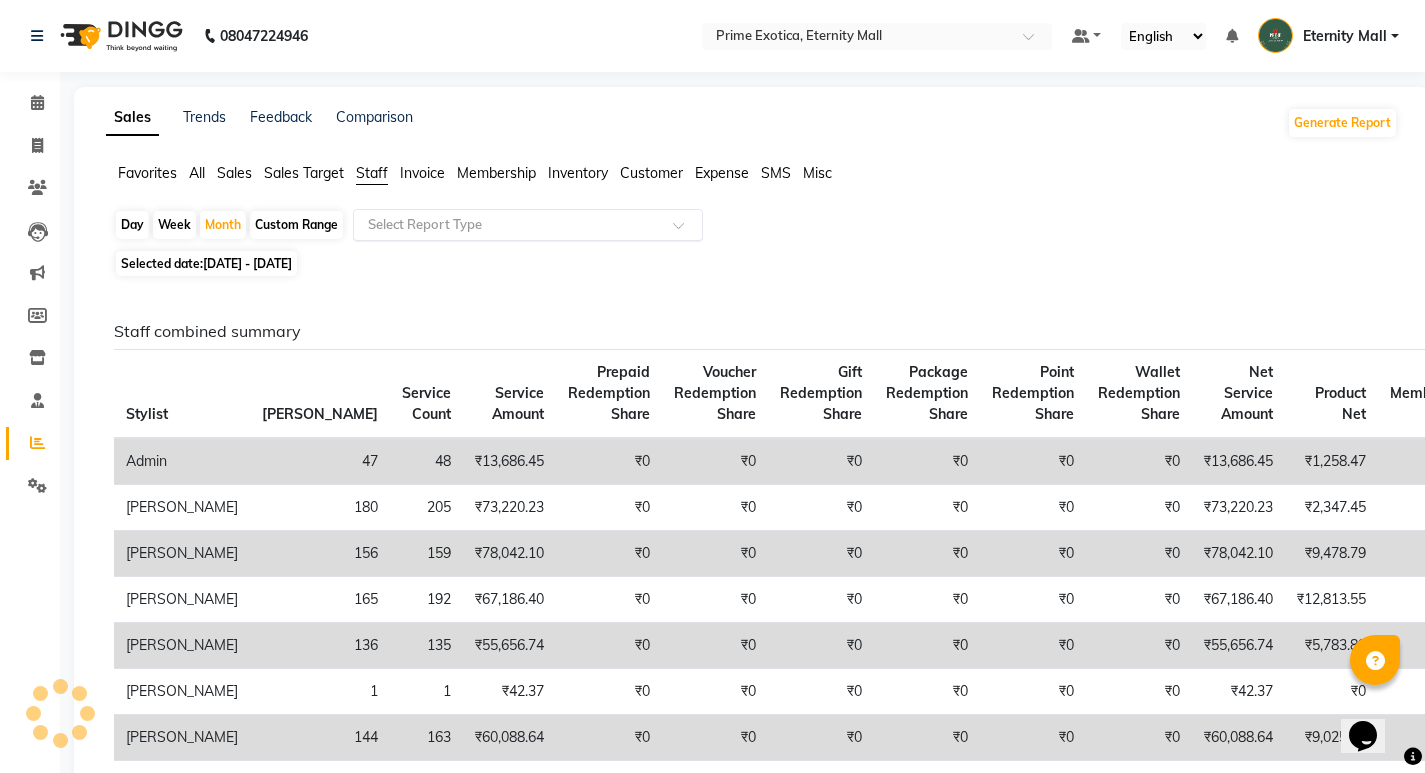 click 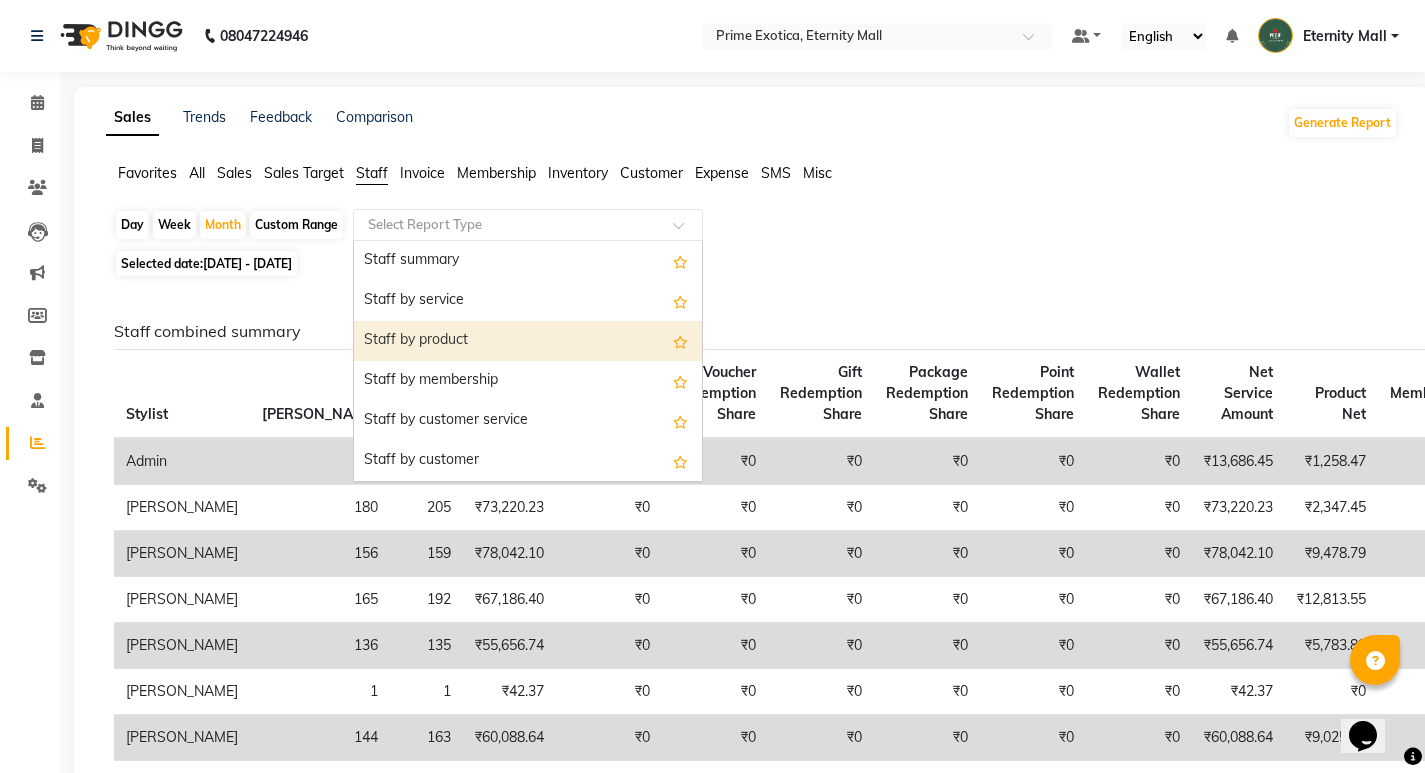 click on "Staff by product" at bounding box center [528, 341] 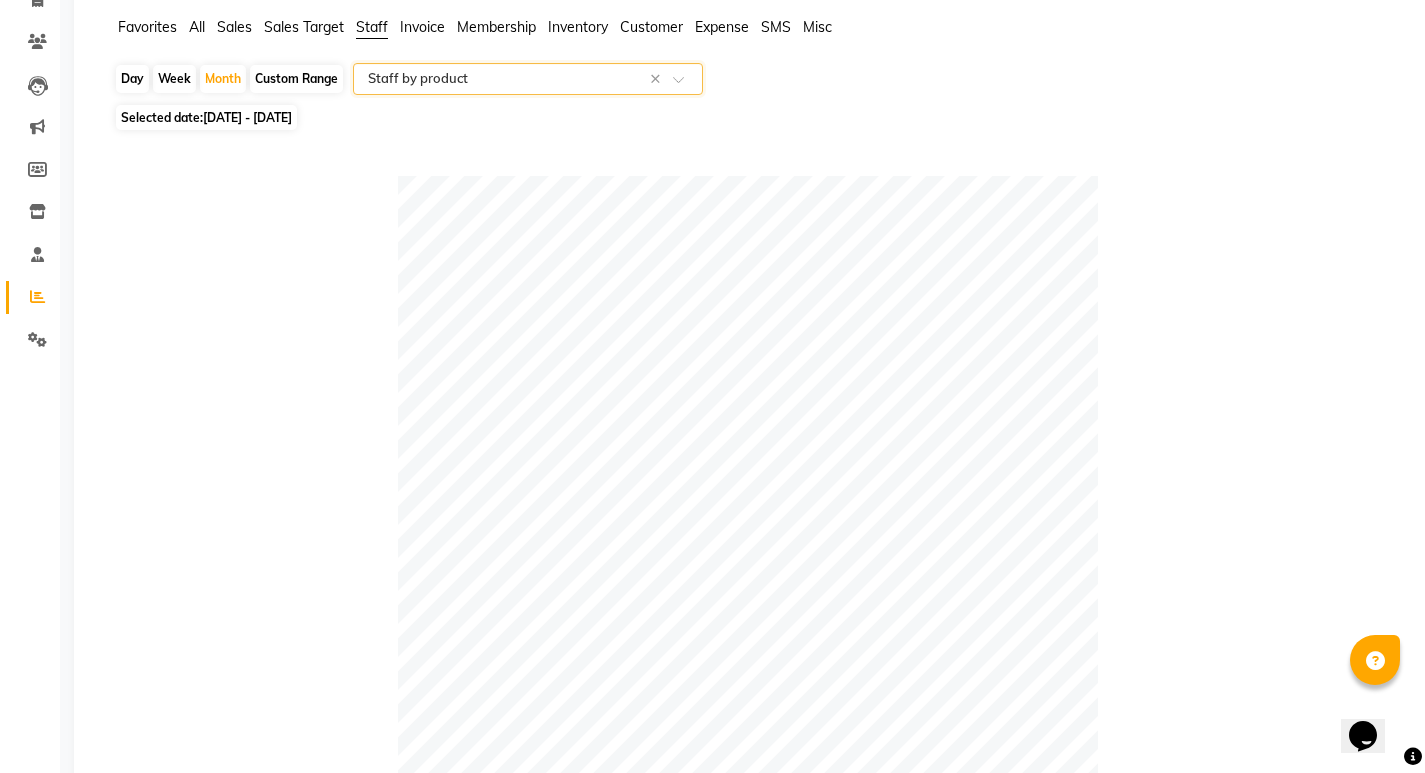 scroll, scrollTop: 0, scrollLeft: 0, axis: both 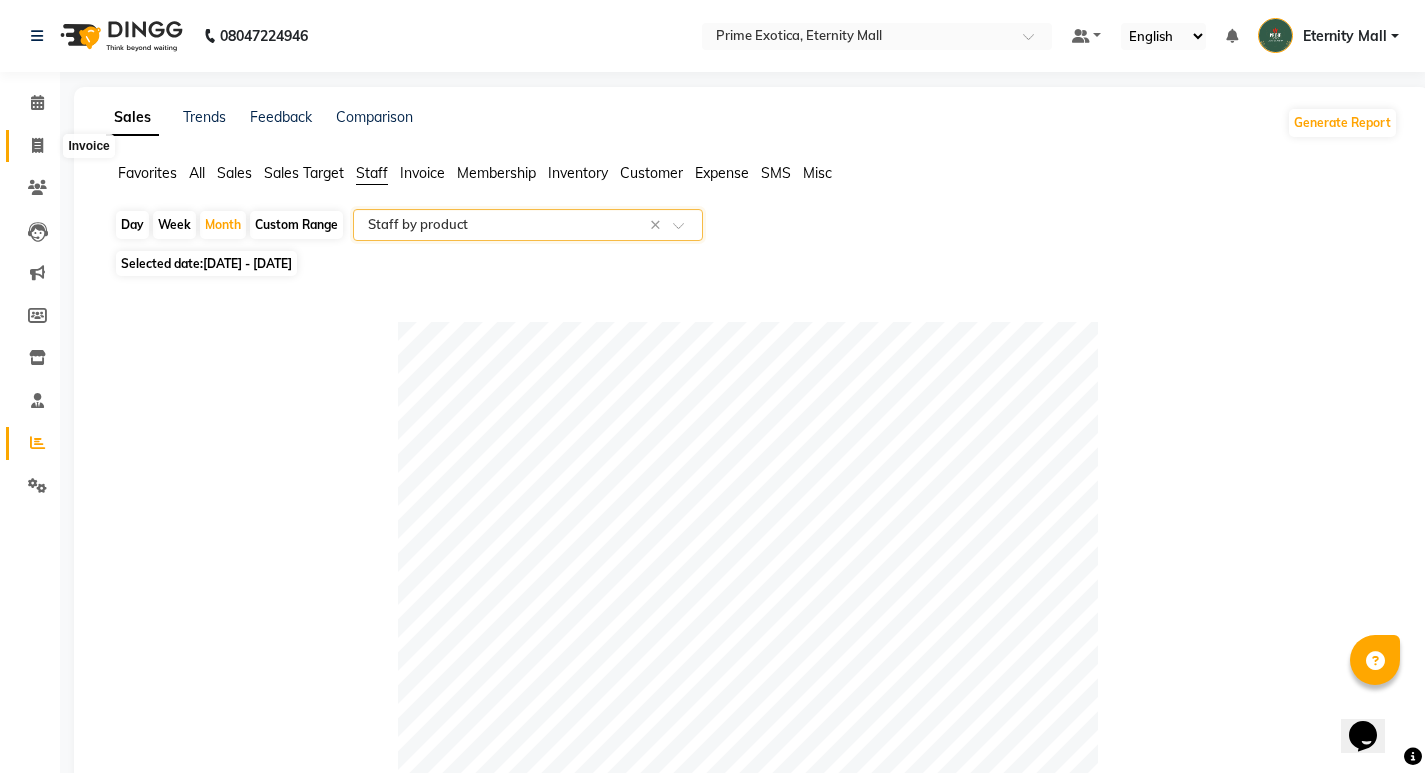 click 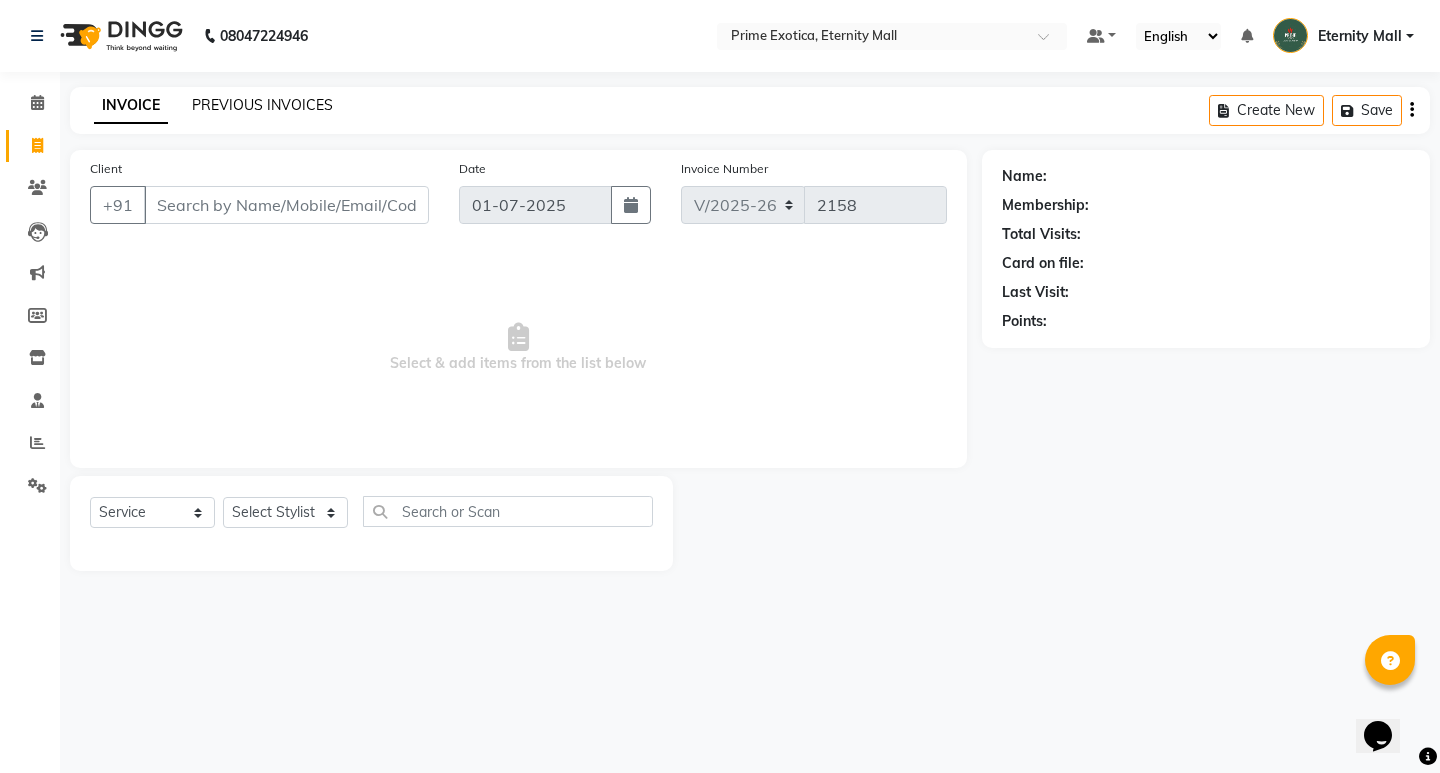 click on "PREVIOUS INVOICES" 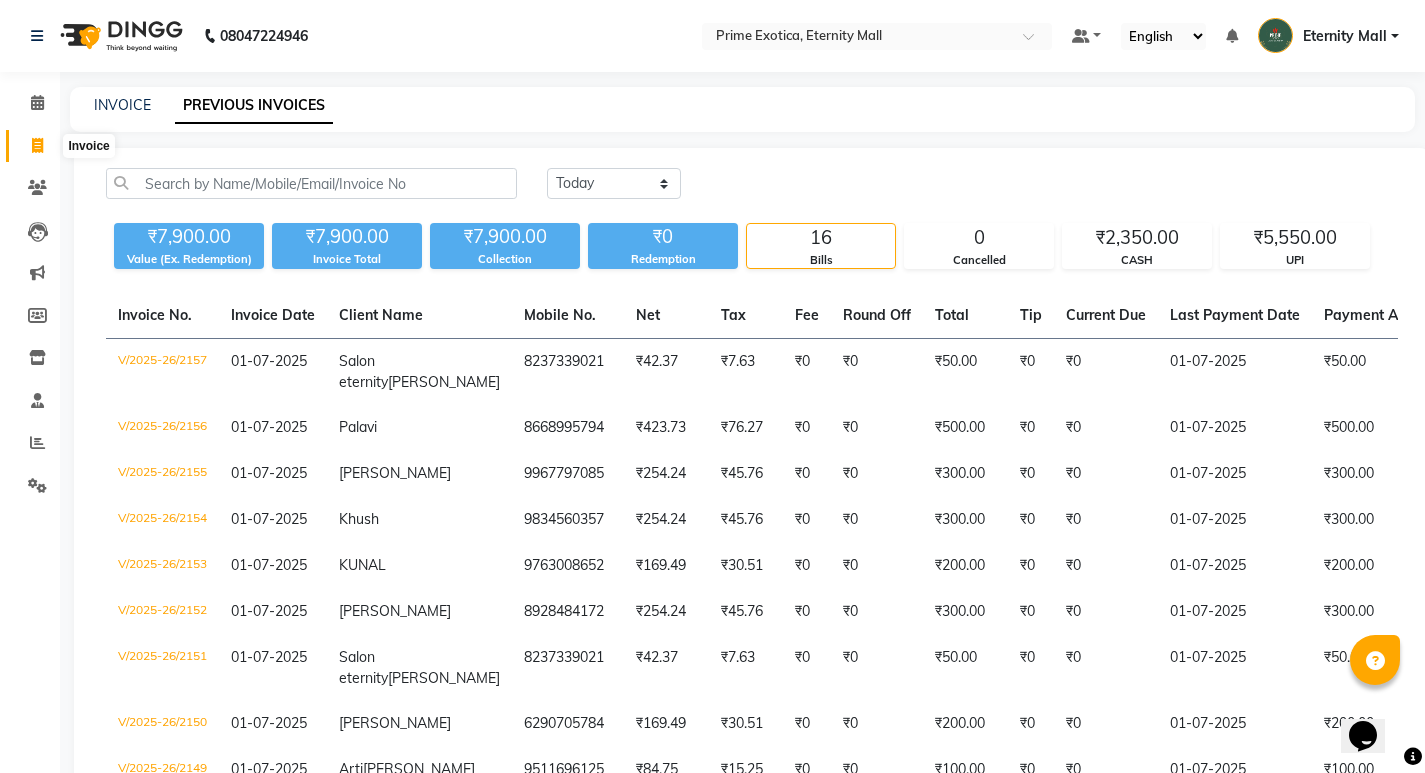click 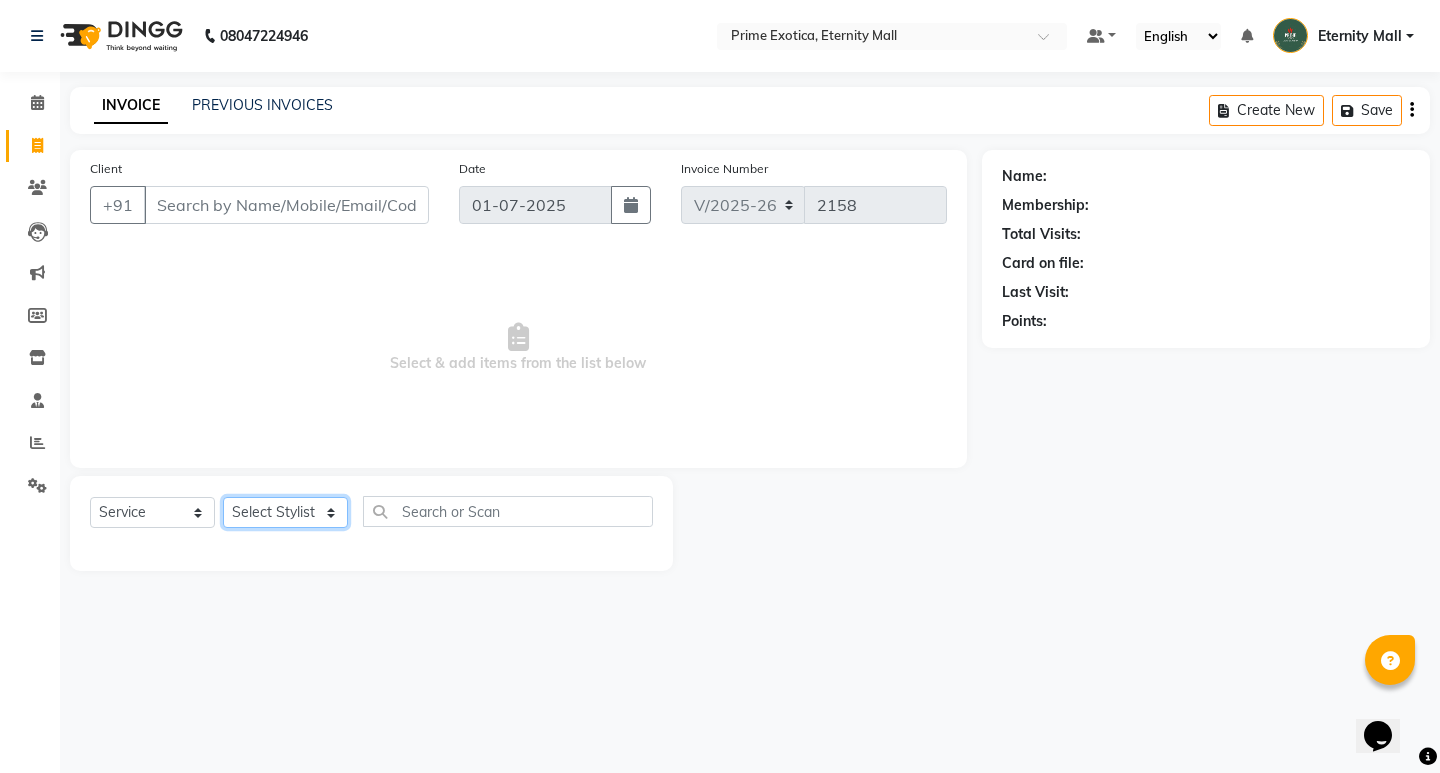 click on "Select Stylist AB  ADMIN ajay vikram lakshane [PERSON_NAME] Isha [PERSON_NAME]  [PERSON_NAME]" 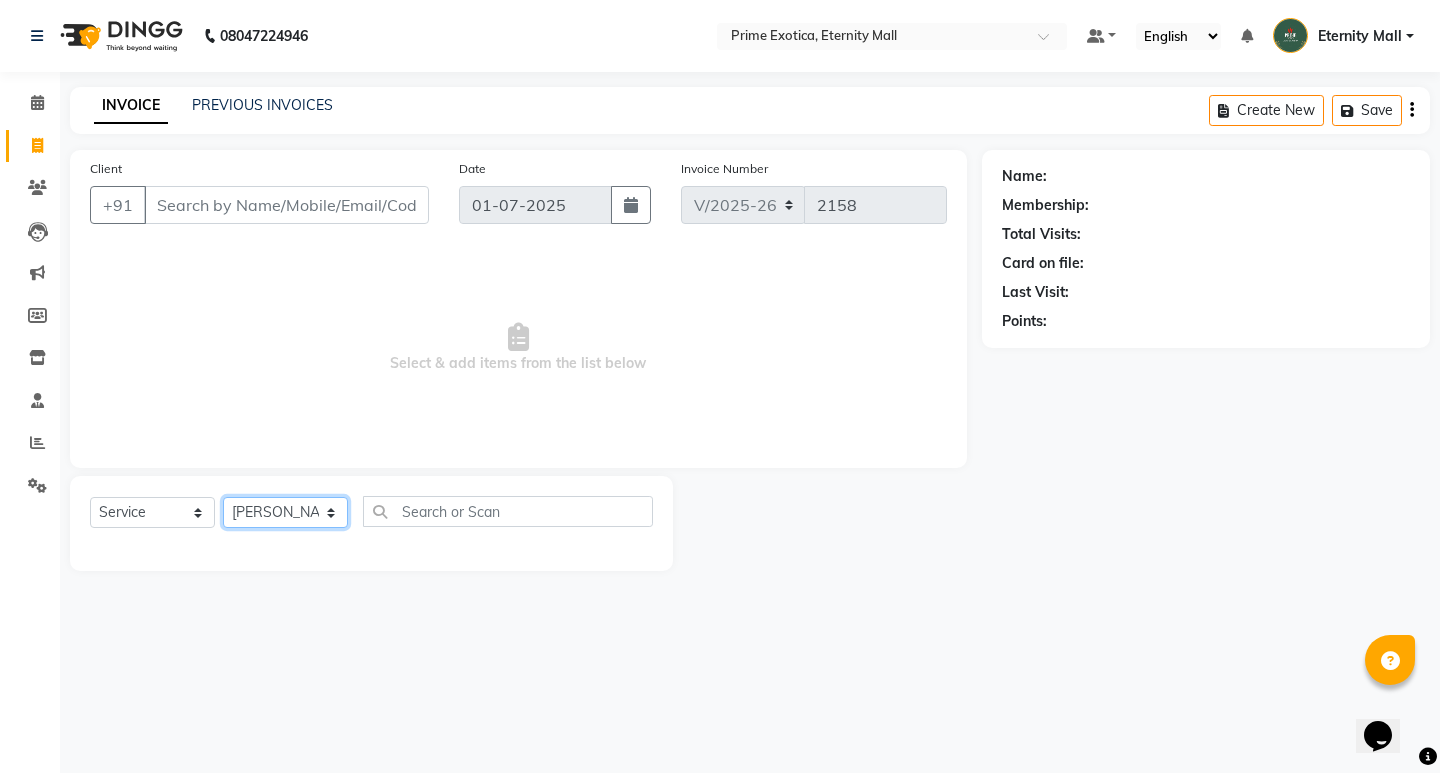 click on "Select Stylist AB  ADMIN ajay vikram lakshane [PERSON_NAME] Isha [PERSON_NAME]  [PERSON_NAME]" 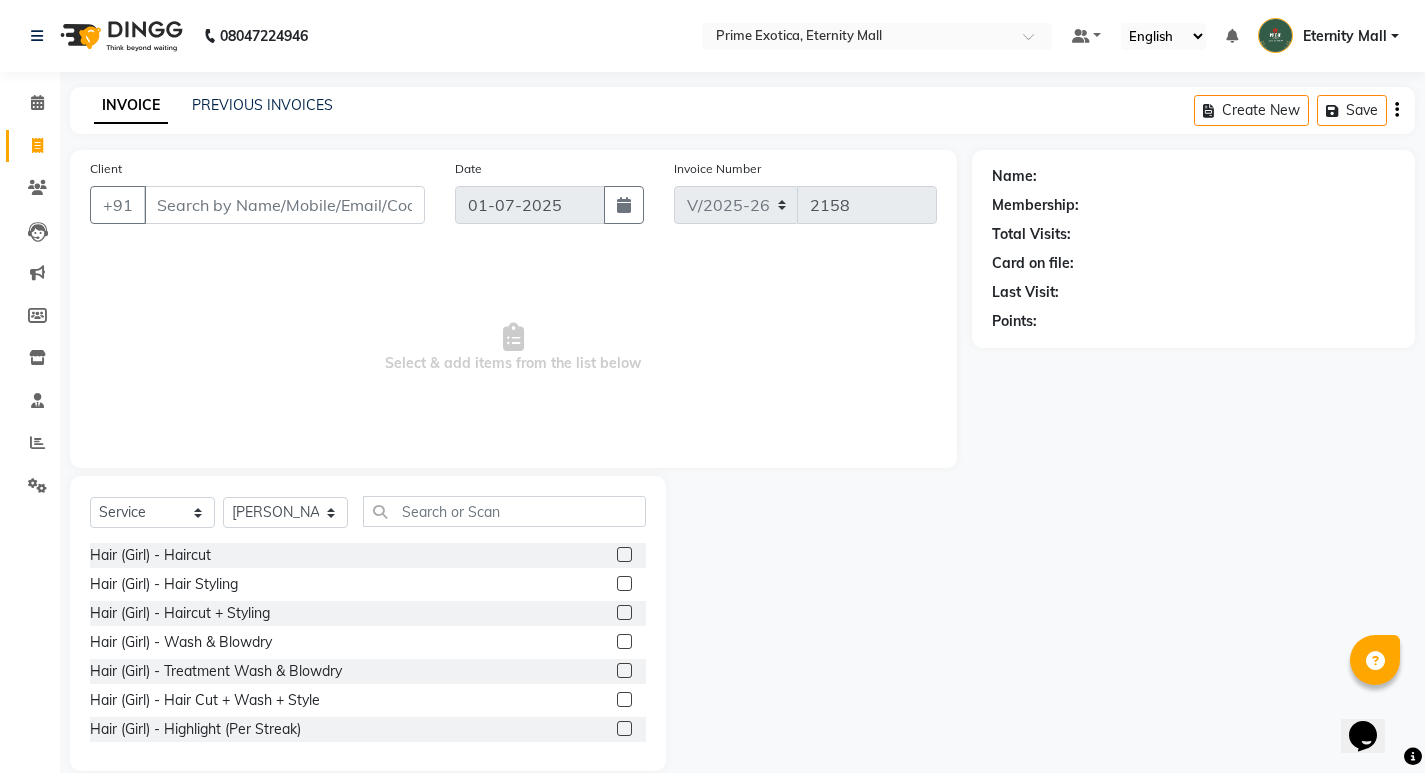 click 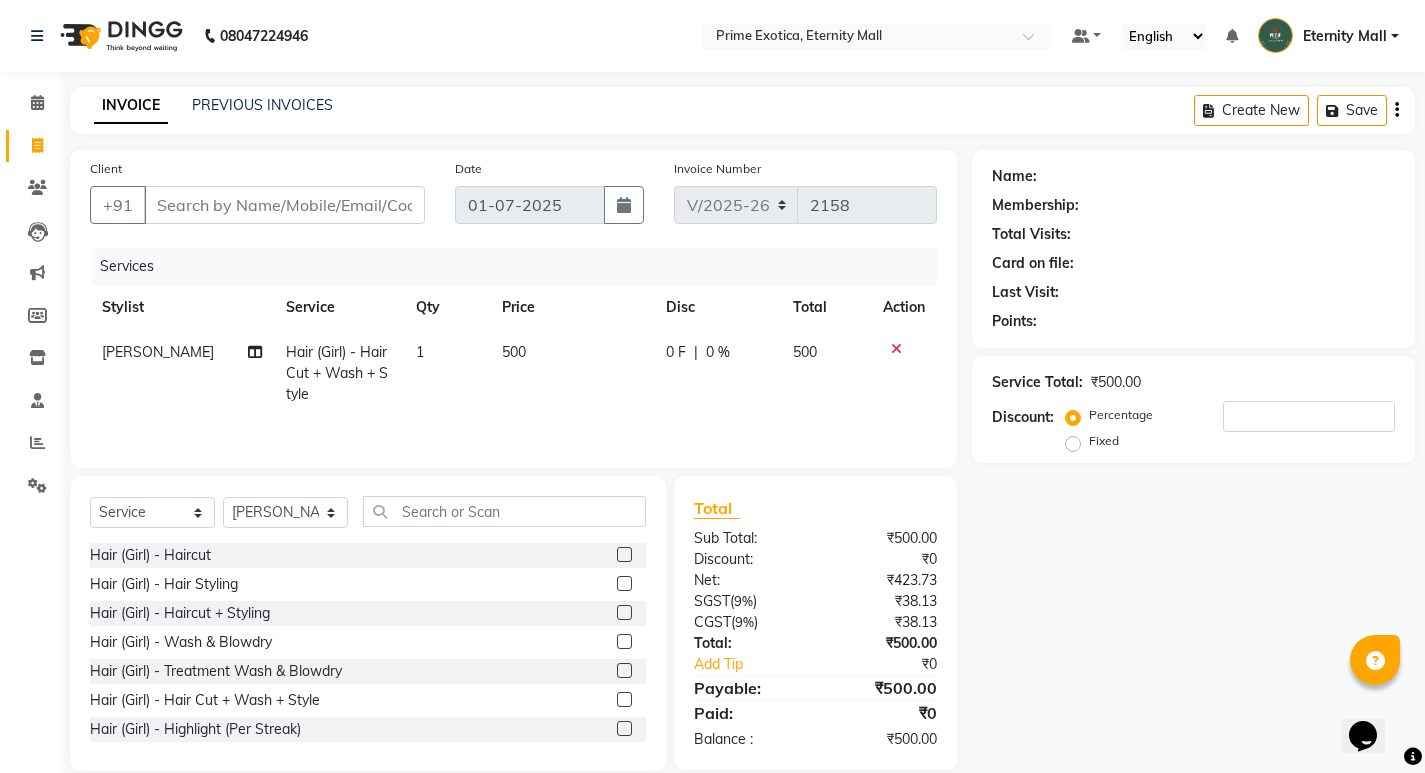 click on "500" 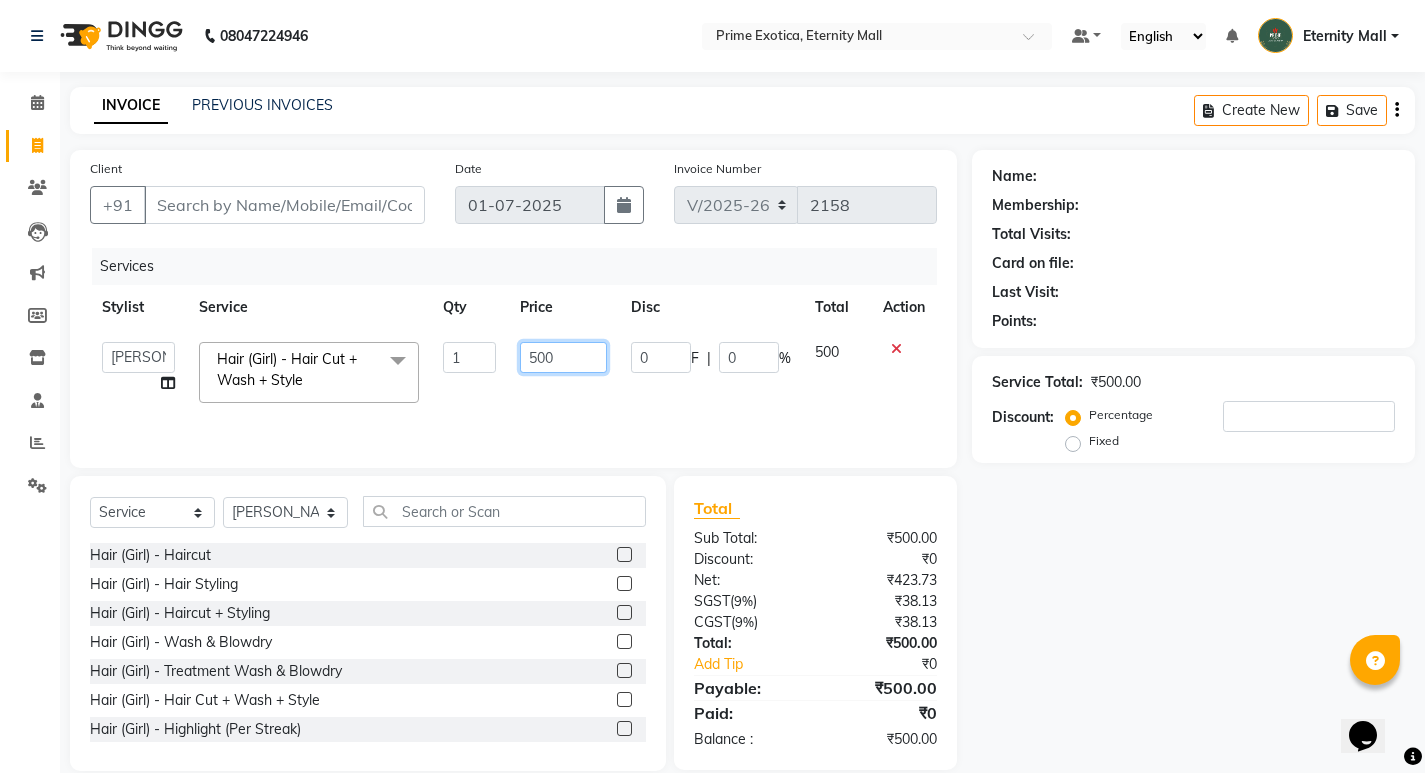 click on "500" 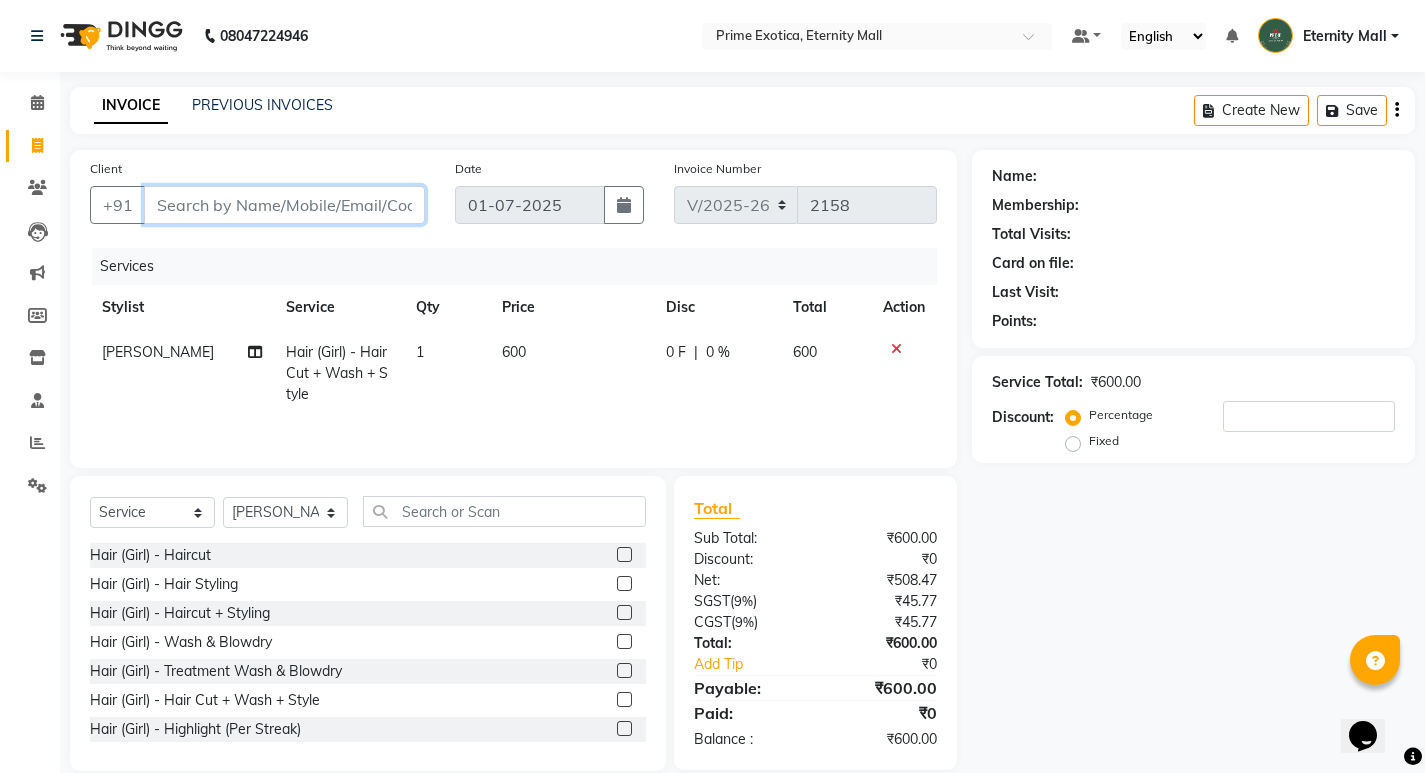 click on "Client" at bounding box center (284, 205) 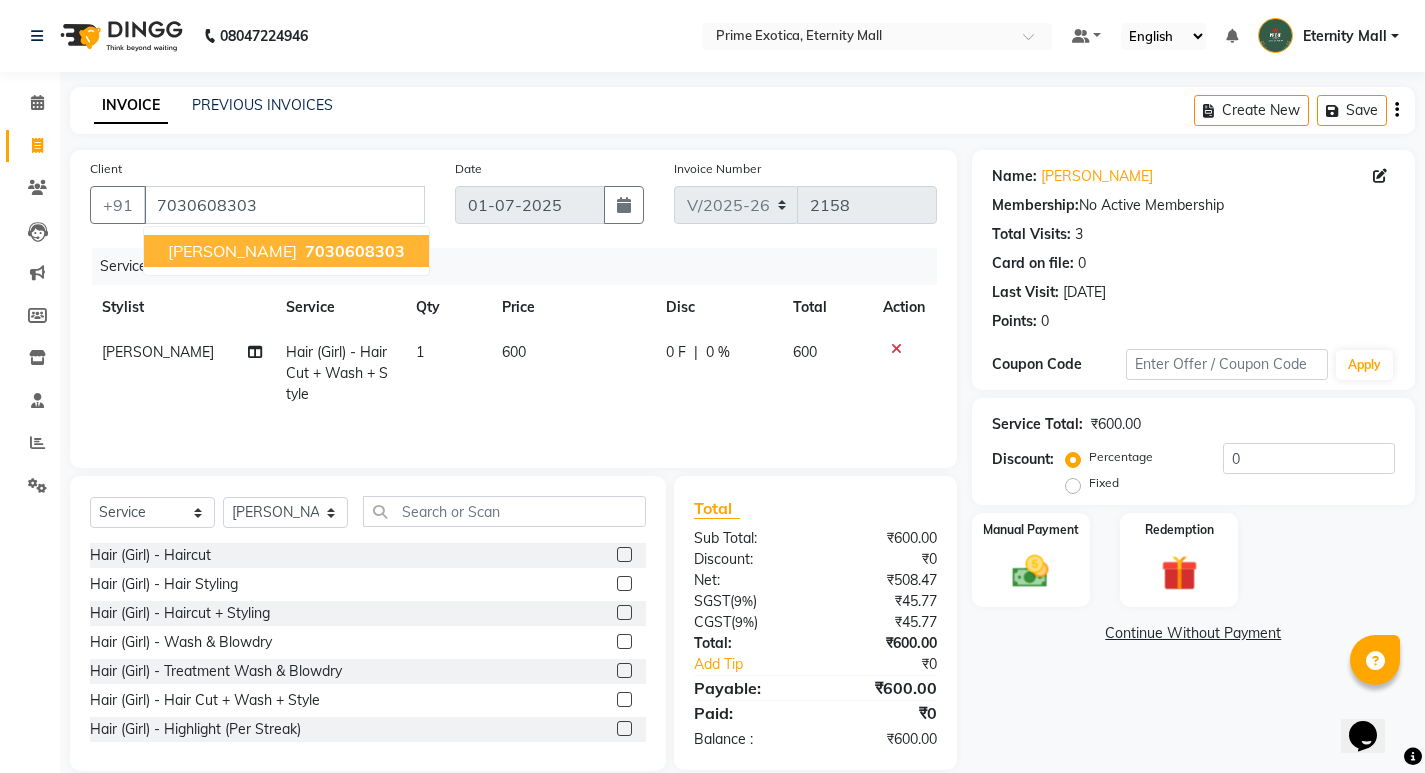 click on "7030608303" at bounding box center [355, 251] 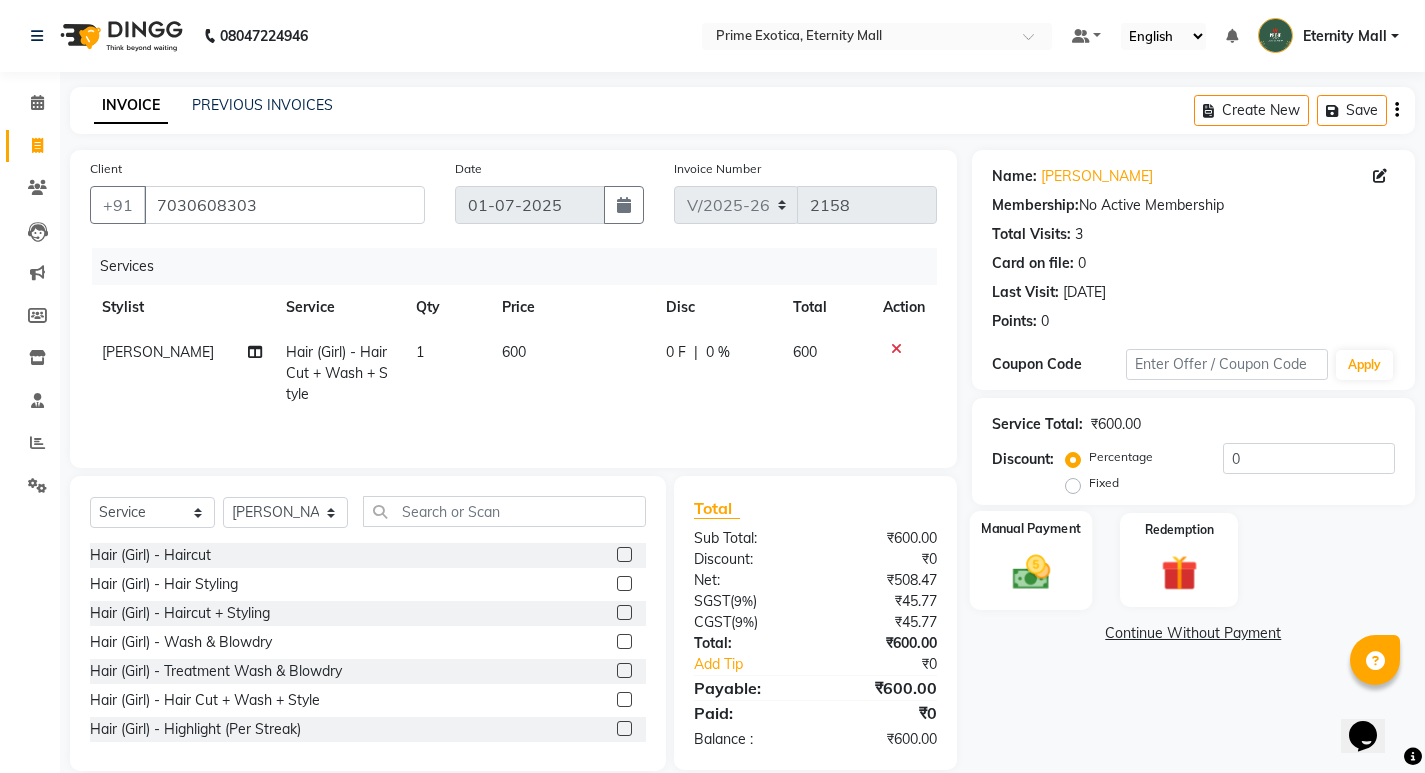 click on "Manual Payment" 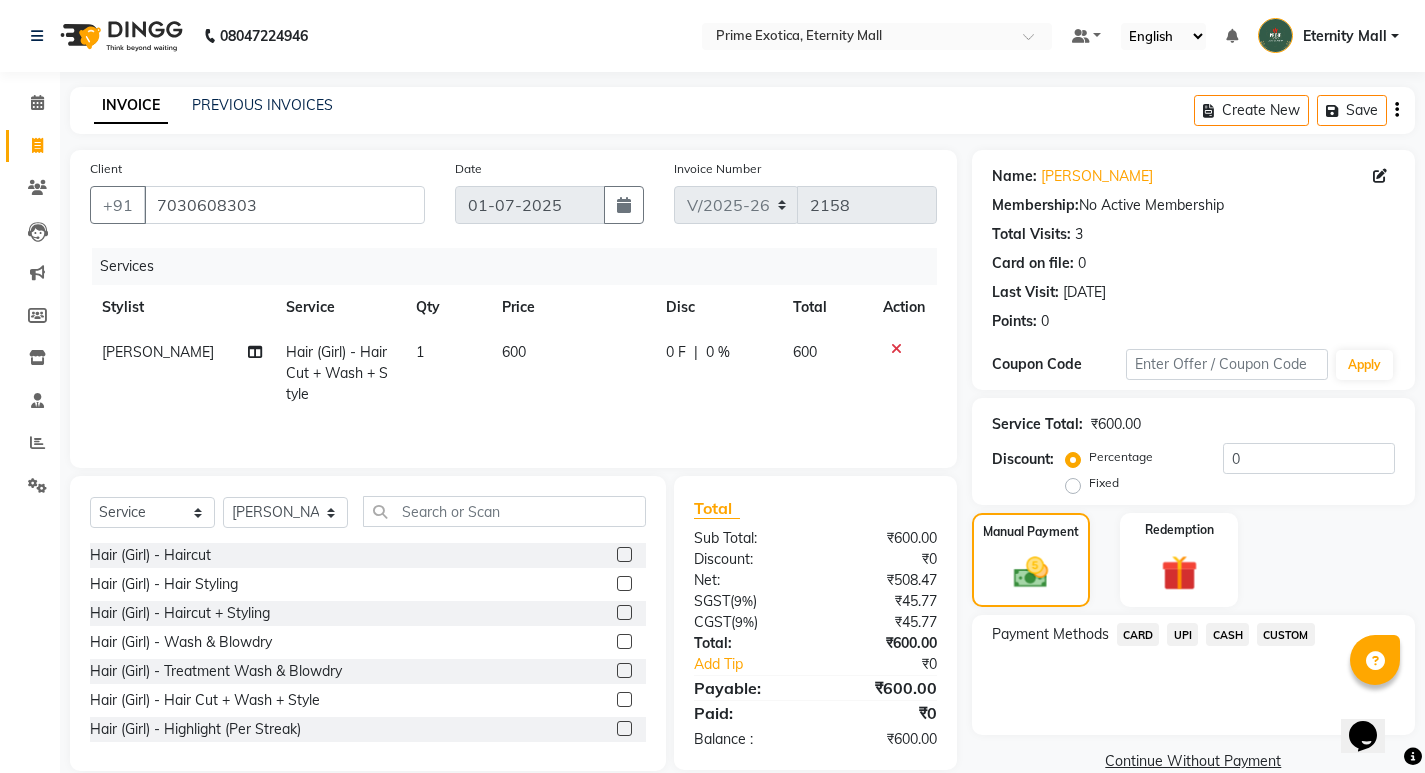 click on "UPI" 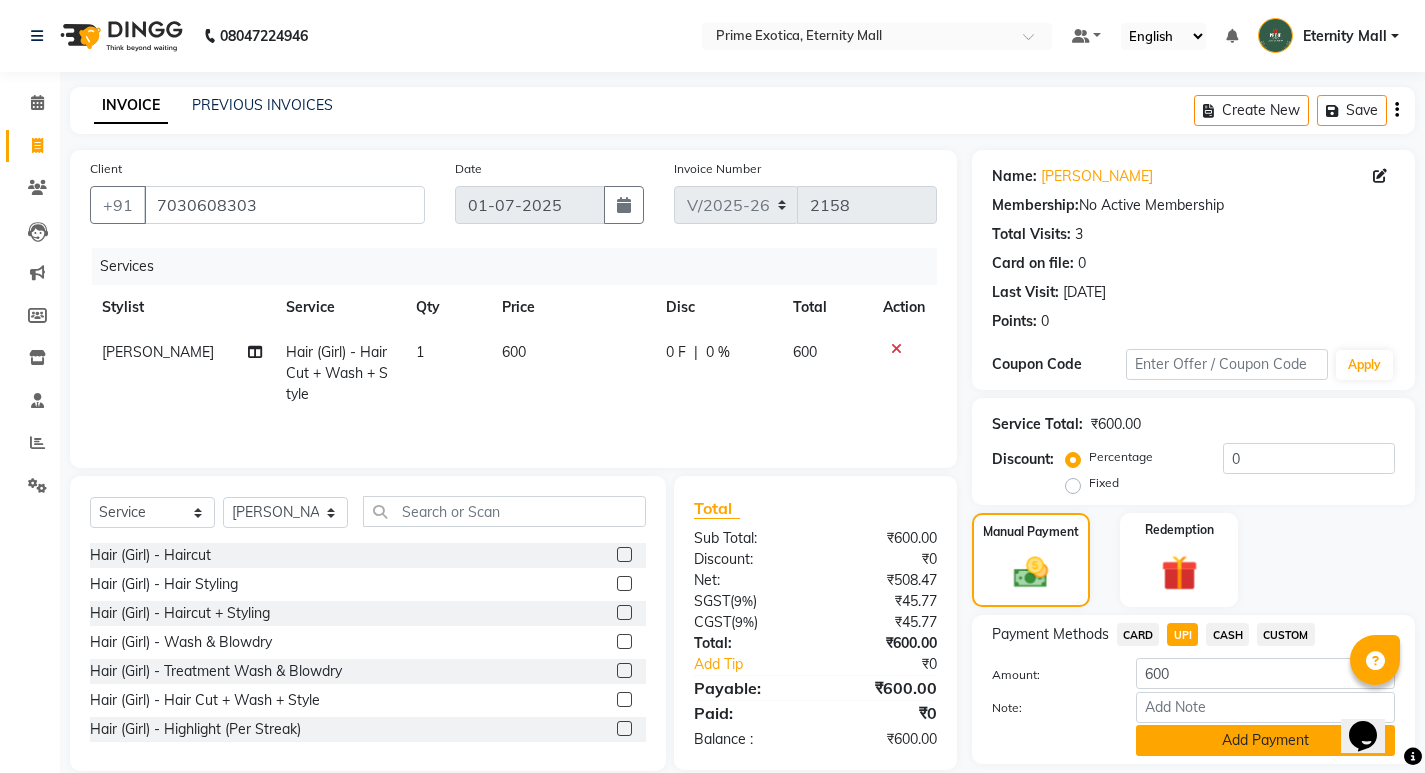 click on "Add Payment" 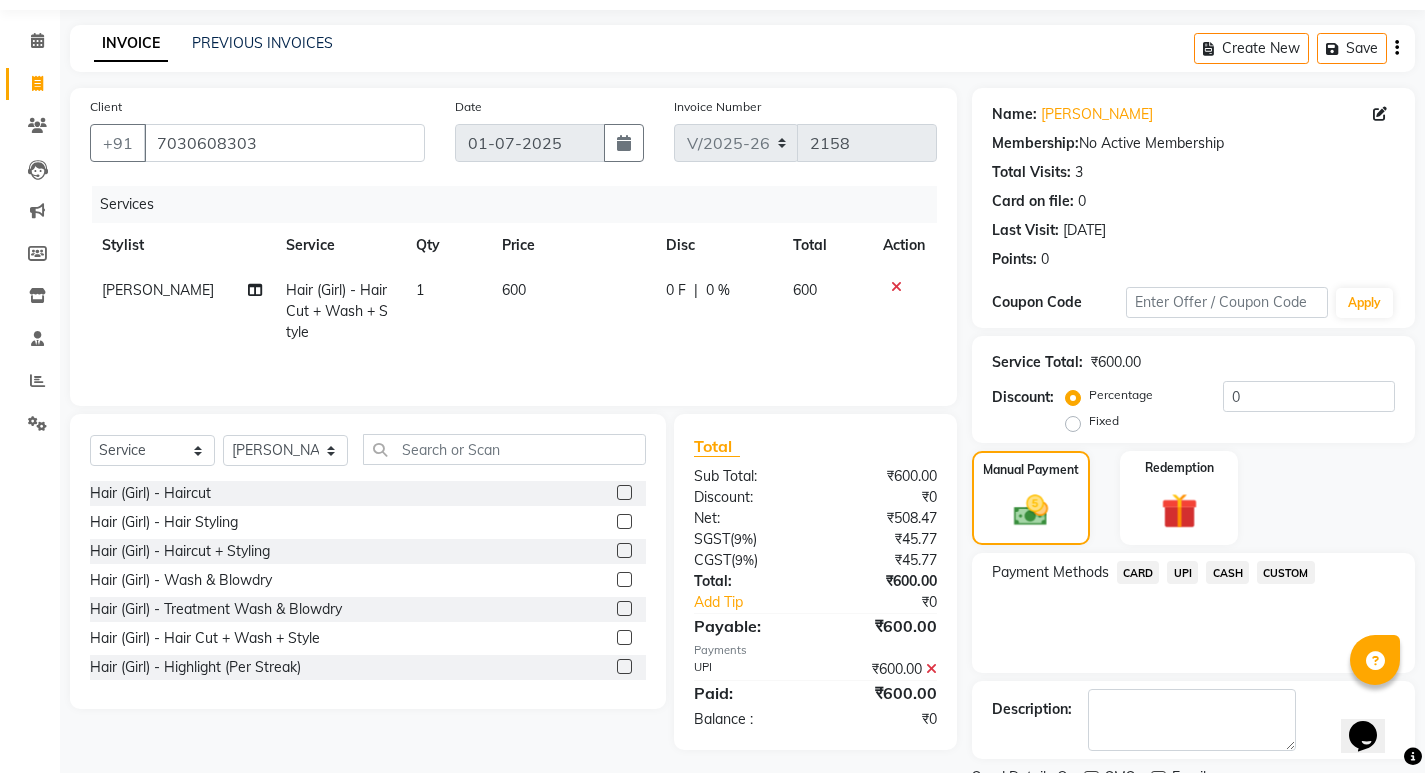scroll, scrollTop: 146, scrollLeft: 0, axis: vertical 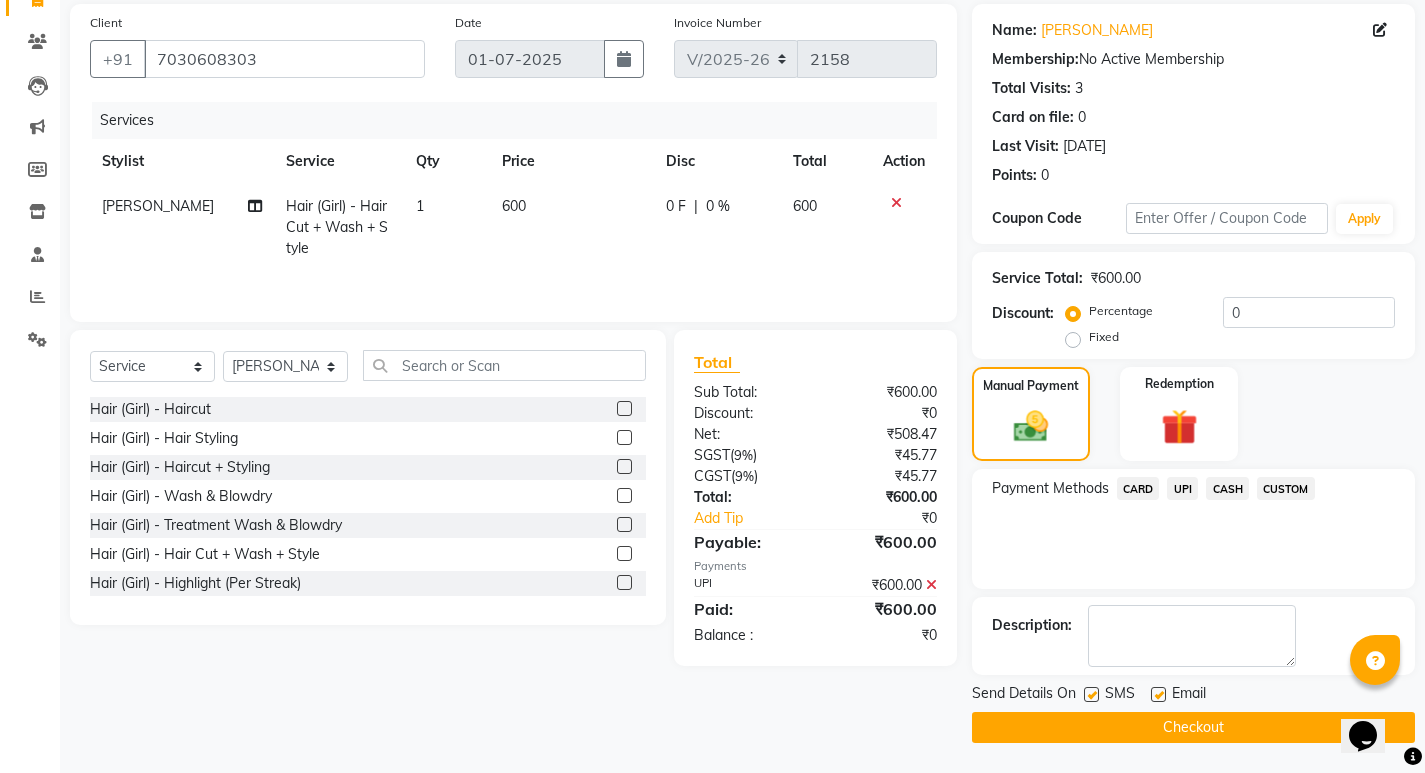 click on "Checkout" 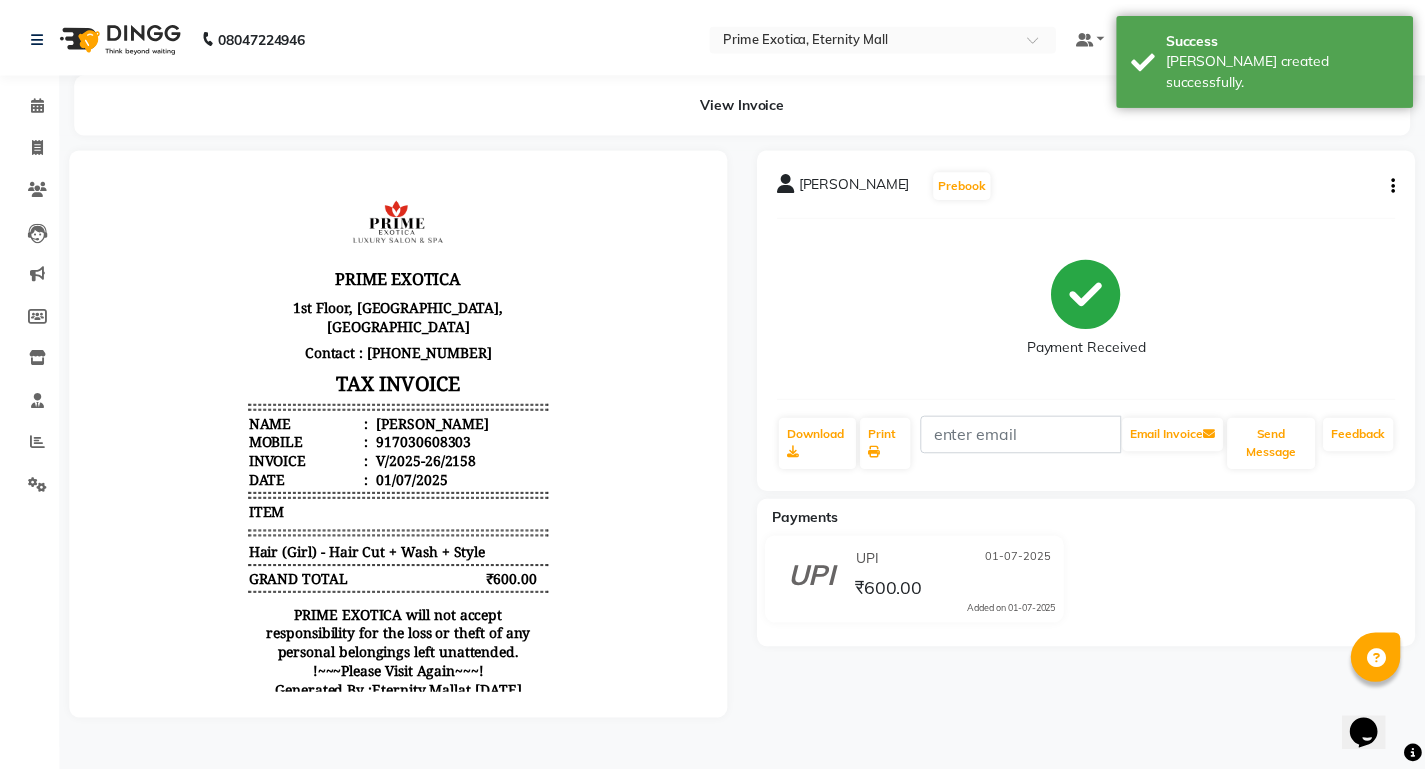scroll, scrollTop: 0, scrollLeft: 0, axis: both 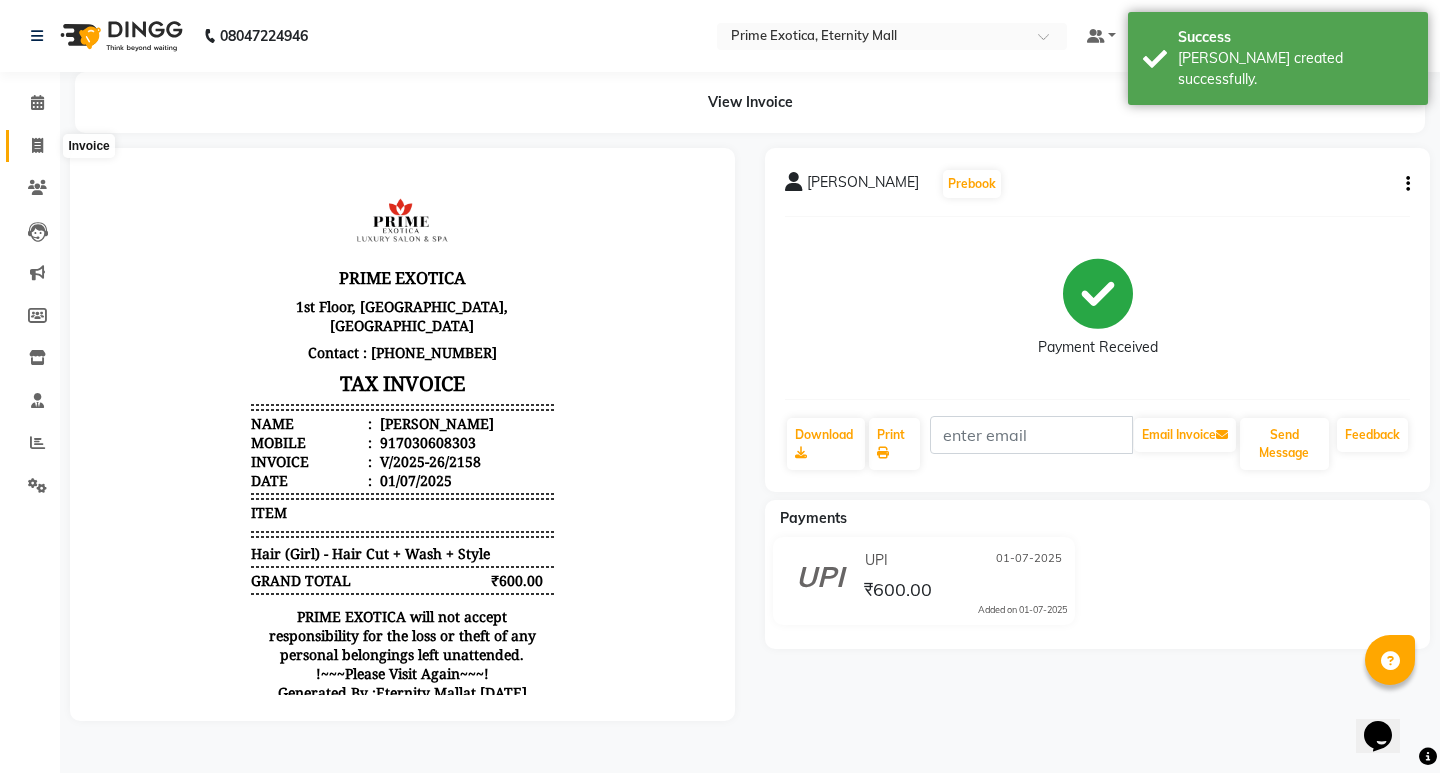 click 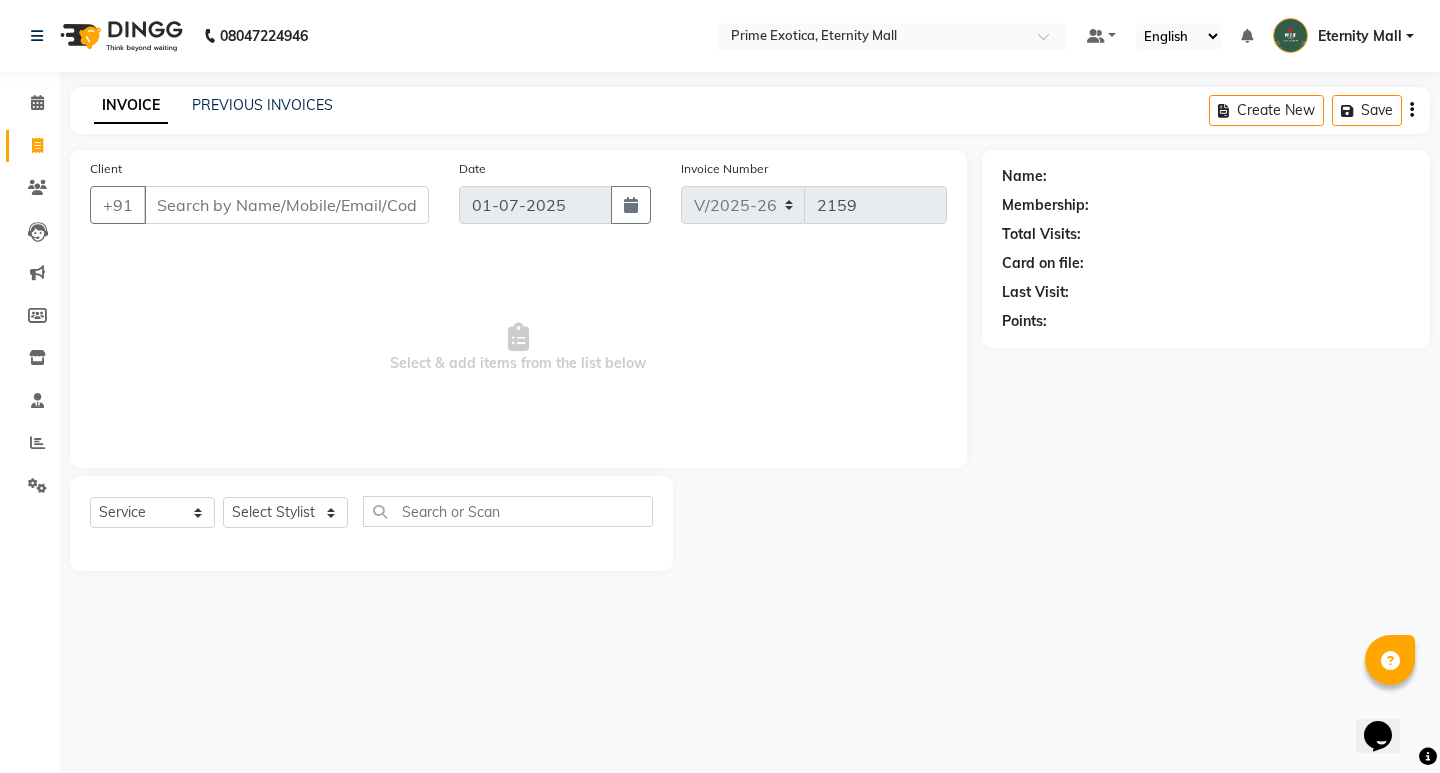 click on "Settings" 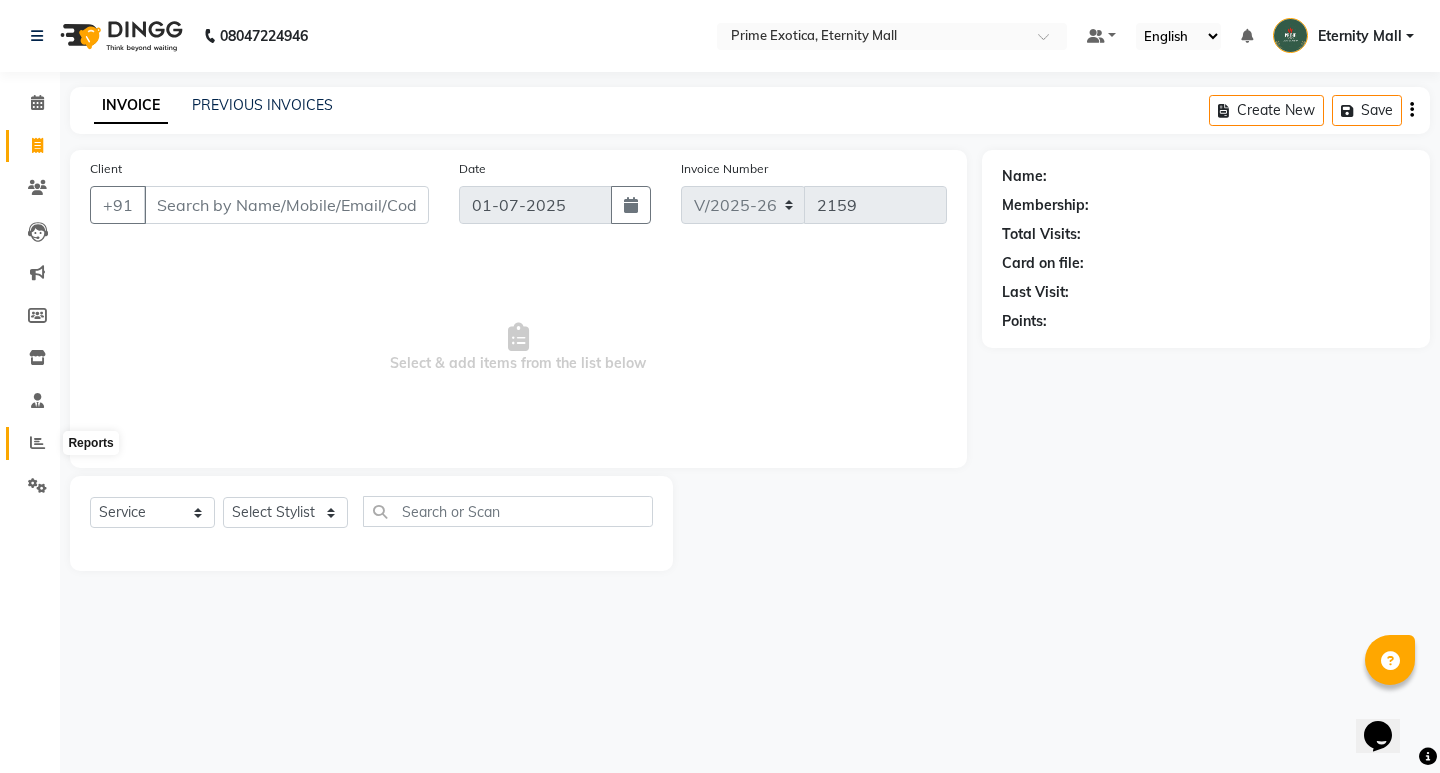 click 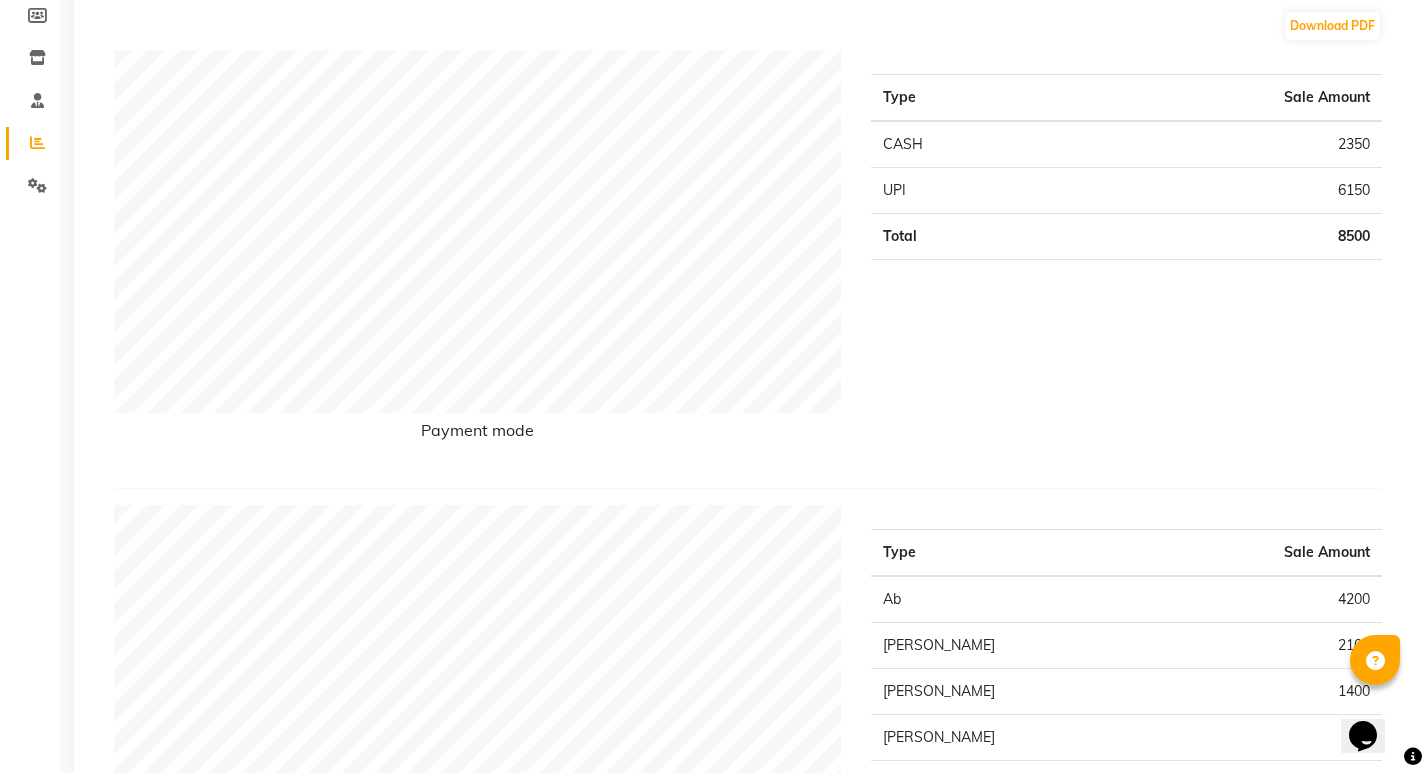 scroll, scrollTop: 400, scrollLeft: 0, axis: vertical 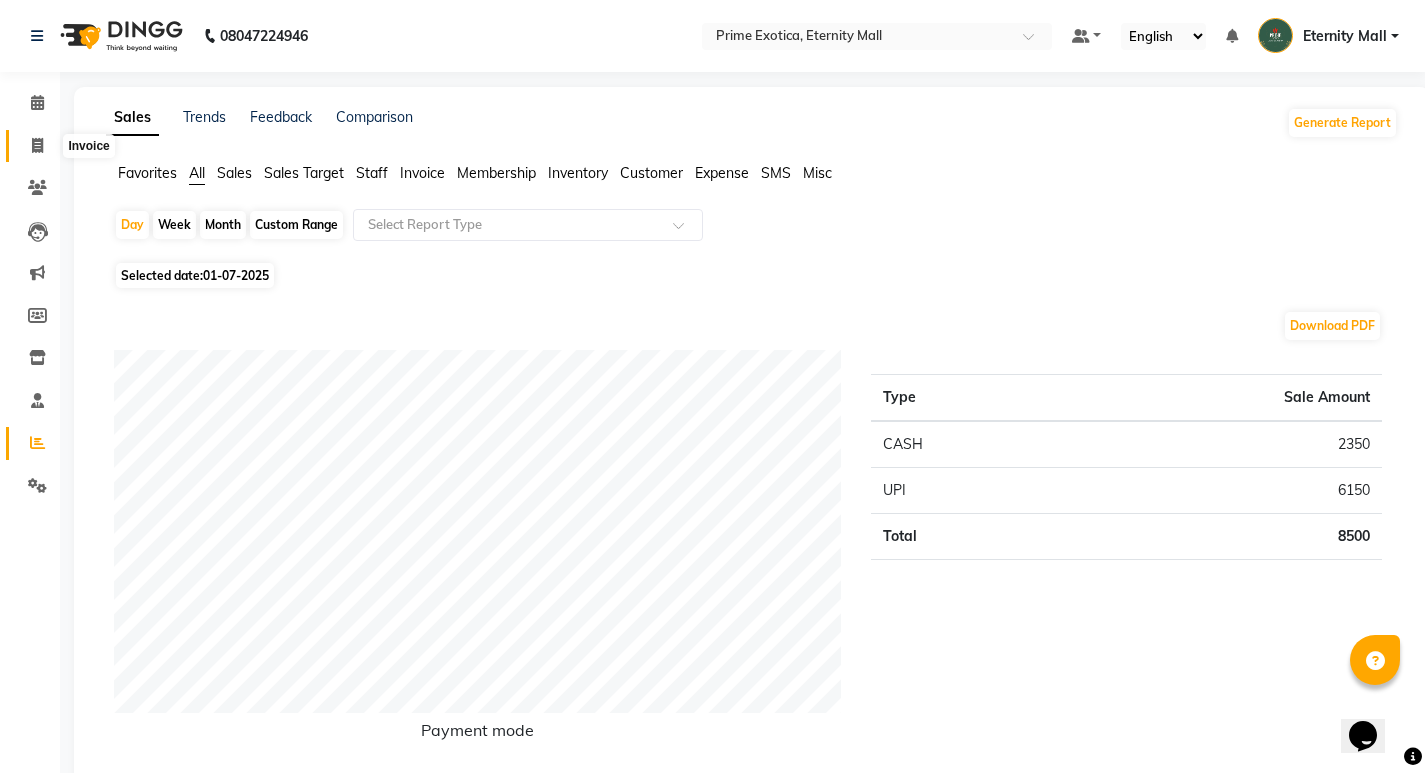 click 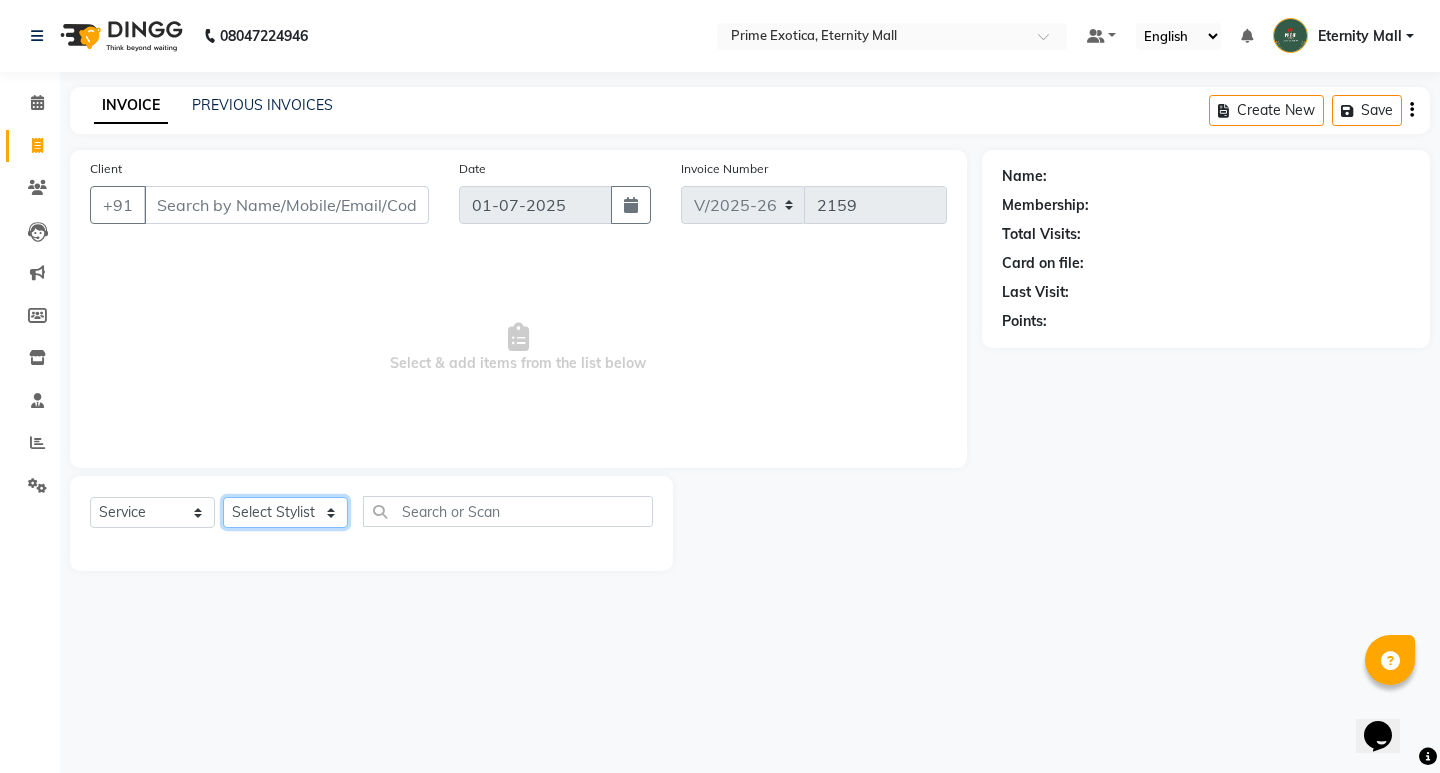 click on "Select Stylist AB  ADMIN ajay vikram lakshane [PERSON_NAME] Isha [PERSON_NAME]  [PERSON_NAME]" 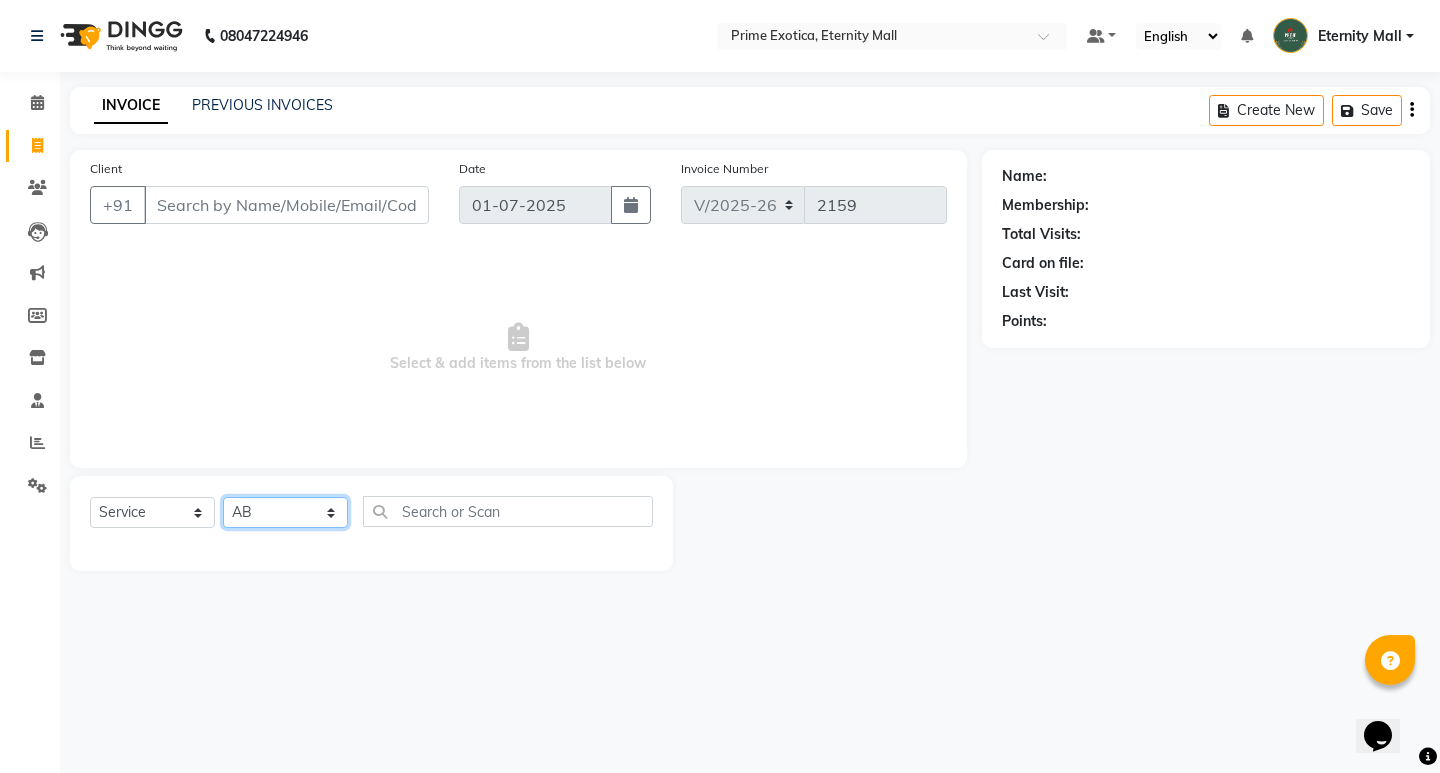 click on "Select Stylist AB  ADMIN ajay vikram lakshane [PERSON_NAME] Isha [PERSON_NAME]  [PERSON_NAME]" 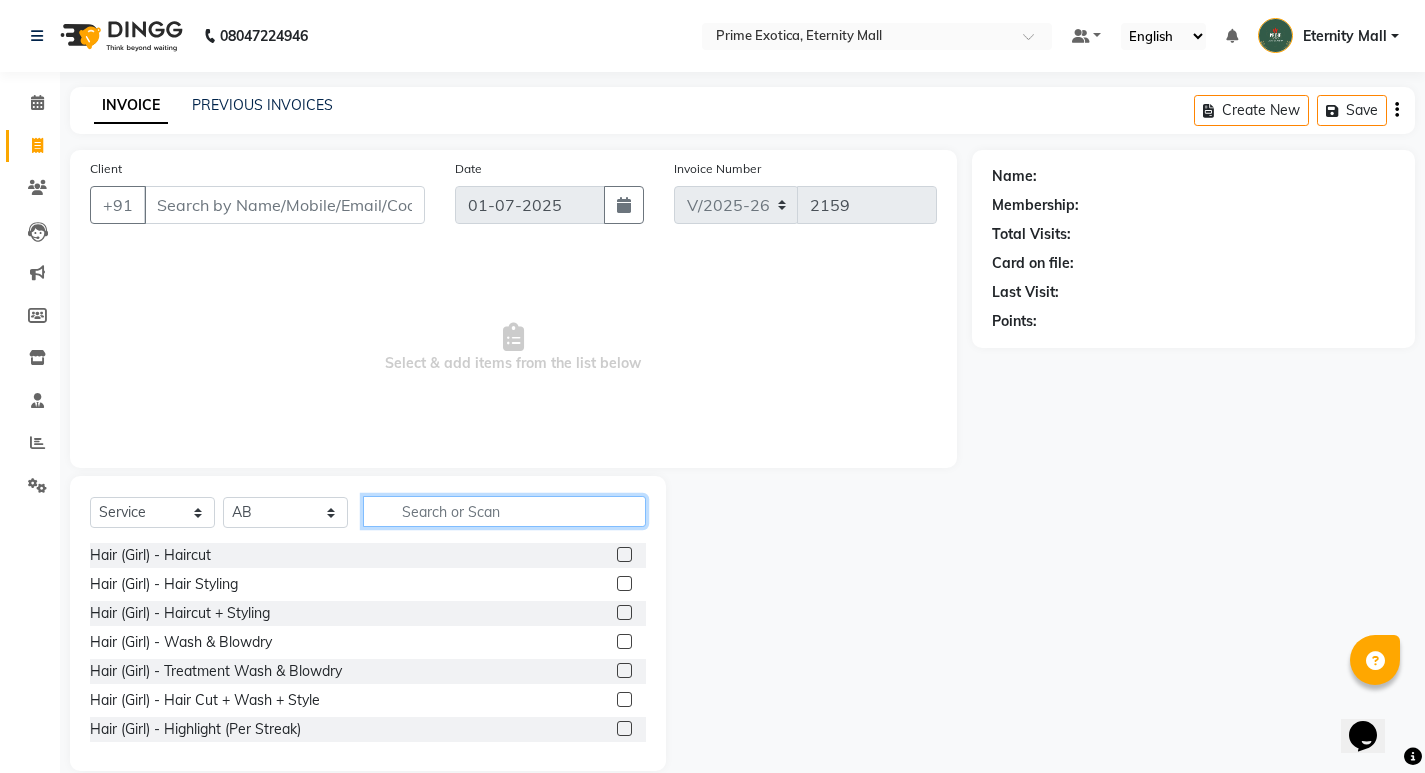 click 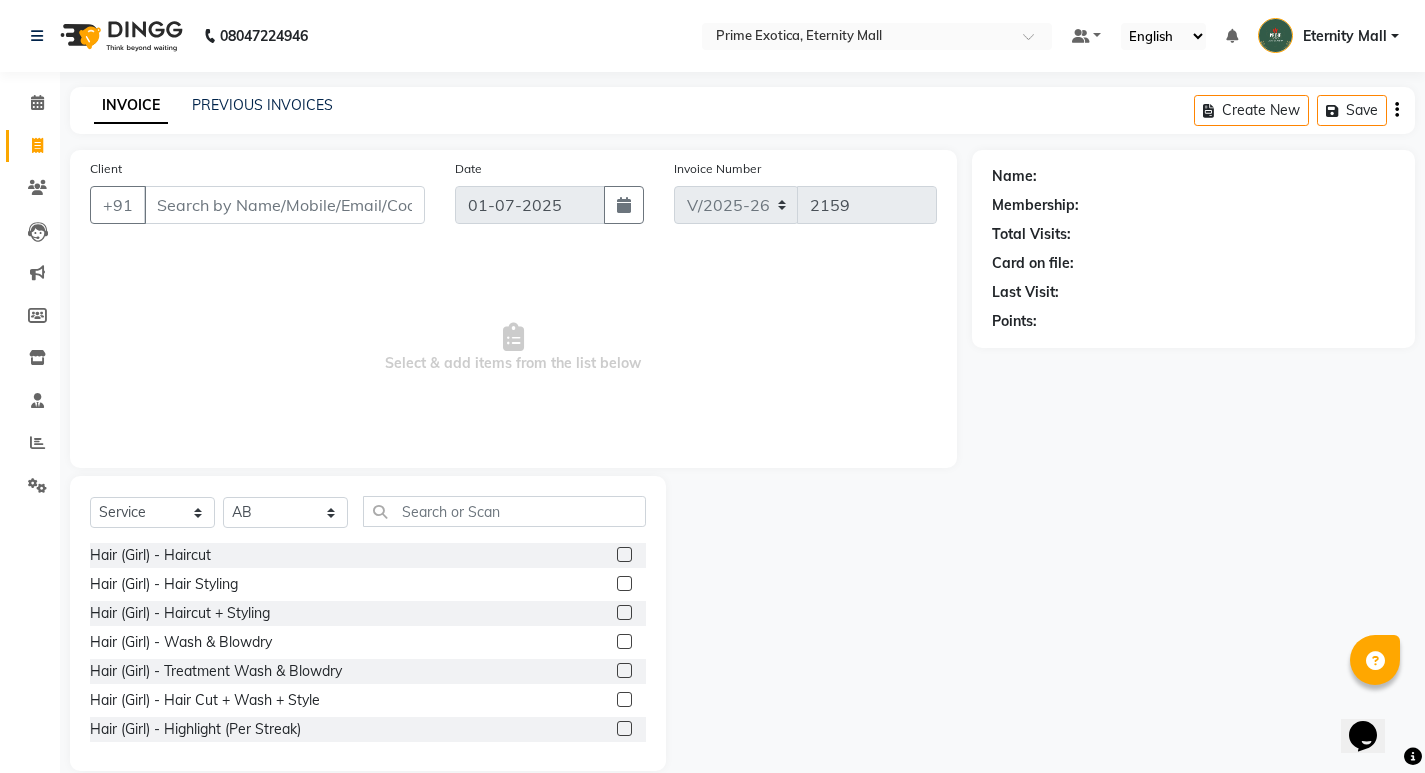 click 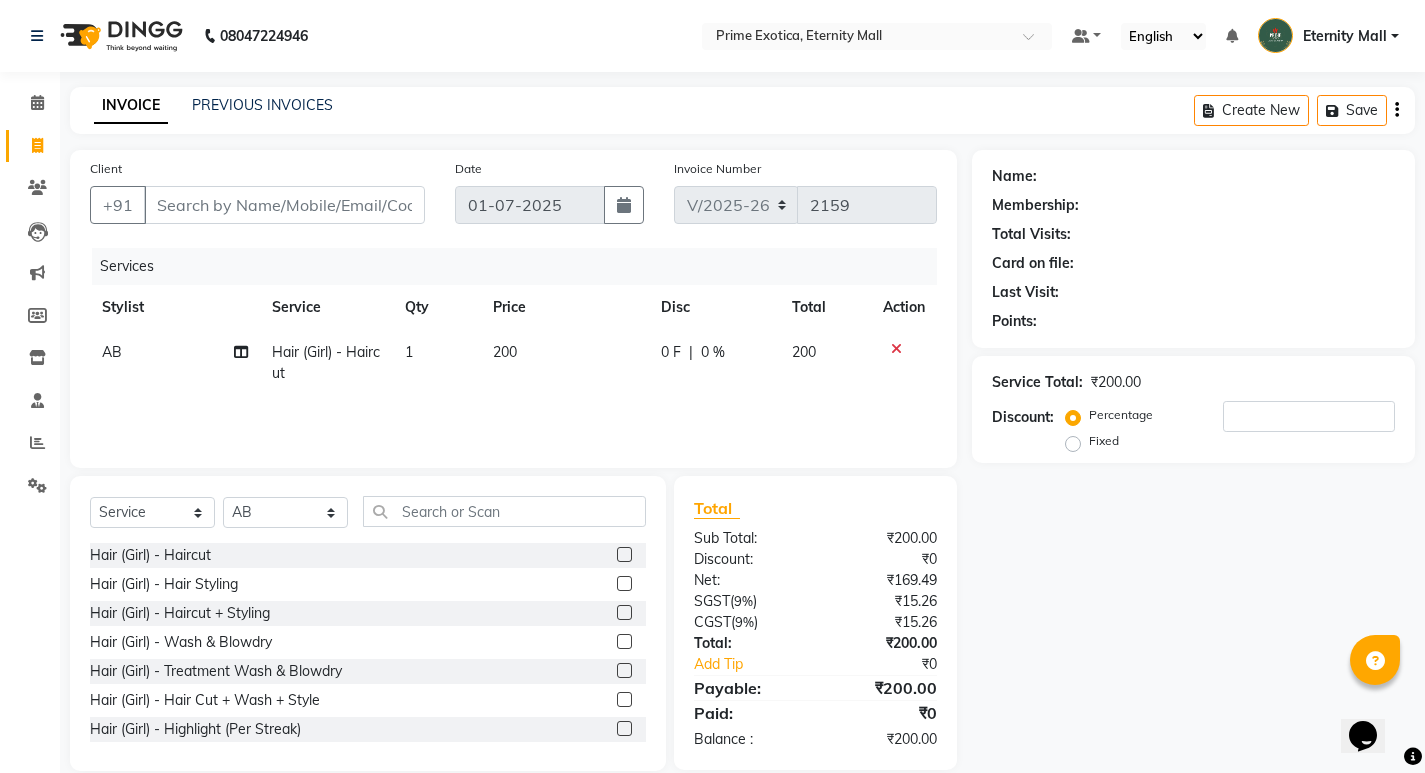 click on "200" 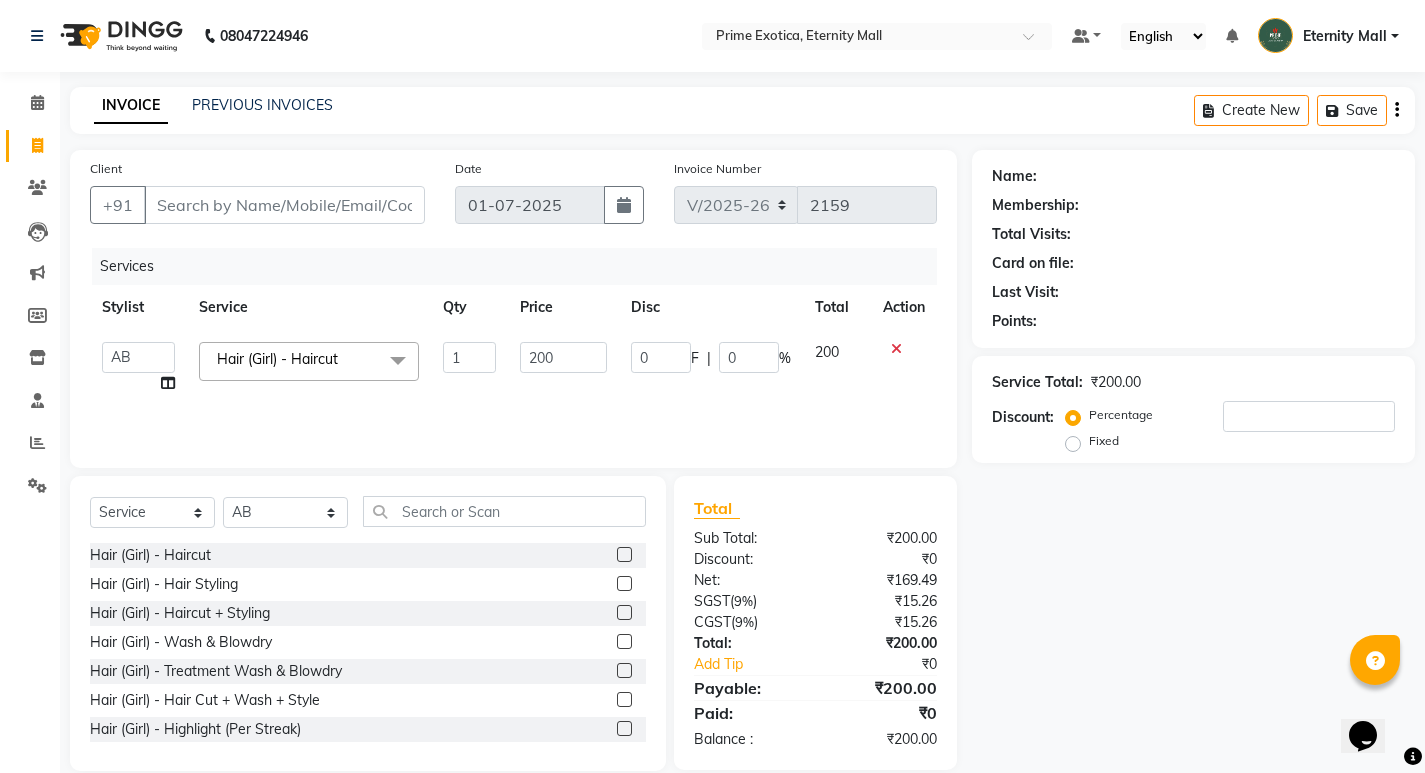 click on "200" 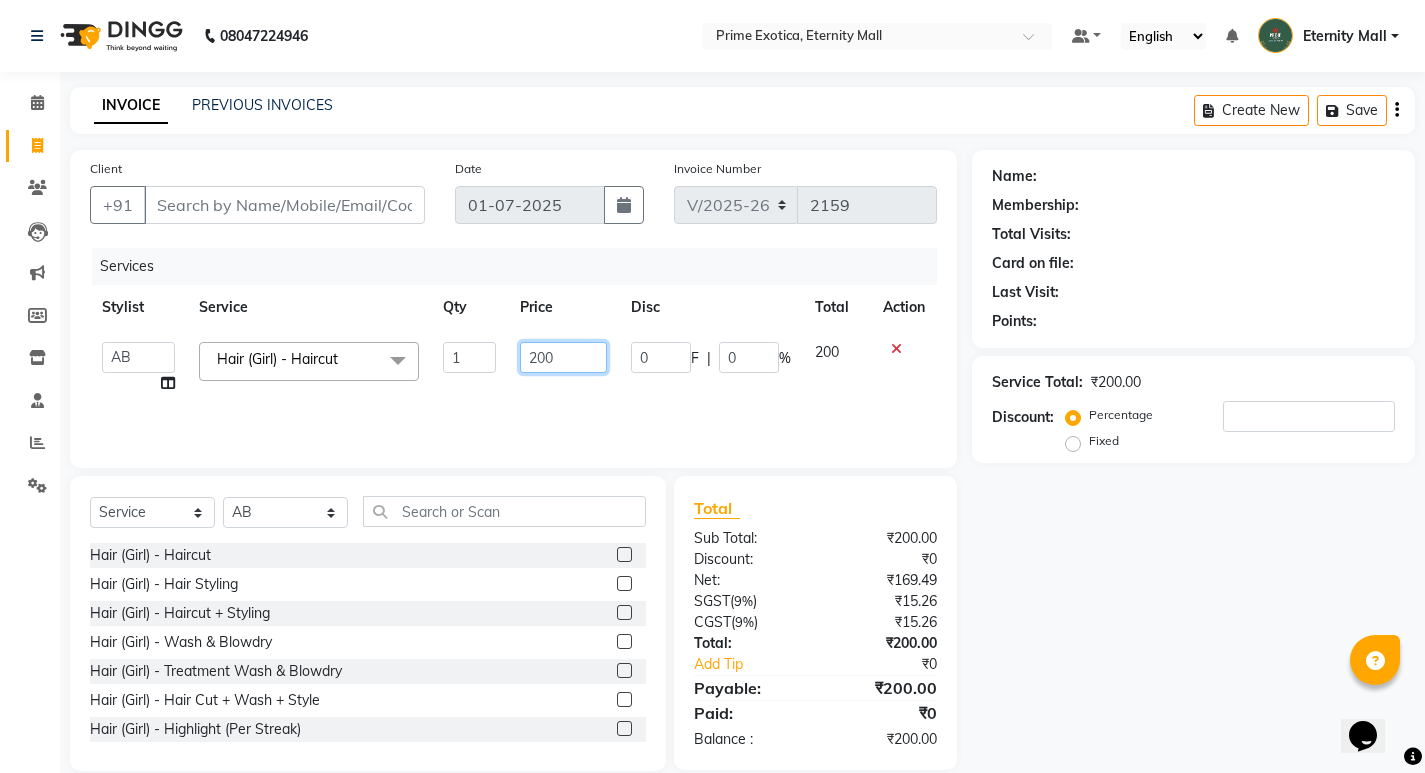 click on "200" 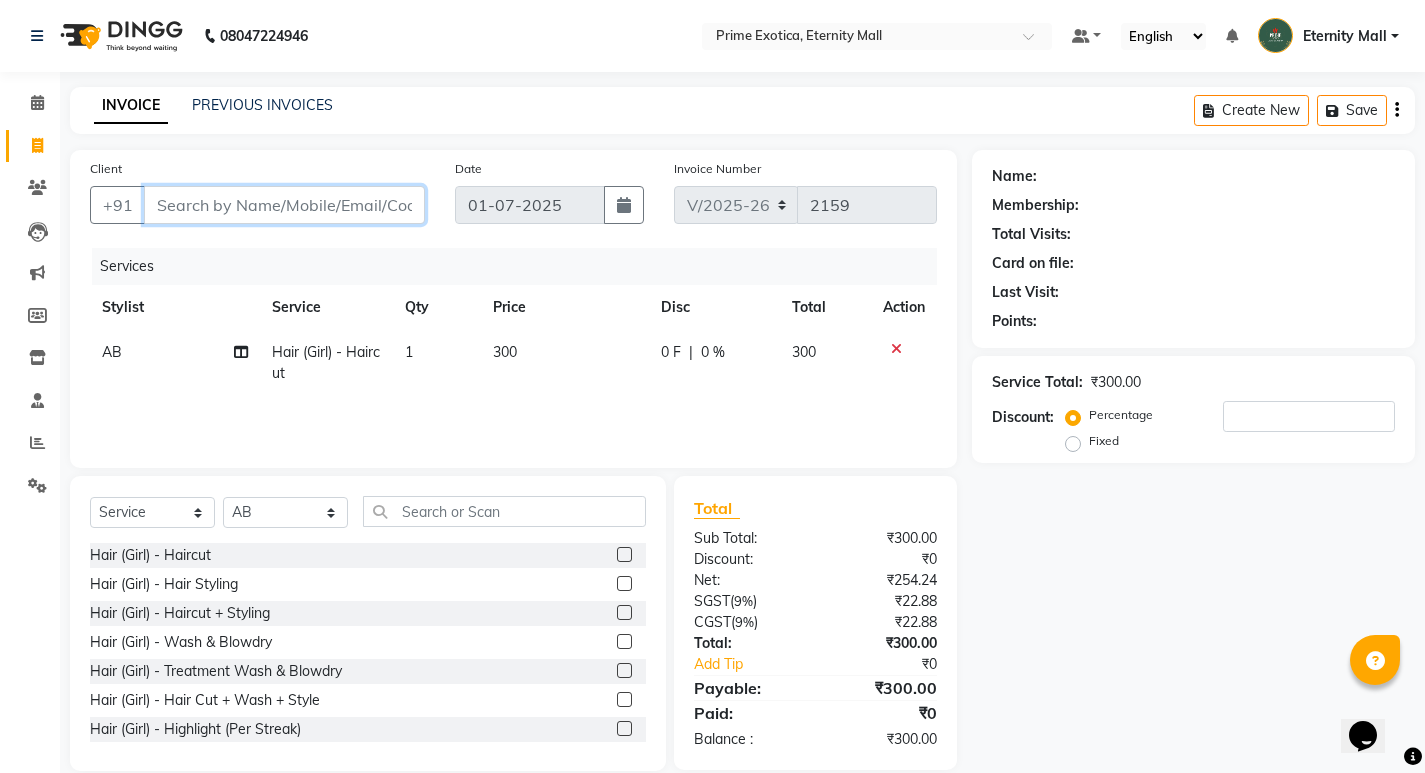 click on "Client" at bounding box center [284, 205] 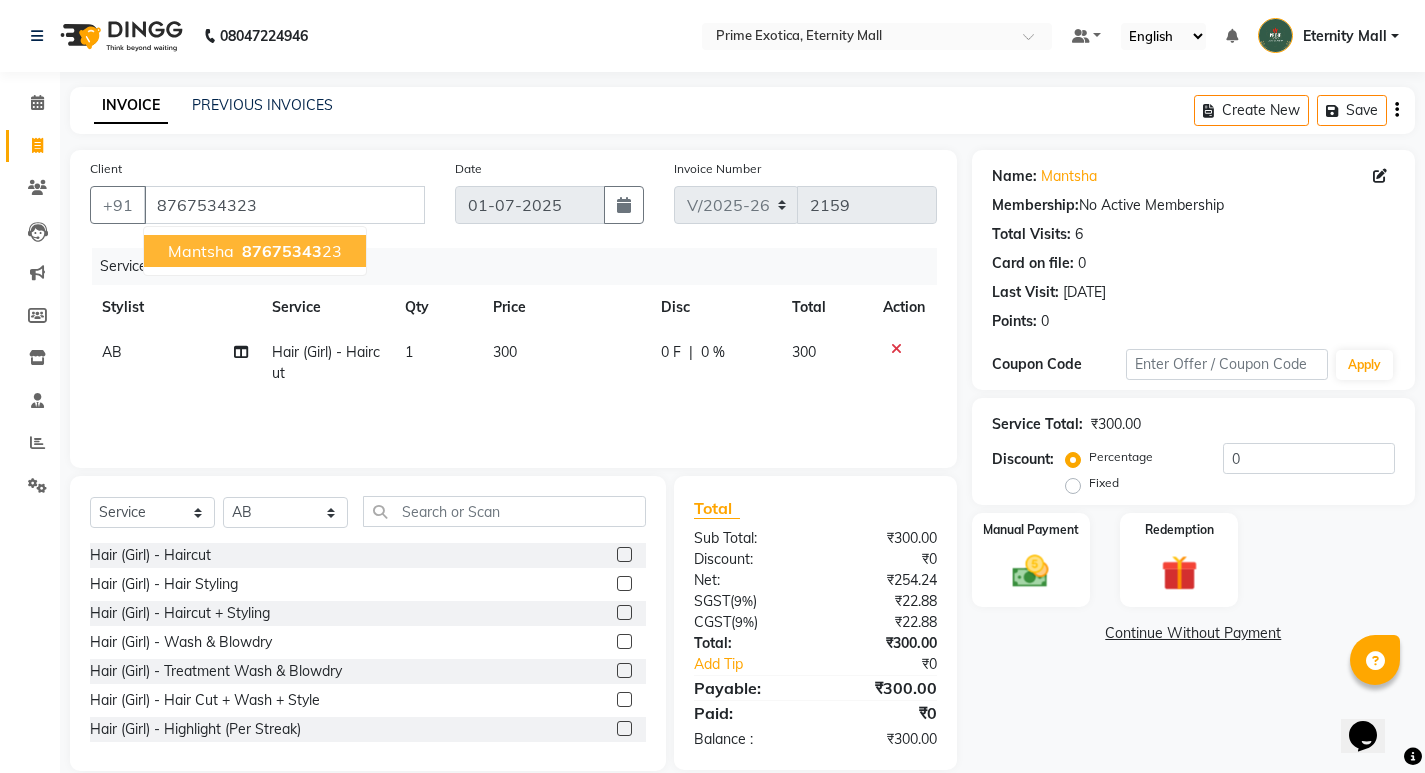 click on "mantsha" at bounding box center [201, 251] 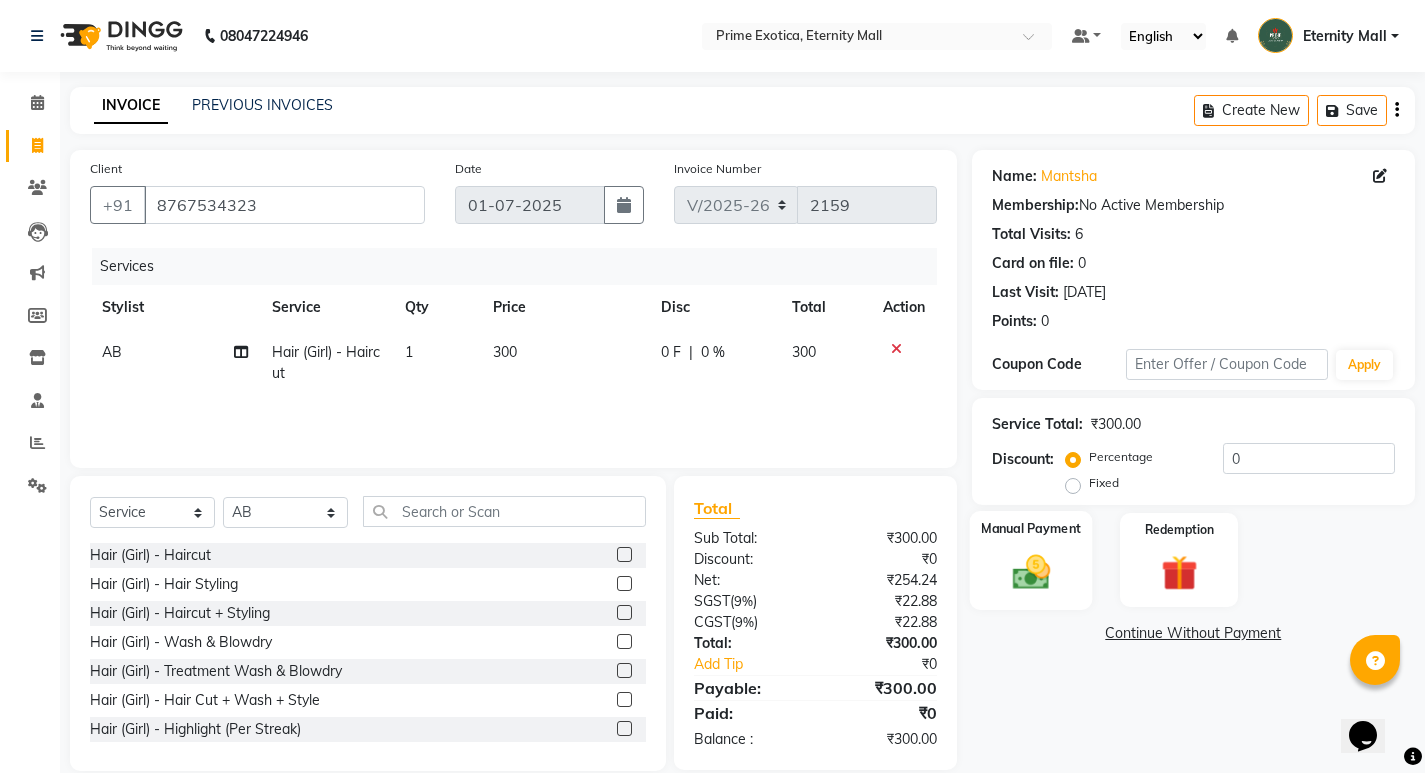 click 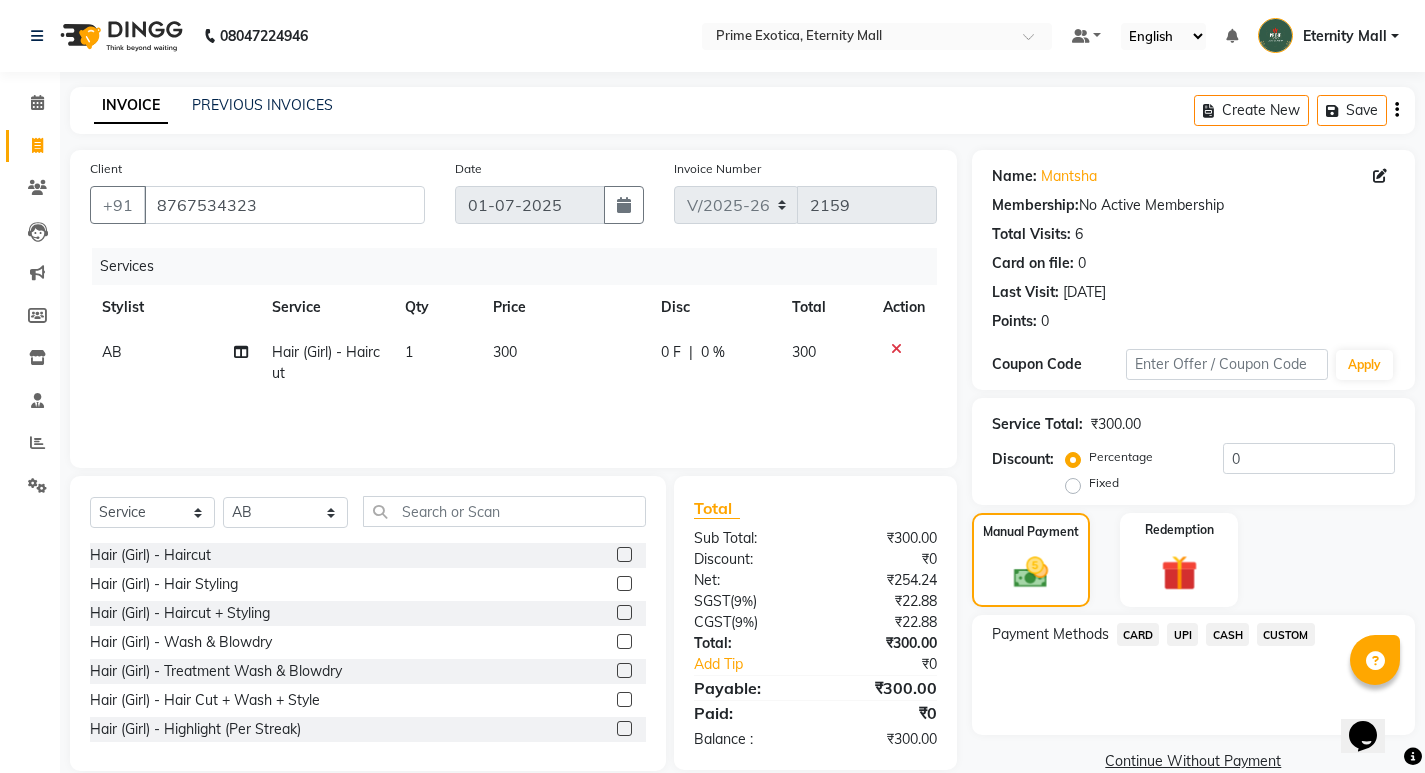 click on "CASH" 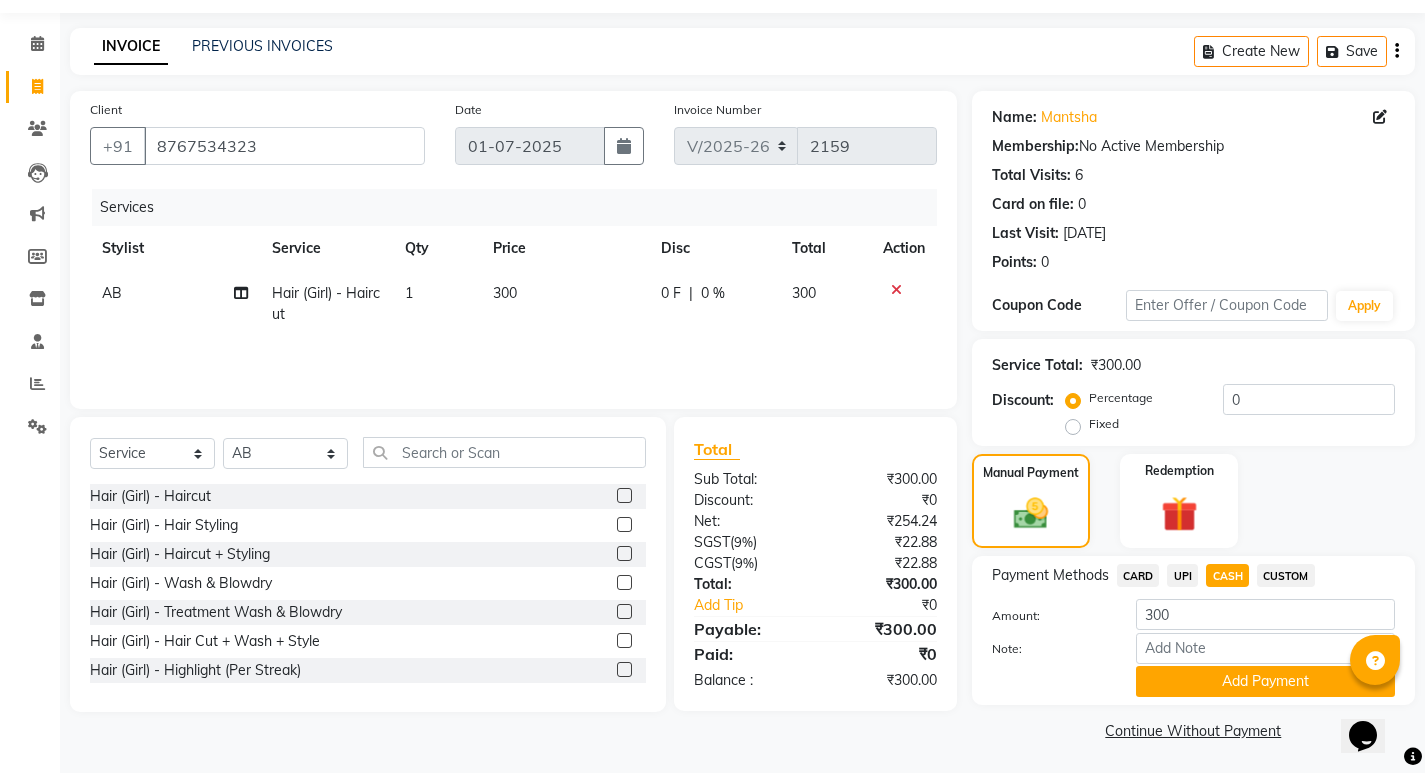 scroll, scrollTop: 62, scrollLeft: 0, axis: vertical 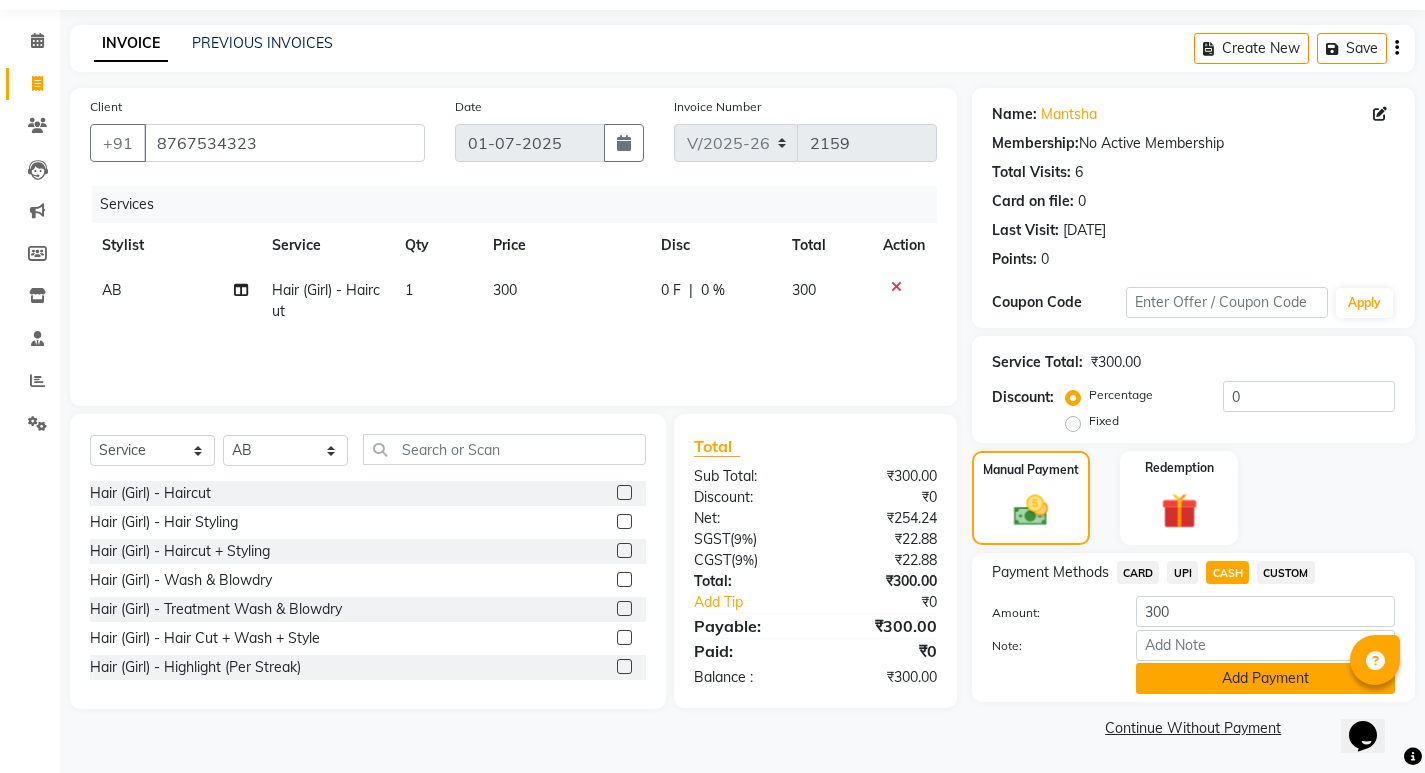 click on "Add Payment" 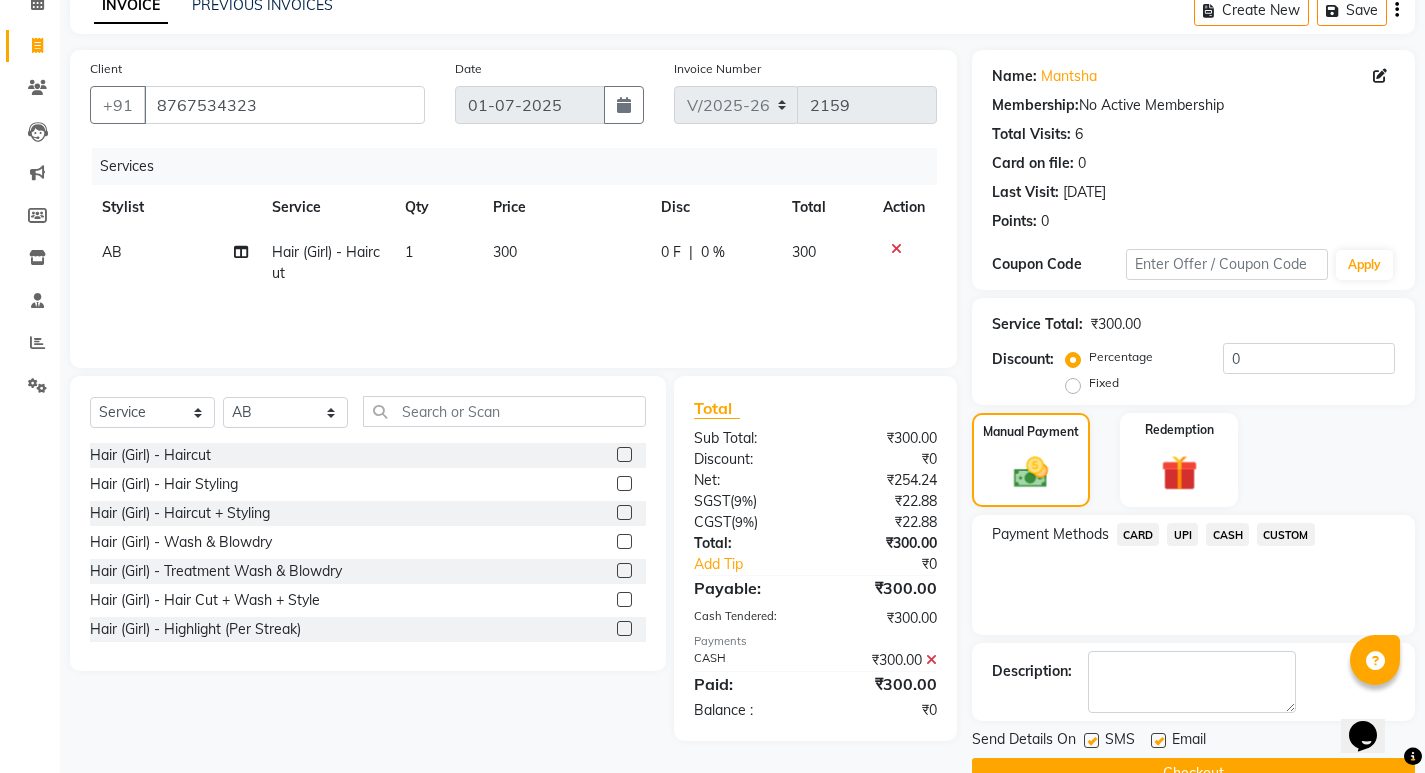 scroll, scrollTop: 146, scrollLeft: 0, axis: vertical 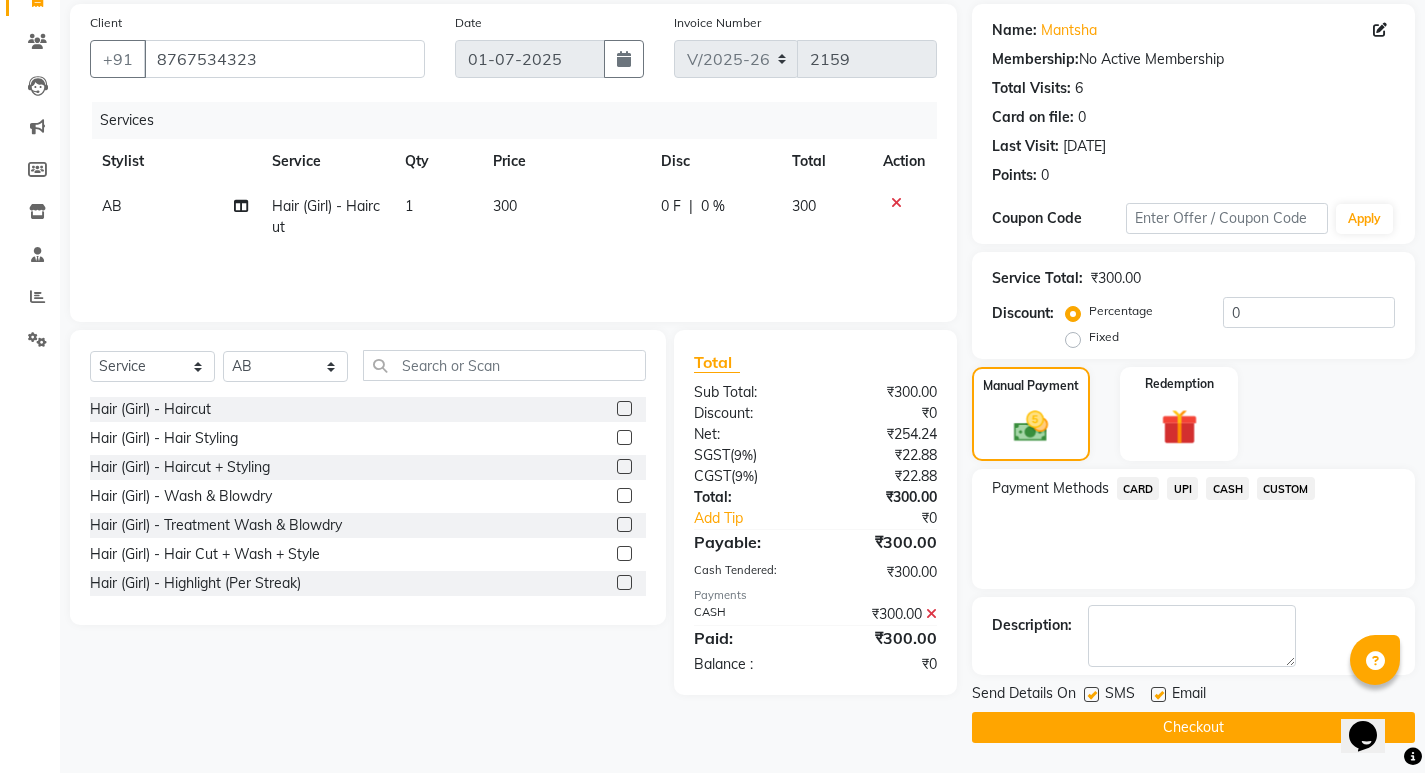 click on "Checkout" 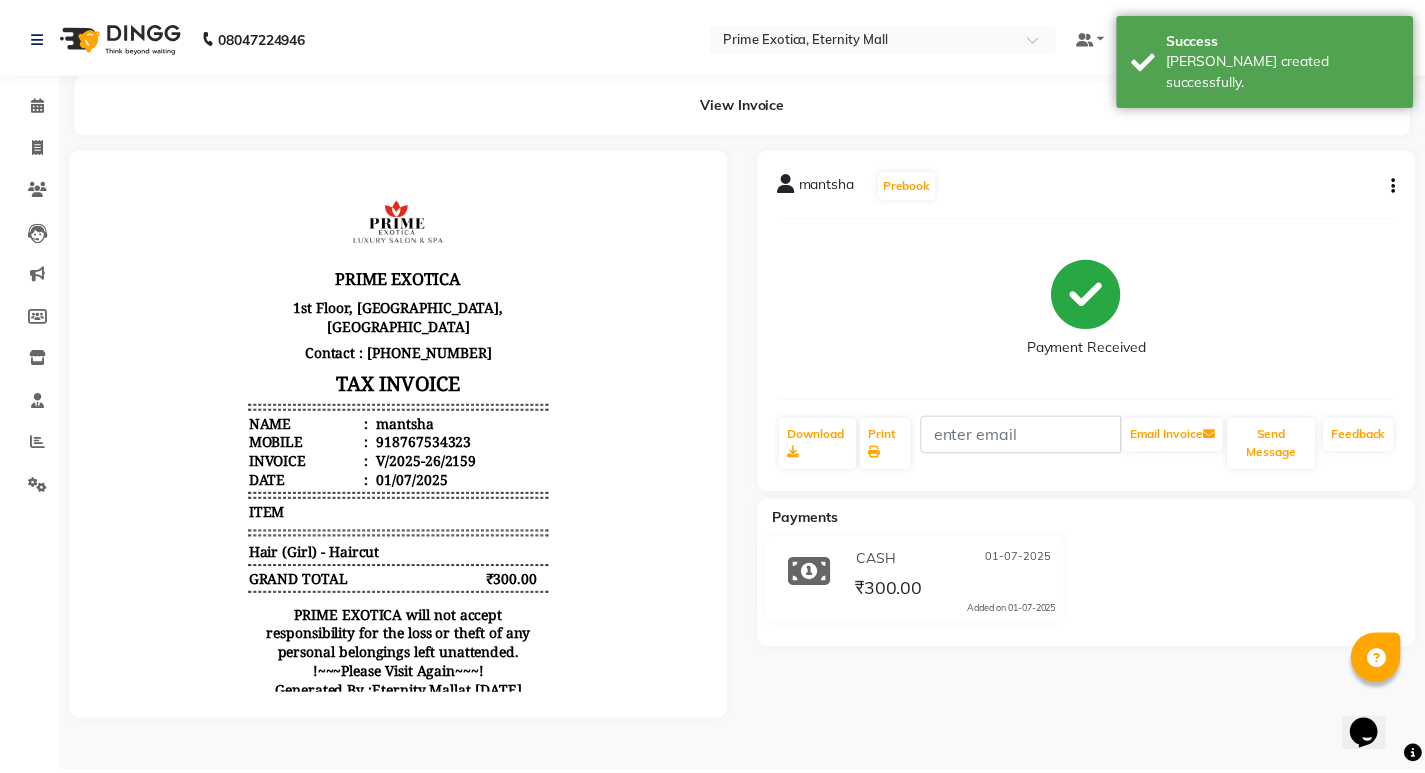 scroll, scrollTop: 0, scrollLeft: 0, axis: both 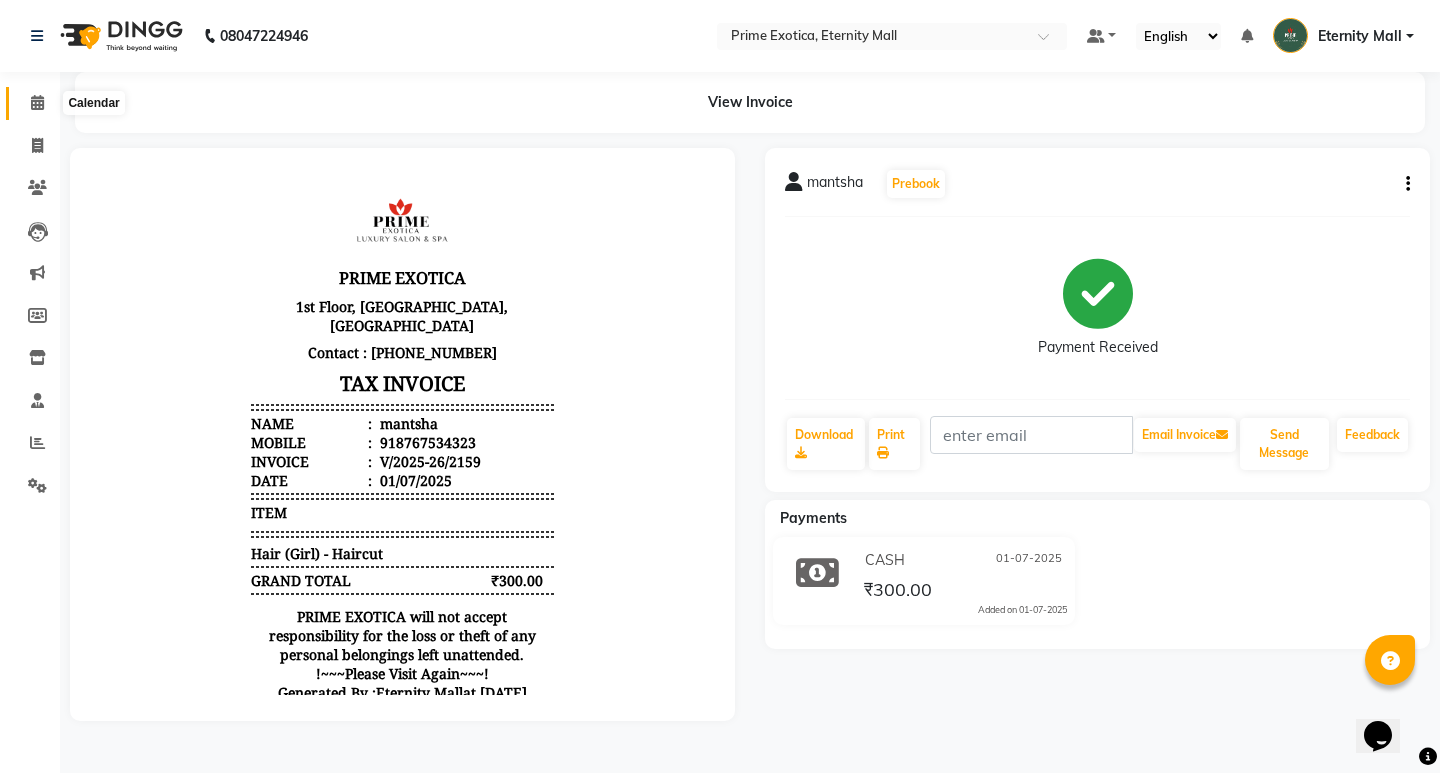 click 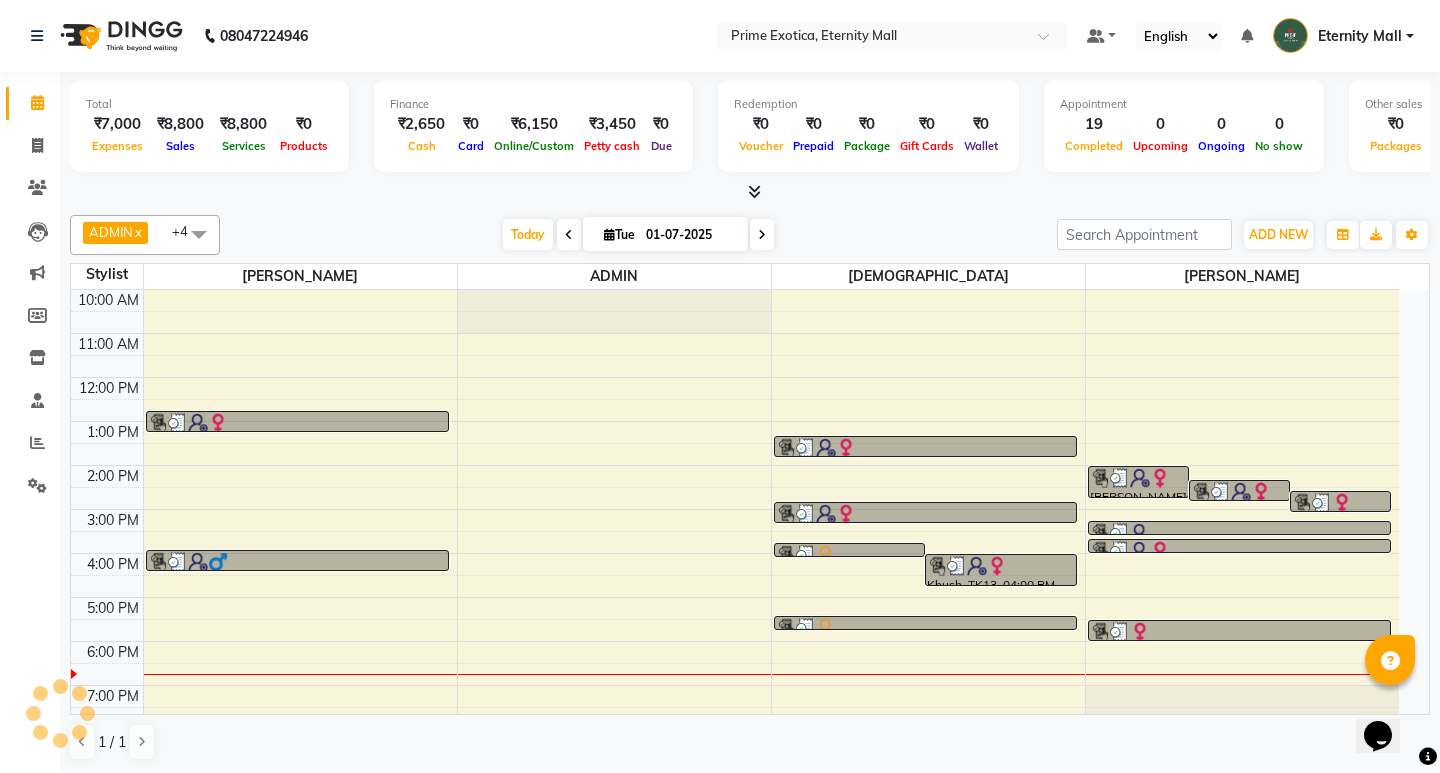 scroll, scrollTop: 0, scrollLeft: 0, axis: both 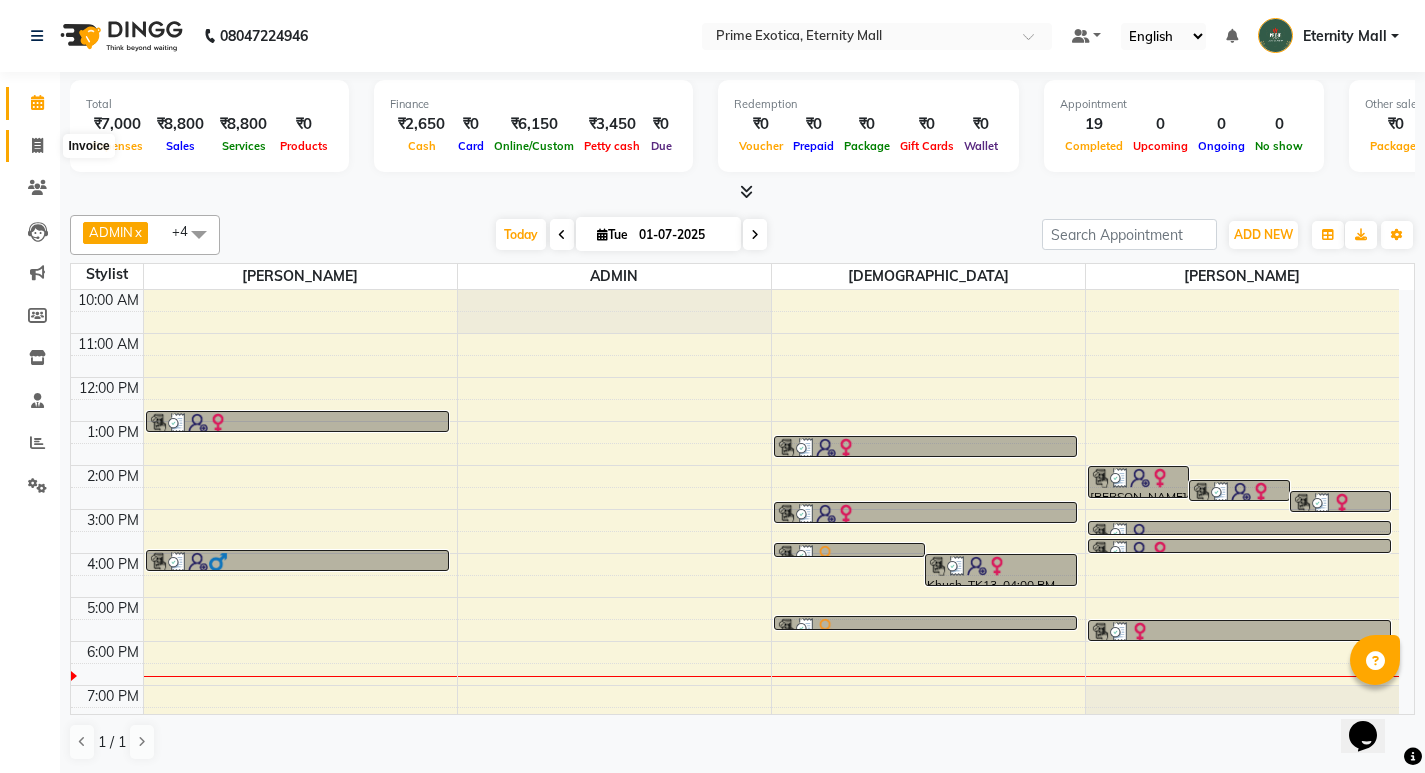 click 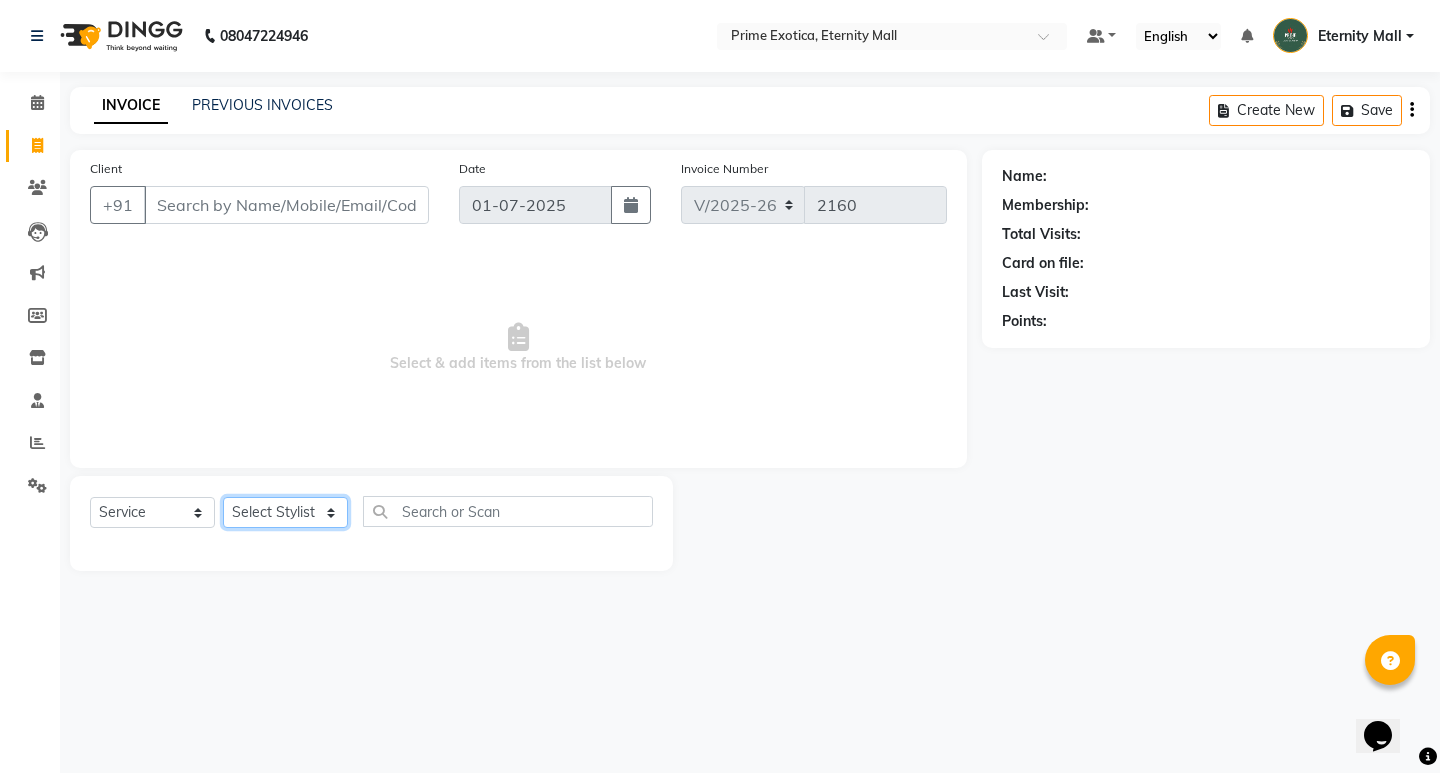 click on "Select Stylist AB  ADMIN ajay vikram lakshane [PERSON_NAME] Isha [PERSON_NAME]  [PERSON_NAME]" 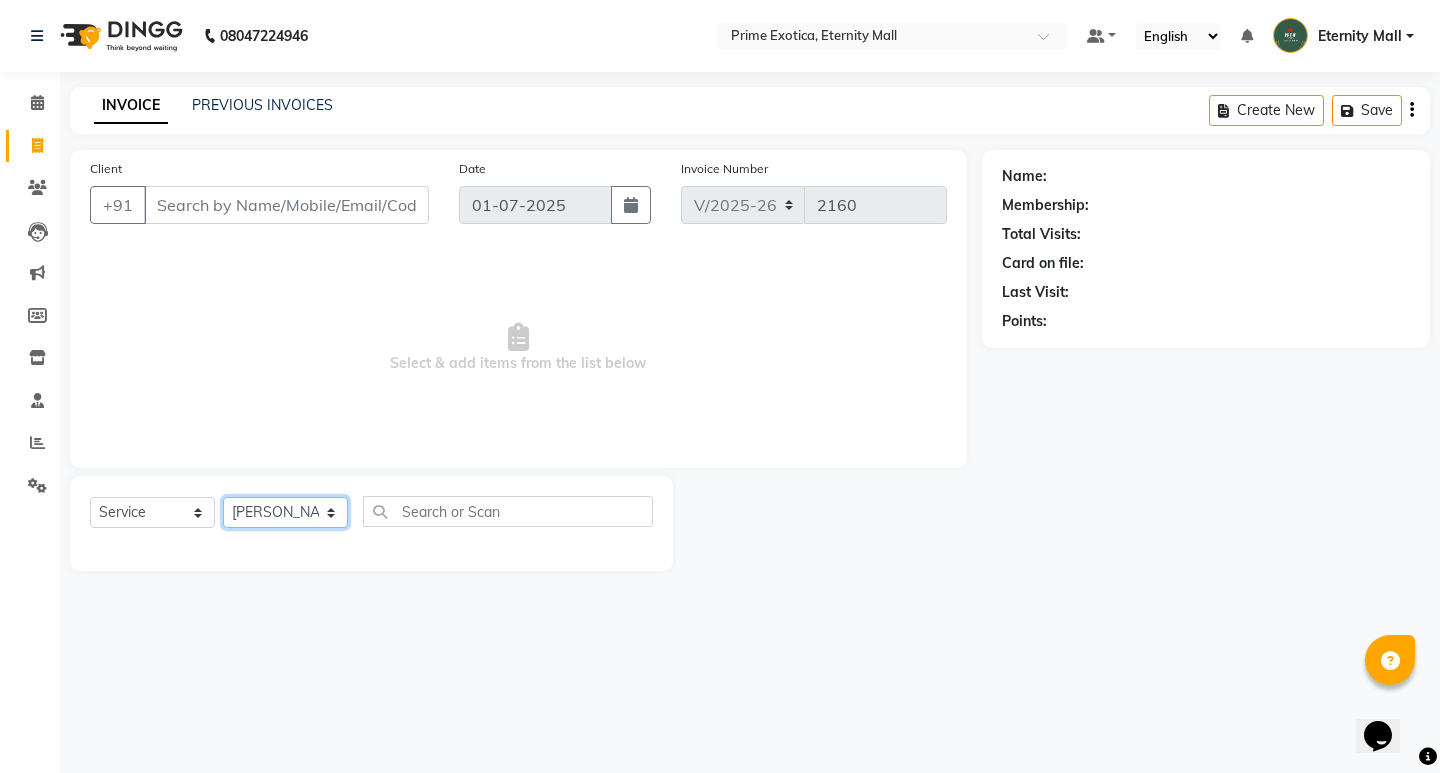 click on "Select Stylist AB  ADMIN ajay vikram lakshane [PERSON_NAME] Isha [PERSON_NAME]  [PERSON_NAME]" 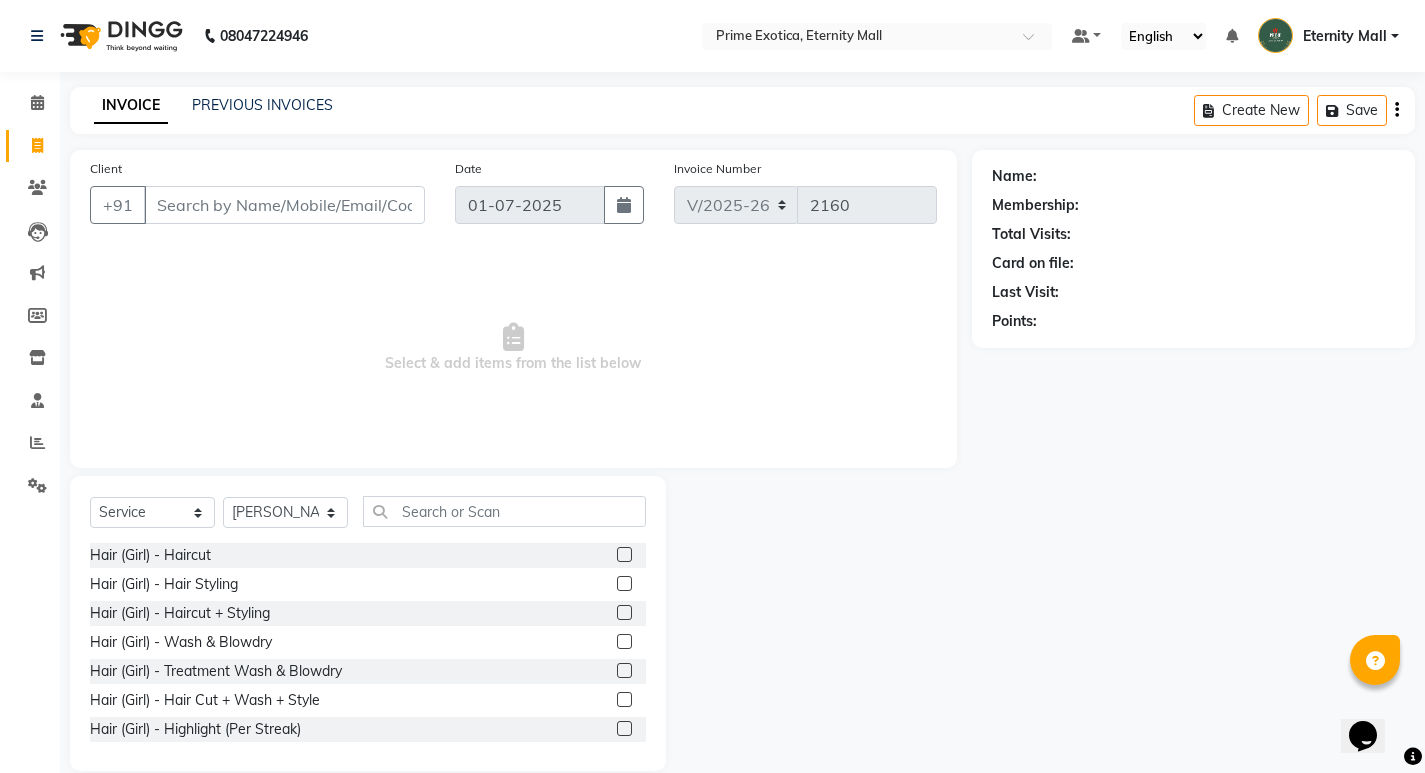 click 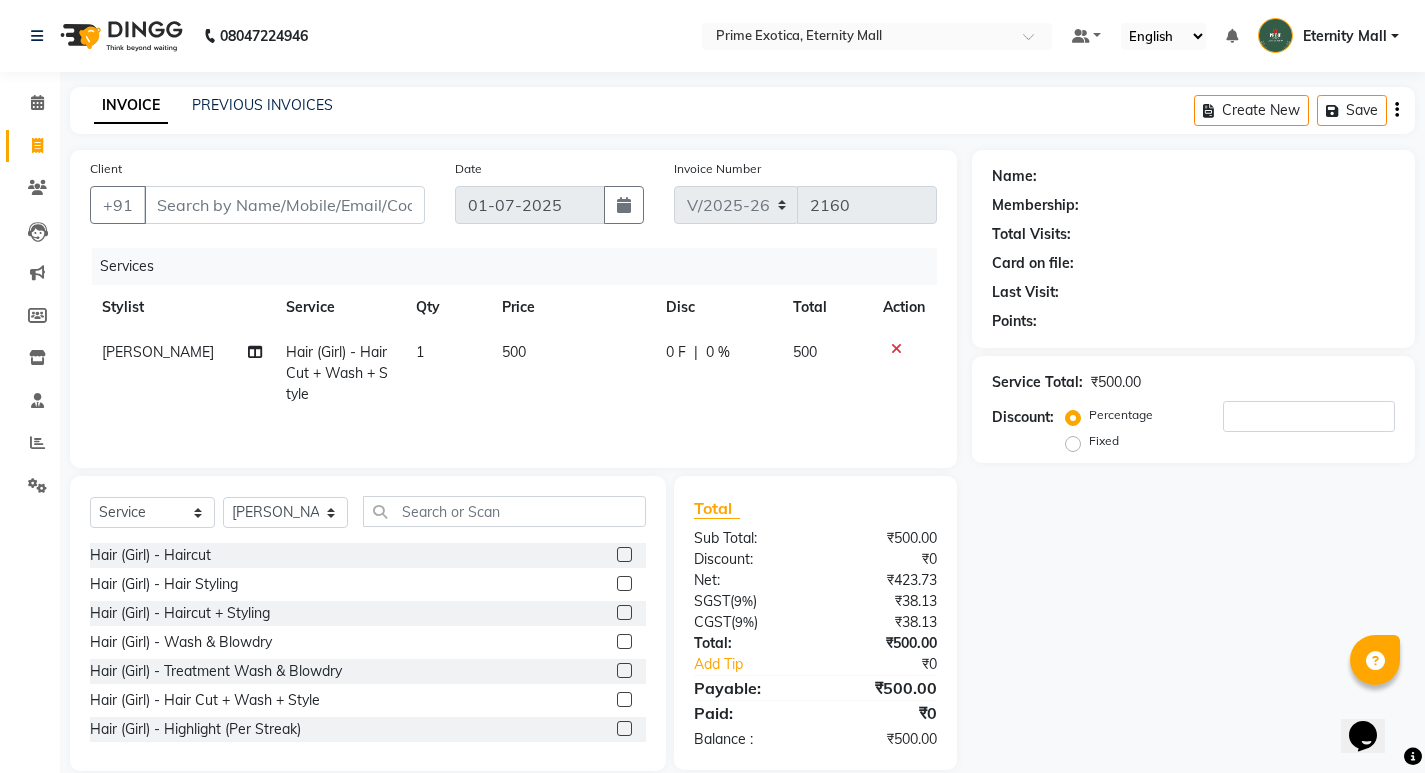 click 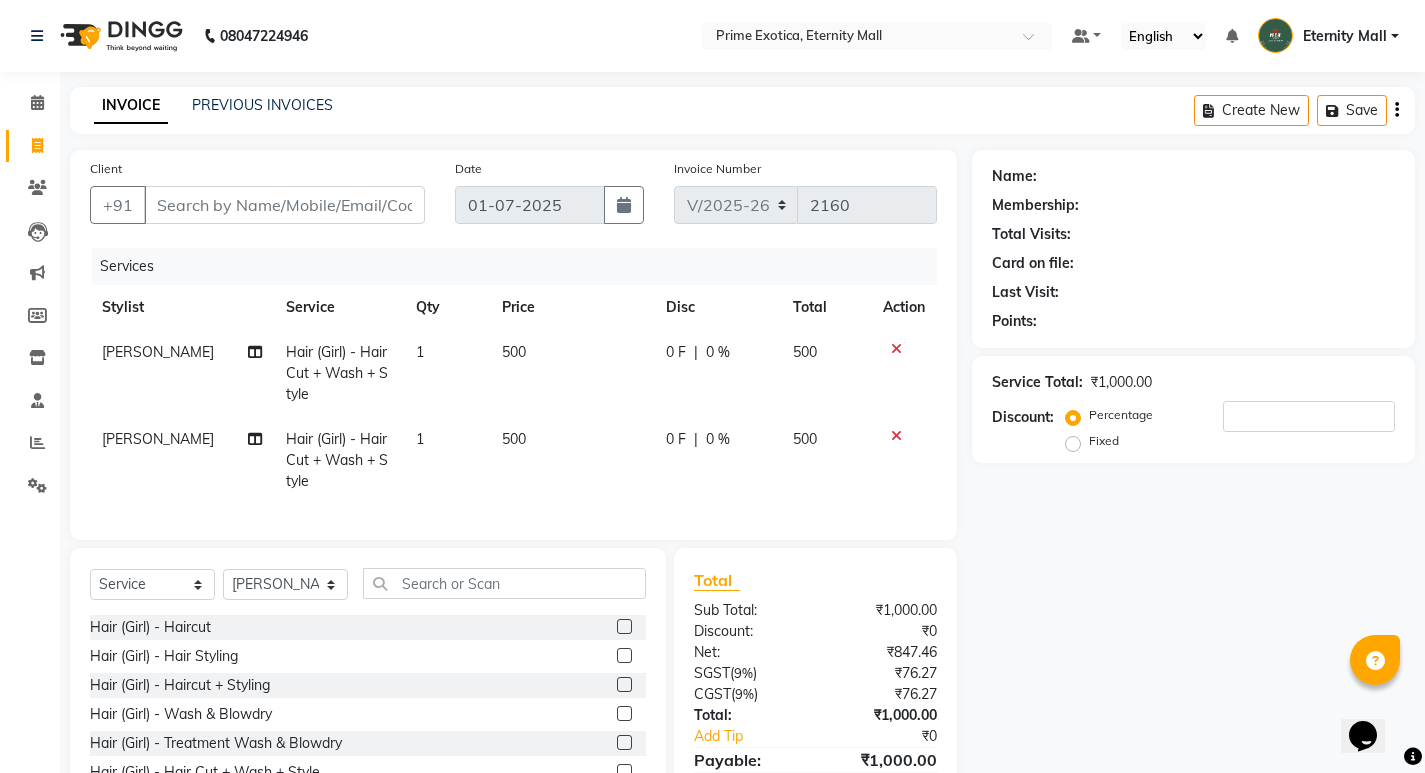 click on "[PERSON_NAME]" 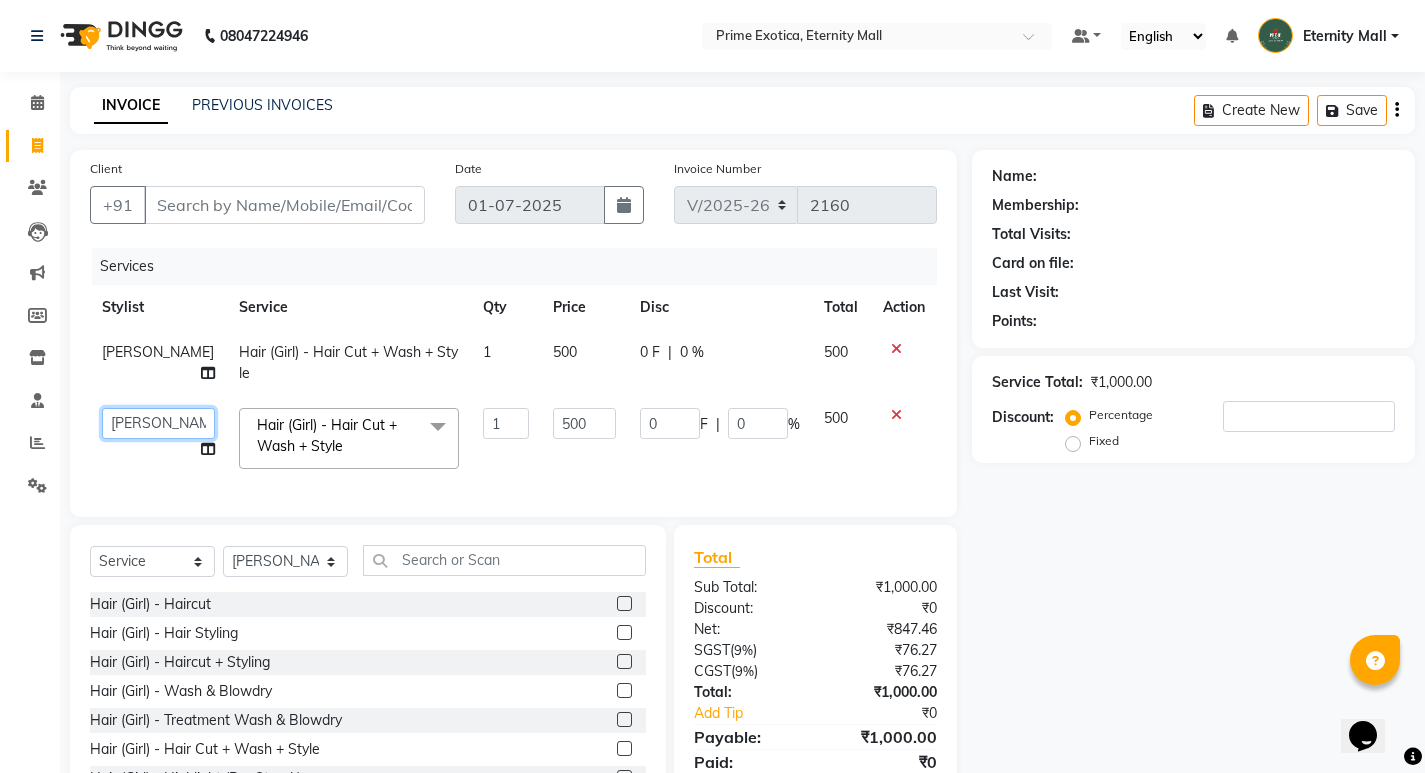 click on "AB    ADMIN   ajay vikram lakshane   [PERSON_NAME]   Isha [PERSON_NAME]    [PERSON_NAME]" 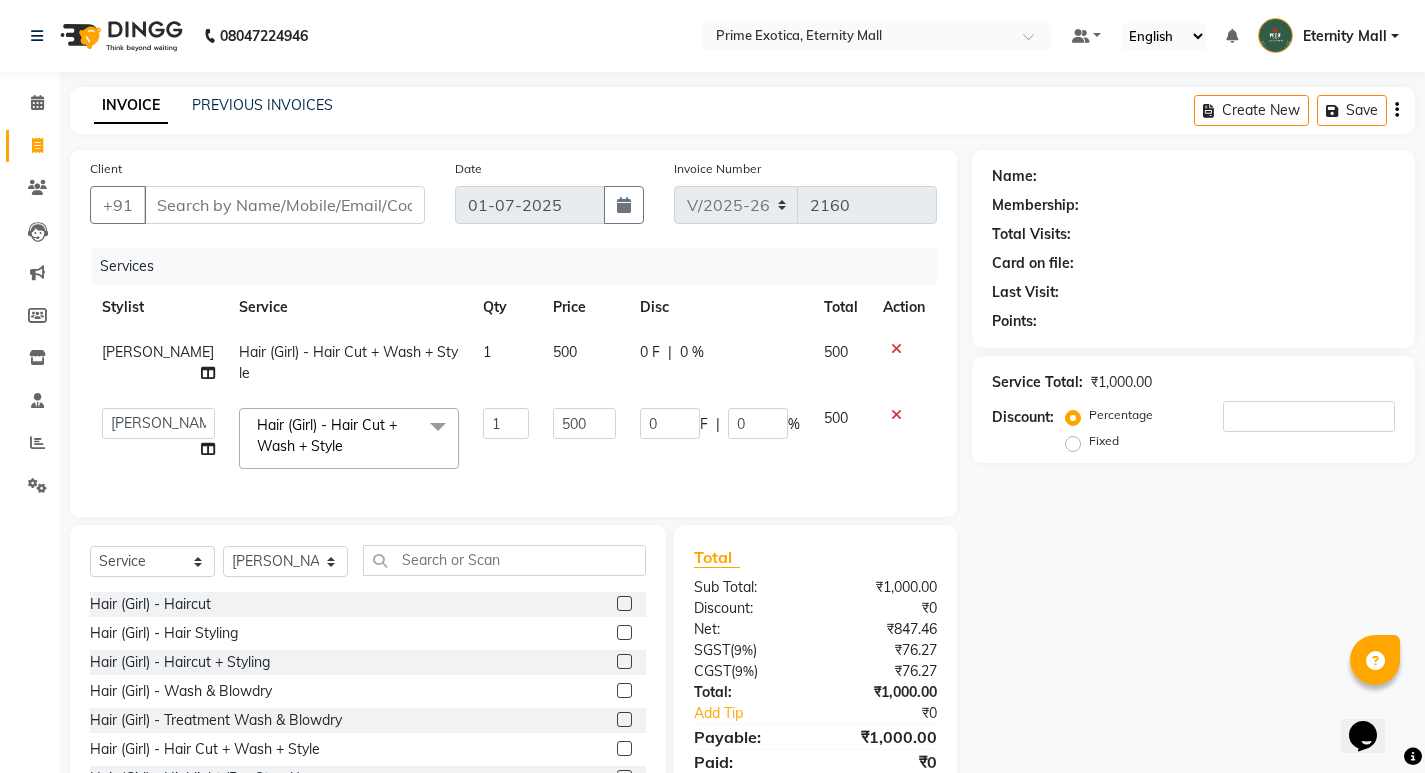click on "[PERSON_NAME]" 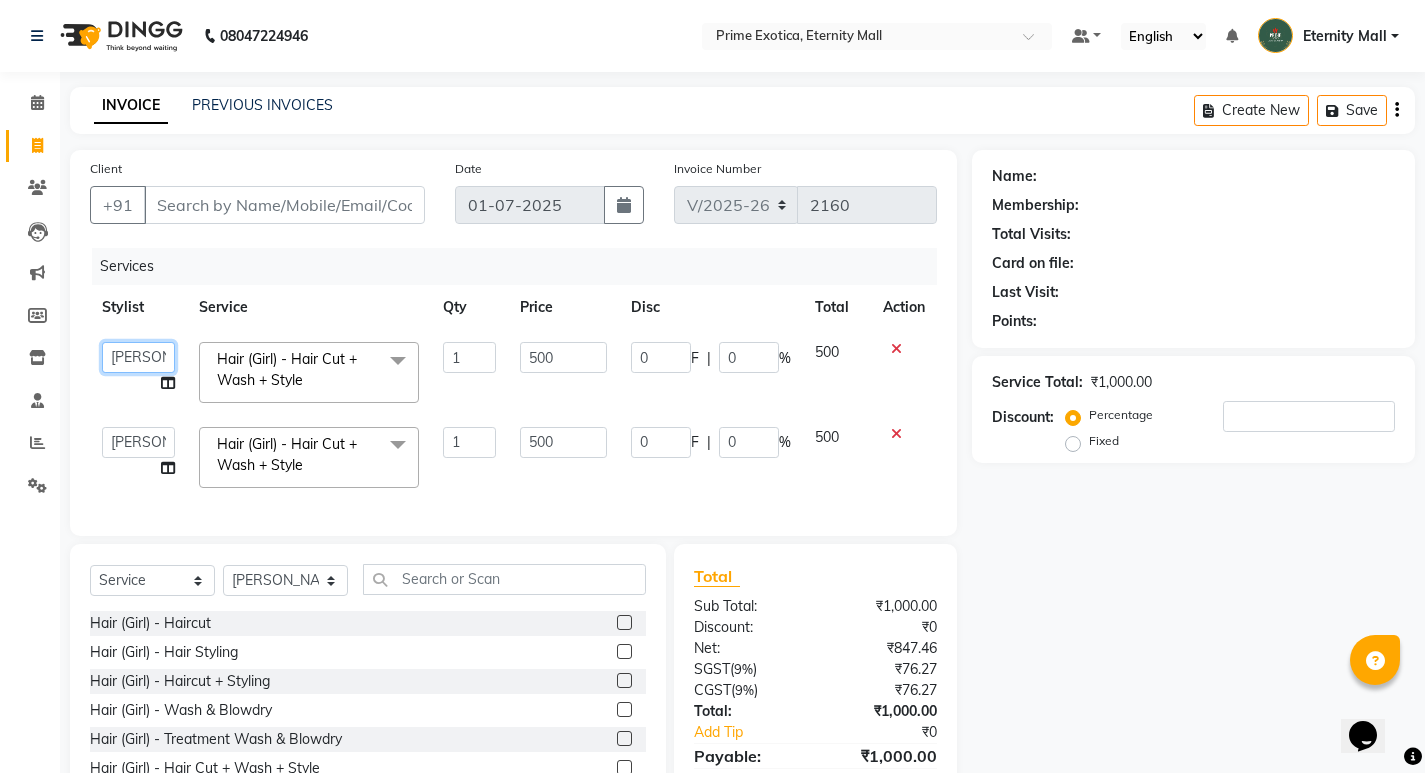click on "AB    ADMIN   ajay vikram lakshane   [PERSON_NAME]   Isha [PERSON_NAME]    [PERSON_NAME]" 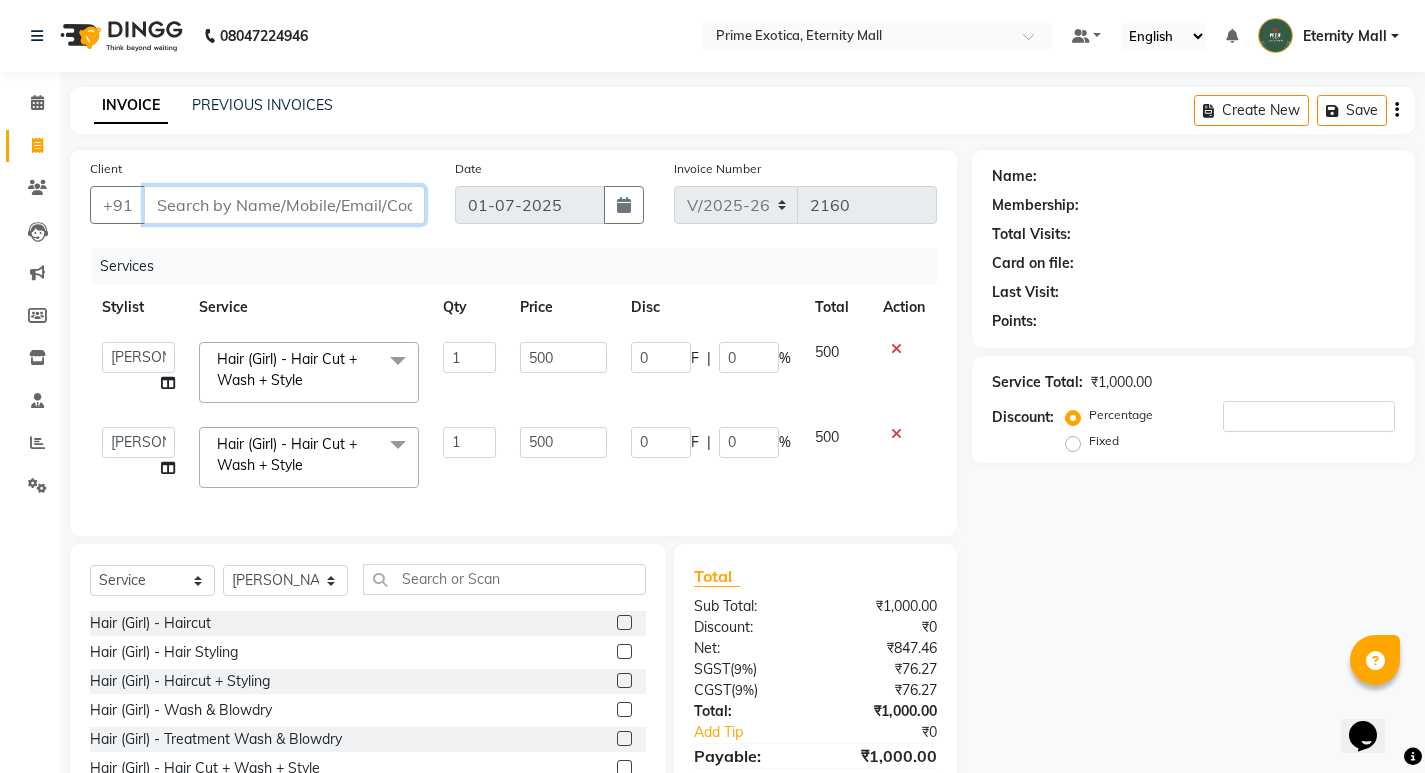 click on "Client" at bounding box center [284, 205] 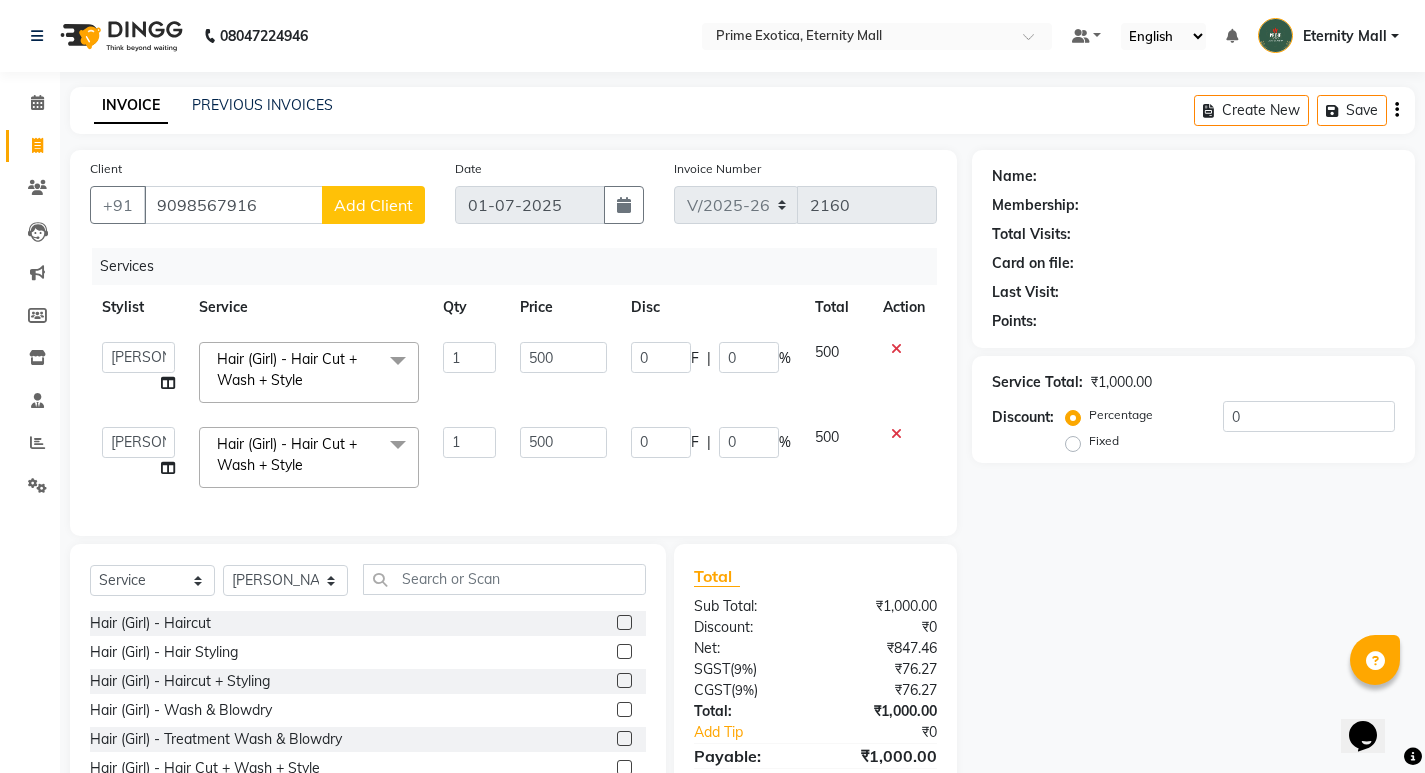 click on "Add Client" 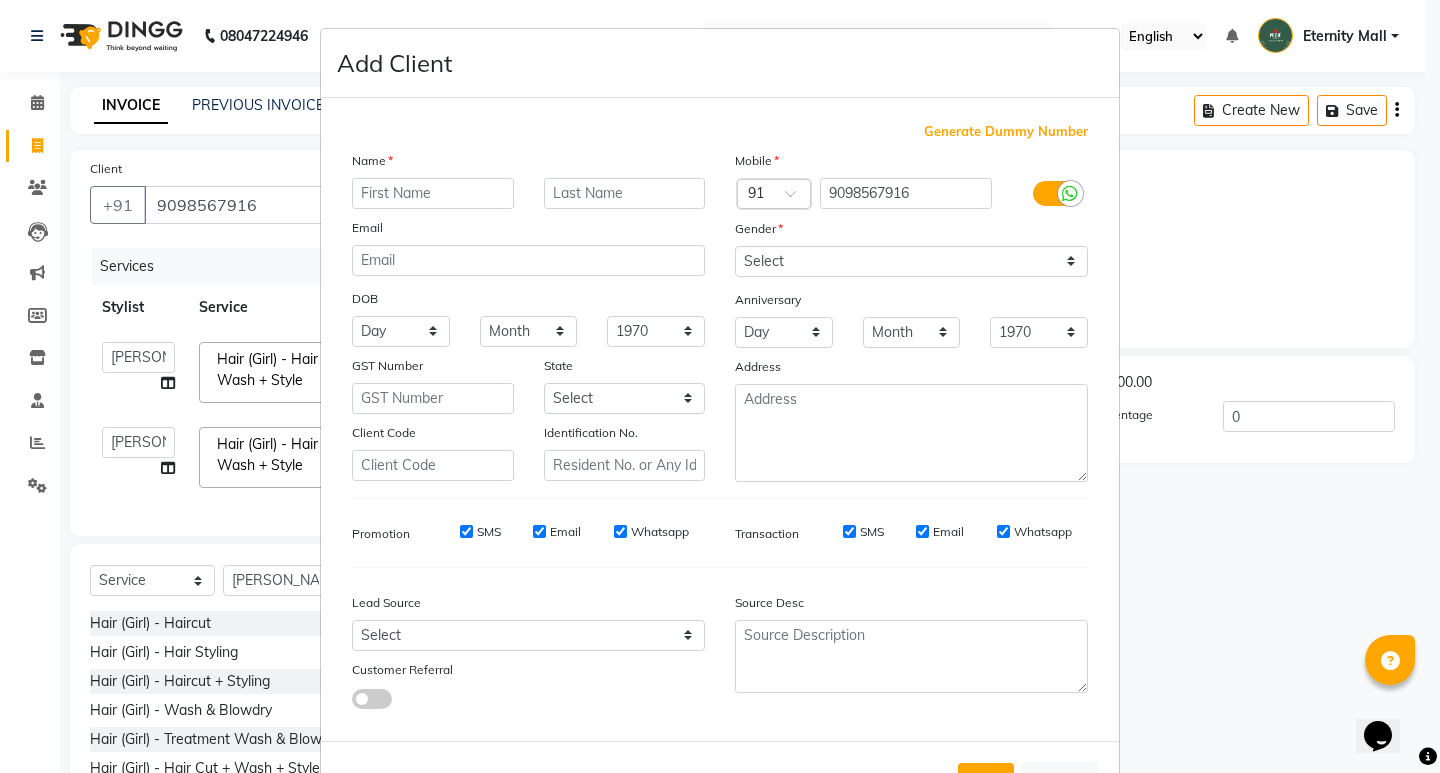 click at bounding box center [433, 193] 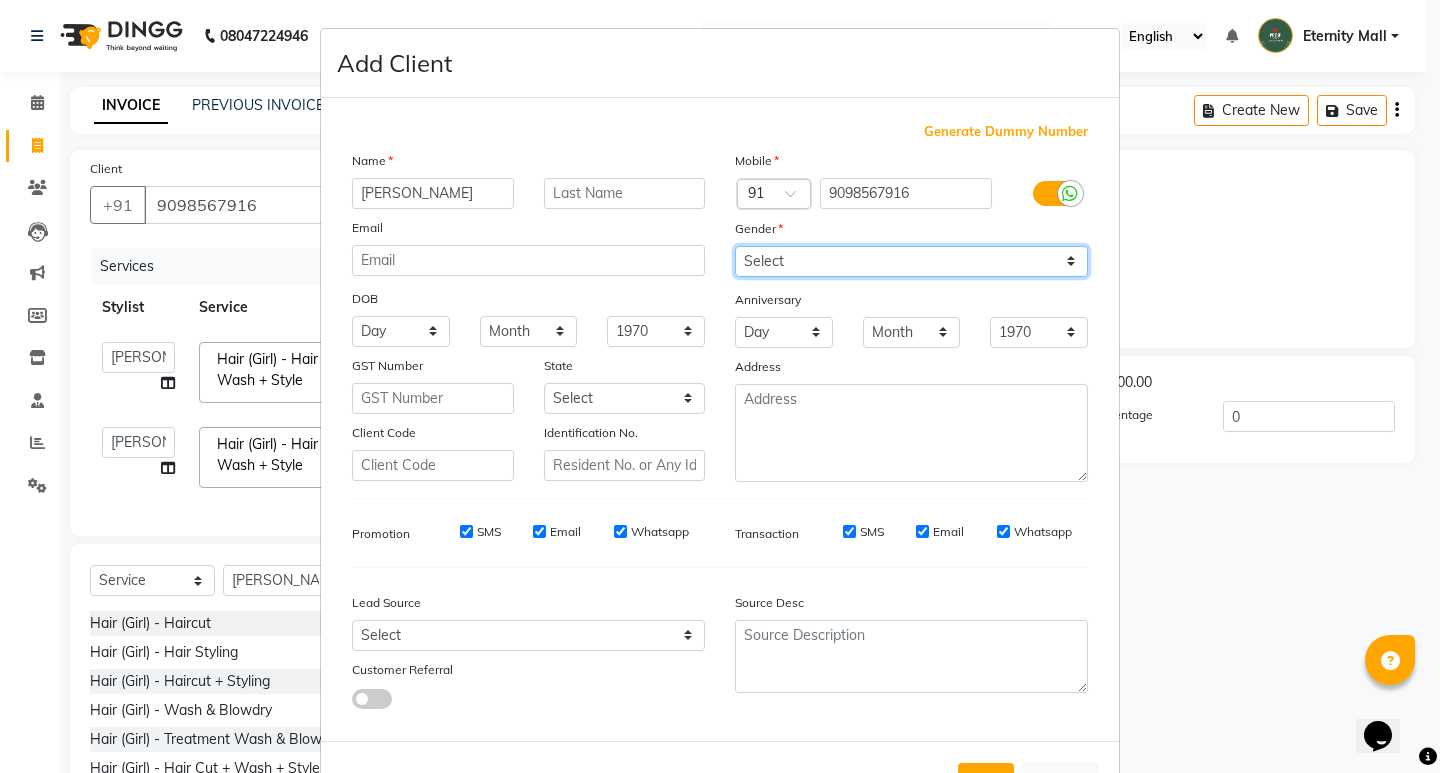 click on "Select [DEMOGRAPHIC_DATA] [DEMOGRAPHIC_DATA] Other Prefer Not To Say" at bounding box center (911, 261) 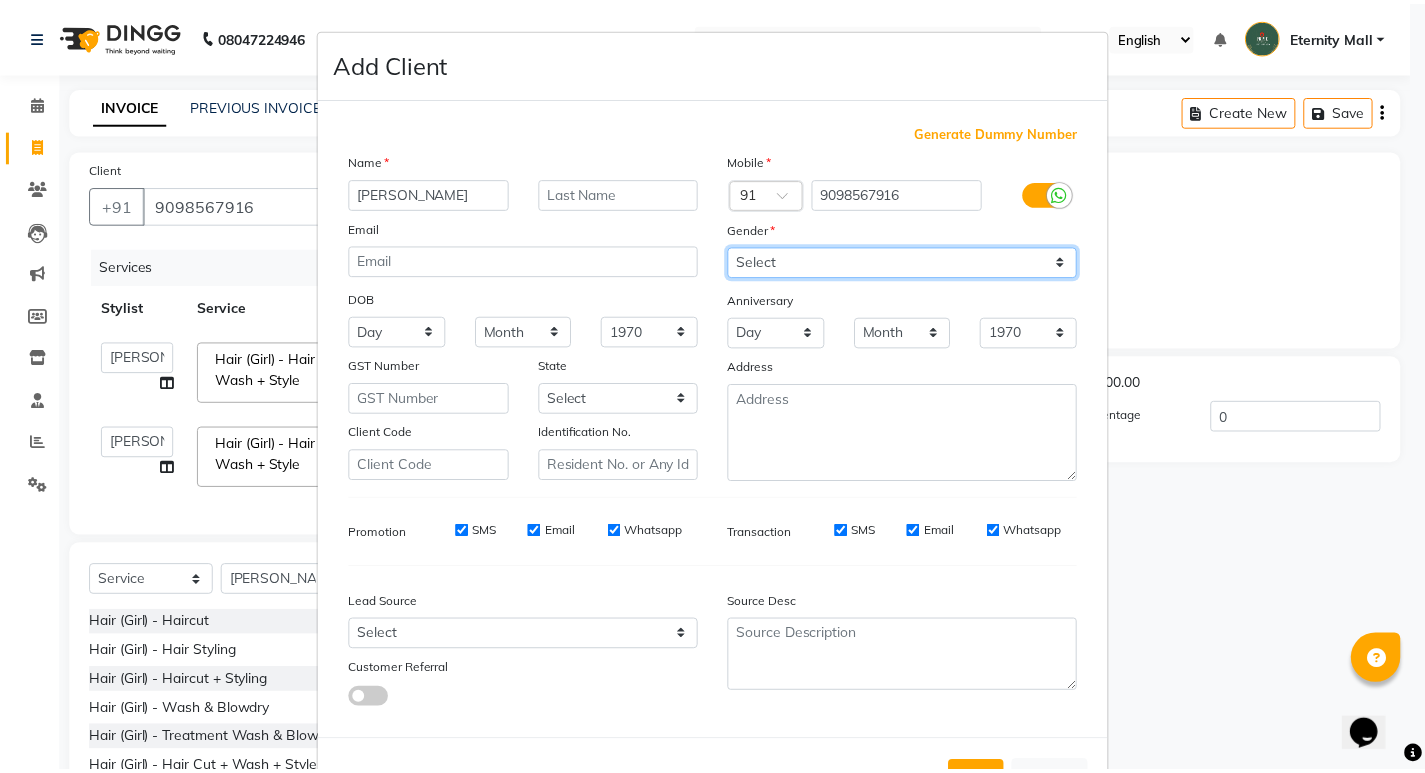 scroll, scrollTop: 76, scrollLeft: 0, axis: vertical 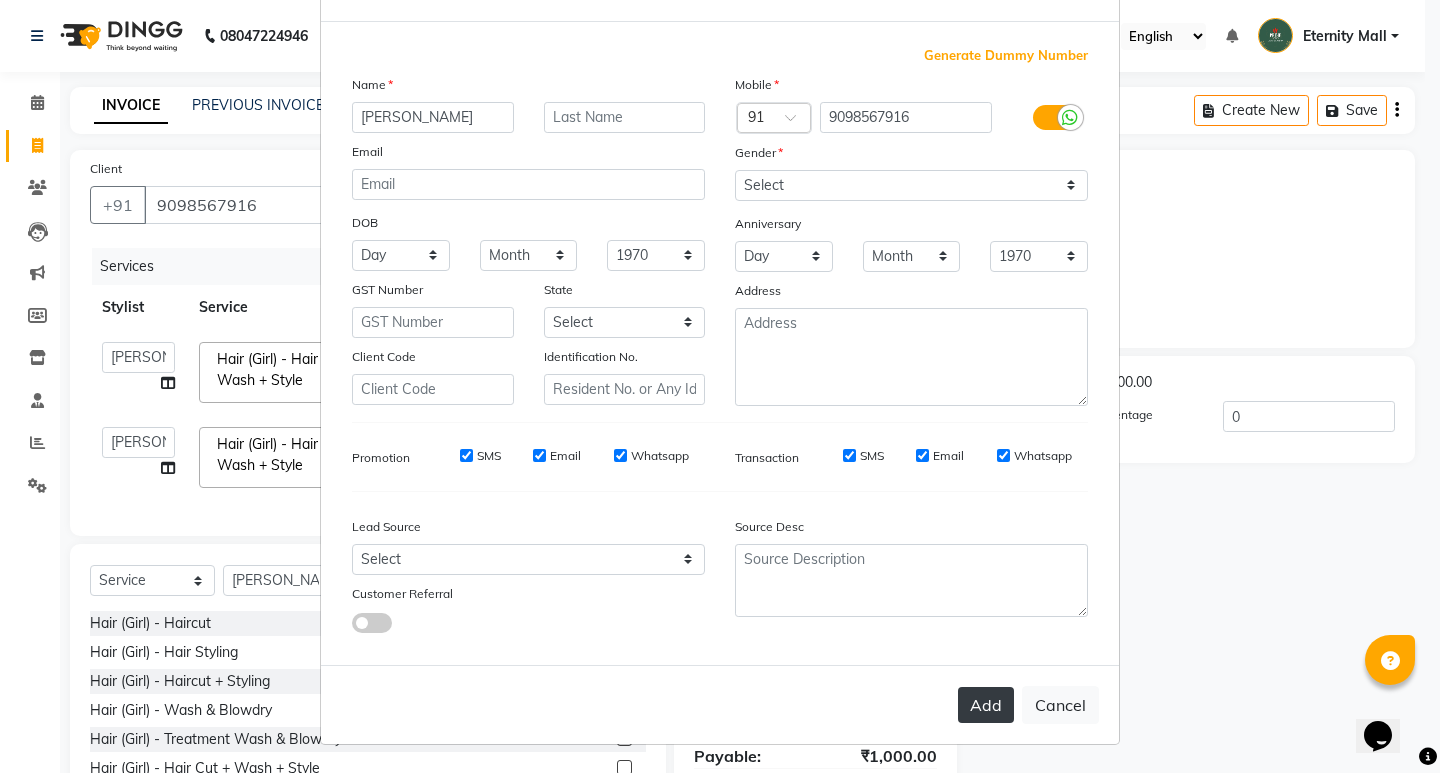 click on "Add" at bounding box center (986, 705) 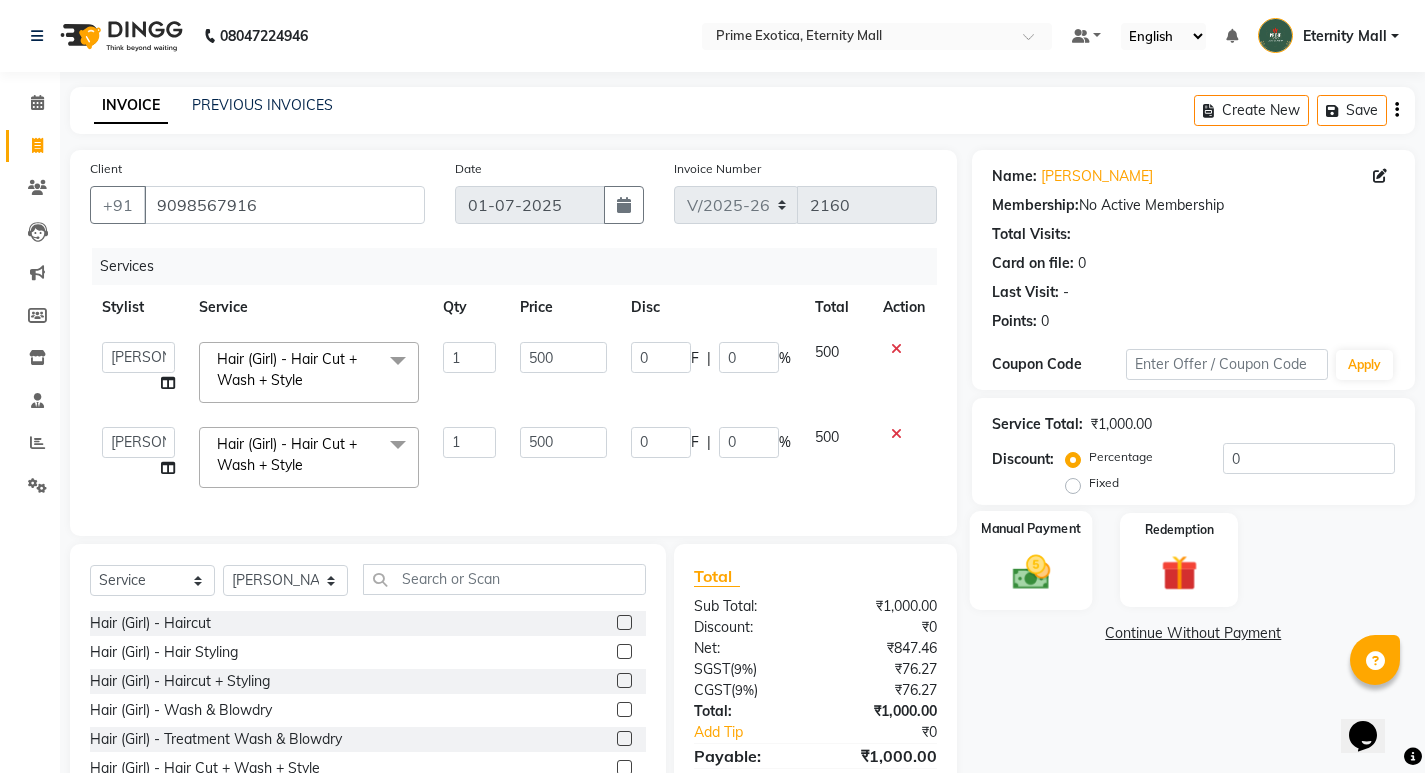click on "Manual Payment" 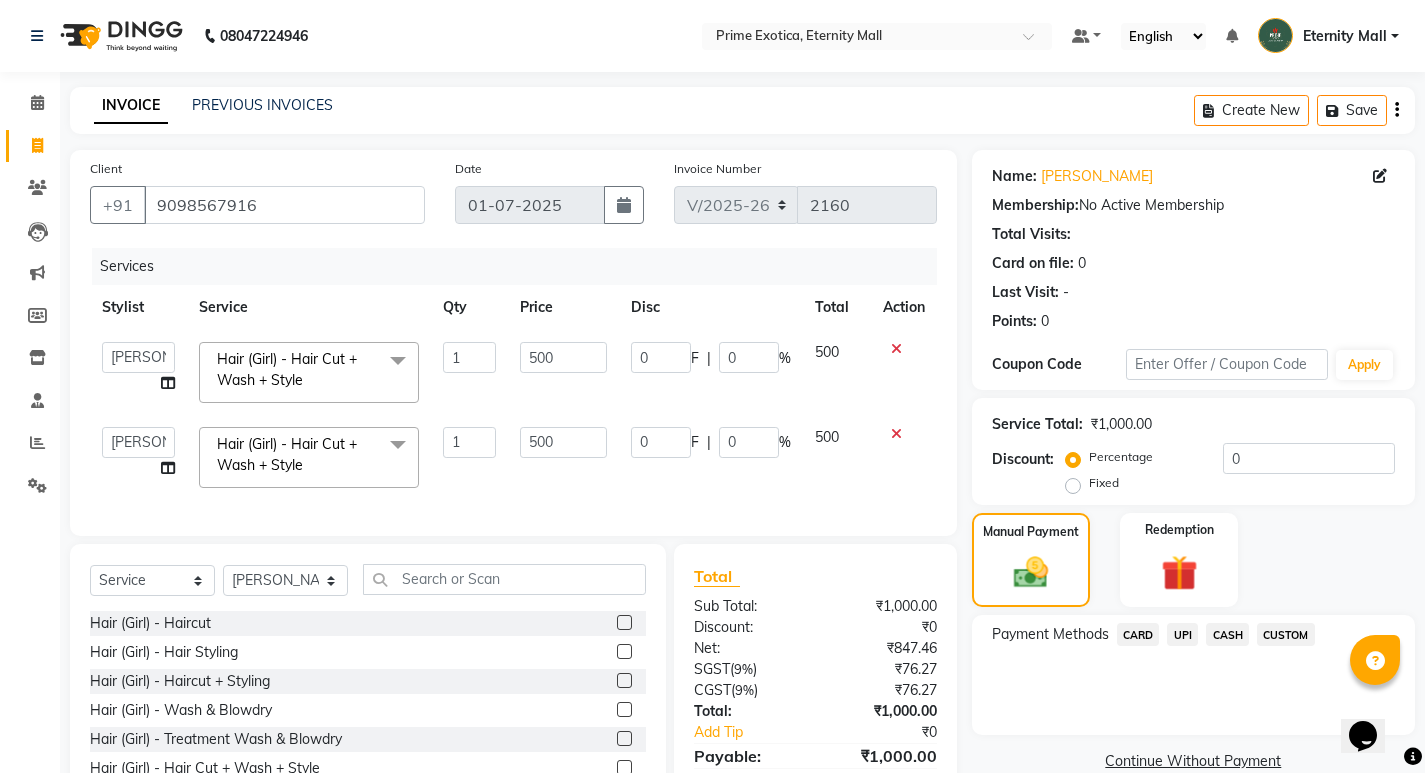 click on "UPI" 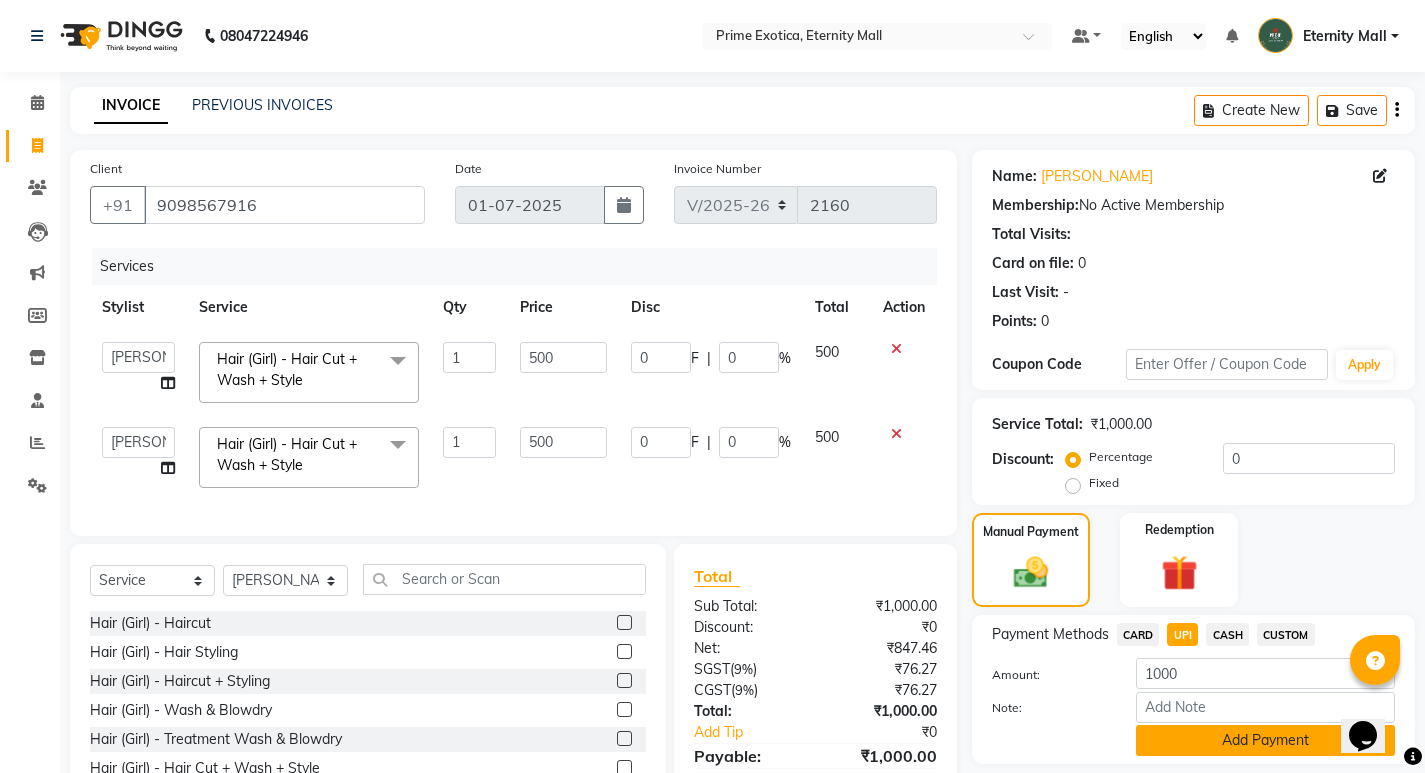 click on "Add Payment" 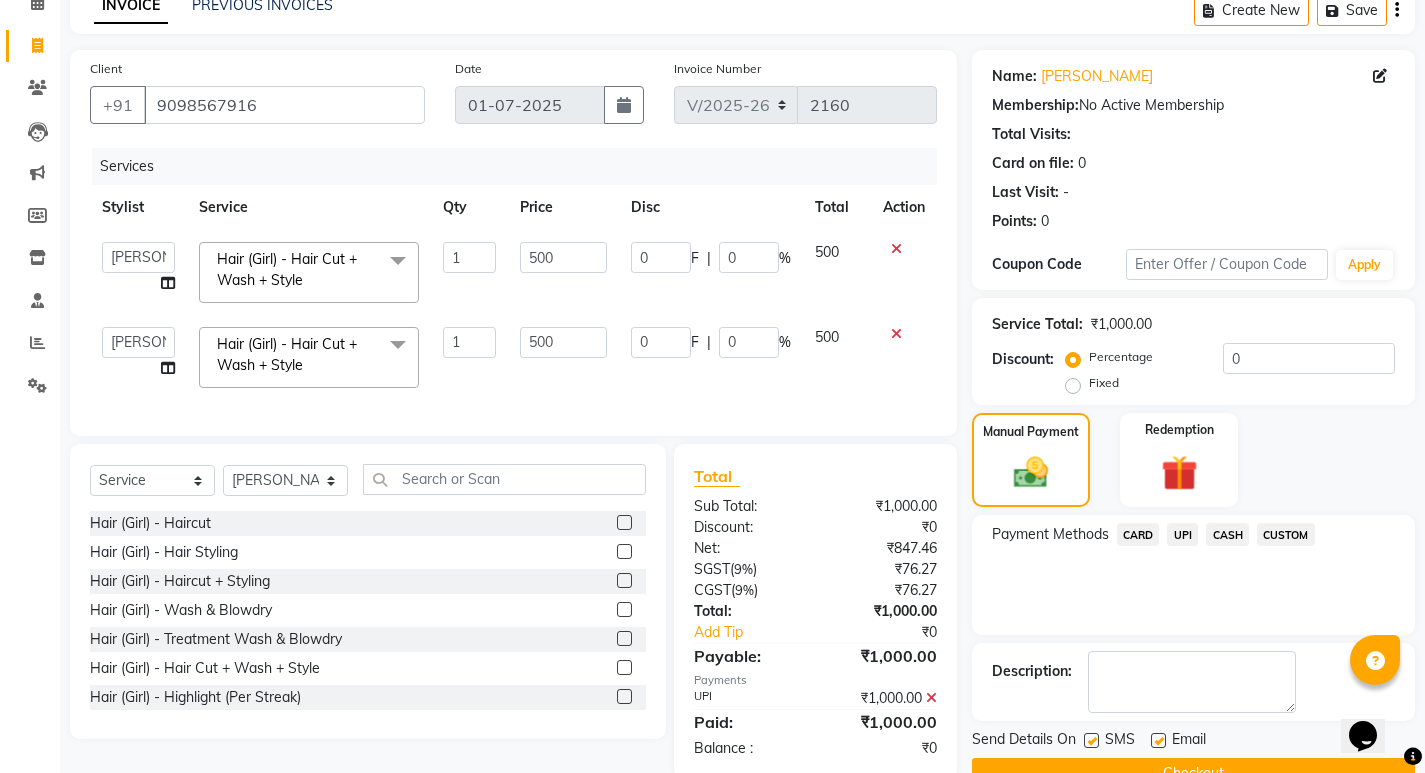 scroll, scrollTop: 151, scrollLeft: 0, axis: vertical 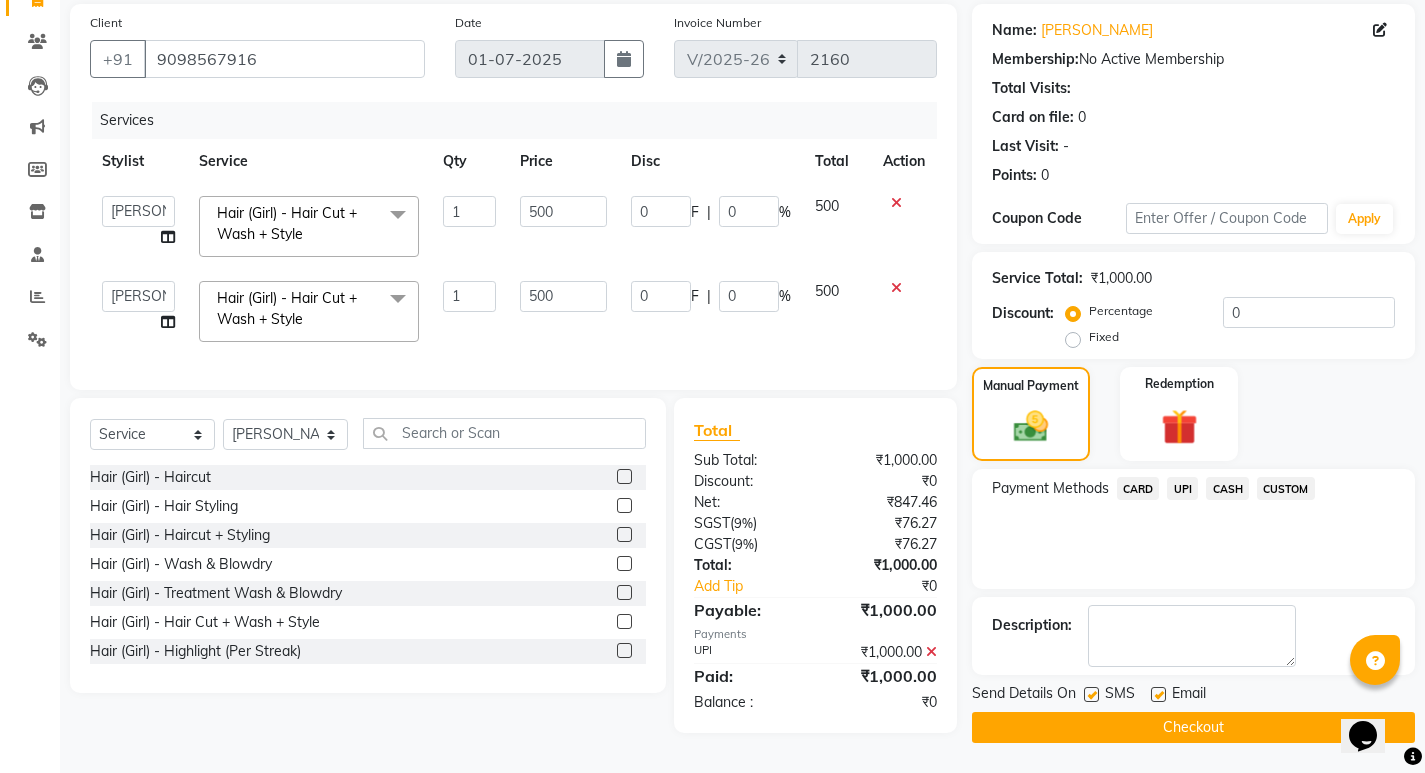 drag, startPoint x: 1235, startPoint y: 716, endPoint x: 1210, endPoint y: 712, distance: 25.317978 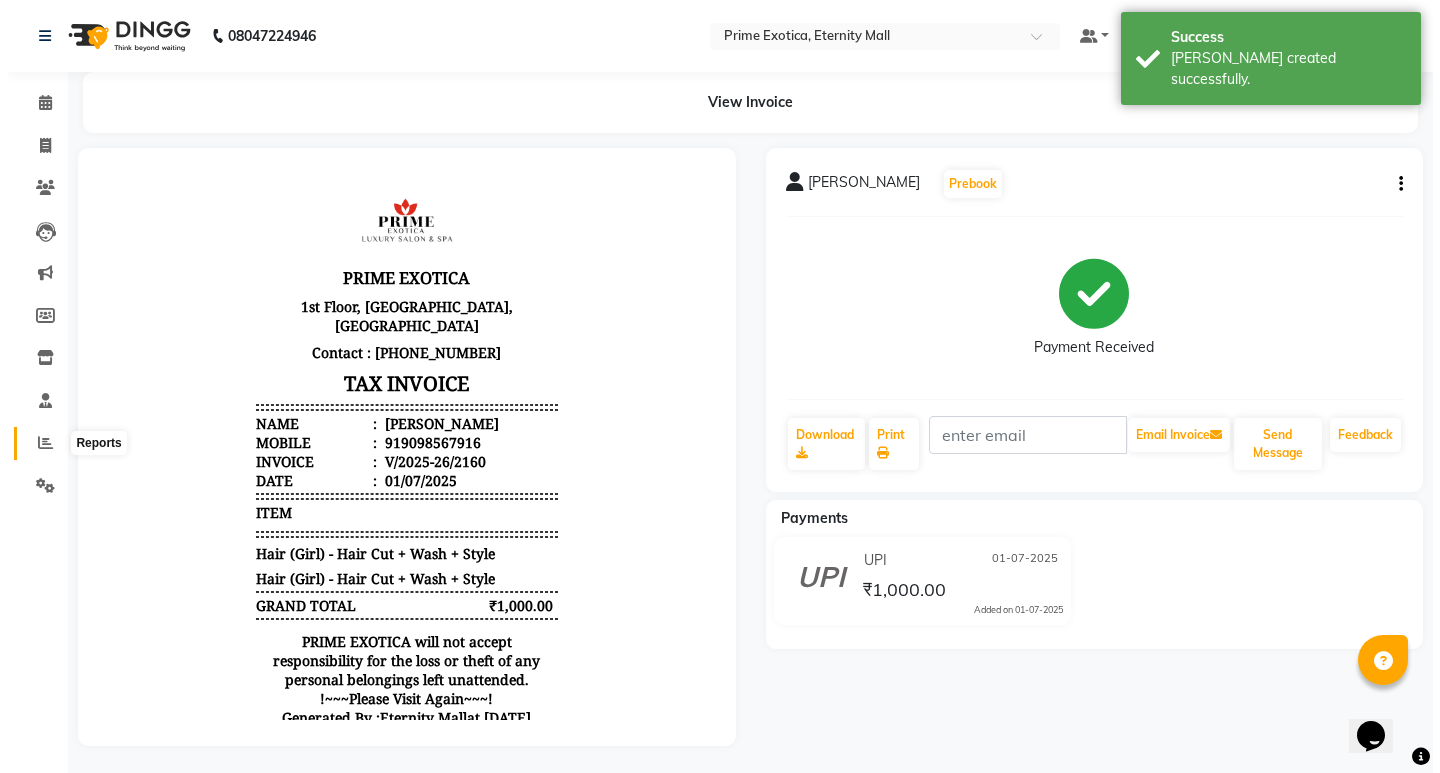 scroll, scrollTop: 0, scrollLeft: 0, axis: both 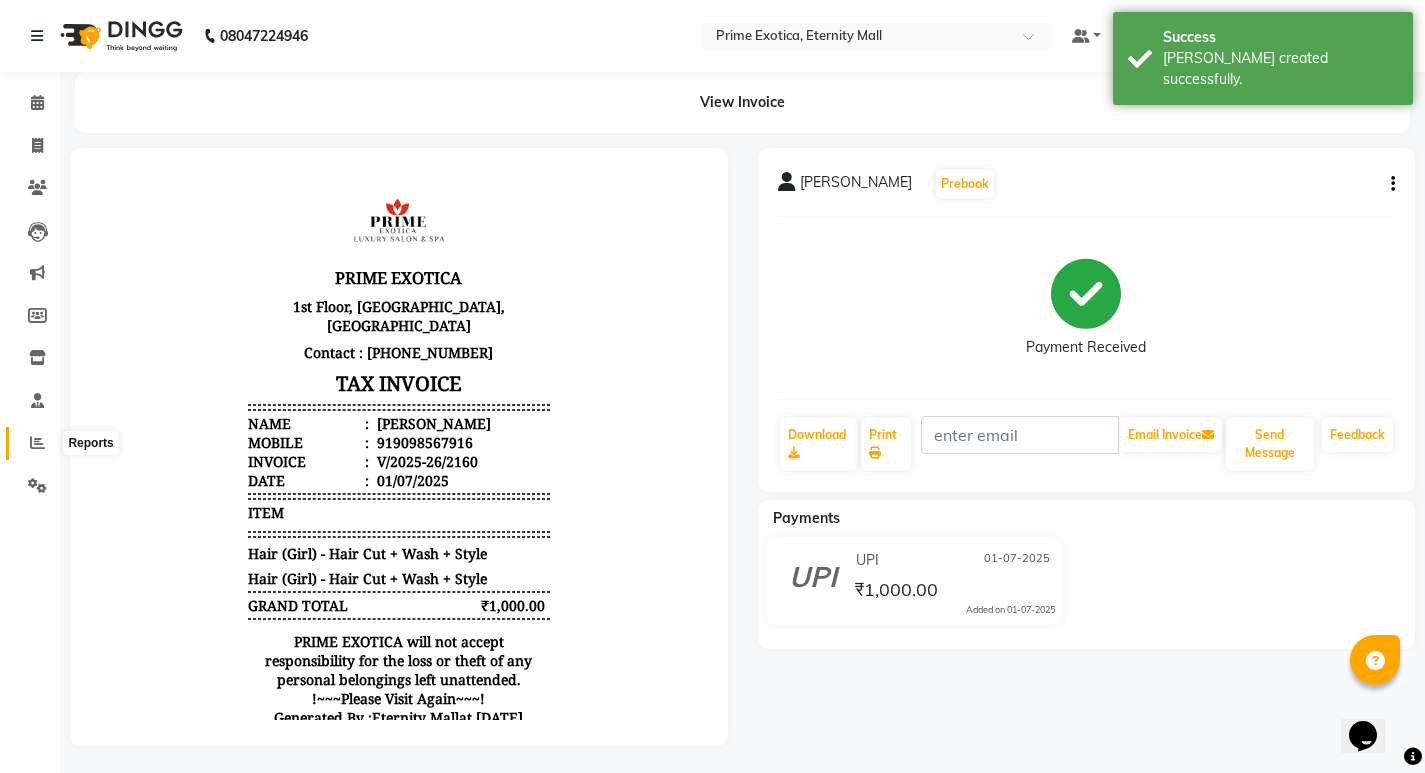 click 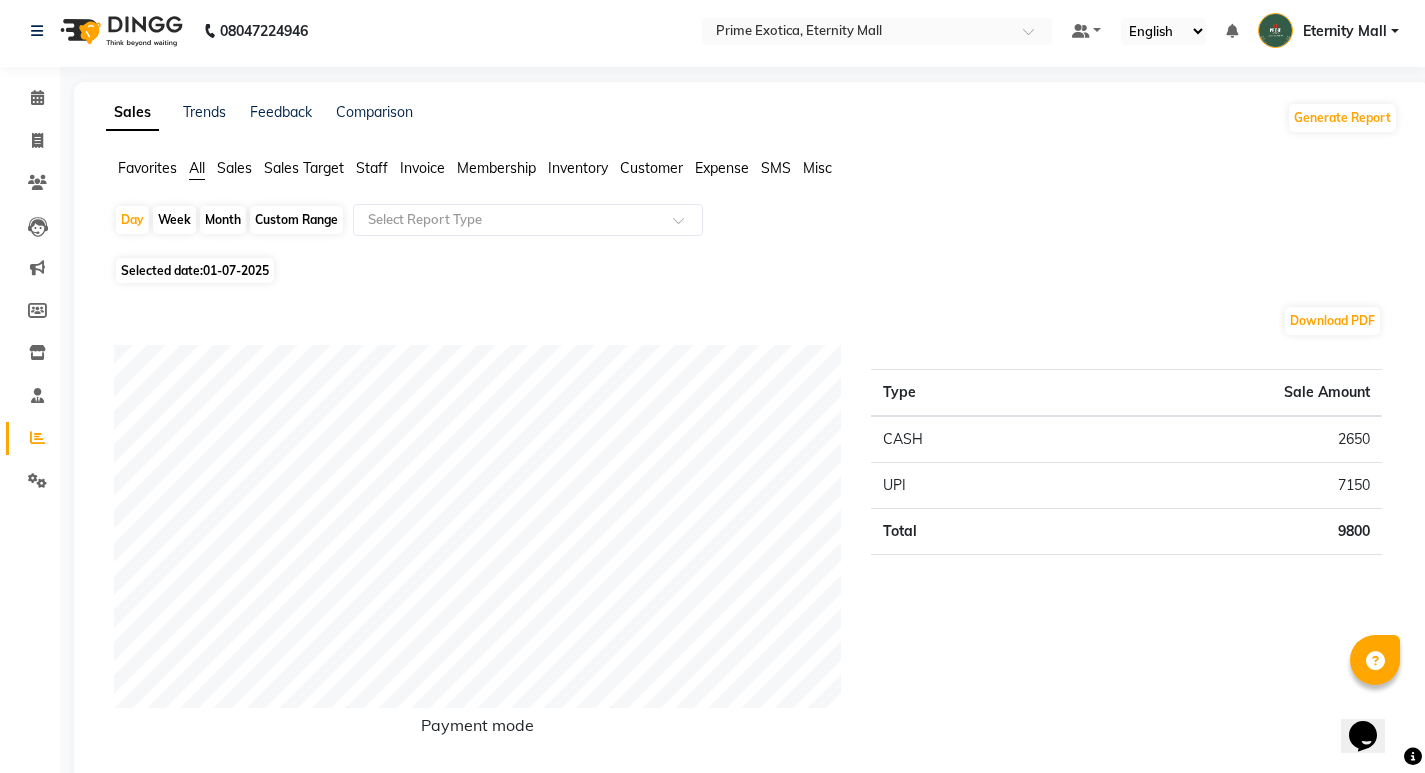 scroll, scrollTop: 0, scrollLeft: 0, axis: both 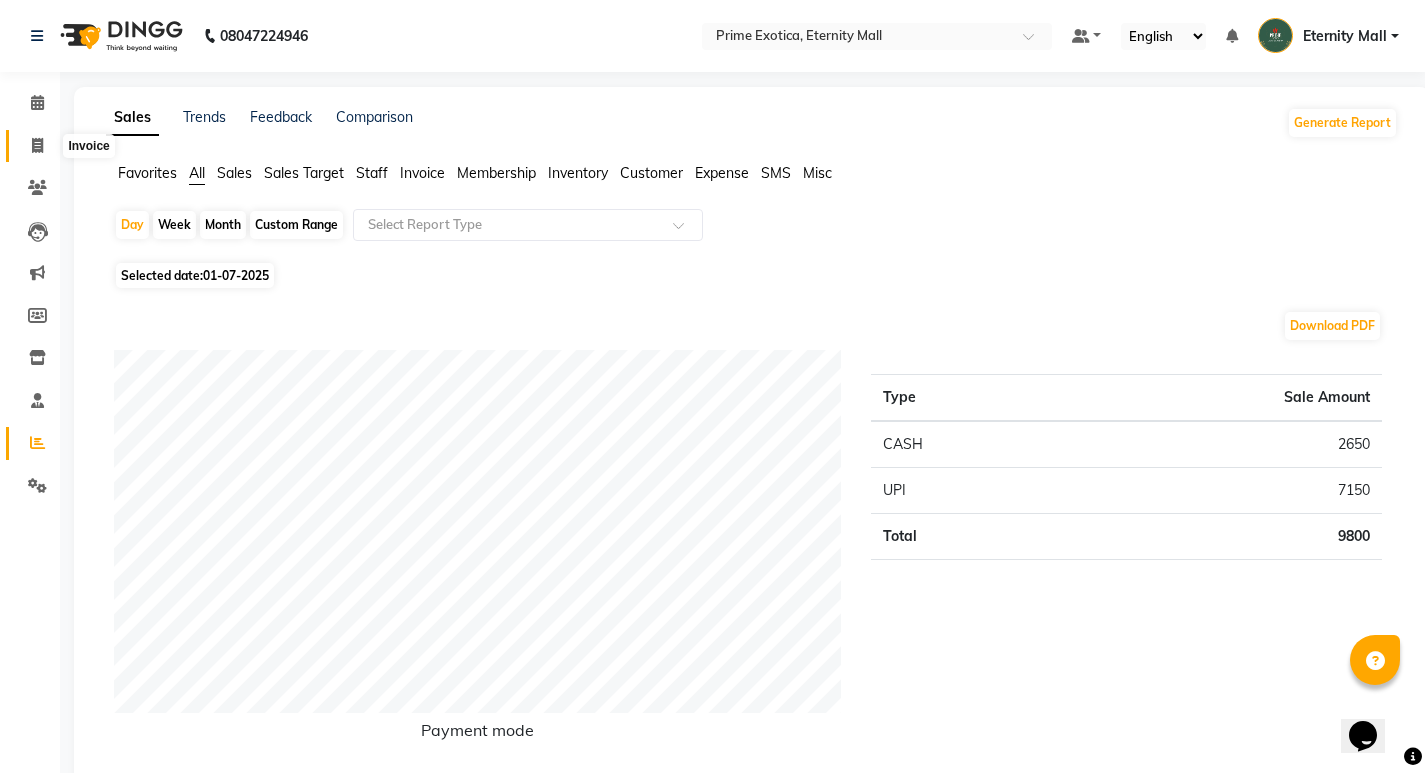 click 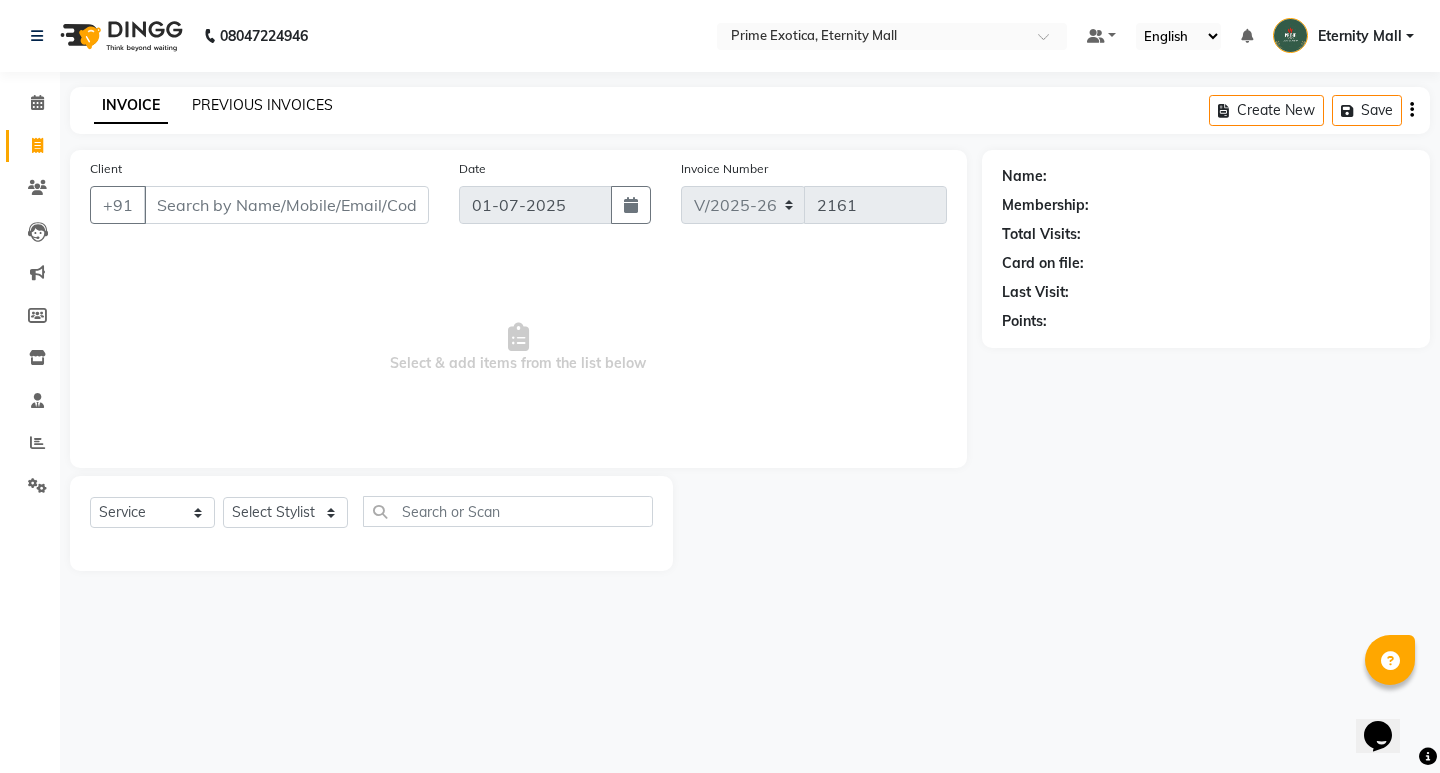 click on "PREVIOUS INVOICES" 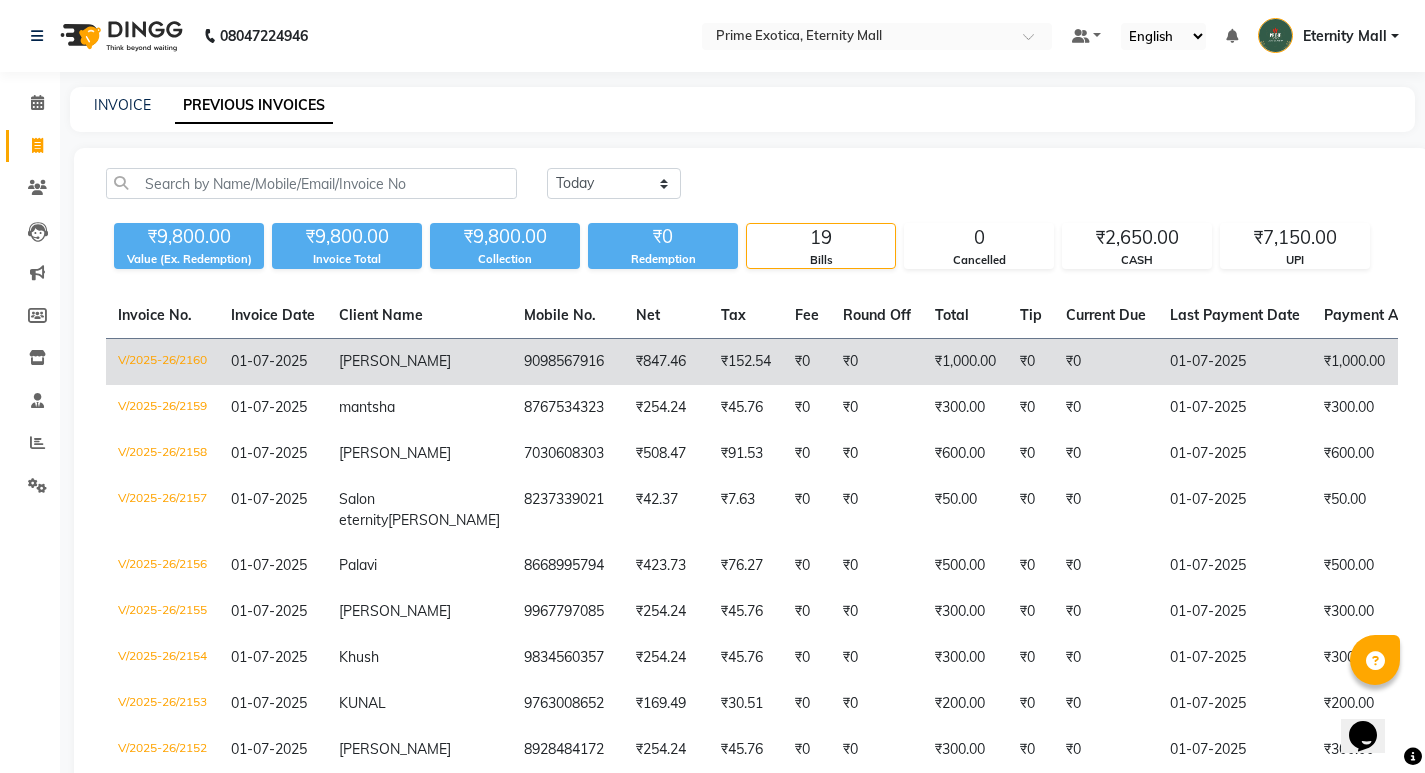 click on "V/2025-26/2160" 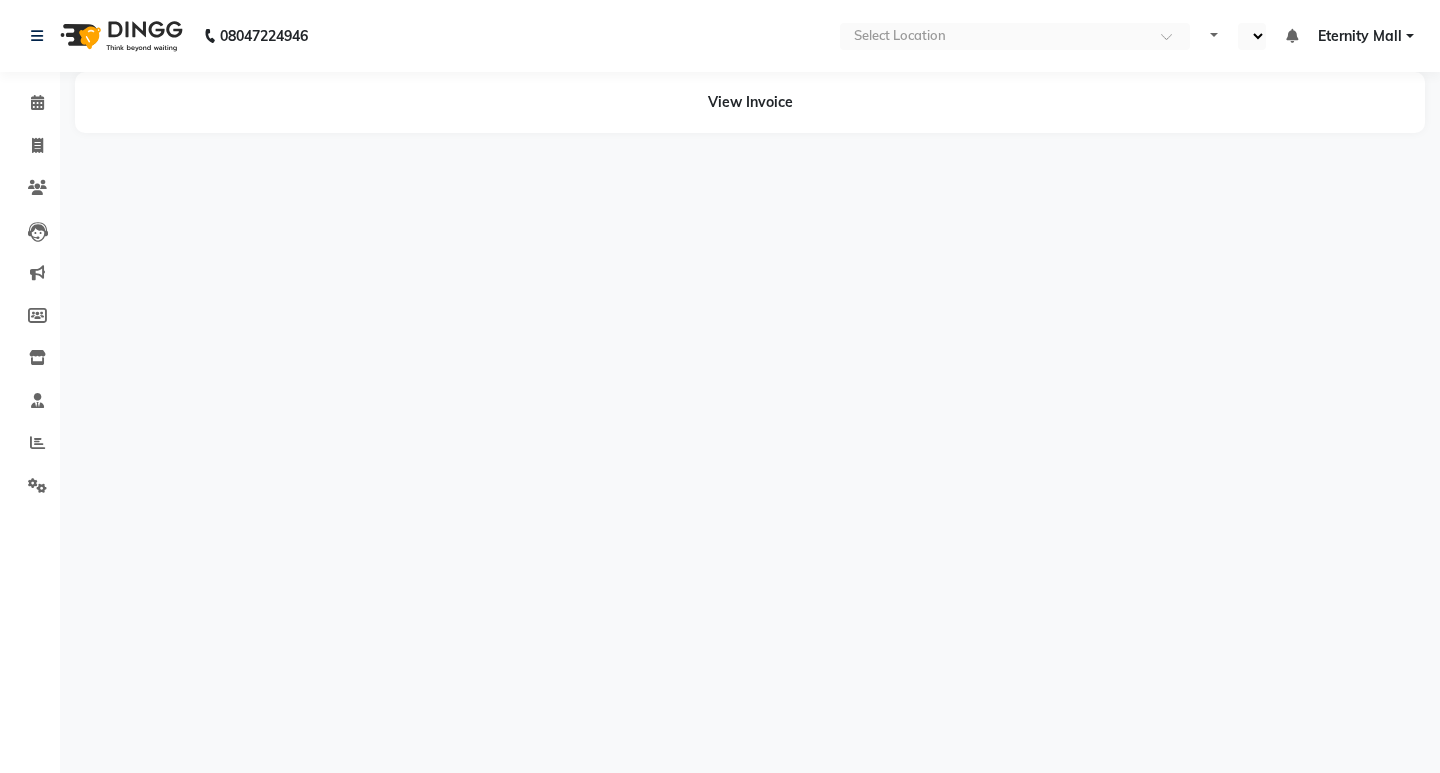 scroll, scrollTop: 0, scrollLeft: 0, axis: both 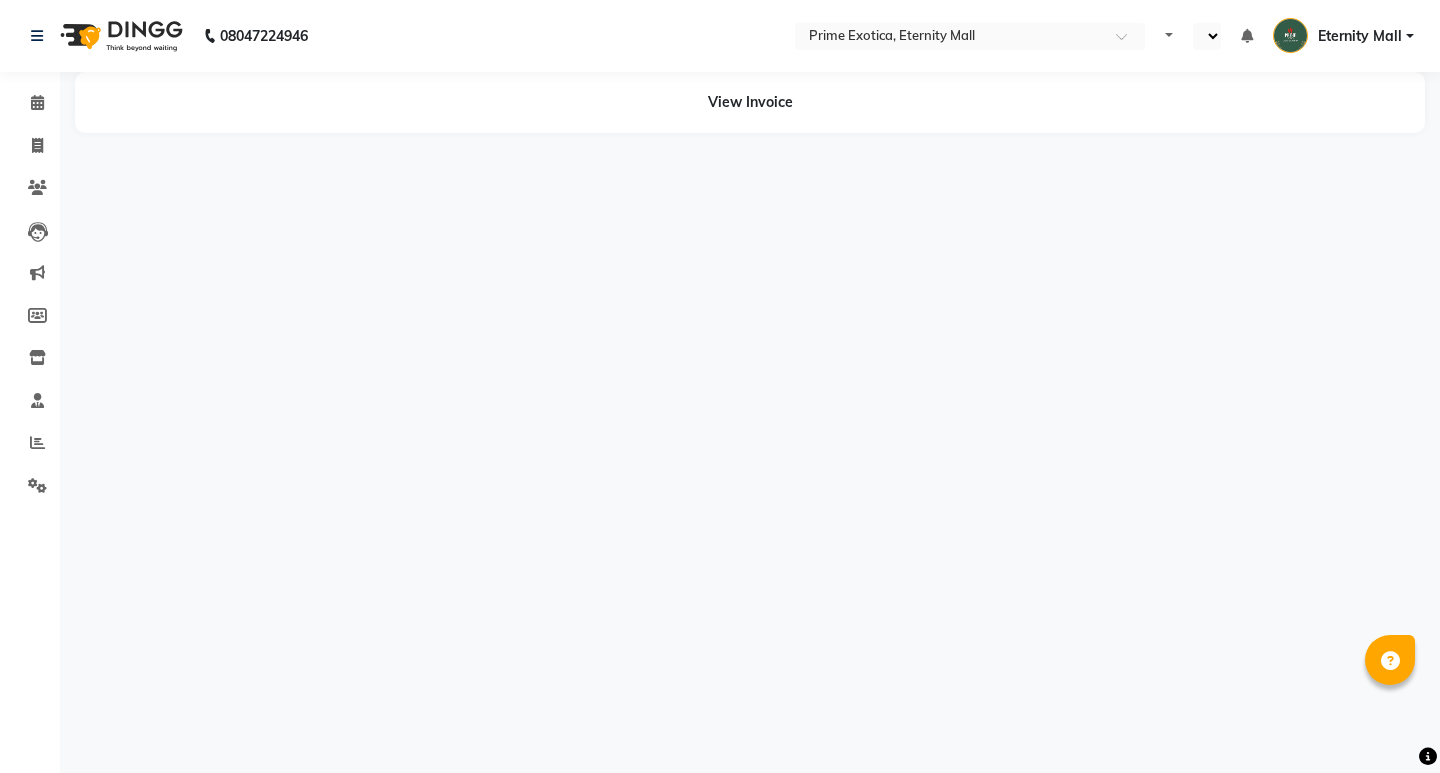select on "en" 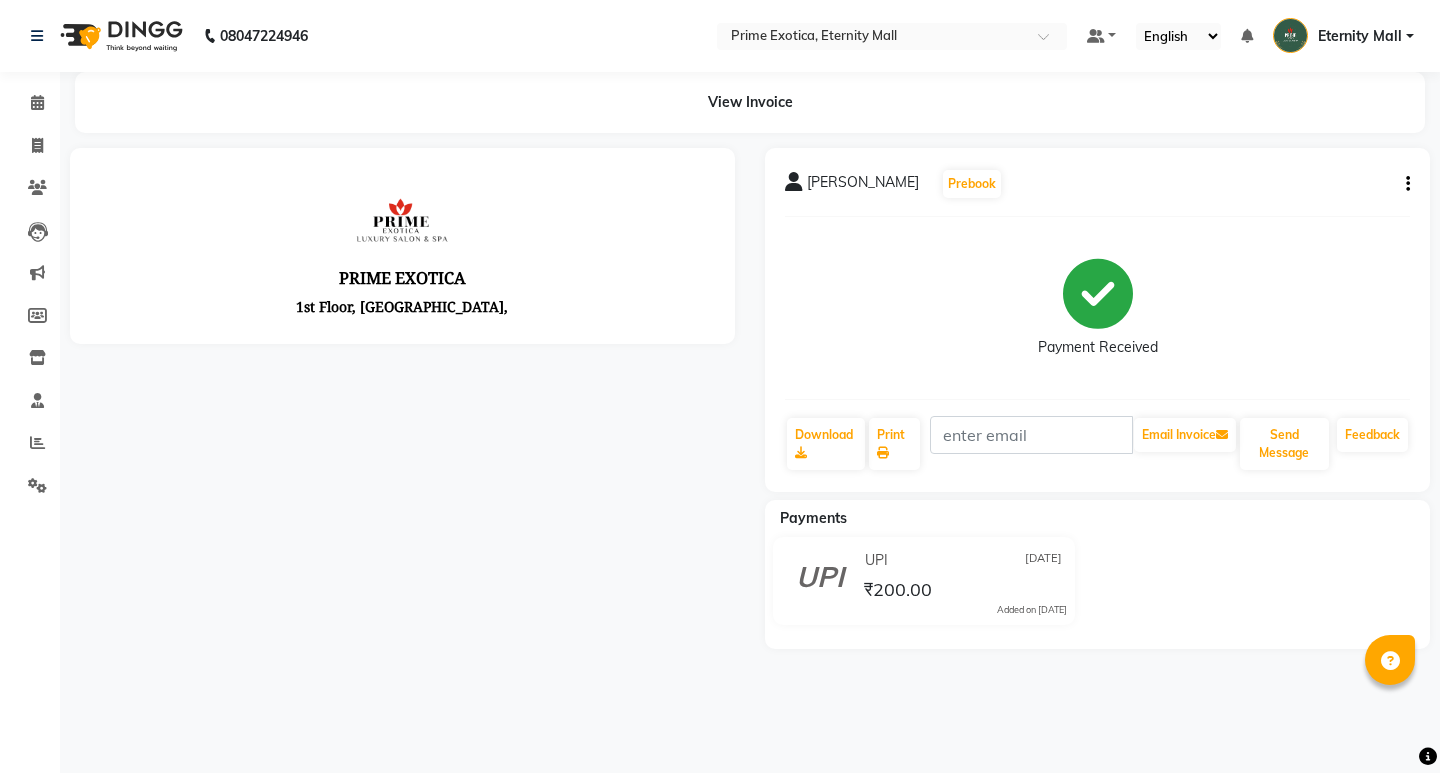 scroll, scrollTop: 0, scrollLeft: 0, axis: both 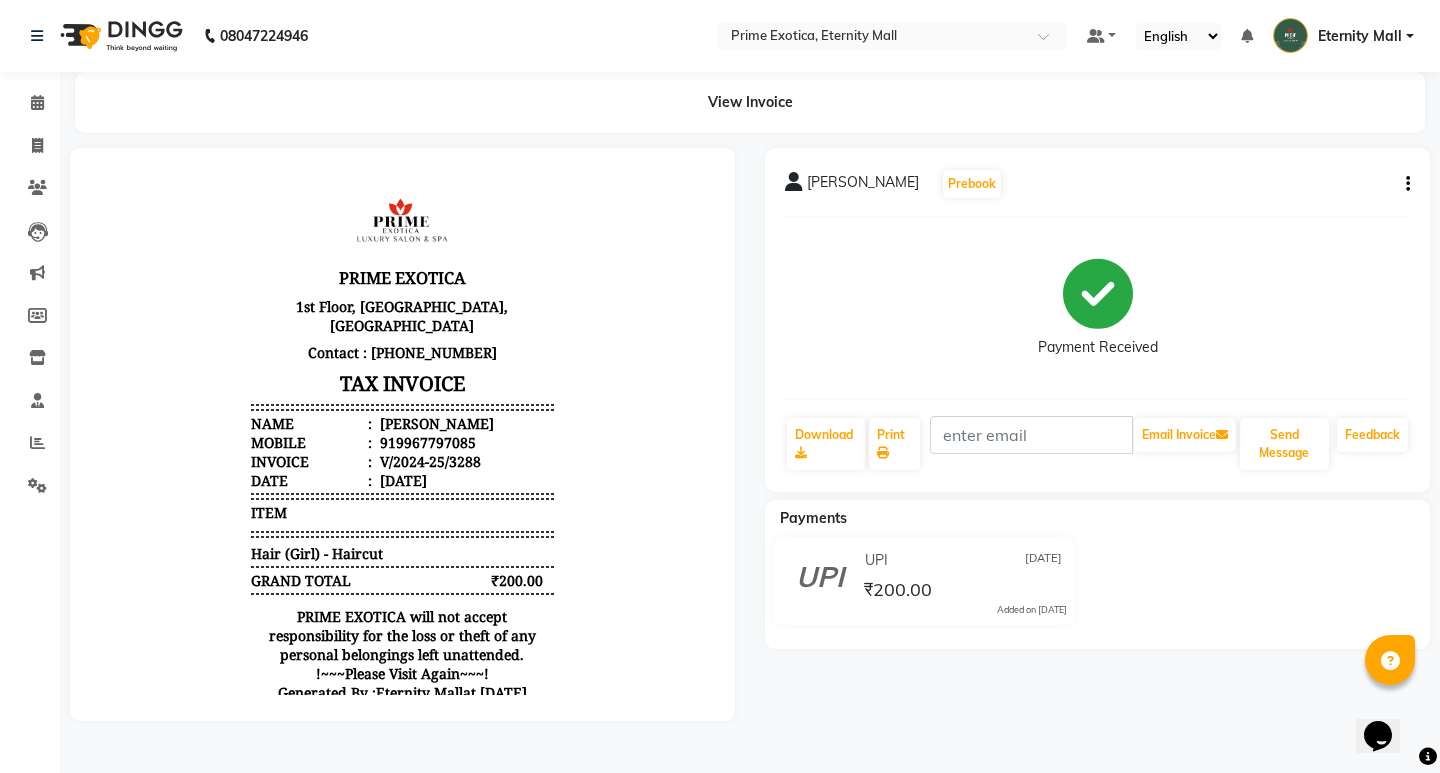 click 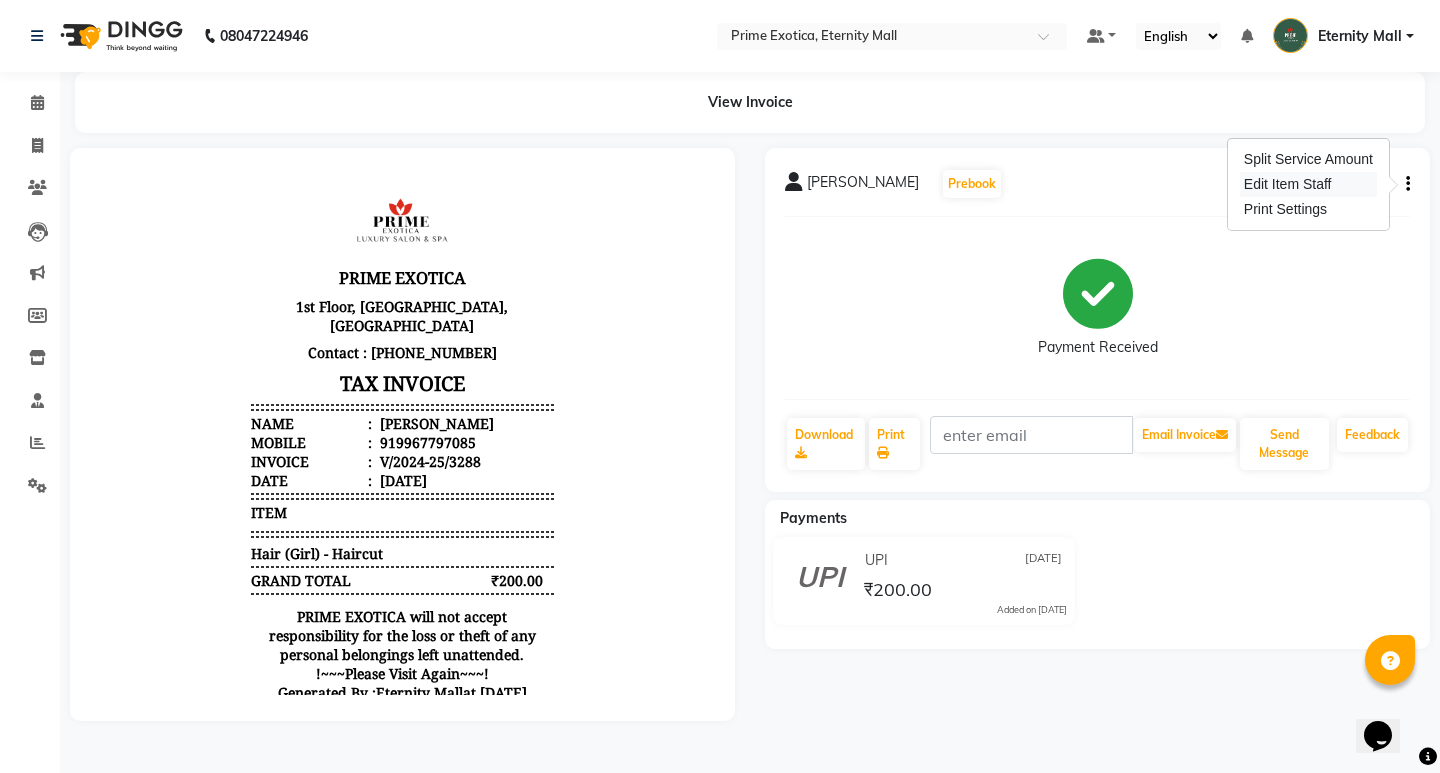 click on "Edit Item Staff" at bounding box center (1308, 184) 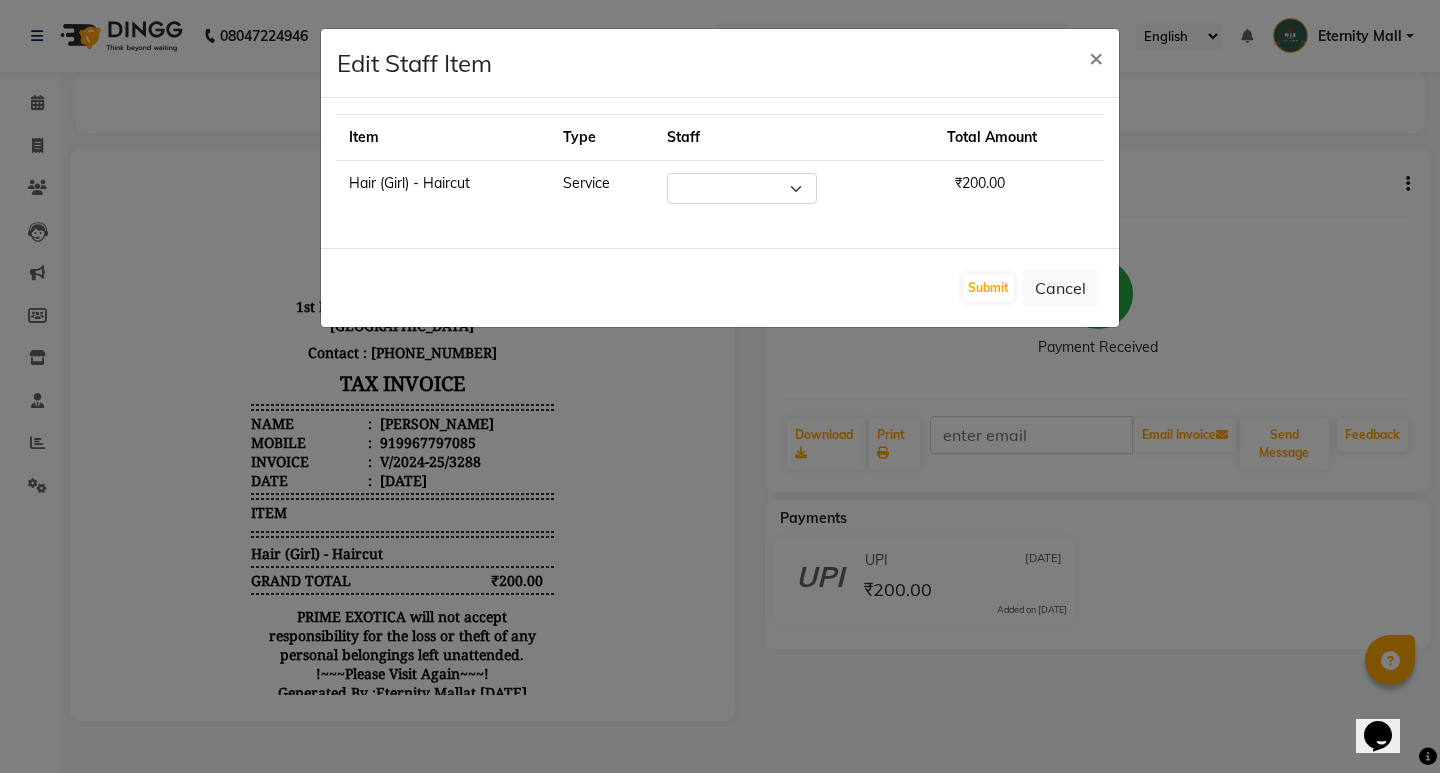 click on "Edit Staff Item  × Item Type Staff Total Amount Hair (Girl) - Haircut Service Select  AB    ADMIN   ajay vikram lakshane   Dipak Narnaware   Isha Bahel   Rajeshri    shivani   ₹200.00  Submit   Cancel" 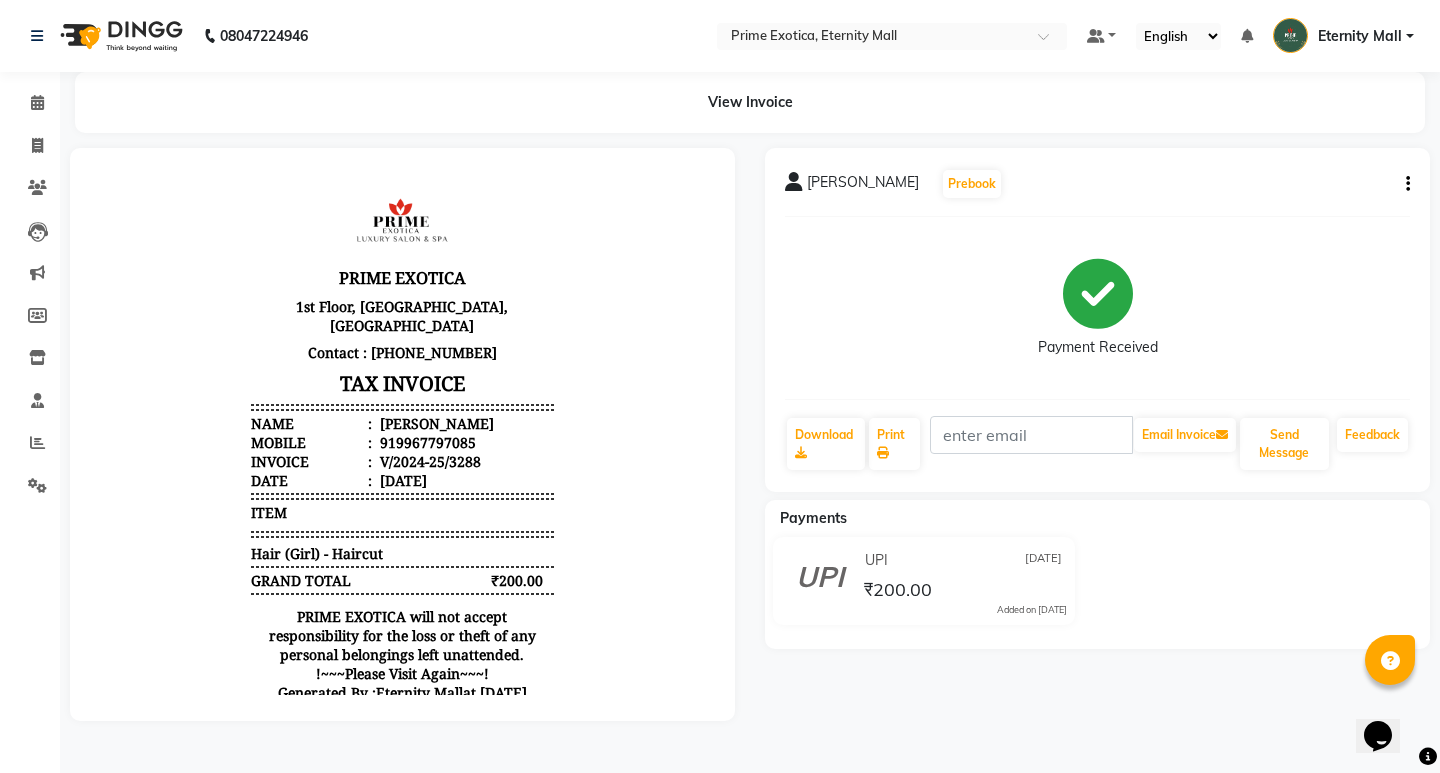 click 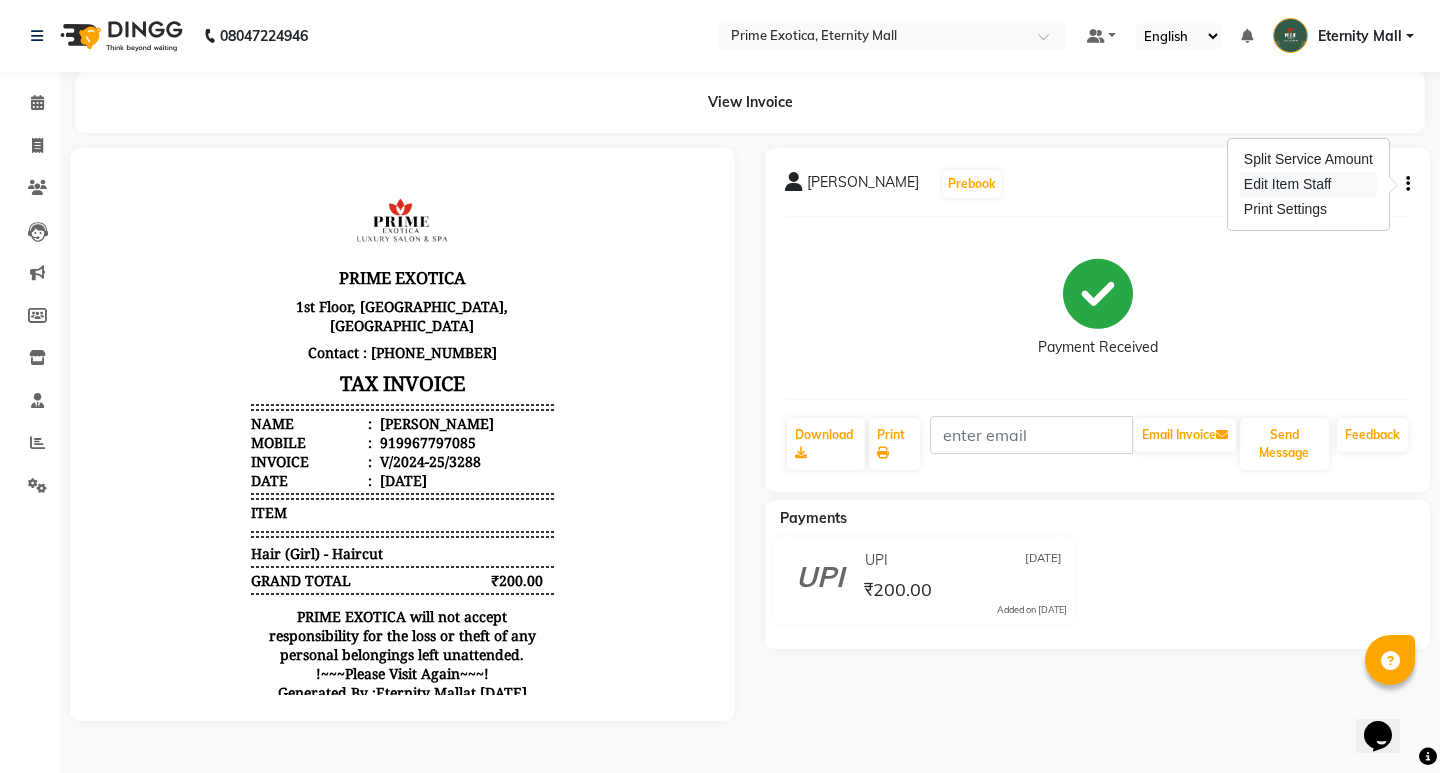 click on "Edit Item Staff" at bounding box center (1308, 184) 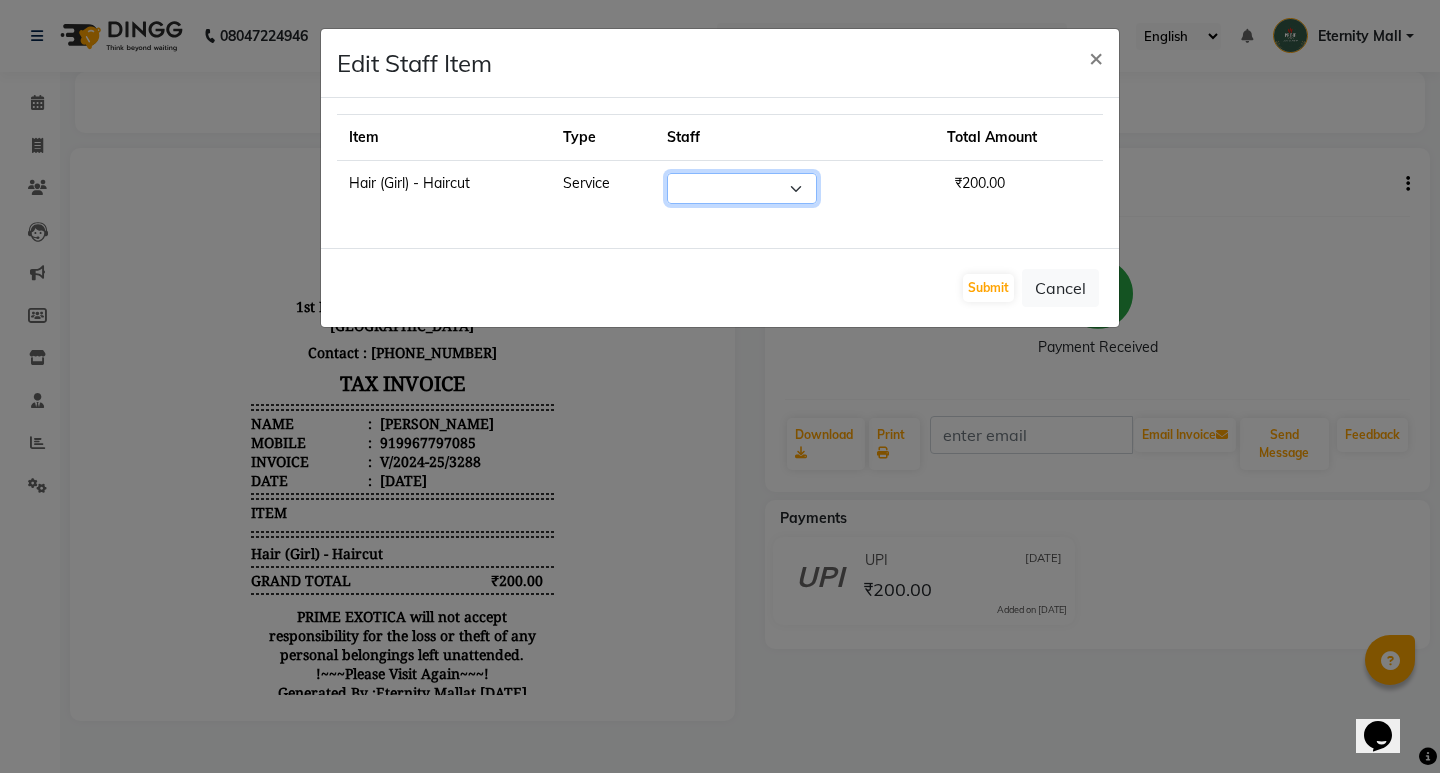 click on "Select  AB    ADMIN   ajay vikram lakshane   Dipak Narnaware   Isha Bahel   Rajeshri    shivani" 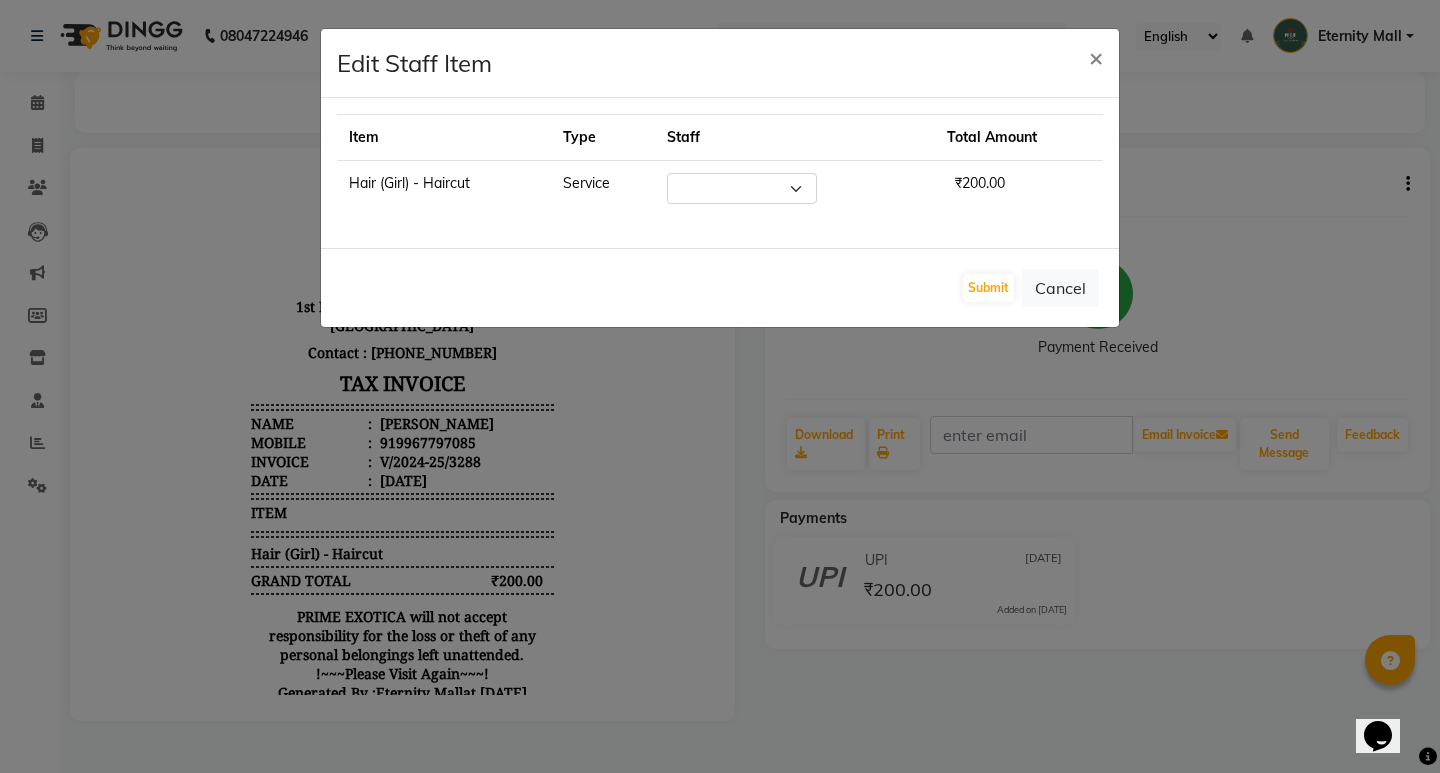 click on "Edit Staff Item  × Item Type Staff Total Amount Hair (Girl) - Haircut Service Select  AB    ADMIN   ajay vikram lakshane   Dipak Narnaware   Isha Bahel   Rajeshri    shivani   ₹200.00  Submit   Cancel" 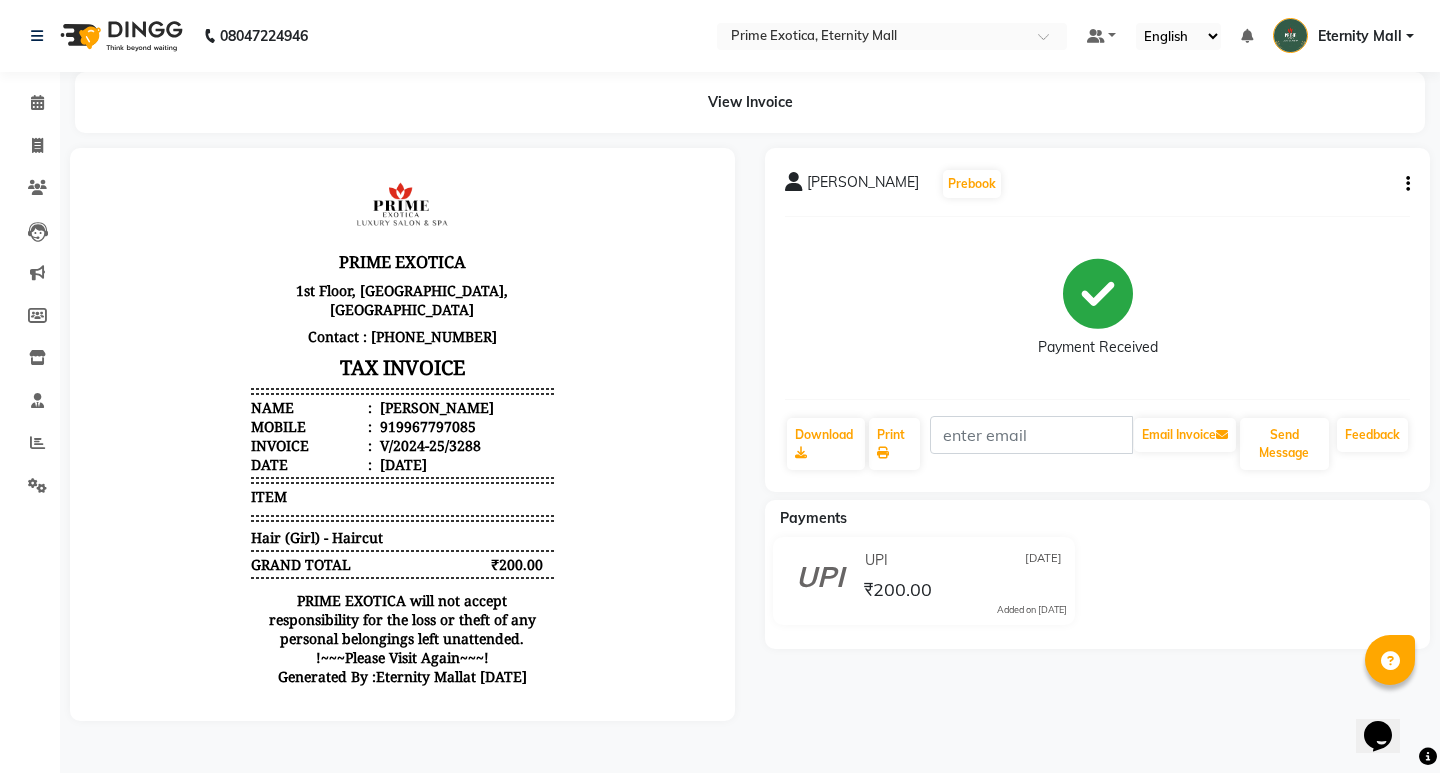 scroll, scrollTop: 0, scrollLeft: 0, axis: both 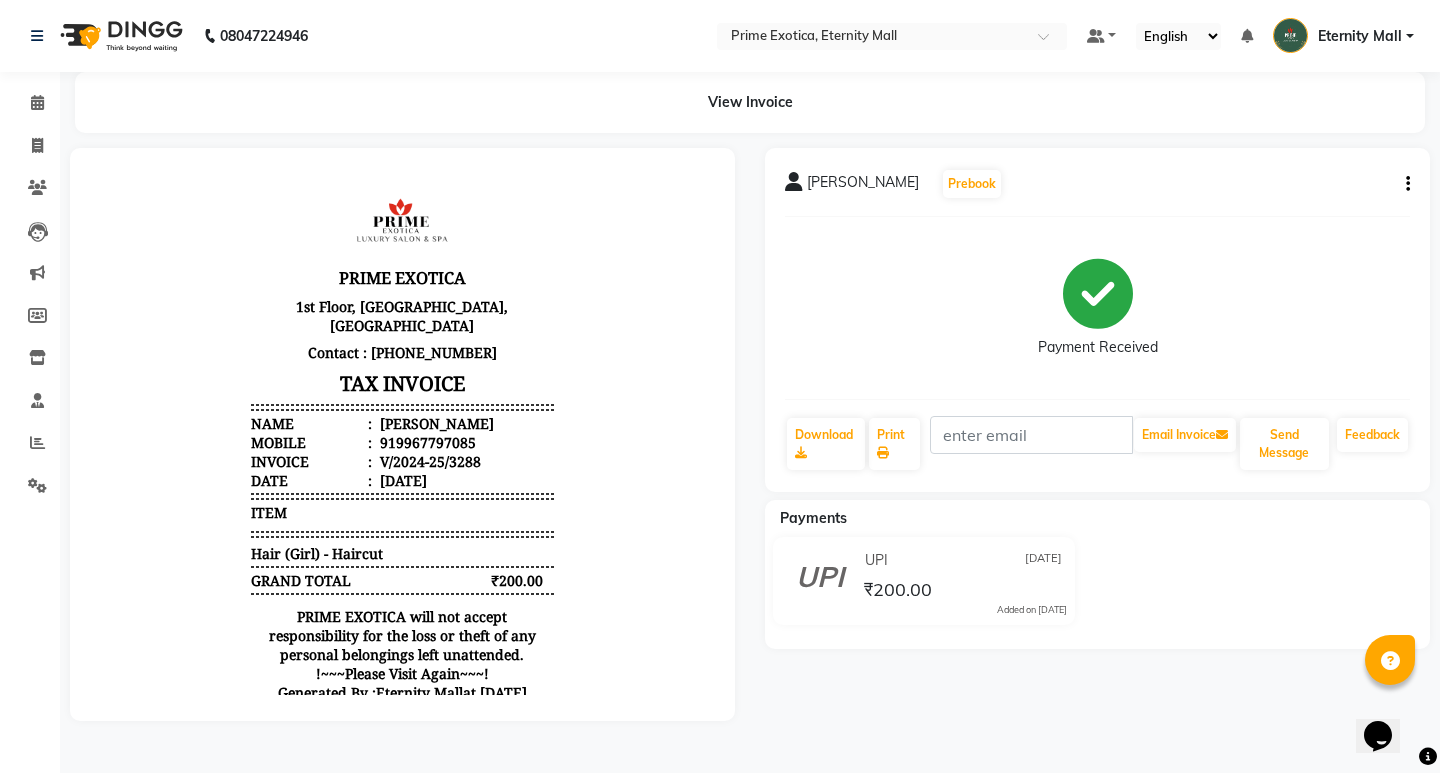 click 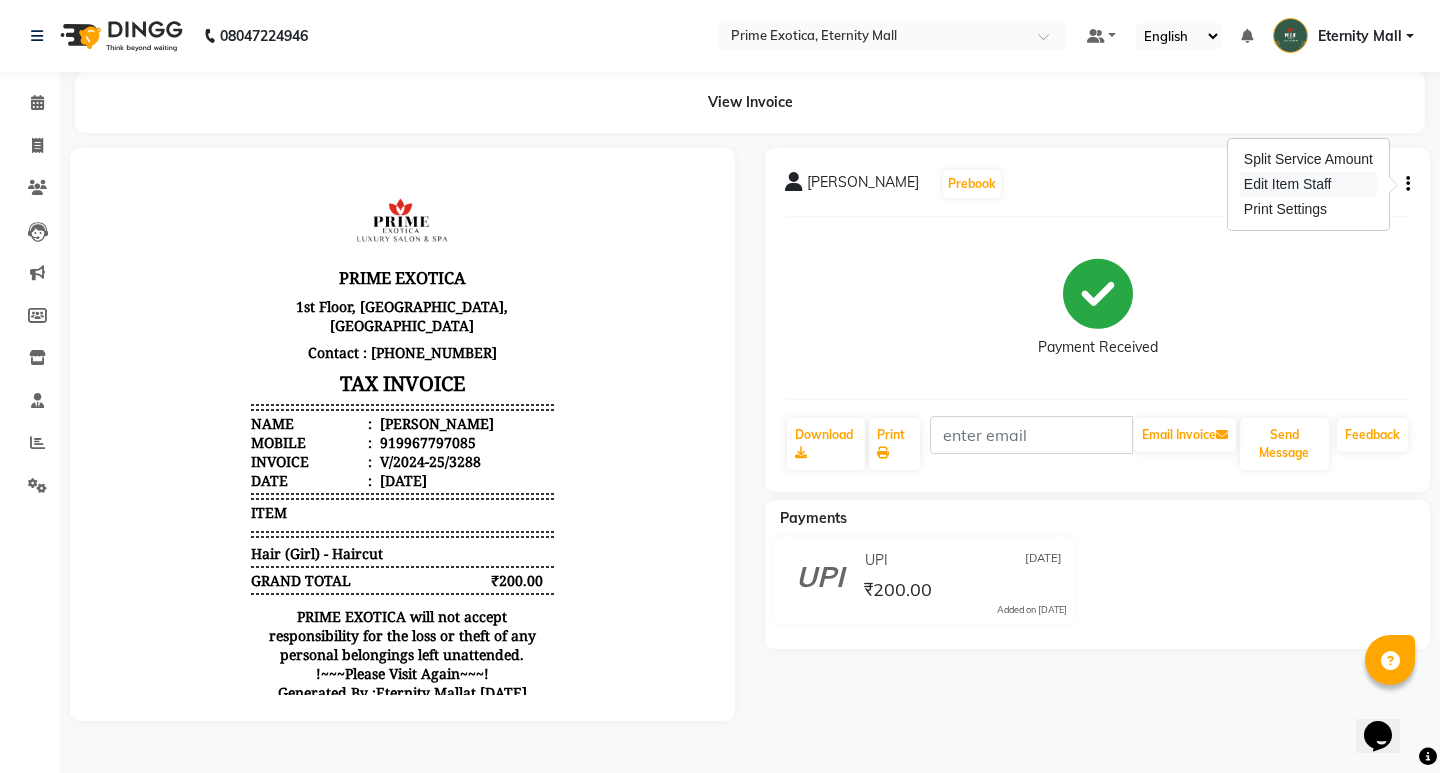 click on "Edit Item Staff" at bounding box center [1308, 184] 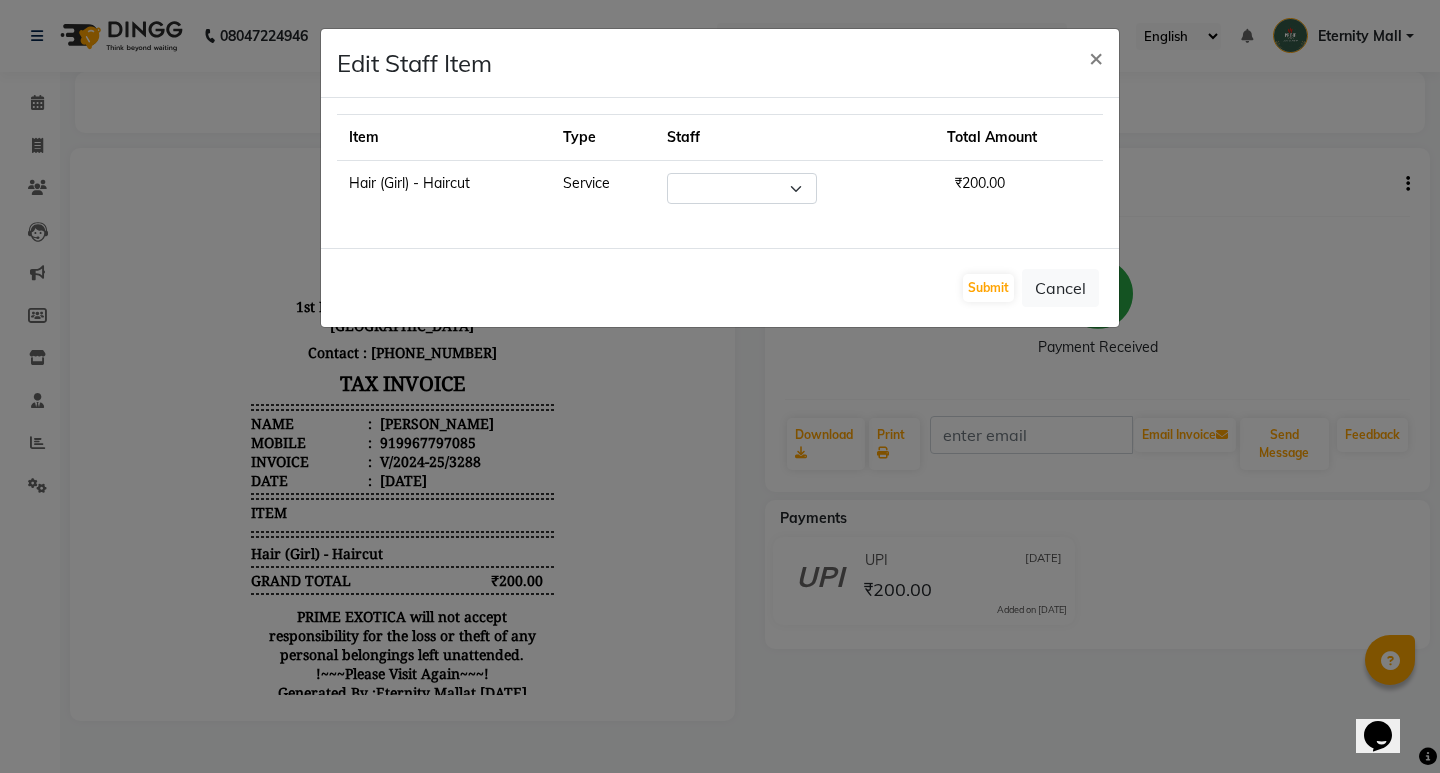 click on "Edit Staff Item  × Item Type Staff Total Amount Hair (Girl) - Haircut Service Select  AB    ADMIN   ajay vikram lakshane   Dipak Narnaware   Isha Bahel   Rajeshri    shivani   ₹200.00  Submit   Cancel" 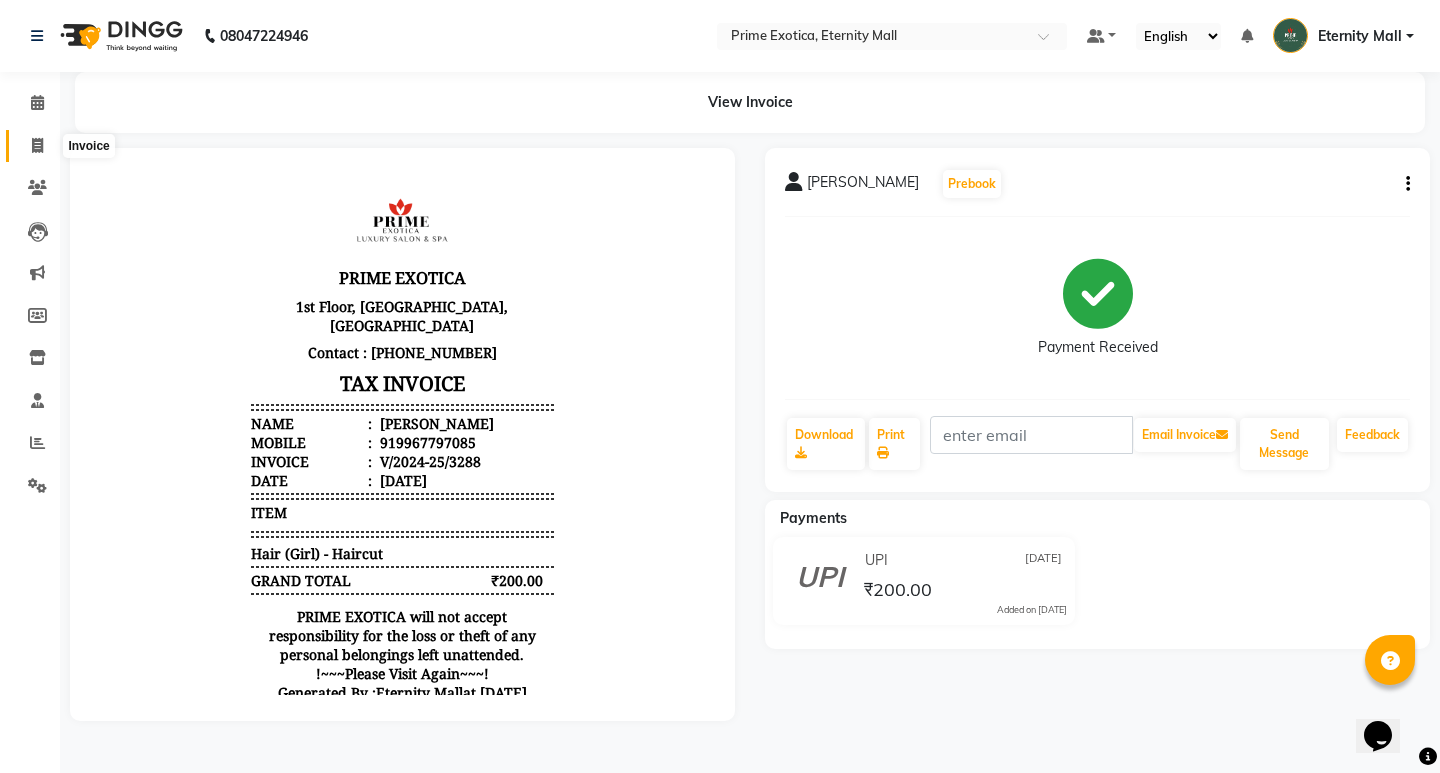 click 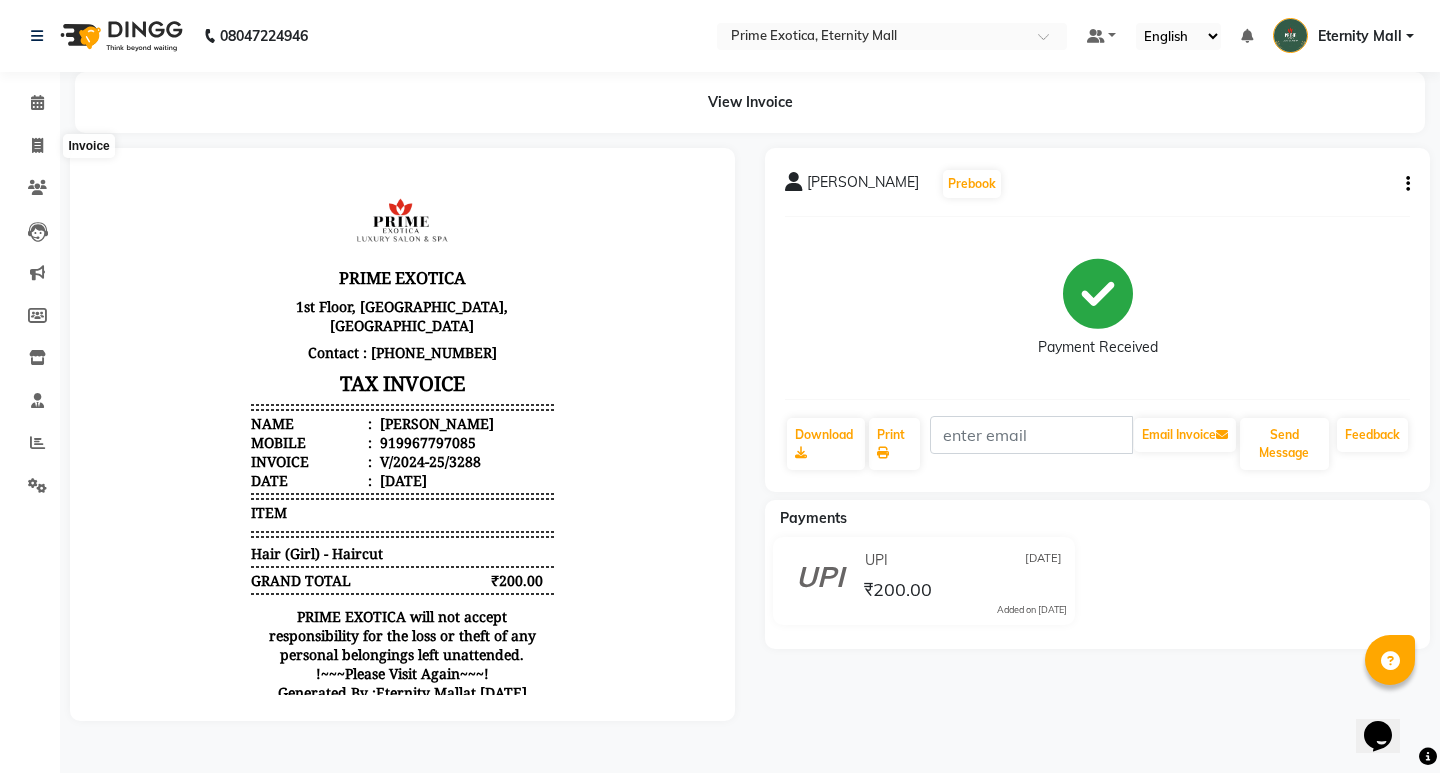 select on "service" 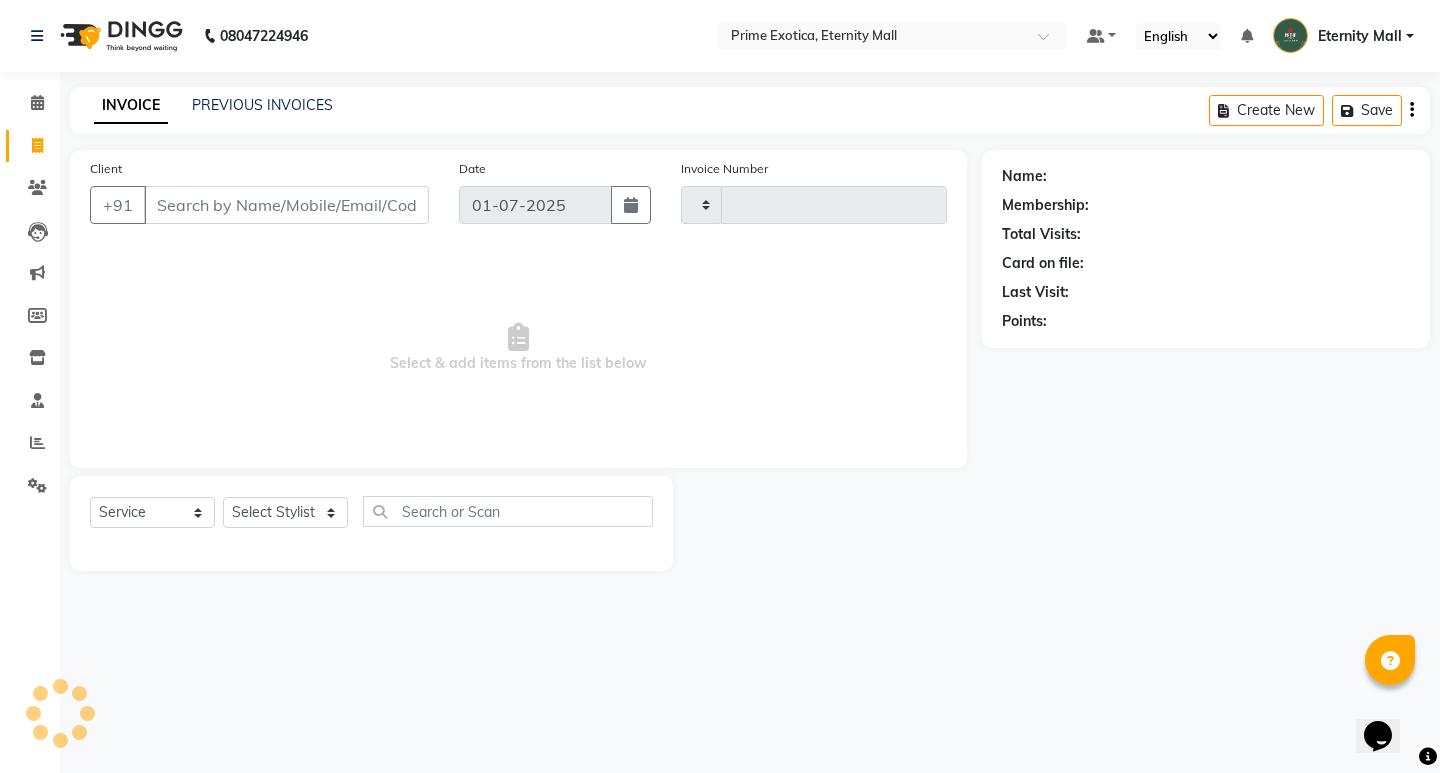 type on "2153" 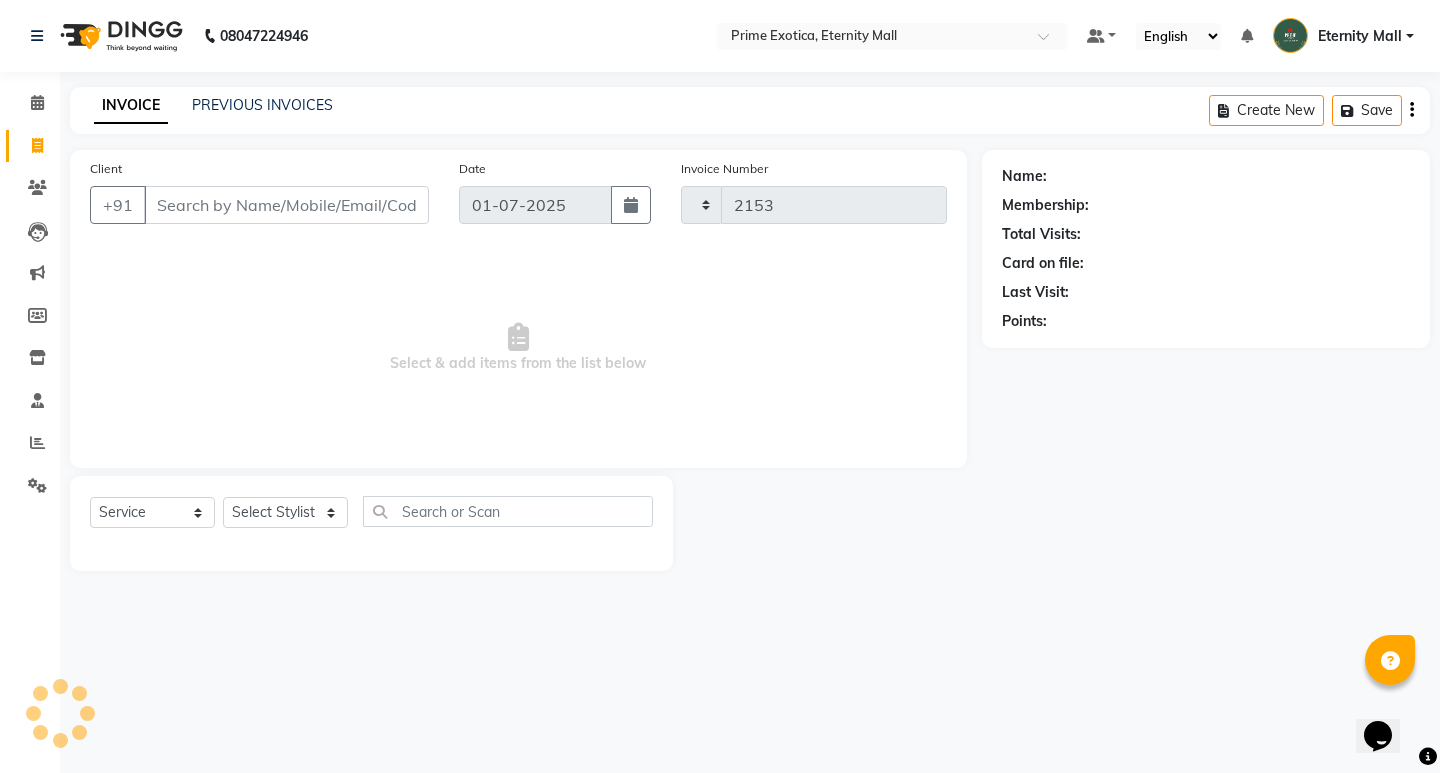 select on "5774" 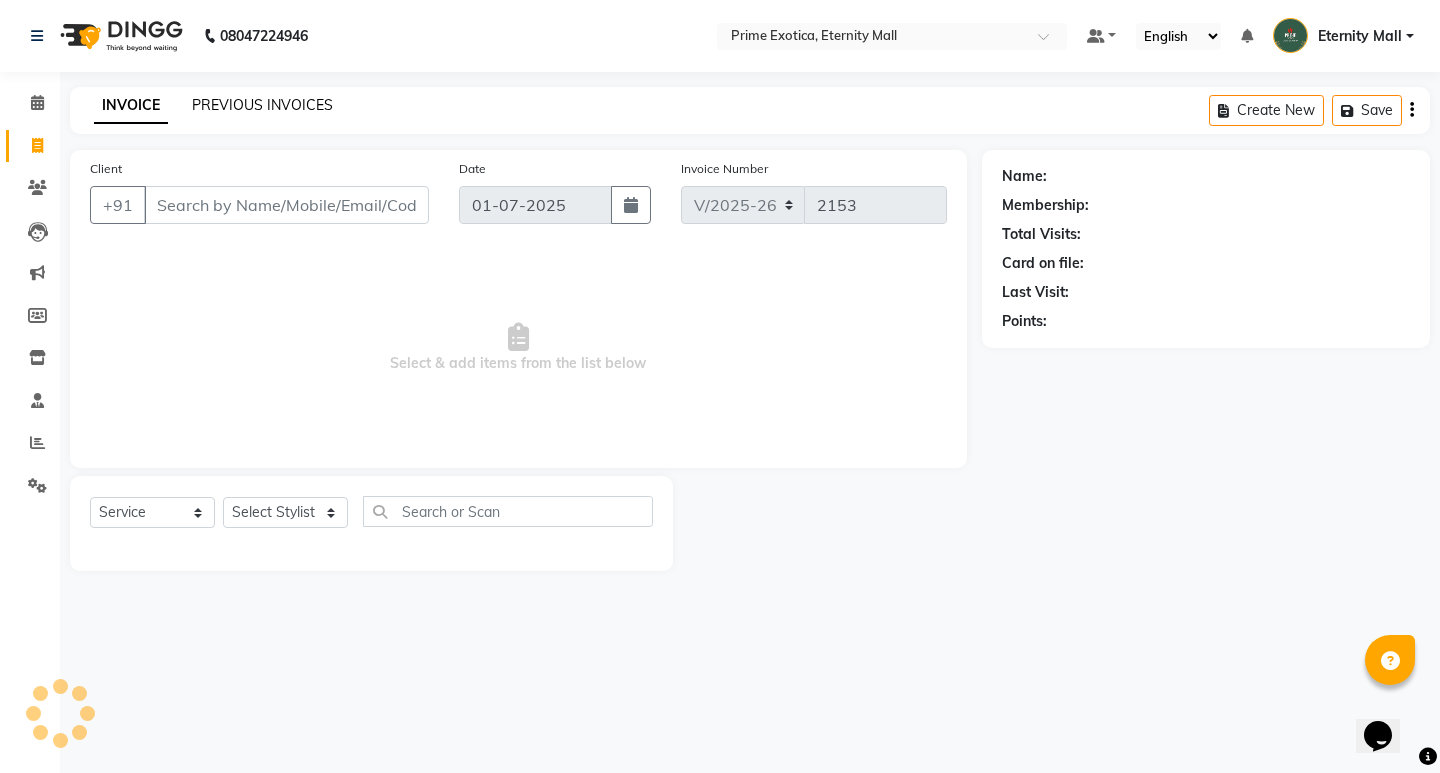 click on "PREVIOUS INVOICES" 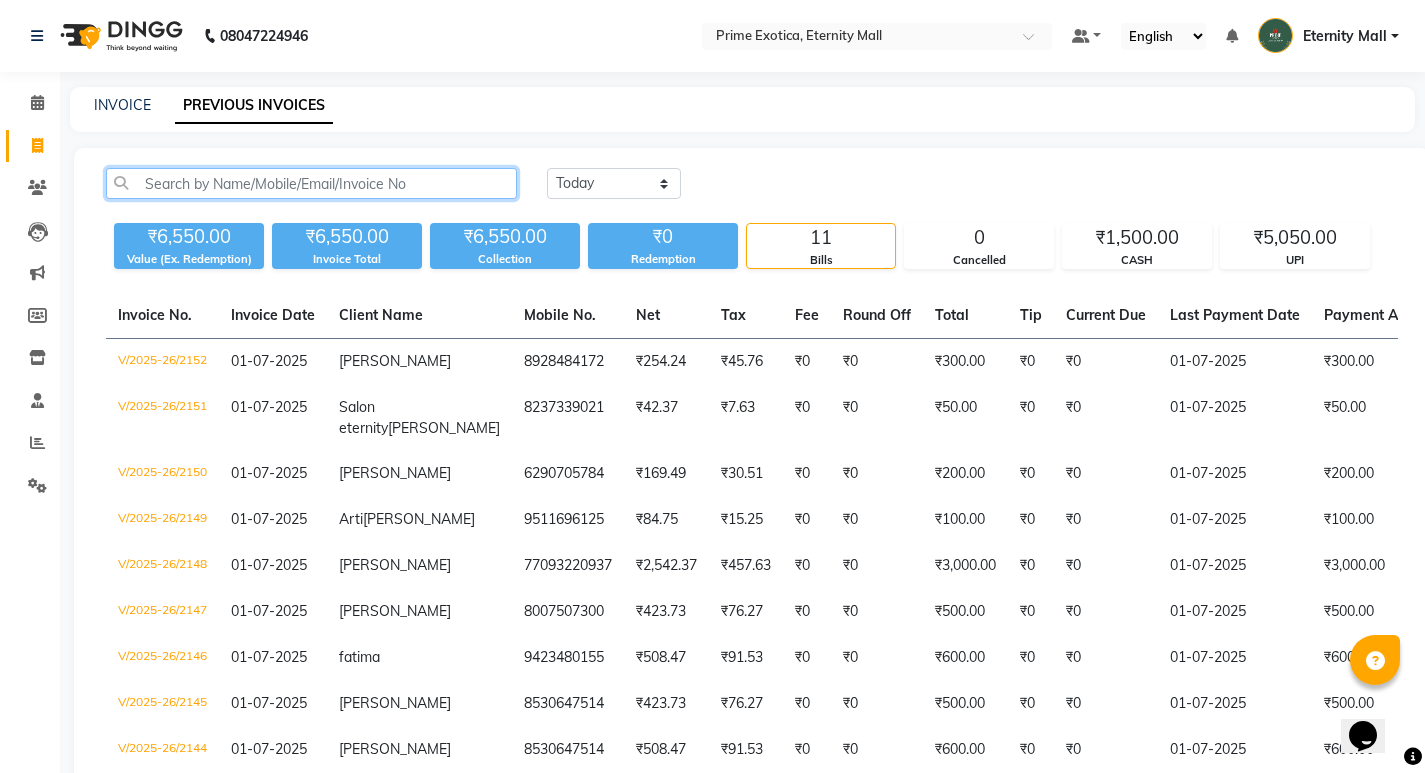 click 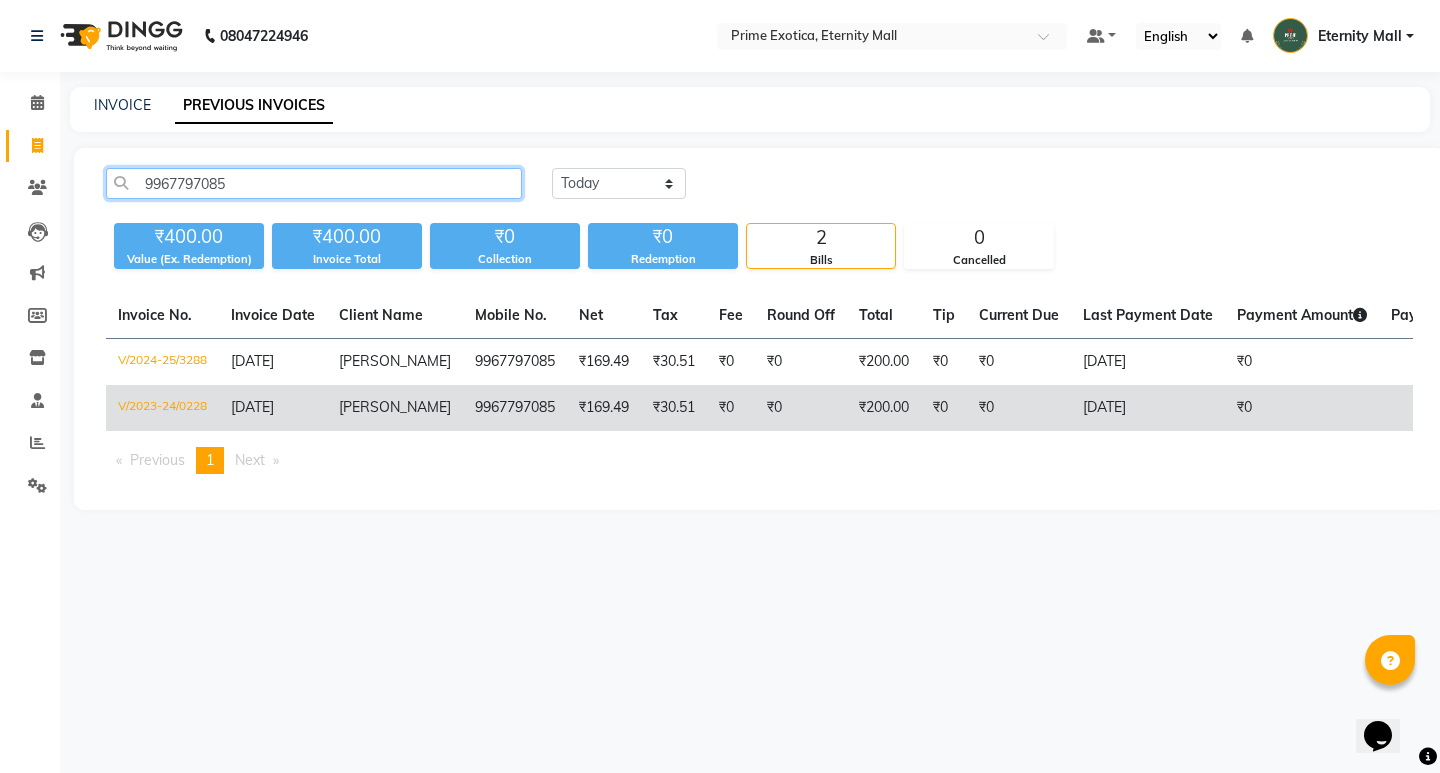 type on "9967797085" 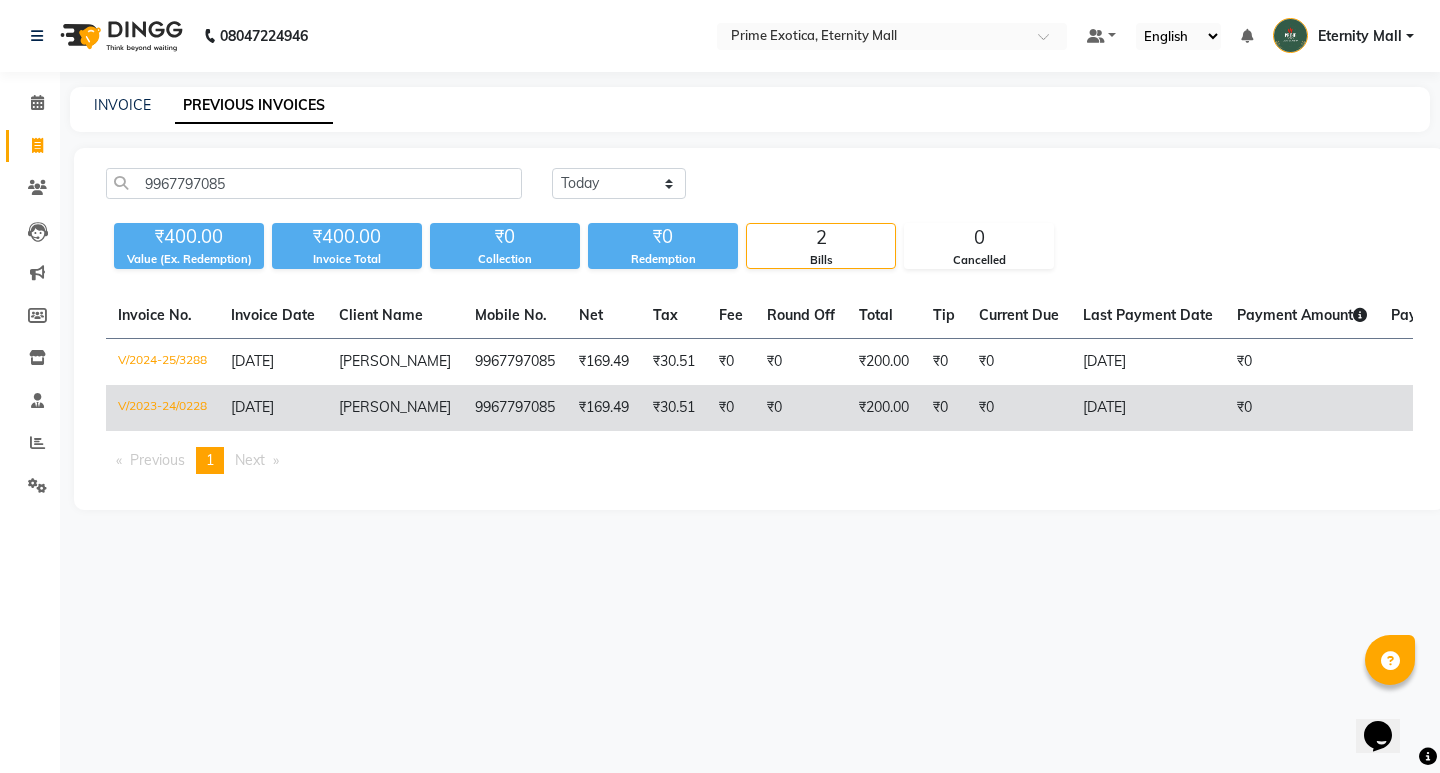 click on "[PERSON_NAME]" 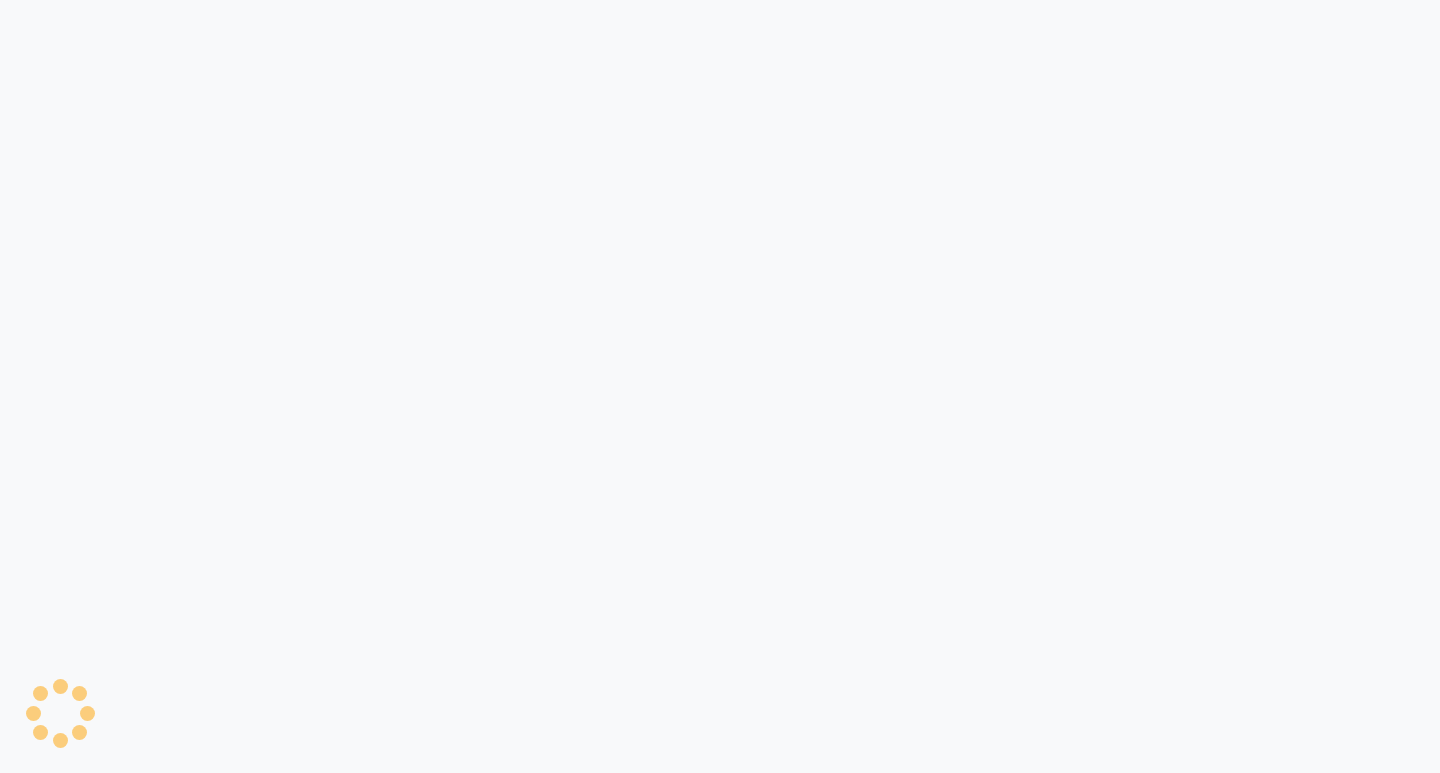 scroll, scrollTop: 0, scrollLeft: 0, axis: both 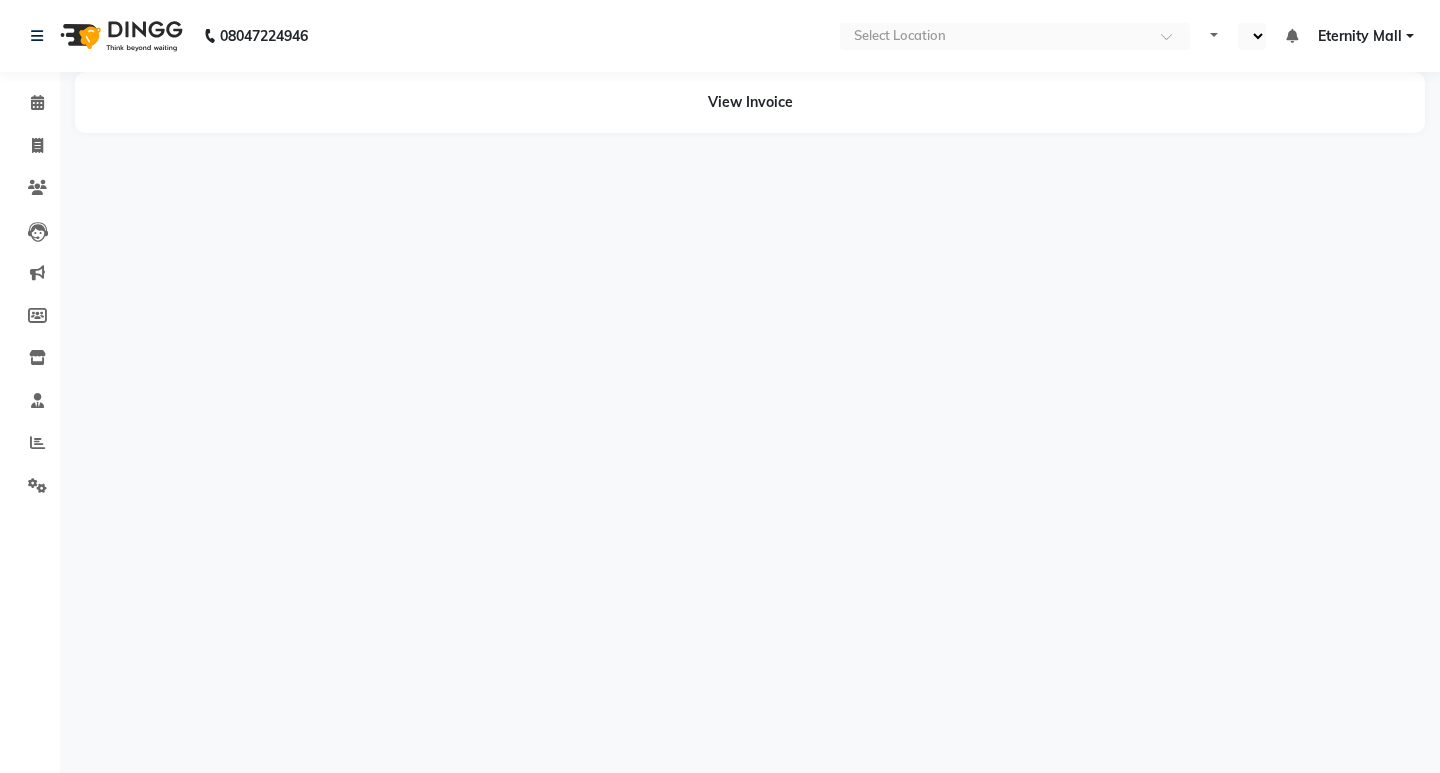 select on "en" 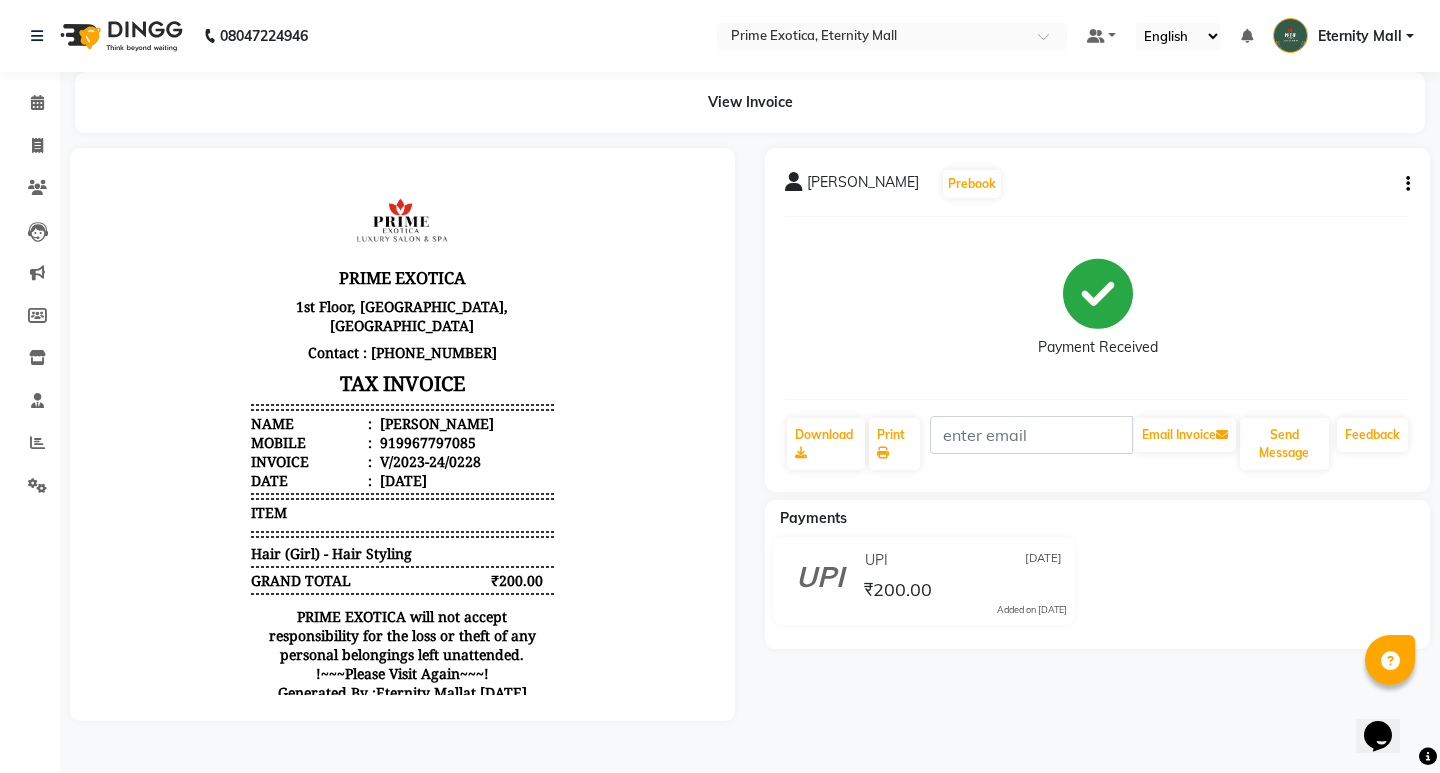 scroll, scrollTop: 0, scrollLeft: 0, axis: both 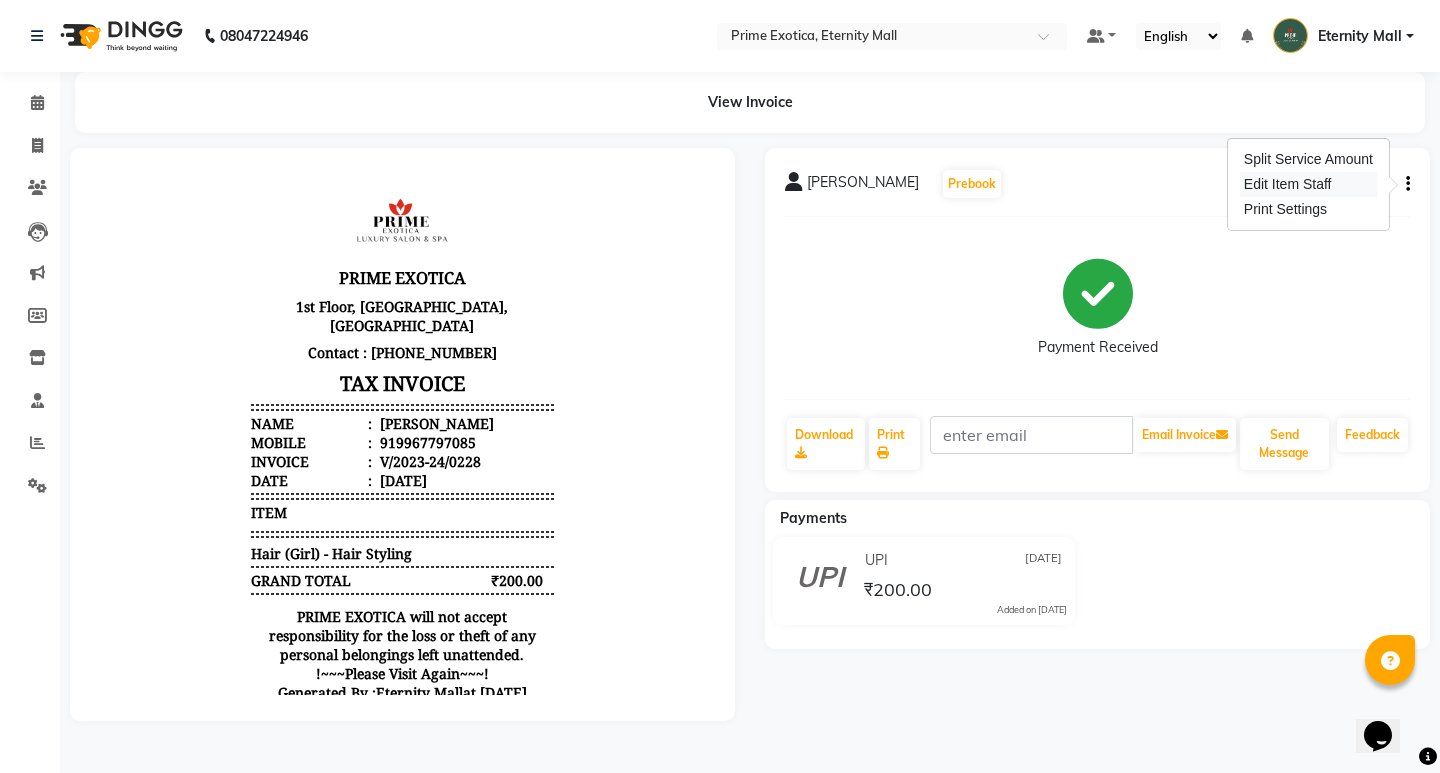 click on "Edit Item Staff" at bounding box center (1308, 184) 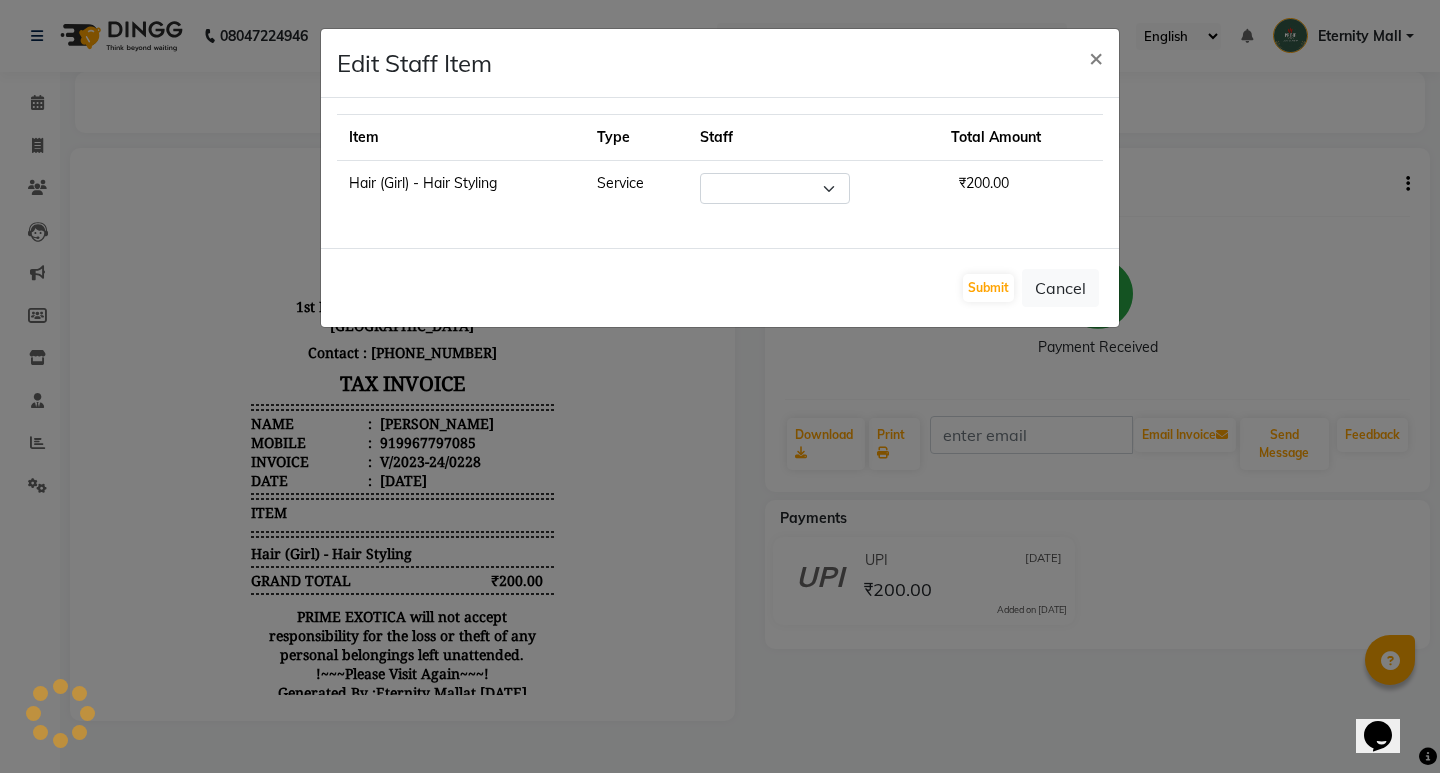 select 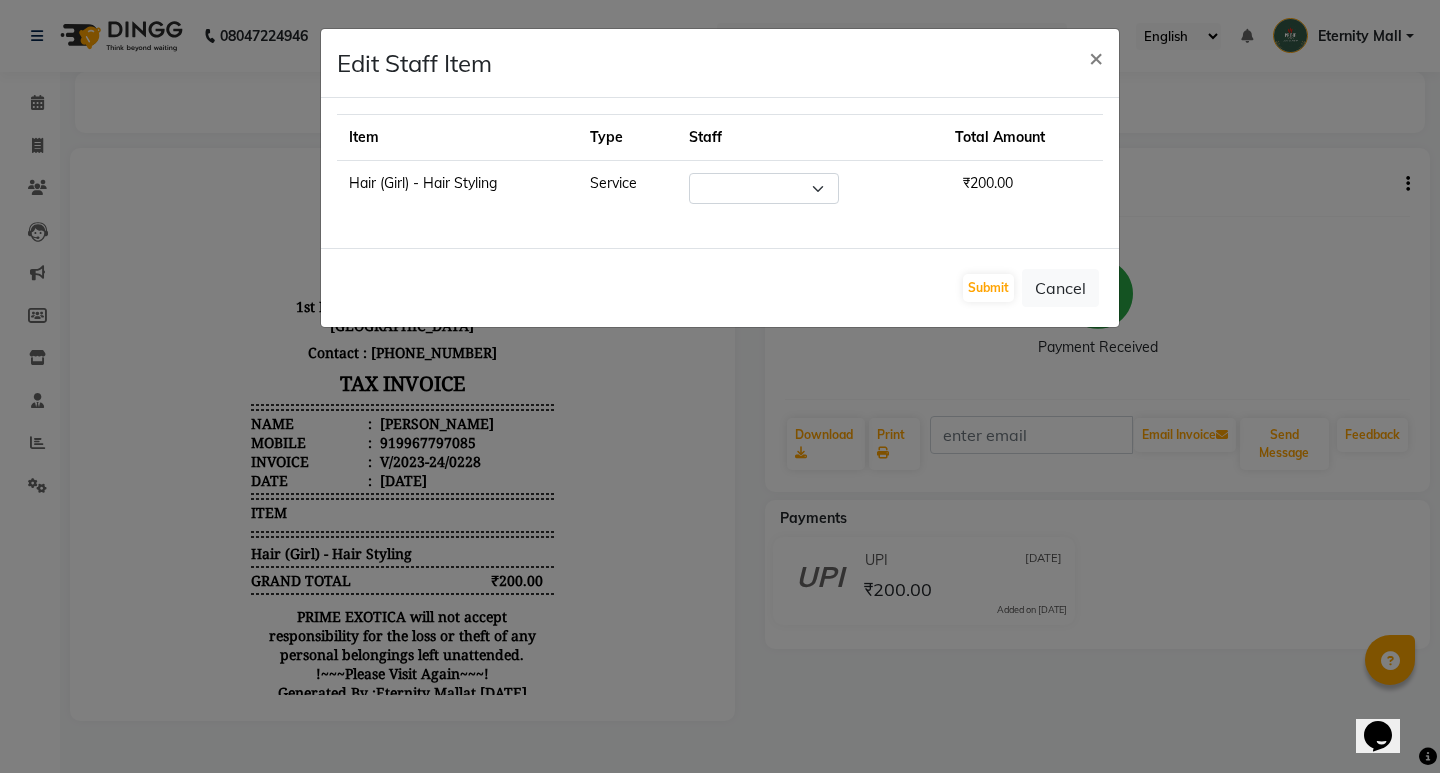 click on "Edit Staff Item  × Item Type Staff Total Amount Hair (Girl) - Hair Styling Service Select  AB    ADMIN   ajay vikram lakshane   Dipak Narnaware   Isha Bahel   Rajeshri    shivani   ₹200.00  Submit   Cancel" 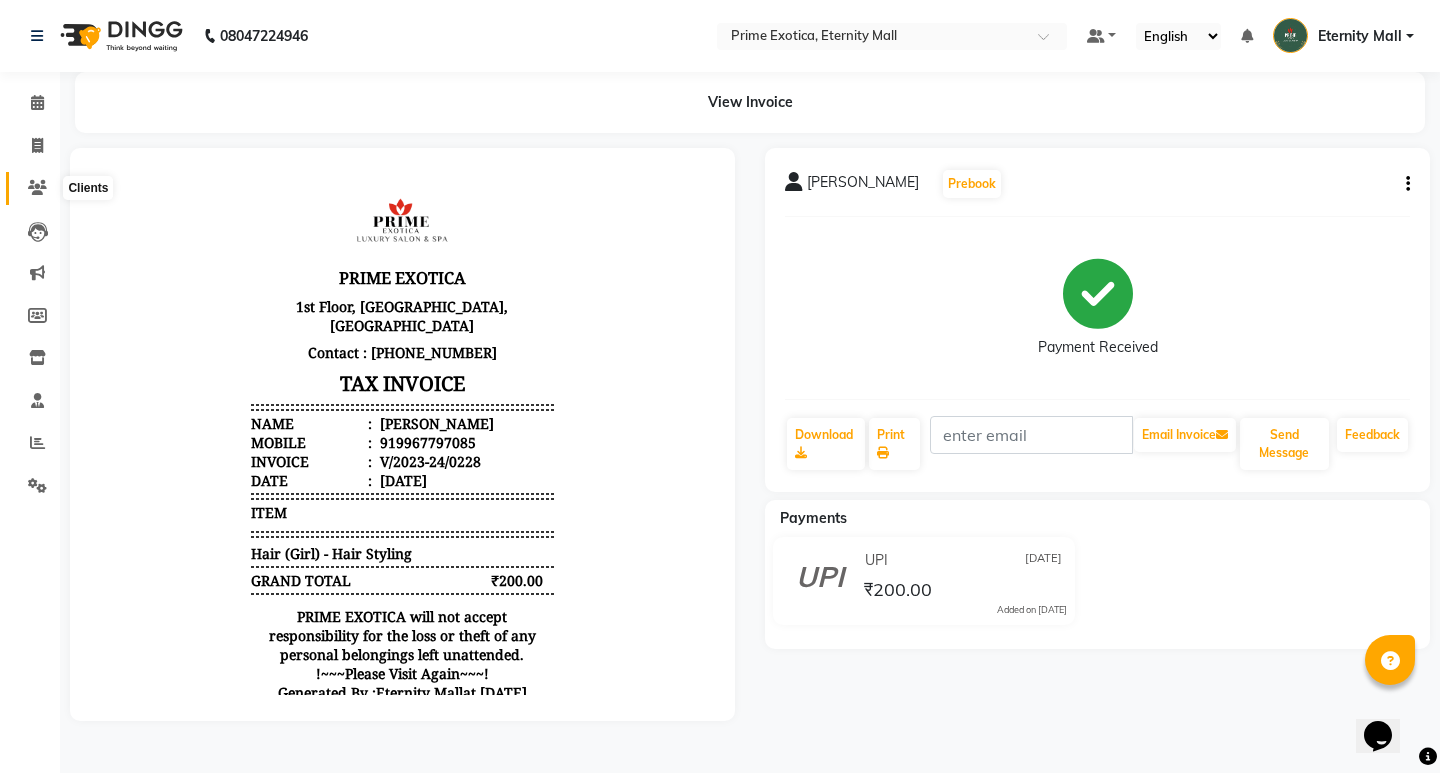 click 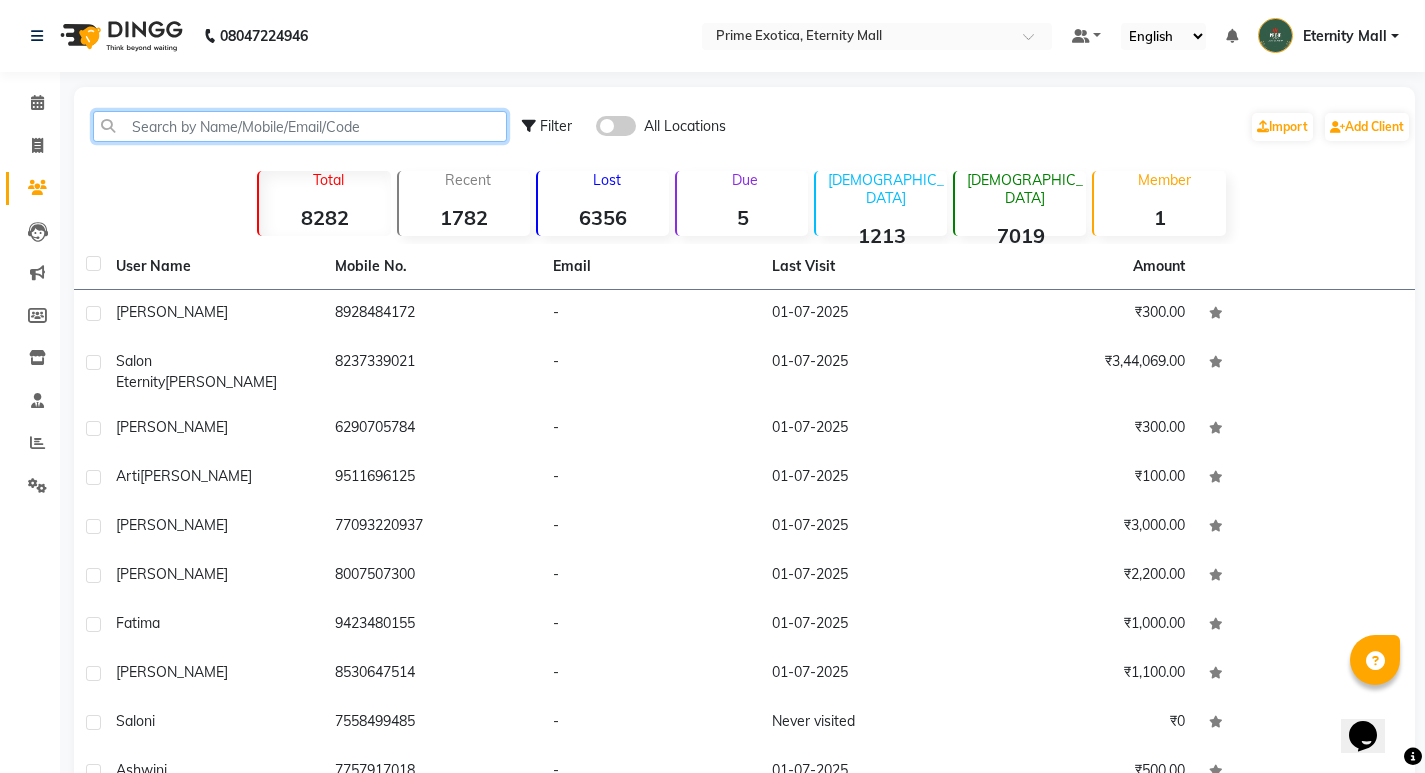 click 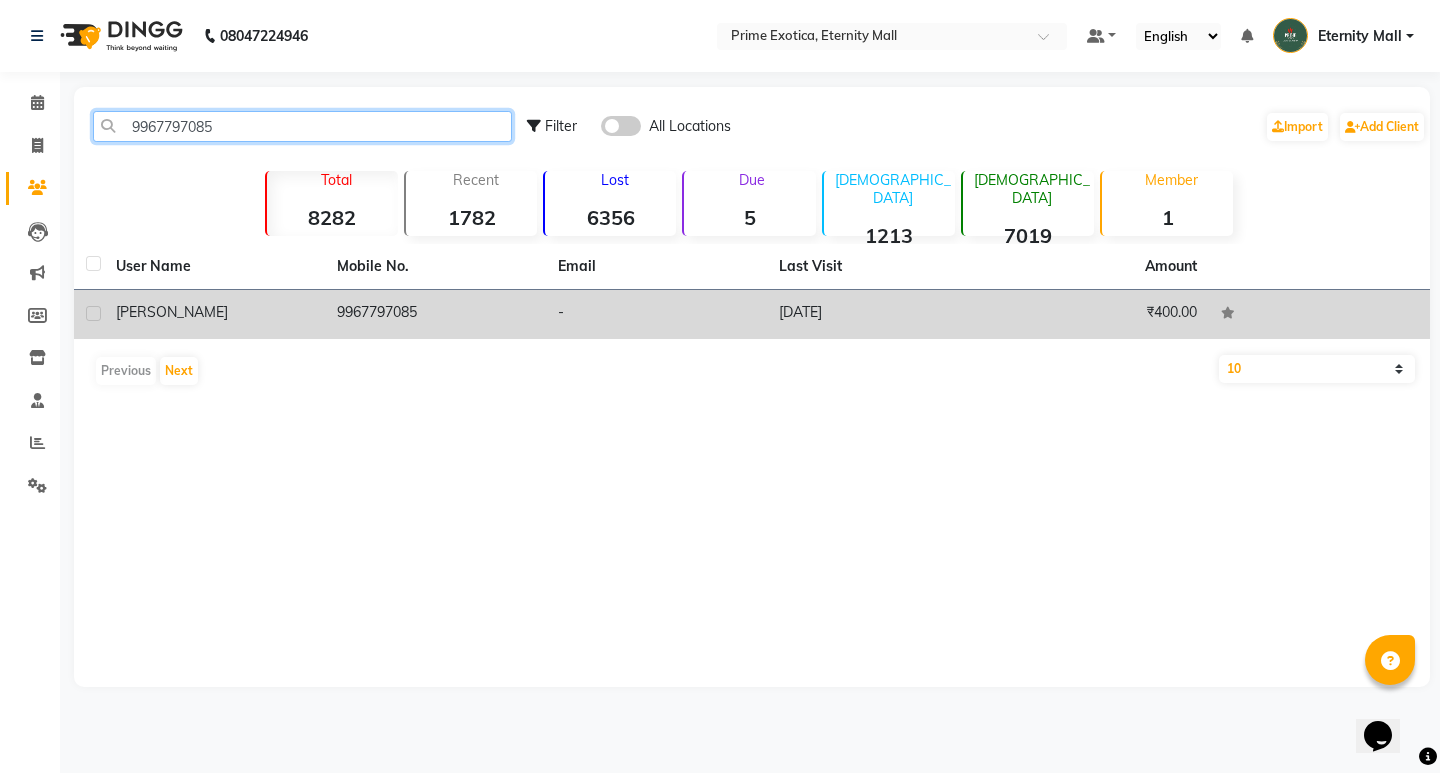 type on "9967797085" 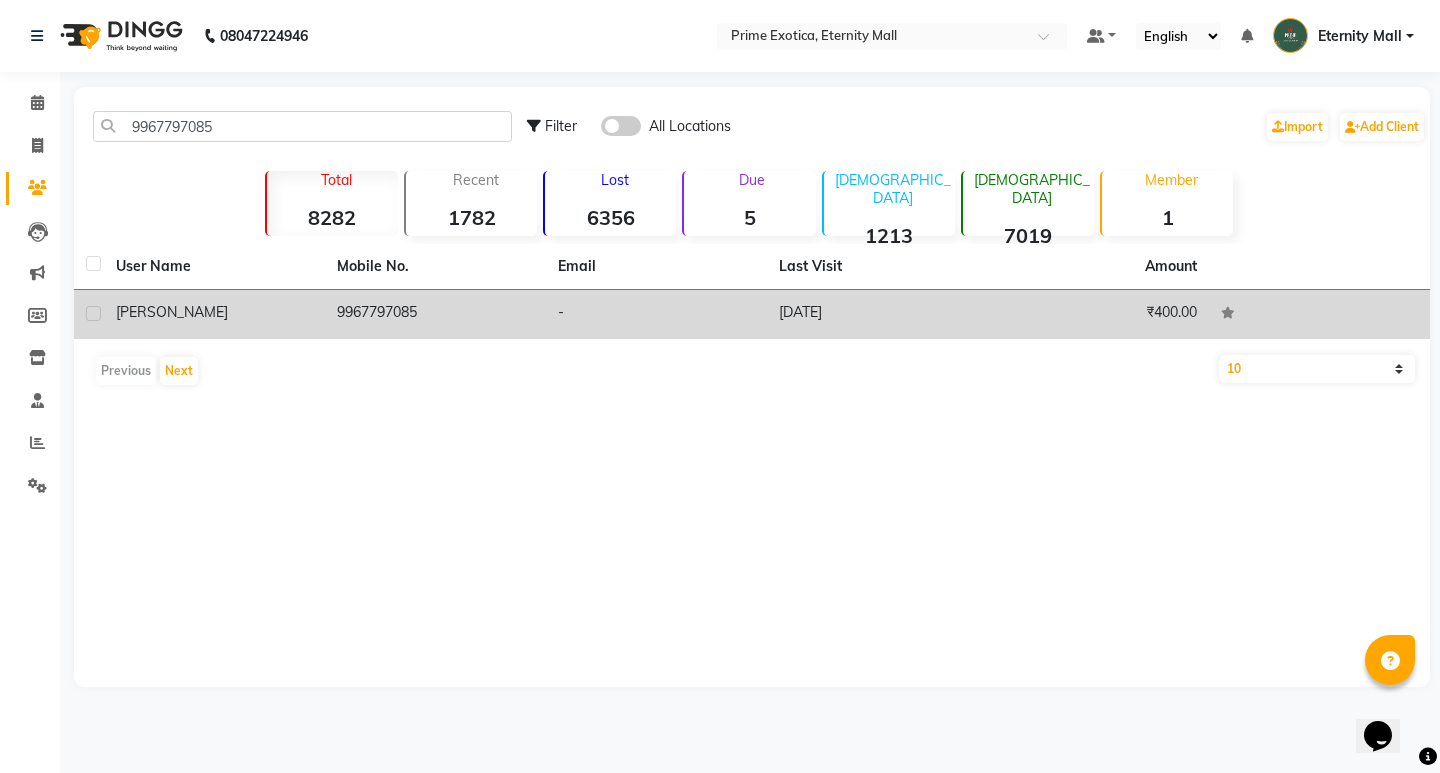 click on "[PERSON_NAME]" 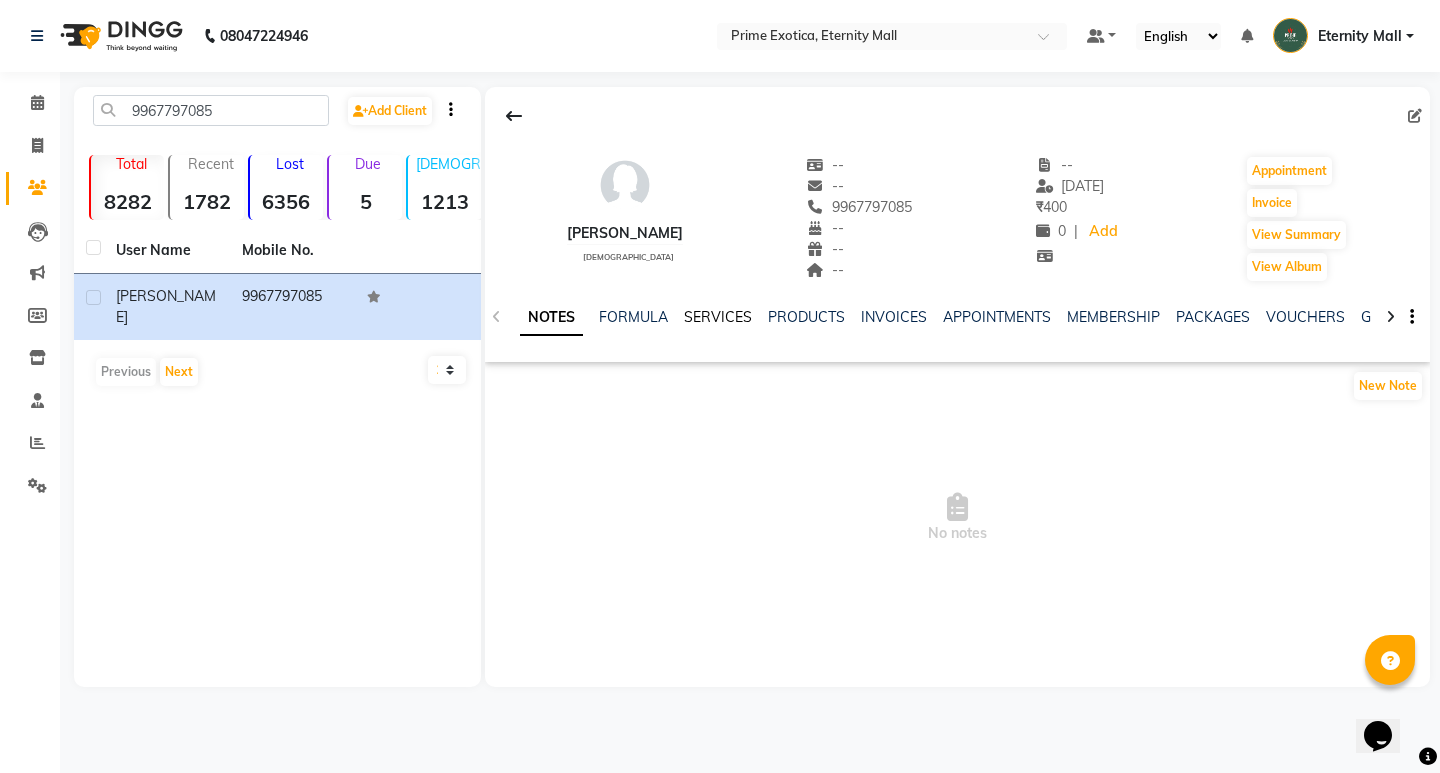 click on "SERVICES" 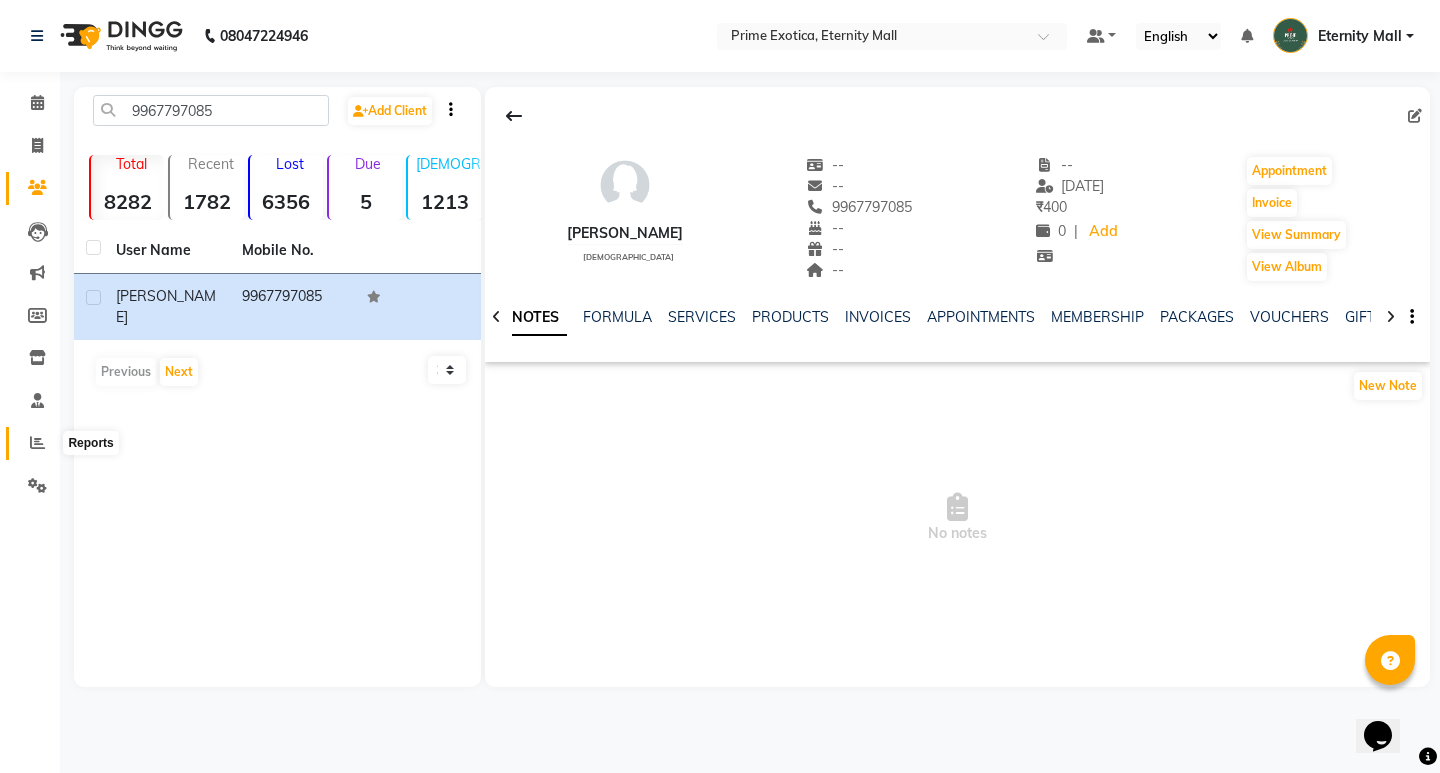 click 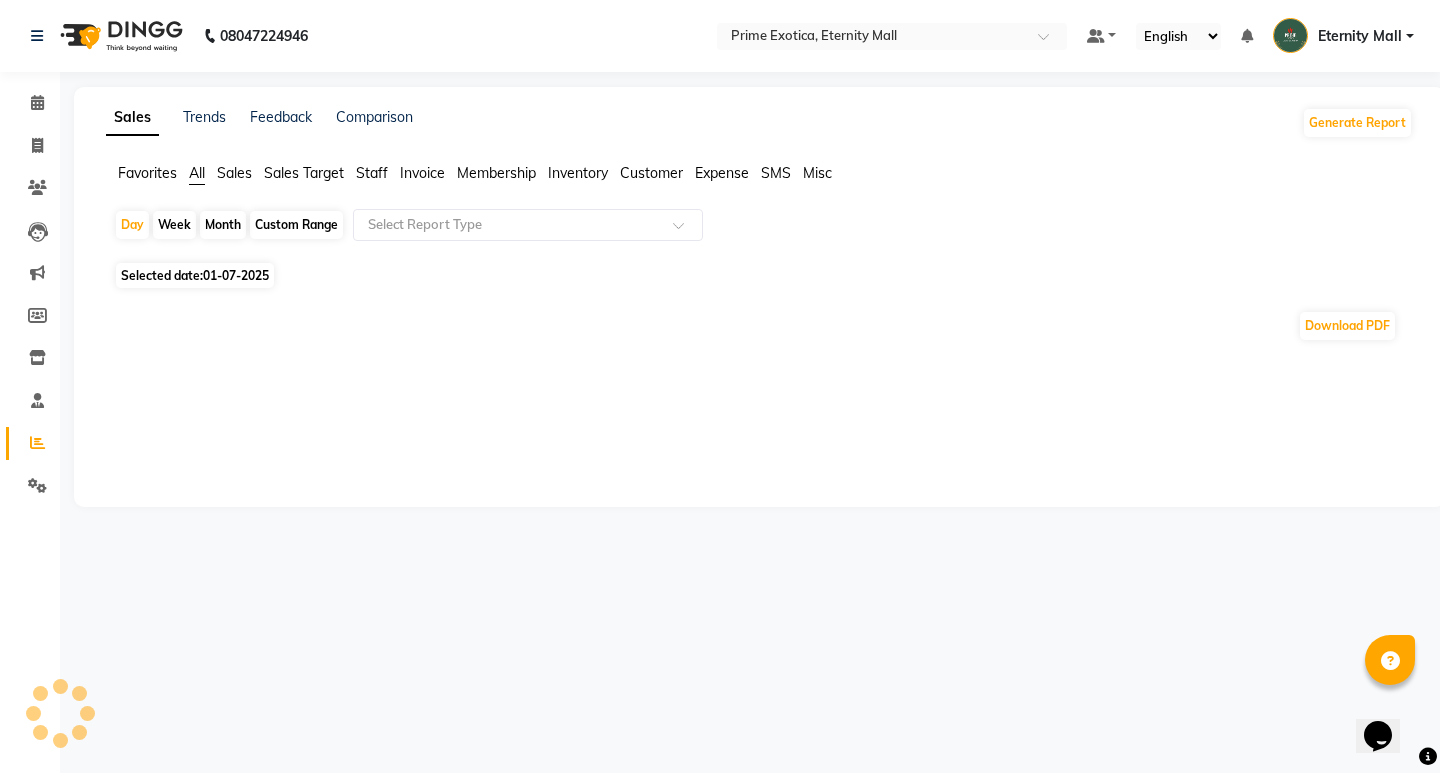 click on "Staff" 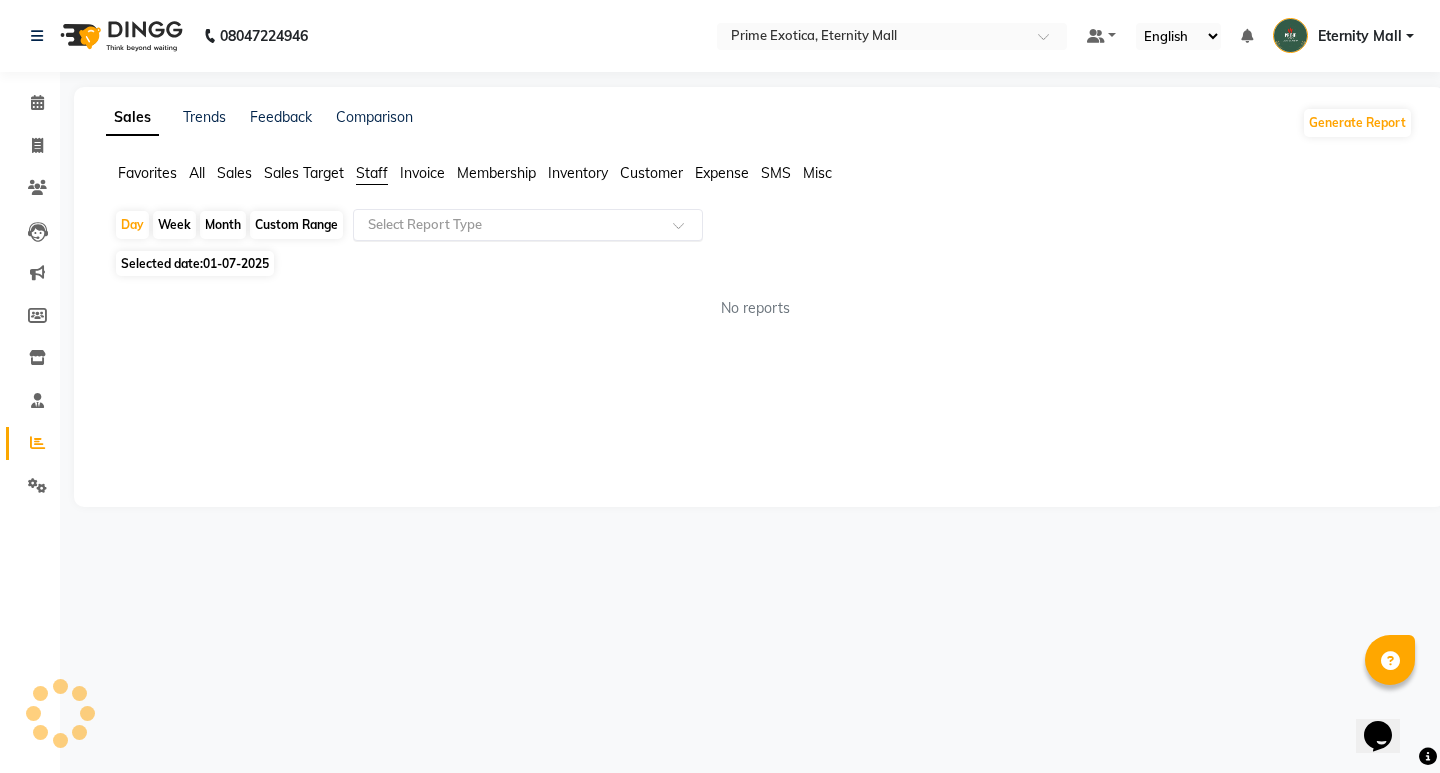 click 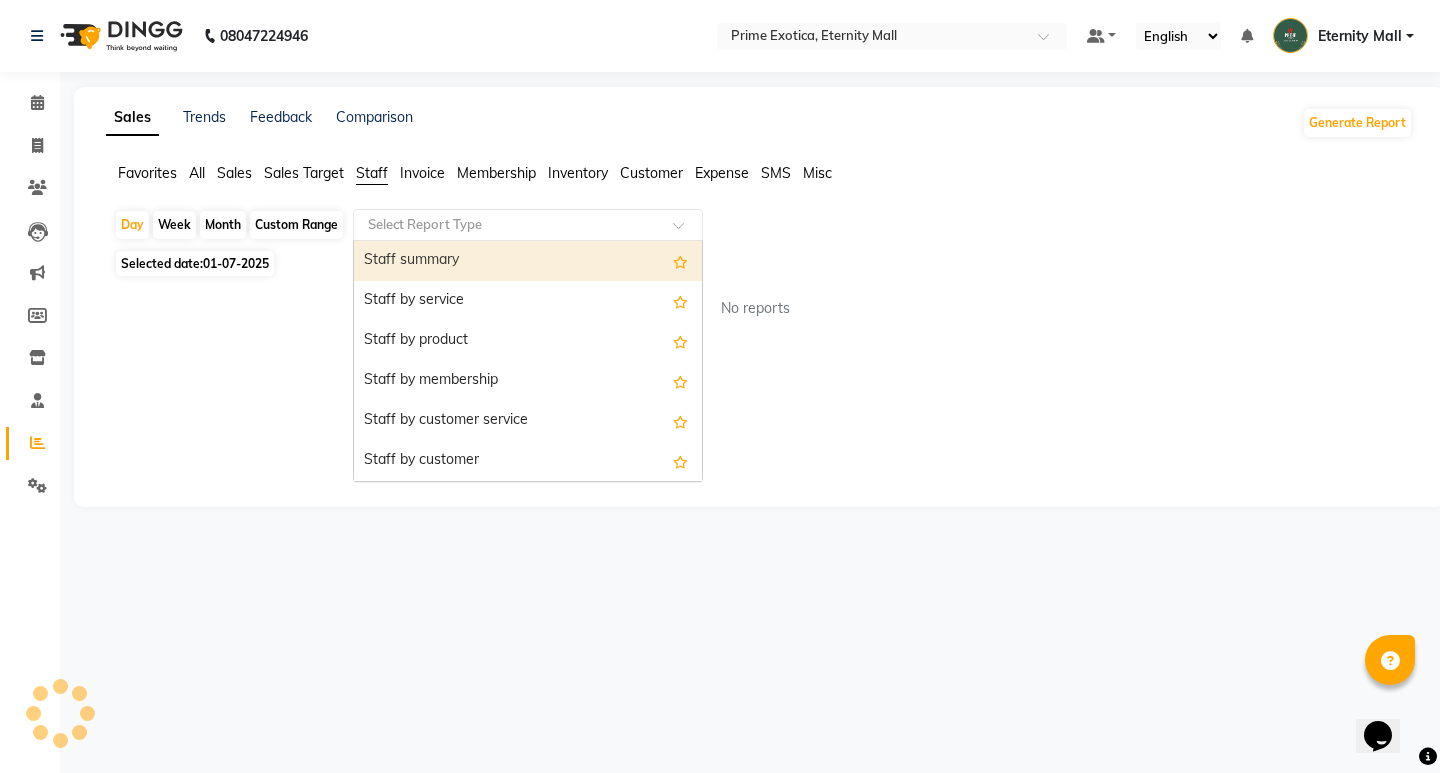click on "Staff summary" at bounding box center (528, 261) 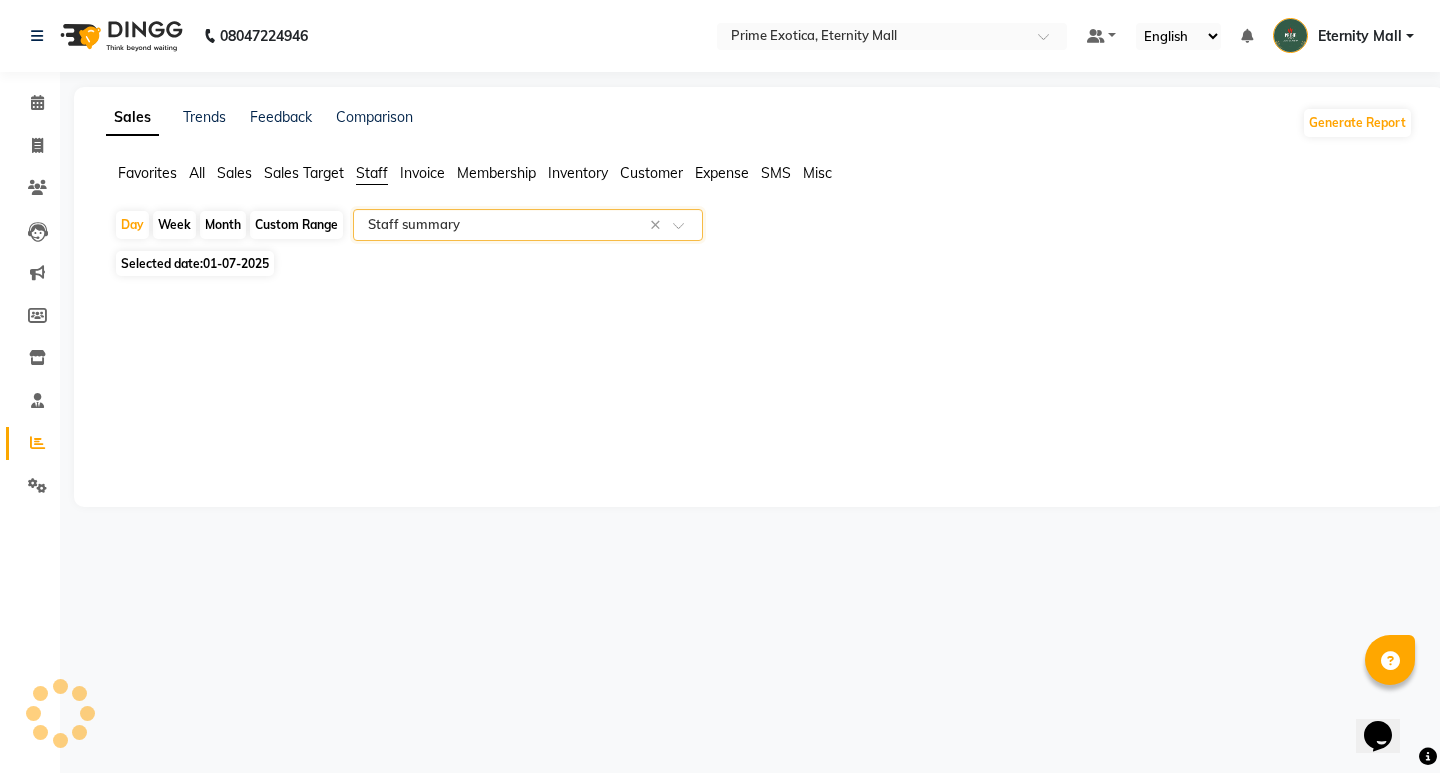 click on "Month" 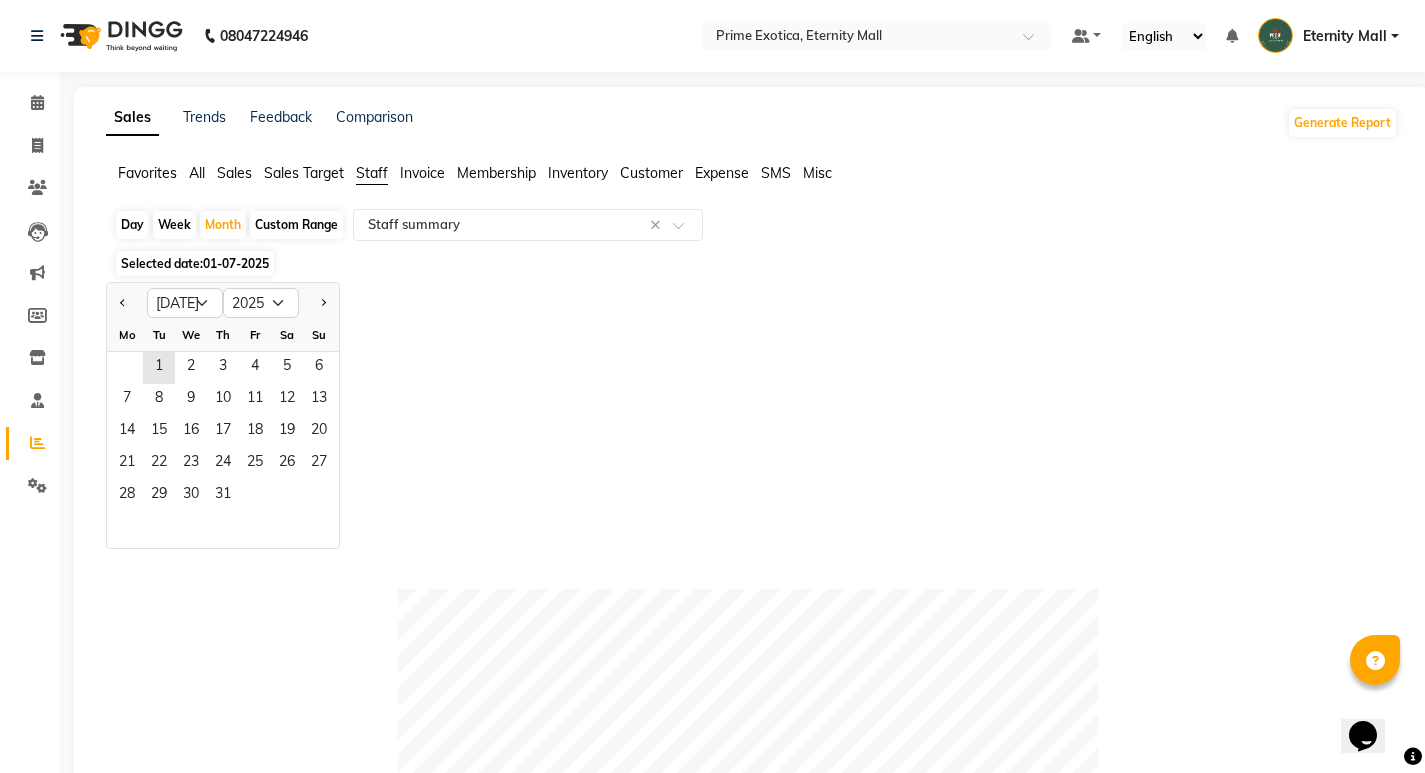 click 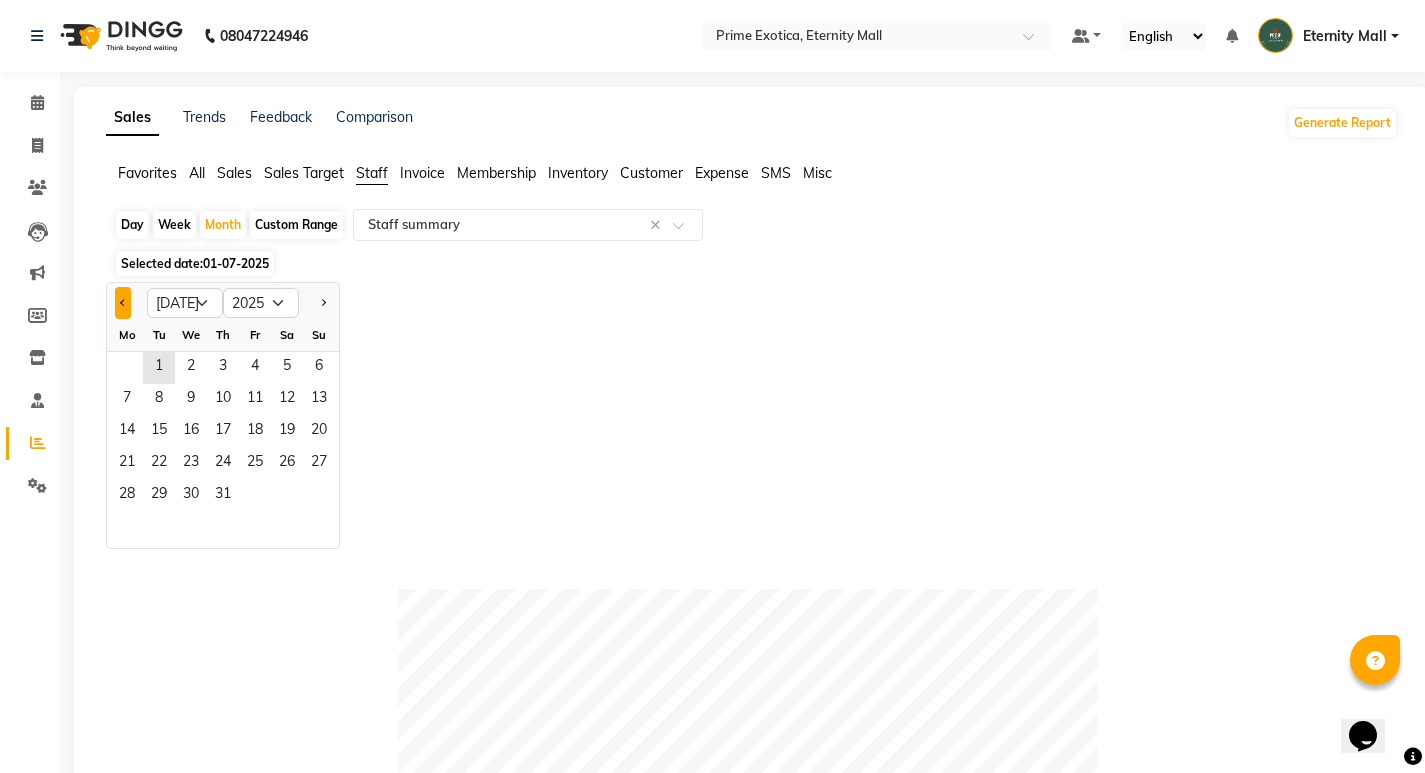 click 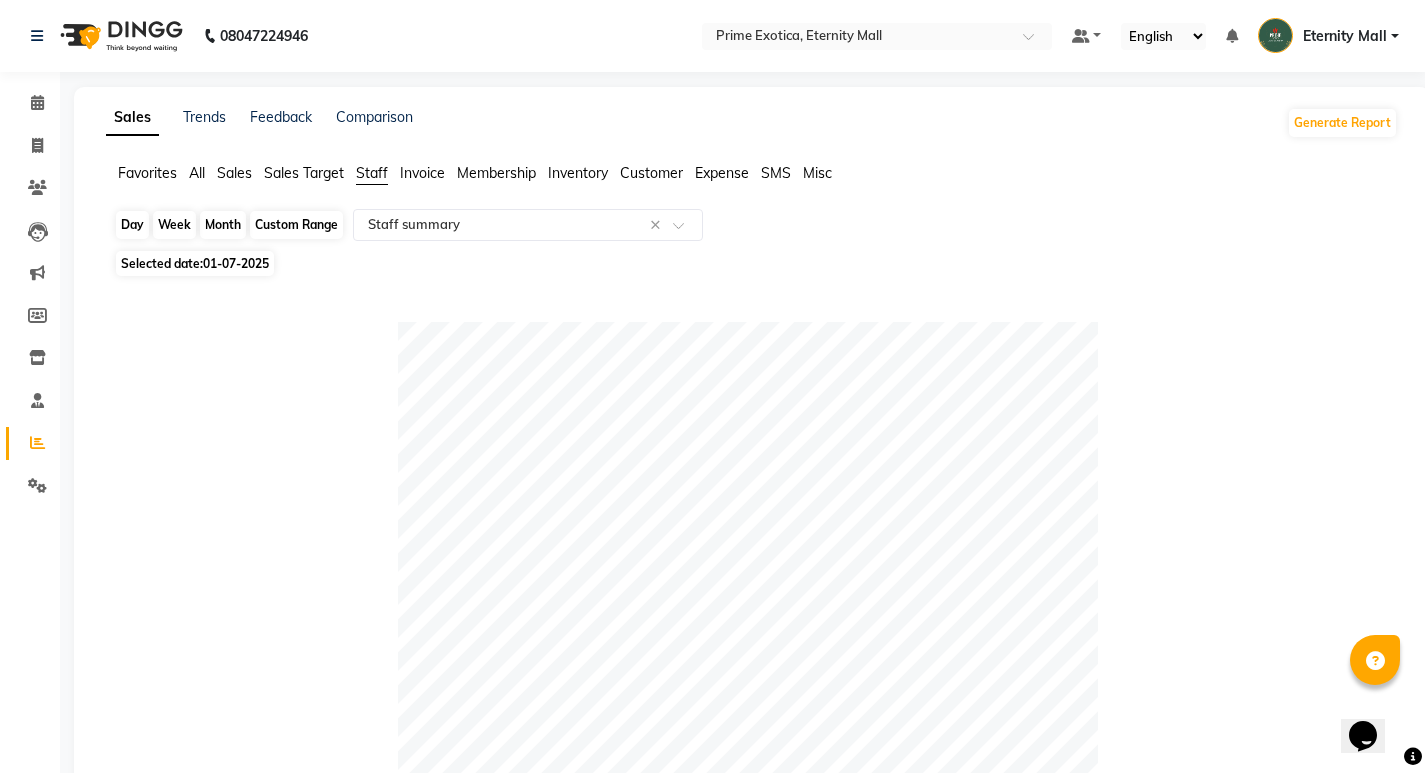 click on "Month" 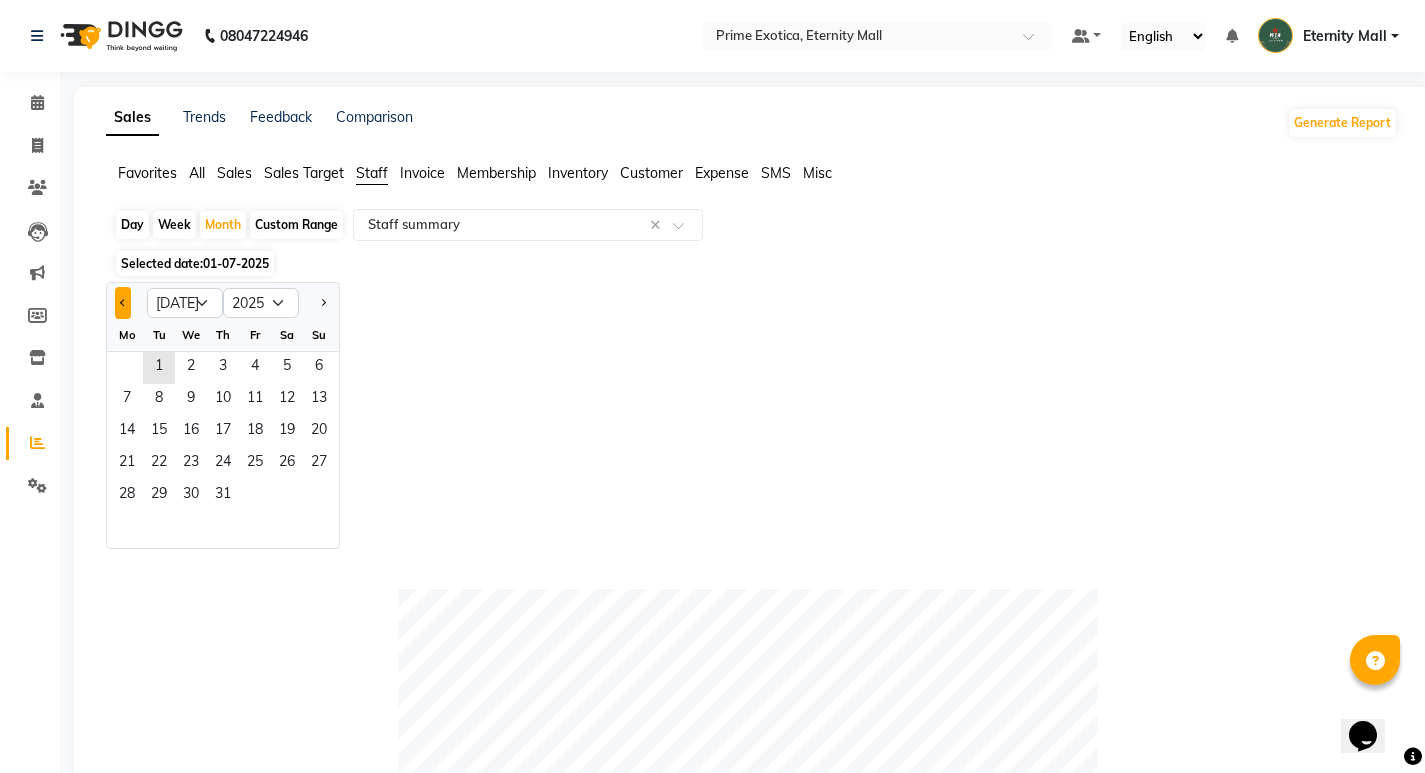 click 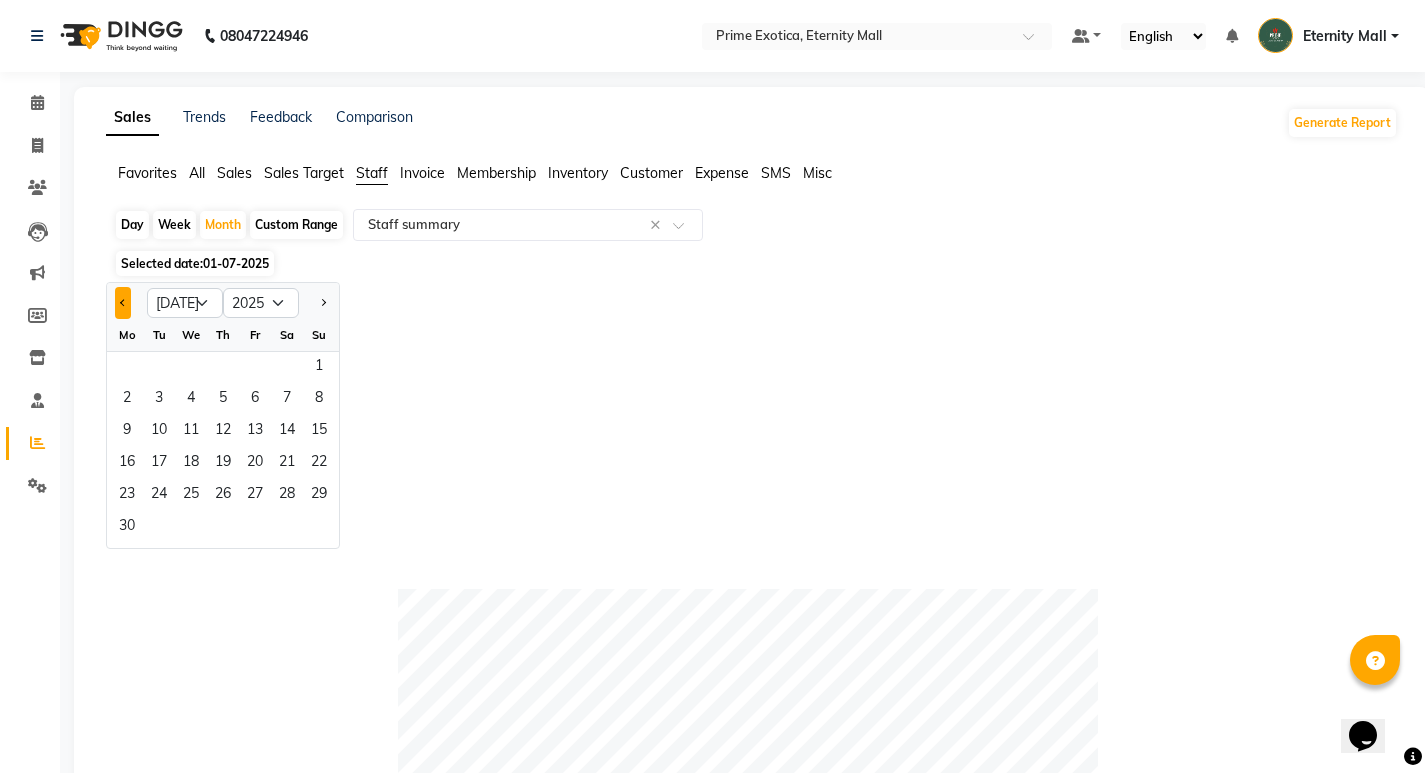 select on "6" 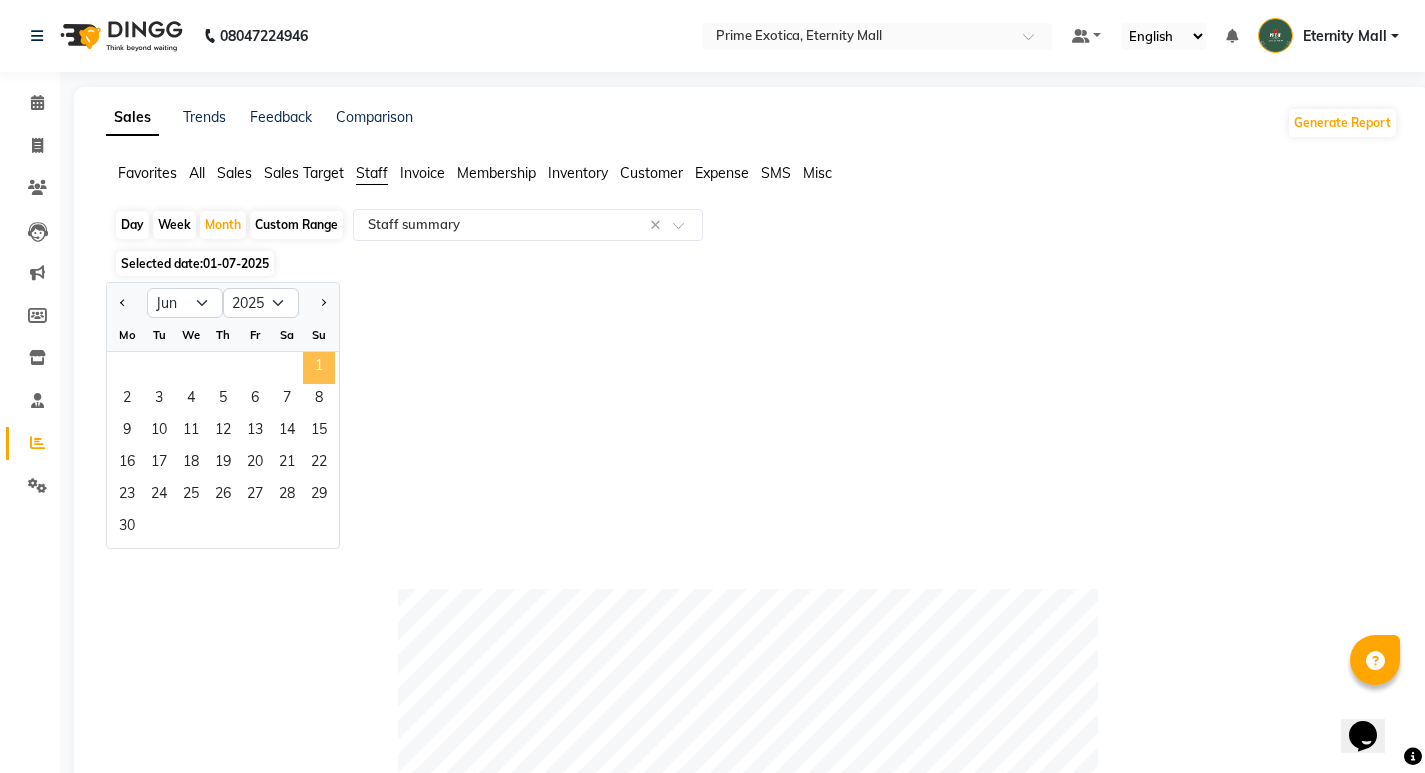 click on "1" 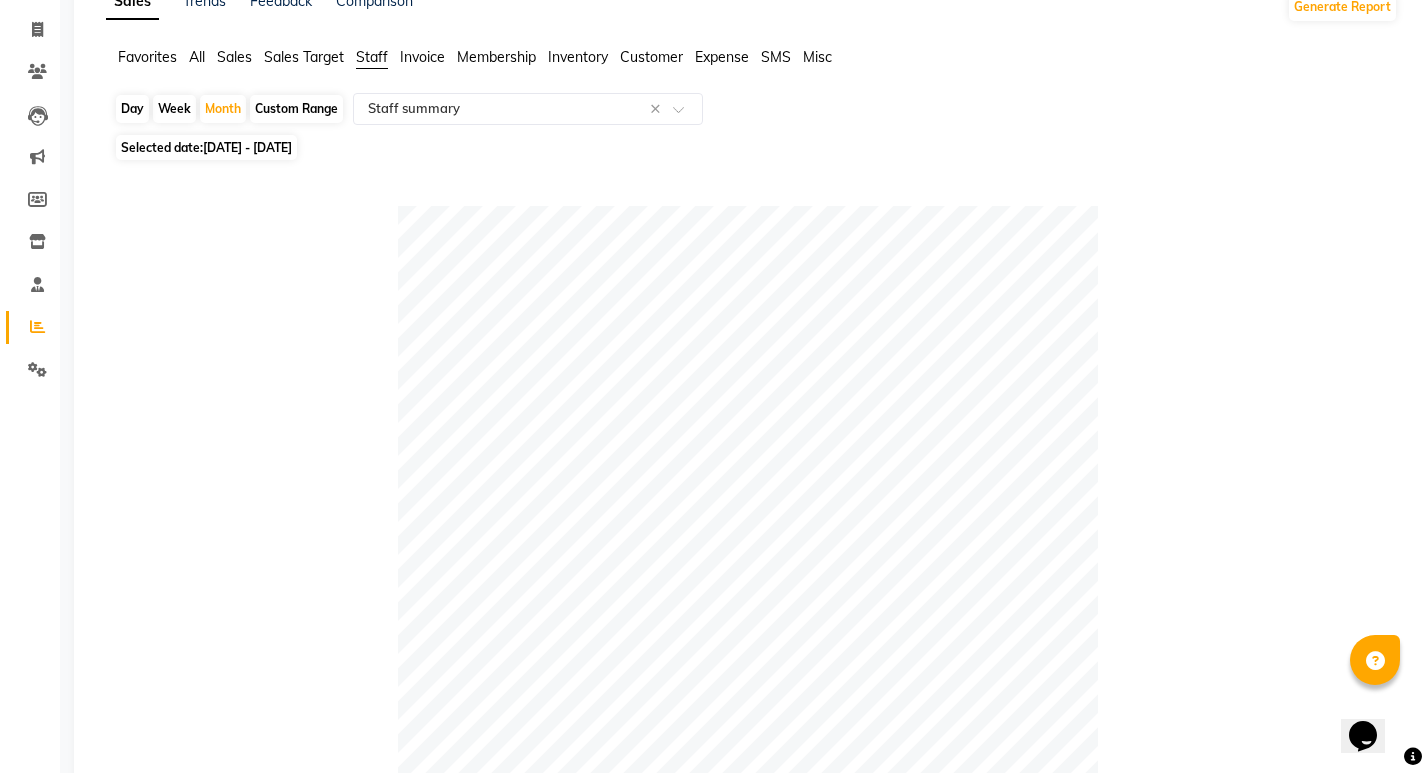 scroll, scrollTop: 0, scrollLeft: 0, axis: both 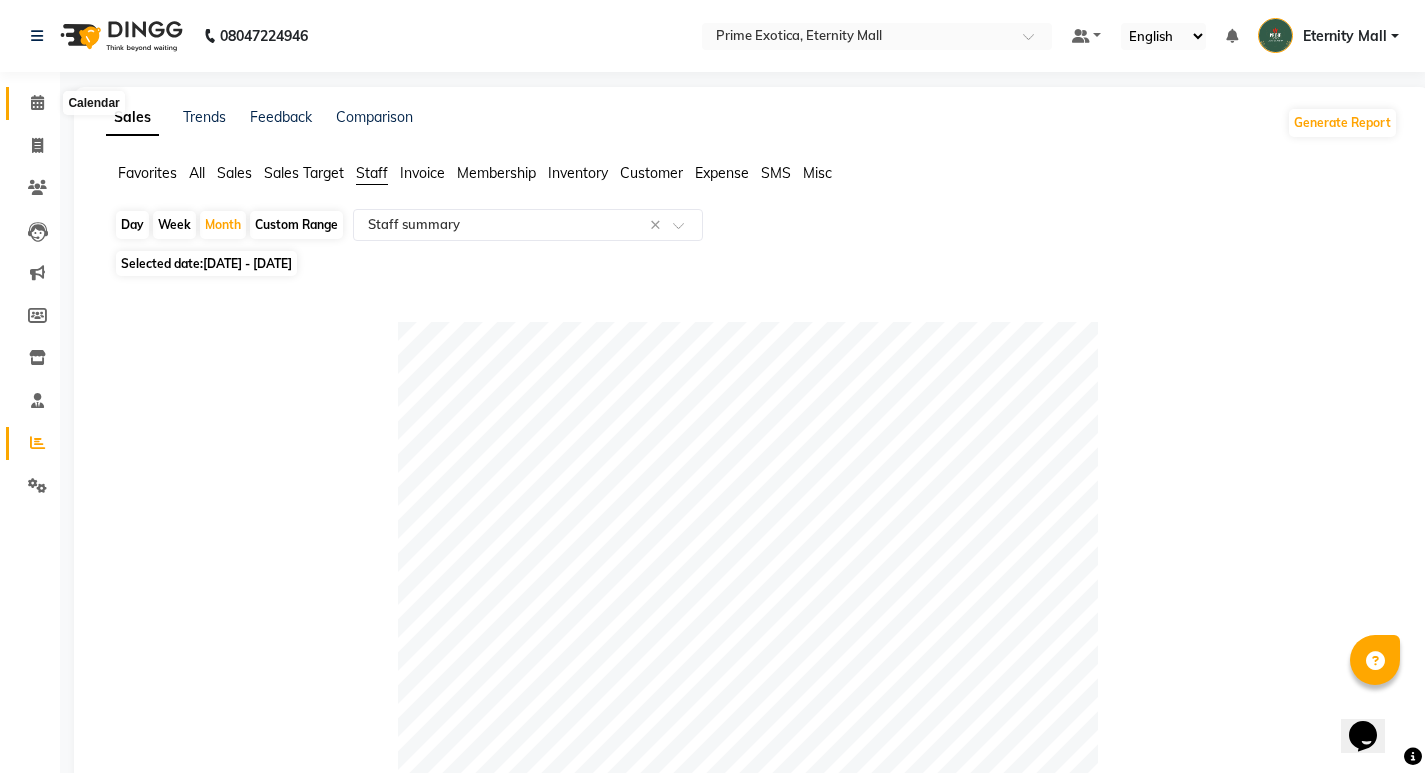 click 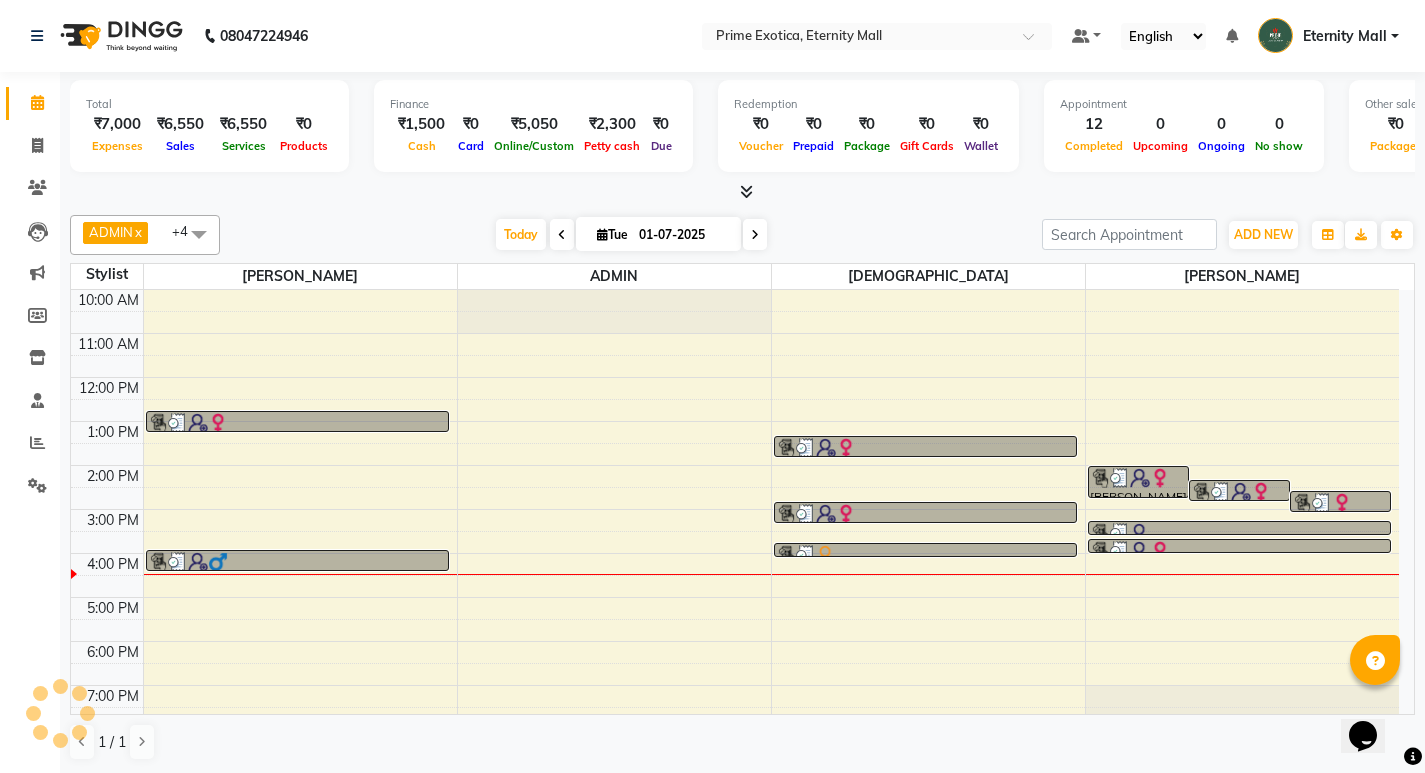 scroll, scrollTop: 0, scrollLeft: 0, axis: both 